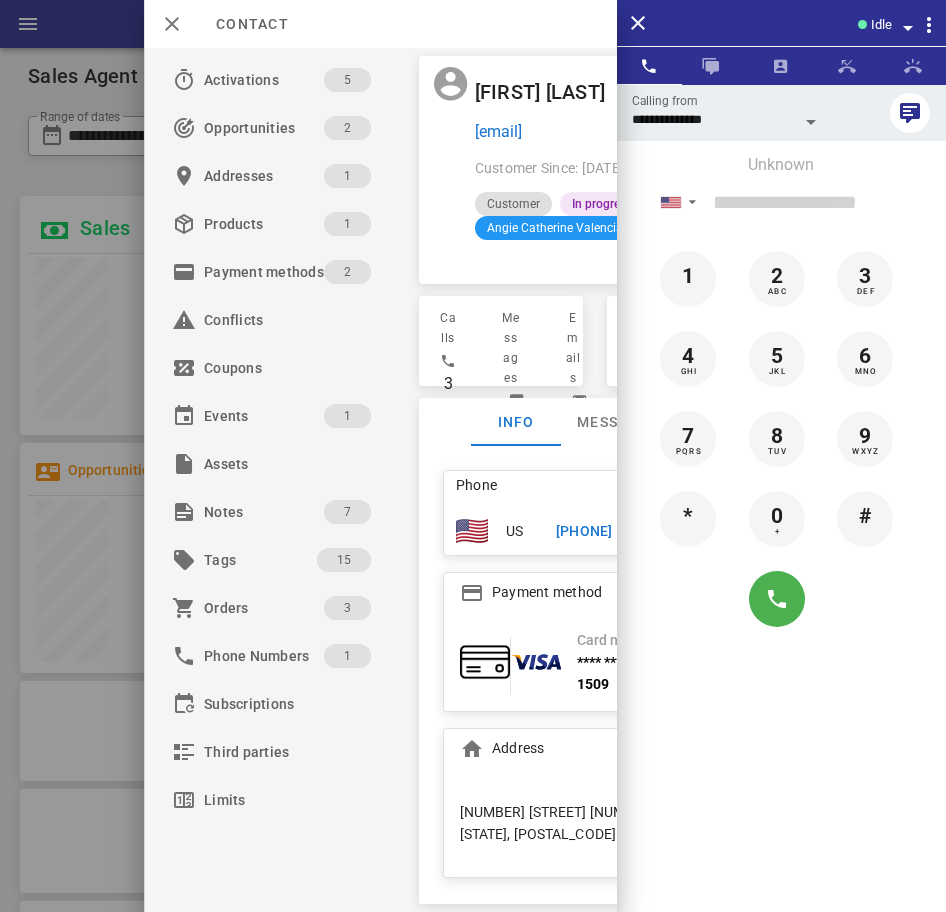 scroll, scrollTop: 0, scrollLeft: 0, axis: both 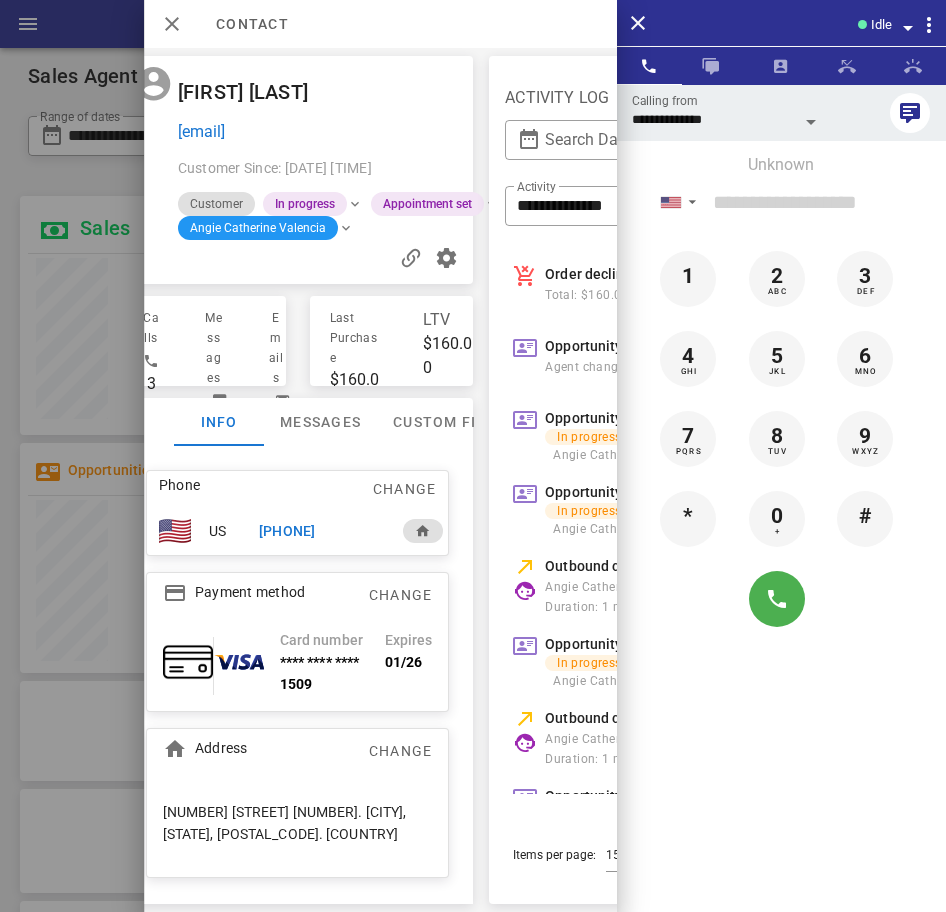 click on "soniamartinez8@yahoo.com" at bounding box center [321, 132] 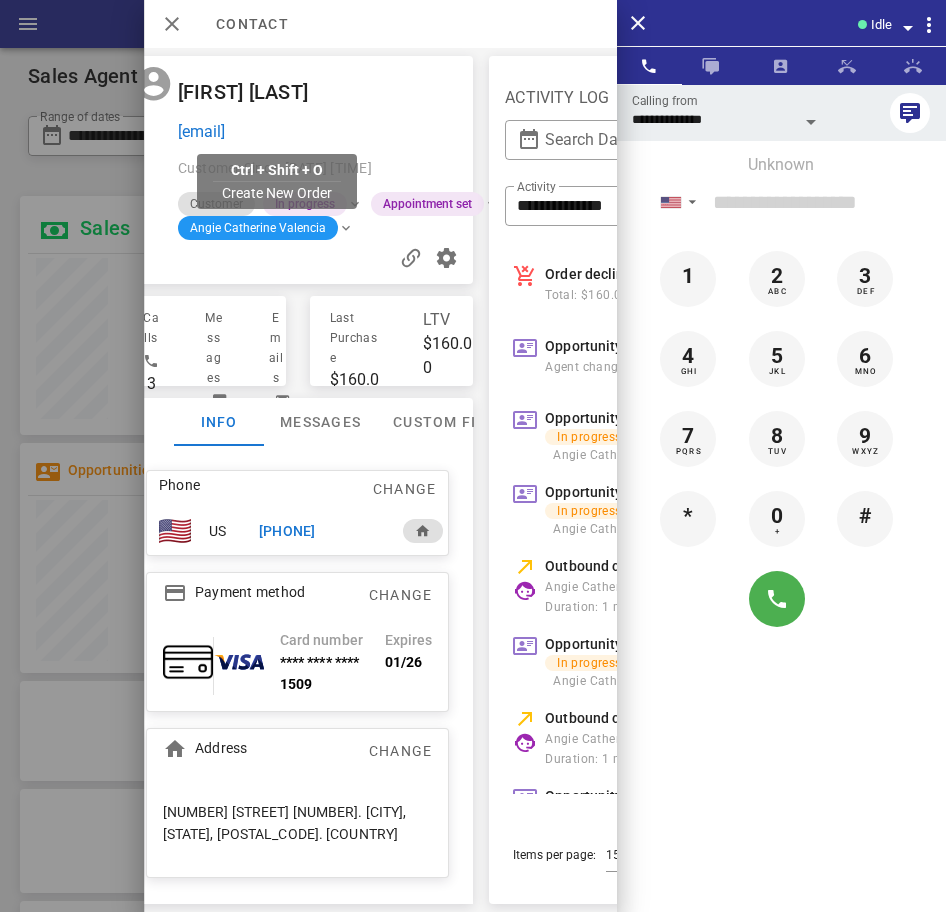 drag, startPoint x: 387, startPoint y: 132, endPoint x: 189, endPoint y: 130, distance: 198.0101 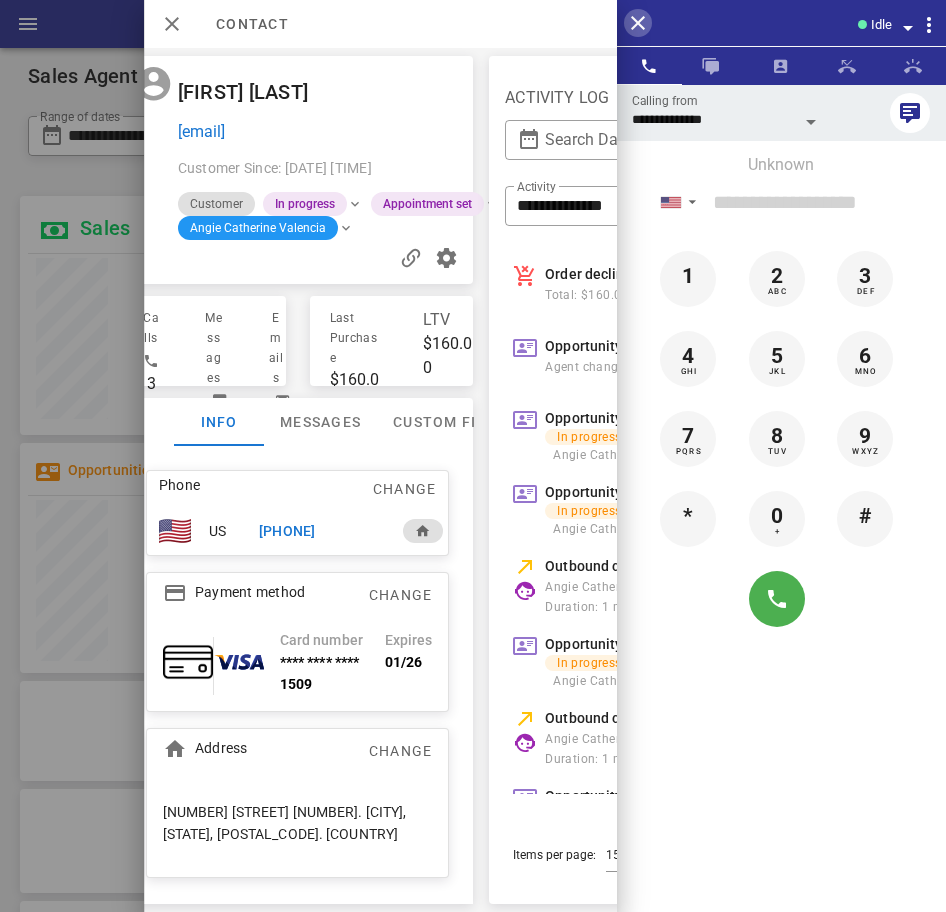 click at bounding box center (638, 23) 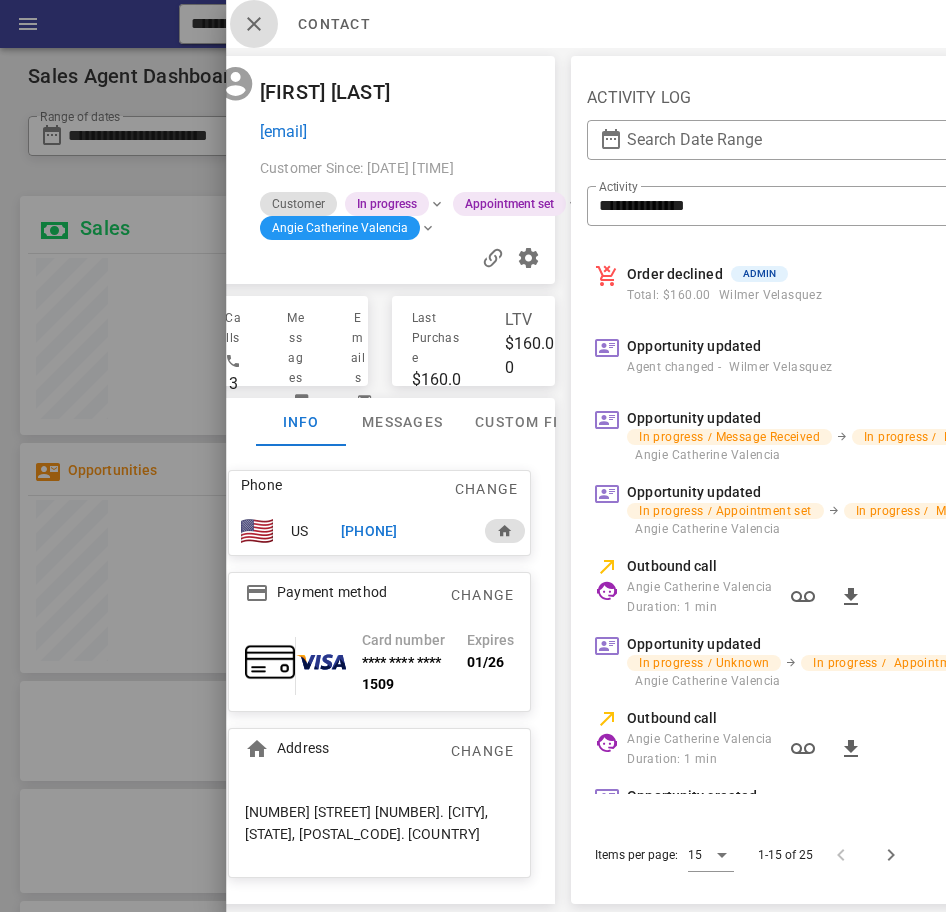 click at bounding box center (254, 24) 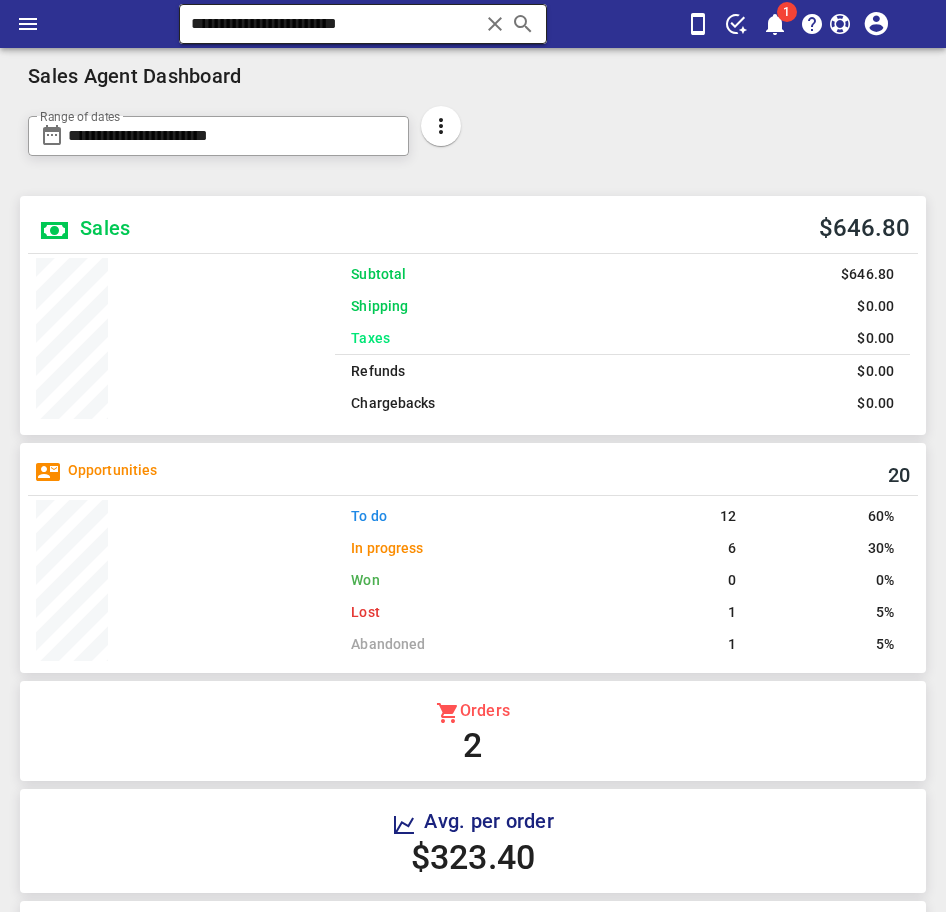 click on "**********" at bounding box center [334, 24] 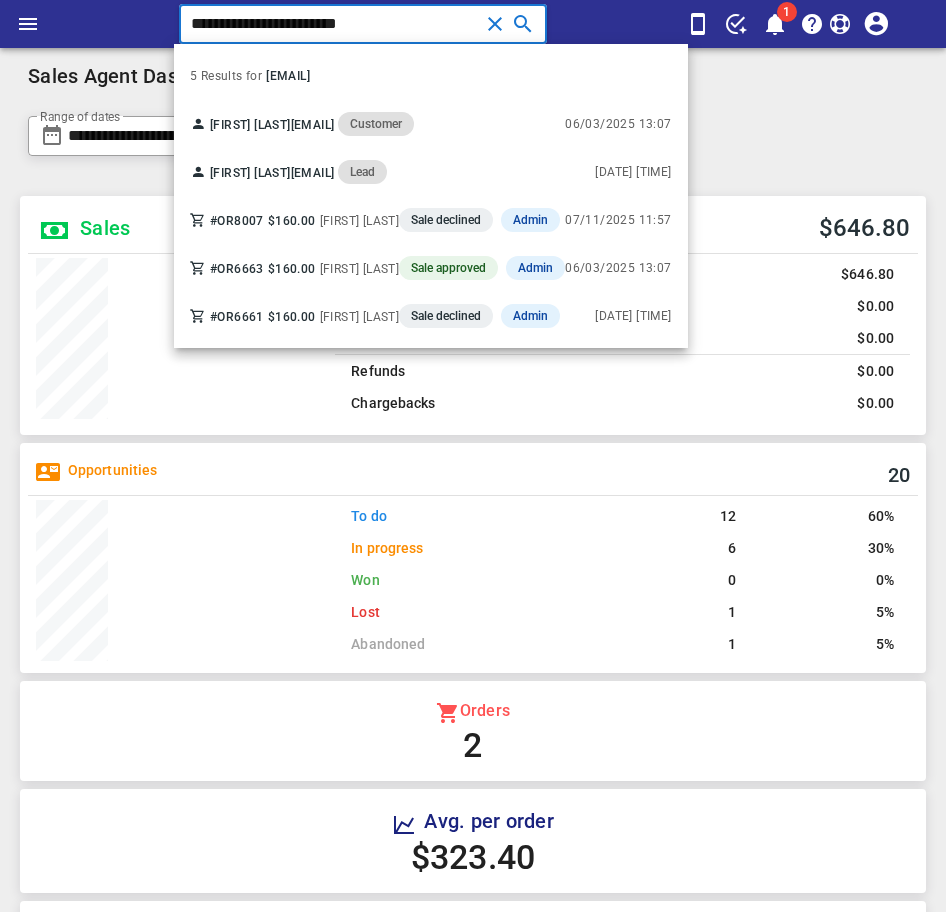click on "**********" at bounding box center [334, 24] 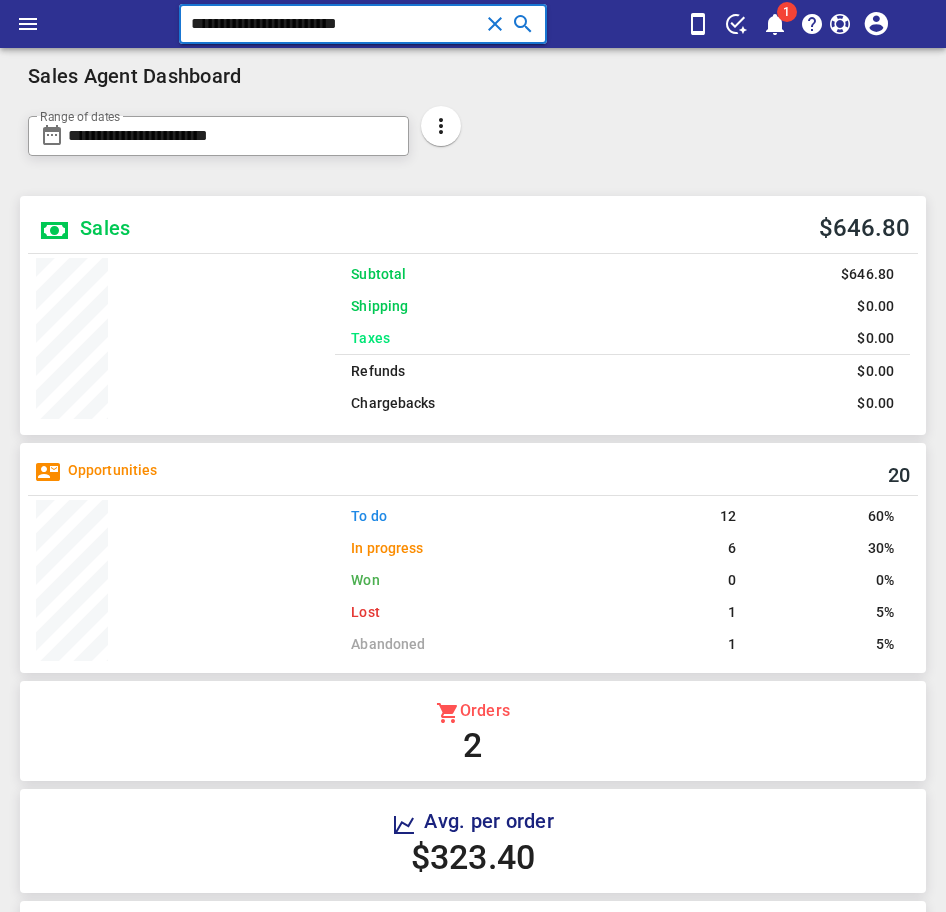 click on "**********" at bounding box center (334, 24) 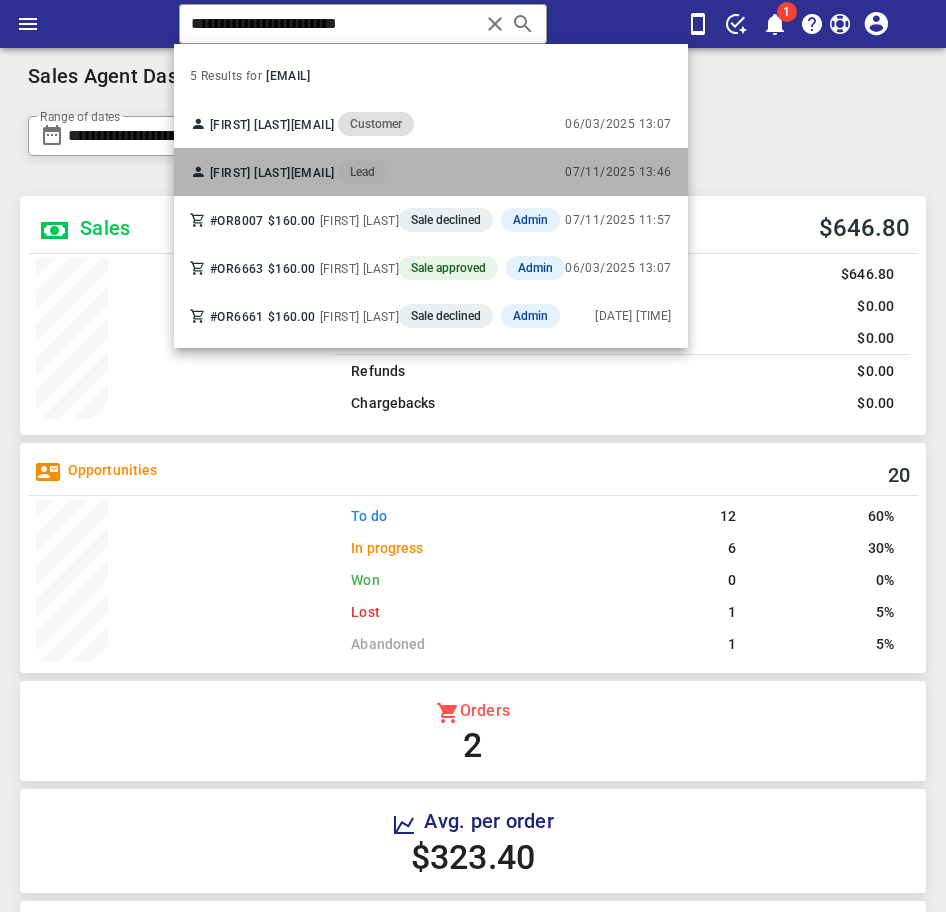 click on "Sonia Martinez" at bounding box center (250, 173) 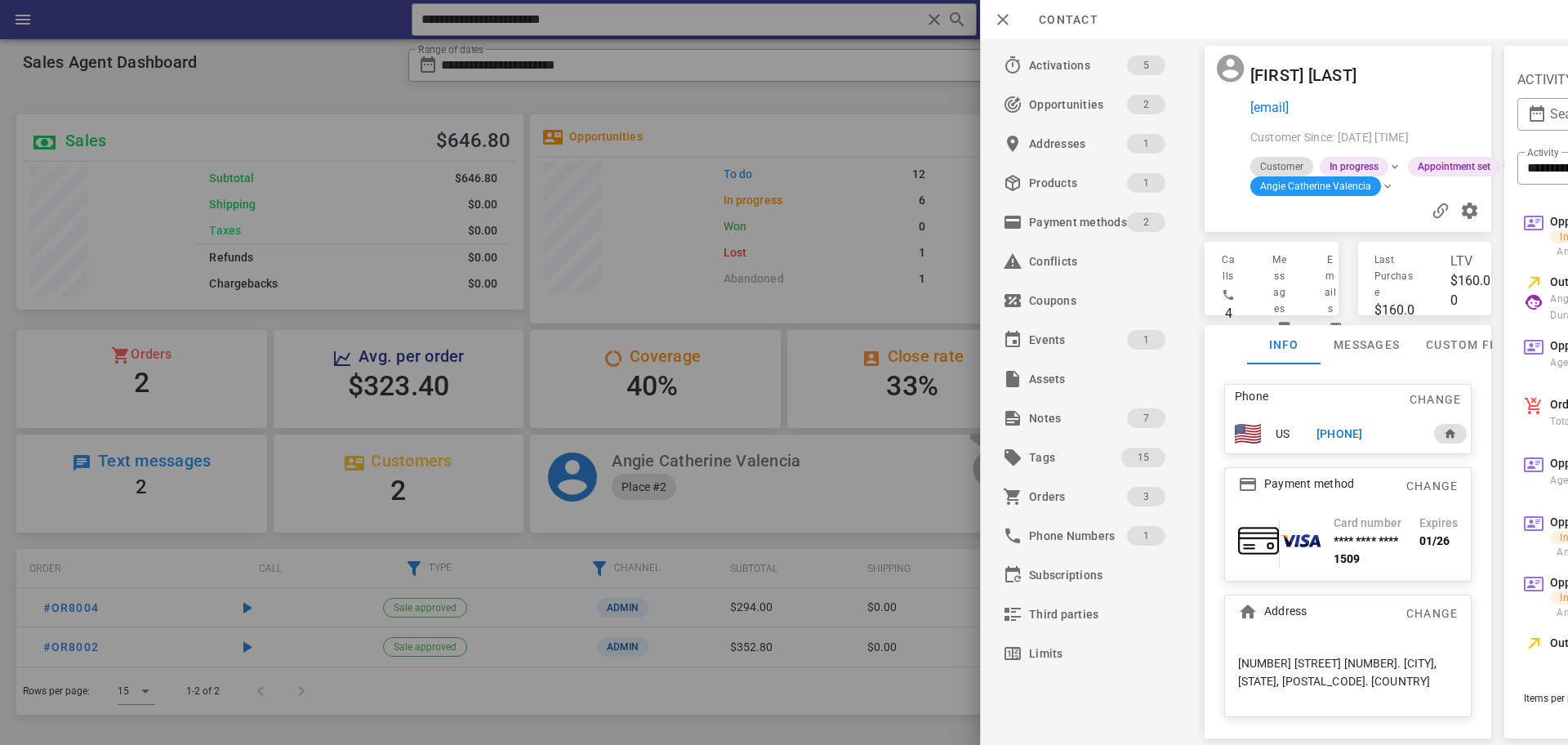 scroll, scrollTop: 816691, scrollLeft: 816160, axis: both 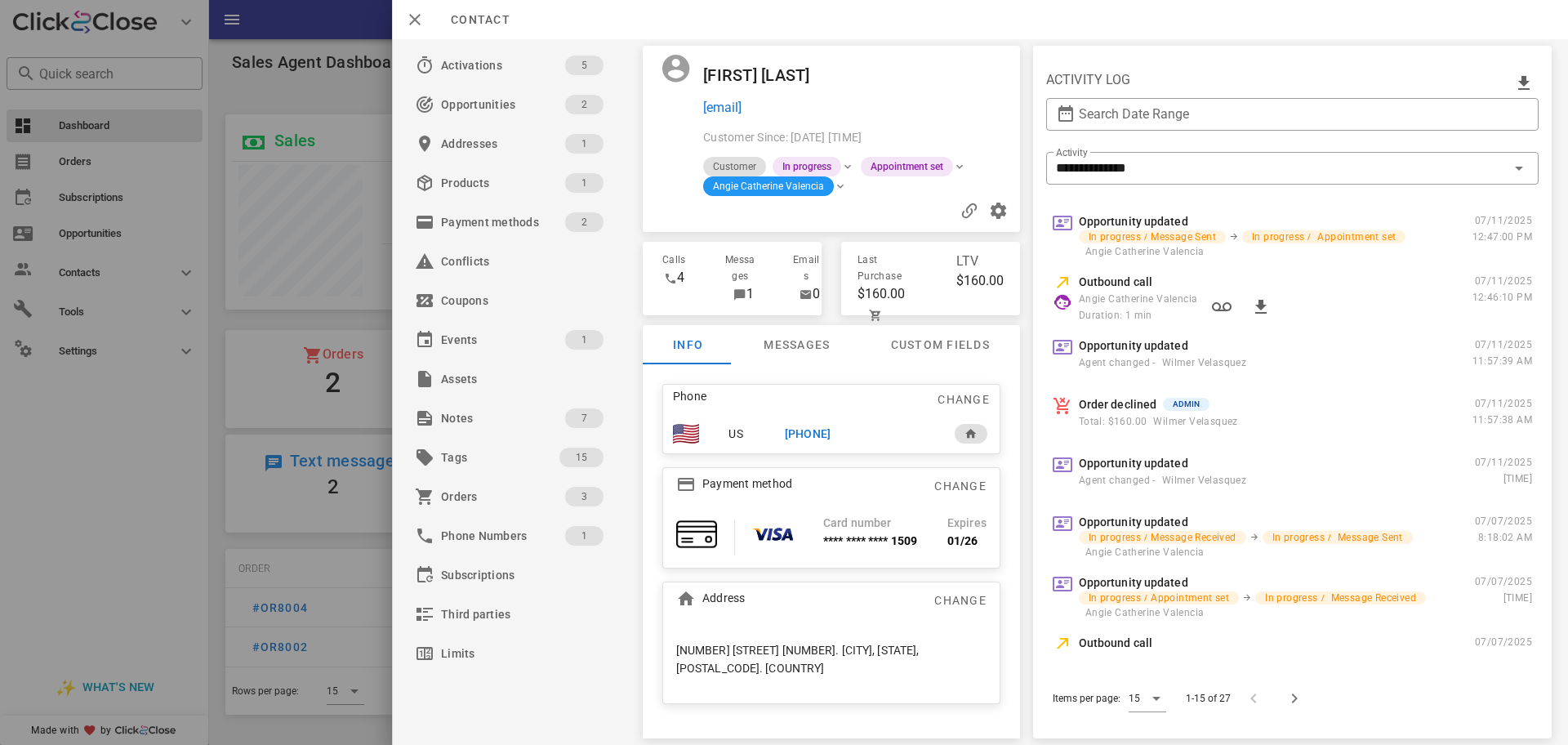 click on "+19568620492" at bounding box center [808, 434] 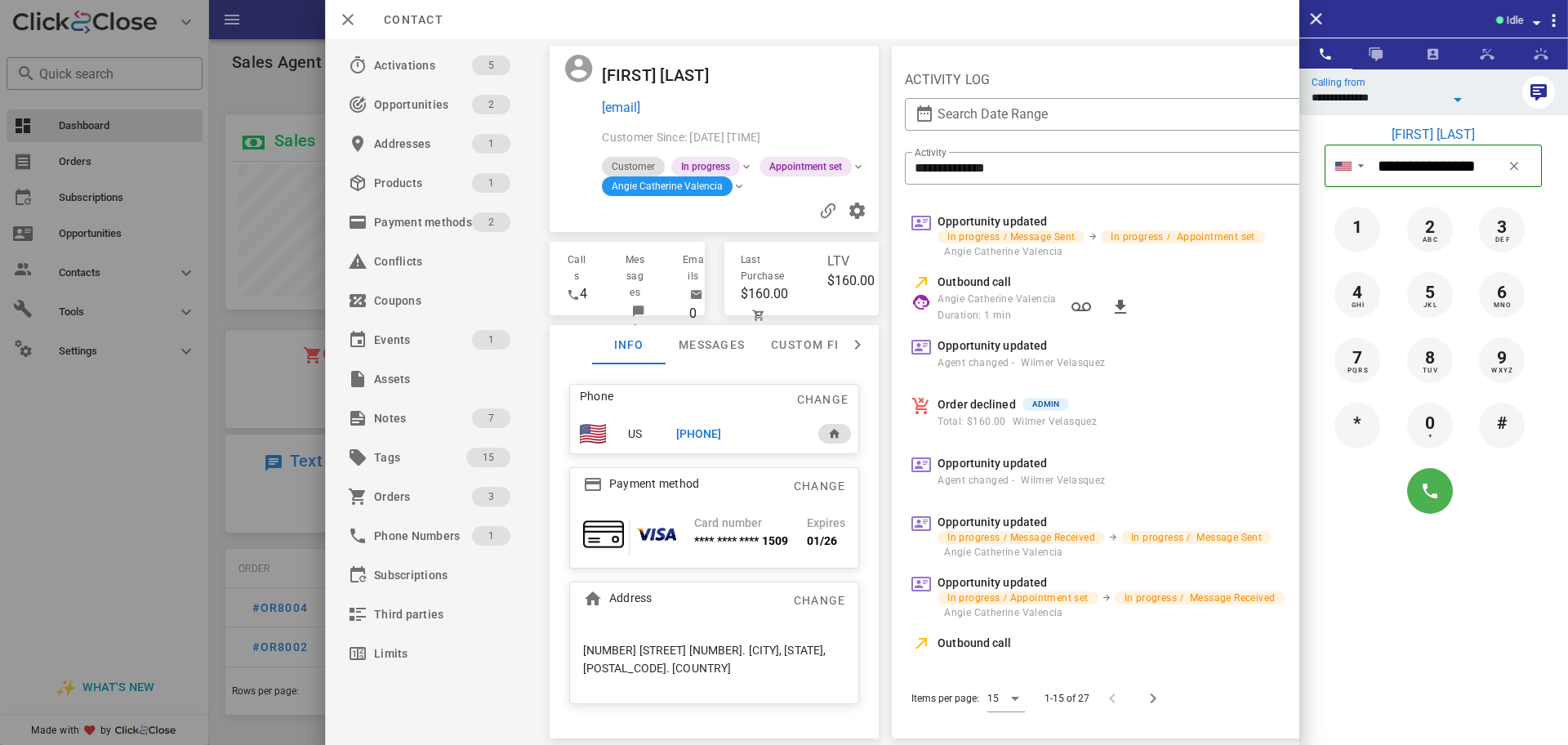 click on "**********" at bounding box center [1378, 97] 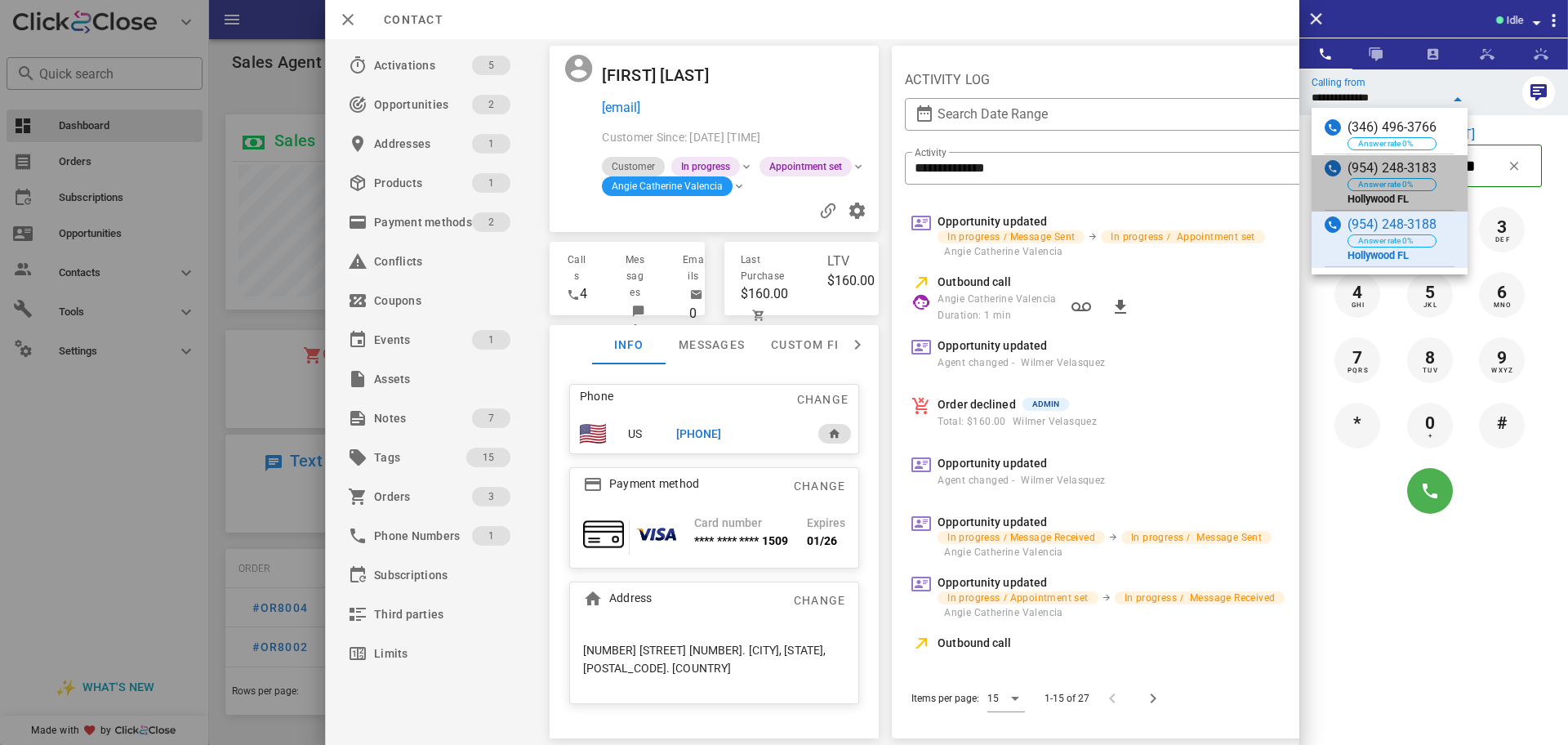 click on "([PHONE]) Answer rate 0% [CITY] [STATE]" at bounding box center (1389, 183) 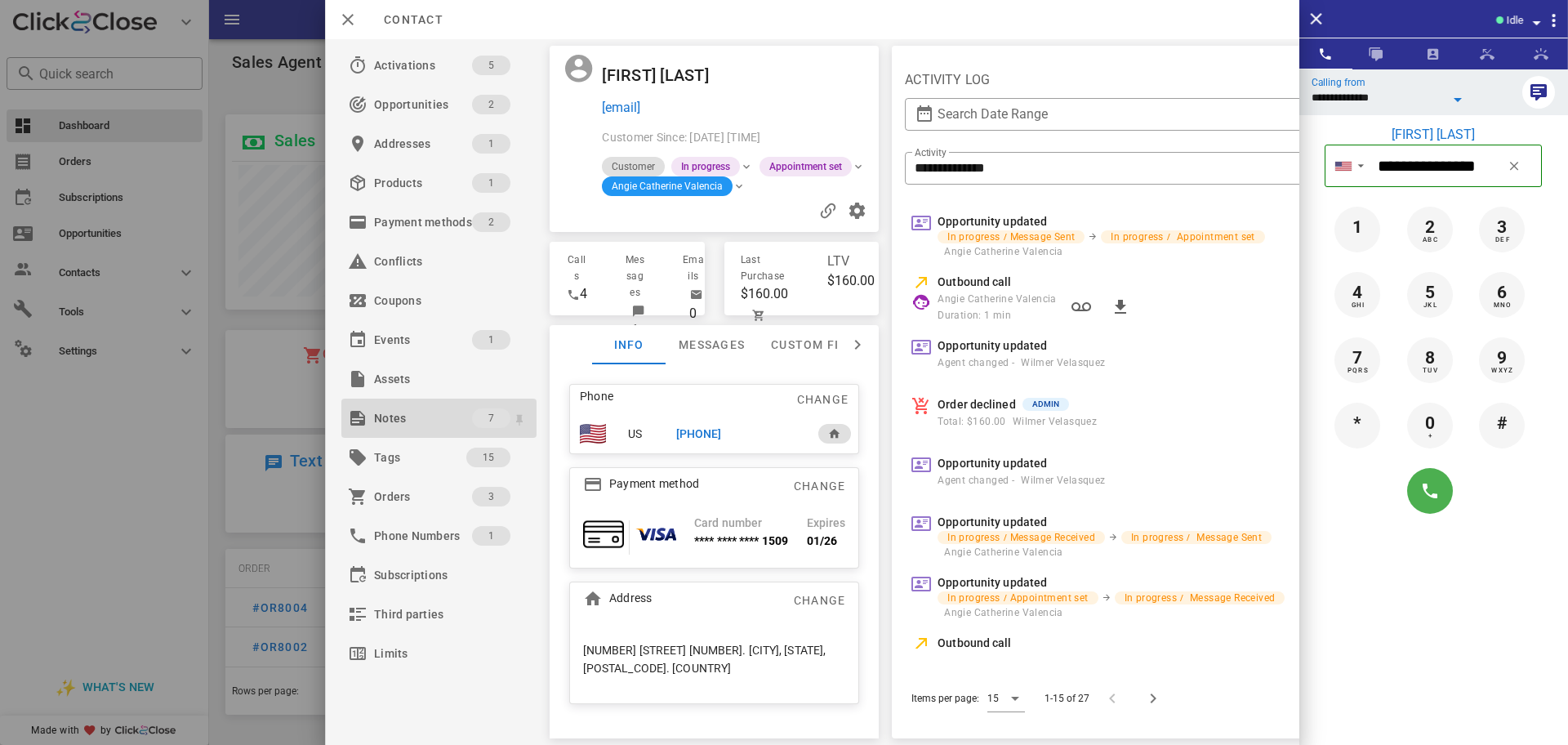 click on "Notes" at bounding box center (423, 418) 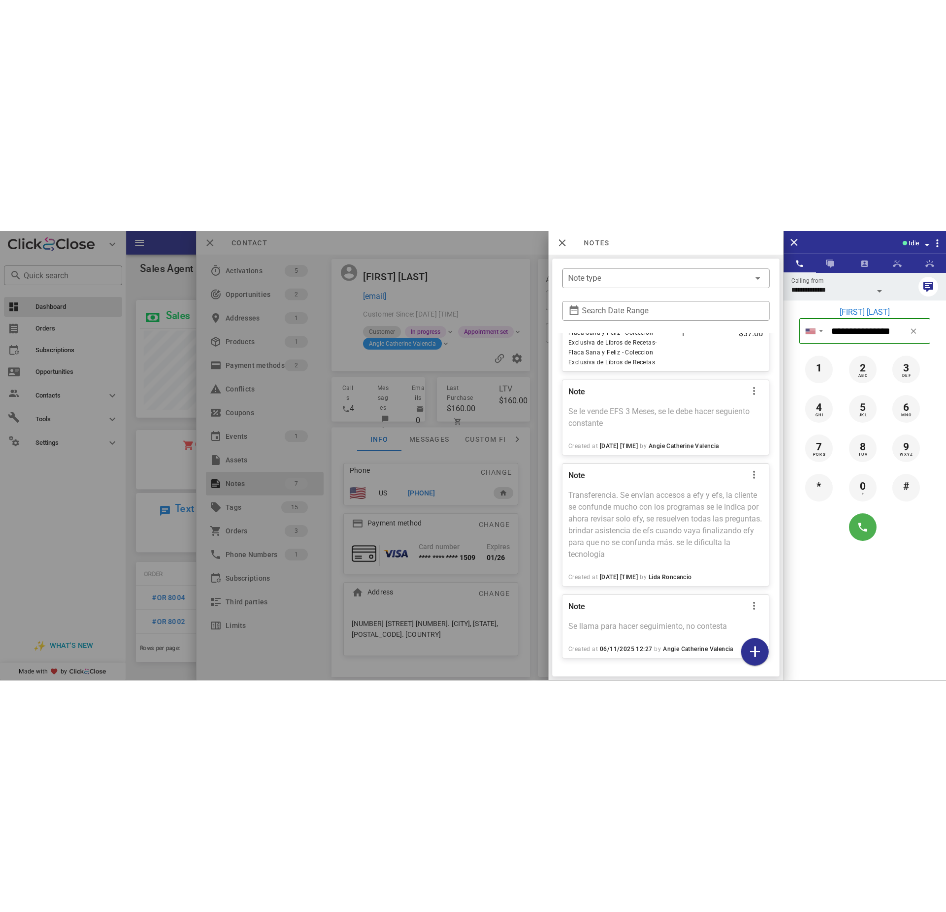 scroll, scrollTop: 1169, scrollLeft: 0, axis: vertical 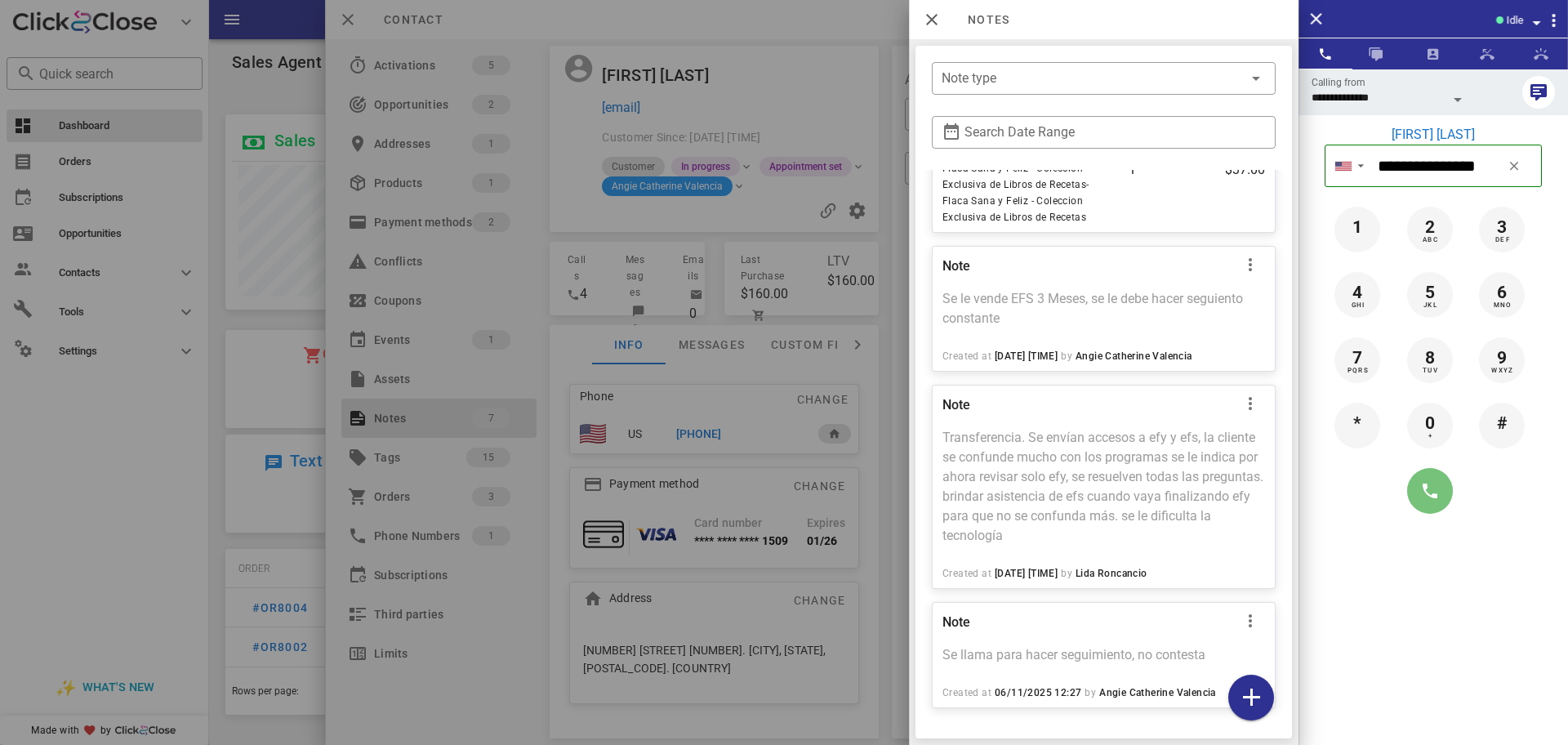 click at bounding box center [1430, 491] 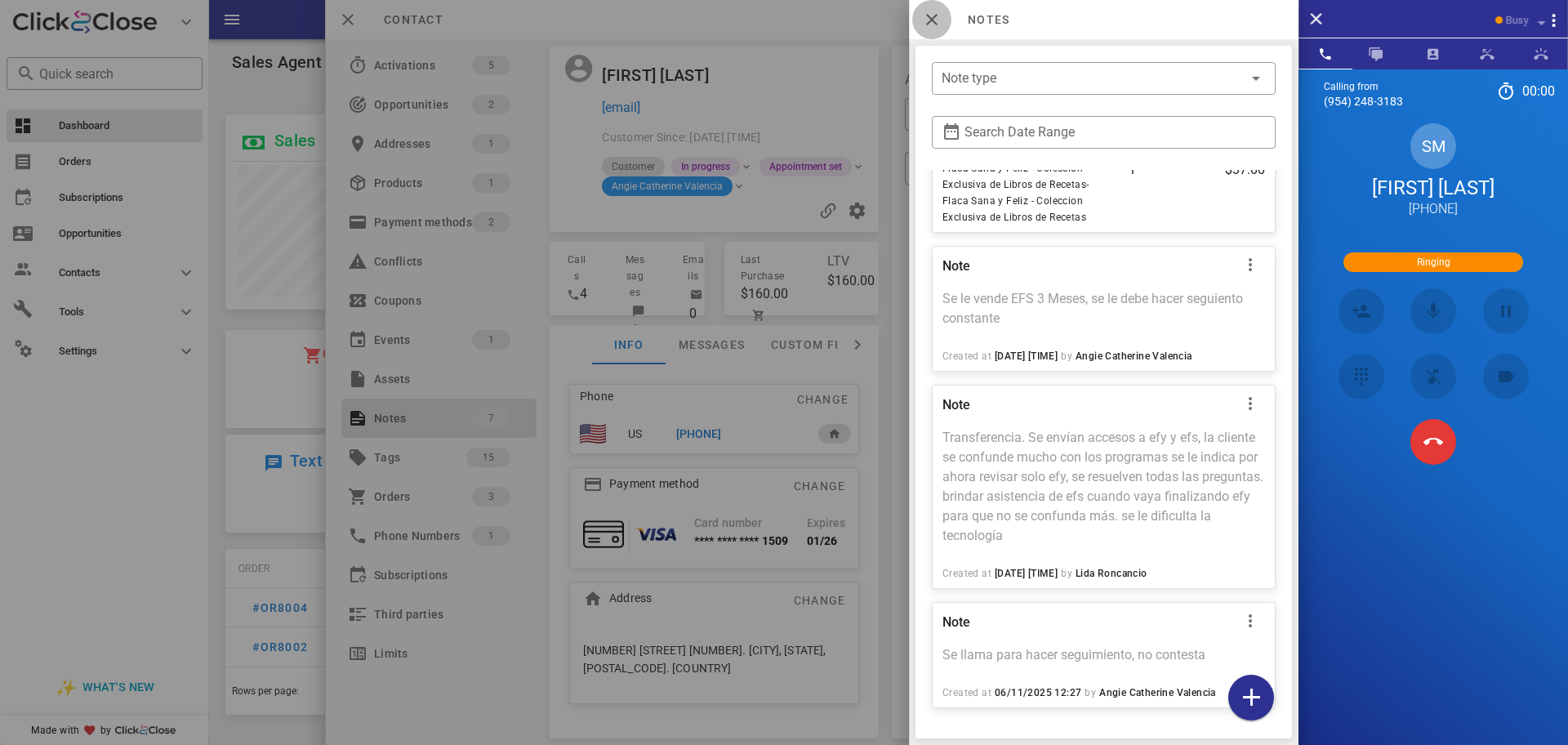 click at bounding box center (932, 20) 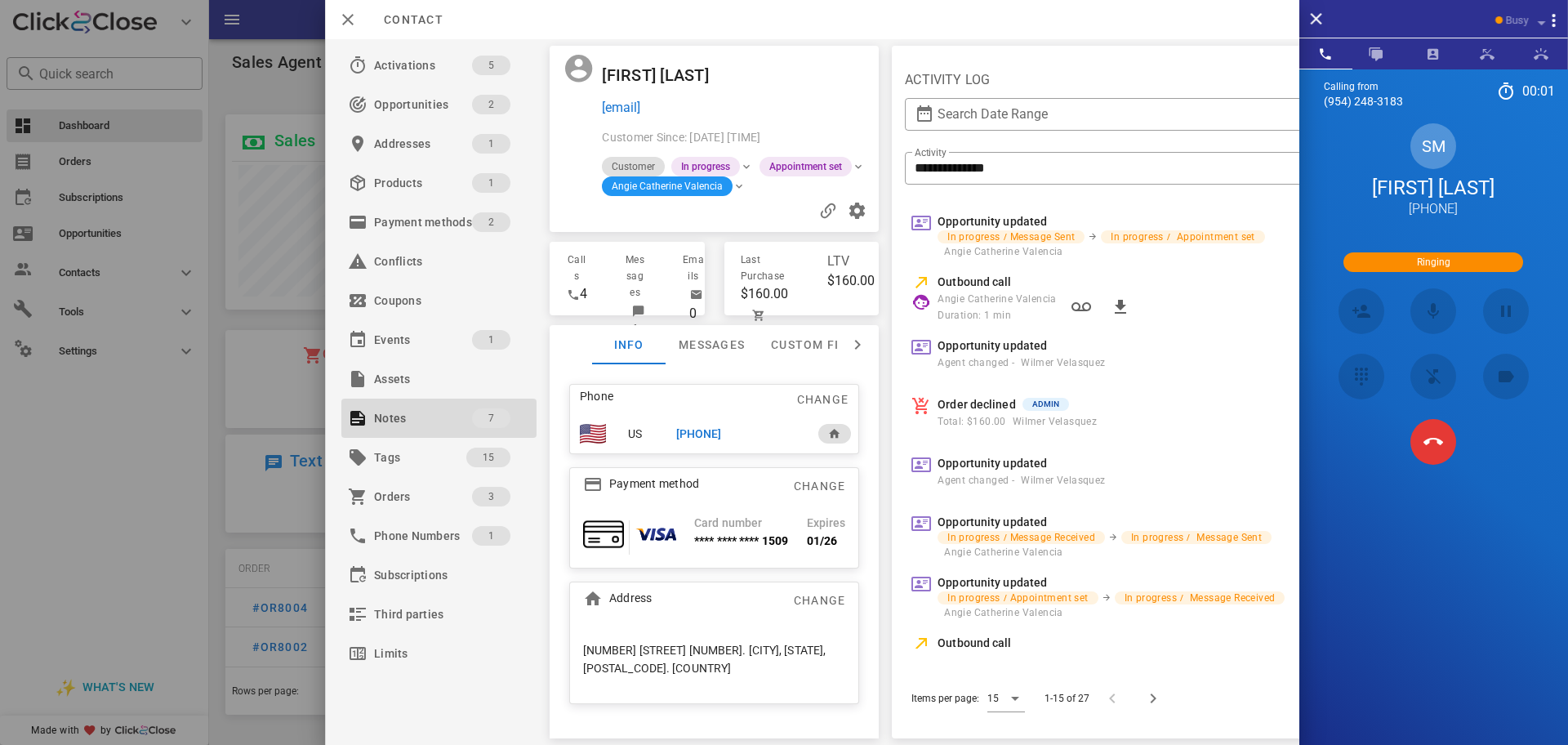 click on "Contact" at bounding box center (812, 20) 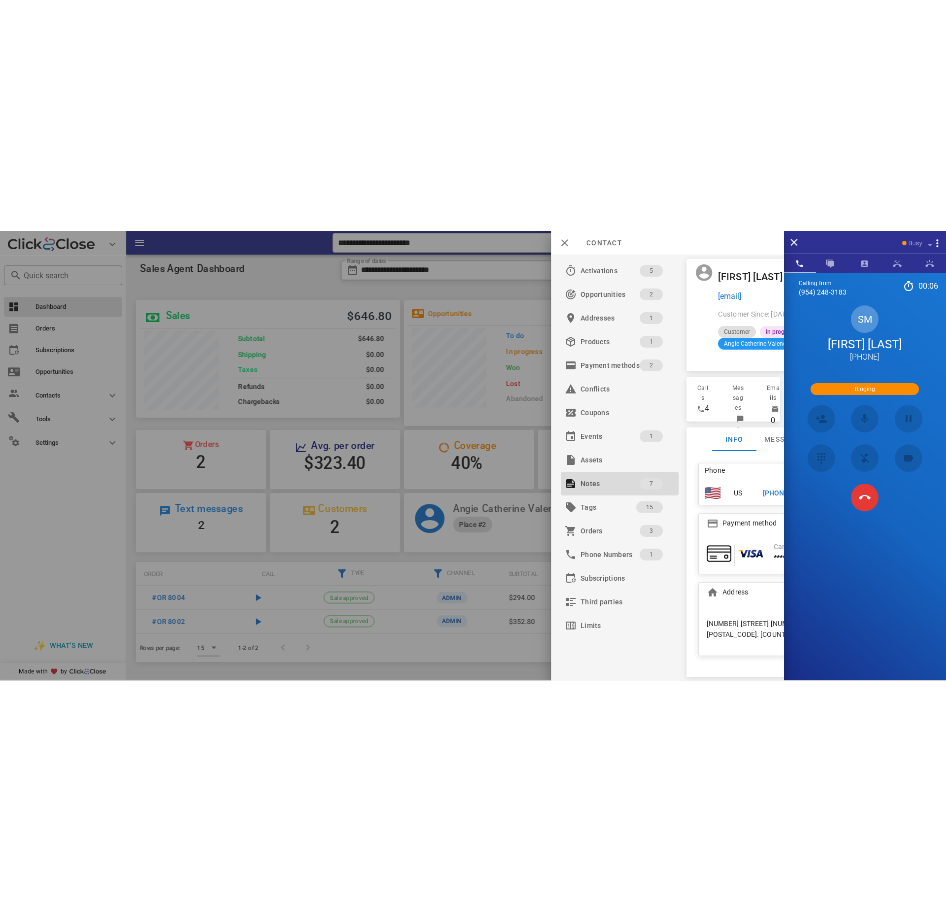 scroll, scrollTop: 999711, scrollLeft: 999789, axis: both 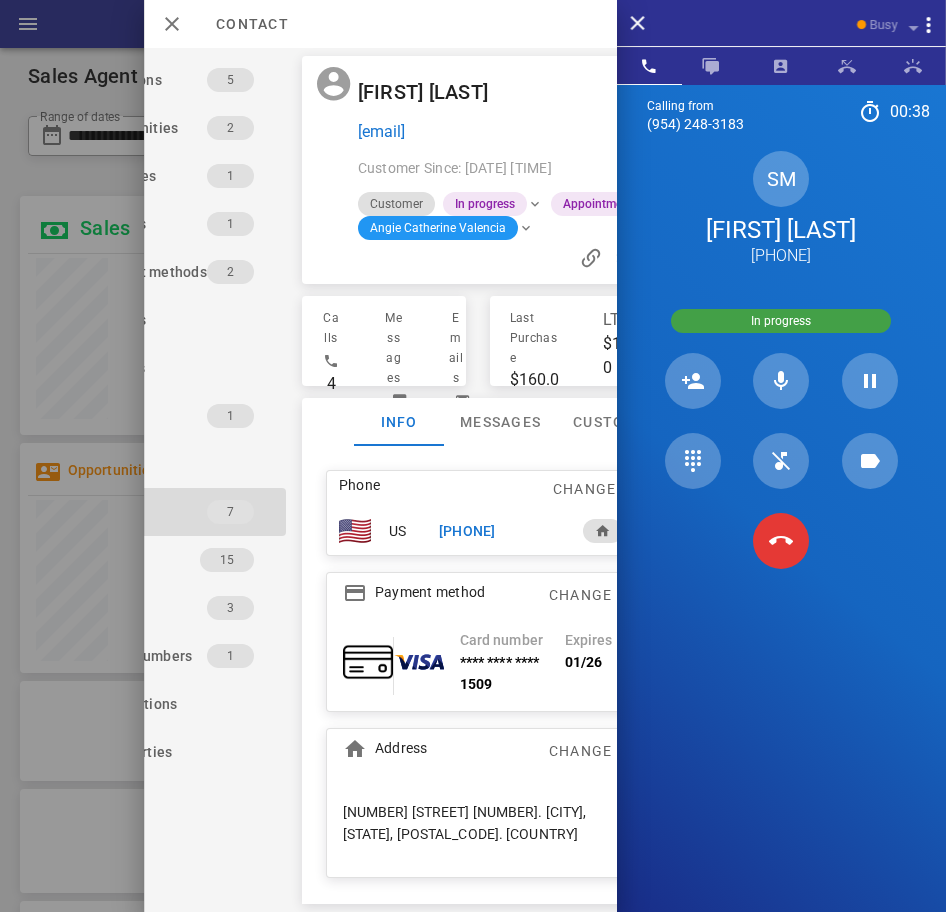 click at bounding box center (780, 540) 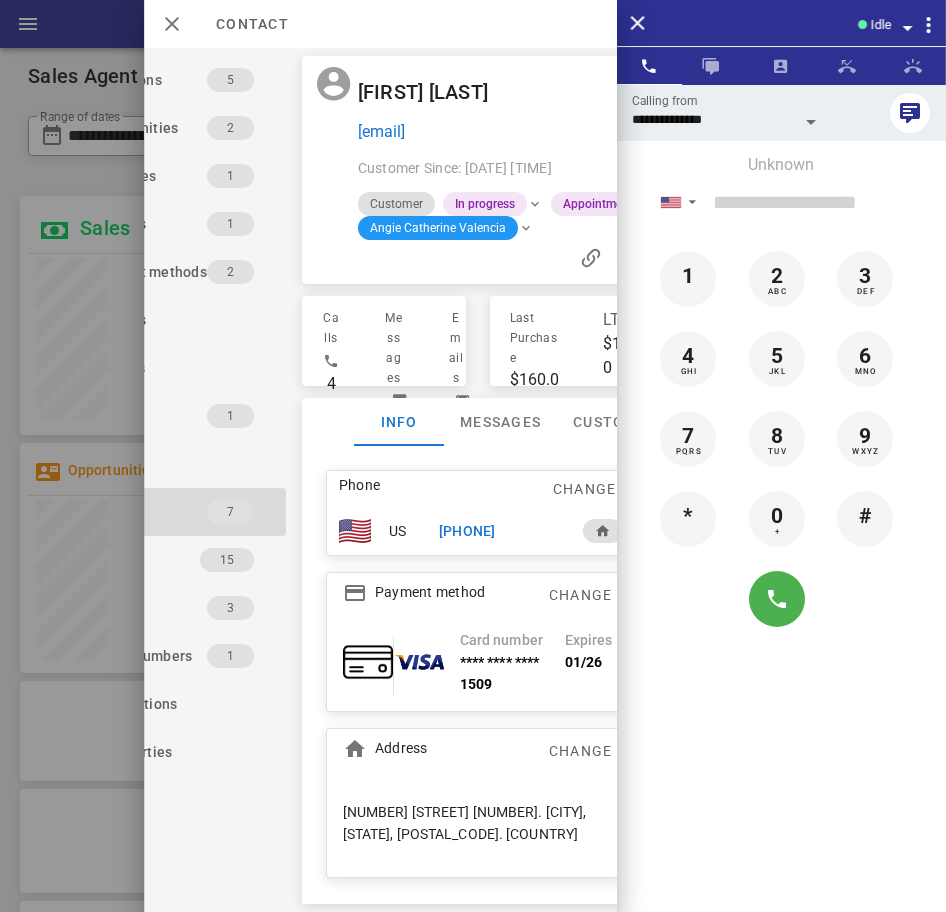 click on "+19568620492" at bounding box center [467, 531] 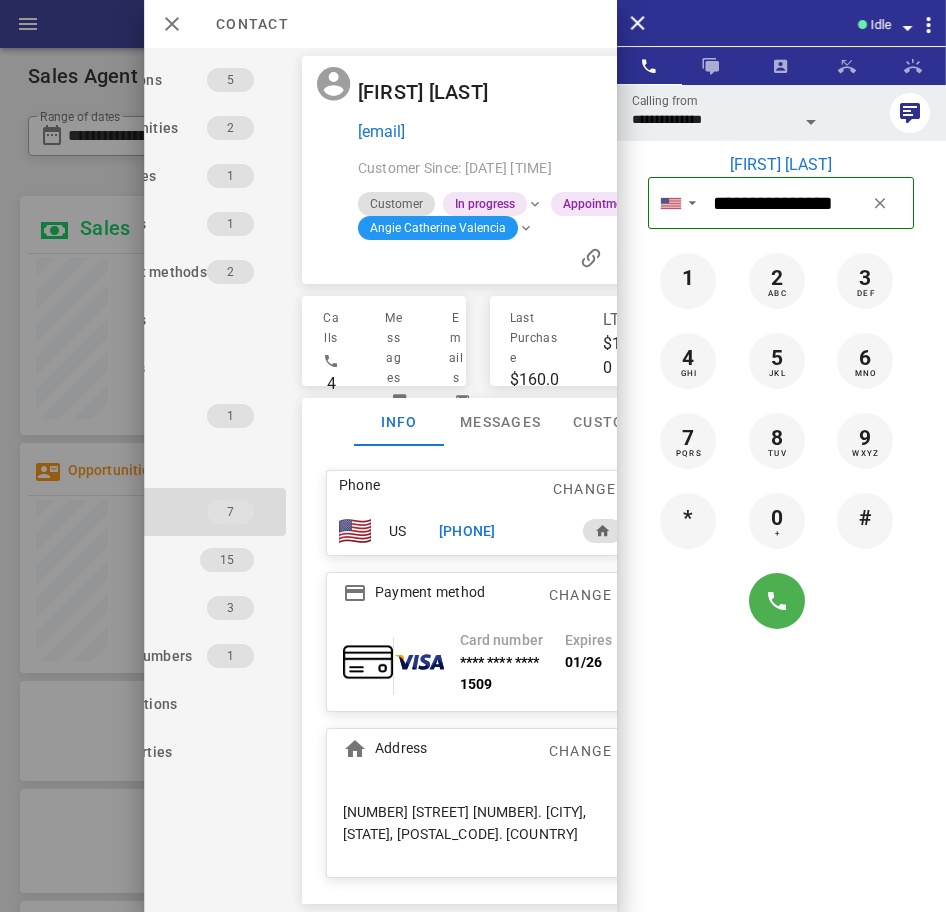 click on "**********" at bounding box center (713, 119) 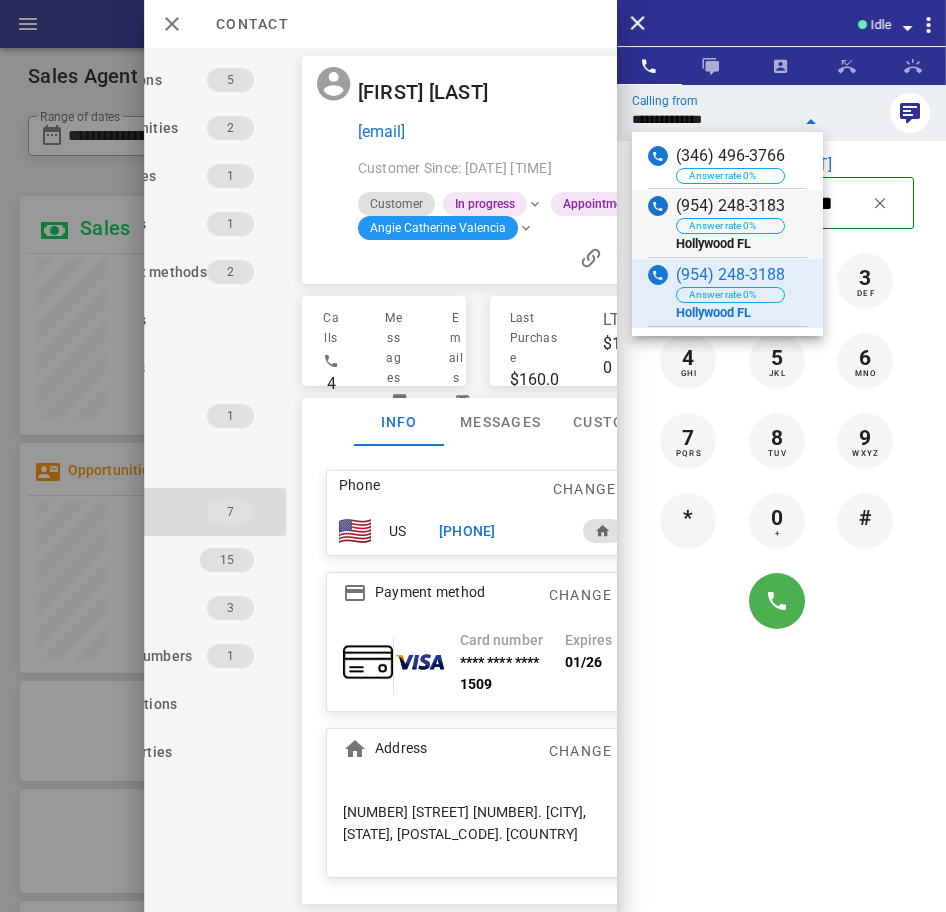 click on "(954) 248-3183" at bounding box center (730, 206) 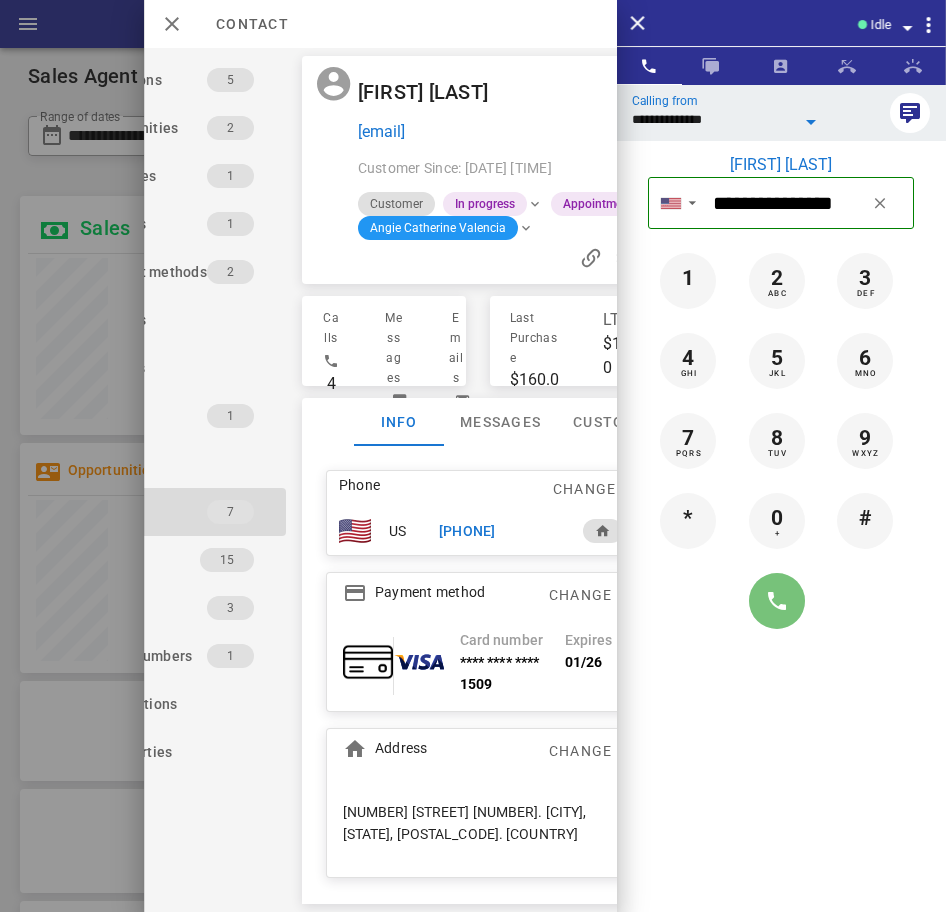 click at bounding box center [777, 601] 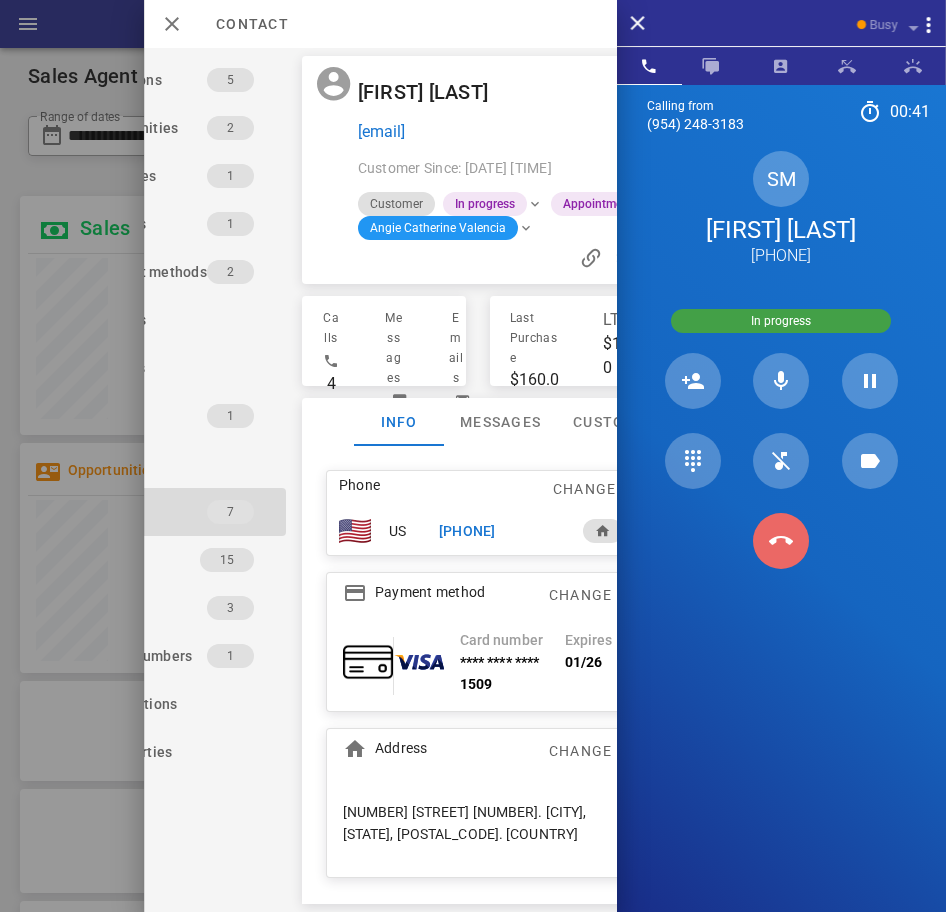 click at bounding box center (781, 541) 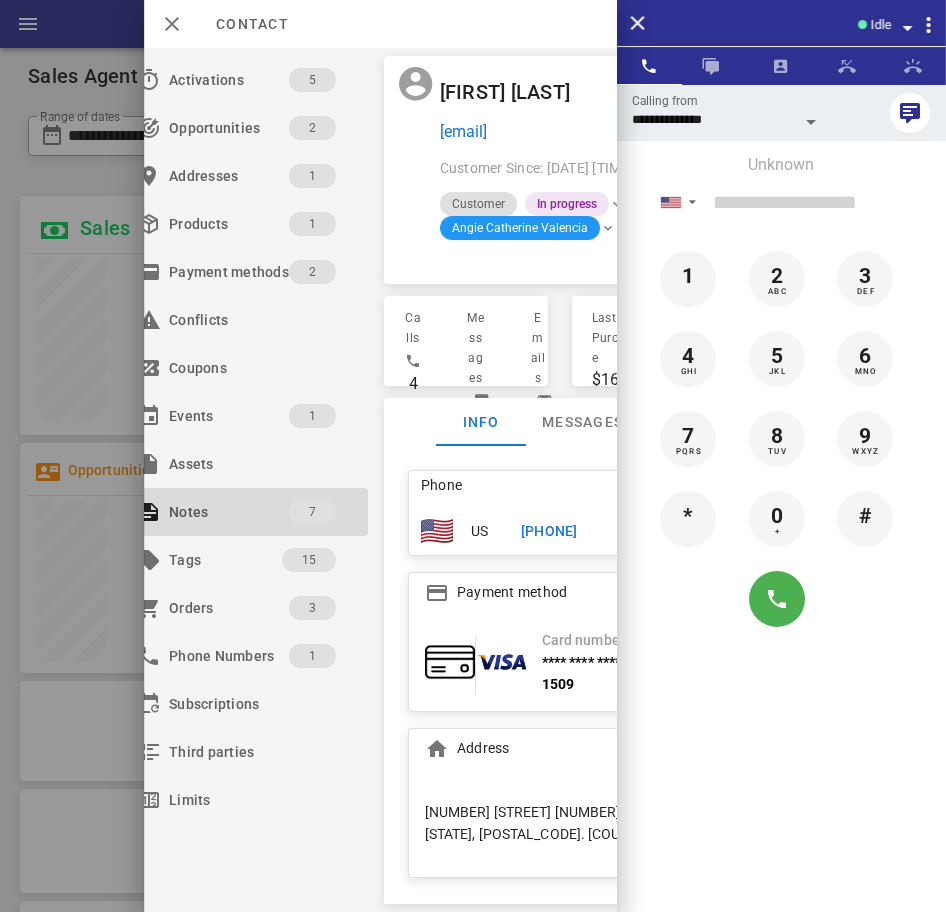 scroll, scrollTop: 0, scrollLeft: 207, axis: horizontal 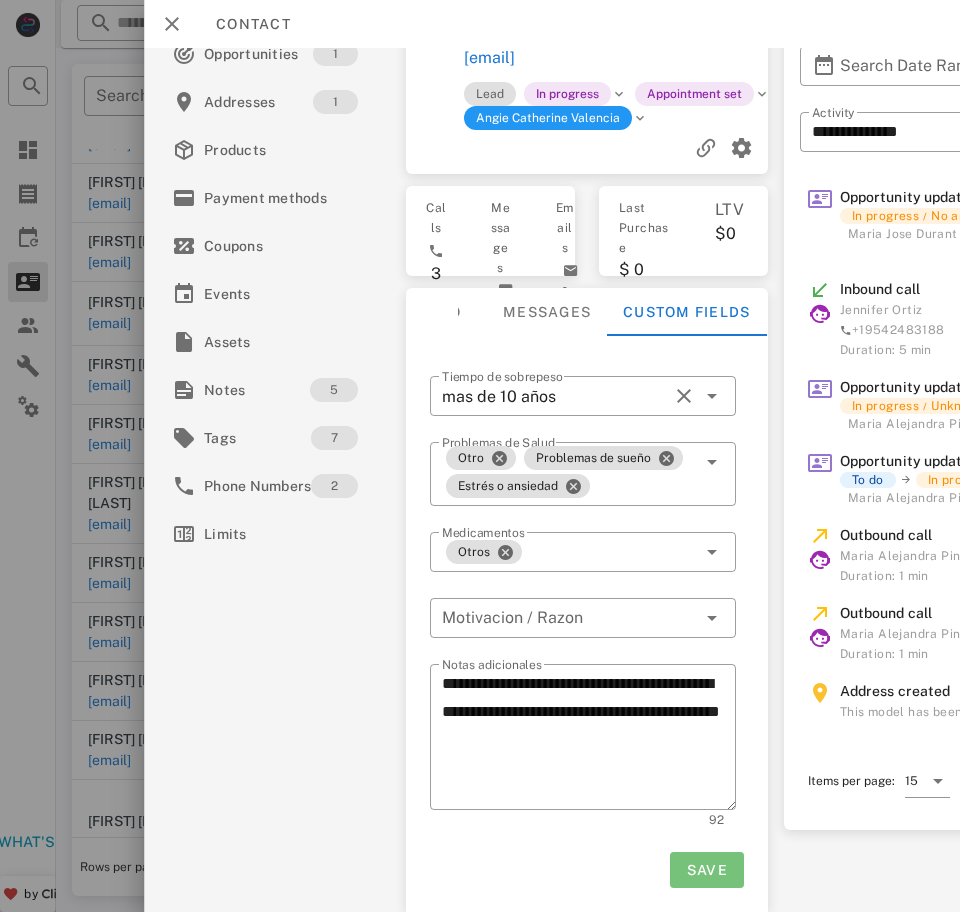 click on "Save" at bounding box center (707, 870) 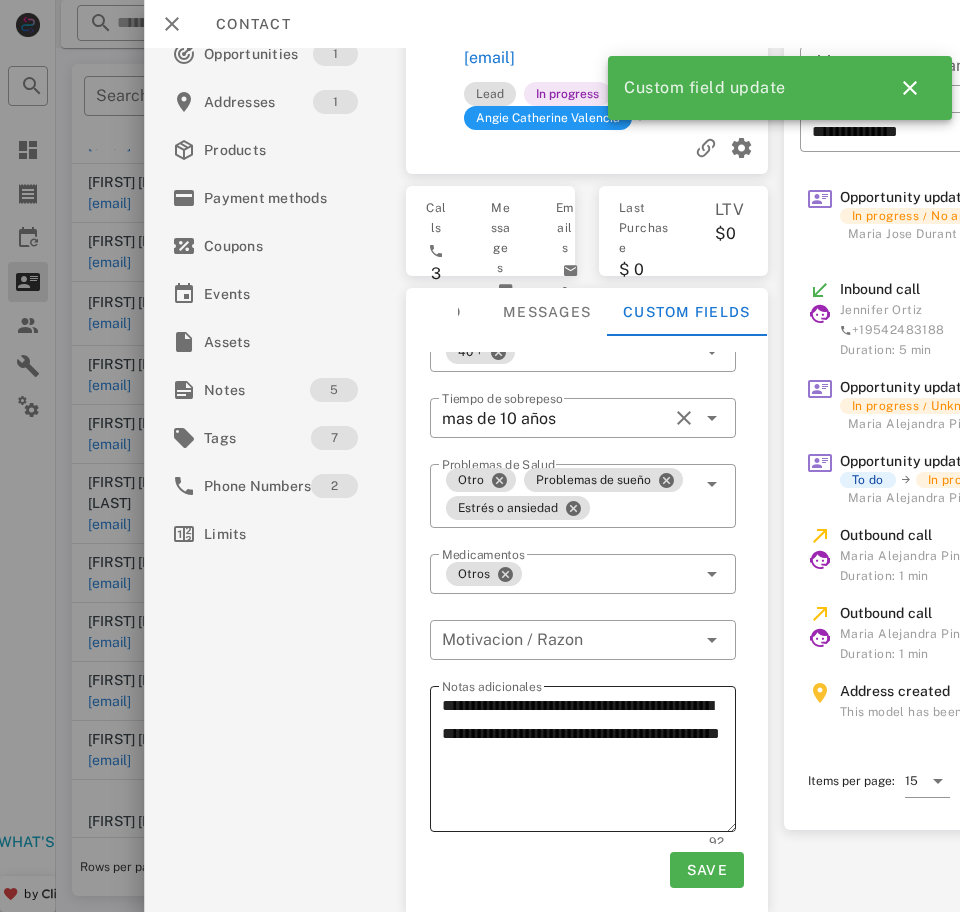 scroll, scrollTop: 0, scrollLeft: 0, axis: both 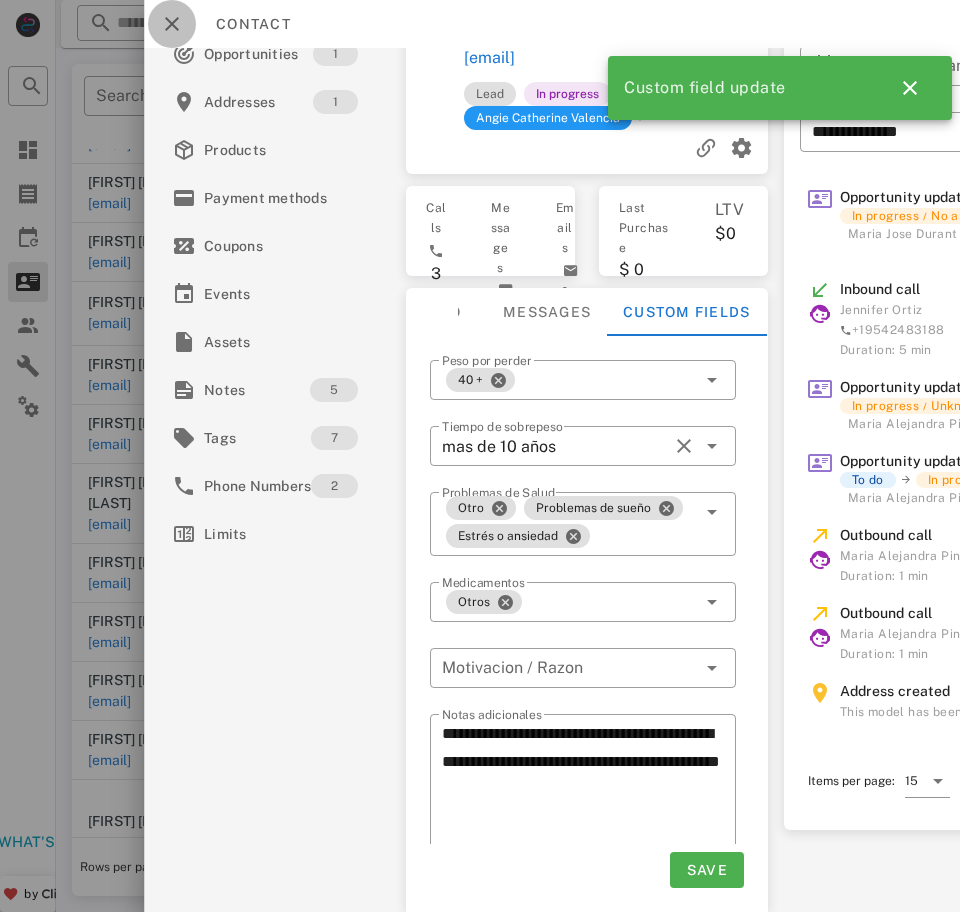 click at bounding box center (172, 24) 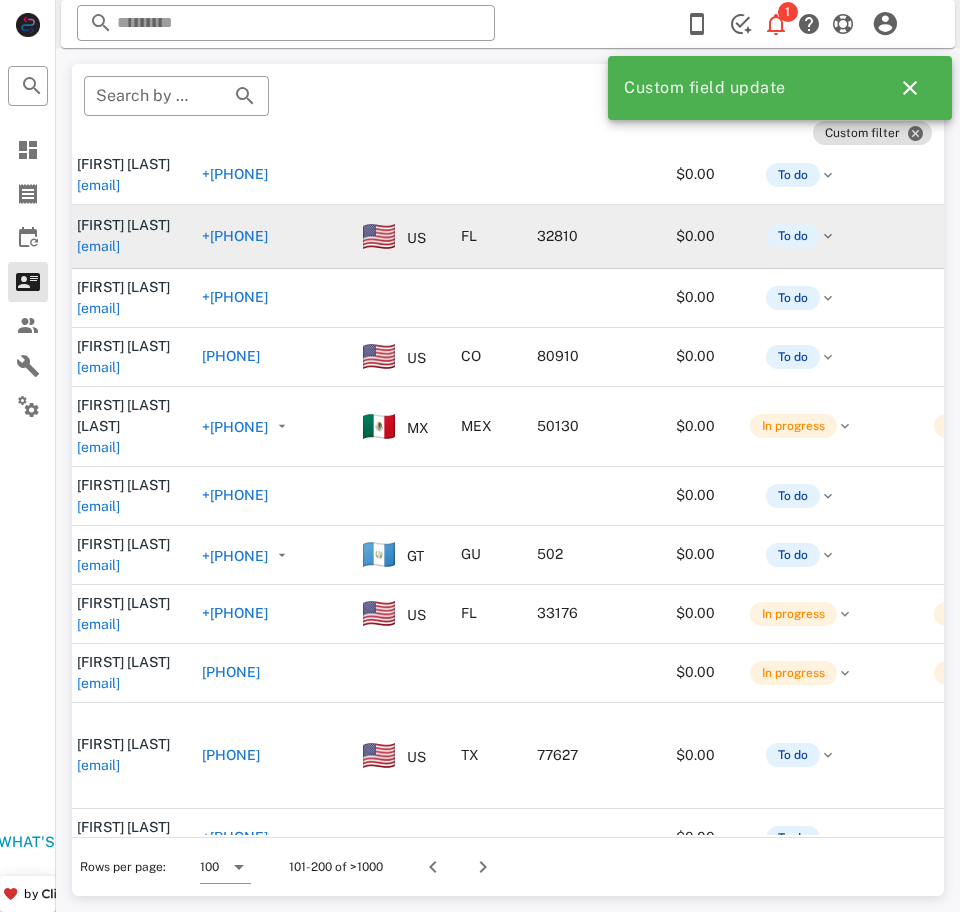 scroll, scrollTop: 1018, scrollLeft: 11, axis: both 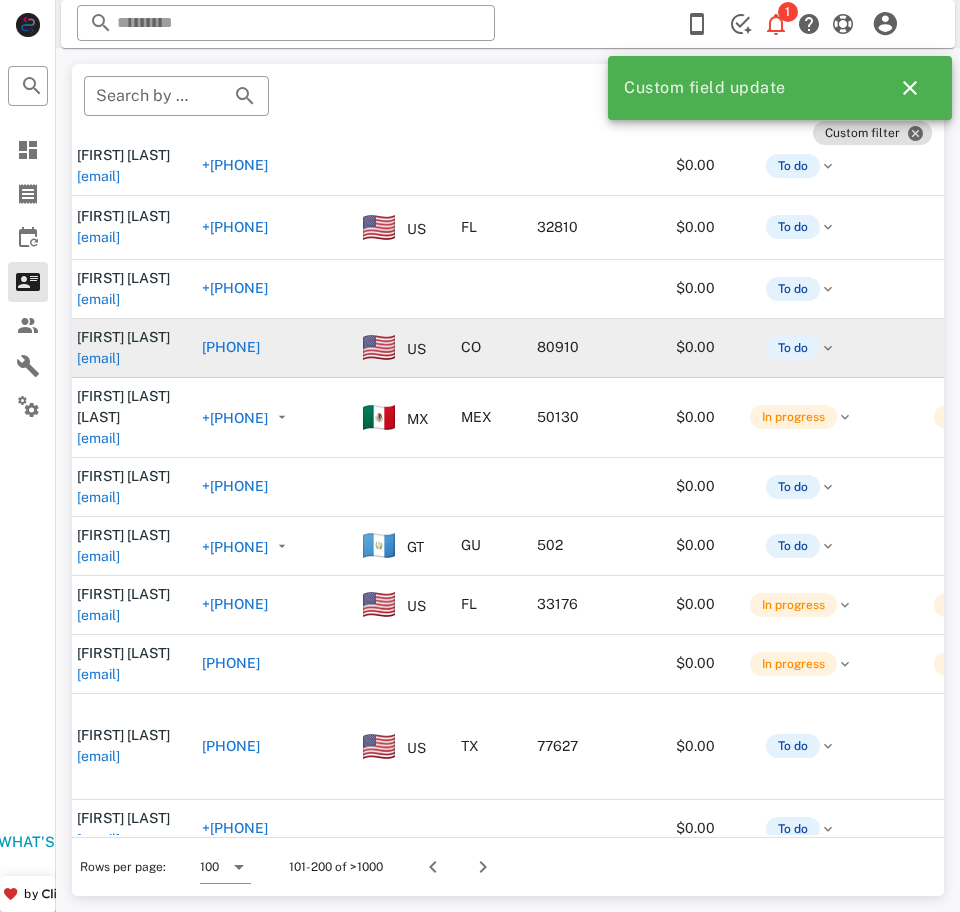click on "[FIRST] [LAST] [EMAIL]" at bounding box center (123, 348) 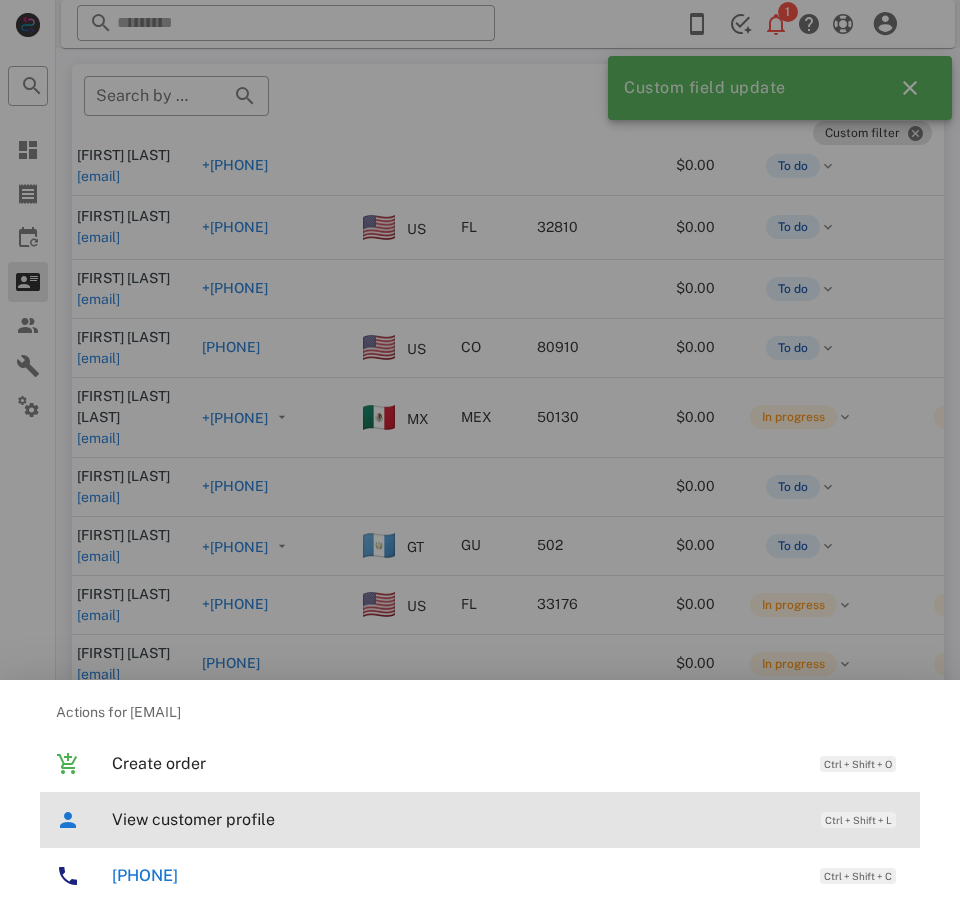 click on "View customer profile Ctrl + Shift + L" at bounding box center [508, 819] 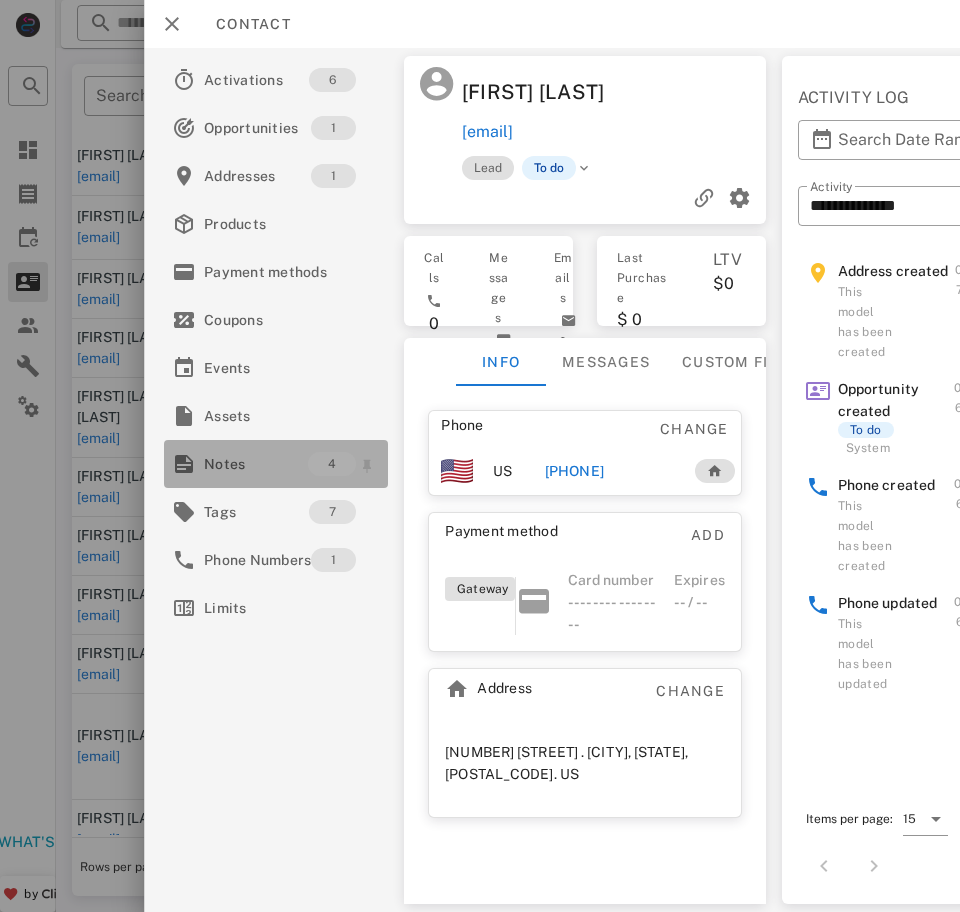 click on "Notes  4" at bounding box center [276, 464] 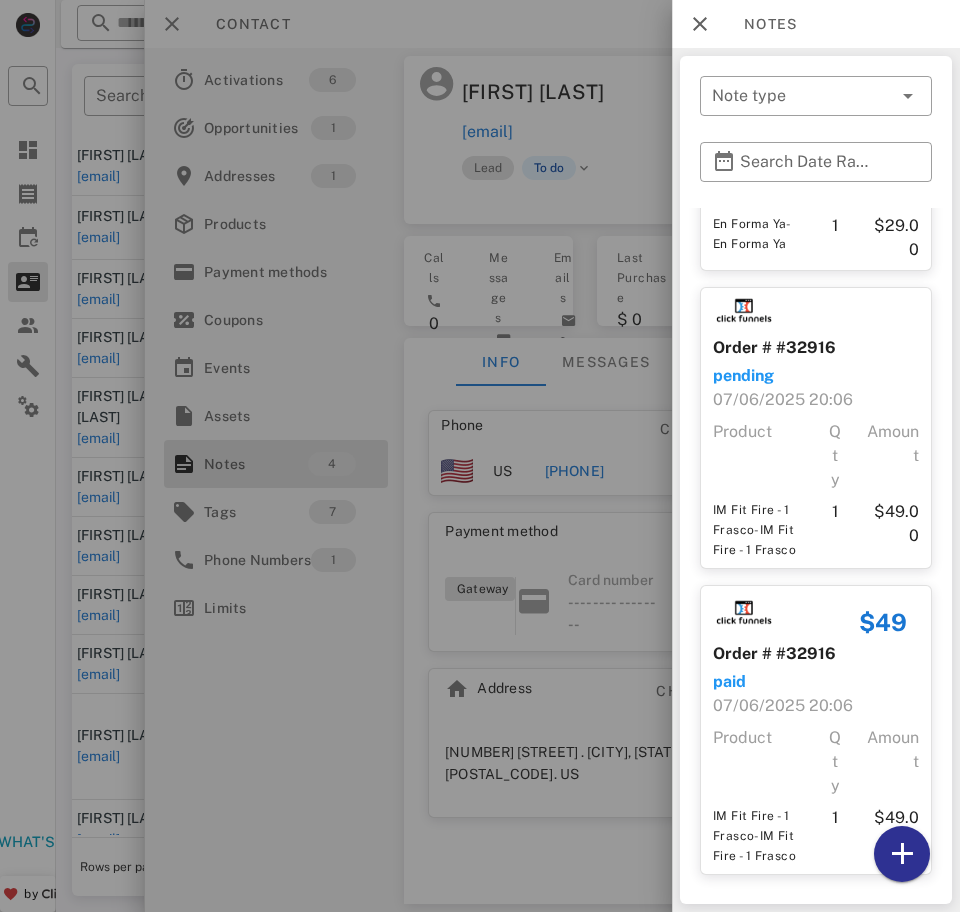 scroll, scrollTop: 505, scrollLeft: 0, axis: vertical 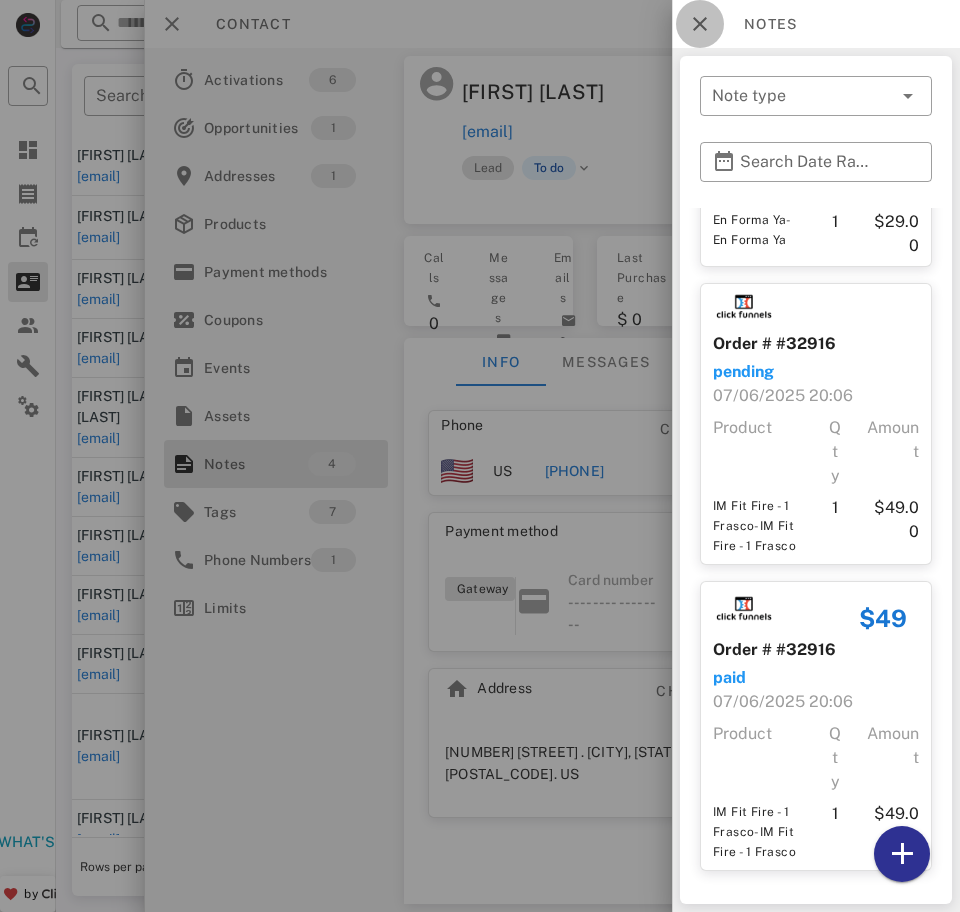 click at bounding box center [700, 24] 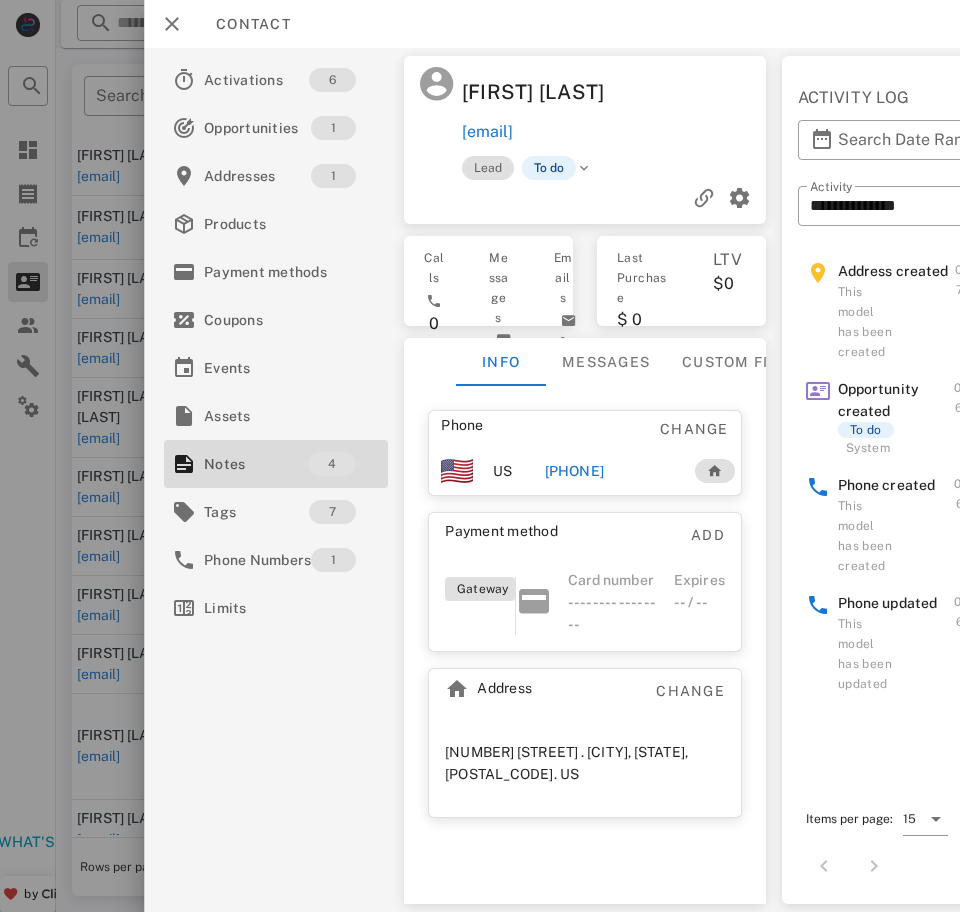 scroll, scrollTop: 0, scrollLeft: 89, axis: horizontal 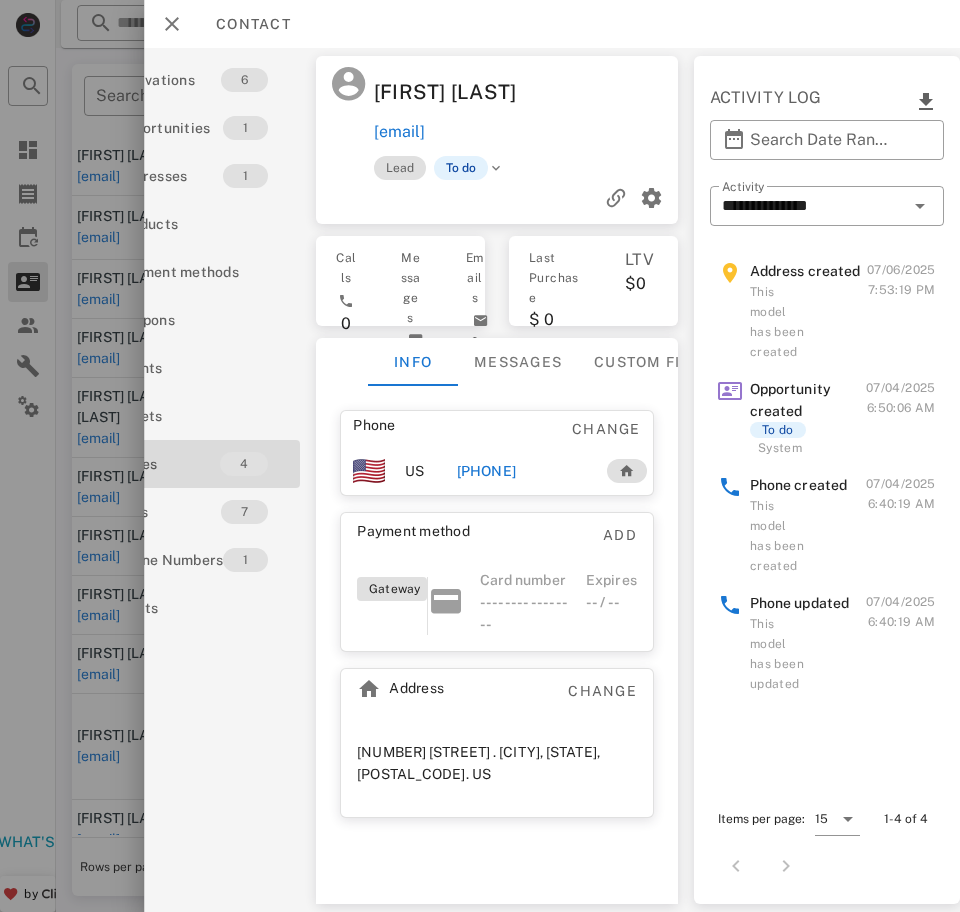 click on "[PHONE]" at bounding box center (486, 471) 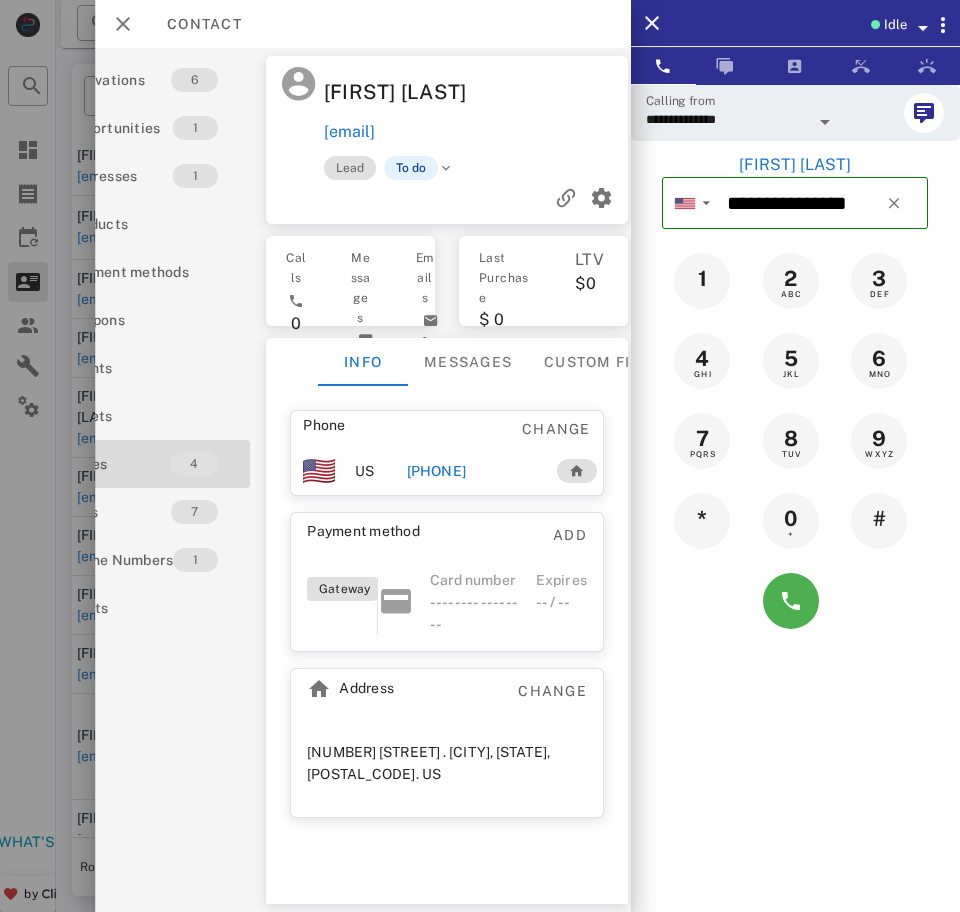 click at bounding box center [825, 122] 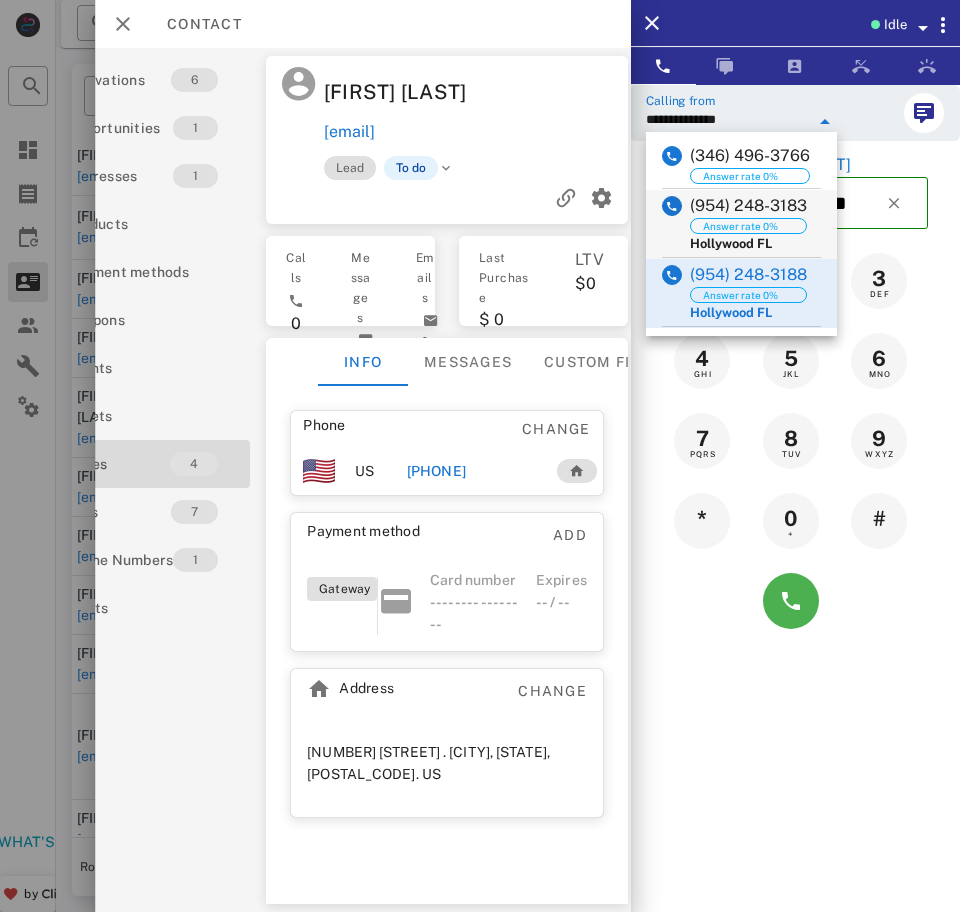 click on "([PHONE]) Answer rate 0% [CITY] [STATE]" at bounding box center (741, 224) 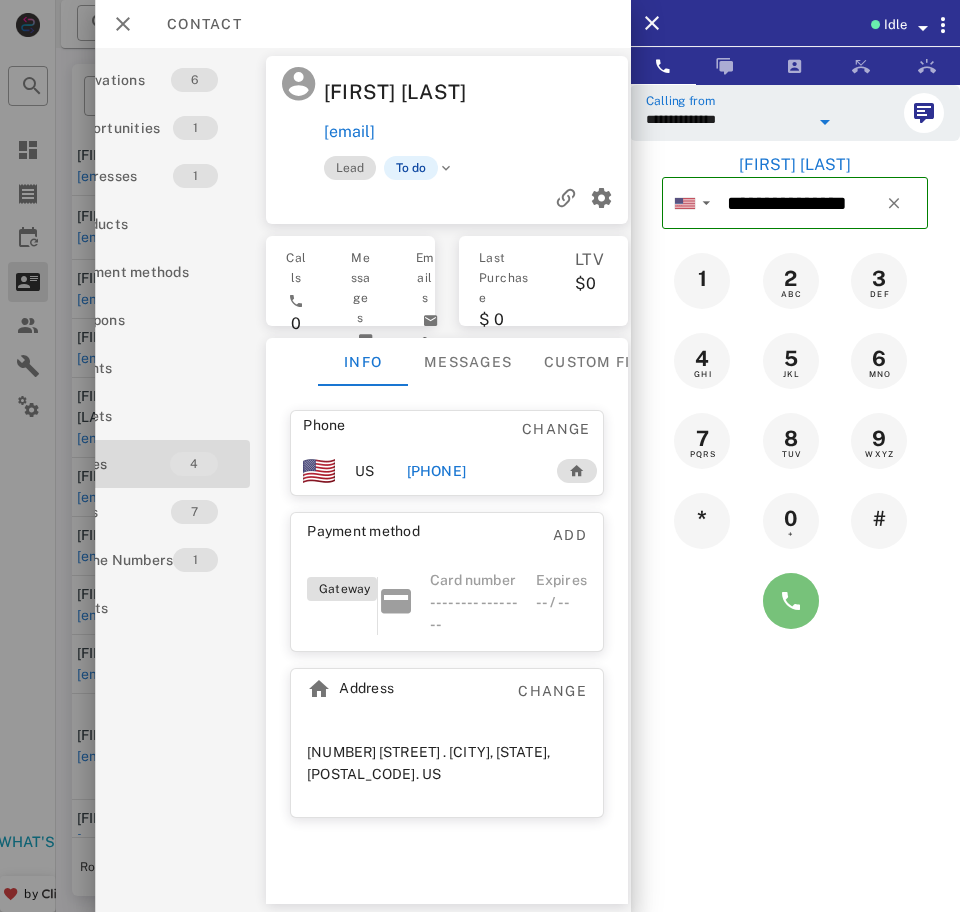 click at bounding box center (791, 601) 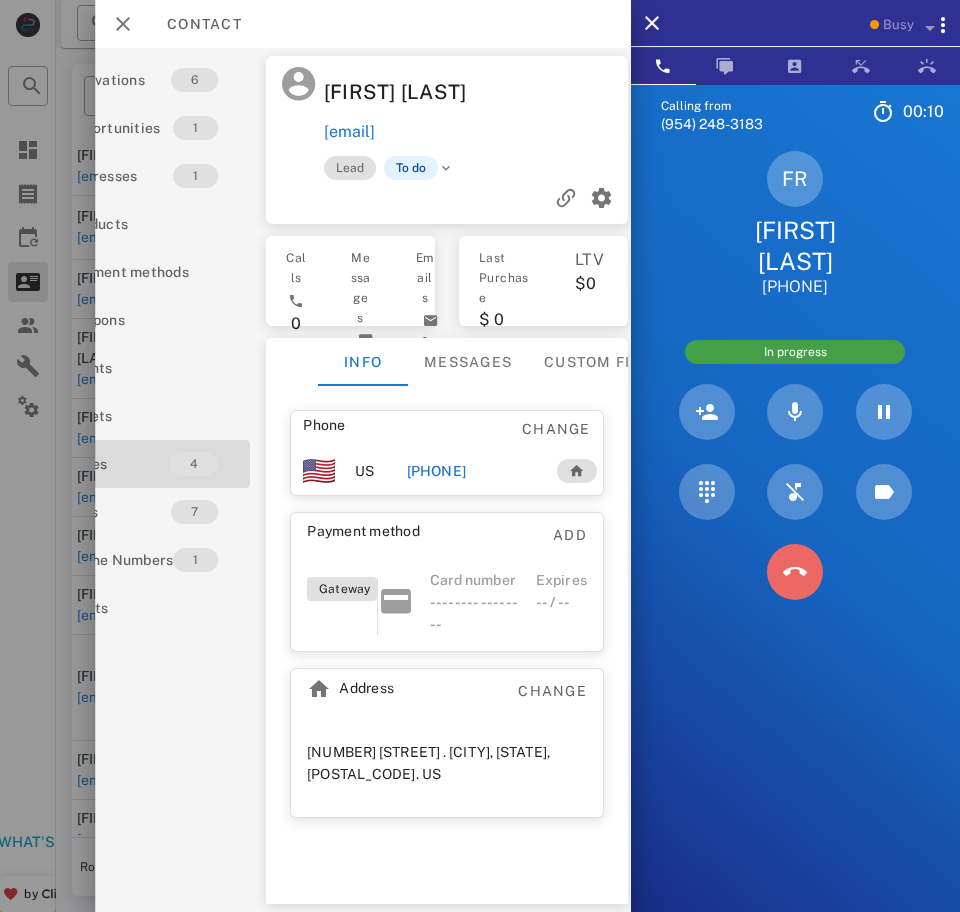 click at bounding box center (795, 572) 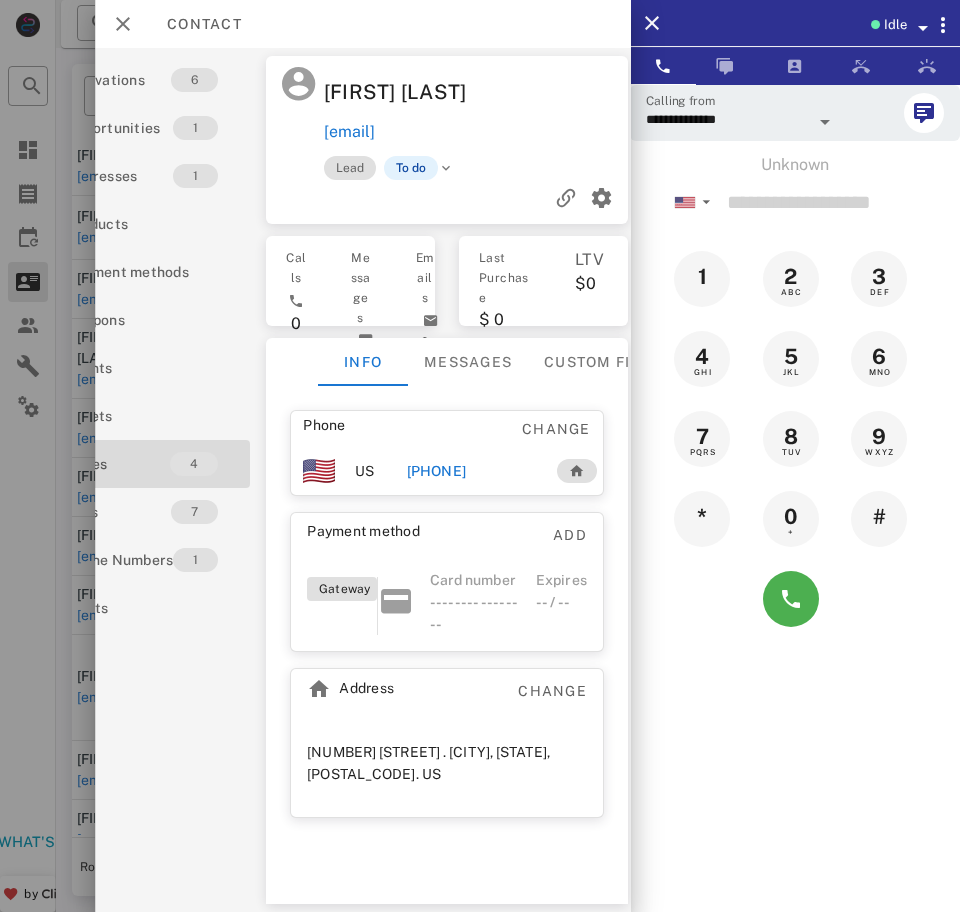 click on "[PHONE]" at bounding box center (436, 471) 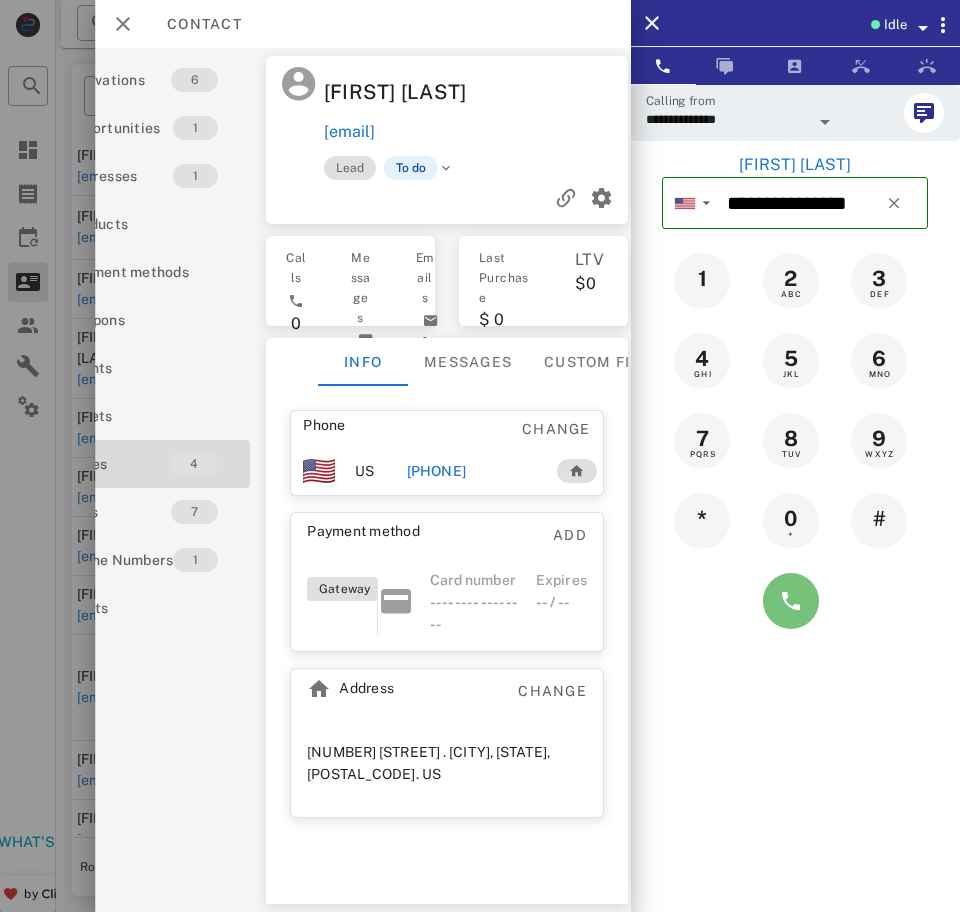 click at bounding box center [791, 601] 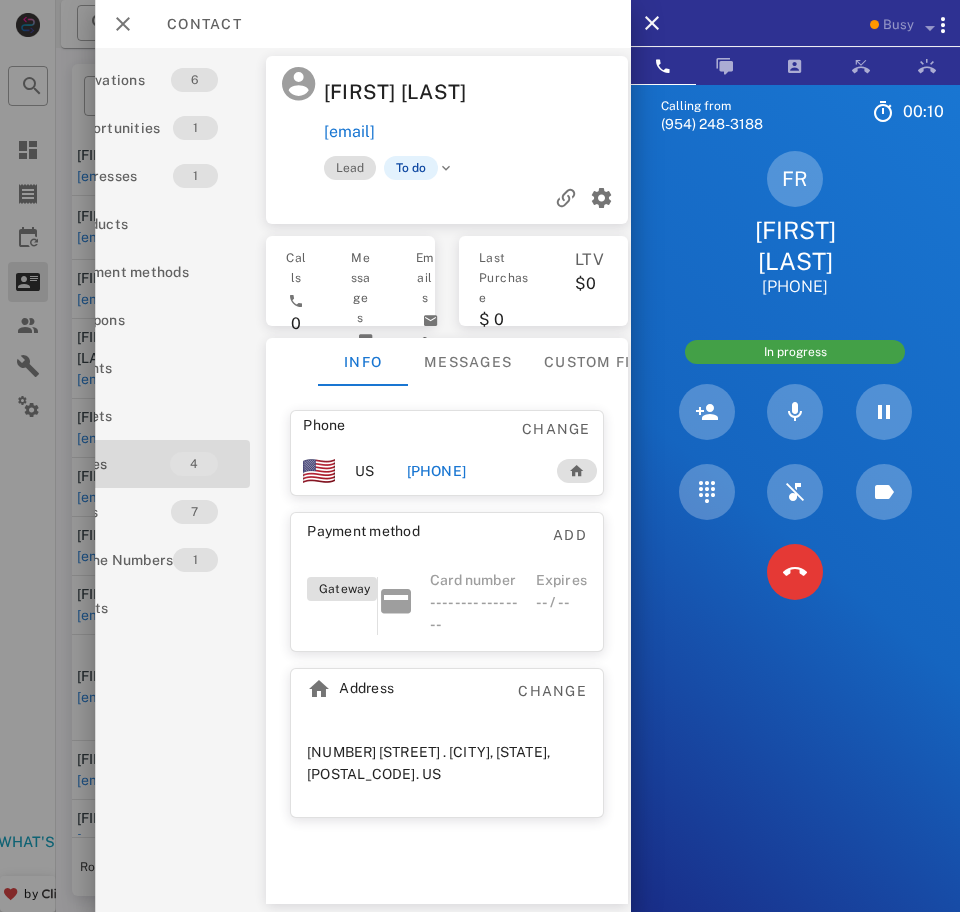 click at bounding box center (795, 572) 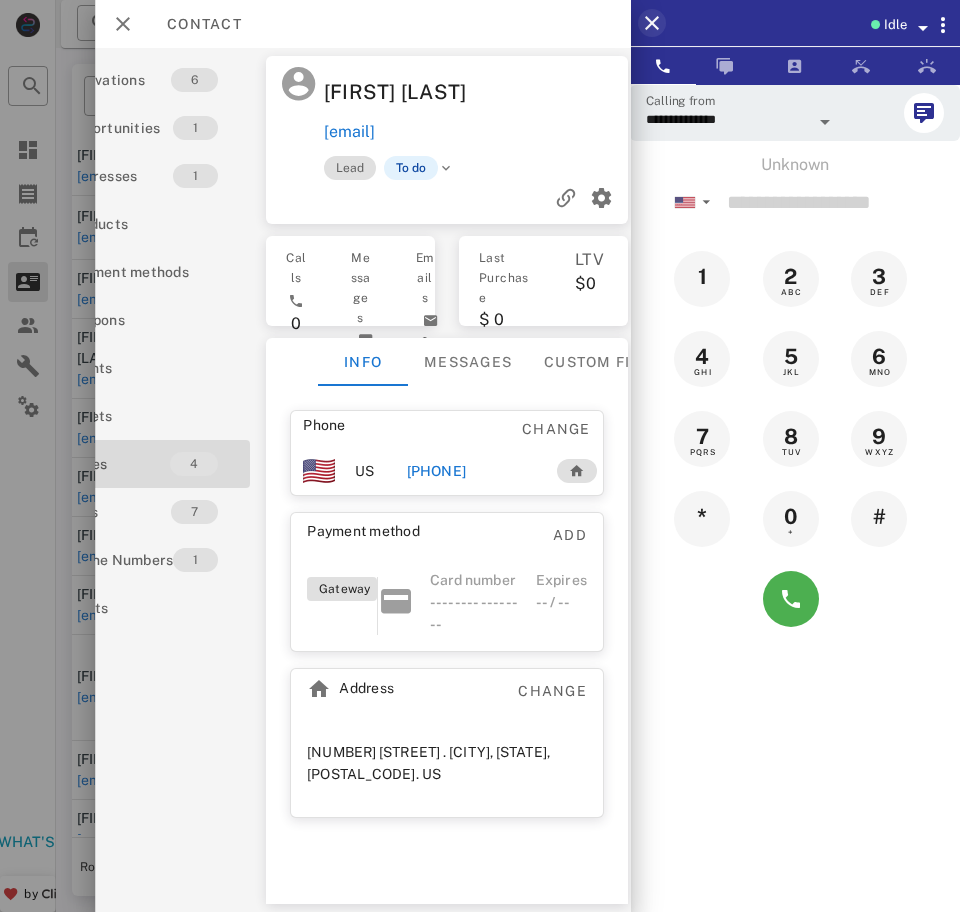 click at bounding box center (652, 23) 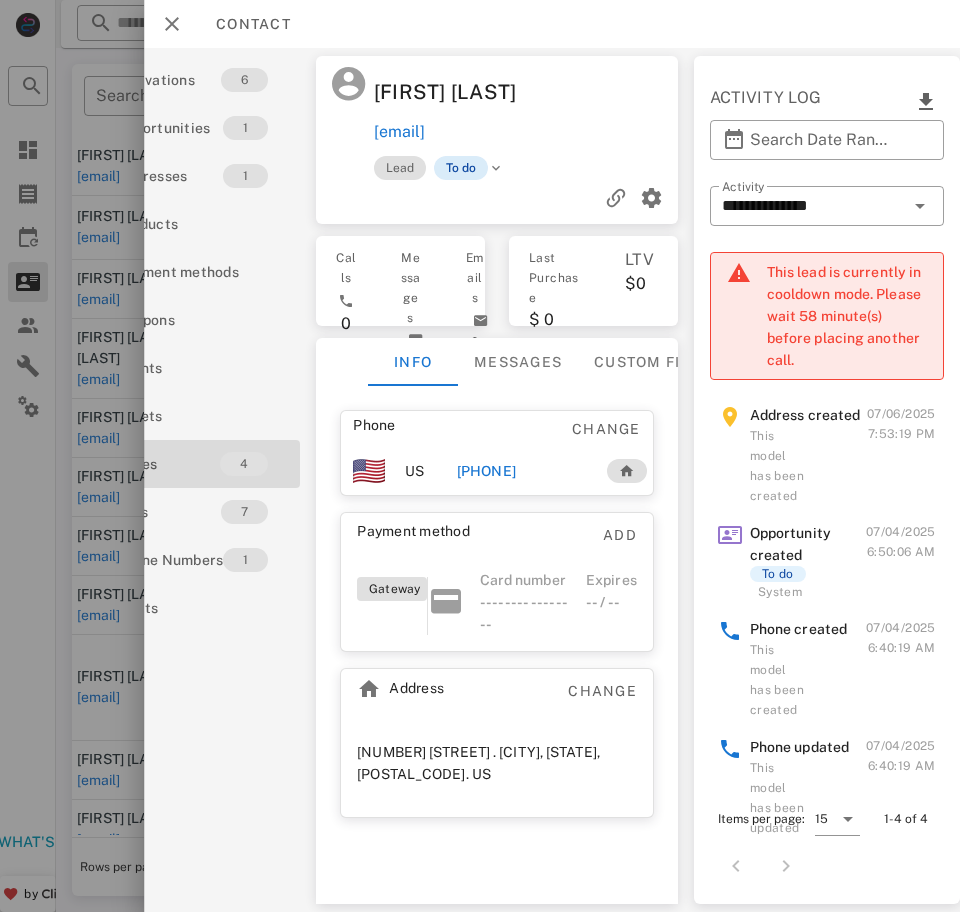 click on "To do" at bounding box center [461, 168] 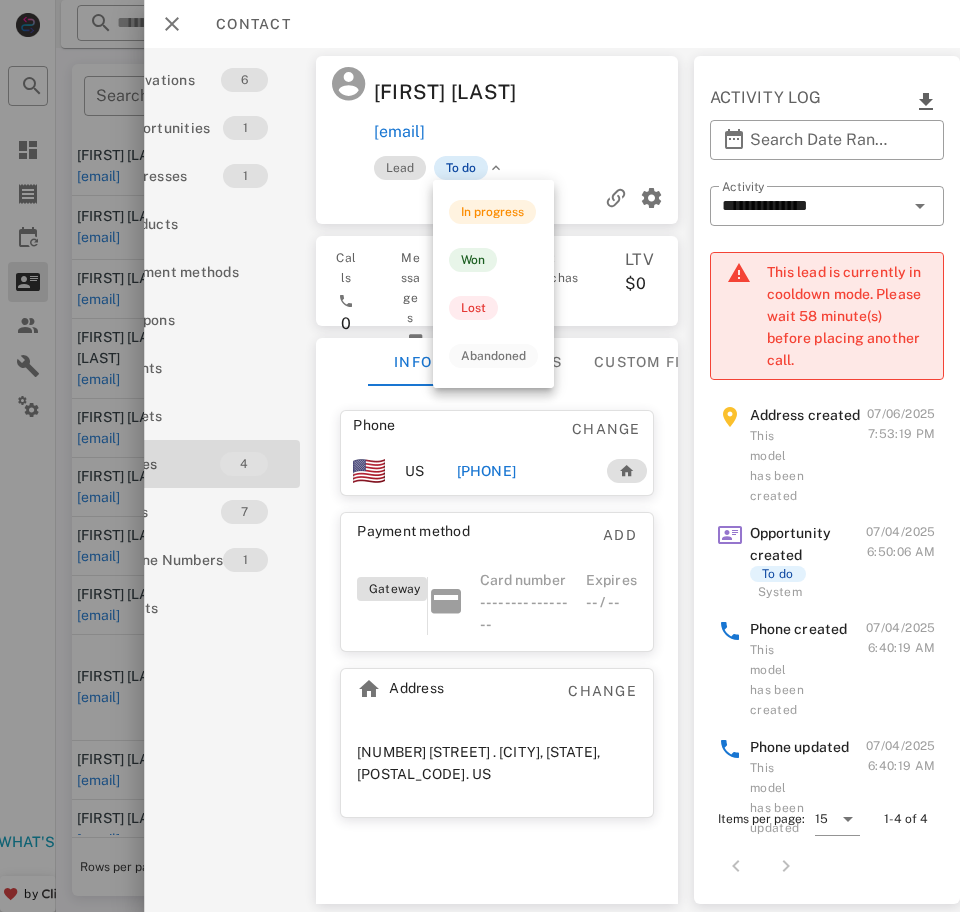 click on "In progress" at bounding box center [492, 212] 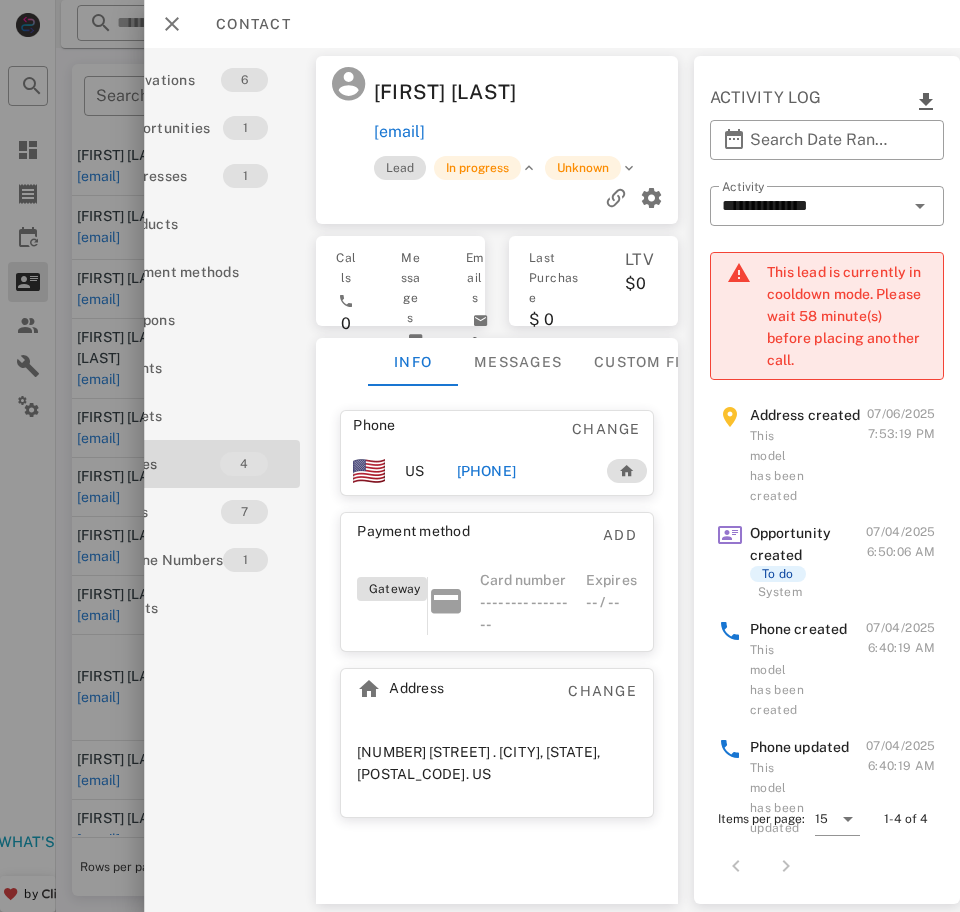 click on "Unknown" at bounding box center [583, 168] 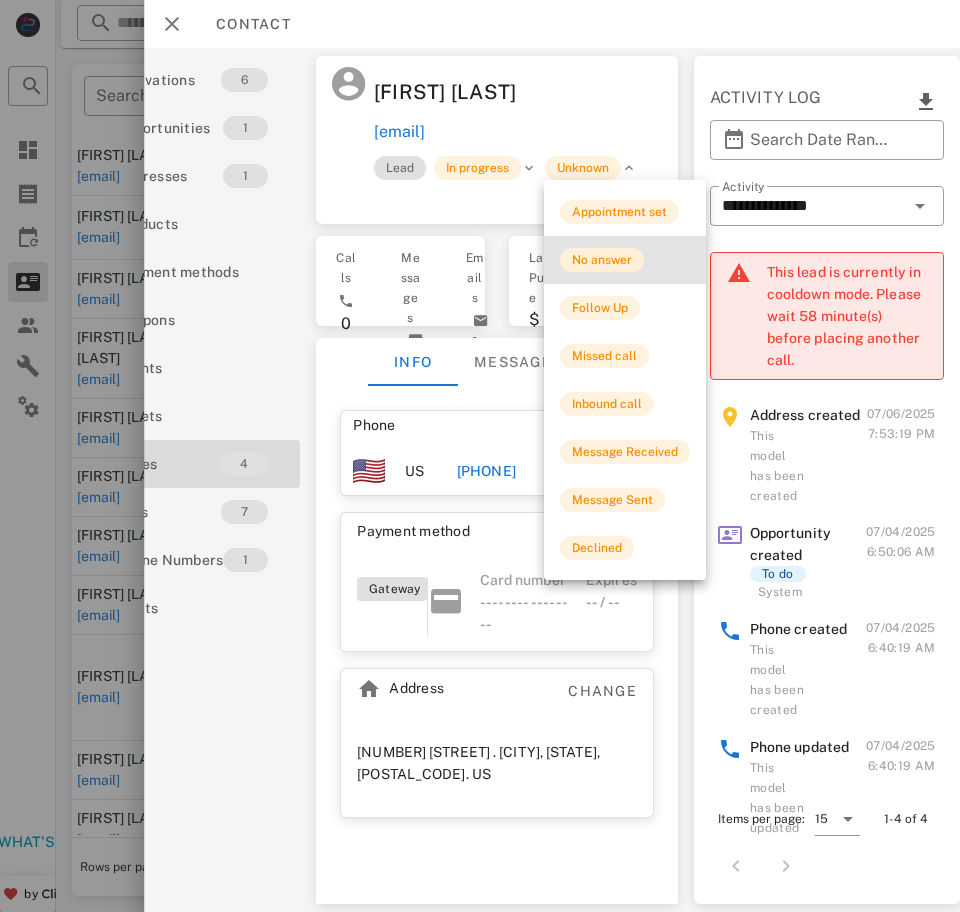 click on "No answer" at bounding box center (602, 260) 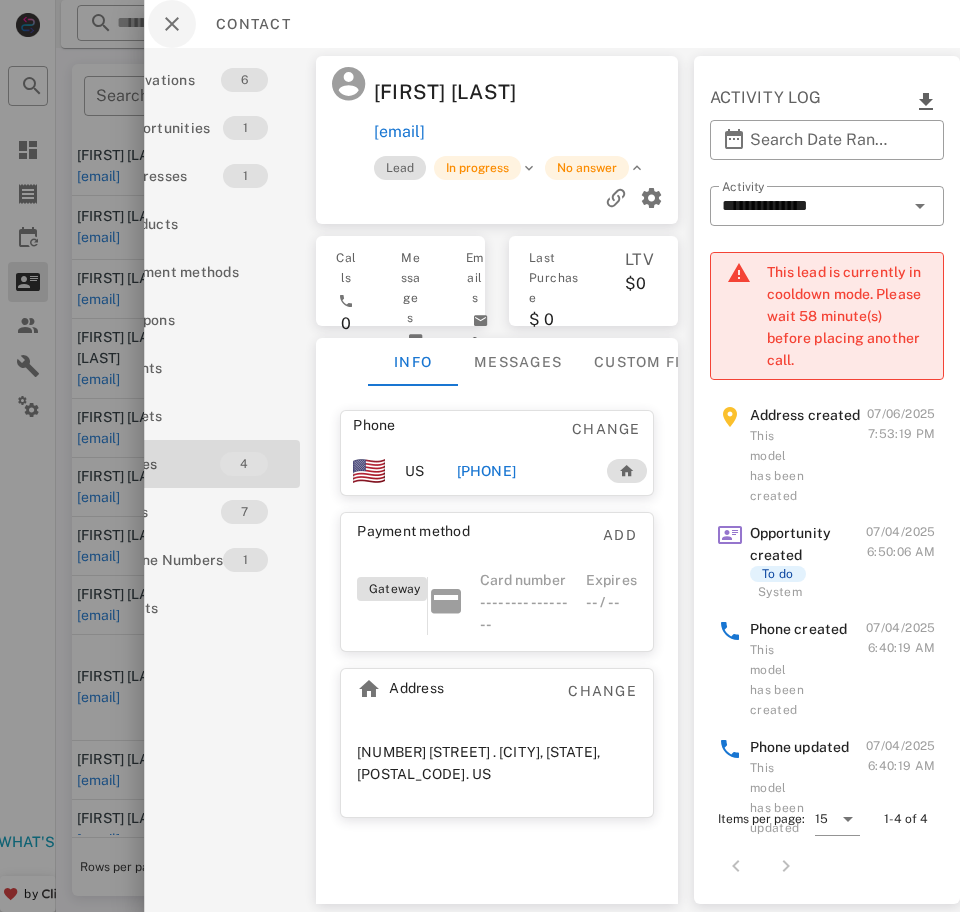 click at bounding box center (172, 24) 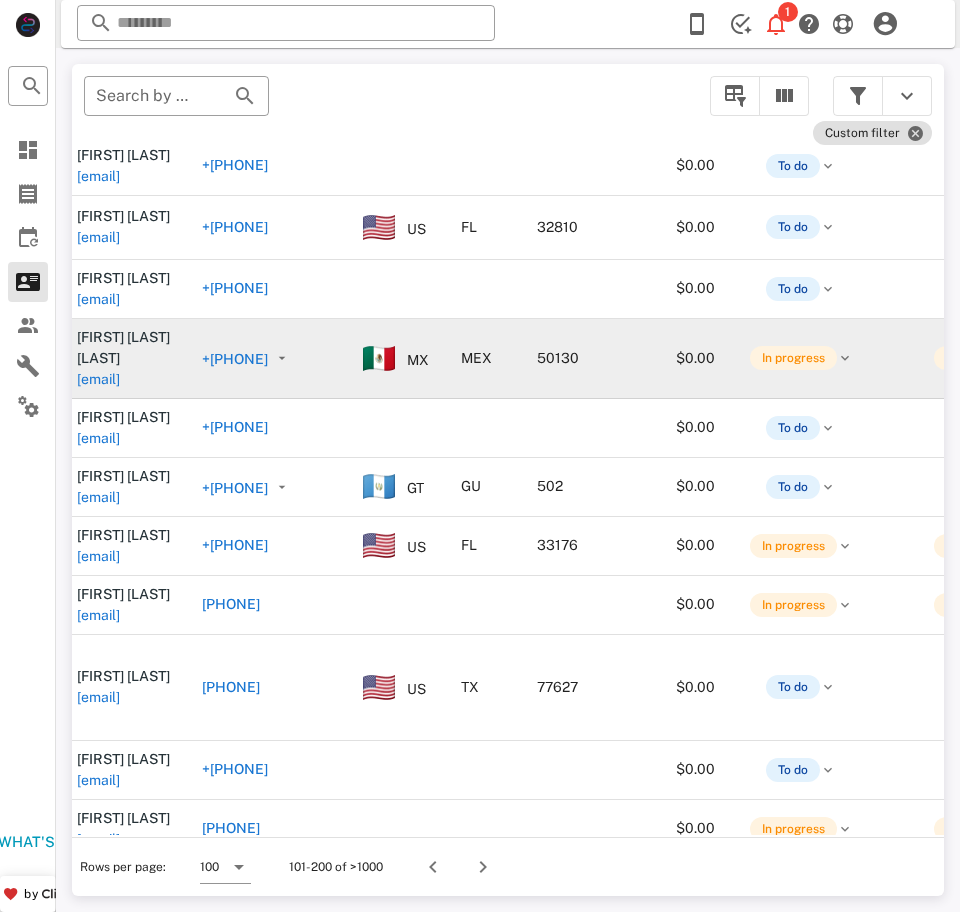 click on "[EMAIL]" at bounding box center [98, 379] 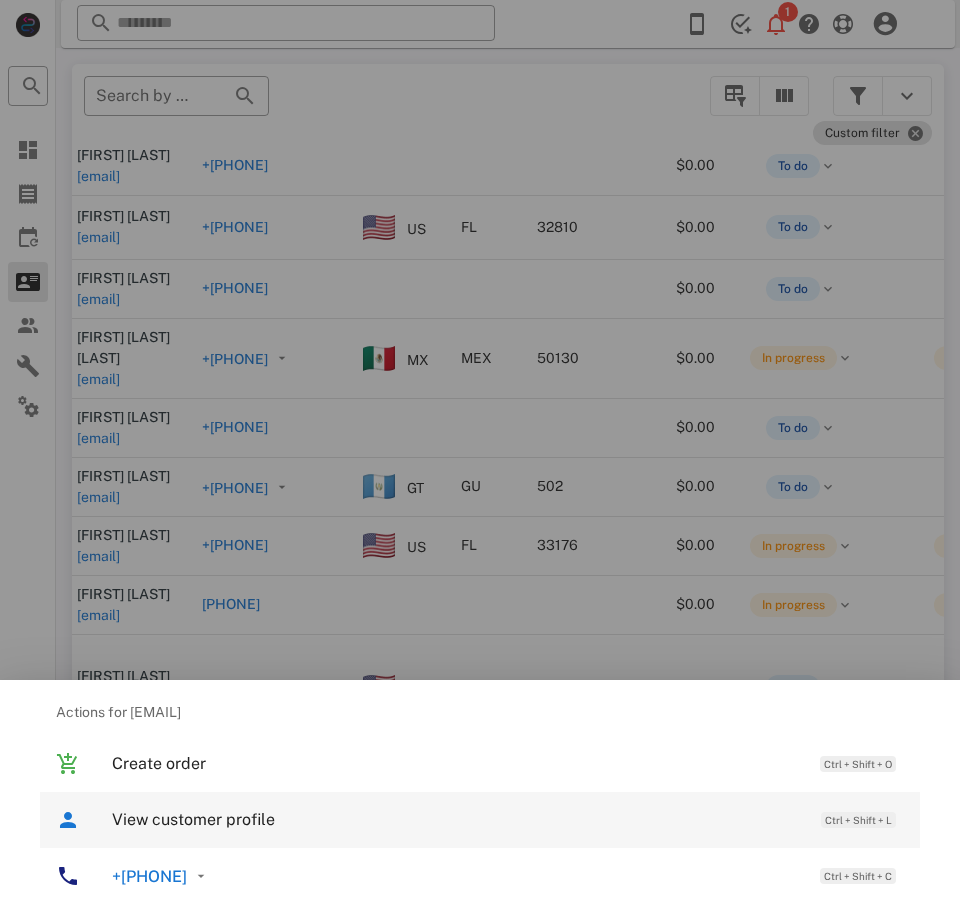 click on "View customer profile" at bounding box center (456, 819) 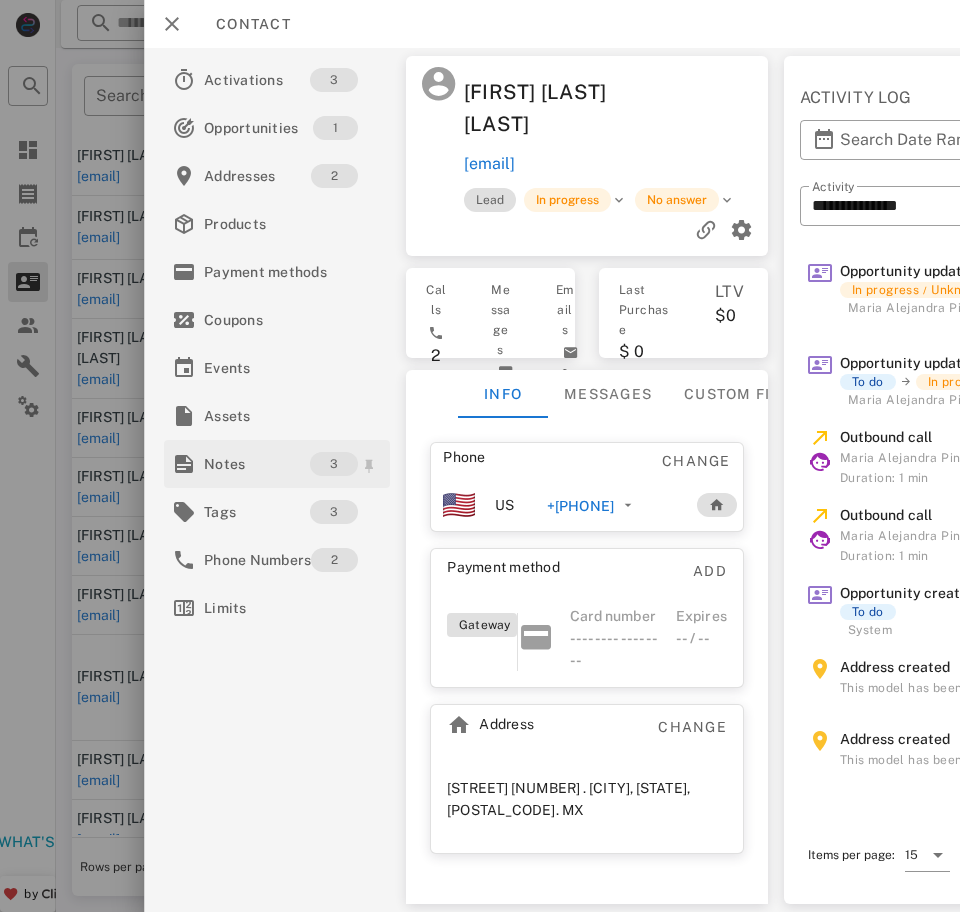 click on "Notes" at bounding box center [257, 464] 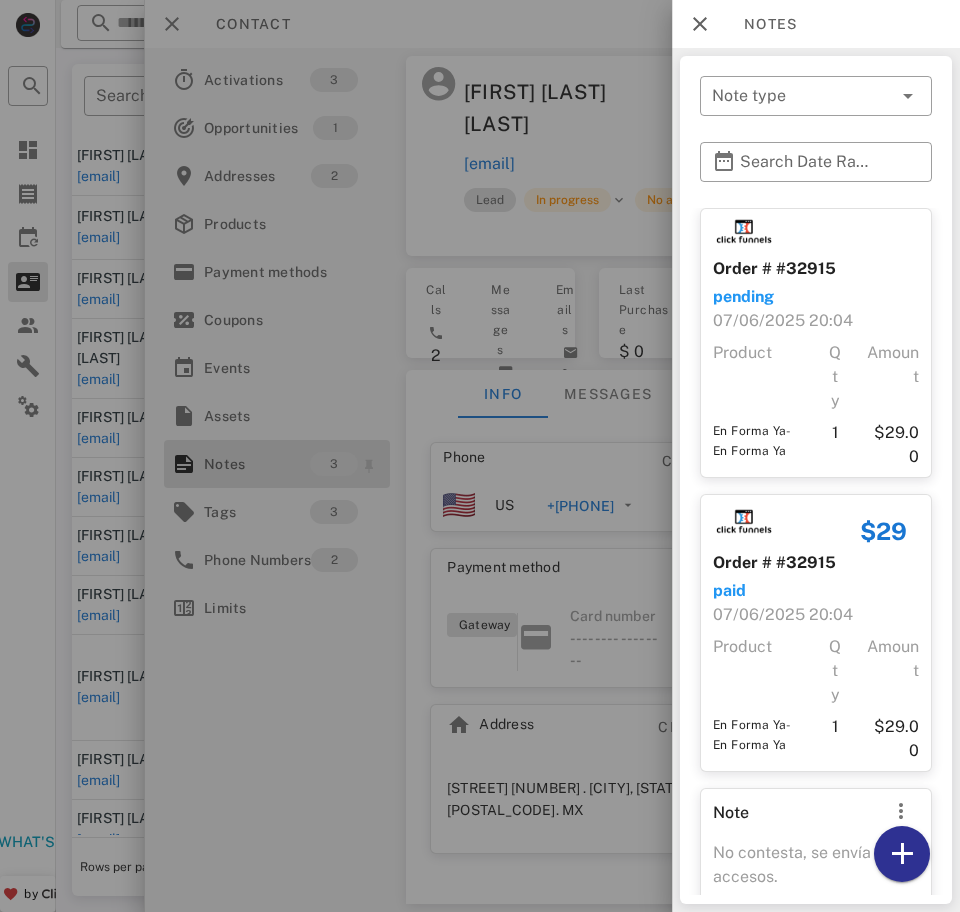 scroll, scrollTop: 113, scrollLeft: 0, axis: vertical 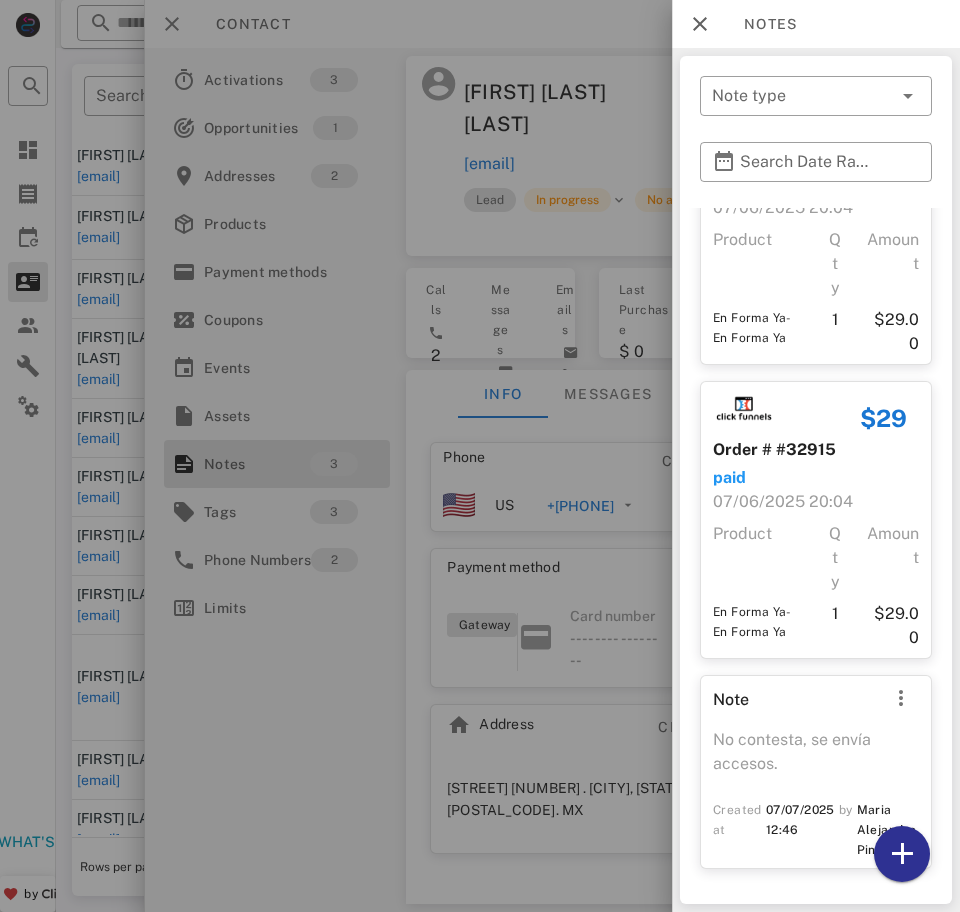 click at bounding box center [480, 456] 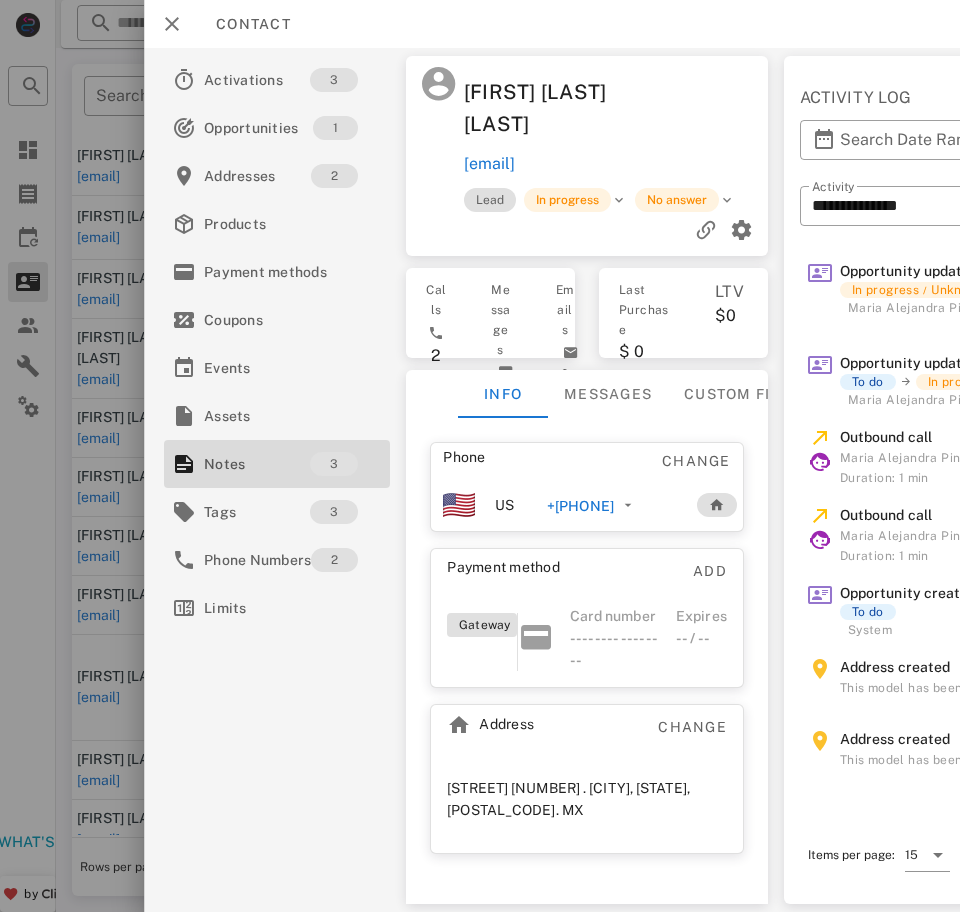 click on "+[PHONE]" at bounding box center [580, 506] 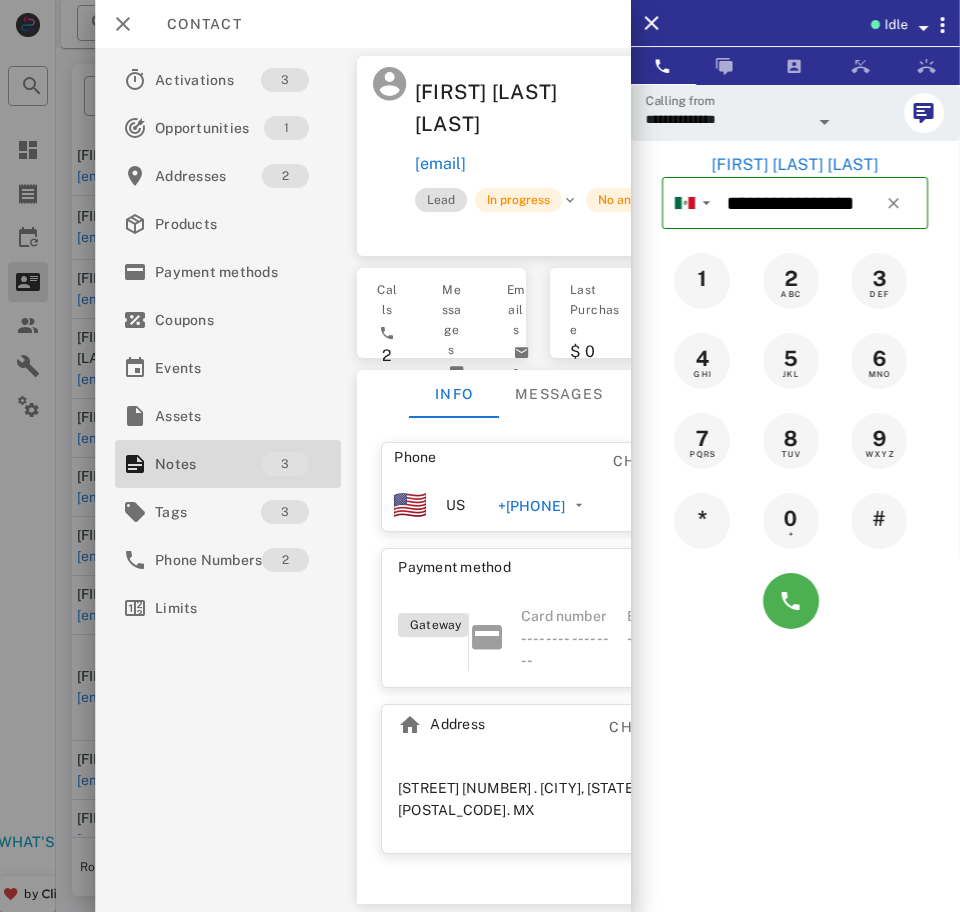 click on "**********" at bounding box center [727, 119] 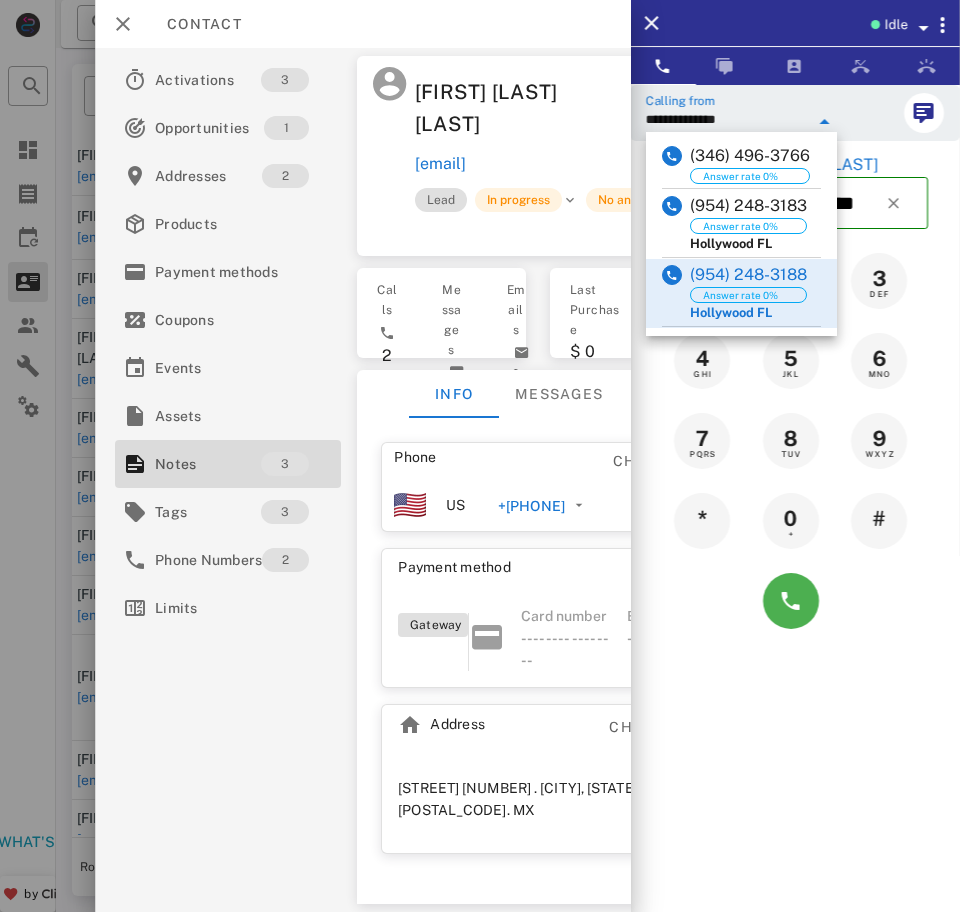 click on "(954) 248-3183" at bounding box center [748, 206] 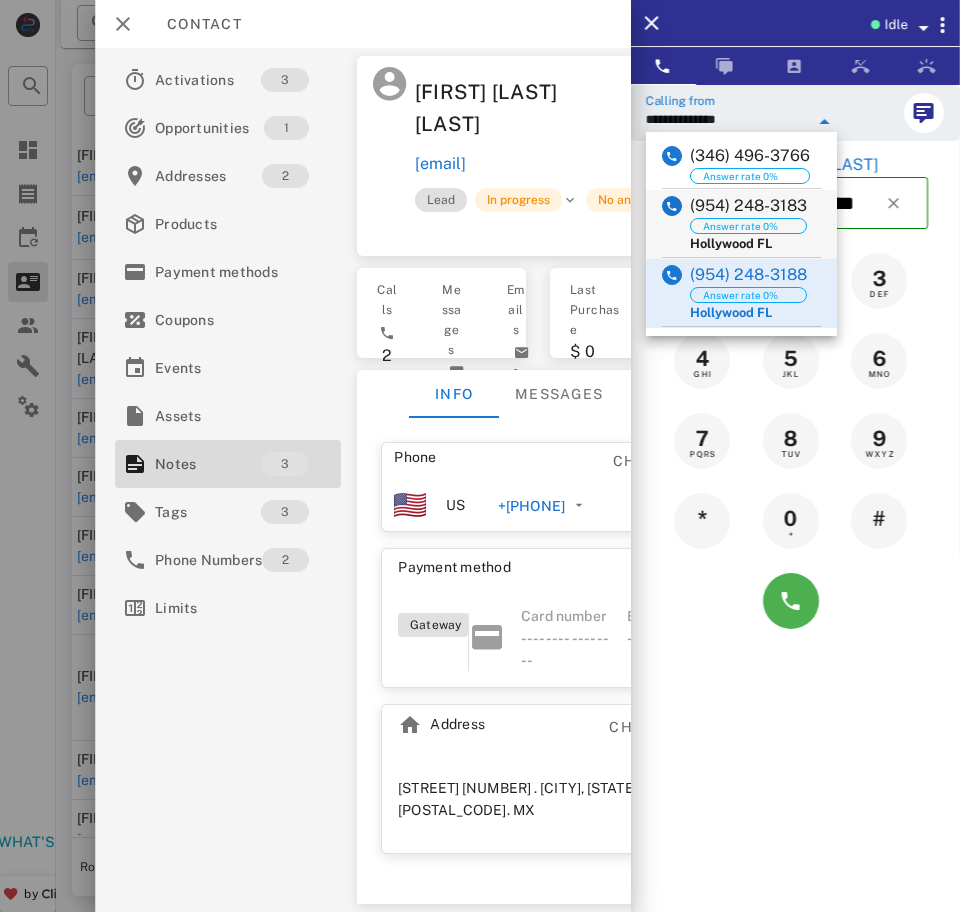 type on "**********" 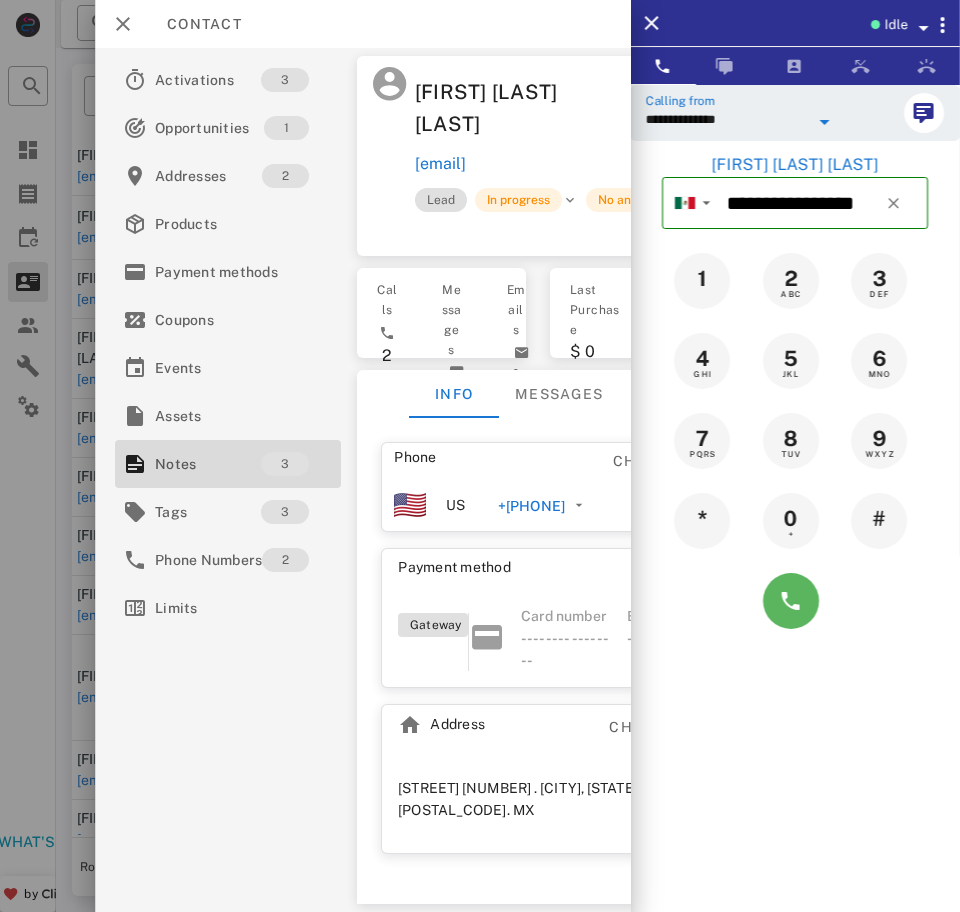 click at bounding box center [791, 601] 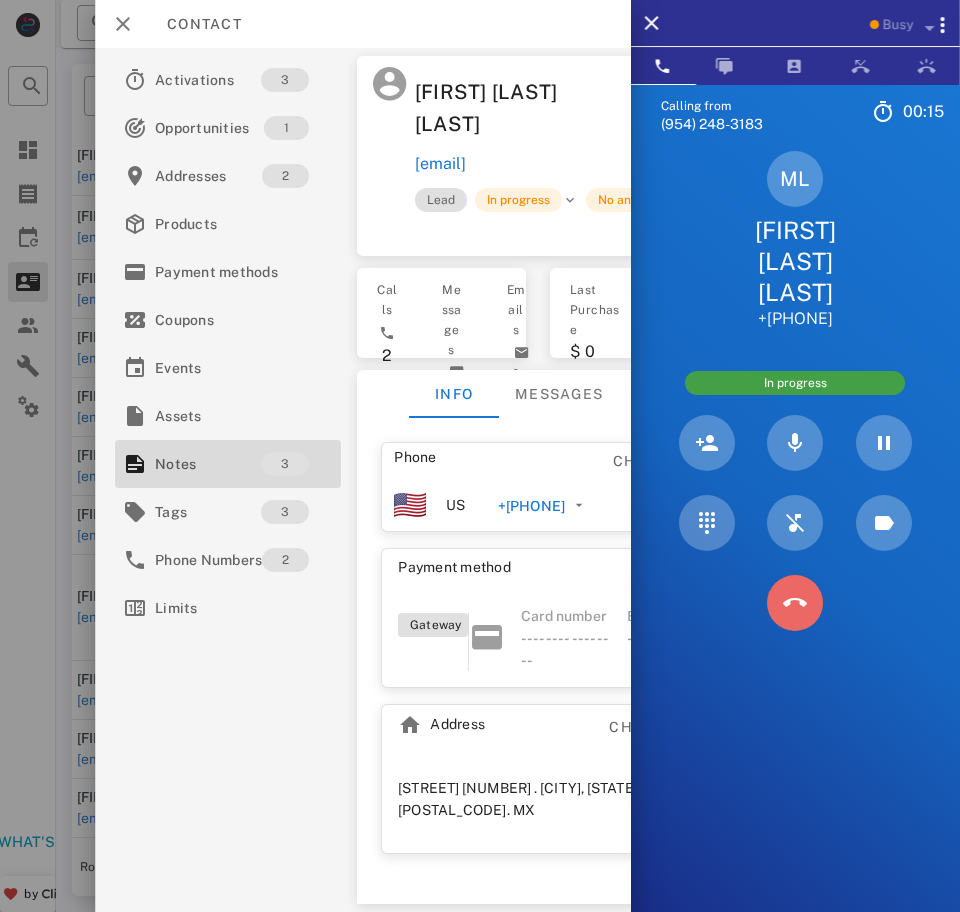 click at bounding box center [795, 603] 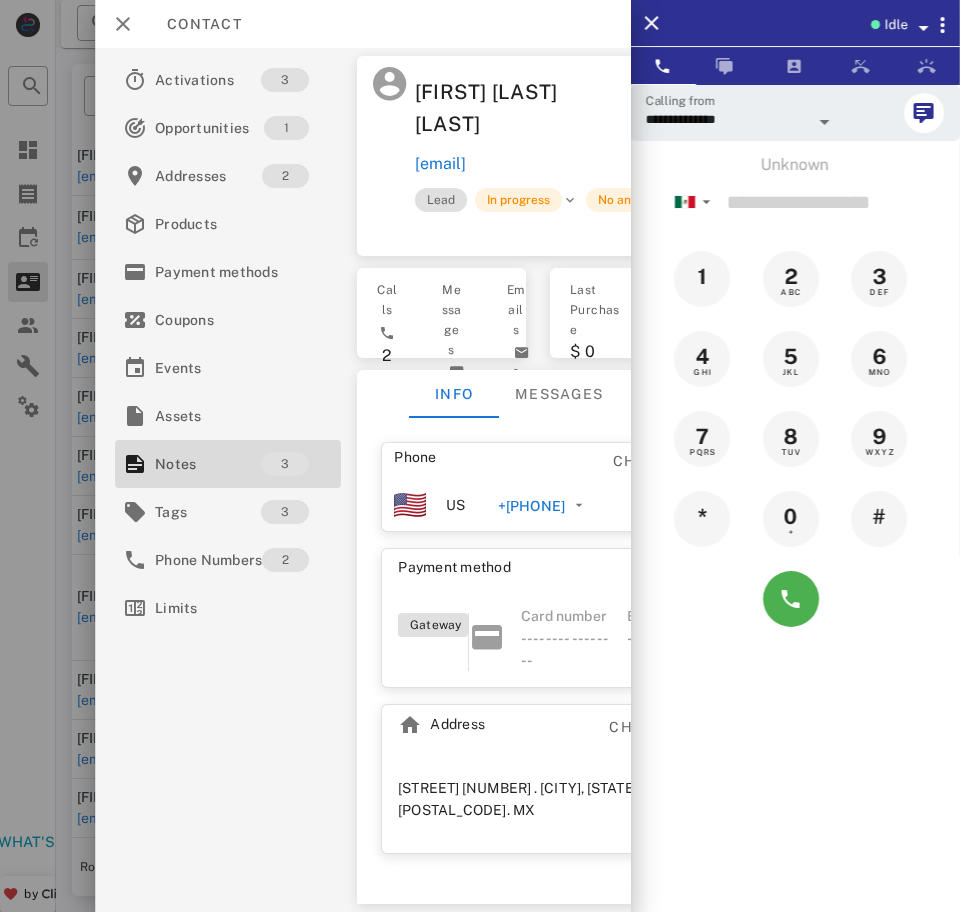 click on "+[PHONE]" at bounding box center (531, 506) 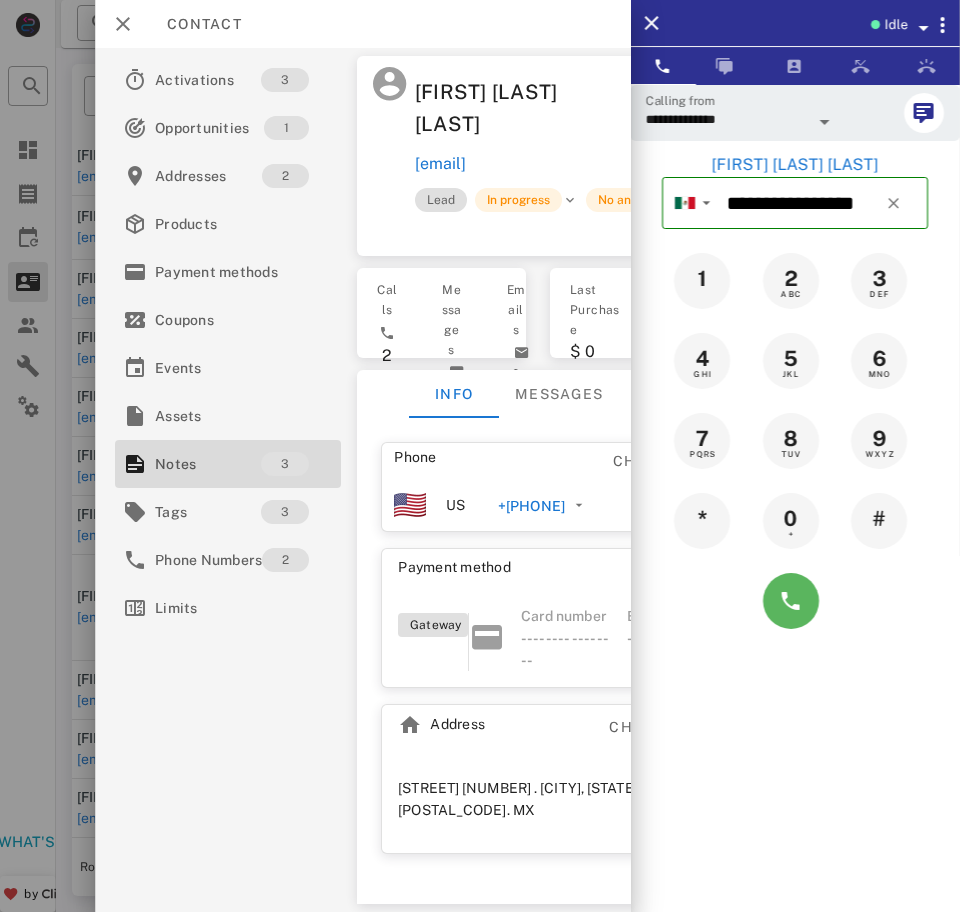 click at bounding box center (791, 601) 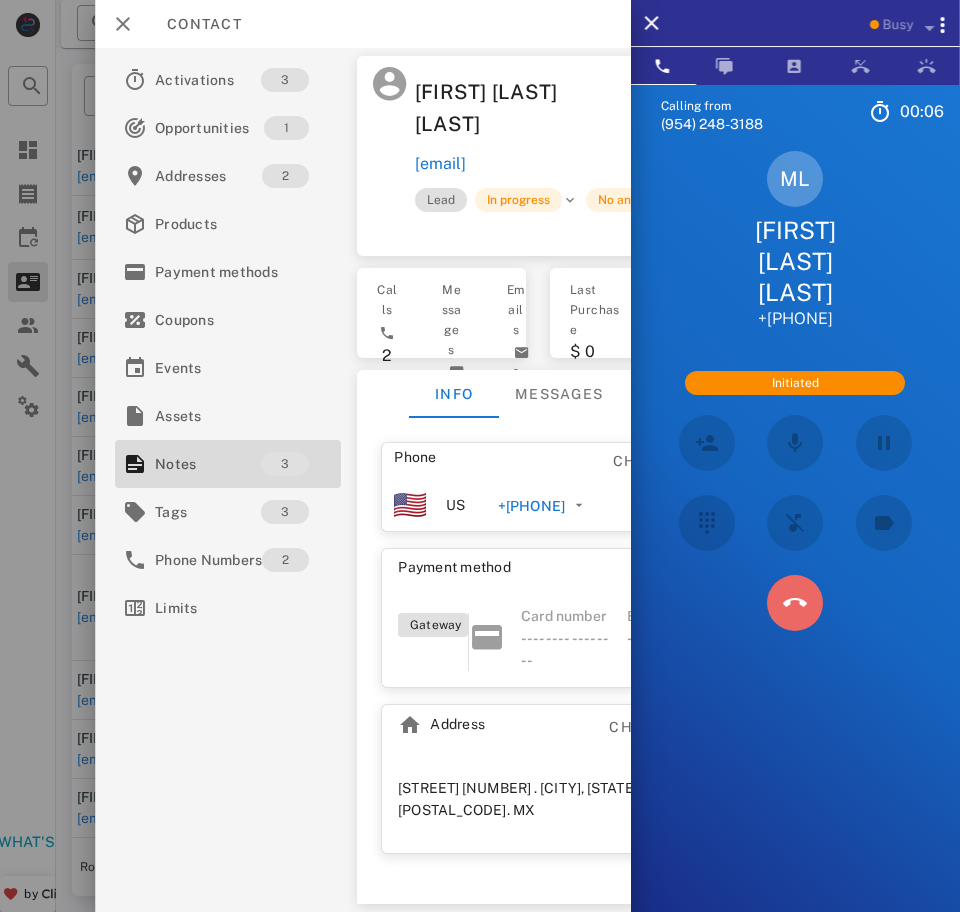 click at bounding box center [795, 603] 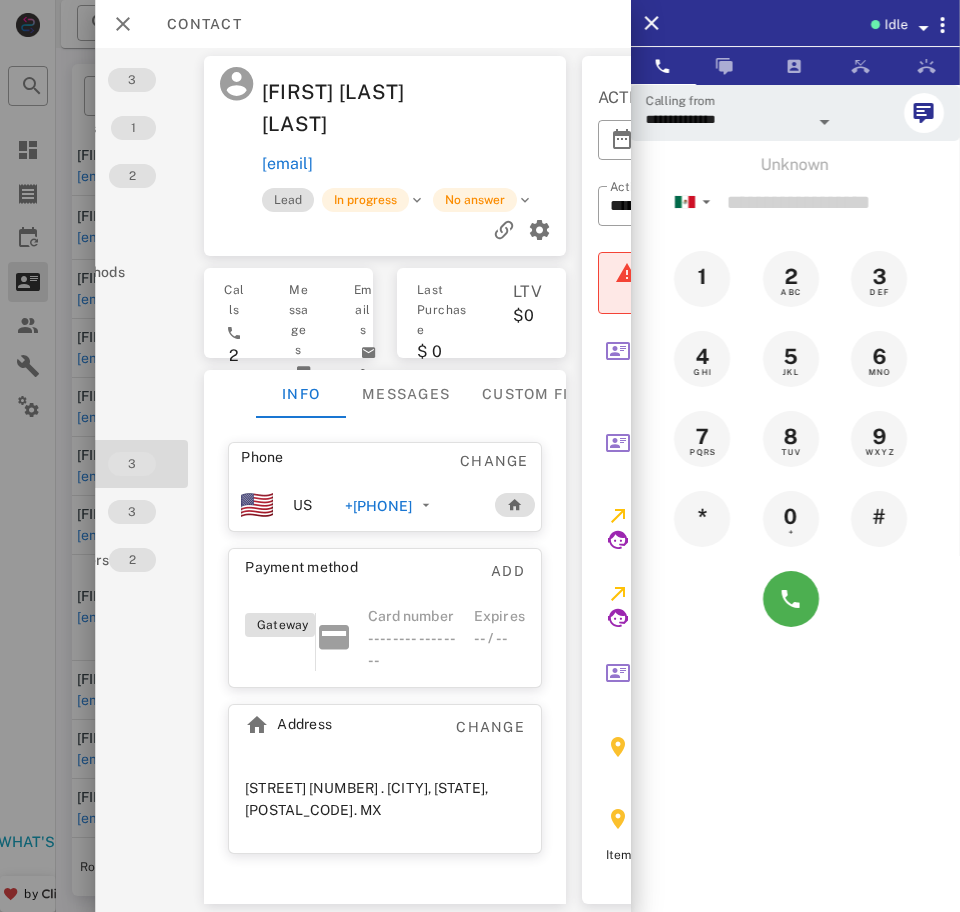 scroll, scrollTop: 0, scrollLeft: 150, axis: horizontal 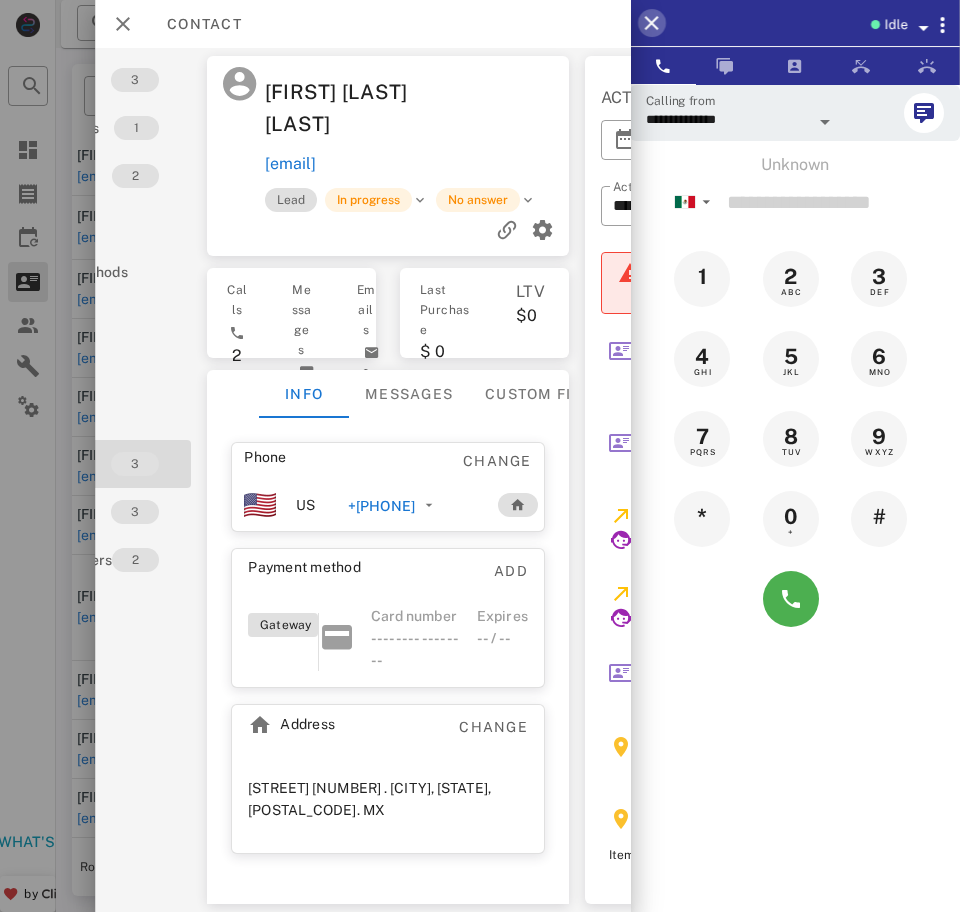 click at bounding box center [652, 23] 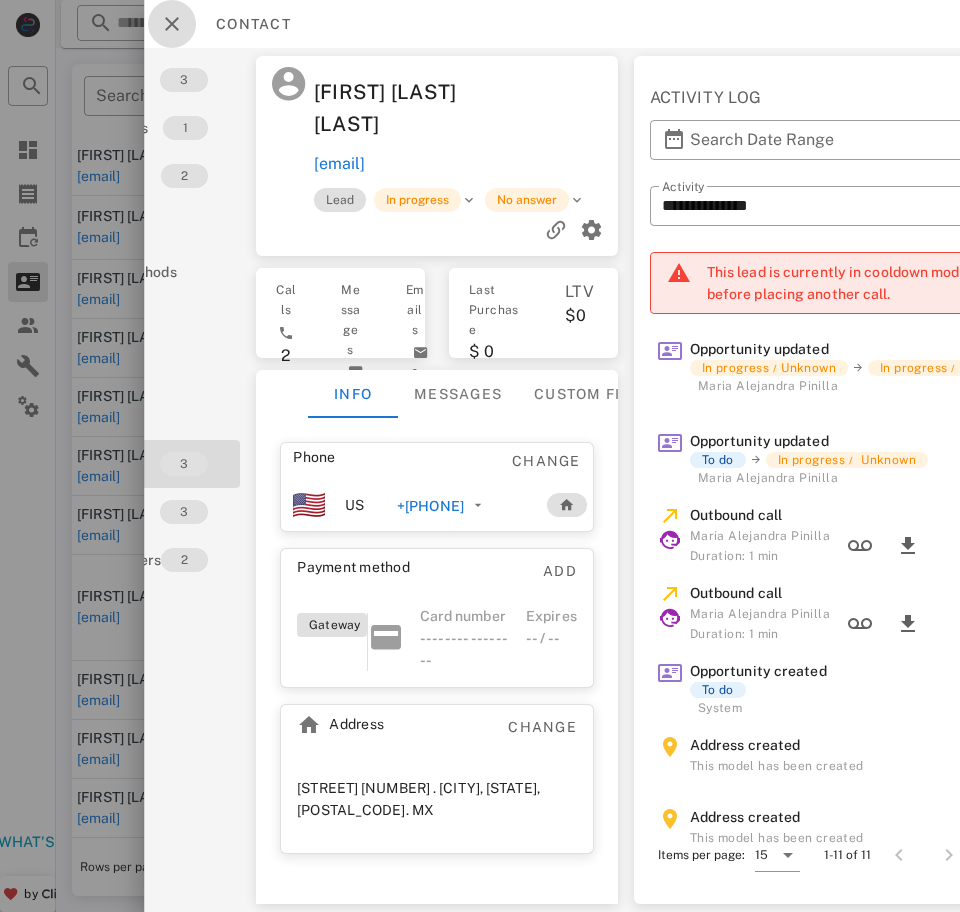 click at bounding box center [172, 24] 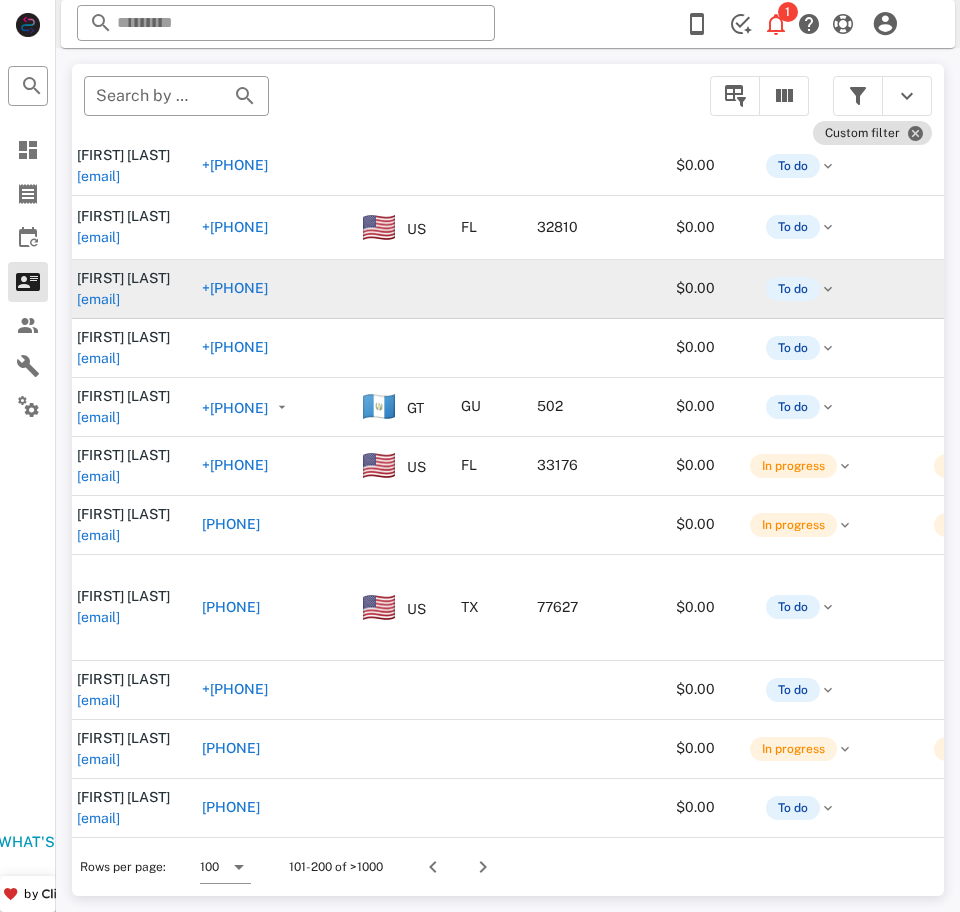 scroll, scrollTop: 1018, scrollLeft: 0, axis: vertical 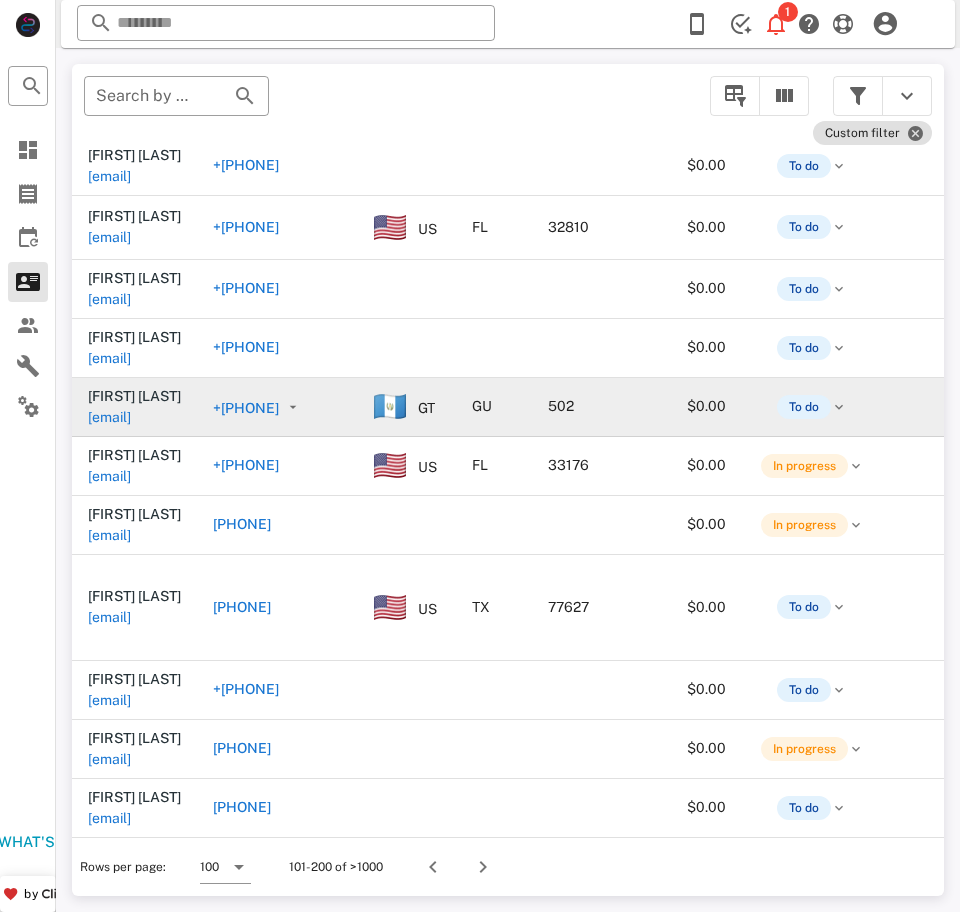click on "[EMAIL]" at bounding box center (109, 417) 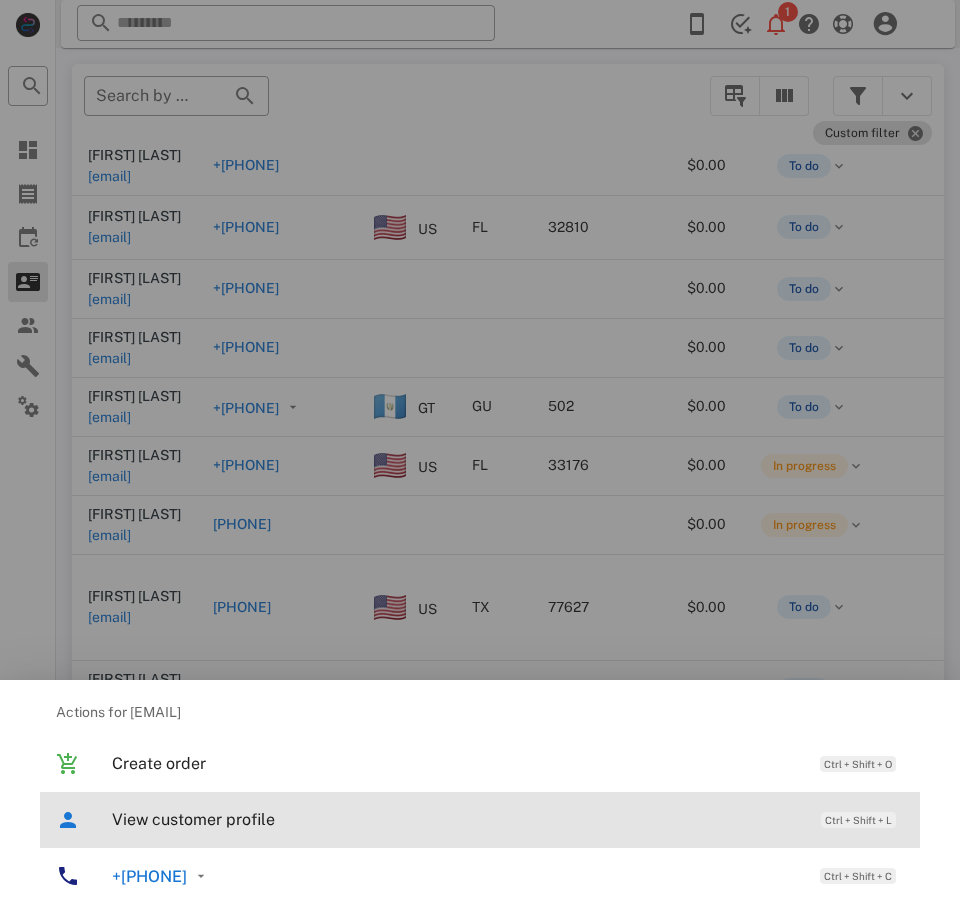 click on "View customer profile" at bounding box center (456, 819) 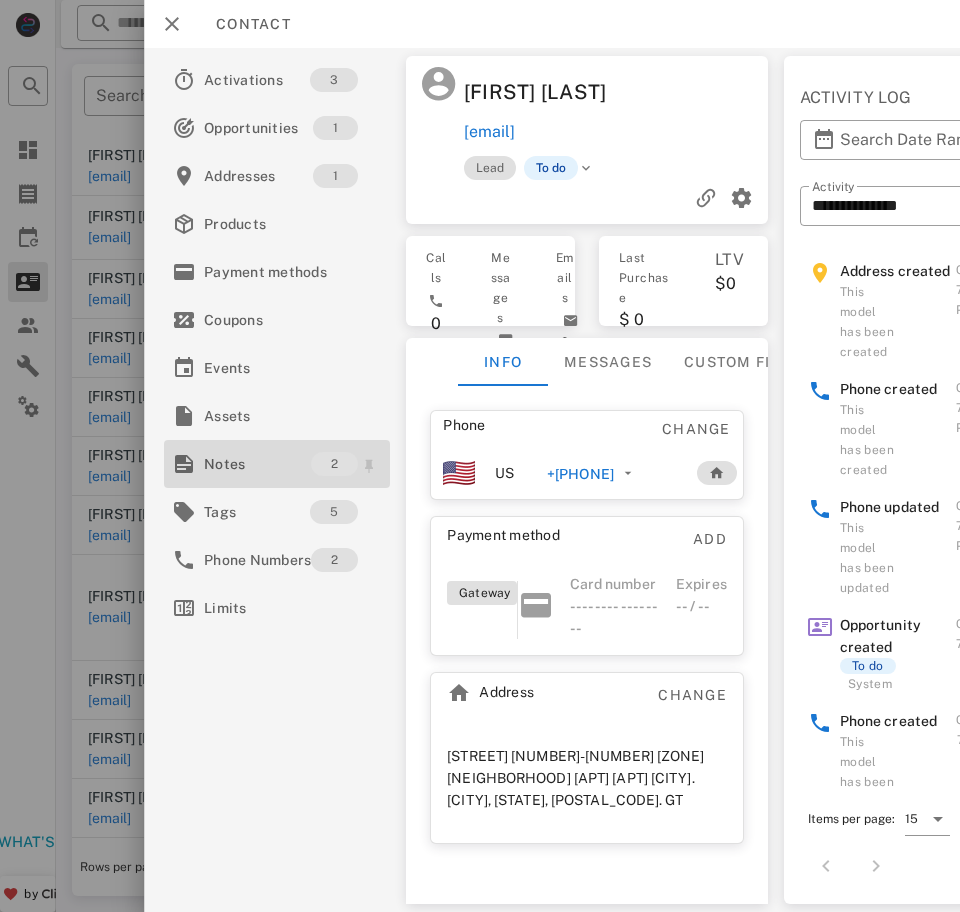 click on "Notes  2" at bounding box center (277, 464) 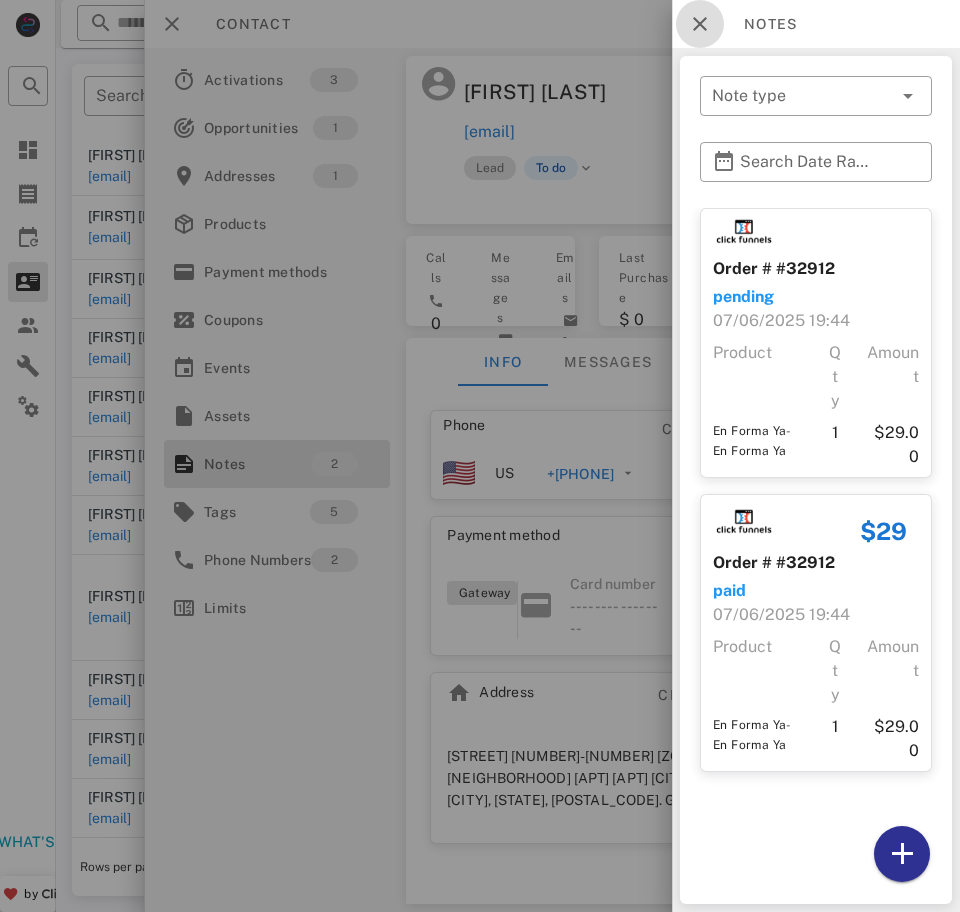 click at bounding box center (700, 24) 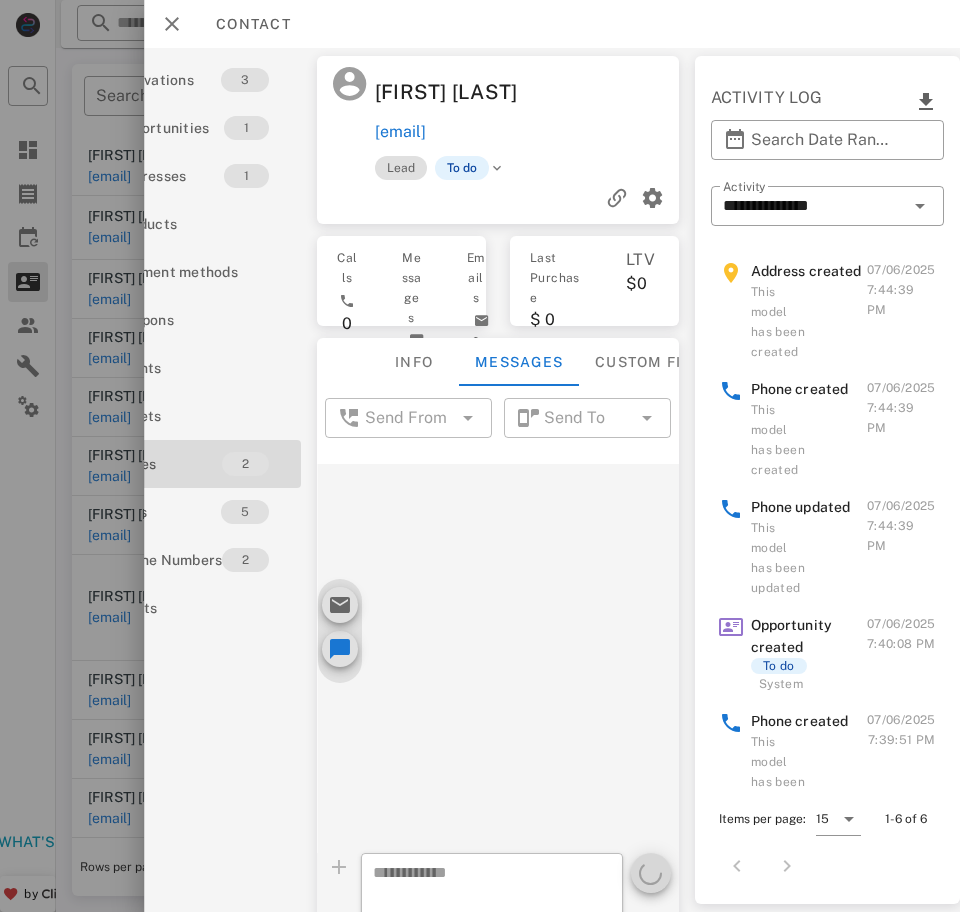 scroll, scrollTop: 0, scrollLeft: 103, axis: horizontal 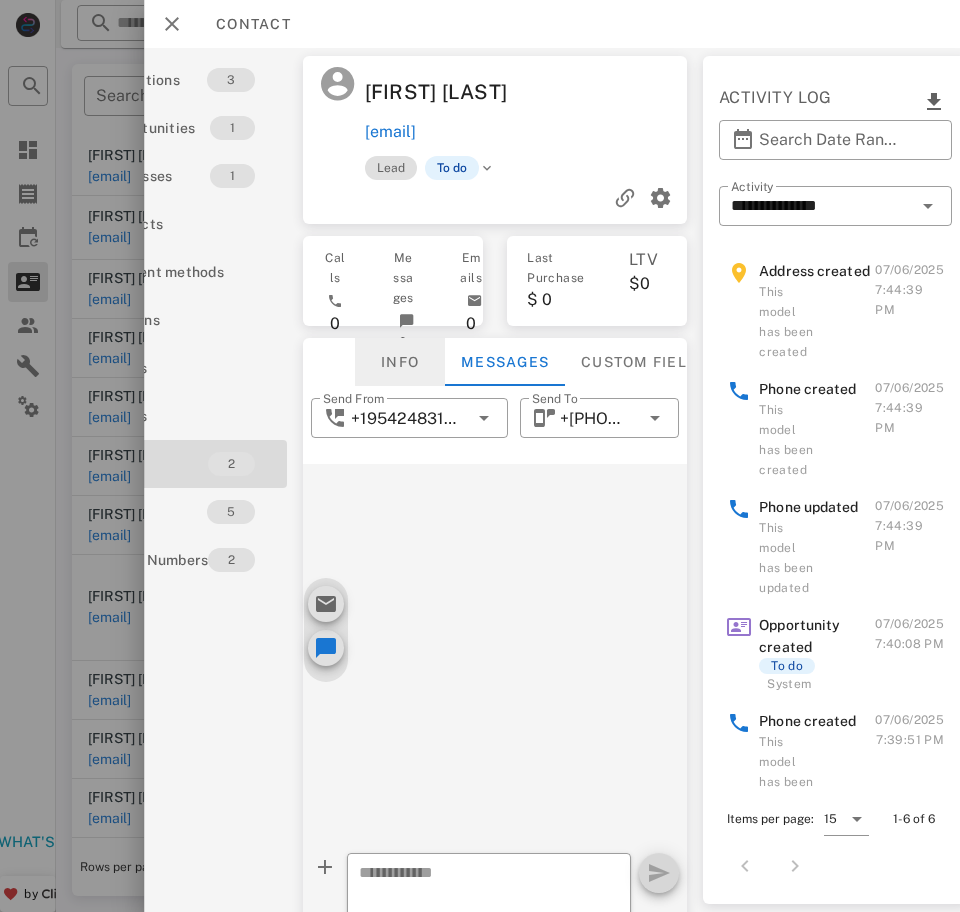 click on "Info" at bounding box center (400, 362) 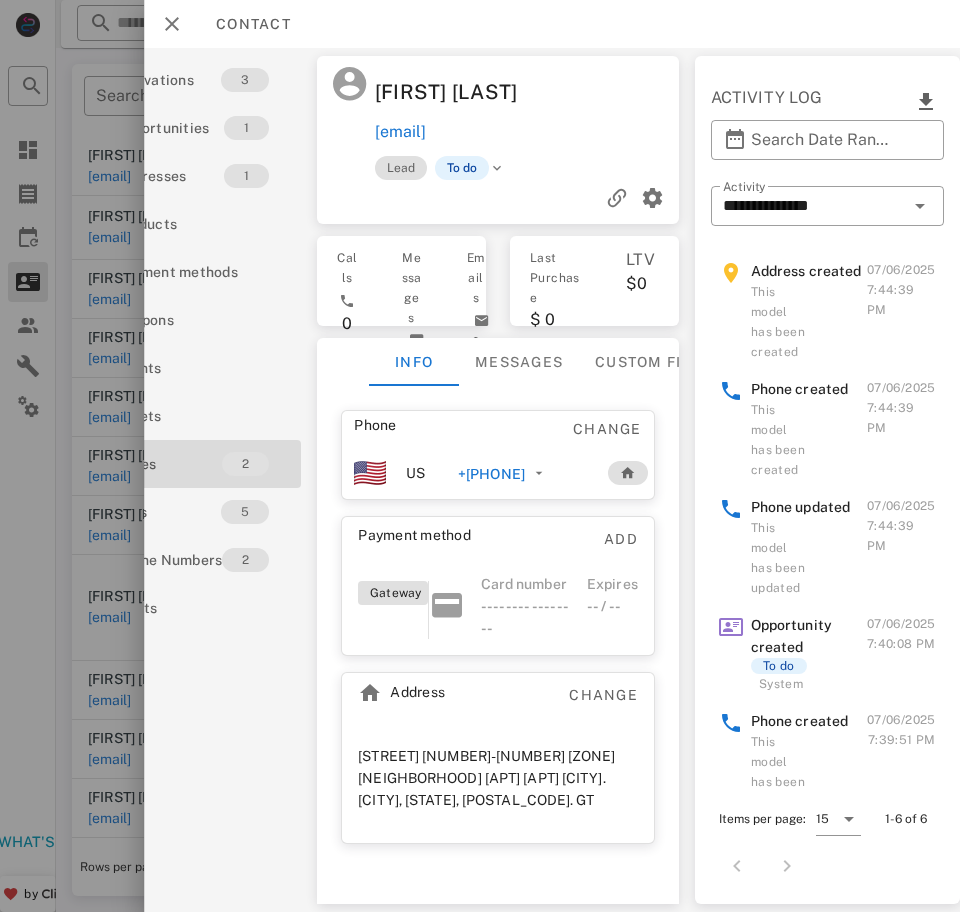 click on "+[PHONE]" at bounding box center [491, 474] 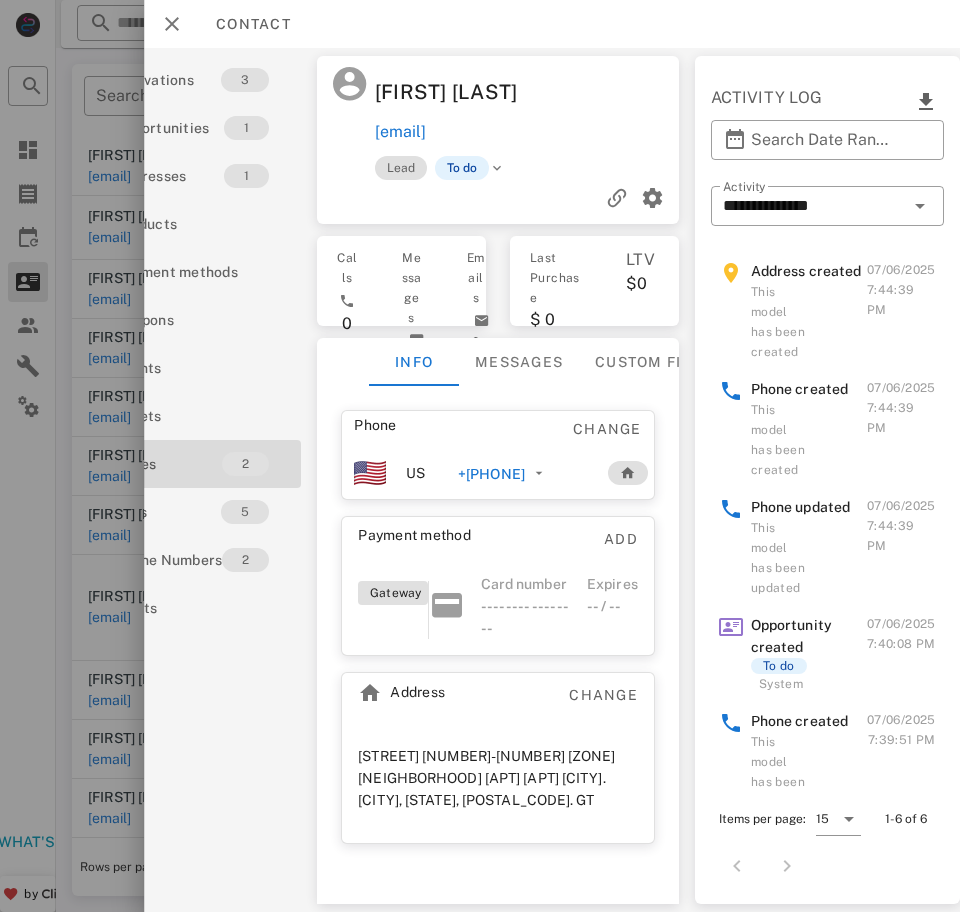 type on "**********" 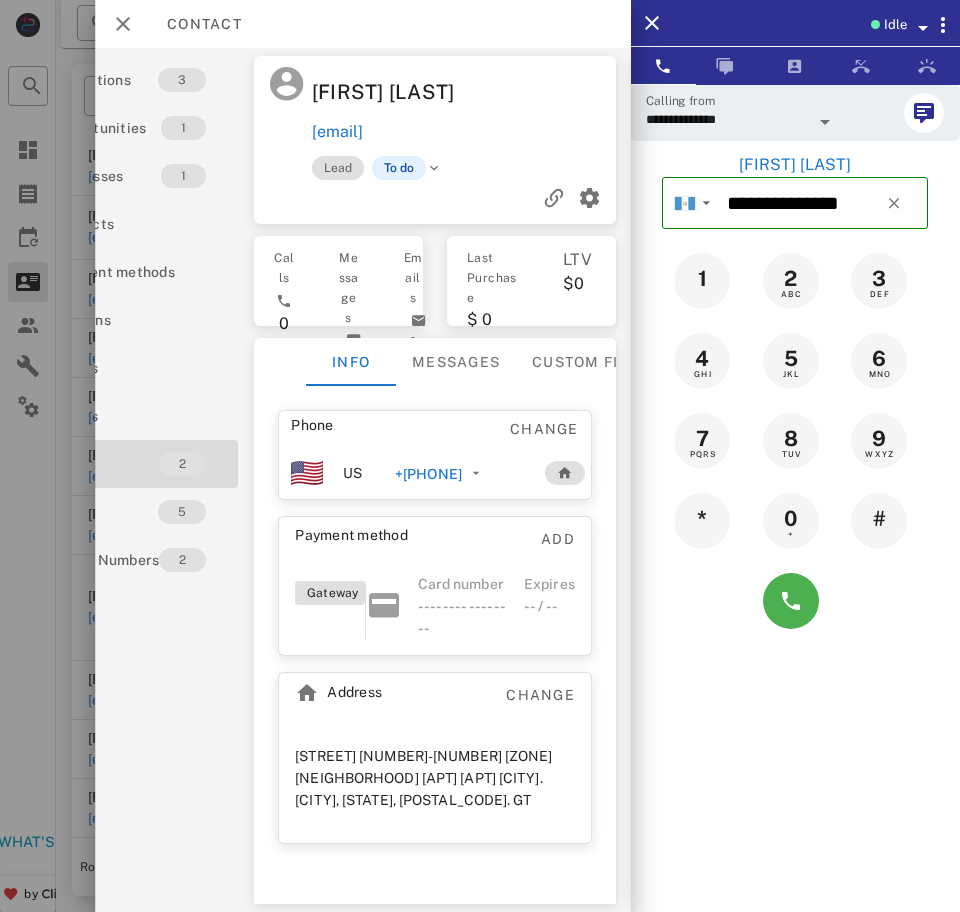 click on "2" at bounding box center (182, 464) 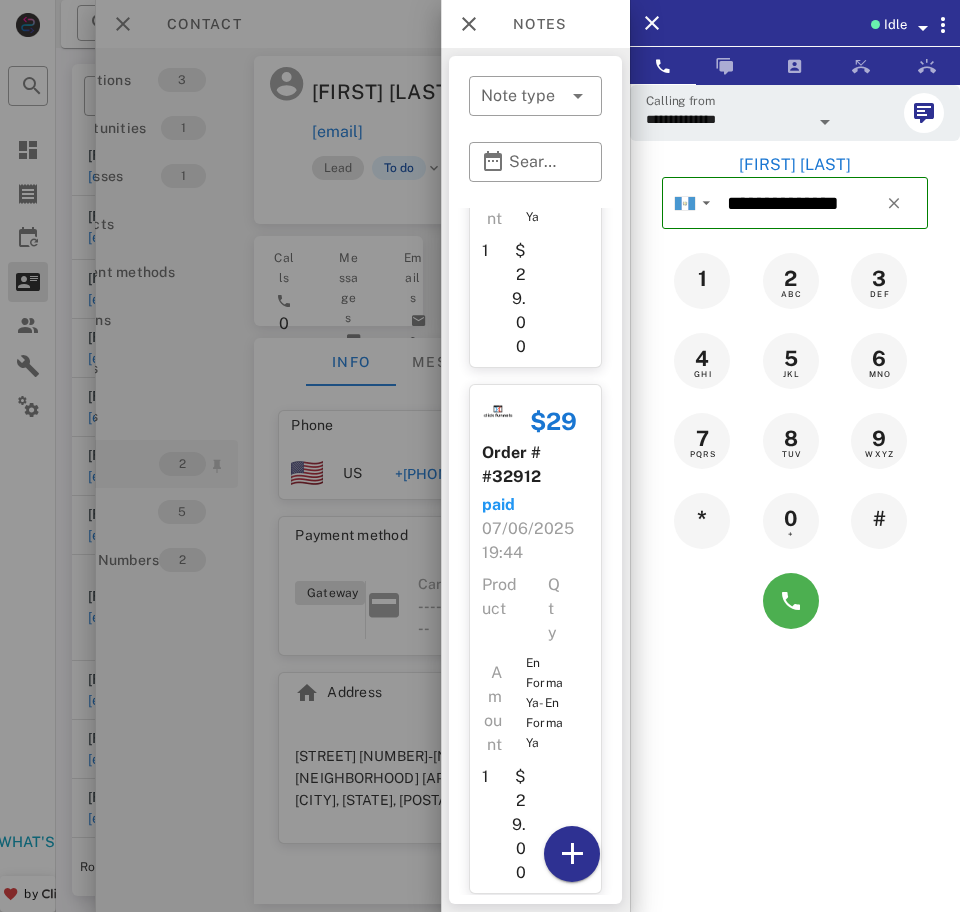 scroll, scrollTop: 450, scrollLeft: 0, axis: vertical 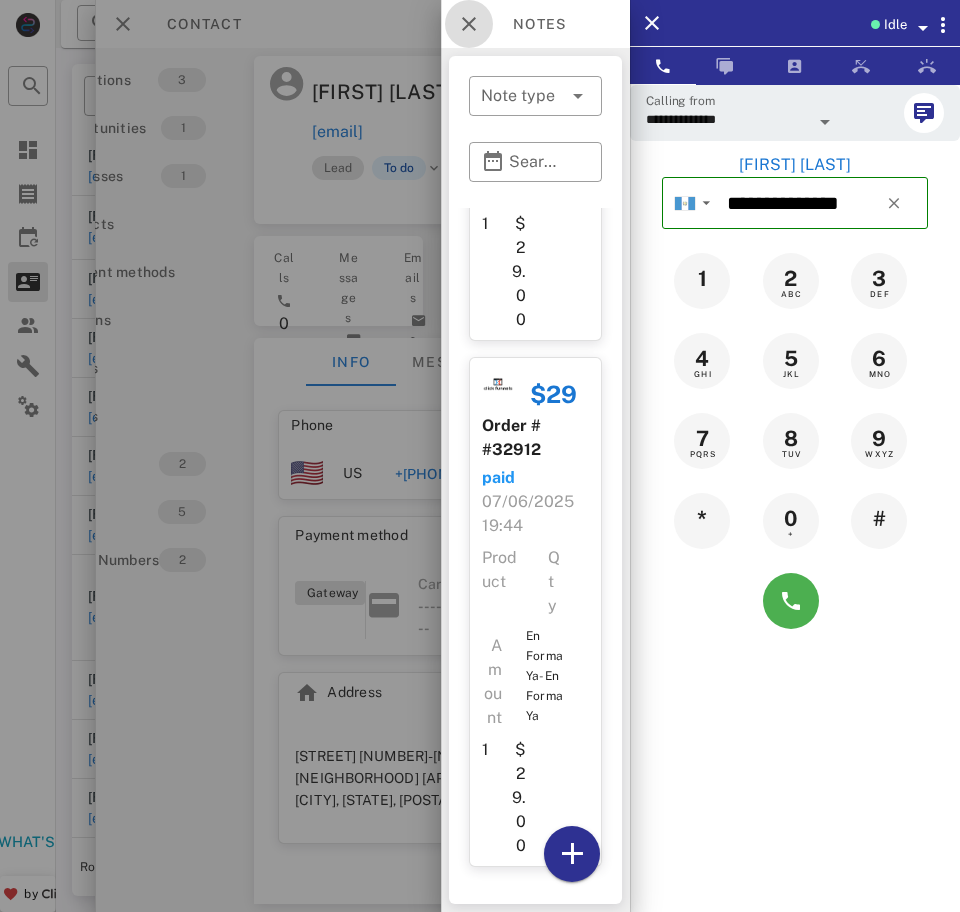 click at bounding box center [469, 24] 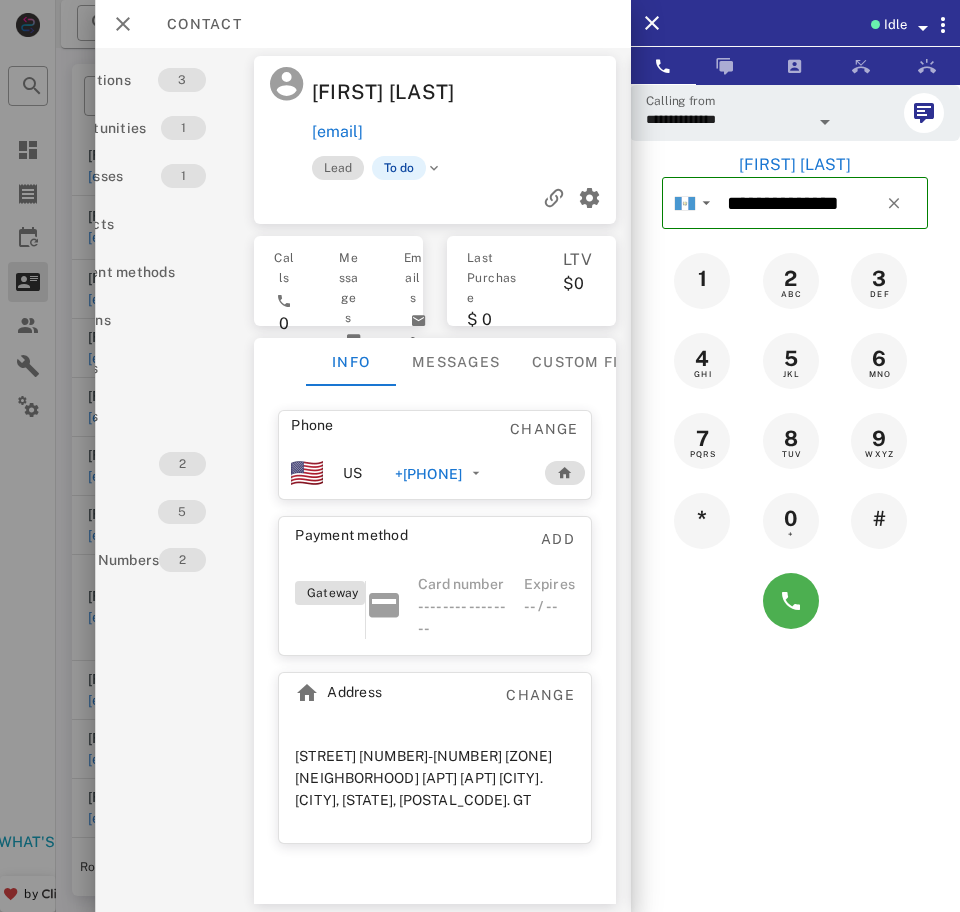 click on "**********" at bounding box center (727, 119) 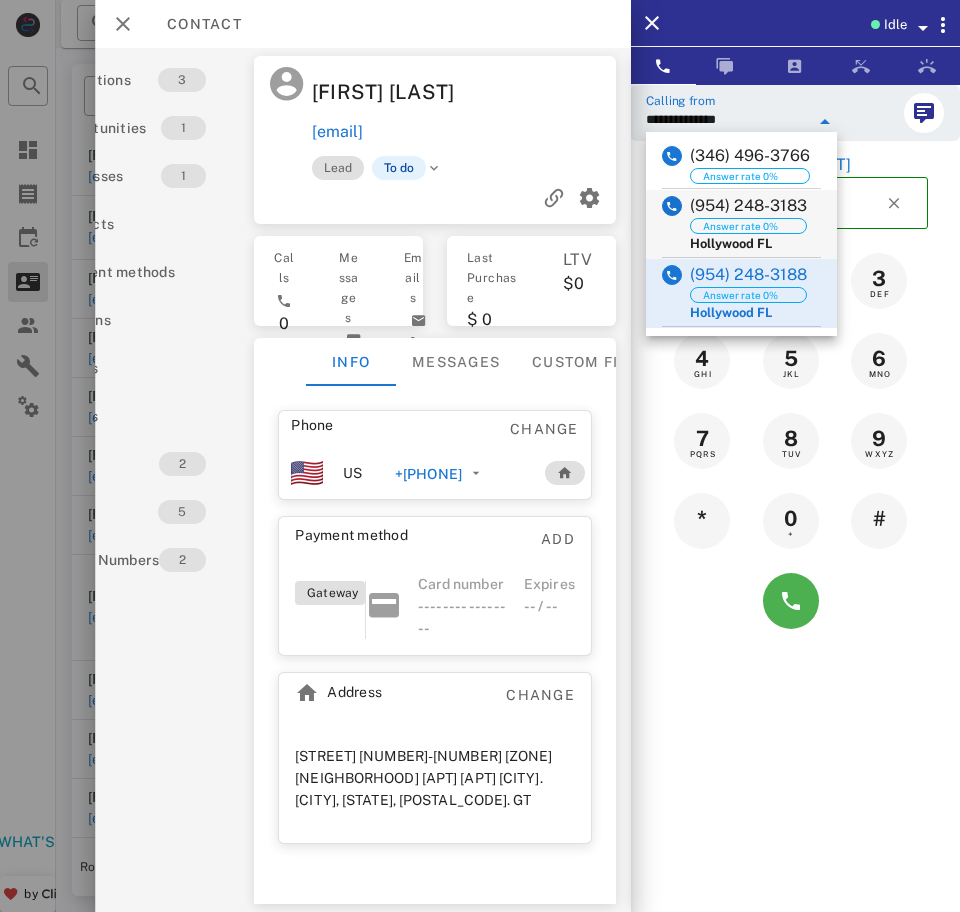 click at bounding box center [672, 223] 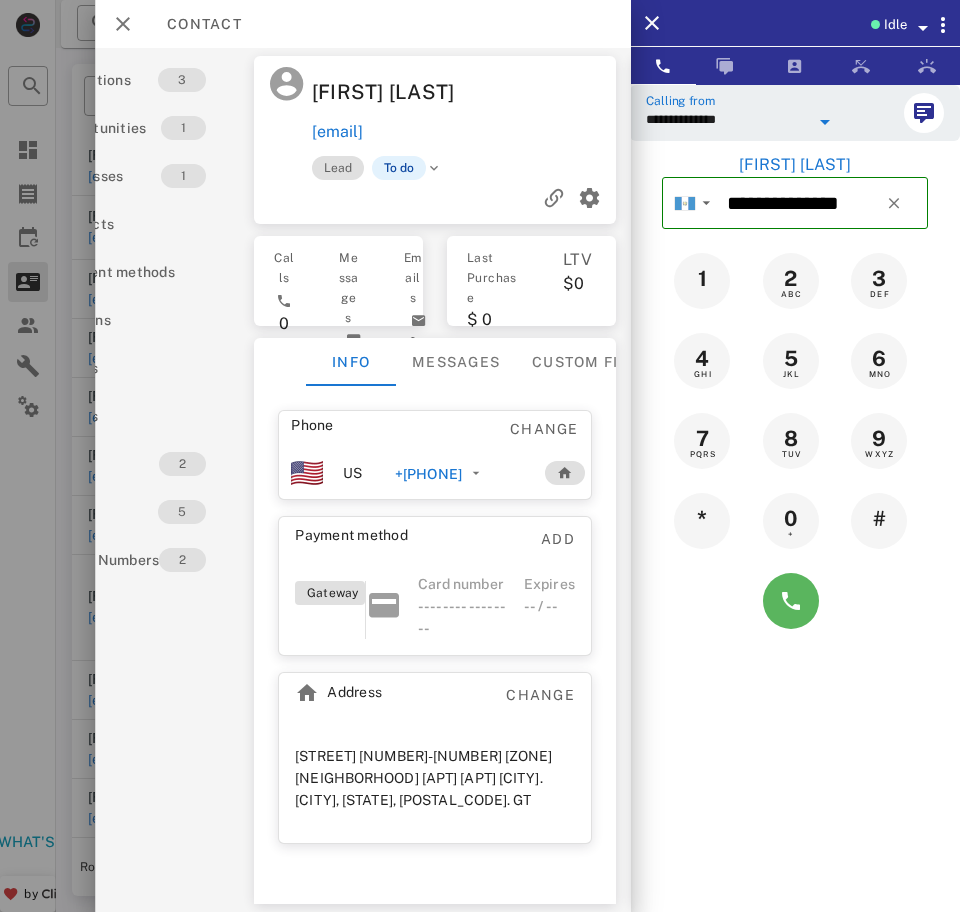 click at bounding box center (791, 601) 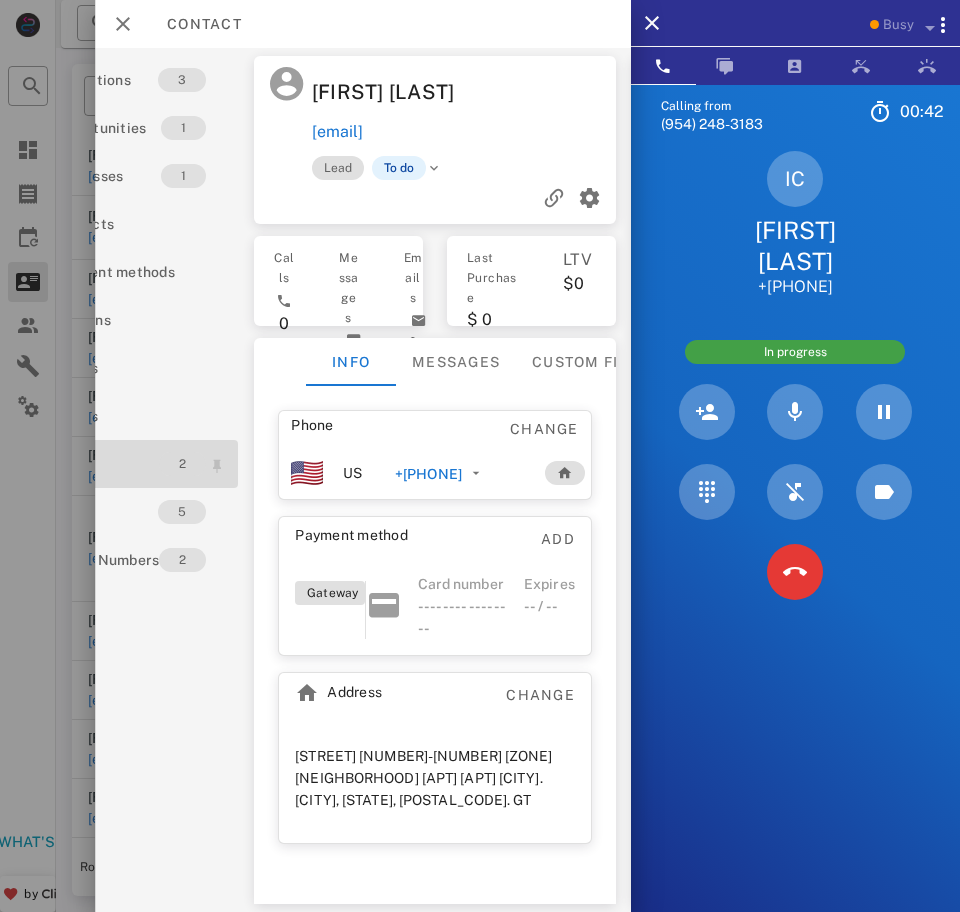 click on "2" at bounding box center [182, 464] 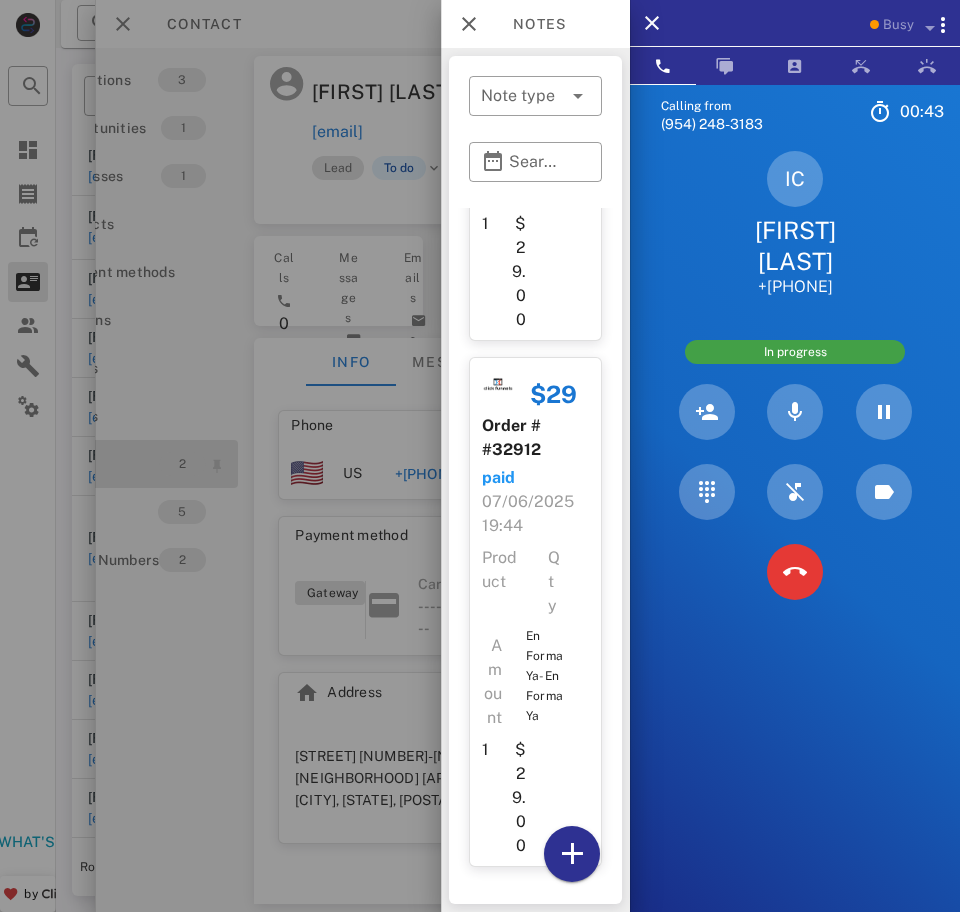 scroll, scrollTop: 450, scrollLeft: 0, axis: vertical 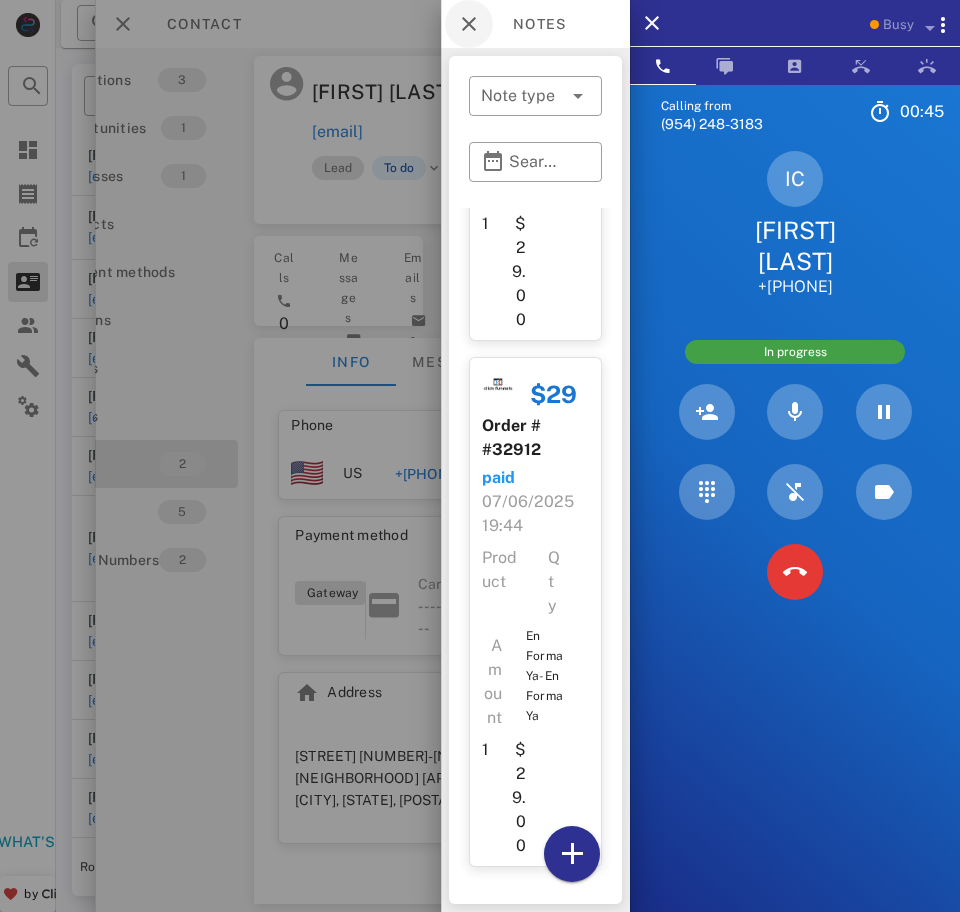 click at bounding box center (469, 24) 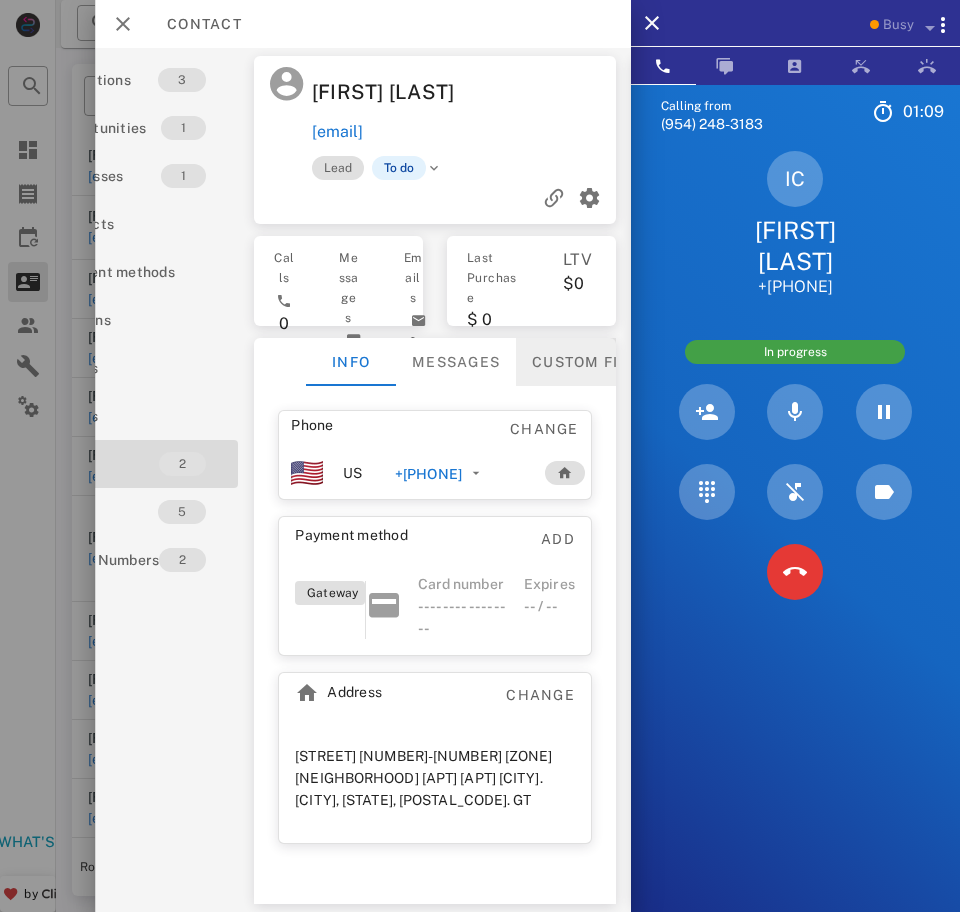 click on "Custom fields" at bounding box center [595, 362] 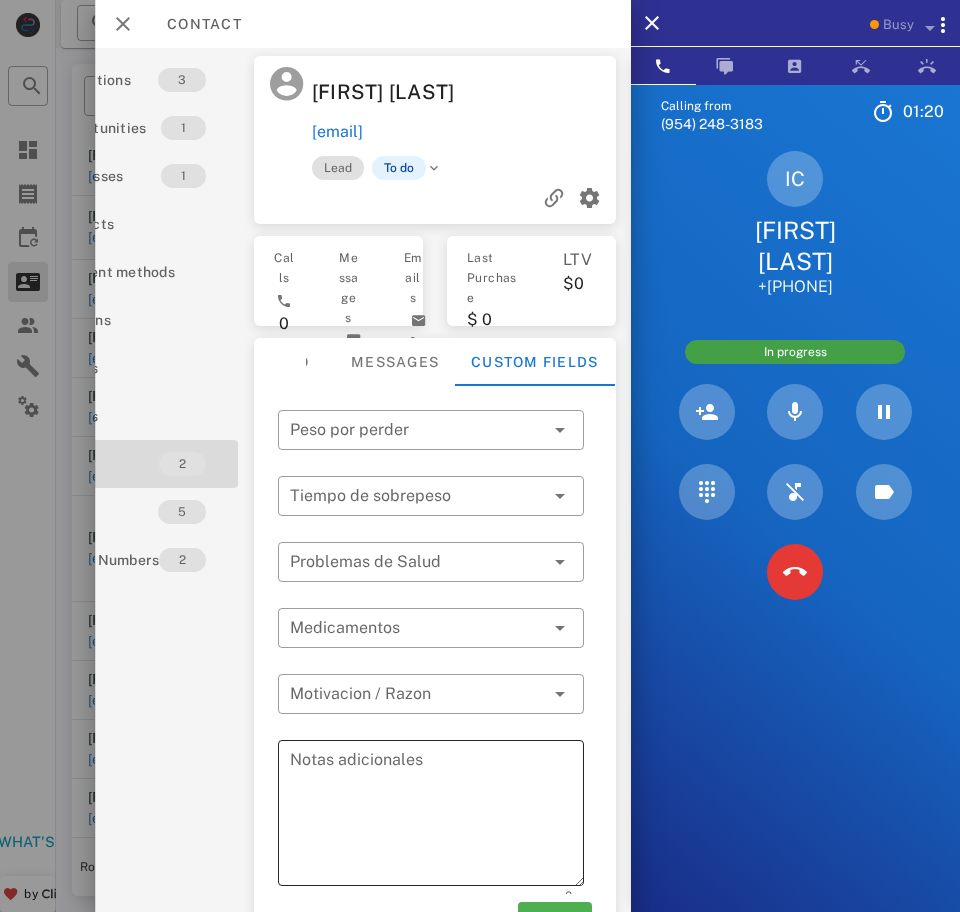 click on "Notas adicionales" at bounding box center (437, 816) 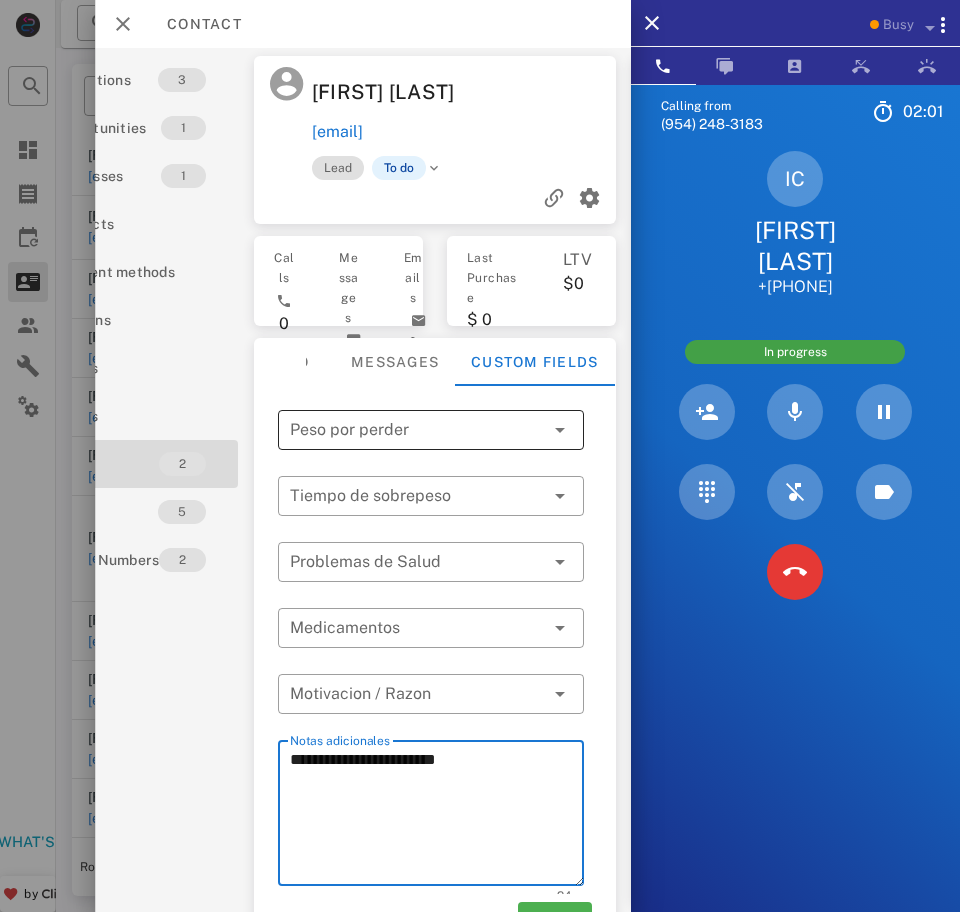 click at bounding box center [417, 430] 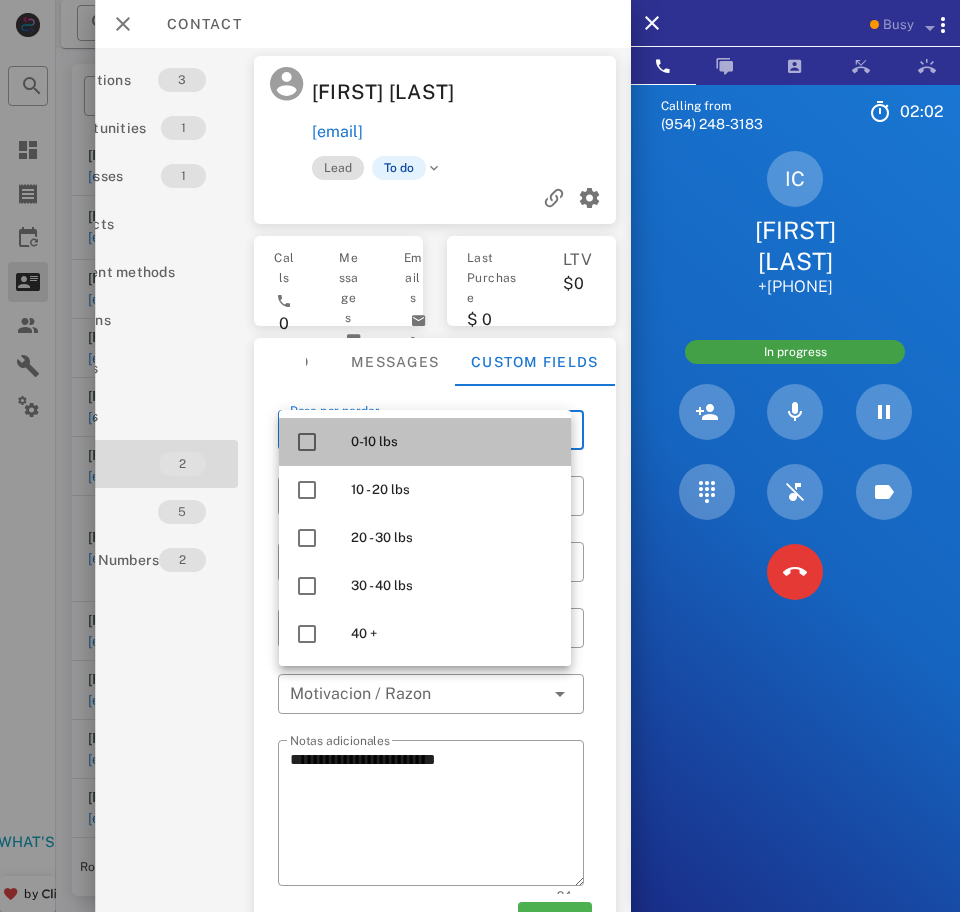click on "0-10 lbs" at bounding box center [453, 442] 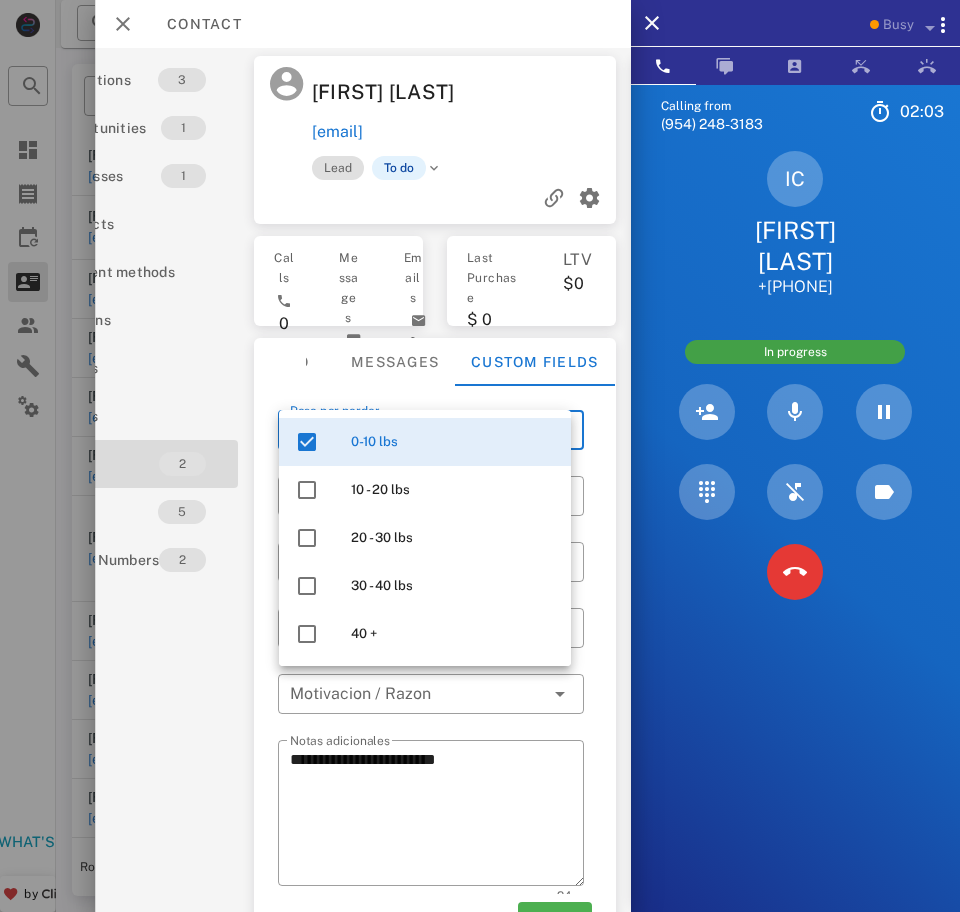 click on "Activations 3 Opportunities 1 Addresses 1 Products Payment methods Coupons Events Assets Notes 2 Tags 5 Phone Numbers 2 Limits" at bounding box center (125, 480) 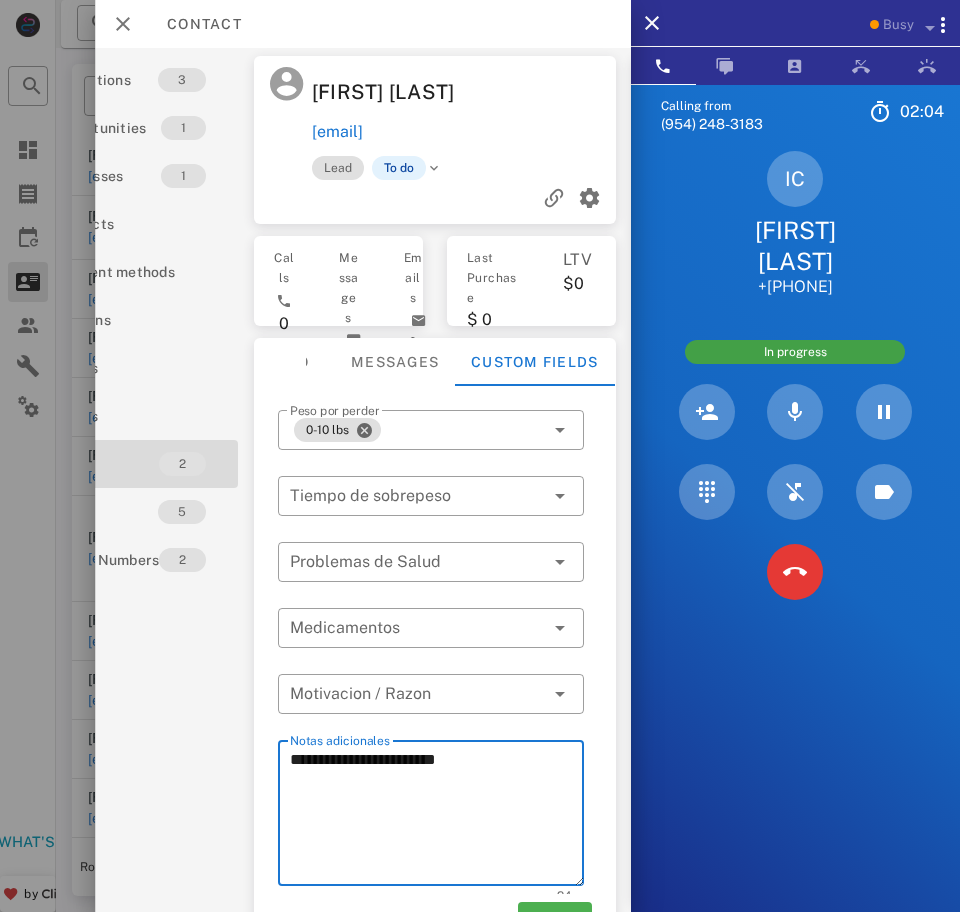 click on "**********" at bounding box center (437, 816) 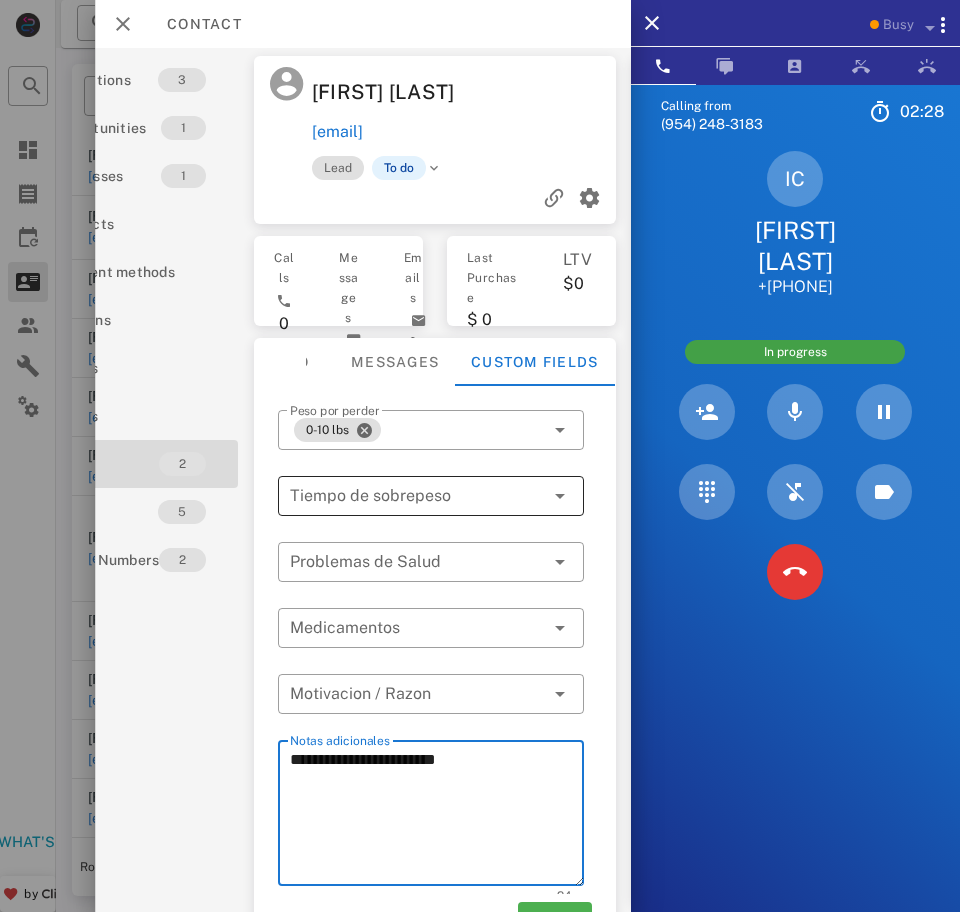 click at bounding box center (403, 496) 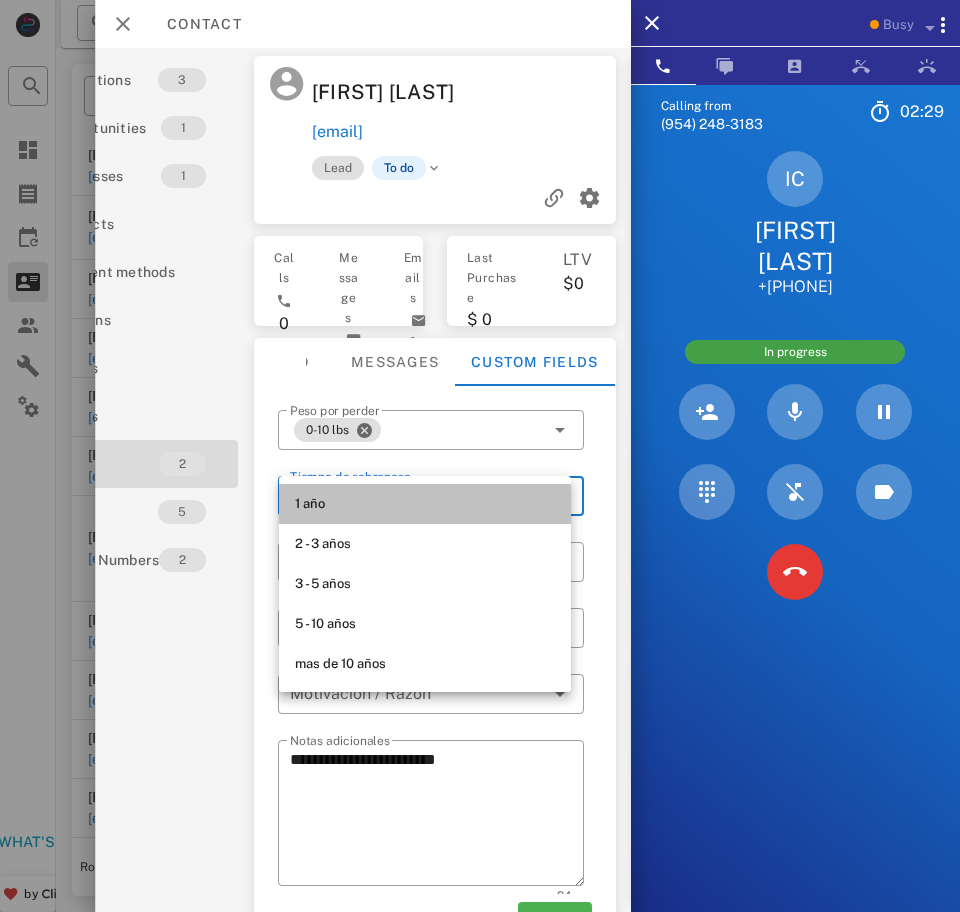 click on "1 año" at bounding box center (425, 504) 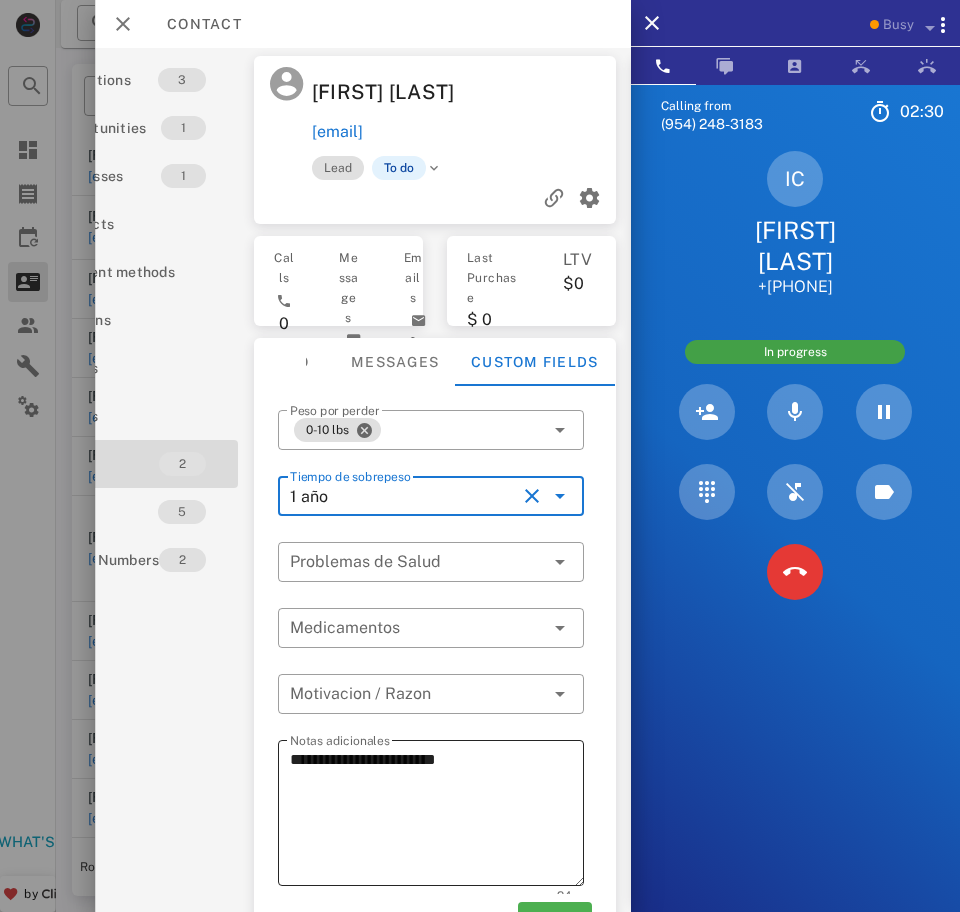 click on "**********" at bounding box center [437, 816] 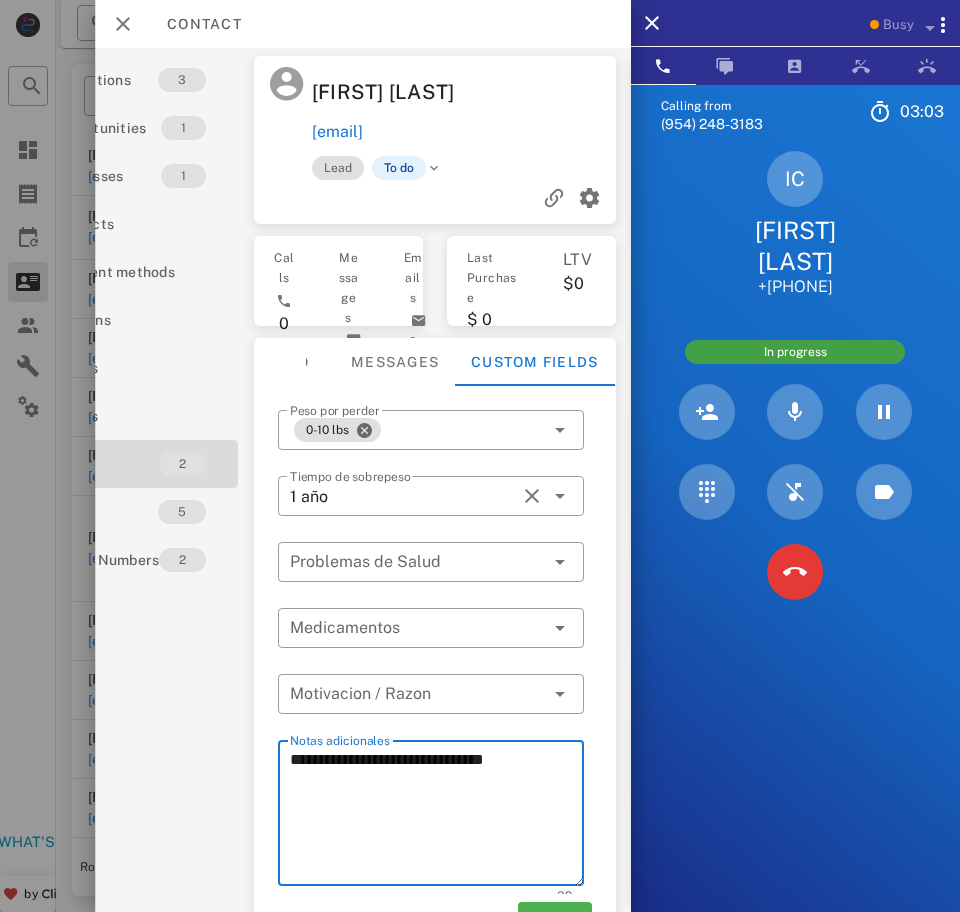 click on "**********" at bounding box center (437, 816) 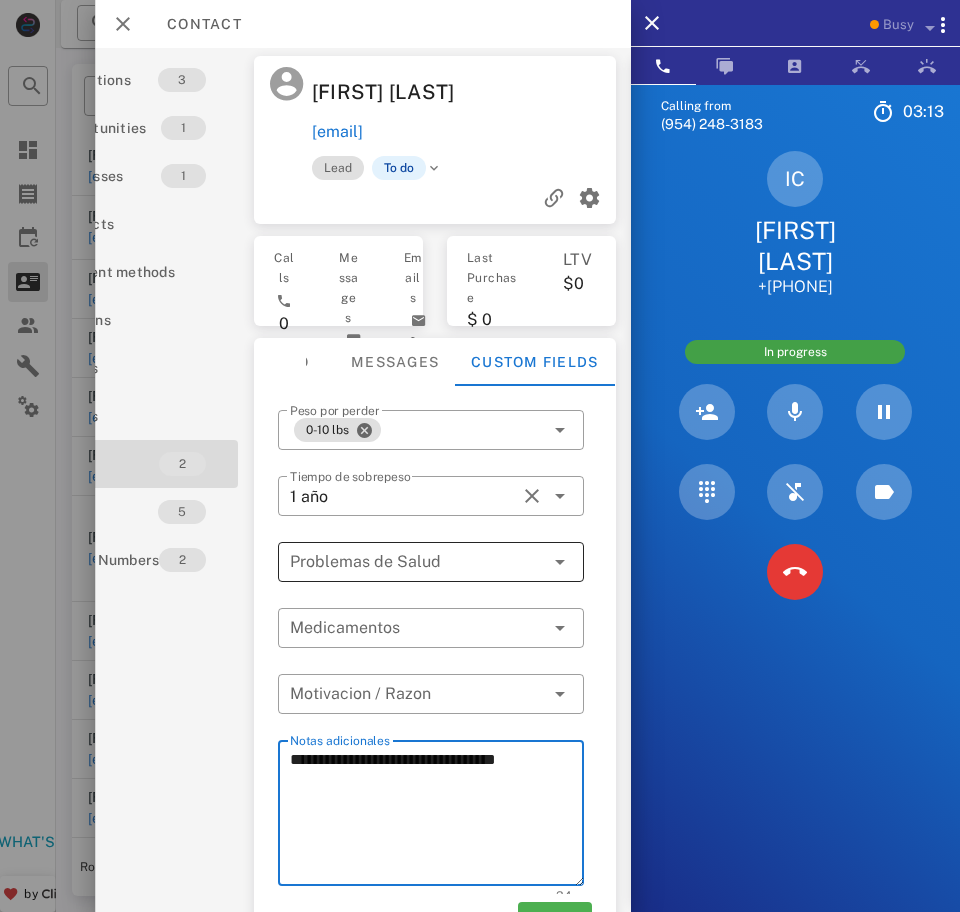 click at bounding box center [417, 562] 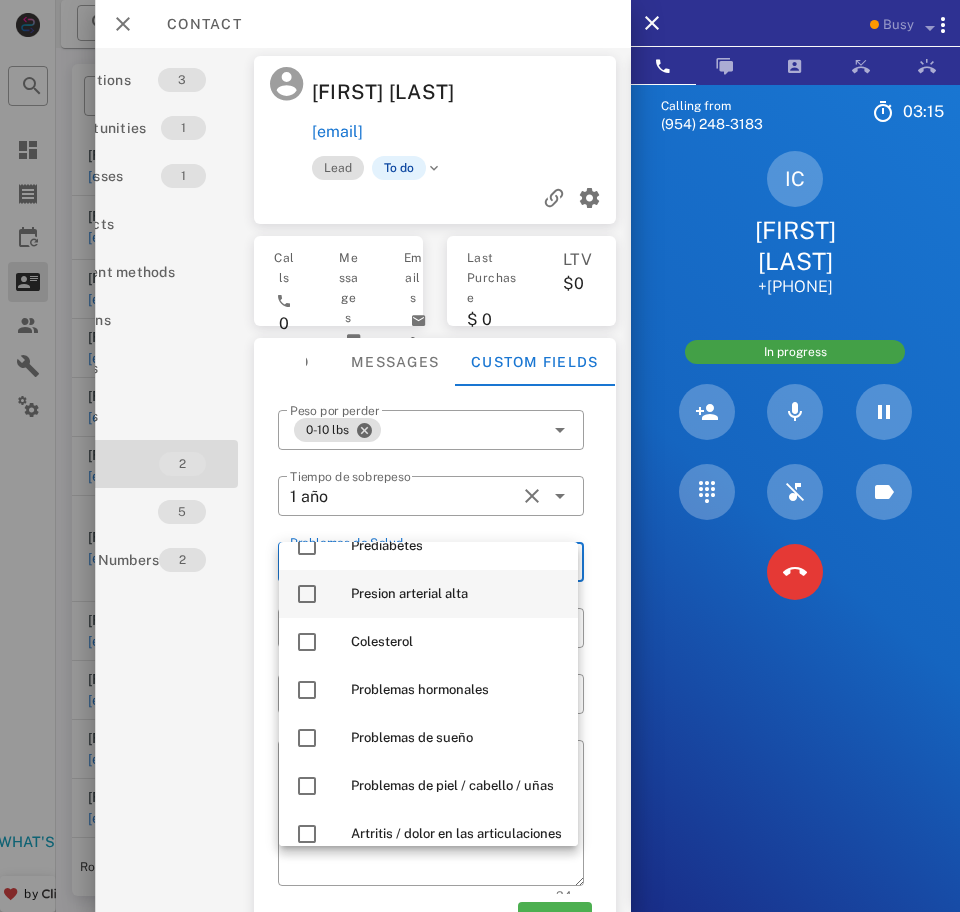scroll, scrollTop: 131, scrollLeft: 0, axis: vertical 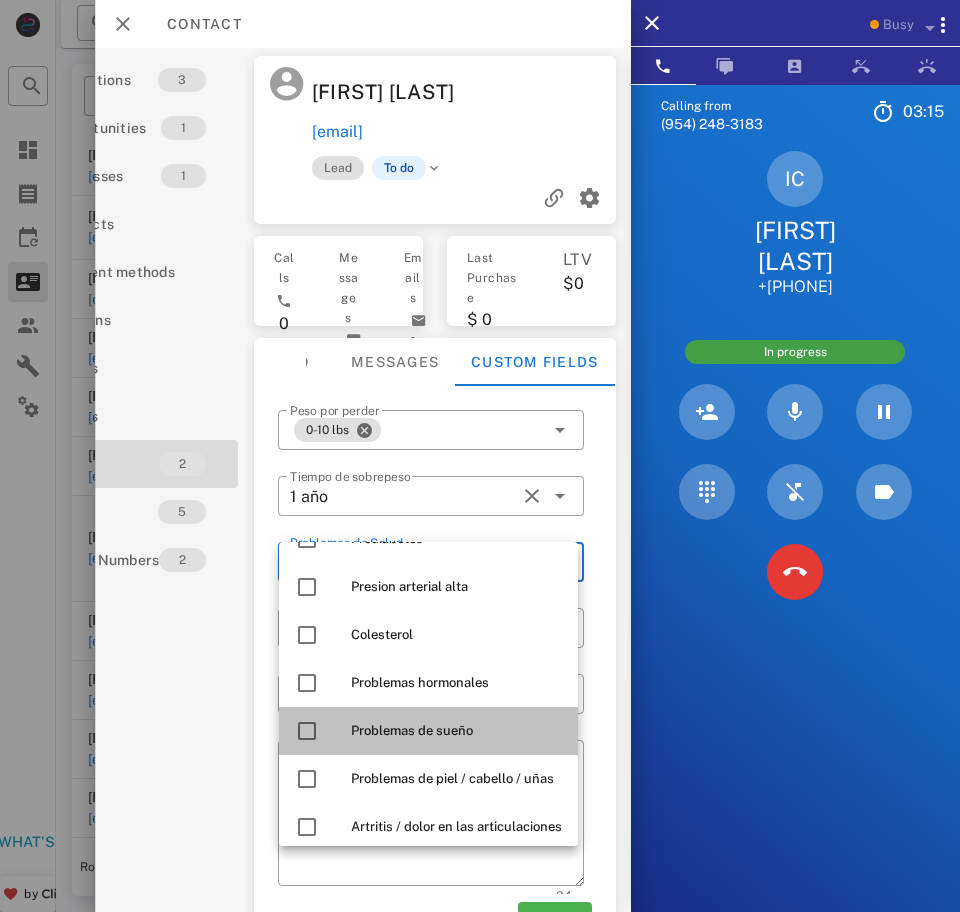 click on "Problemas de sueño" at bounding box center (456, 731) 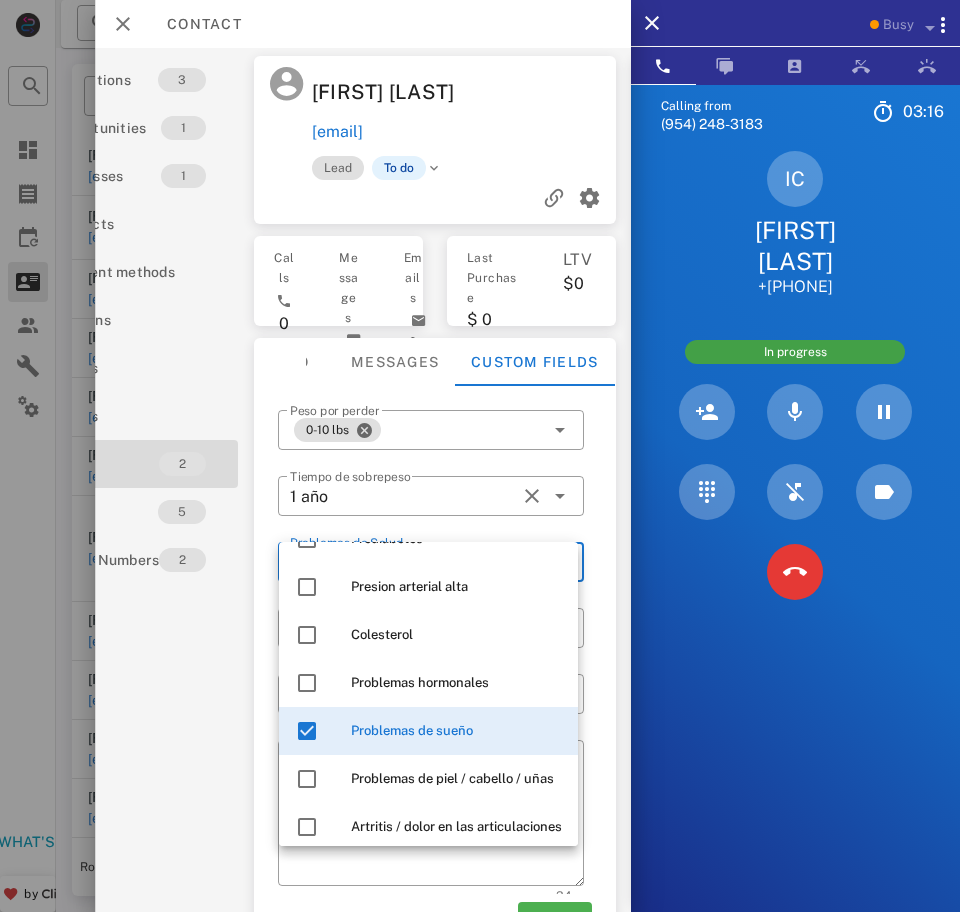 click on "Activations 3 Opportunities 1 Addresses 1 Products Payment methods Coupons Events Assets Notes 2 Tags 5 Phone Numbers 2 Limits" at bounding box center (125, 480) 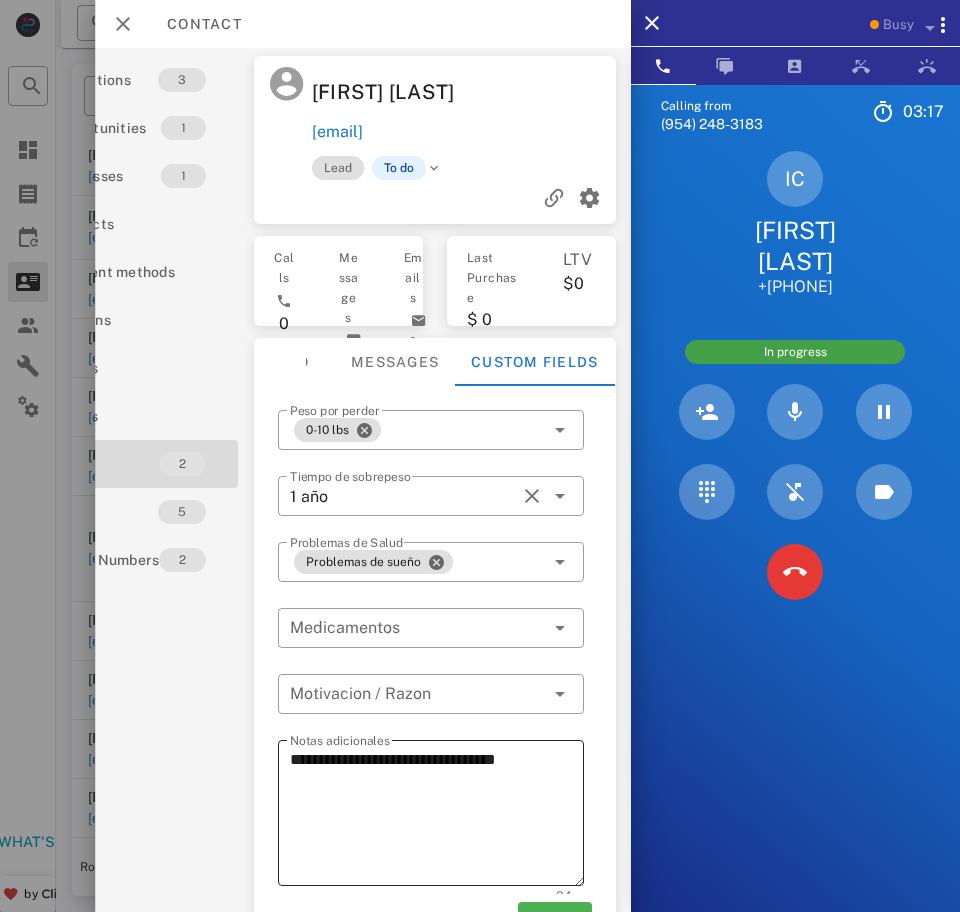 click on "**********" at bounding box center (437, 816) 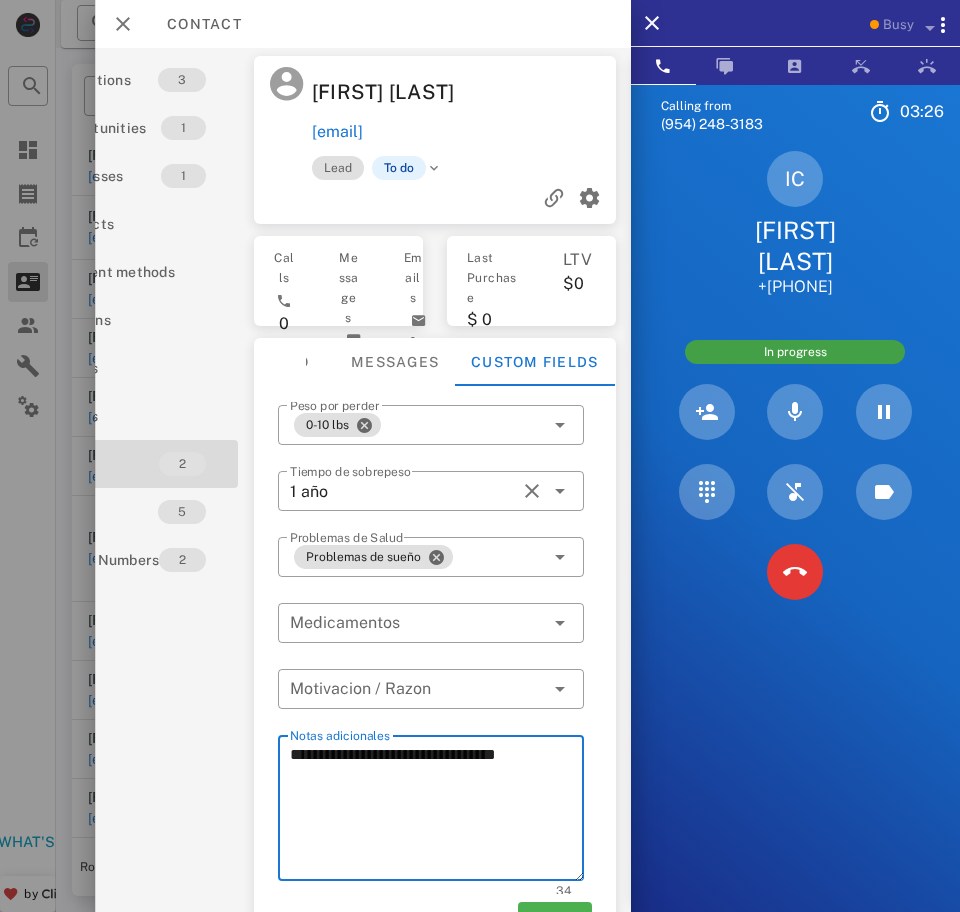 scroll, scrollTop: 4, scrollLeft: 0, axis: vertical 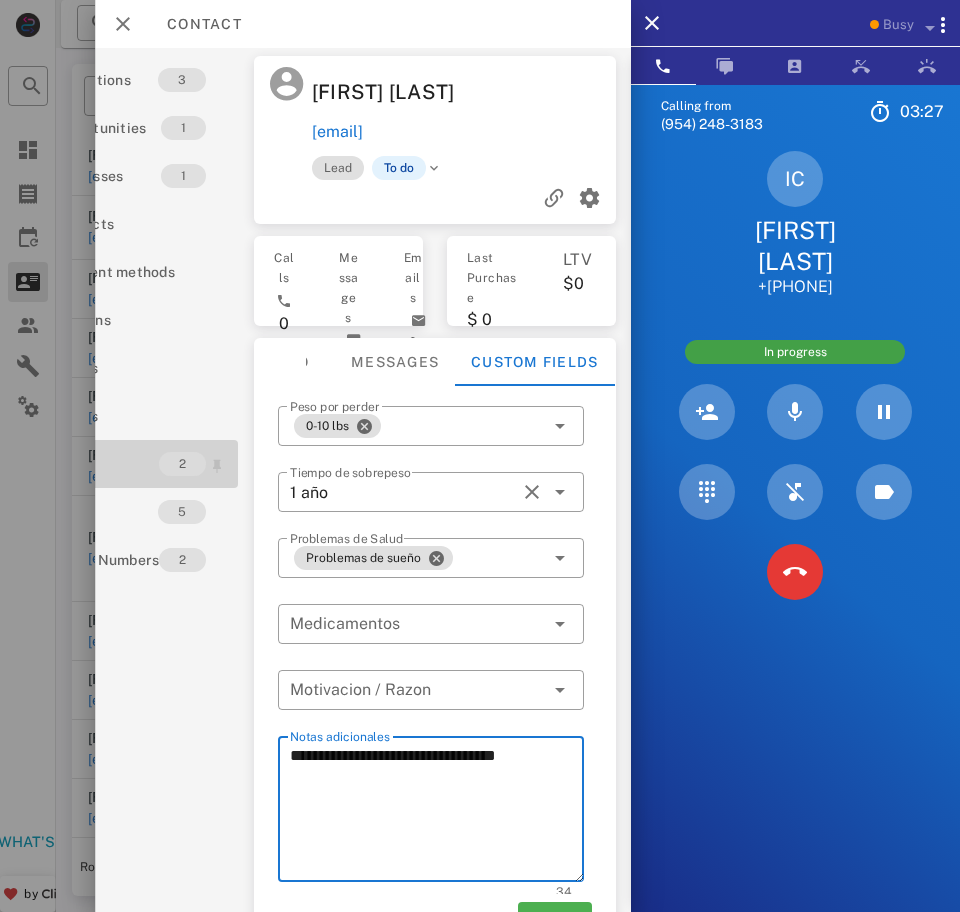 click on "2" at bounding box center [182, 464] 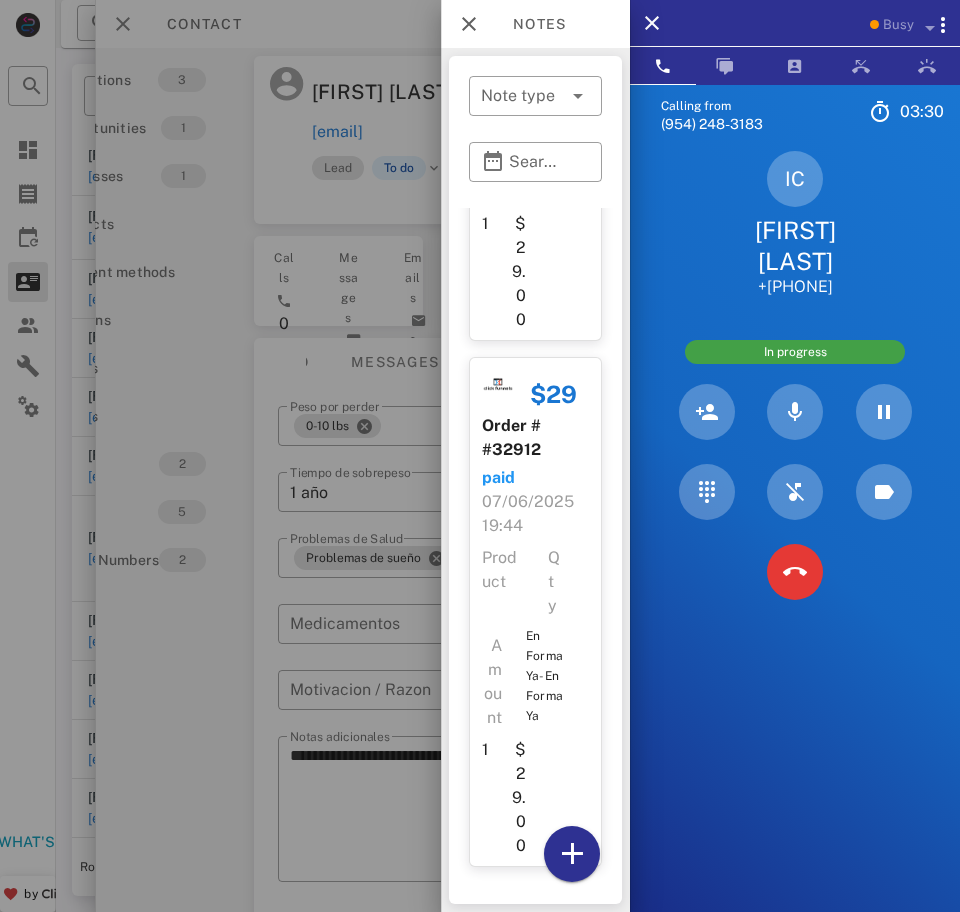 scroll, scrollTop: 375, scrollLeft: 0, axis: vertical 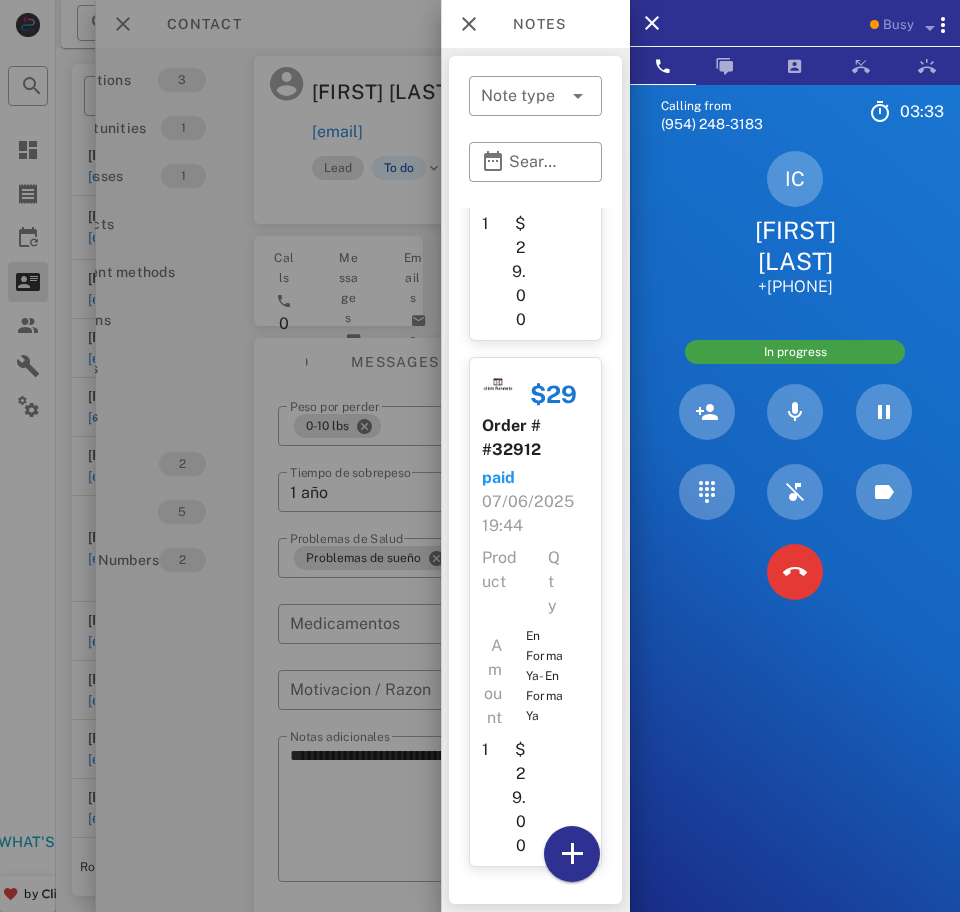 click at bounding box center [480, 456] 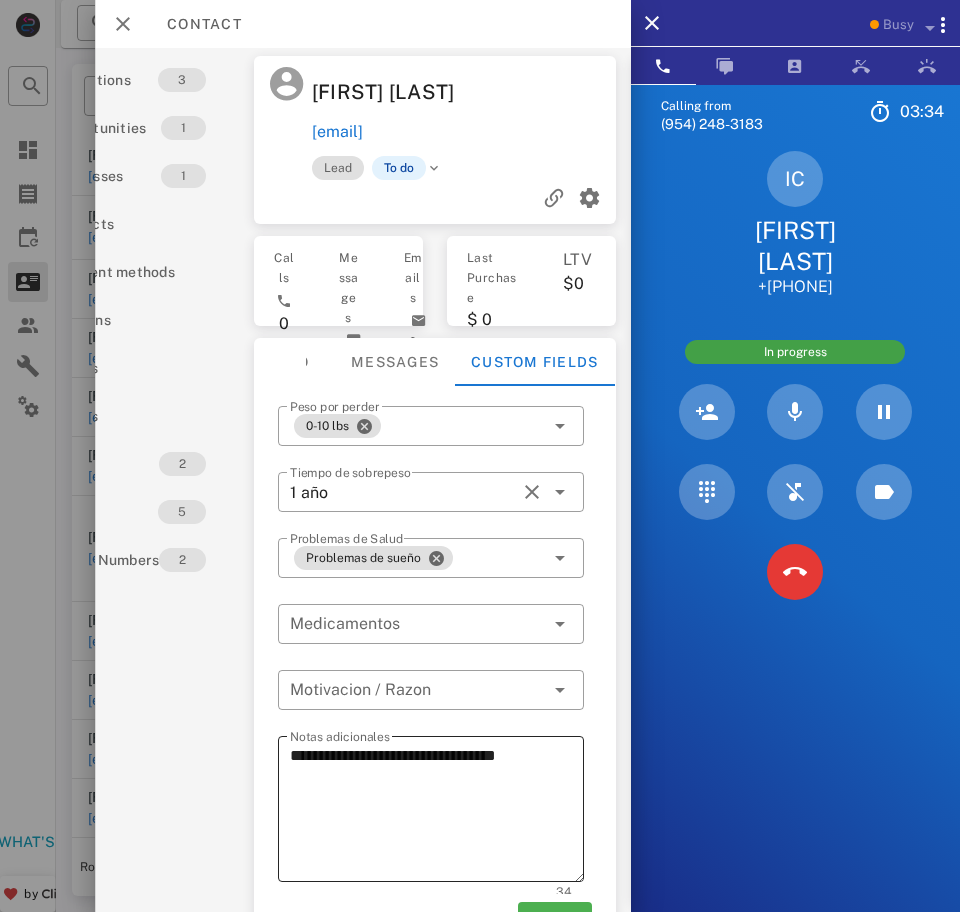 click on "**********" at bounding box center (437, 812) 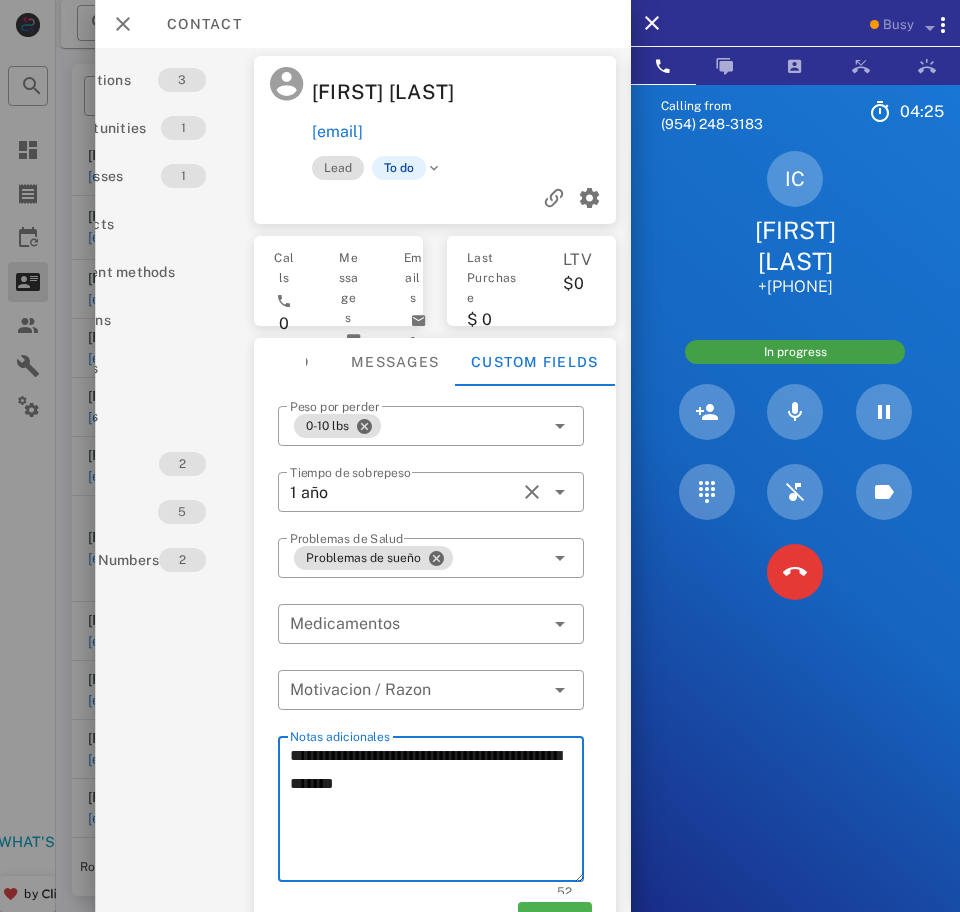 type on "**********" 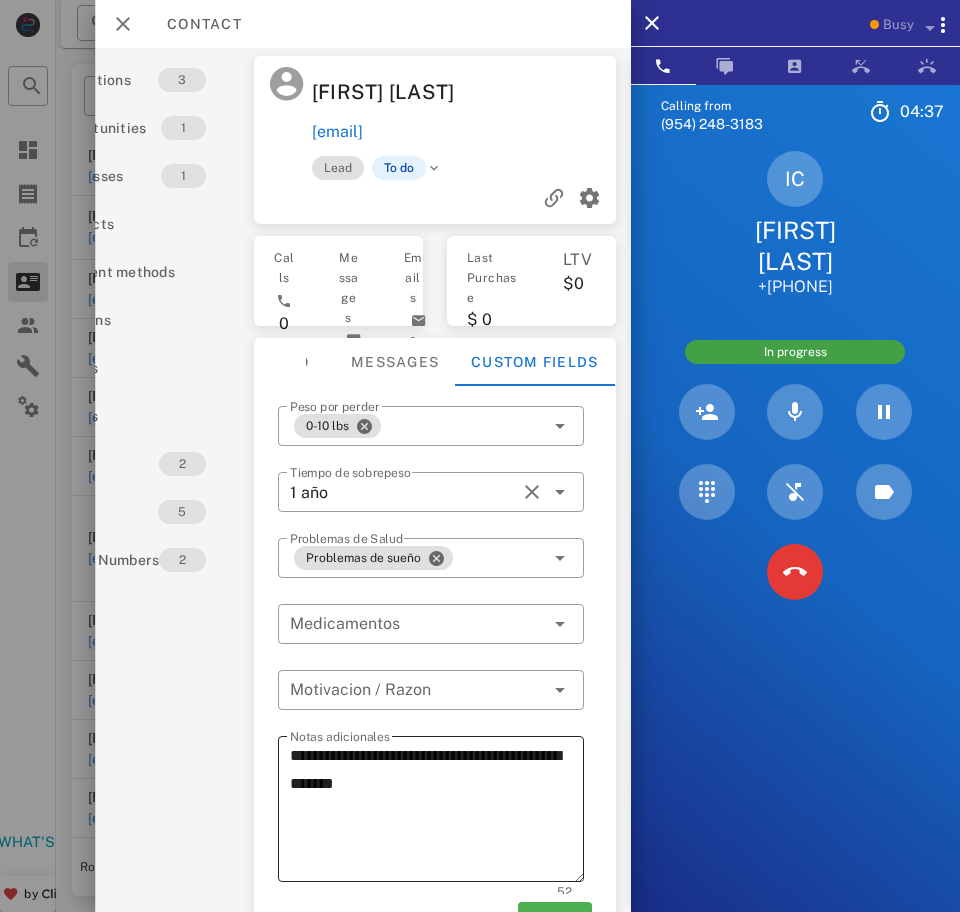 scroll, scrollTop: 26, scrollLeft: 0, axis: vertical 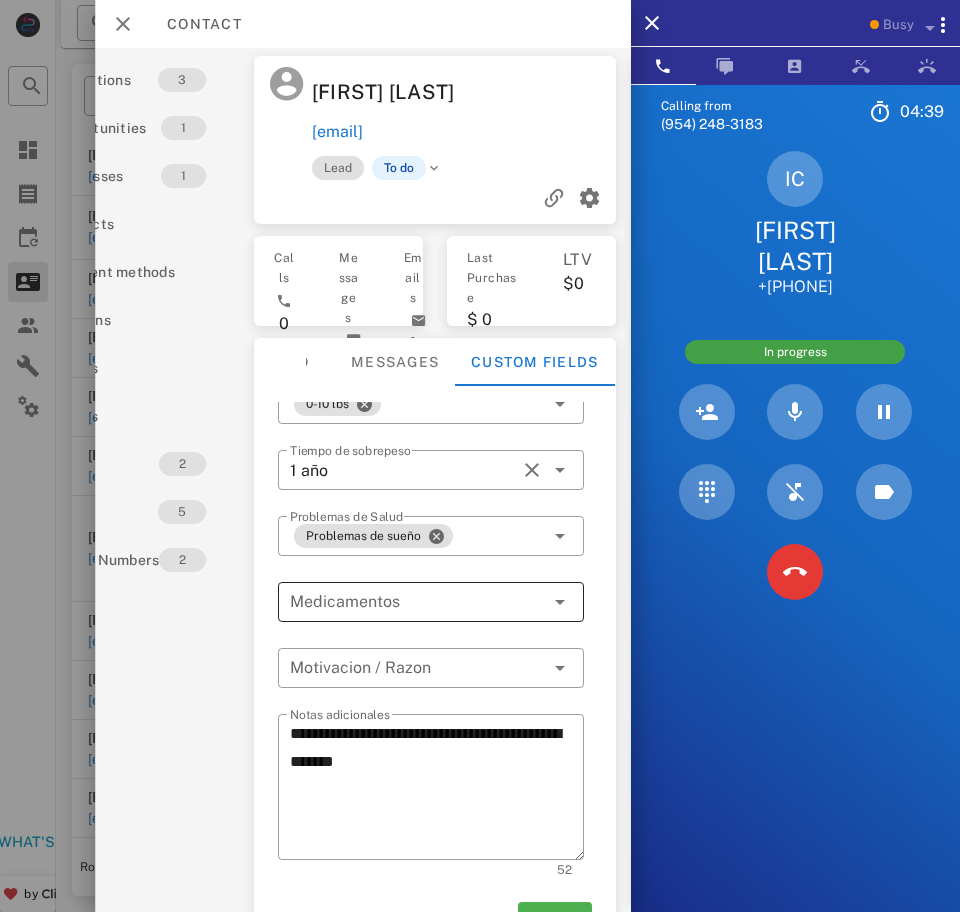 click at bounding box center (559, 602) 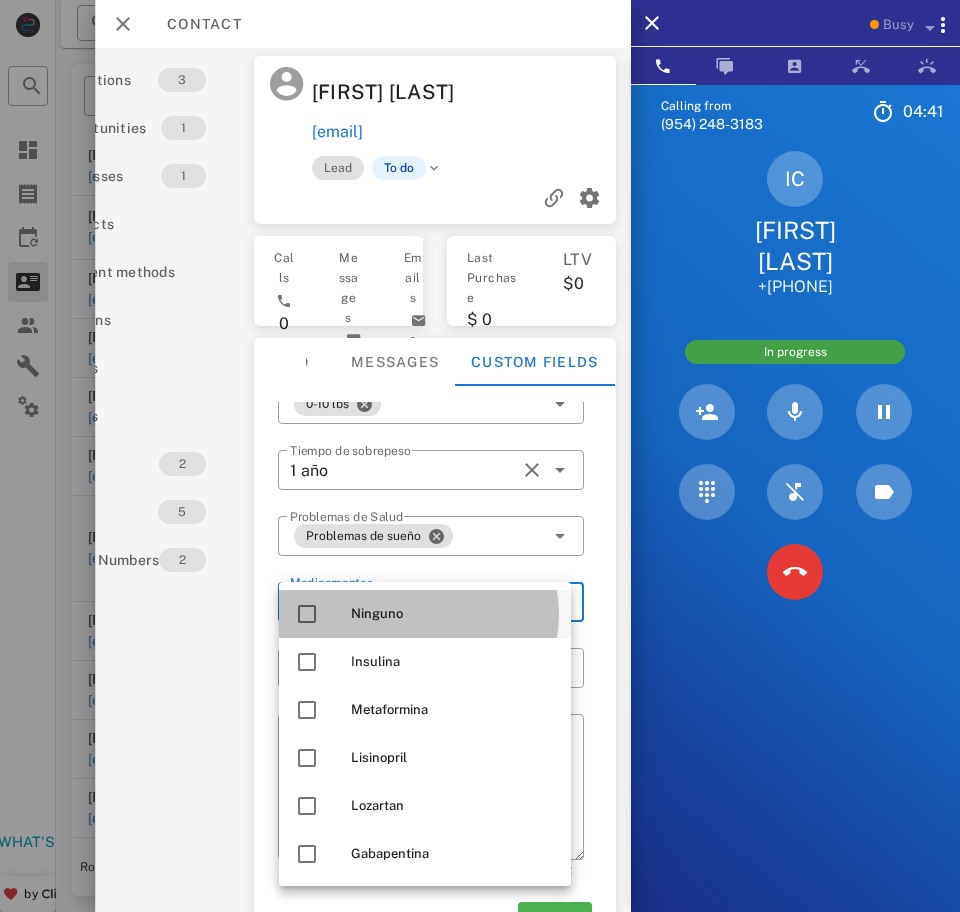 click on "Ninguno" at bounding box center (453, 614) 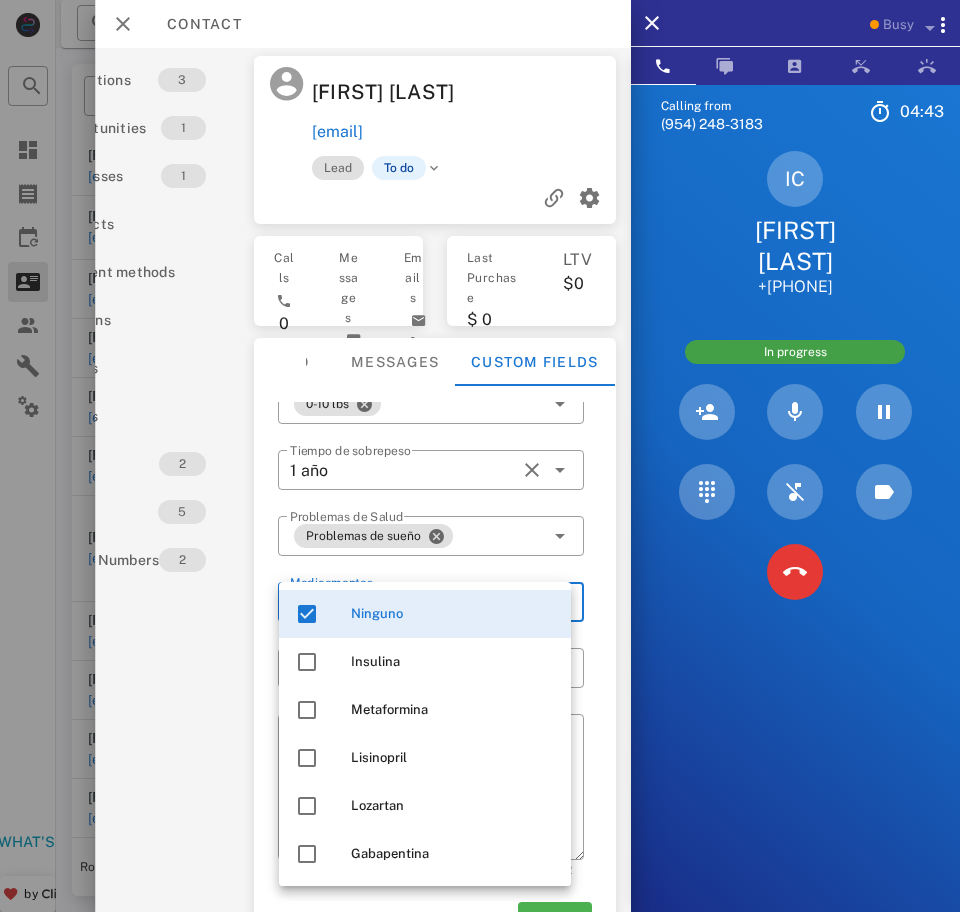 click on "**********" at bounding box center [435, 674] 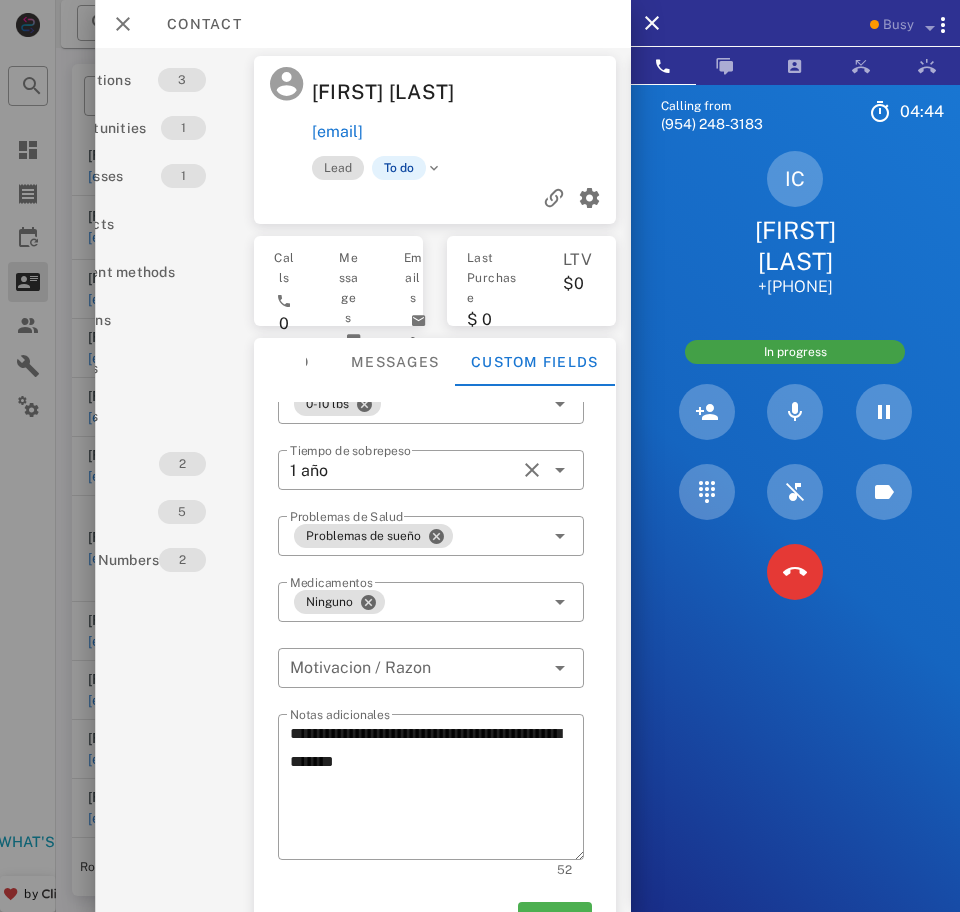 scroll, scrollTop: 69, scrollLeft: 103, axis: both 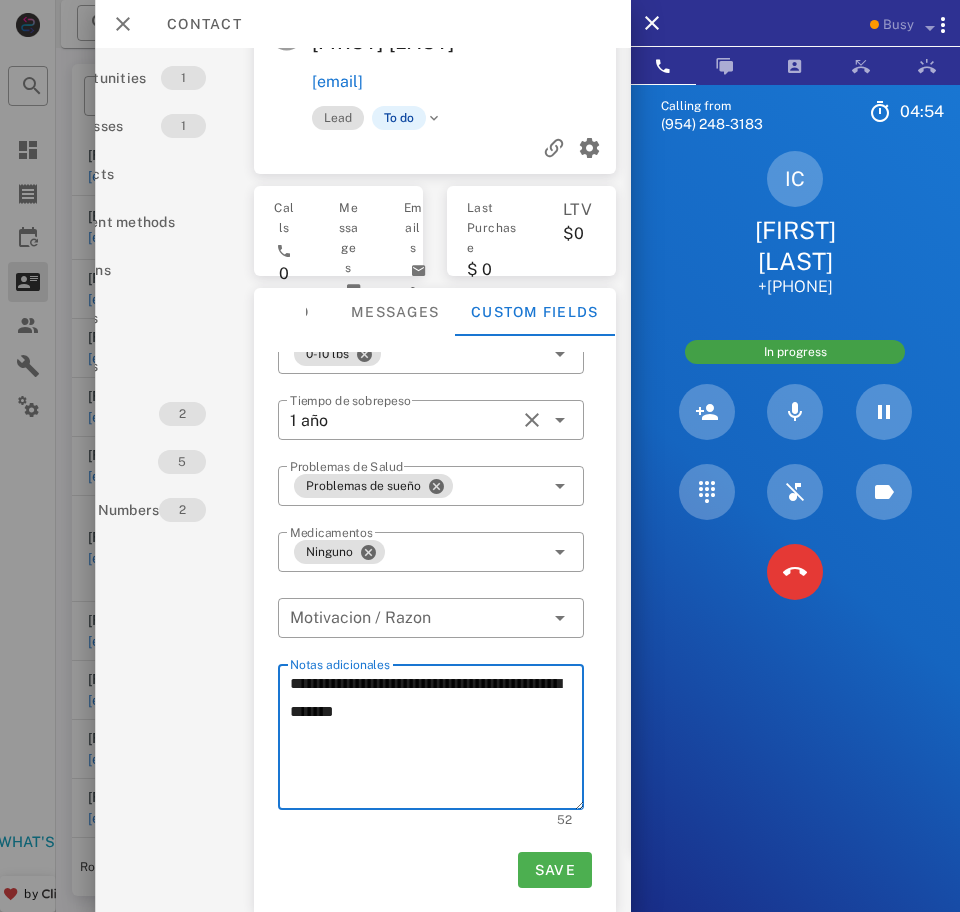 click on "**********" at bounding box center [437, 740] 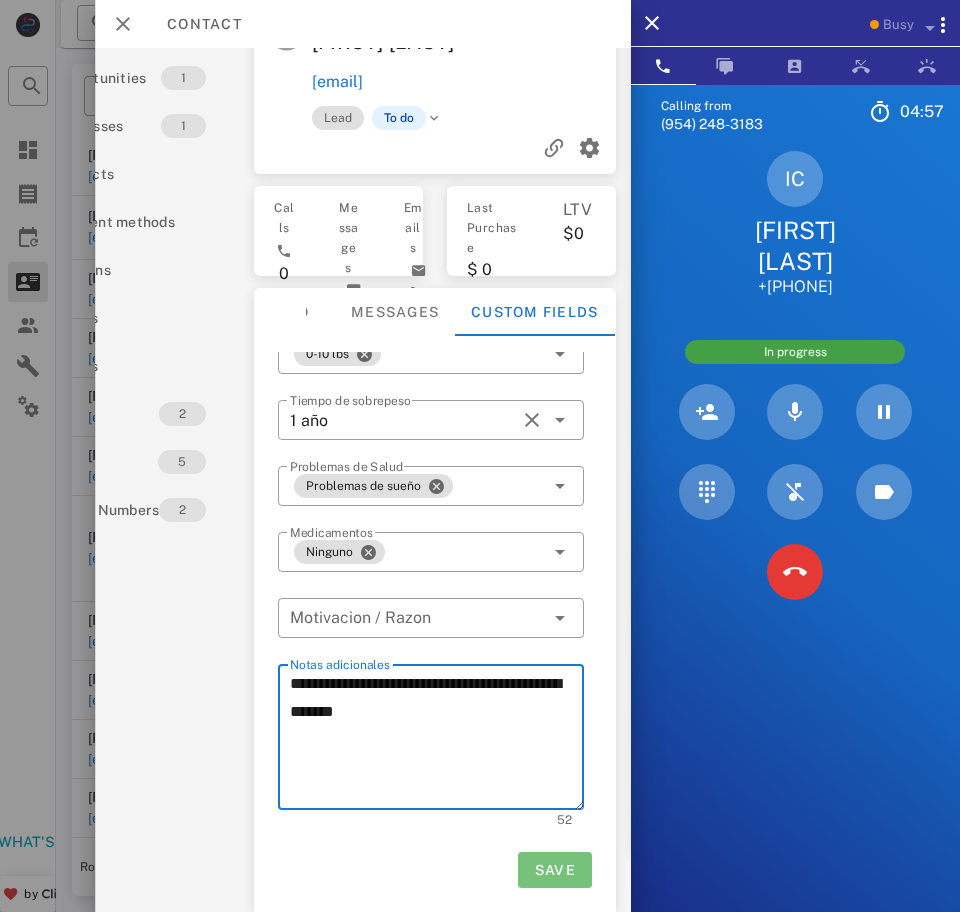 click on "Save" at bounding box center [554, 870] 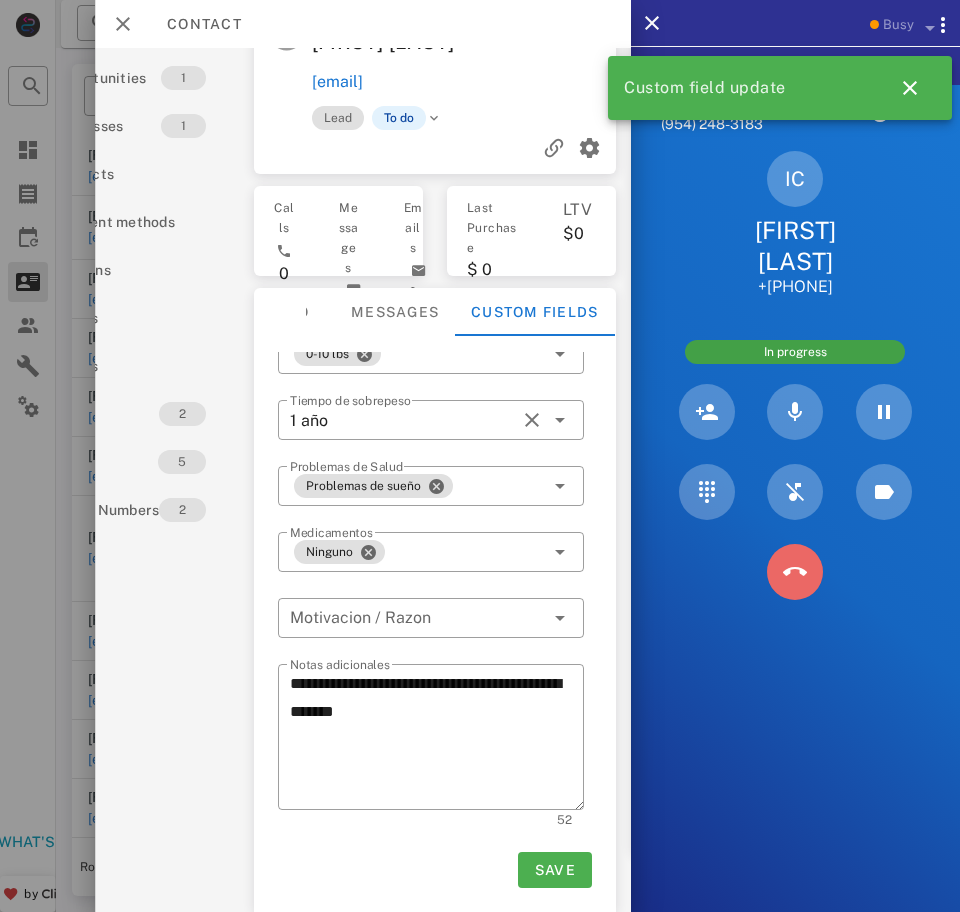 click at bounding box center (795, 572) 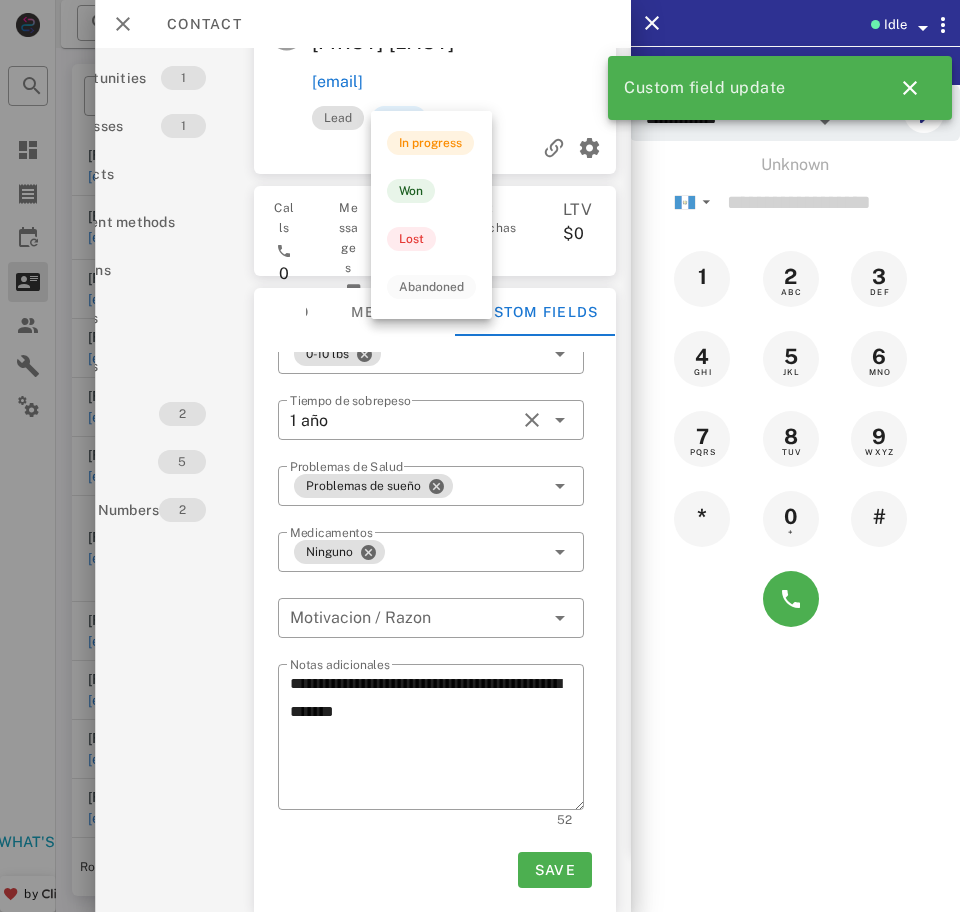 click at bounding box center (433, 118) 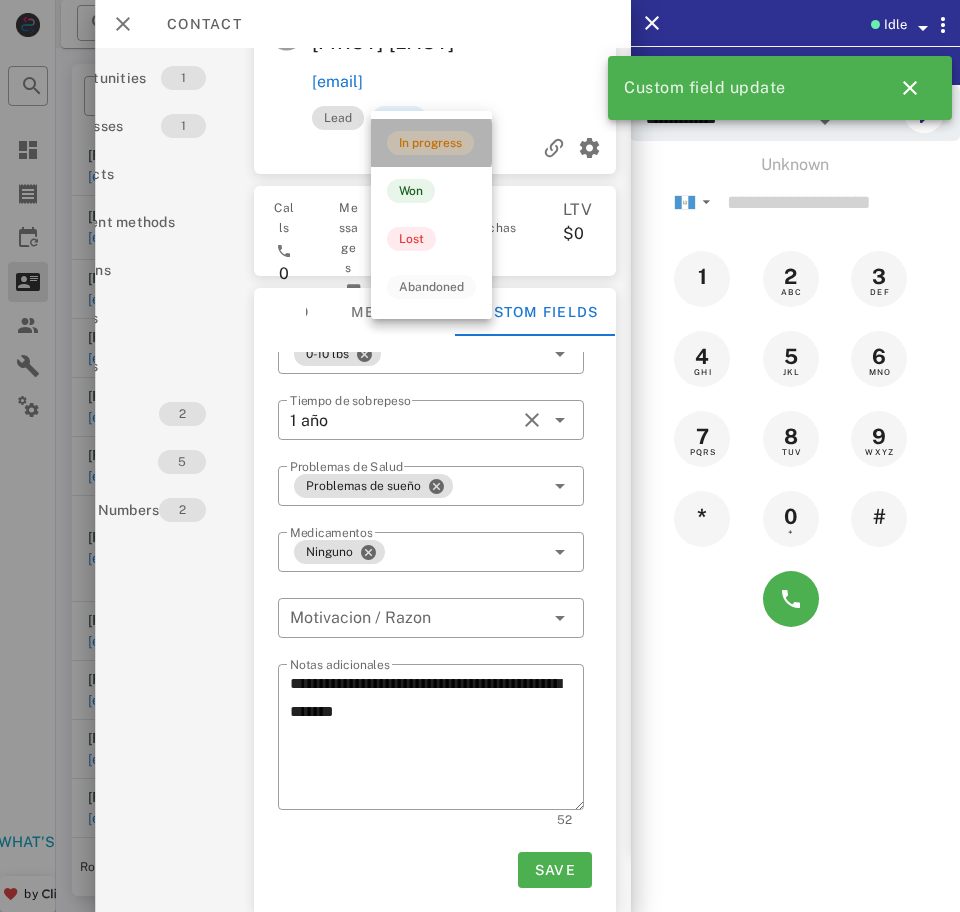 click on "In progress" at bounding box center [431, 143] 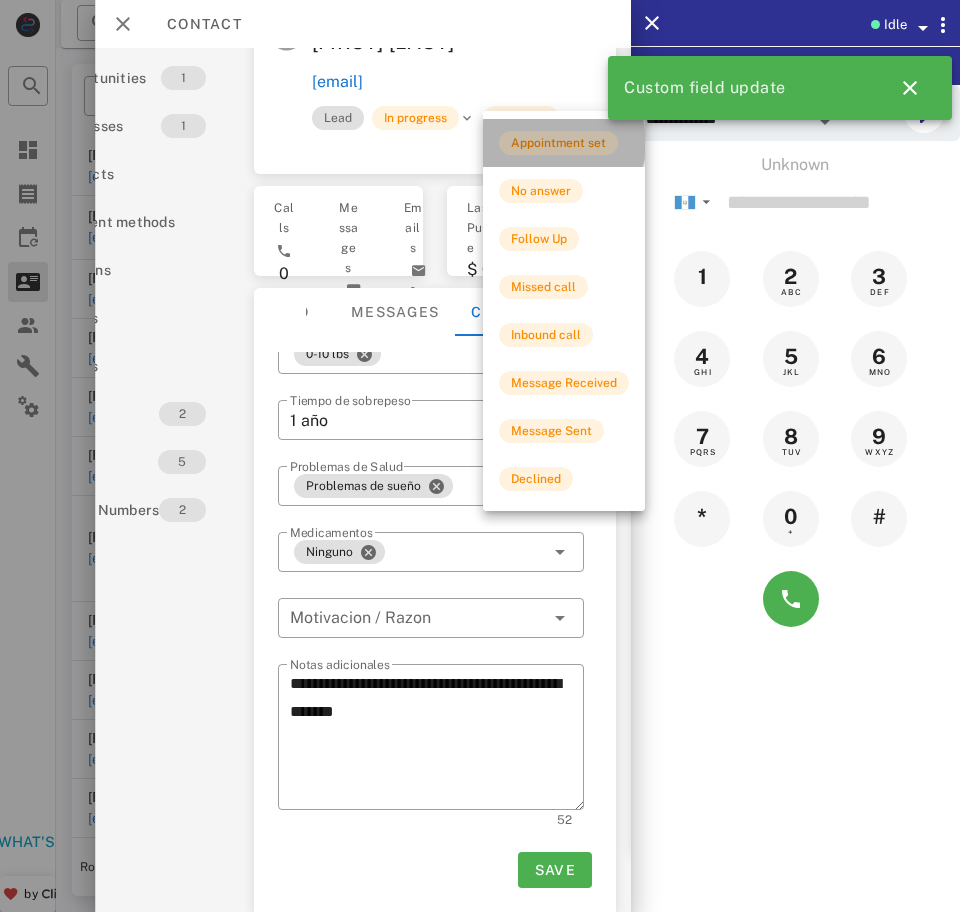 click on "Appointment set" at bounding box center (558, 143) 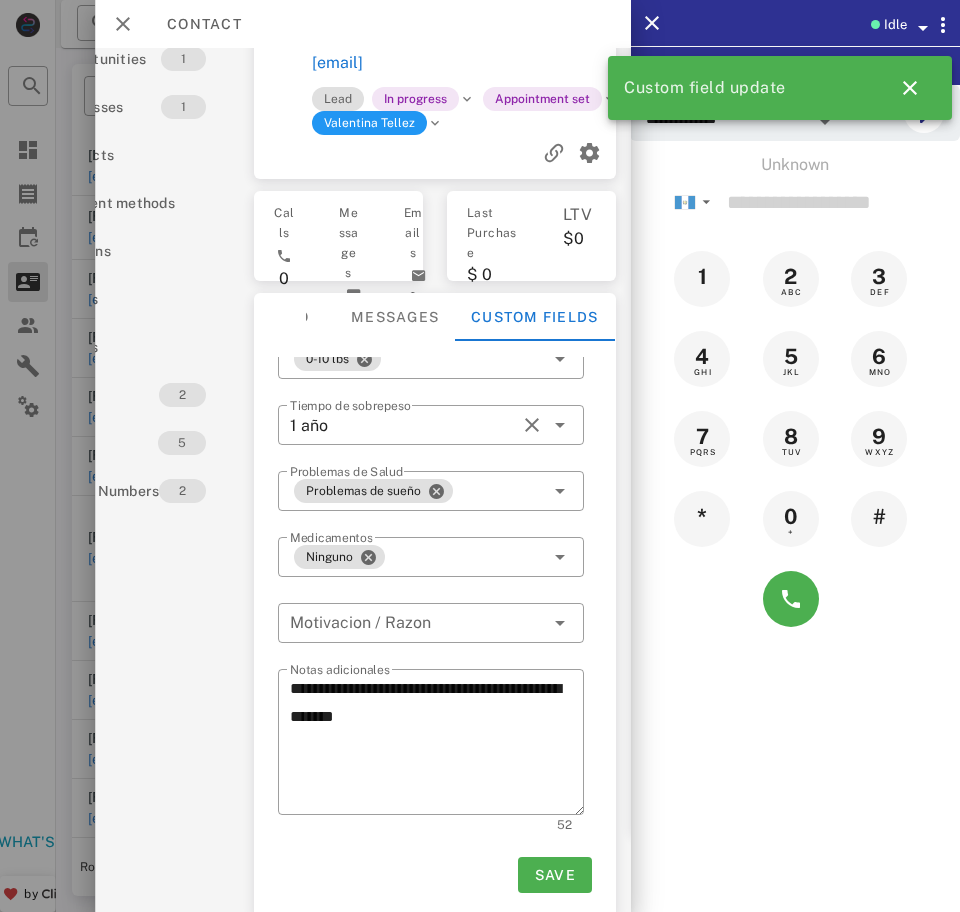 scroll, scrollTop: 69, scrollLeft: 0, axis: vertical 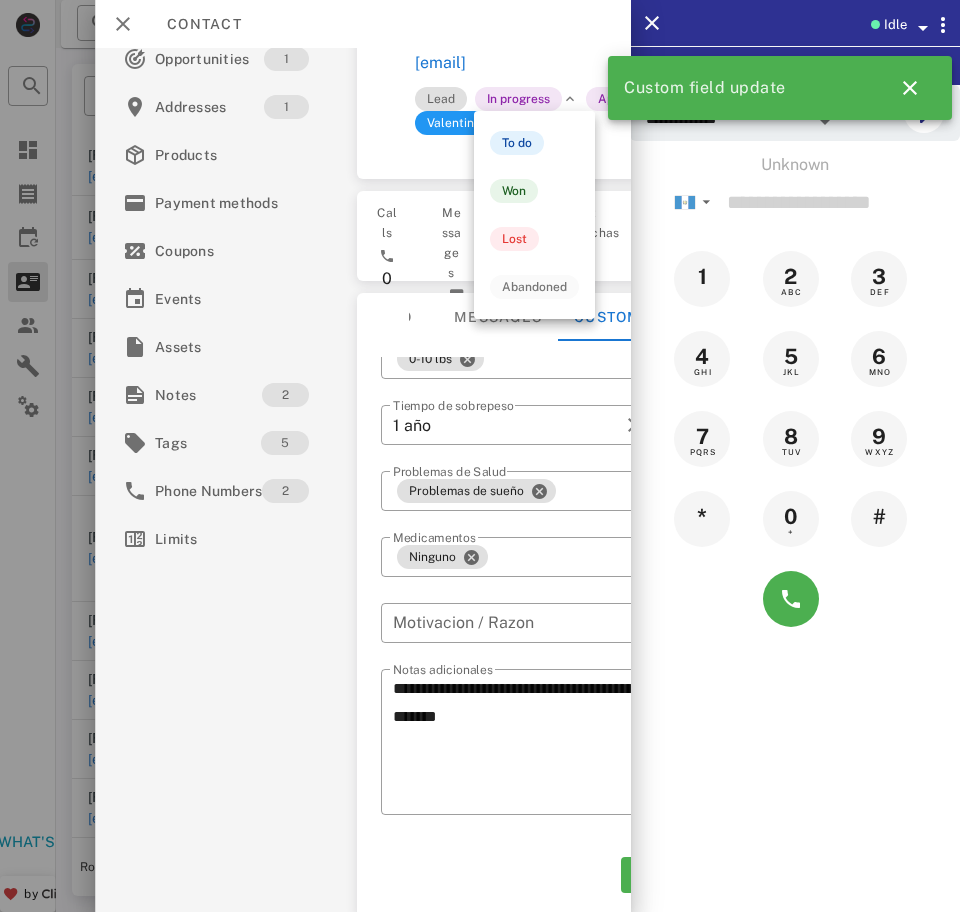 click on "To do   Won   Lost   Abandoned" at bounding box center [534, 215] 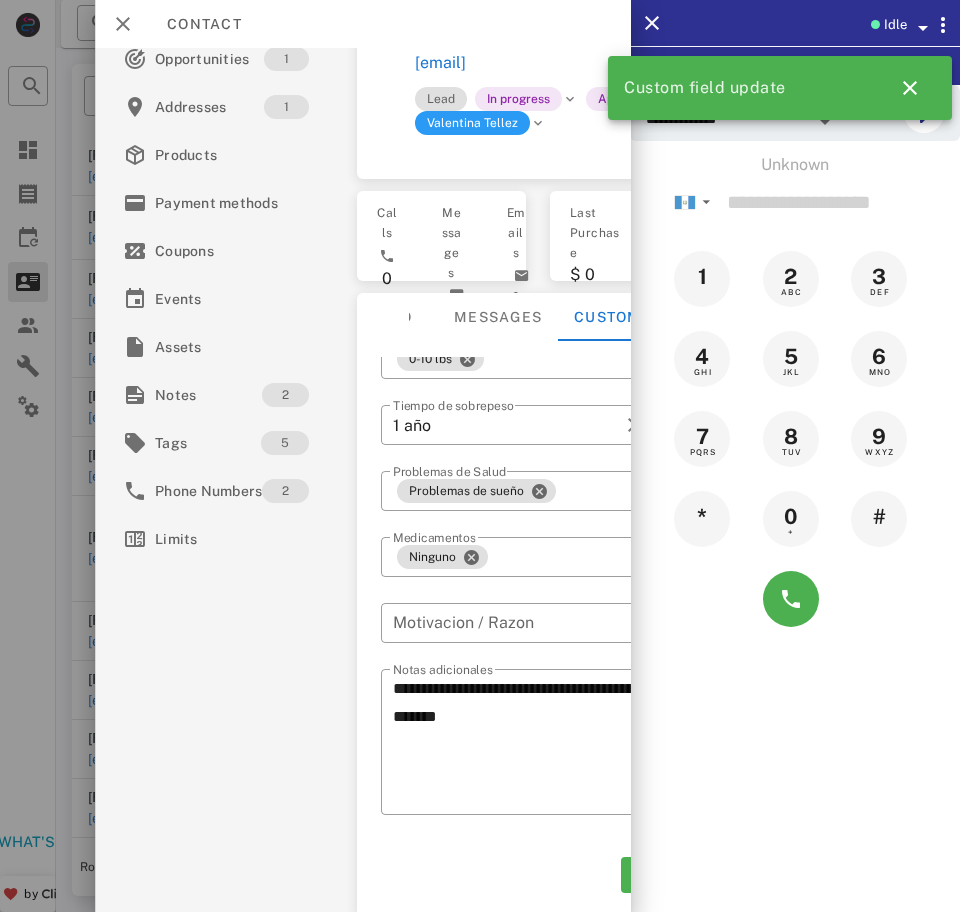 click on "Valentina Tellez" at bounding box center [471, 123] 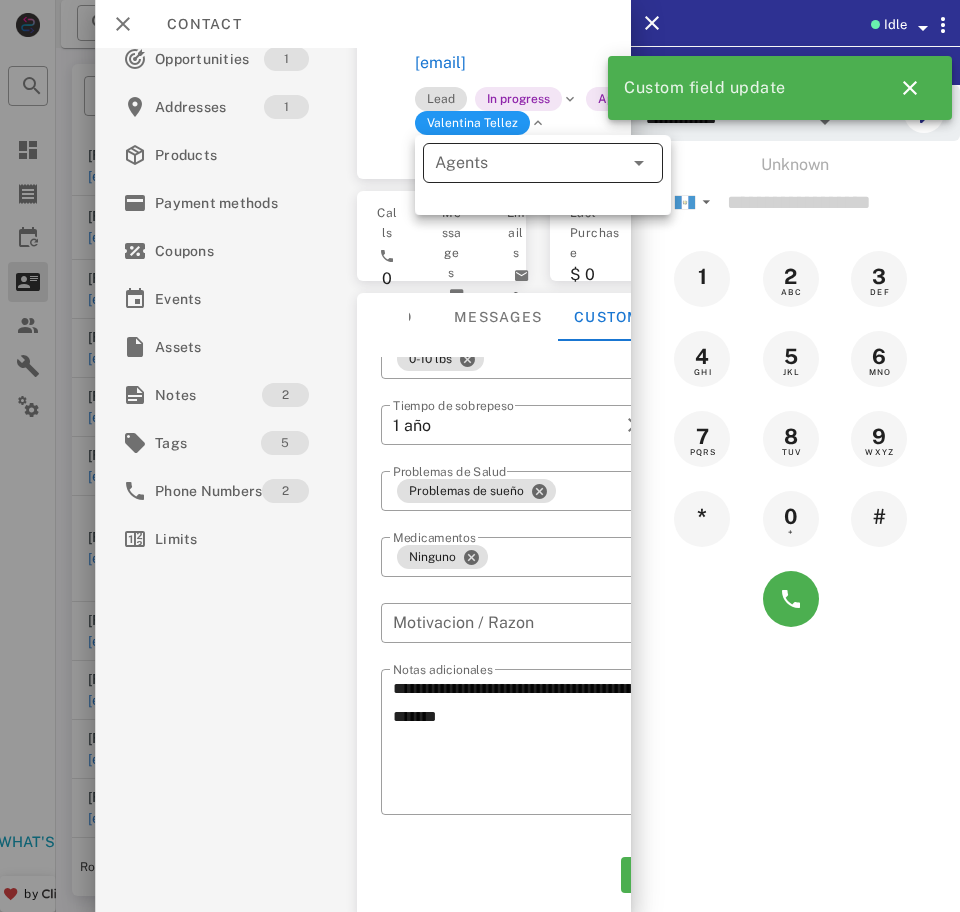 click on "Agents" at bounding box center [515, 163] 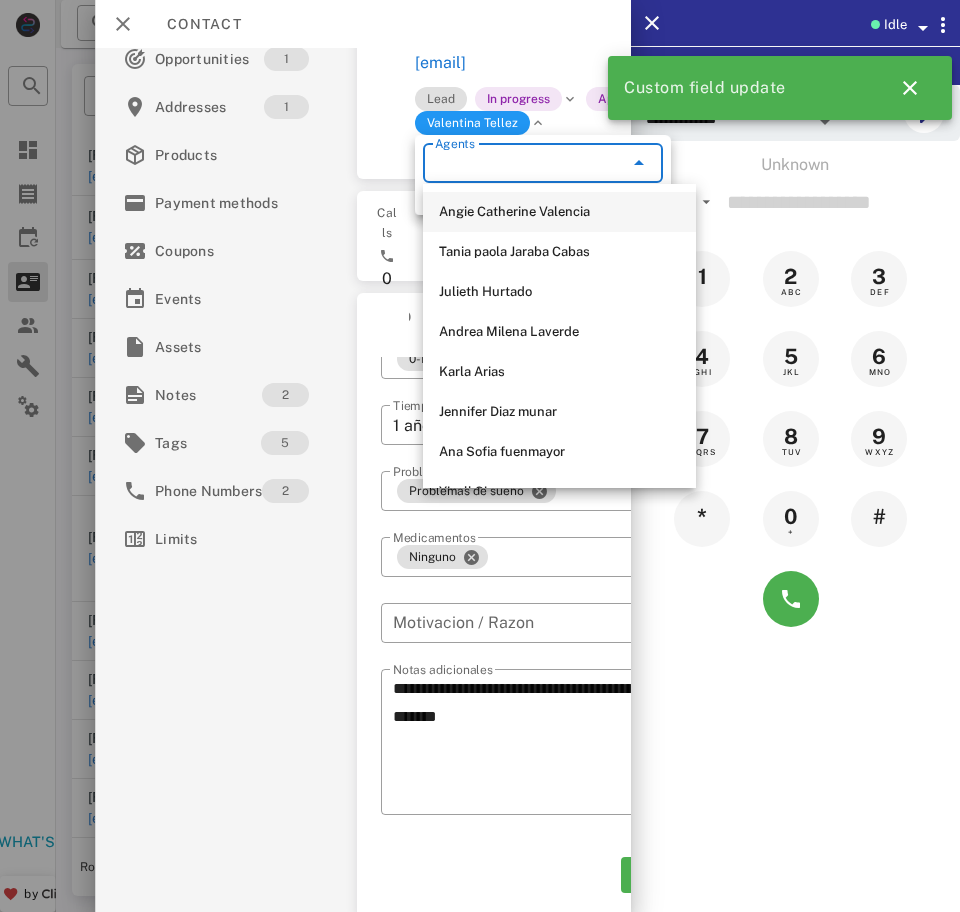 click on "Angie Catherine Valencia" at bounding box center [559, 212] 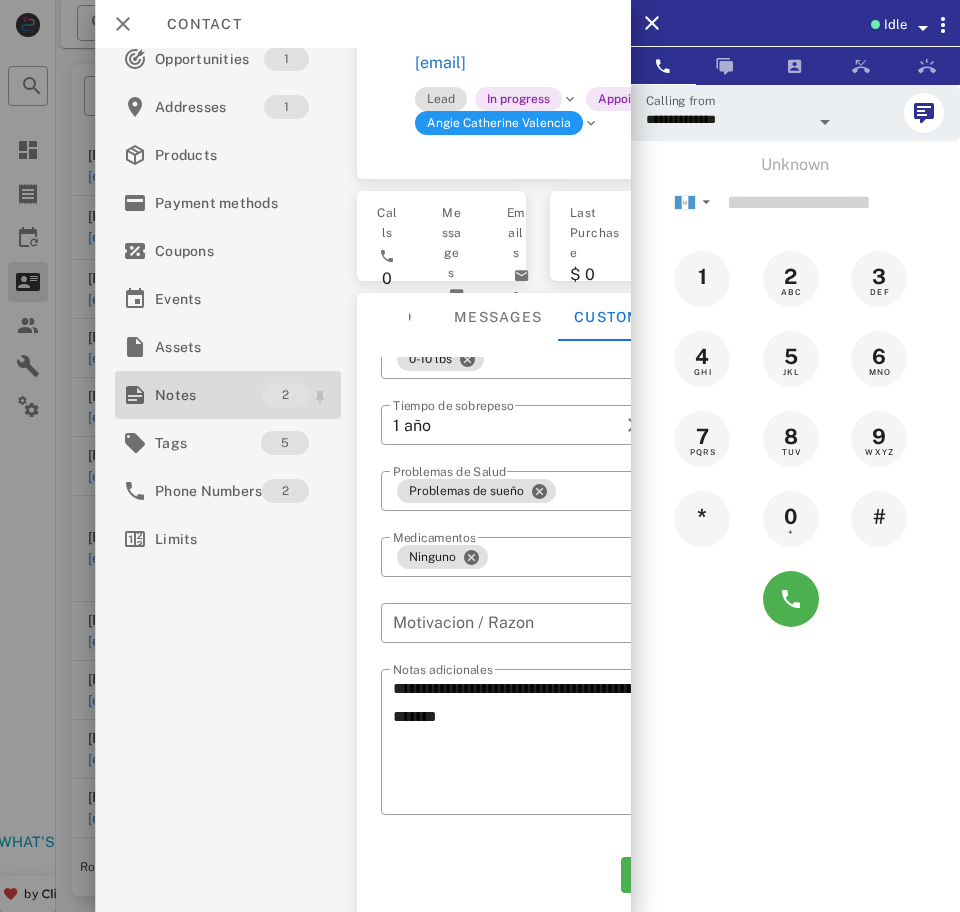 click on "Notes" at bounding box center [208, 395] 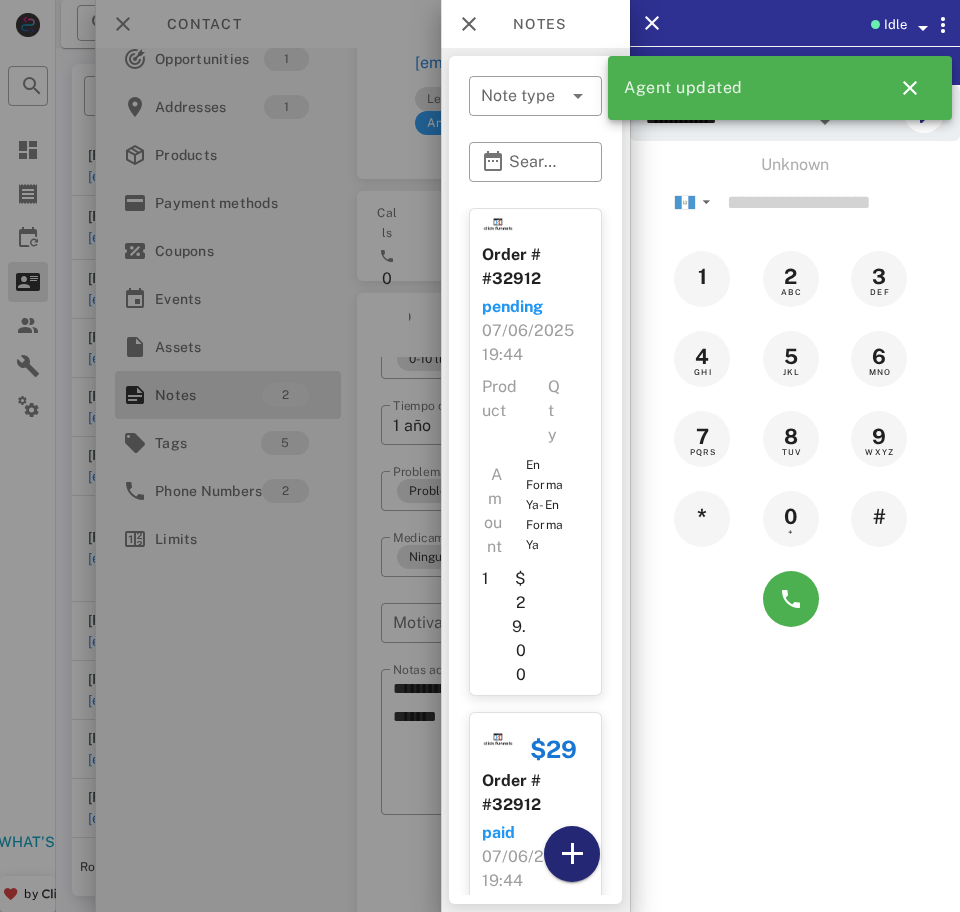 click at bounding box center (572, 854) 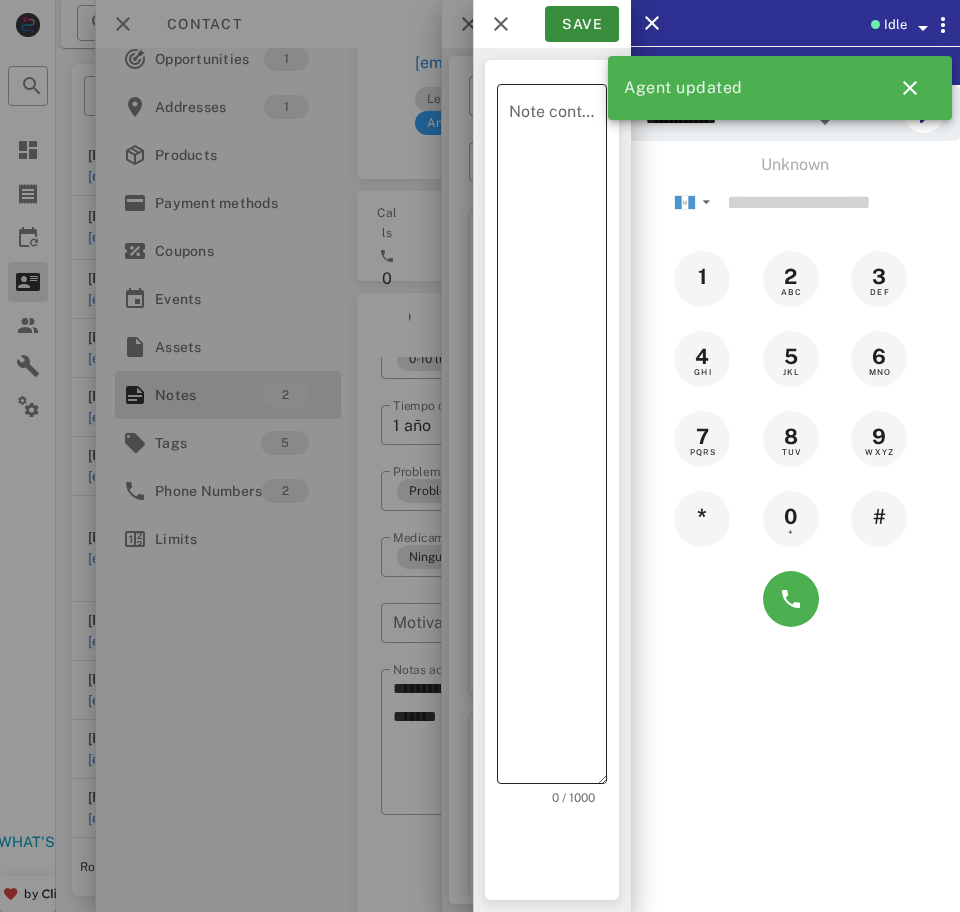 click on "Note content" at bounding box center (558, 439) 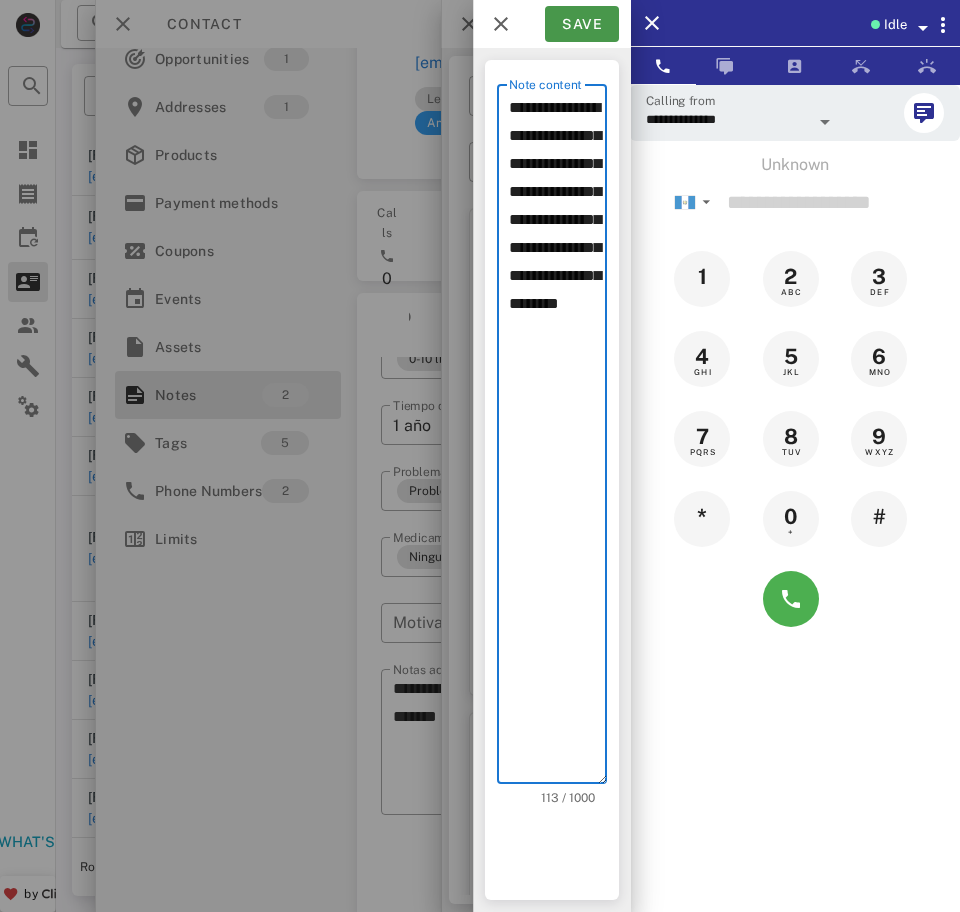 type on "**********" 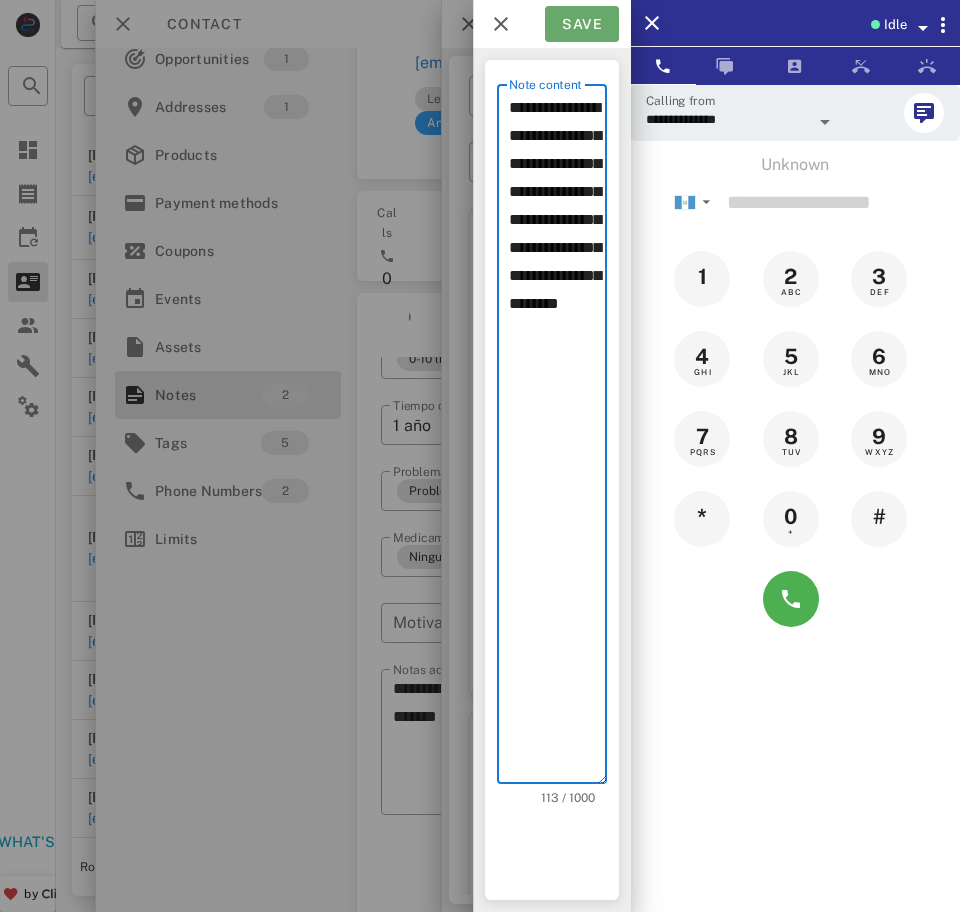 click on "Save" at bounding box center [582, 24] 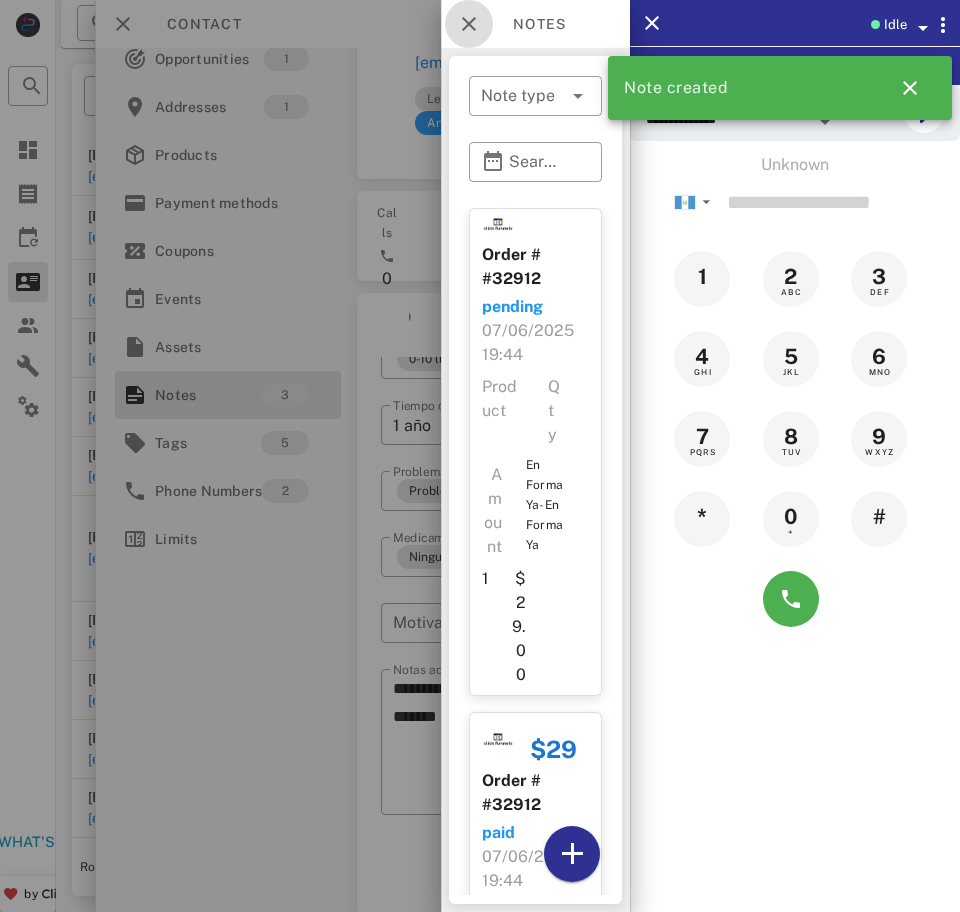 click at bounding box center (469, 24) 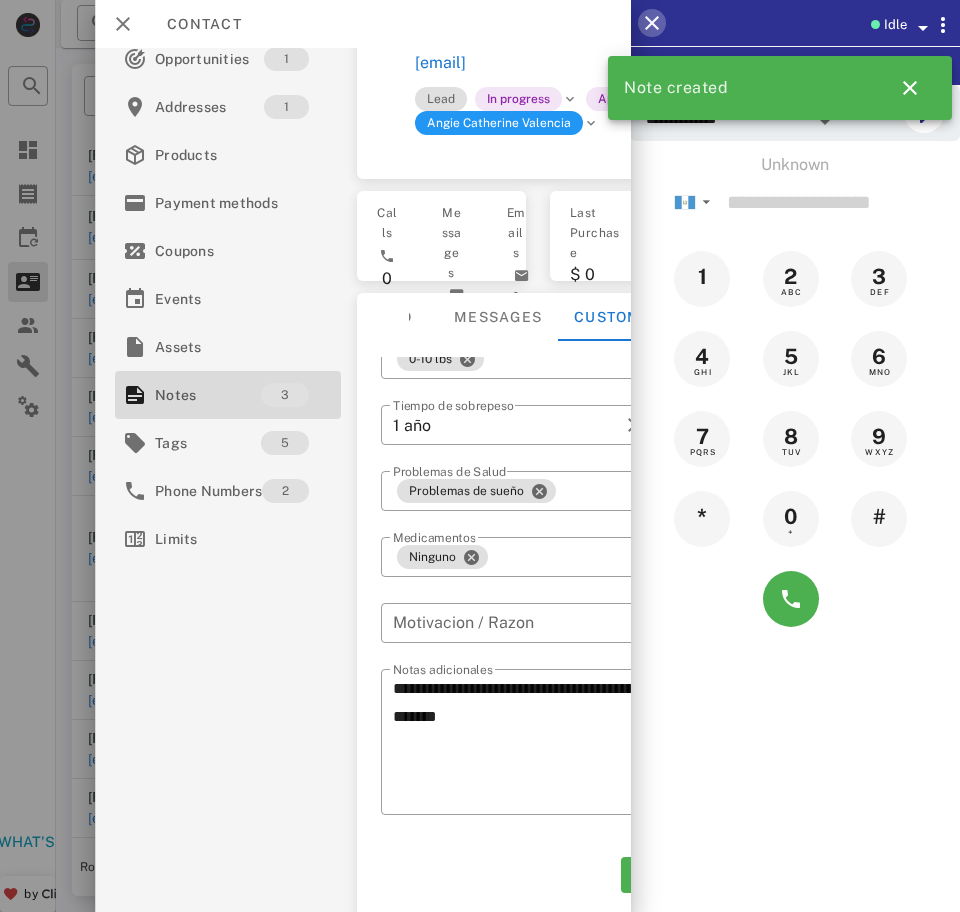 click at bounding box center [652, 23] 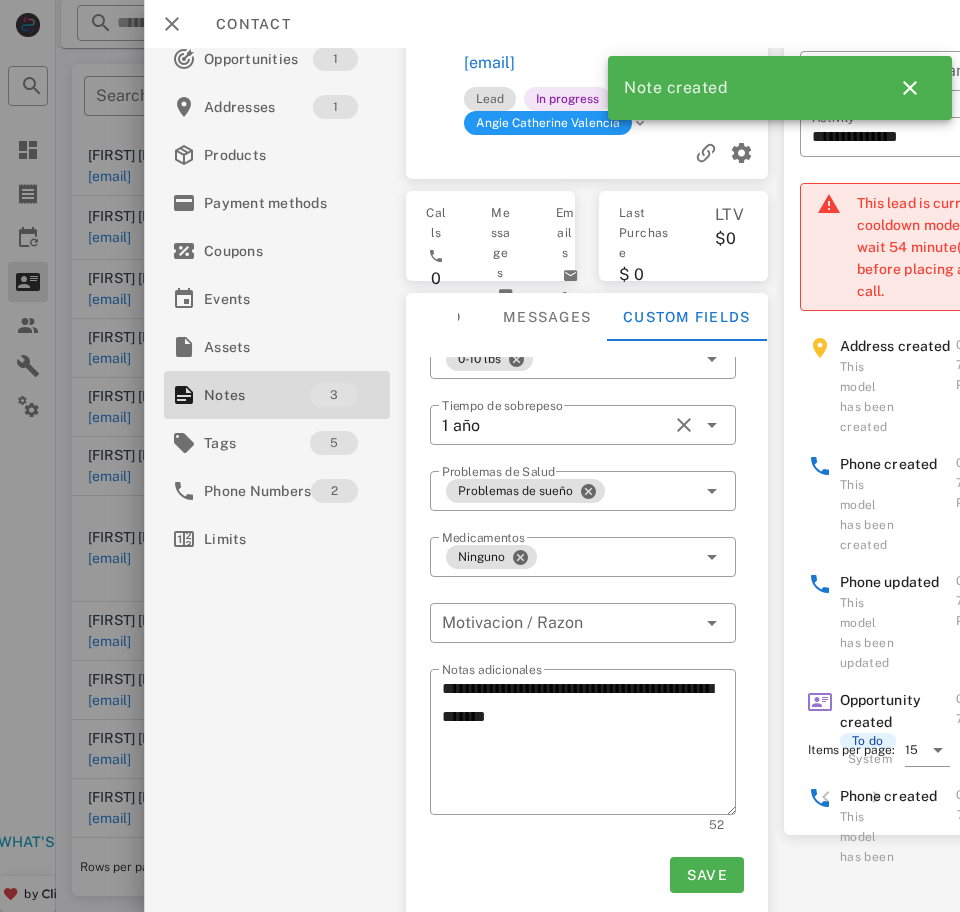 scroll, scrollTop: 93, scrollLeft: 0, axis: vertical 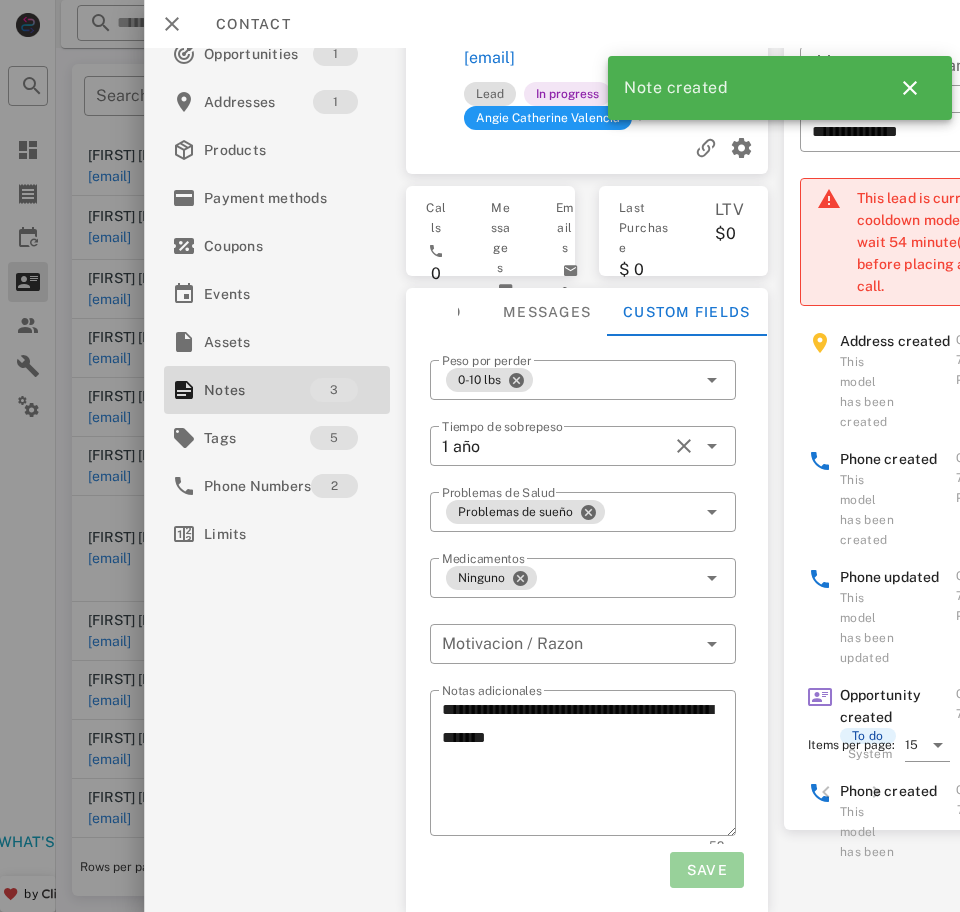 click on "Save" at bounding box center [707, 870] 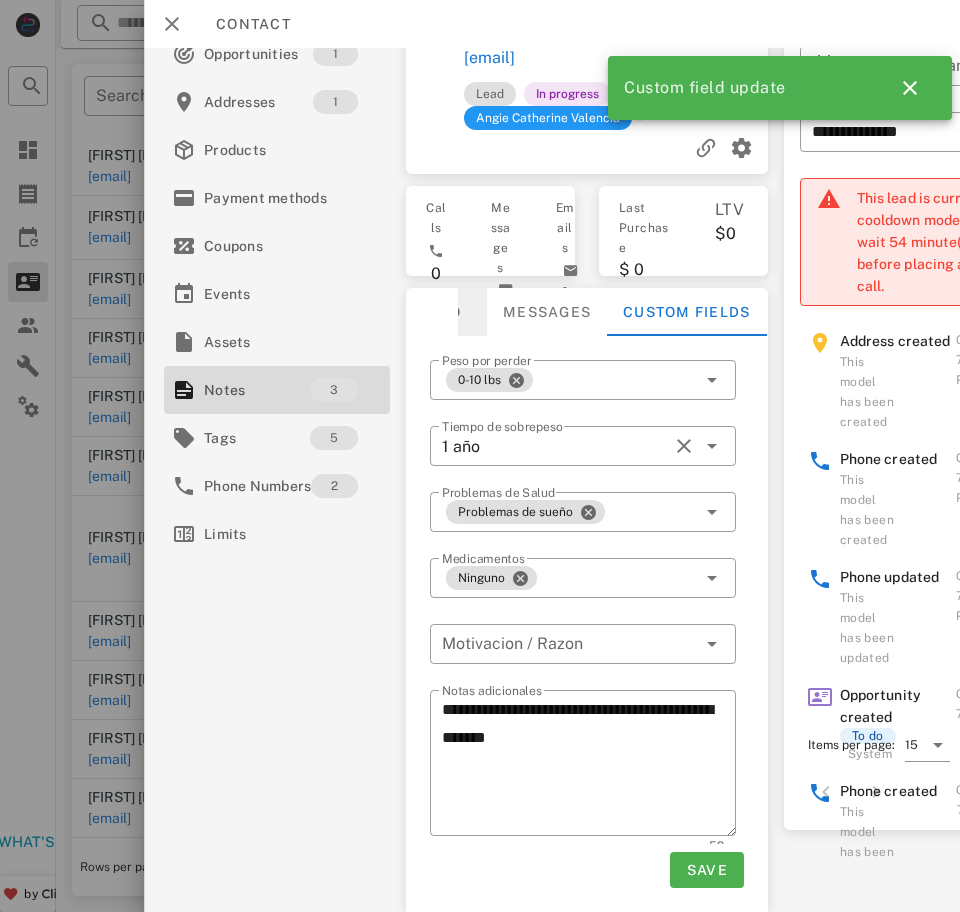 click on "Info" at bounding box center (442, 312) 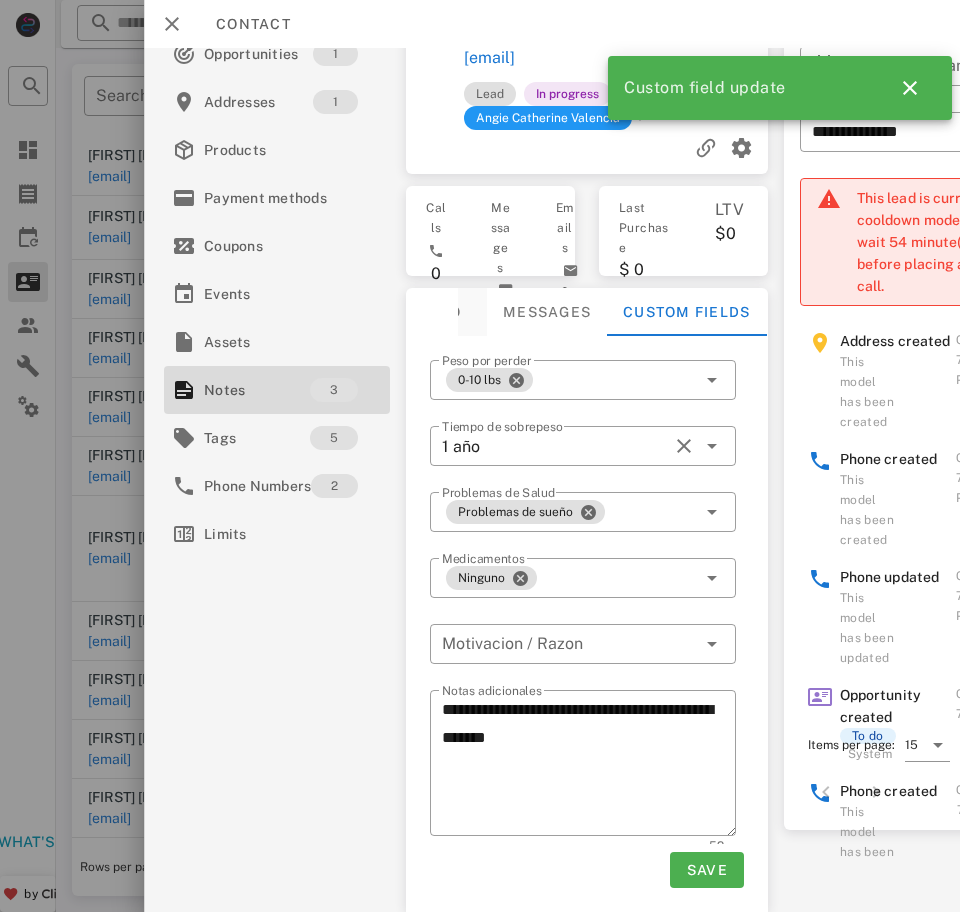 scroll, scrollTop: 39, scrollLeft: 0, axis: vertical 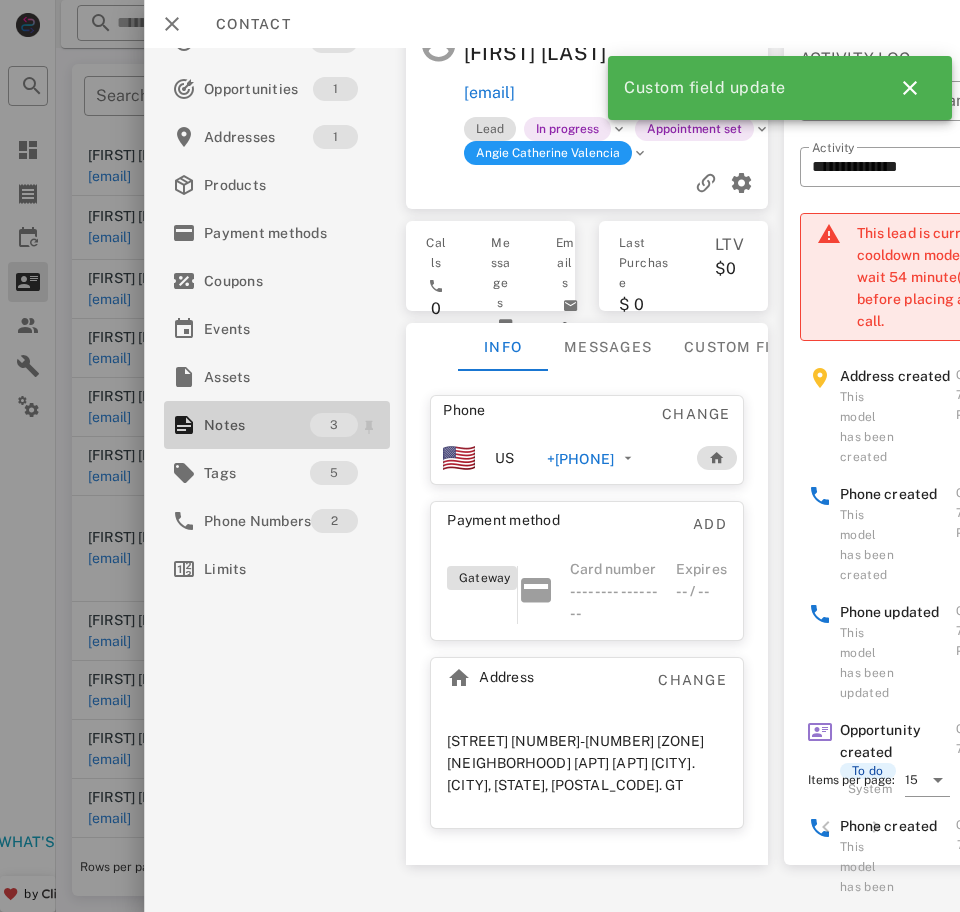 click on "Notes" at bounding box center (257, 425) 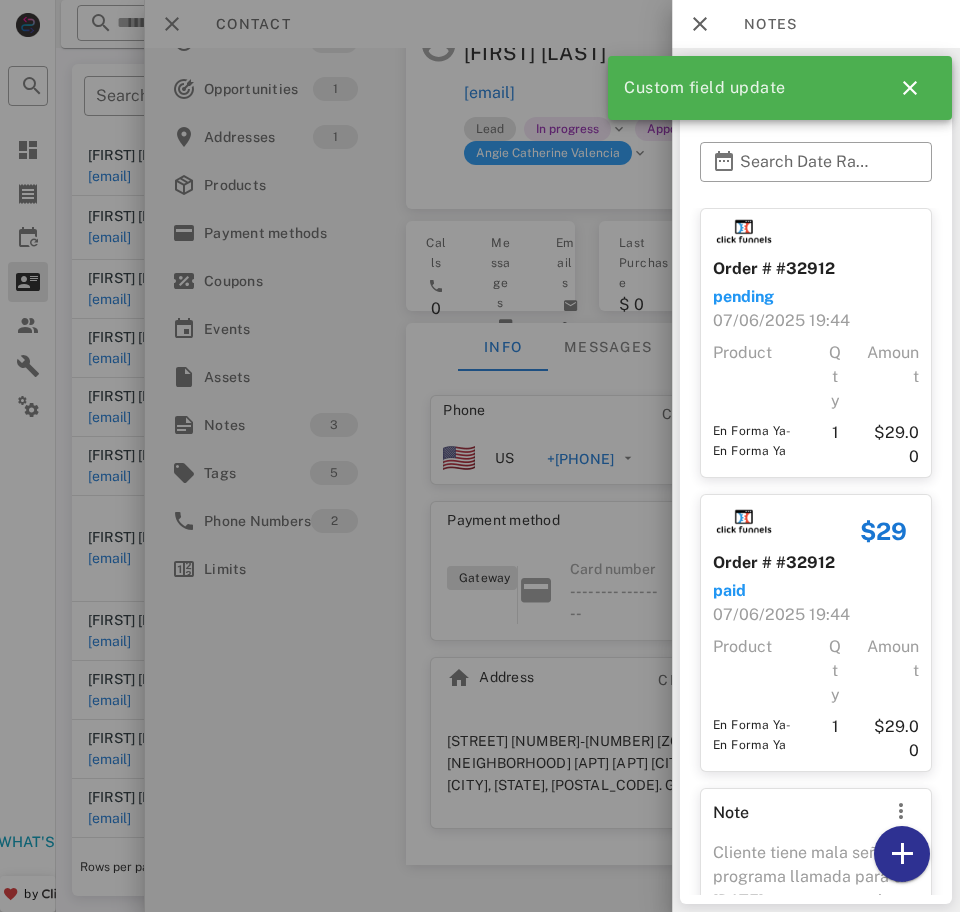 scroll, scrollTop: 185, scrollLeft: 0, axis: vertical 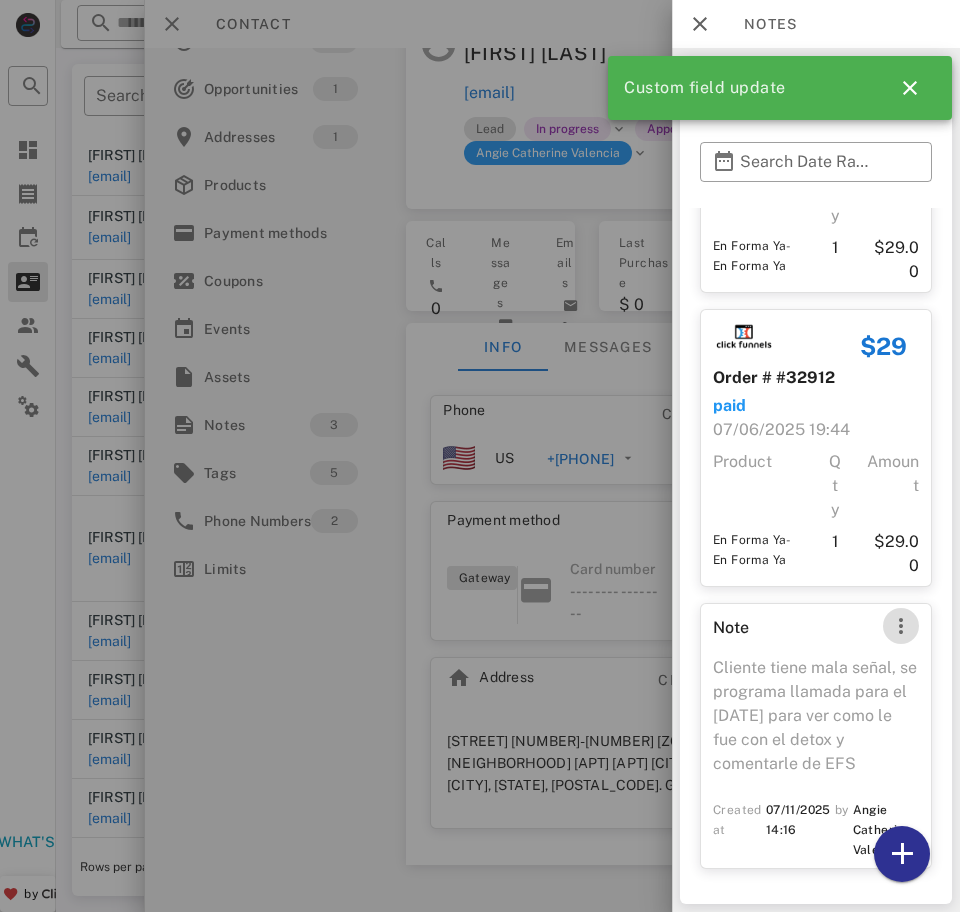 click at bounding box center [901, 626] 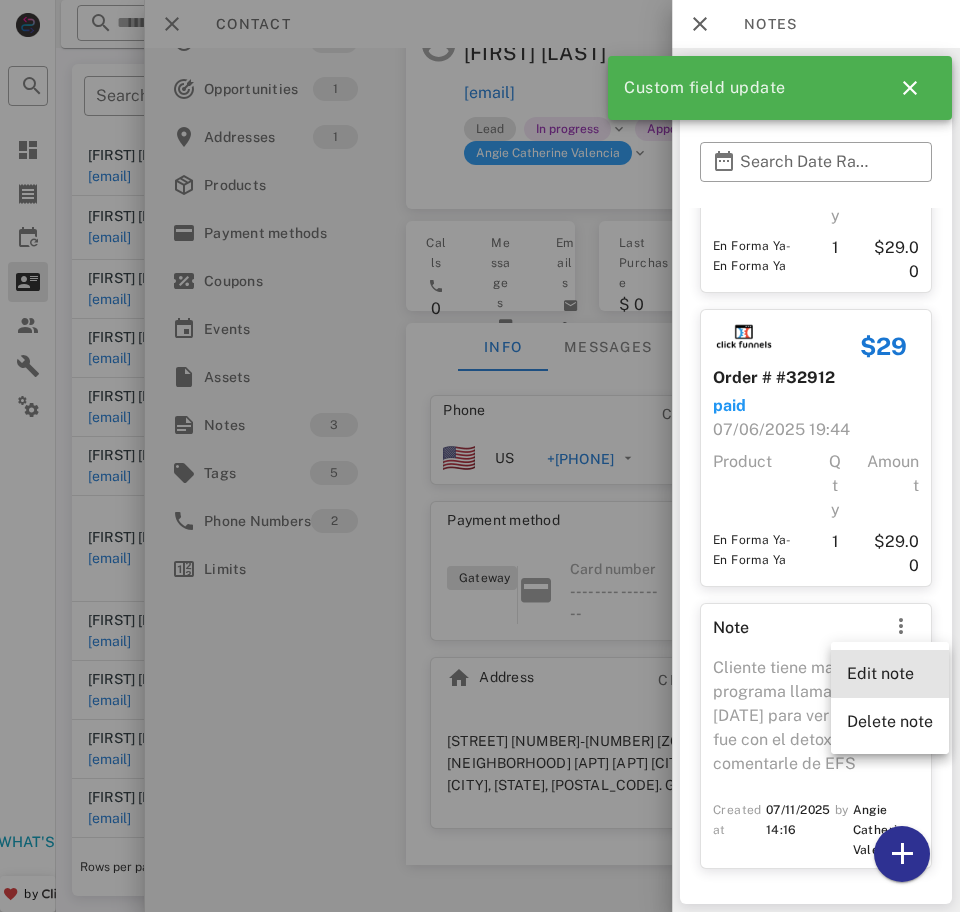 click on "Edit note" at bounding box center (890, 674) 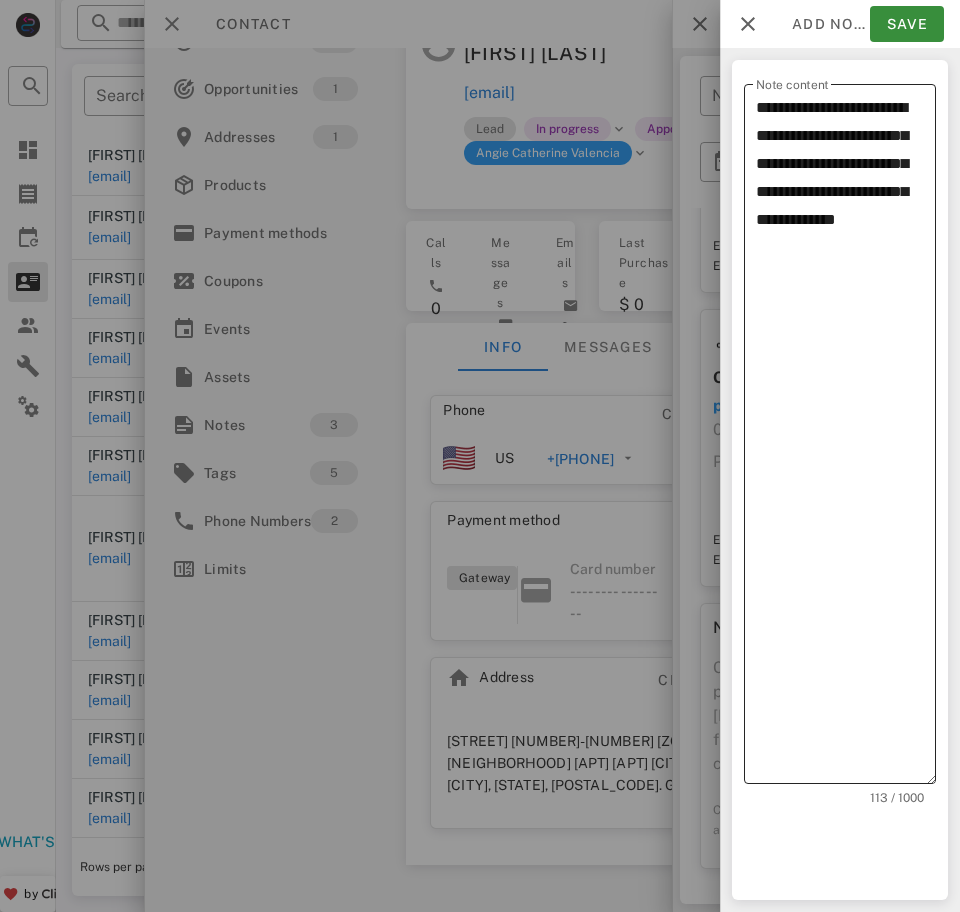 click on "**********" at bounding box center (846, 439) 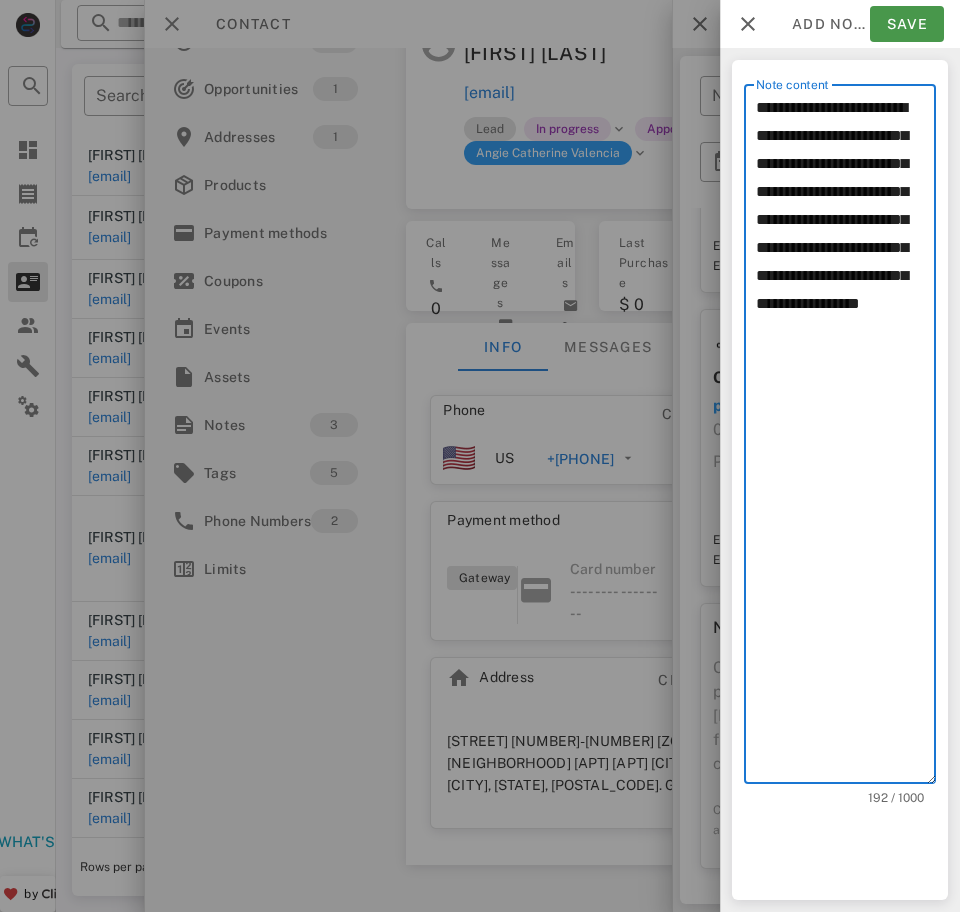 type on "**********" 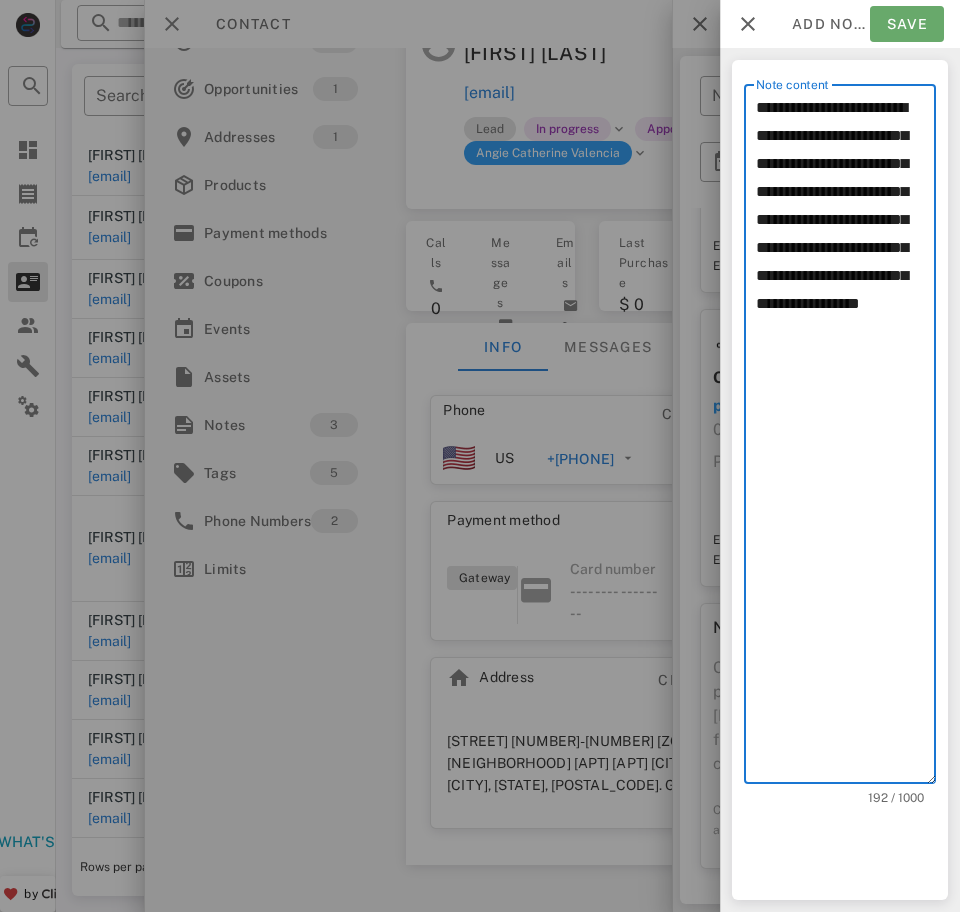 click on "Save" at bounding box center [907, 24] 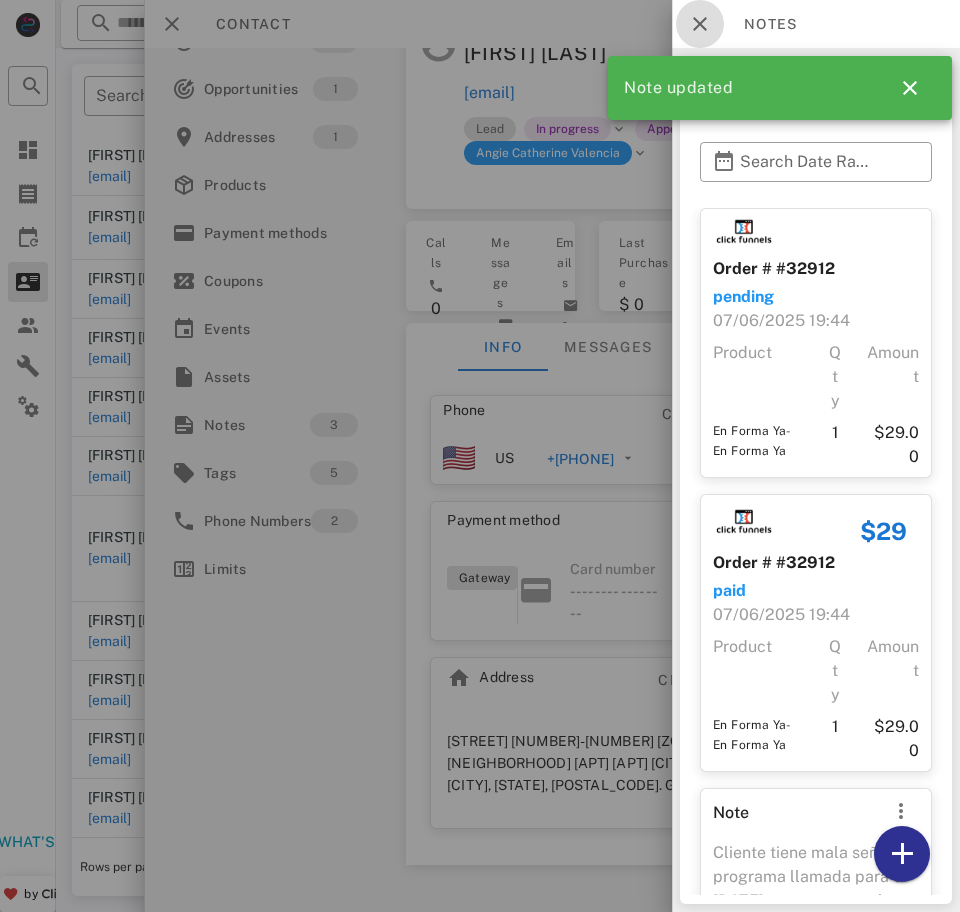 click at bounding box center [700, 24] 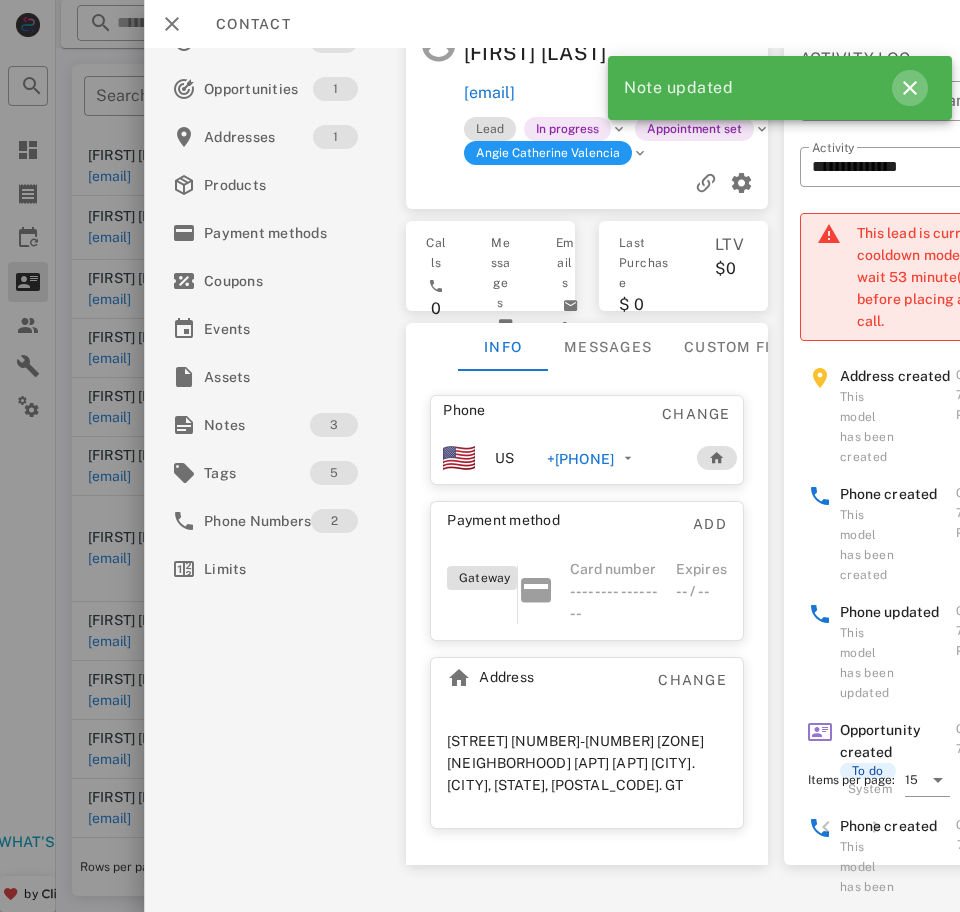 click at bounding box center (910, 88) 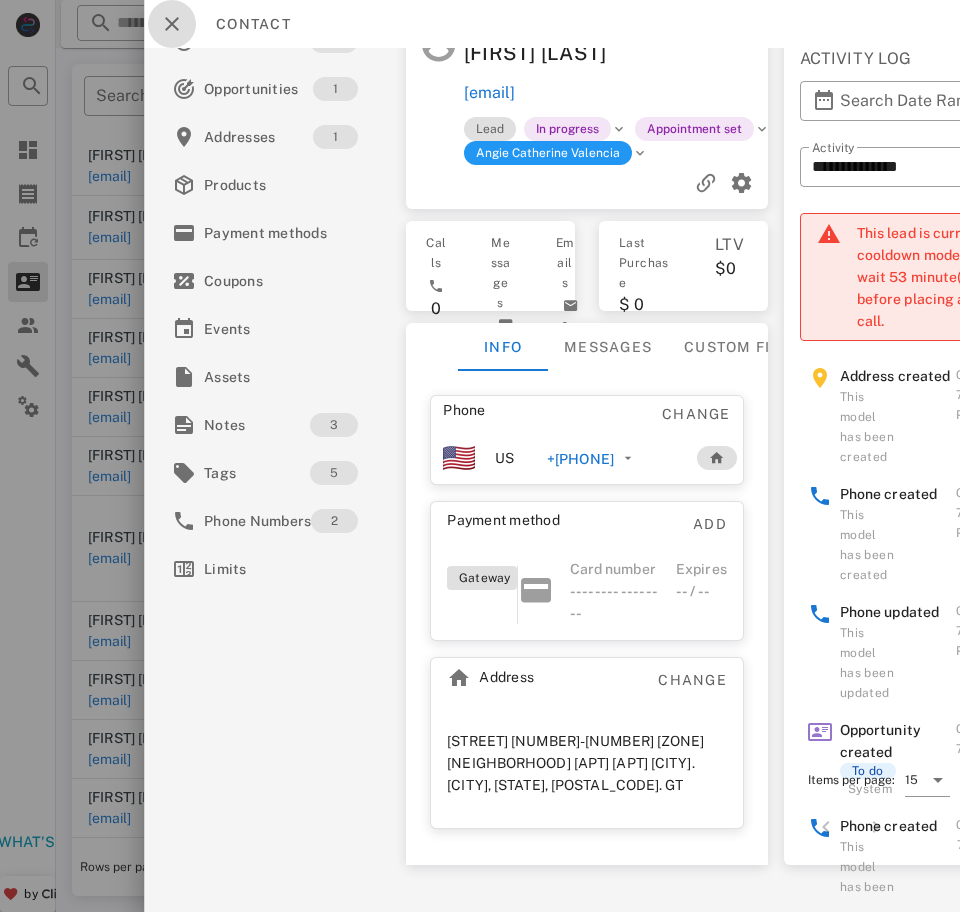 click at bounding box center [172, 24] 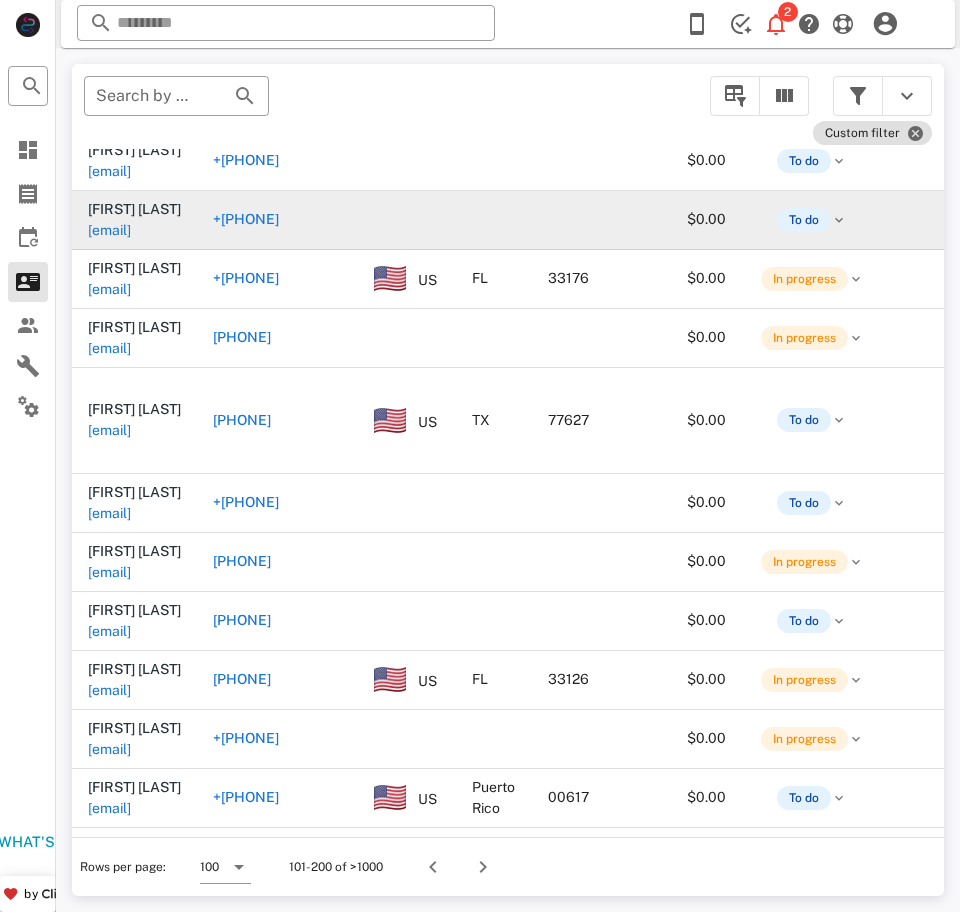 scroll, scrollTop: 1149, scrollLeft: 0, axis: vertical 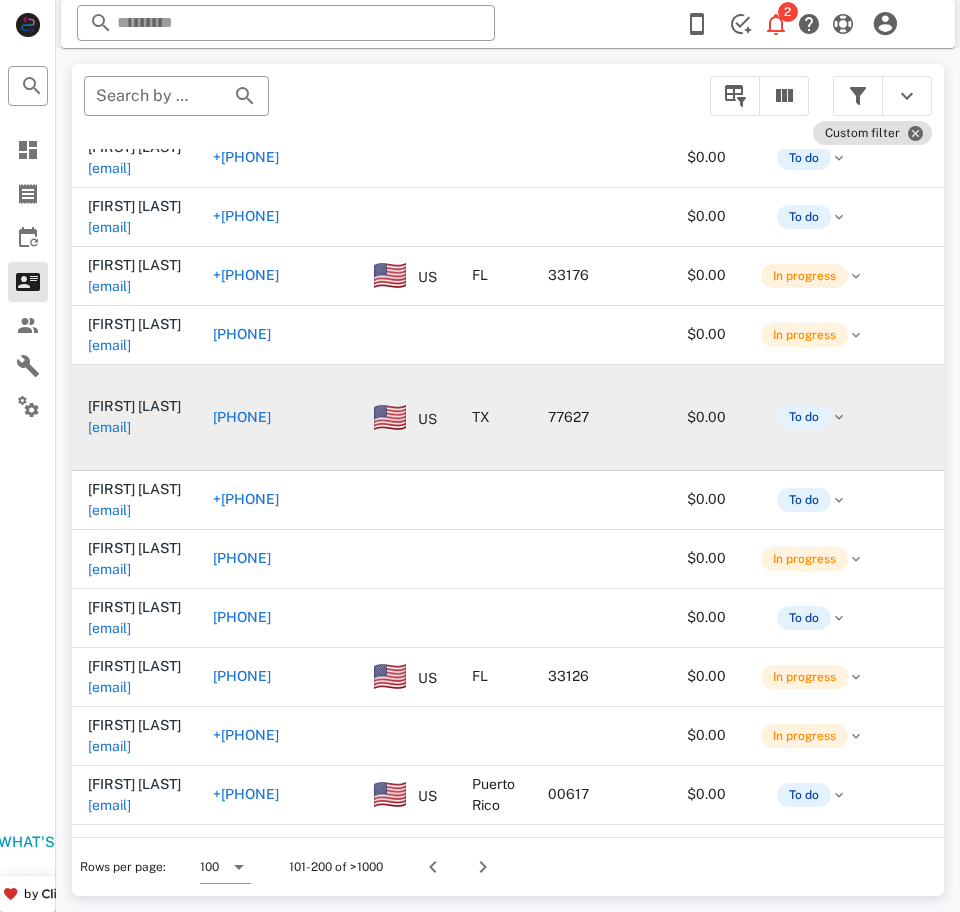 click on "[EMAIL]" at bounding box center [109, 427] 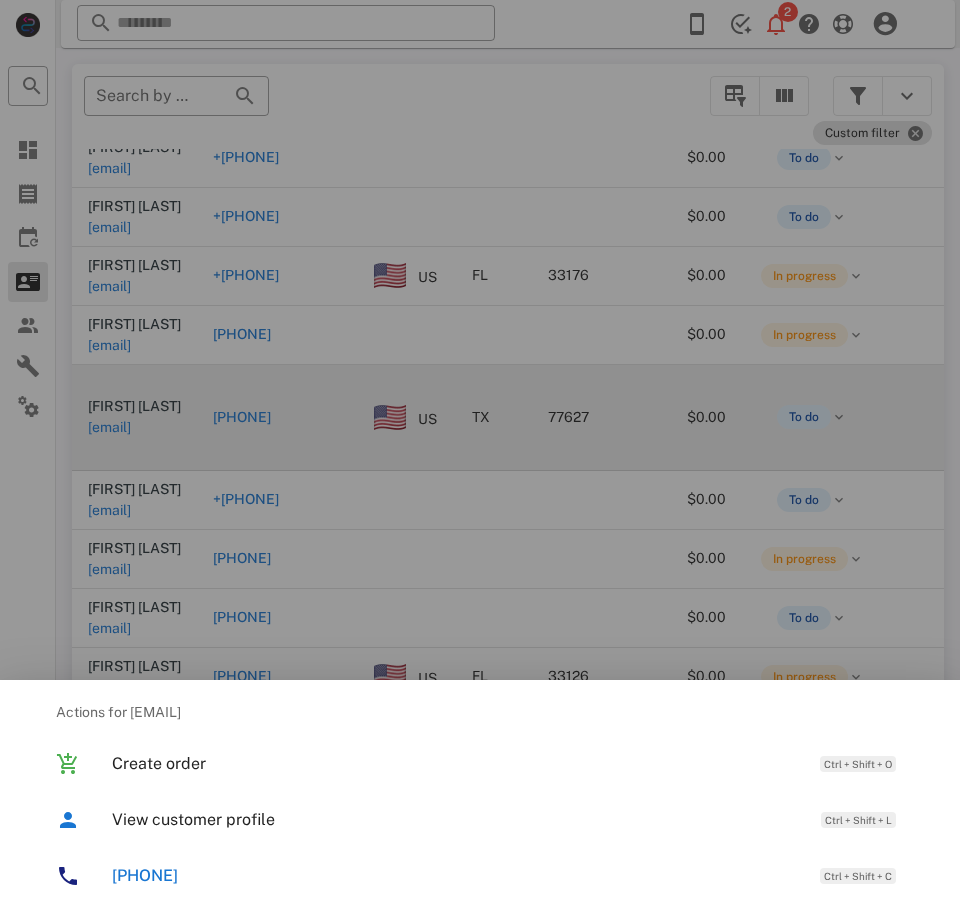 click on "View customer profile" at bounding box center (456, 819) 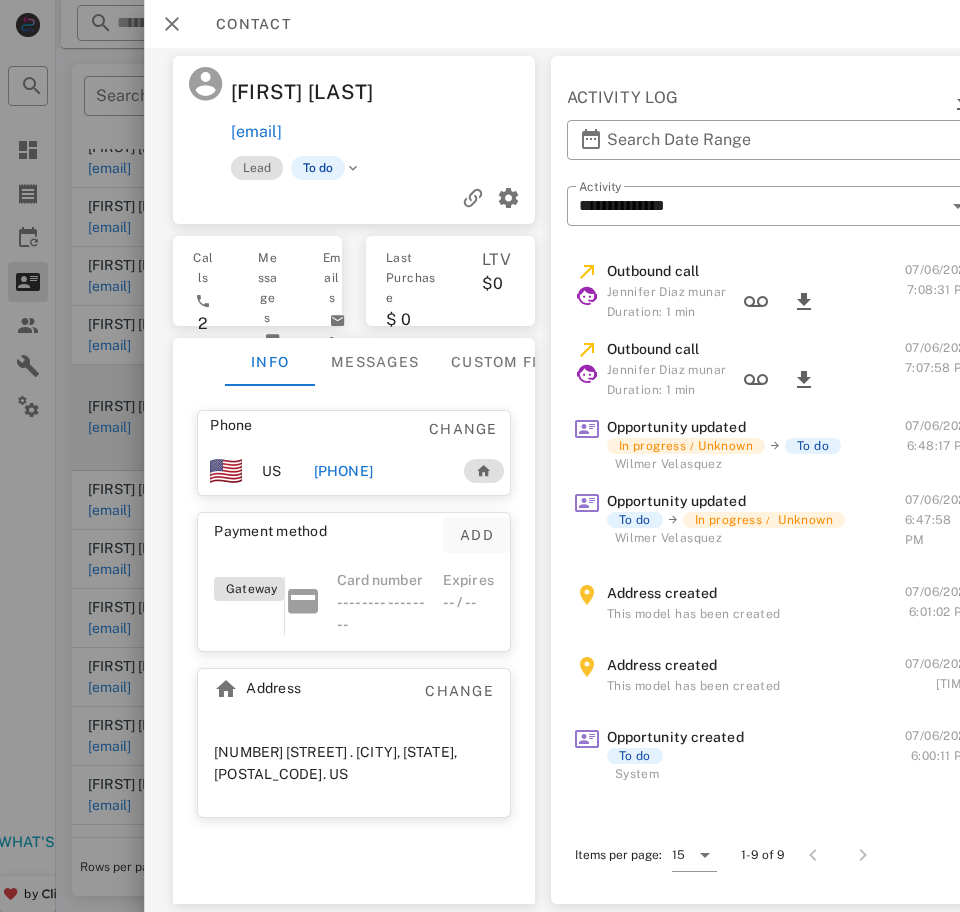scroll, scrollTop: 0, scrollLeft: 100, axis: horizontal 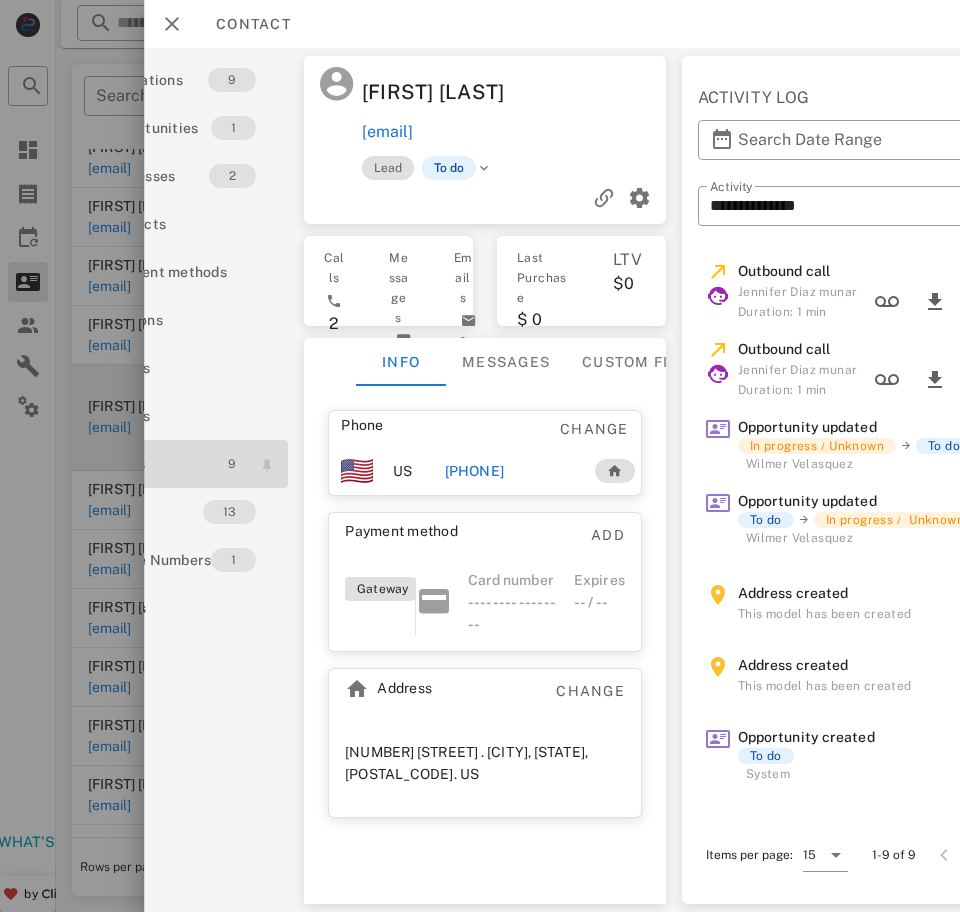 click on "9" at bounding box center (232, 464) 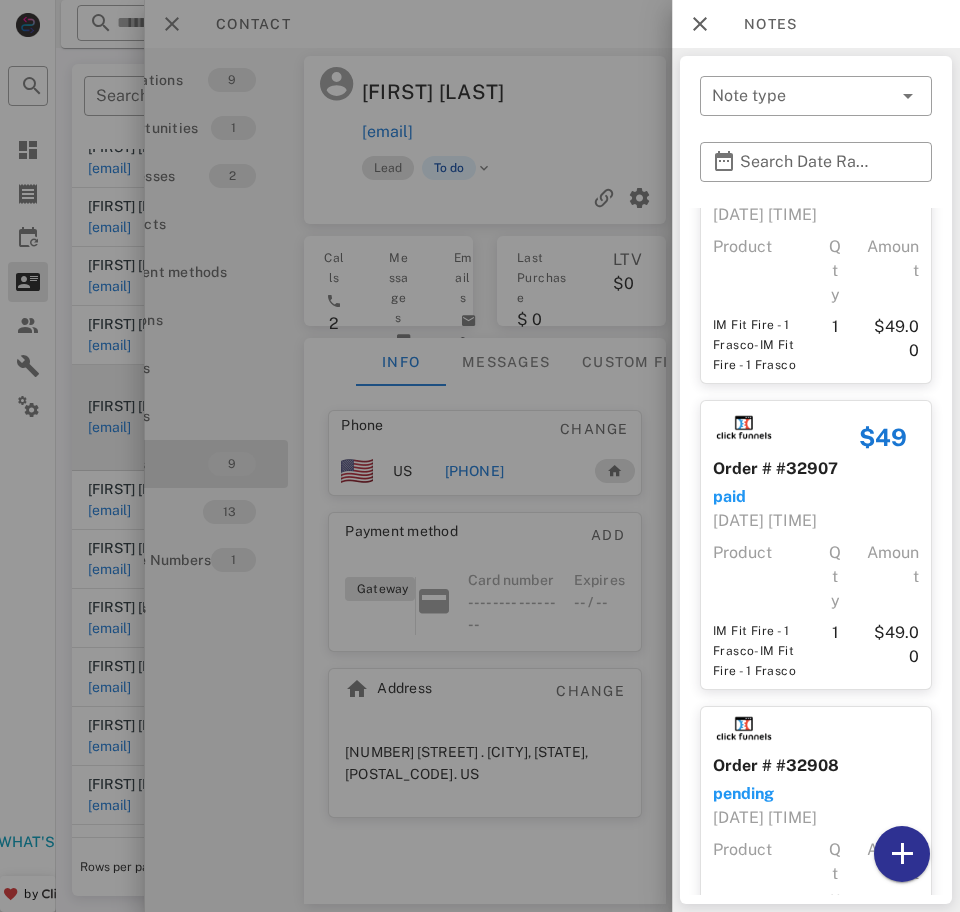 scroll, scrollTop: 884, scrollLeft: 0, axis: vertical 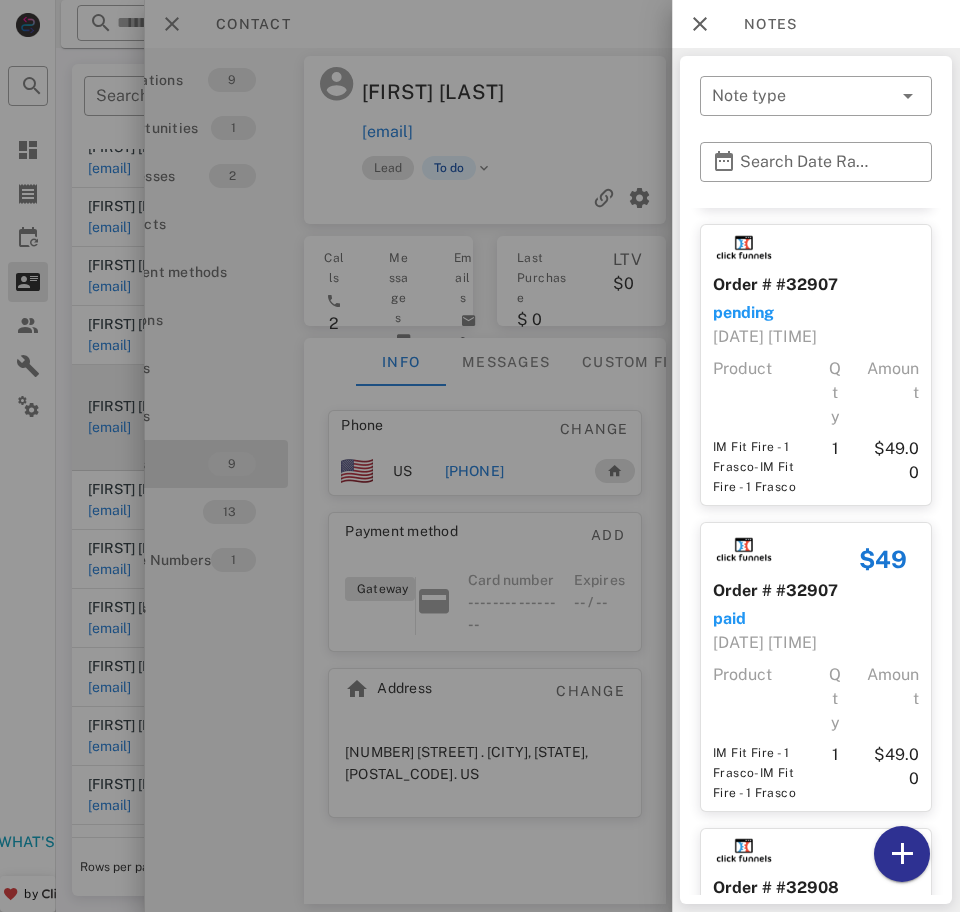 click at bounding box center (480, 456) 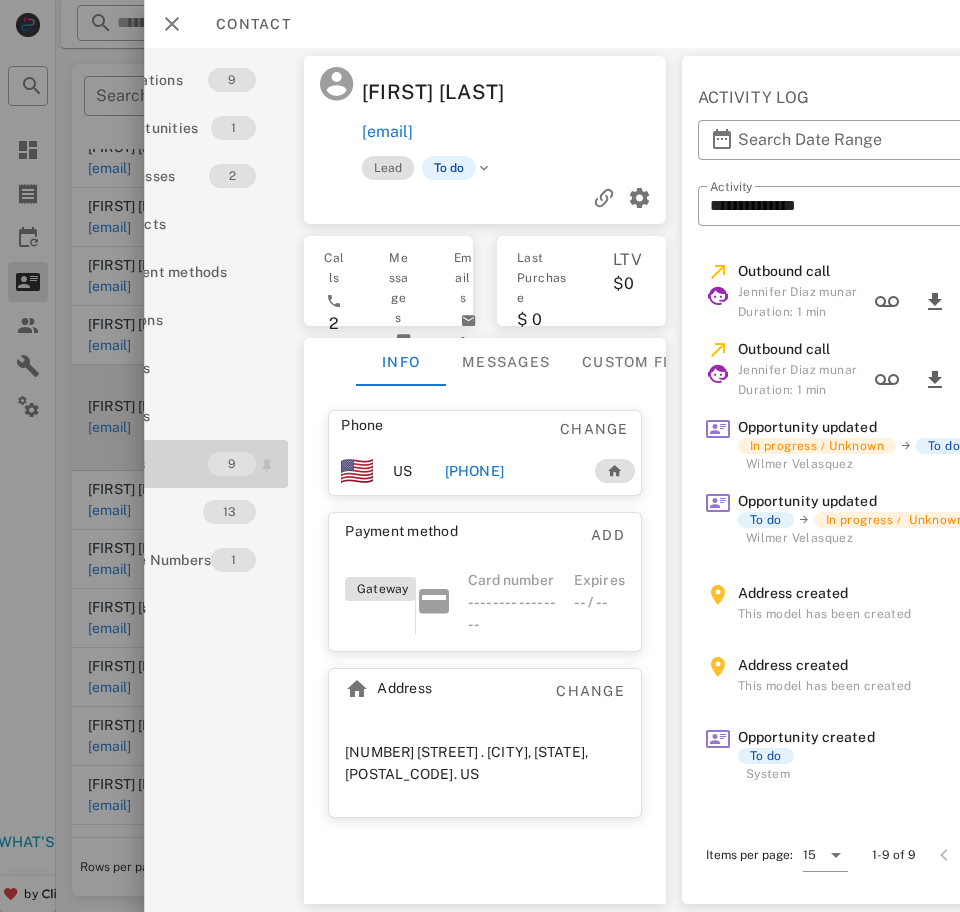click on "Notes" at bounding box center (156, 464) 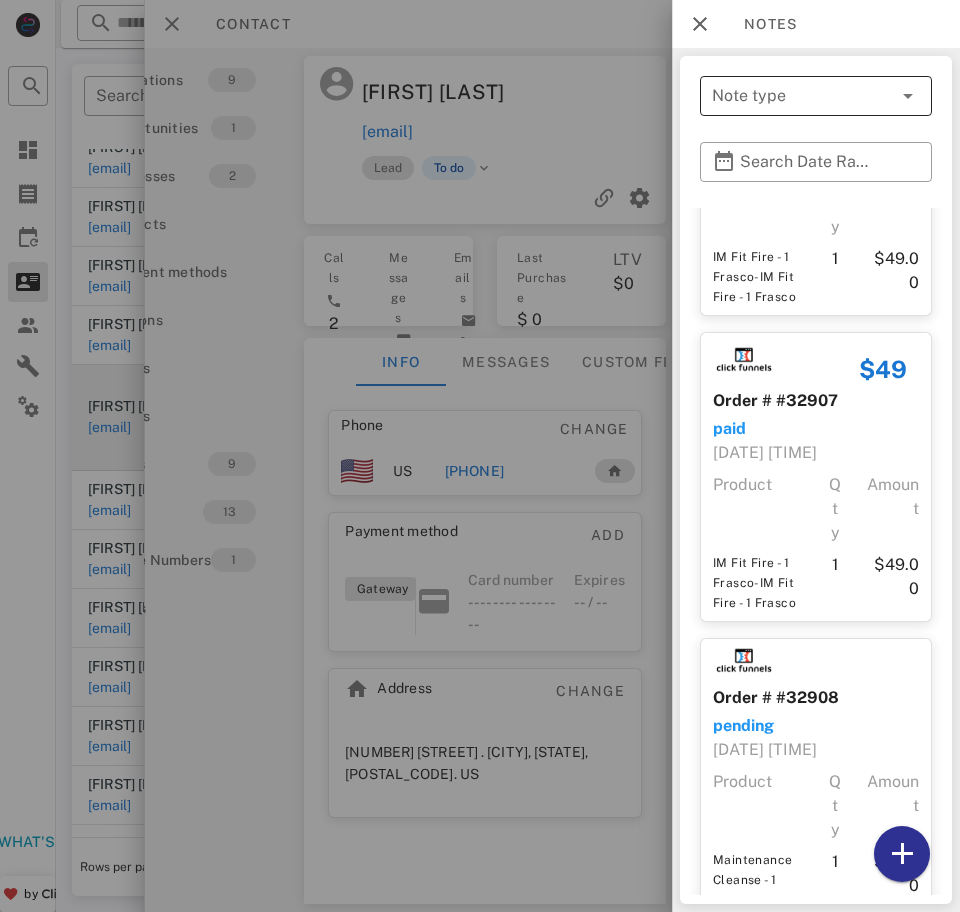 scroll, scrollTop: 1075, scrollLeft: 0, axis: vertical 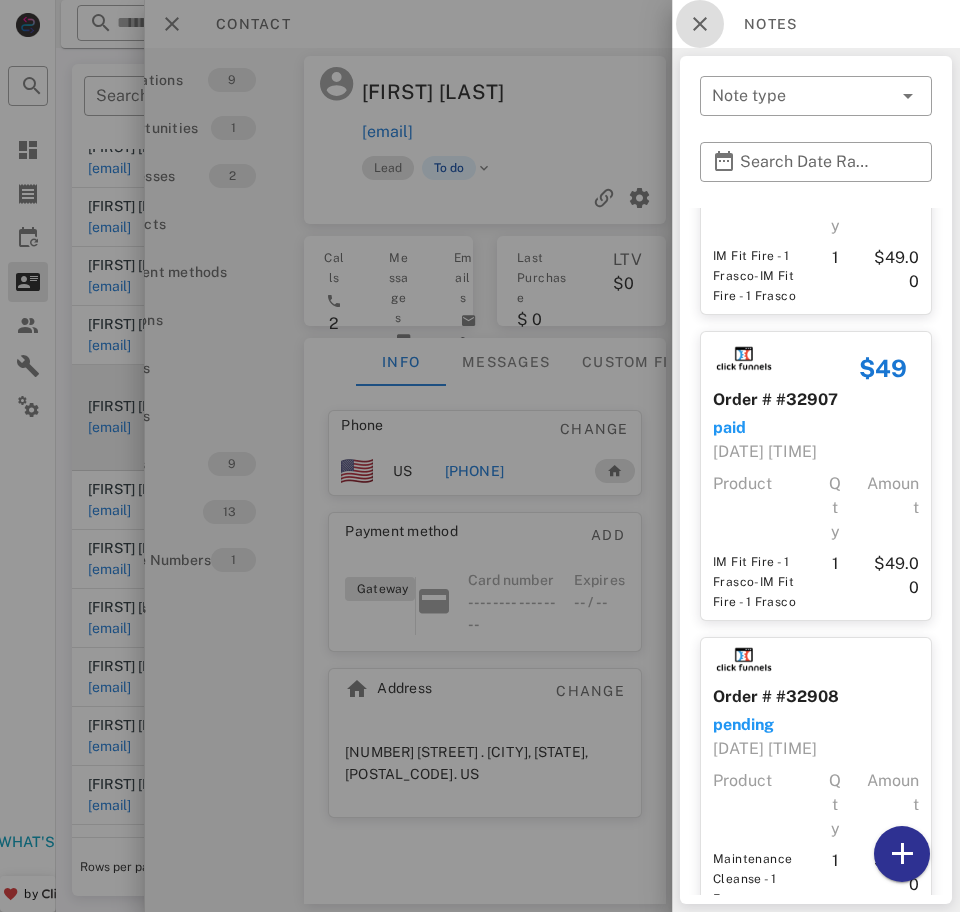 click at bounding box center (700, 24) 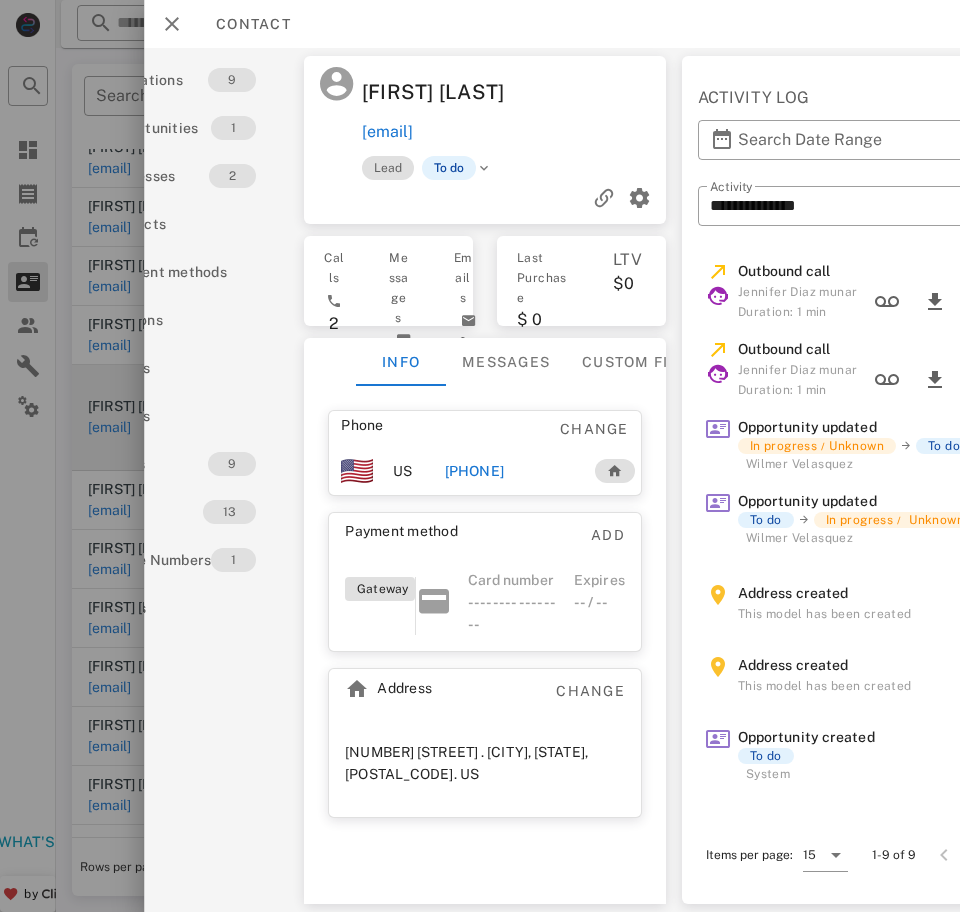 click on "[PHONE]" at bounding box center (474, 471) 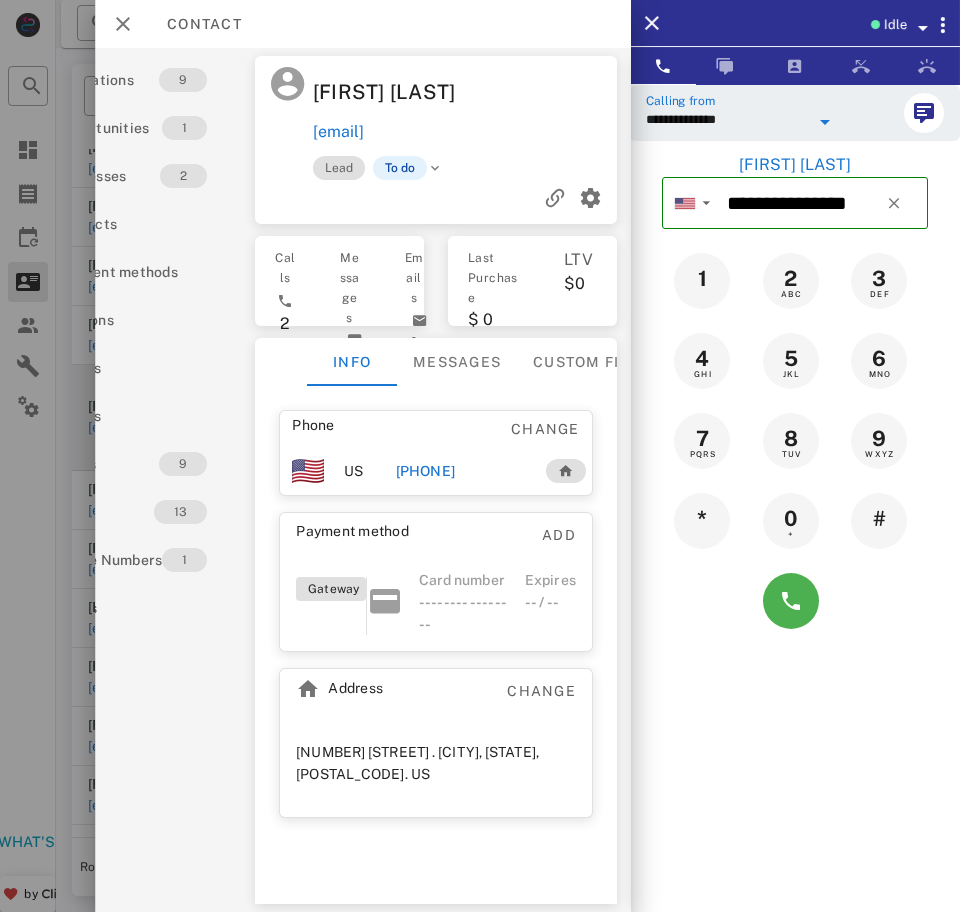 click on "**********" at bounding box center [727, 119] 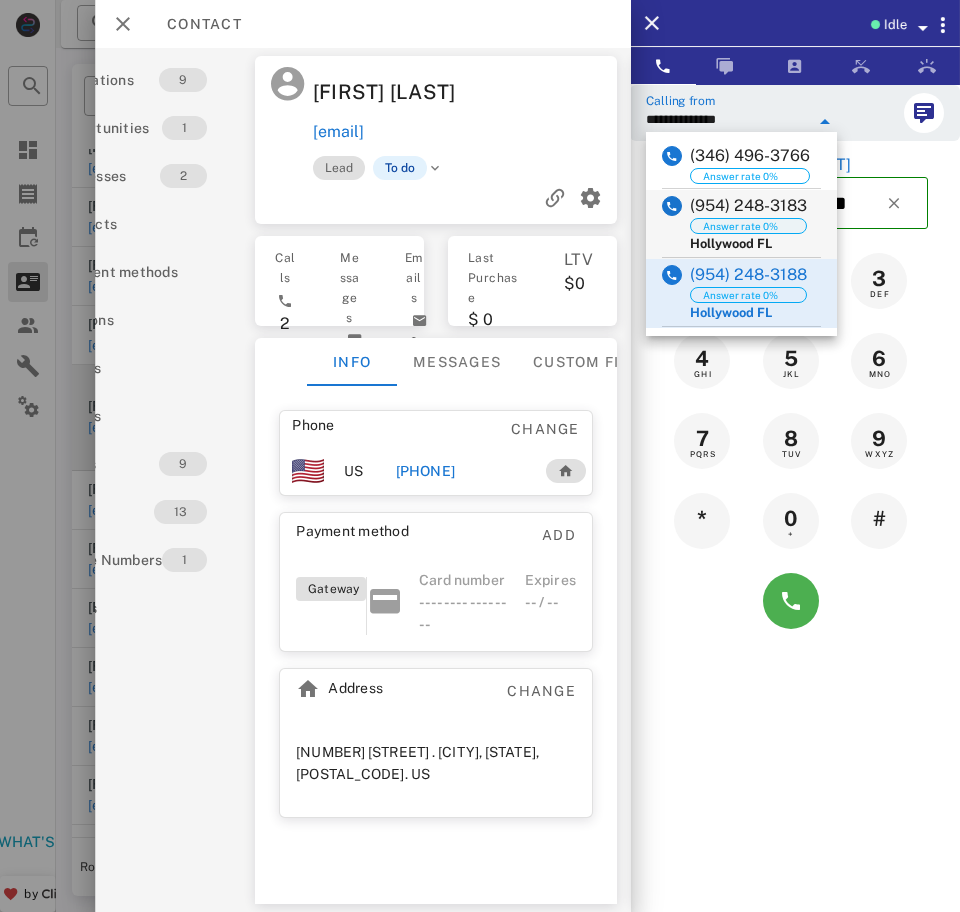 click on "Answer rate 0%" at bounding box center [748, 226] 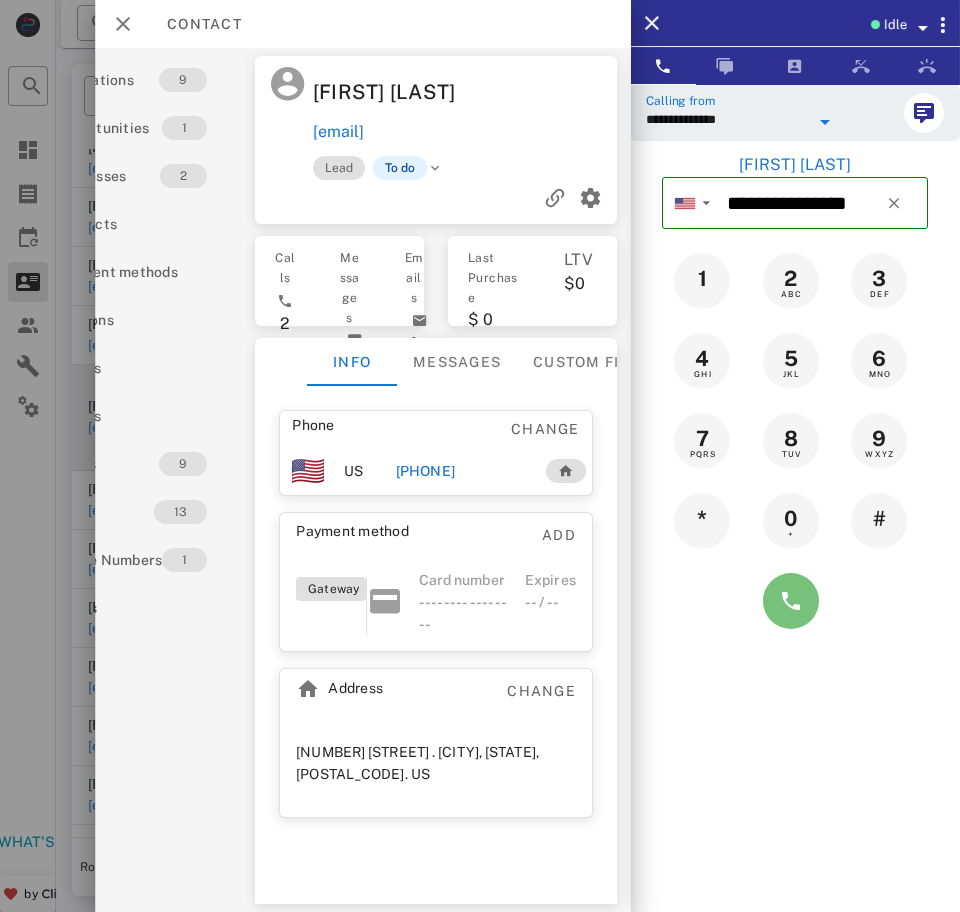 click at bounding box center (791, 601) 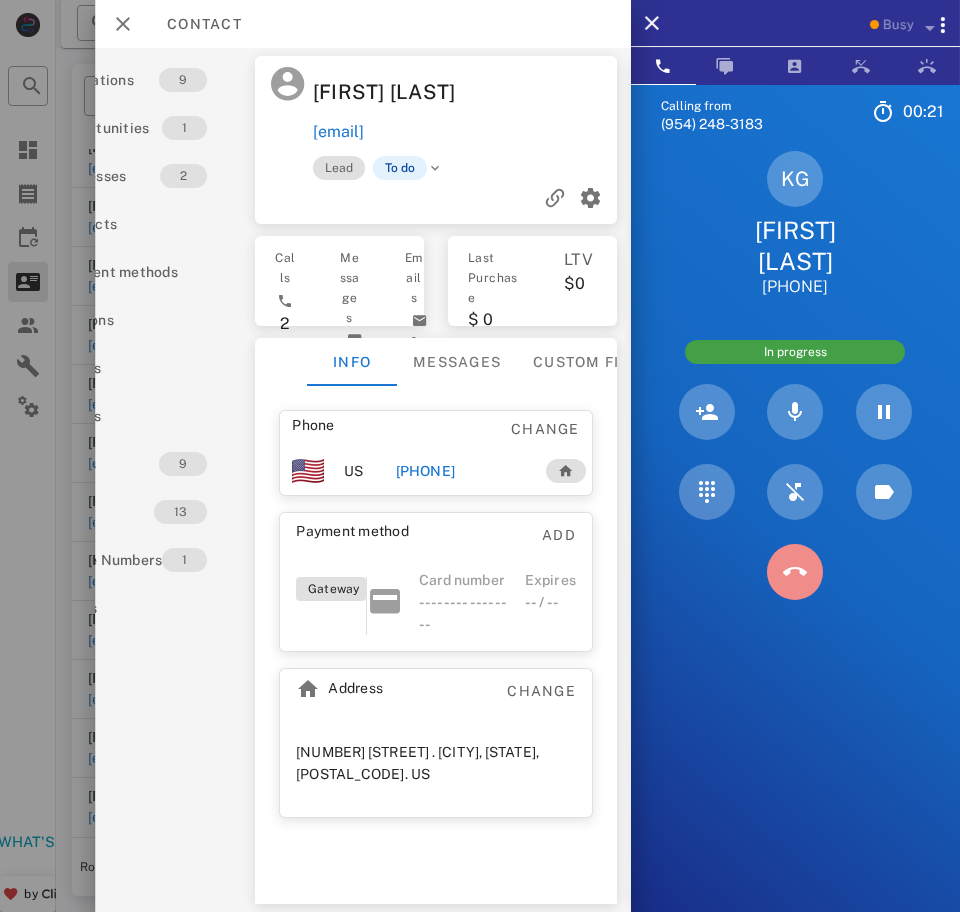 click at bounding box center [795, 572] 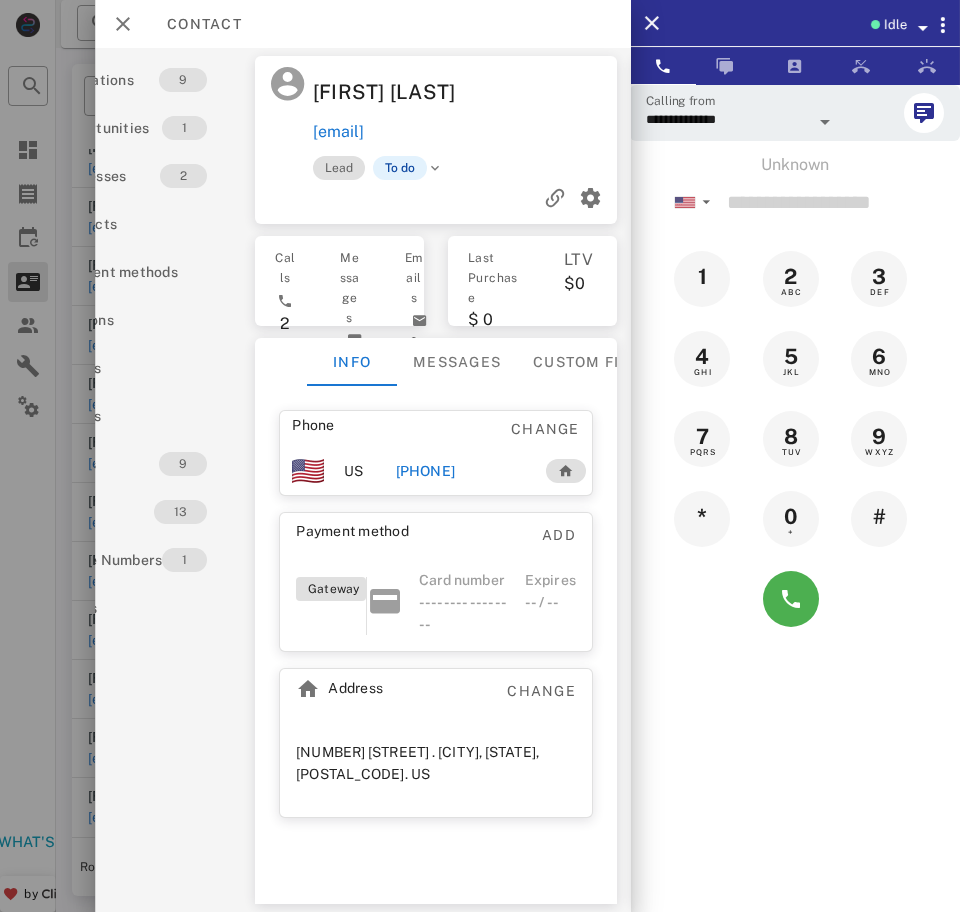 click on "[PHONE]" at bounding box center [425, 471] 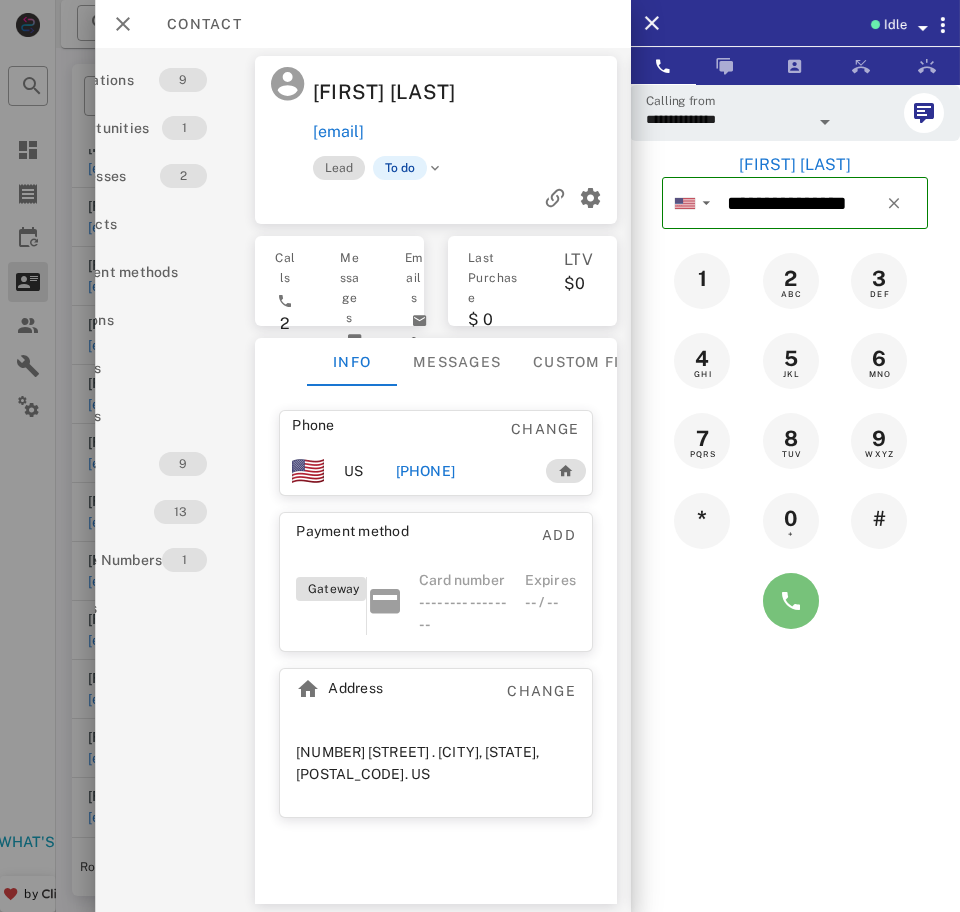 click at bounding box center (791, 601) 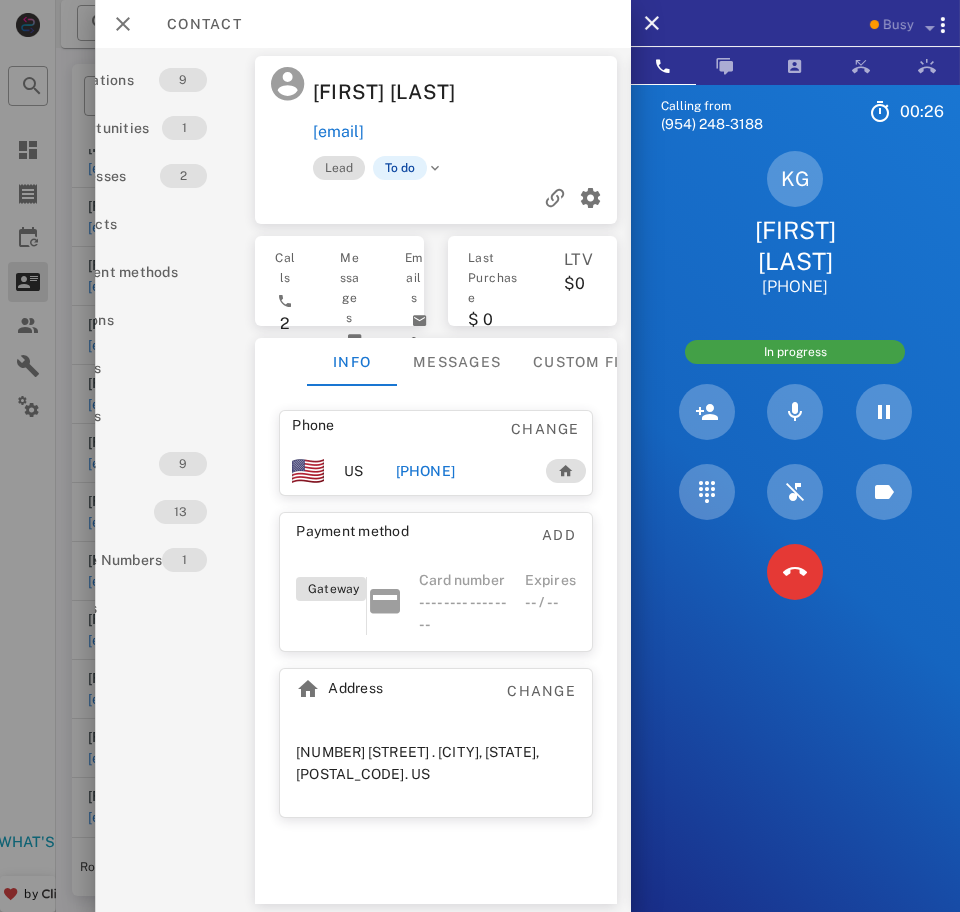 click at bounding box center [795, 572] 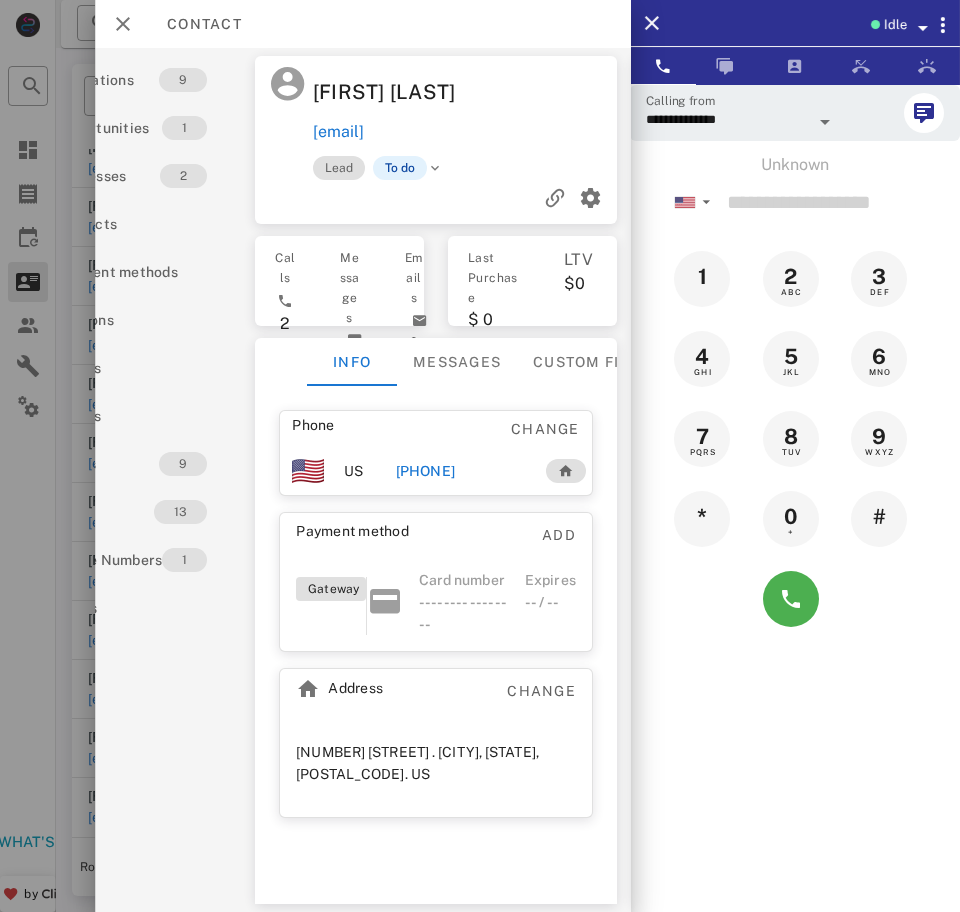 click on "To do" at bounding box center (399, 168) 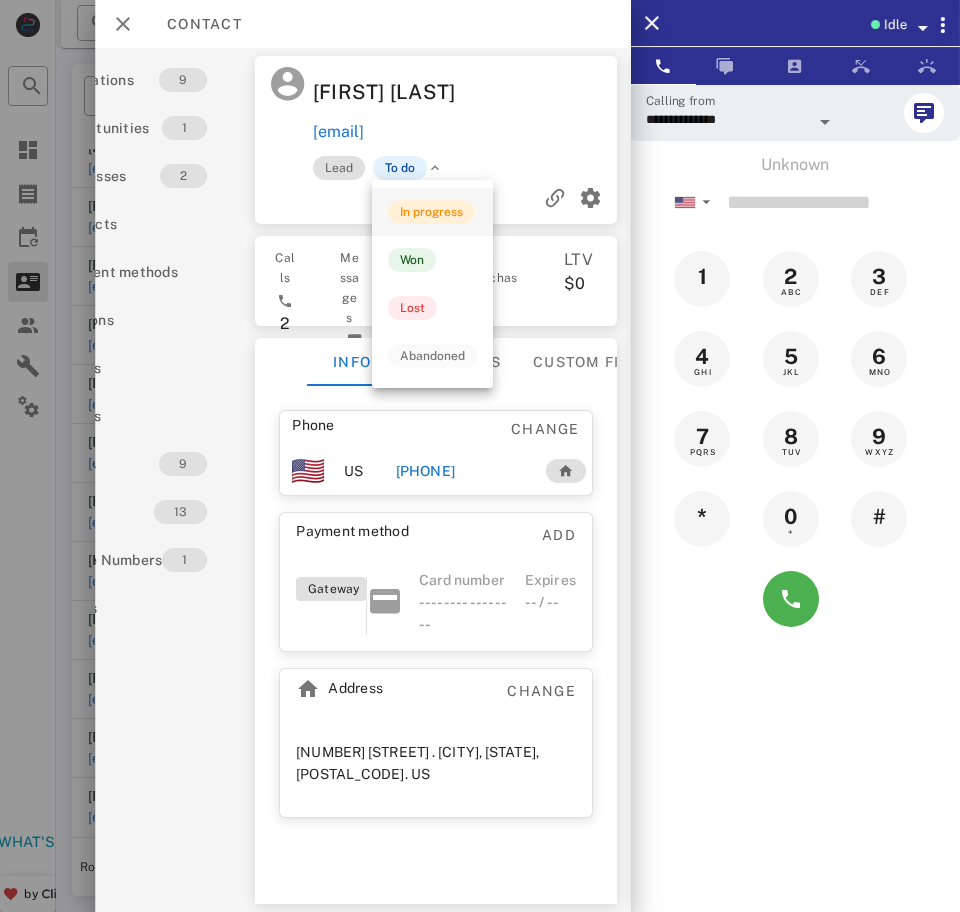 click on "In progress" at bounding box center (431, 212) 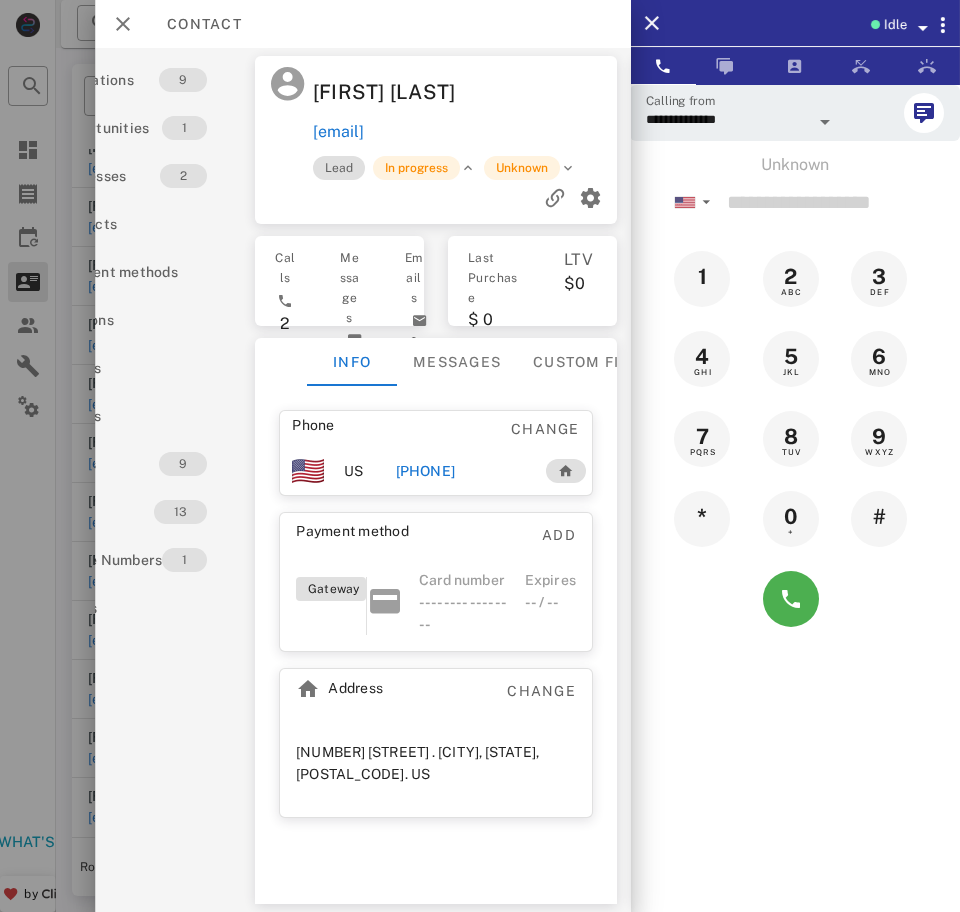 click on "Unknown" at bounding box center (521, 168) 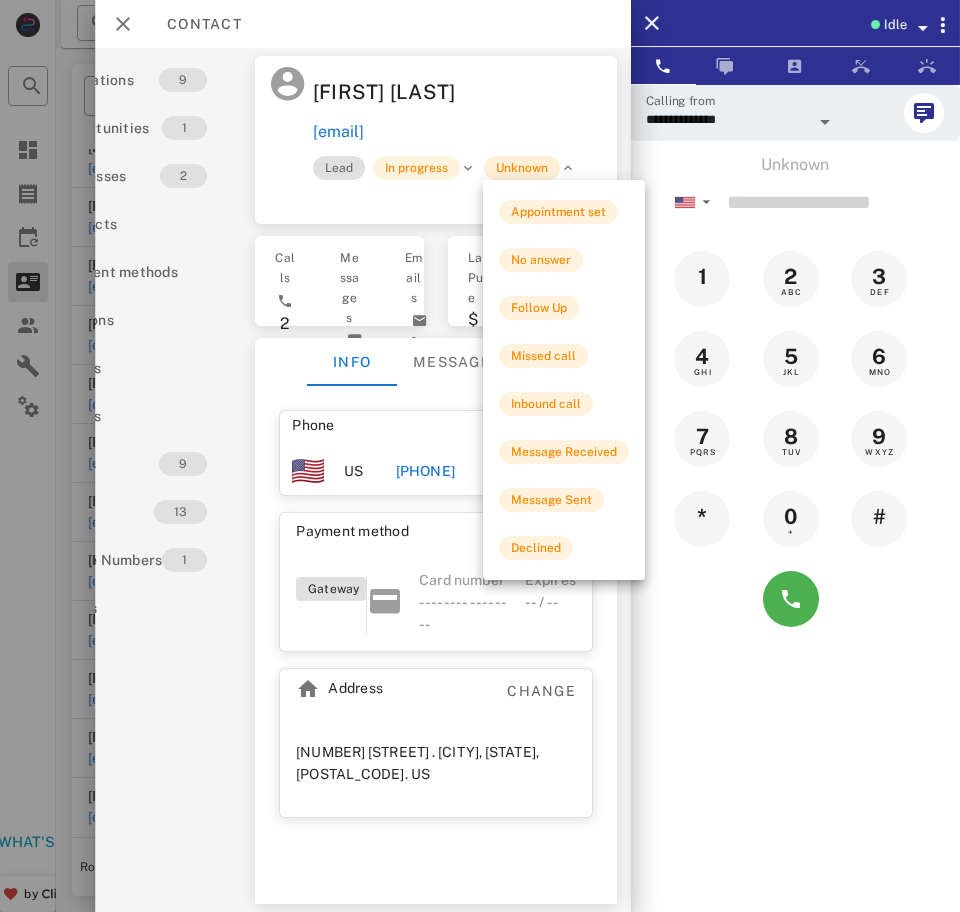 click on "No answer" at bounding box center (541, 260) 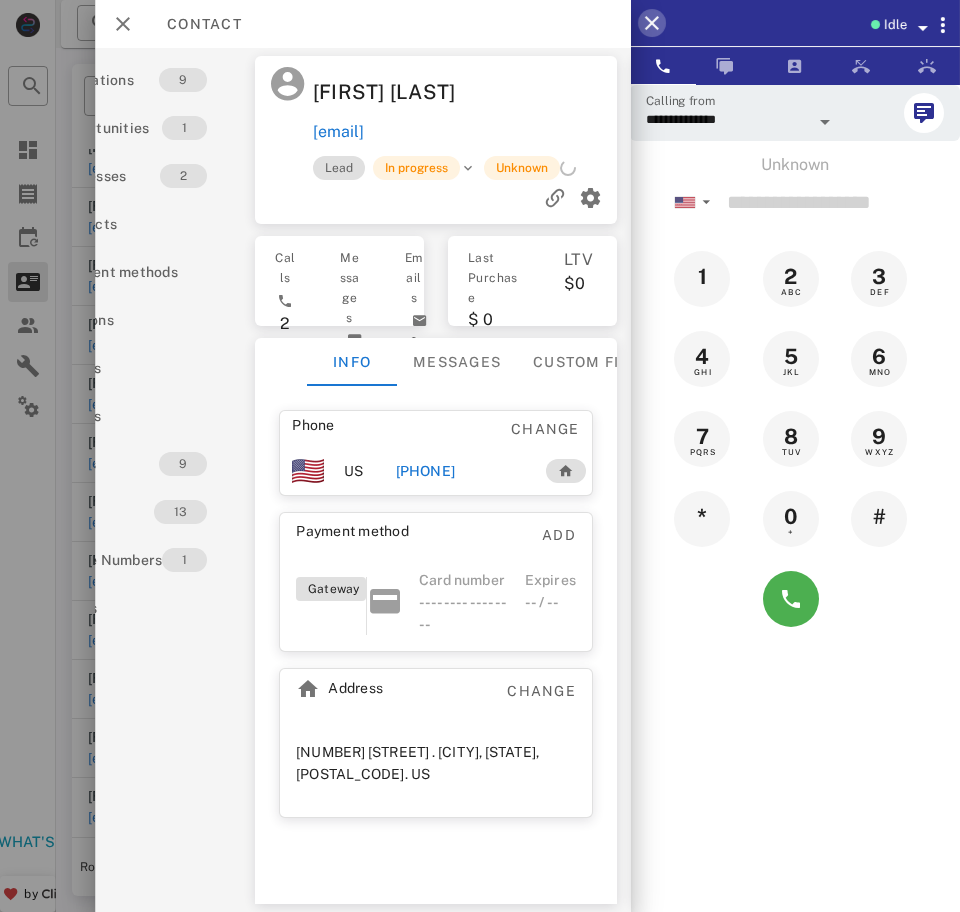 click at bounding box center (652, 23) 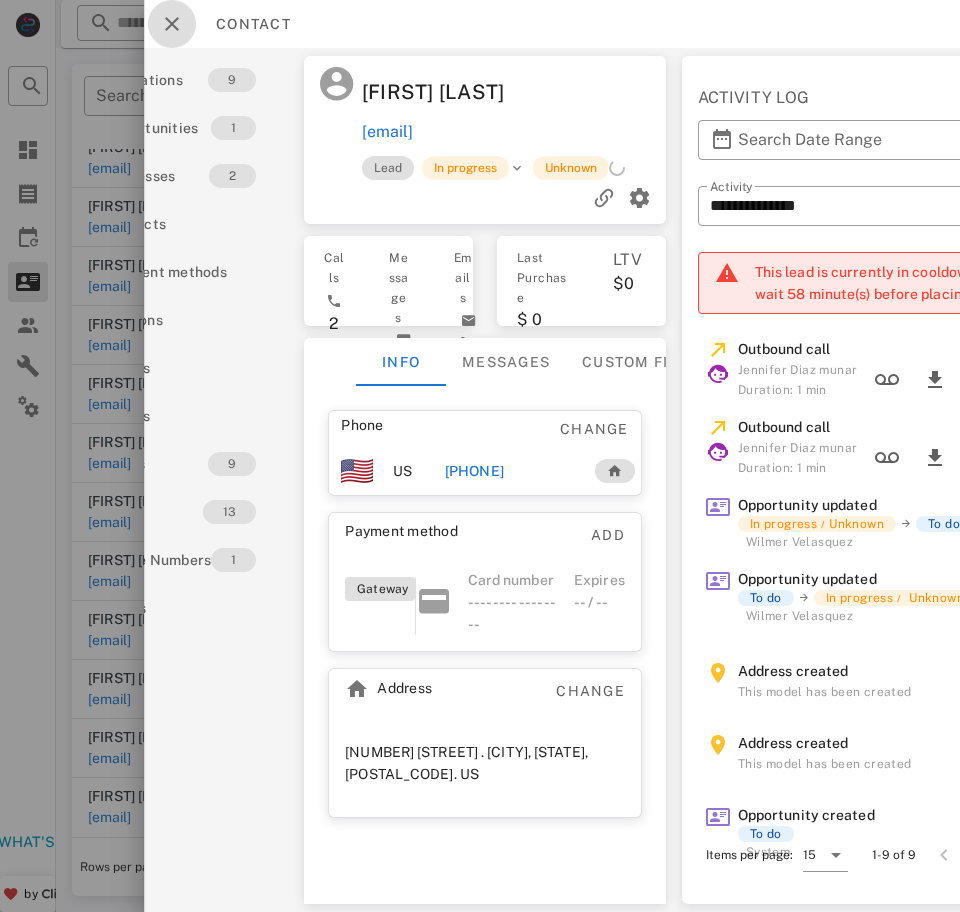 click at bounding box center [172, 24] 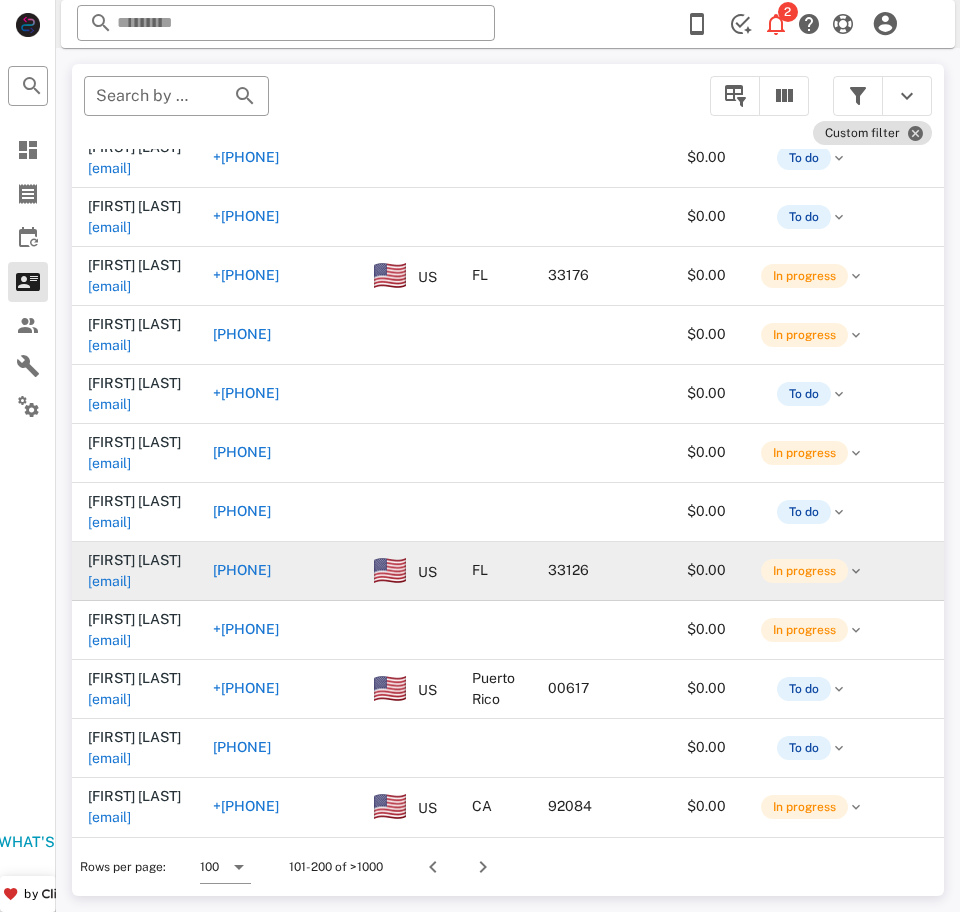 click on "[EMAIL]" at bounding box center [109, 581] 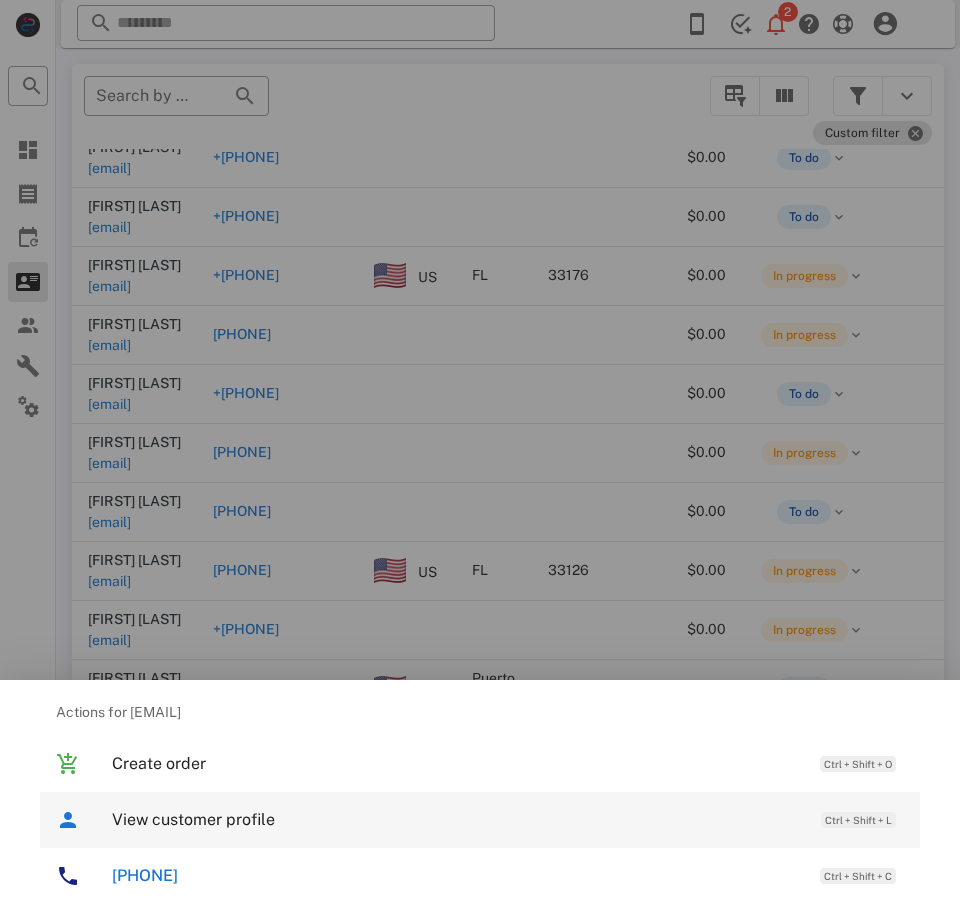 click on "View customer profile" at bounding box center (456, 819) 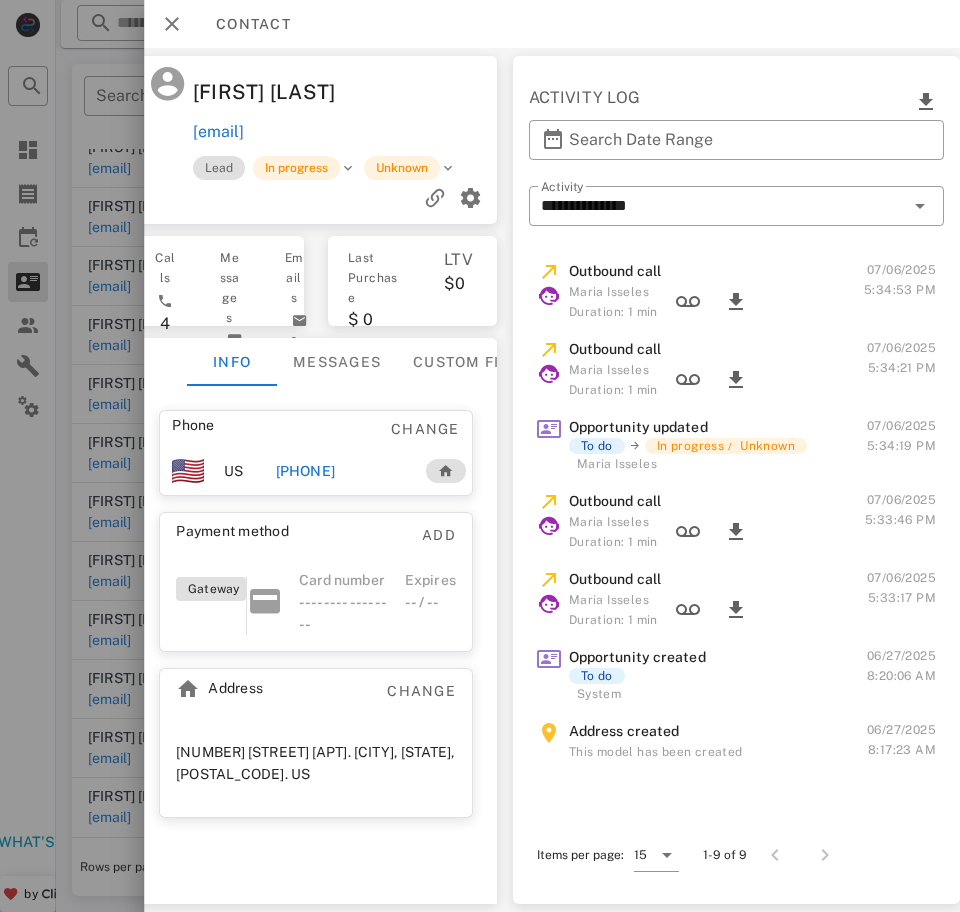 scroll, scrollTop: 0, scrollLeft: 0, axis: both 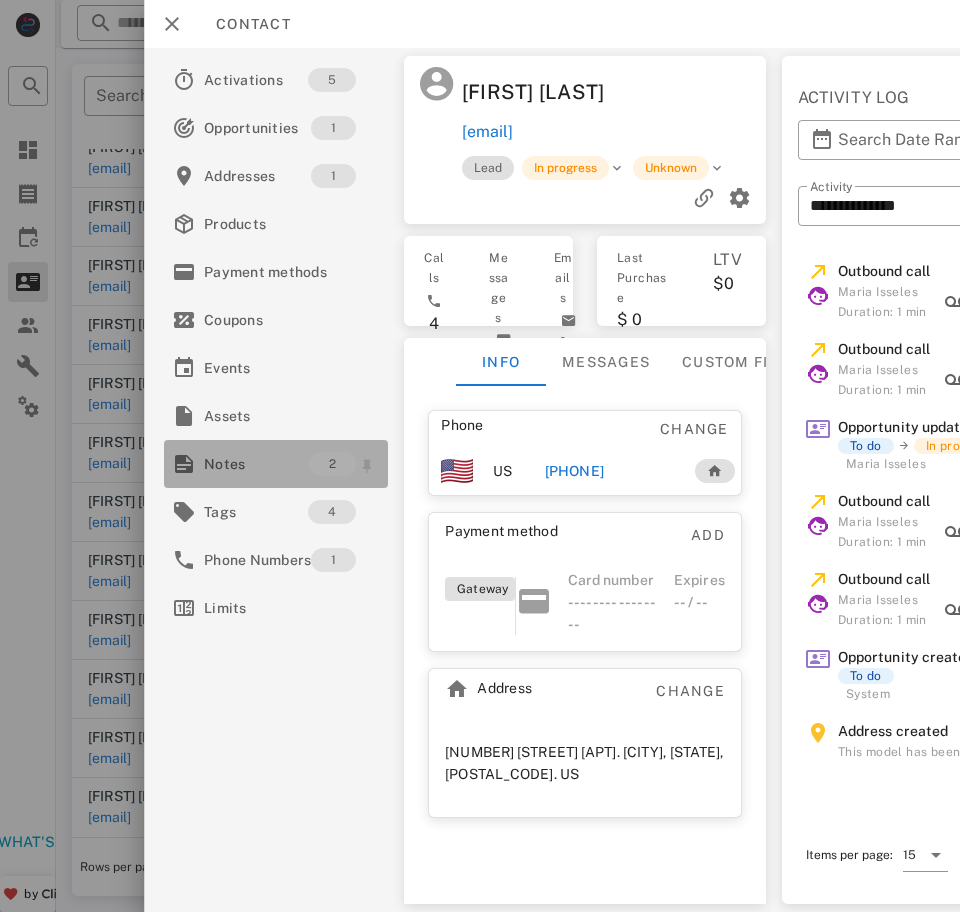 click on "Notes" at bounding box center [256, 464] 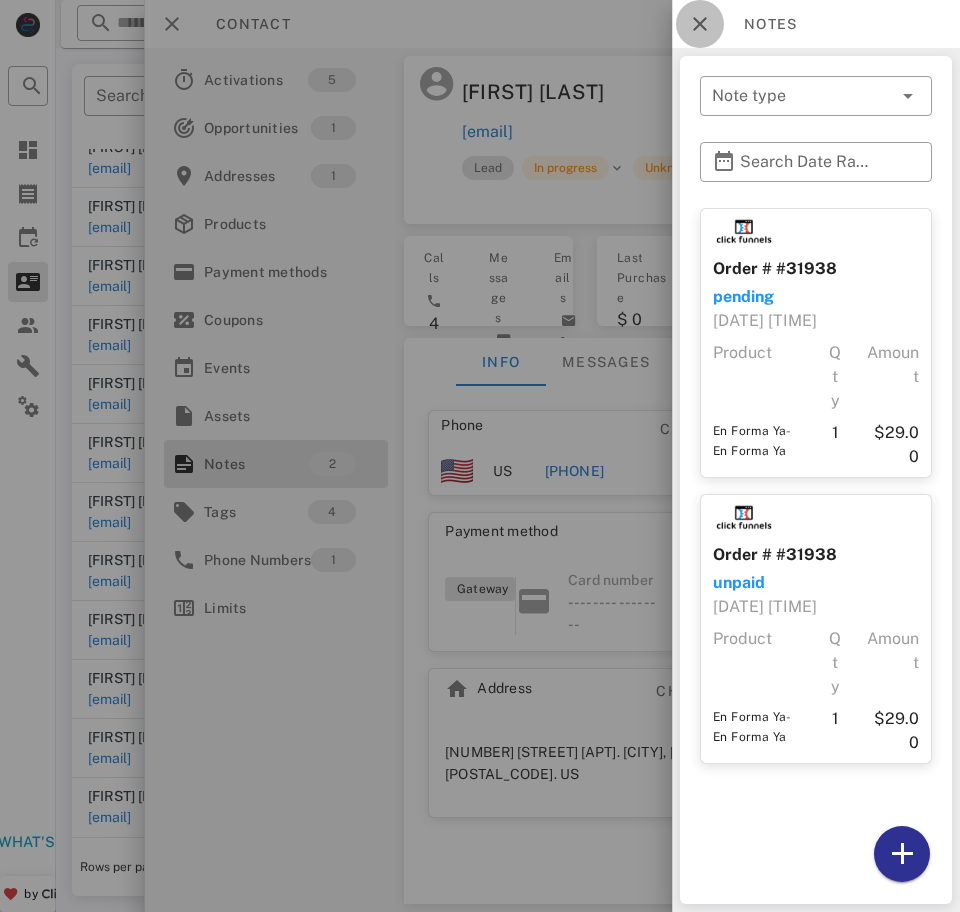 click at bounding box center [700, 24] 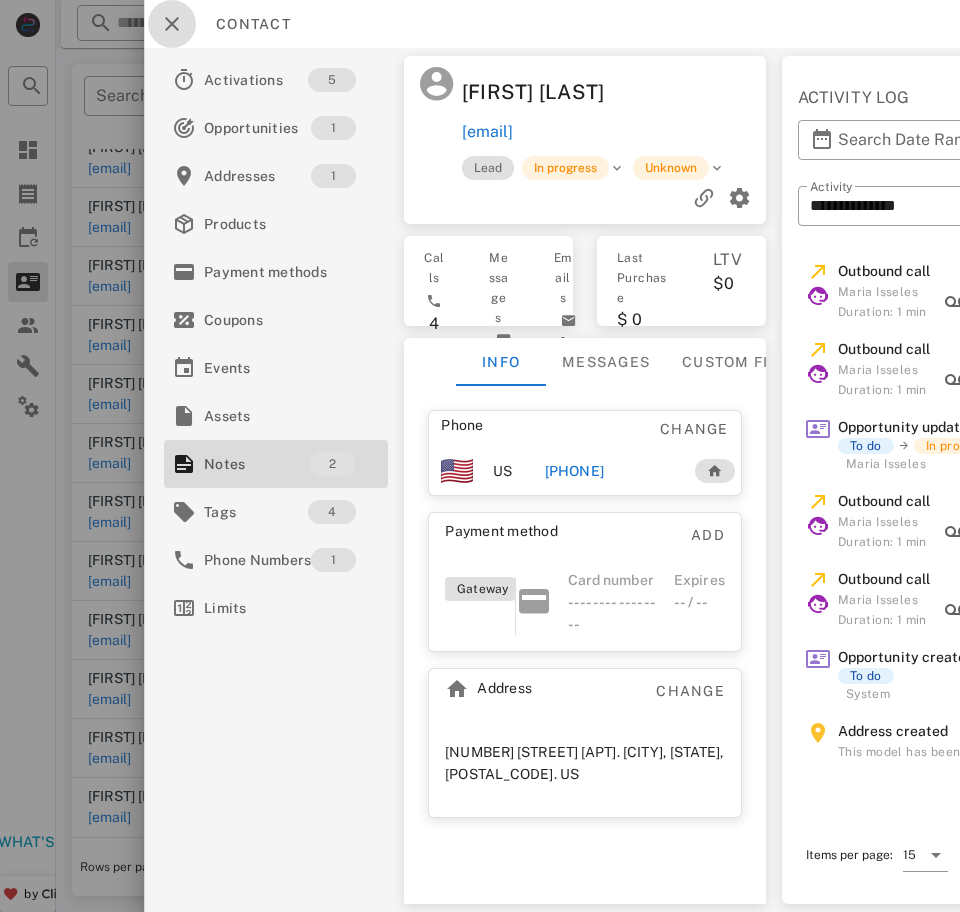click at bounding box center [172, 24] 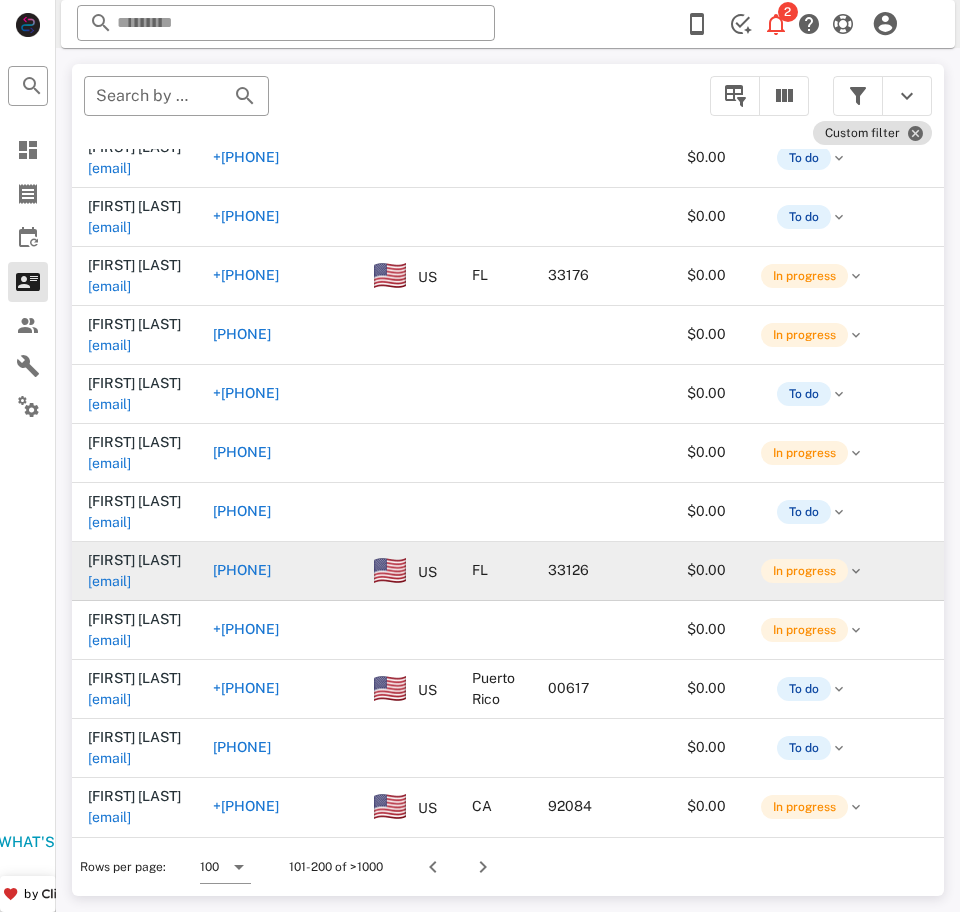 scroll, scrollTop: 1316, scrollLeft: 0, axis: vertical 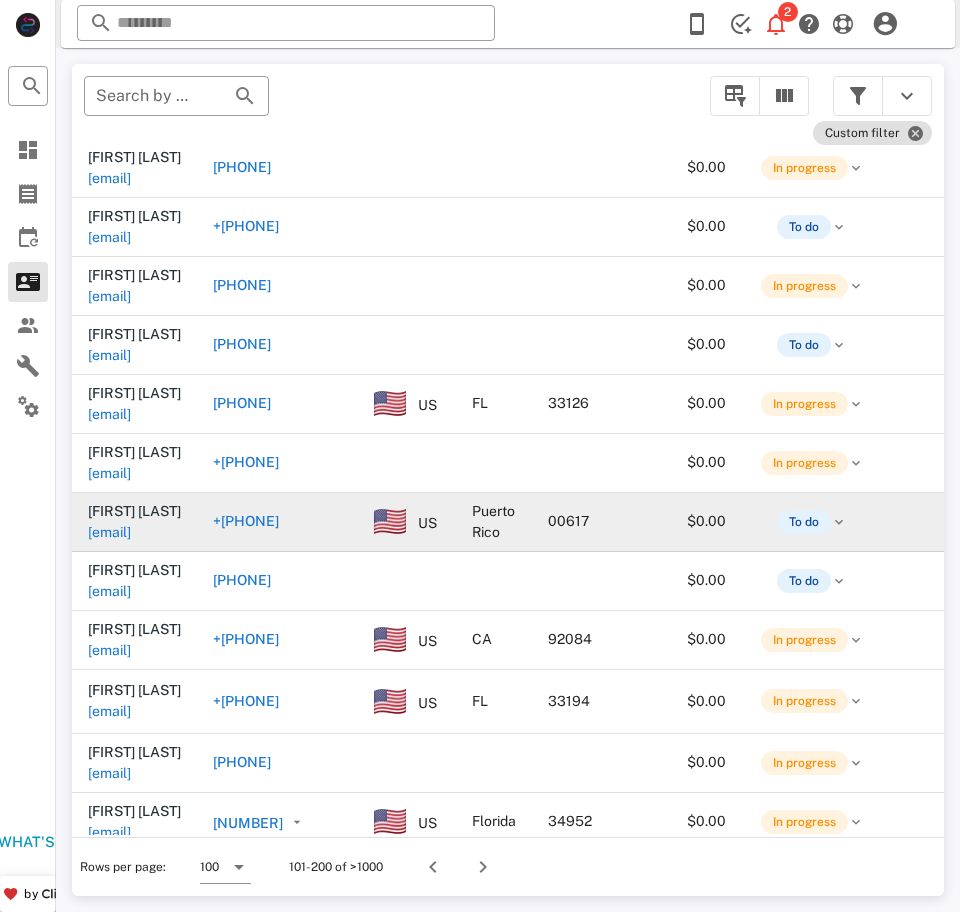 click on "[EMAIL]" at bounding box center [109, 532] 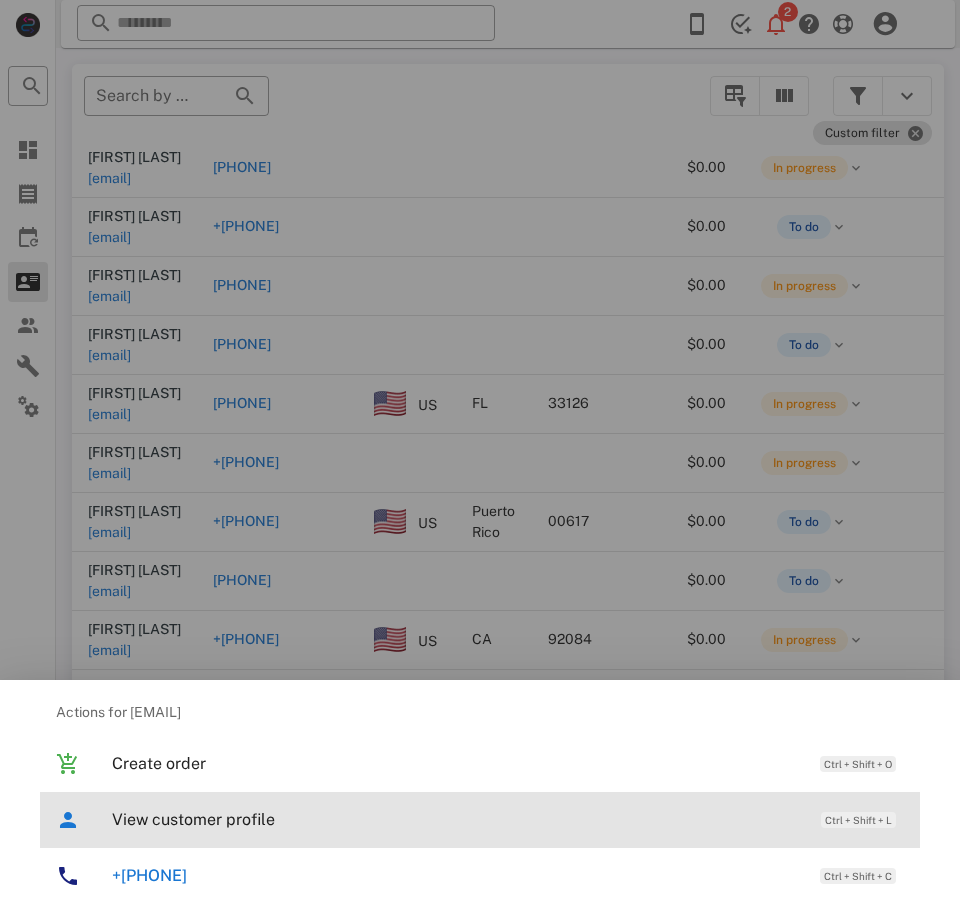 click on "View customer profile Ctrl + Shift + L" at bounding box center [508, 819] 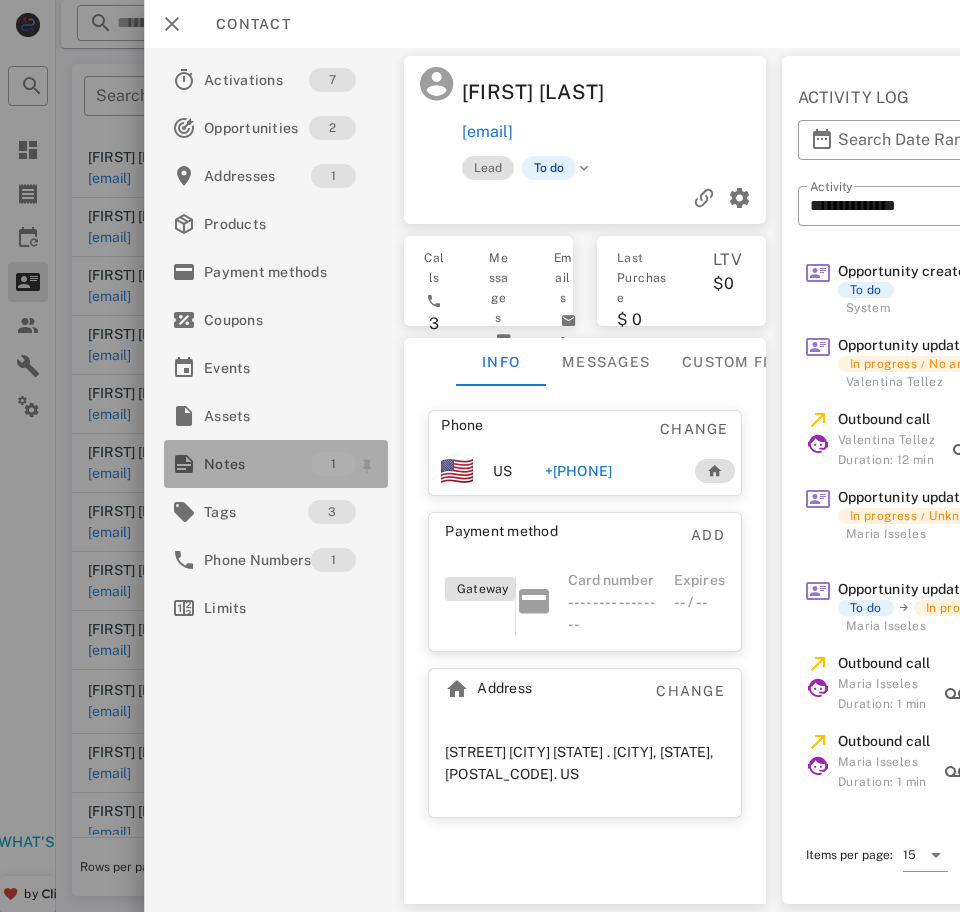 click on "Notes" at bounding box center [257, 464] 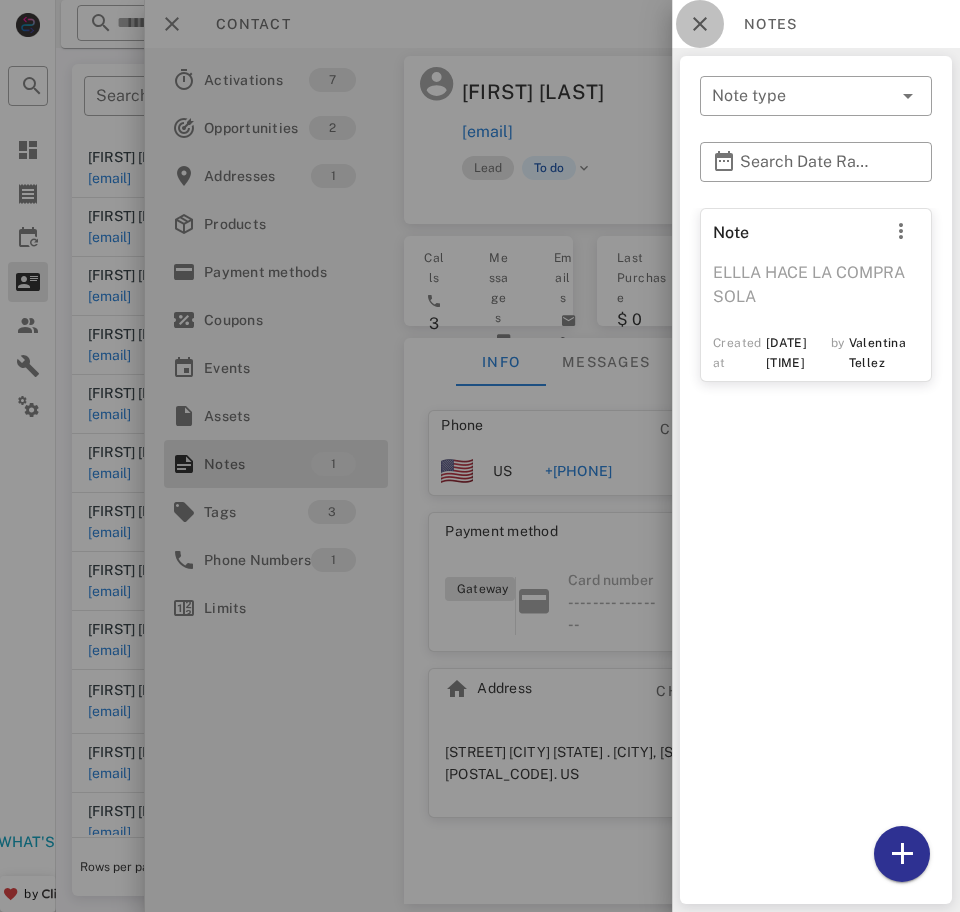 click at bounding box center (700, 24) 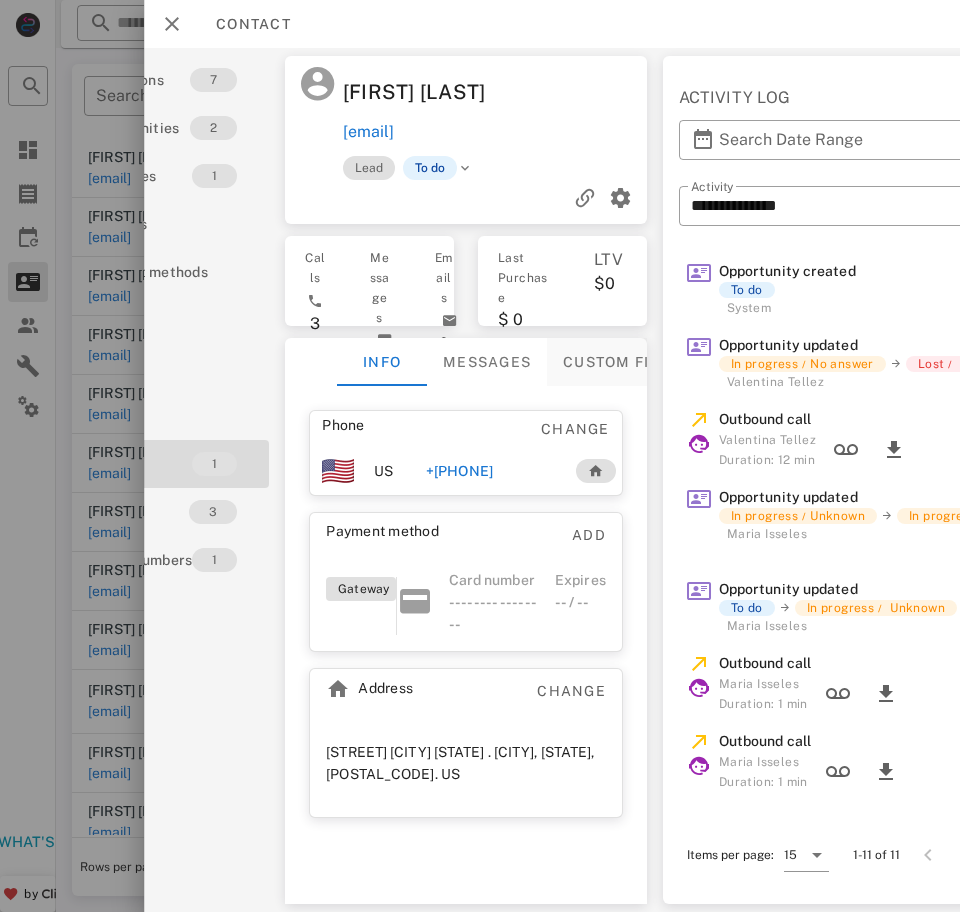scroll, scrollTop: 0, scrollLeft: 0, axis: both 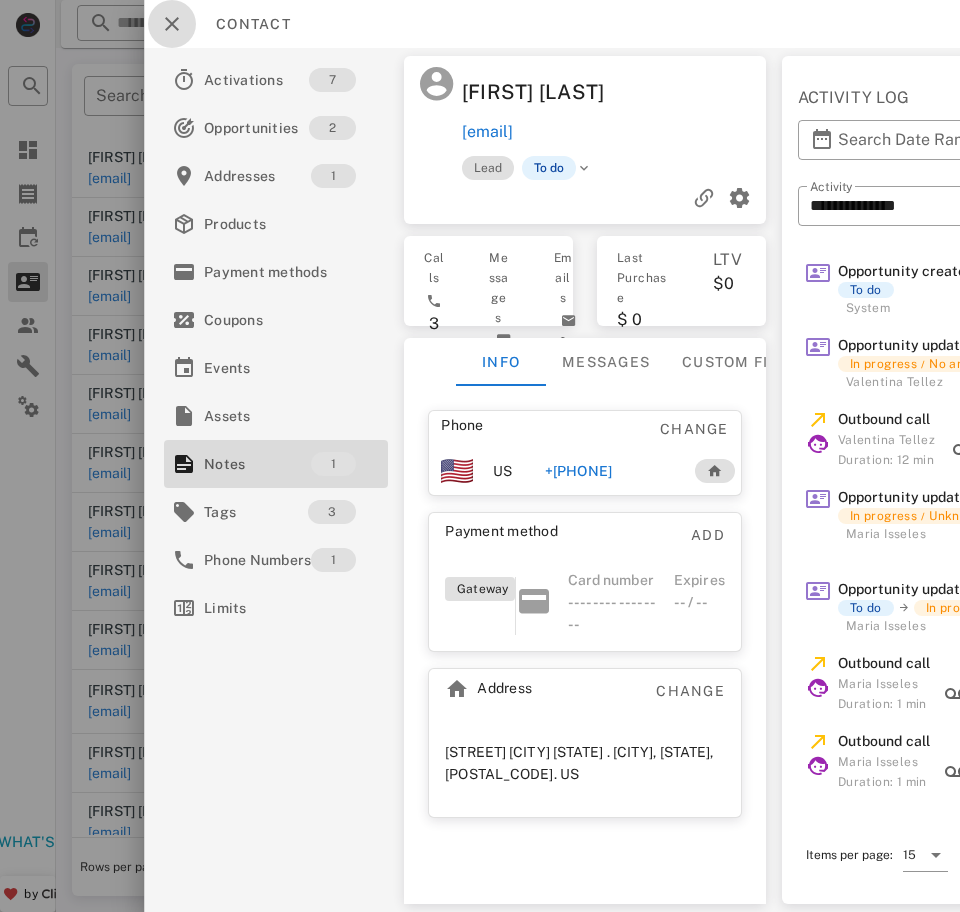 click at bounding box center (172, 24) 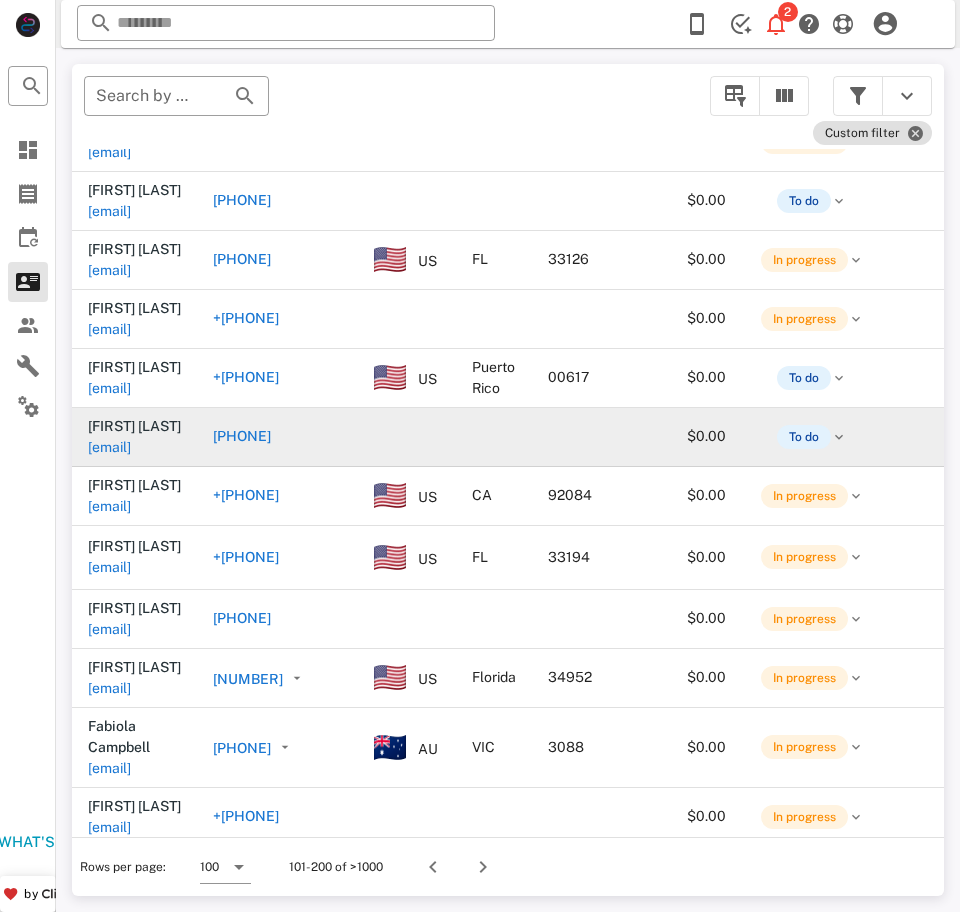 scroll, scrollTop: 1471, scrollLeft: 0, axis: vertical 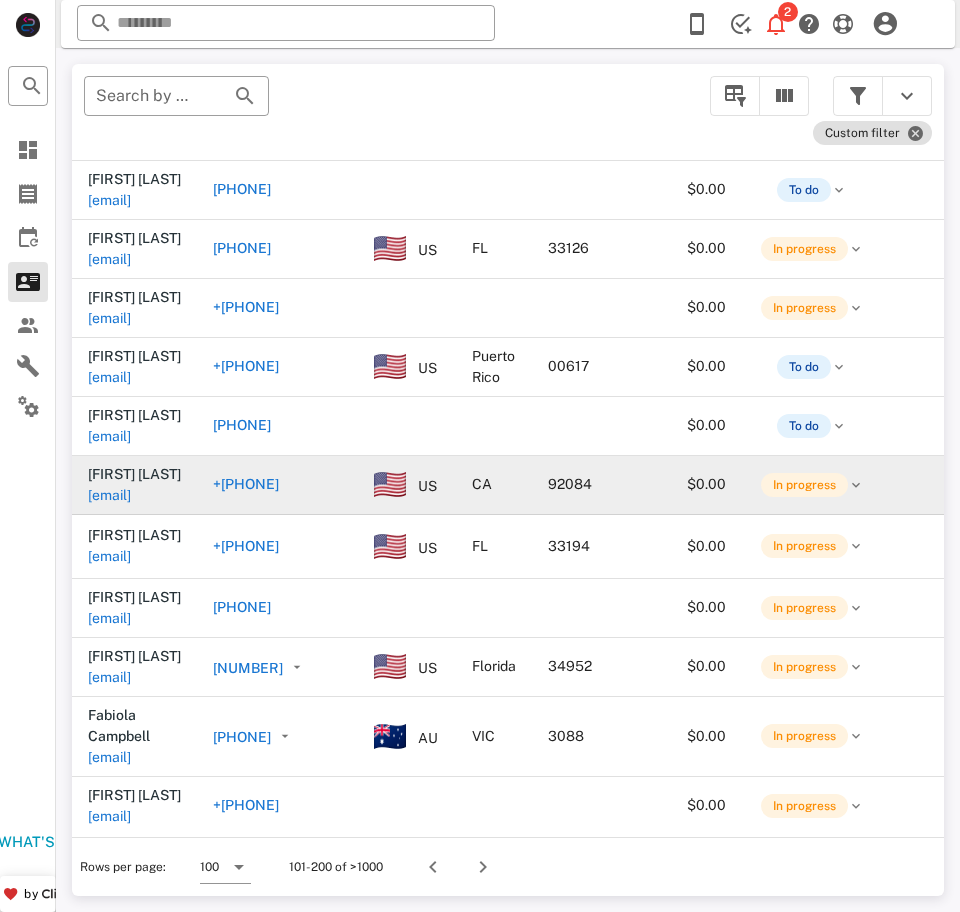 click on "[EMAIL]" at bounding box center [109, 495] 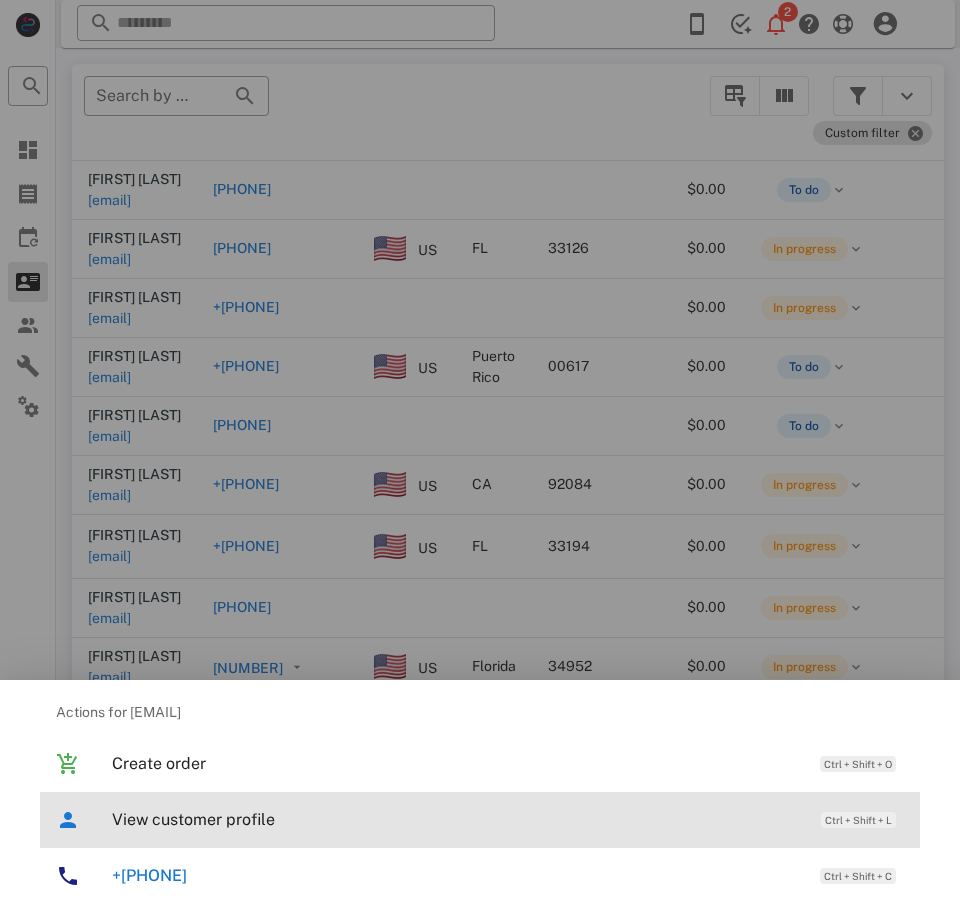click on "View customer profile Ctrl + Shift + L" at bounding box center [508, 819] 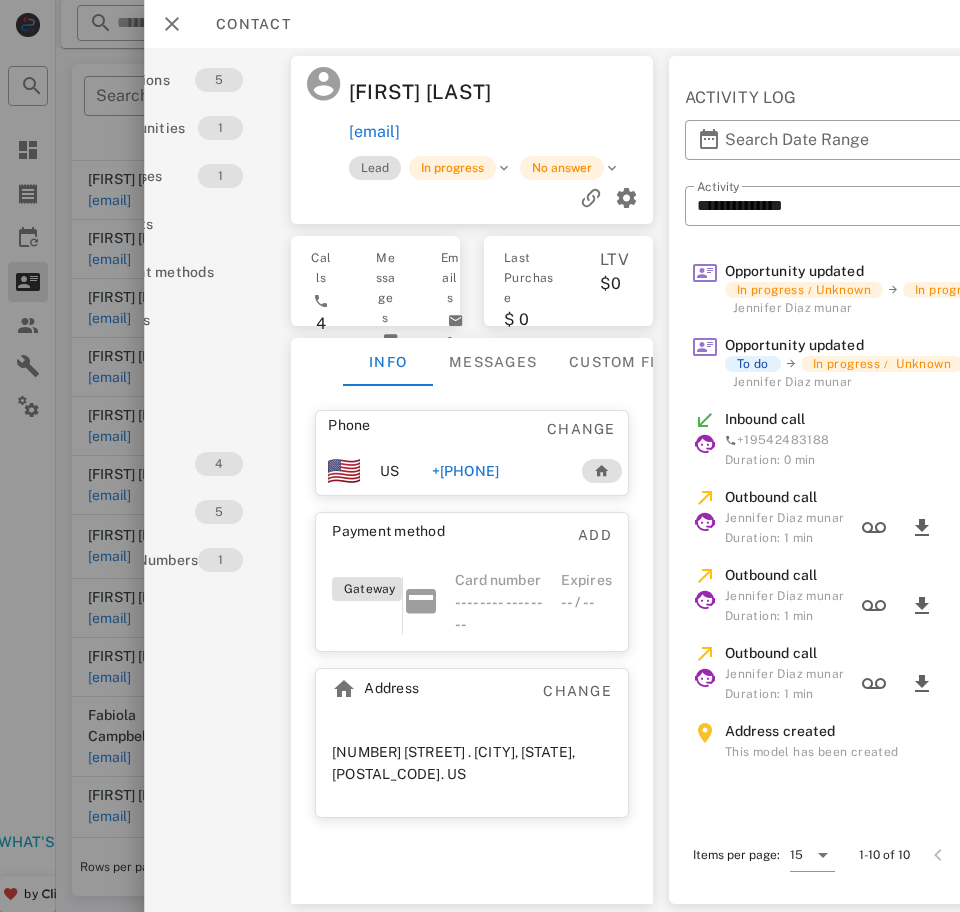 scroll, scrollTop: 0, scrollLeft: 0, axis: both 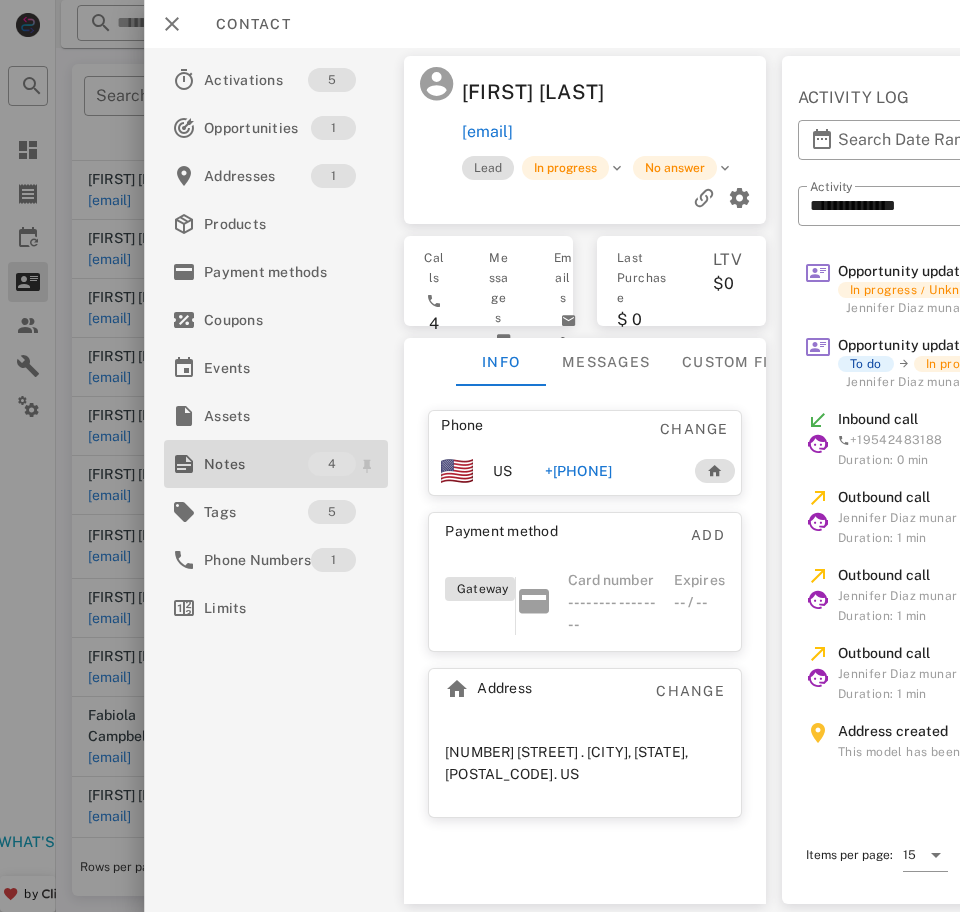 click on "Notes" at bounding box center (256, 464) 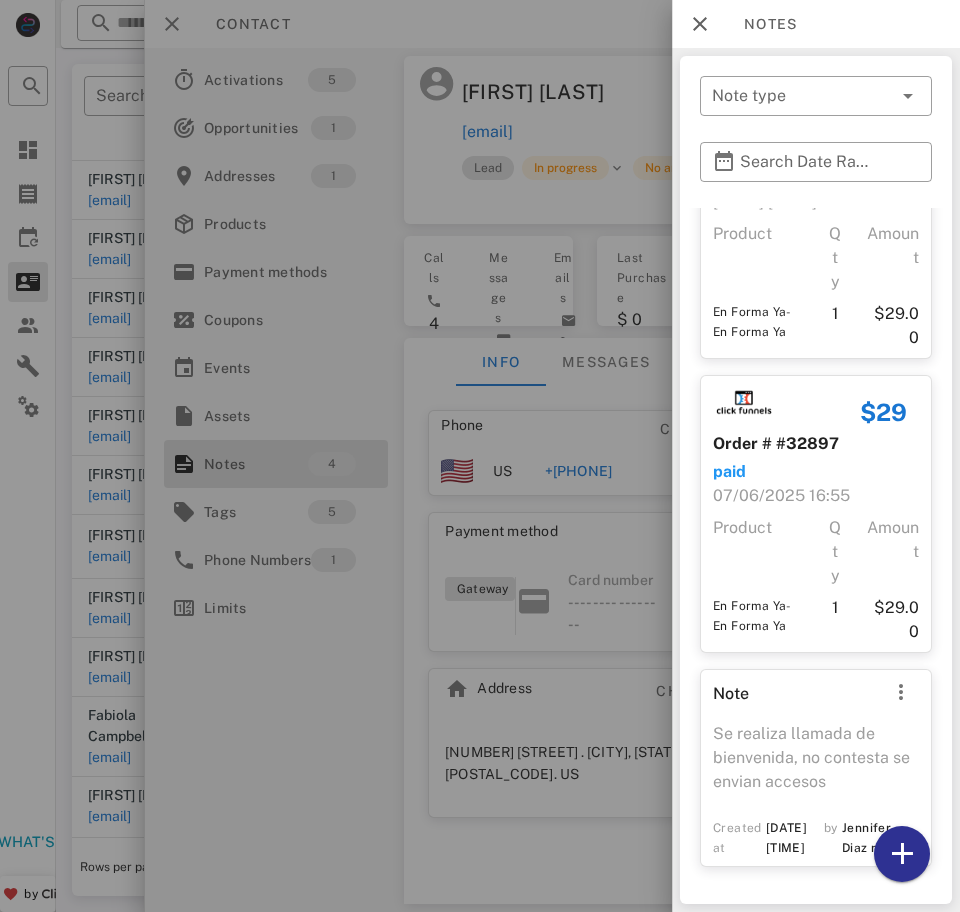 scroll, scrollTop: 421, scrollLeft: 0, axis: vertical 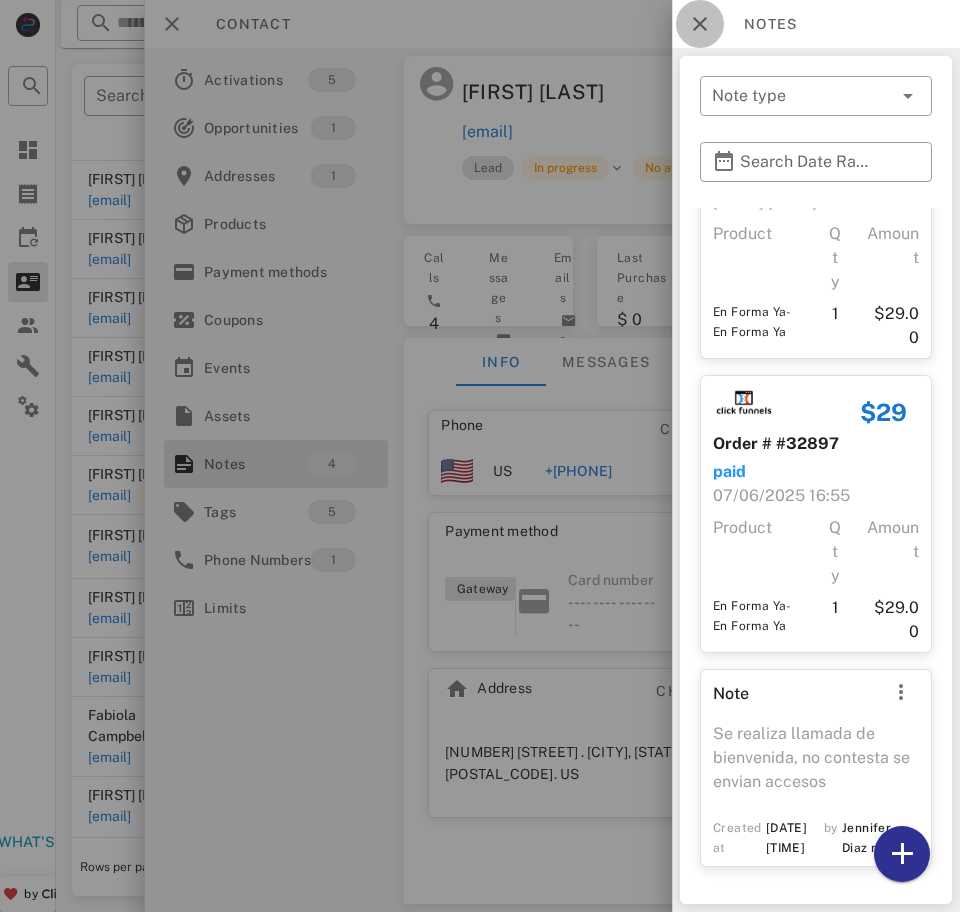 click at bounding box center [700, 24] 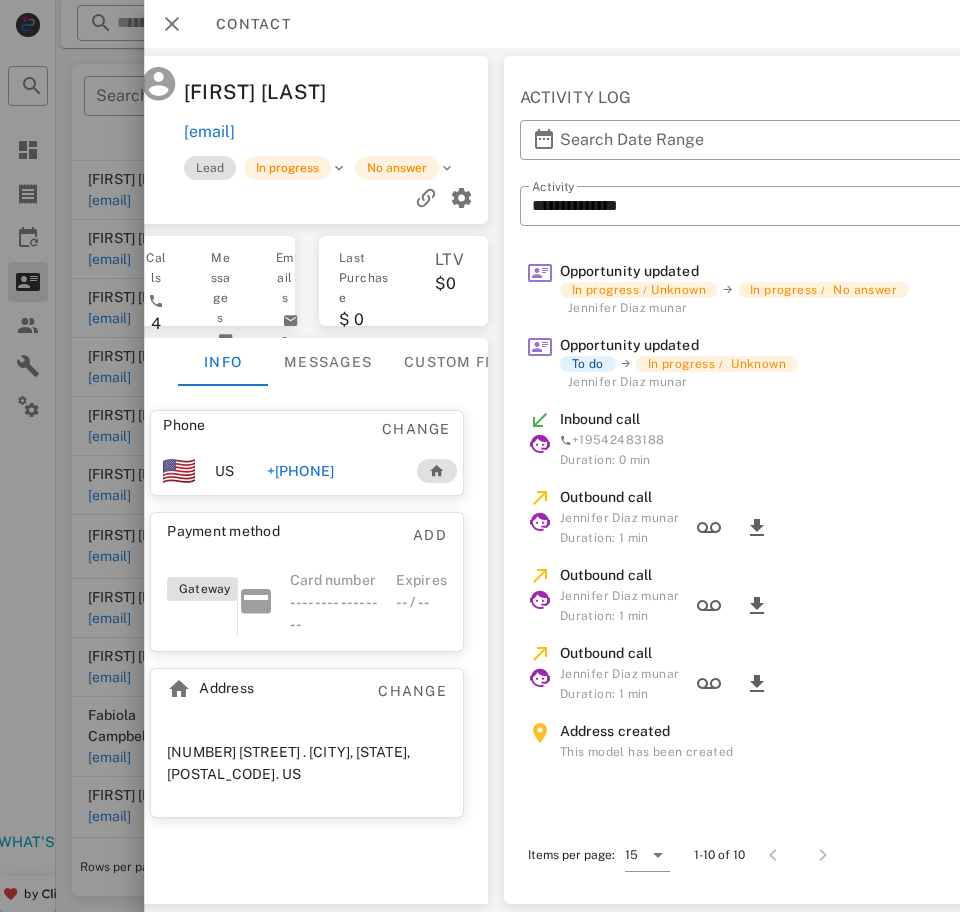 scroll, scrollTop: 0, scrollLeft: 0, axis: both 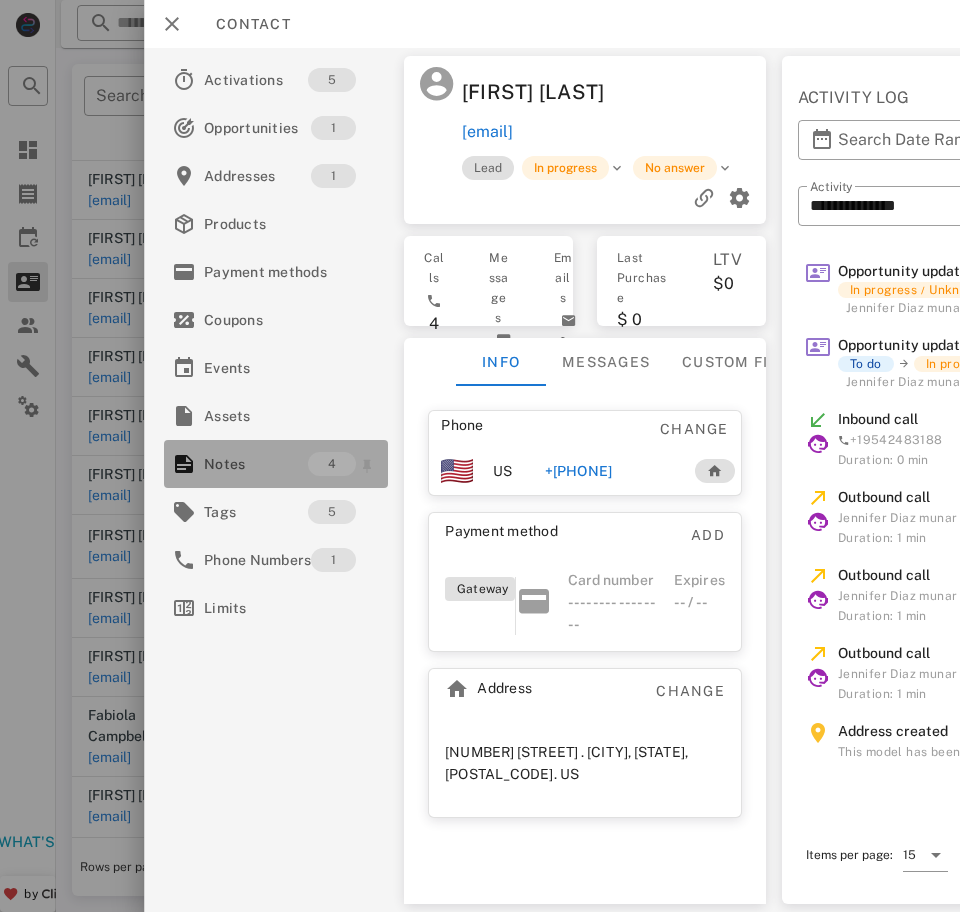 click on "Notes" at bounding box center (256, 464) 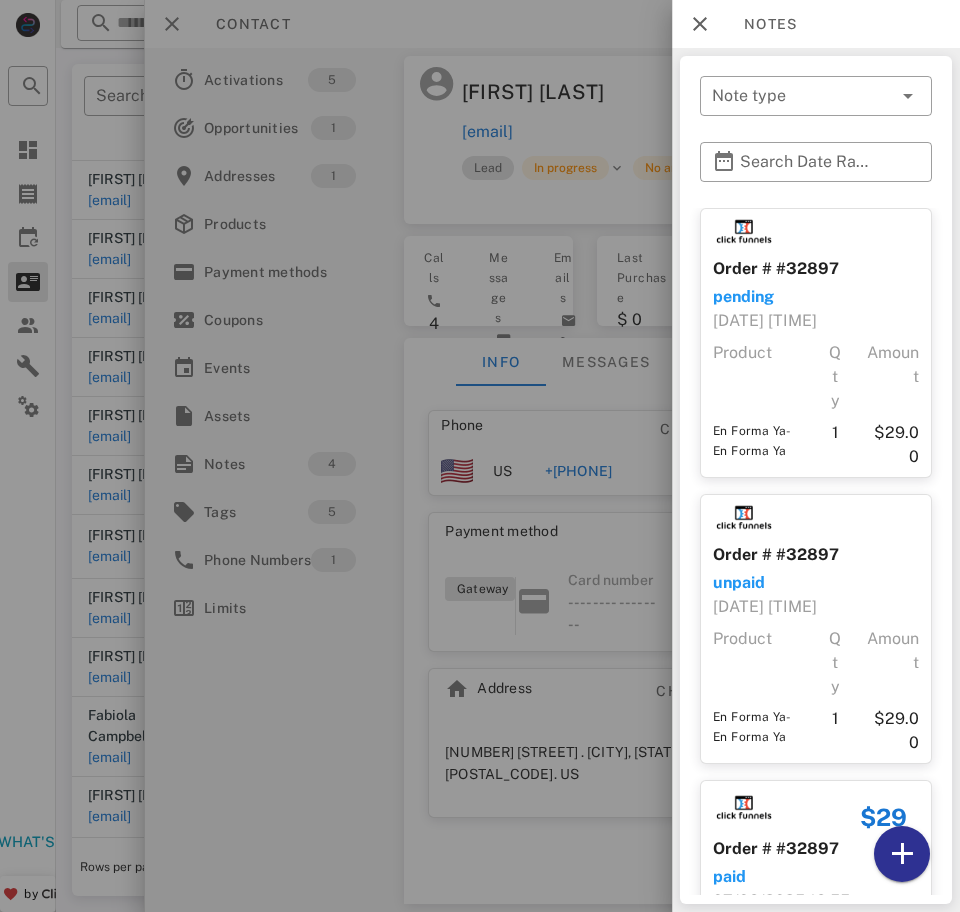 scroll, scrollTop: 421, scrollLeft: 0, axis: vertical 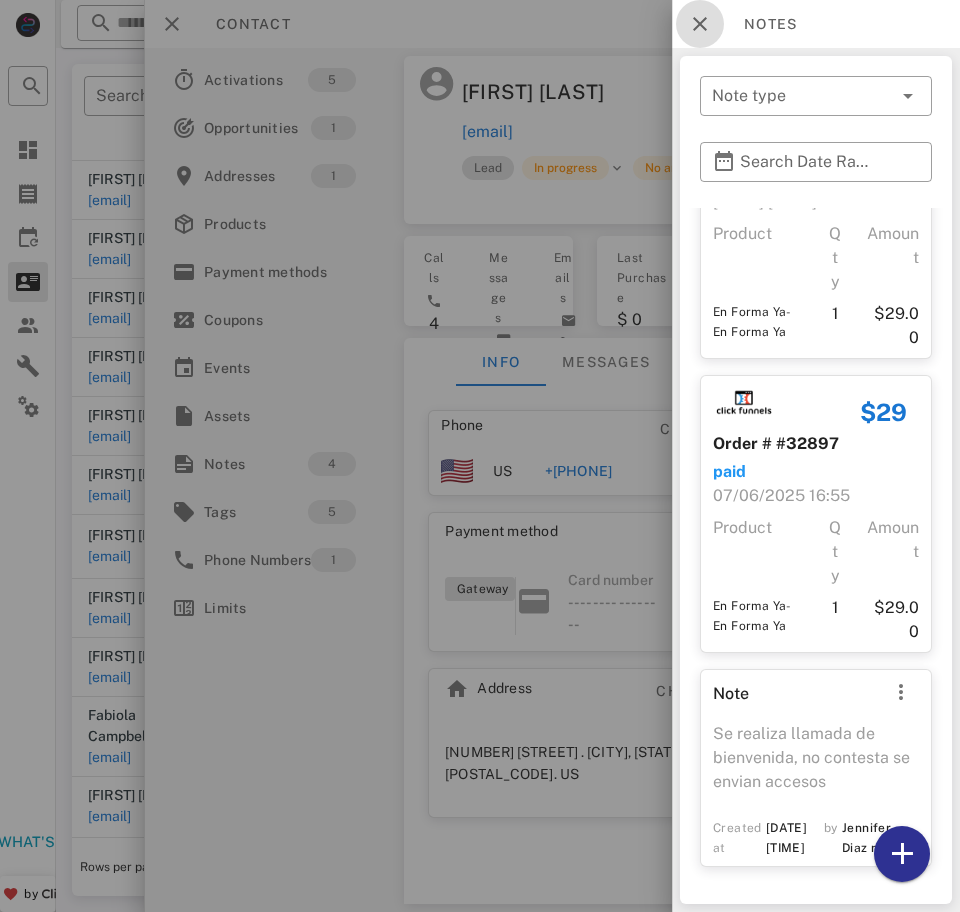 click at bounding box center [700, 24] 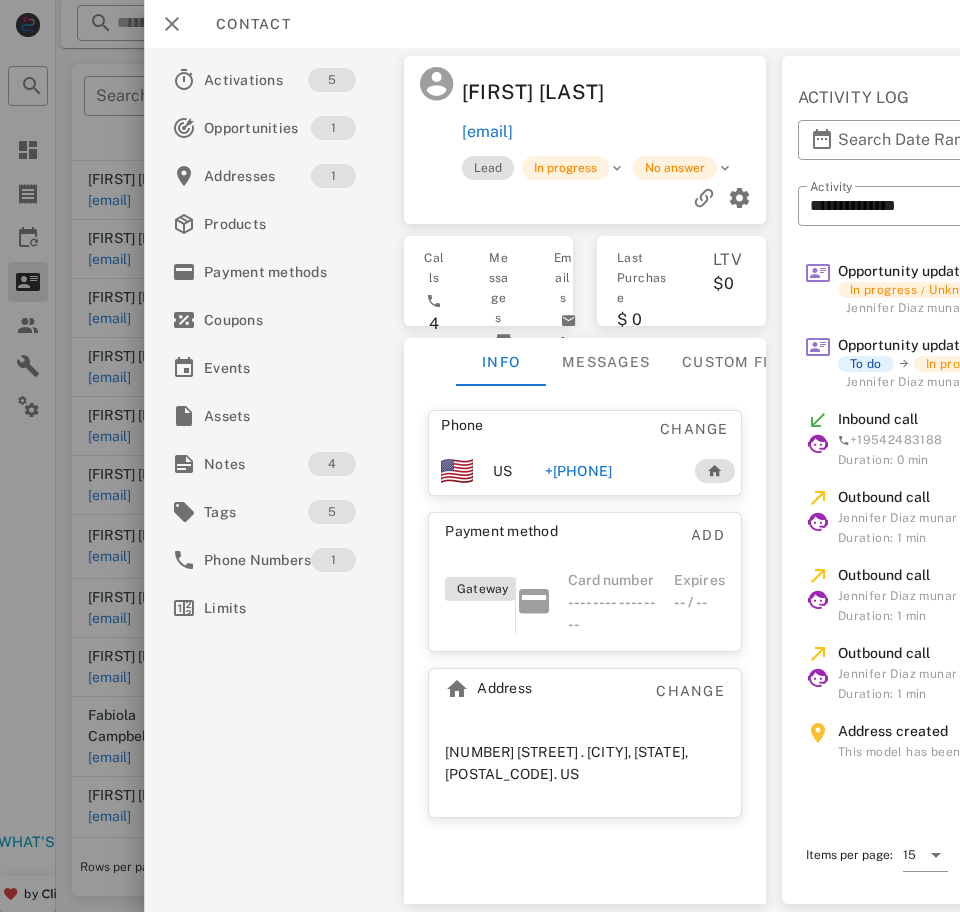 click on "+[PHONE]" at bounding box center [578, 471] 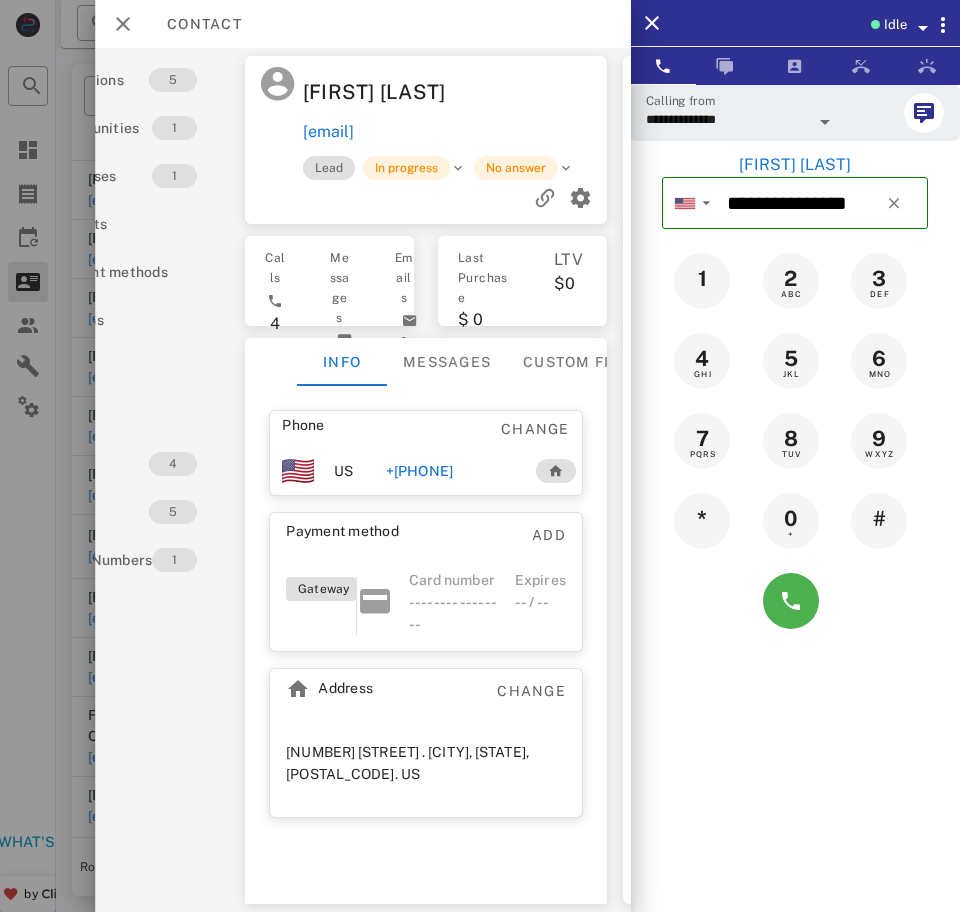 scroll, scrollTop: 0, scrollLeft: 0, axis: both 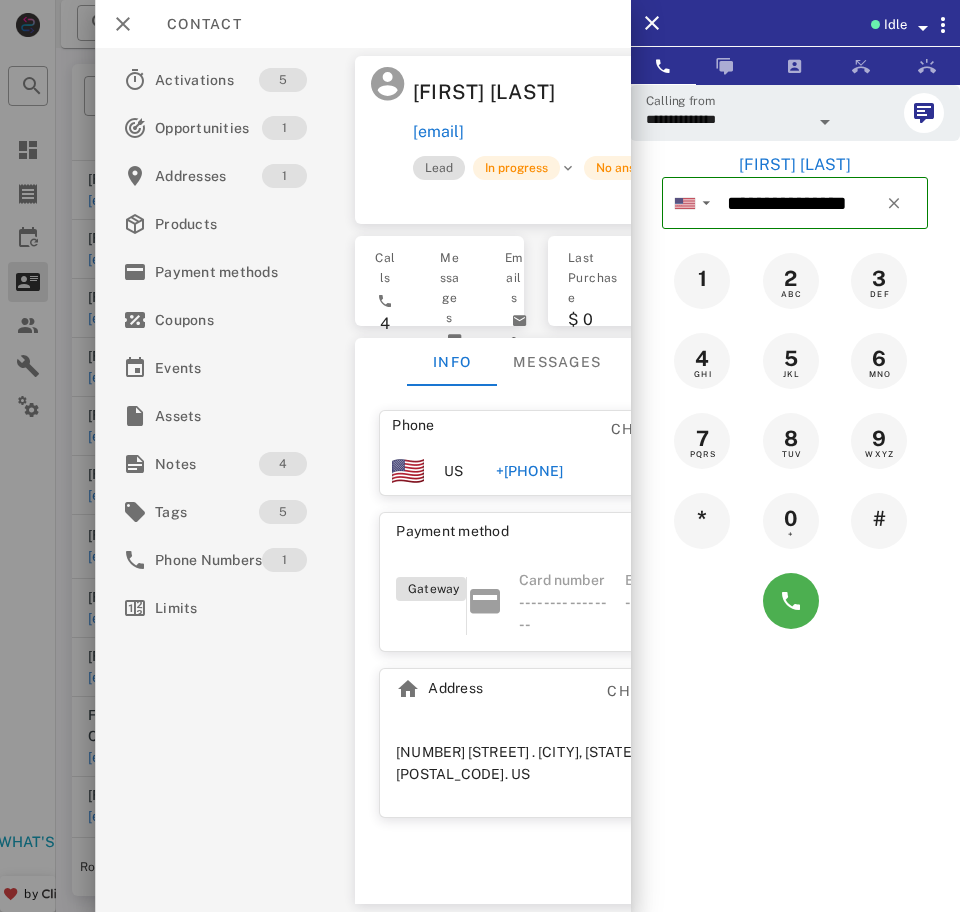 click on "**********" at bounding box center (727, 119) 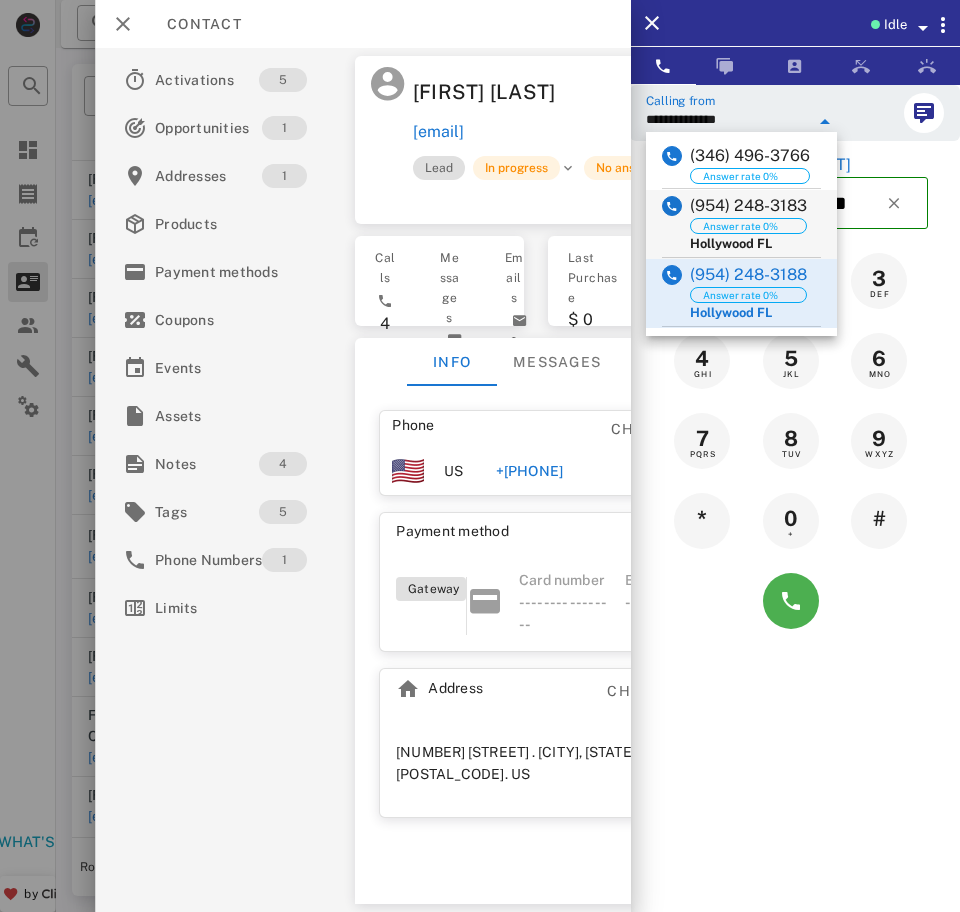 click on "([PHONE]) Answer rate 0% [CITY] [STATE]" at bounding box center (741, 224) 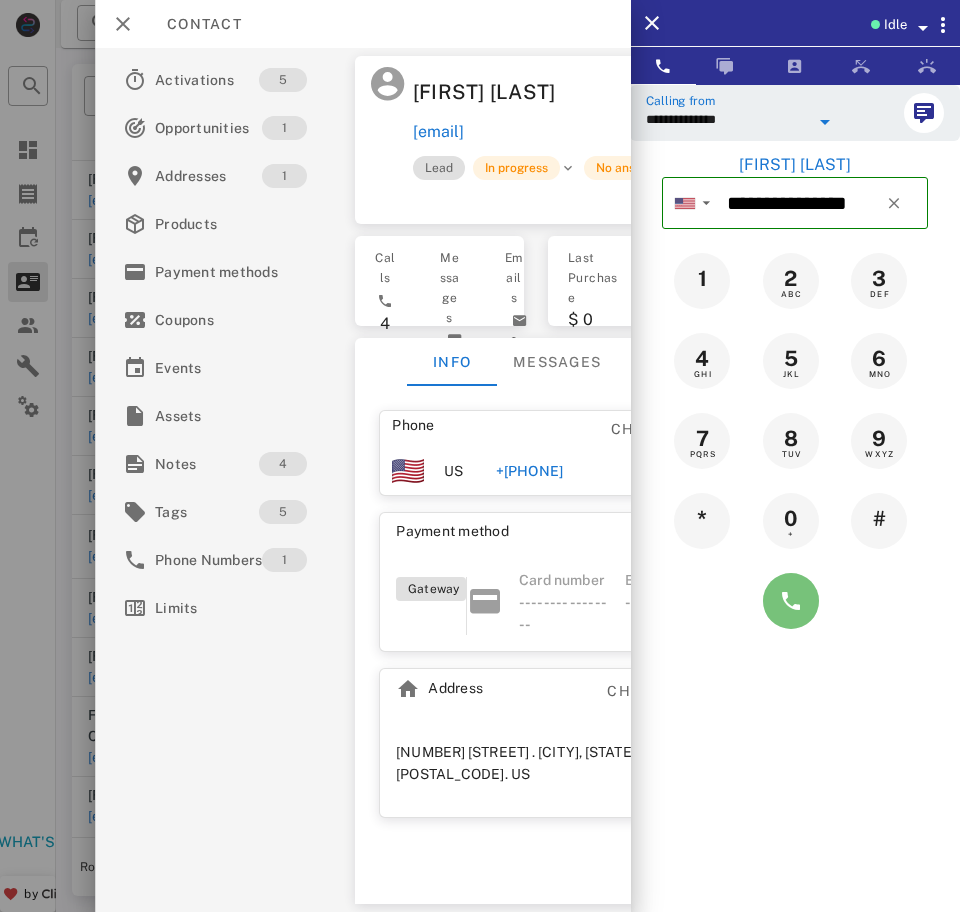 click at bounding box center (791, 601) 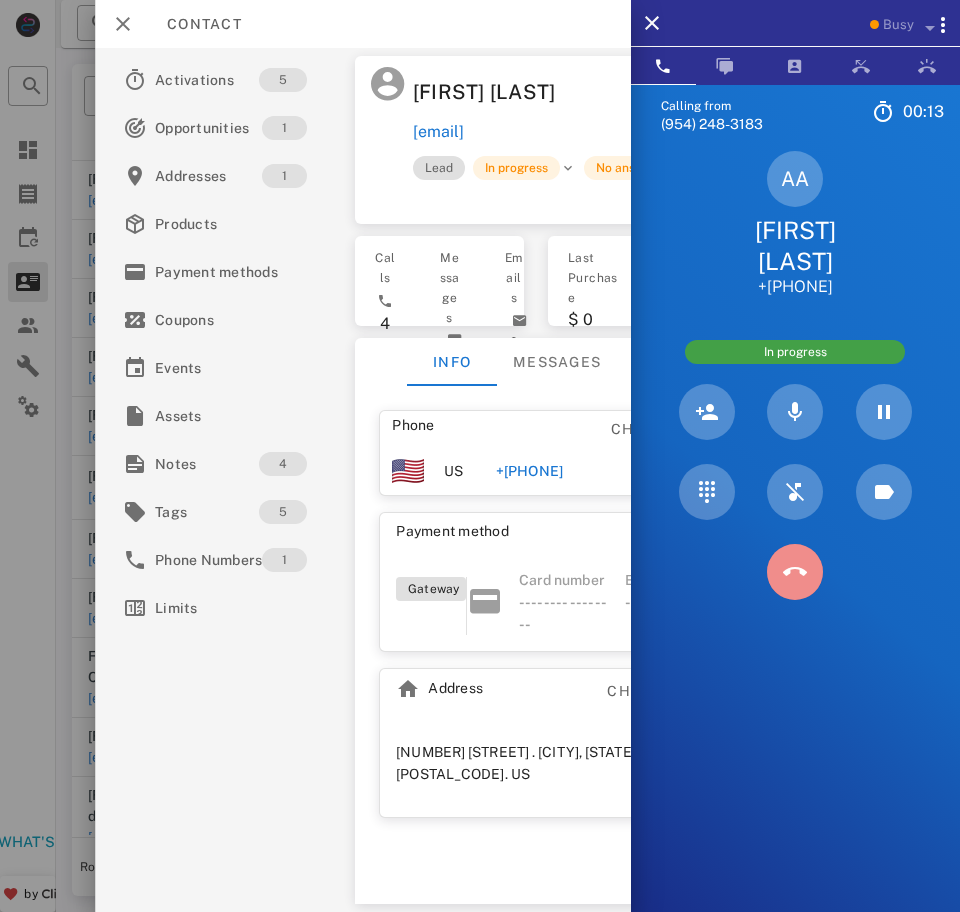 click at bounding box center [795, 572] 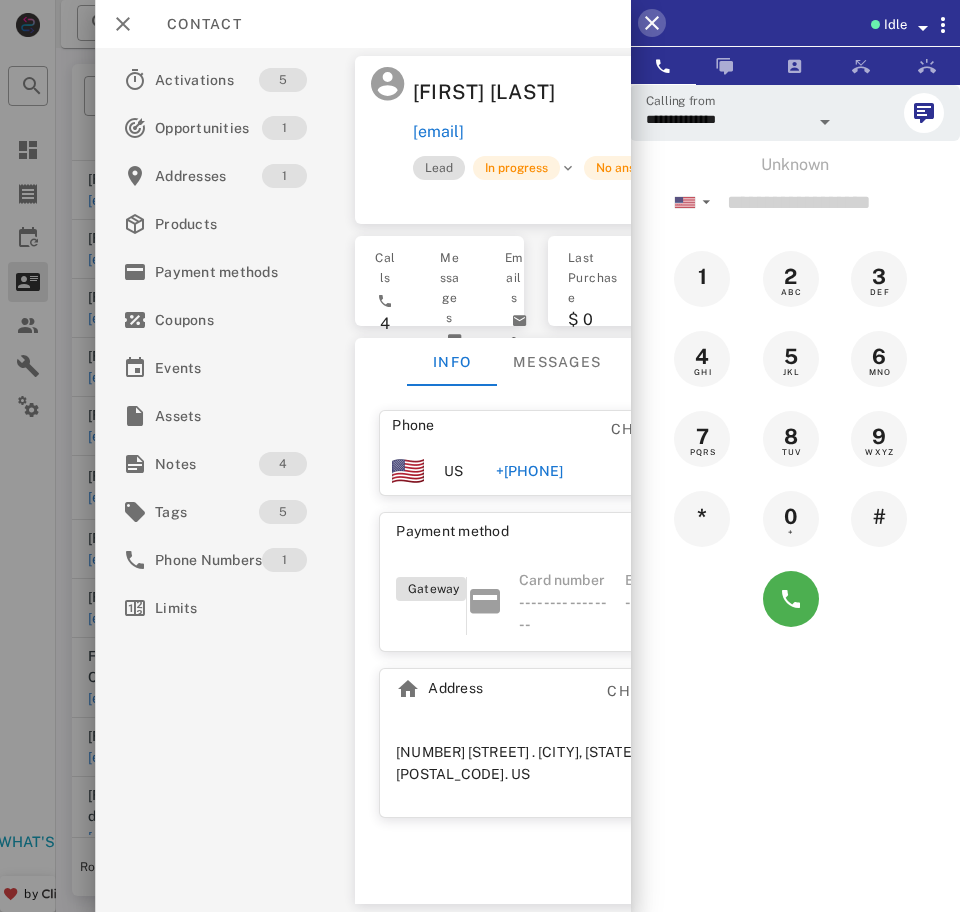 click at bounding box center (652, 23) 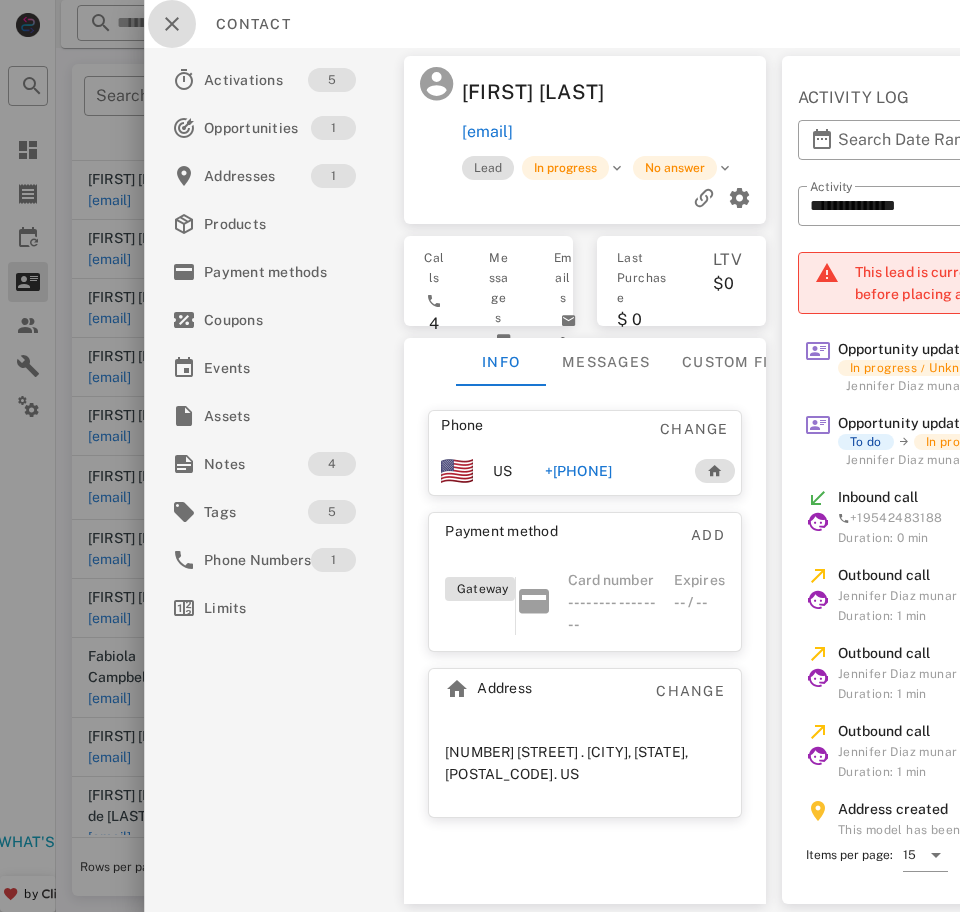 click at bounding box center (172, 24) 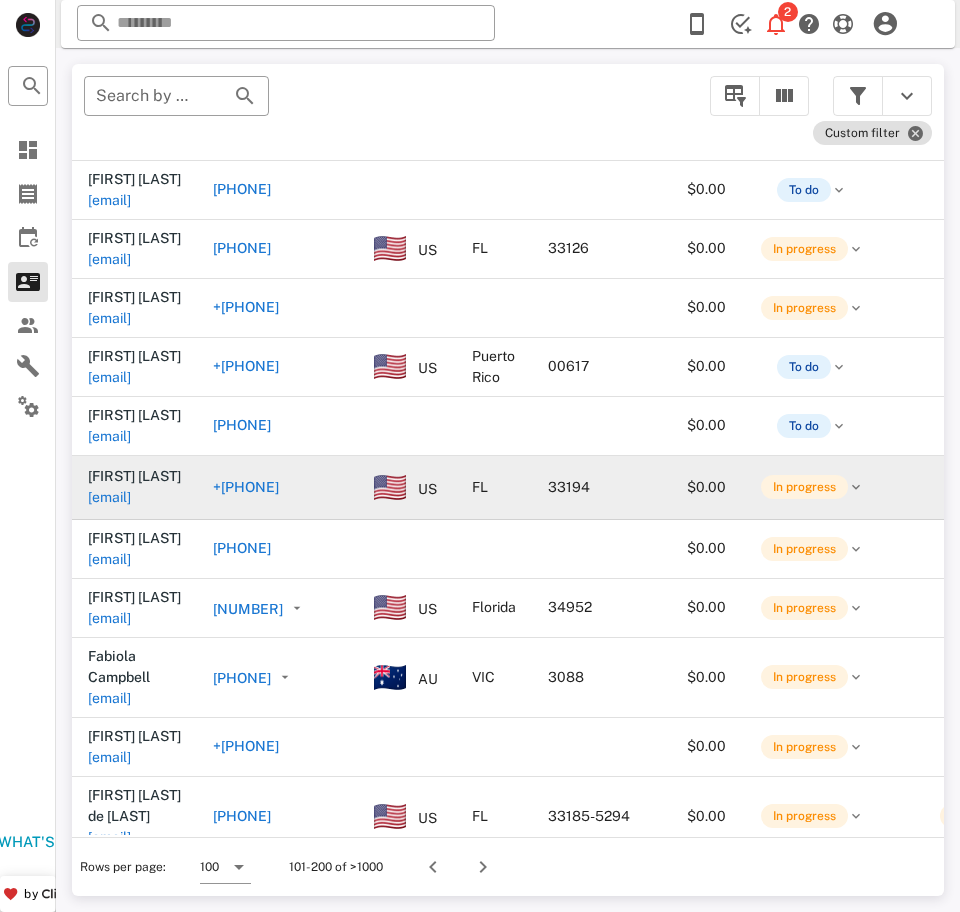 click on "[EMAIL]" at bounding box center [109, 497] 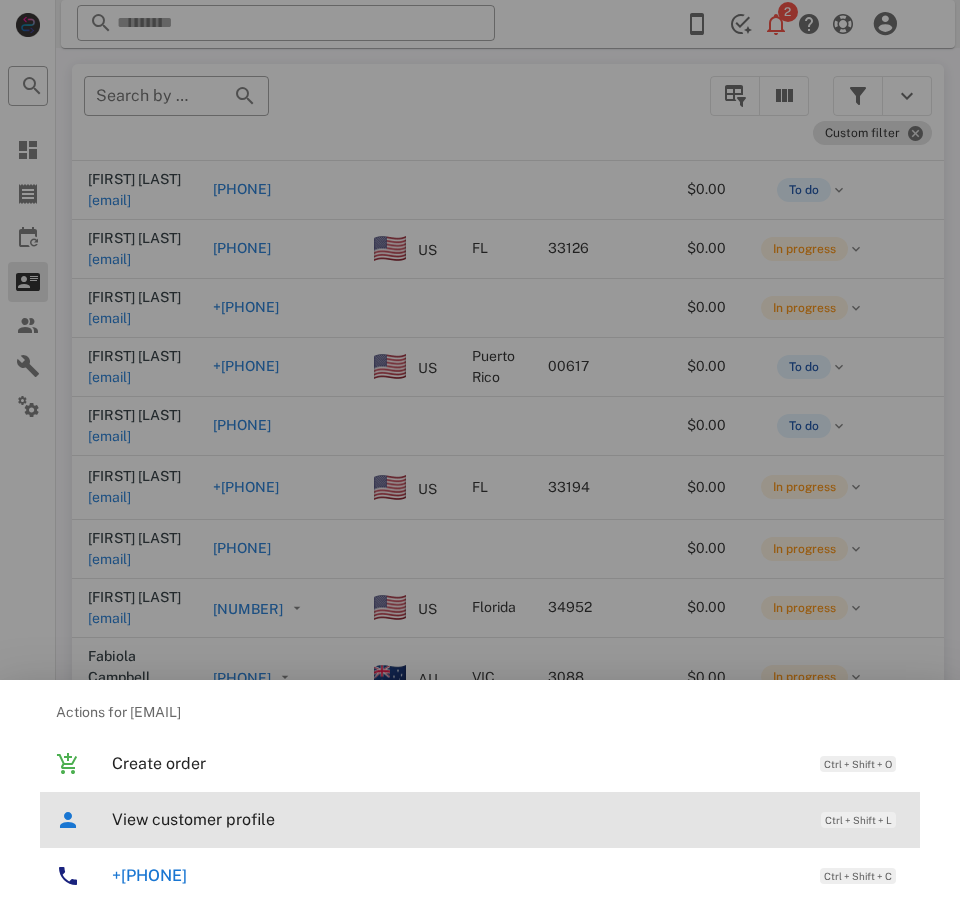 click on "View customer profile" at bounding box center (456, 819) 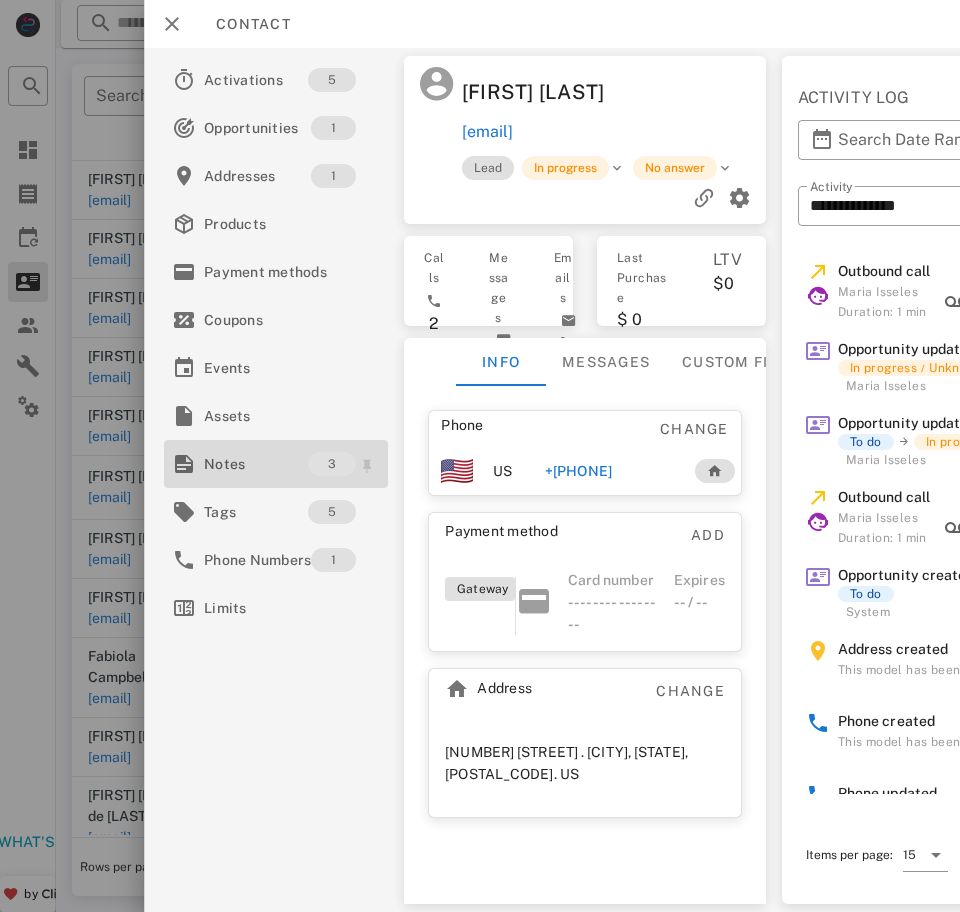 click on "Notes" at bounding box center (256, 464) 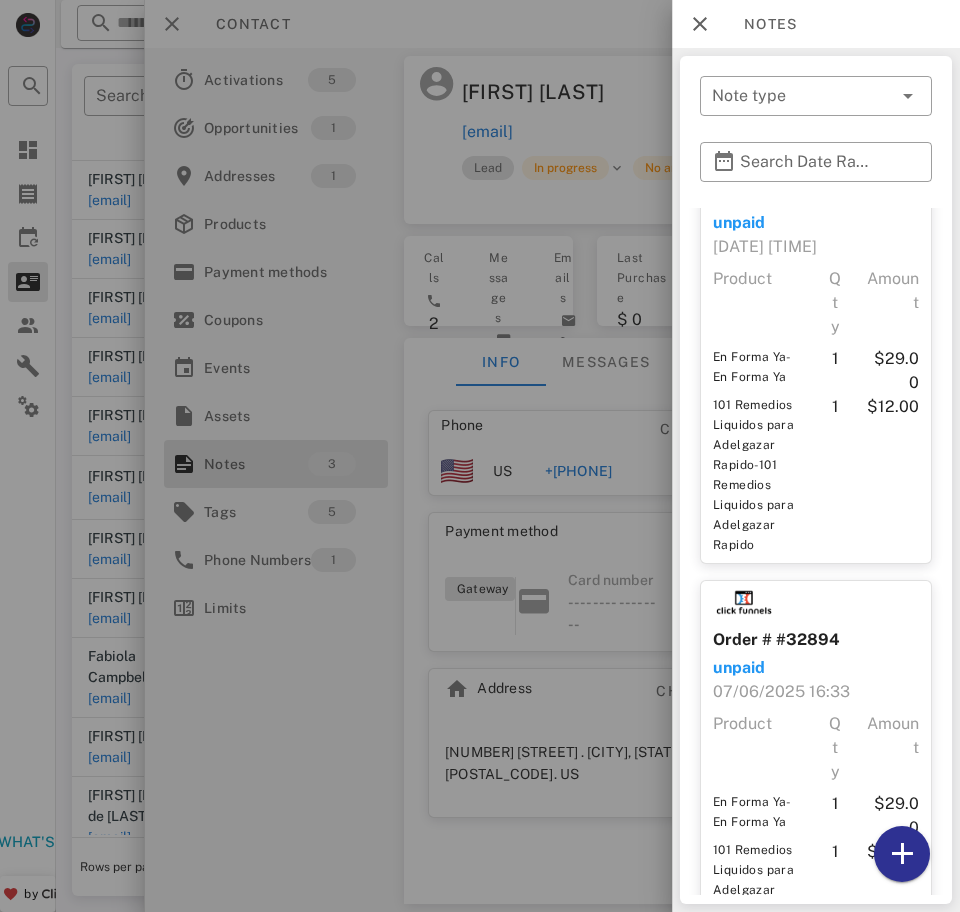 scroll, scrollTop: 657, scrollLeft: 0, axis: vertical 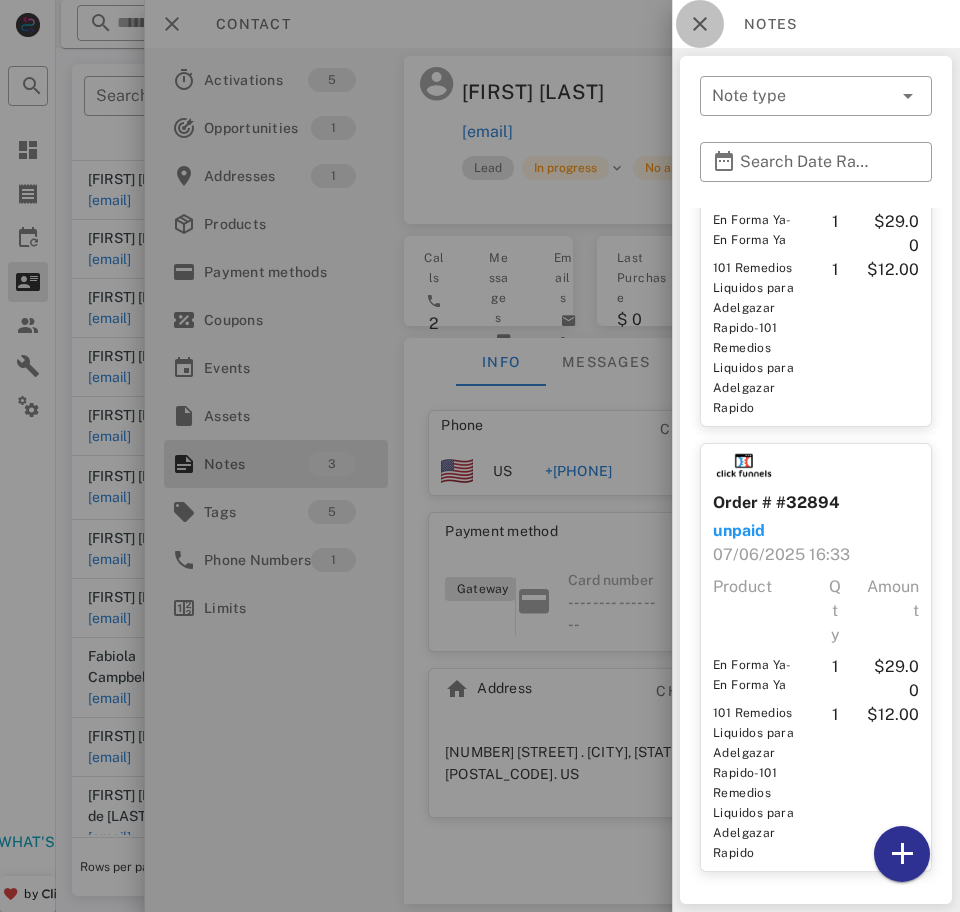 click at bounding box center [700, 24] 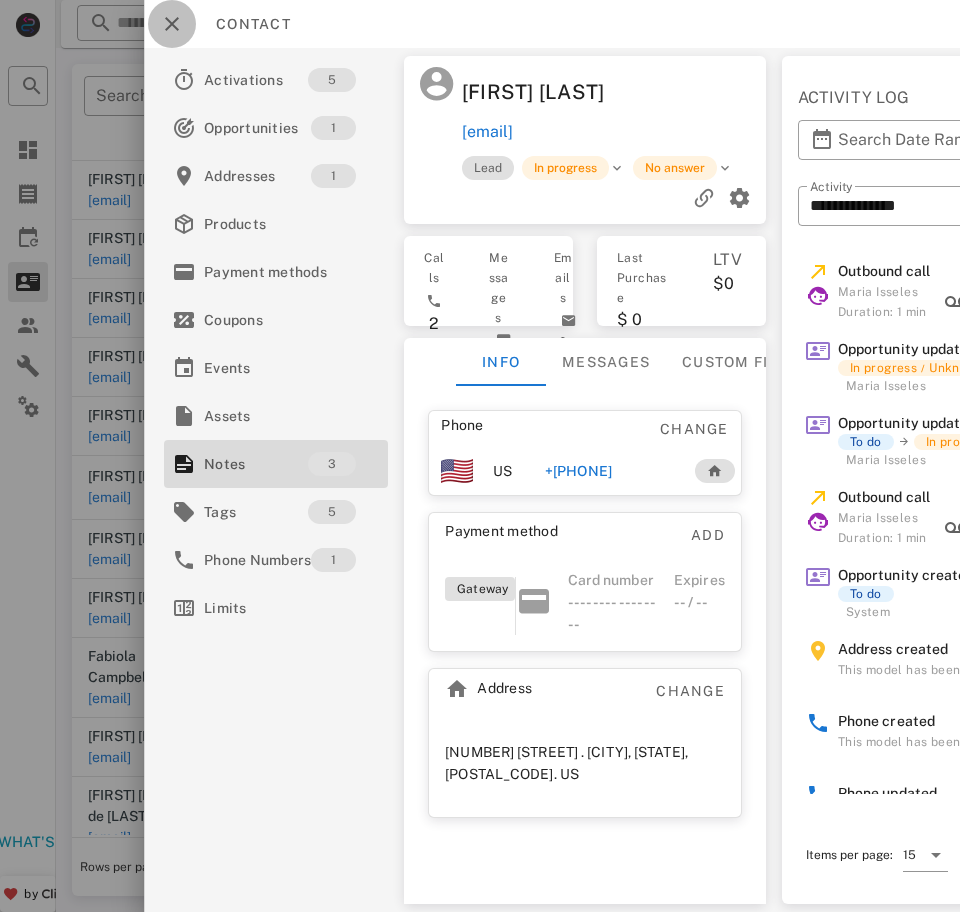 click at bounding box center (172, 24) 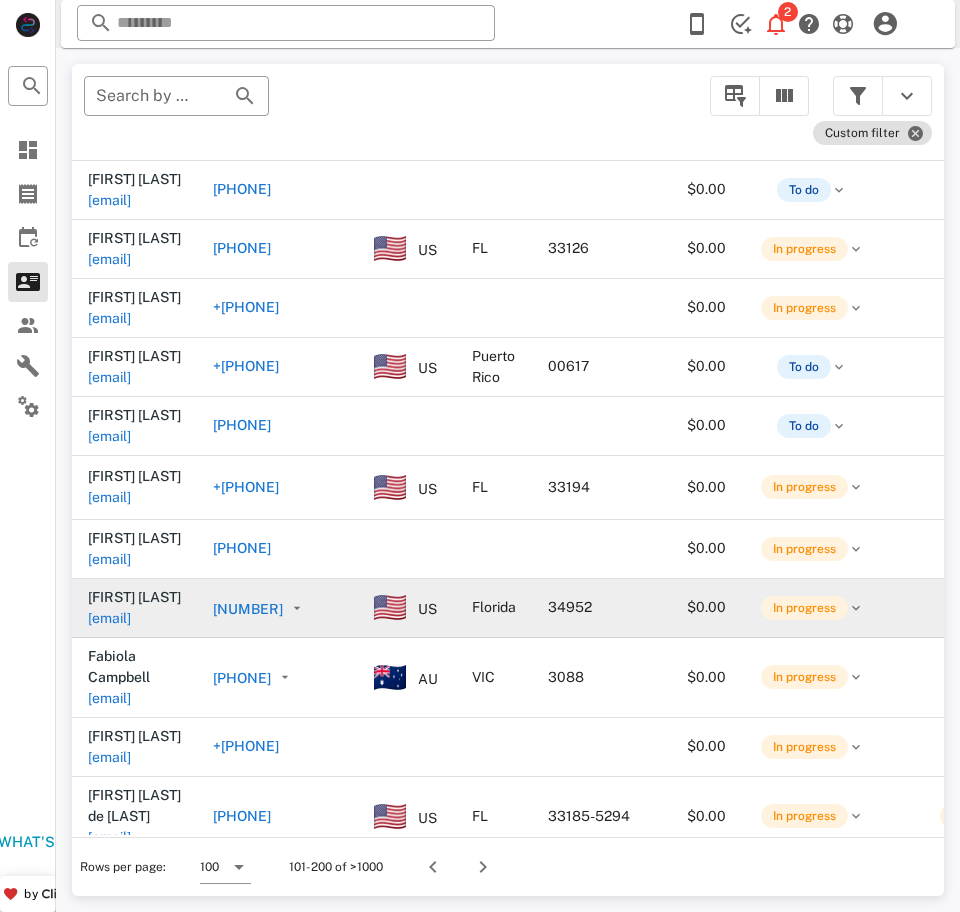 click on "[FIRST] [LAST] [EMAIL]" at bounding box center [134, 608] 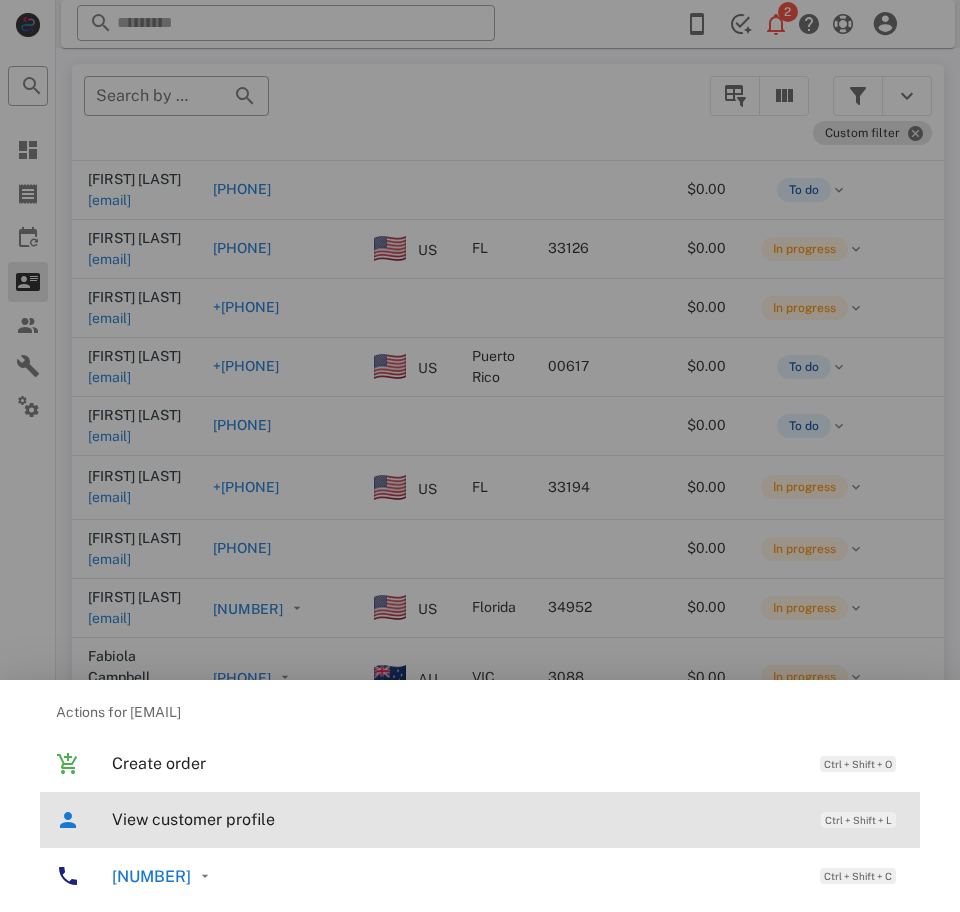 click on "View customer profile" at bounding box center (456, 819) 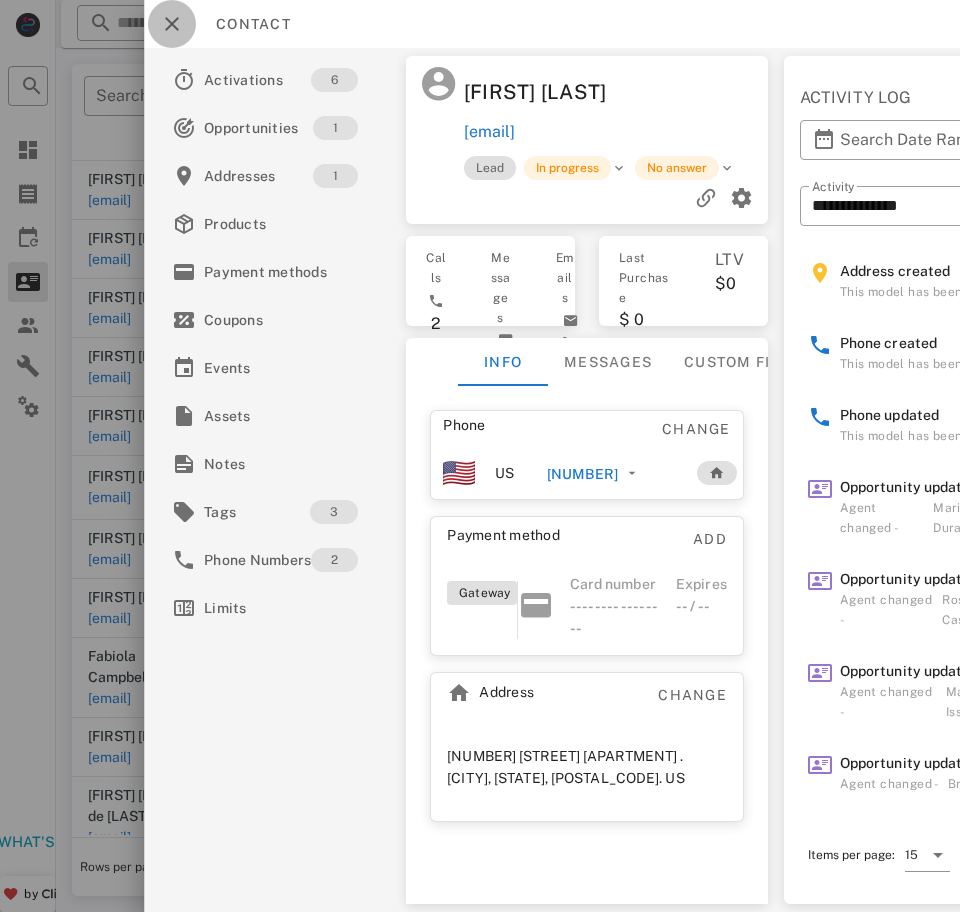 click at bounding box center (172, 24) 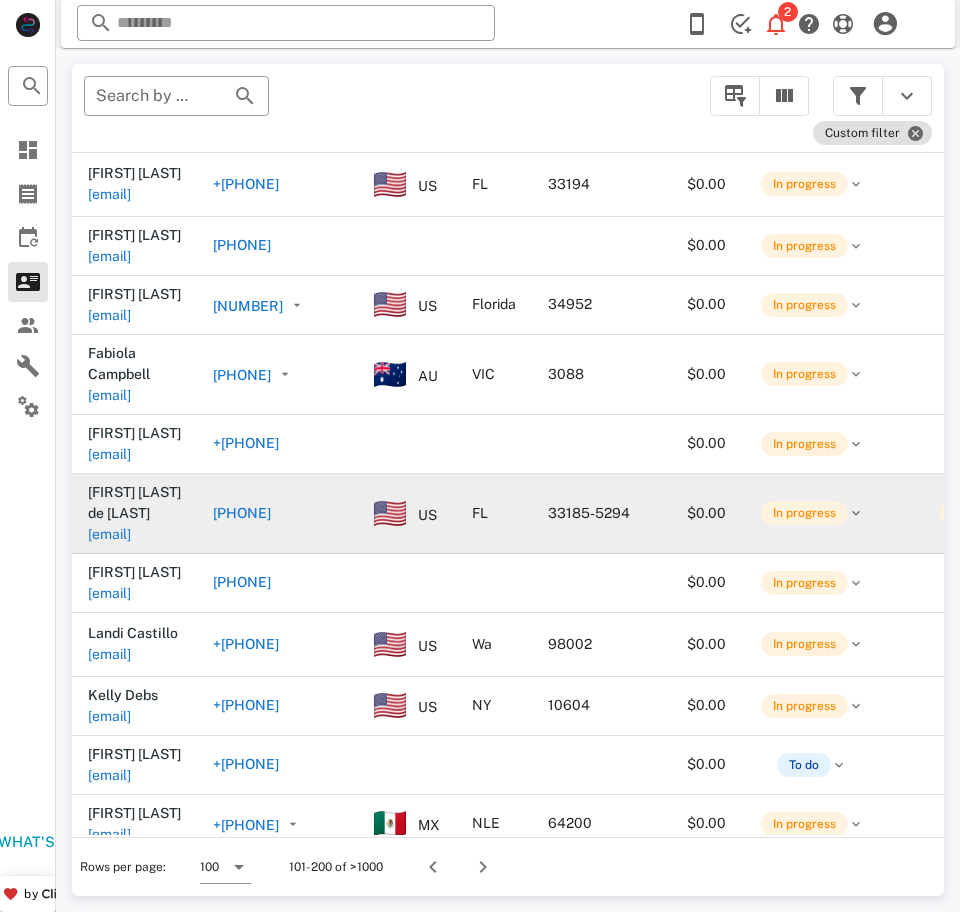 scroll, scrollTop: 1775, scrollLeft: 0, axis: vertical 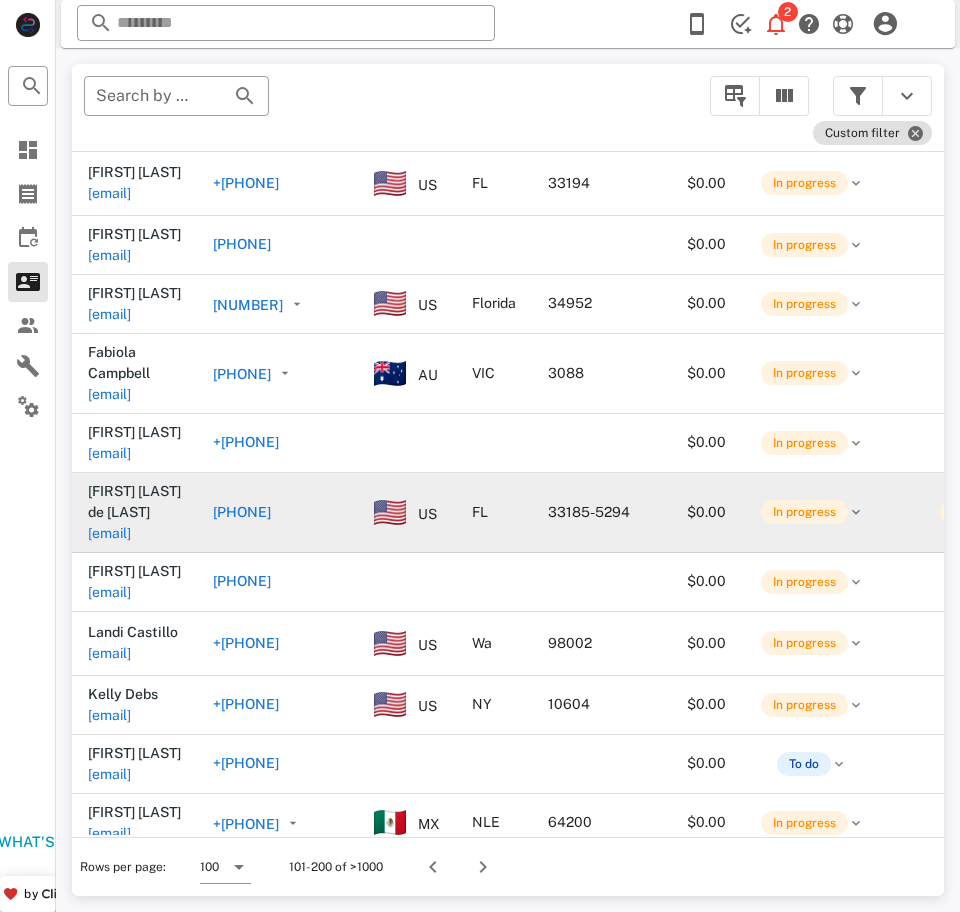 click on "[EMAIL]" at bounding box center (109, 533) 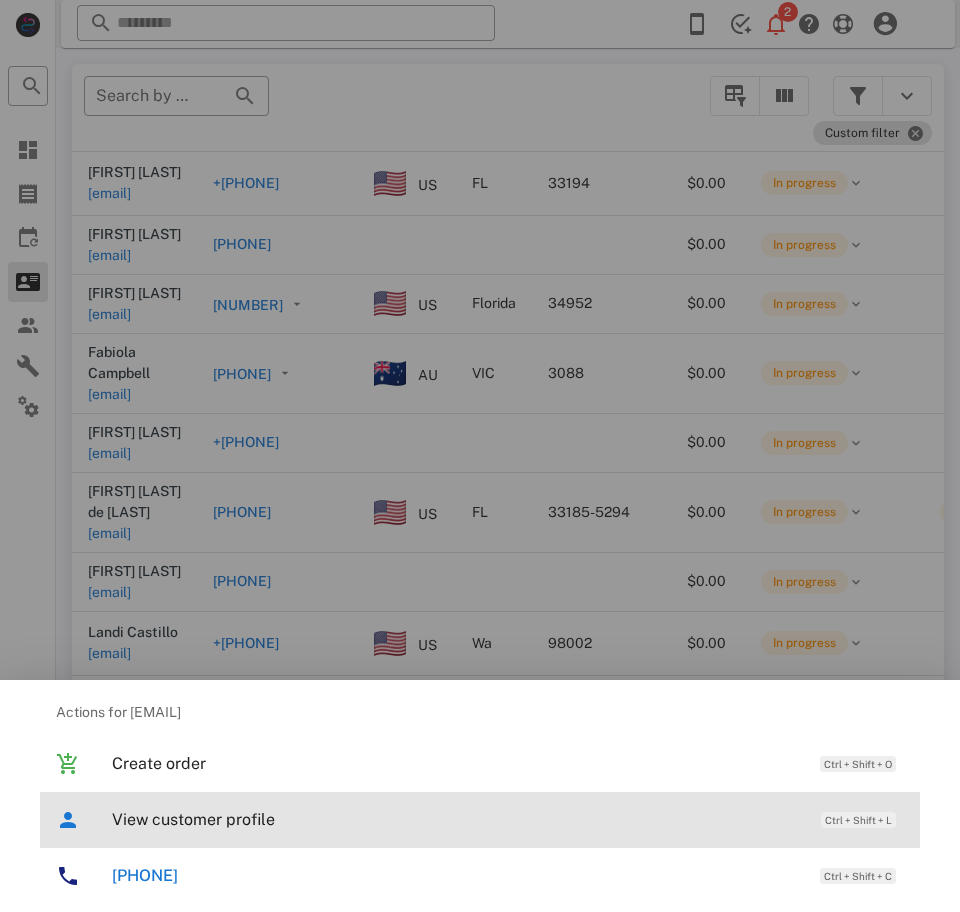 click on "View customer profile Ctrl + Shift + L" at bounding box center (508, 819) 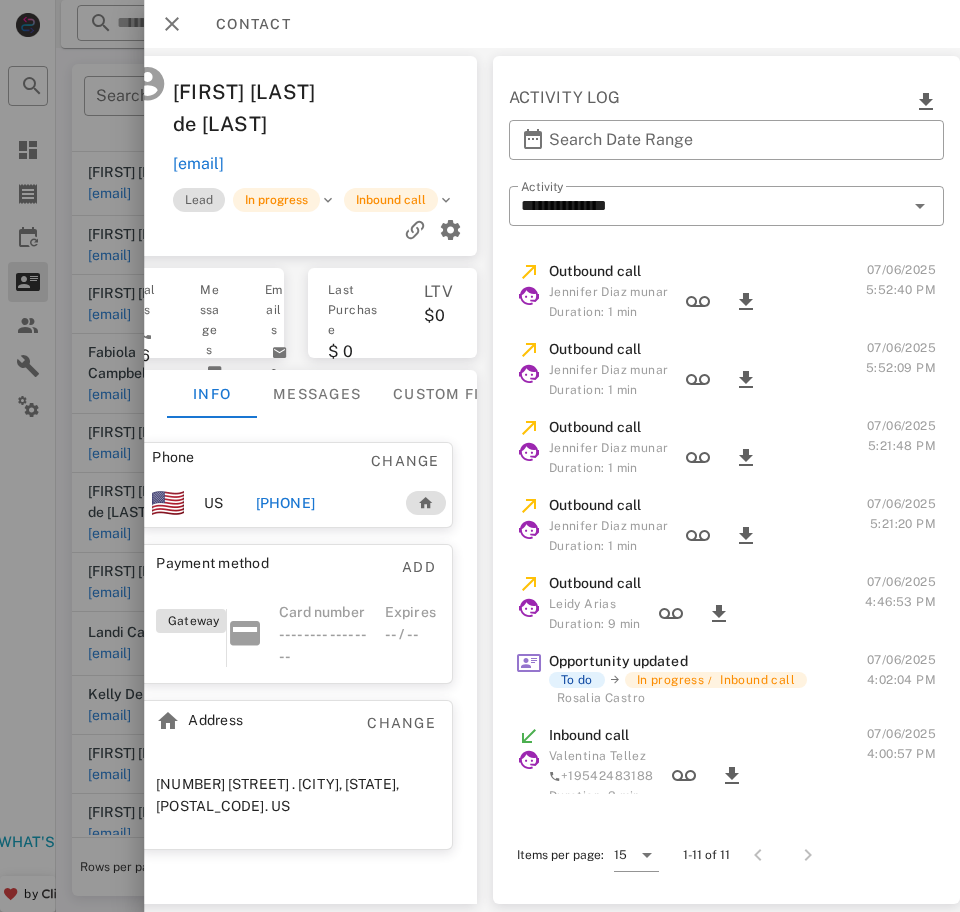 scroll, scrollTop: 0, scrollLeft: 0, axis: both 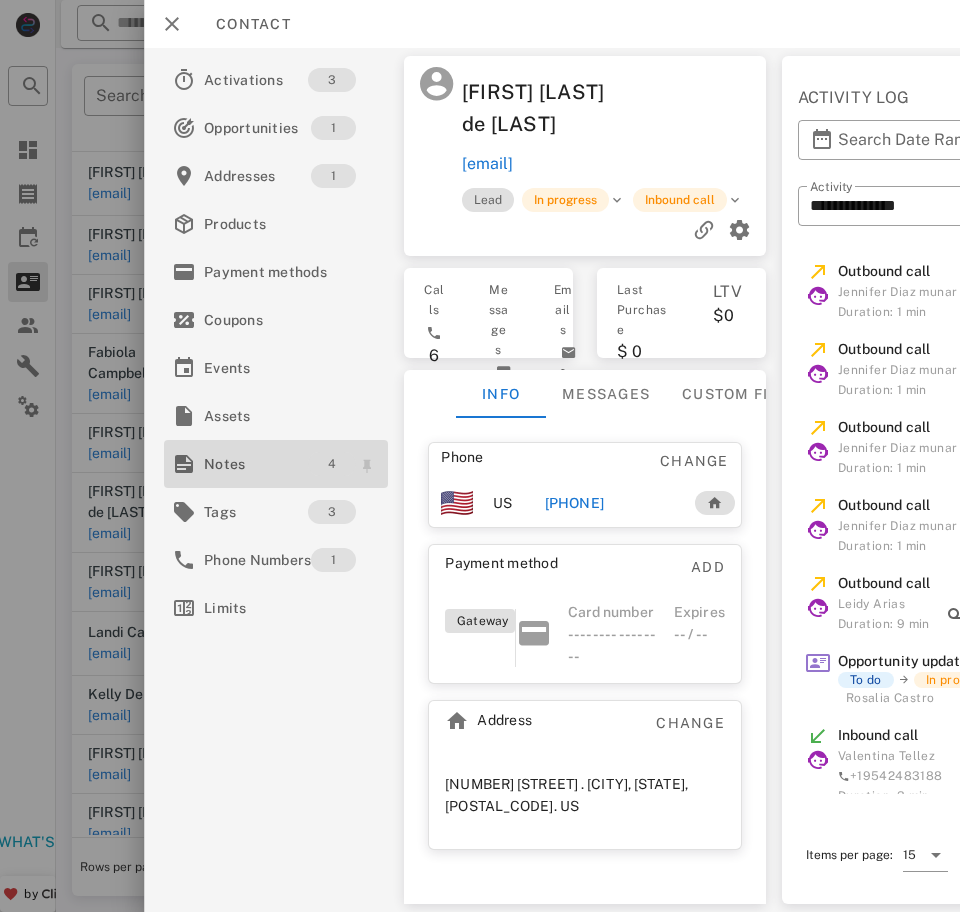 click on "4" at bounding box center (332, 464) 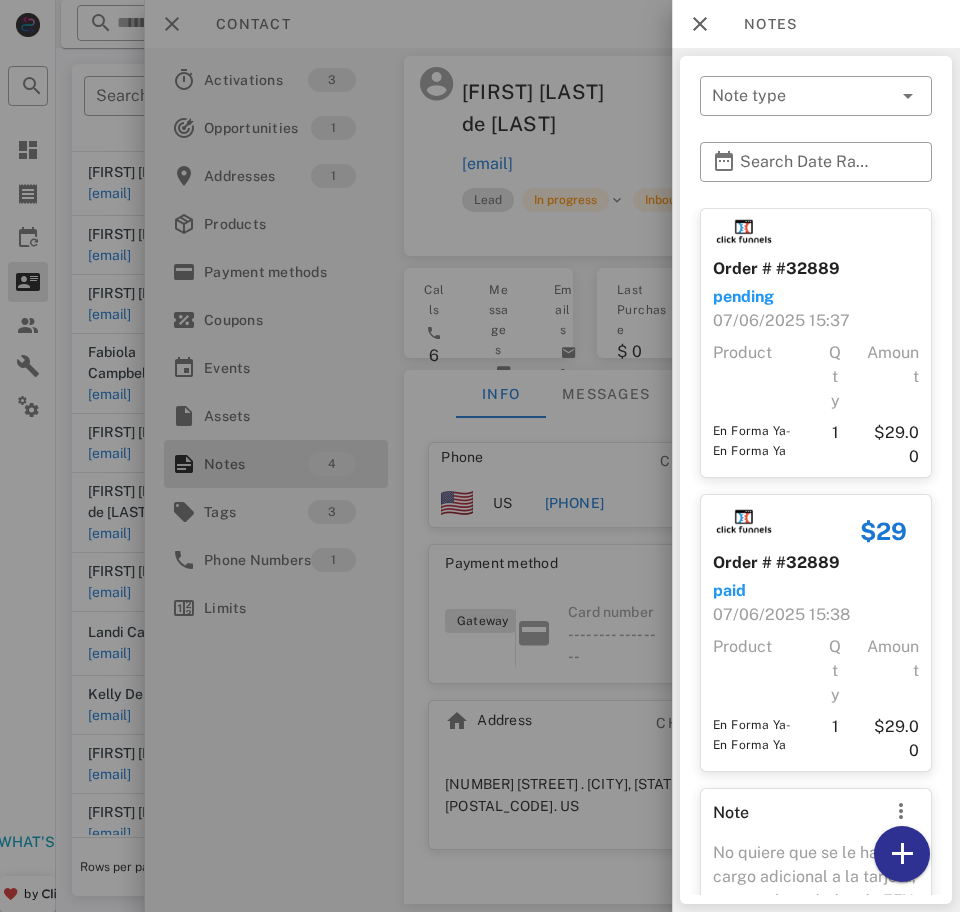 scroll, scrollTop: 375, scrollLeft: 0, axis: vertical 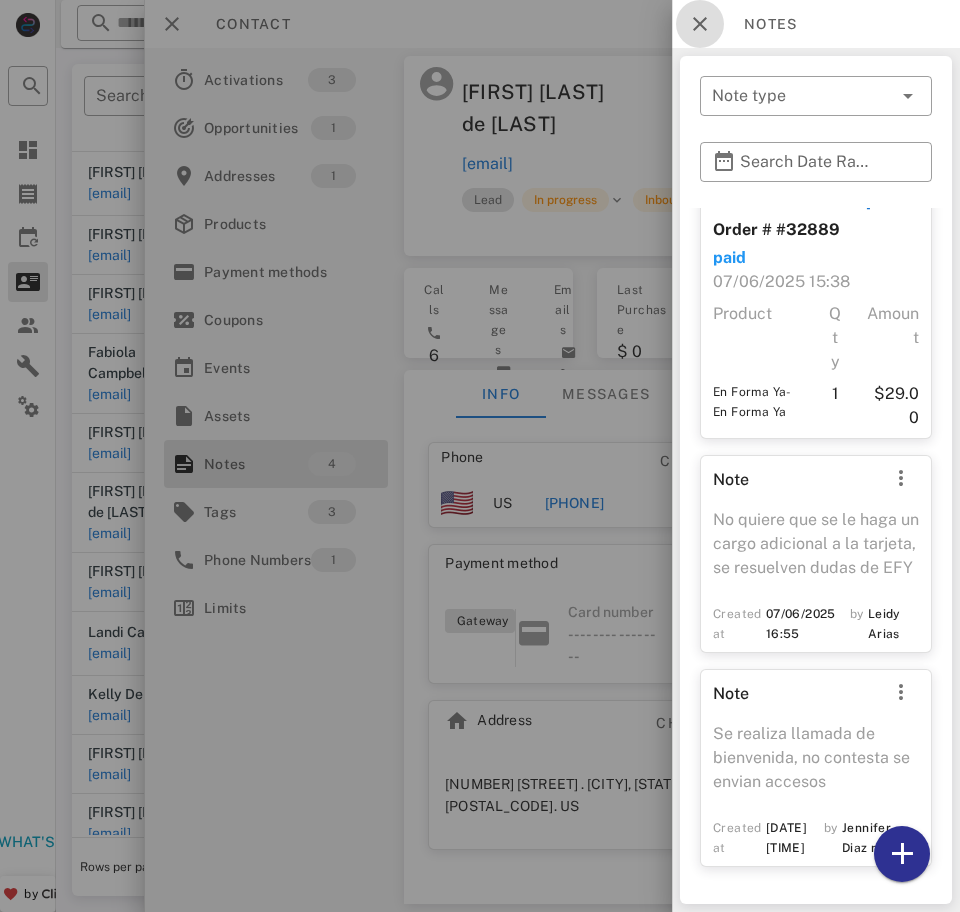 click at bounding box center [700, 24] 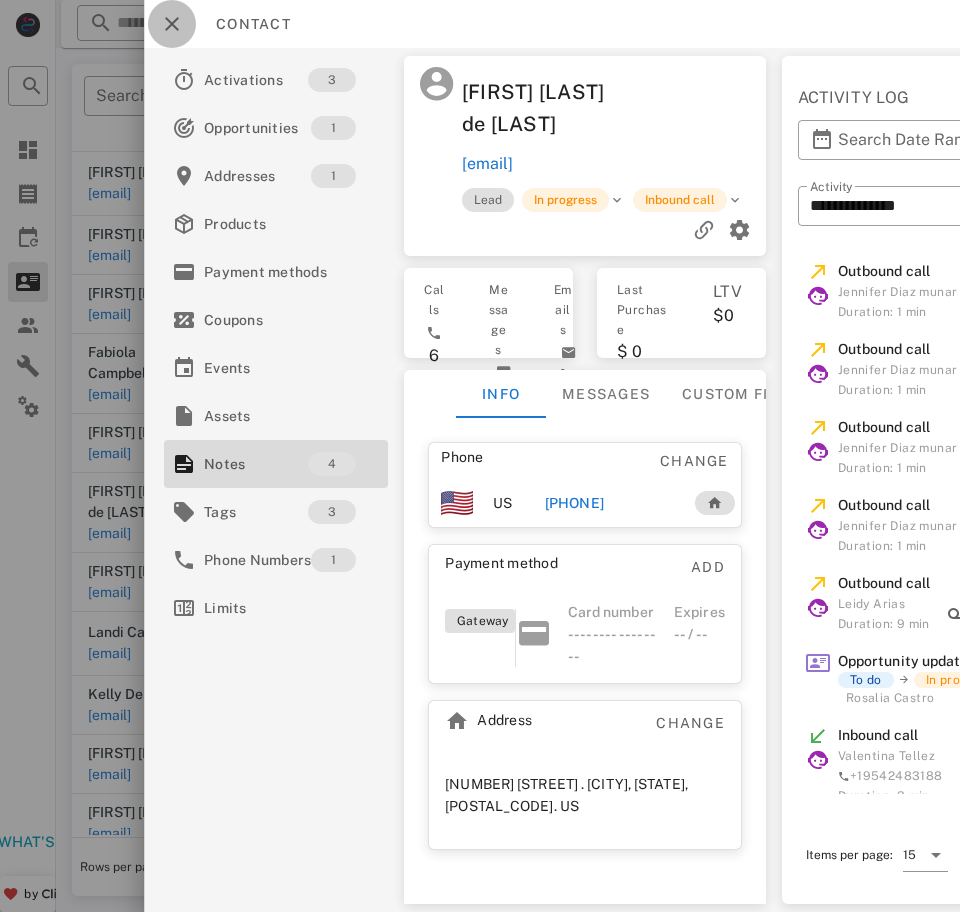 click at bounding box center (172, 24) 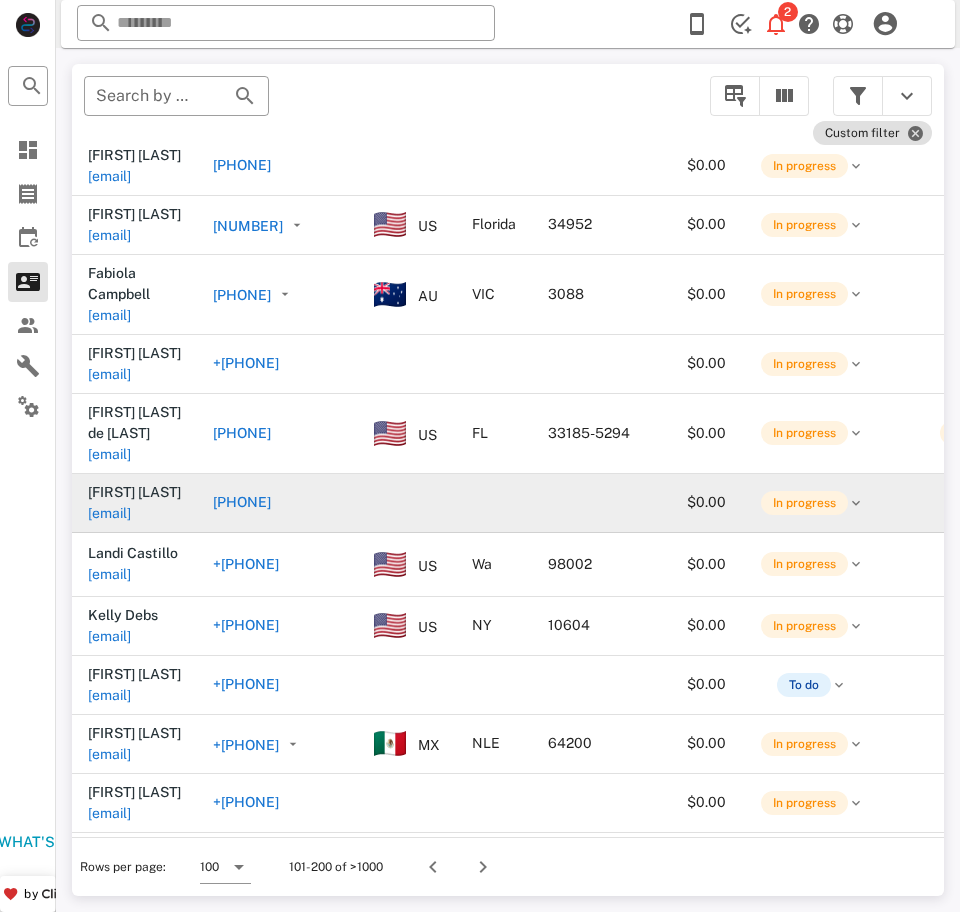 scroll, scrollTop: 1855, scrollLeft: 0, axis: vertical 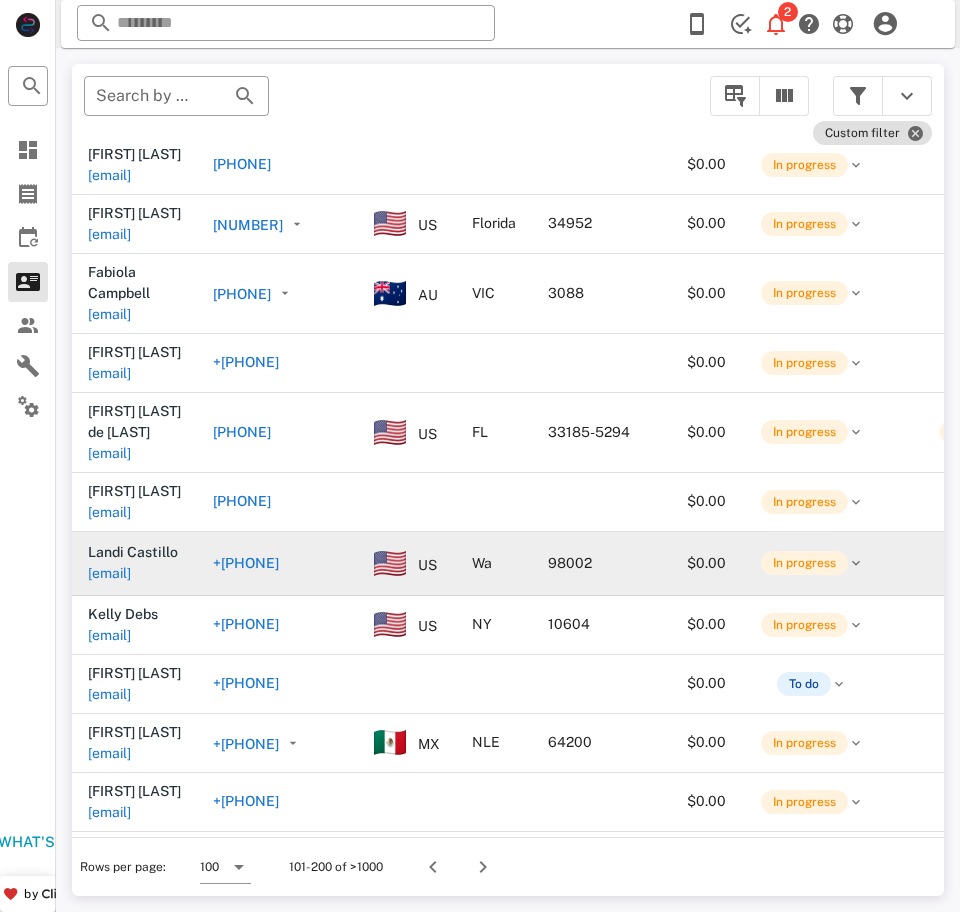click on "[EMAIL]" at bounding box center [109, 573] 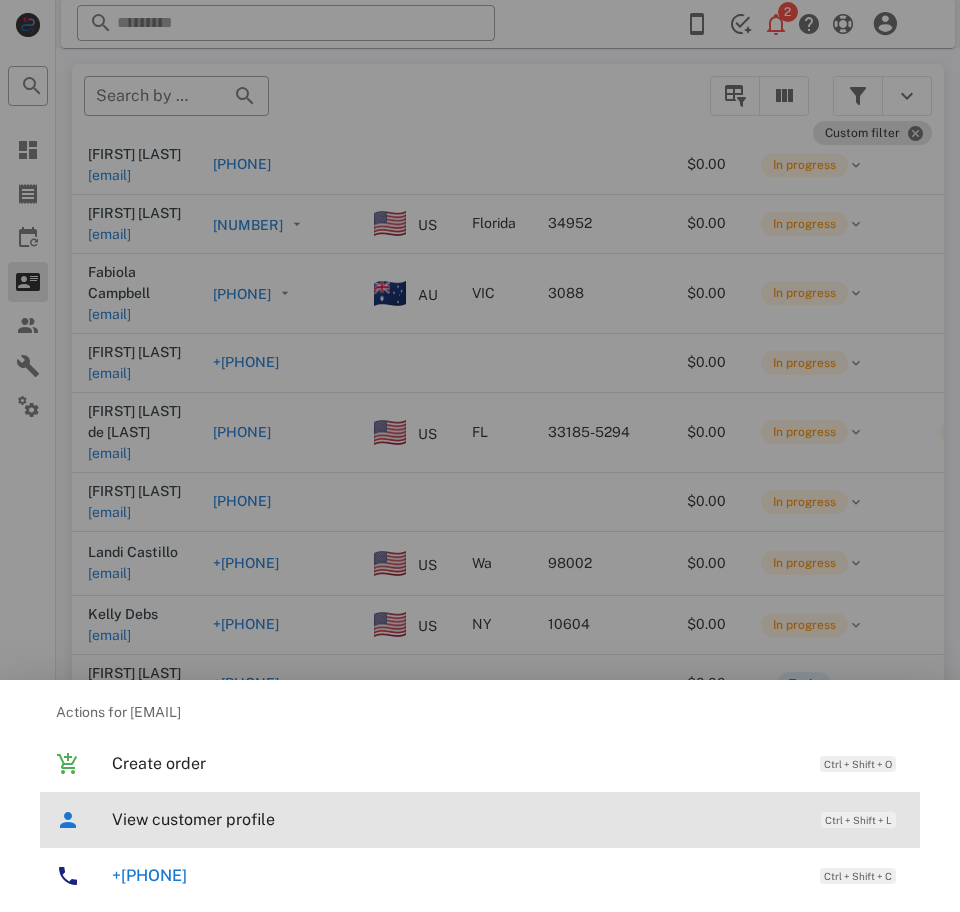 click on "View customer profile" at bounding box center (456, 819) 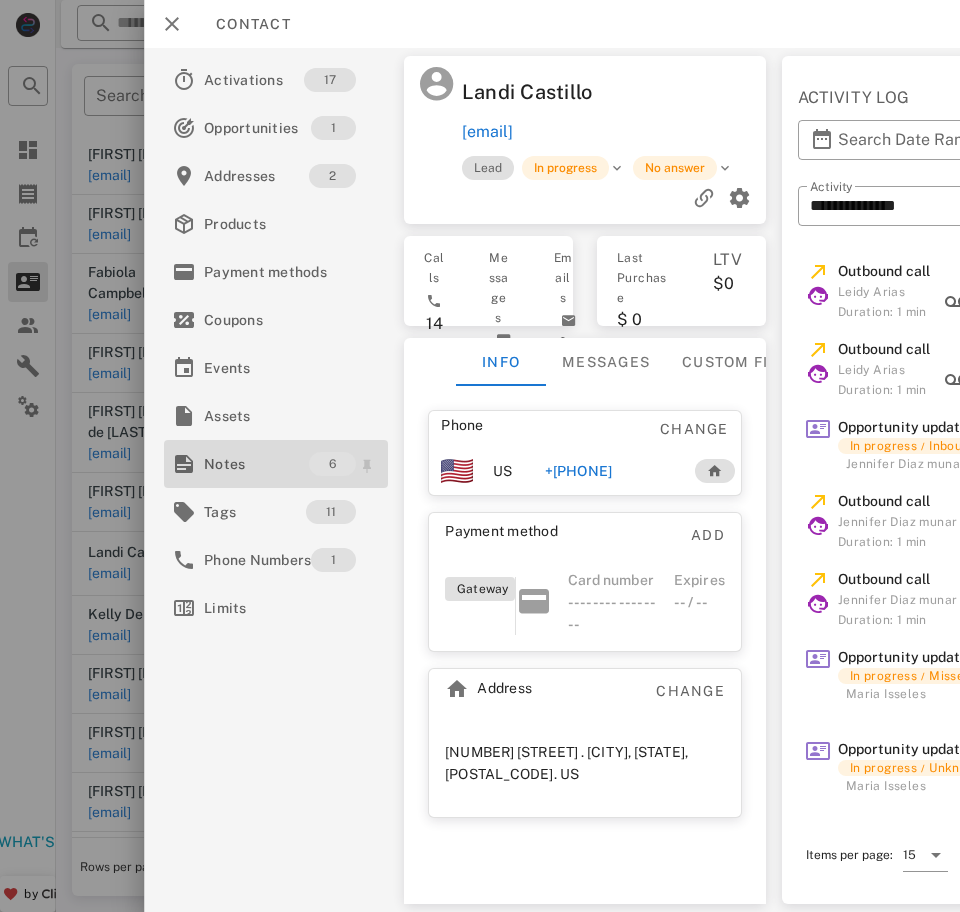 click on "Notes" at bounding box center [256, 464] 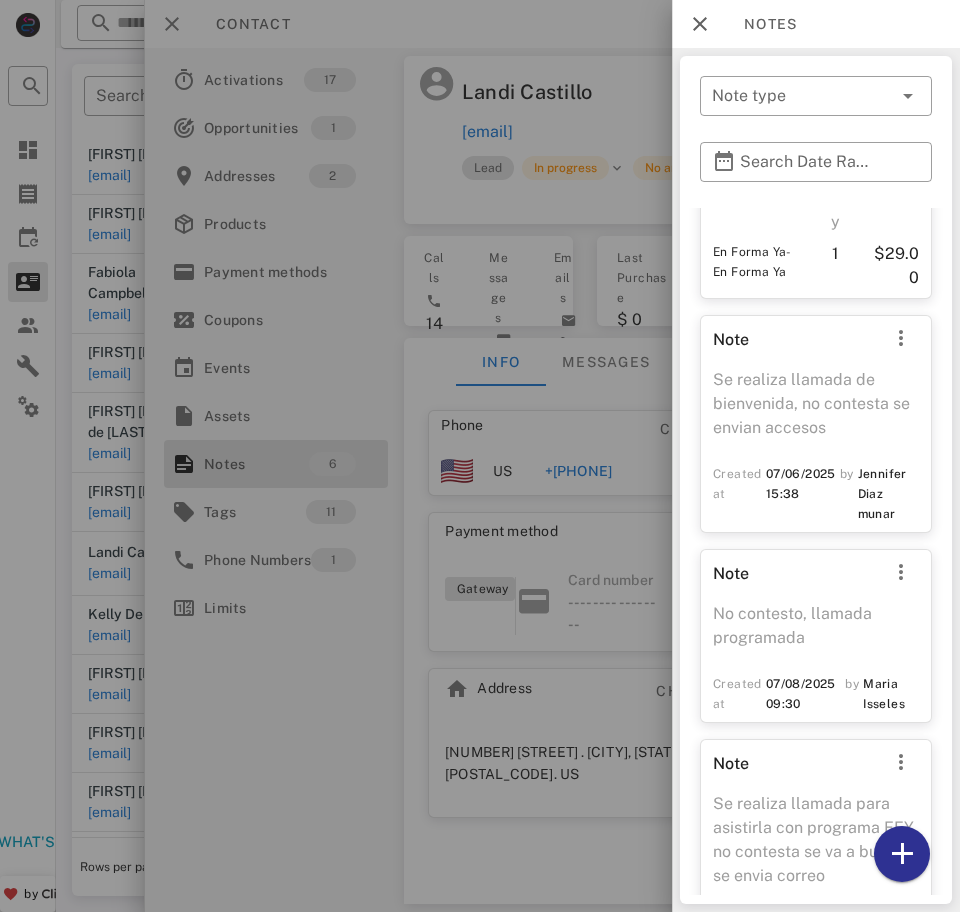 scroll, scrollTop: 475, scrollLeft: 0, axis: vertical 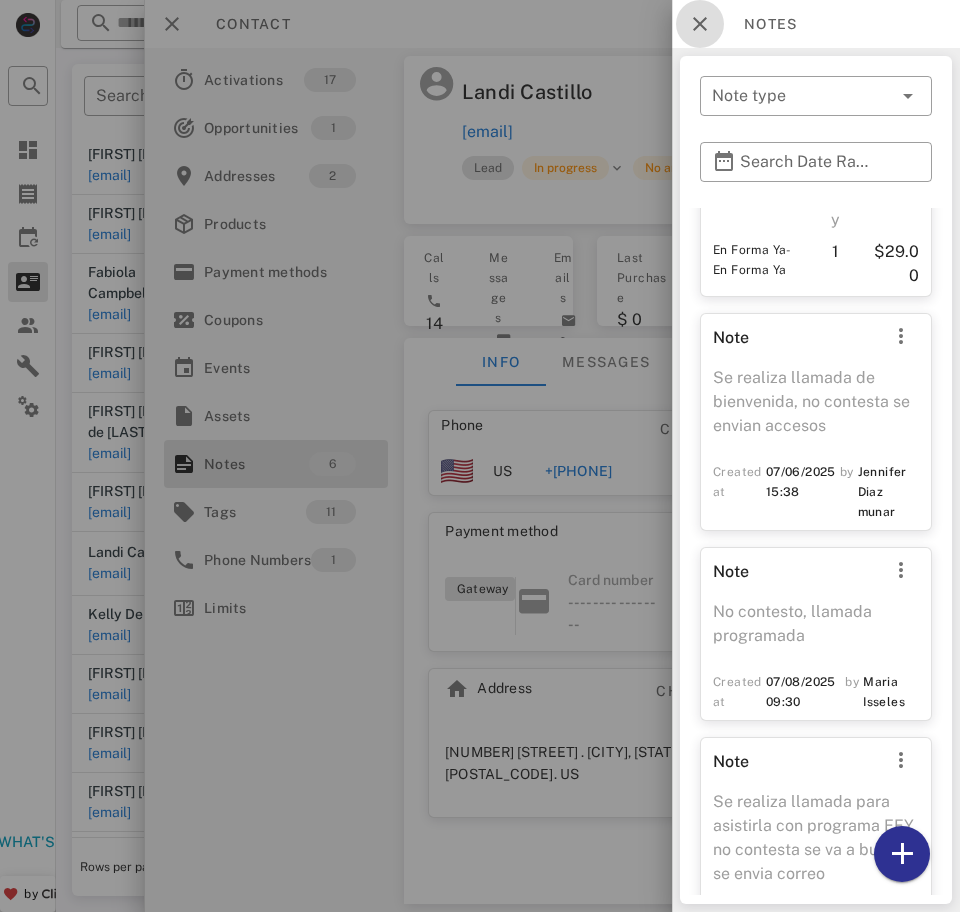 click at bounding box center [700, 24] 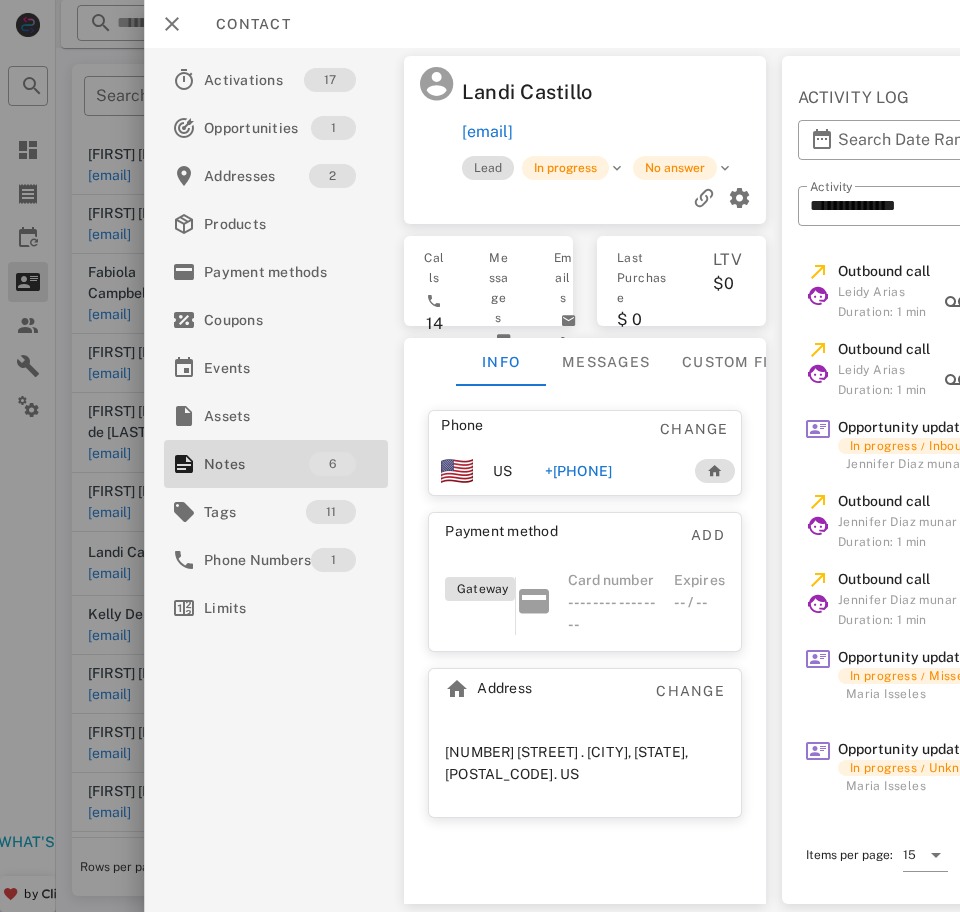 click on "+[PHONE]" at bounding box center [578, 471] 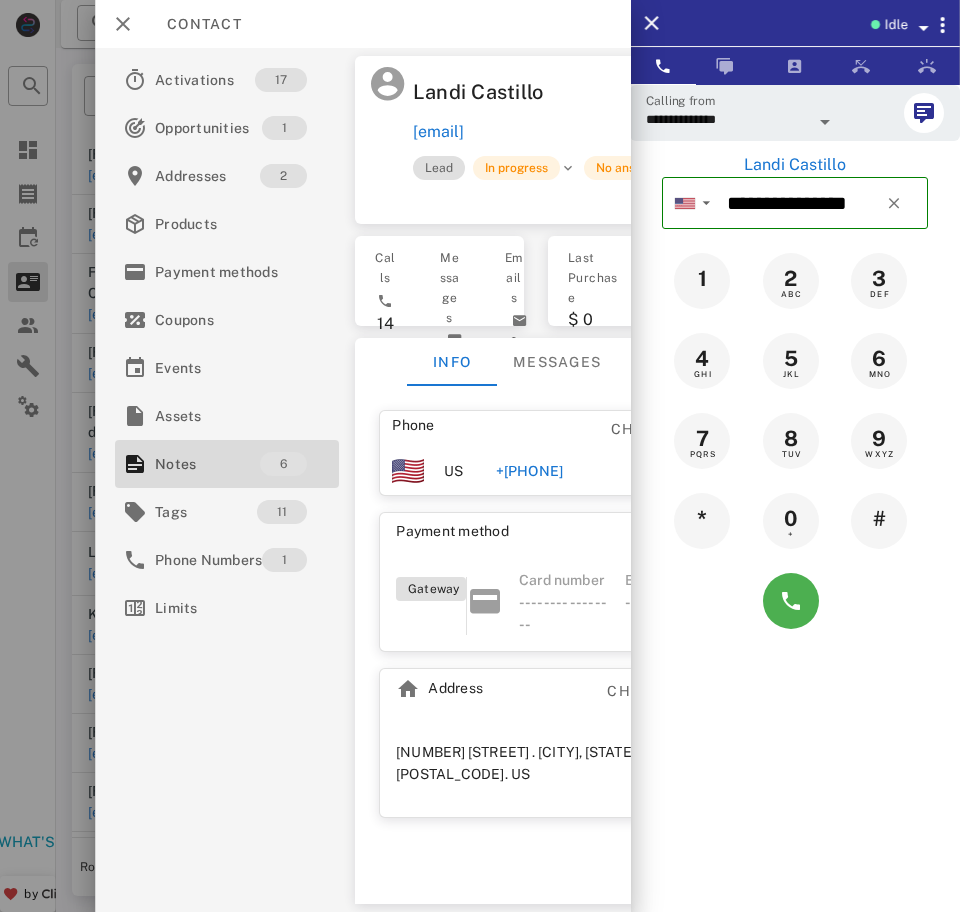 click at bounding box center (825, 122) 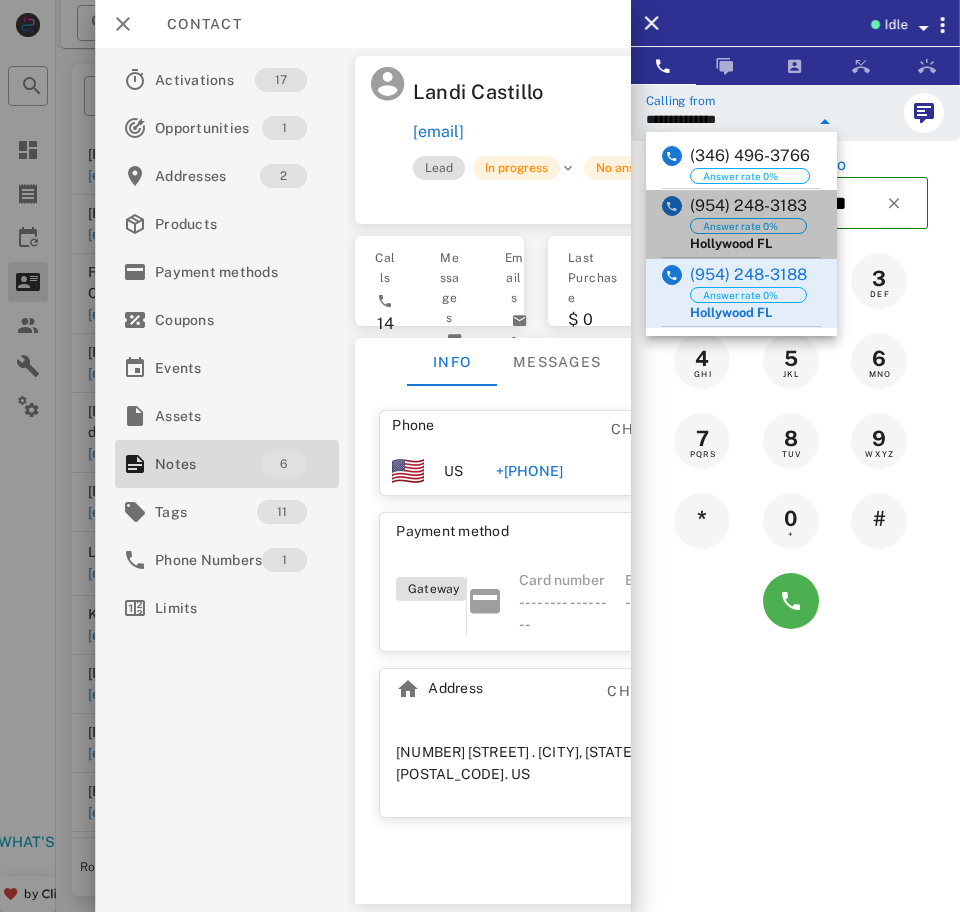 click on "([PHONE]) Answer rate 0% [CITY] [STATE]" at bounding box center (741, 224) 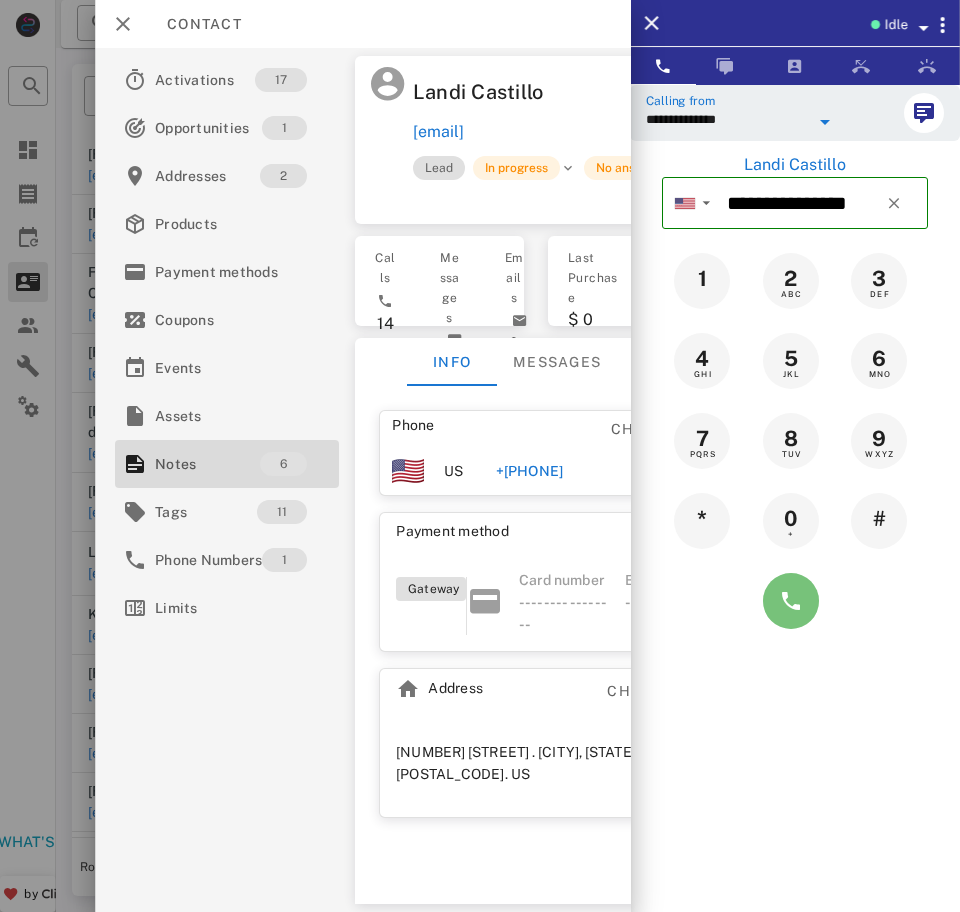 click at bounding box center [791, 601] 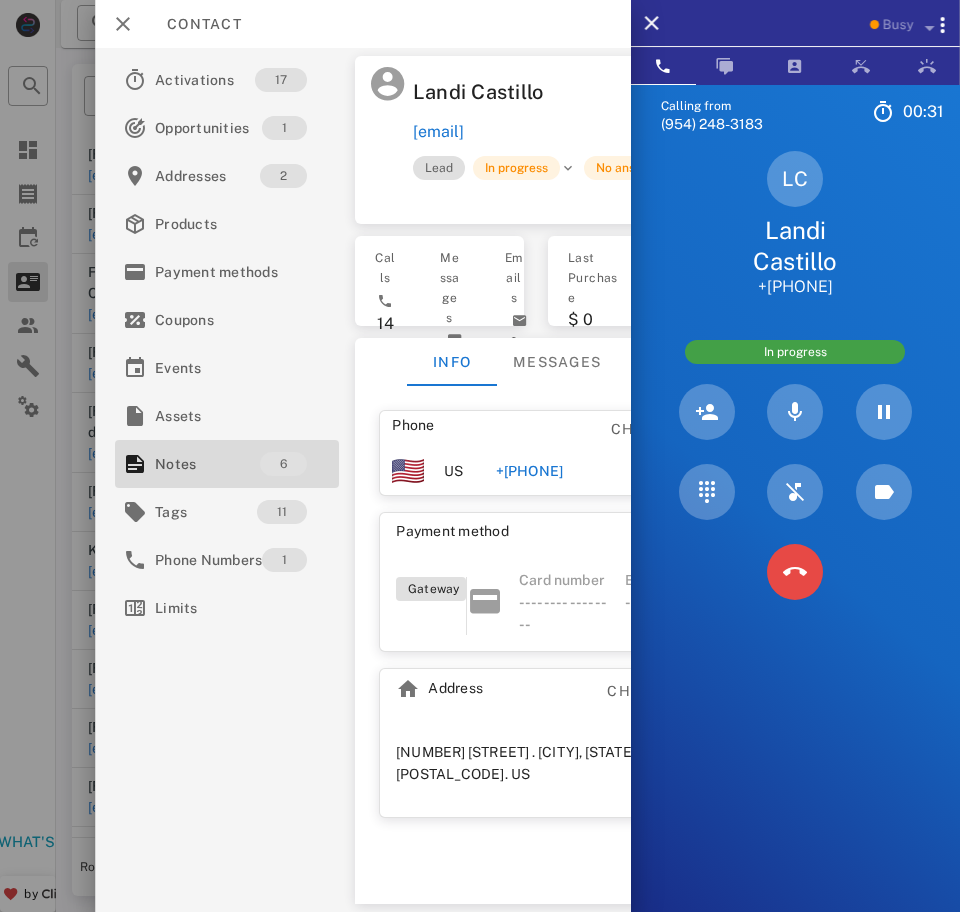 click at bounding box center [795, 572] 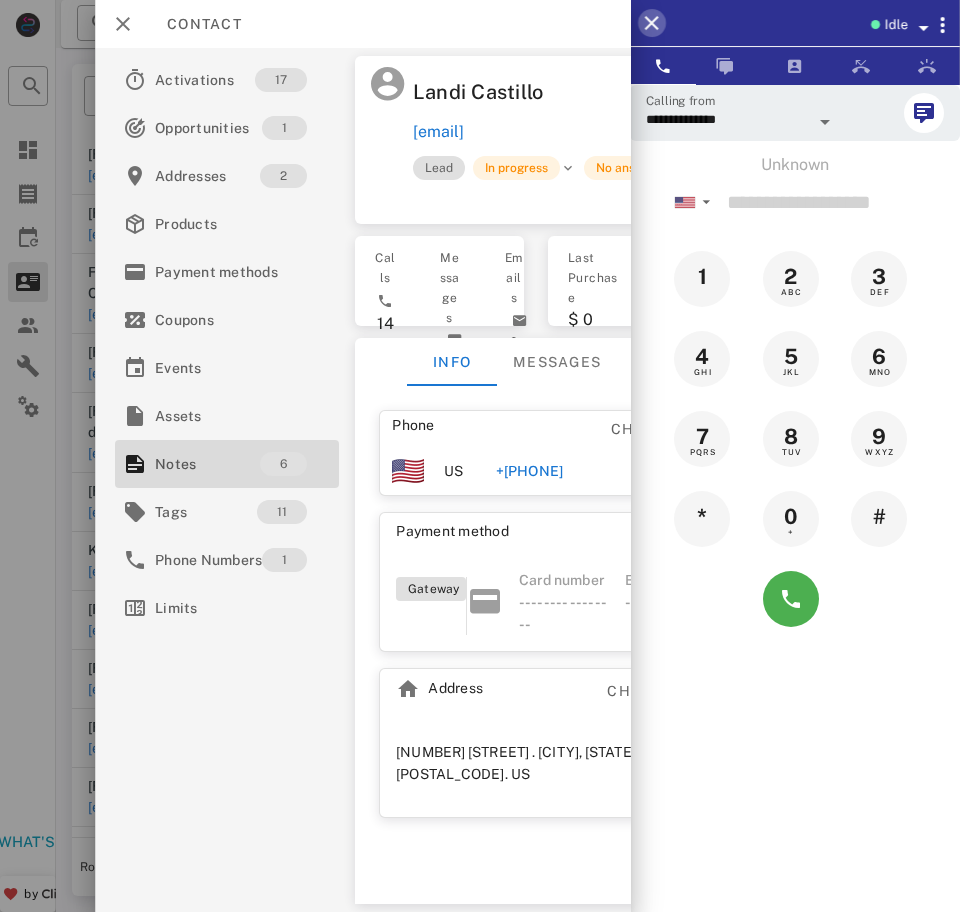 click at bounding box center [652, 23] 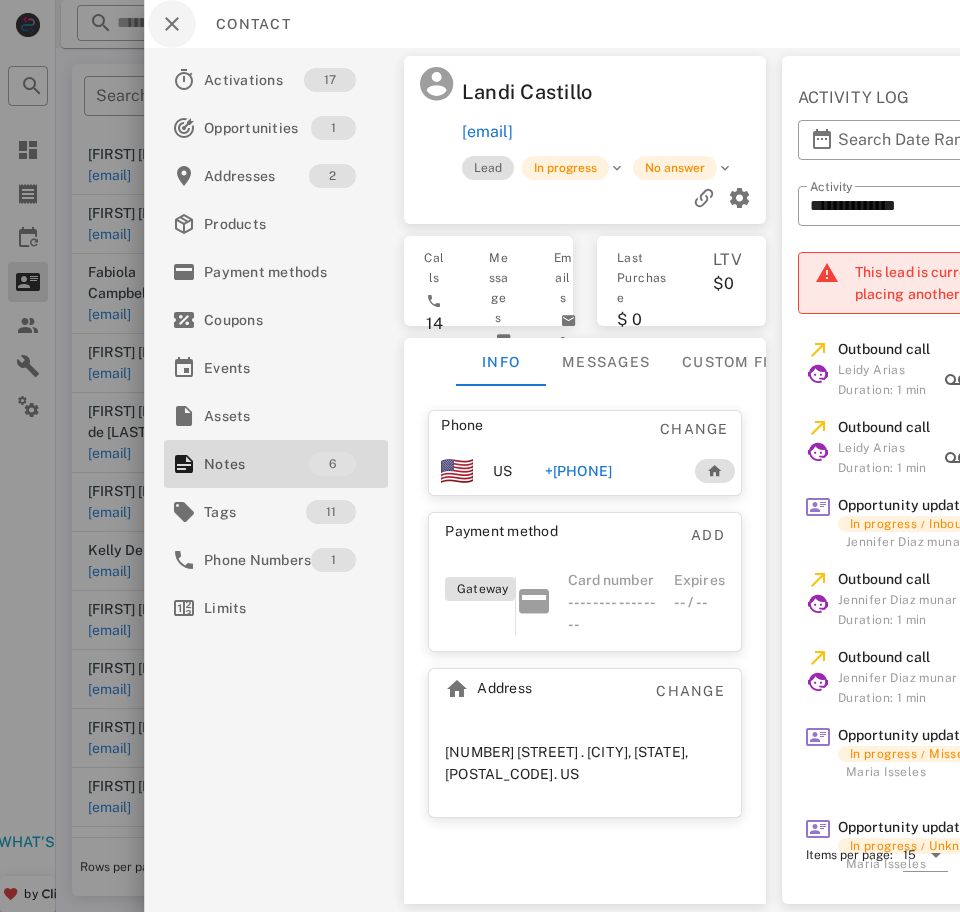 click at bounding box center [172, 24] 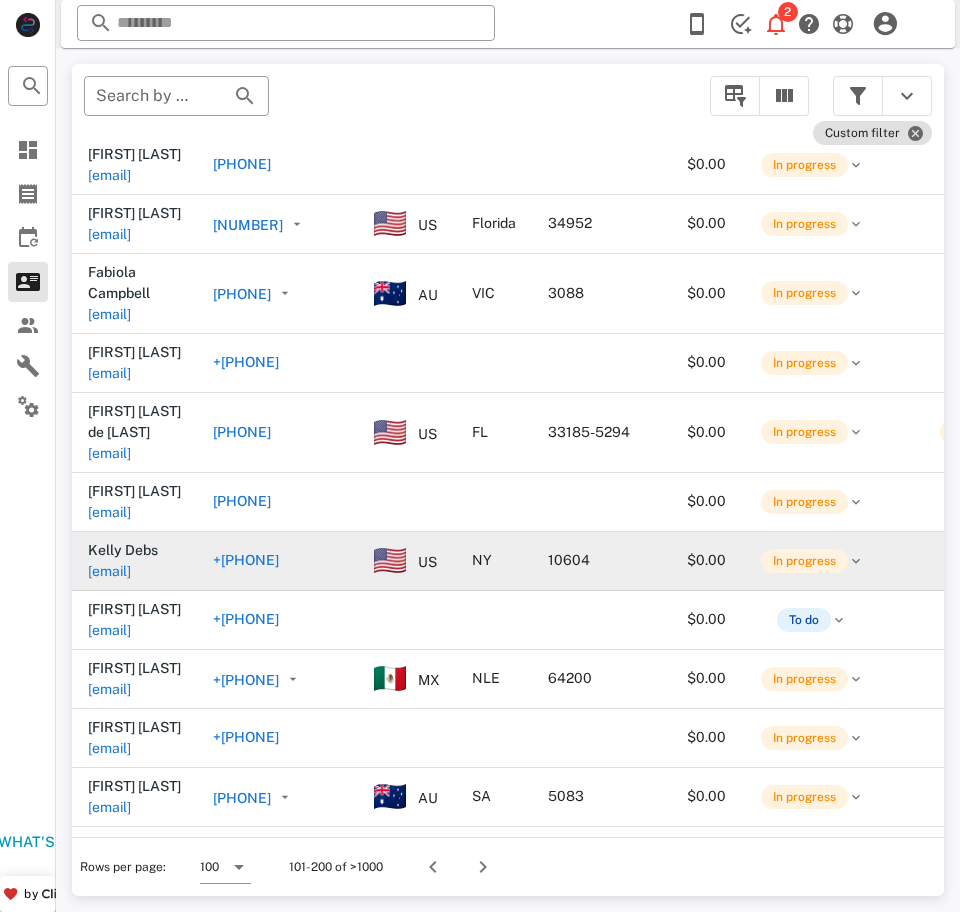 click on "[EMAIL]" at bounding box center (109, 571) 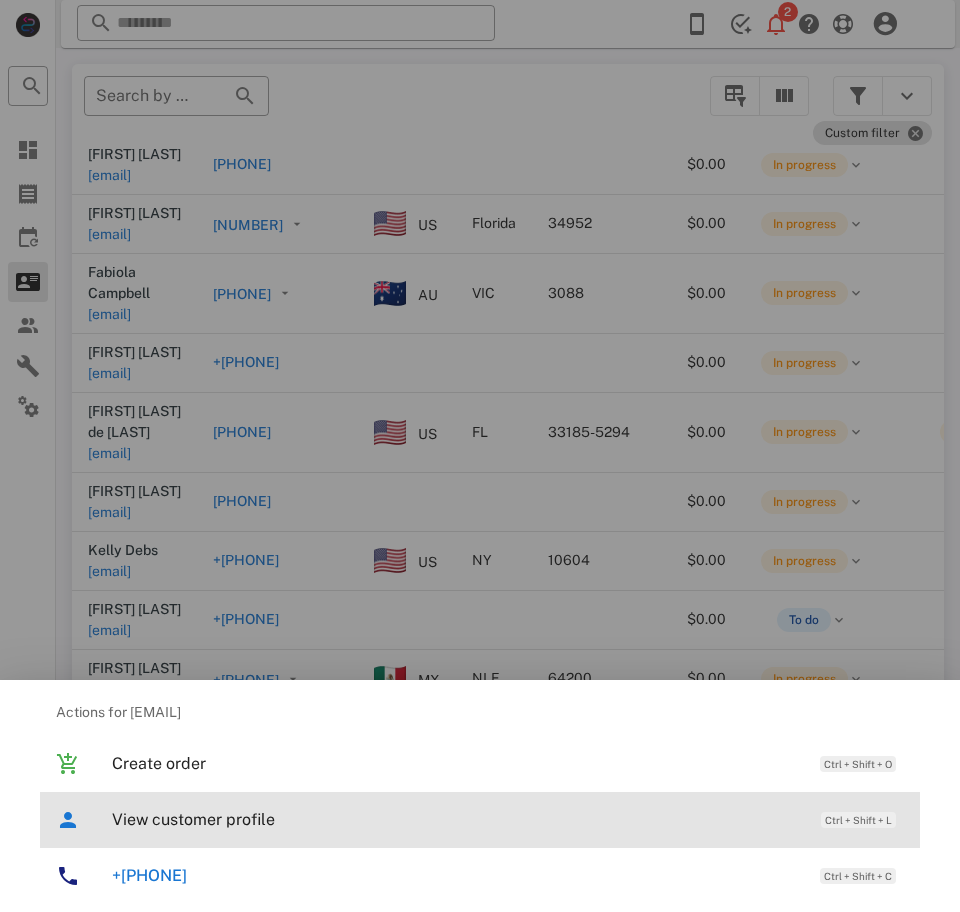 click on "View customer profile" at bounding box center (456, 819) 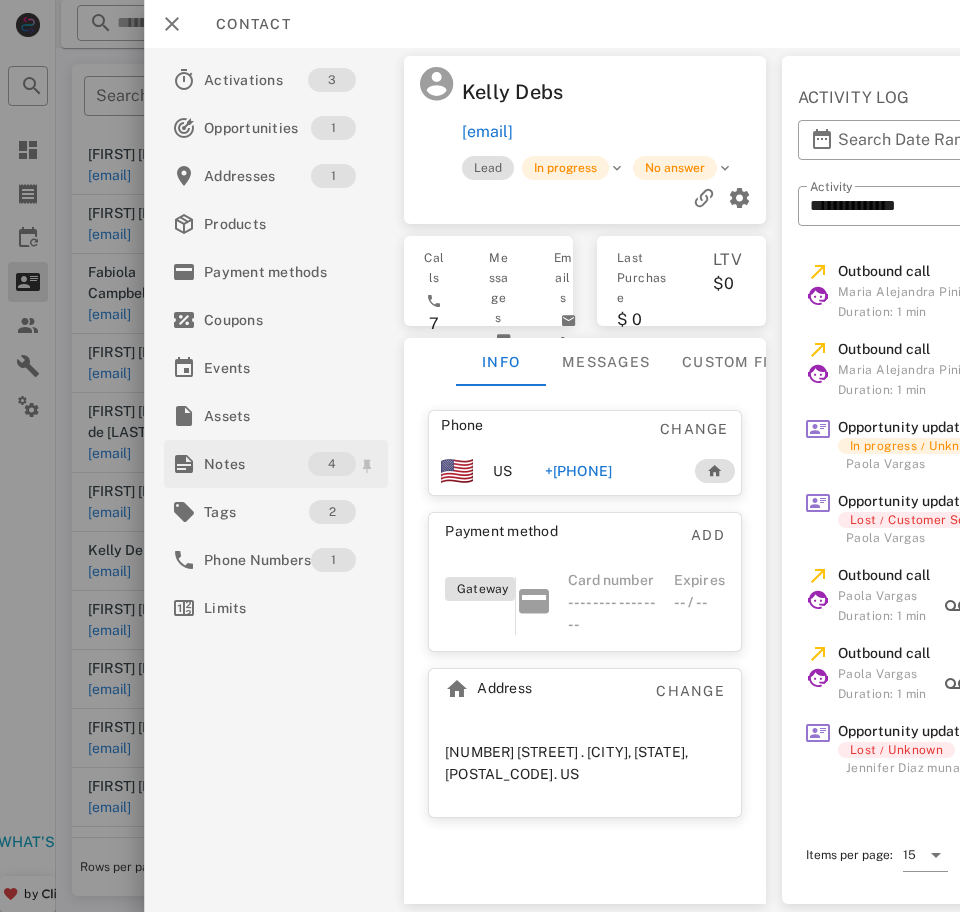 click on "Notes" at bounding box center [256, 464] 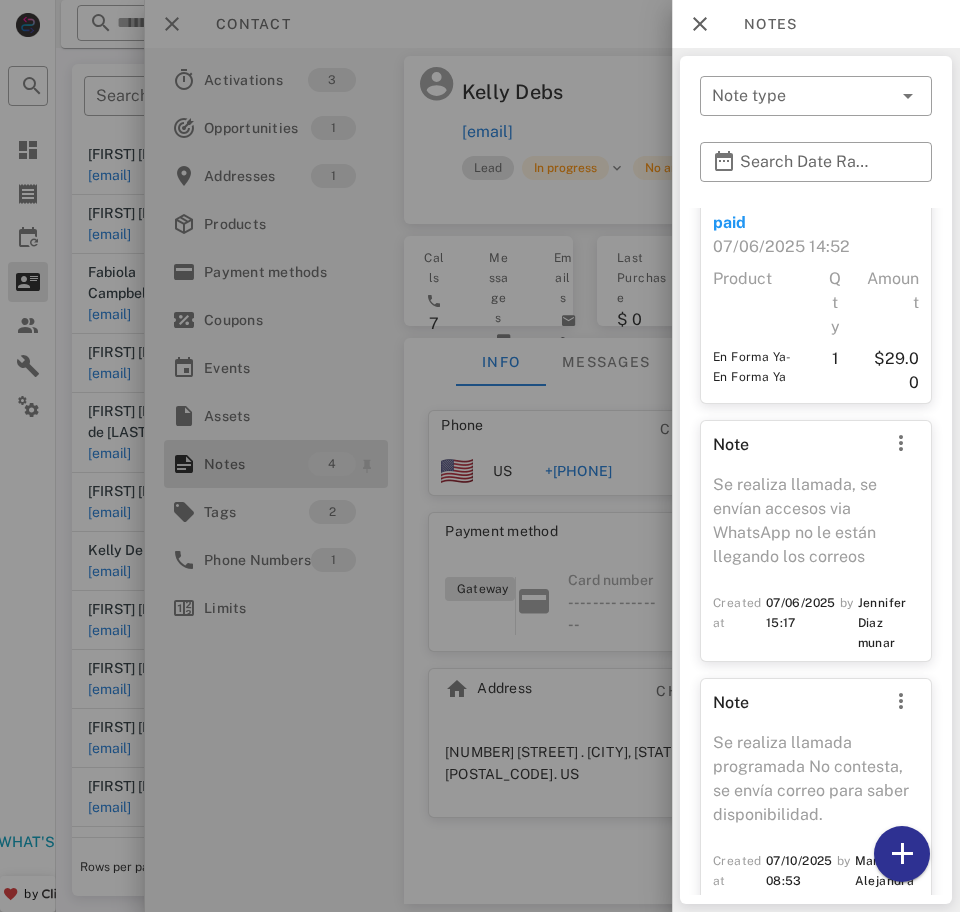 scroll, scrollTop: 419, scrollLeft: 0, axis: vertical 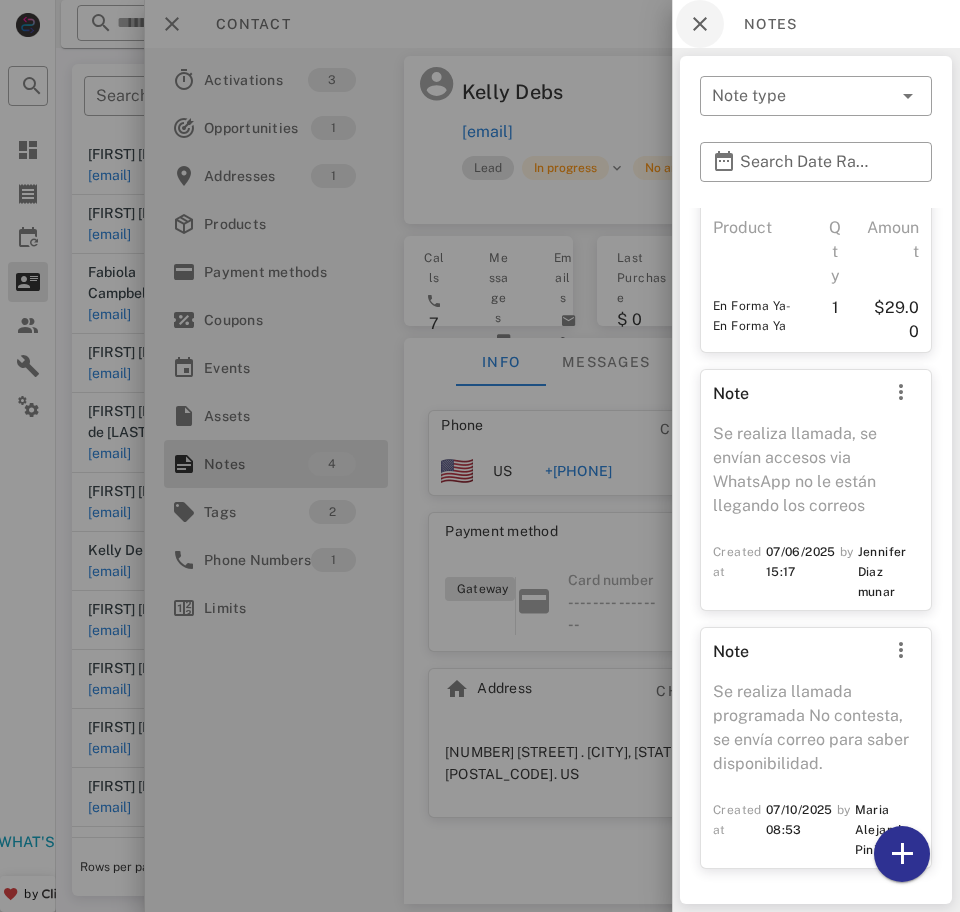 click at bounding box center (700, 24) 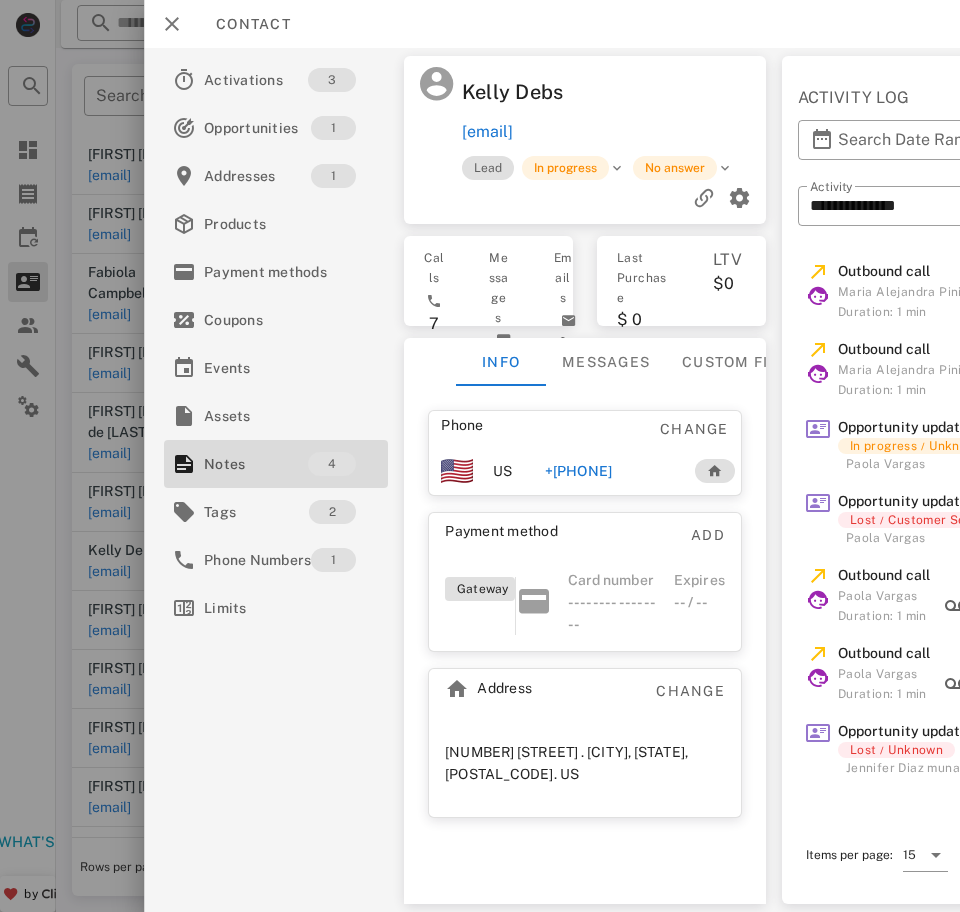 click on "+[PHONE]" at bounding box center (578, 471) 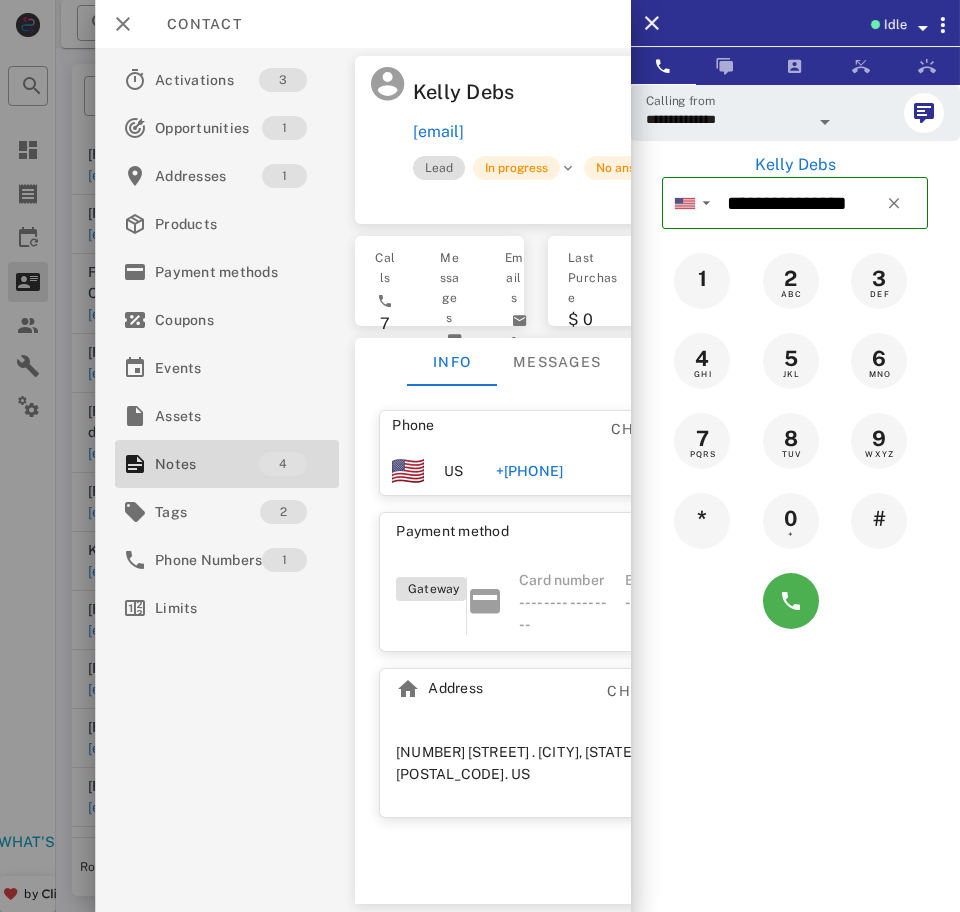 click on "**********" at bounding box center [727, 119] 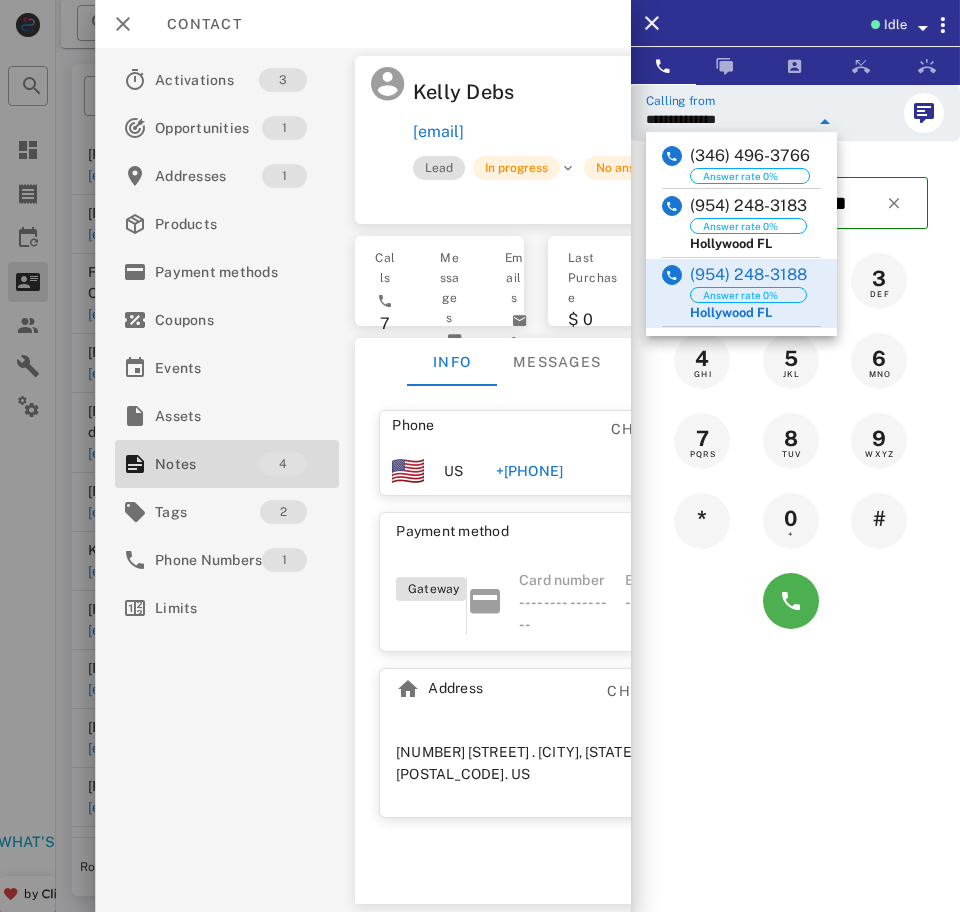 click at bounding box center [672, 207] 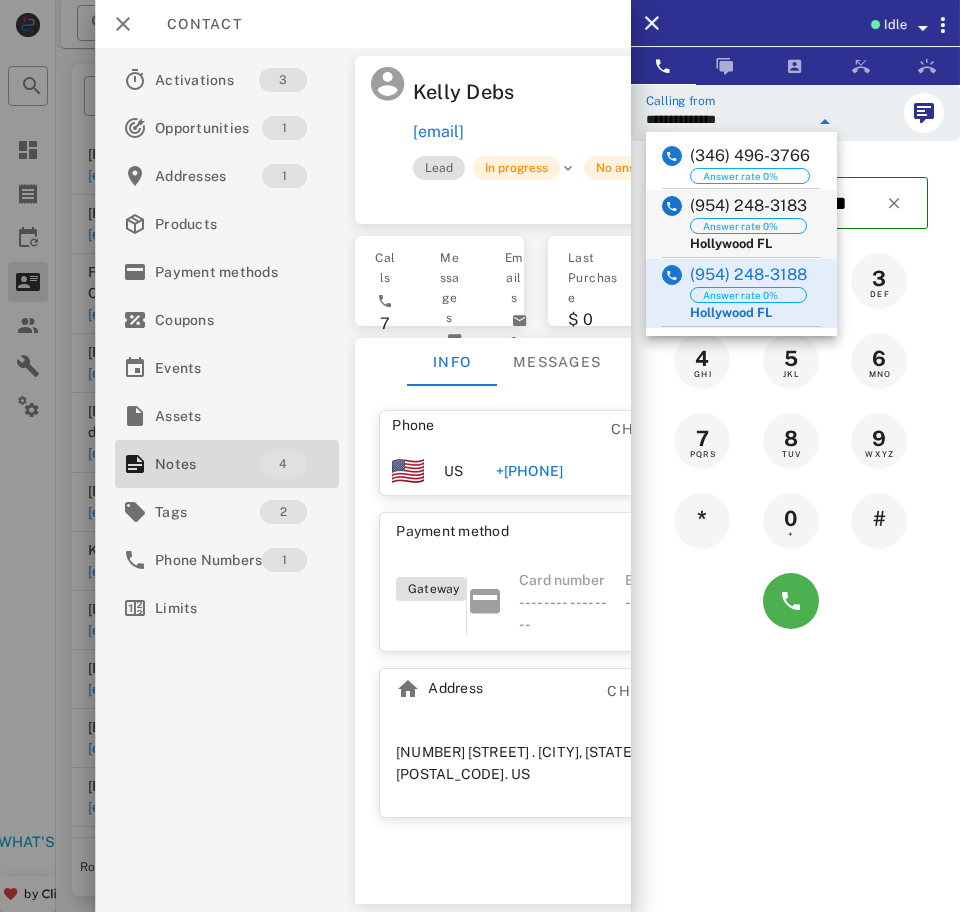 type on "**********" 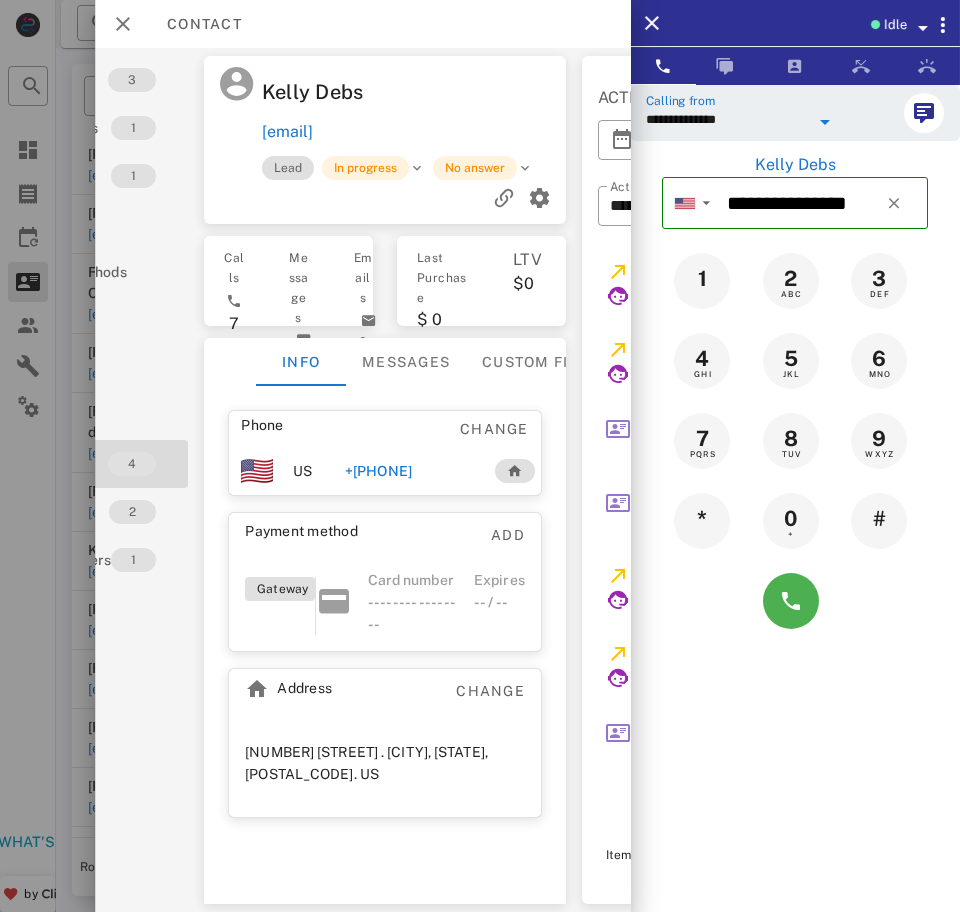 scroll, scrollTop: 0, scrollLeft: 0, axis: both 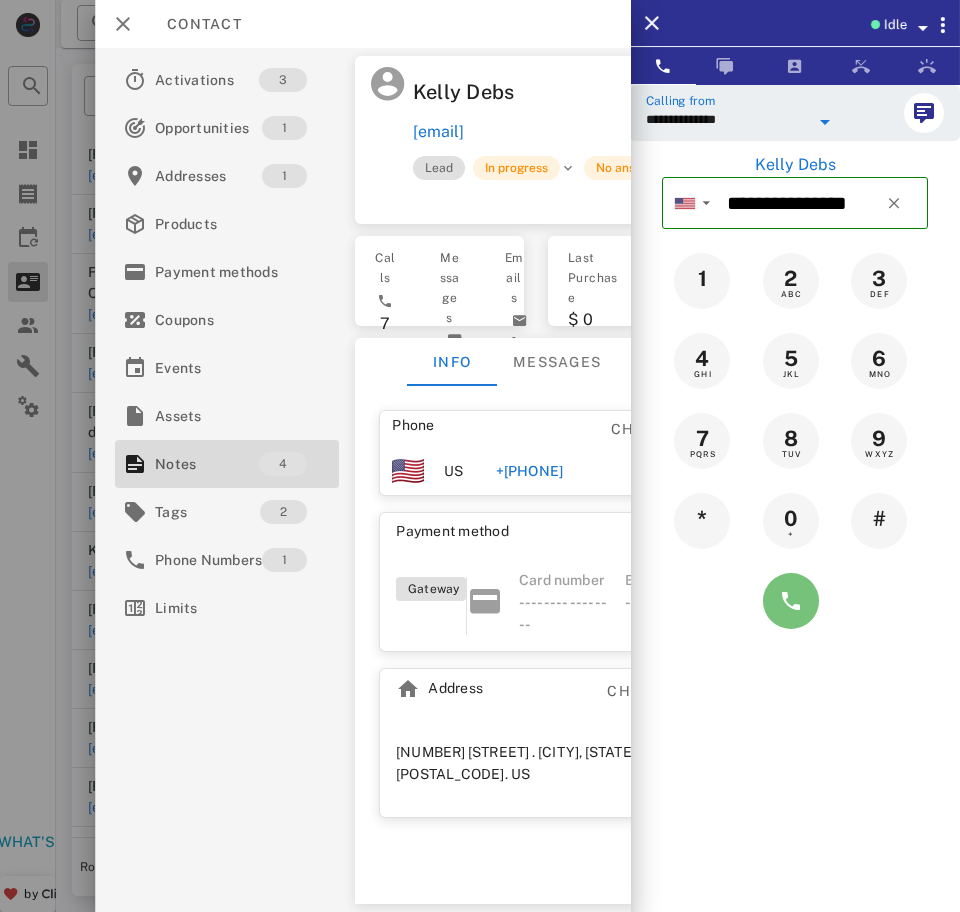 click at bounding box center (791, 601) 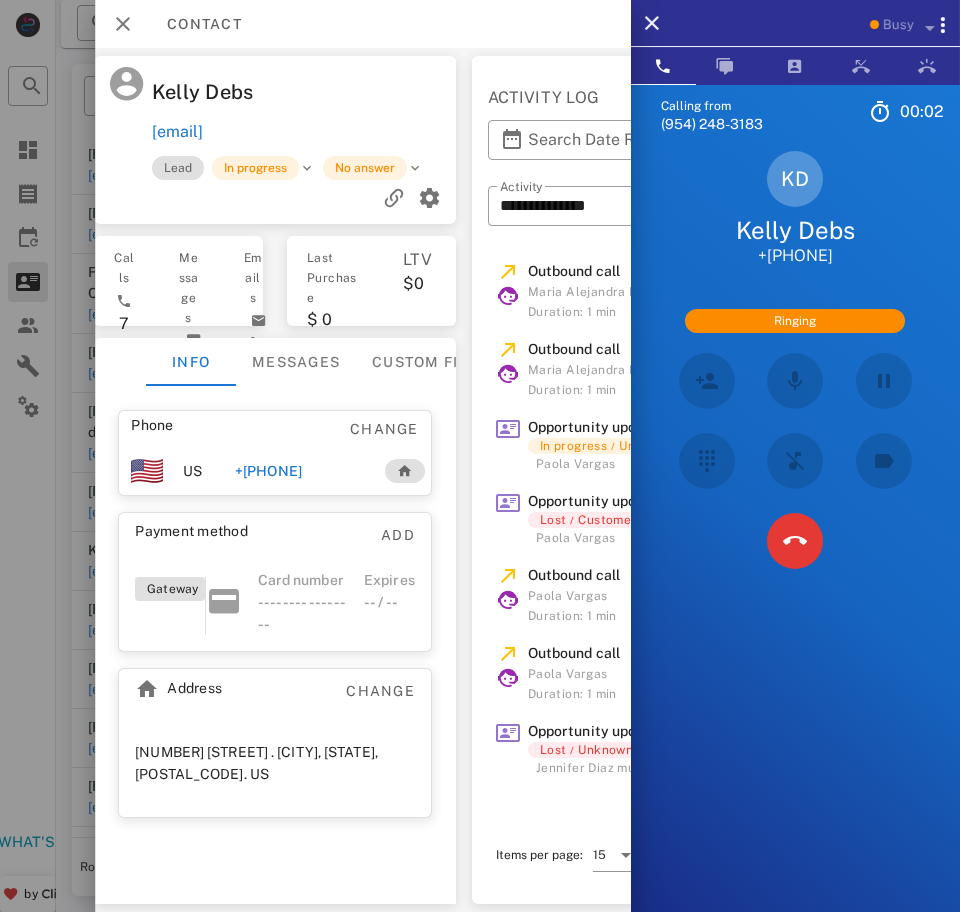 scroll, scrollTop: 0, scrollLeft: 259, axis: horizontal 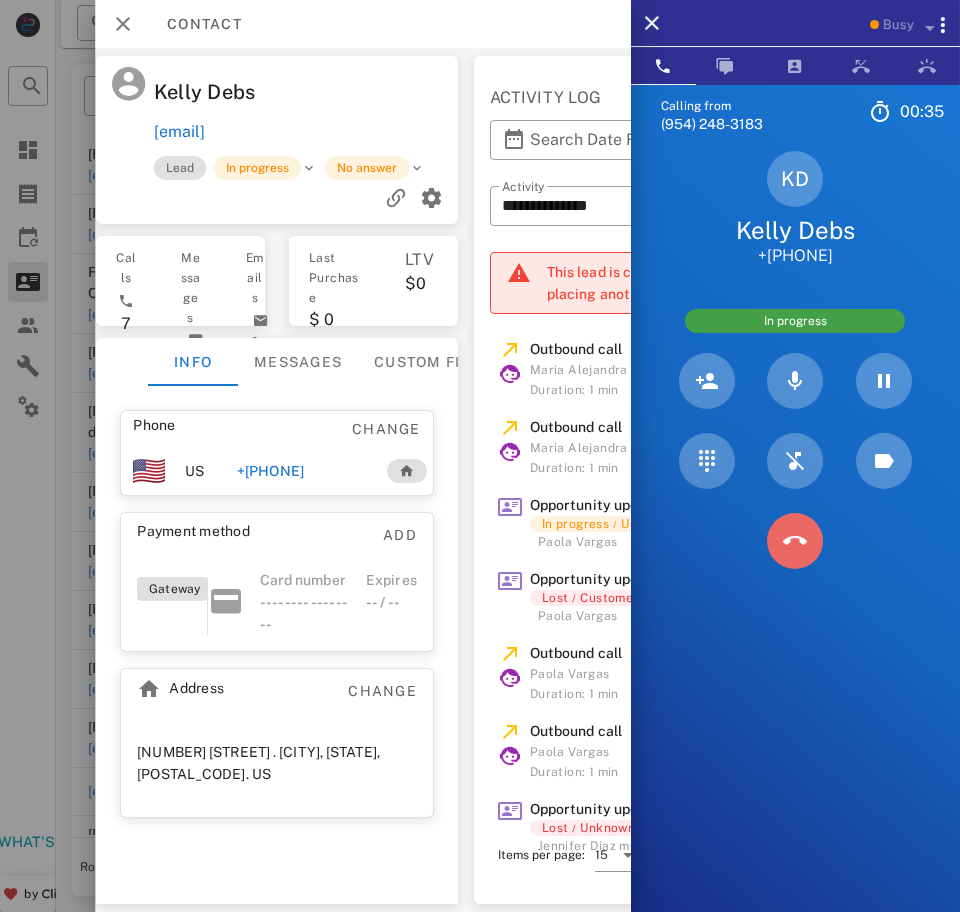 click at bounding box center (795, 541) 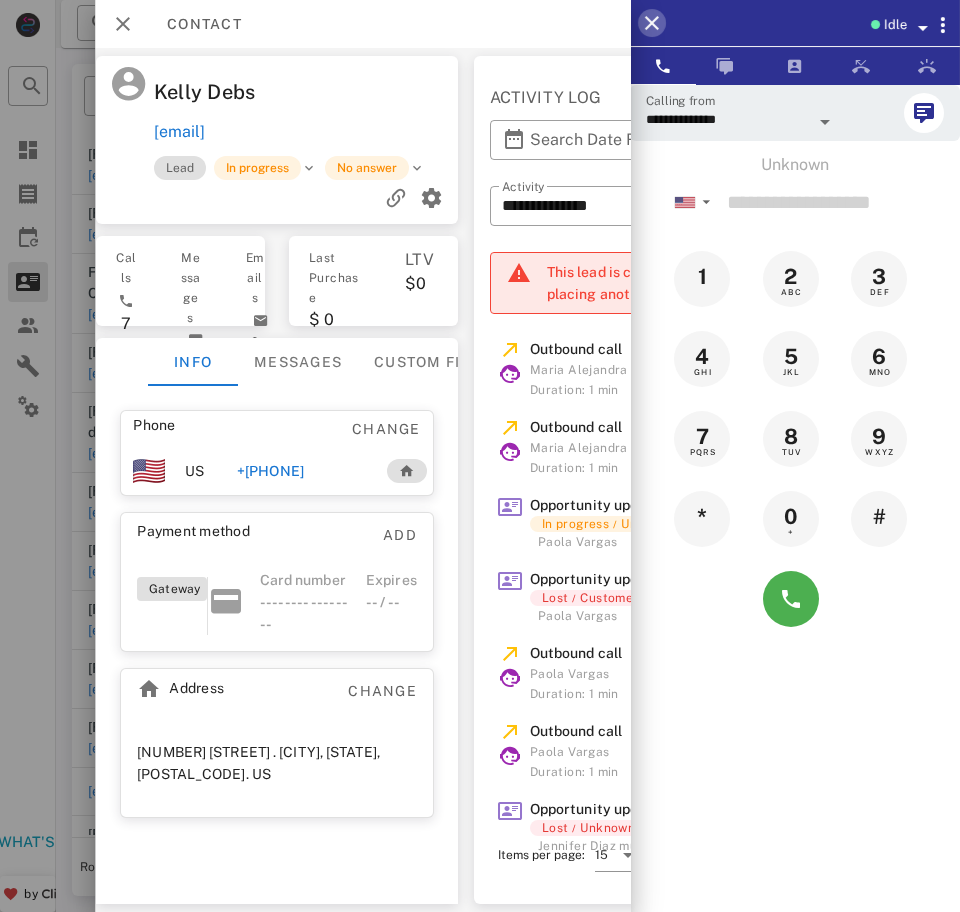 click at bounding box center (652, 23) 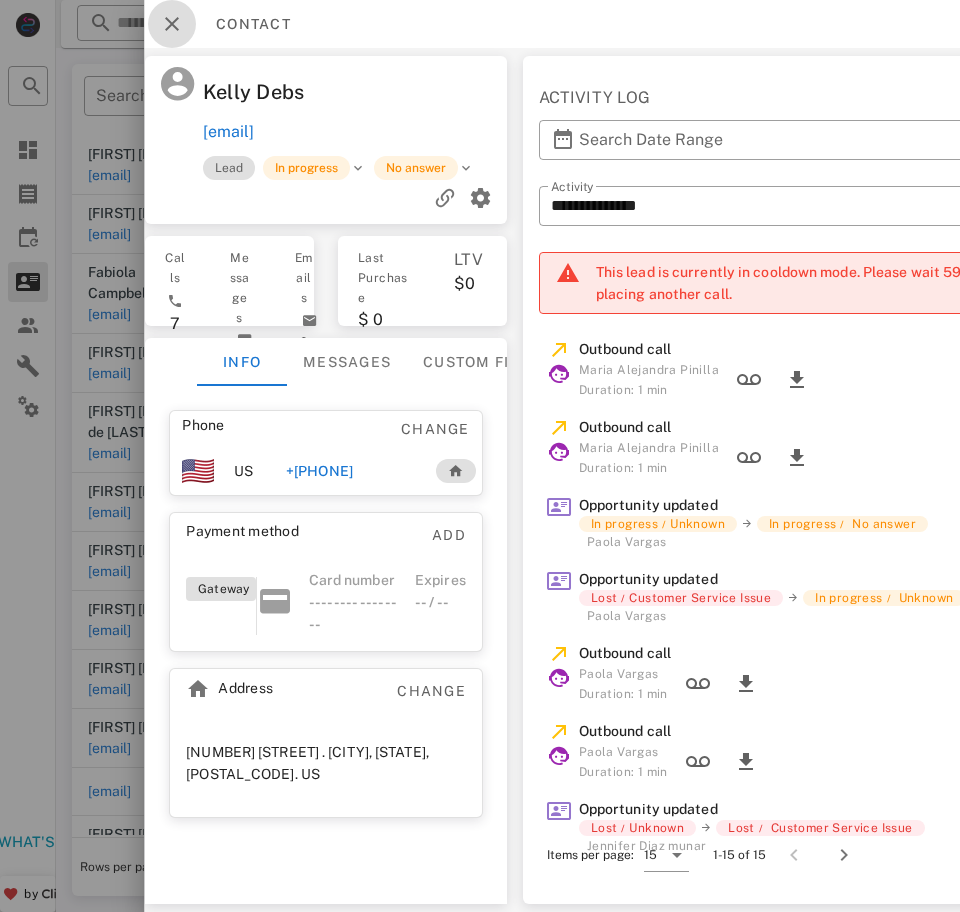 click at bounding box center [172, 24] 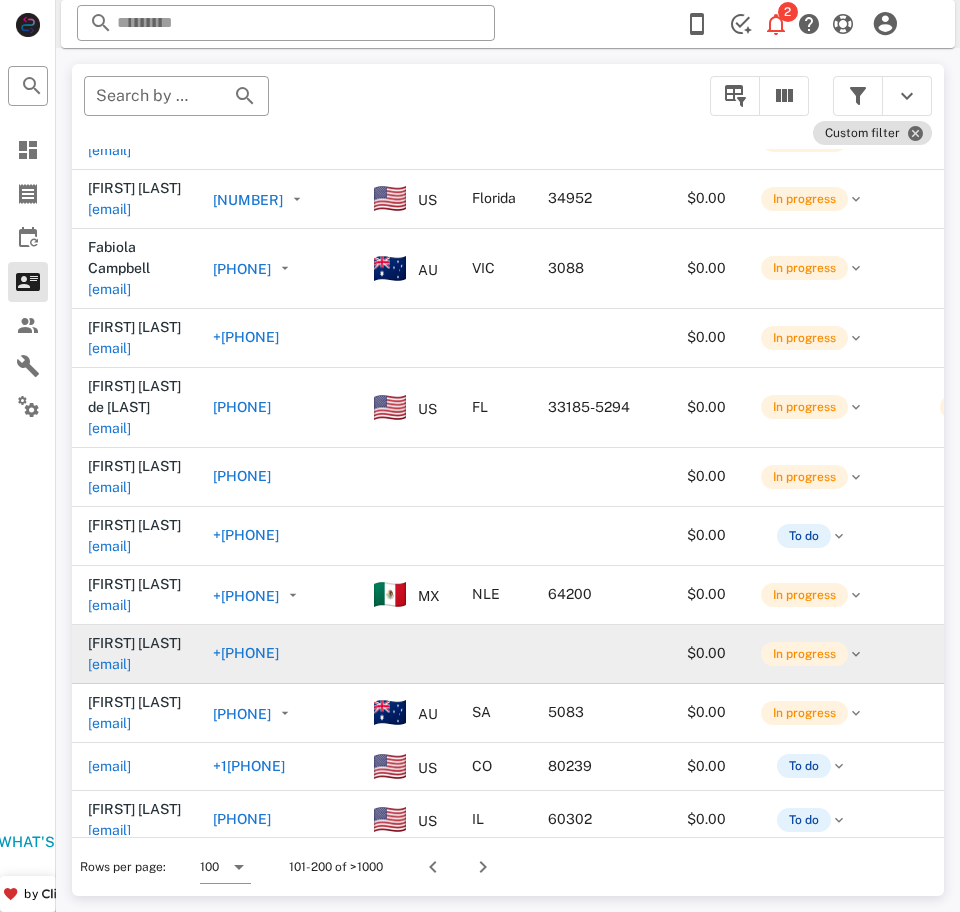 scroll, scrollTop: 1881, scrollLeft: 0, axis: vertical 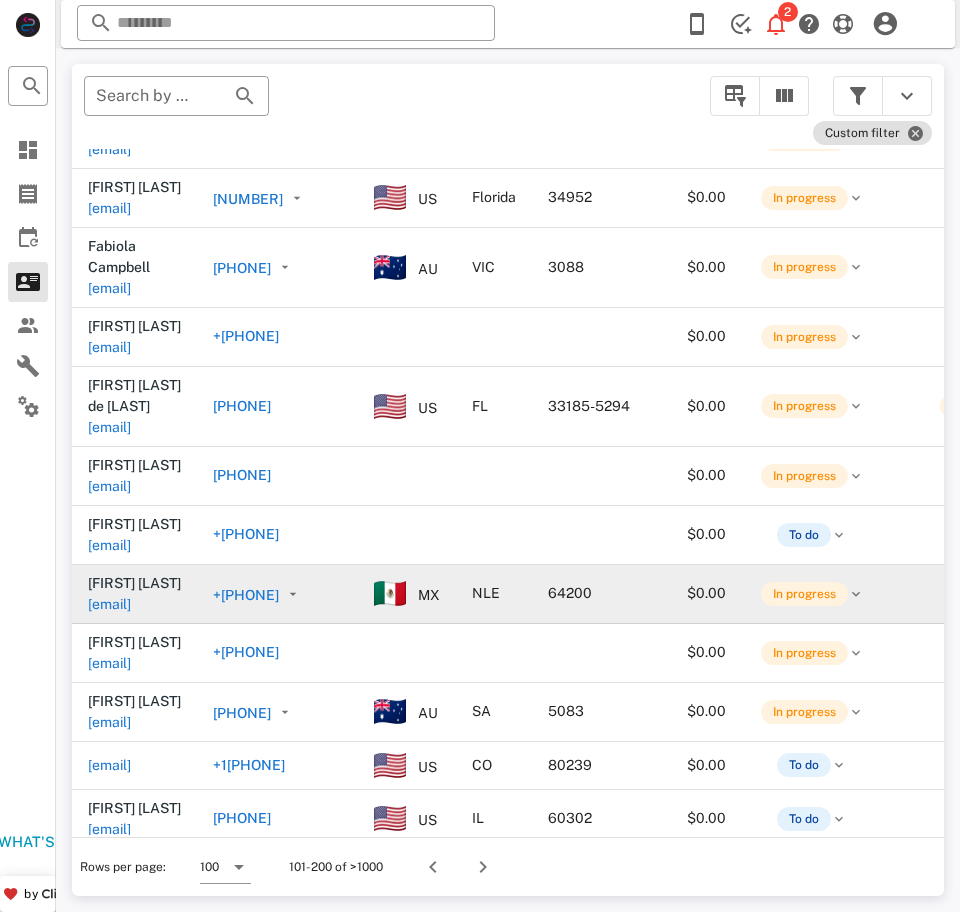 click on "[EMAIL]" at bounding box center (109, 604) 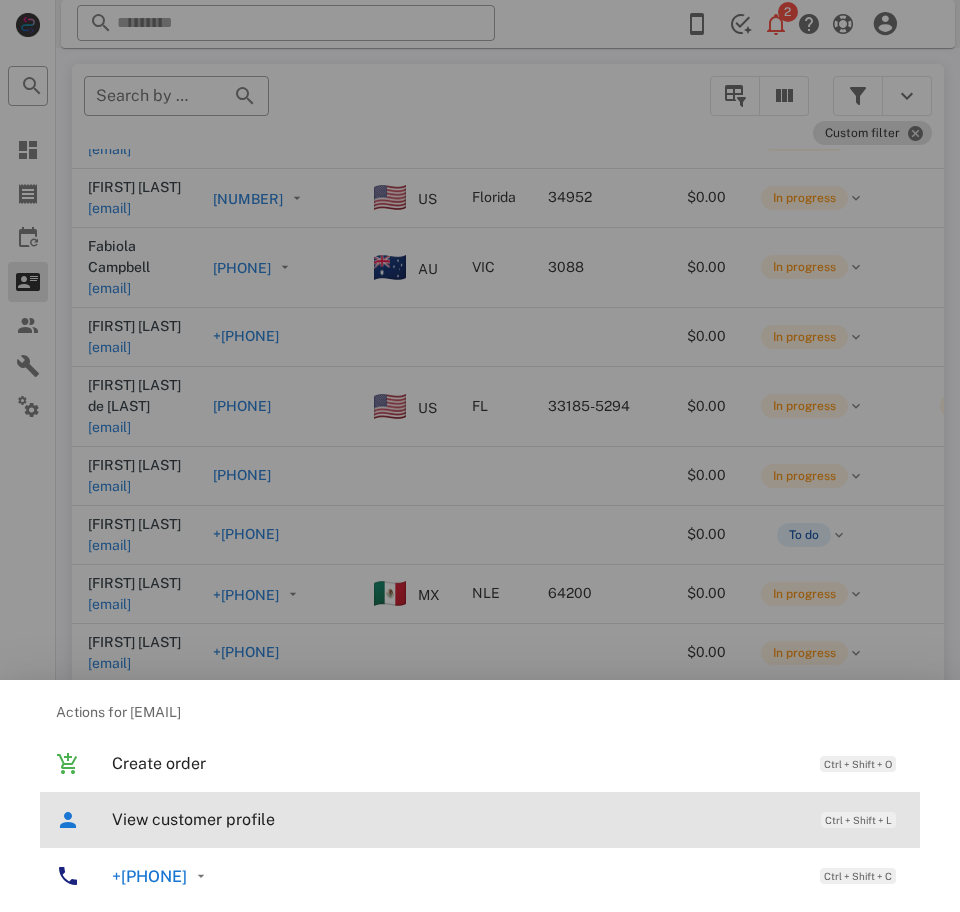 click on "View customer profile Ctrl + Shift + L" at bounding box center (508, 819) 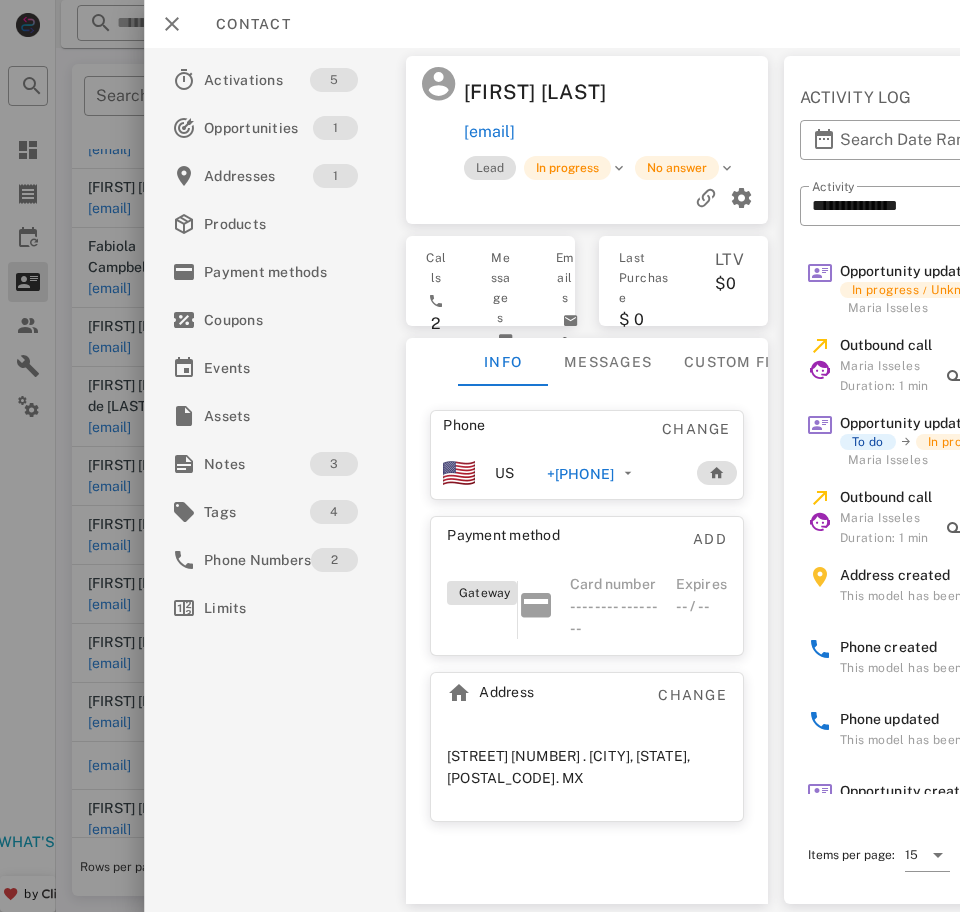click on "+[PHONE]" at bounding box center (580, 474) 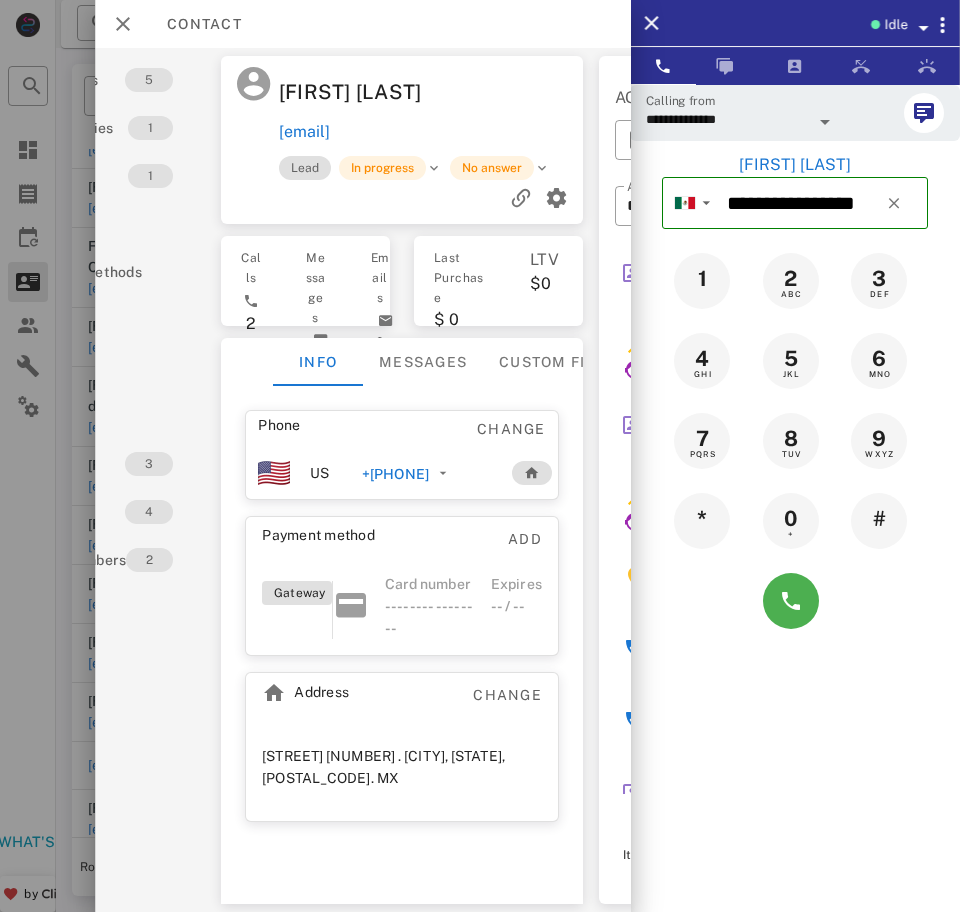 scroll, scrollTop: 0, scrollLeft: 0, axis: both 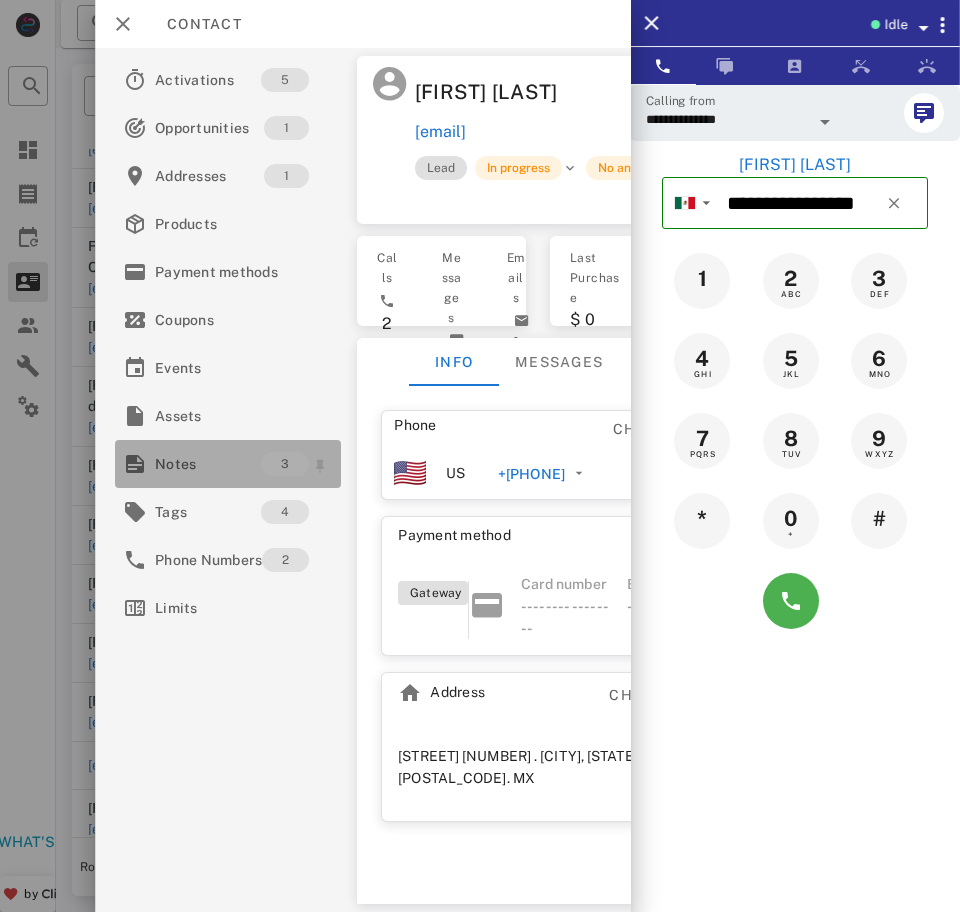click on "Notes" at bounding box center [208, 464] 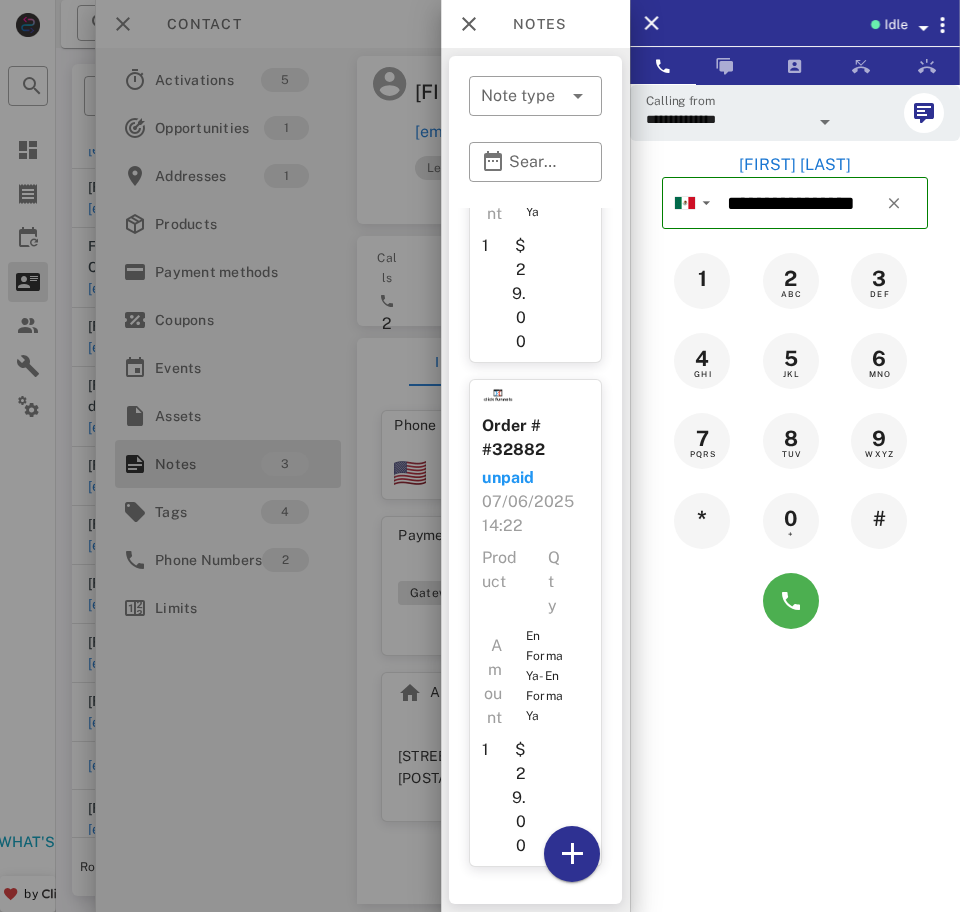 scroll, scrollTop: 977, scrollLeft: 0, axis: vertical 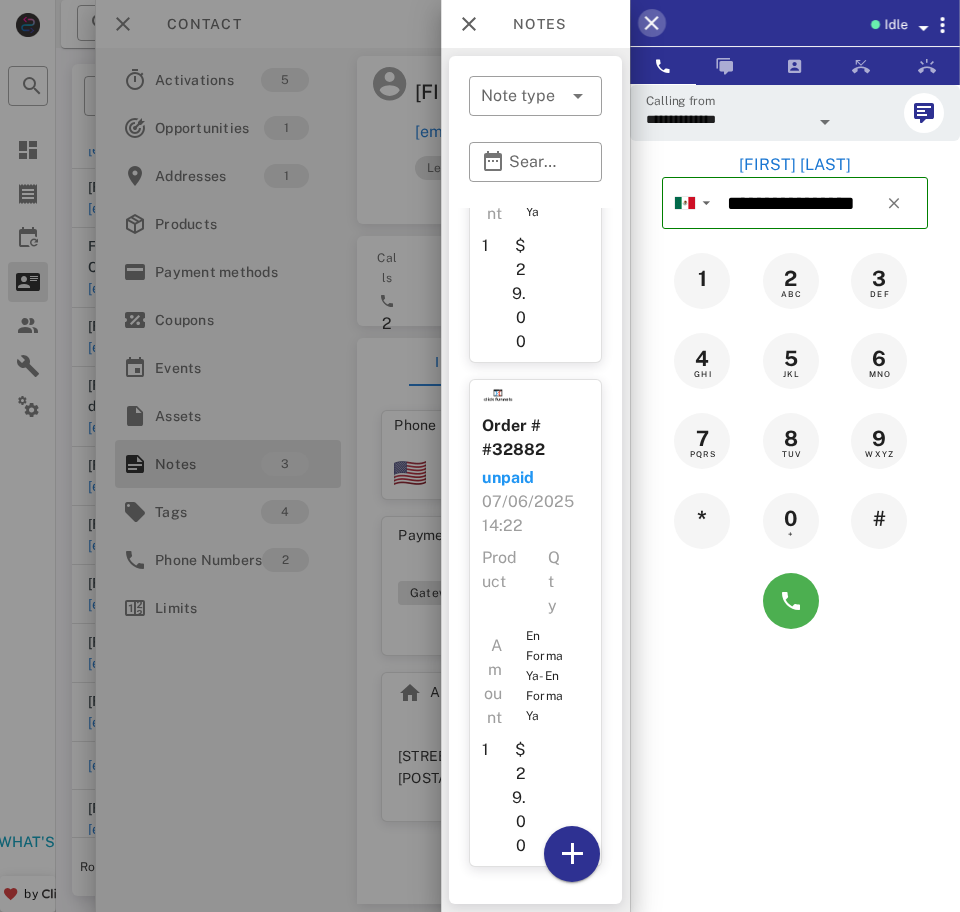 click at bounding box center [652, 23] 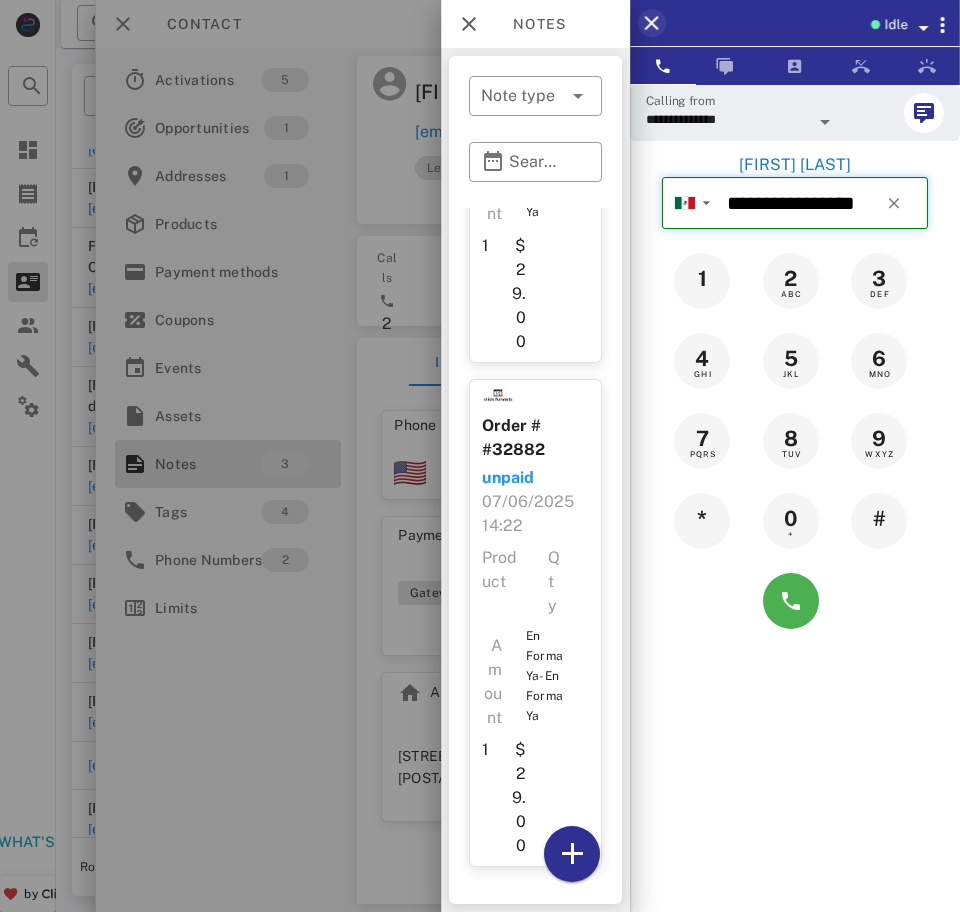 type 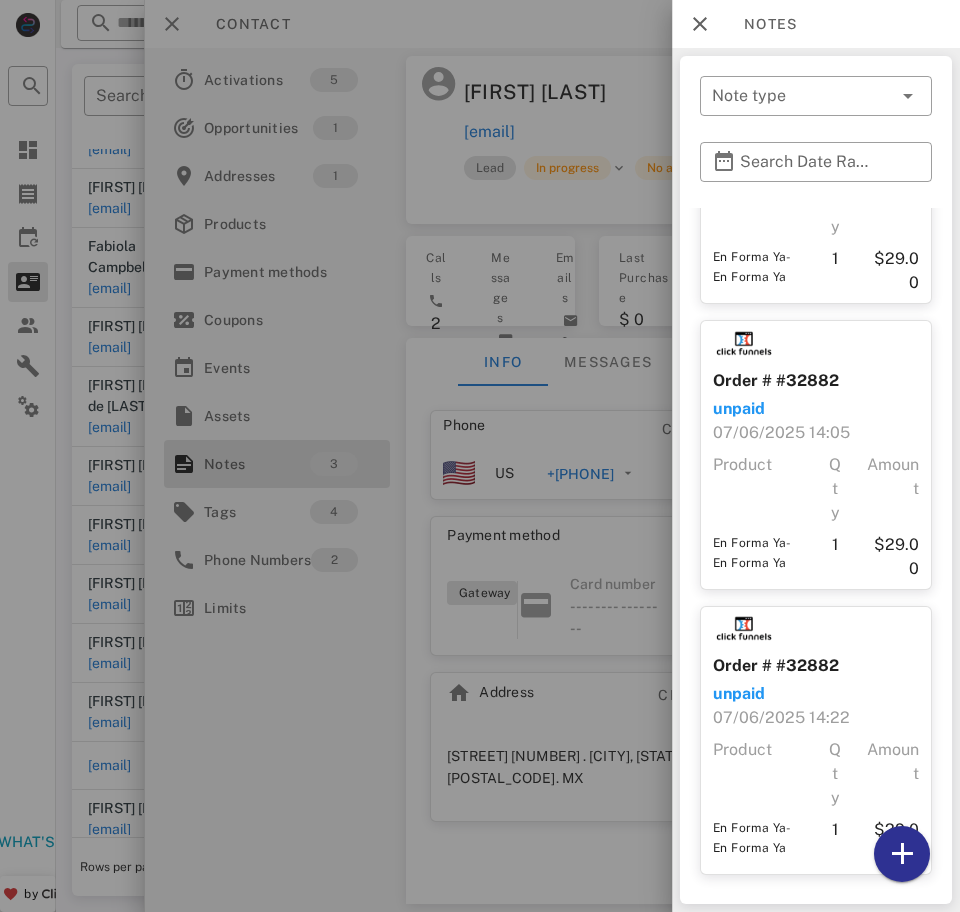 scroll, scrollTop: 177, scrollLeft: 0, axis: vertical 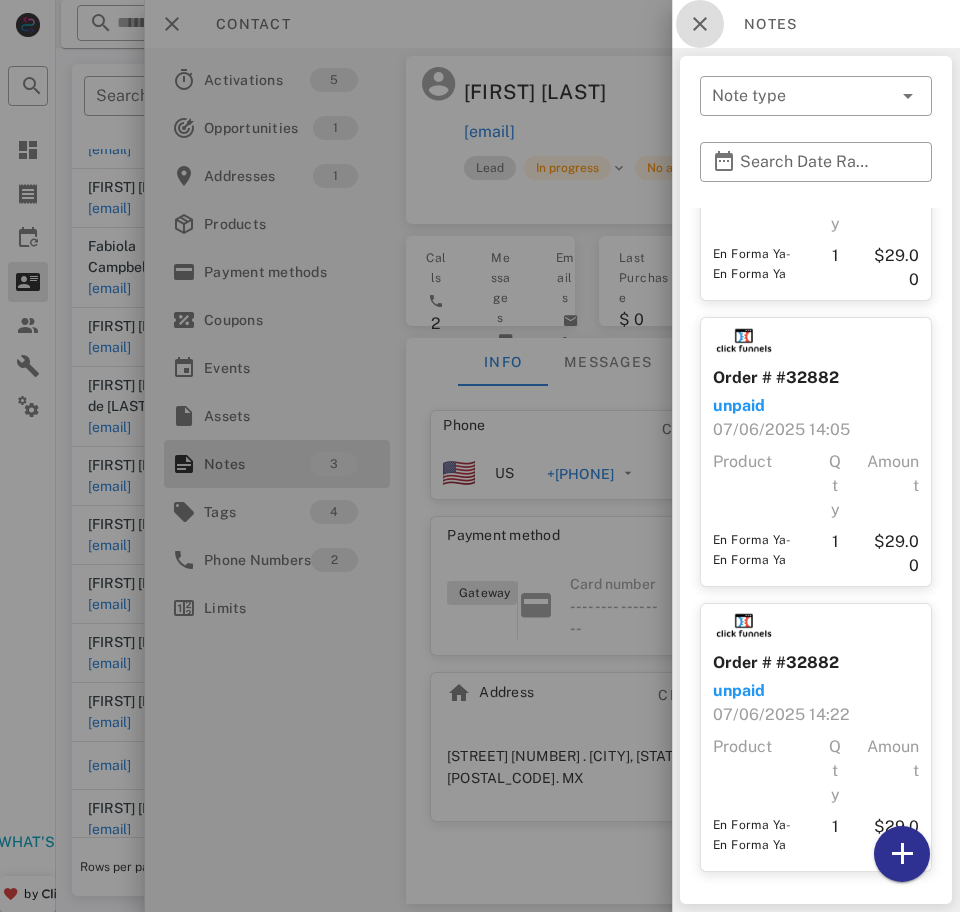 click at bounding box center (700, 24) 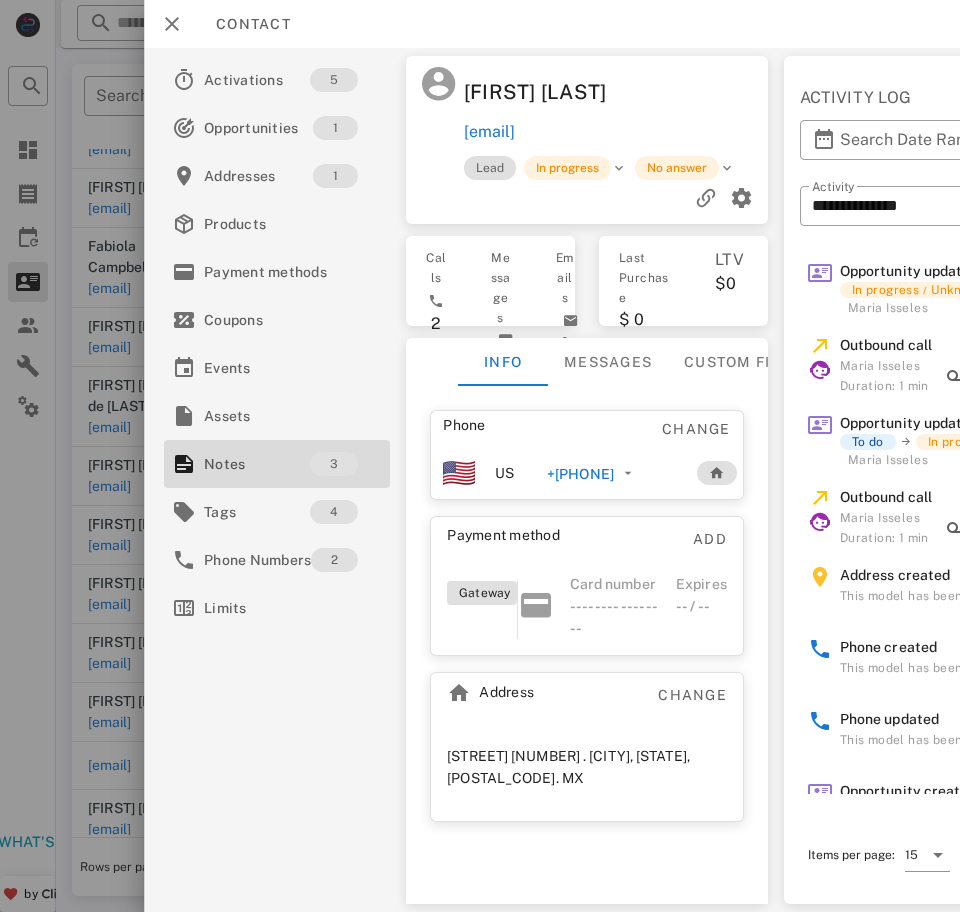 click on "Contact" at bounding box center (243, 24) 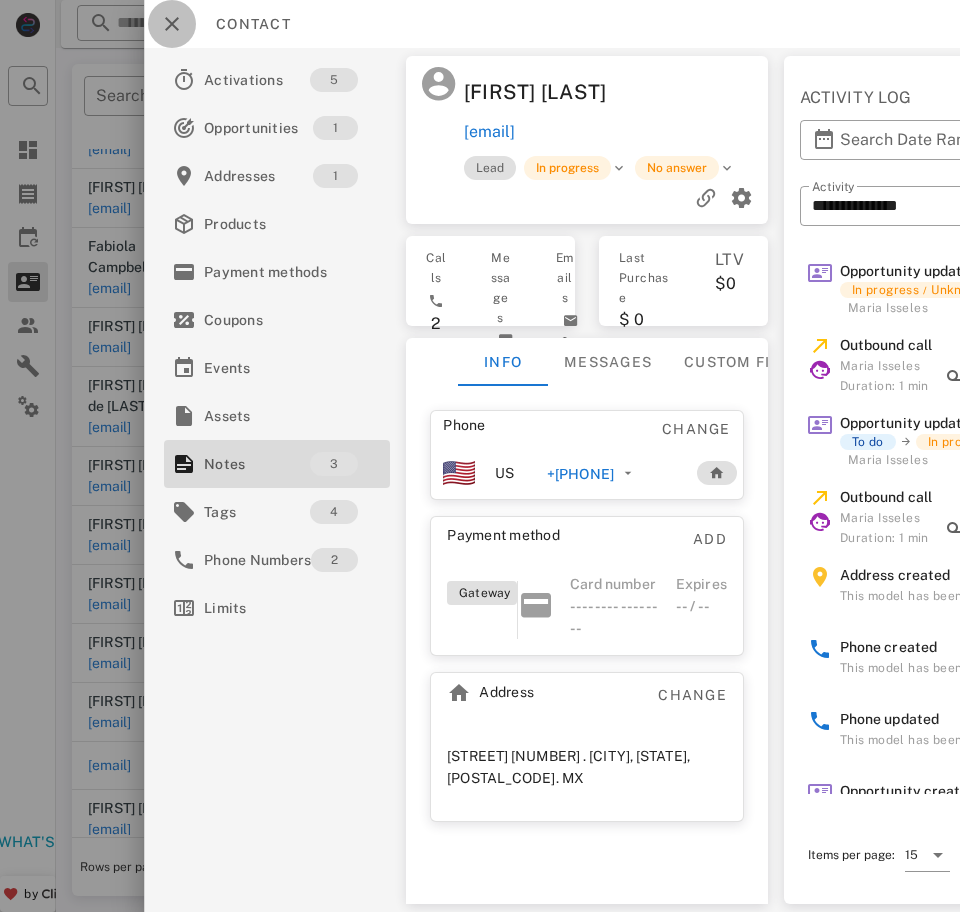 click at bounding box center [172, 24] 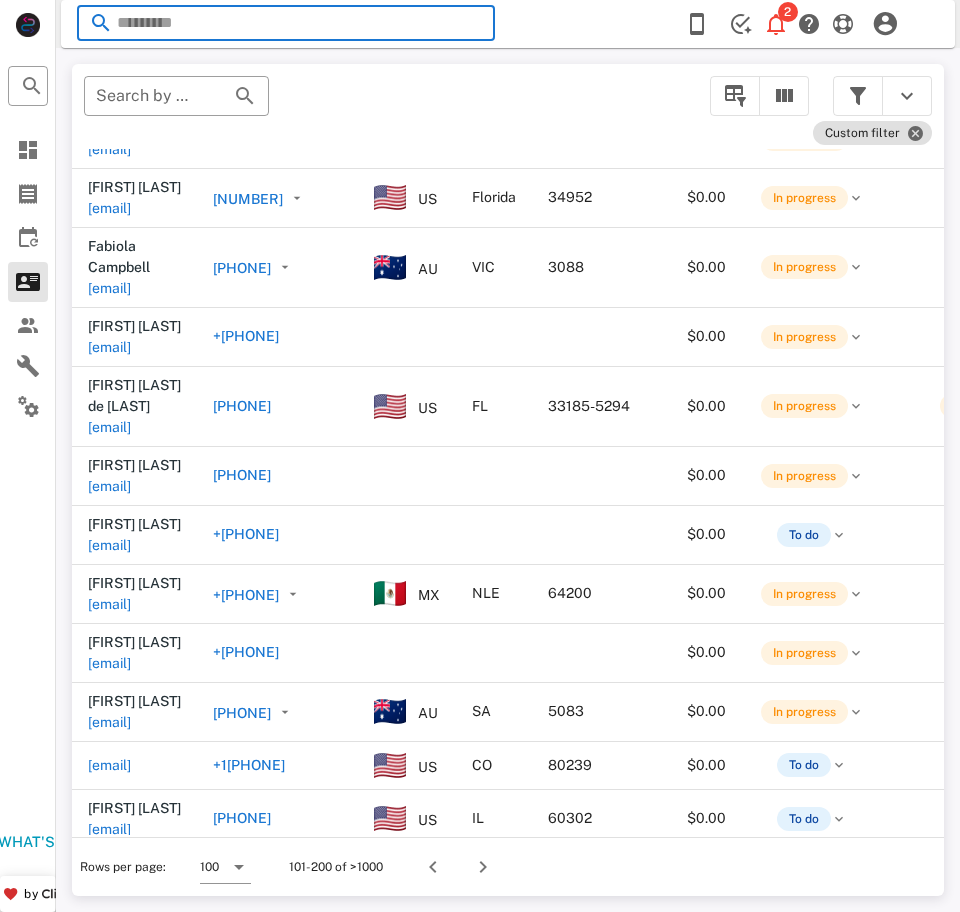 click at bounding box center [286, 23] 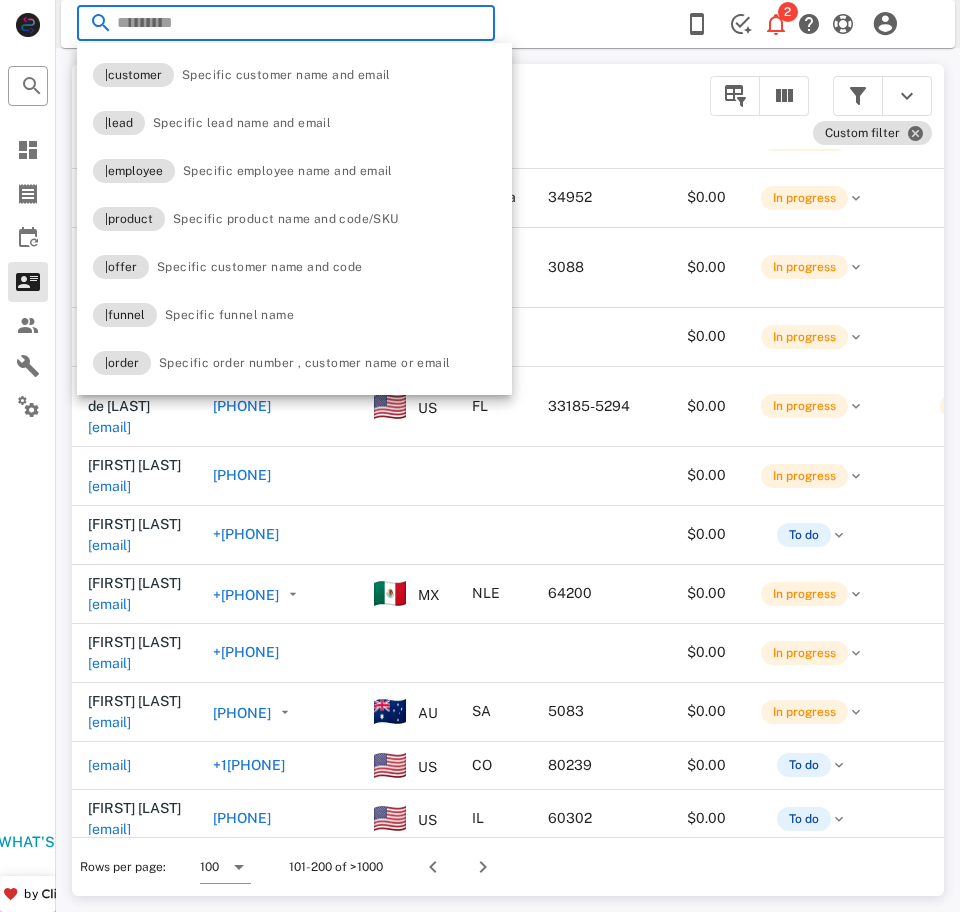paste on "**********" 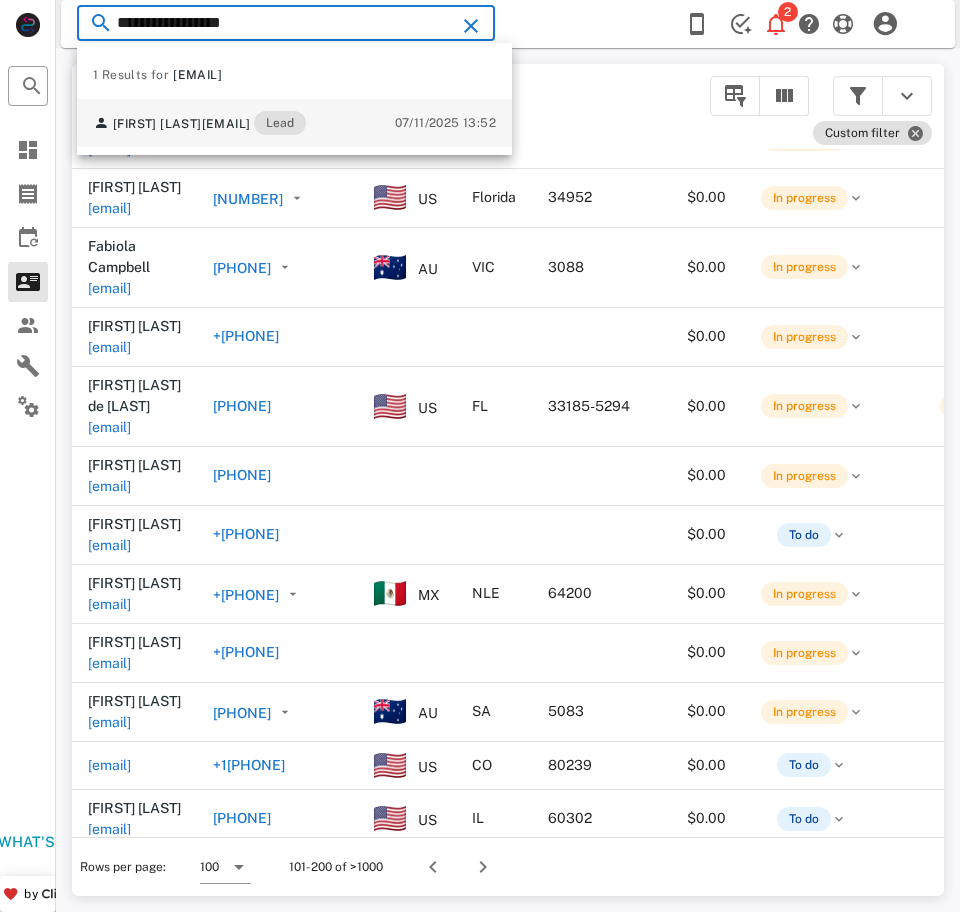 type on "**********" 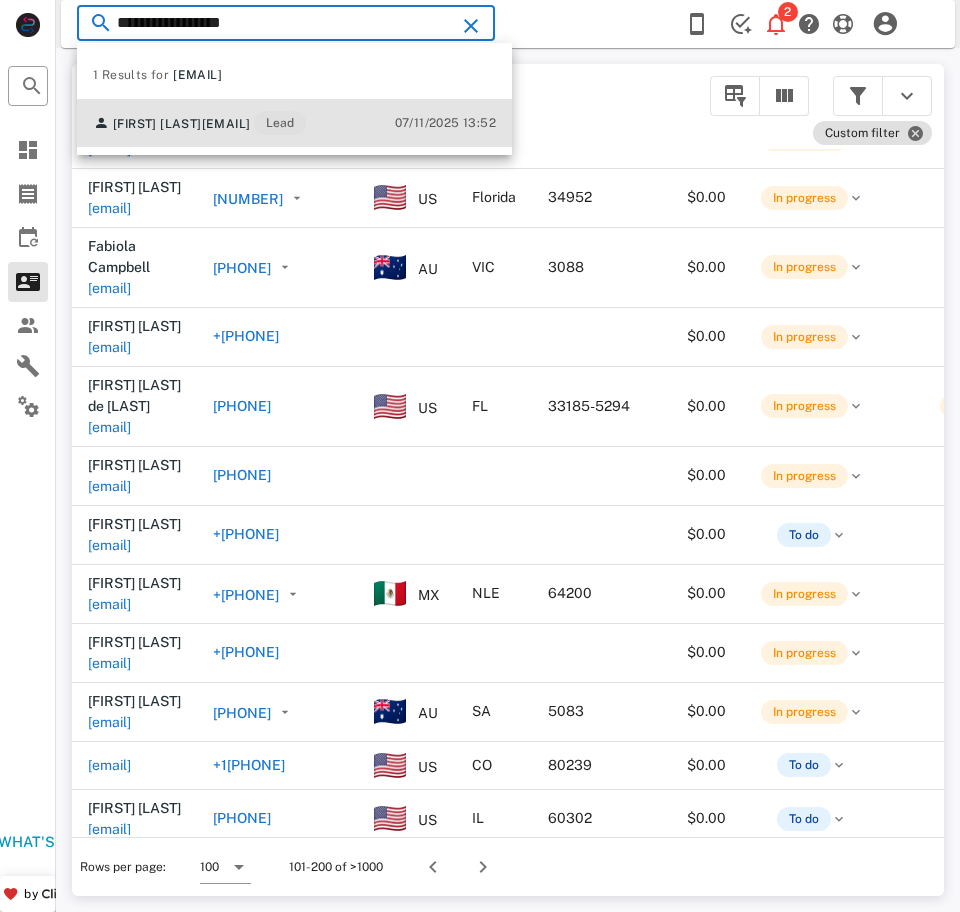click on "[EMAIL]" at bounding box center [226, 124] 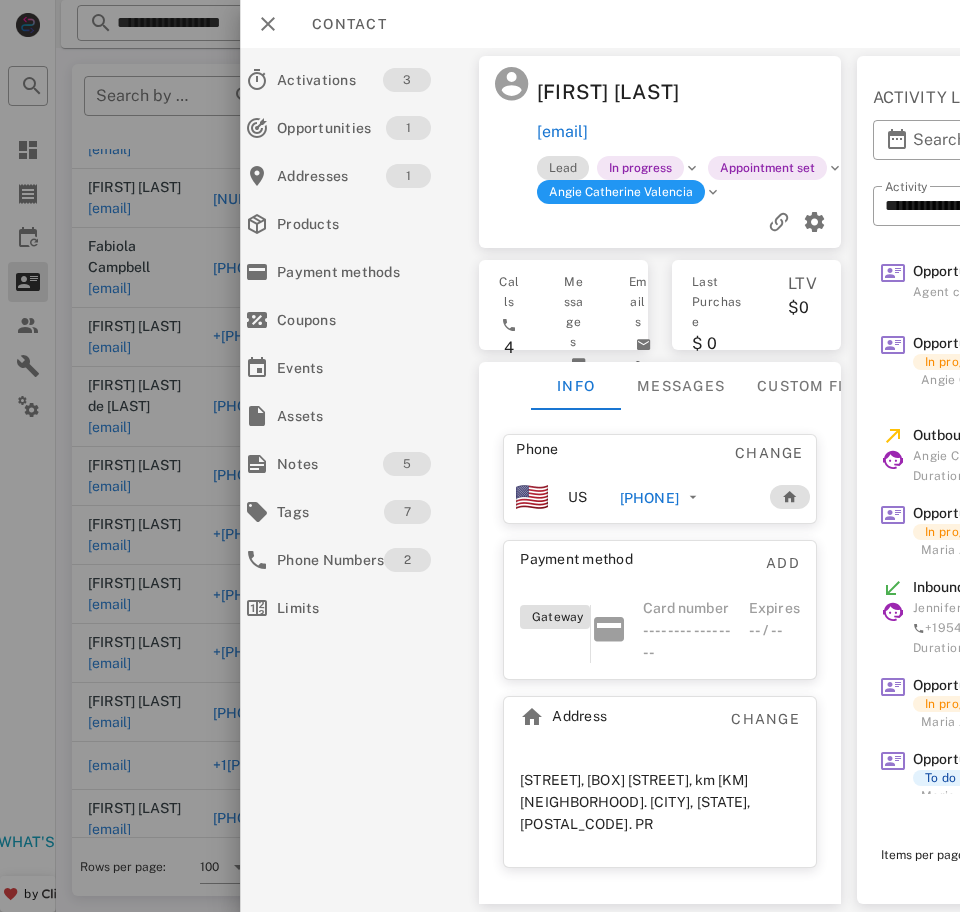 scroll, scrollTop: 0, scrollLeft: 0, axis: both 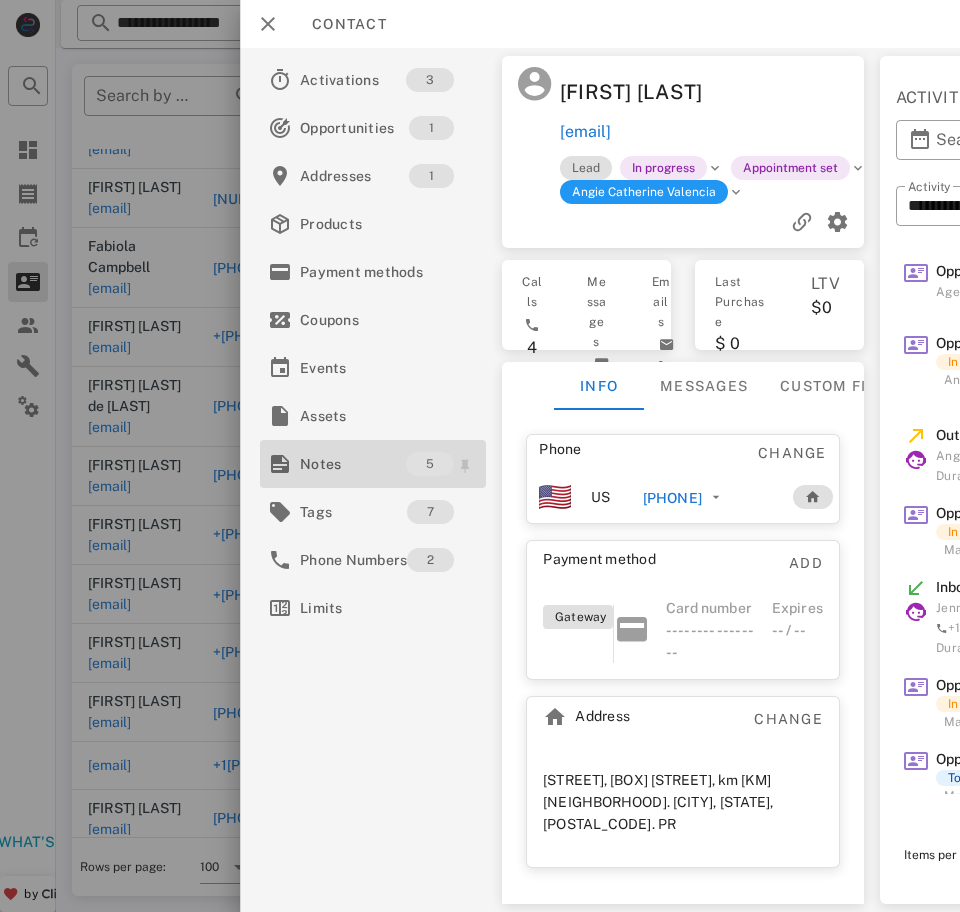 click on "Notes" at bounding box center [353, 464] 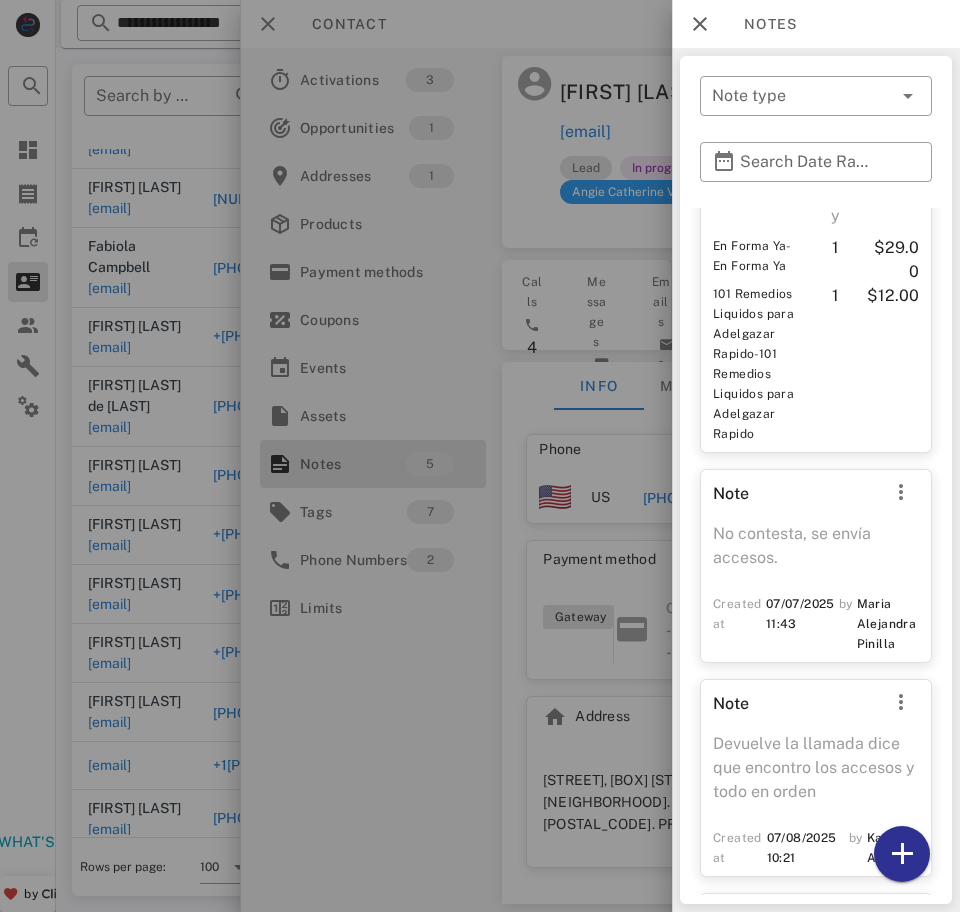 scroll, scrollTop: 953, scrollLeft: 0, axis: vertical 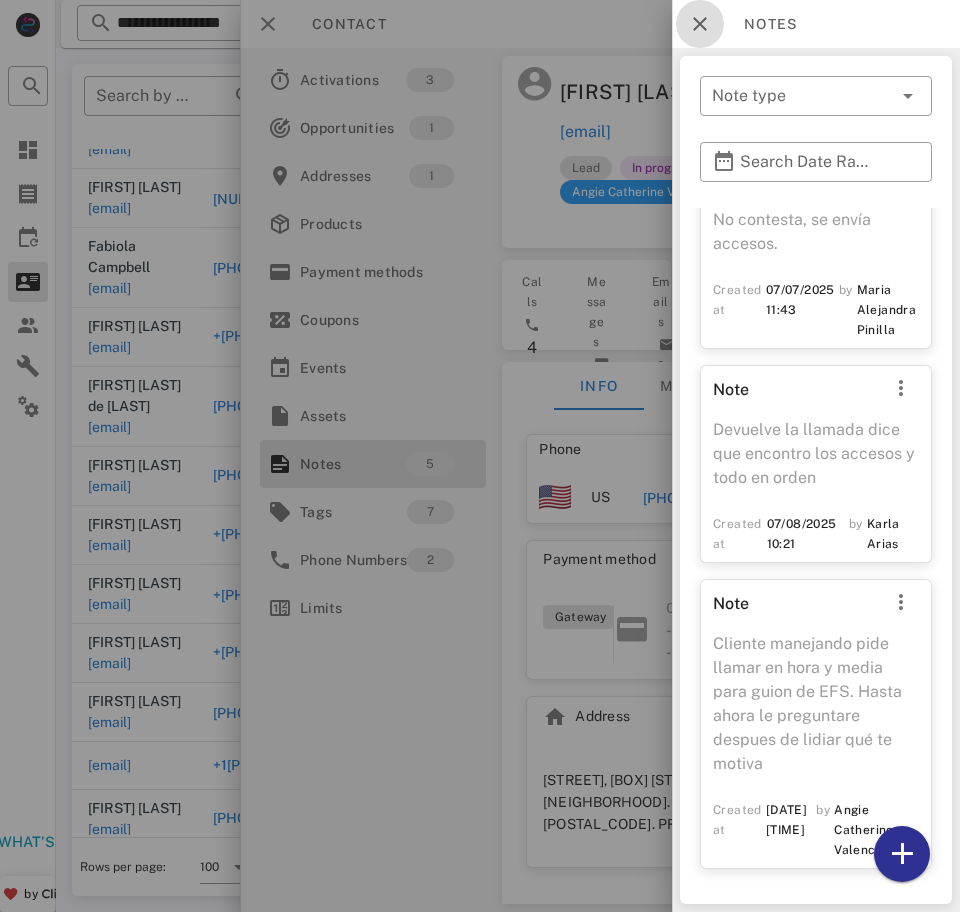 click at bounding box center [700, 24] 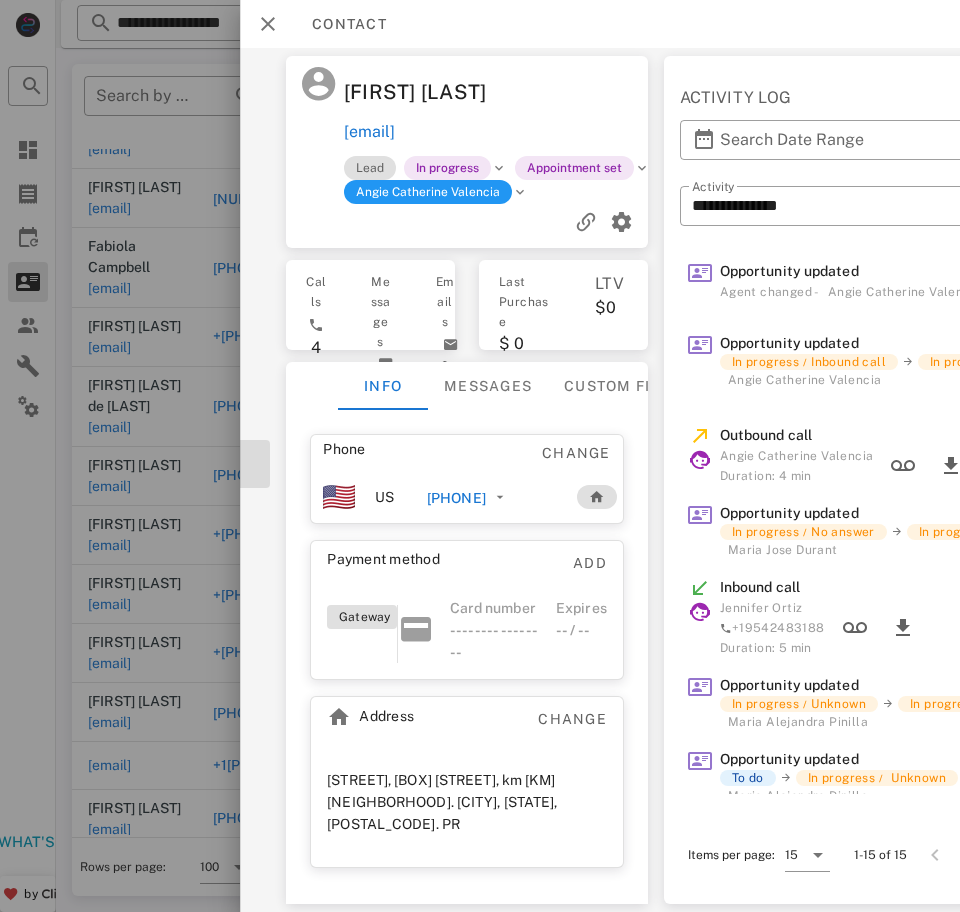 scroll, scrollTop: 0, scrollLeft: 215, axis: horizontal 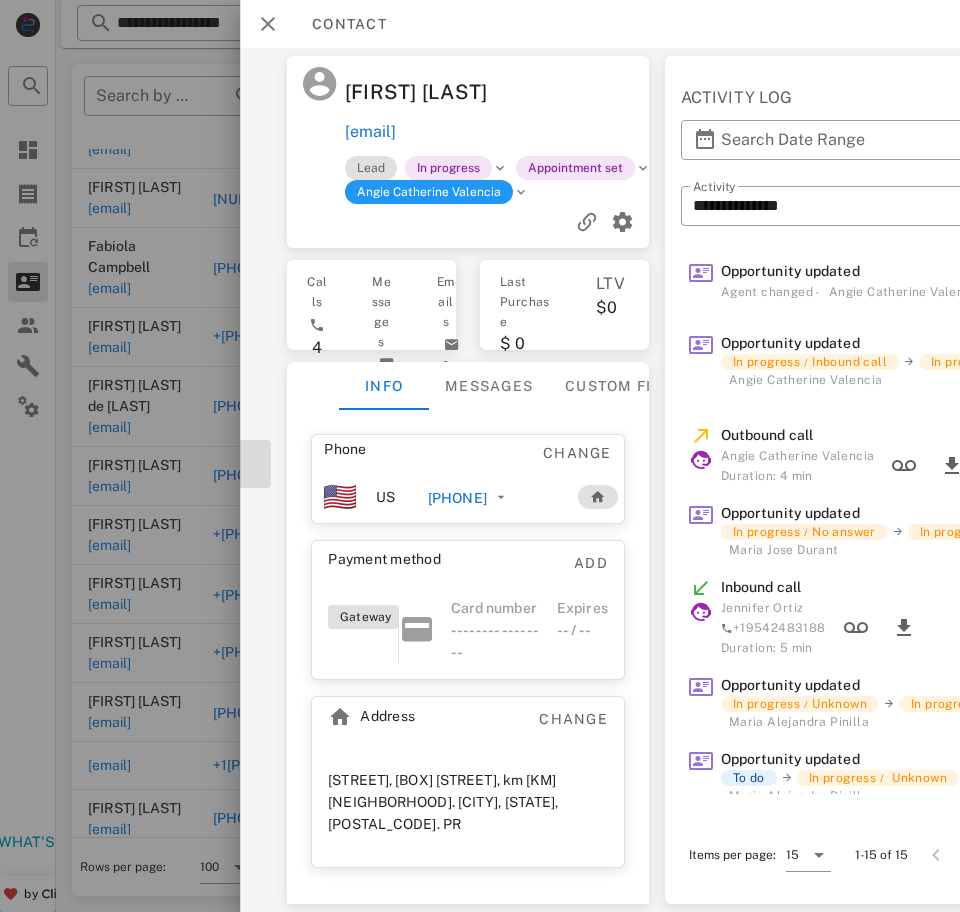 click on "[PHONE]" at bounding box center (457, 498) 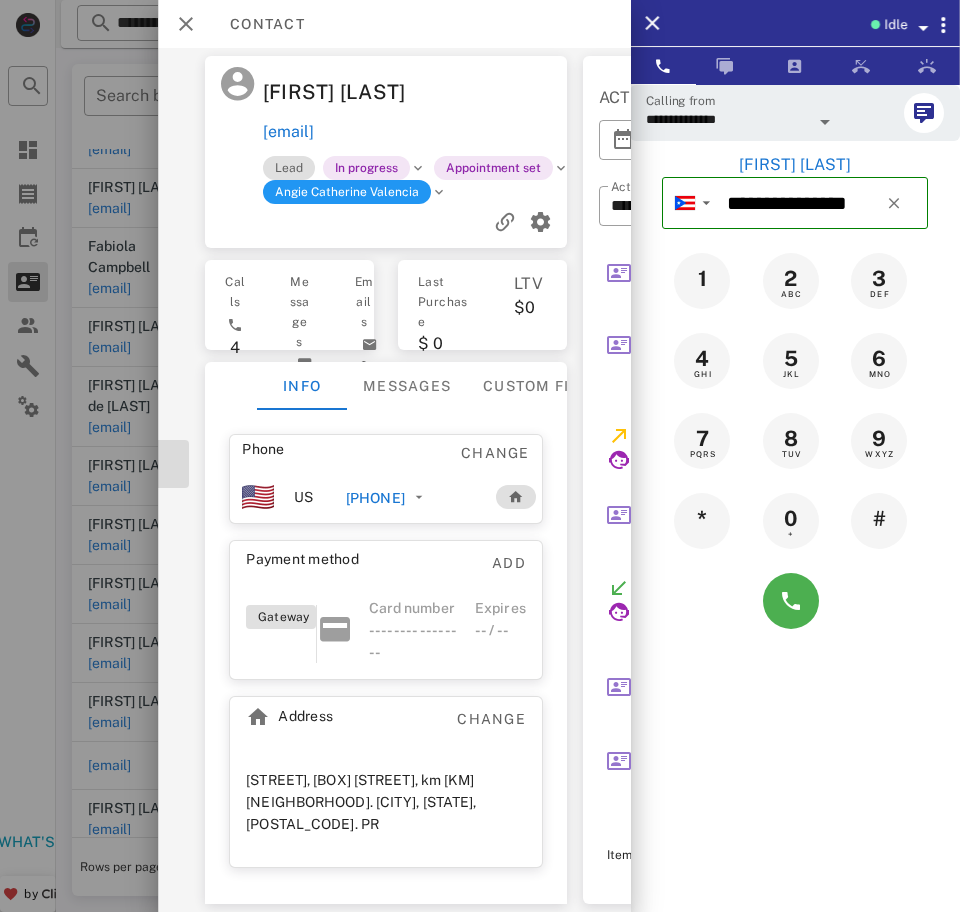 click on "**********" at bounding box center (727, 119) 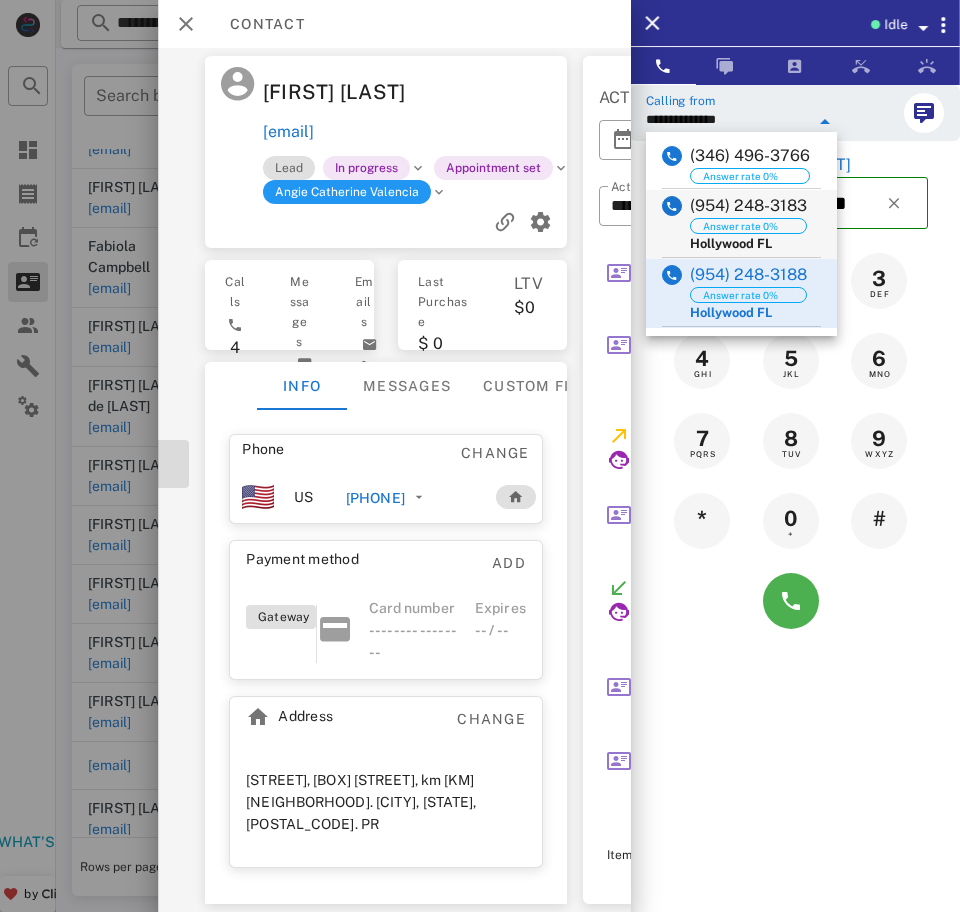 click on "(954) 248-3183" at bounding box center [748, 206] 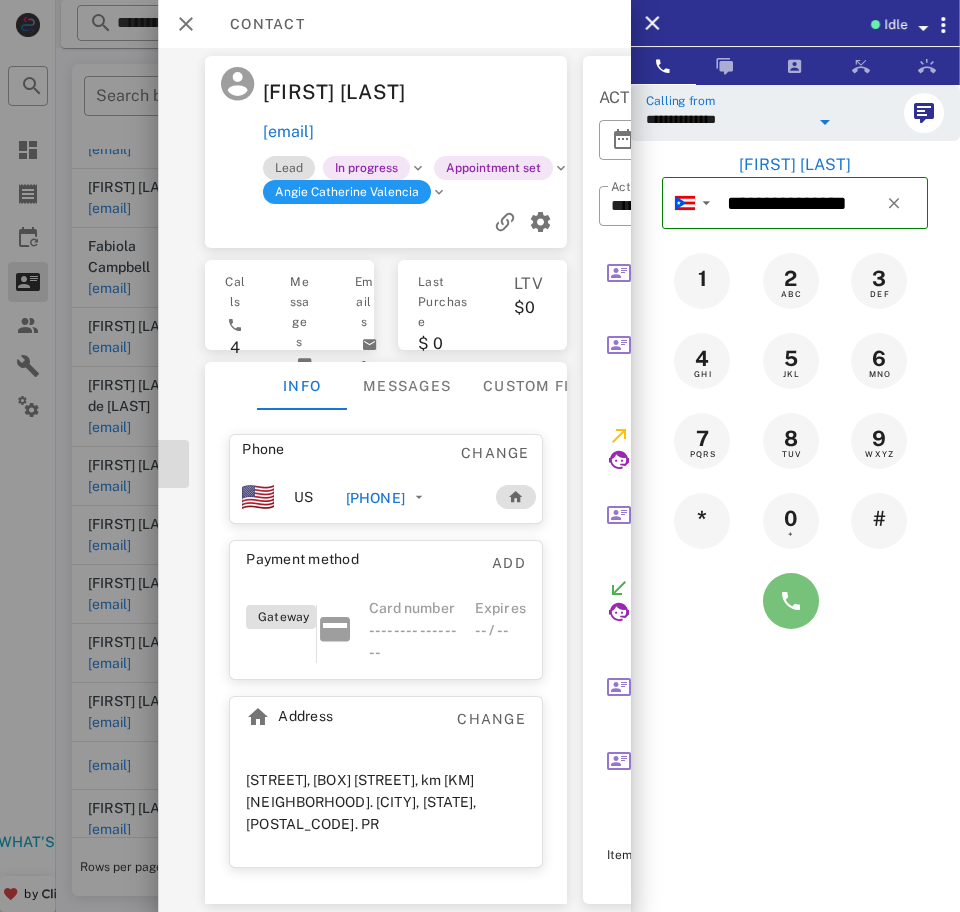 click at bounding box center [791, 601] 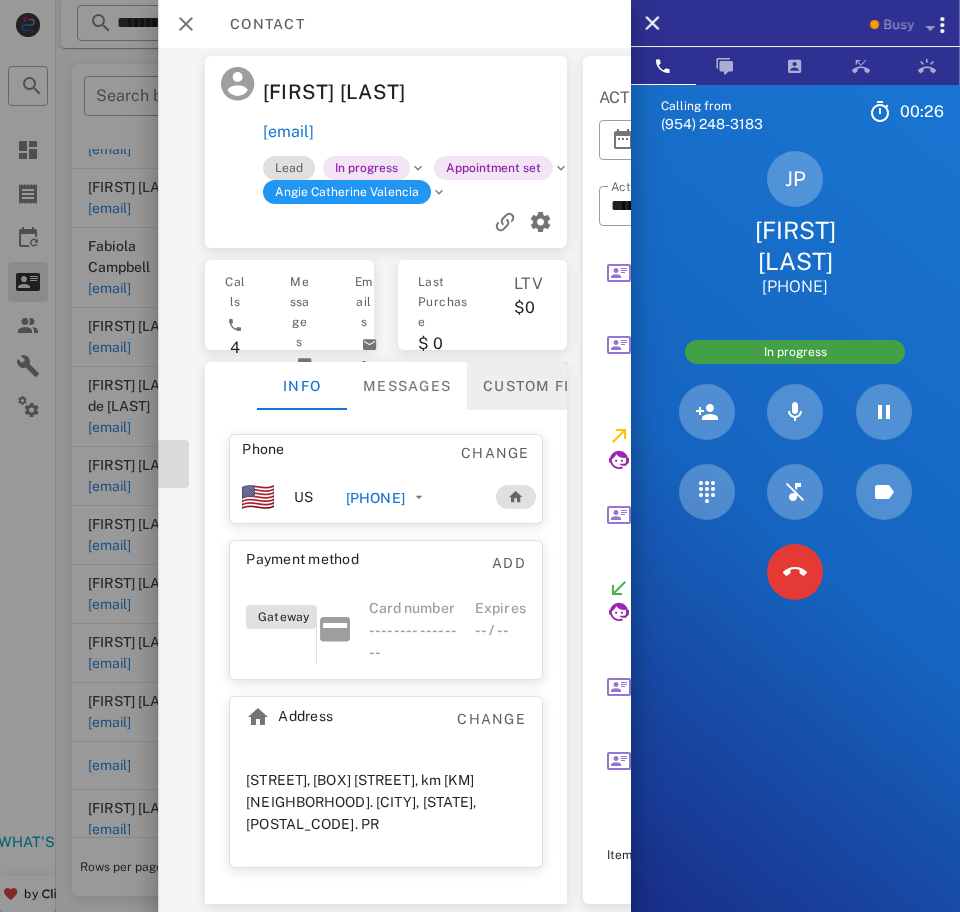 click on "Custom fields" at bounding box center (546, 386) 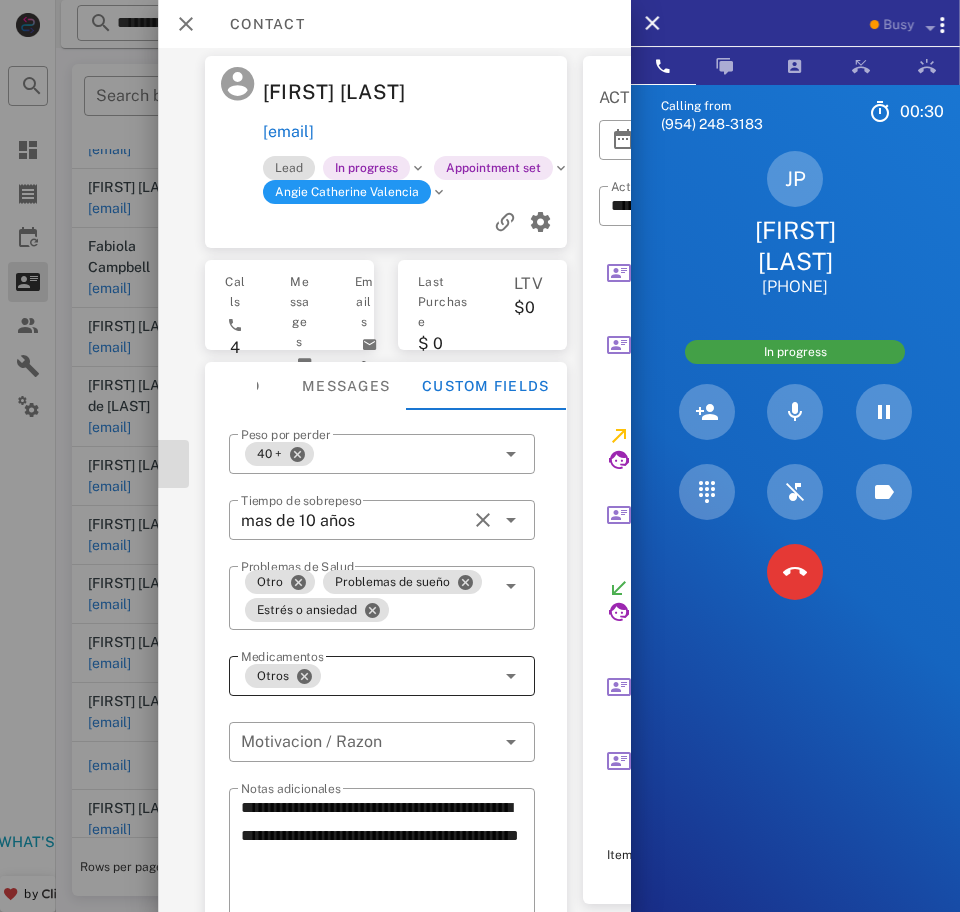 scroll, scrollTop: 74, scrollLeft: 0, axis: vertical 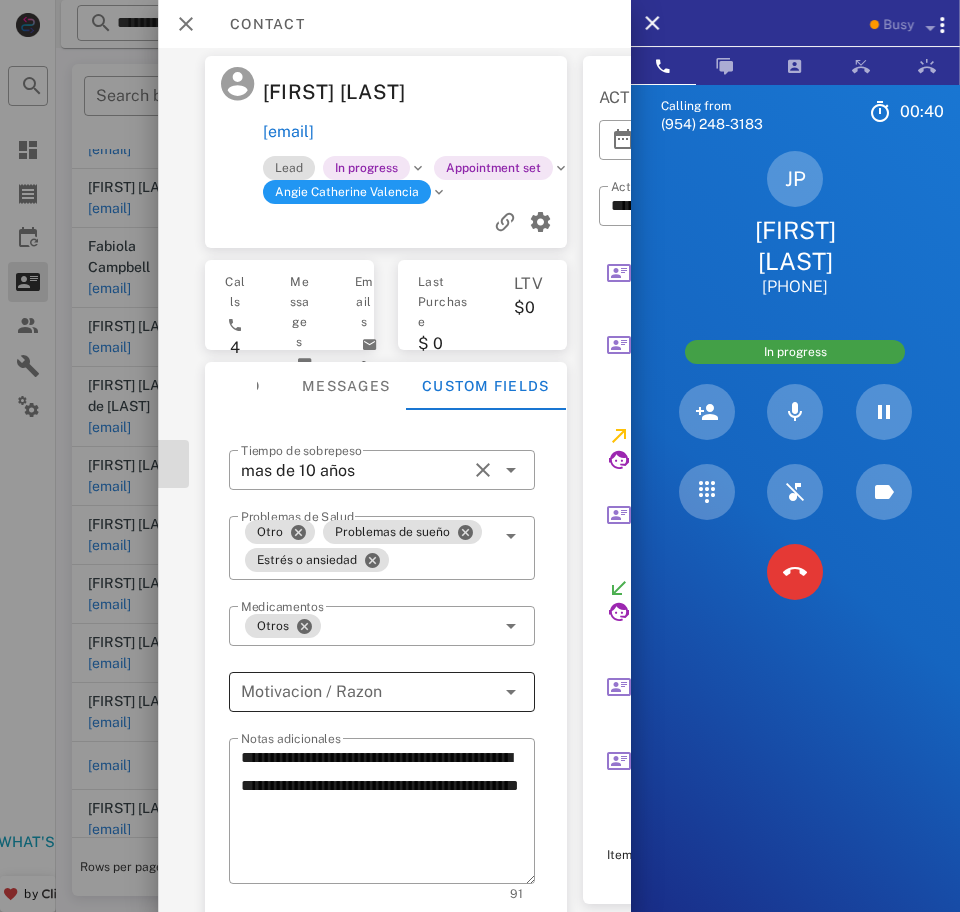 click at bounding box center (368, 692) 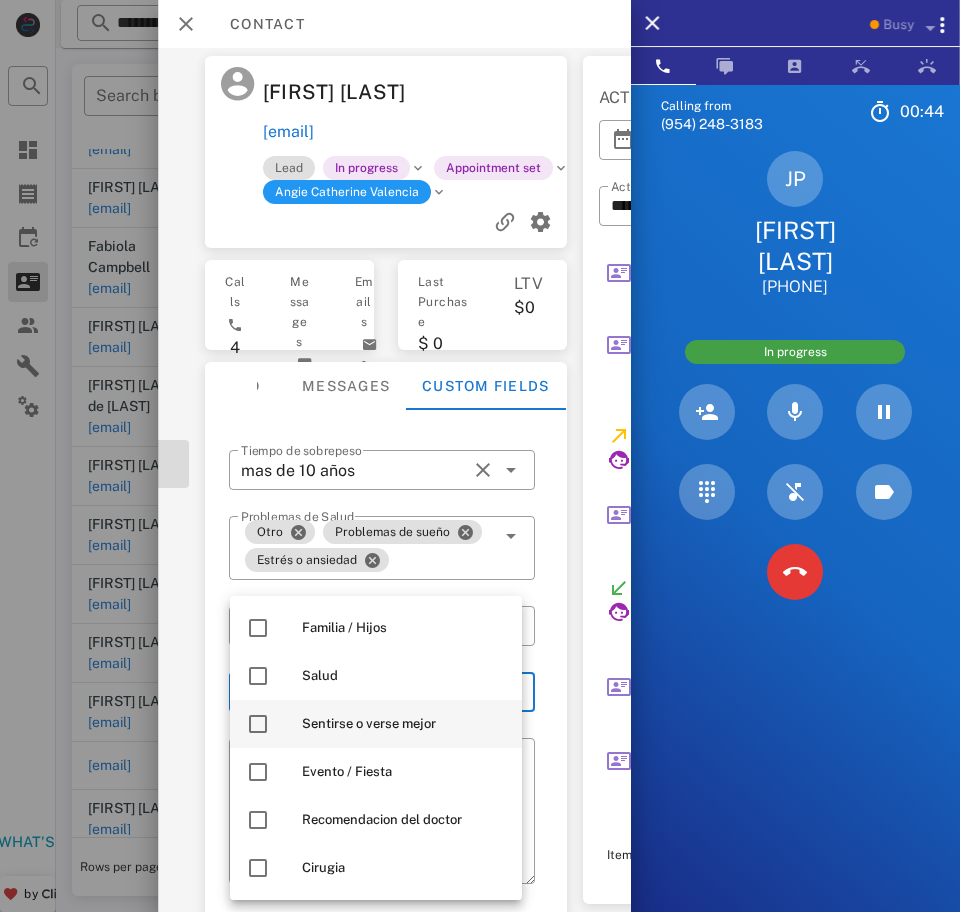 scroll, scrollTop: 26, scrollLeft: 0, axis: vertical 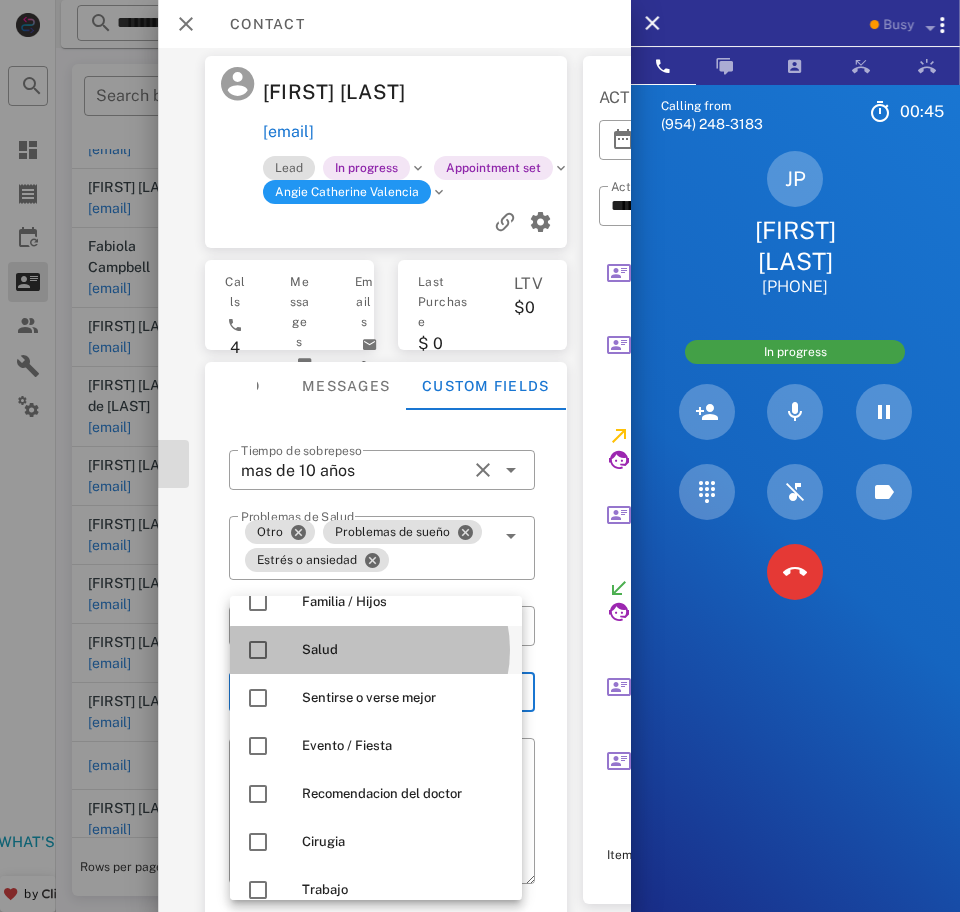 click at bounding box center (258, 650) 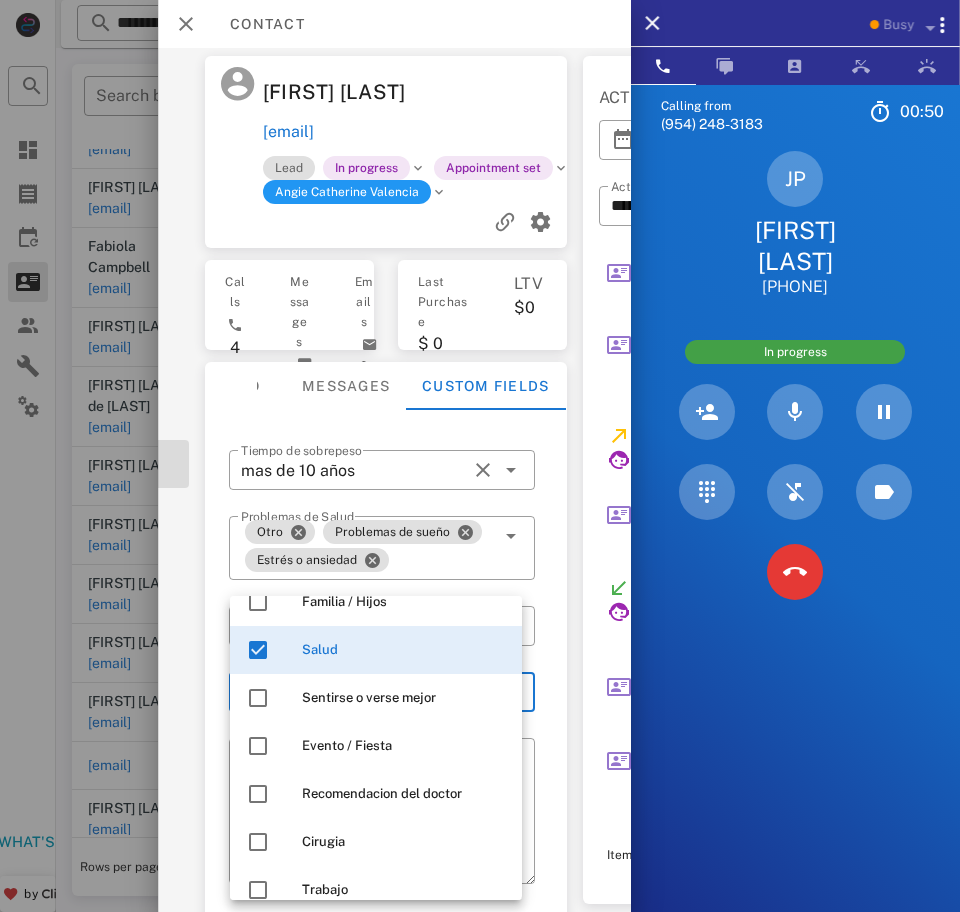 click on "**********" at bounding box center [179, 480] 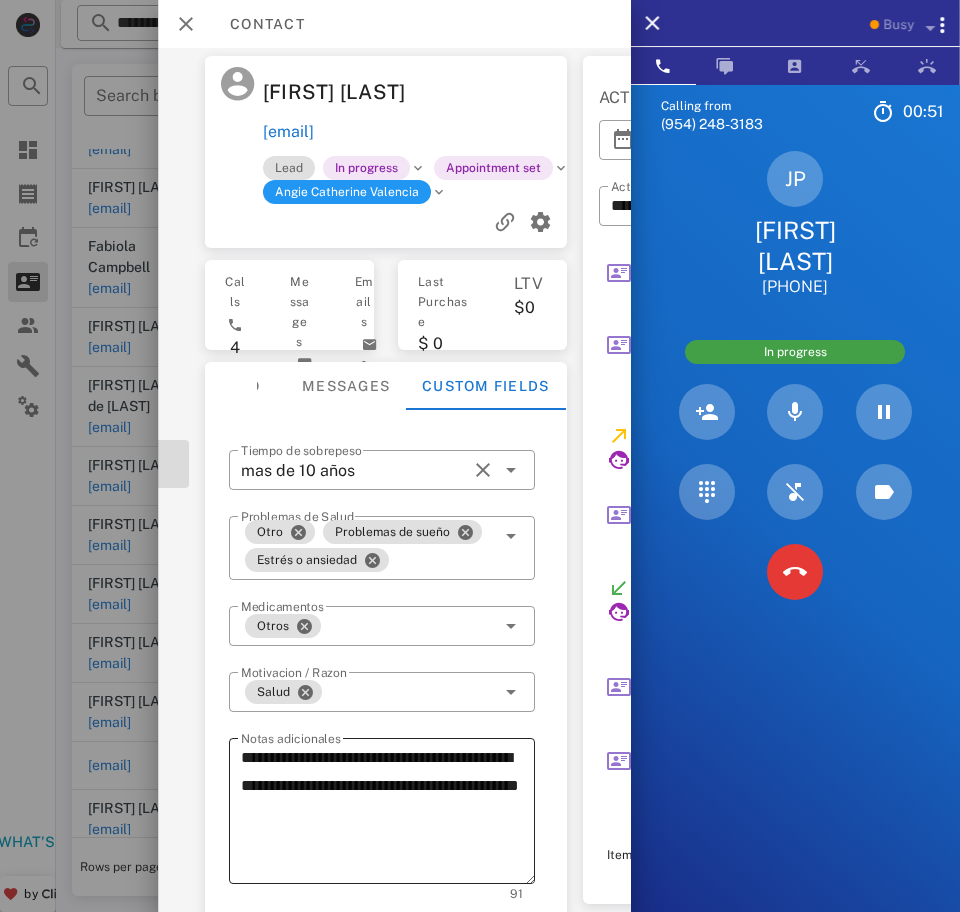 click on "**********" at bounding box center [388, 814] 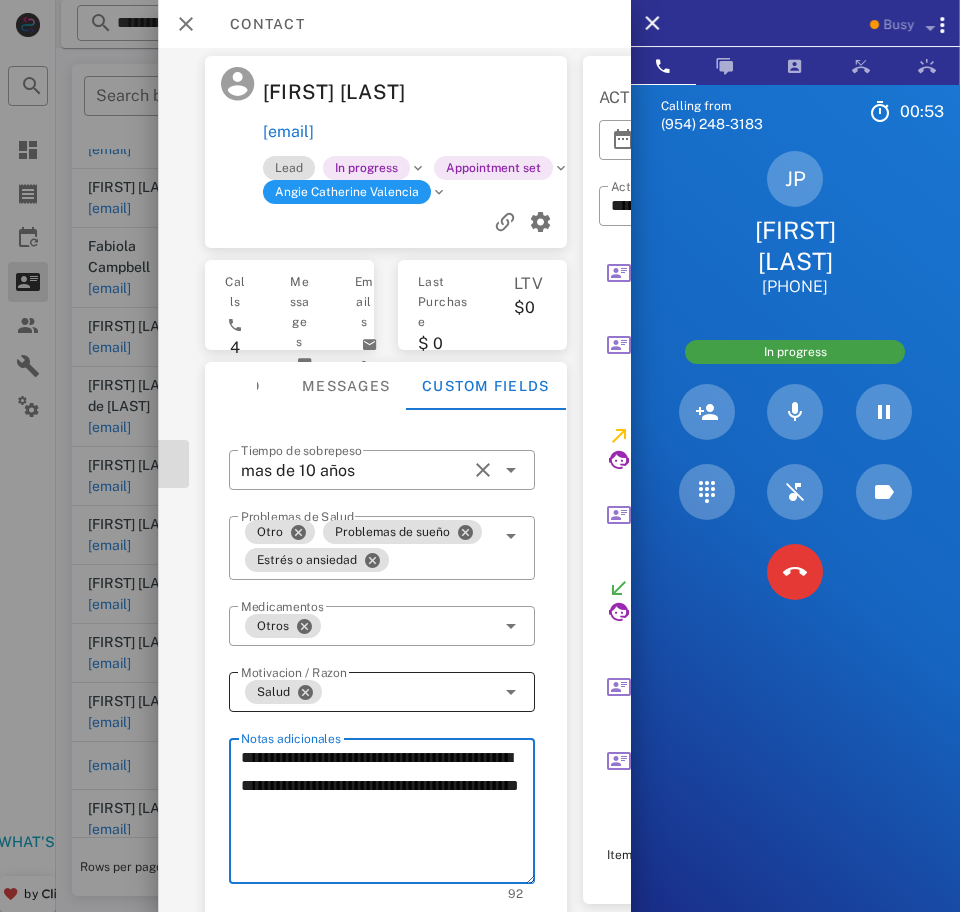 click at bounding box center [510, 692] 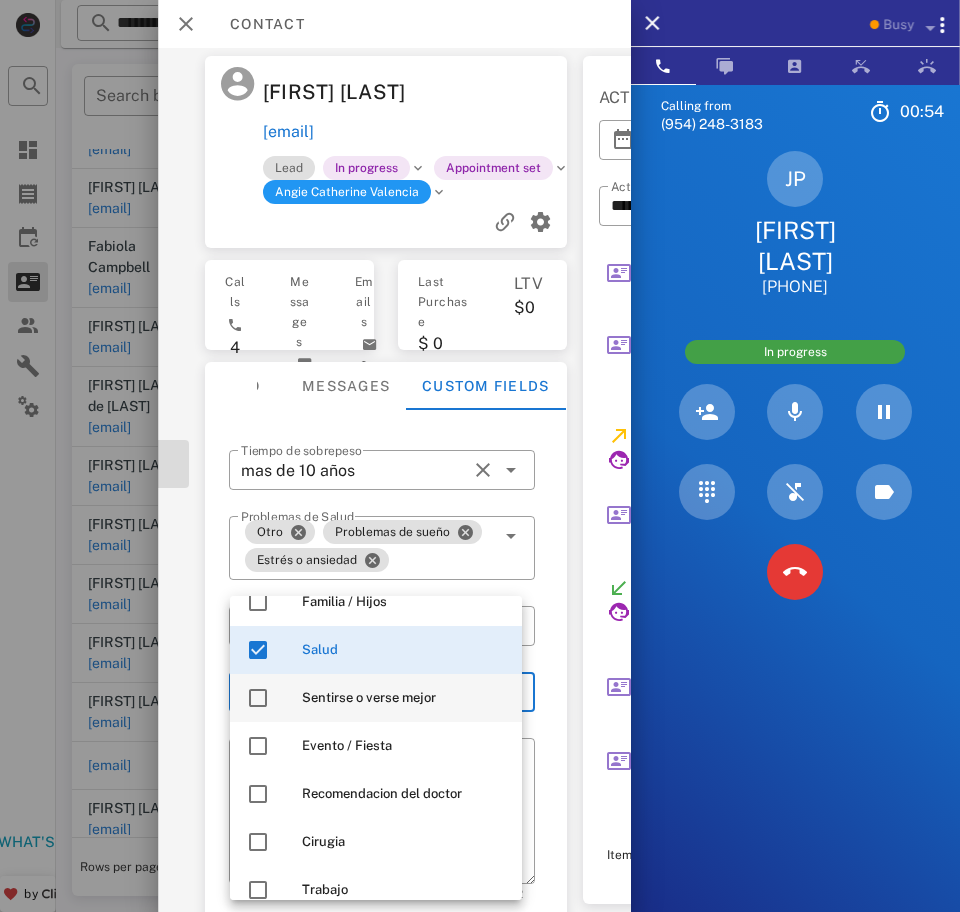 click on "Sentirse o verse mejor" at bounding box center (404, 698) 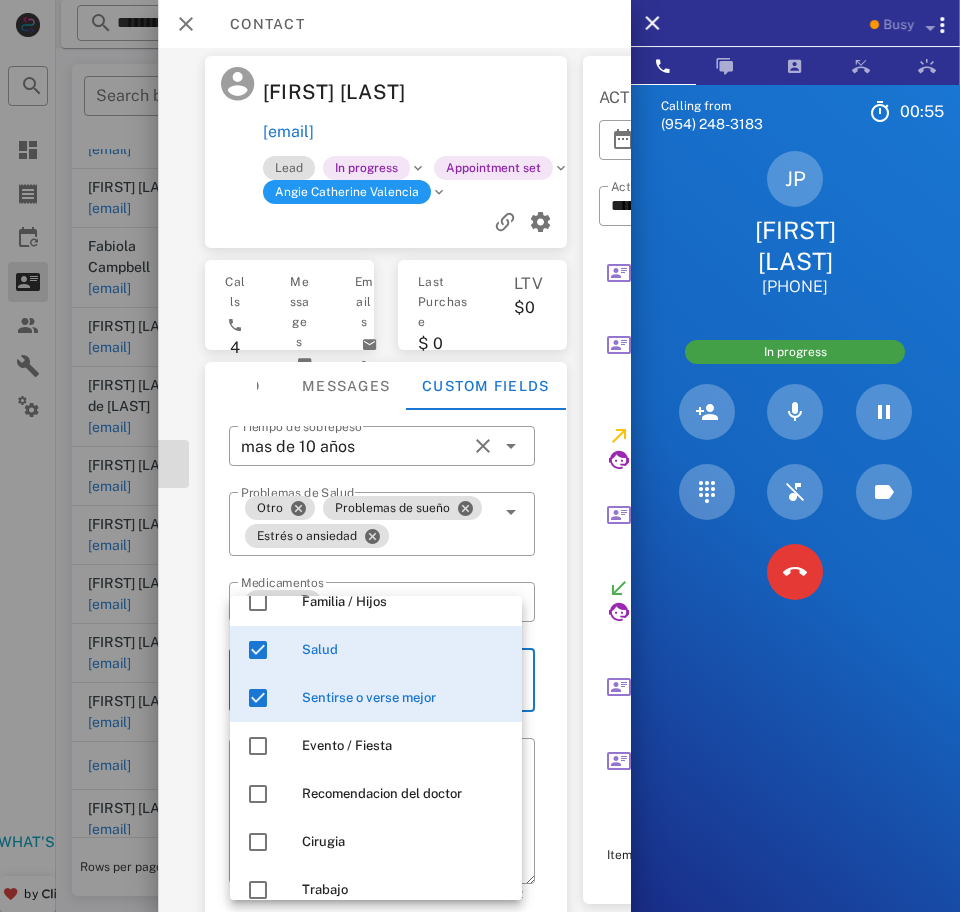 click on "**********" at bounding box center (386, 480) 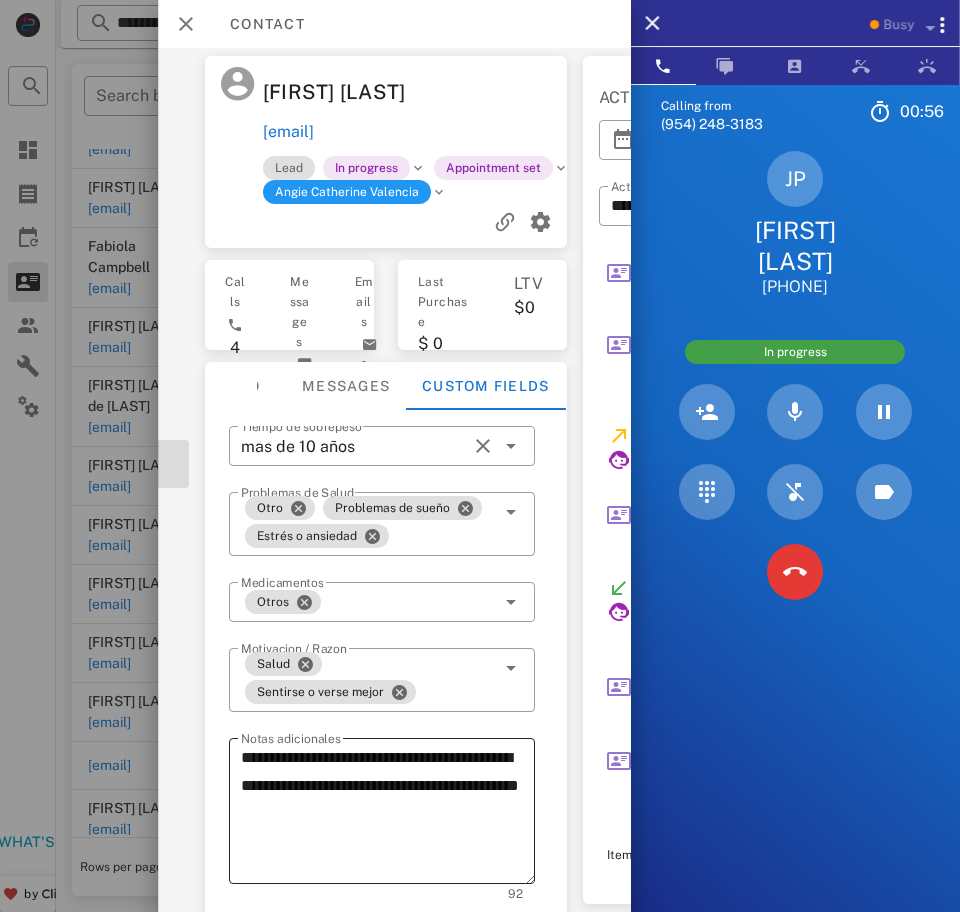 click on "**********" at bounding box center (388, 814) 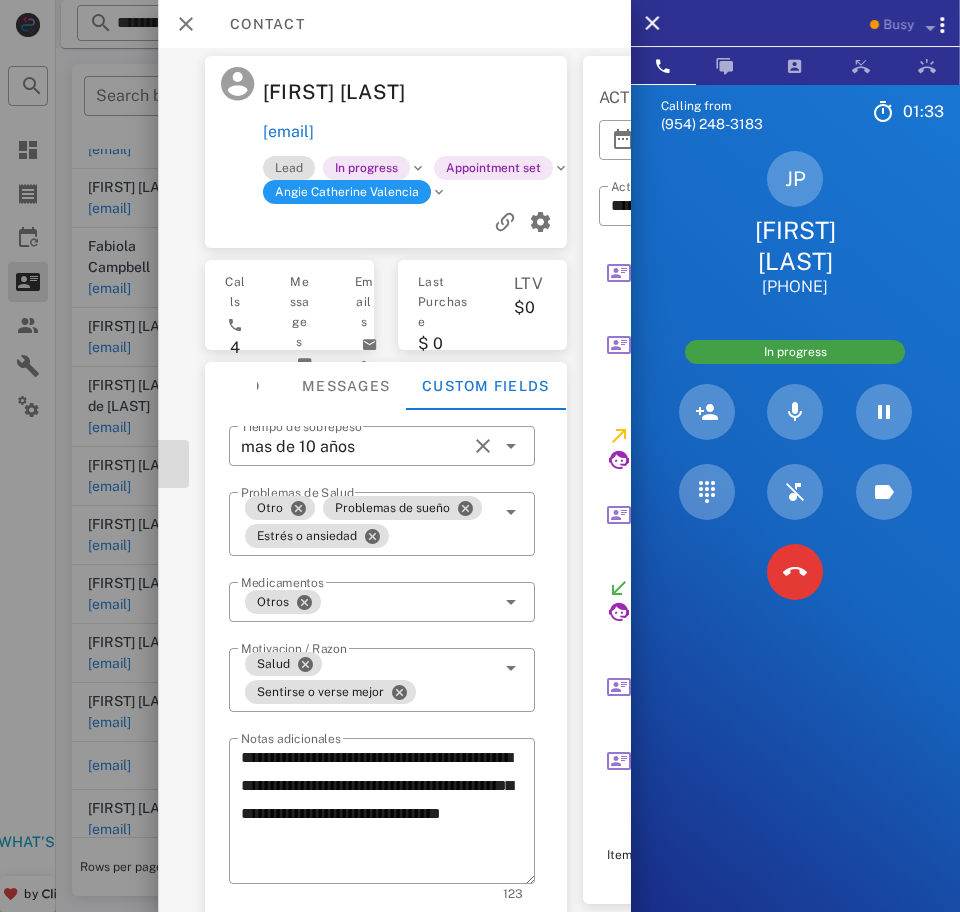 scroll, scrollTop: 98, scrollLeft: 0, axis: vertical 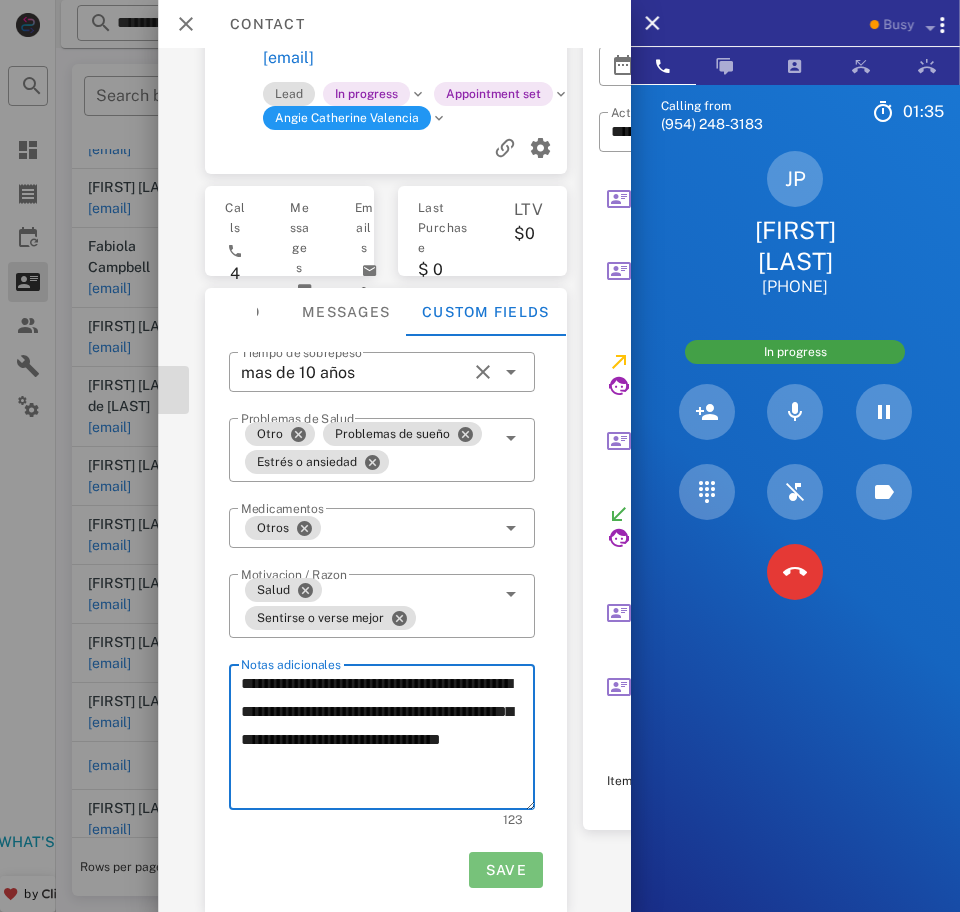 click on "Save" at bounding box center [505, 870] 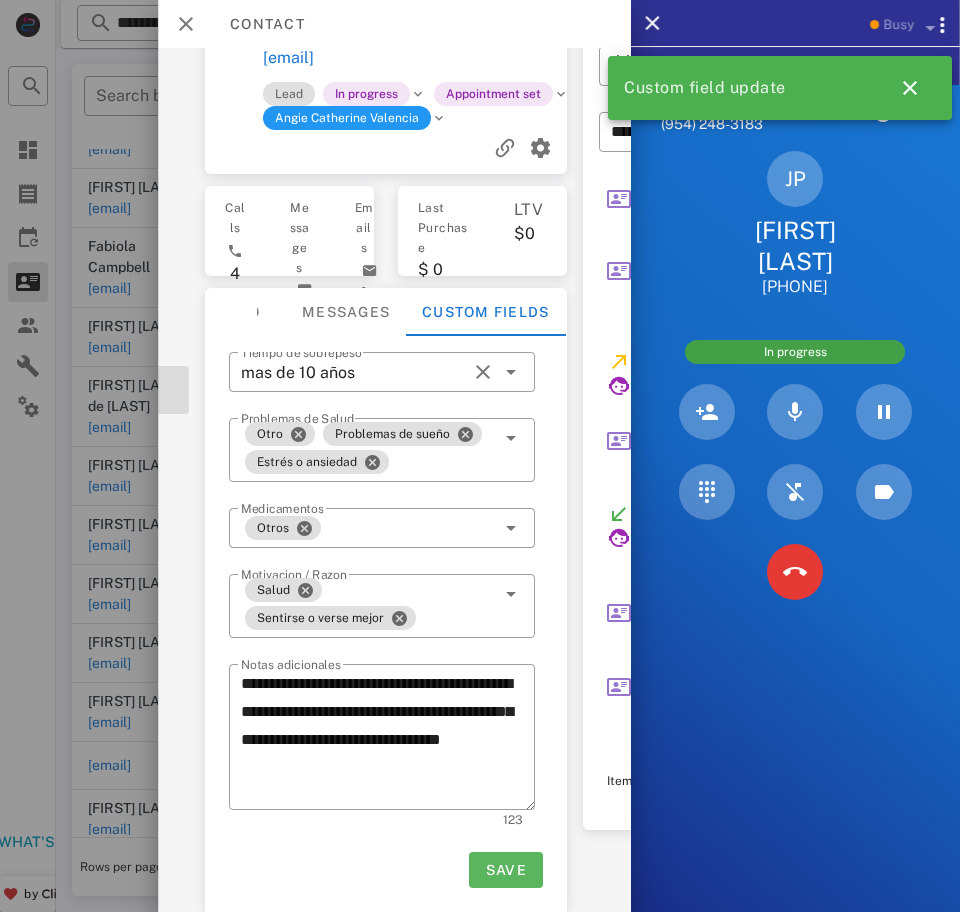 scroll, scrollTop: 93, scrollLeft: 215, axis: both 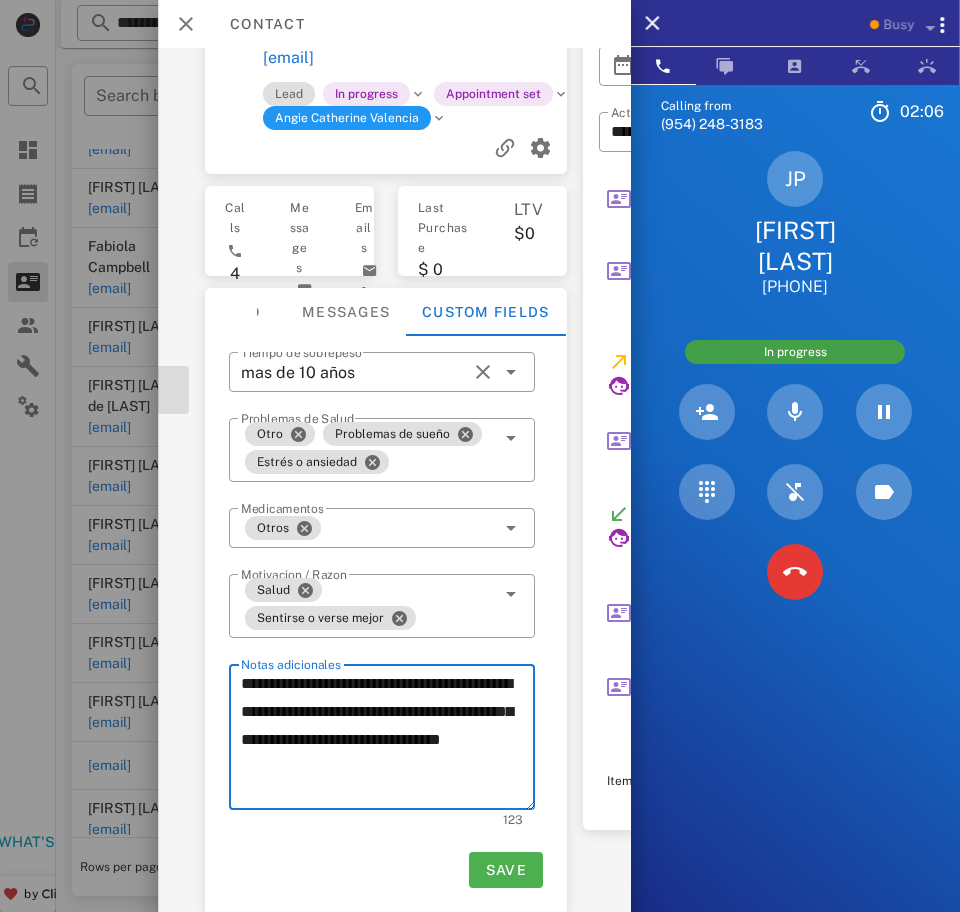 click on "**********" at bounding box center [388, 740] 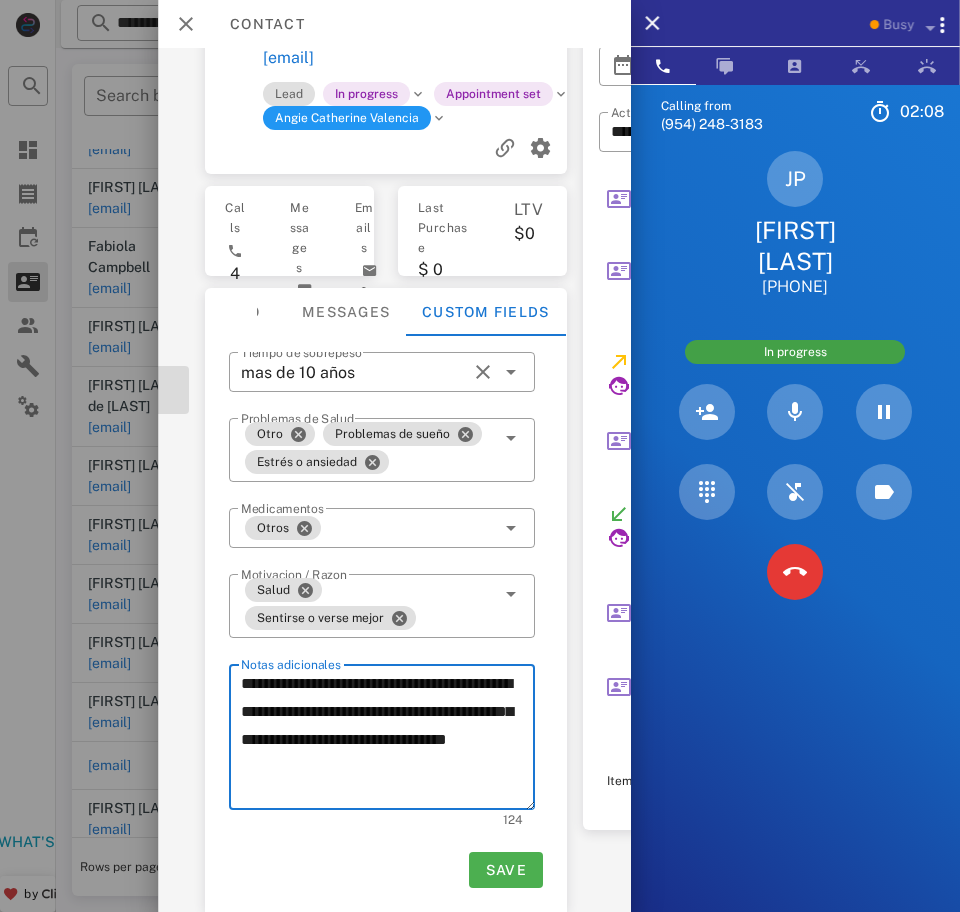 click on "**********" at bounding box center (388, 740) 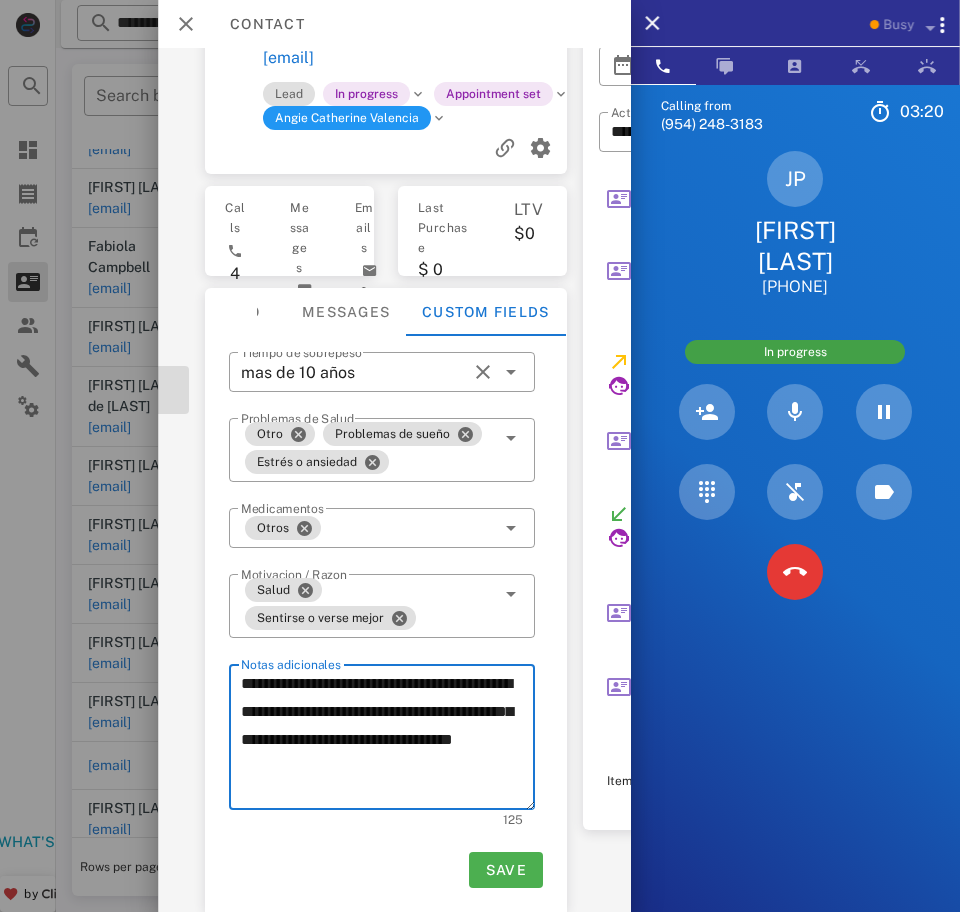 type on "**********" 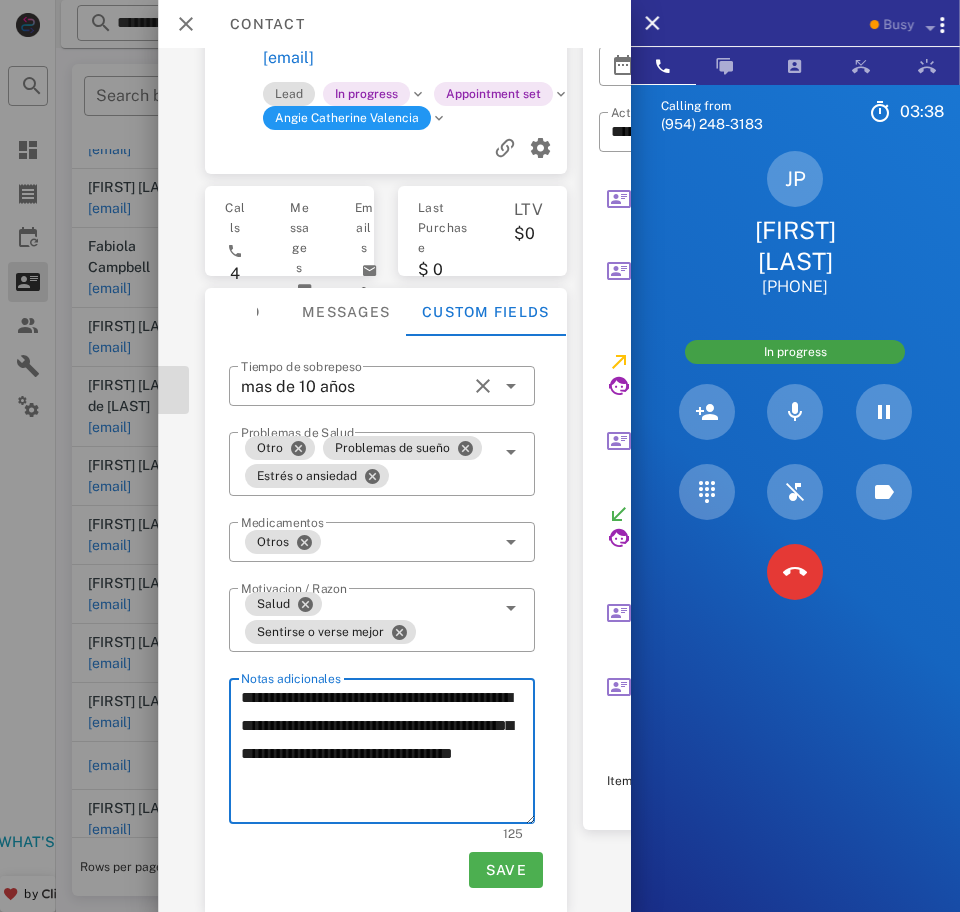 scroll, scrollTop: 50, scrollLeft: 0, axis: vertical 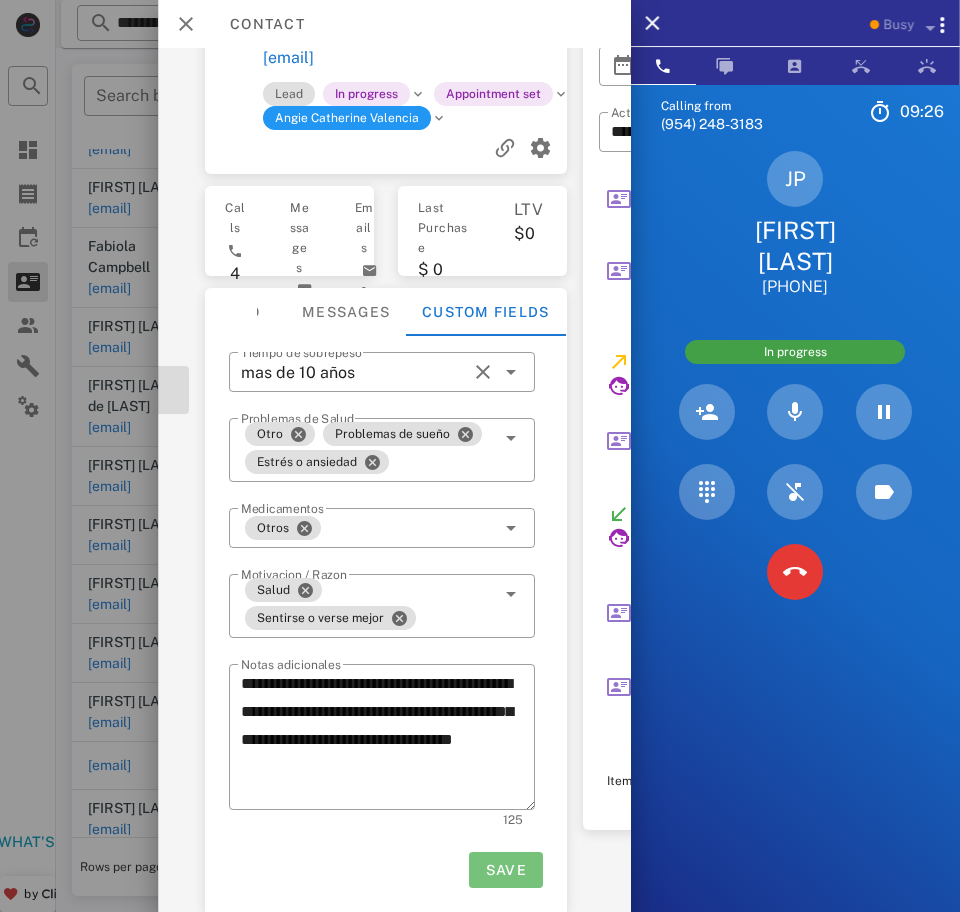 click on "Save" at bounding box center (505, 870) 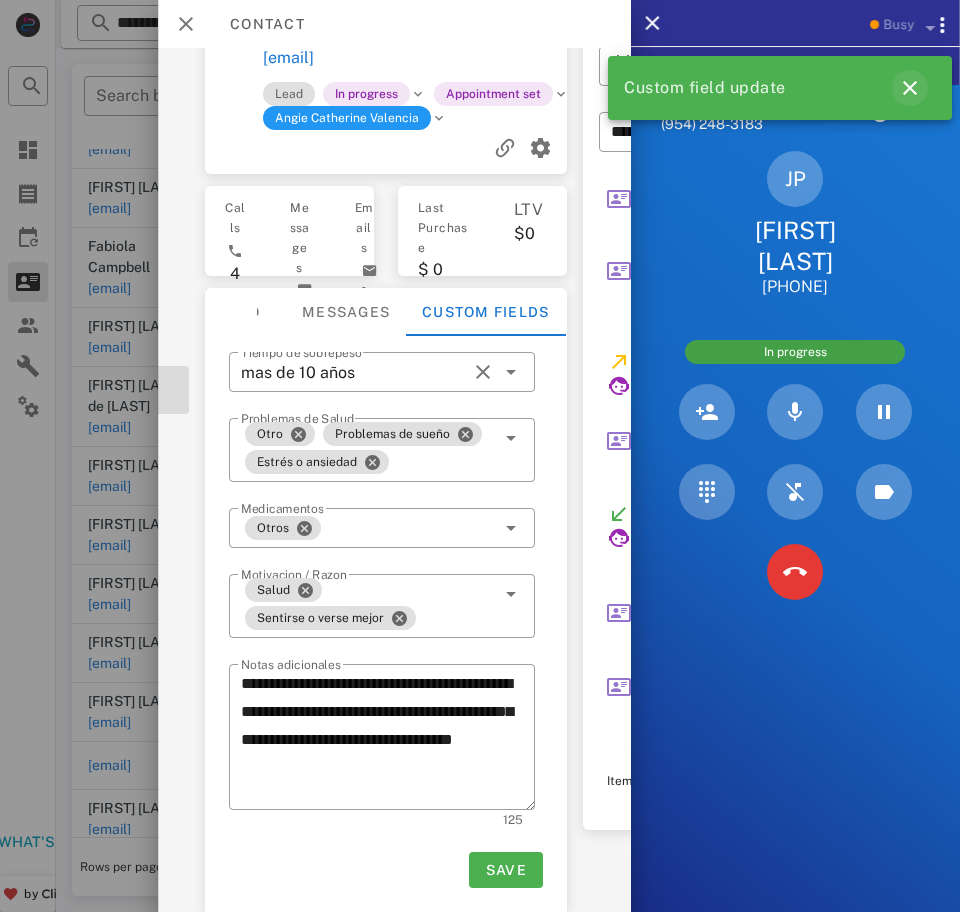 click at bounding box center (910, 88) 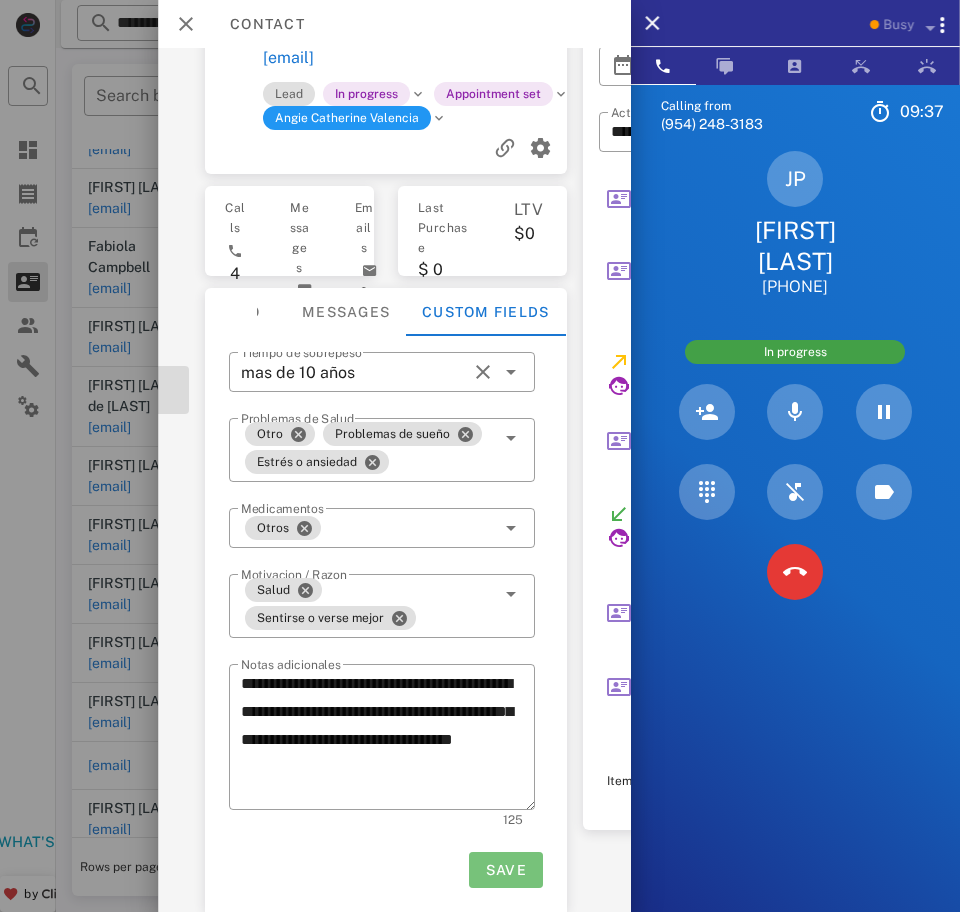 click on "Save" at bounding box center [505, 870] 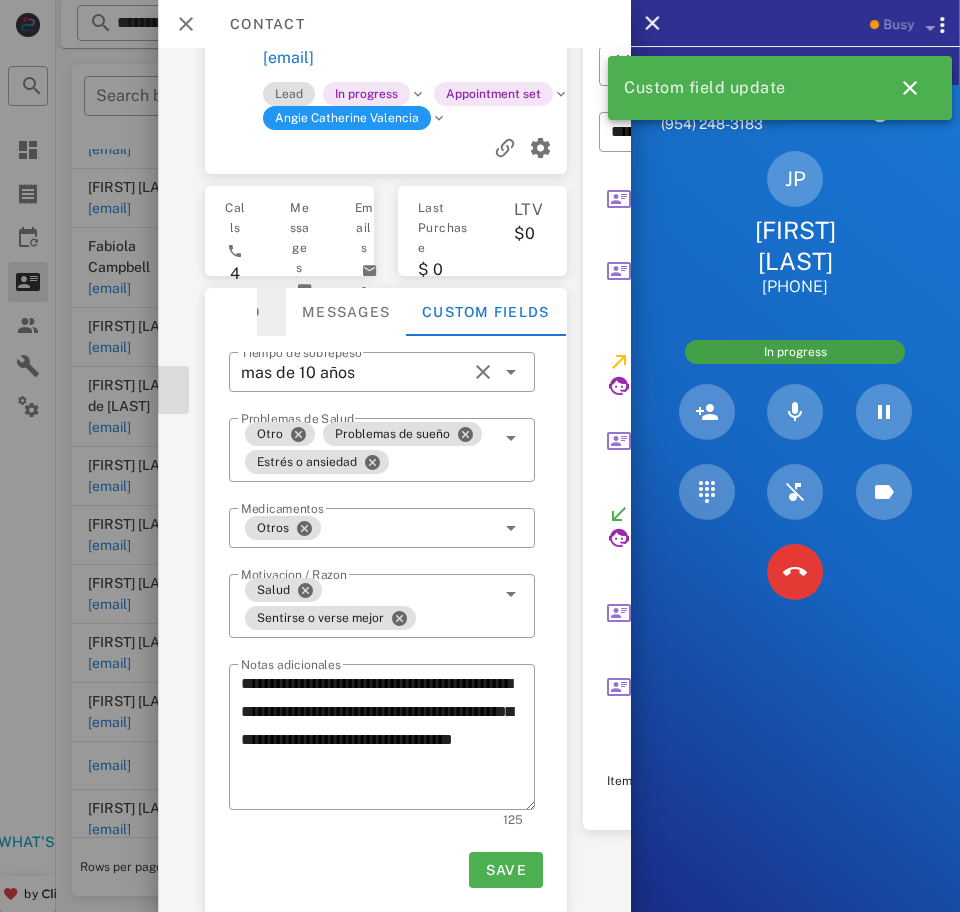 click on "Info" at bounding box center (241, 312) 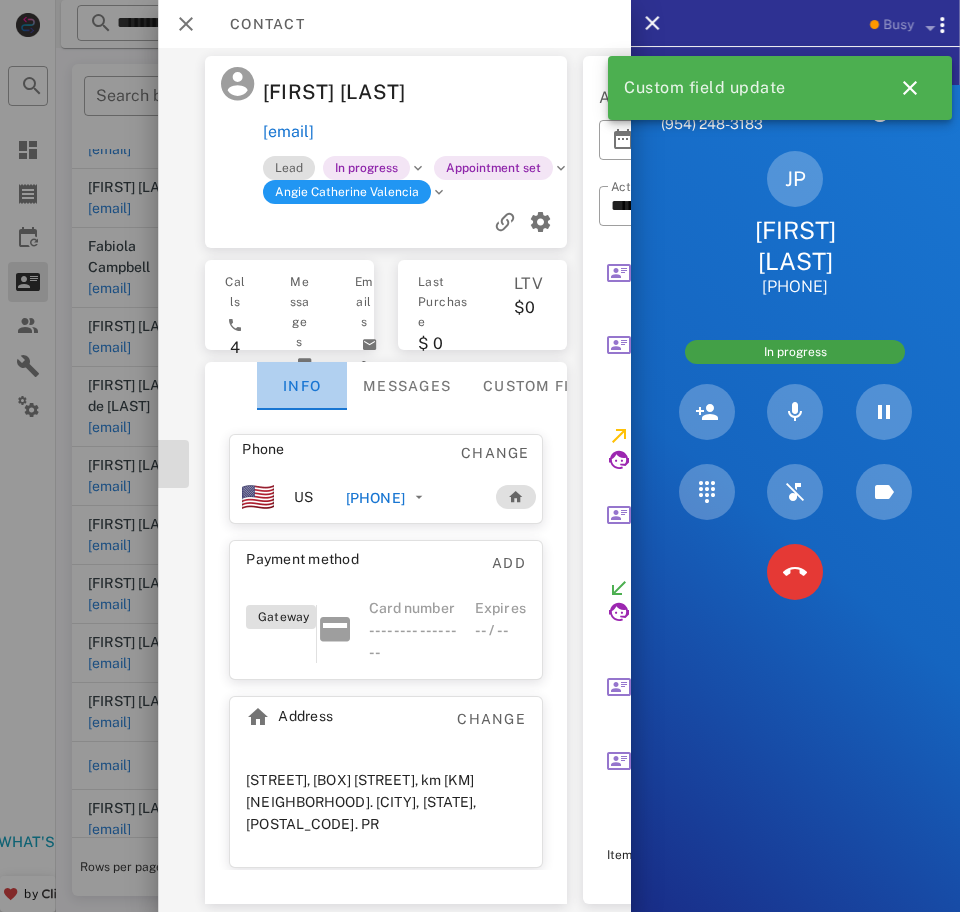 scroll, scrollTop: 0, scrollLeft: 215, axis: horizontal 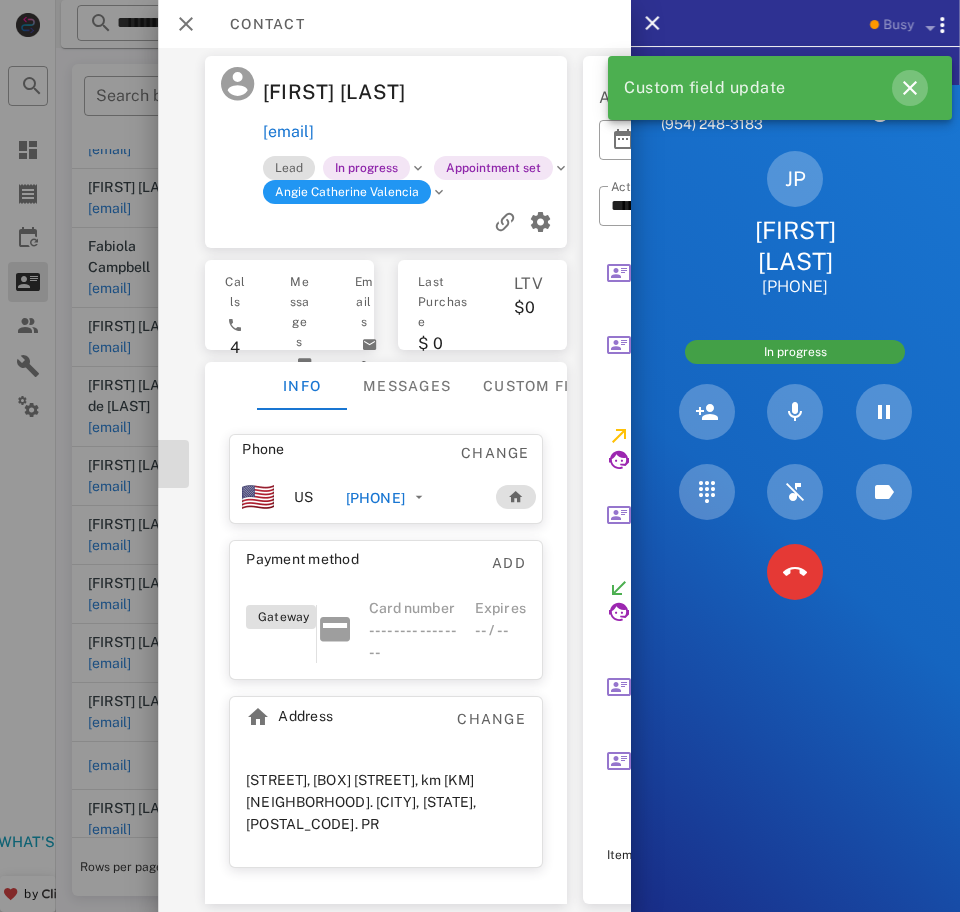 click at bounding box center [910, 88] 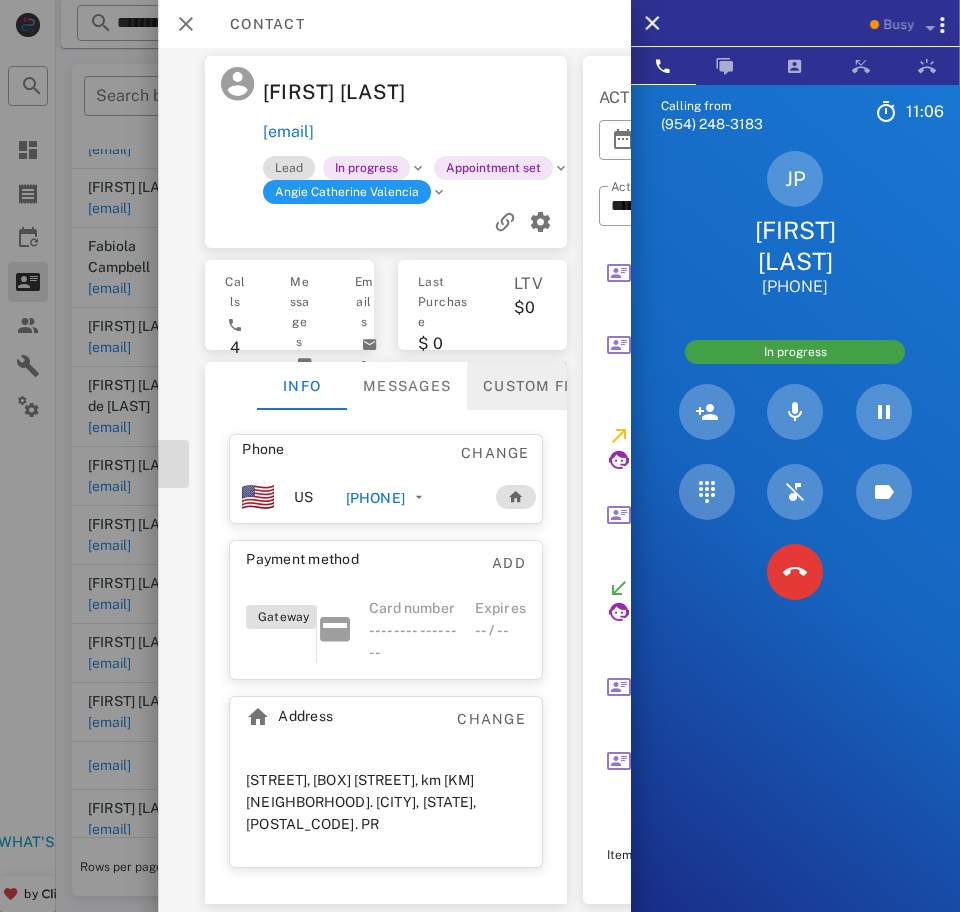 click on "Custom fields" at bounding box center (546, 386) 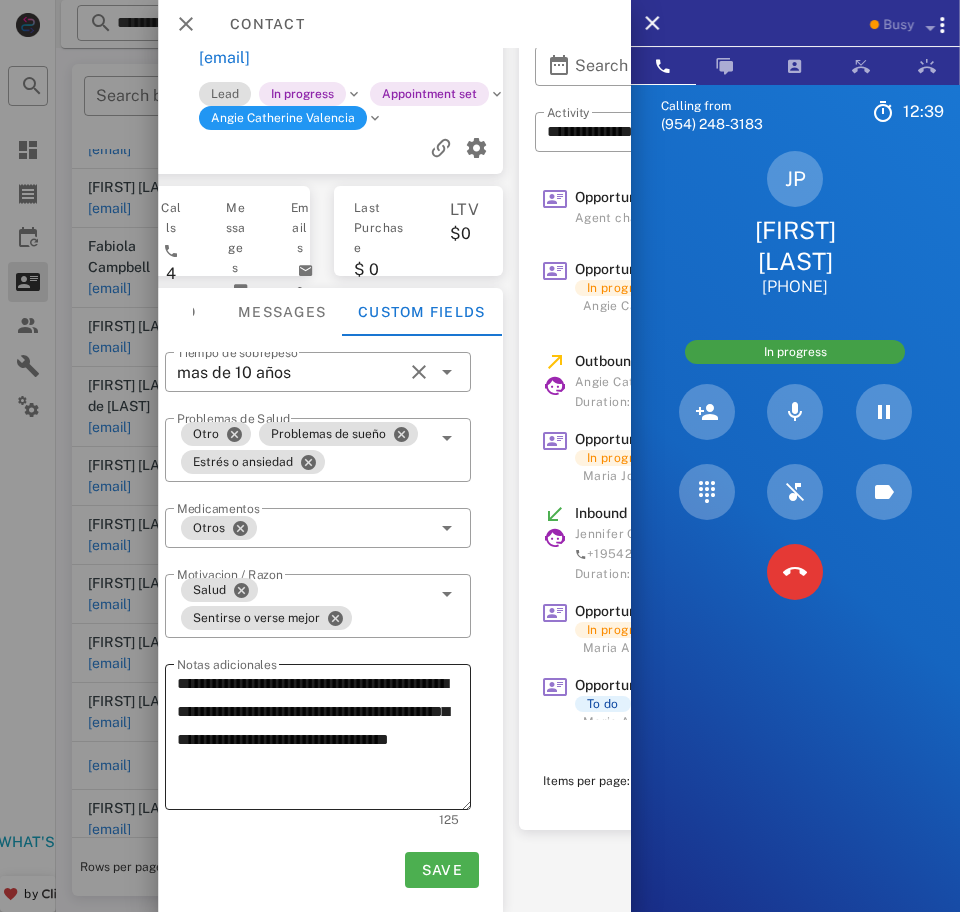 scroll, scrollTop: 93, scrollLeft: 134, axis: both 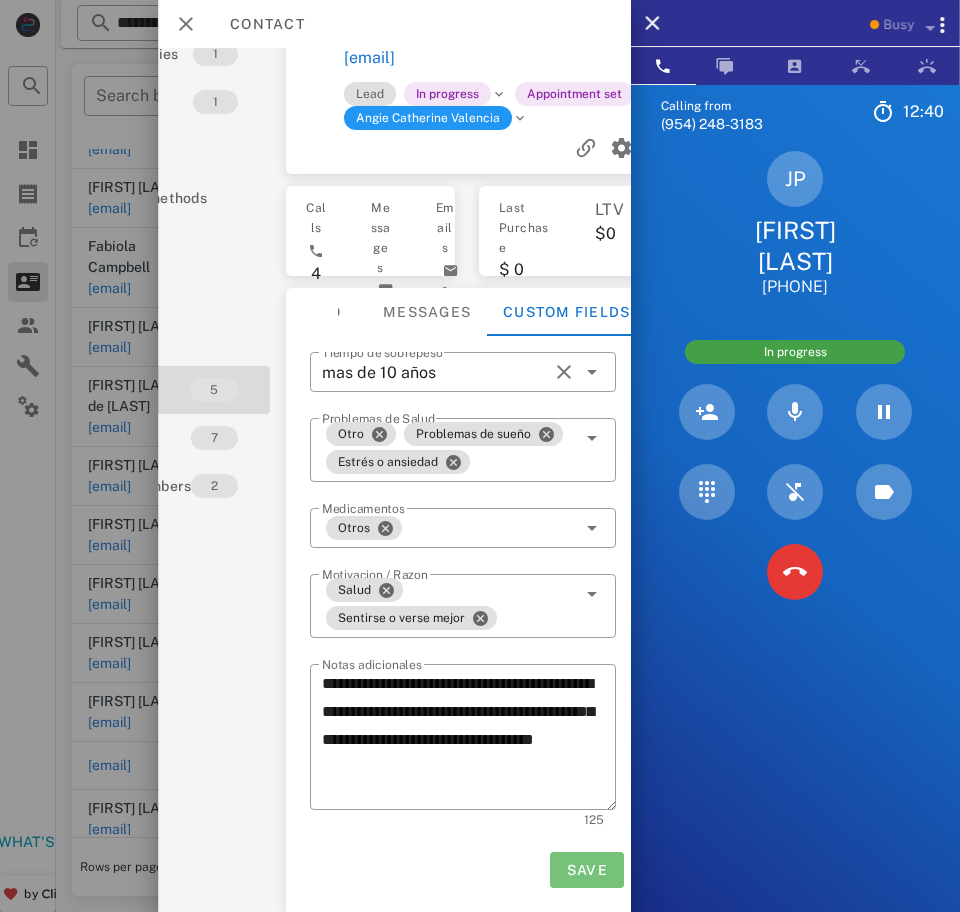 click on "Save" at bounding box center [586, 870] 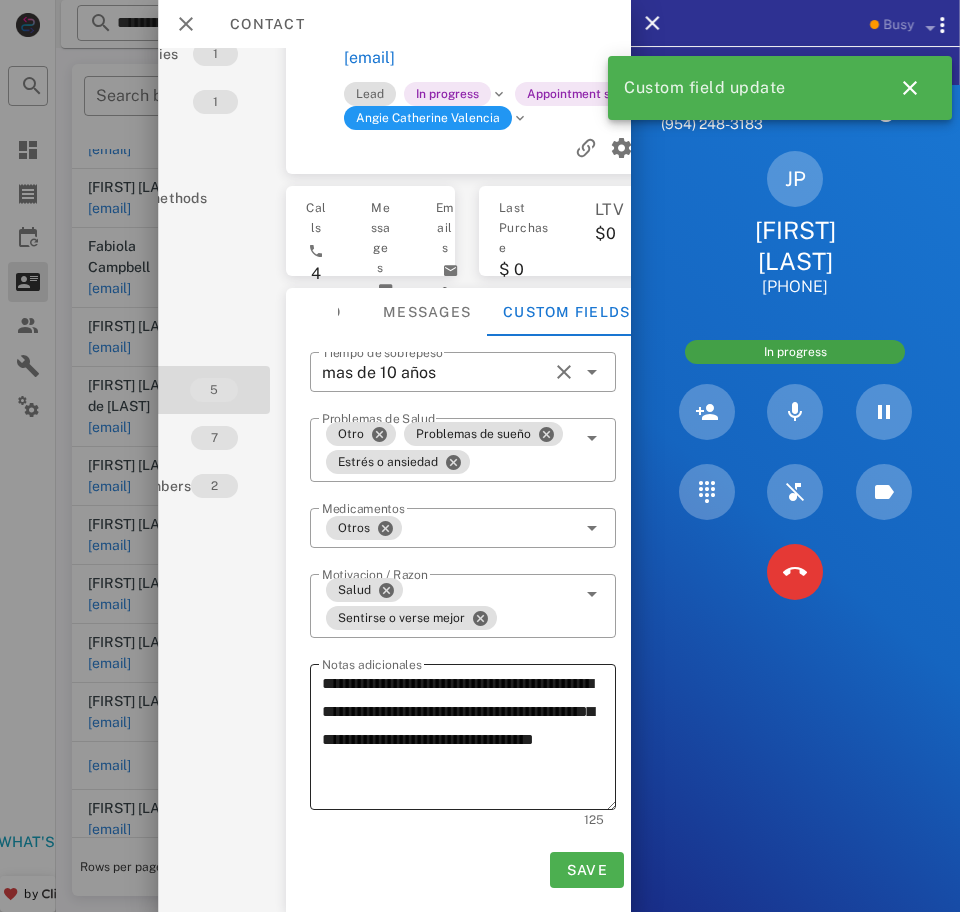 scroll, scrollTop: 93, scrollLeft: 206, axis: both 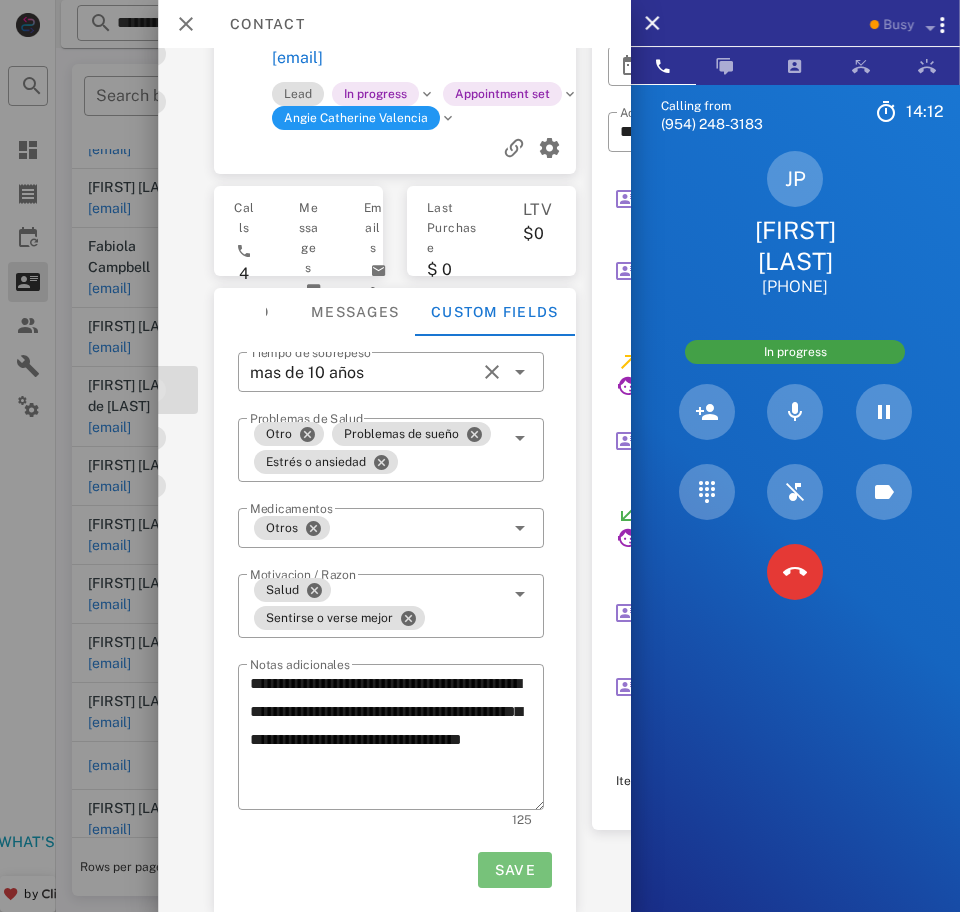 click on "Save" at bounding box center [514, 870] 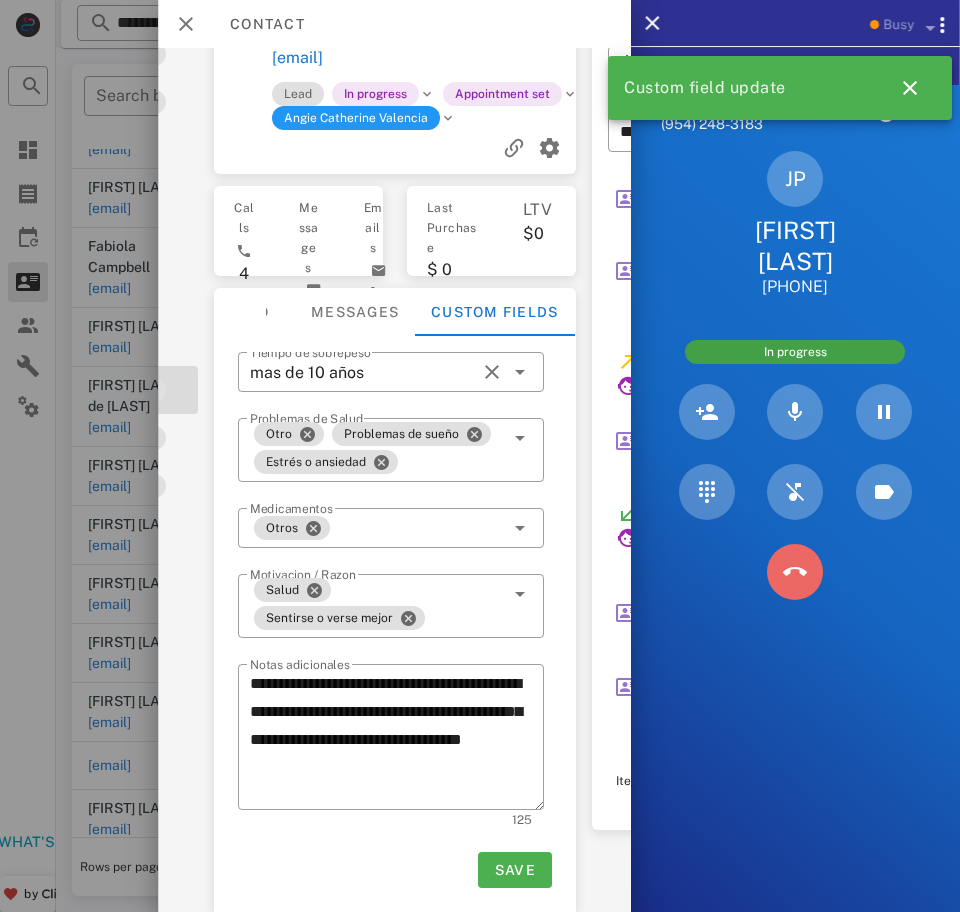 click at bounding box center [795, 572] 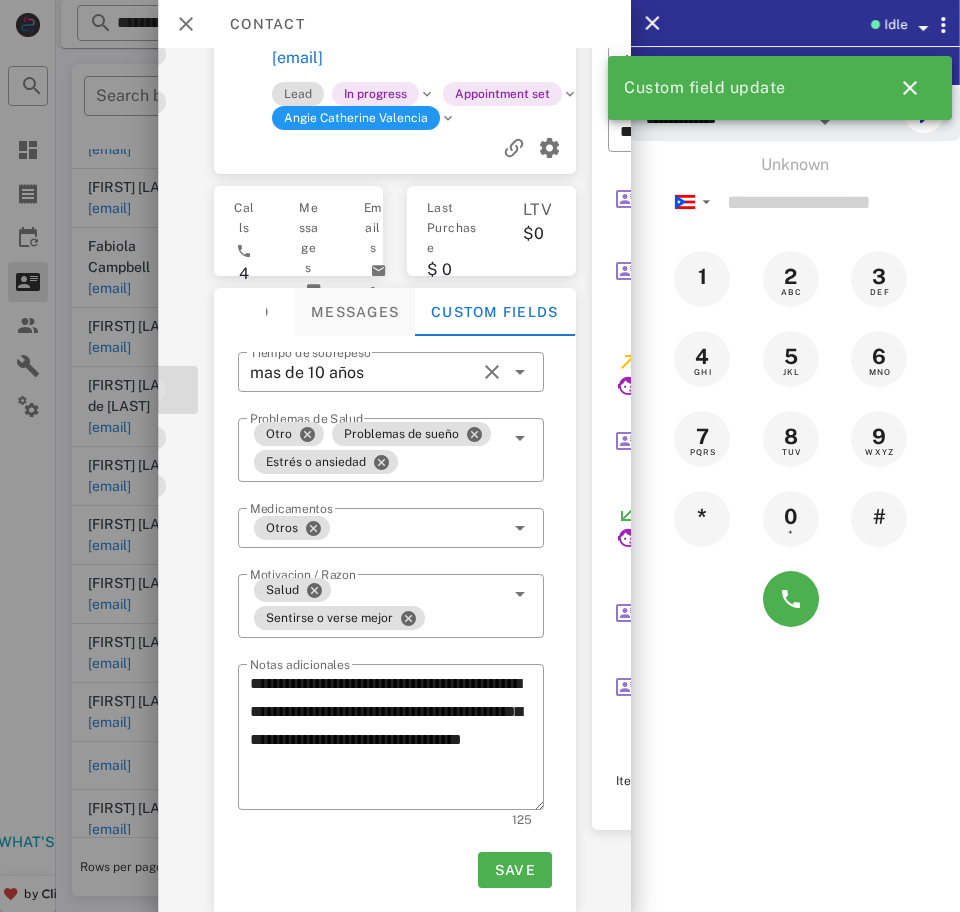scroll, scrollTop: 93, scrollLeft: 0, axis: vertical 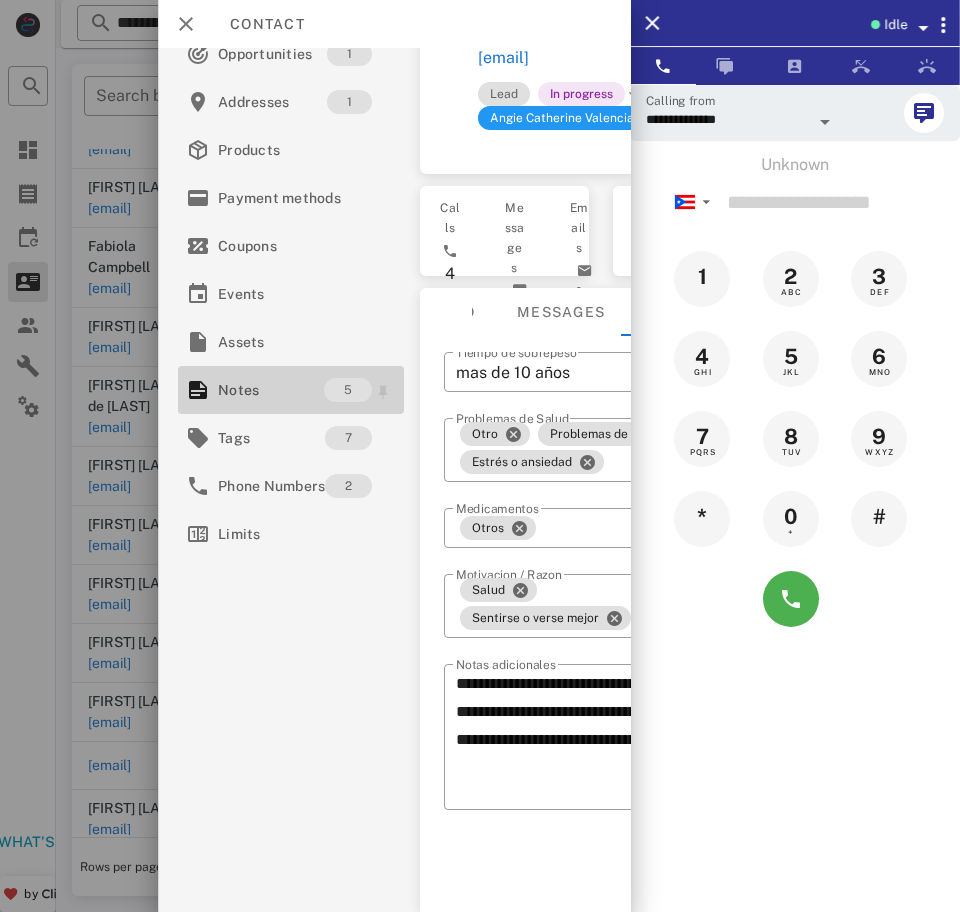 click on "Notes" at bounding box center [271, 390] 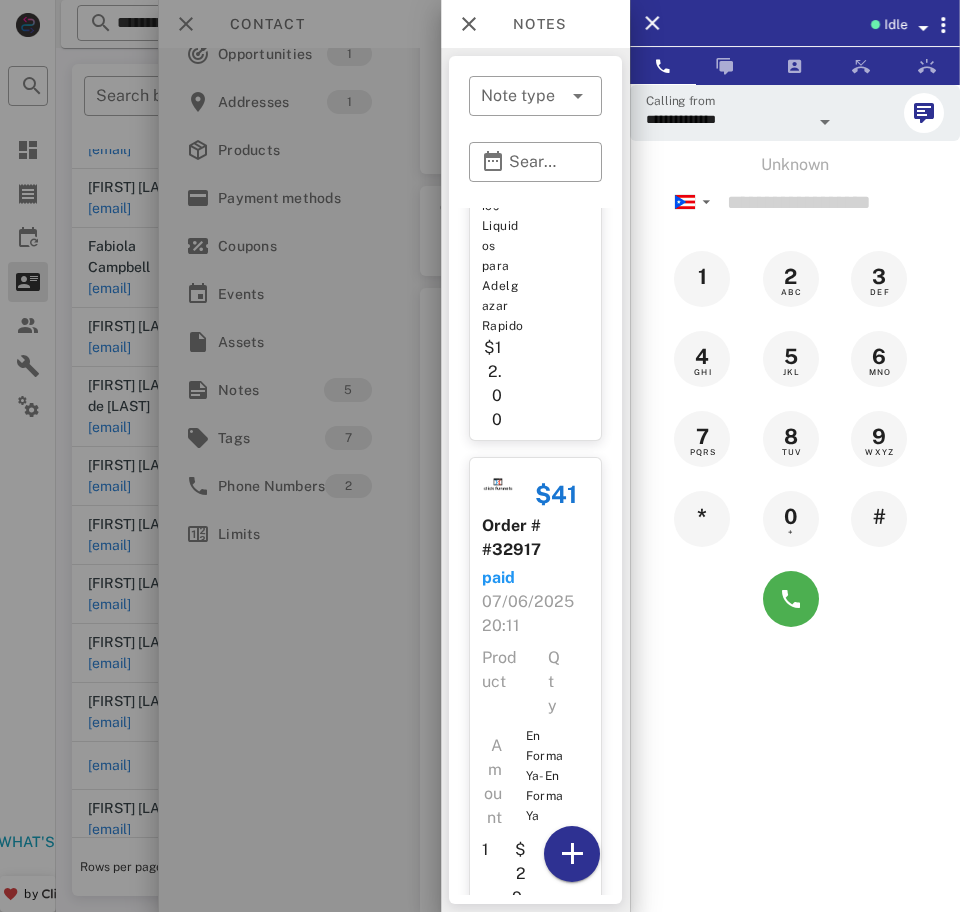 scroll, scrollTop: 845, scrollLeft: 0, axis: vertical 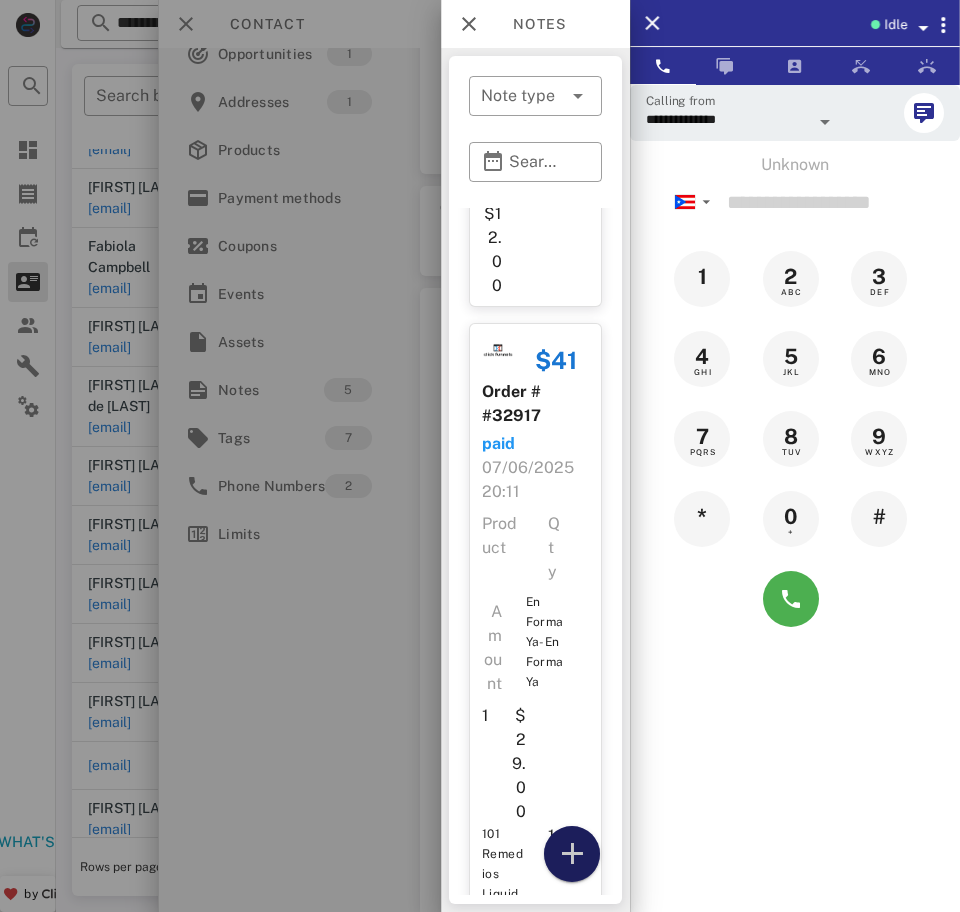 click at bounding box center [572, 854] 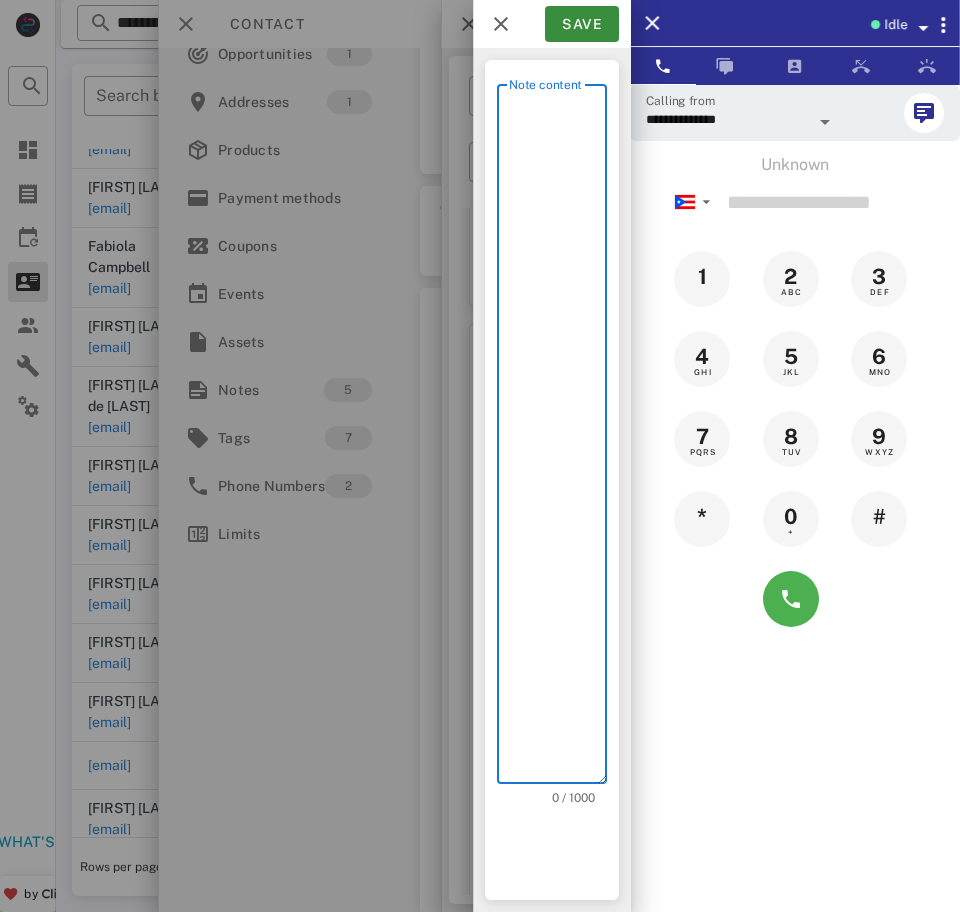 click on "Note content" at bounding box center [558, 439] 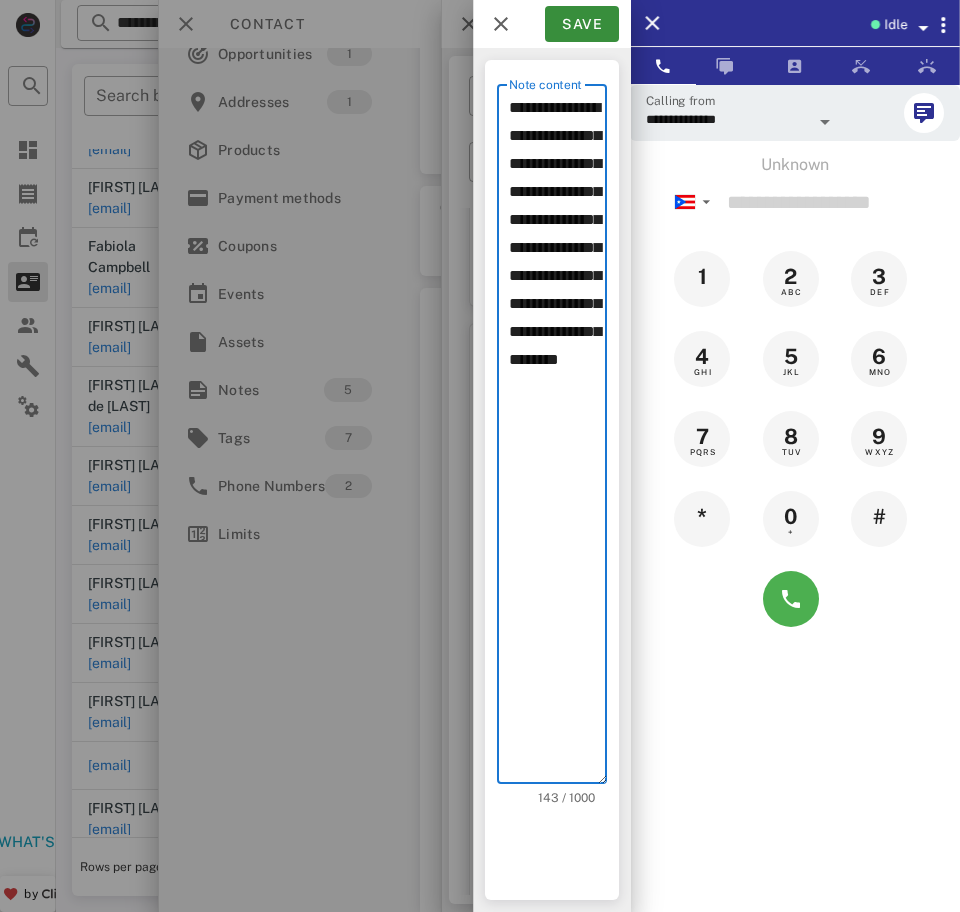 drag, startPoint x: 586, startPoint y: 532, endPoint x: 553, endPoint y: 514, distance: 37.589893 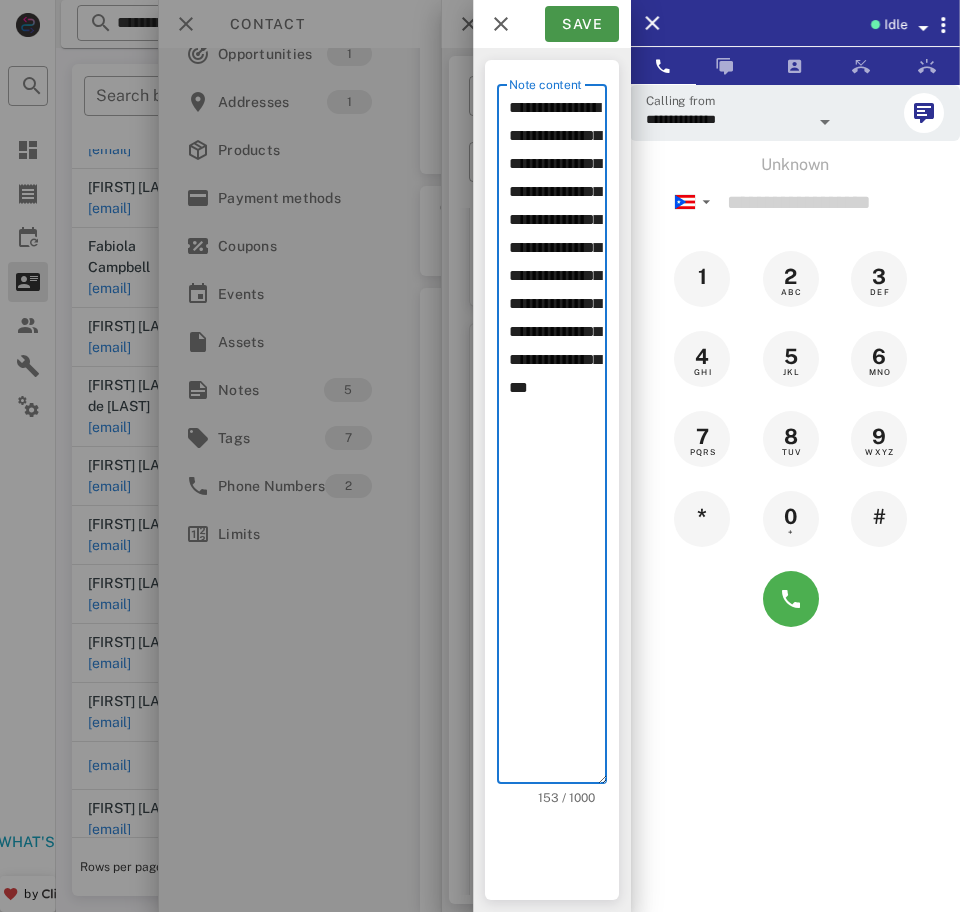 type on "**********" 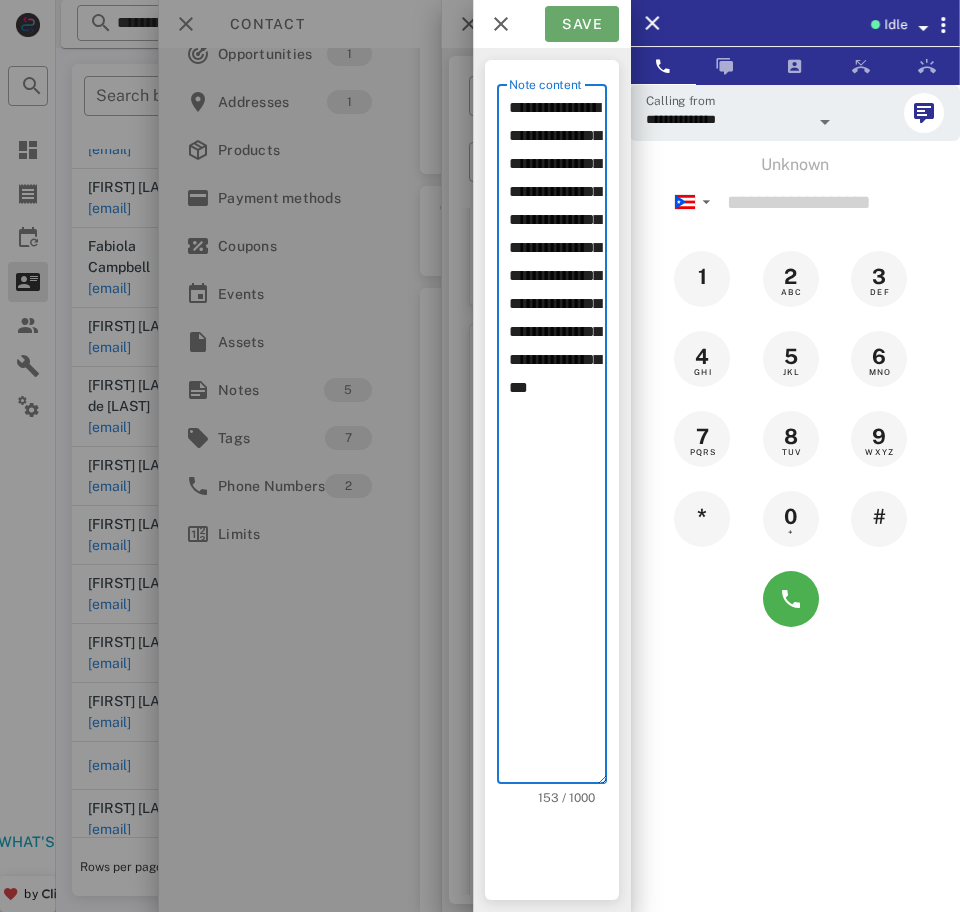 click on "Save" at bounding box center (582, 24) 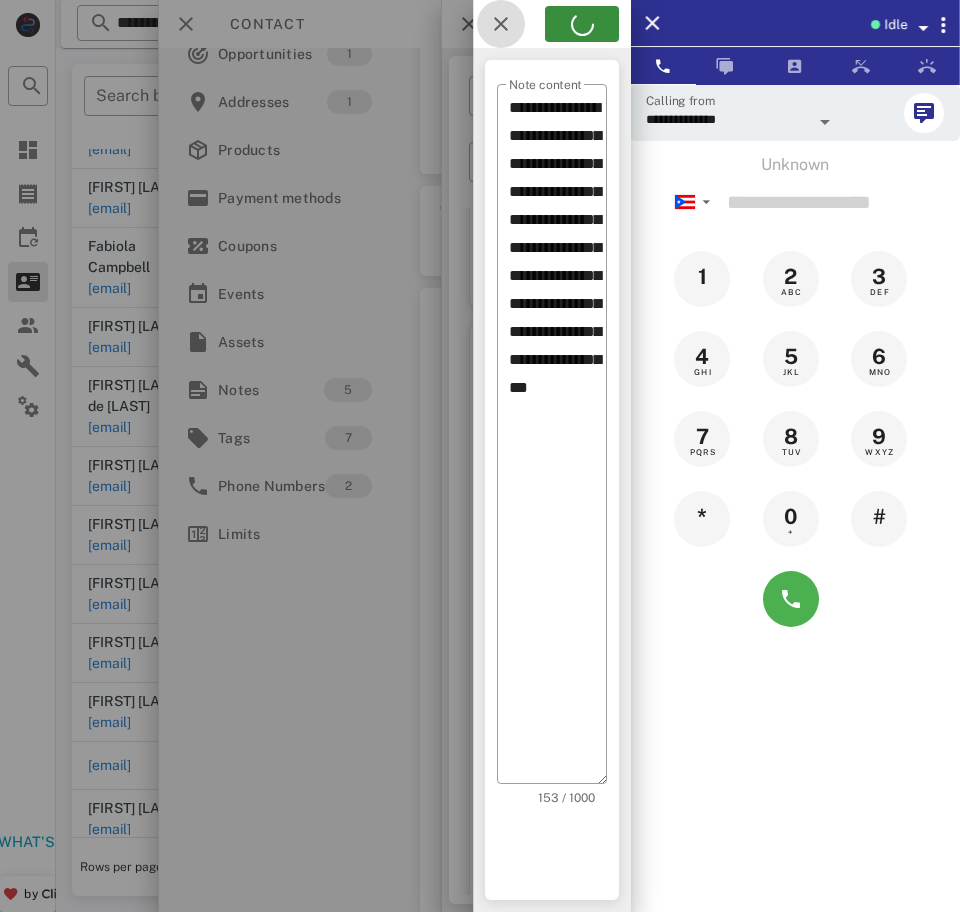 click at bounding box center [501, 24] 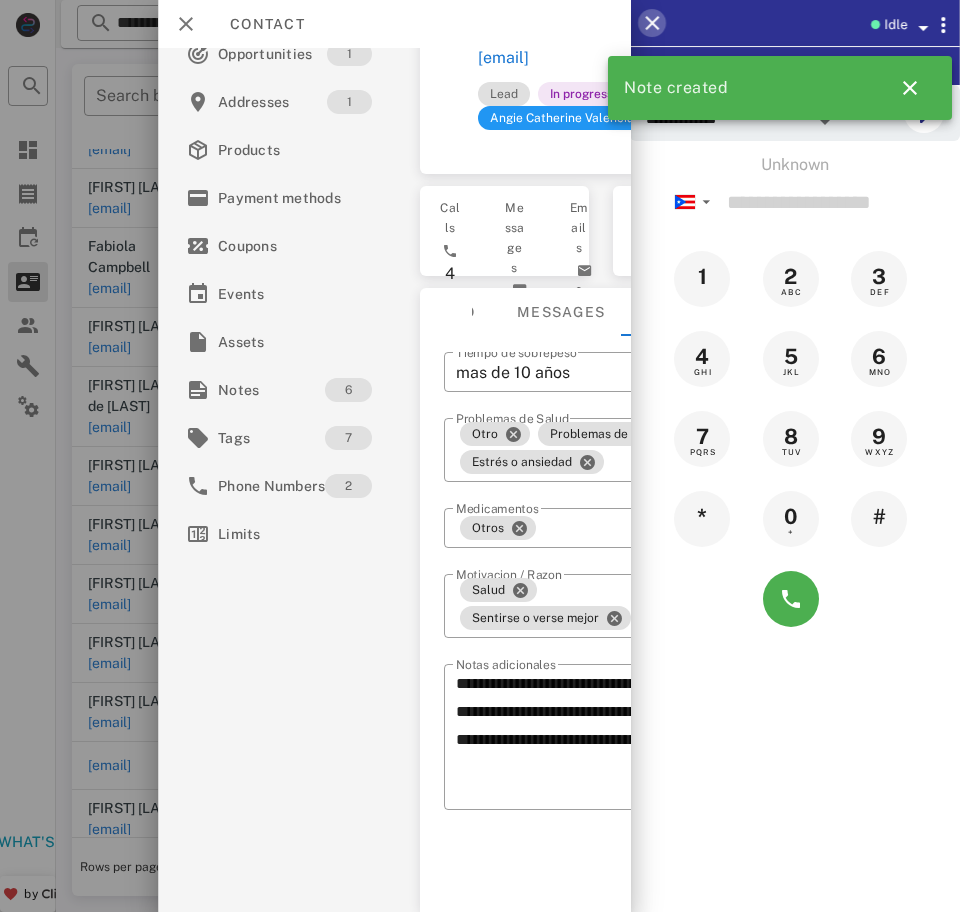 click at bounding box center (652, 23) 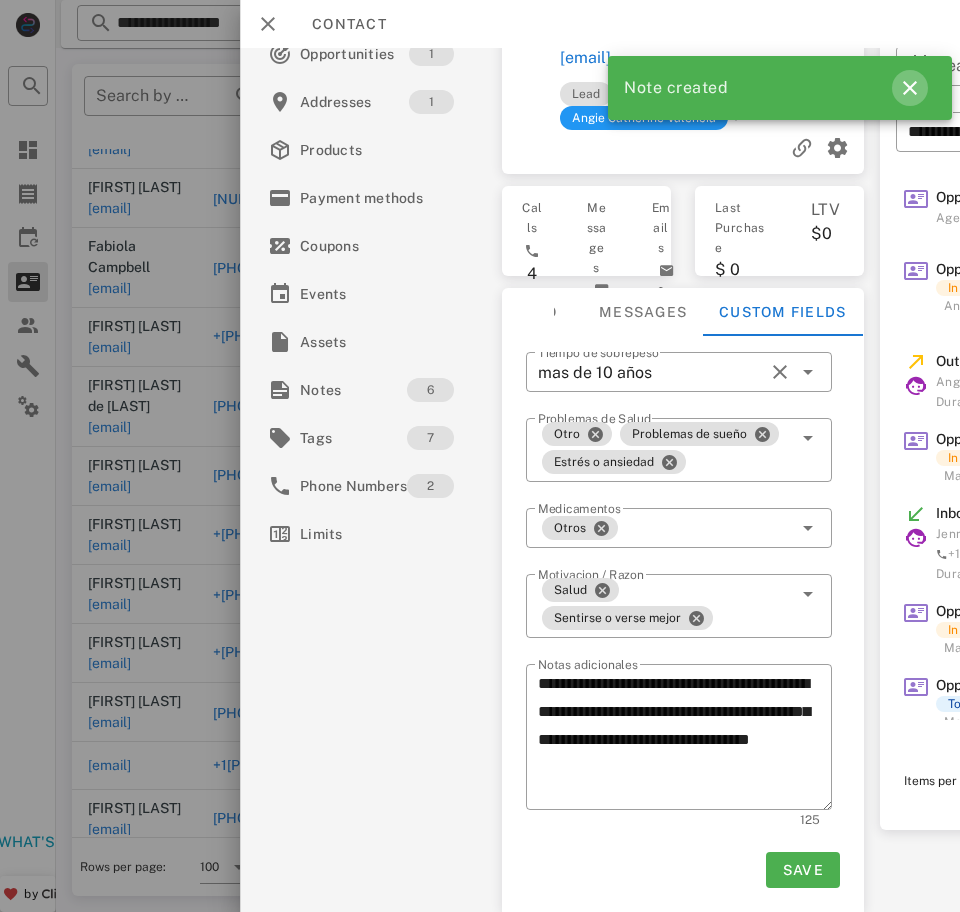 click at bounding box center (910, 88) 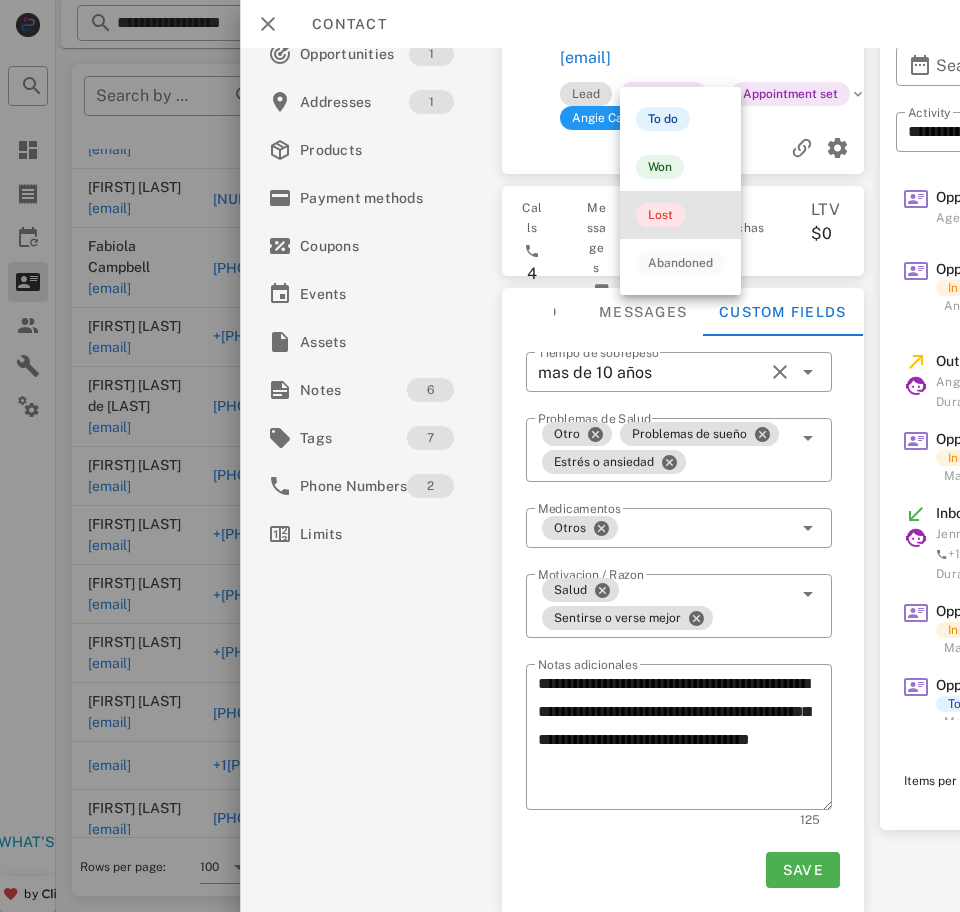 click on "Lost" at bounding box center [660, 215] 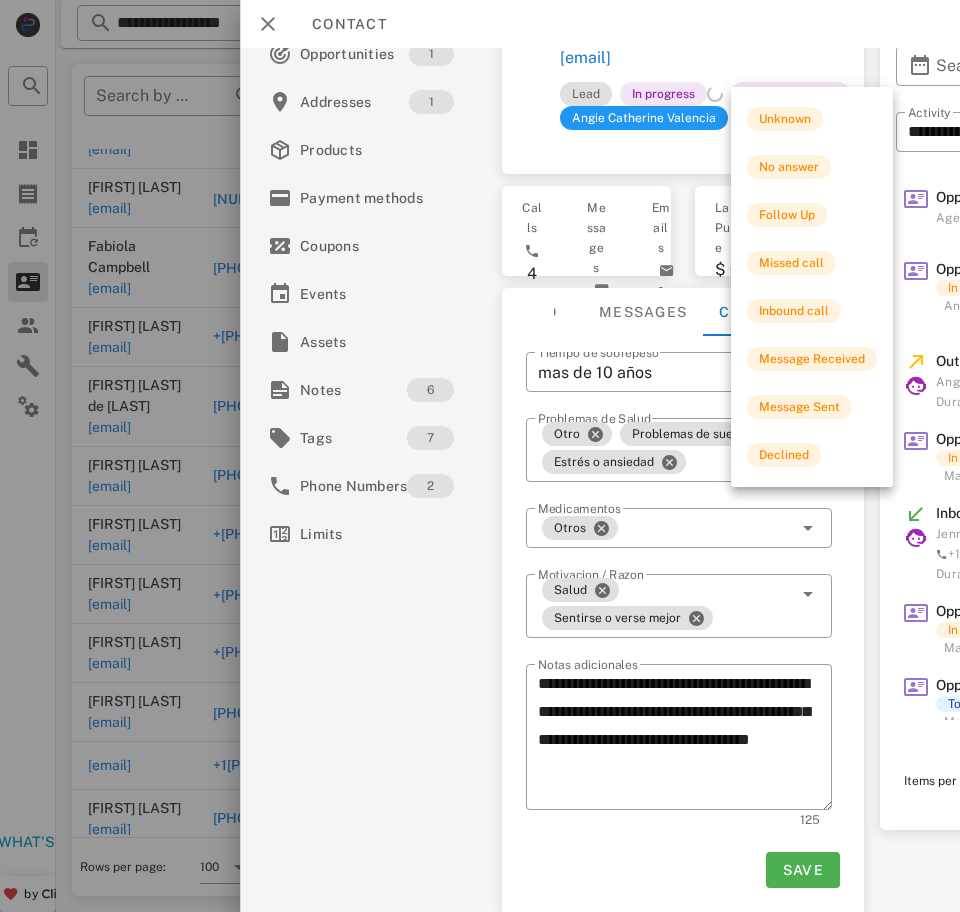 scroll, scrollTop: 69, scrollLeft: 0, axis: vertical 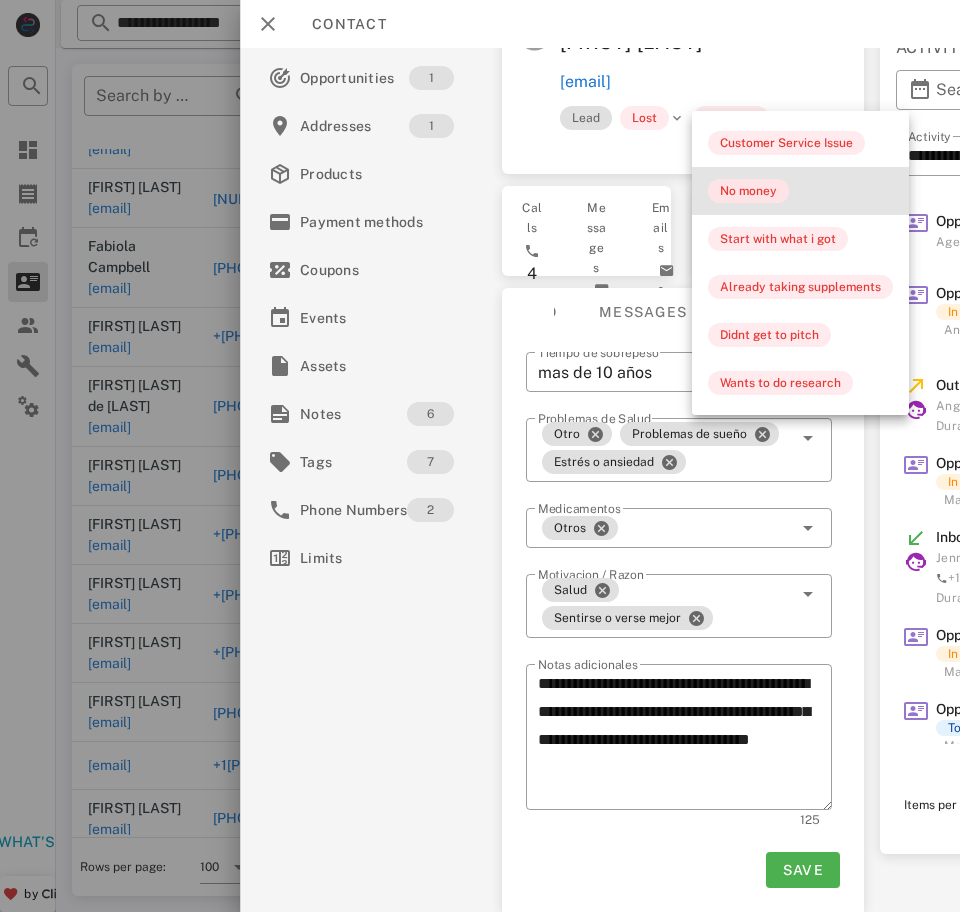 click on "No money" at bounding box center [748, 191] 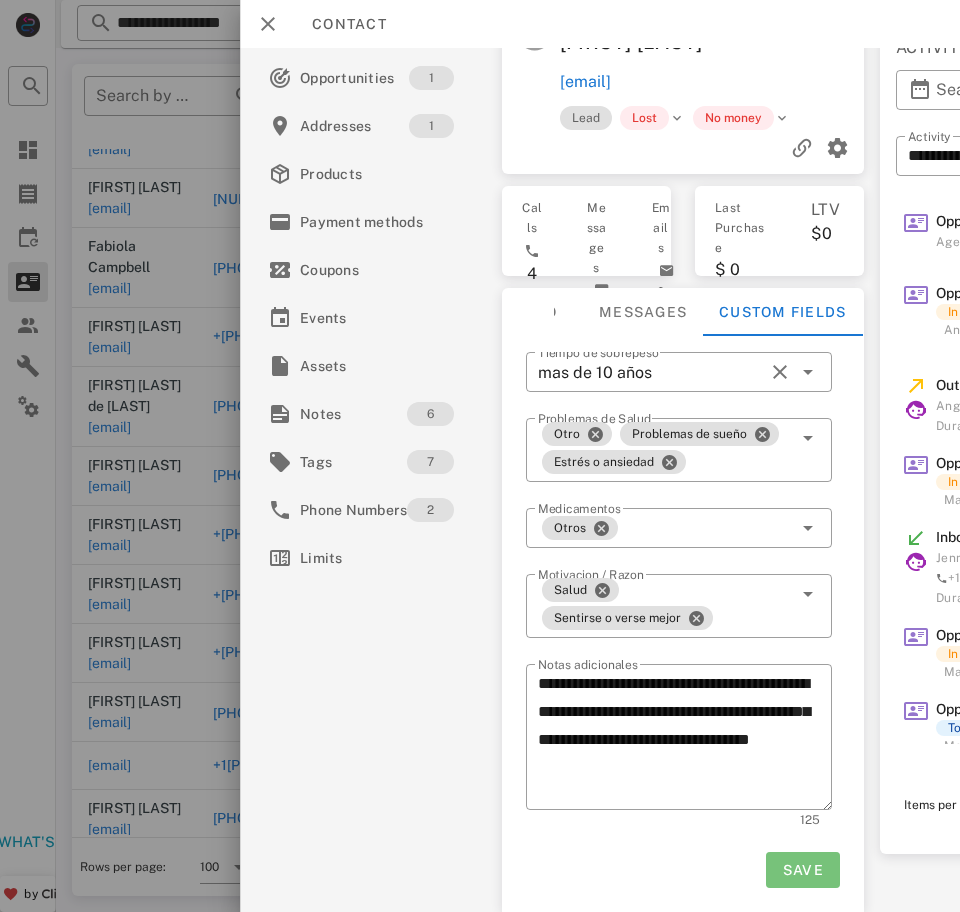 click on "Save" at bounding box center [803, 870] 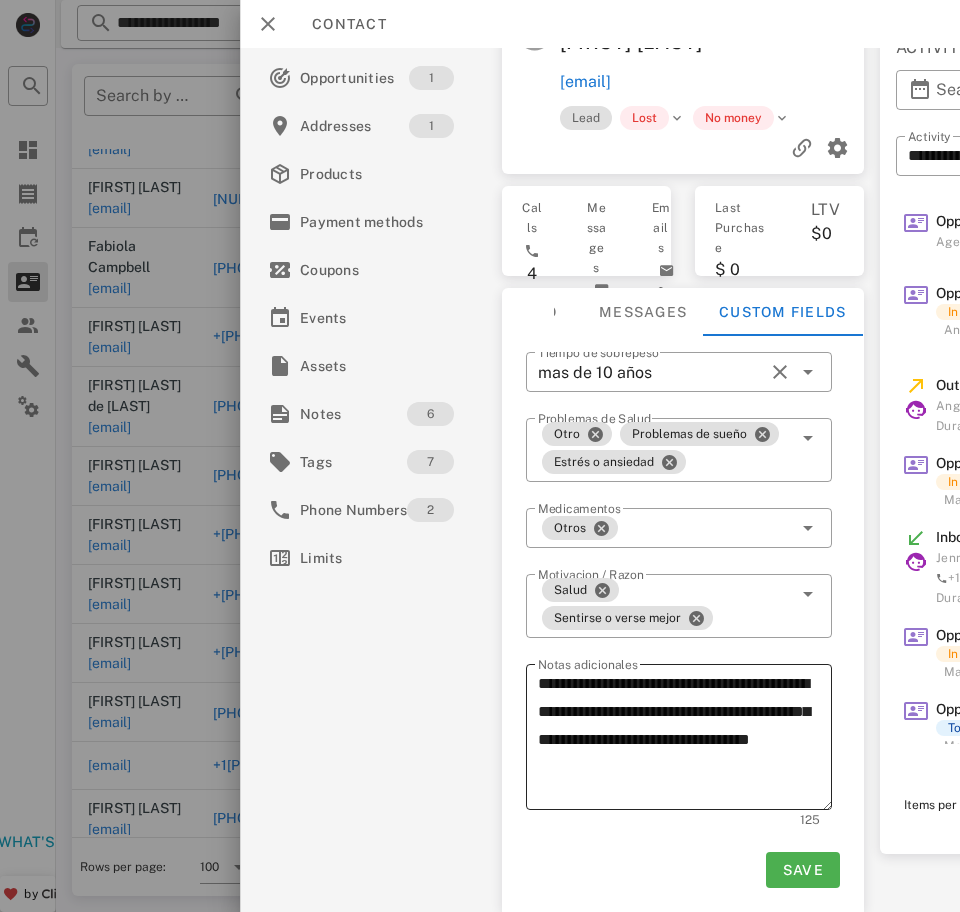 scroll, scrollTop: 0, scrollLeft: 0, axis: both 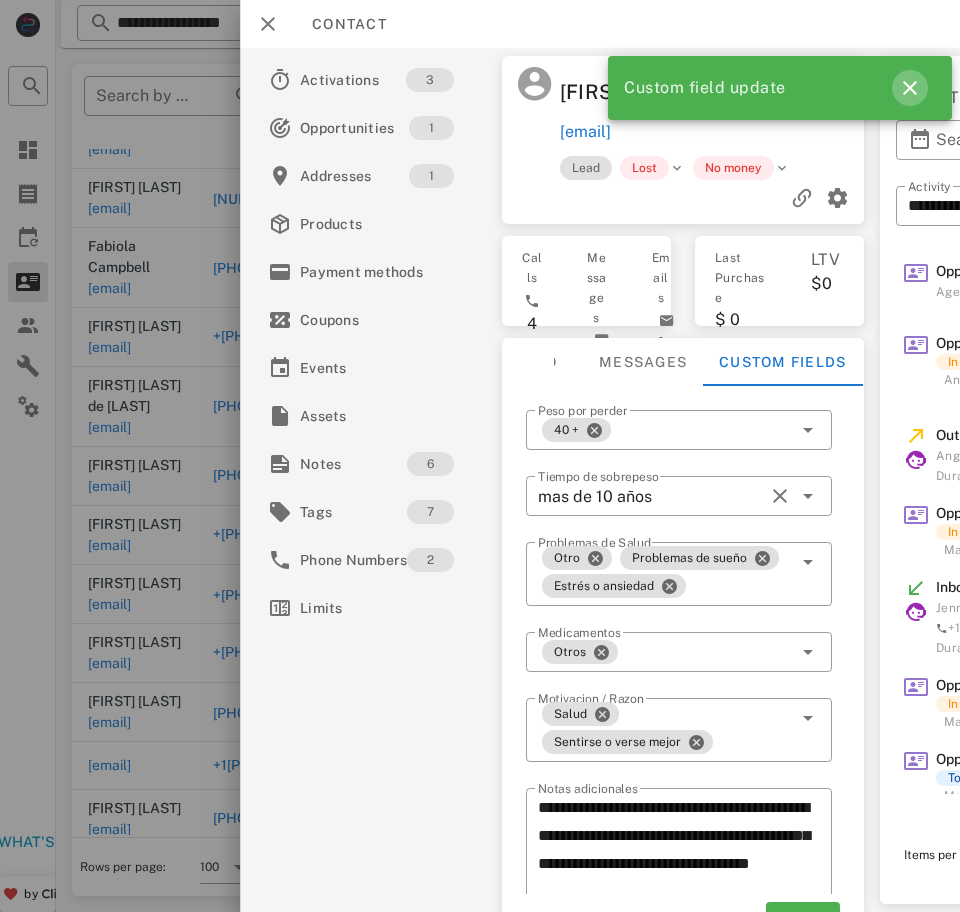 click at bounding box center (910, 88) 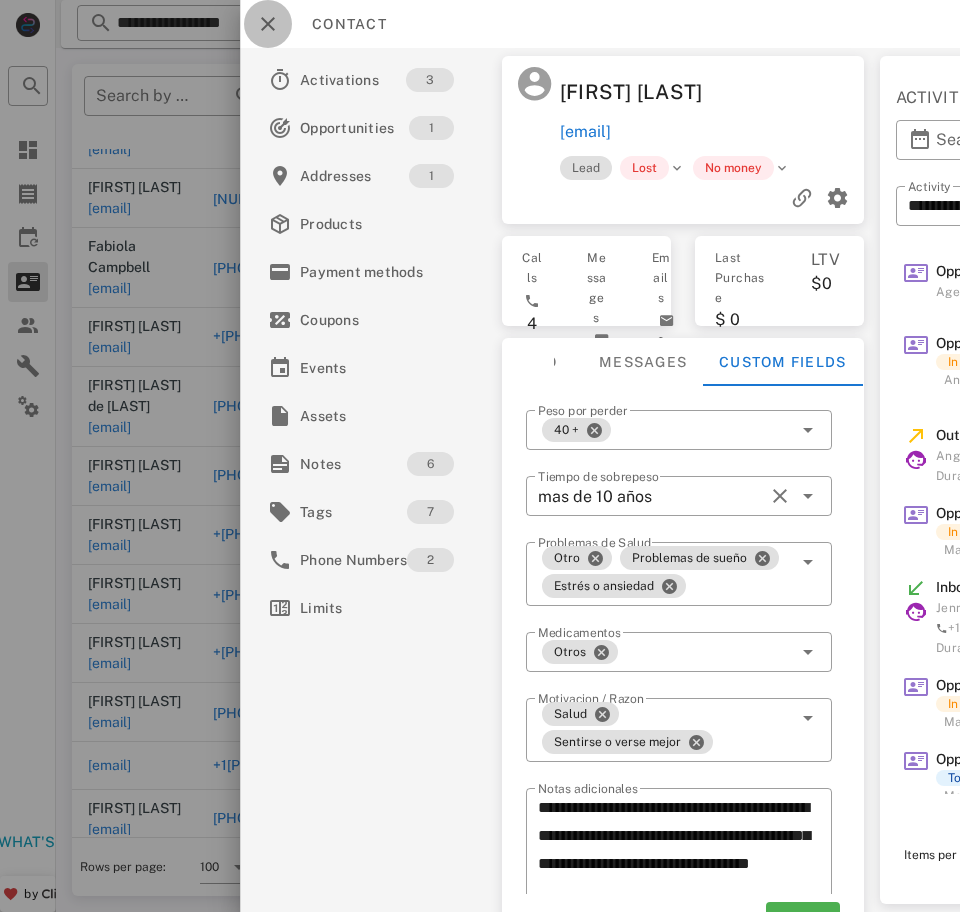 click at bounding box center [268, 24] 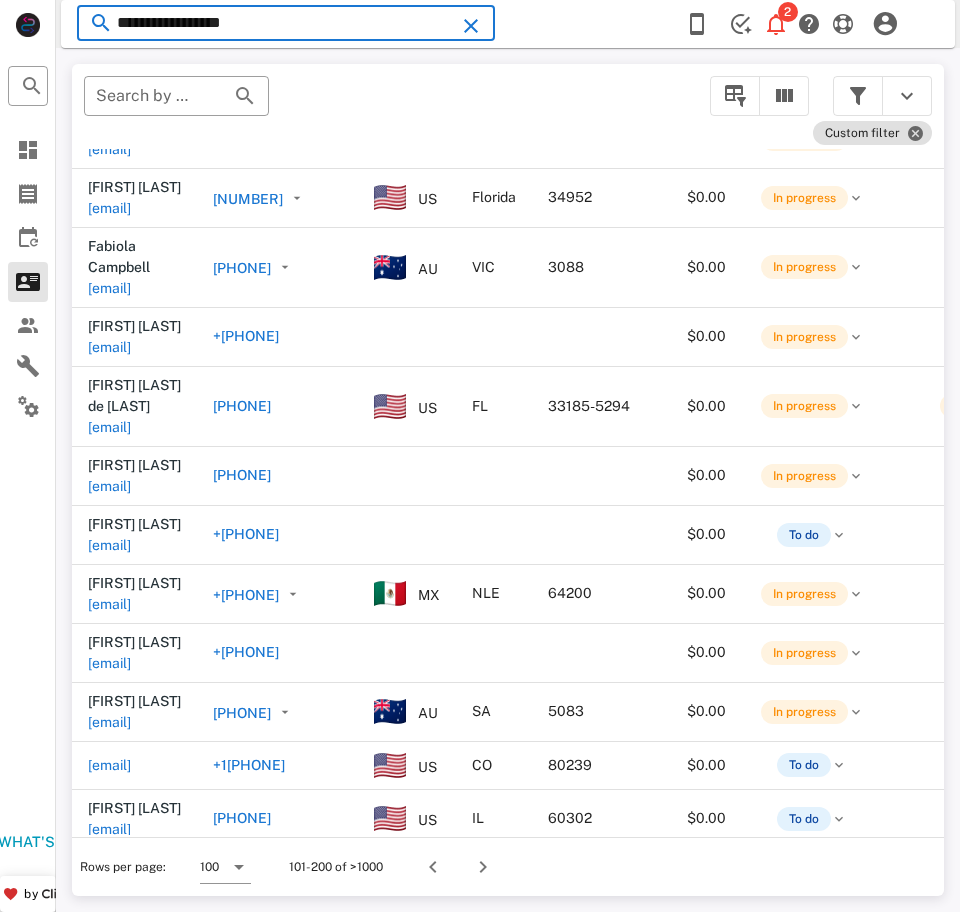 click on "**********" at bounding box center (286, 23) 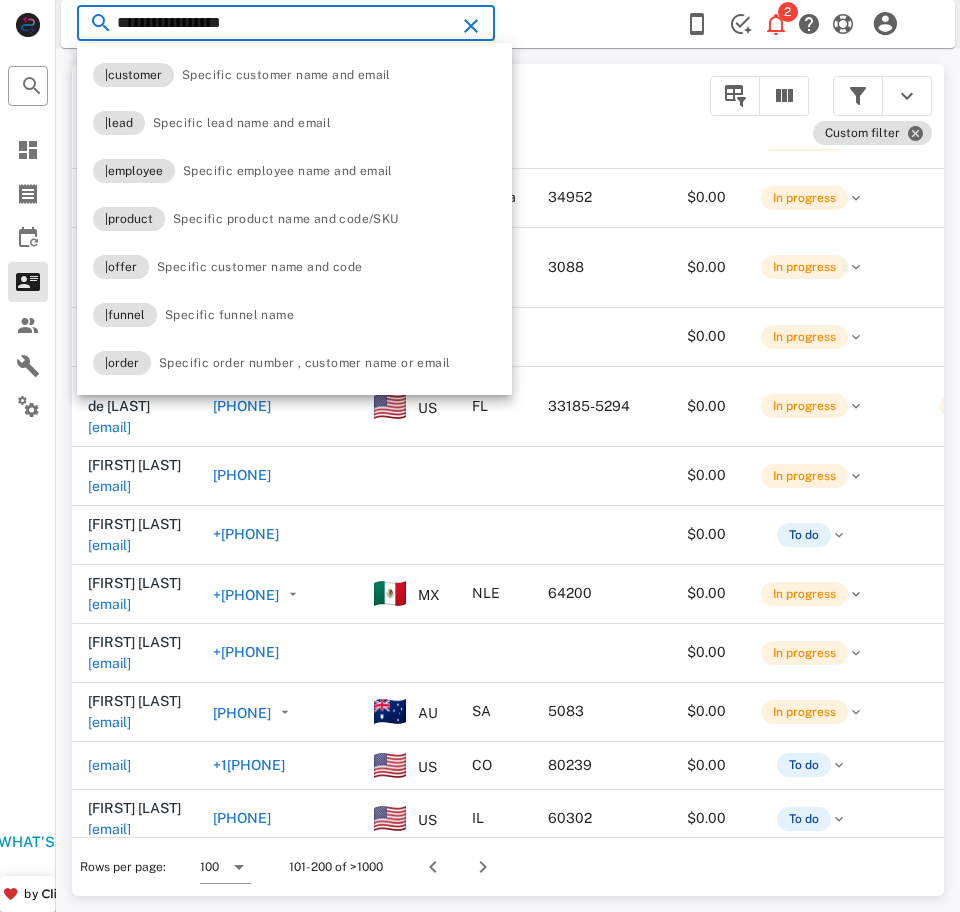 paste on "*****" 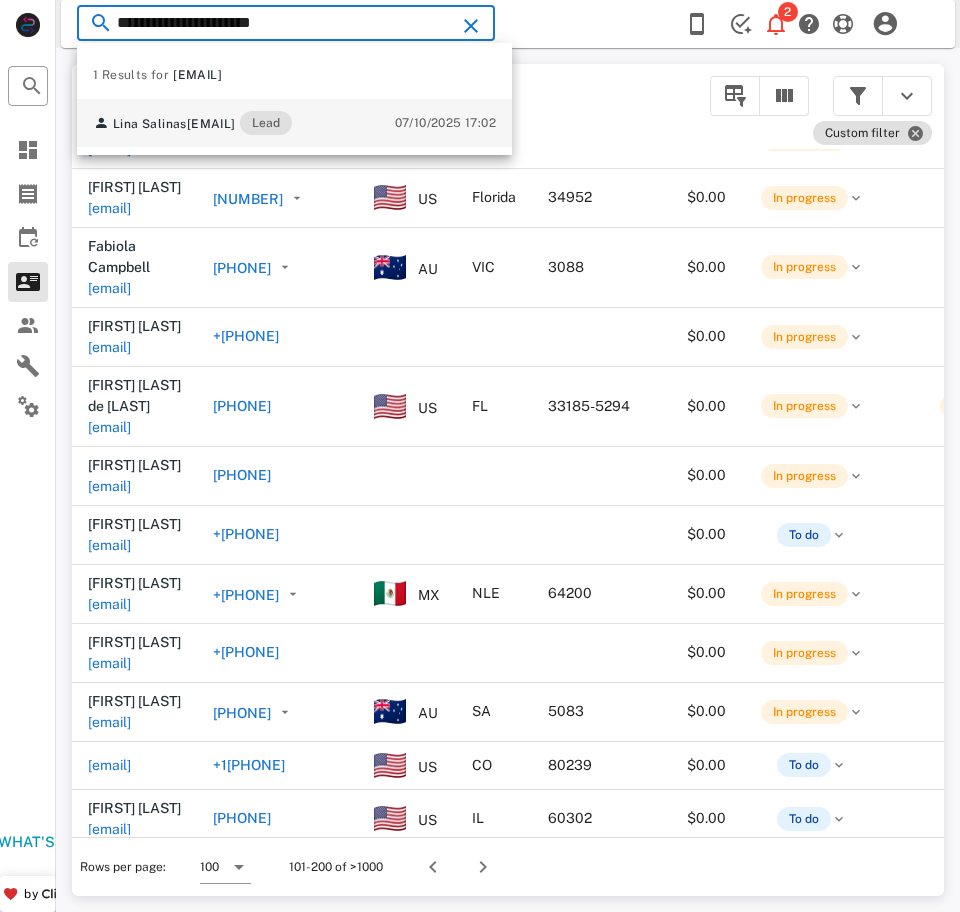 type on "**********" 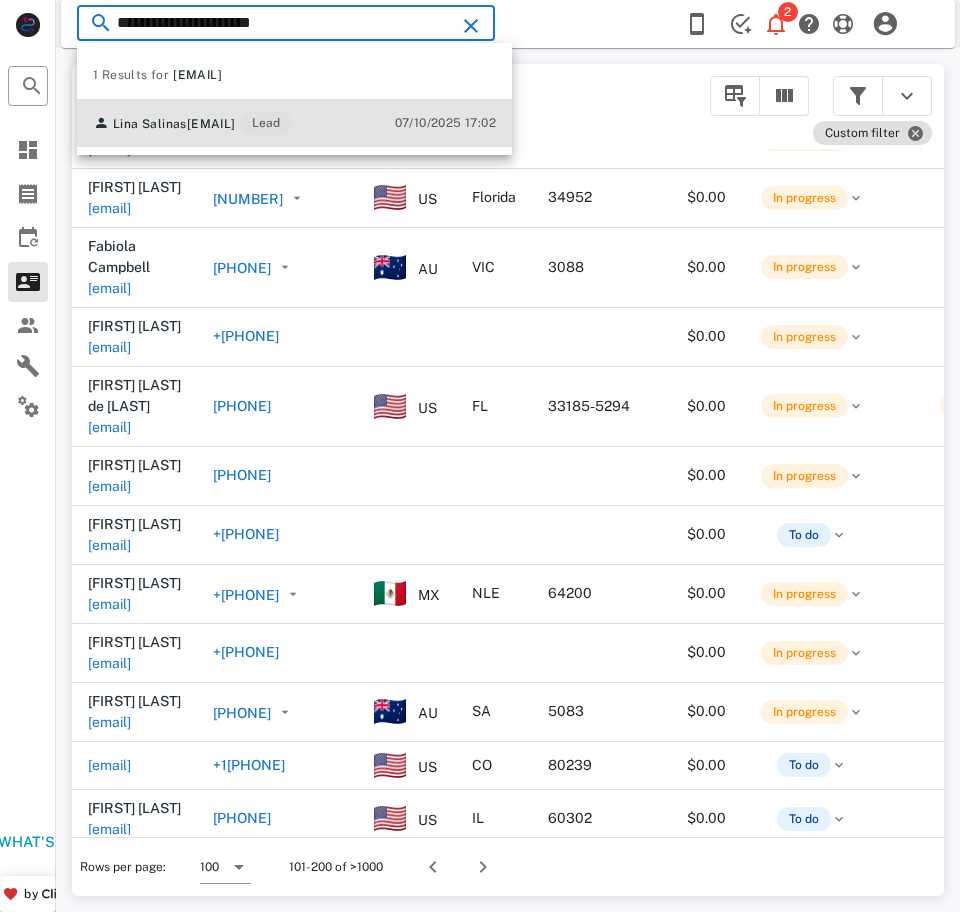 click on "[FIRST] [LAST]   [EMAIL]   Lead" at bounding box center (192, 123) 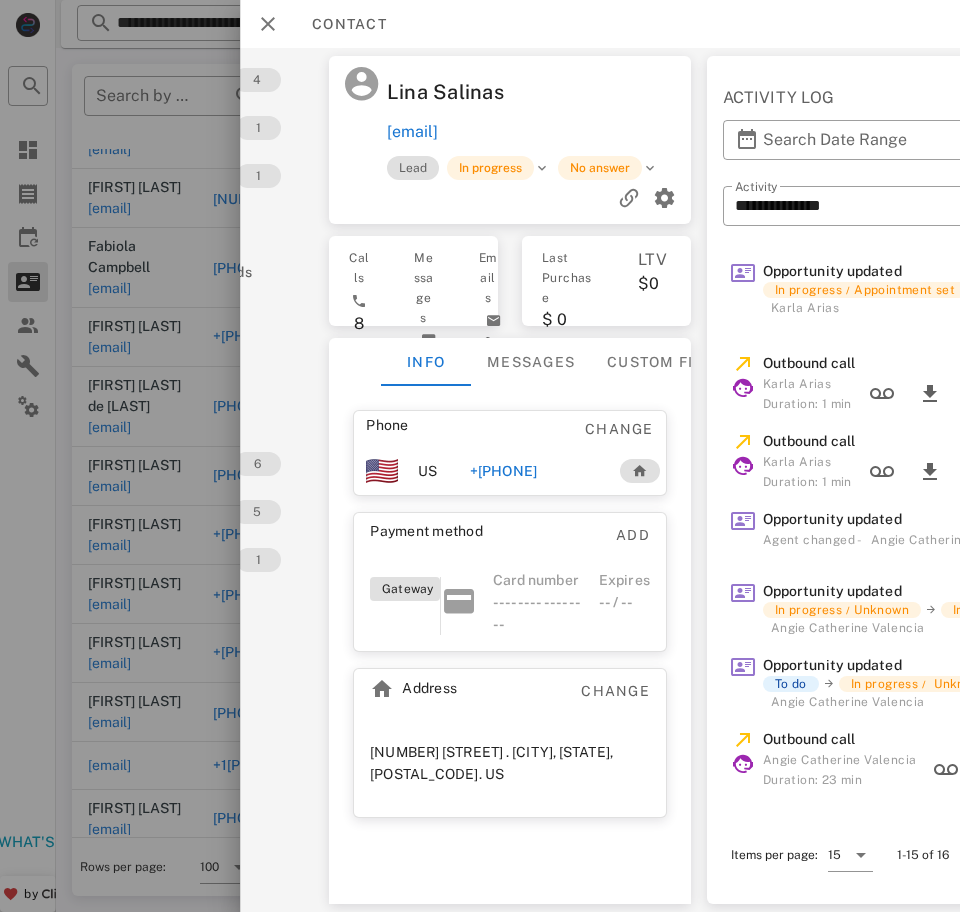 scroll, scrollTop: 0, scrollLeft: 0, axis: both 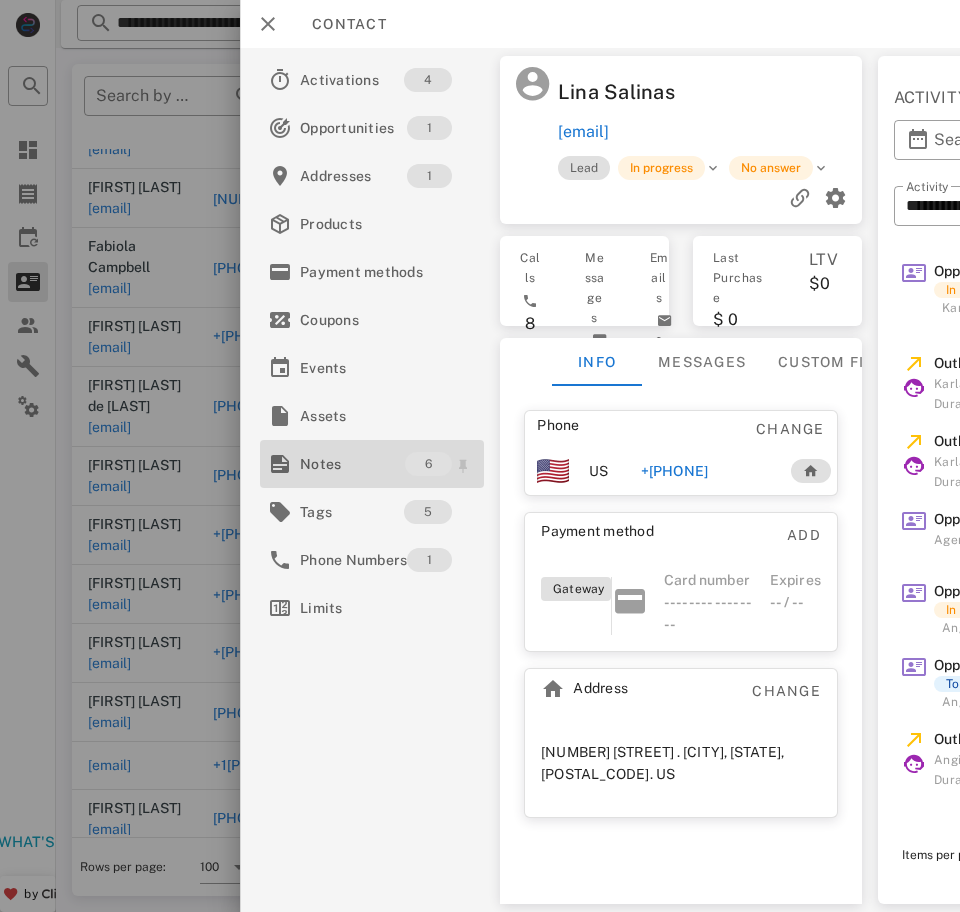 click on "Notes" at bounding box center (352, 464) 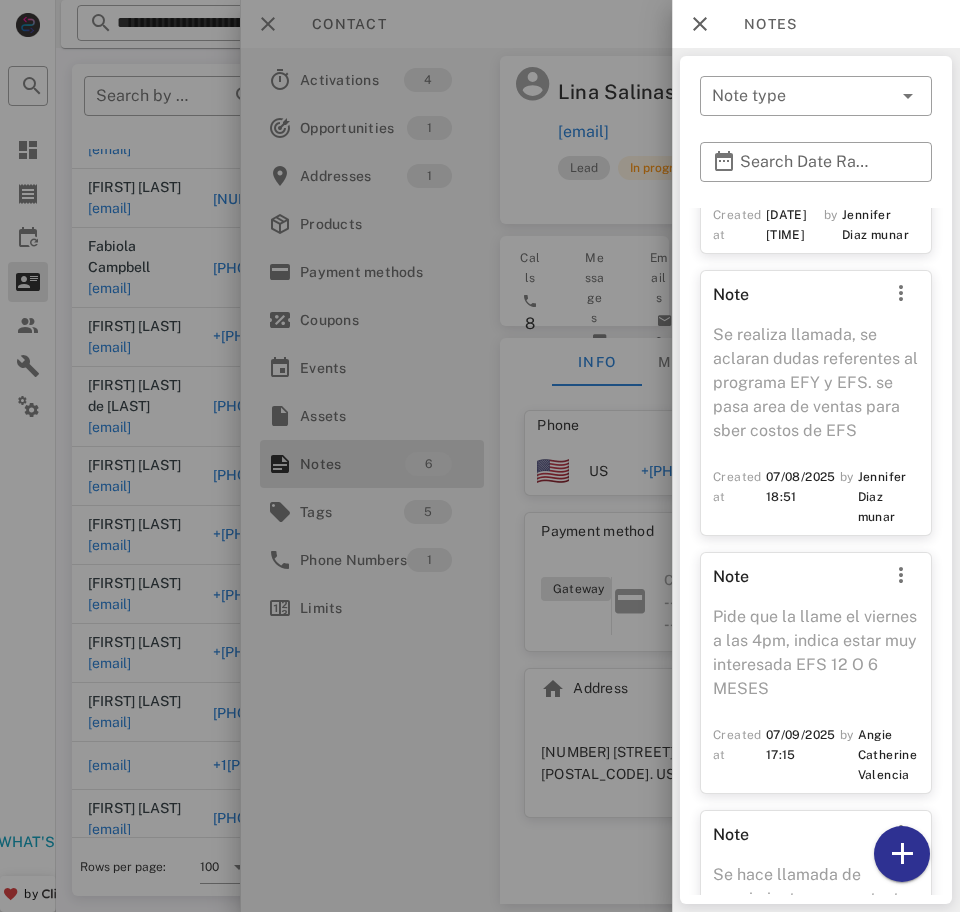 scroll, scrollTop: 1211, scrollLeft: 0, axis: vertical 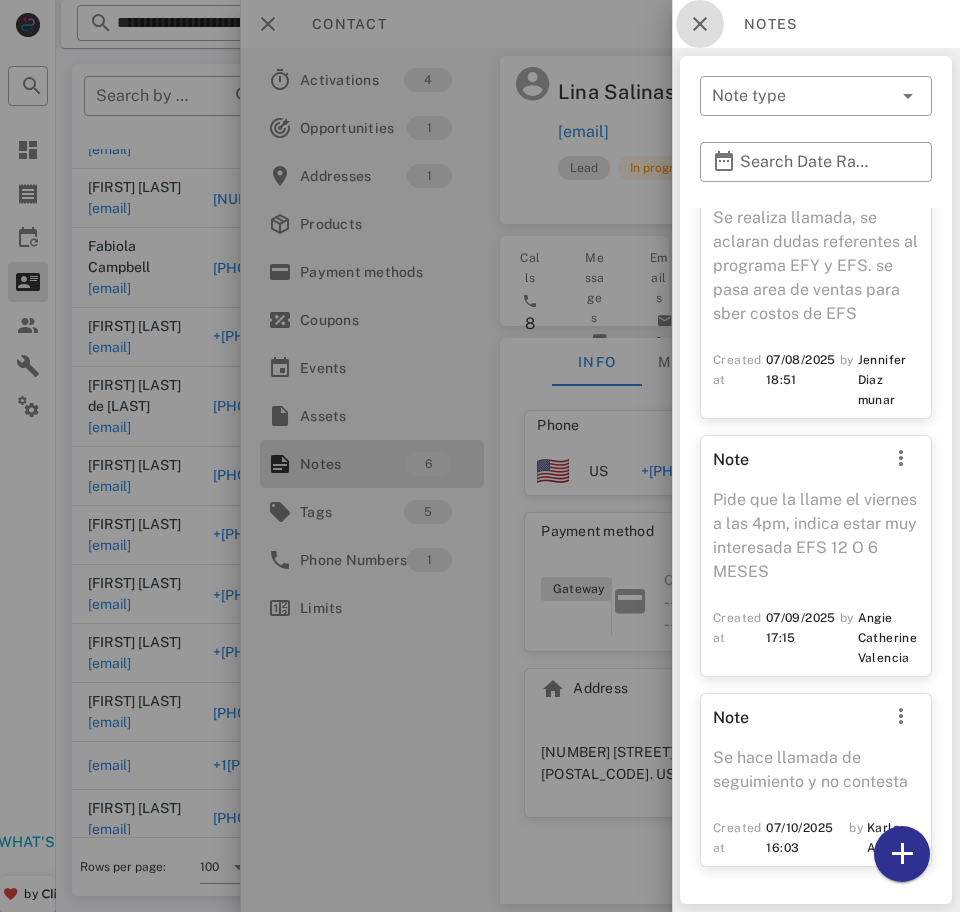 click at bounding box center [700, 24] 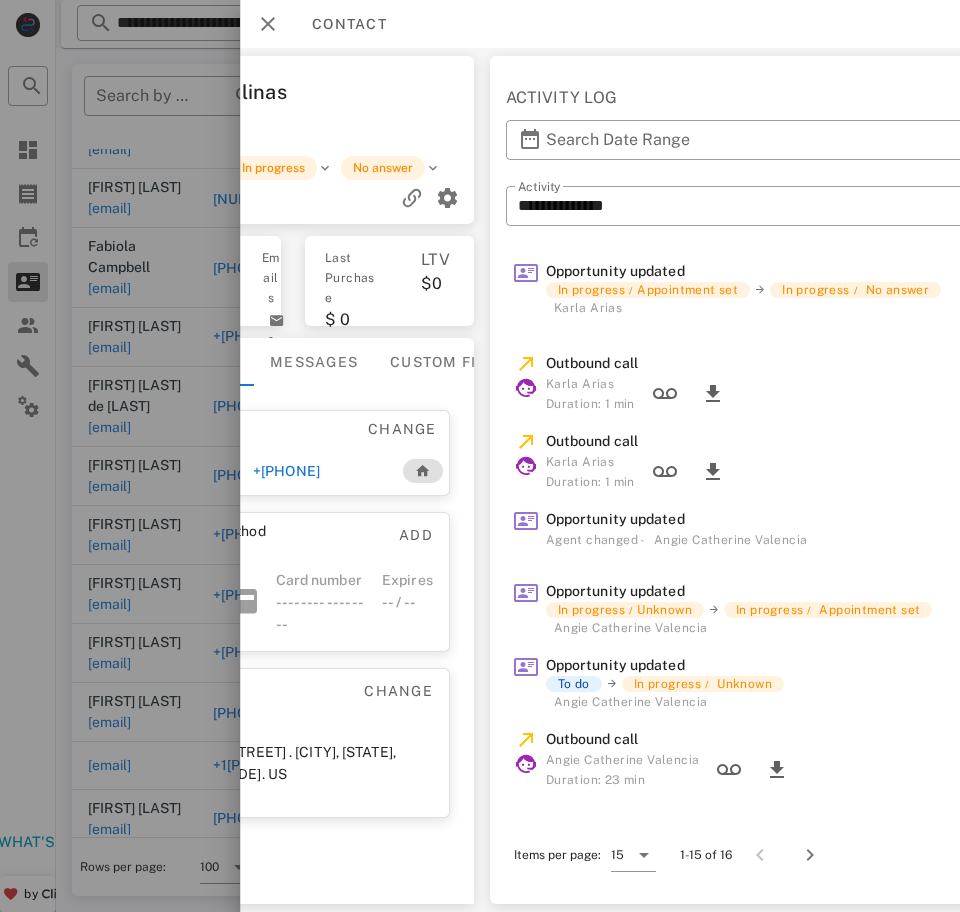 scroll, scrollTop: 0, scrollLeft: 390, axis: horizontal 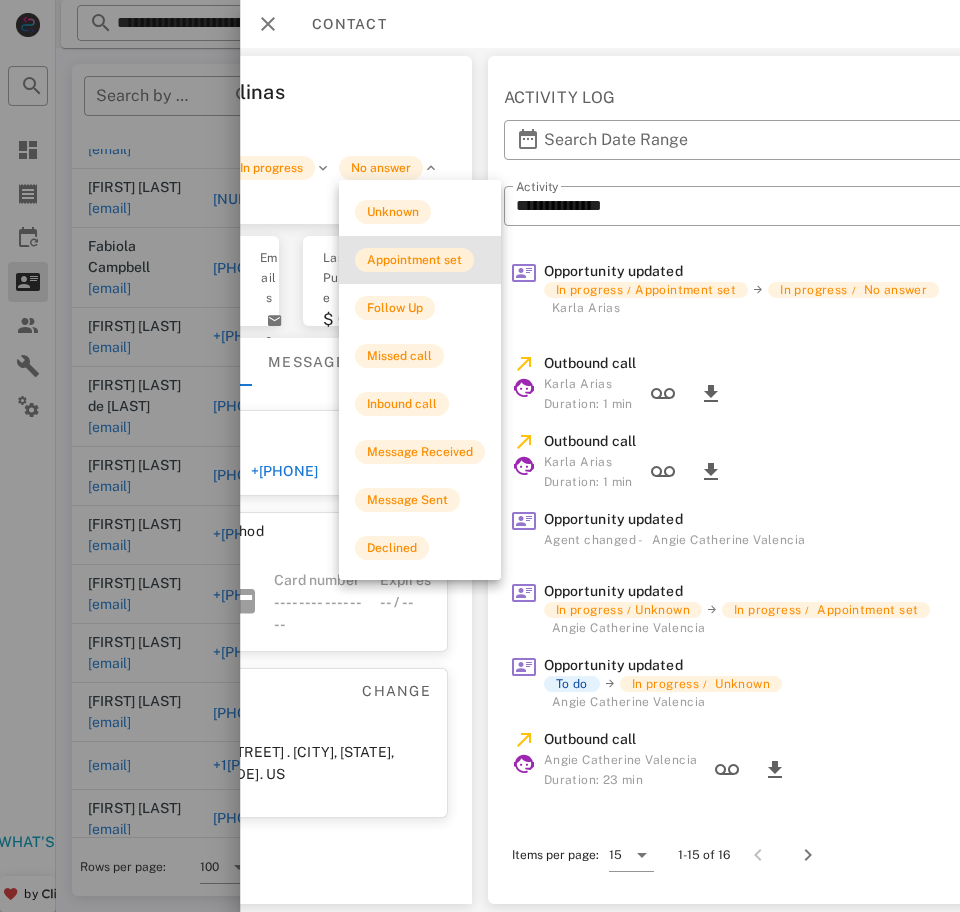 click on "Appointment set" at bounding box center [414, 260] 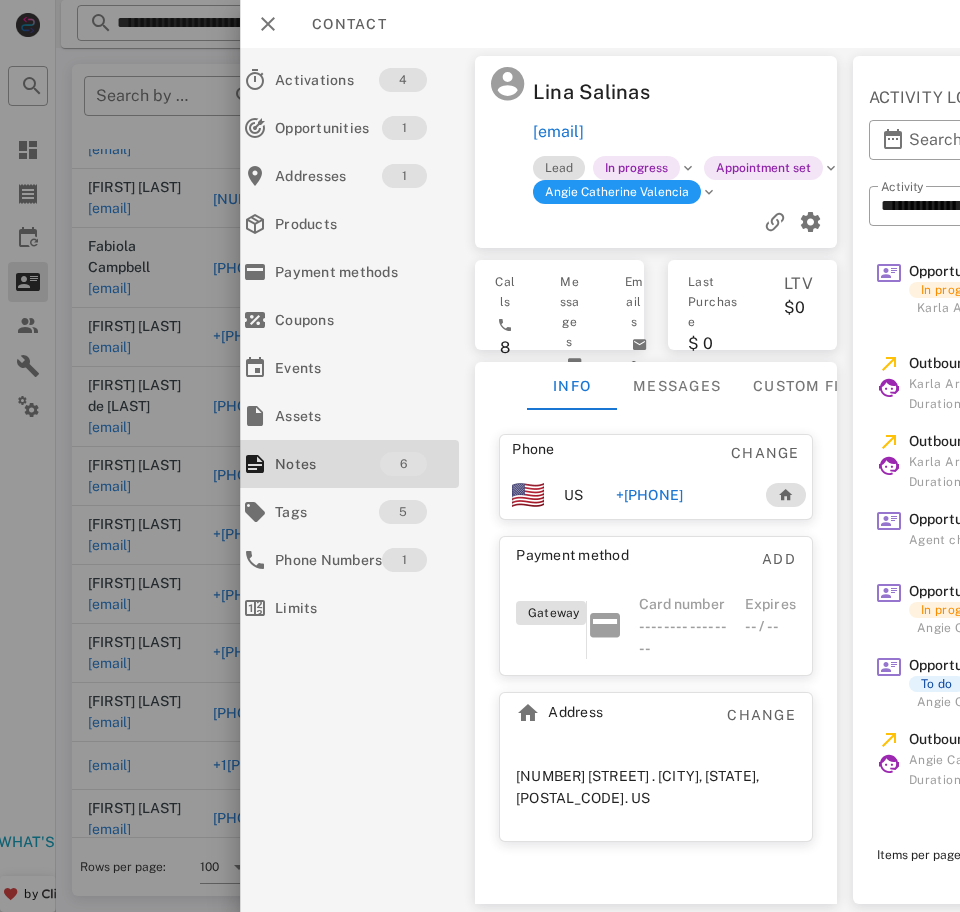 scroll, scrollTop: 0, scrollLeft: 23, axis: horizontal 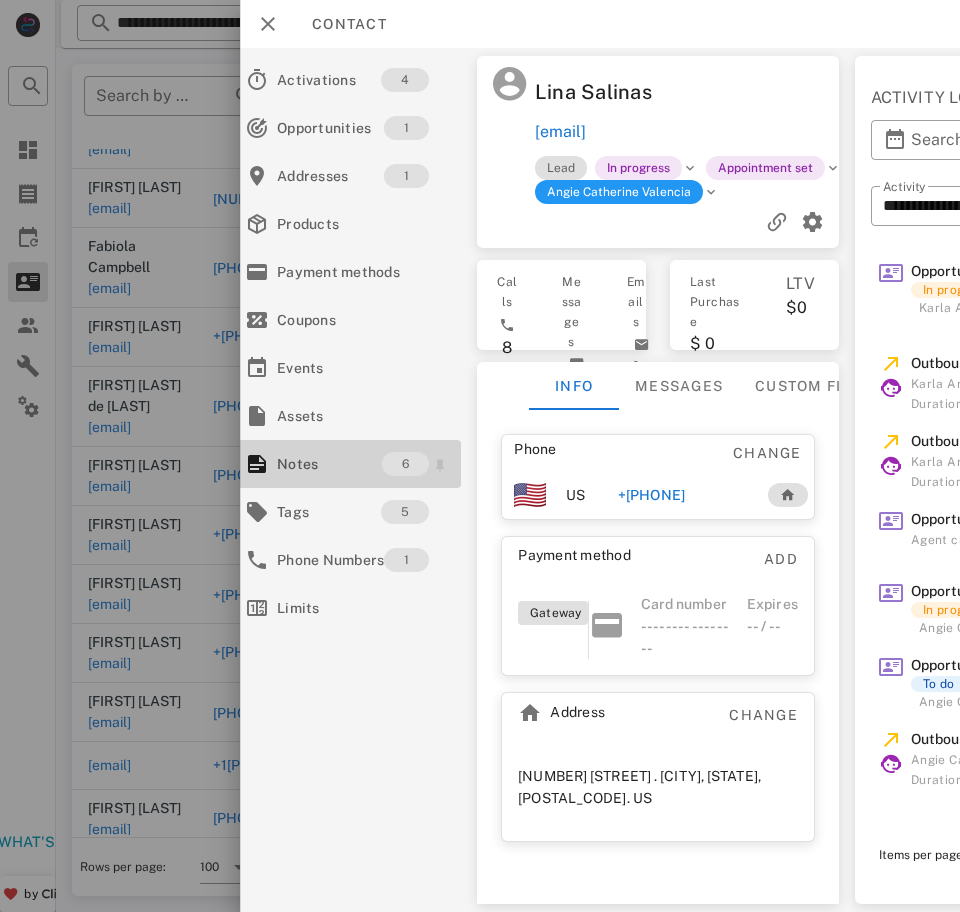 click on "Notes" at bounding box center [329, 464] 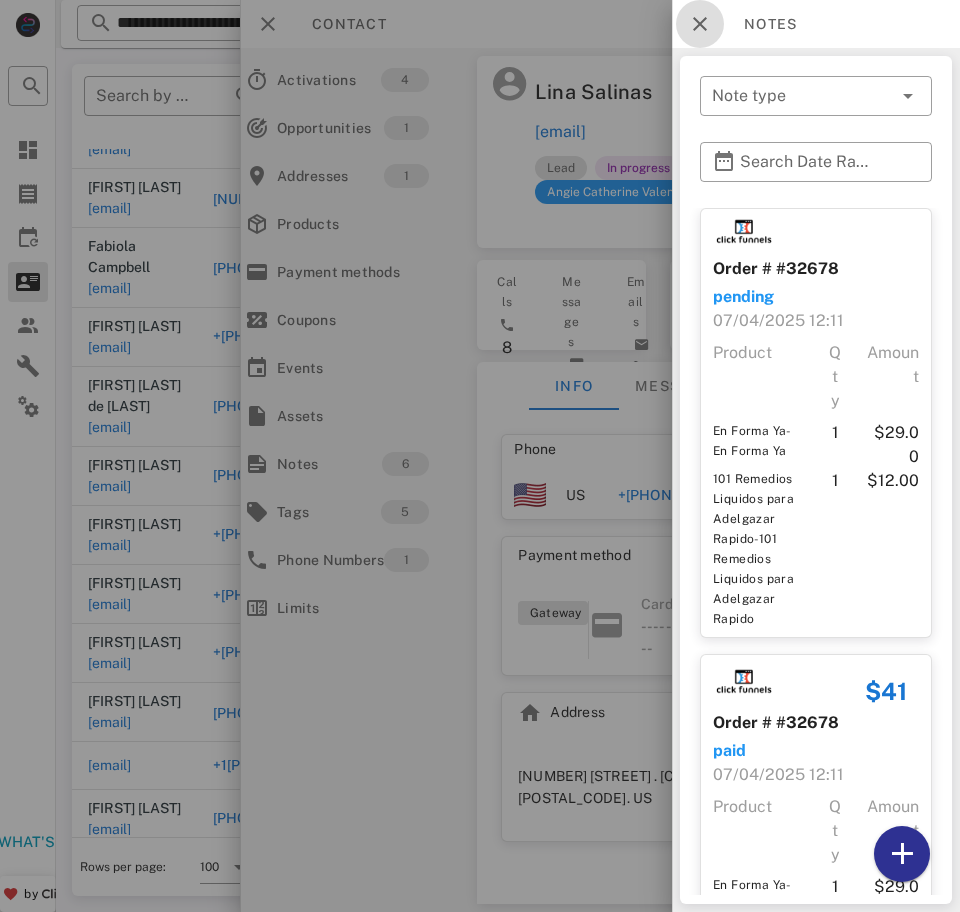 click at bounding box center [700, 24] 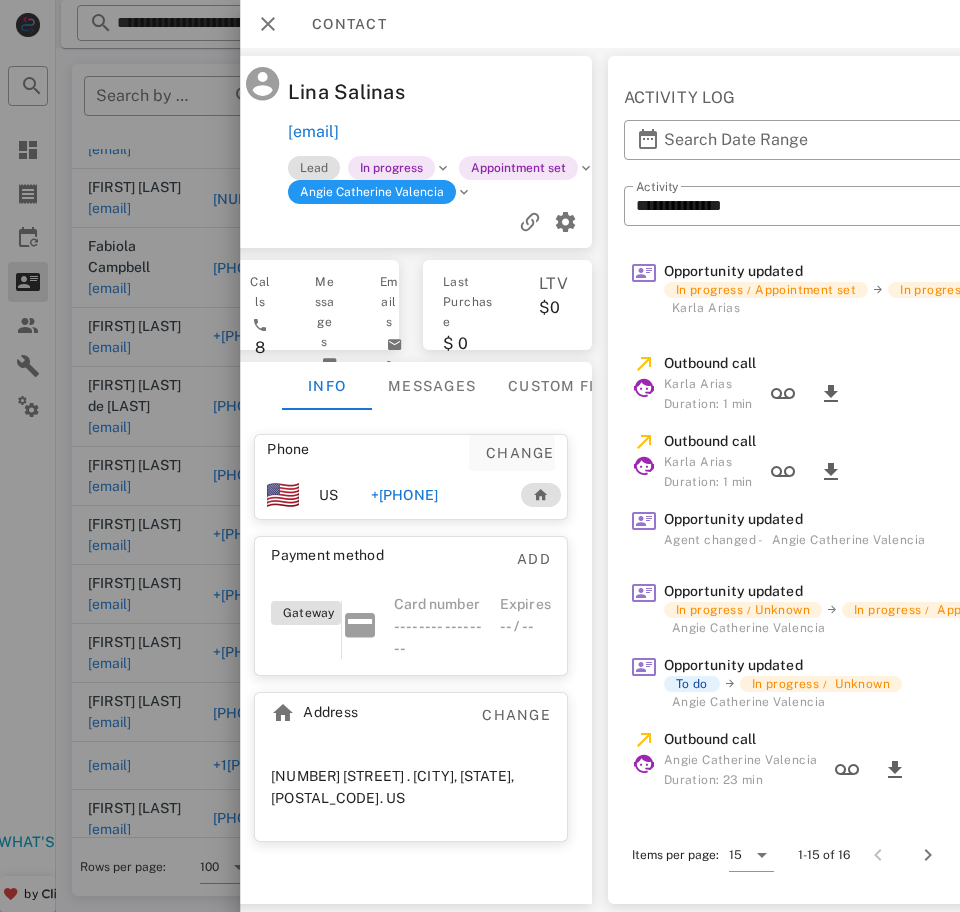scroll, scrollTop: 0, scrollLeft: 280, axis: horizontal 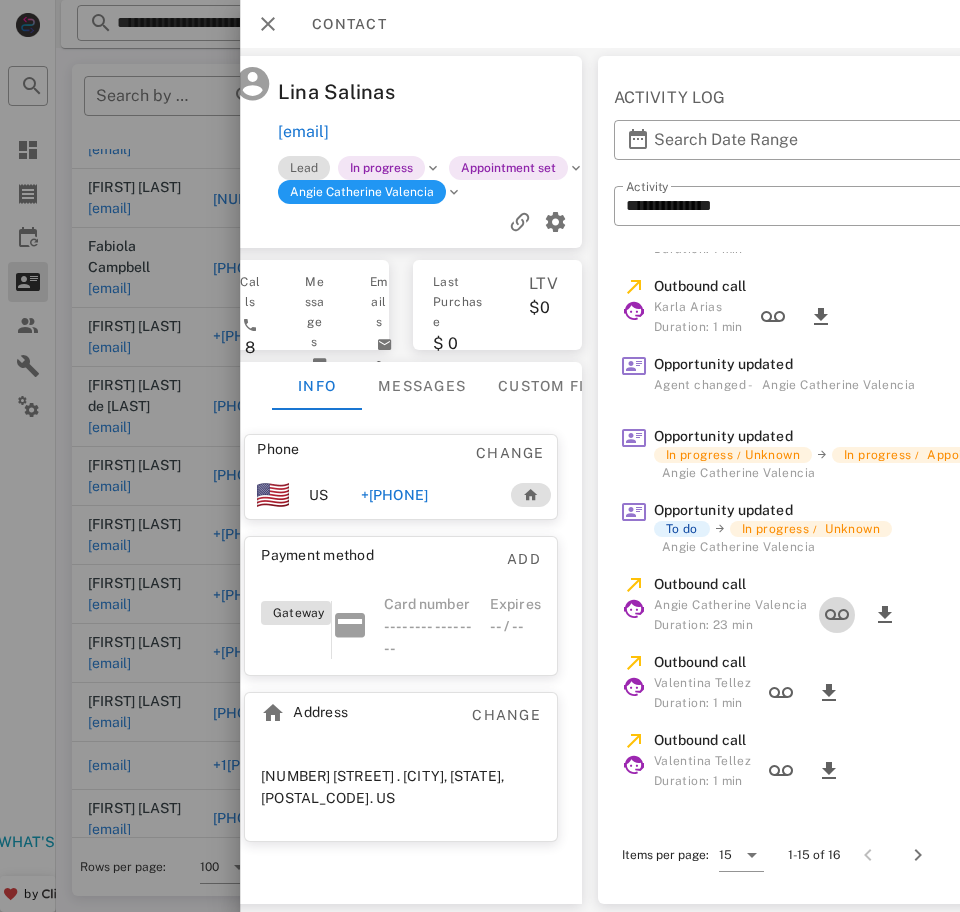 click at bounding box center (837, 615) 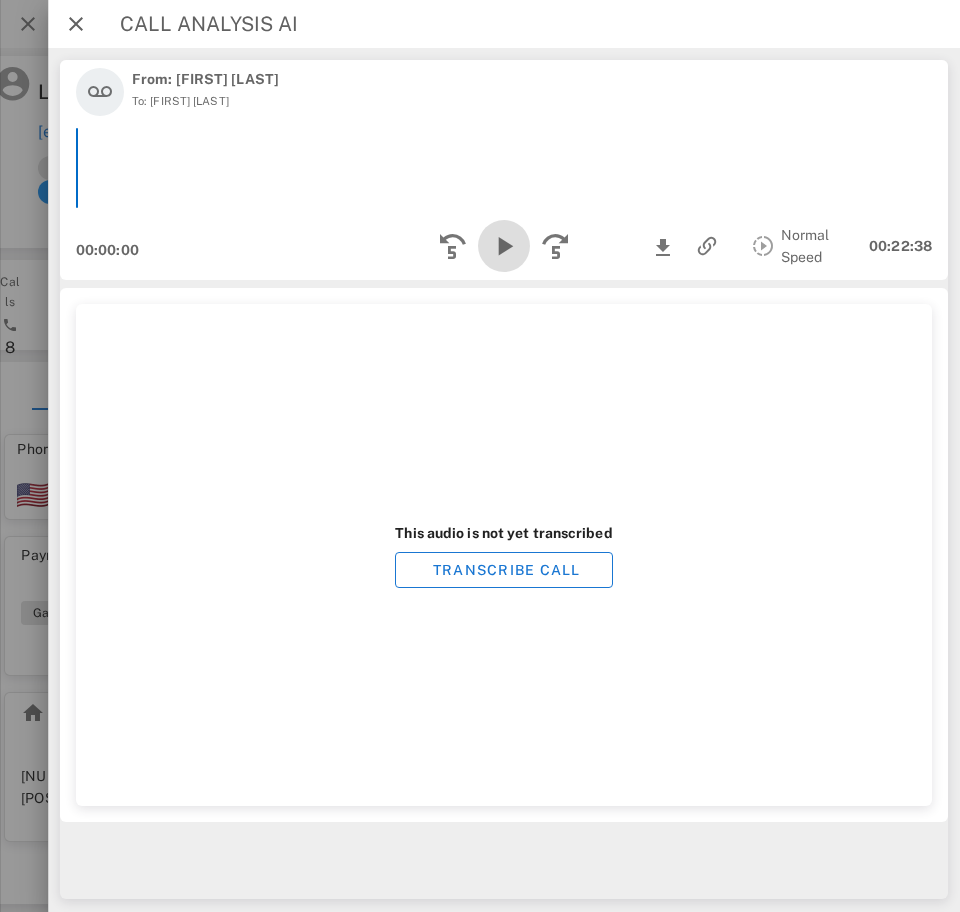 click at bounding box center [504, 246] 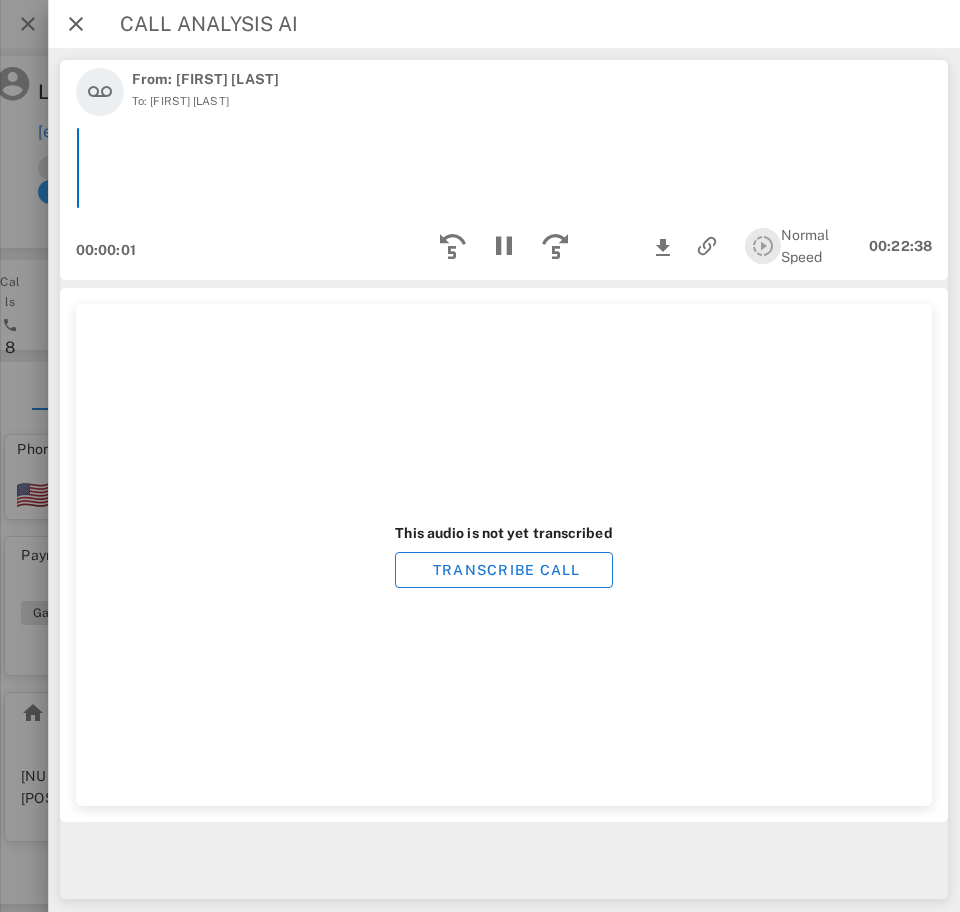 click at bounding box center (763, 246) 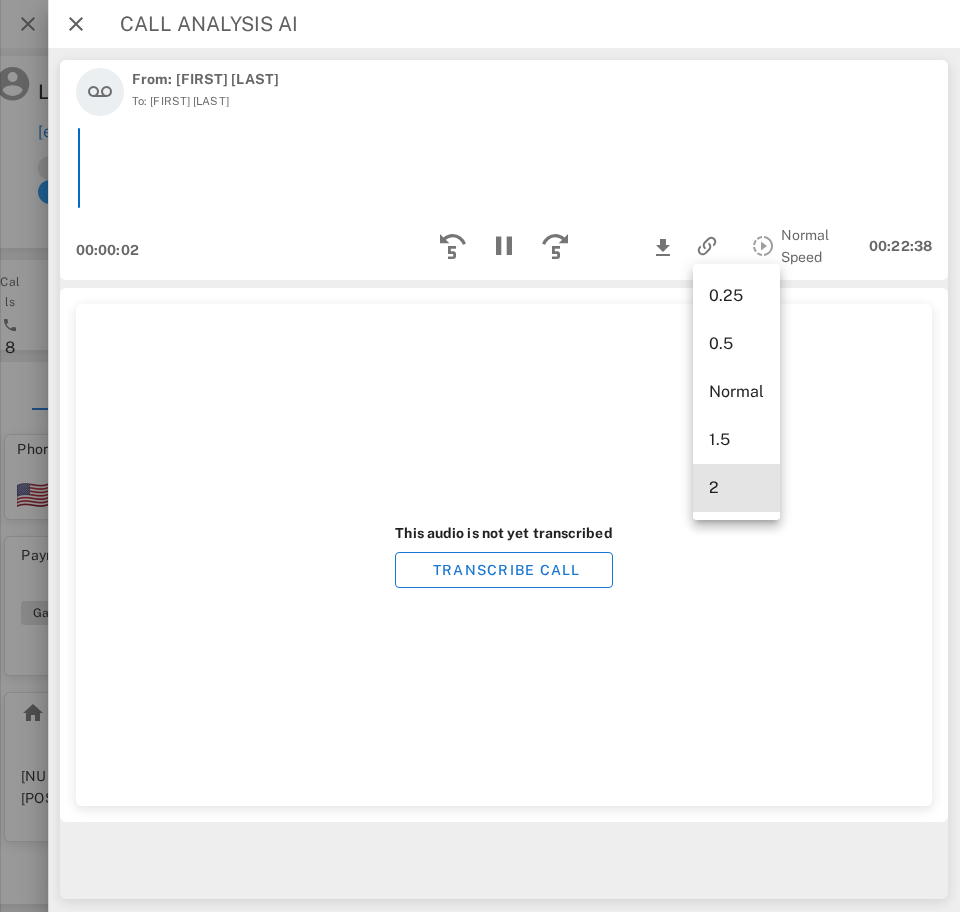 click on "2" at bounding box center (736, 487) 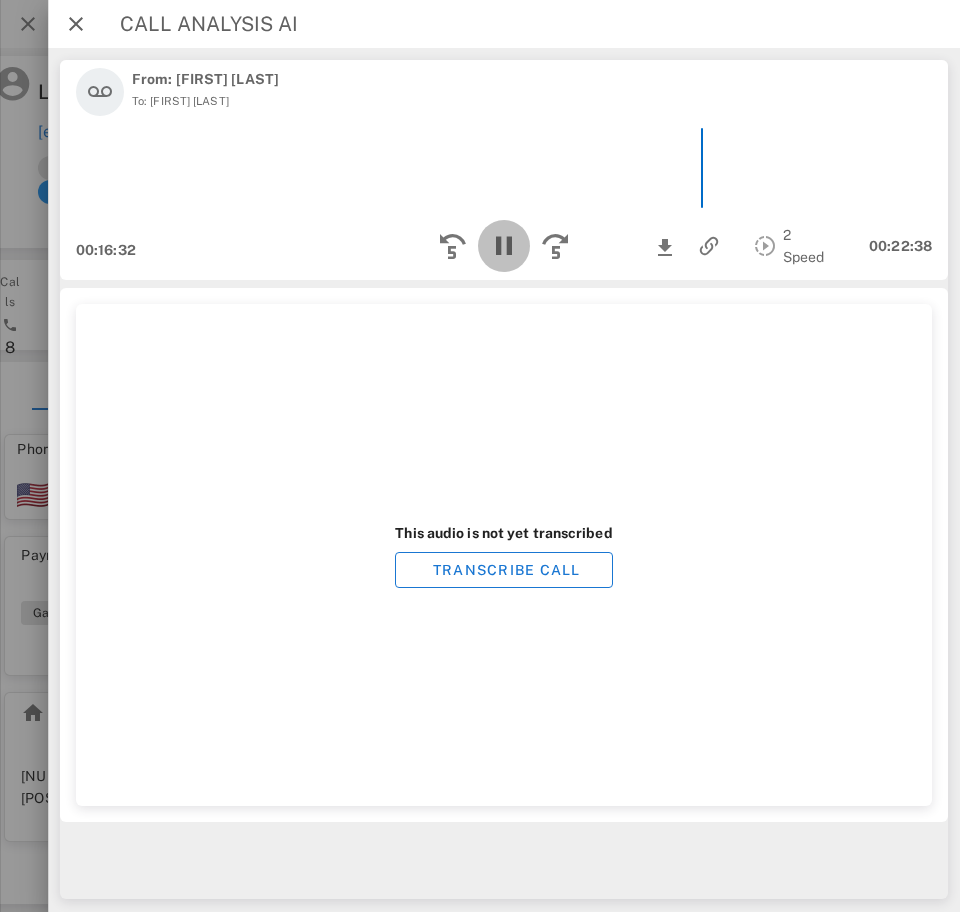 click at bounding box center [504, 246] 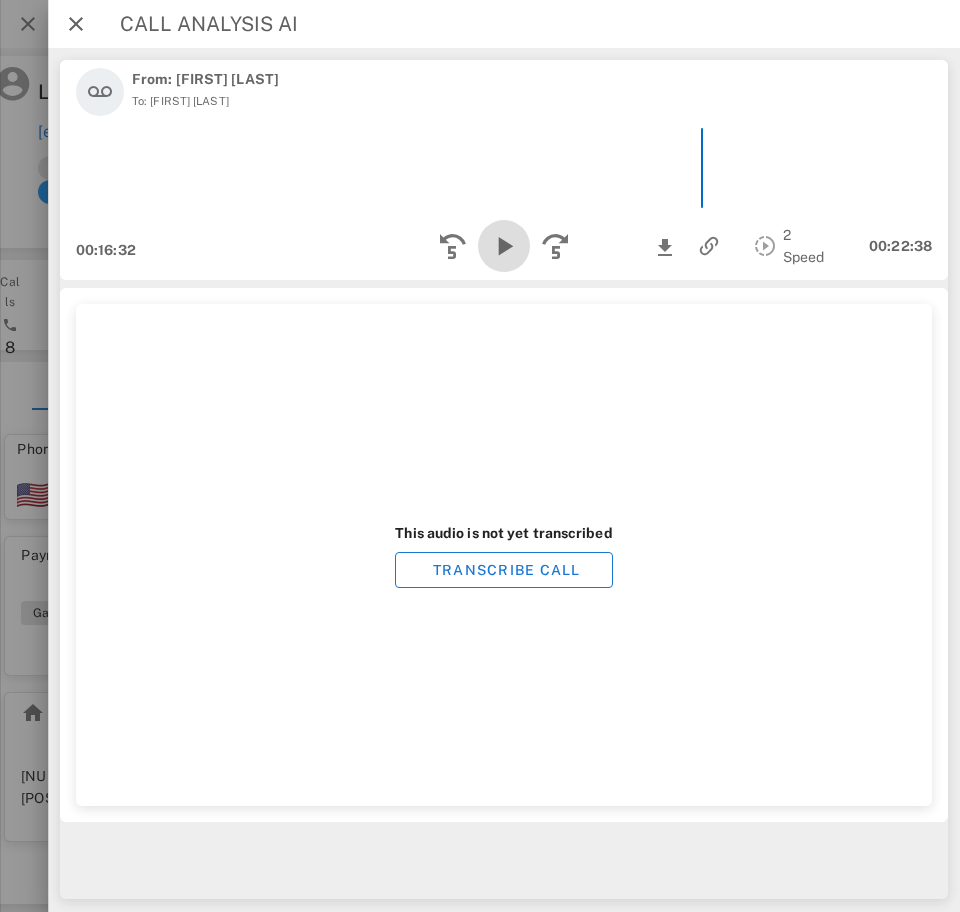 click at bounding box center (504, 246) 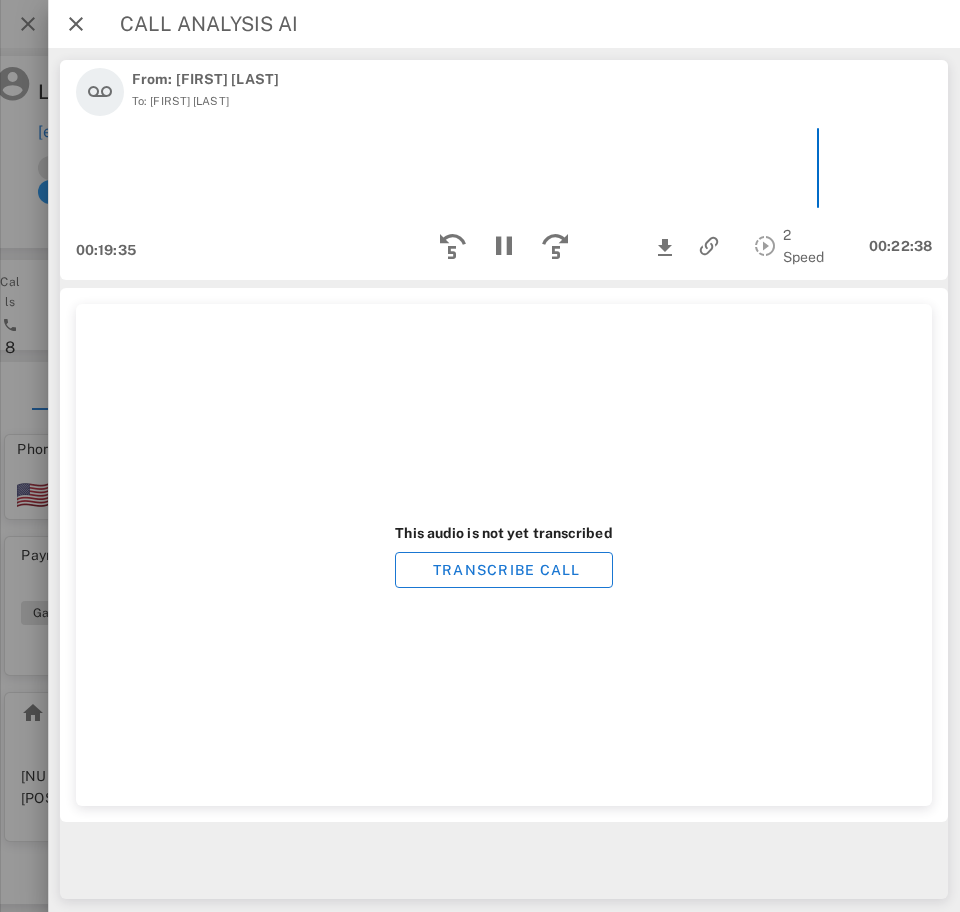 click on "This audio is not yet transcribed  TRANSCRIBE CALL" at bounding box center (504, 555) 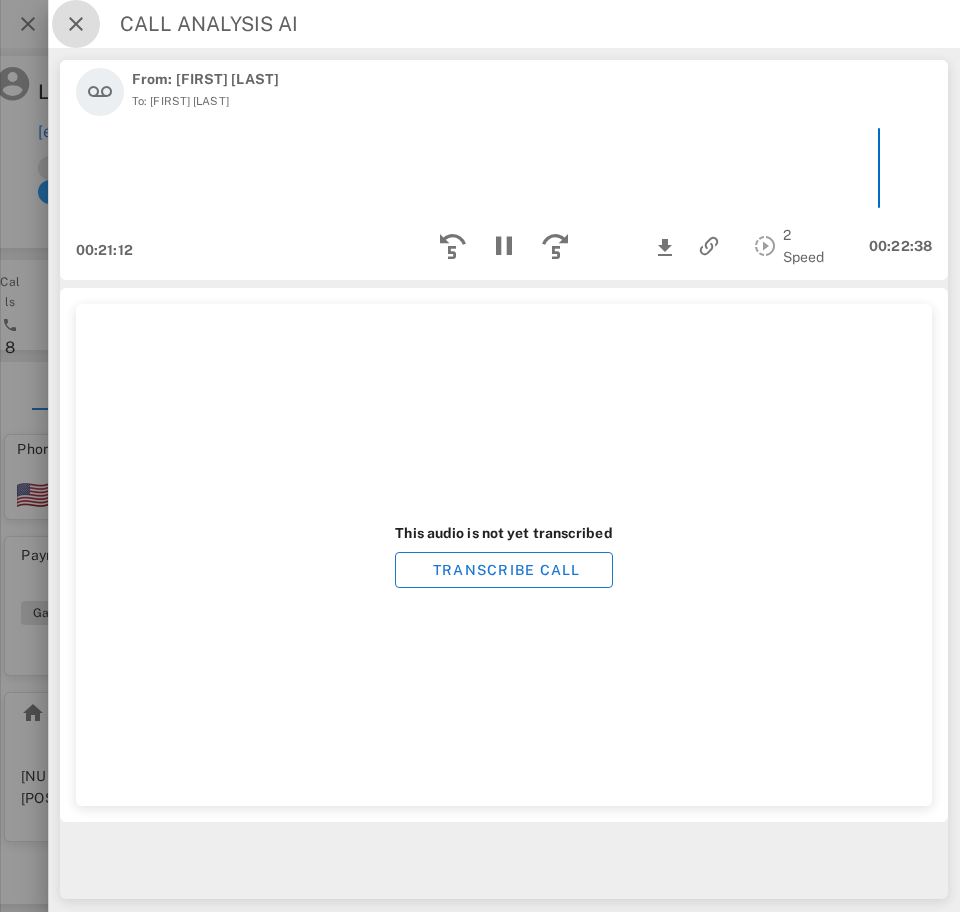 click at bounding box center (76, 24) 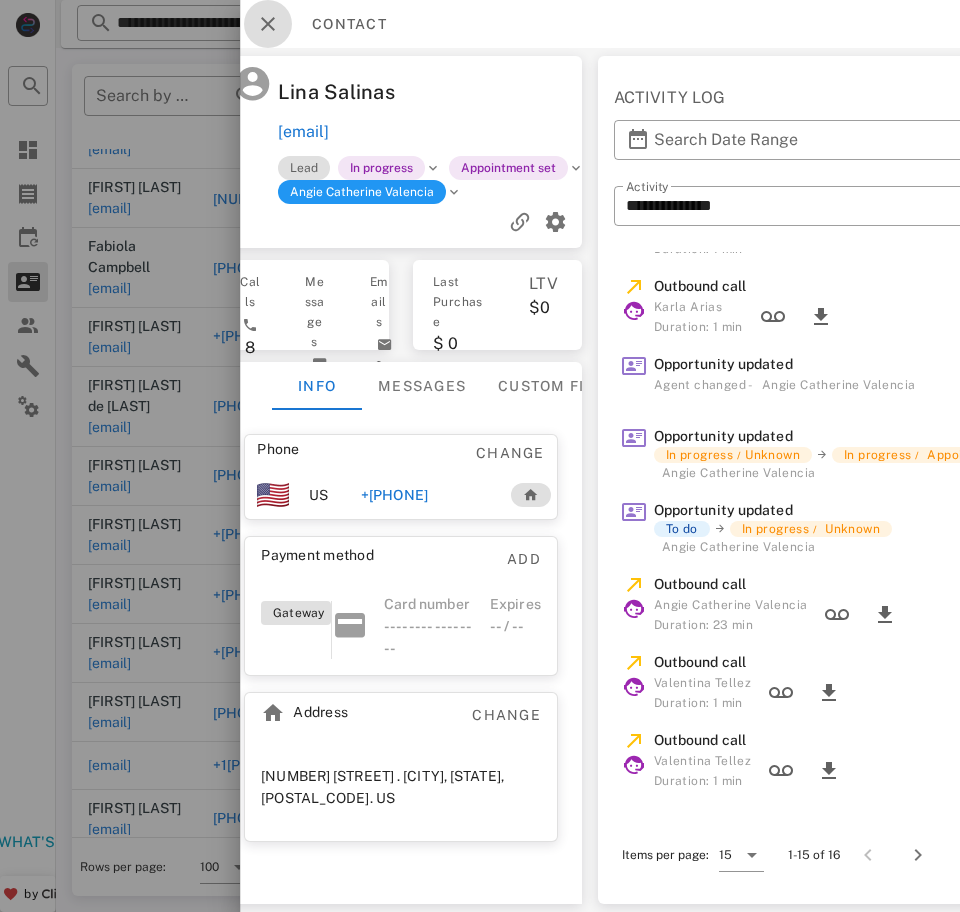click at bounding box center (268, 24) 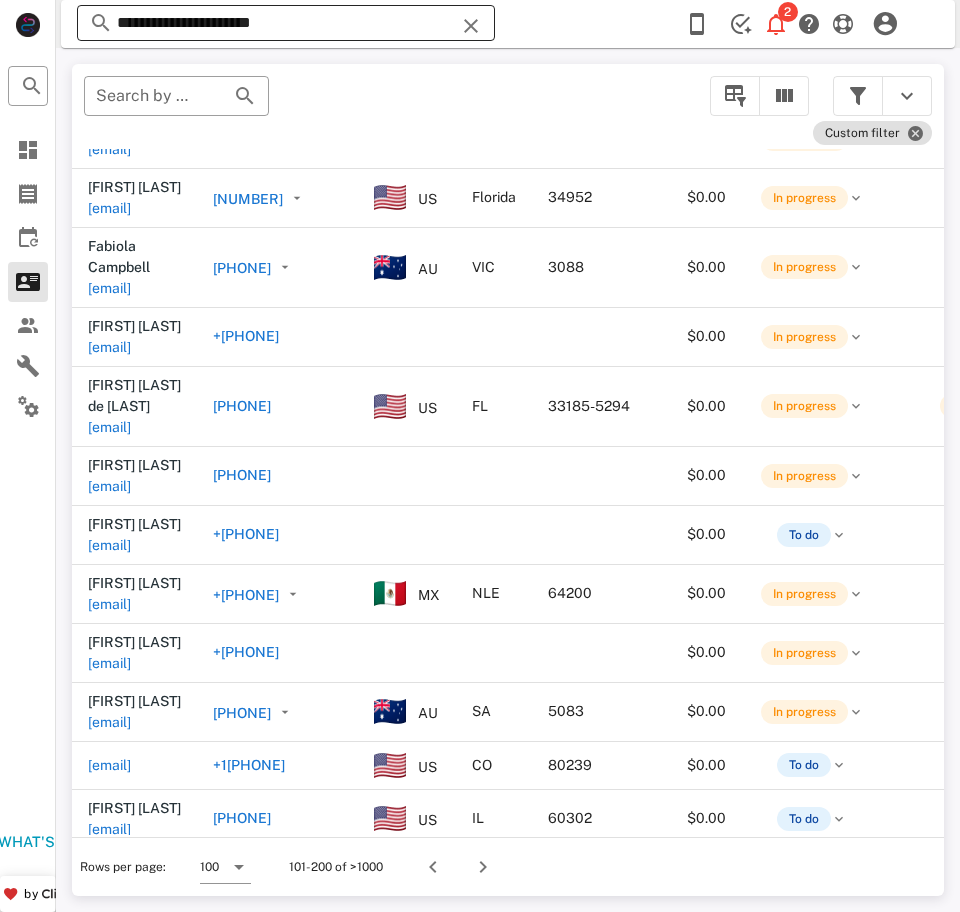 click on "**********" at bounding box center [286, 23] 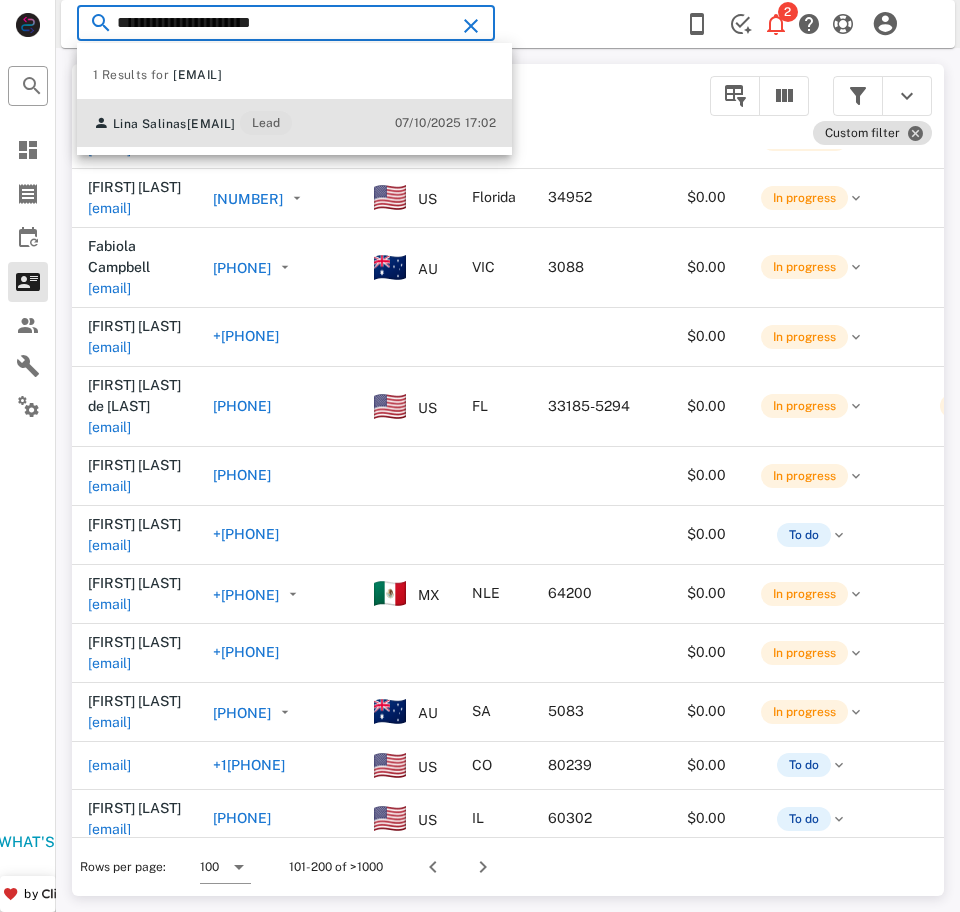 click on "[FIRST] [LAST]   [EMAIL]   Lead" at bounding box center (192, 123) 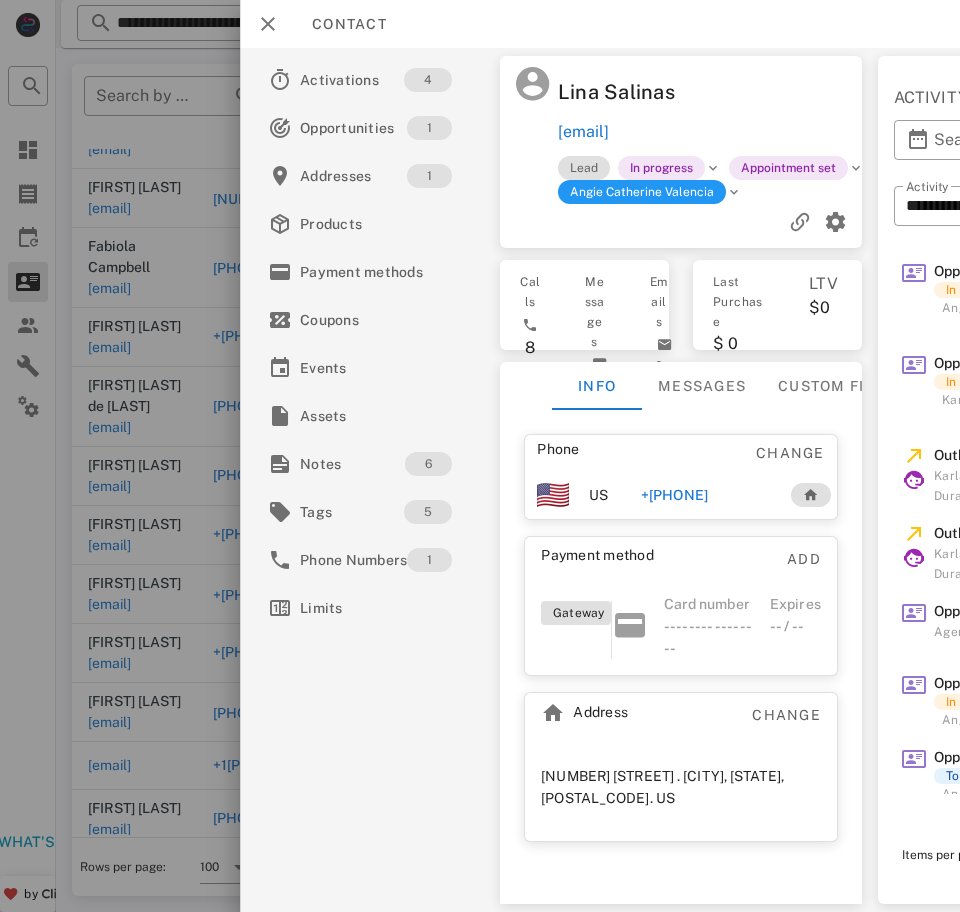 click on "+[PHONE]" at bounding box center (674, 495) 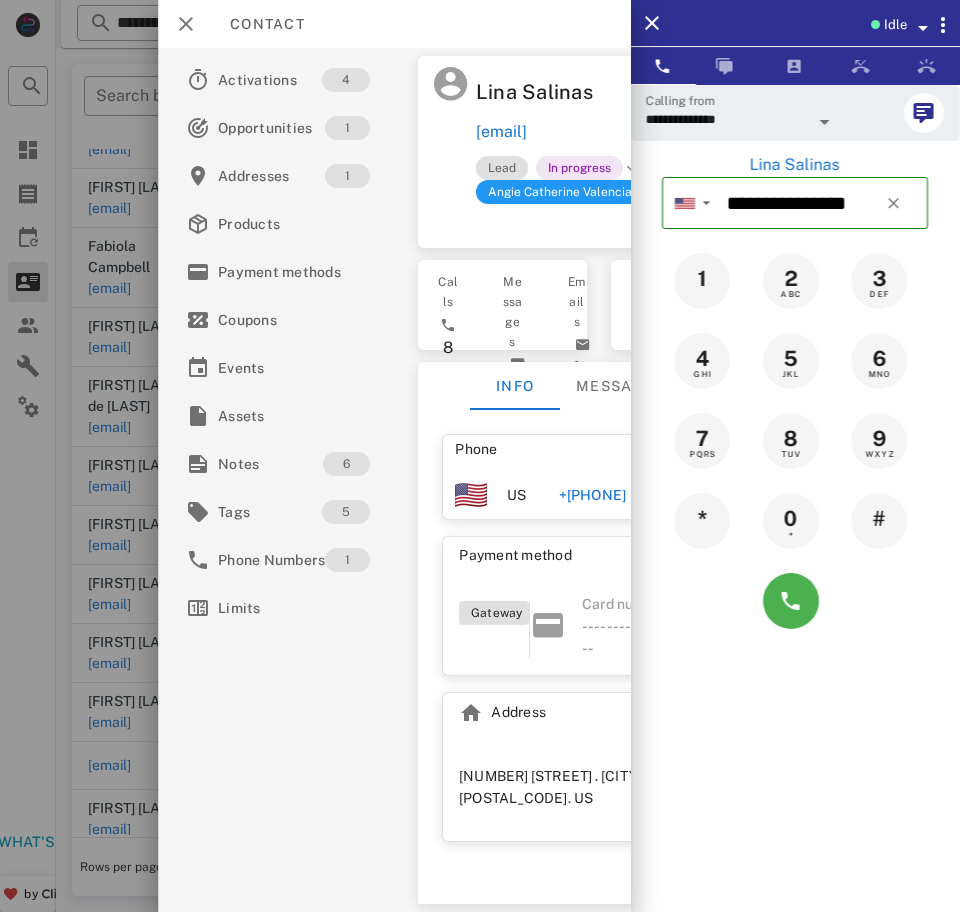 click at bounding box center [825, 122] 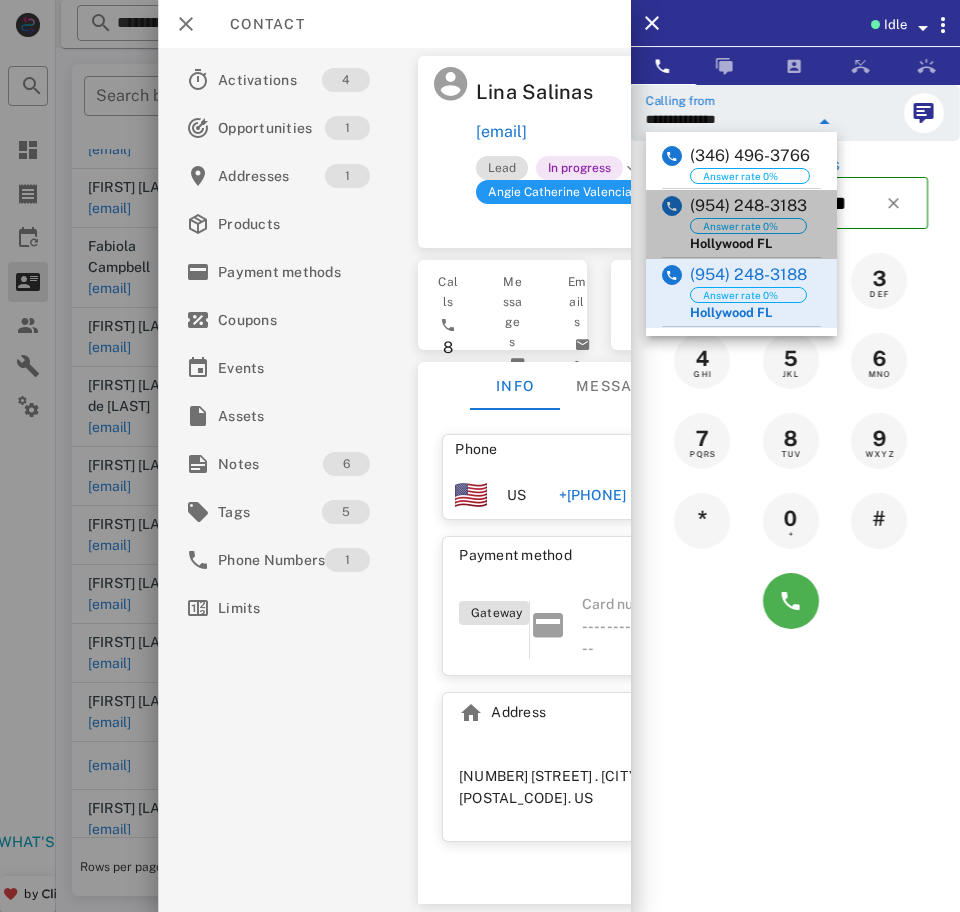 click on "([PHONE]) Answer rate 0% [CITY] [STATE]" at bounding box center (741, 224) 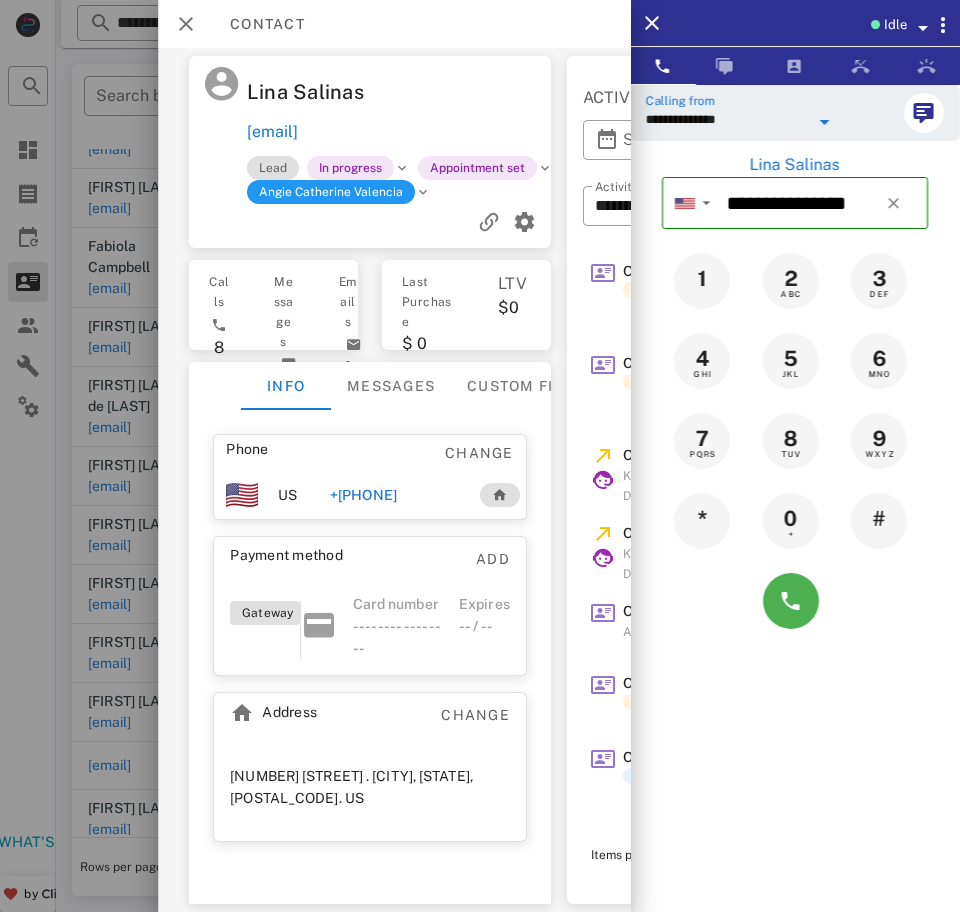 scroll, scrollTop: 0, scrollLeft: 205, axis: horizontal 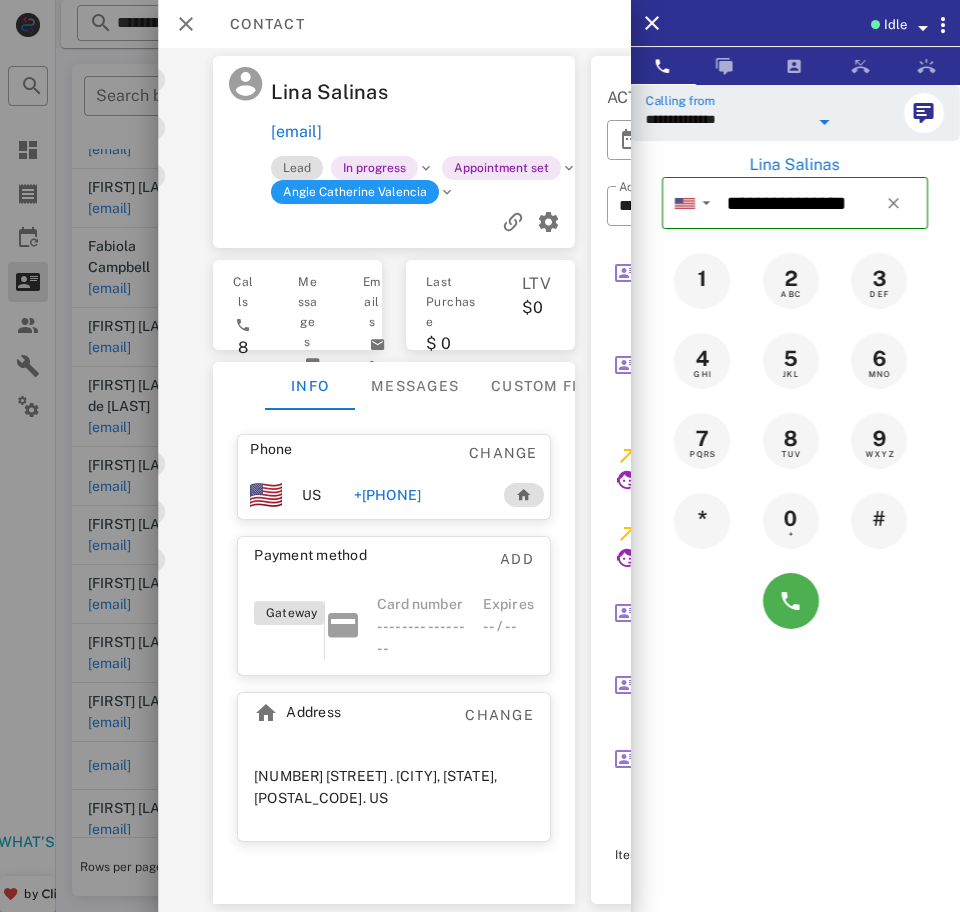 click on "+[PHONE]" at bounding box center (387, 495) 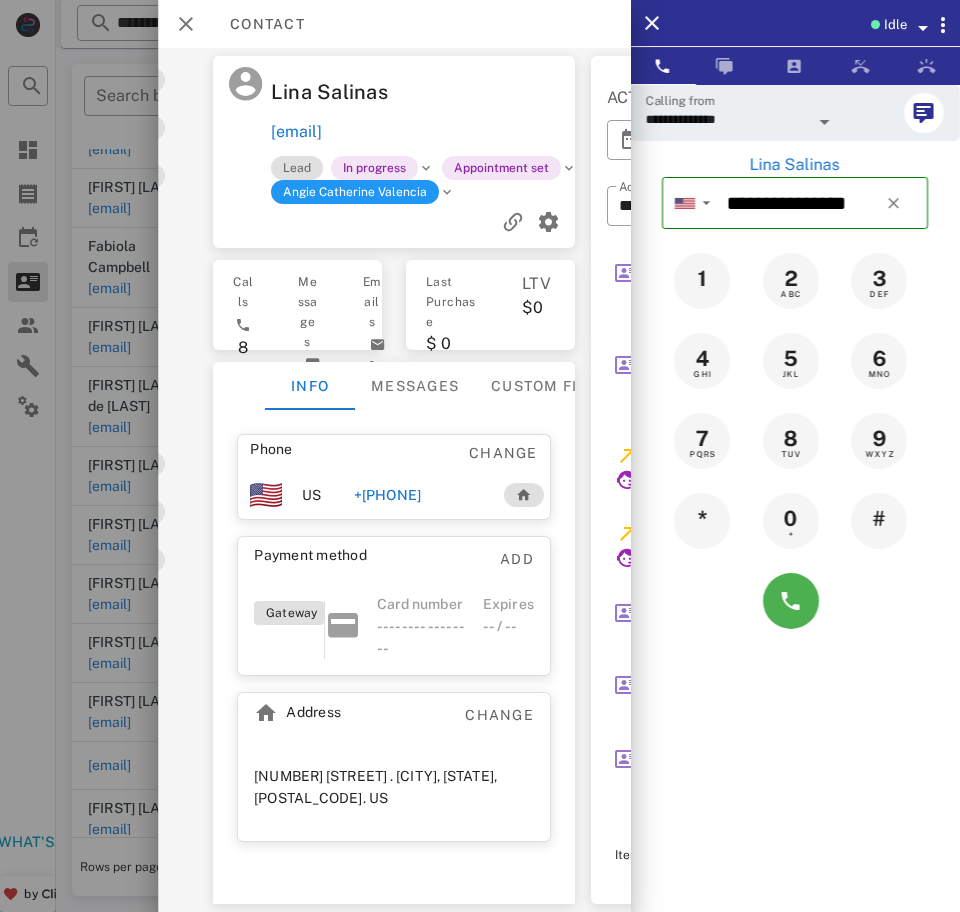 click on "**********" at bounding box center [727, 119] 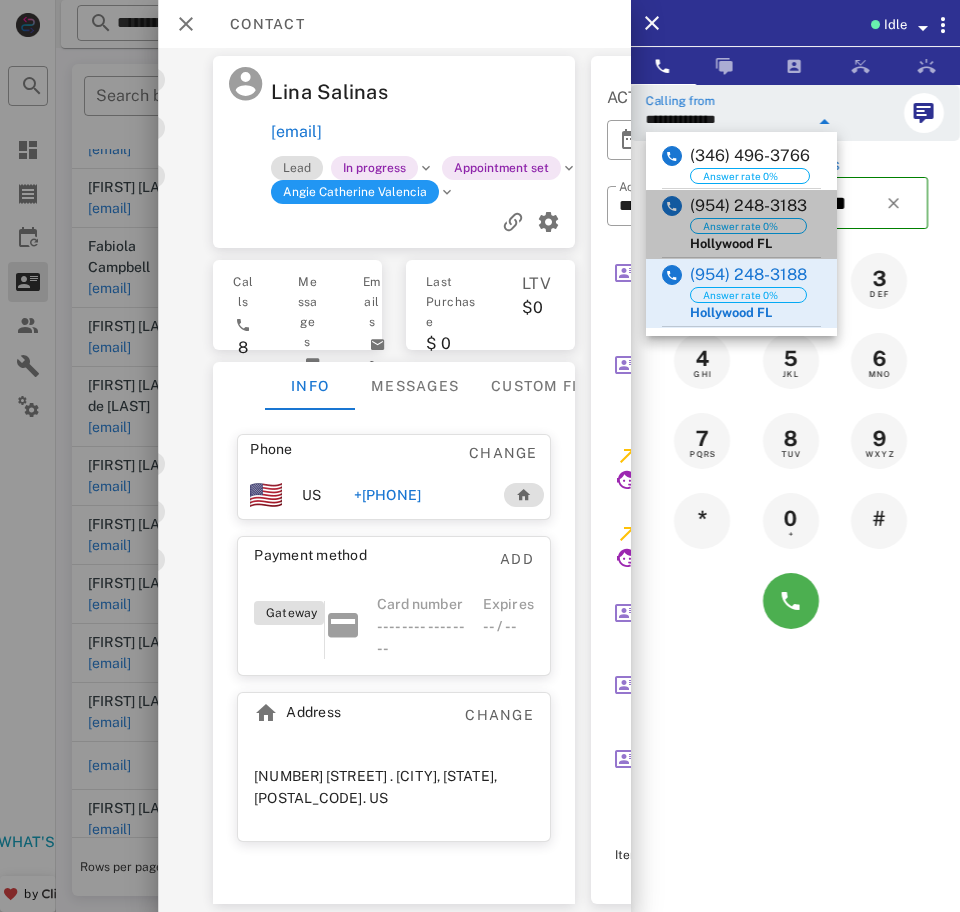 click on "(954) 248-3183" at bounding box center [748, 206] 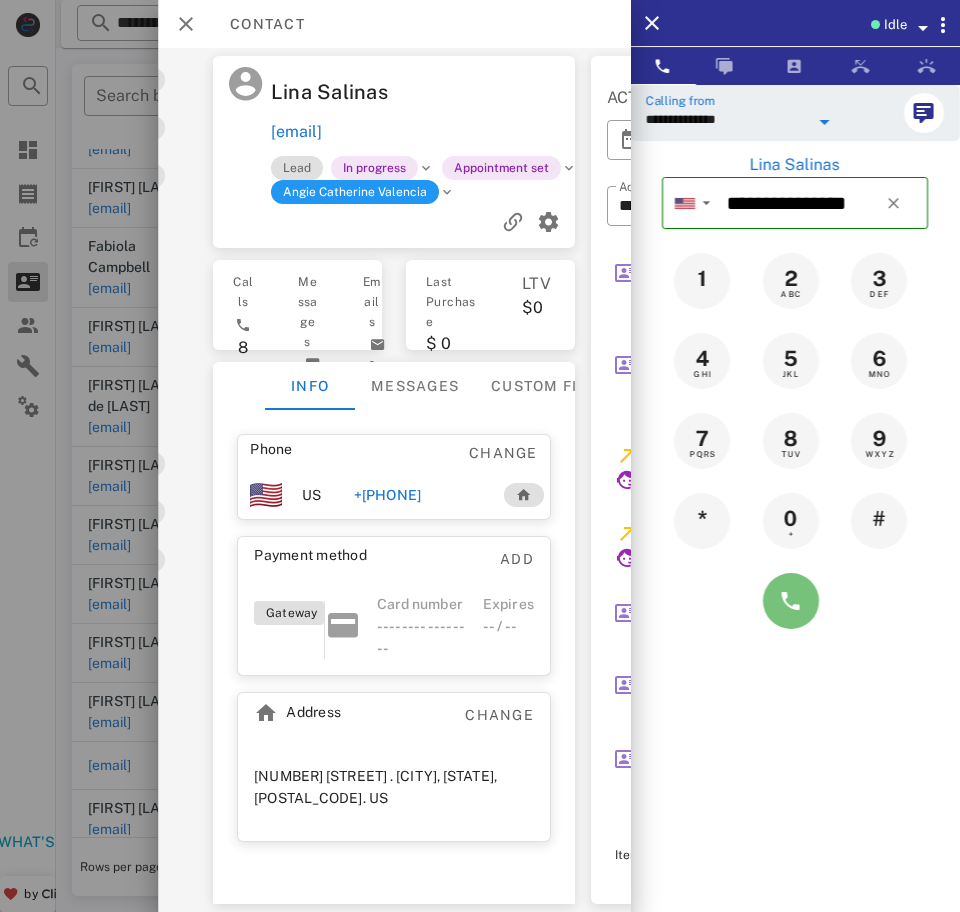 click at bounding box center [791, 601] 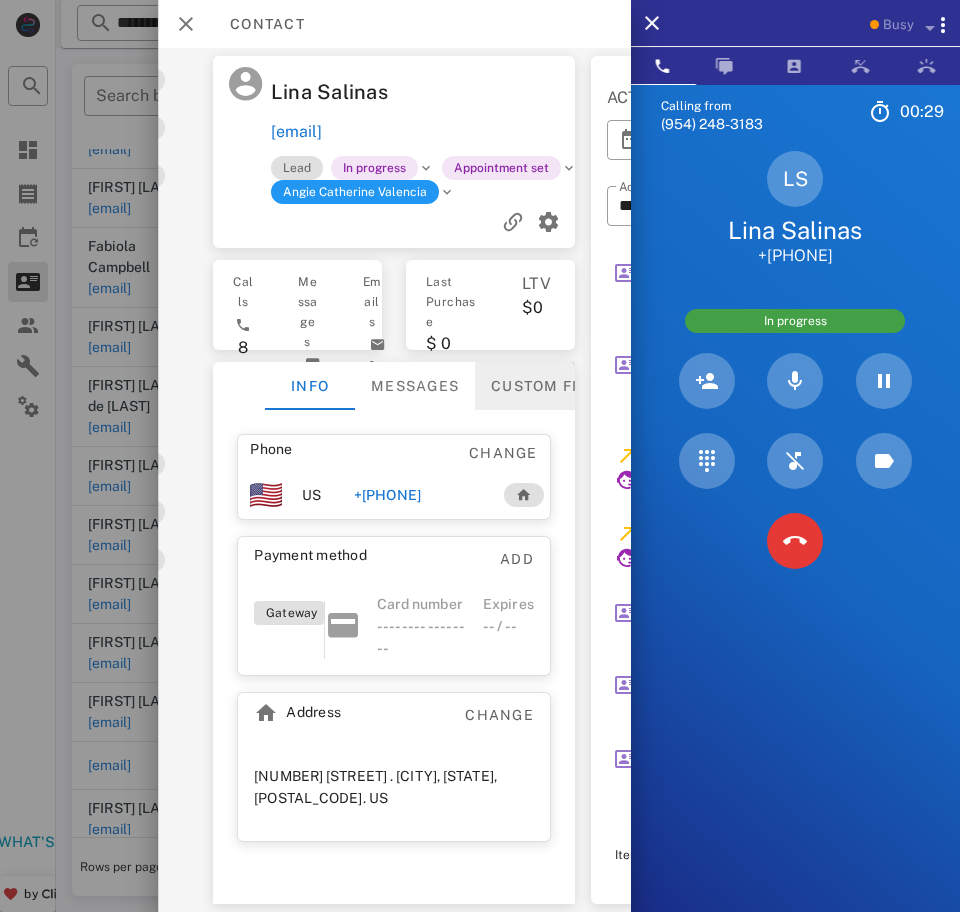 click on "Custom fields" at bounding box center [554, 386] 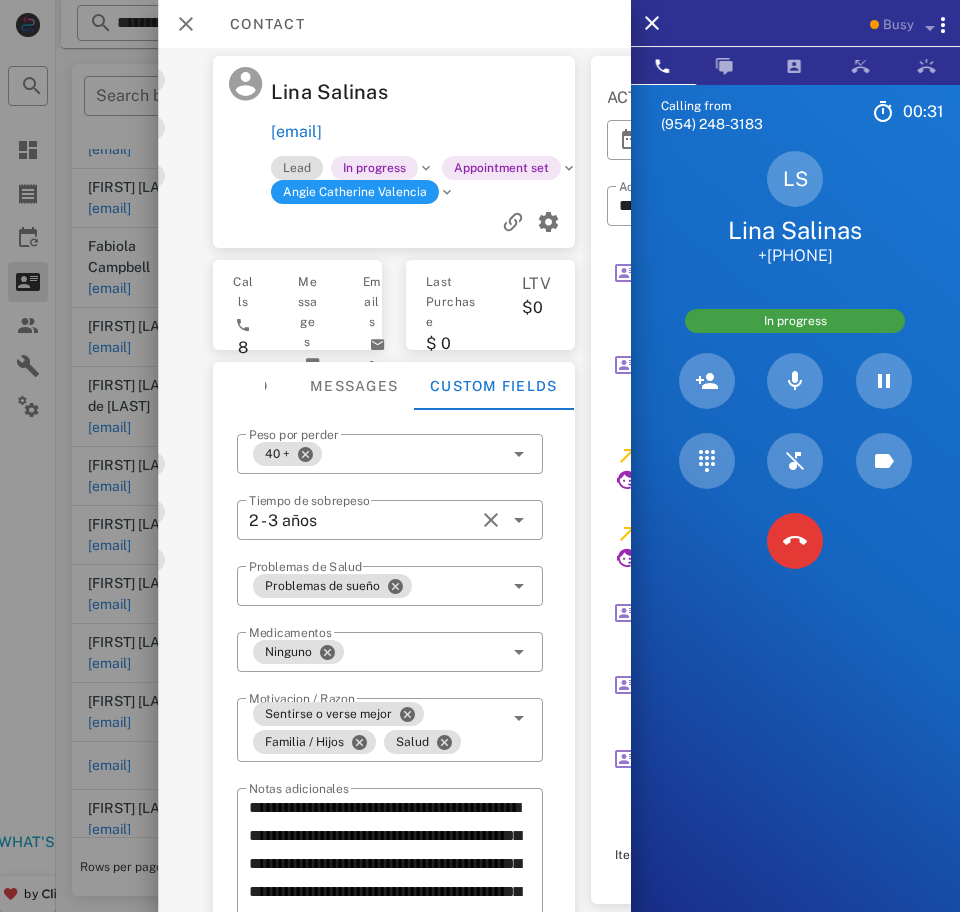 scroll, scrollTop: 50, scrollLeft: 0, axis: vertical 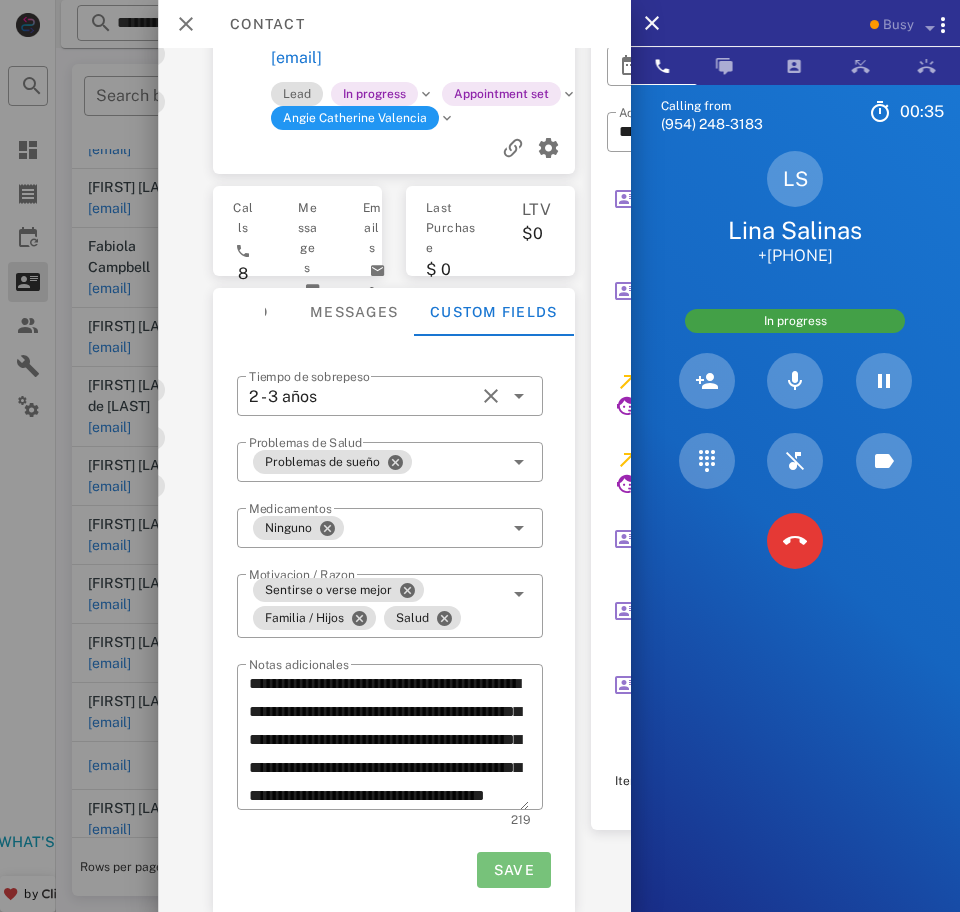 click on "Save" at bounding box center [513, 870] 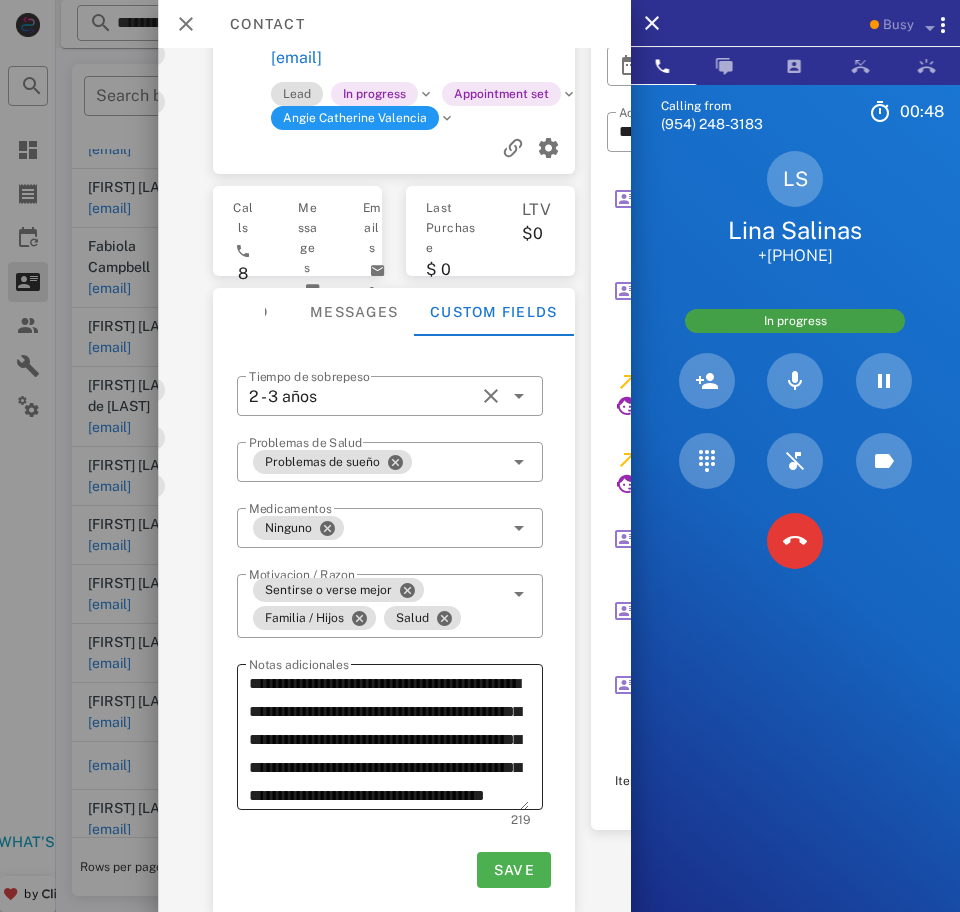 scroll, scrollTop: 0, scrollLeft: 0, axis: both 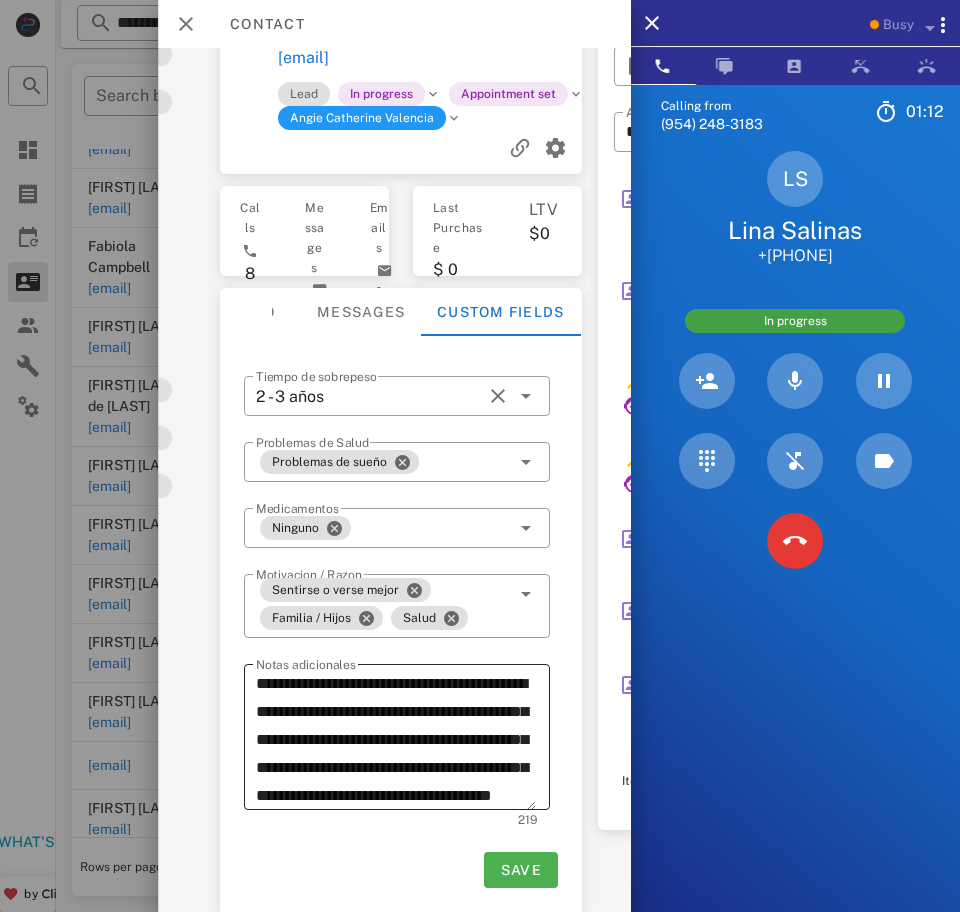 click on "**********" at bounding box center (396, 740) 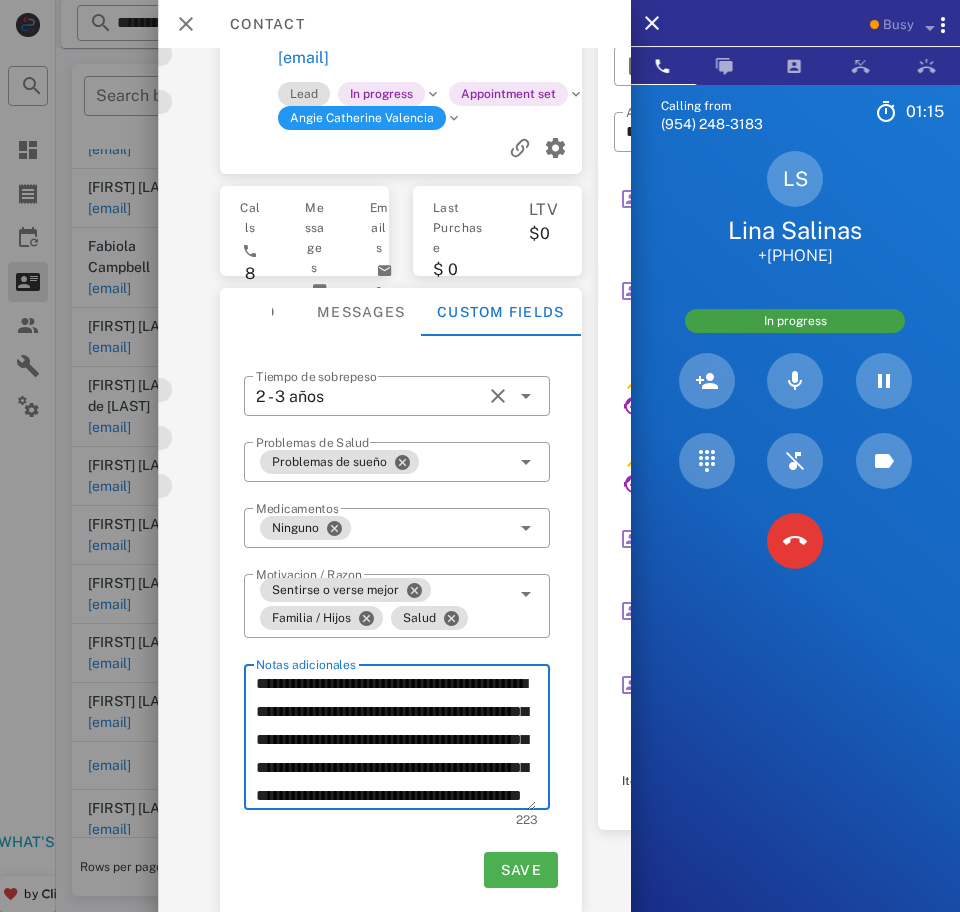 scroll, scrollTop: 79, scrollLeft: 0, axis: vertical 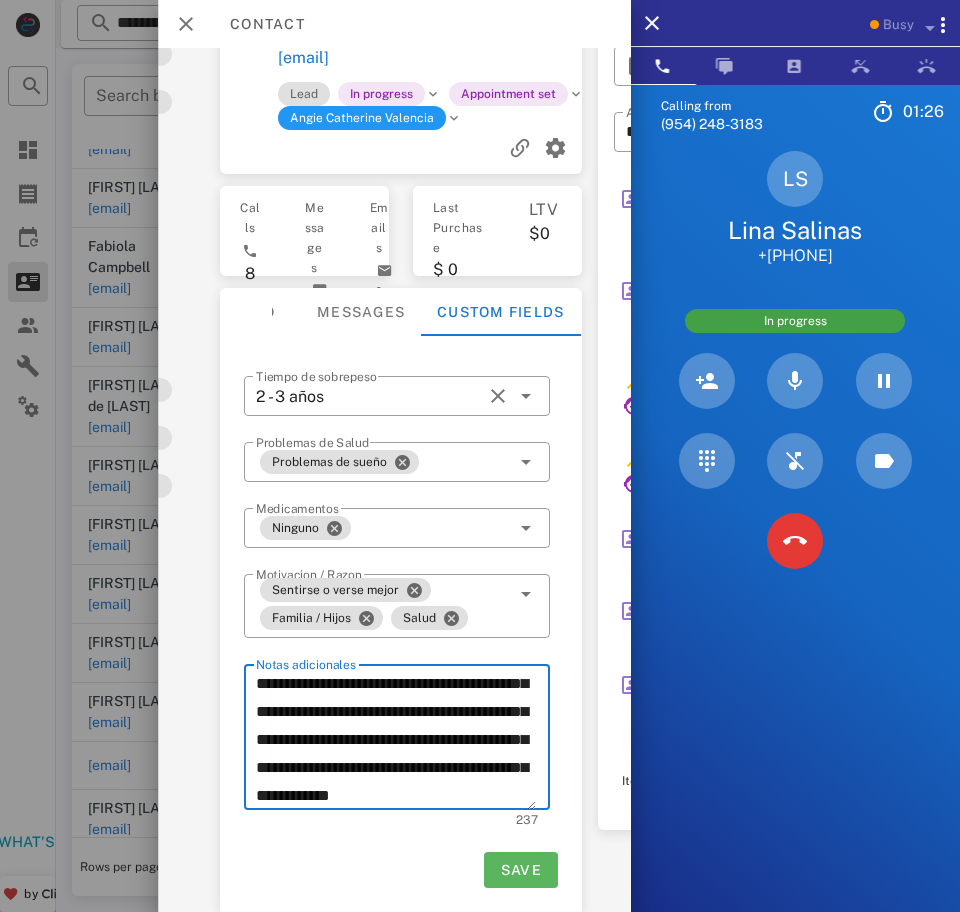 type on "**********" 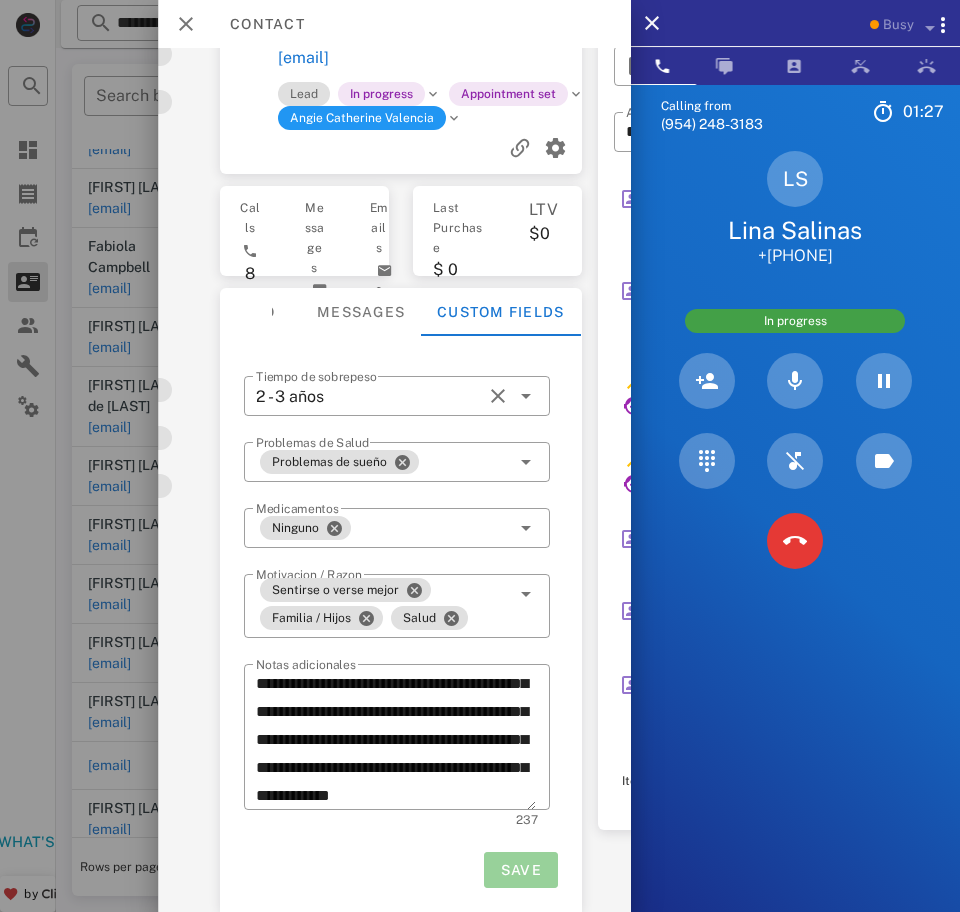 click on "Save" at bounding box center (520, 870) 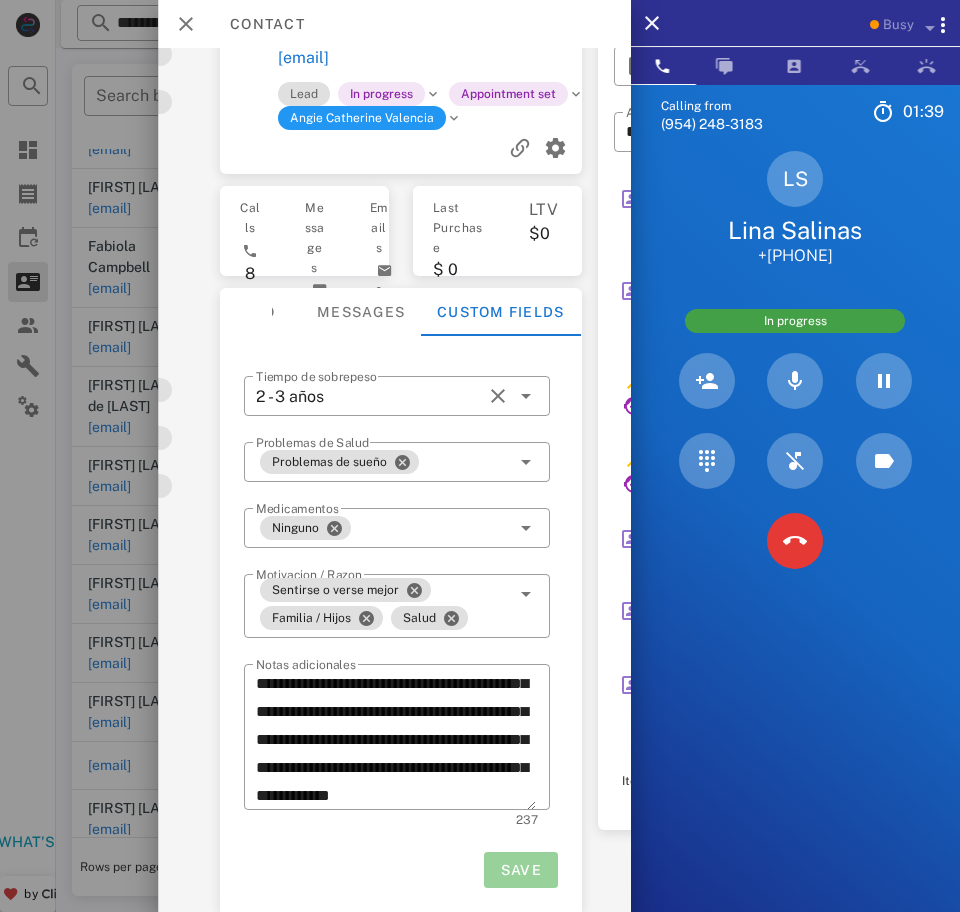 click on "Save" at bounding box center (520, 870) 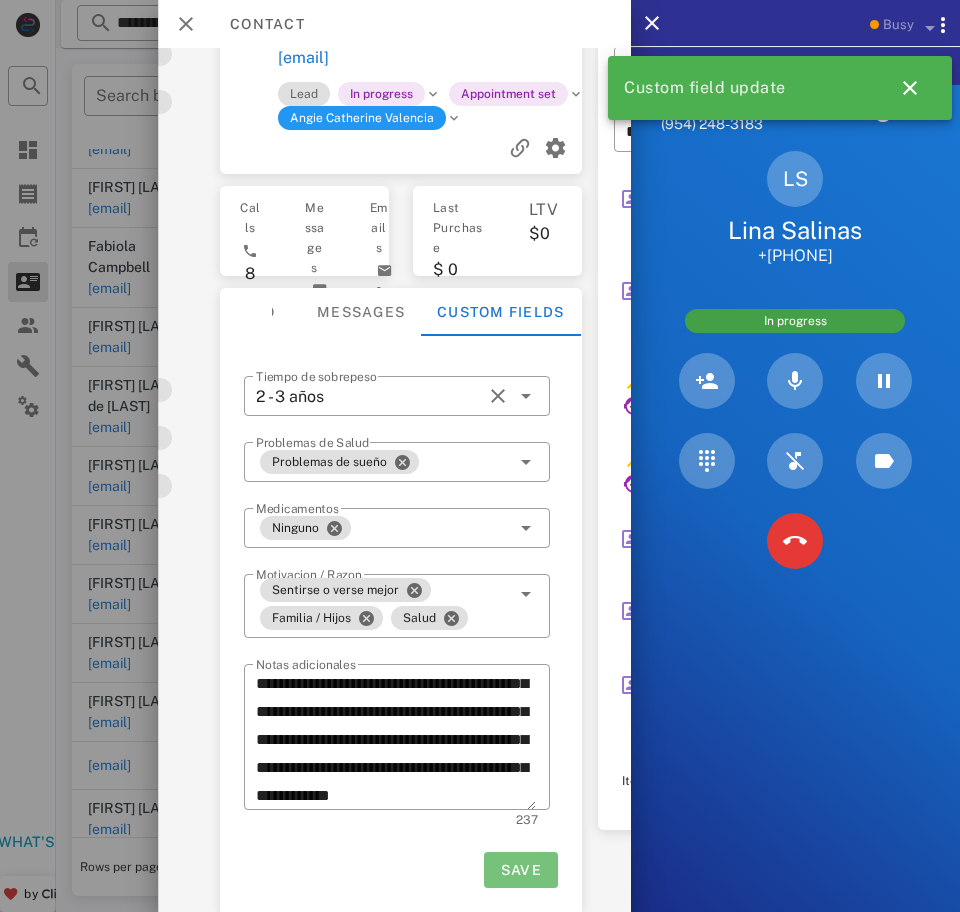 click on "Save" at bounding box center (520, 870) 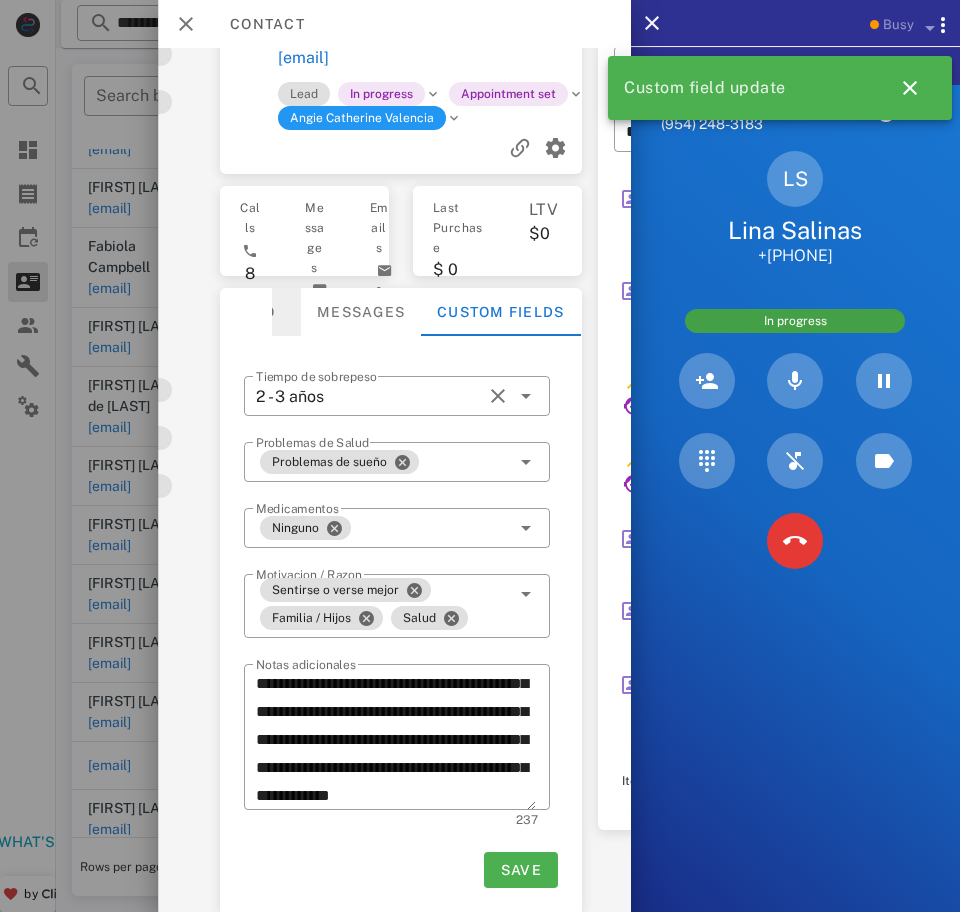 click on "Info" at bounding box center (256, 312) 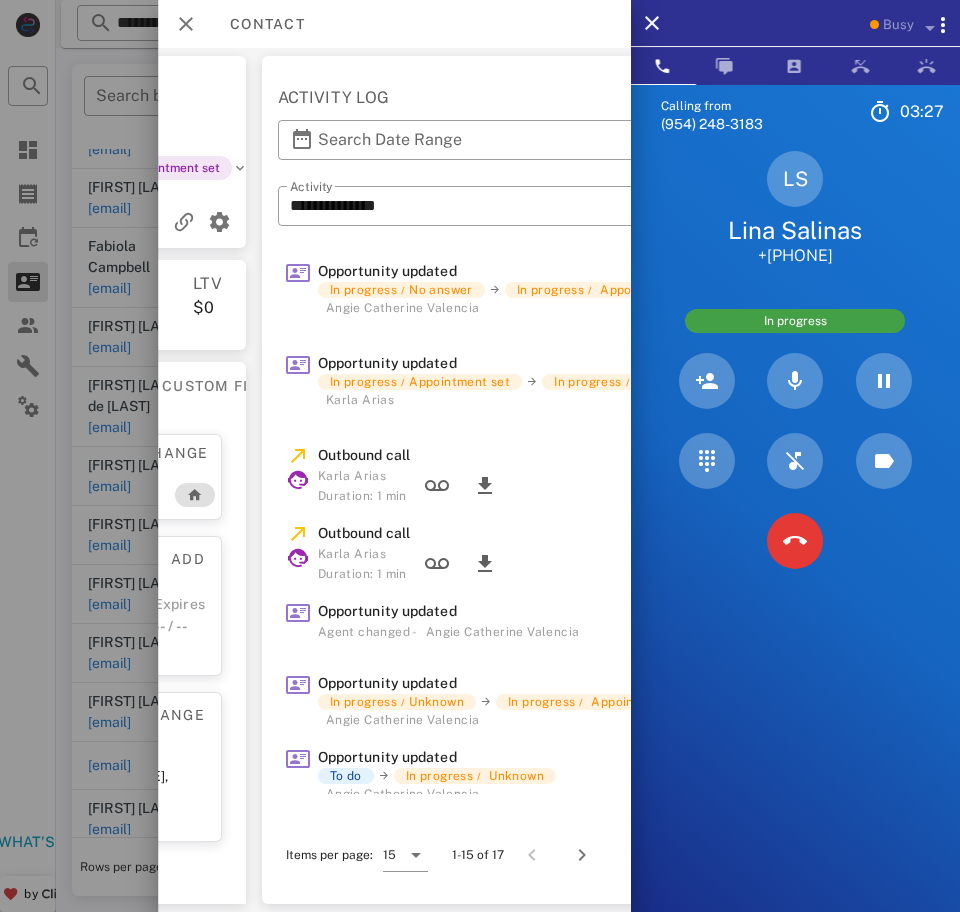 scroll, scrollTop: 0, scrollLeft: 540, axis: horizontal 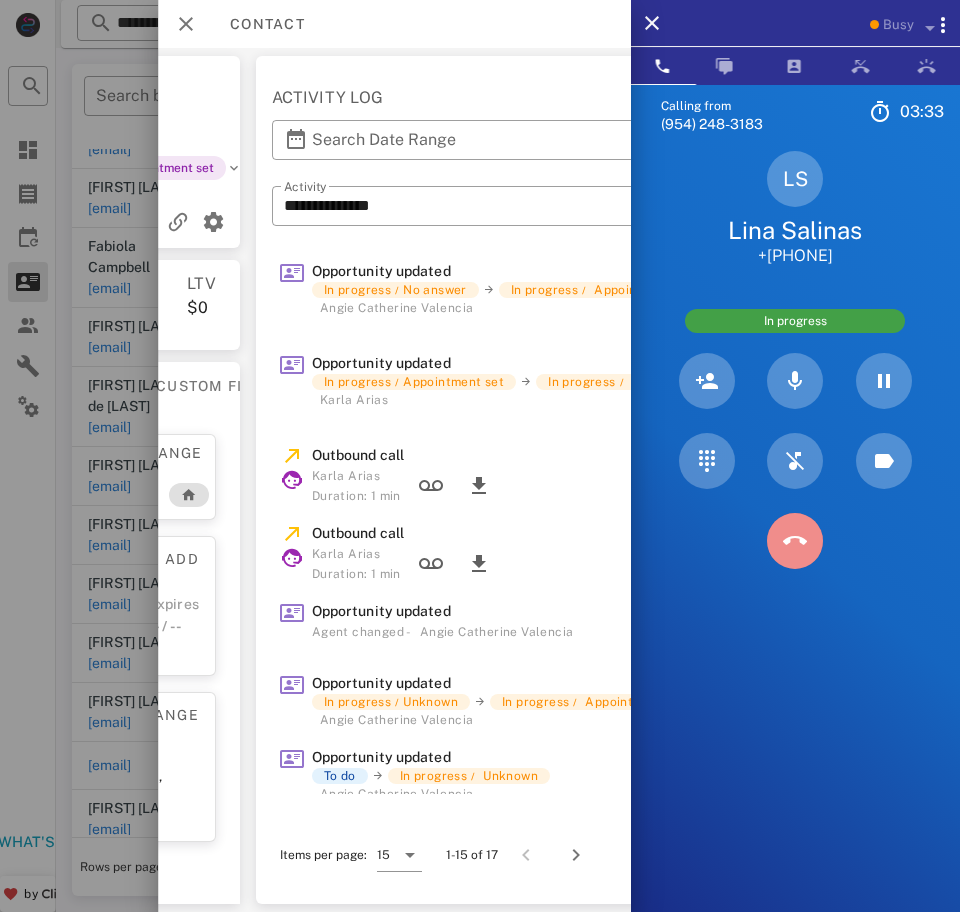 click at bounding box center (795, 541) 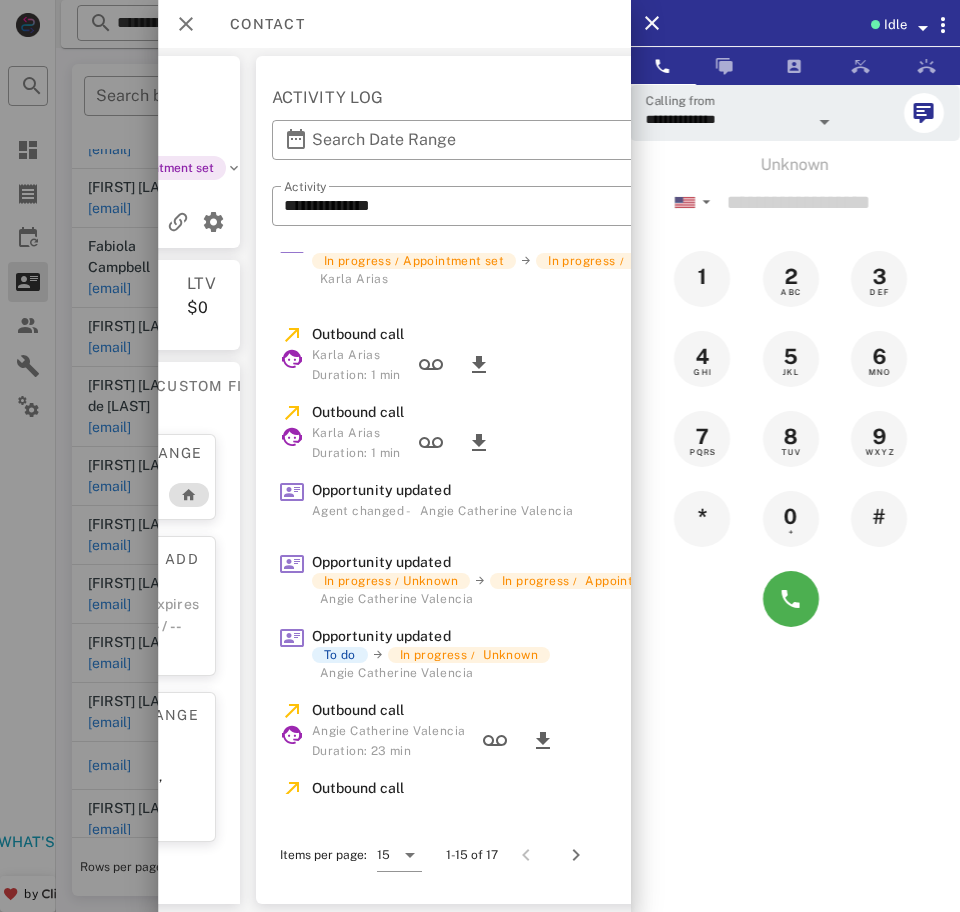 scroll, scrollTop: 134, scrollLeft: 0, axis: vertical 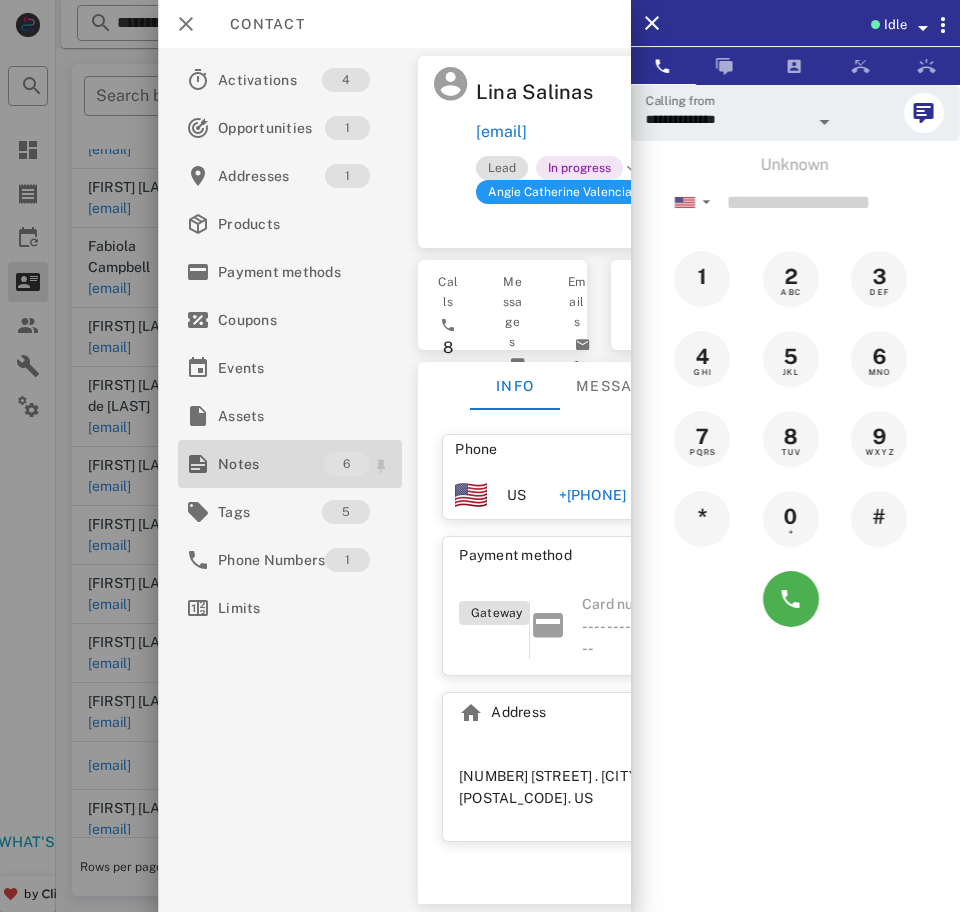 click on "Notes" at bounding box center (270, 464) 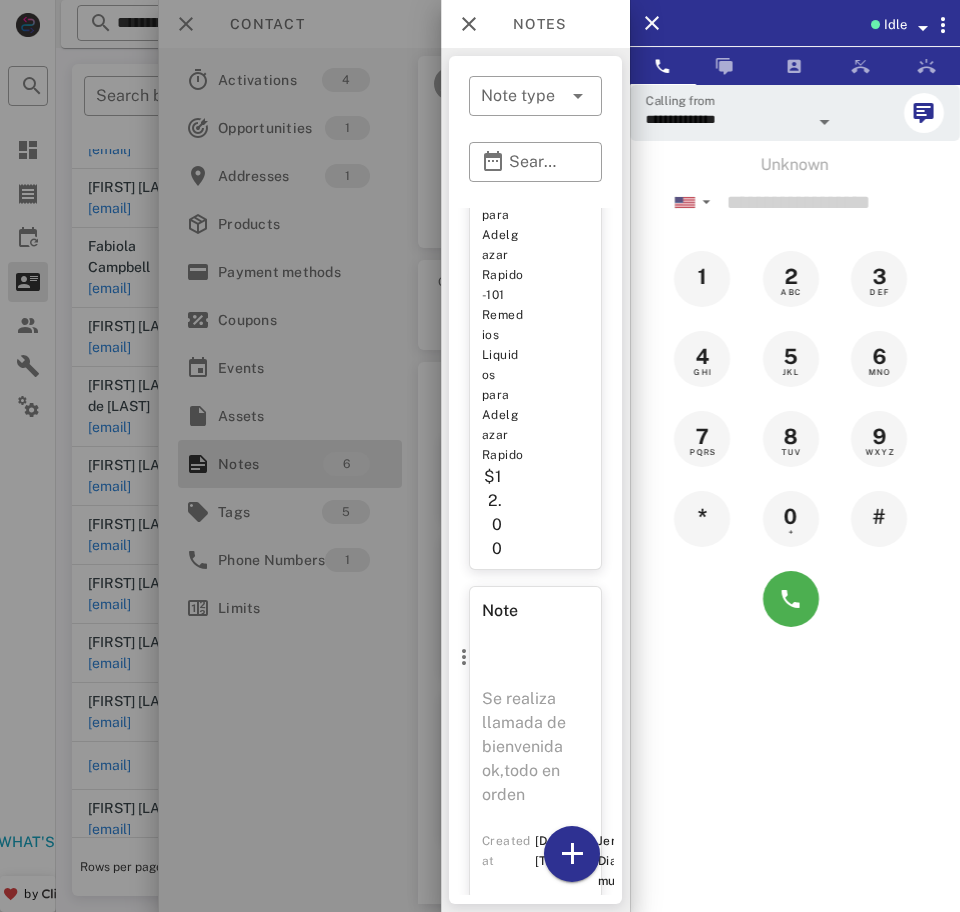 scroll, scrollTop: 1955, scrollLeft: 0, axis: vertical 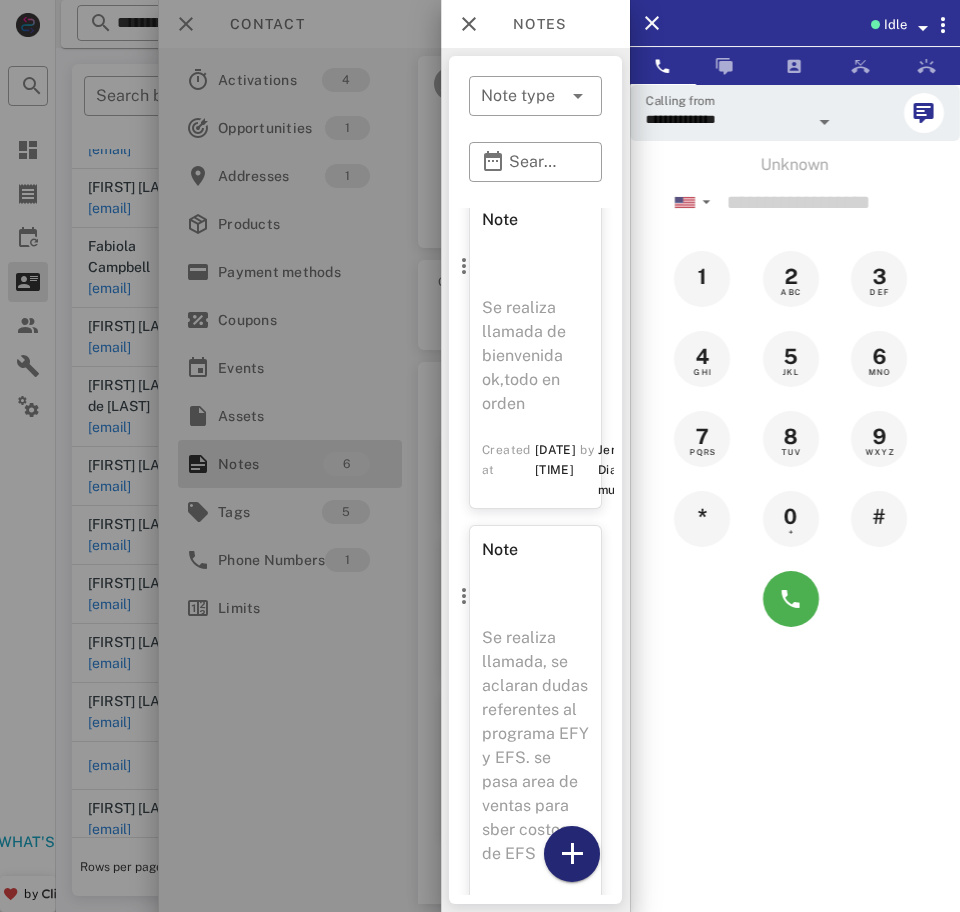 click at bounding box center [572, 854] 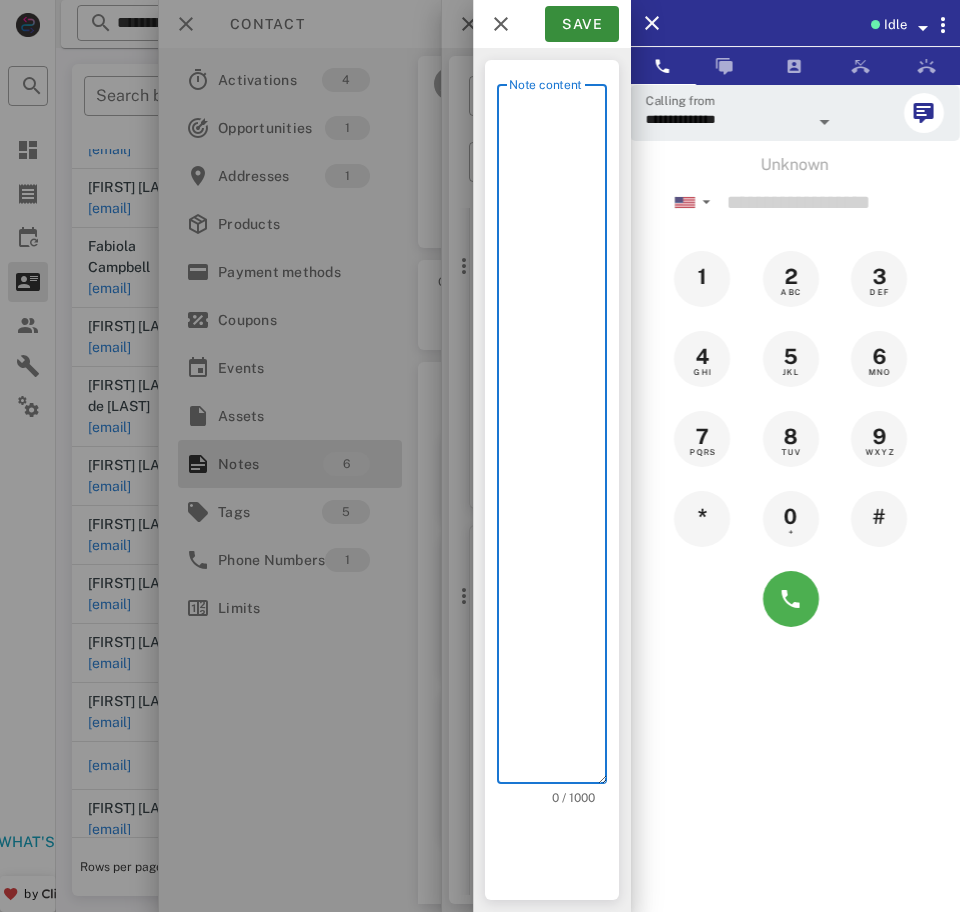 click on "Note content" at bounding box center (558, 439) 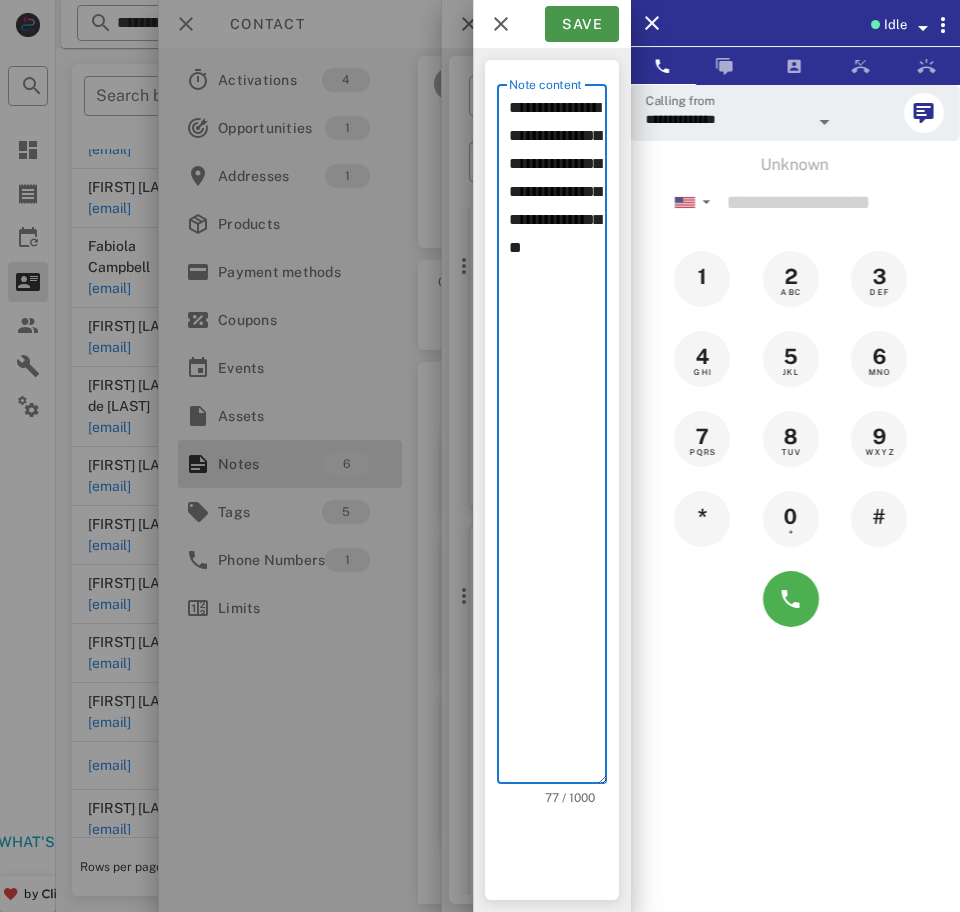type on "**********" 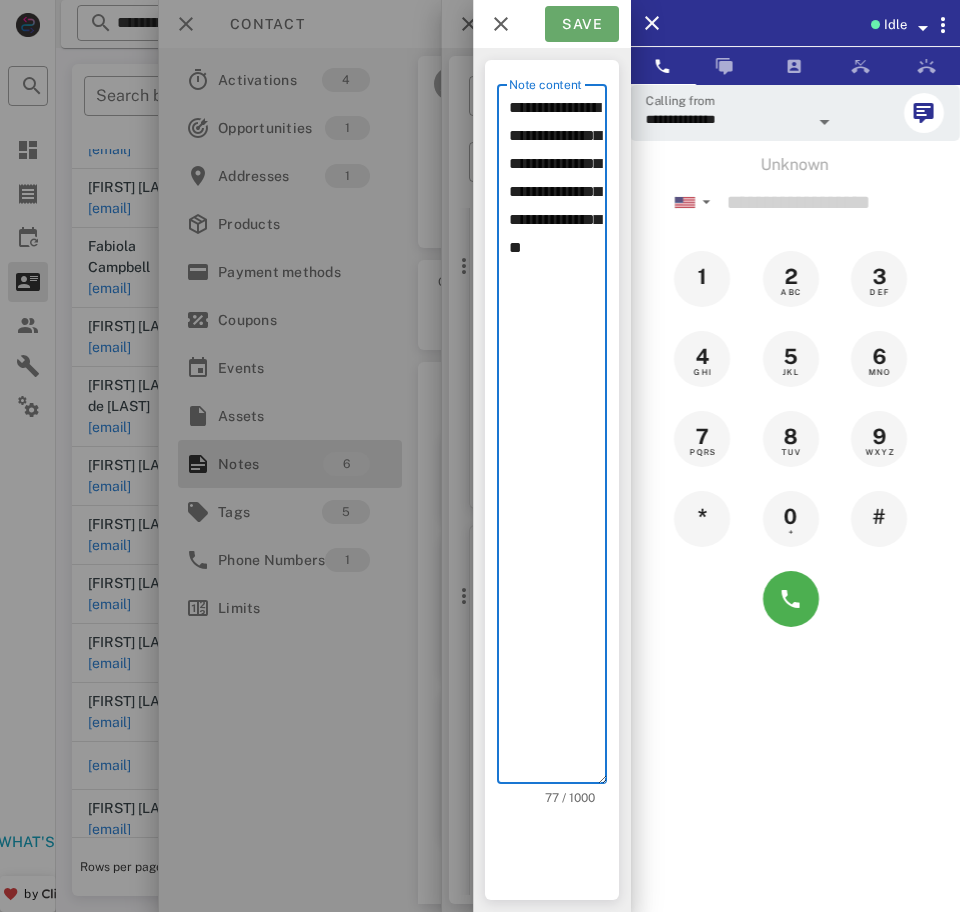click on "Save" at bounding box center [582, 24] 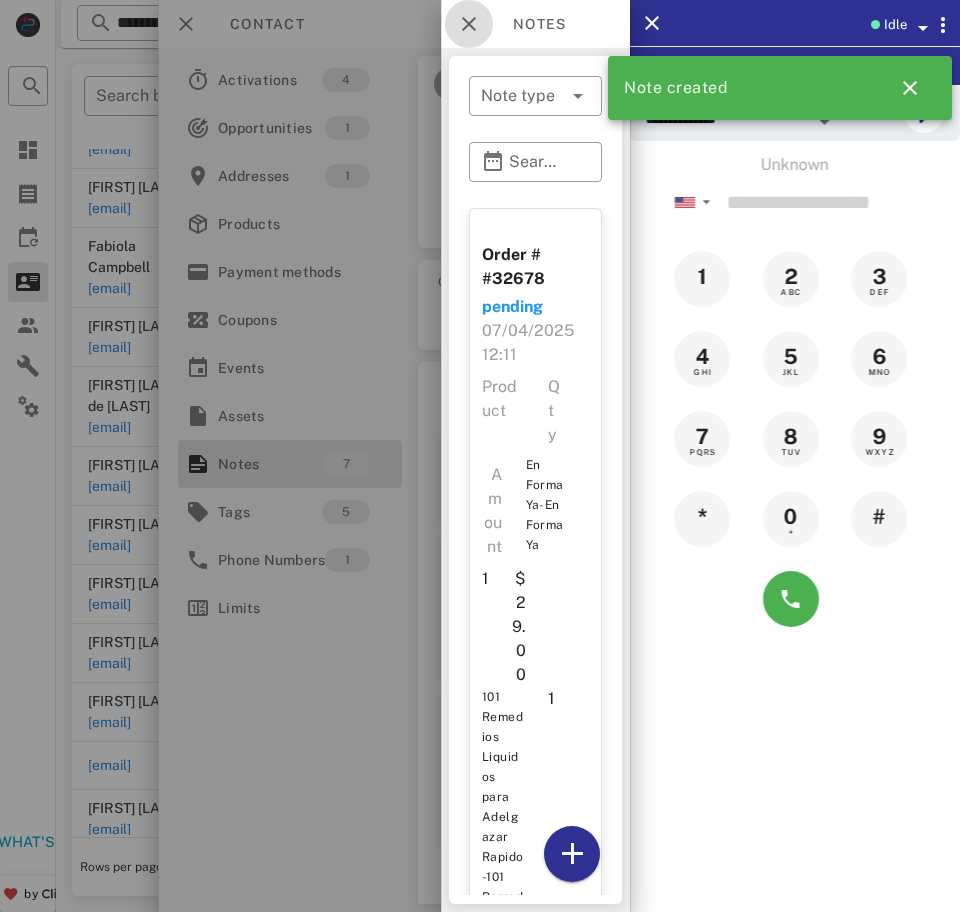 click at bounding box center (469, 24) 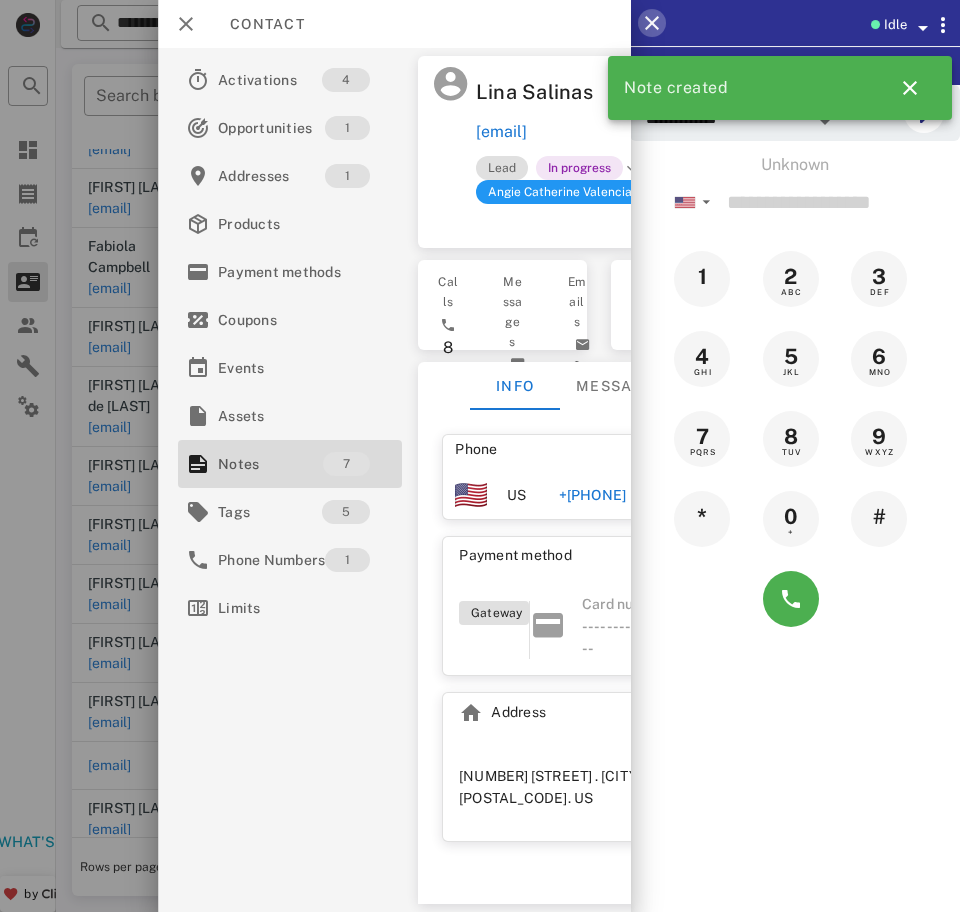 click at bounding box center (652, 23) 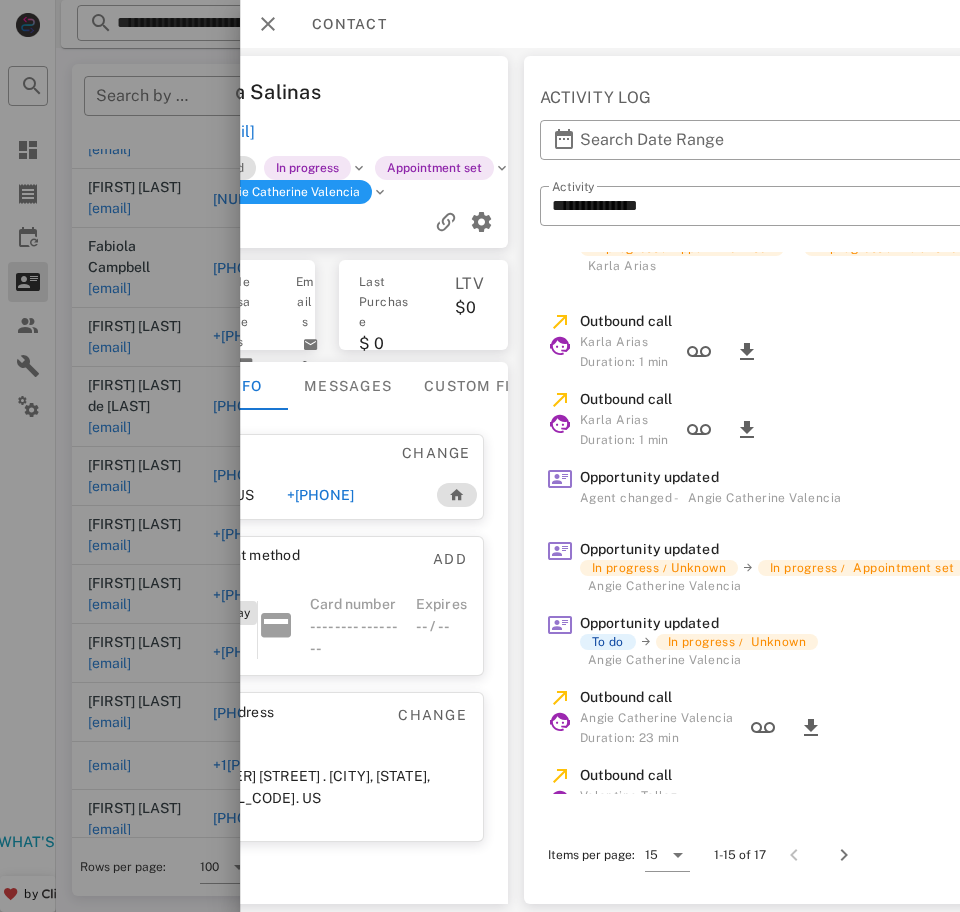 scroll, scrollTop: 0, scrollLeft: 0, axis: both 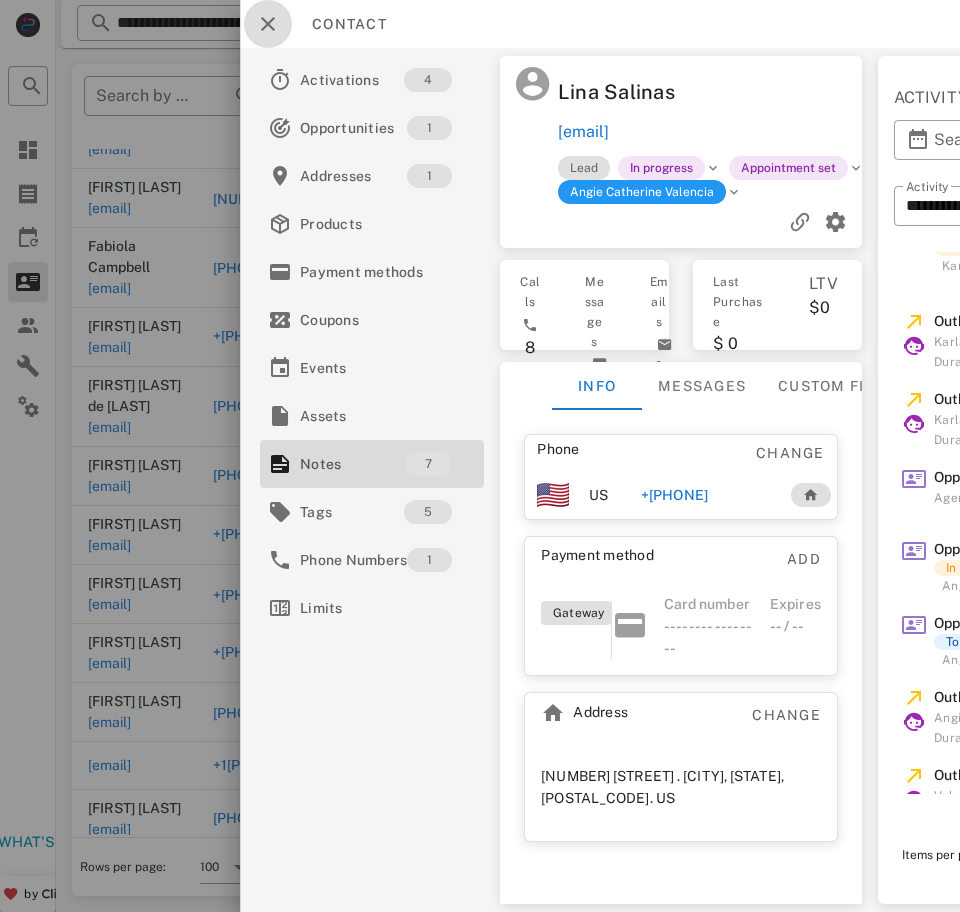 click at bounding box center (268, 24) 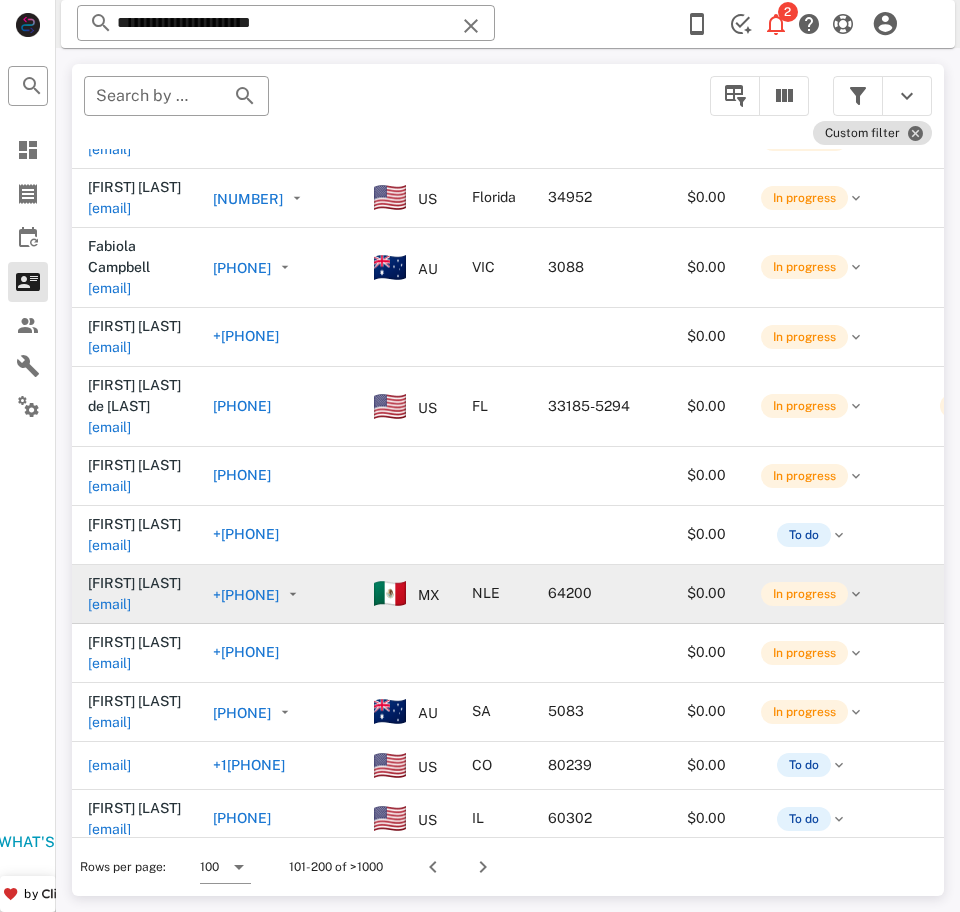 click on "[EMAIL]" at bounding box center (109, 604) 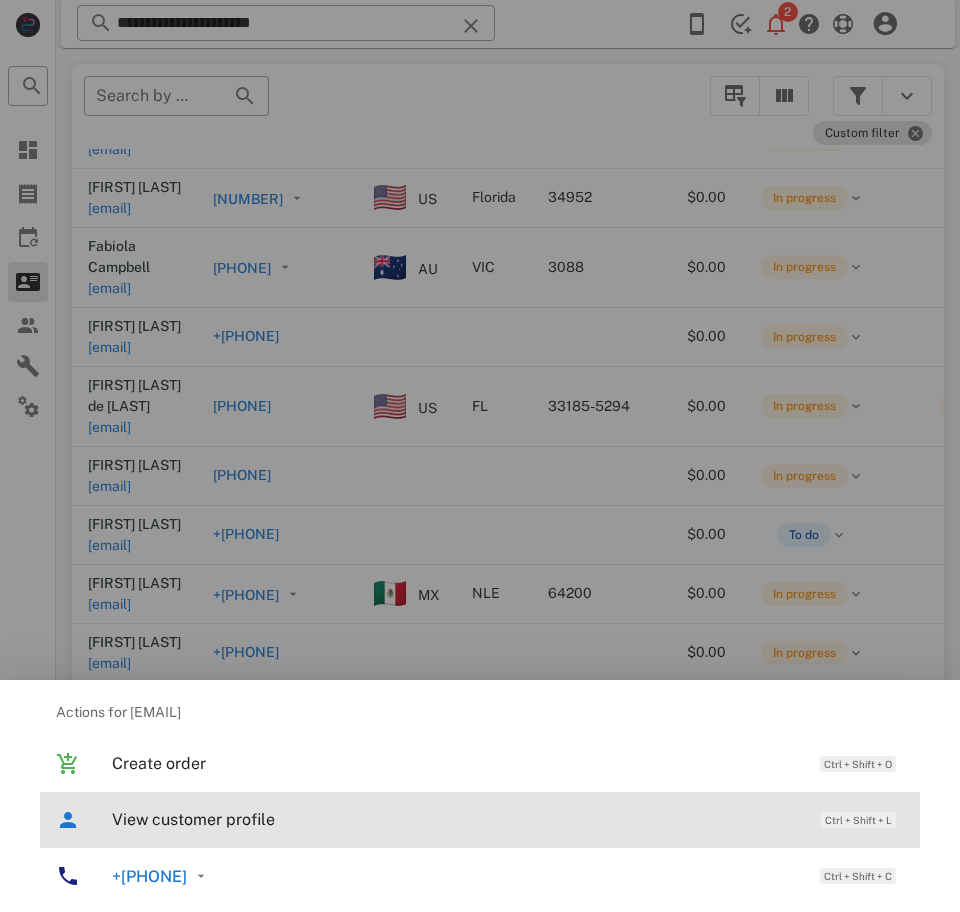 click on "View customer profile" at bounding box center [456, 819] 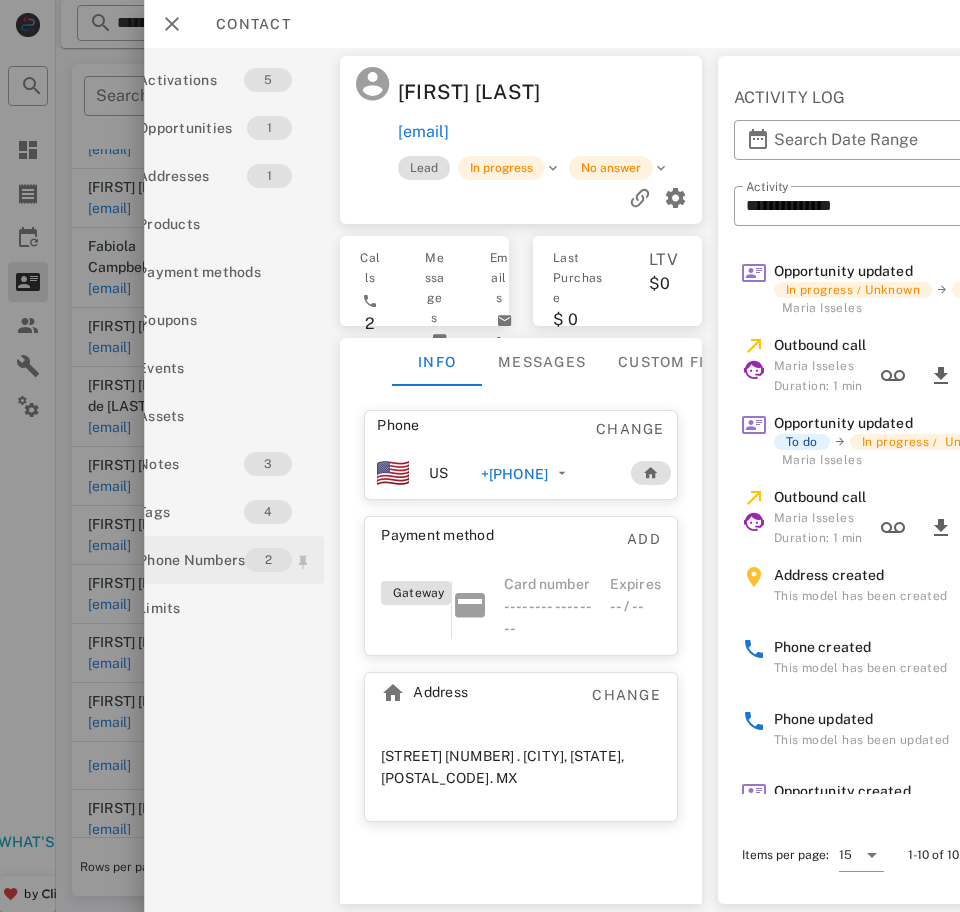 scroll, scrollTop: 0, scrollLeft: 65, axis: horizontal 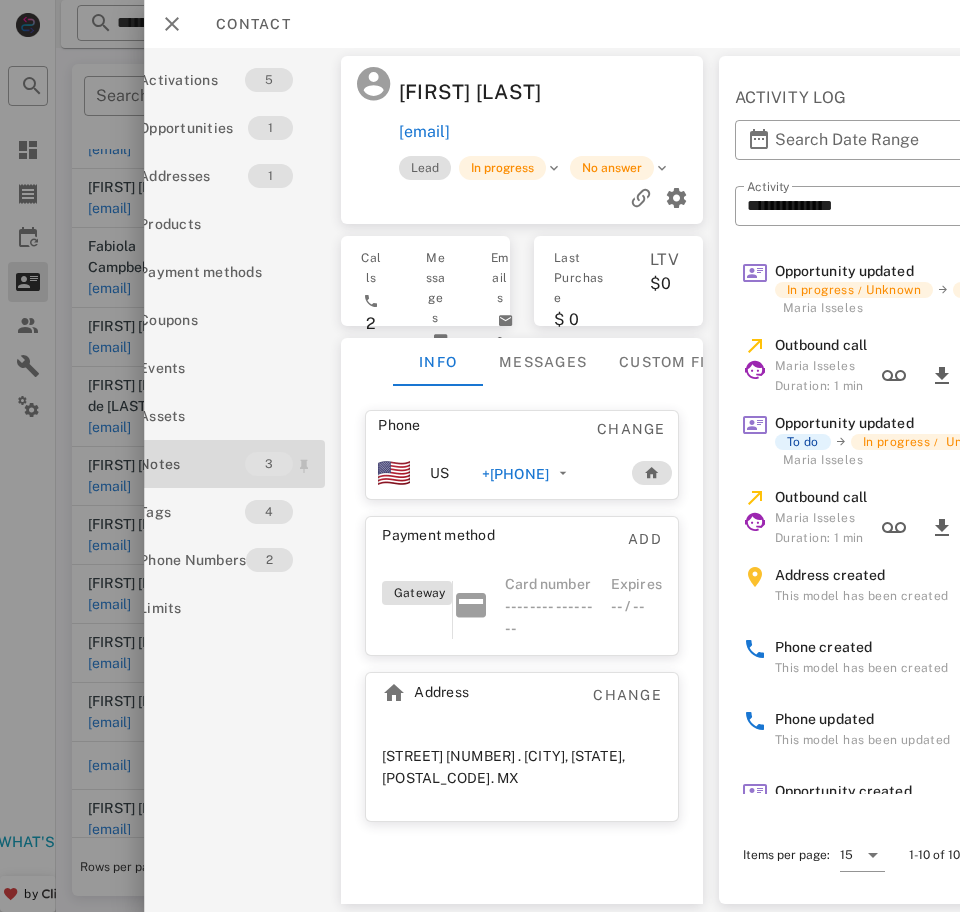 click on "Notes" at bounding box center (192, 464) 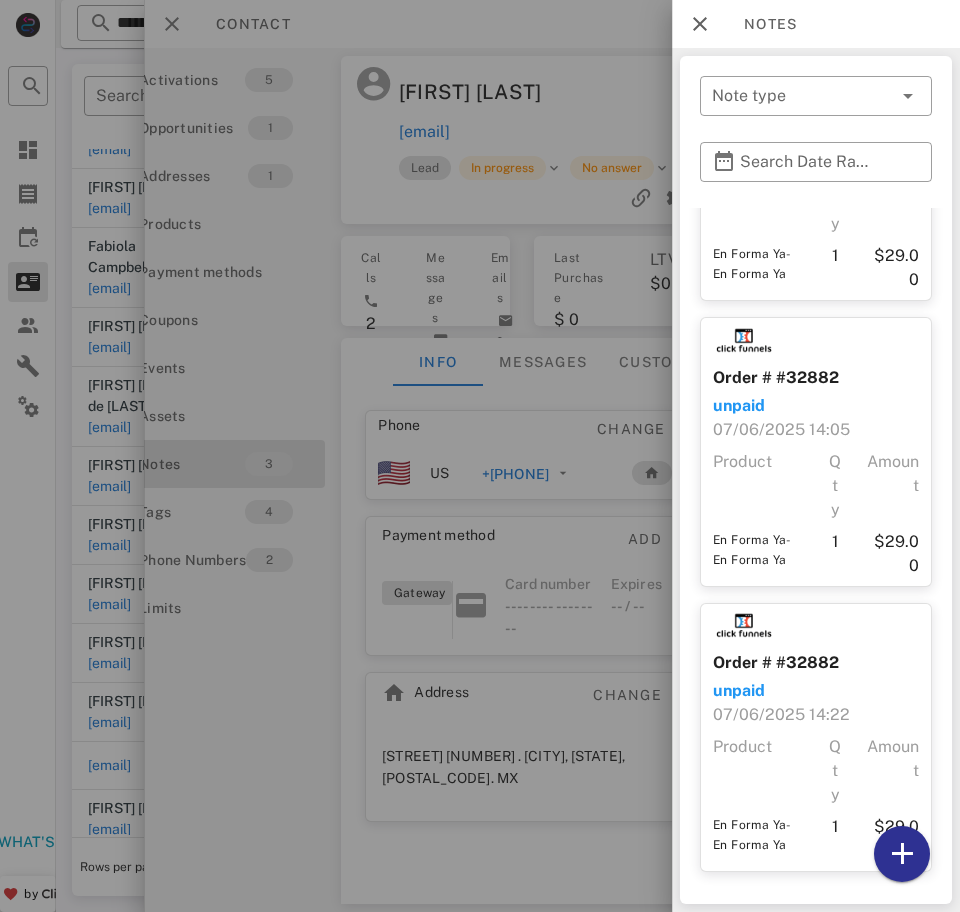 scroll, scrollTop: 0, scrollLeft: 0, axis: both 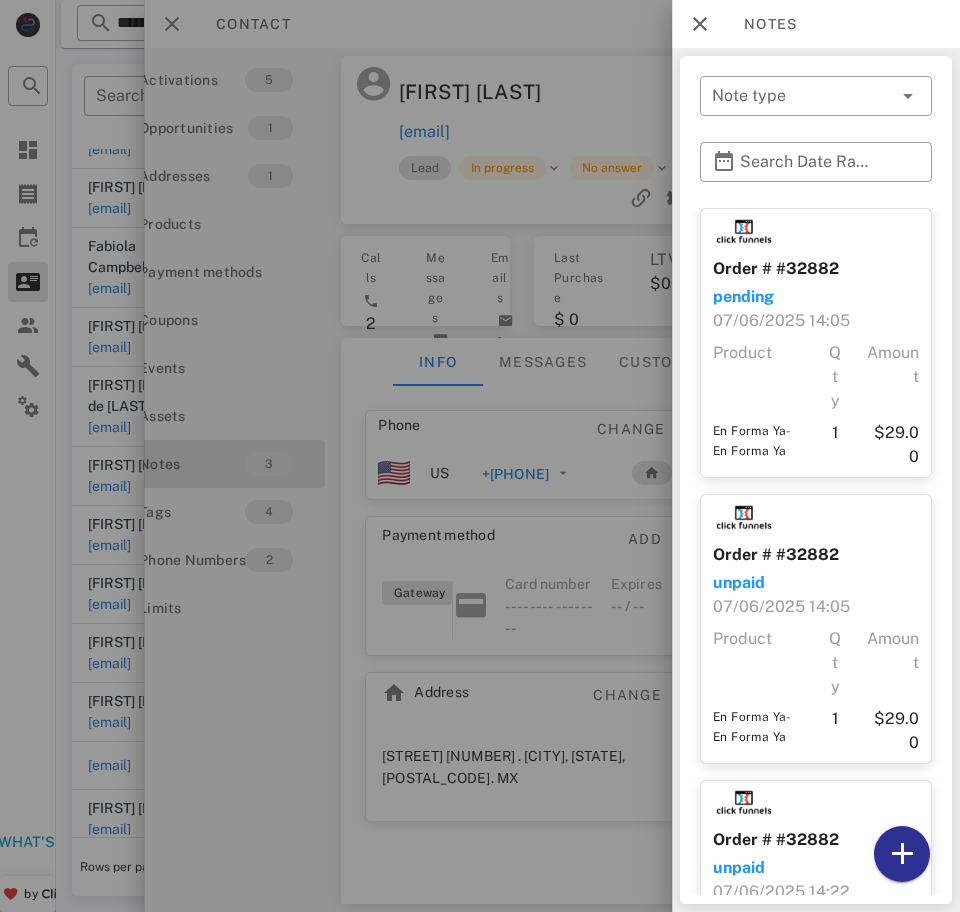 click at bounding box center [700, 24] 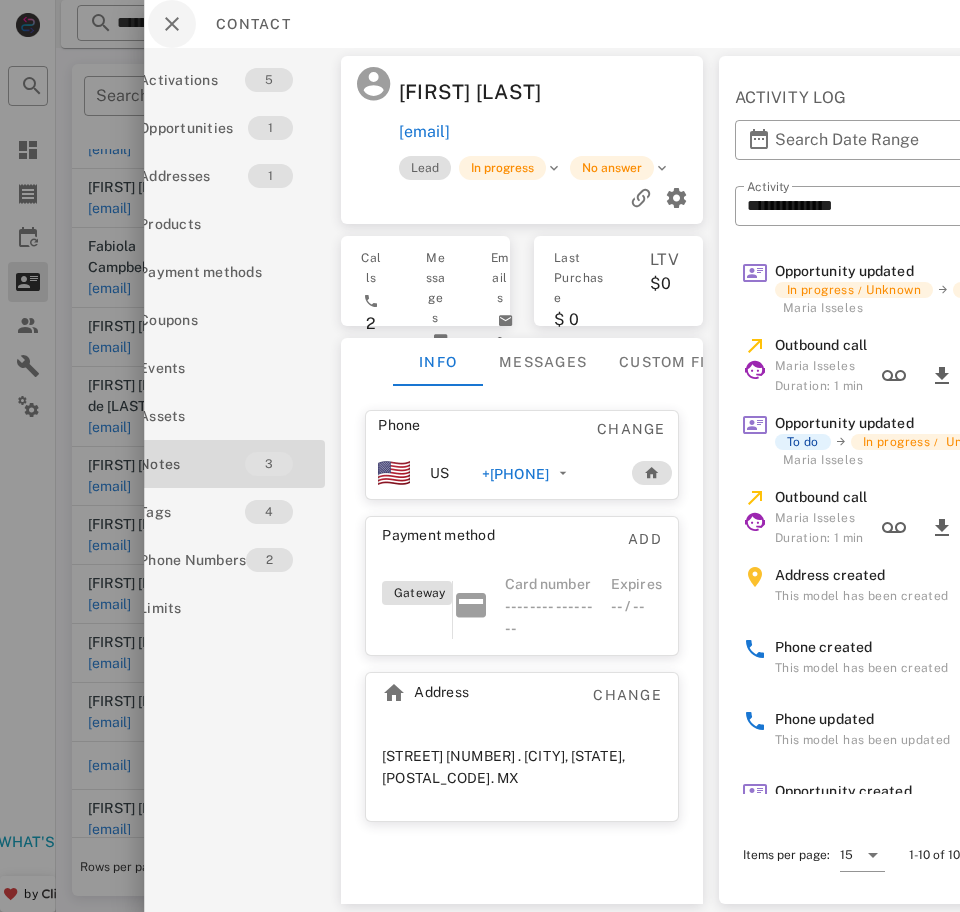 click at bounding box center (172, 24) 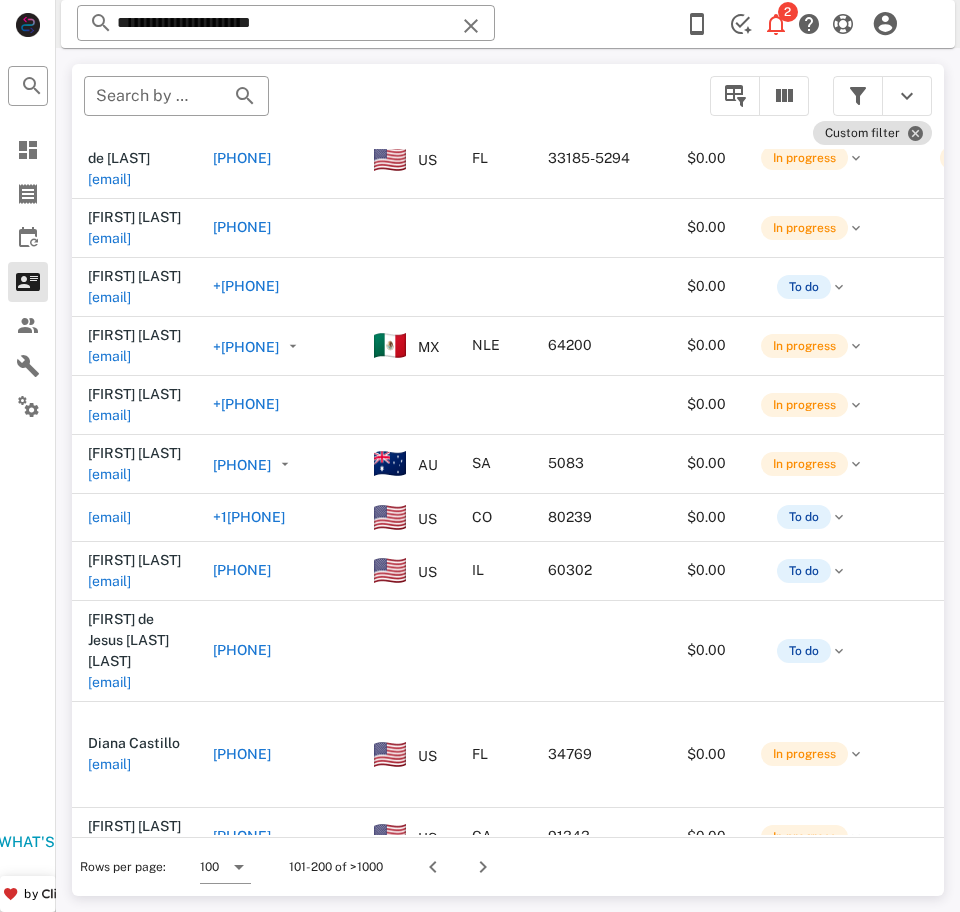 scroll, scrollTop: 2156, scrollLeft: 0, axis: vertical 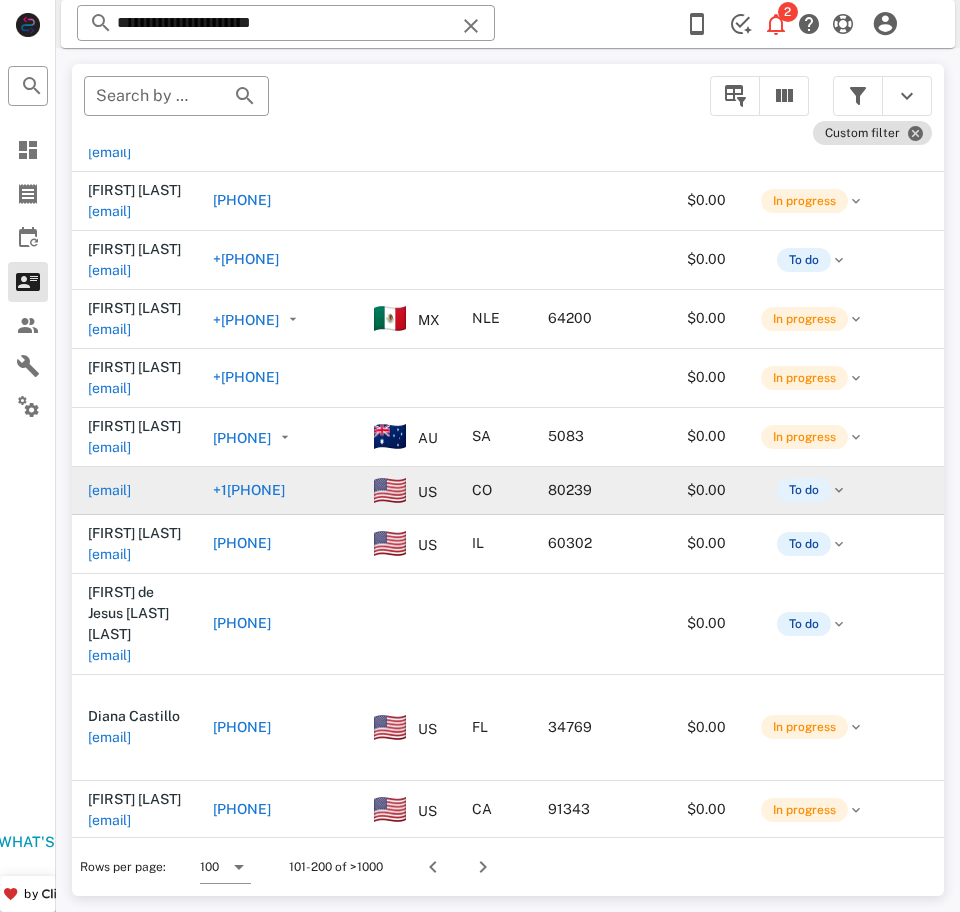 click on "[EMAIL]" at bounding box center (109, 490) 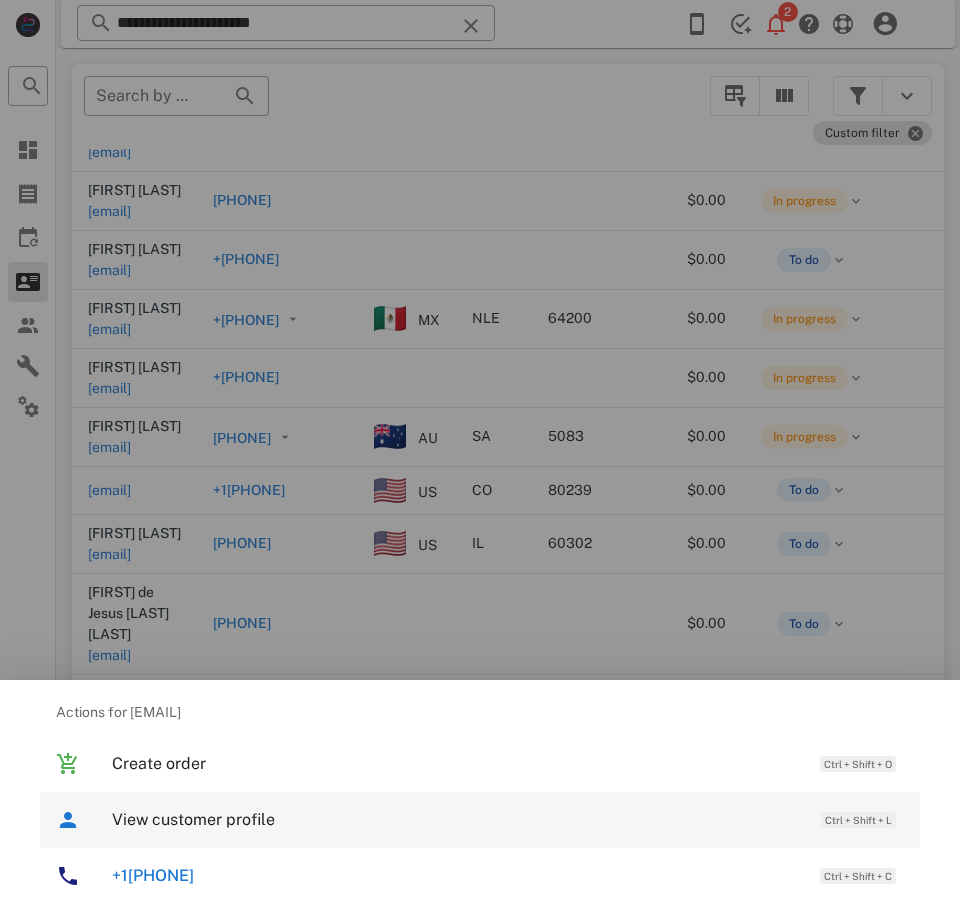 click on "View customer profile" at bounding box center (456, 819) 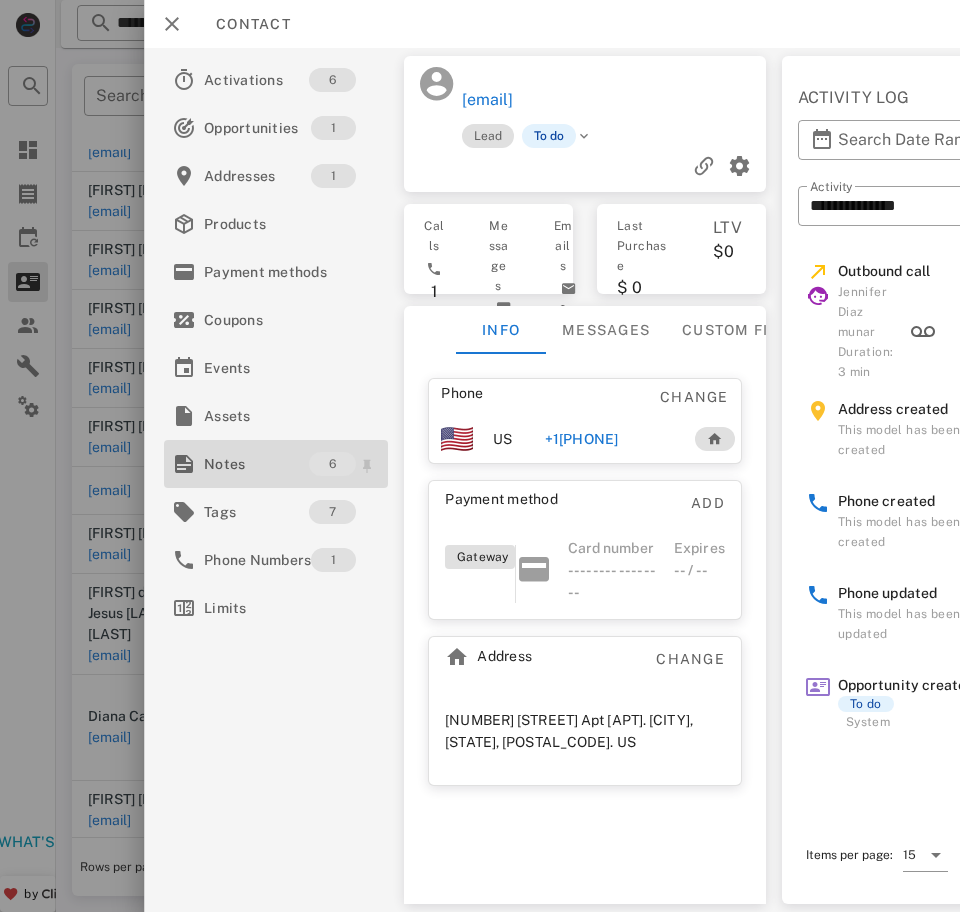 click on "Notes" at bounding box center [256, 464] 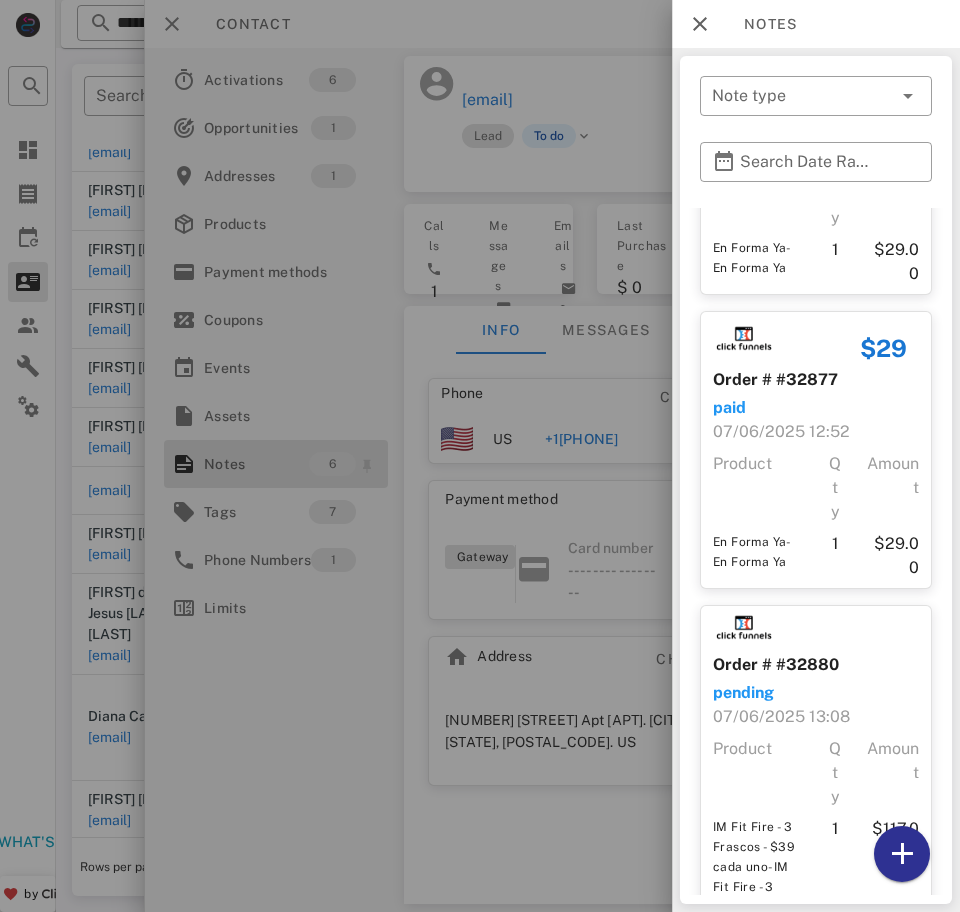 scroll, scrollTop: 467, scrollLeft: 0, axis: vertical 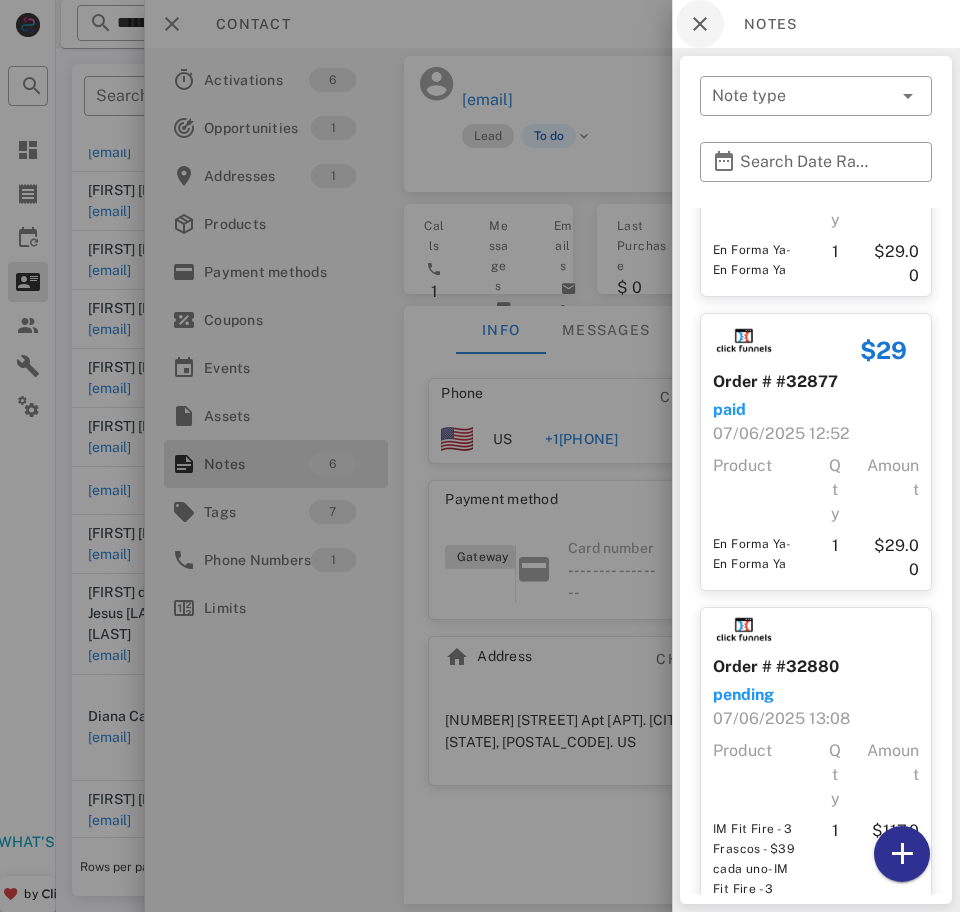 click at bounding box center [700, 24] 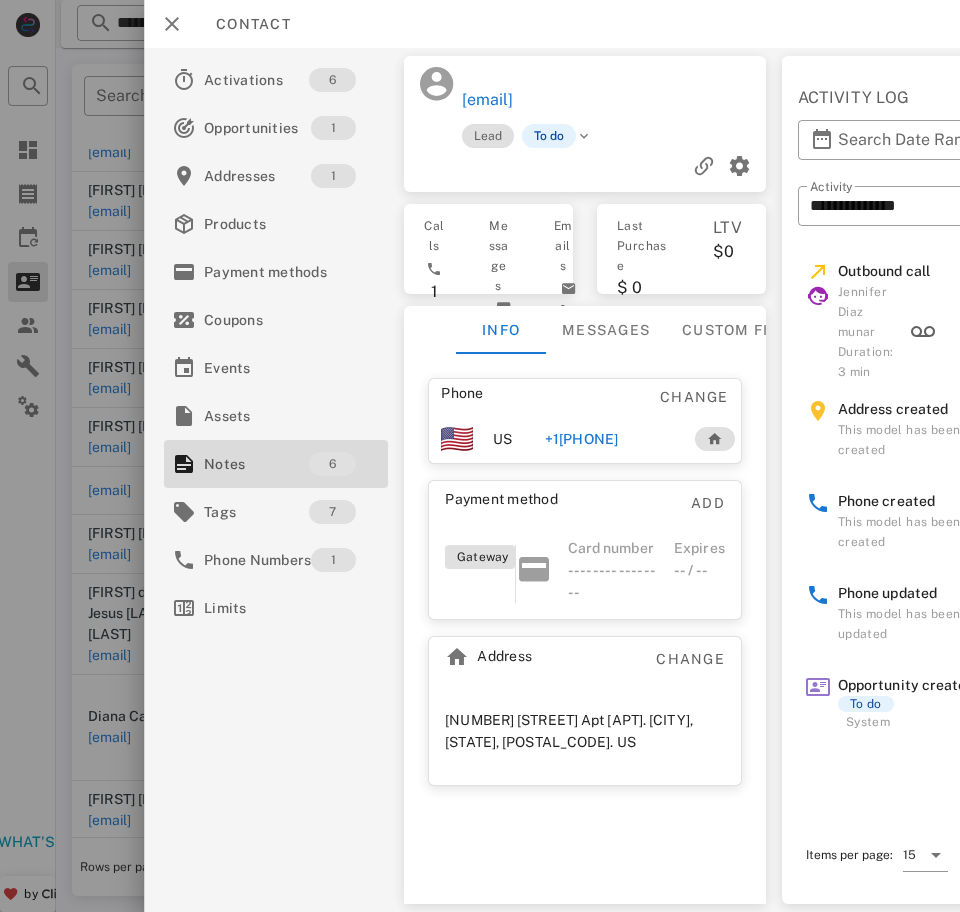click on "+1[PHONE]" at bounding box center (581, 439) 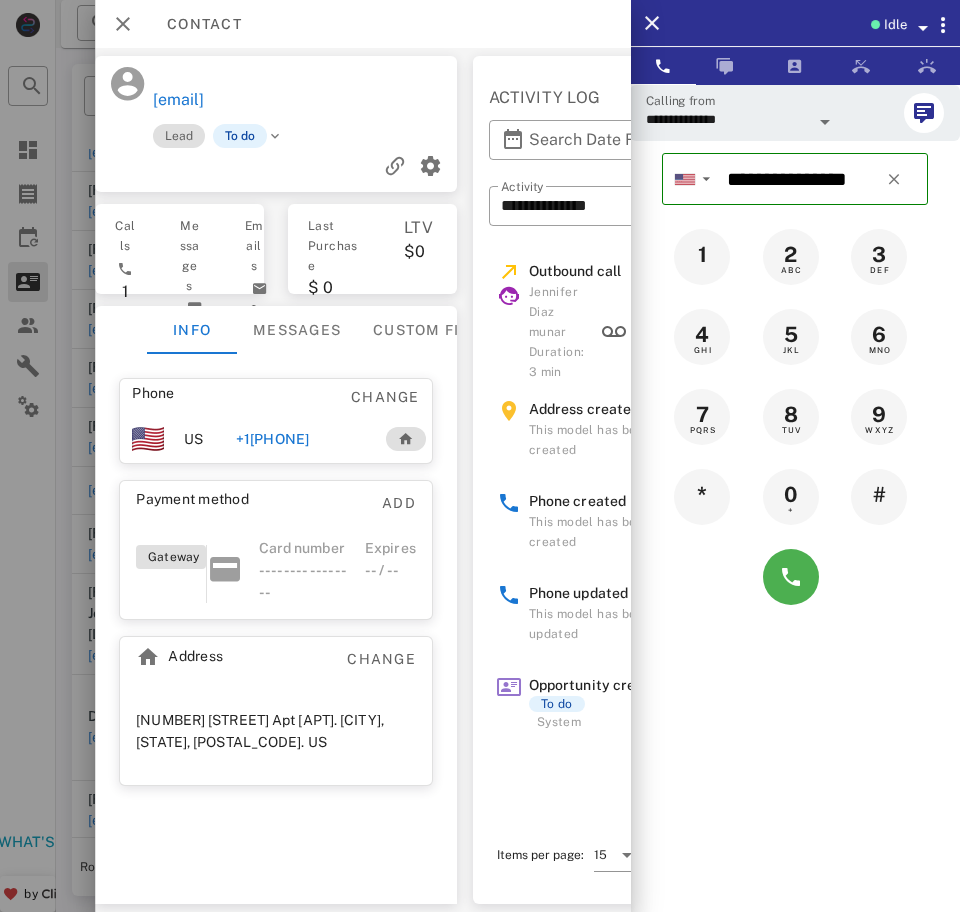 scroll, scrollTop: 0, scrollLeft: 0, axis: both 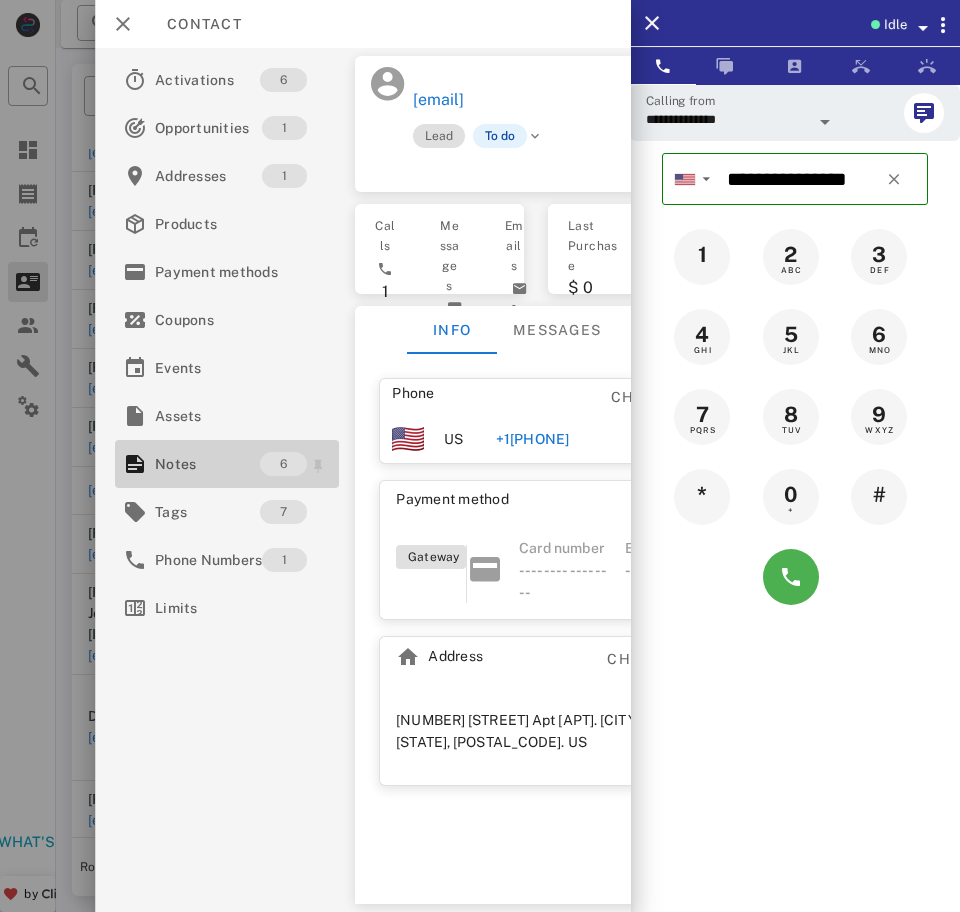 click on "Notes" at bounding box center [207, 464] 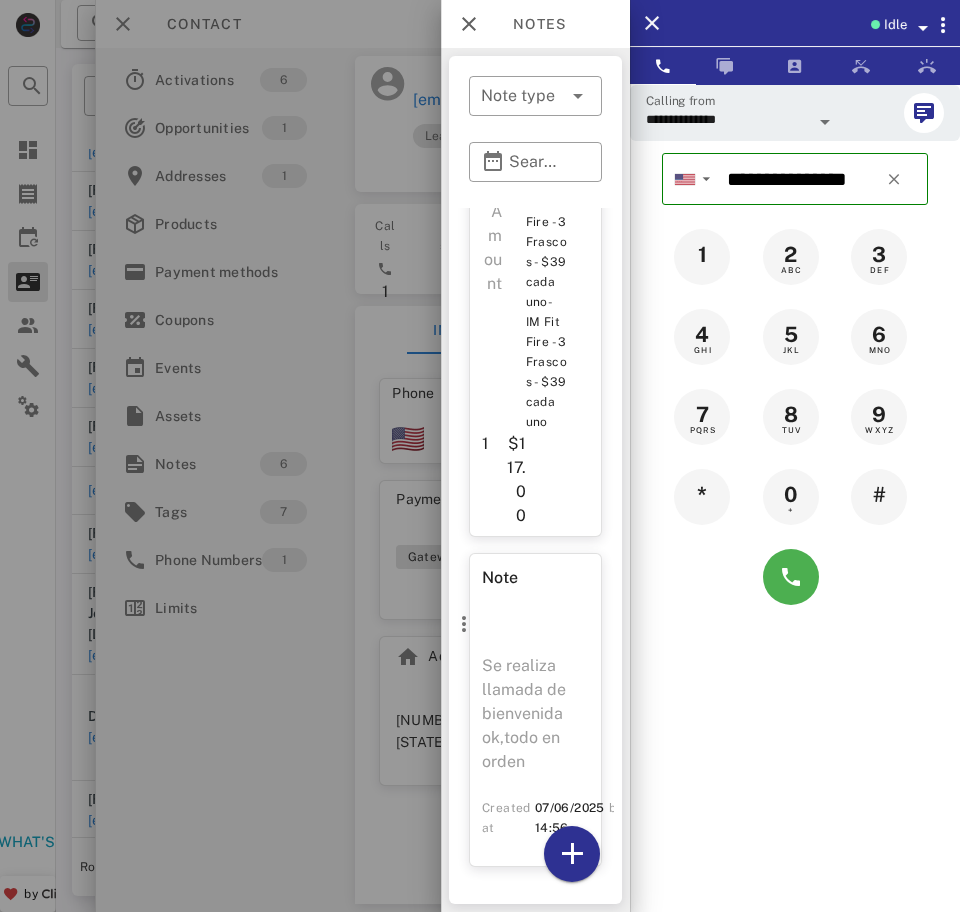 scroll, scrollTop: 2794, scrollLeft: 0, axis: vertical 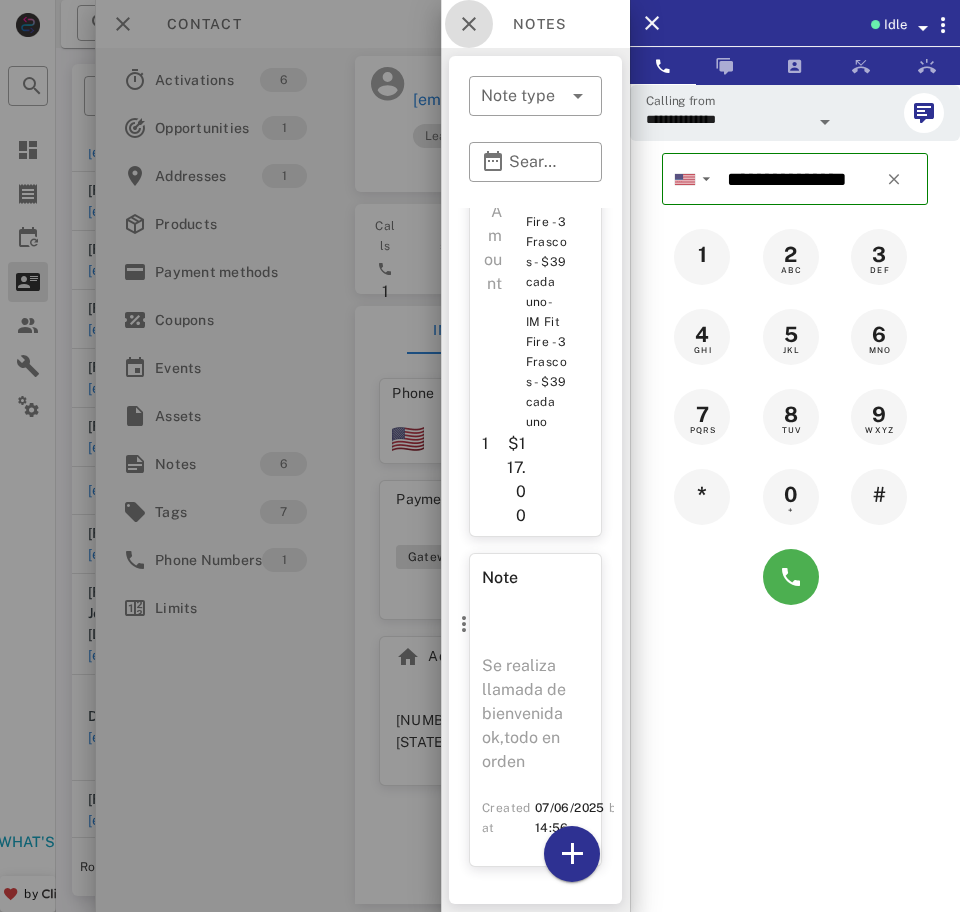 click at bounding box center (469, 24) 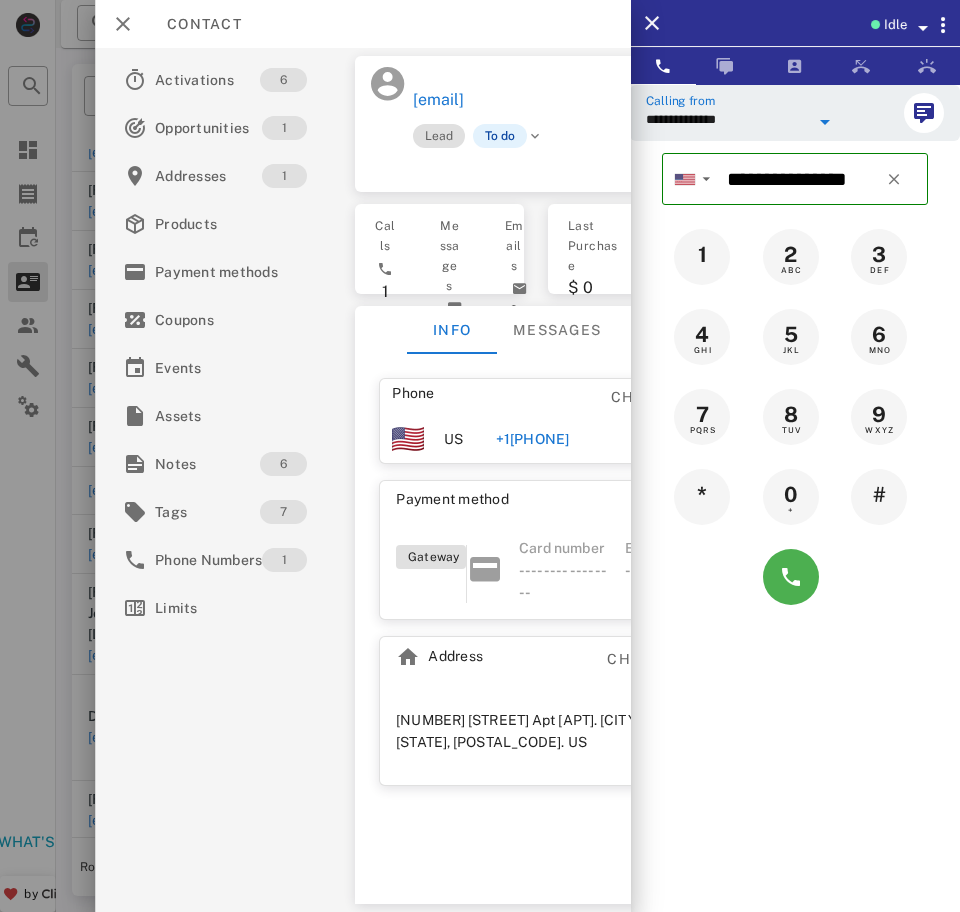 click on "**********" at bounding box center (727, 119) 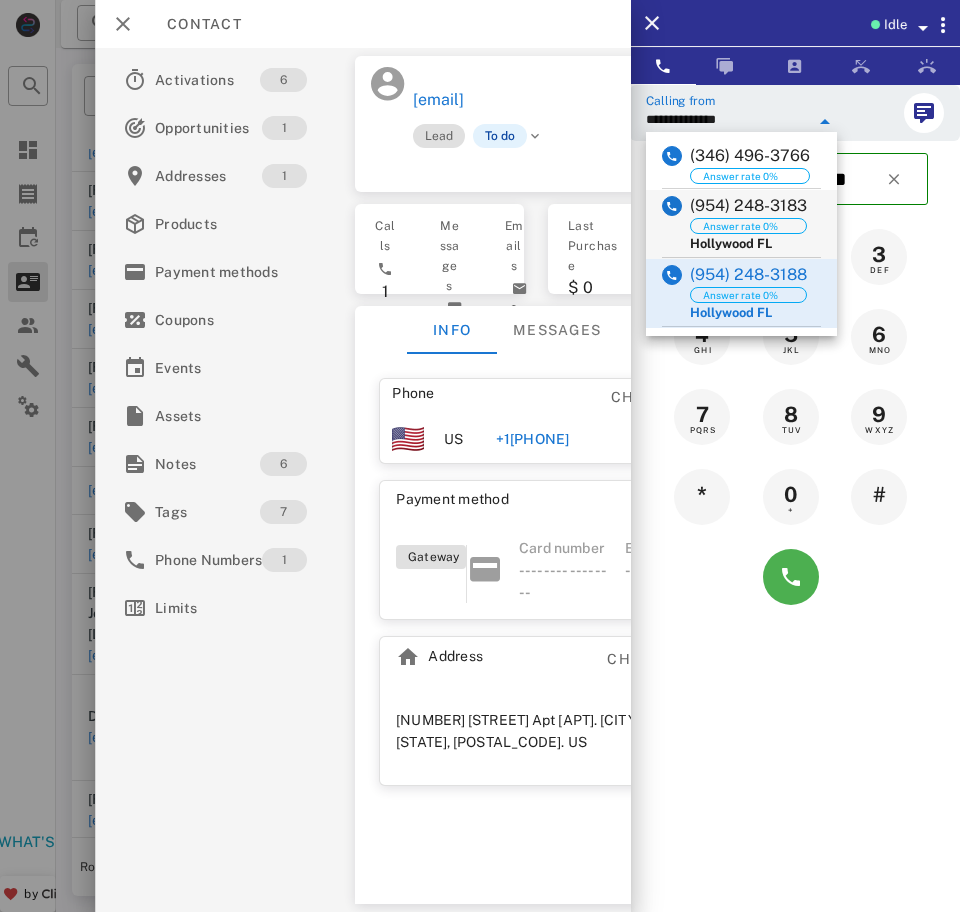 click on "(954) 248-3183" at bounding box center (748, 206) 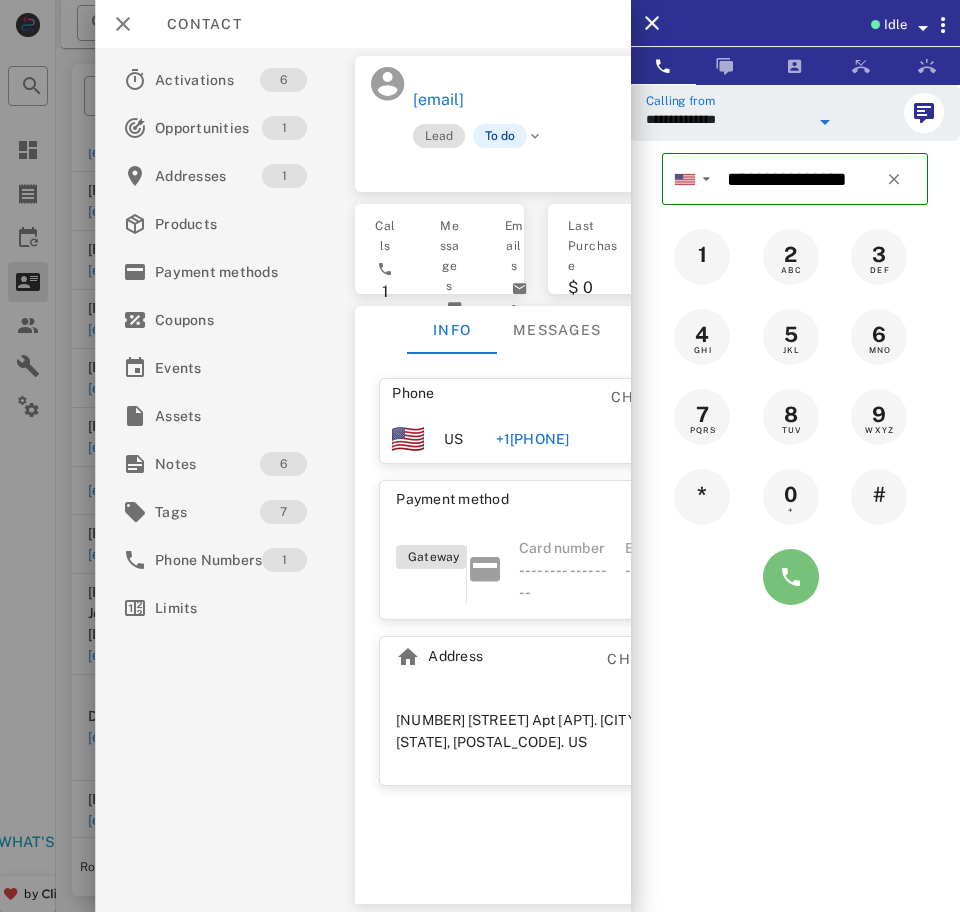 click at bounding box center [791, 577] 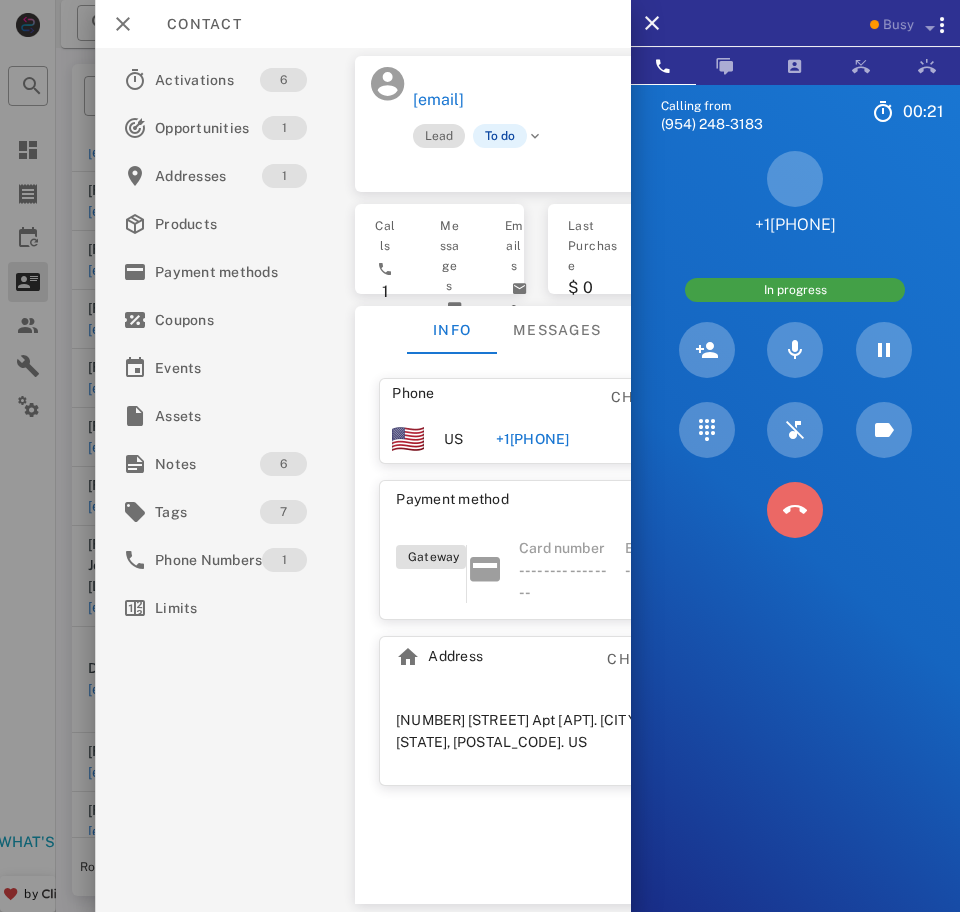 click at bounding box center [795, 510] 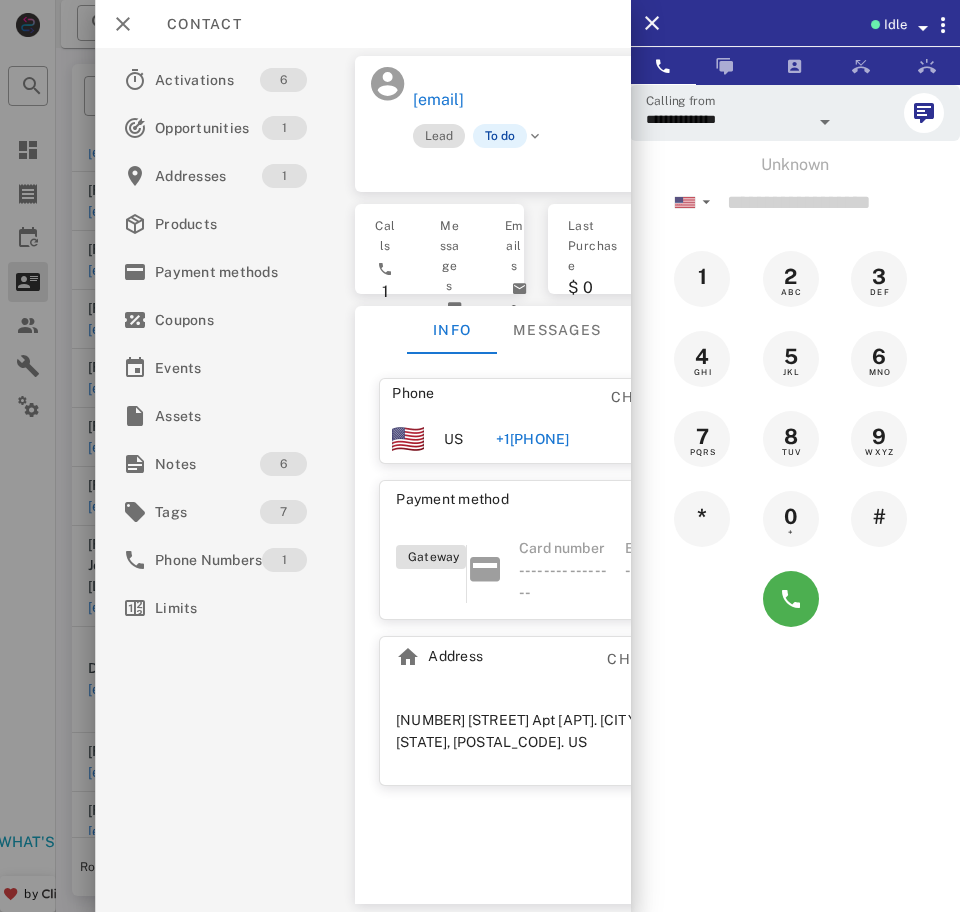 click on "To do" at bounding box center [499, 136] 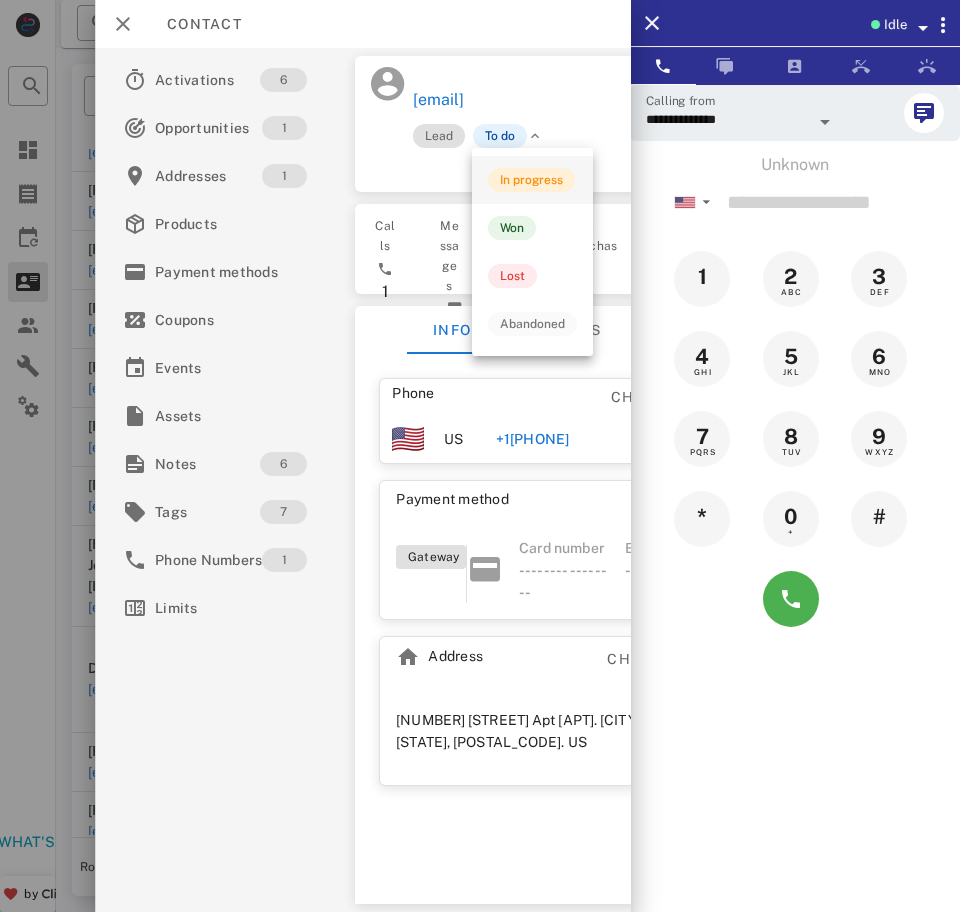 click on "In progress" at bounding box center (531, 180) 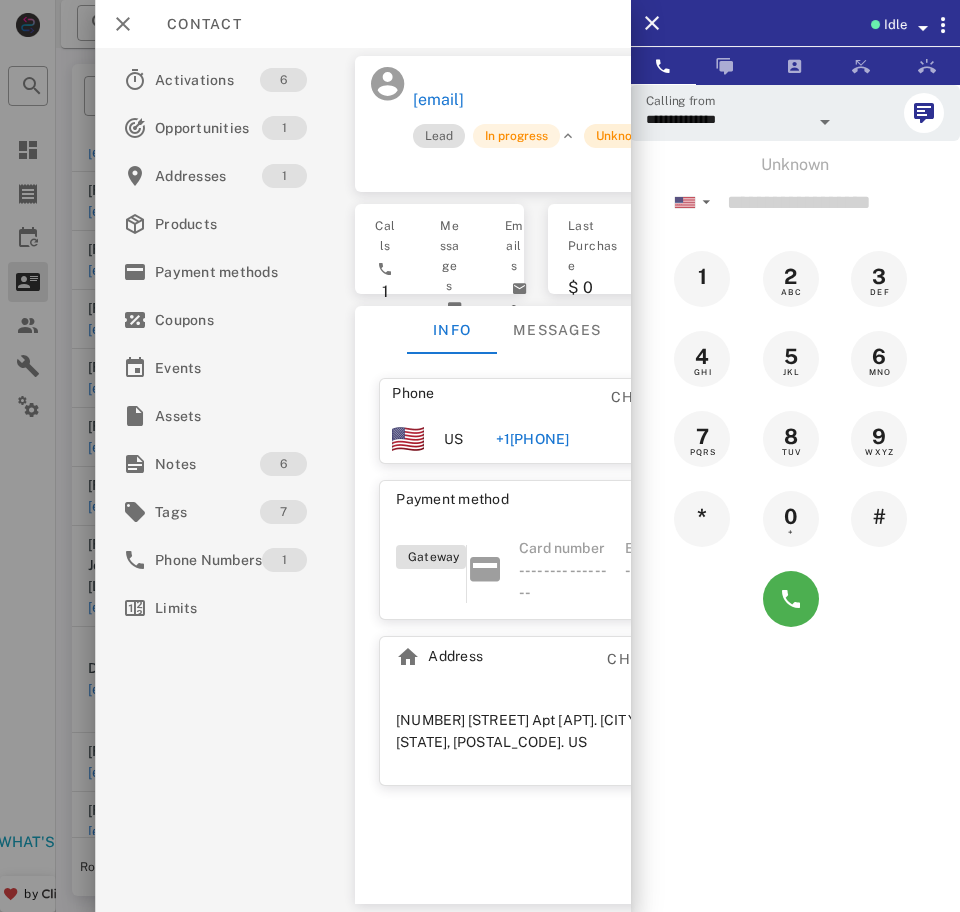 click on "Unknown" at bounding box center [621, 136] 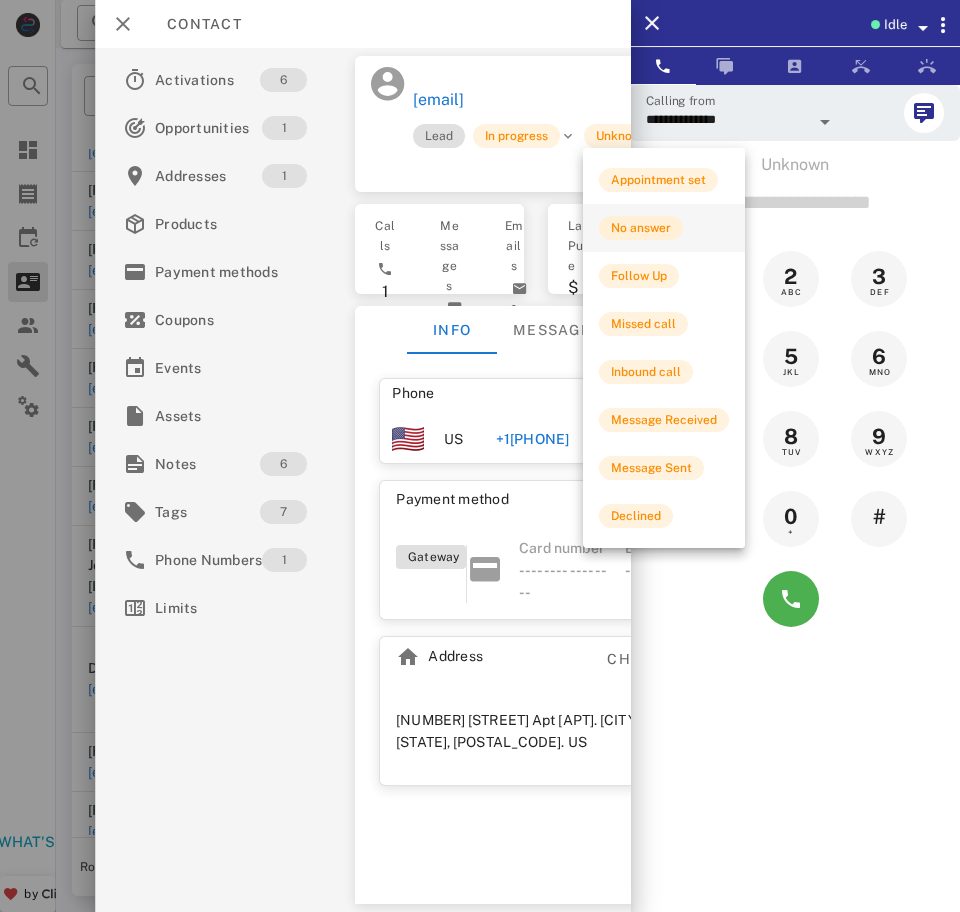 click on "No answer" at bounding box center (641, 228) 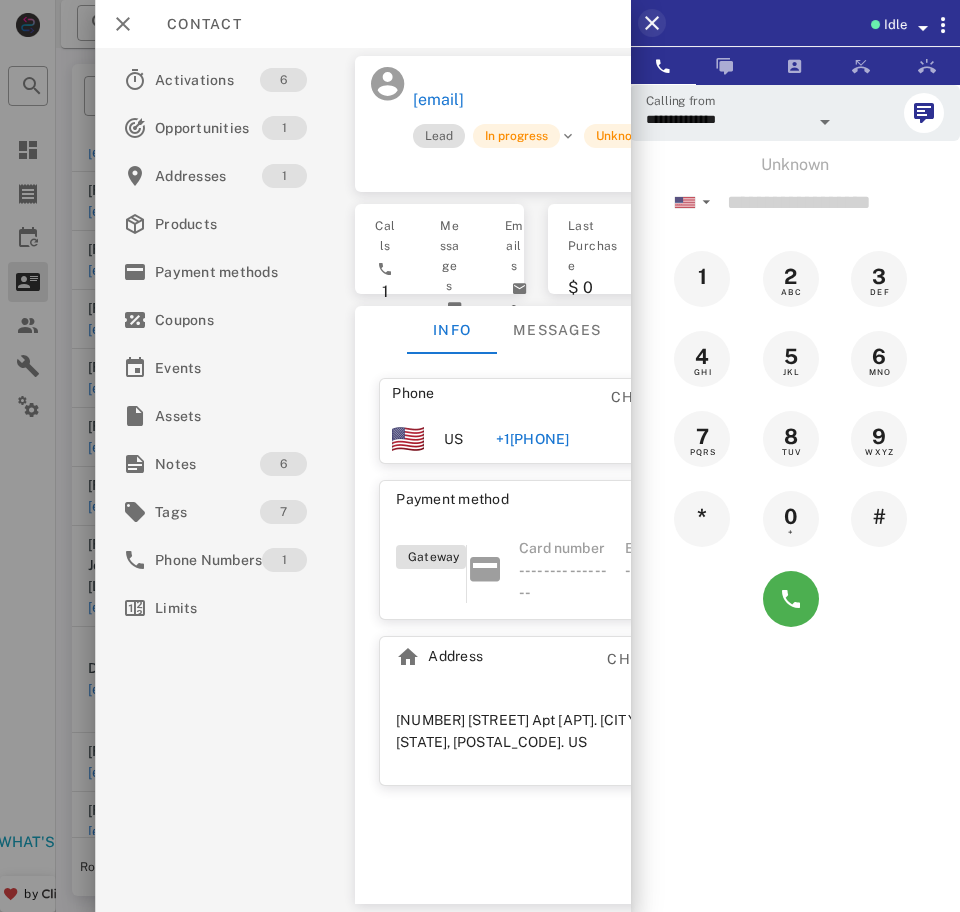 click at bounding box center [652, 23] 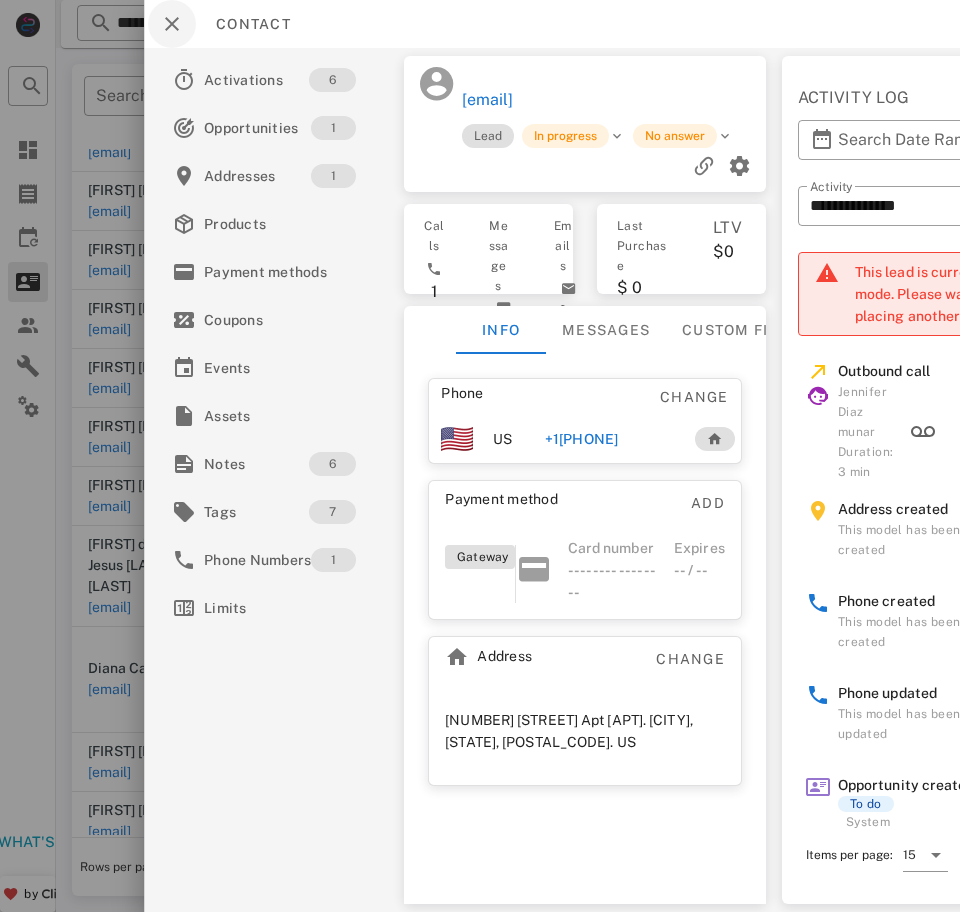 click at bounding box center (172, 24) 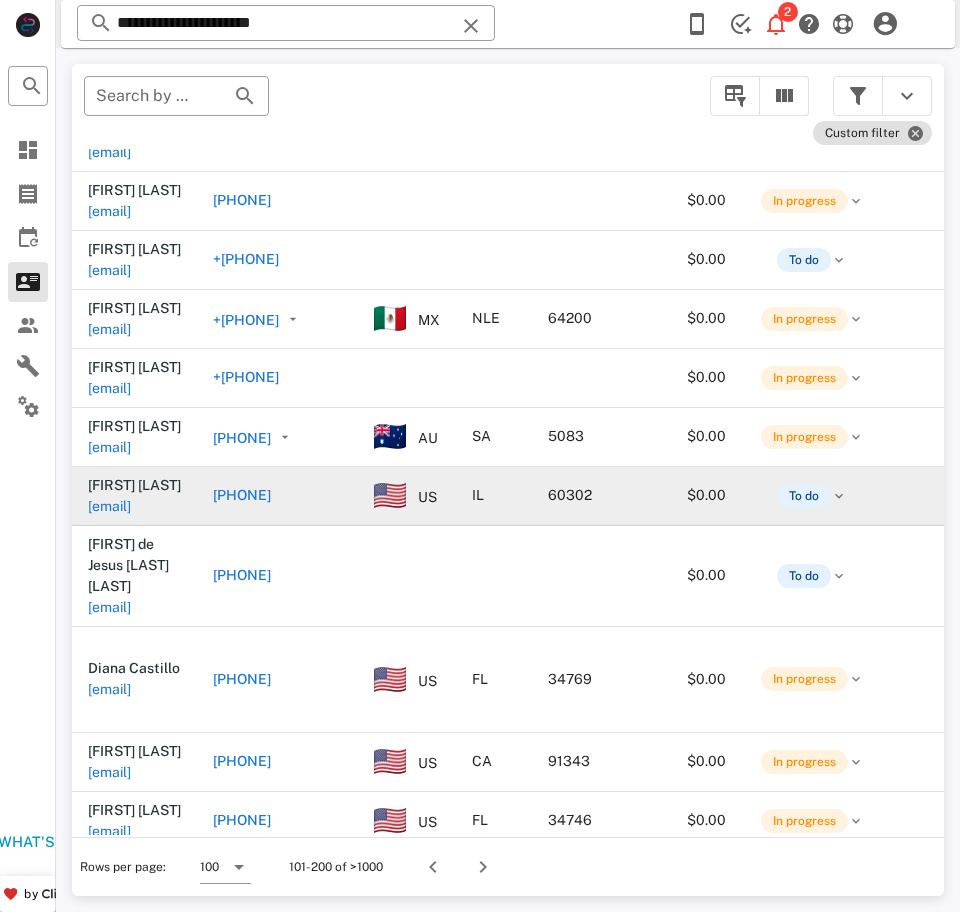 click on "[EMAIL]" at bounding box center [109, 506] 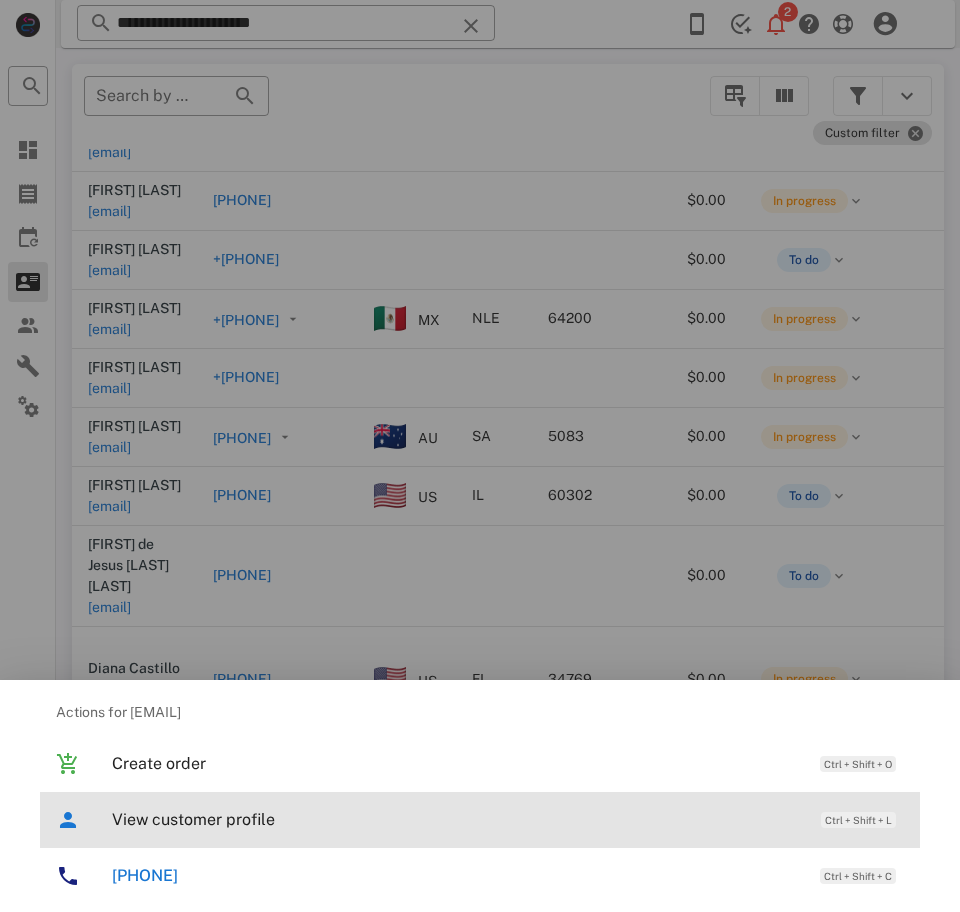 click on "View customer profile Ctrl + Shift + L" at bounding box center (508, 819) 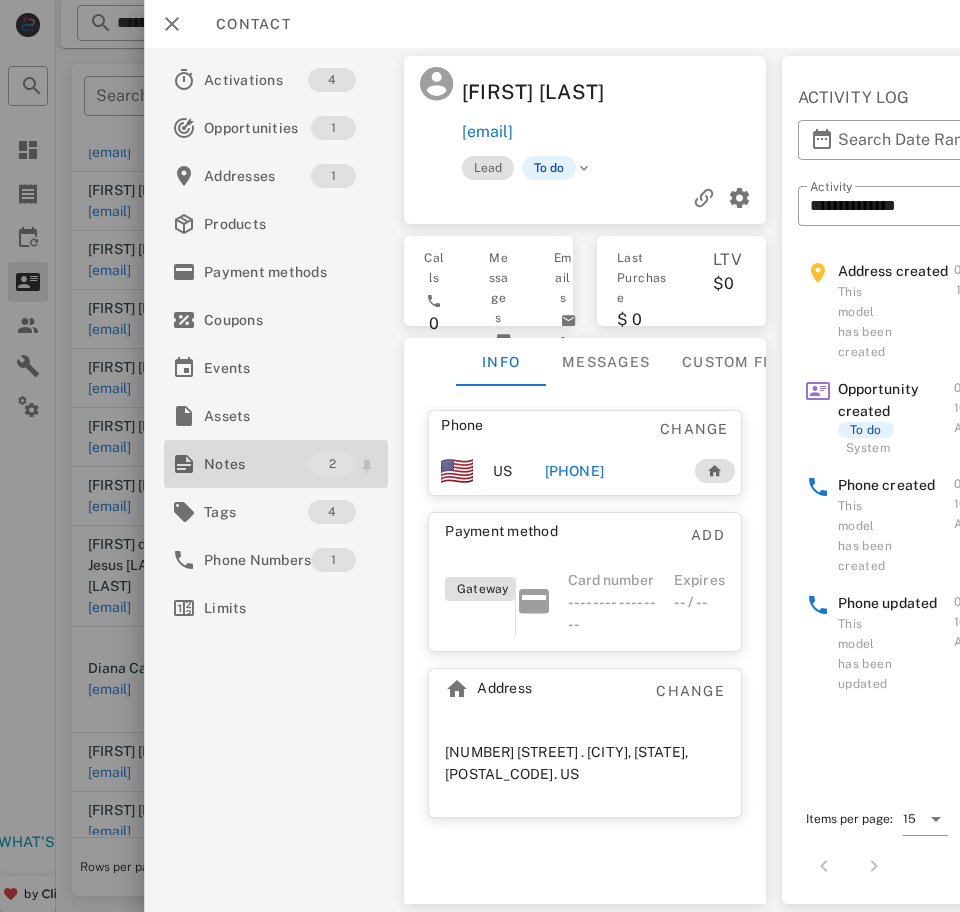 click on "Notes" at bounding box center [256, 464] 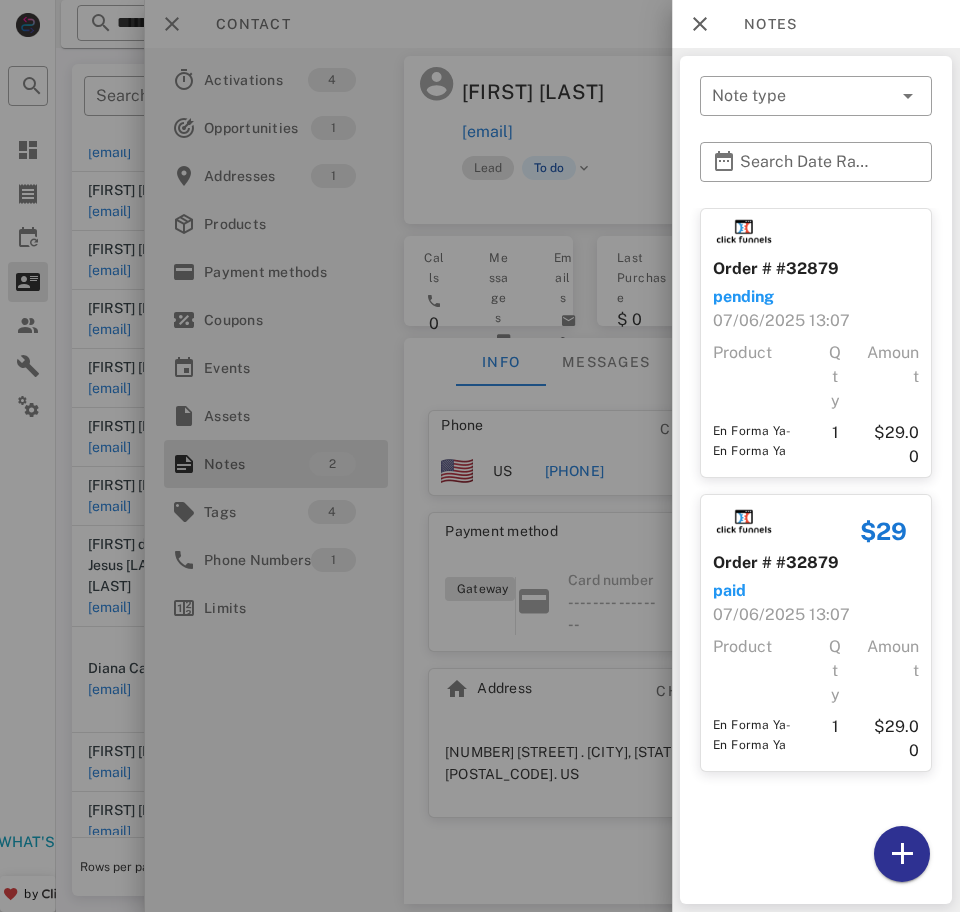 click at bounding box center (700, 24) 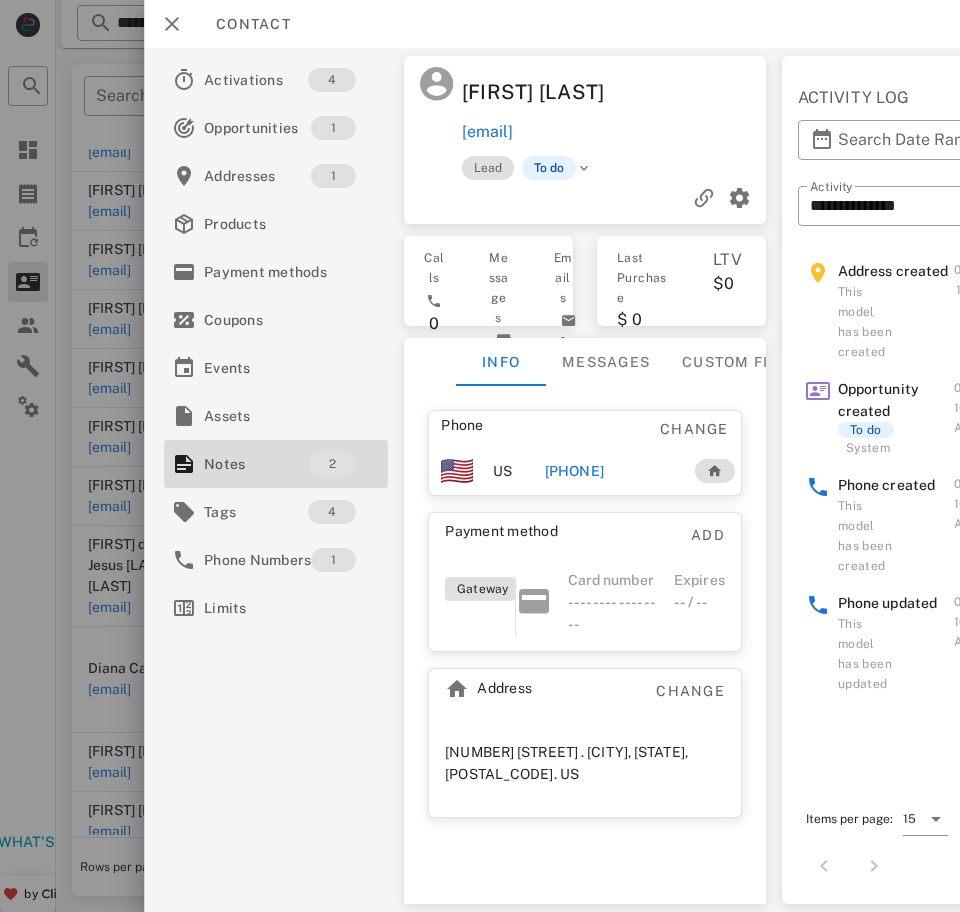 click on "[PHONE]" at bounding box center (574, 471) 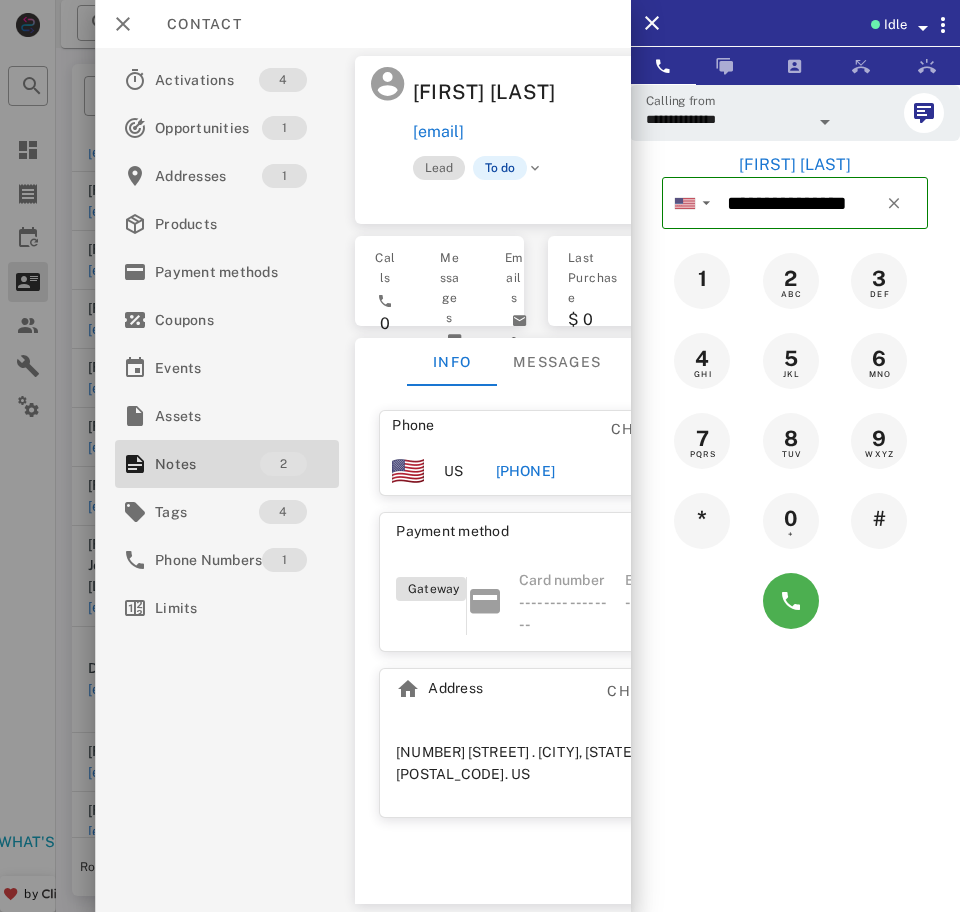 click on "**********" at bounding box center [727, 119] 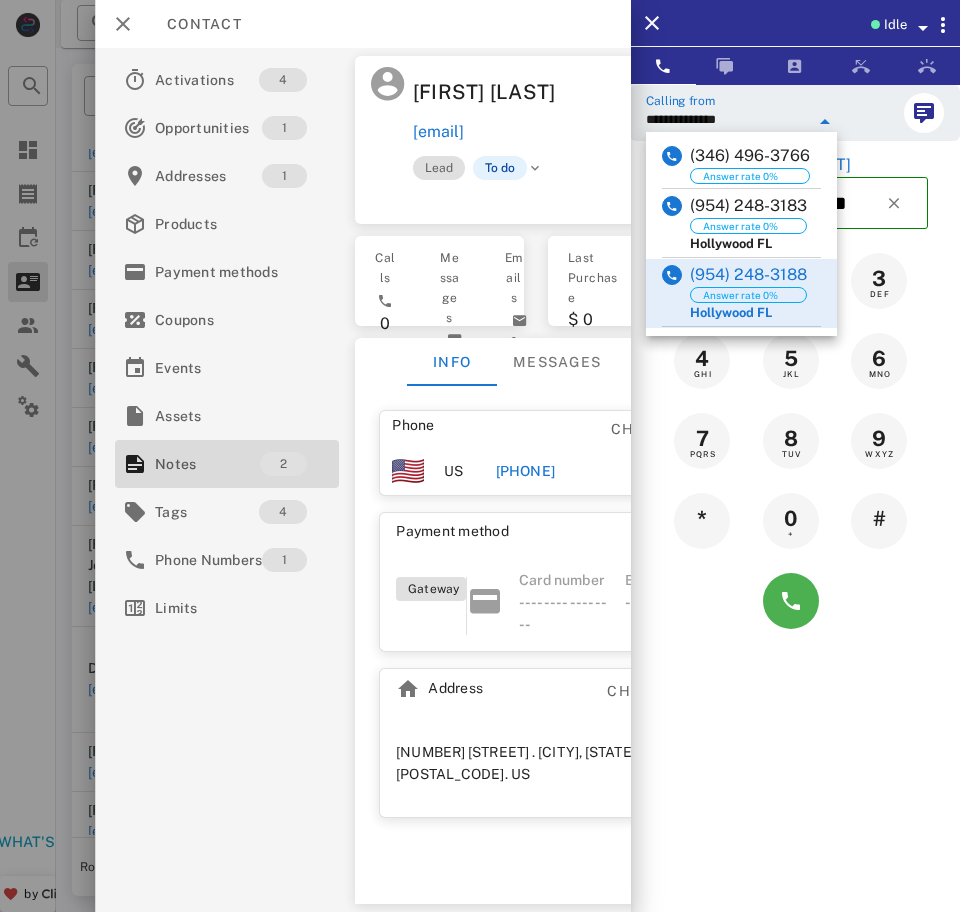 click on "Answer rate 0%" at bounding box center (740, 226) 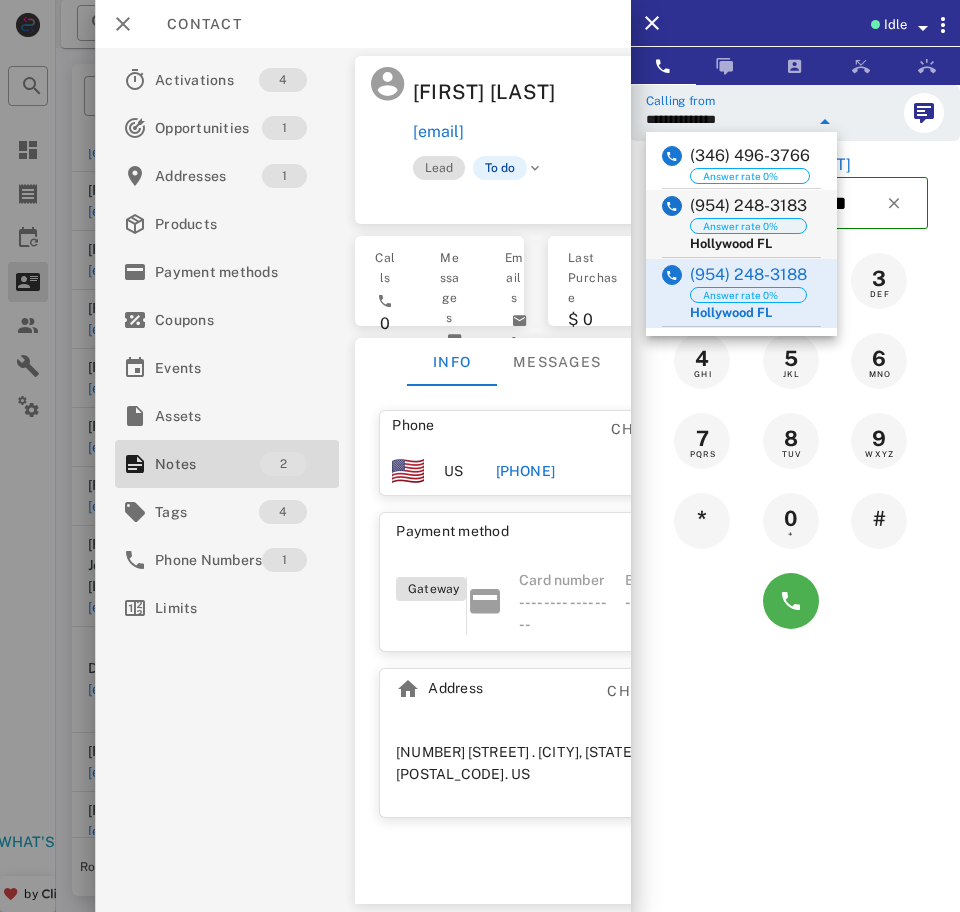 type on "**********" 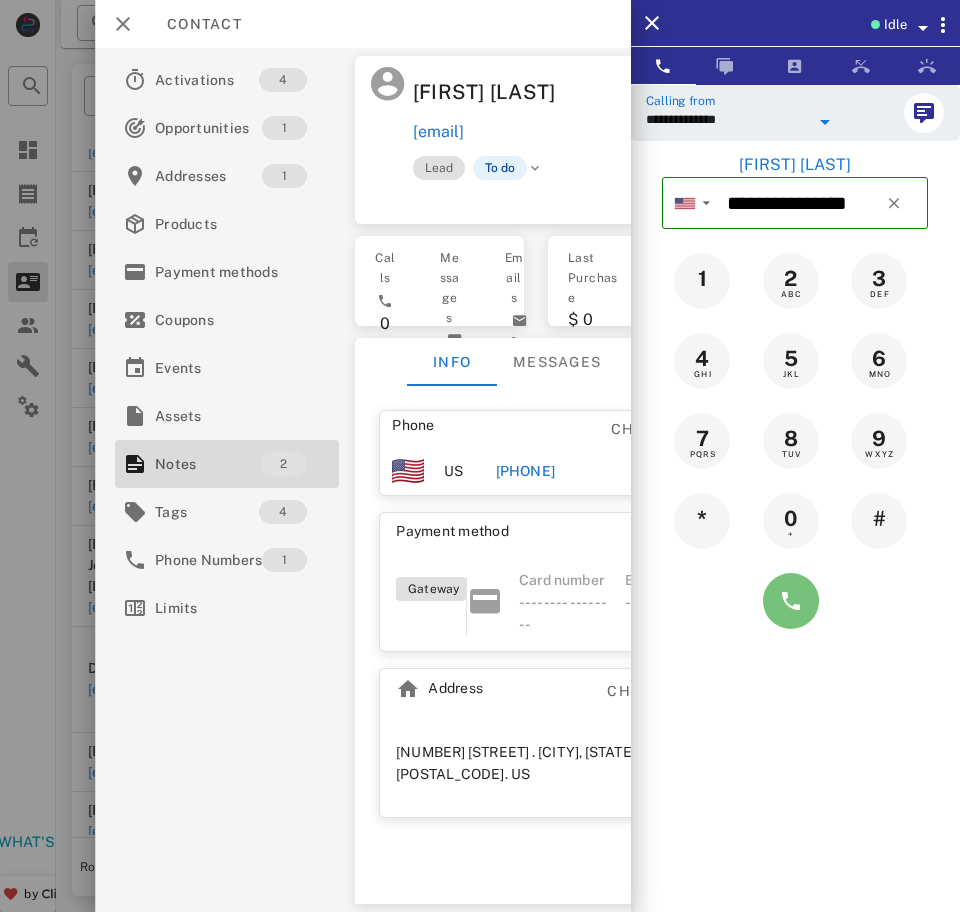 click at bounding box center [791, 601] 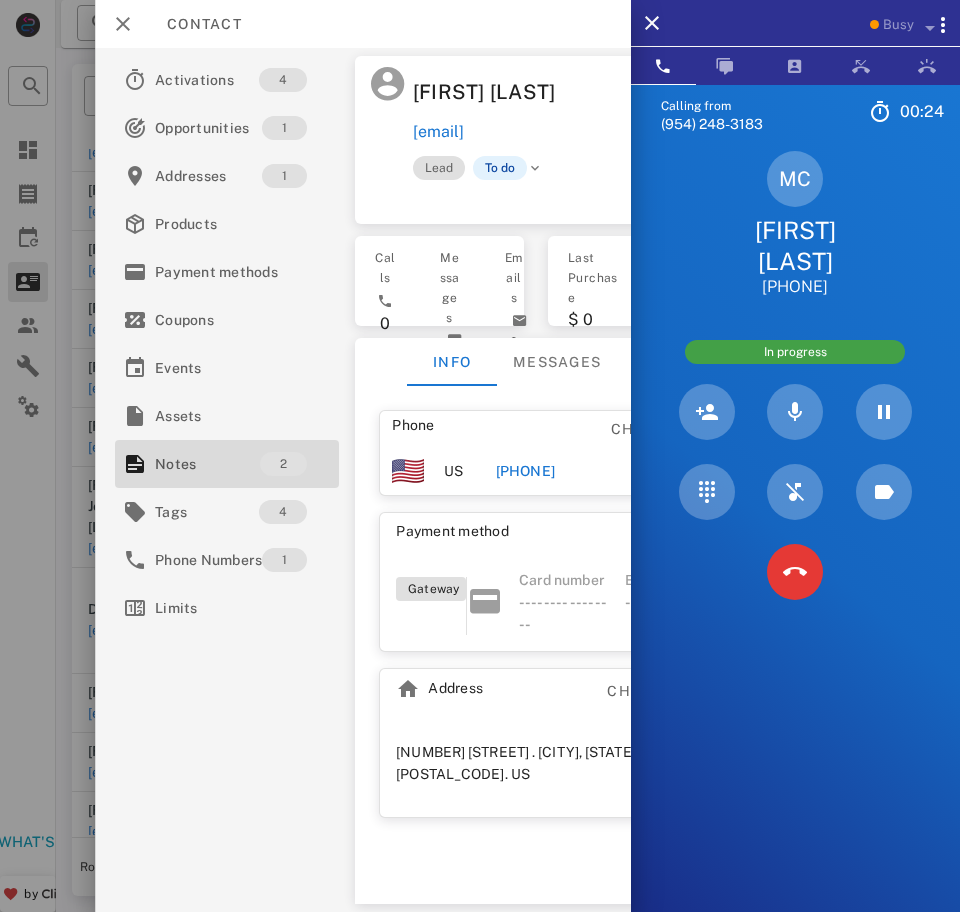 click at bounding box center (795, 572) 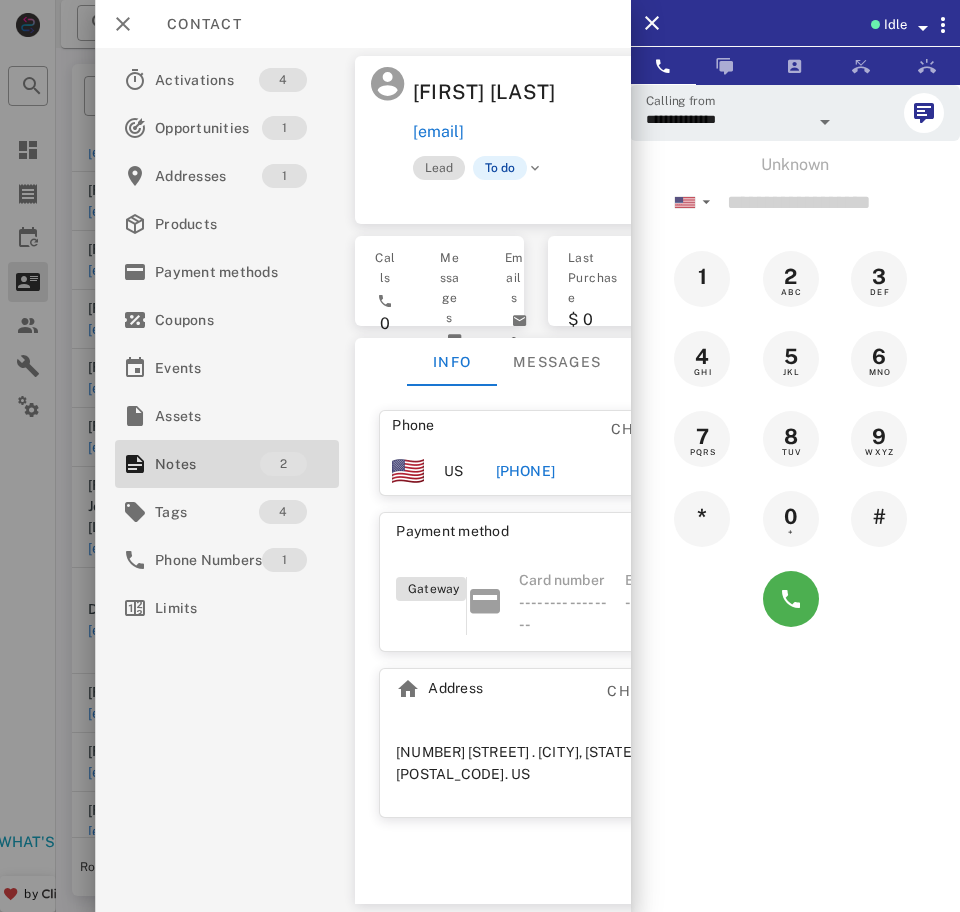 click on "[PHONE]" at bounding box center [525, 471] 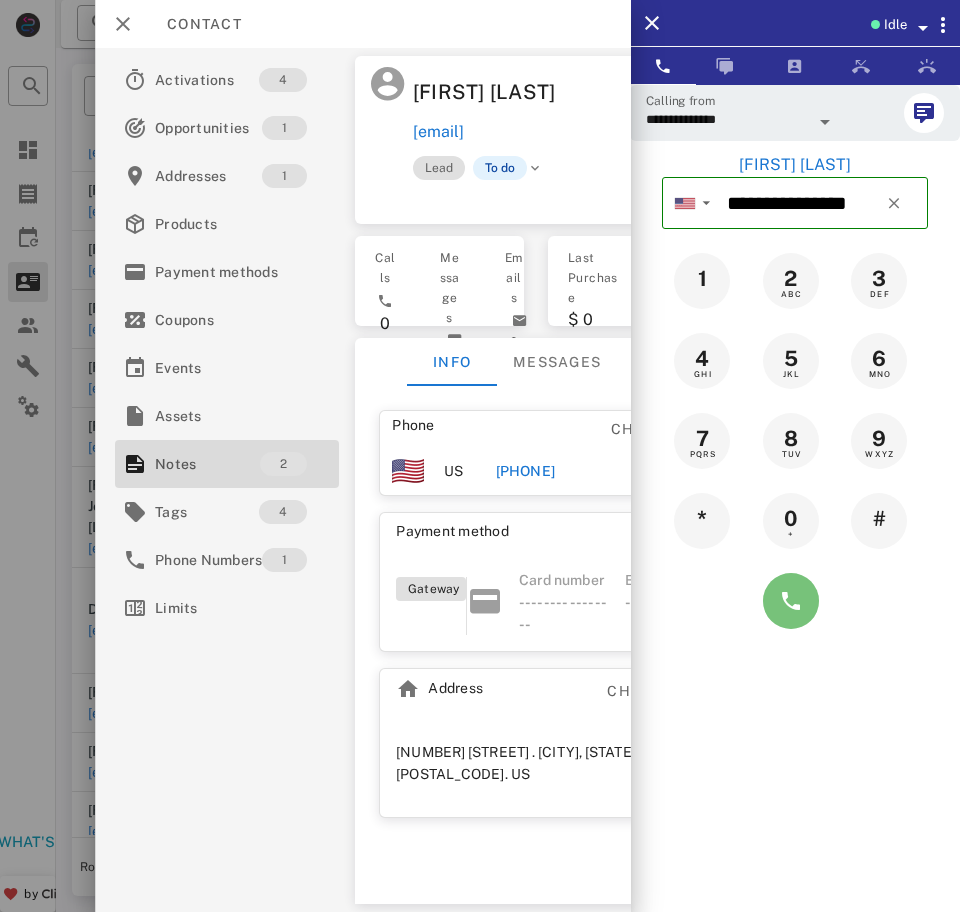 click at bounding box center (791, 601) 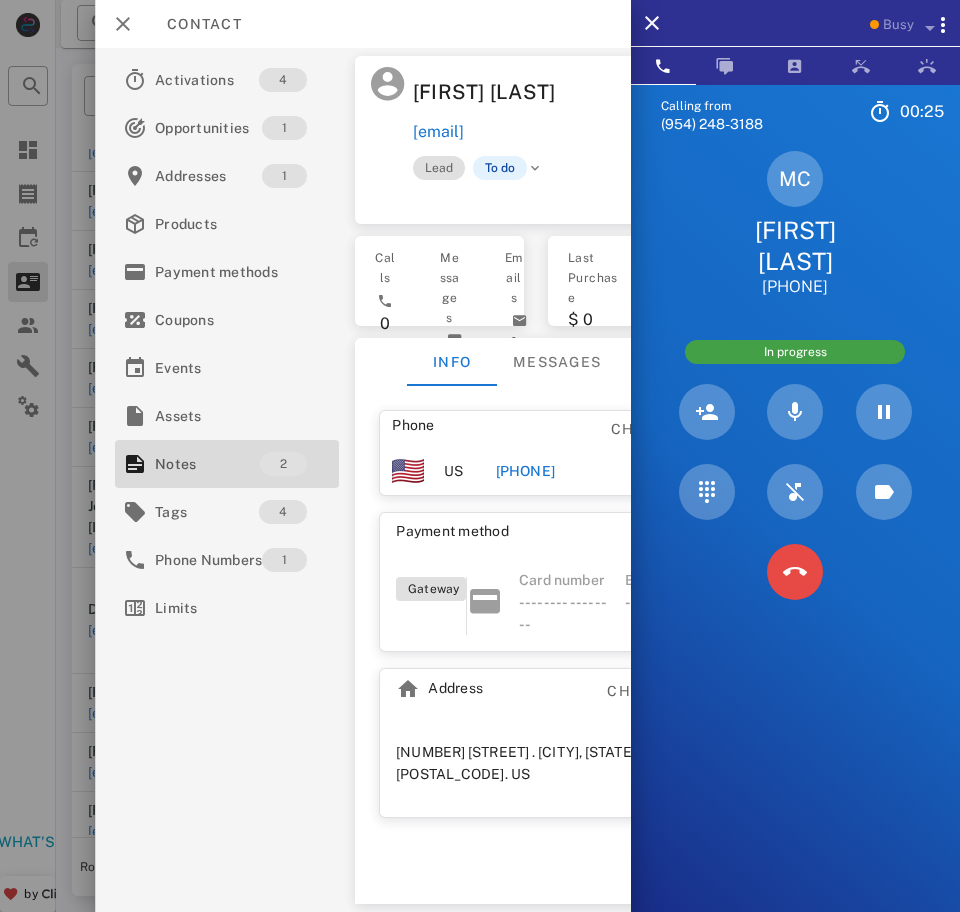 click at bounding box center [795, 572] 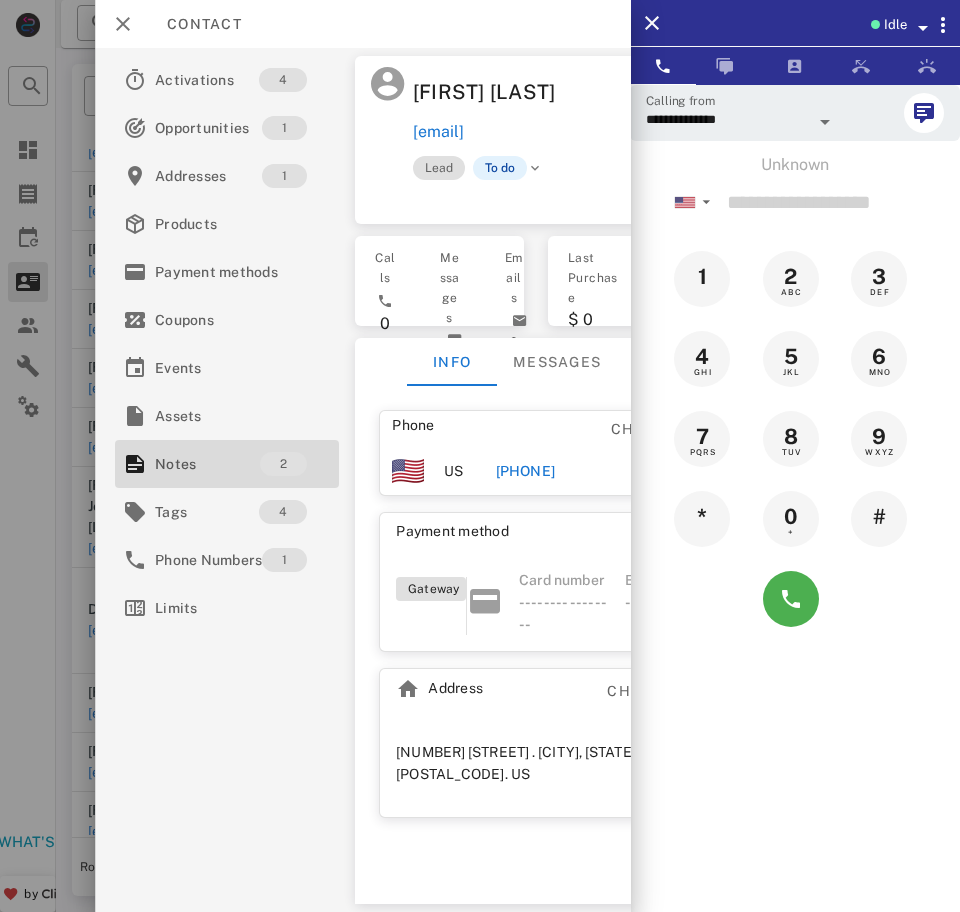 click on "To do" at bounding box center [499, 168] 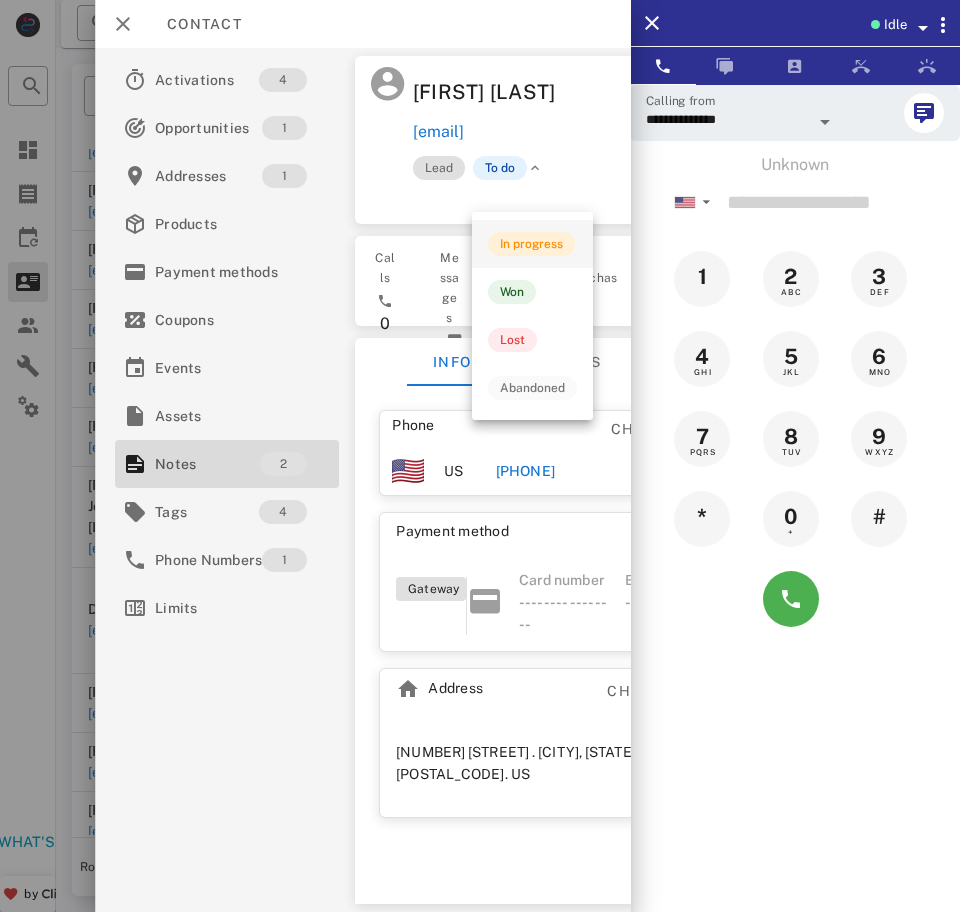 click on "In progress" at bounding box center [531, 244] 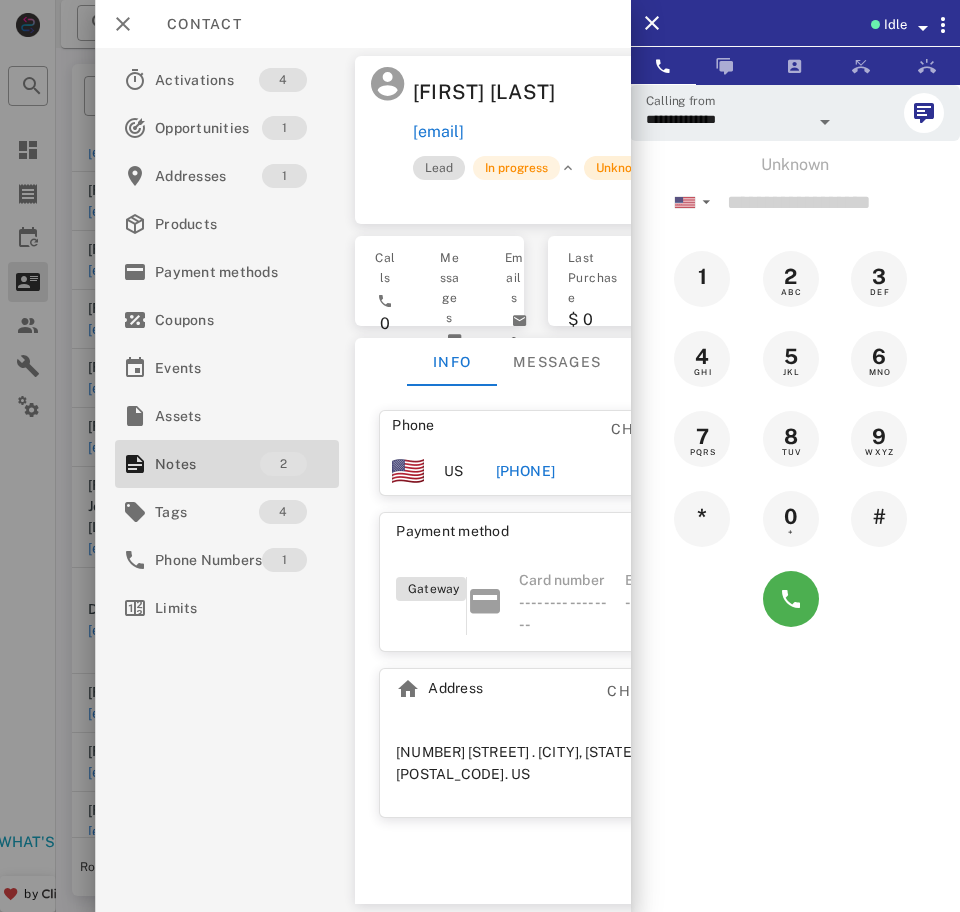 click on "Unknown" at bounding box center [621, 168] 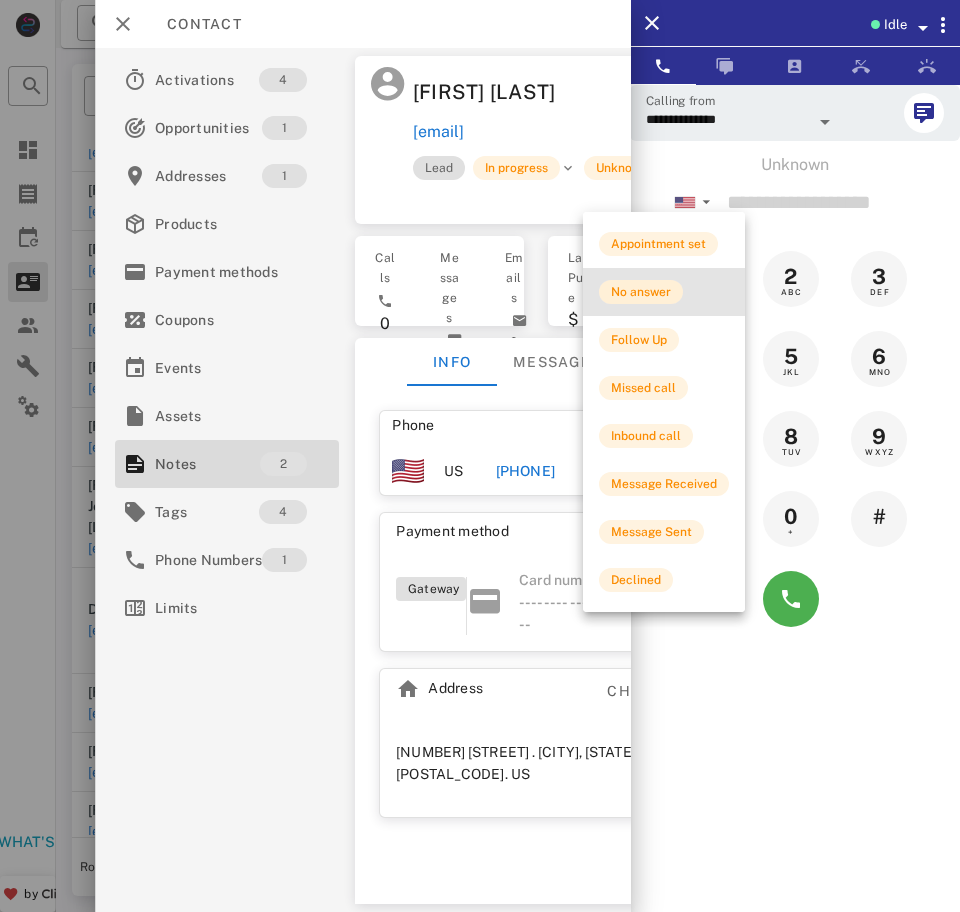 click on "No answer" at bounding box center [641, 292] 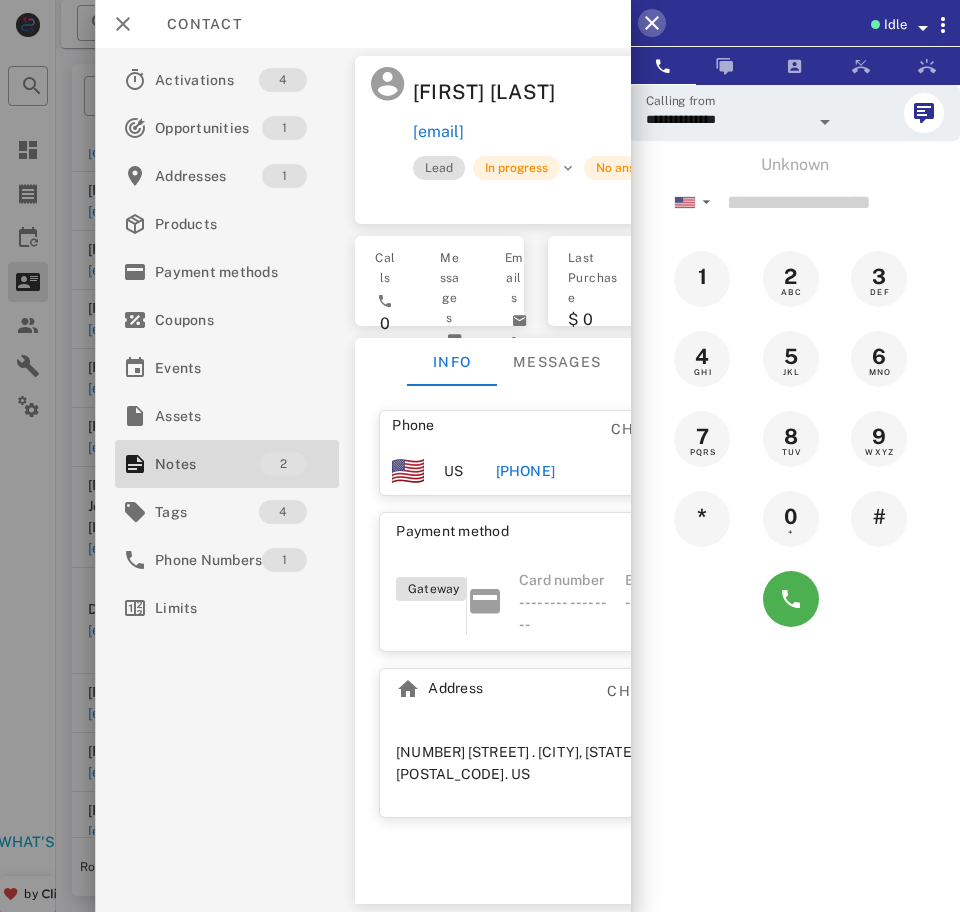 click at bounding box center (652, 23) 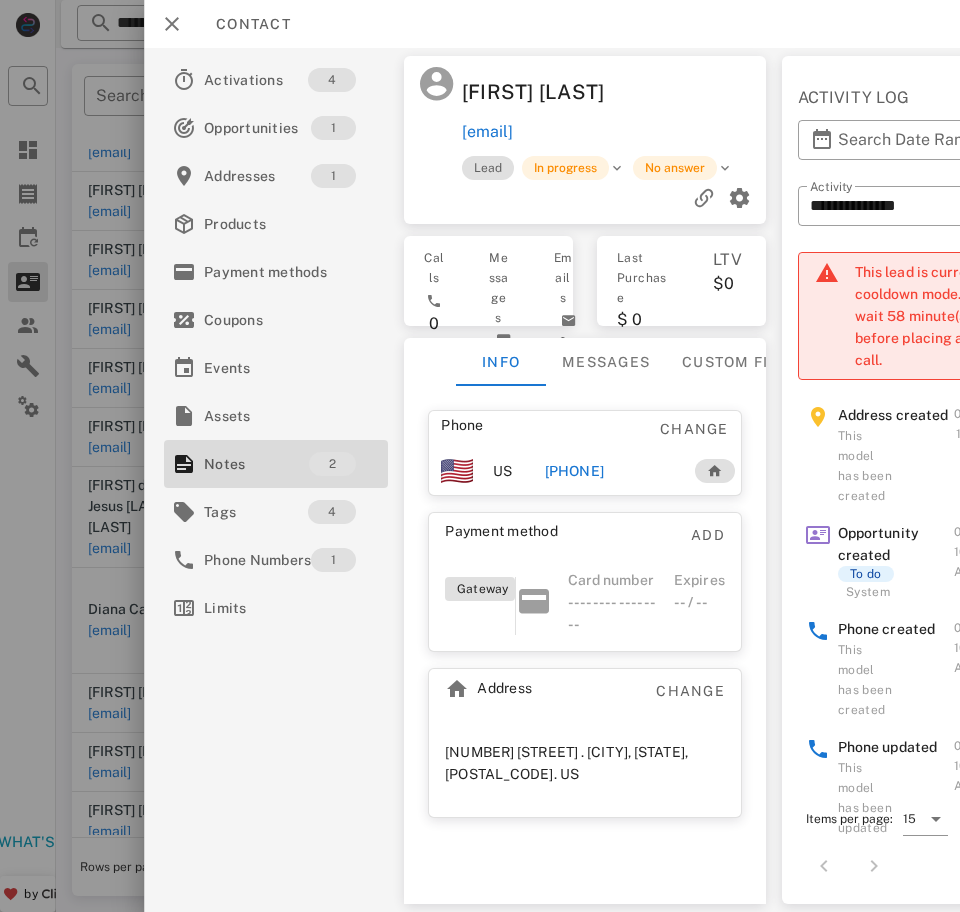 click at bounding box center [172, 24] 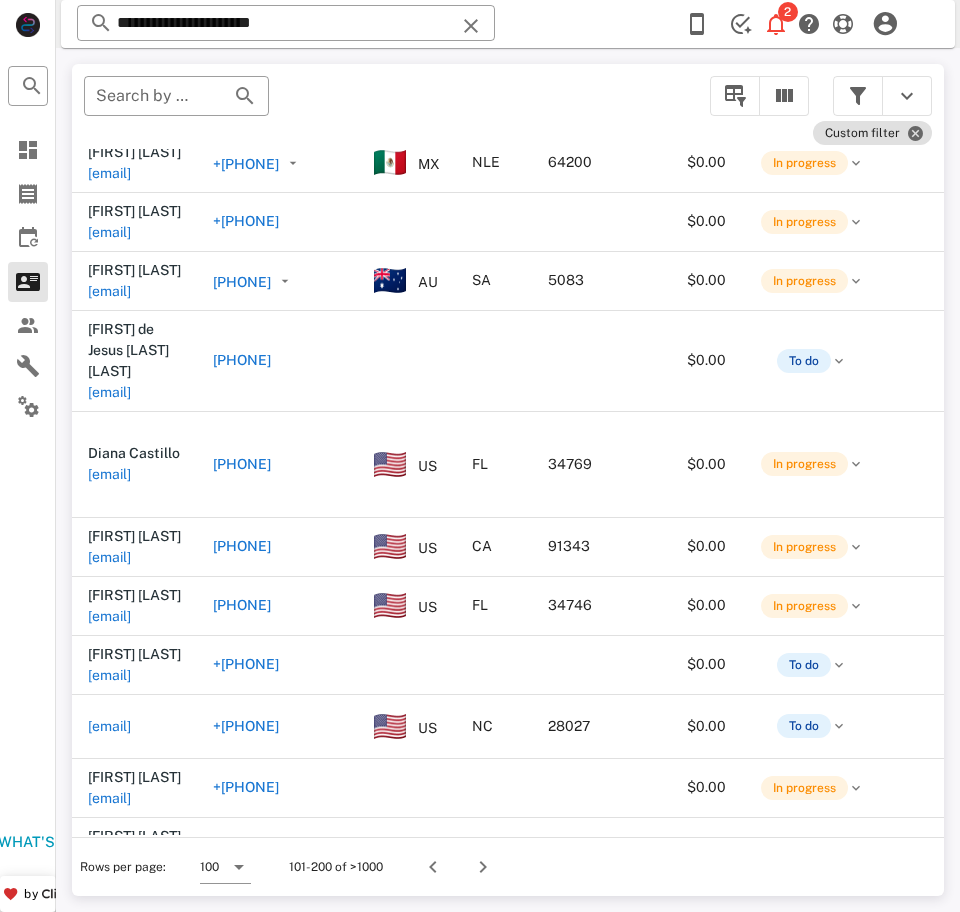 scroll, scrollTop: 2329, scrollLeft: 0, axis: vertical 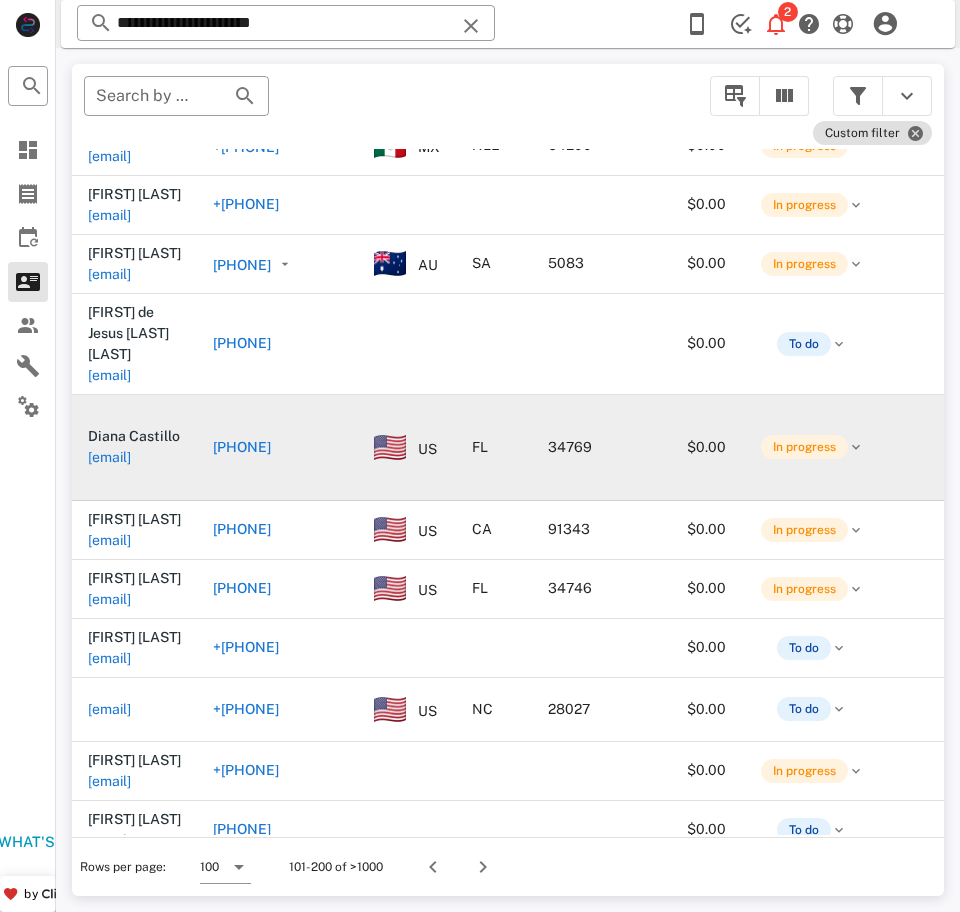 click on "[EMAIL]" at bounding box center [109, 457] 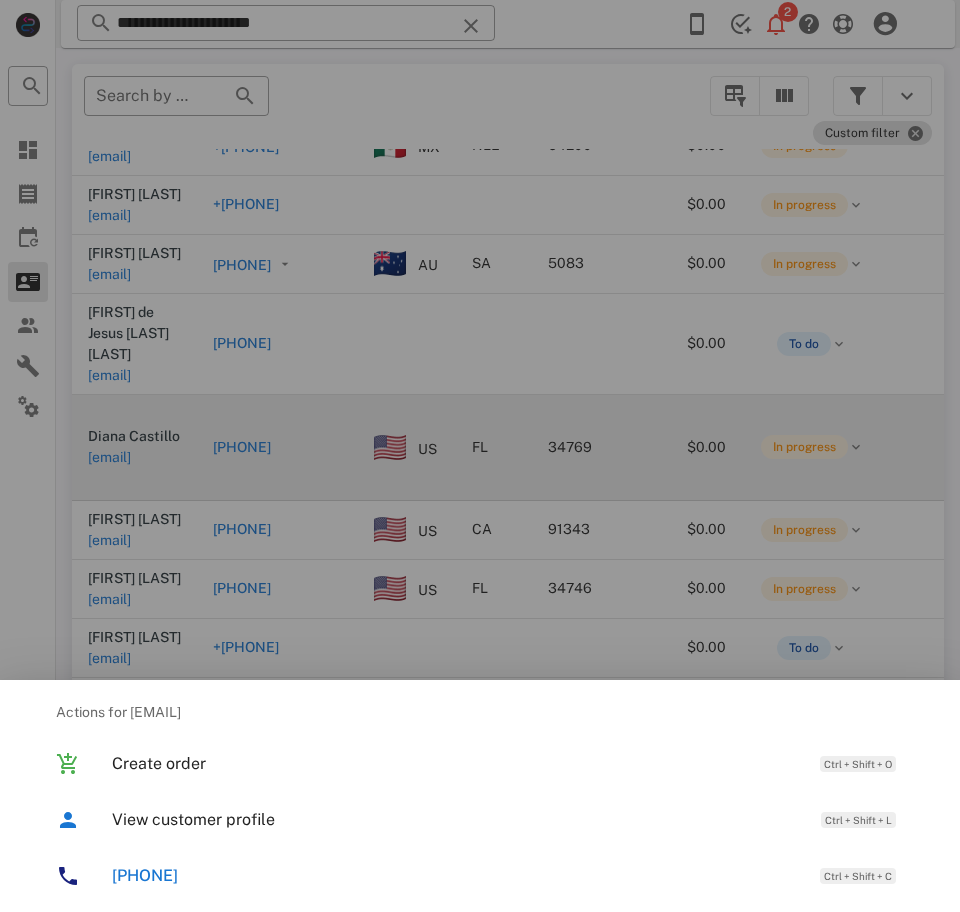 click on "View customer profile" at bounding box center (456, 819) 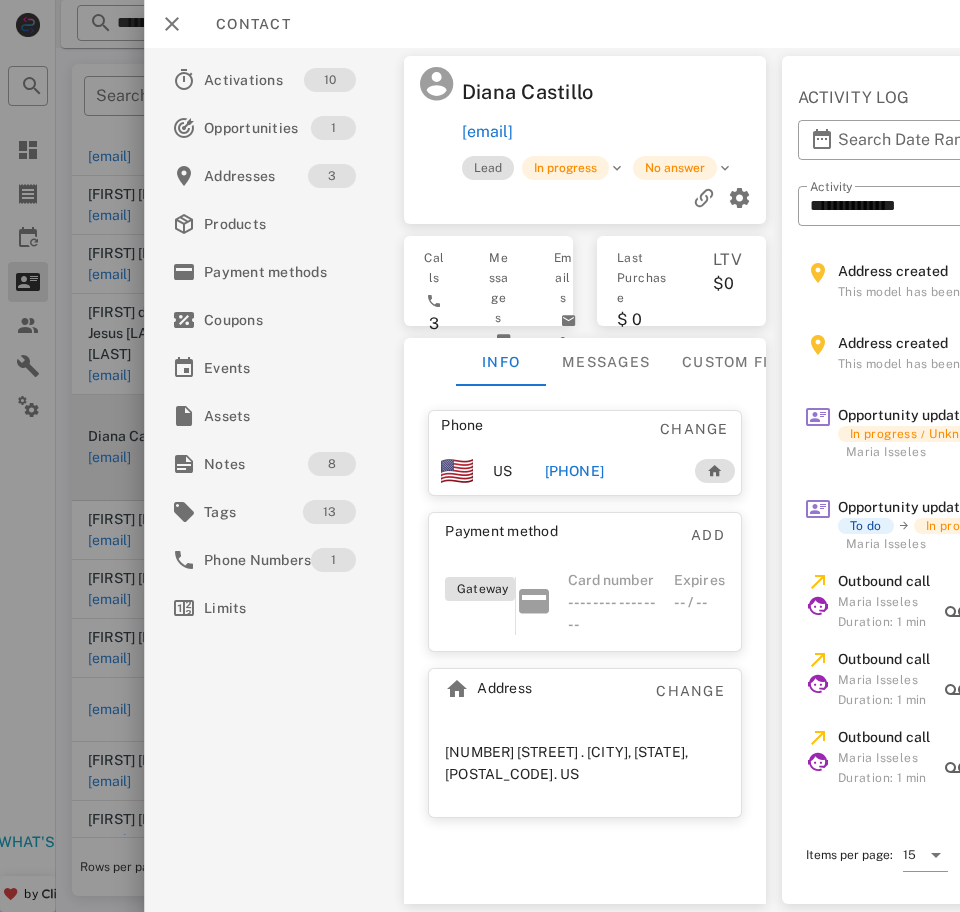 click on "Notes" at bounding box center (256, 464) 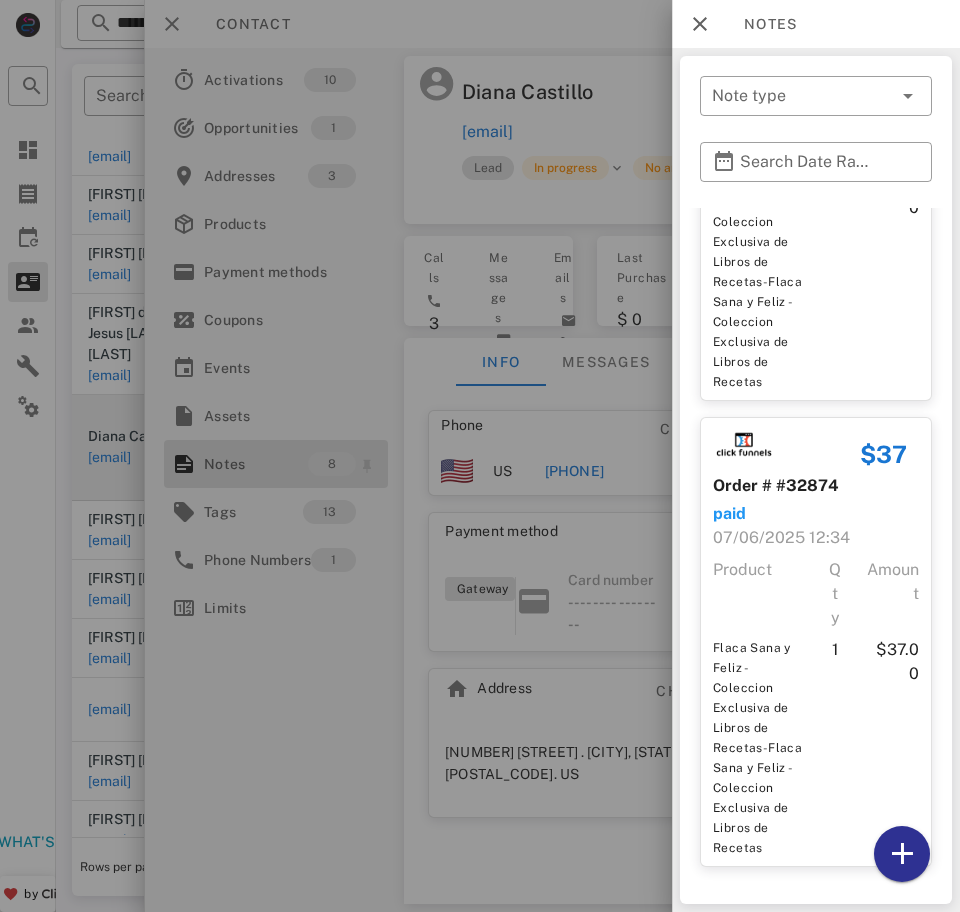 scroll, scrollTop: 2675, scrollLeft: 0, axis: vertical 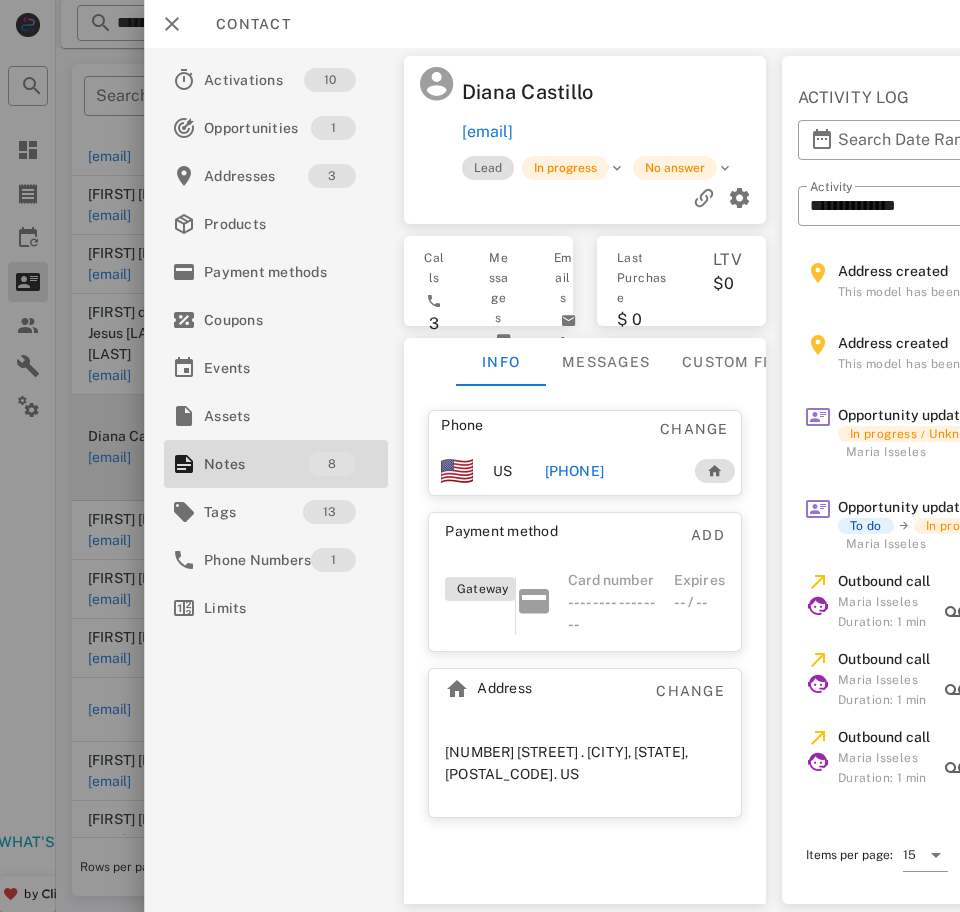 click on "[PHONE]" at bounding box center [574, 471] 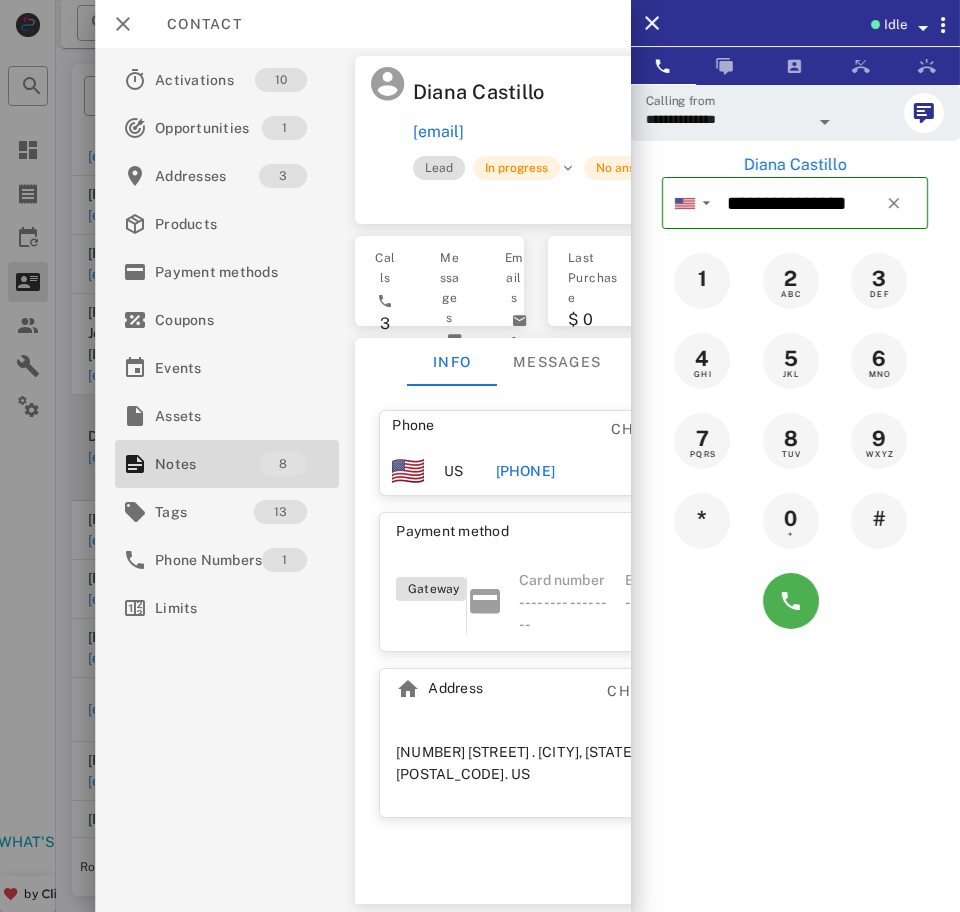 click at bounding box center (791, 601) 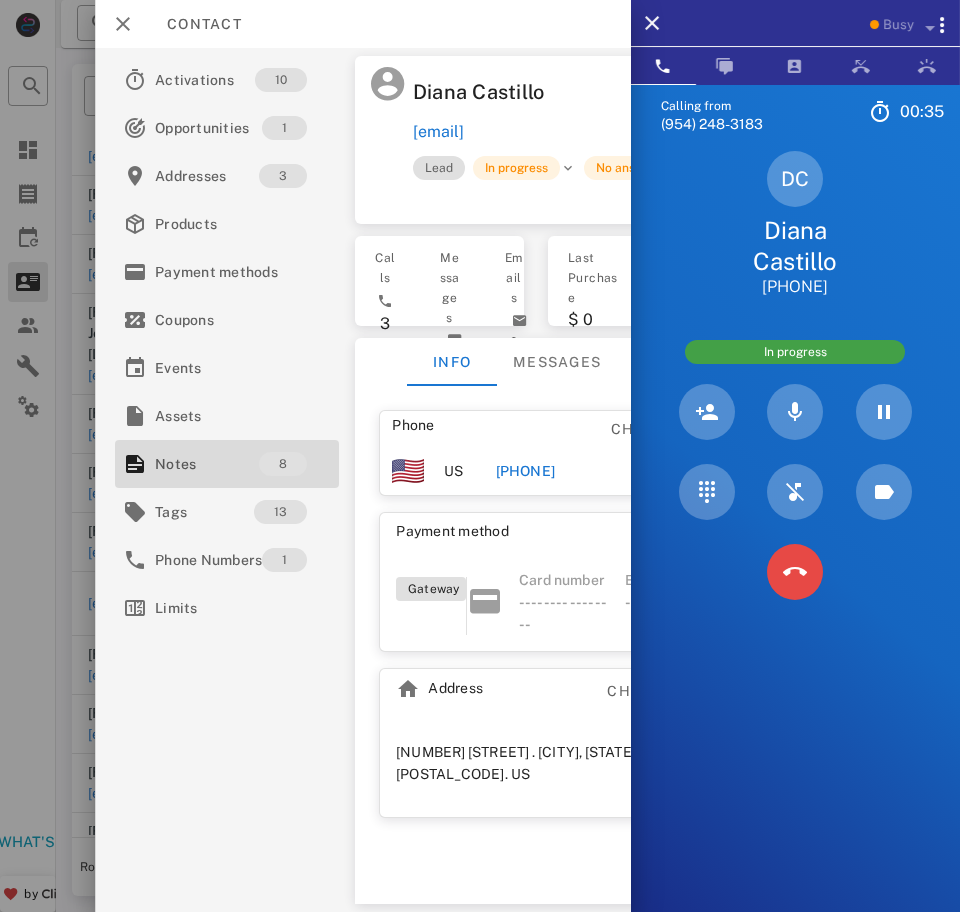 click at bounding box center (795, 572) 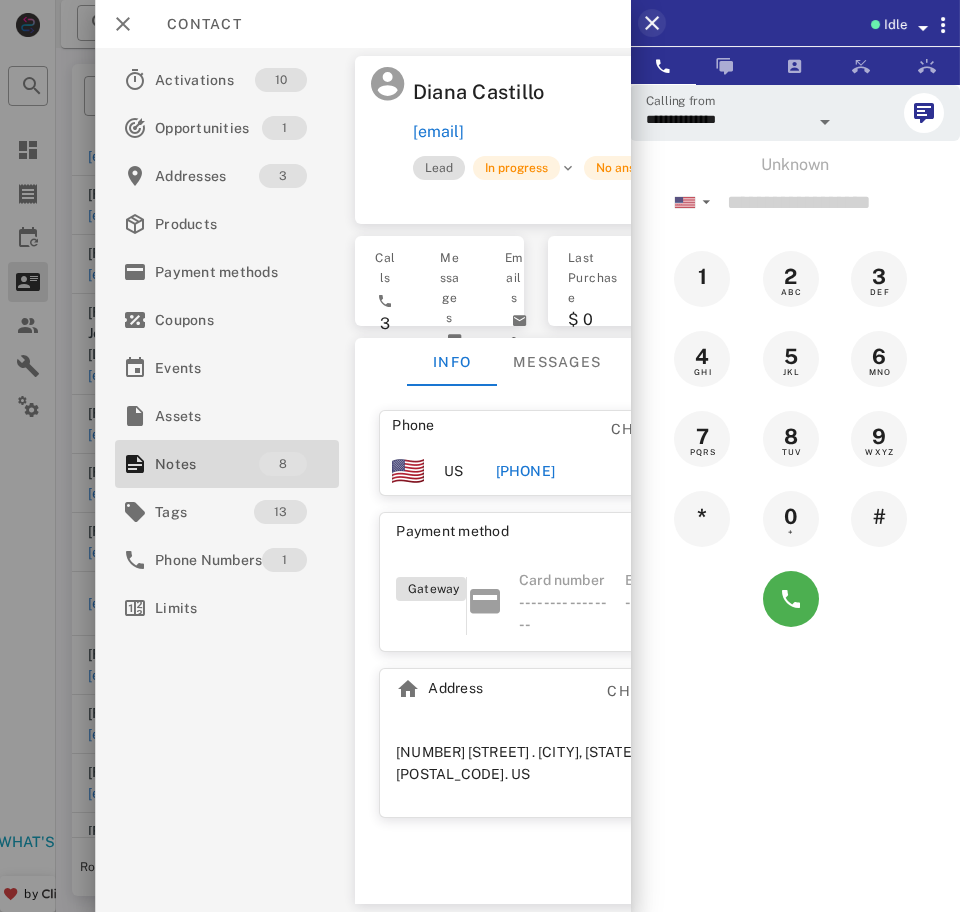 click at bounding box center (652, 23) 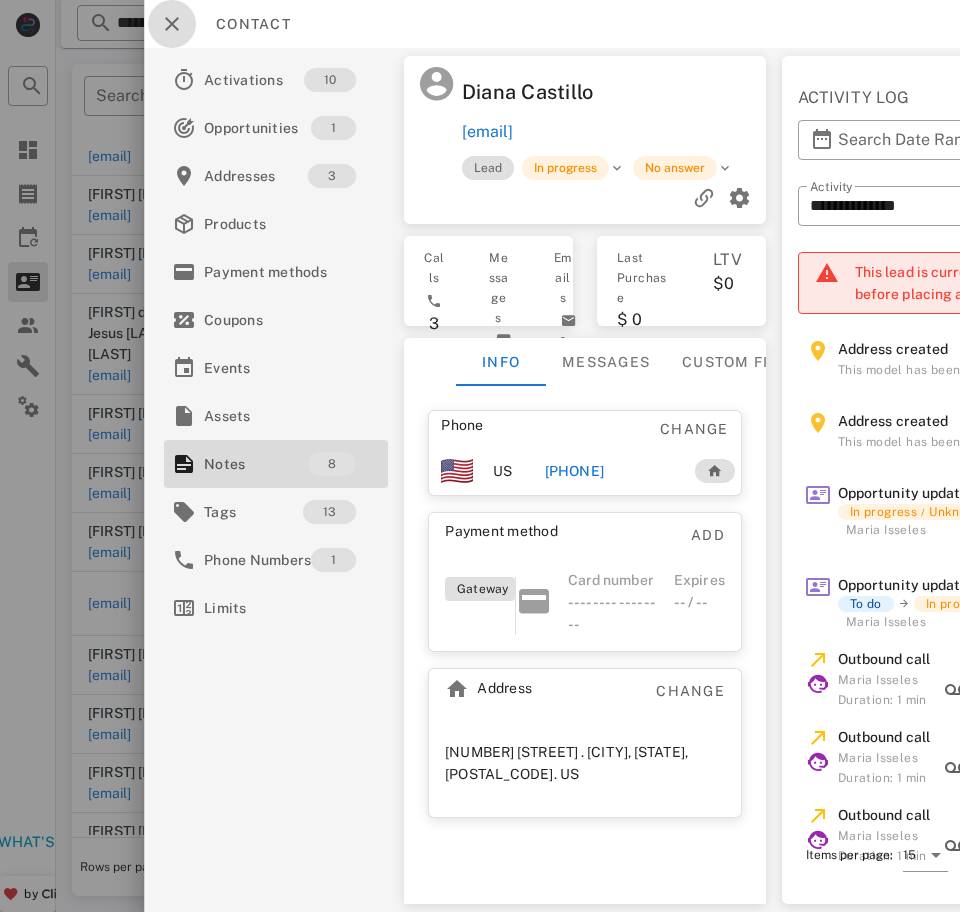 click at bounding box center [172, 24] 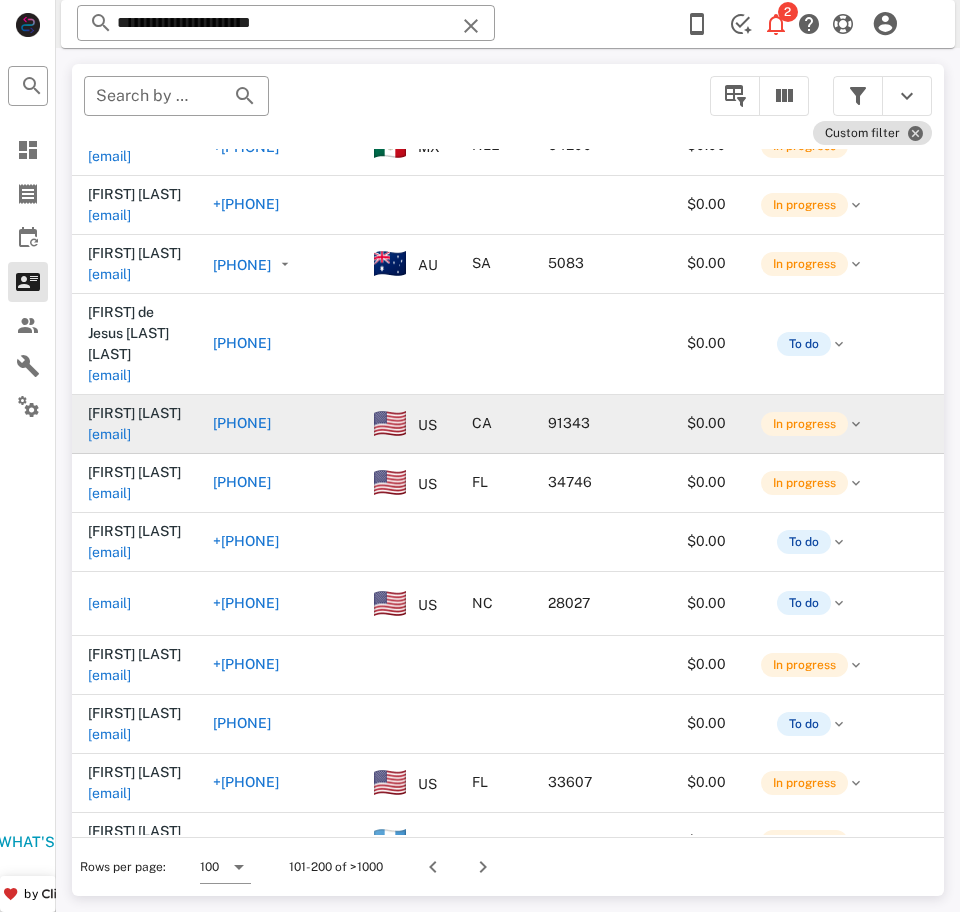 click on "[EMAIL]" at bounding box center [109, 434] 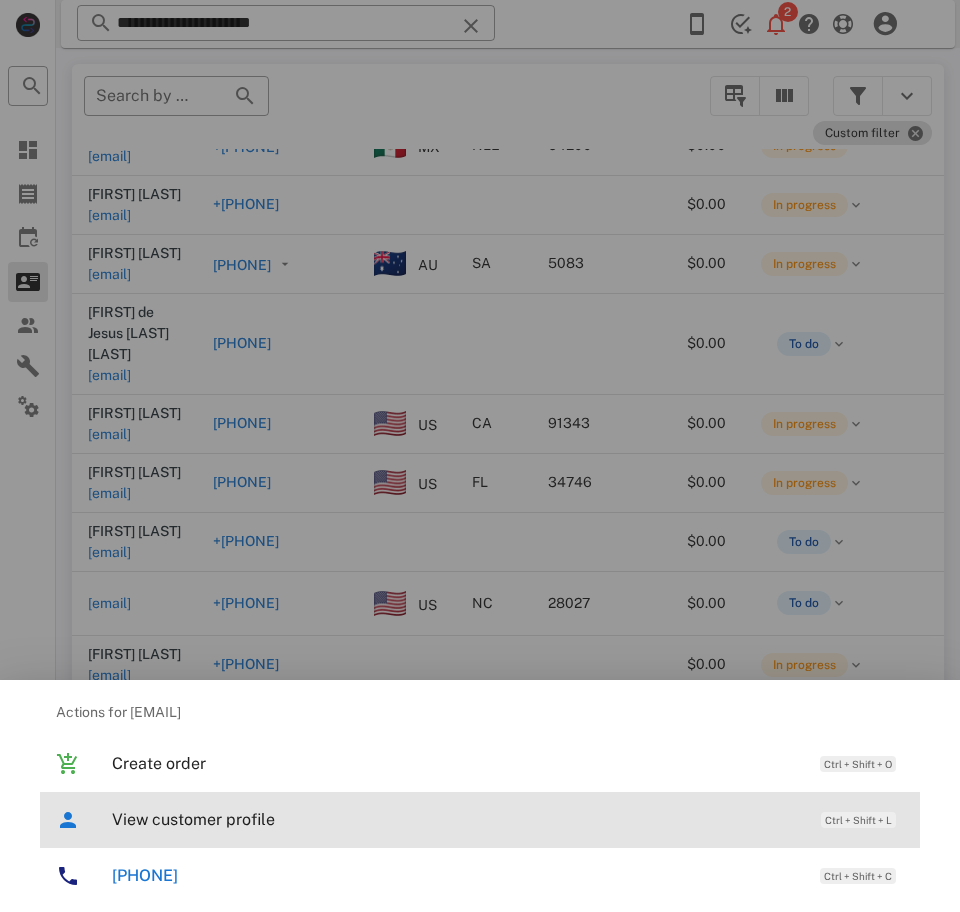 click on "View customer profile" at bounding box center [456, 819] 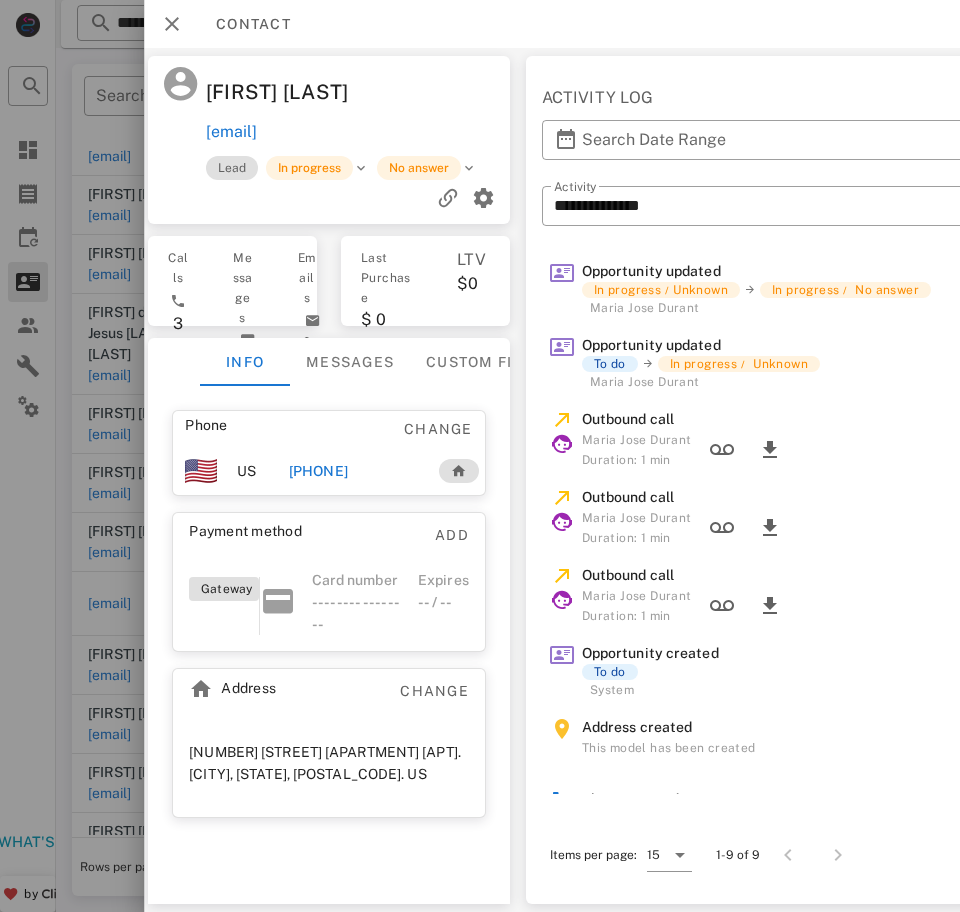 scroll, scrollTop: 0, scrollLeft: 0, axis: both 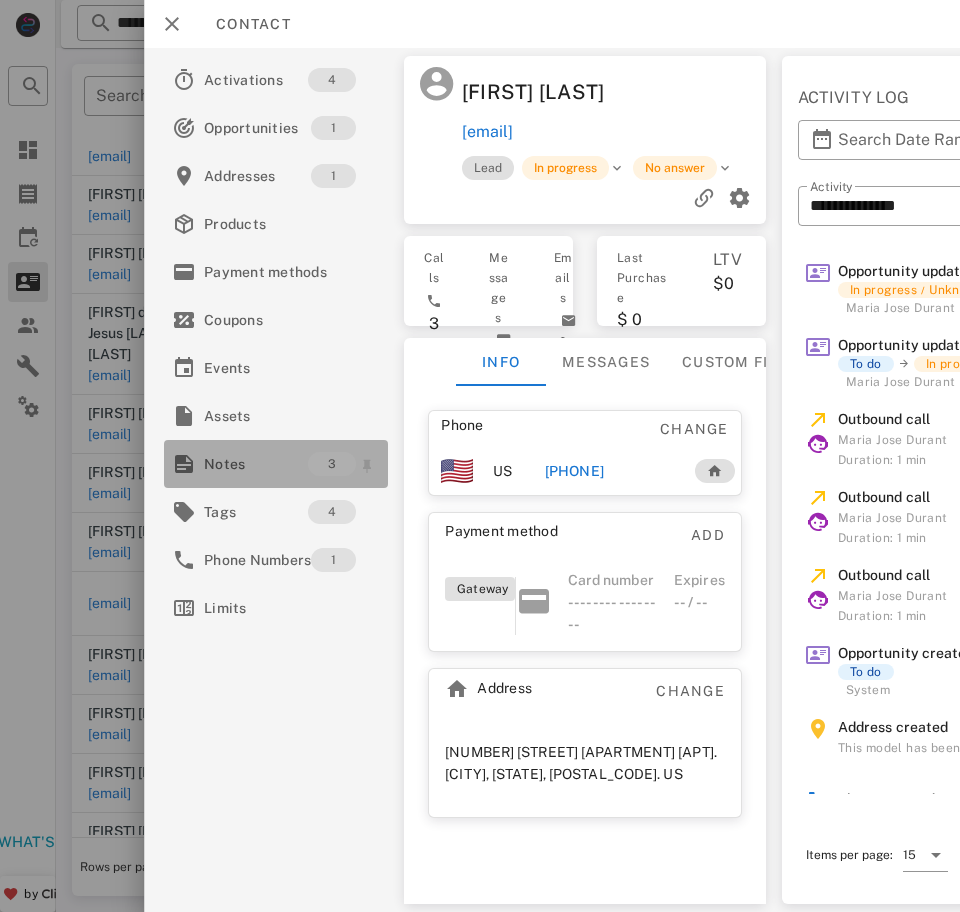 click on "Notes" at bounding box center (256, 464) 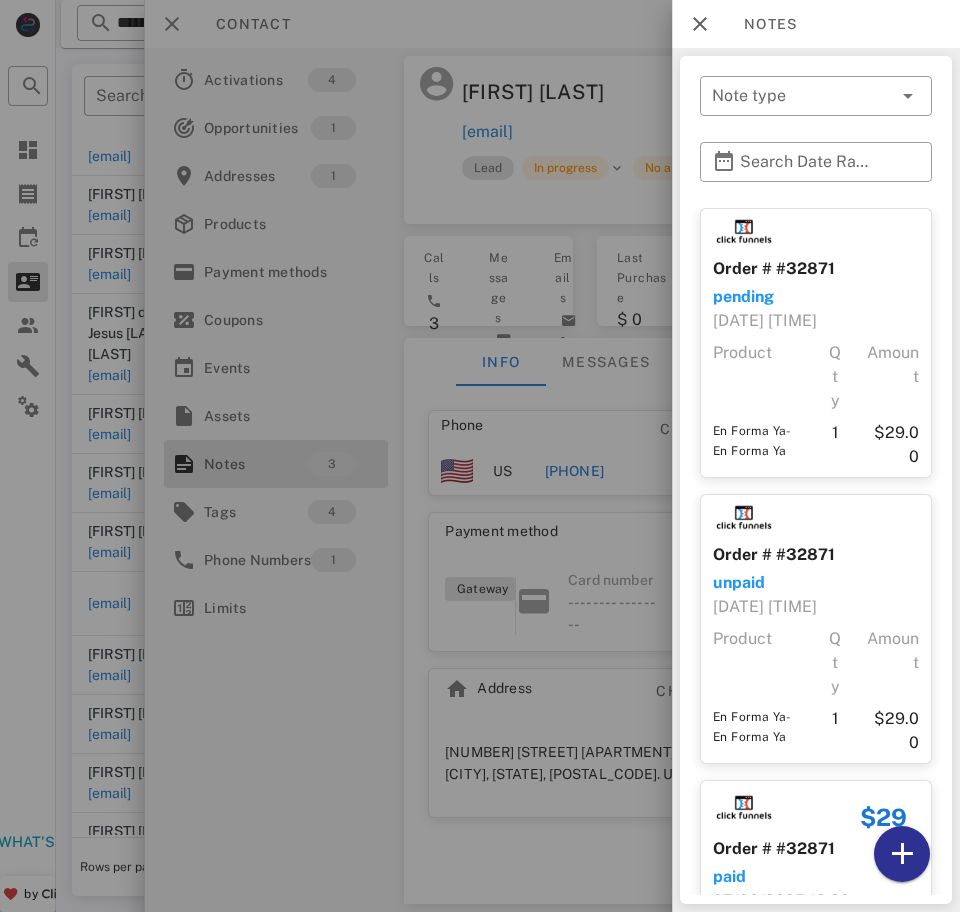 scroll, scrollTop: 187, scrollLeft: 0, axis: vertical 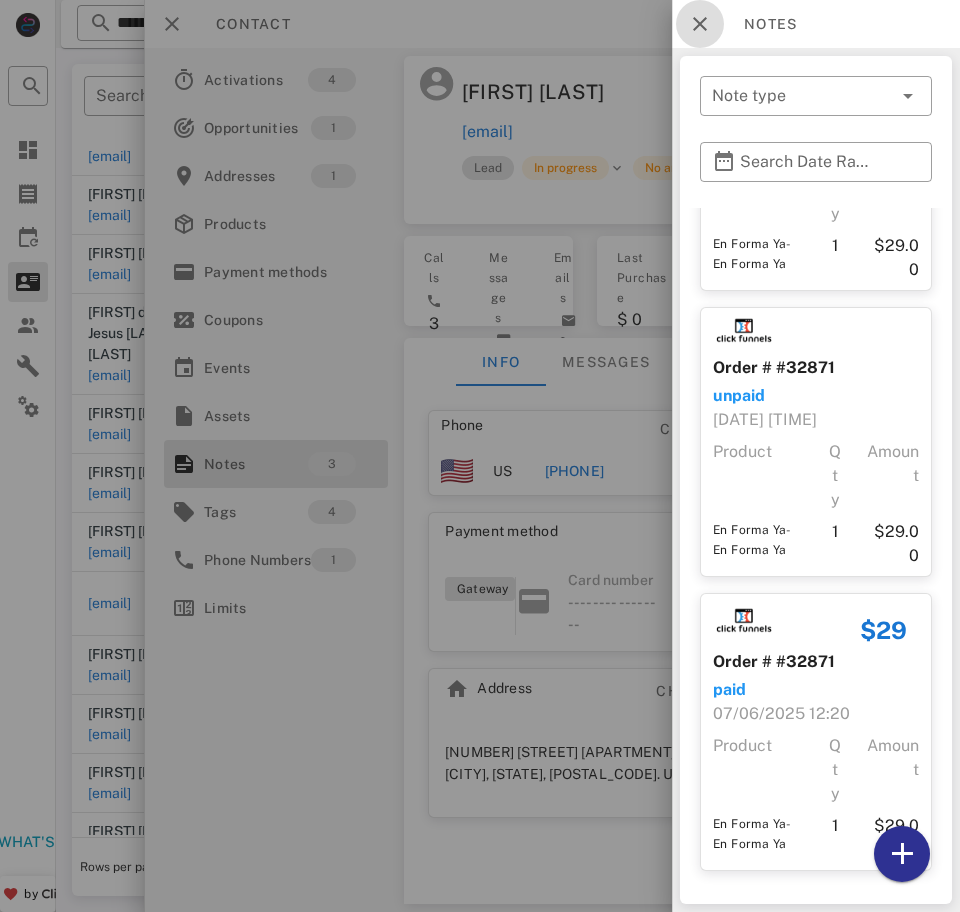 click at bounding box center [700, 24] 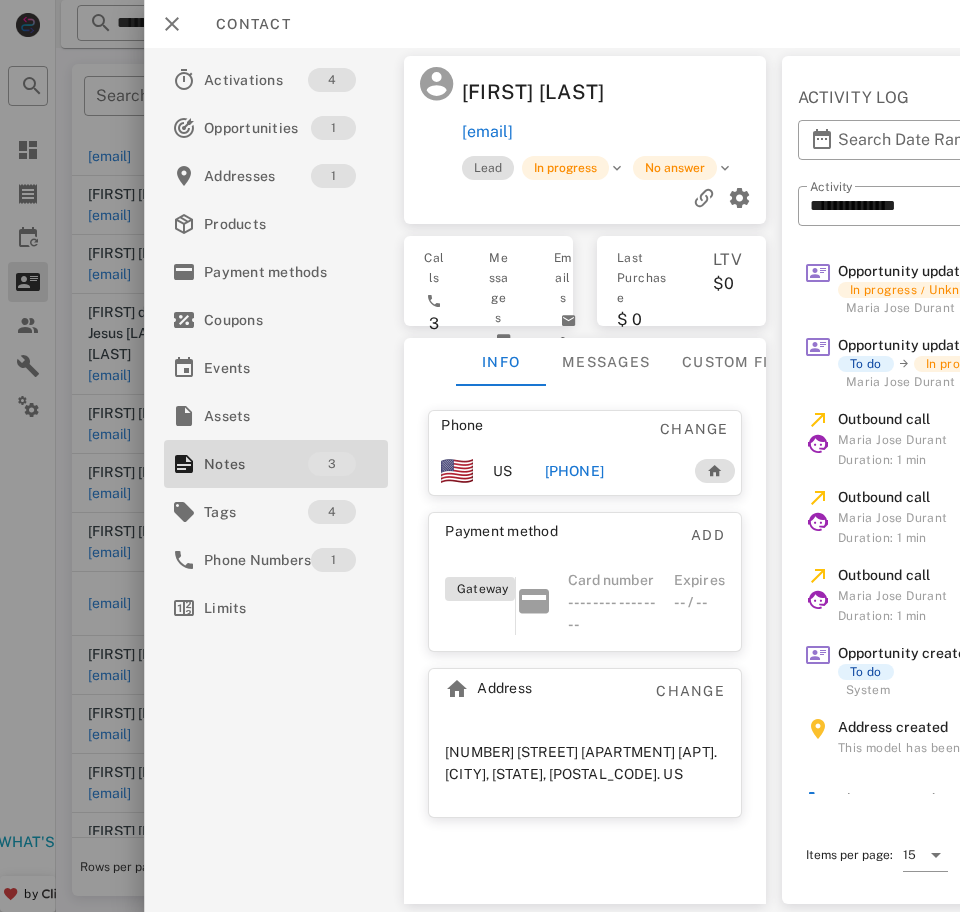 click on "[PHONE]" at bounding box center (574, 471) 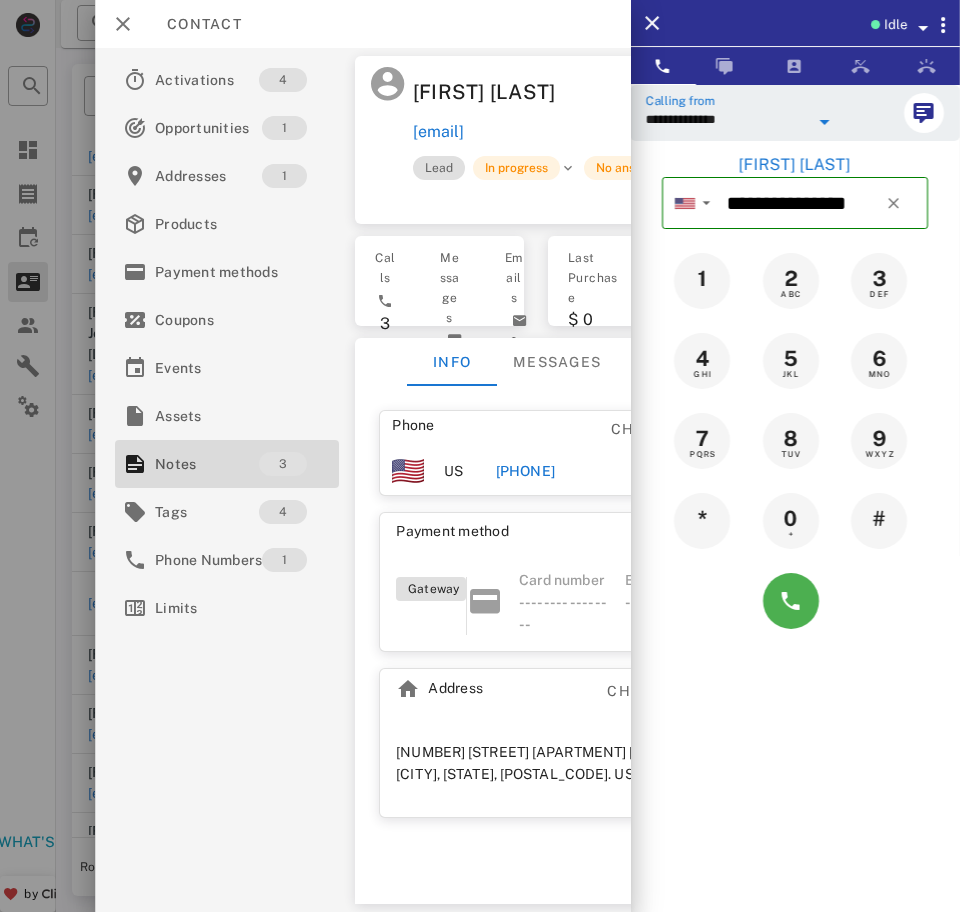 click on "**********" at bounding box center (727, 119) 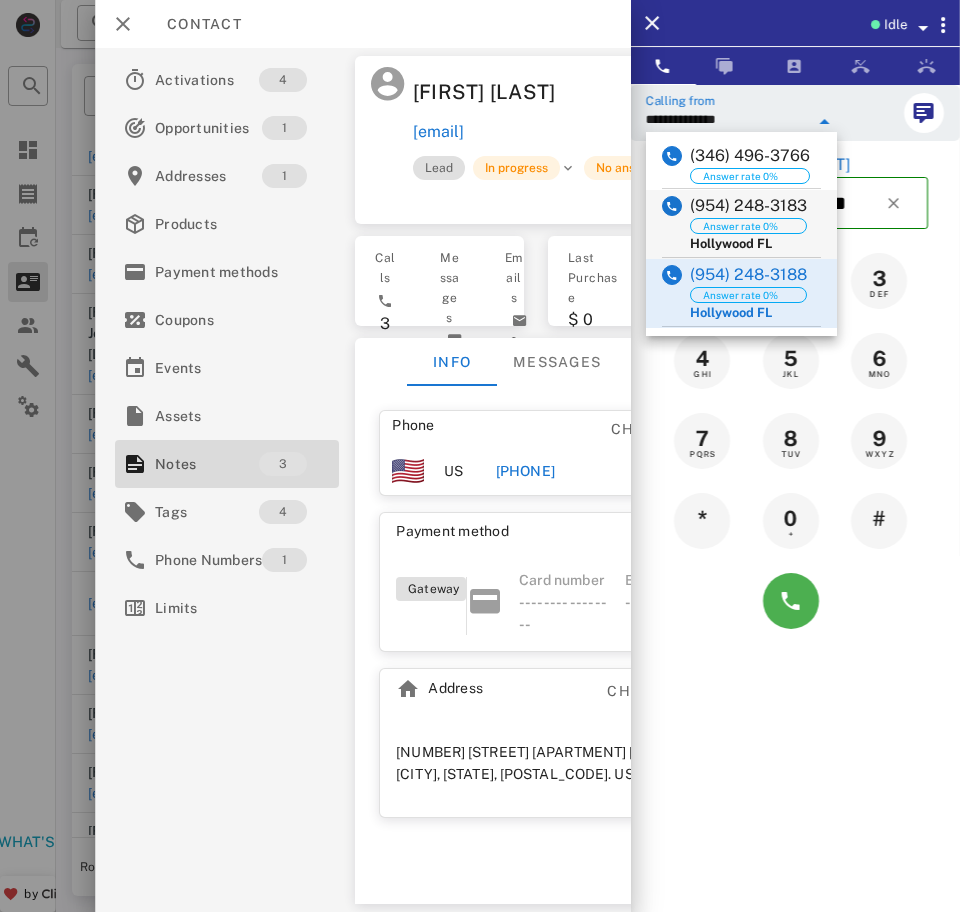 click on "(954) 248-3183" at bounding box center (748, 206) 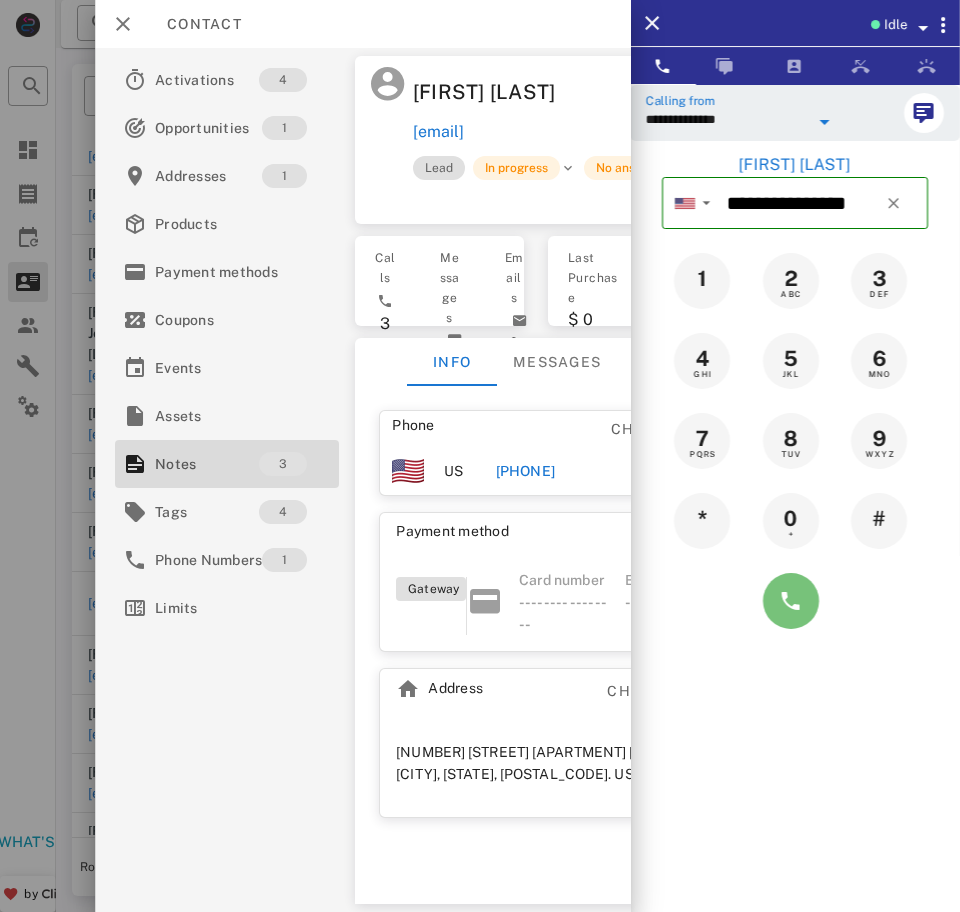 click at bounding box center (791, 601) 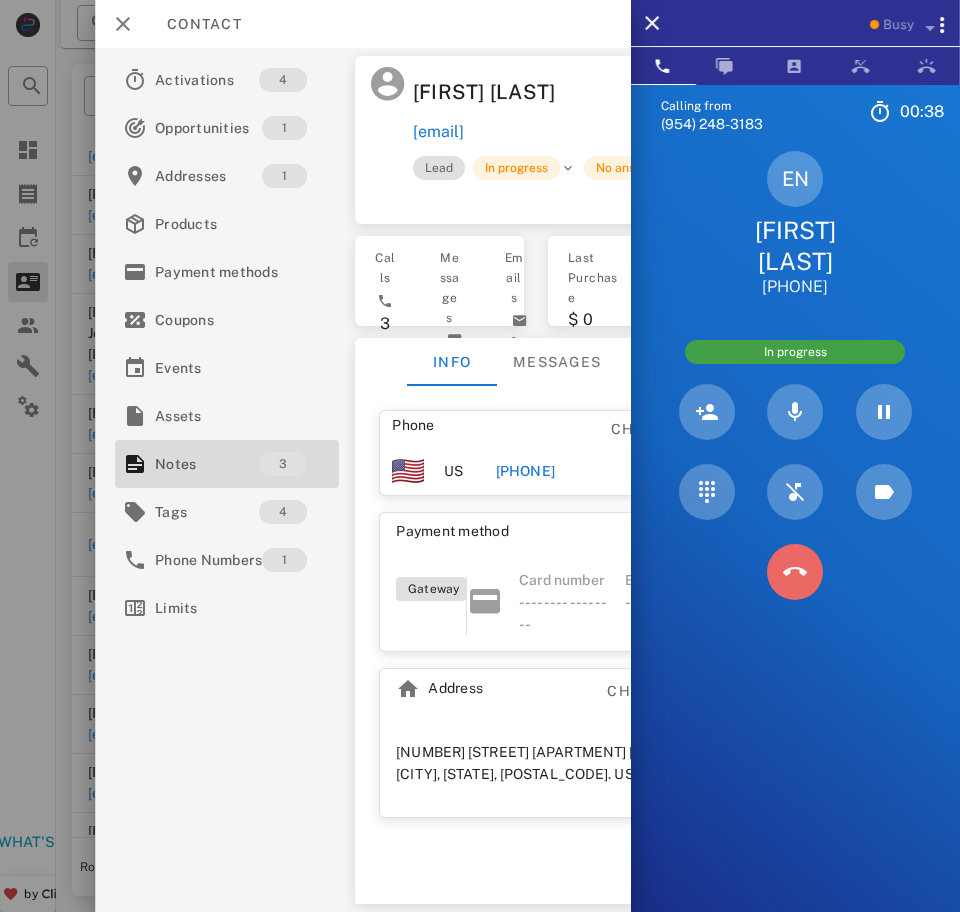 click at bounding box center (795, 572) 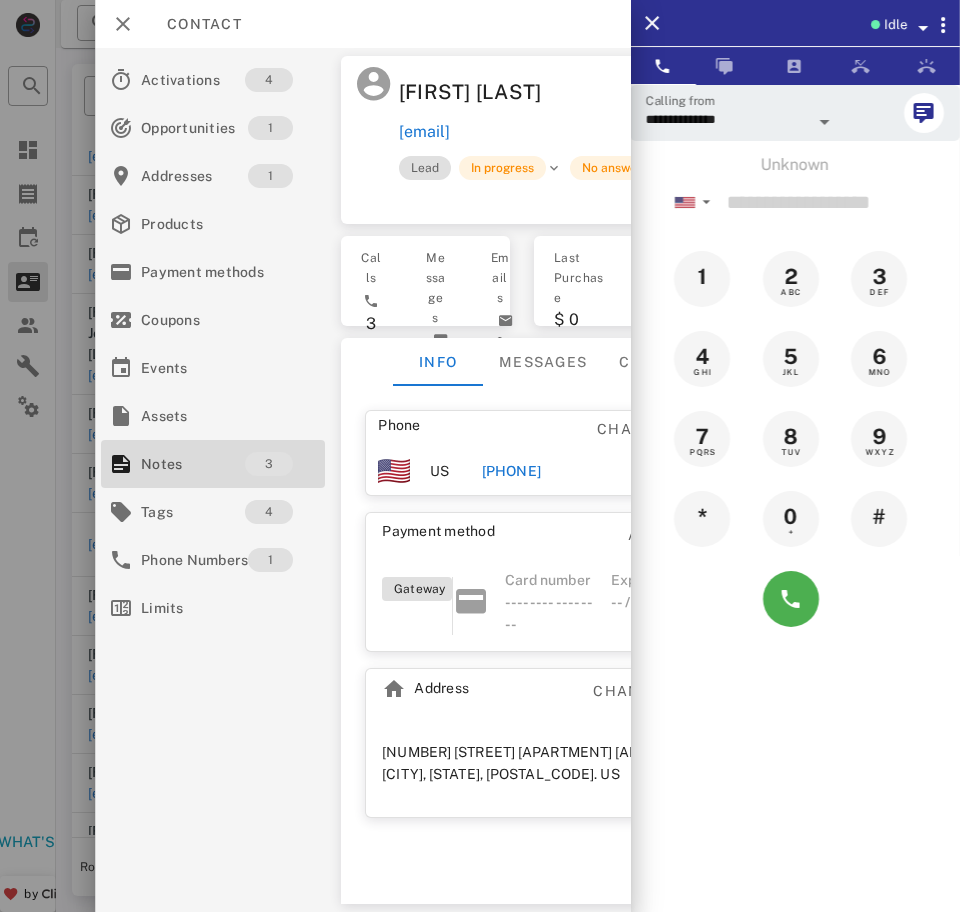scroll, scrollTop: 0, scrollLeft: 0, axis: both 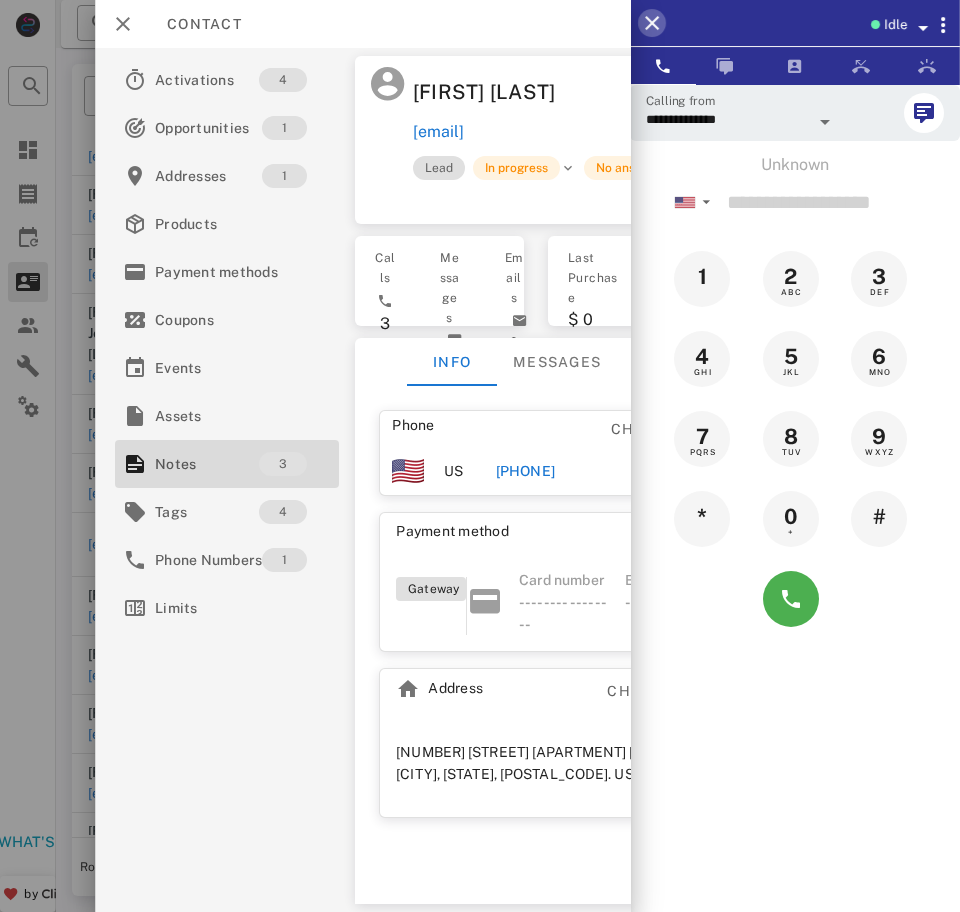 click at bounding box center [652, 23] 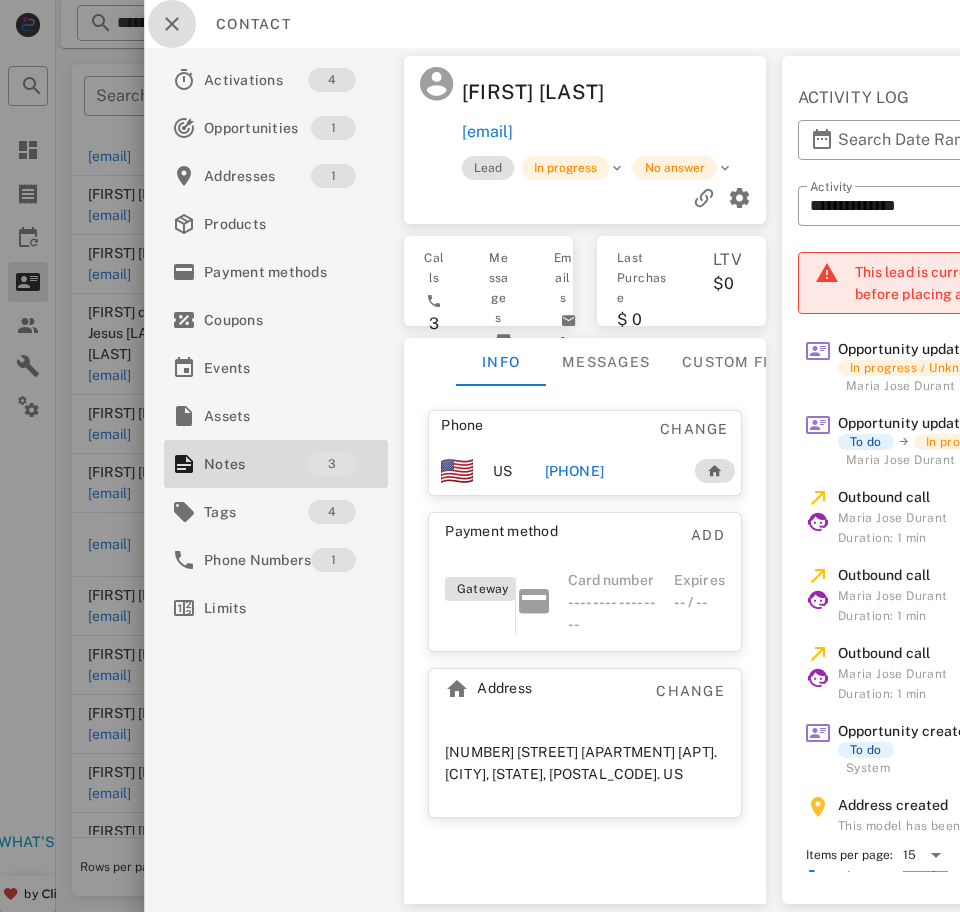 click at bounding box center [172, 24] 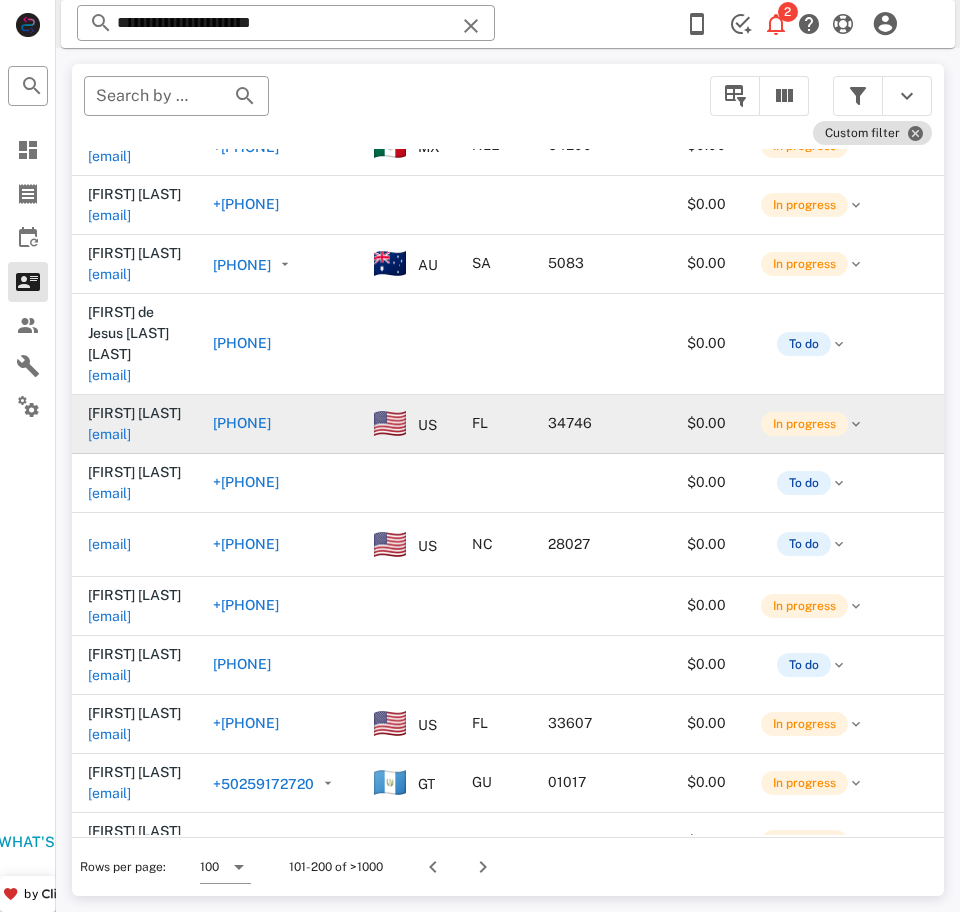 click on "[EMAIL]" at bounding box center [109, 434] 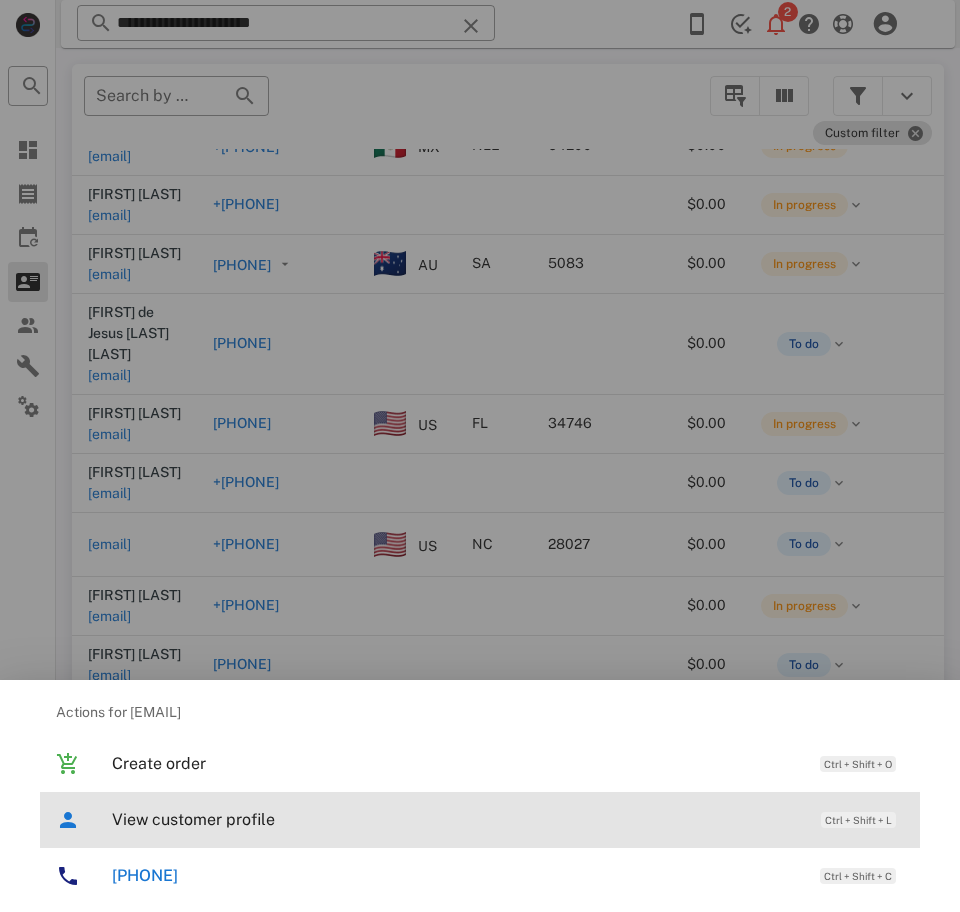 click on "View customer profile" at bounding box center [456, 819] 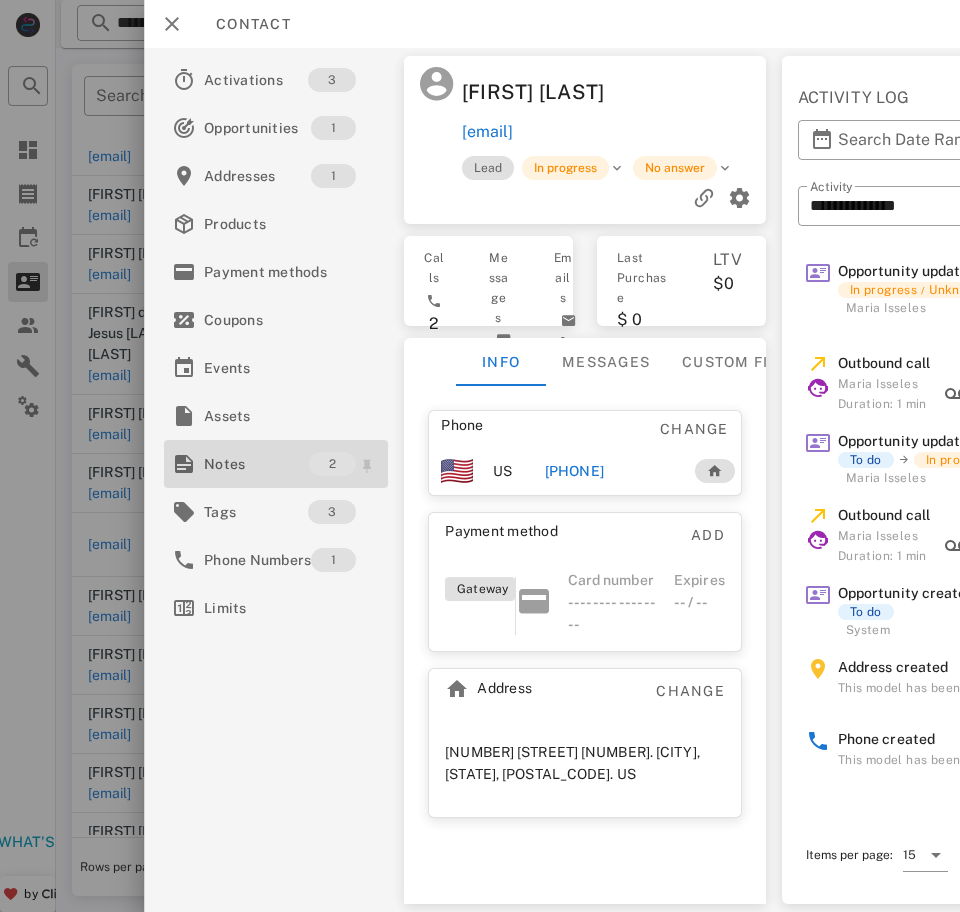 click on "Notes" at bounding box center (256, 464) 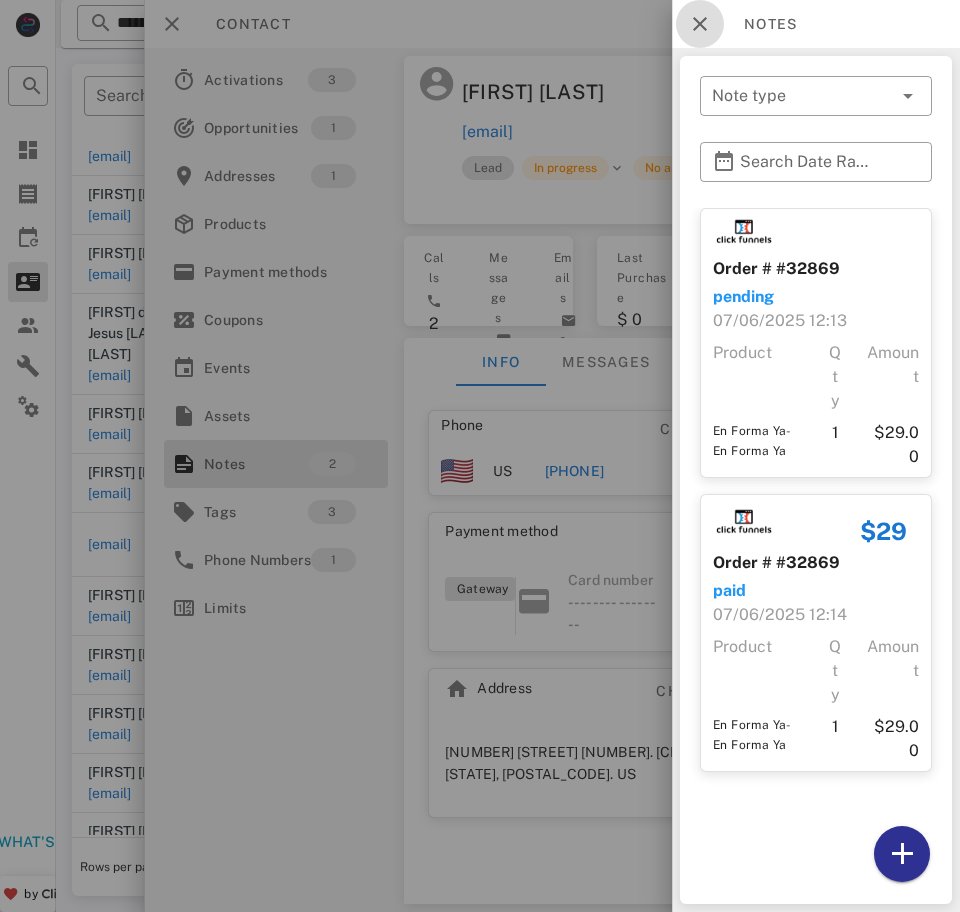 click at bounding box center (700, 24) 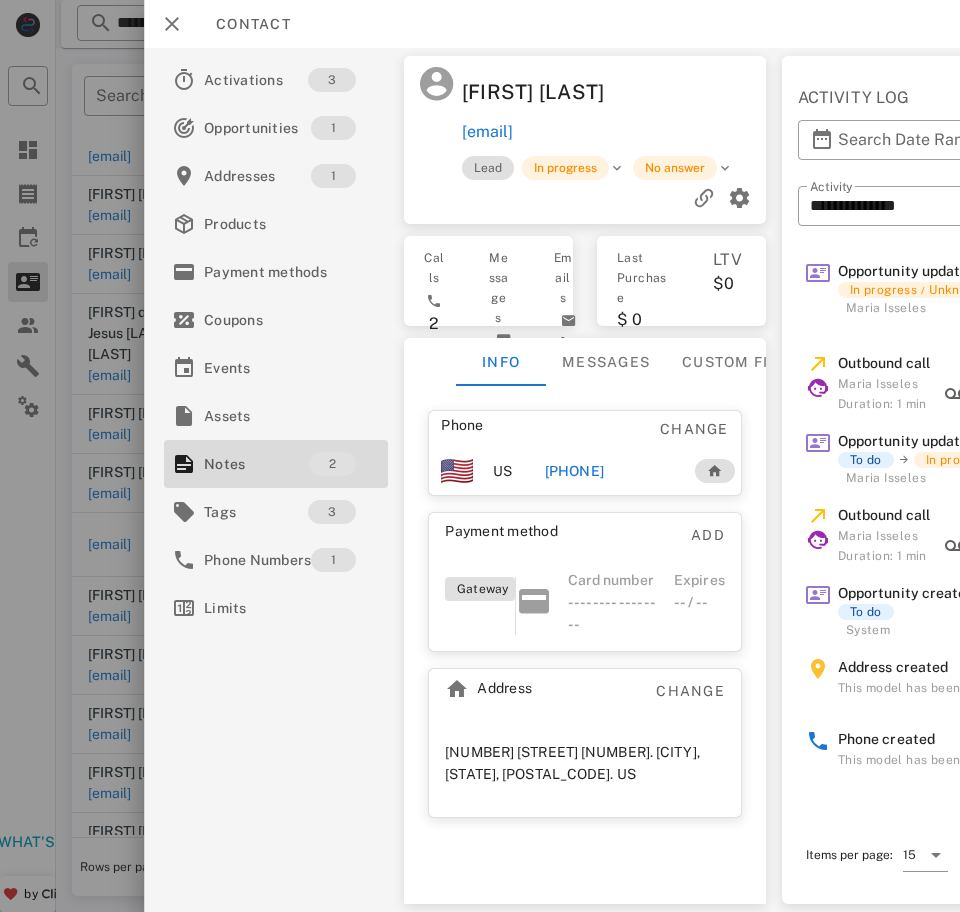 click on "[PHONE]" at bounding box center [574, 471] 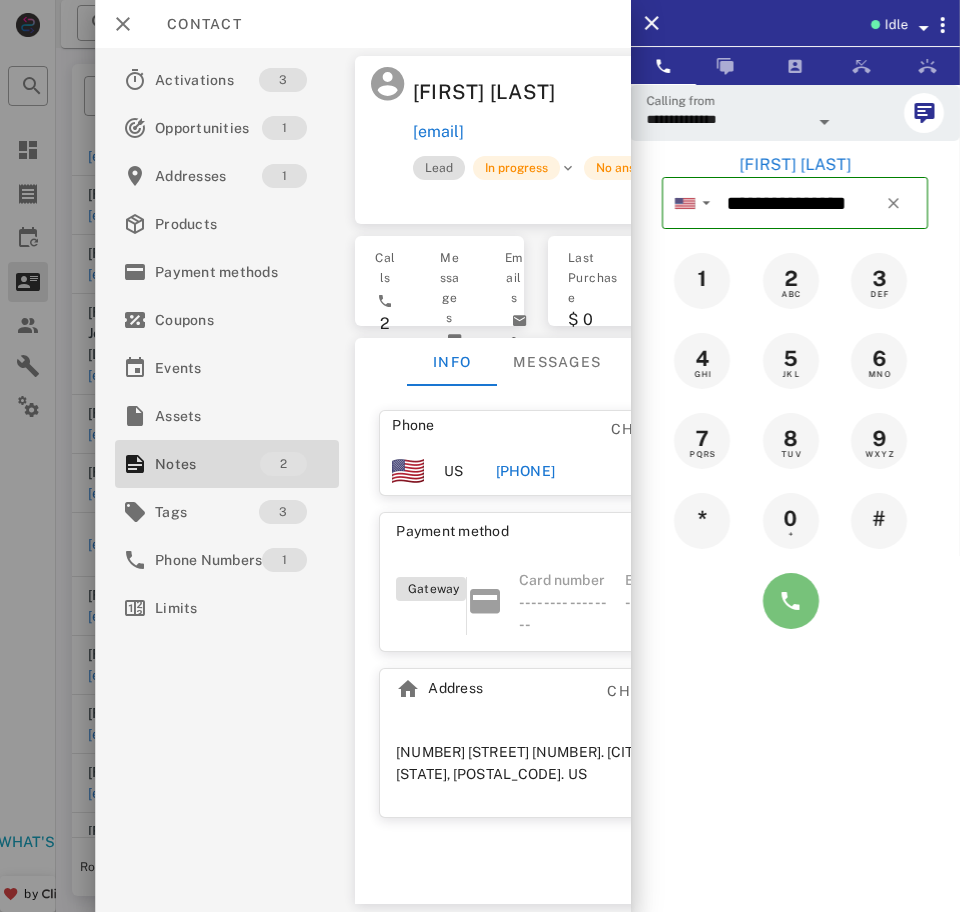click at bounding box center [791, 601] 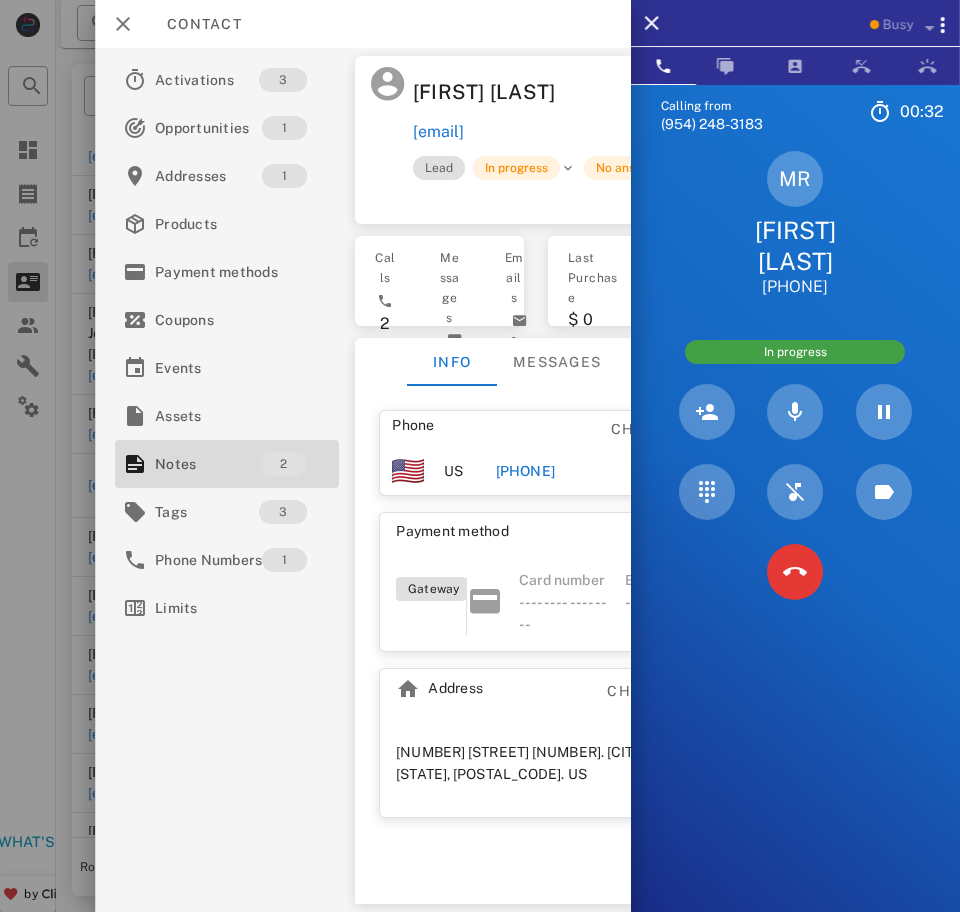 click at bounding box center [795, 572] 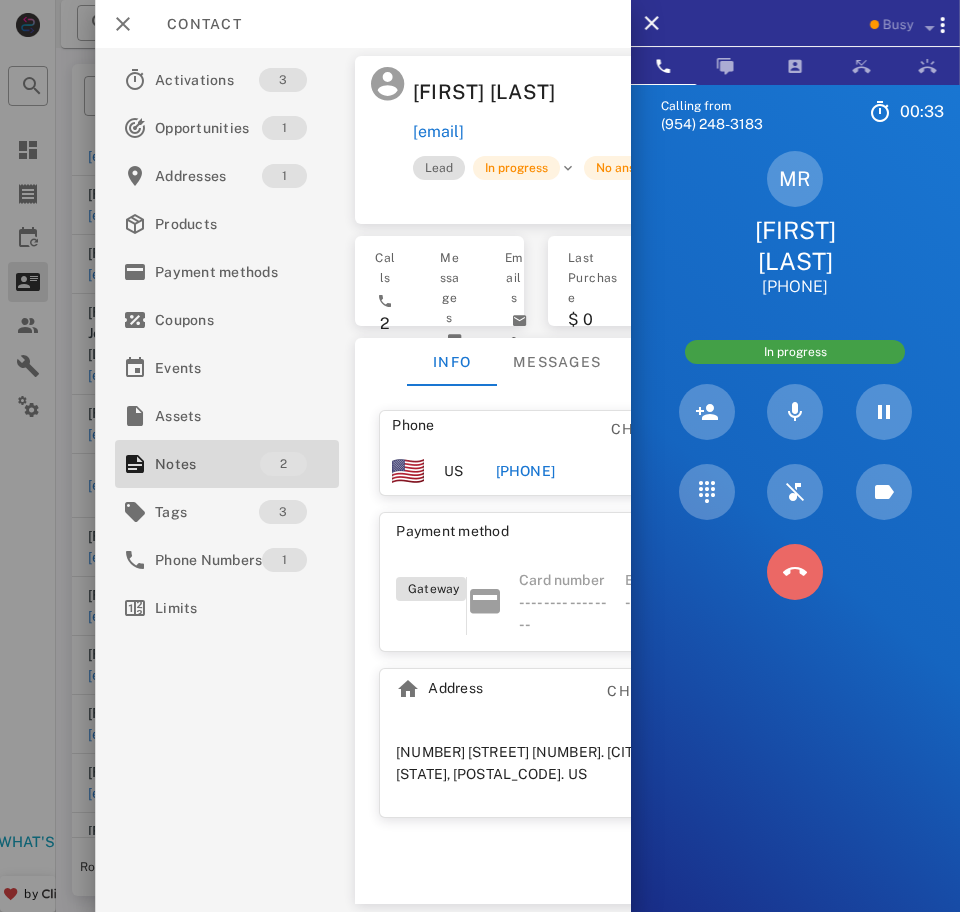 click at bounding box center (795, 572) 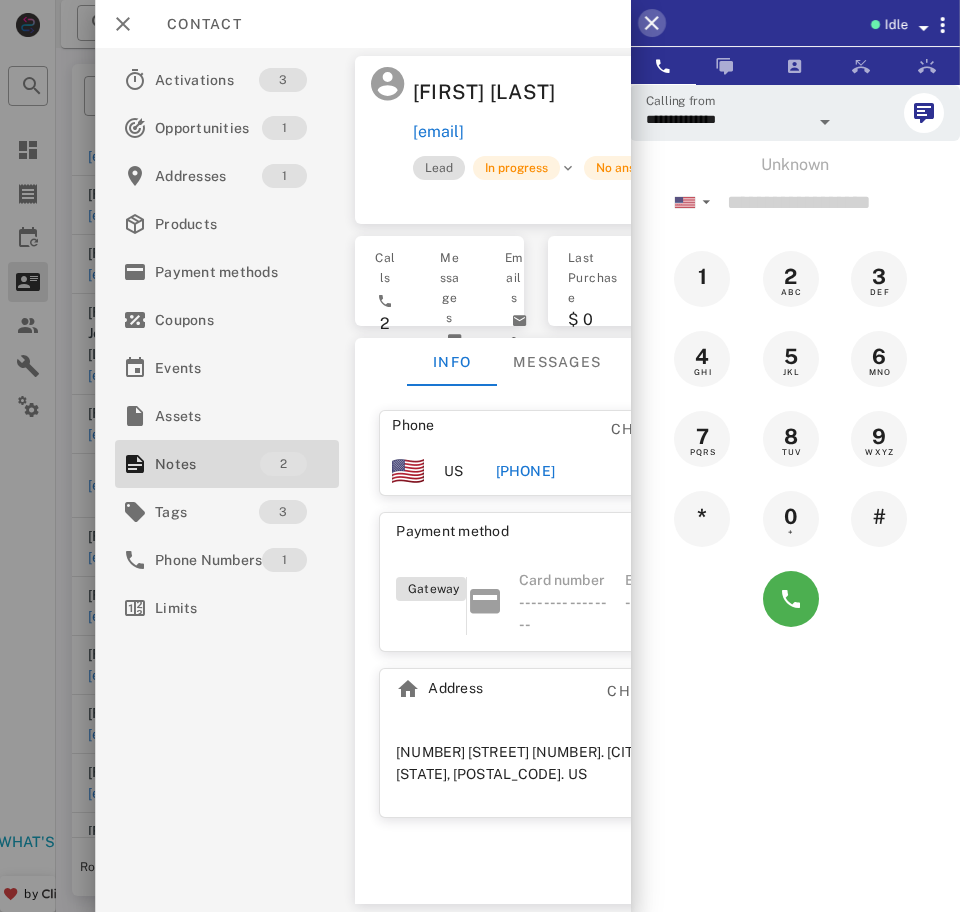 click at bounding box center (652, 23) 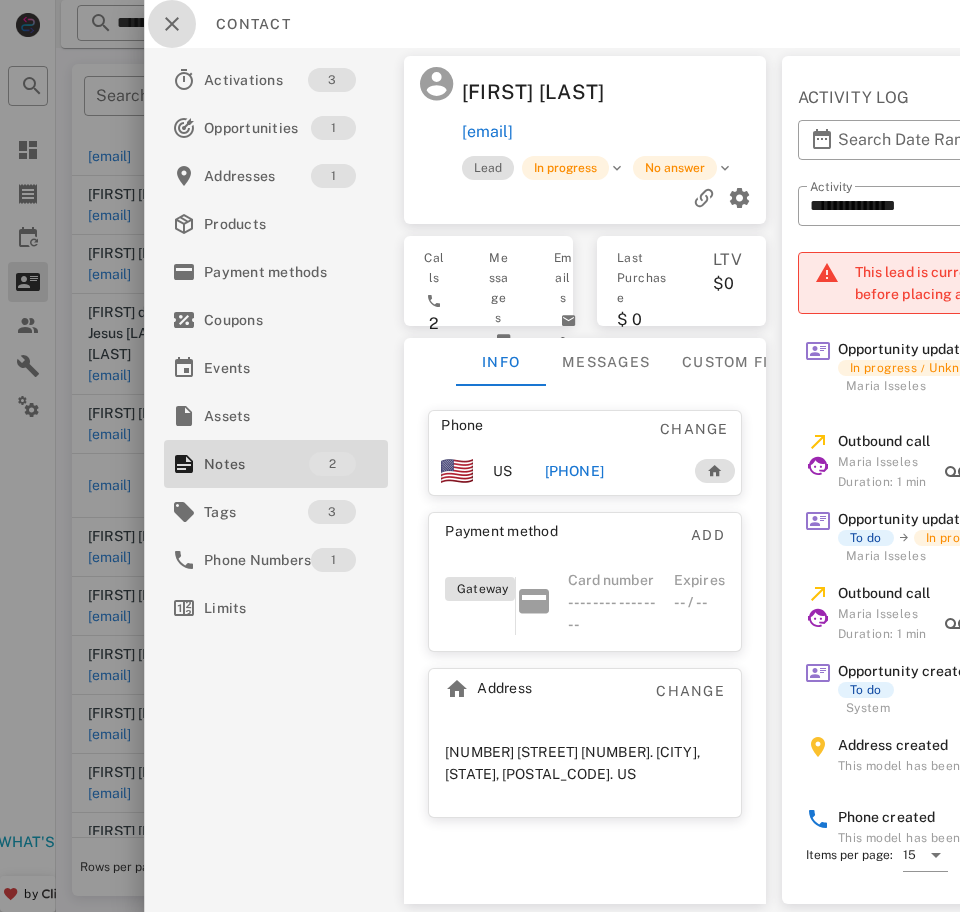 click at bounding box center (172, 24) 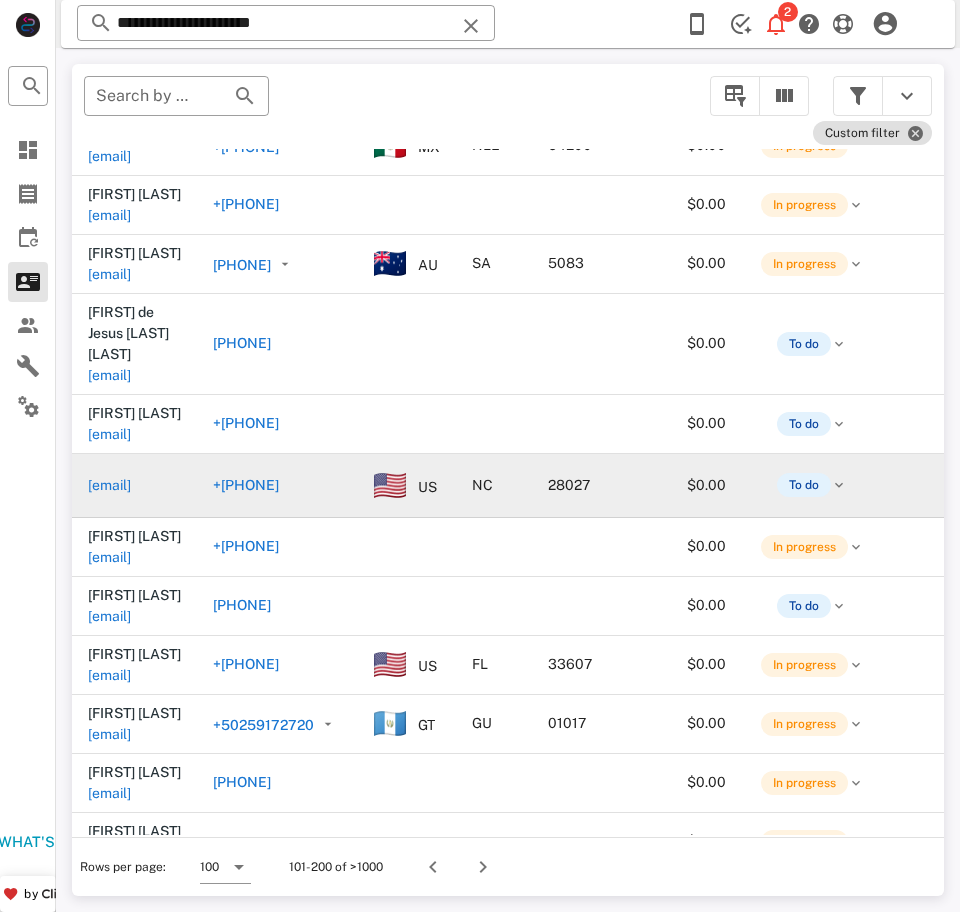 click on "[EMAIL]" at bounding box center (109, 485) 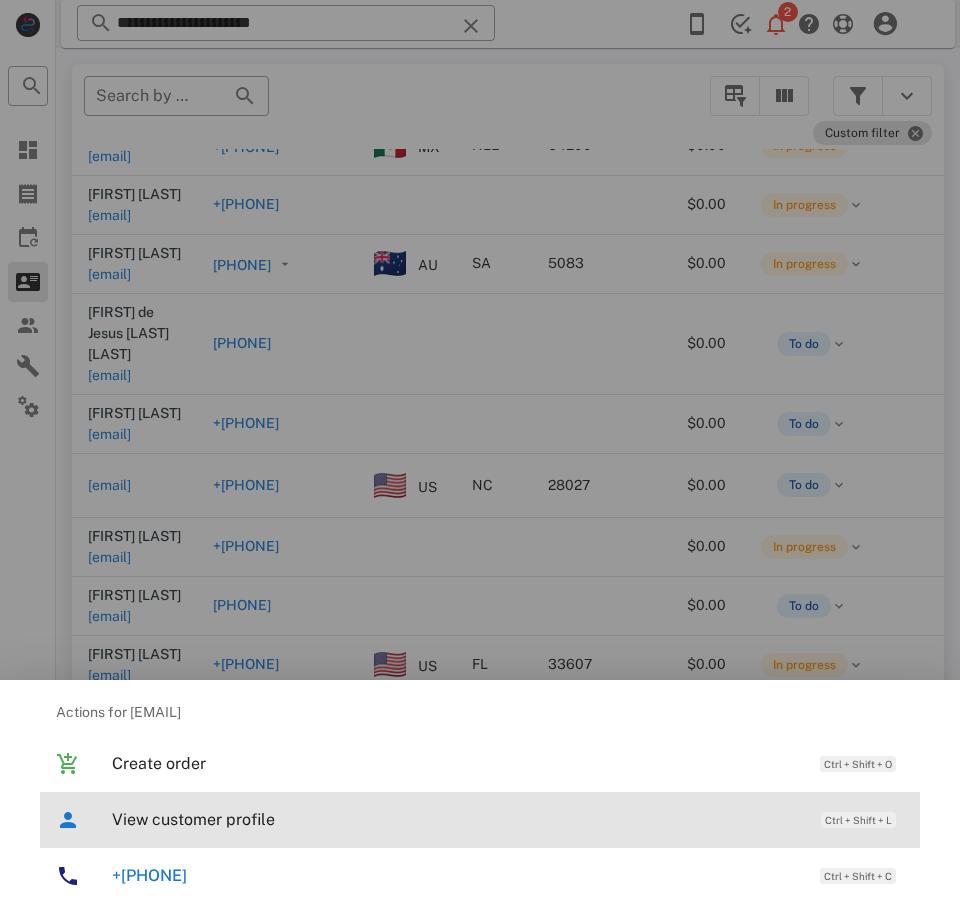 click on "View customer profile" at bounding box center [456, 819] 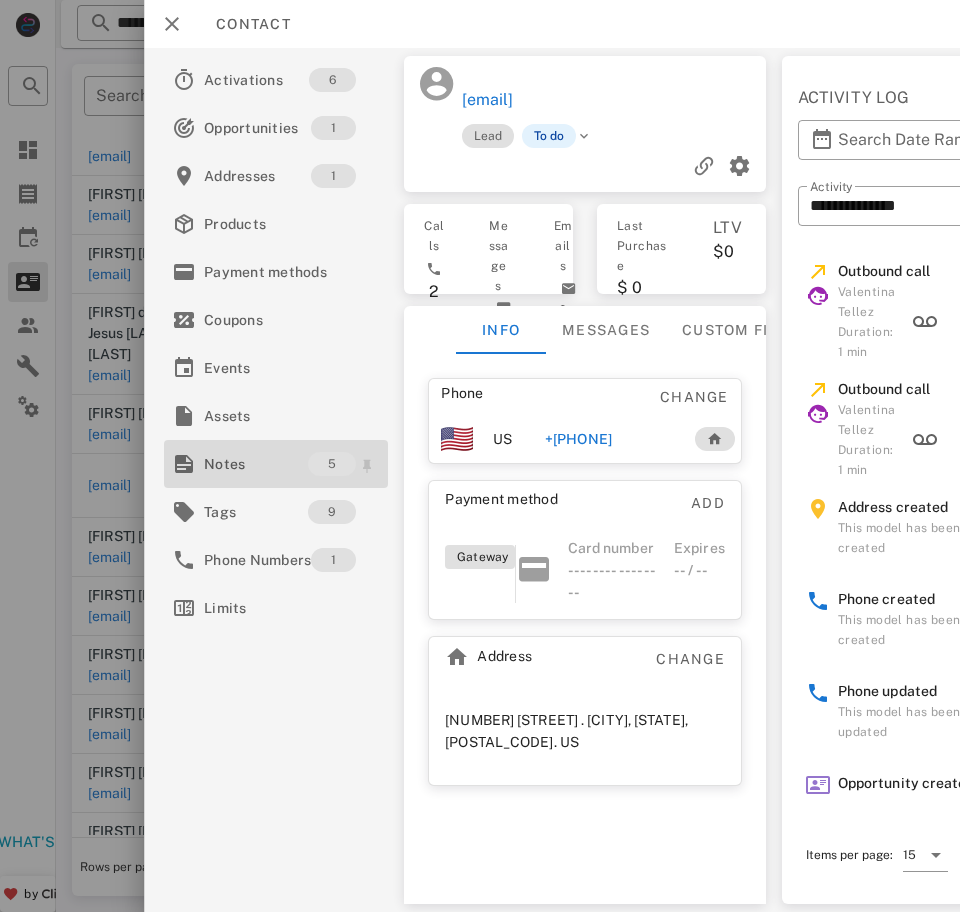 click on "Notes" at bounding box center [256, 464] 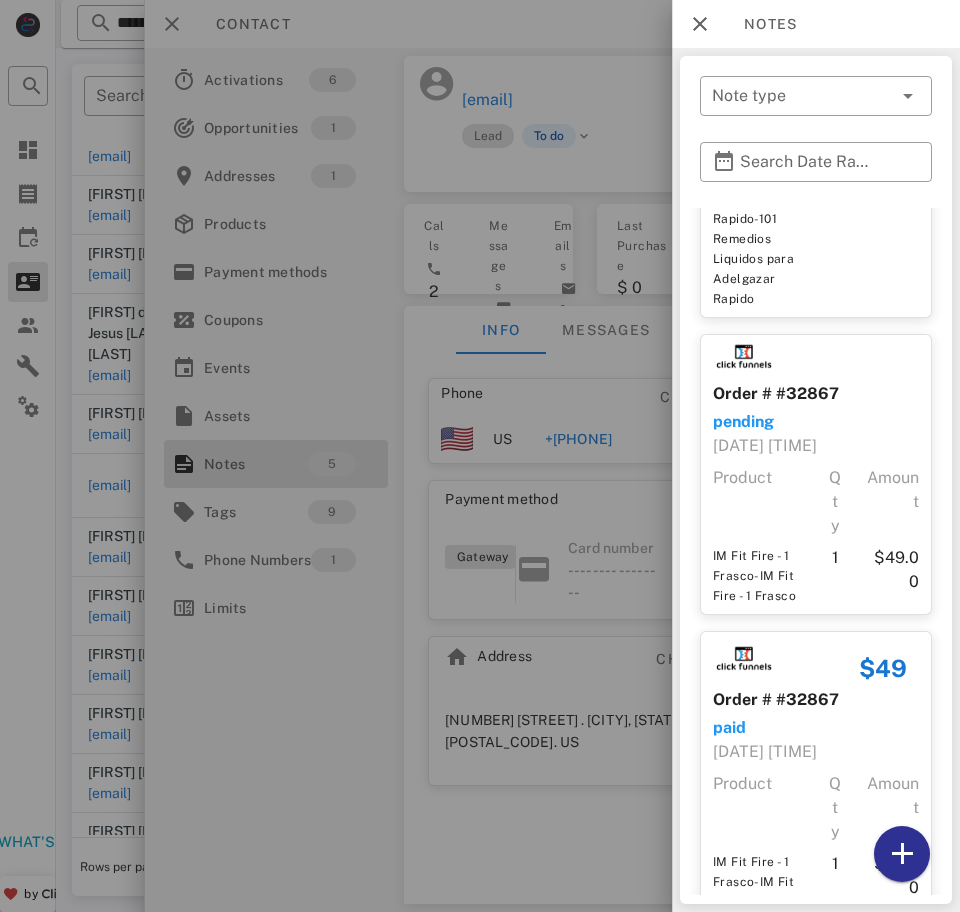 scroll, scrollTop: 1269, scrollLeft: 0, axis: vertical 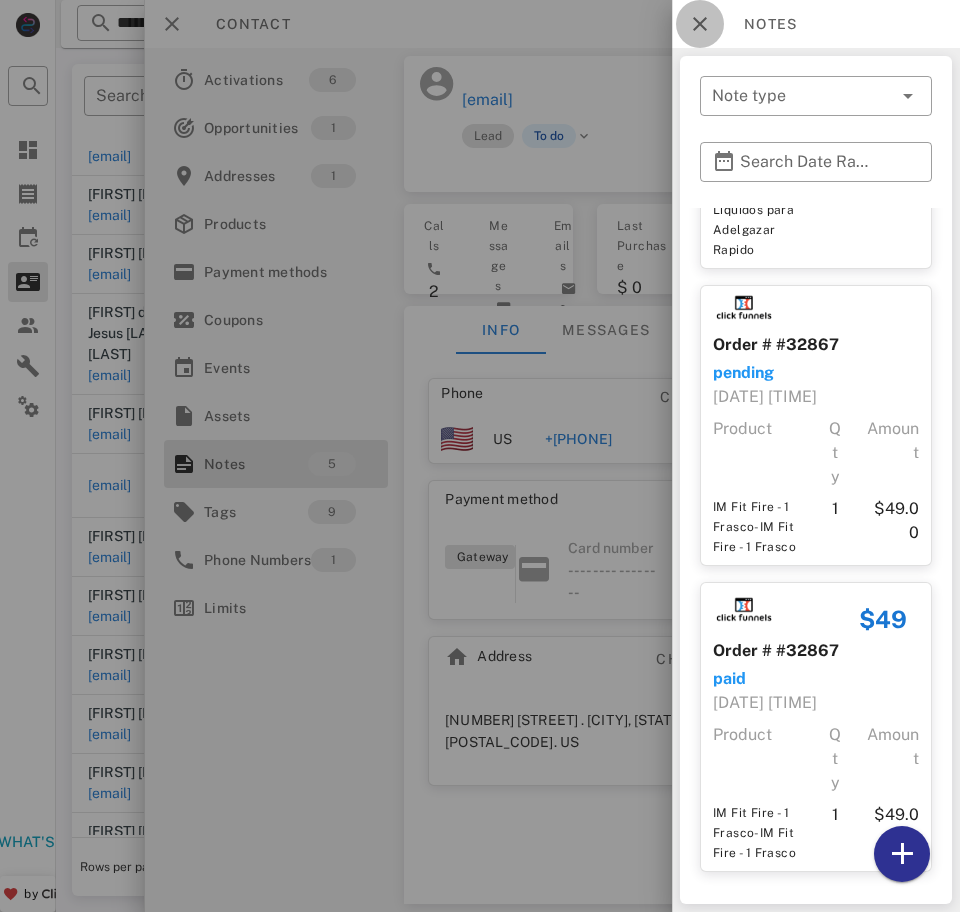click at bounding box center (700, 24) 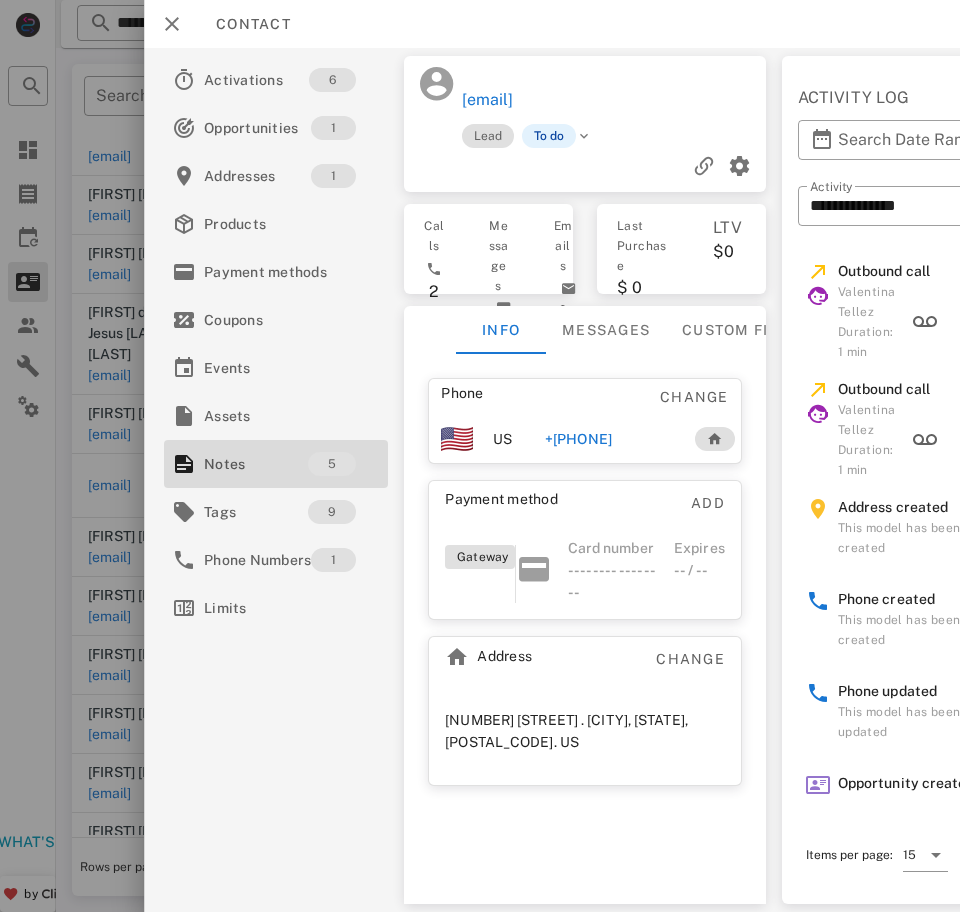 click on "+[PHONE]" at bounding box center (578, 439) 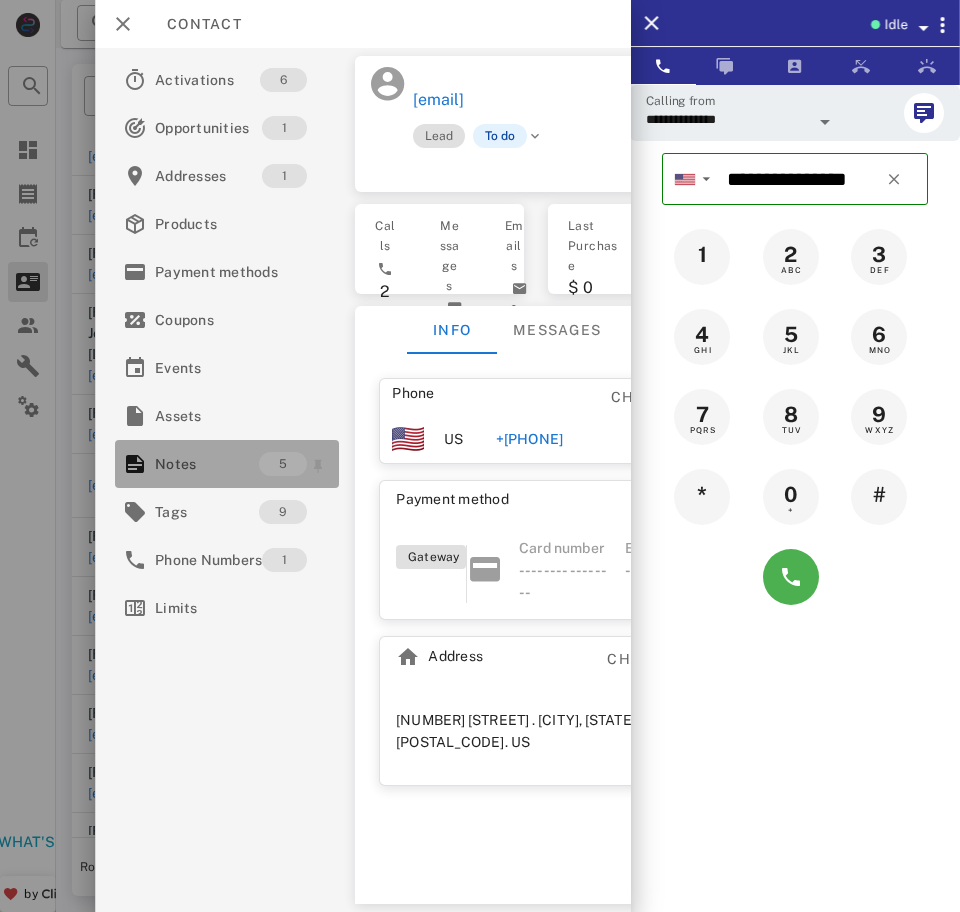 click on "Notes" at bounding box center (207, 464) 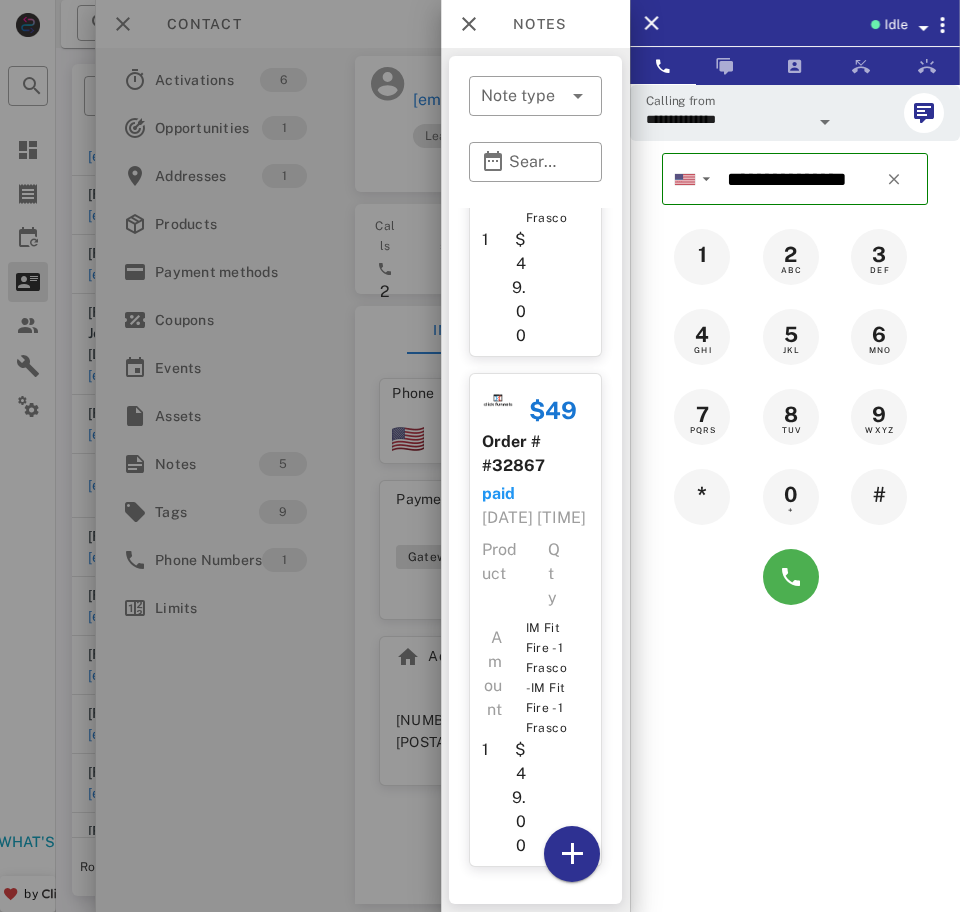 scroll, scrollTop: 3705, scrollLeft: 0, axis: vertical 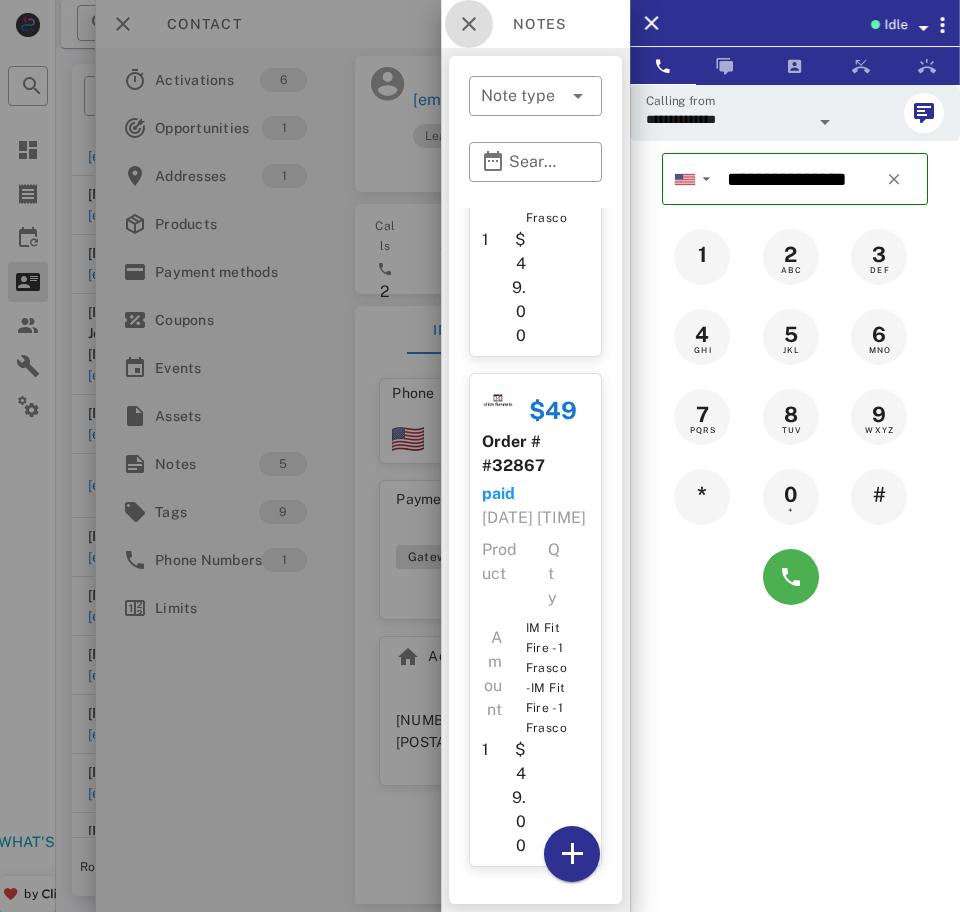 click at bounding box center (469, 24) 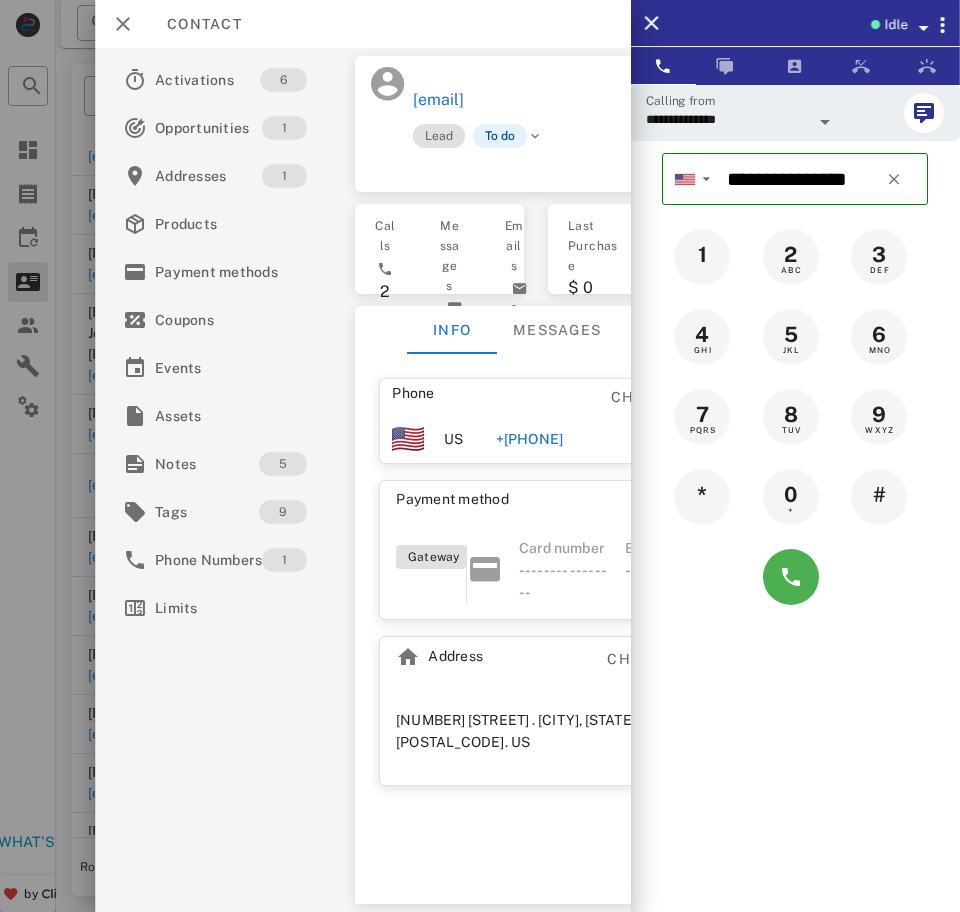 click on "**********" at bounding box center [727, 119] 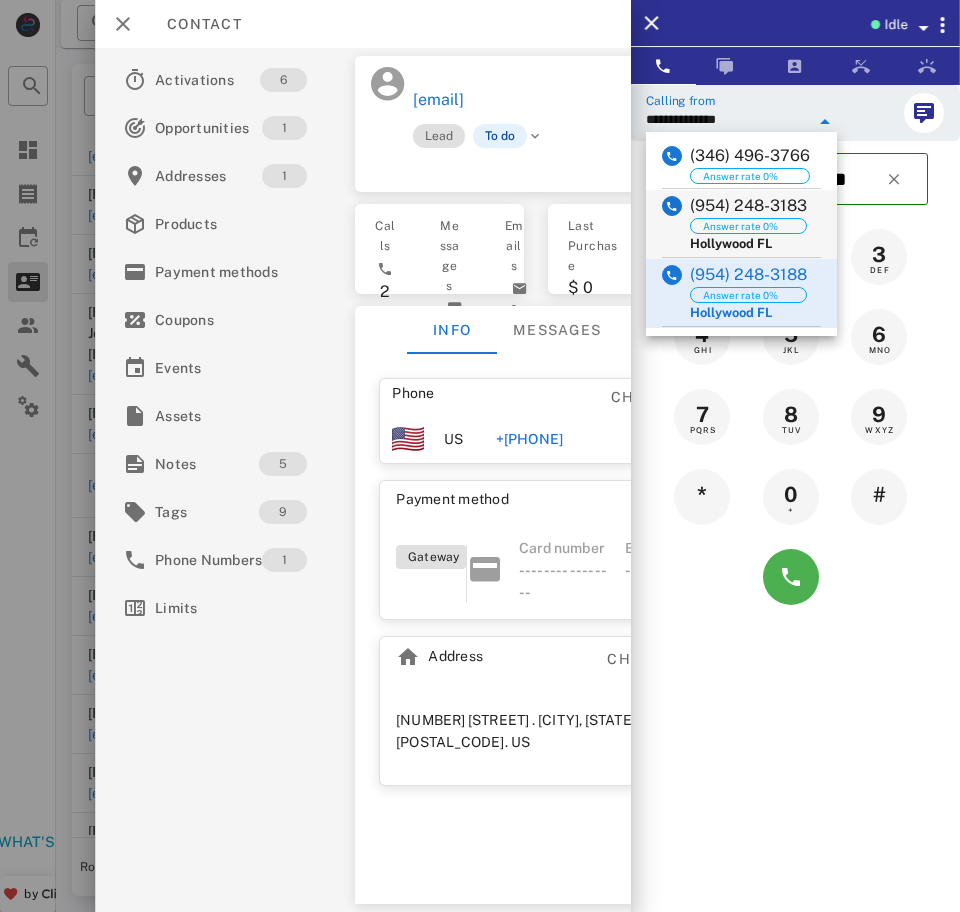 click on "(954) 248-3183" at bounding box center (748, 206) 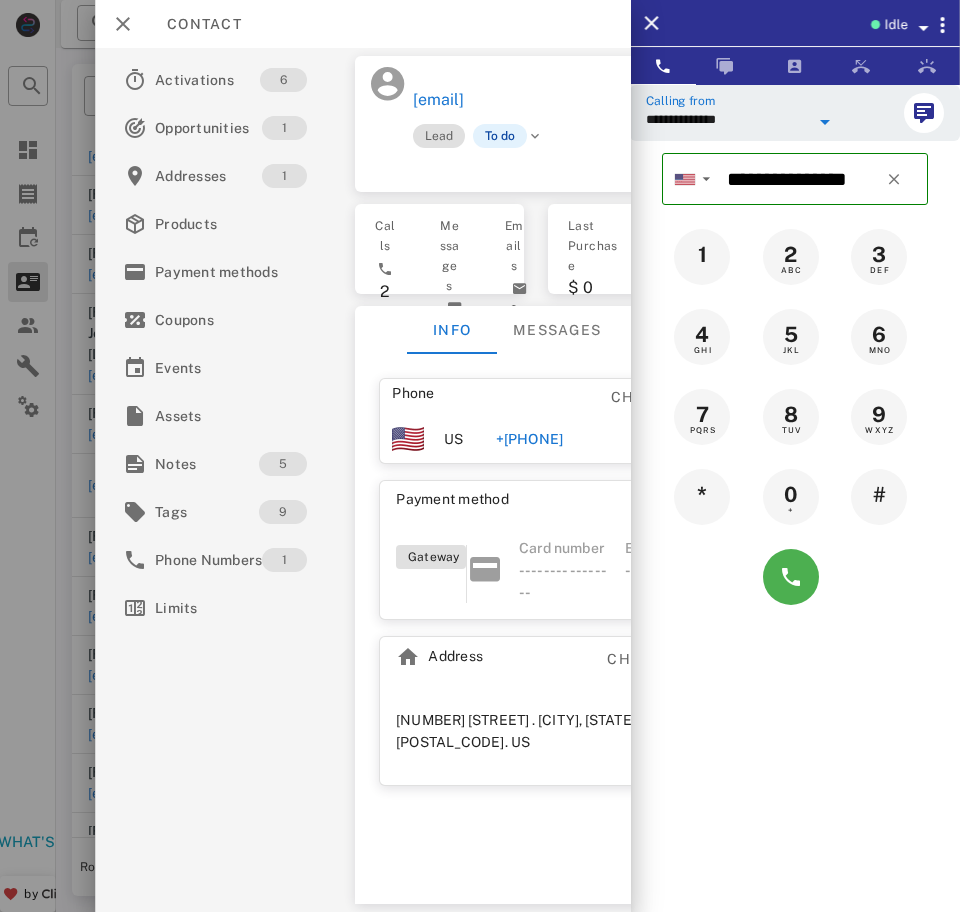 click on "+[PHONE]" at bounding box center [529, 439] 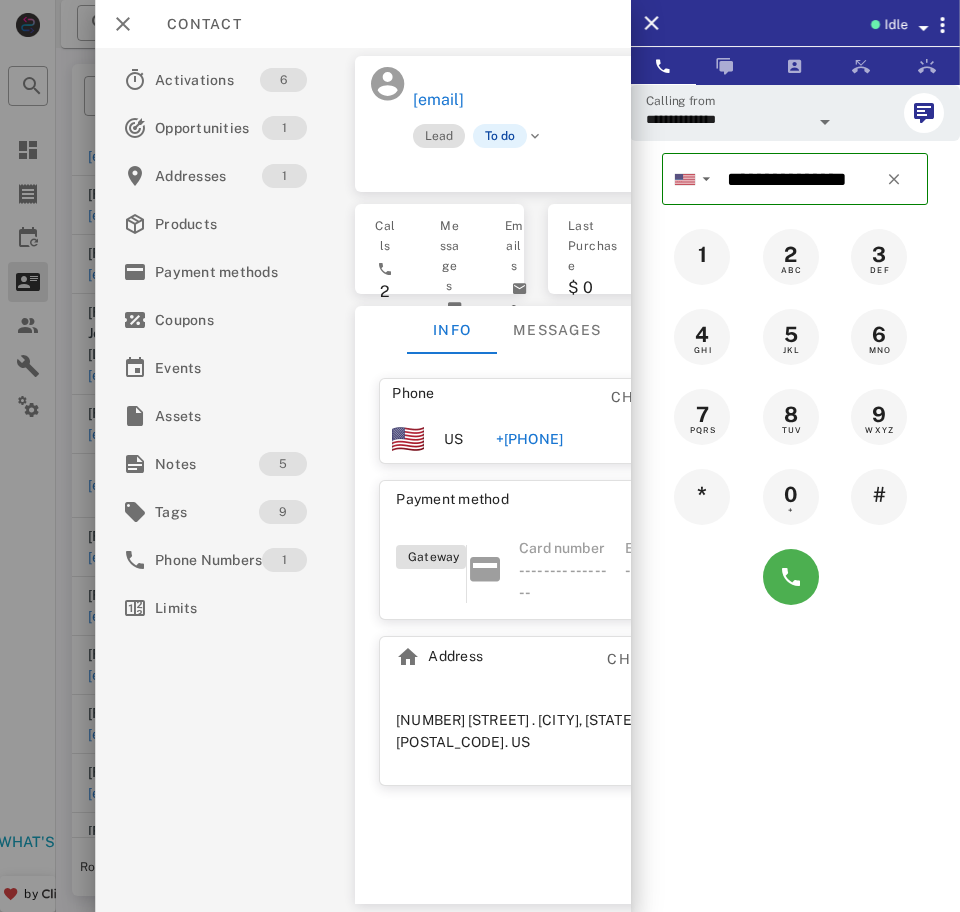 click on "**********" at bounding box center (727, 119) 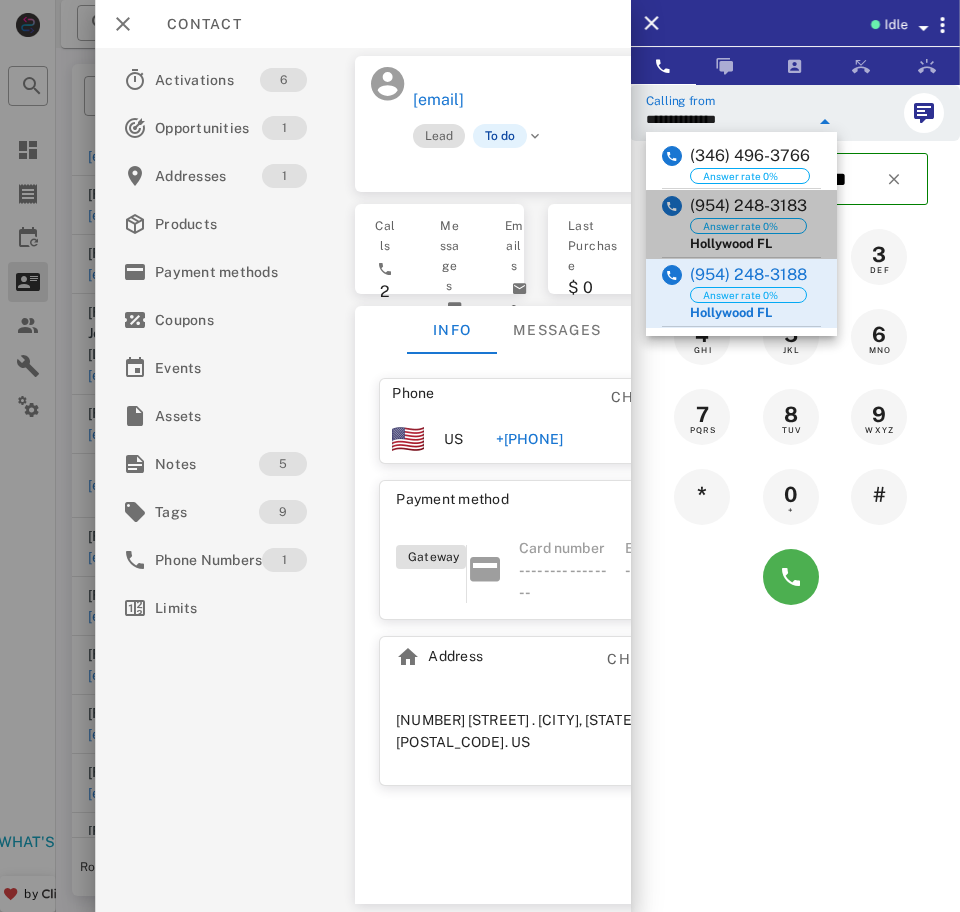 click on "Answer rate 0%" at bounding box center (748, 226) 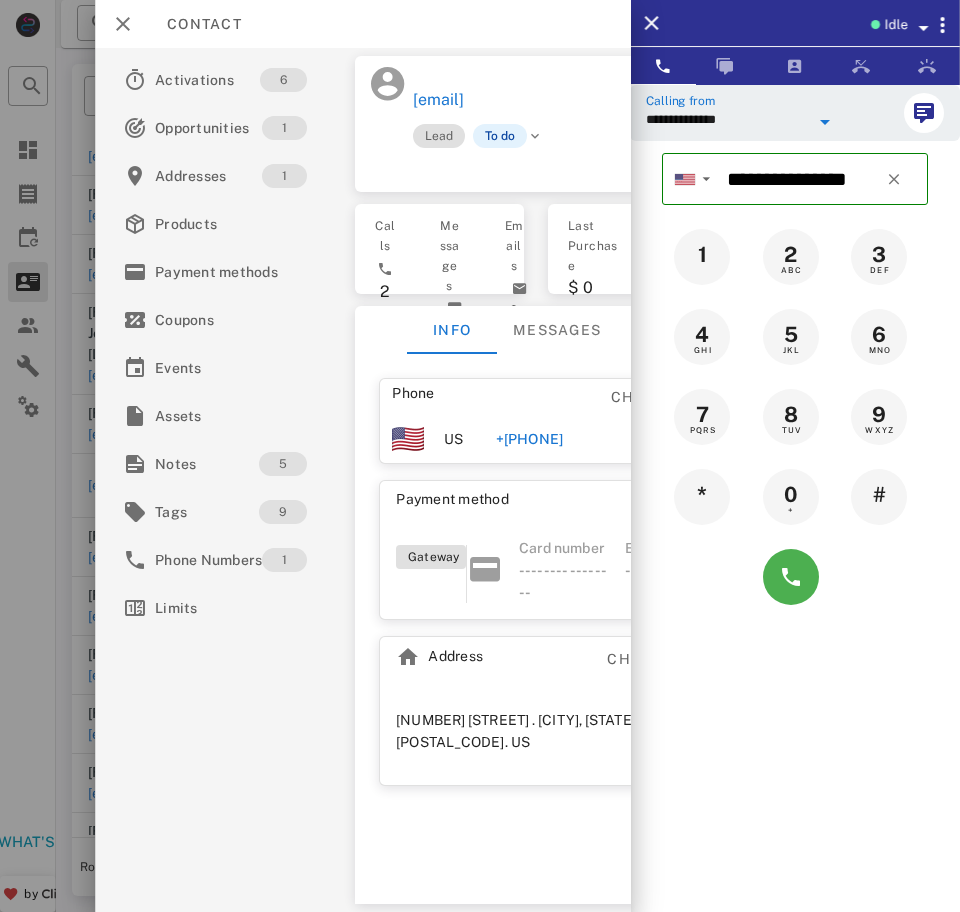 click on "2 ABC" at bounding box center (795, 257) 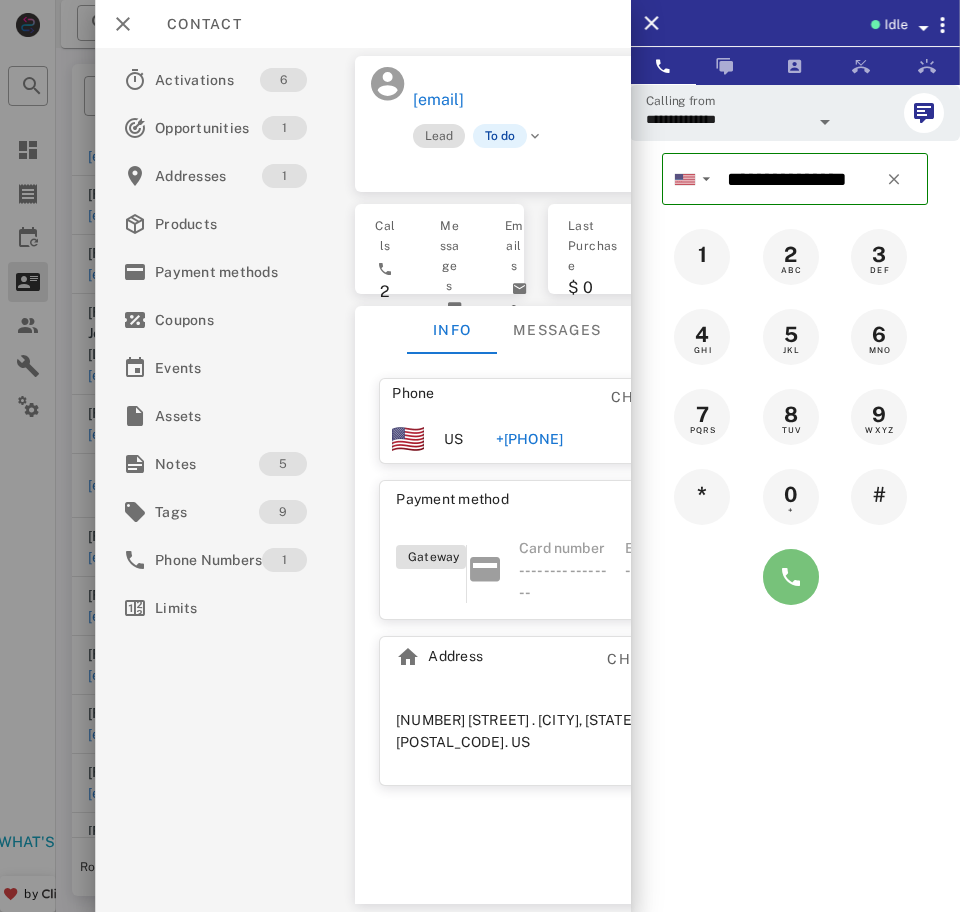 click at bounding box center [791, 577] 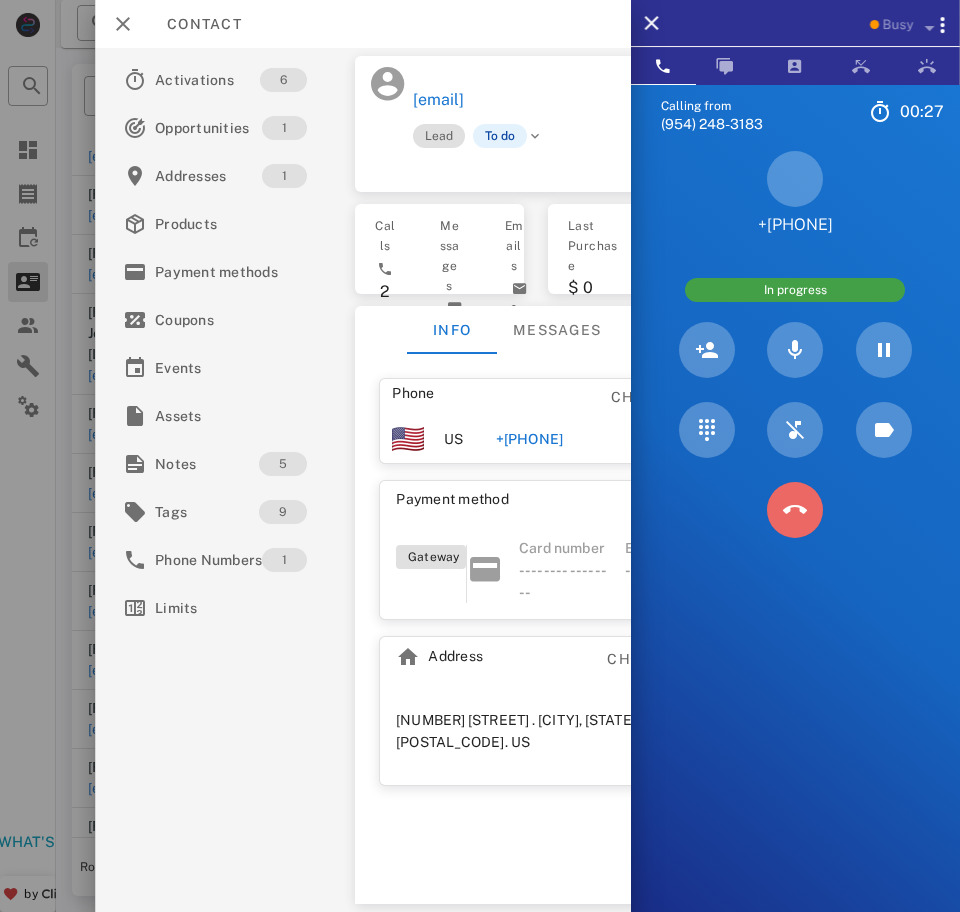 click at bounding box center (795, 510) 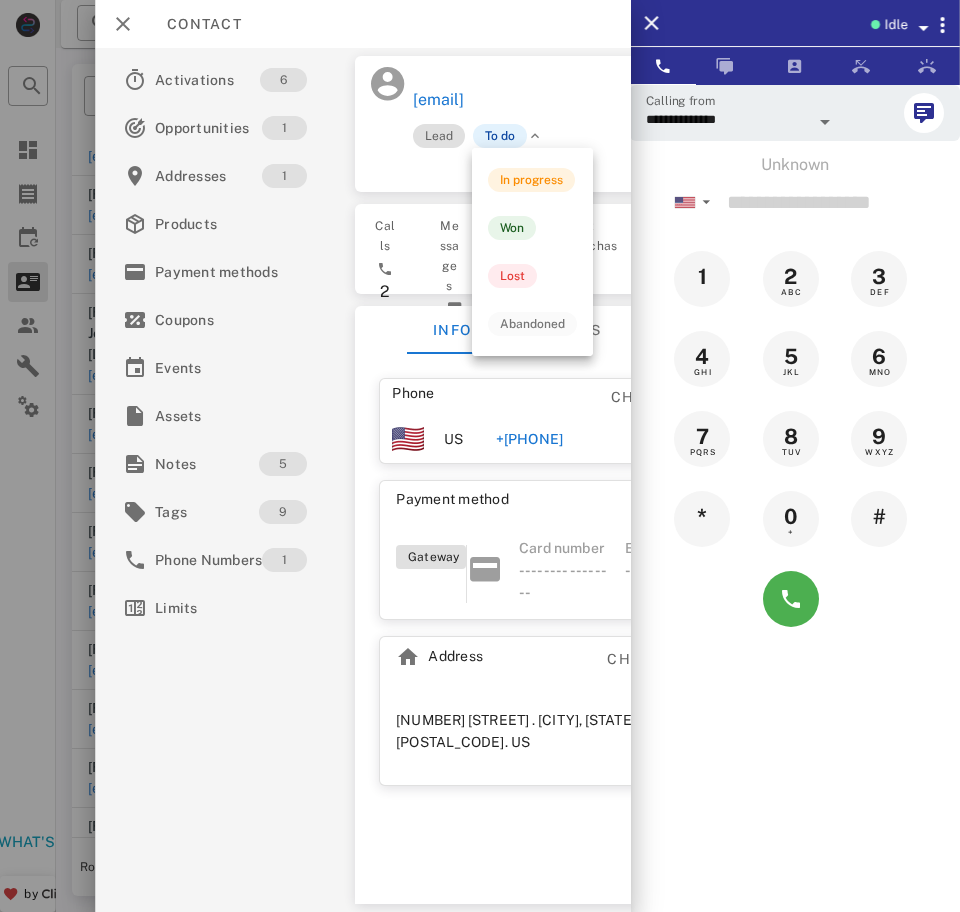 click at bounding box center [534, 136] 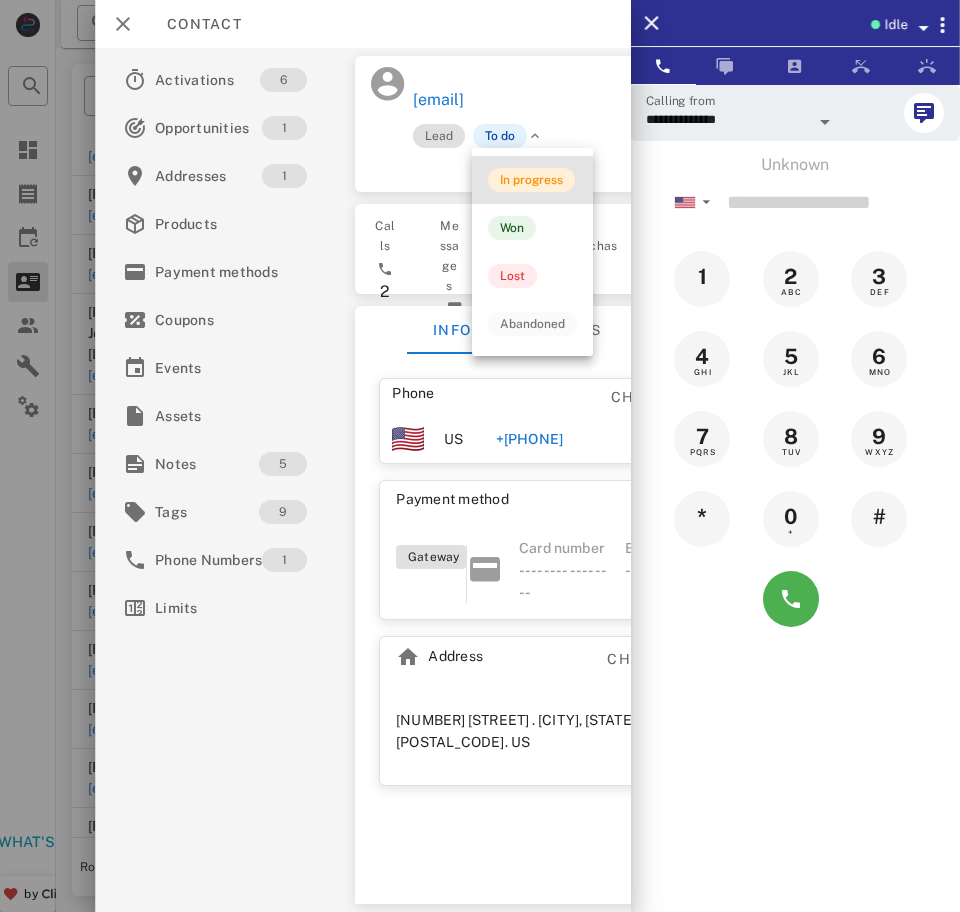click on "In progress" at bounding box center (531, 180) 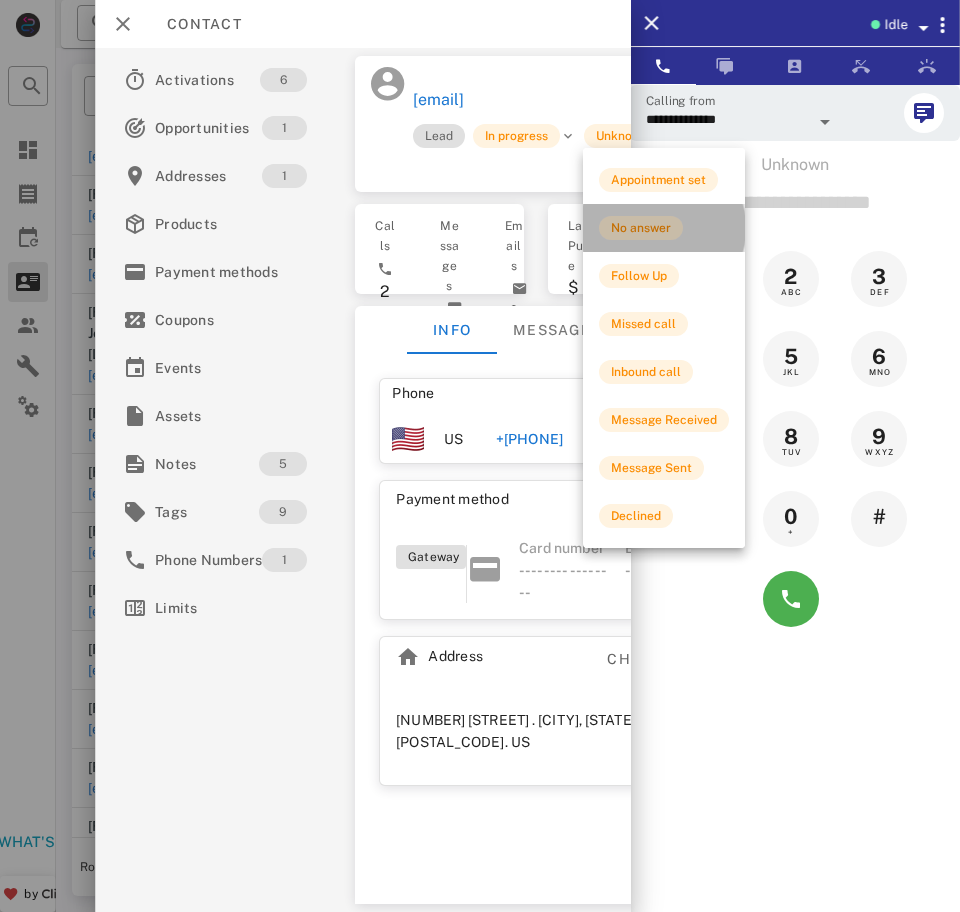click on "No answer" at bounding box center (641, 228) 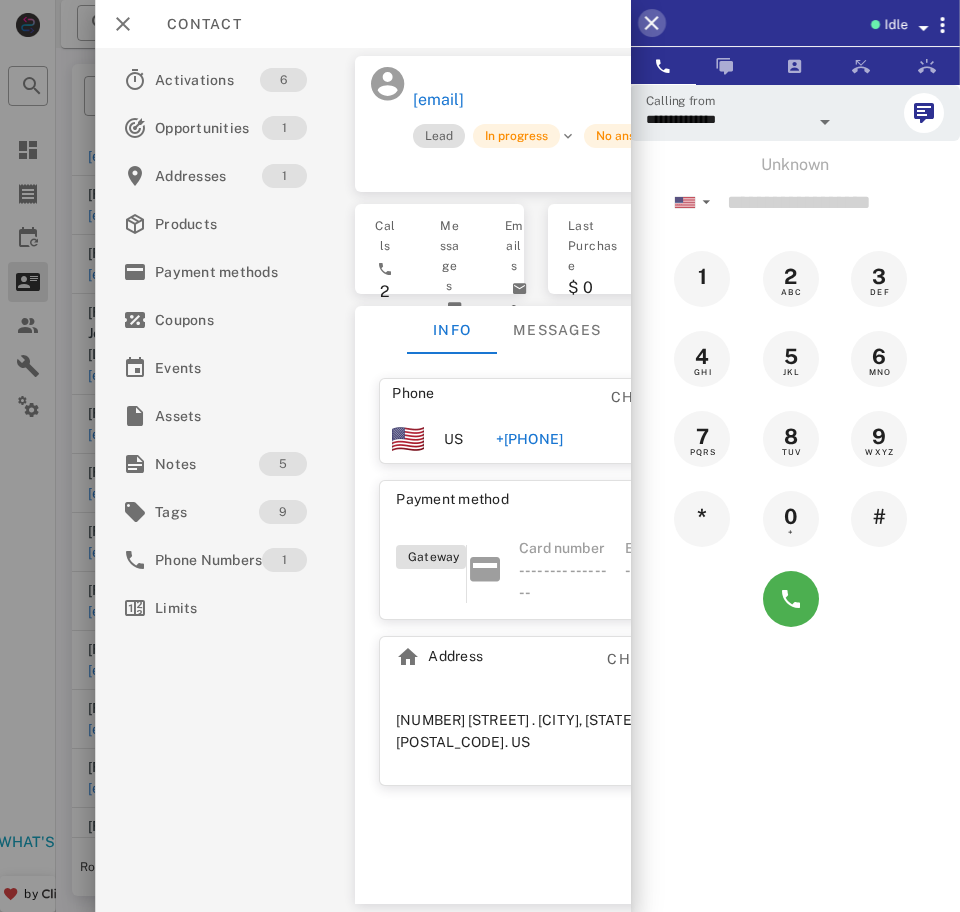 click at bounding box center [652, 23] 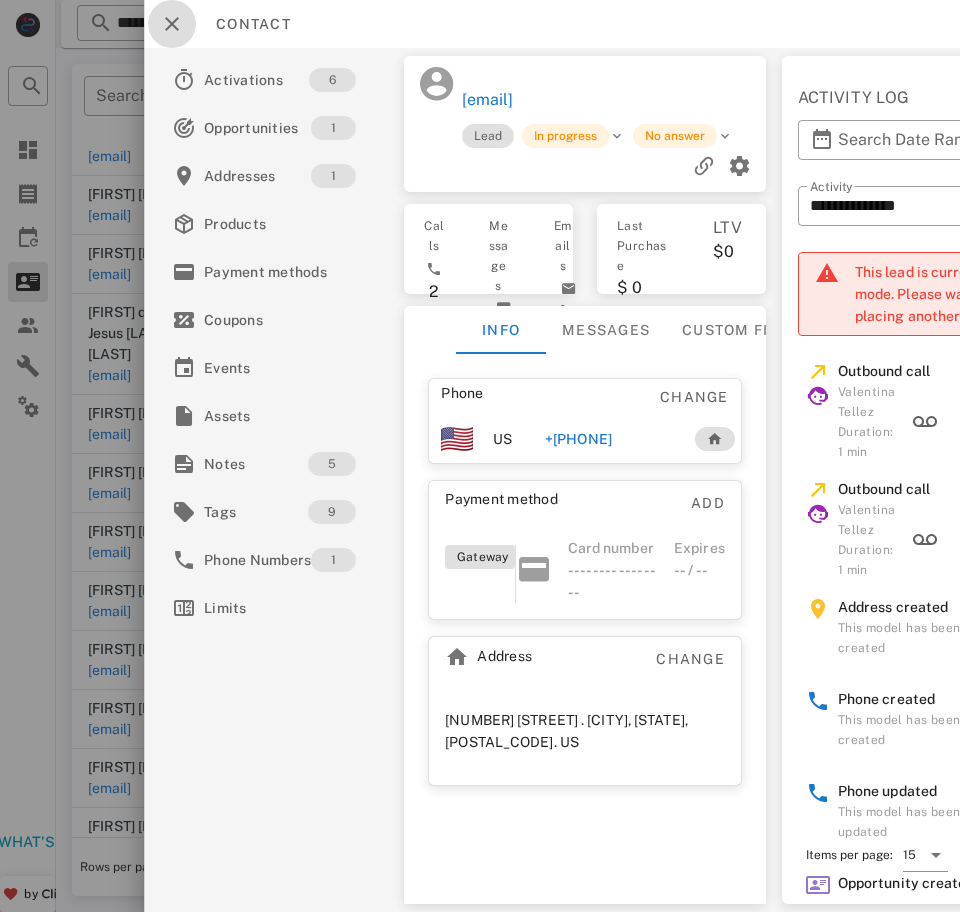 click at bounding box center [172, 24] 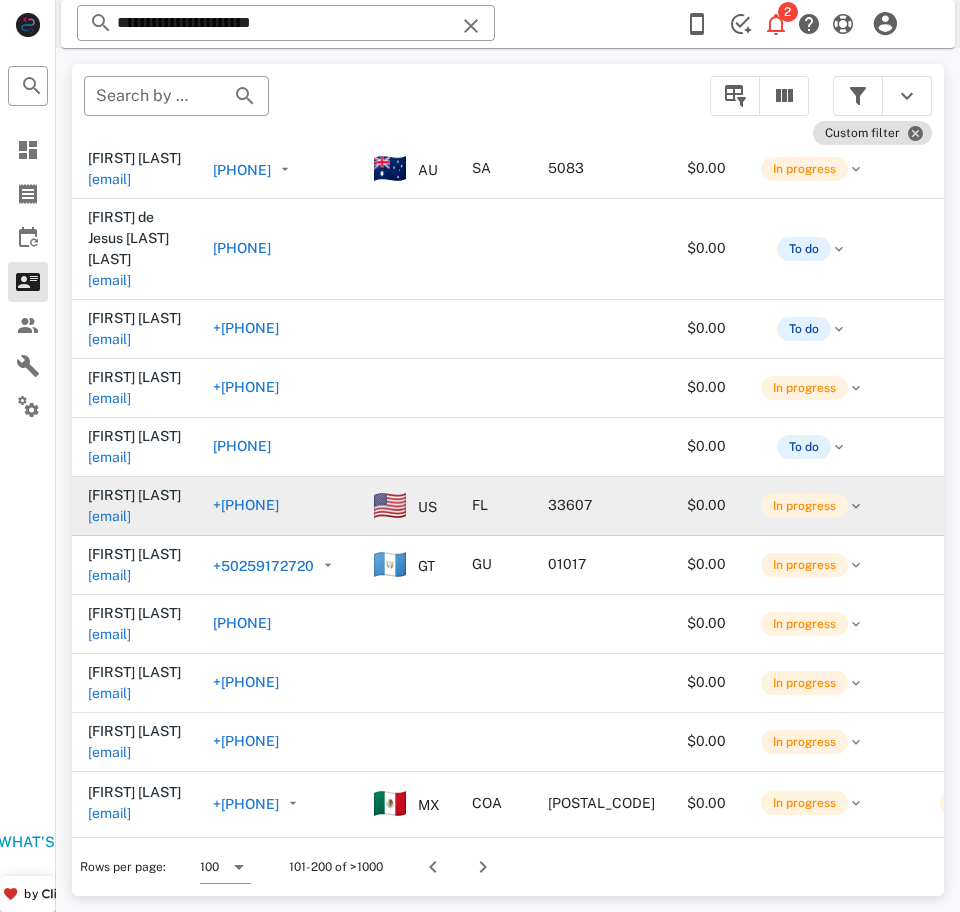 scroll, scrollTop: 2426, scrollLeft: 0, axis: vertical 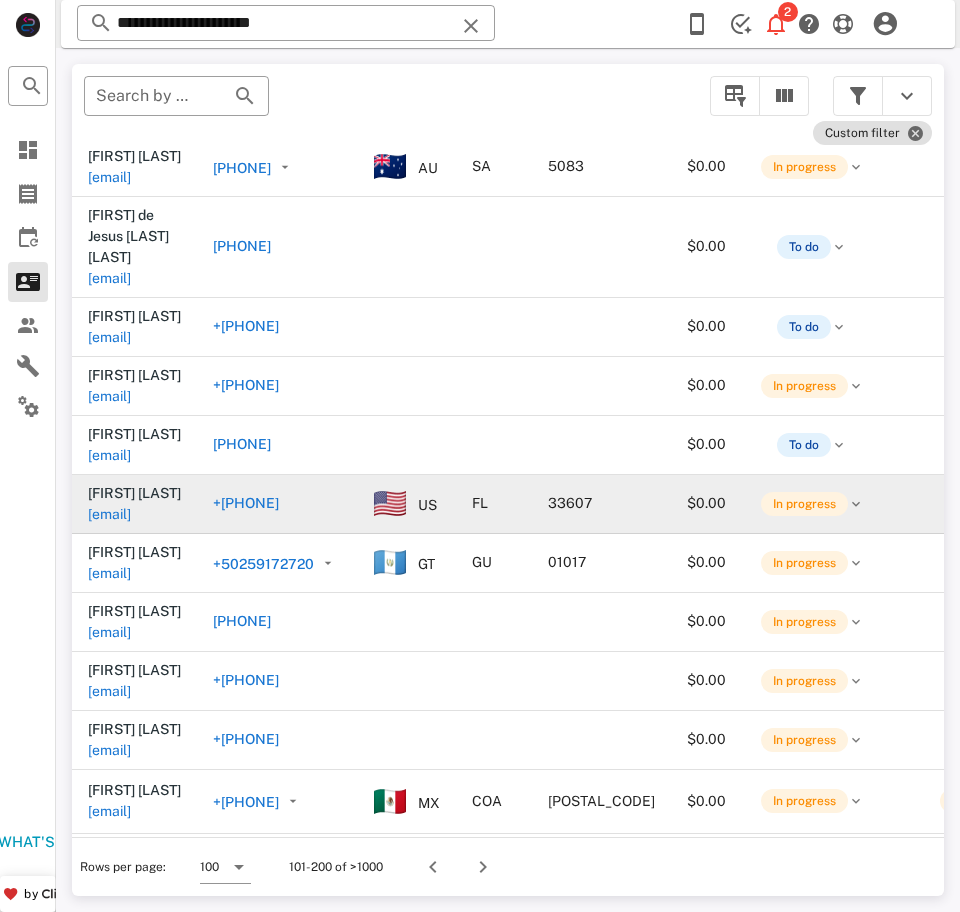 click on "[EMAIL]" at bounding box center [109, 514] 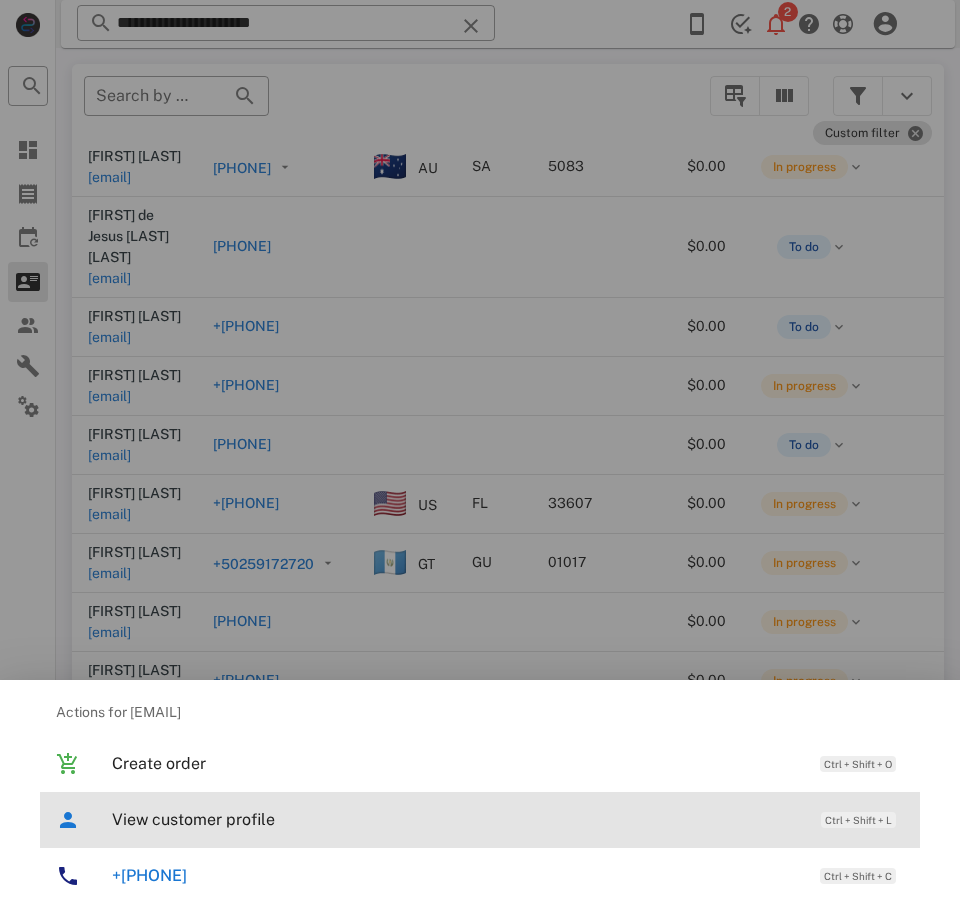 click on "View customer profile" at bounding box center (456, 819) 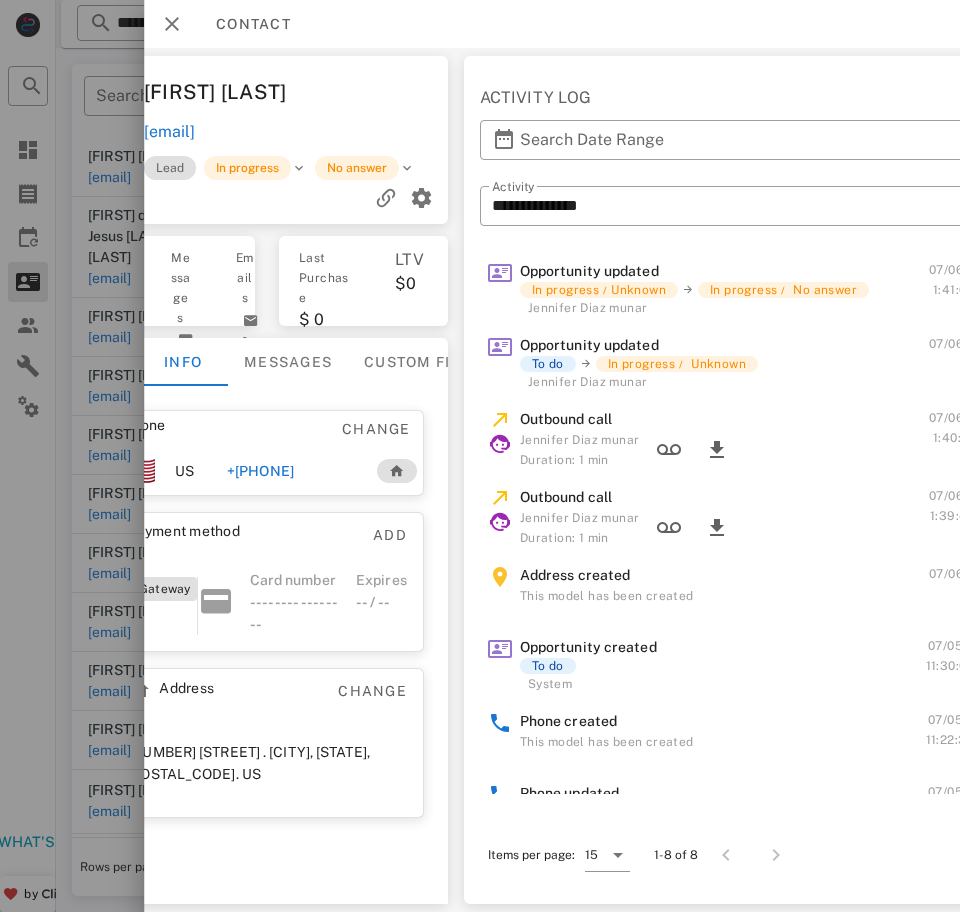 scroll, scrollTop: 0, scrollLeft: 0, axis: both 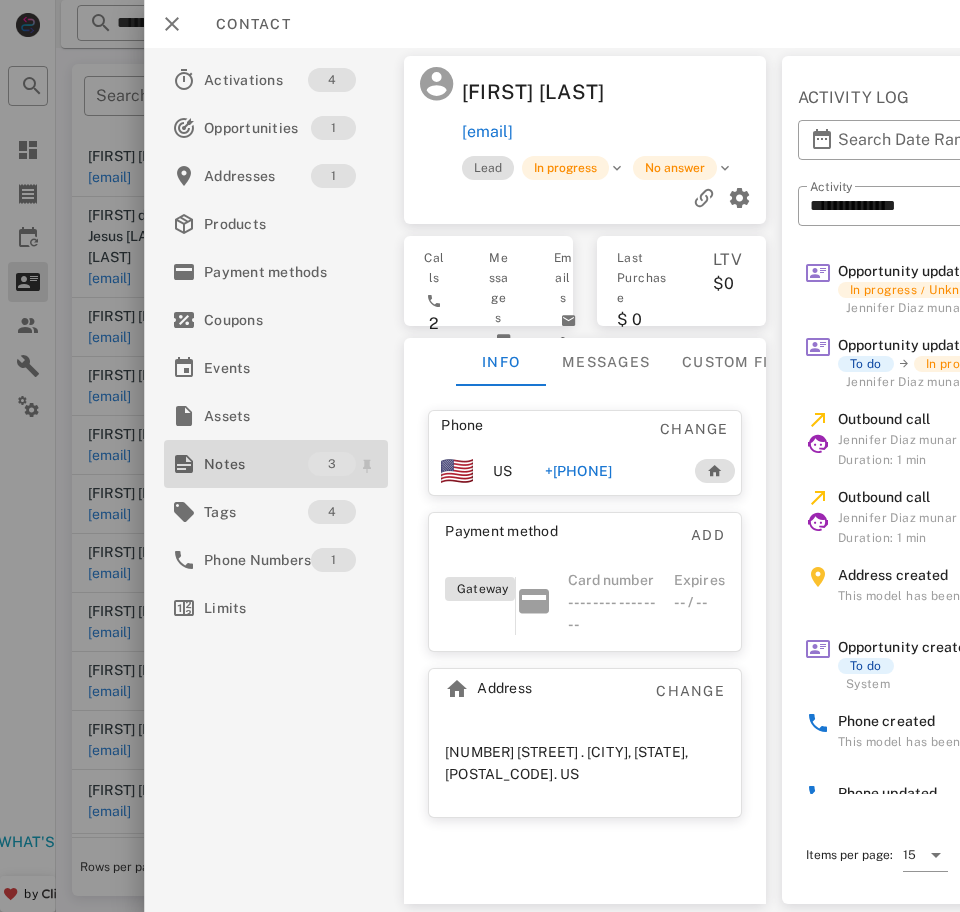click on "Notes" at bounding box center [256, 464] 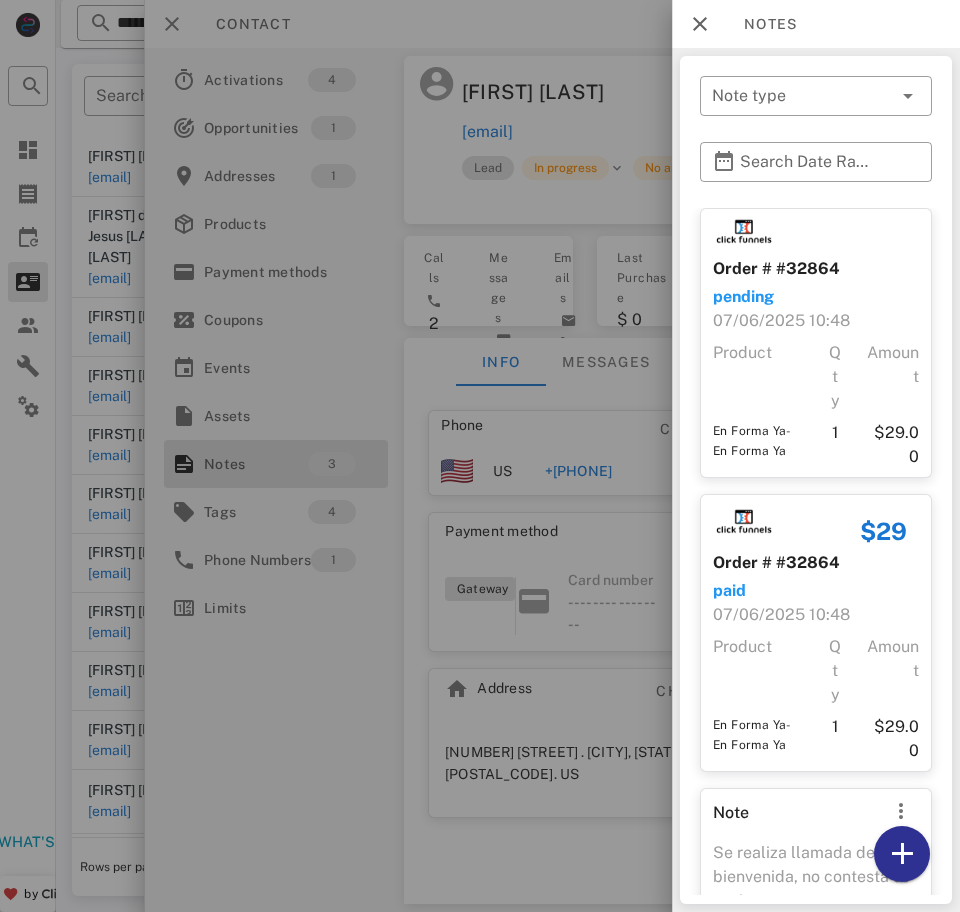scroll, scrollTop: 137, scrollLeft: 0, axis: vertical 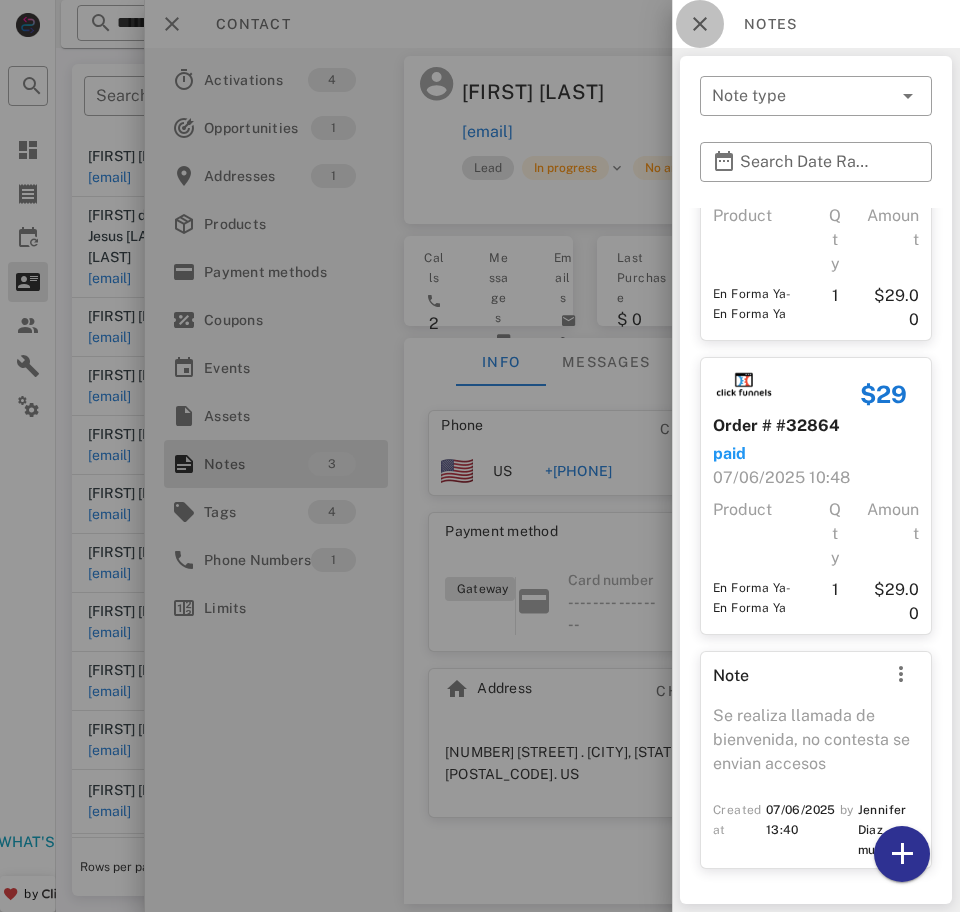 click at bounding box center (700, 24) 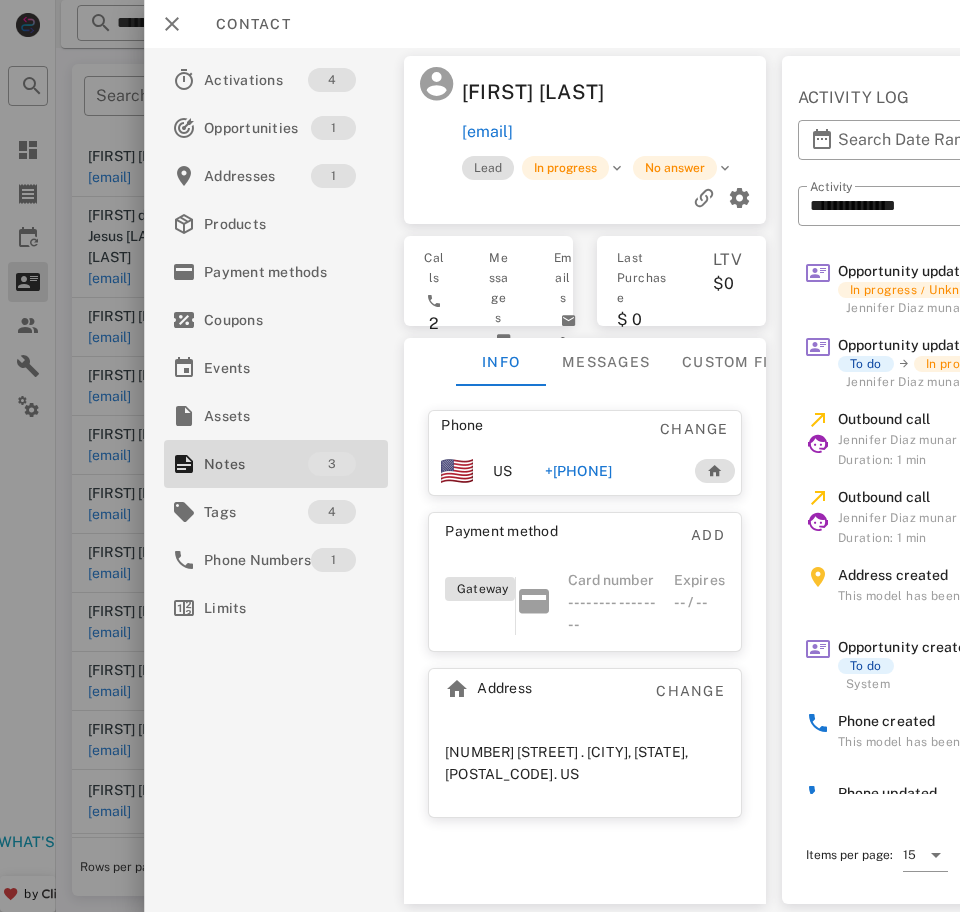 click on "+[PHONE]" at bounding box center [578, 471] 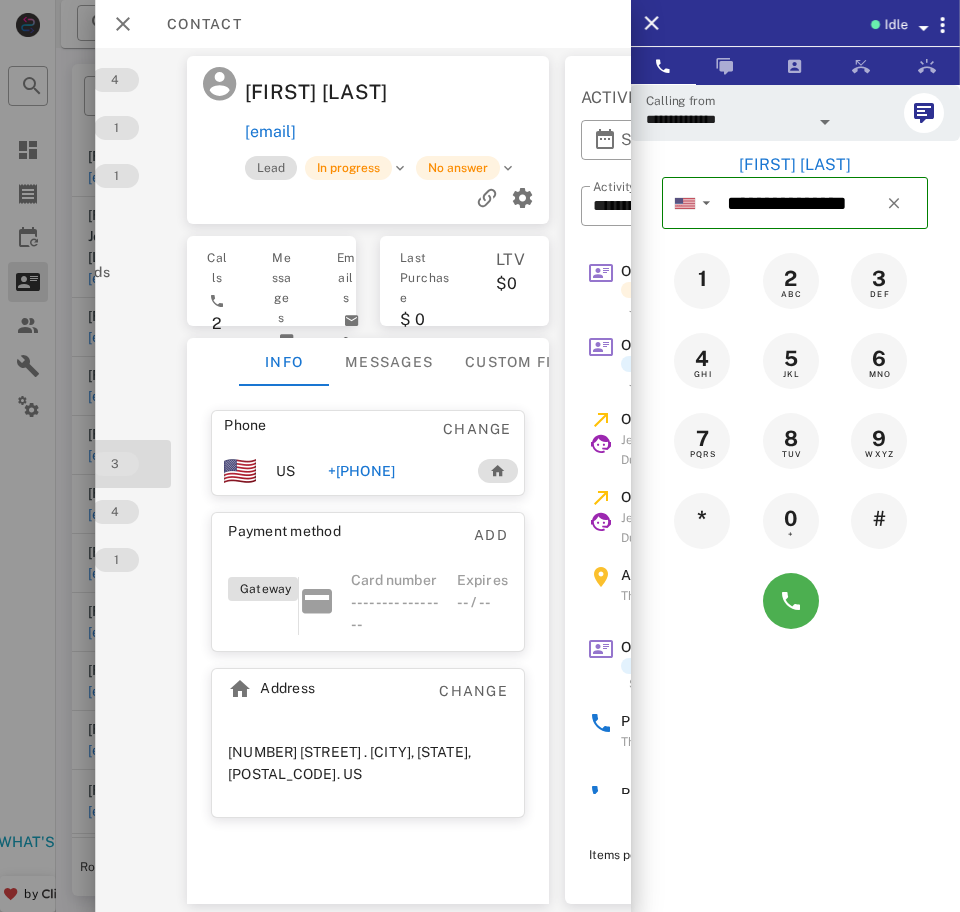 scroll, scrollTop: 0, scrollLeft: 153, axis: horizontal 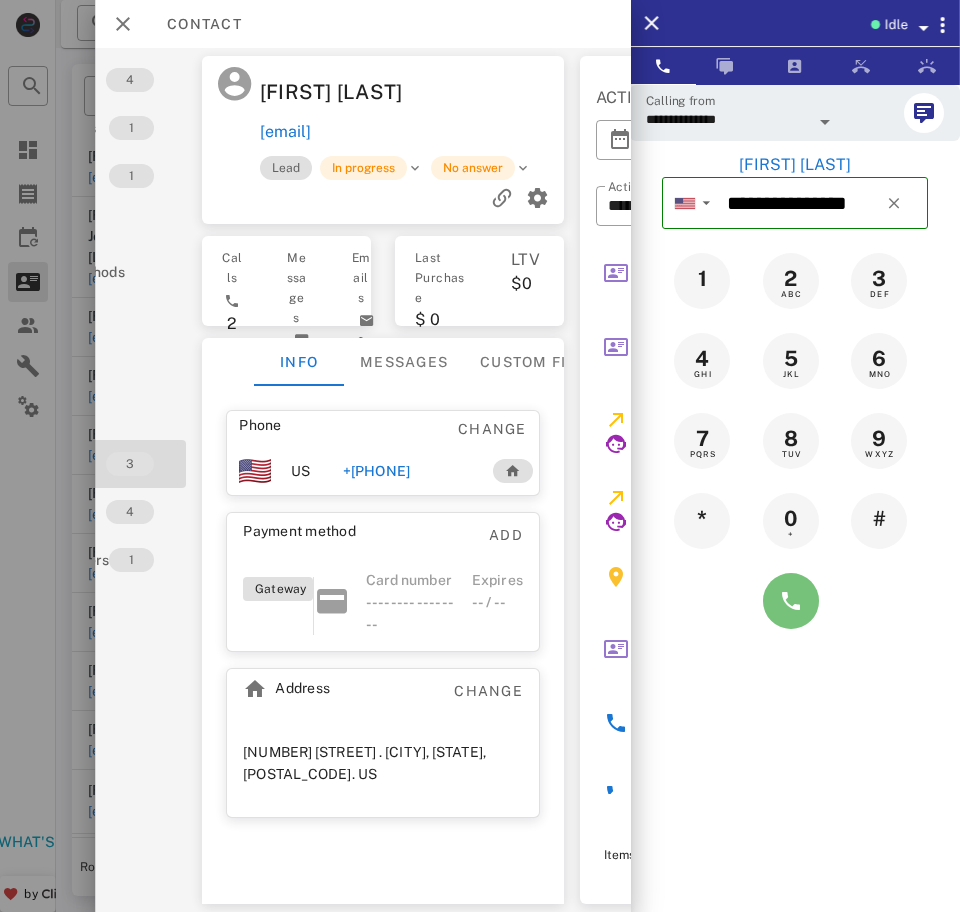 click at bounding box center [791, 601] 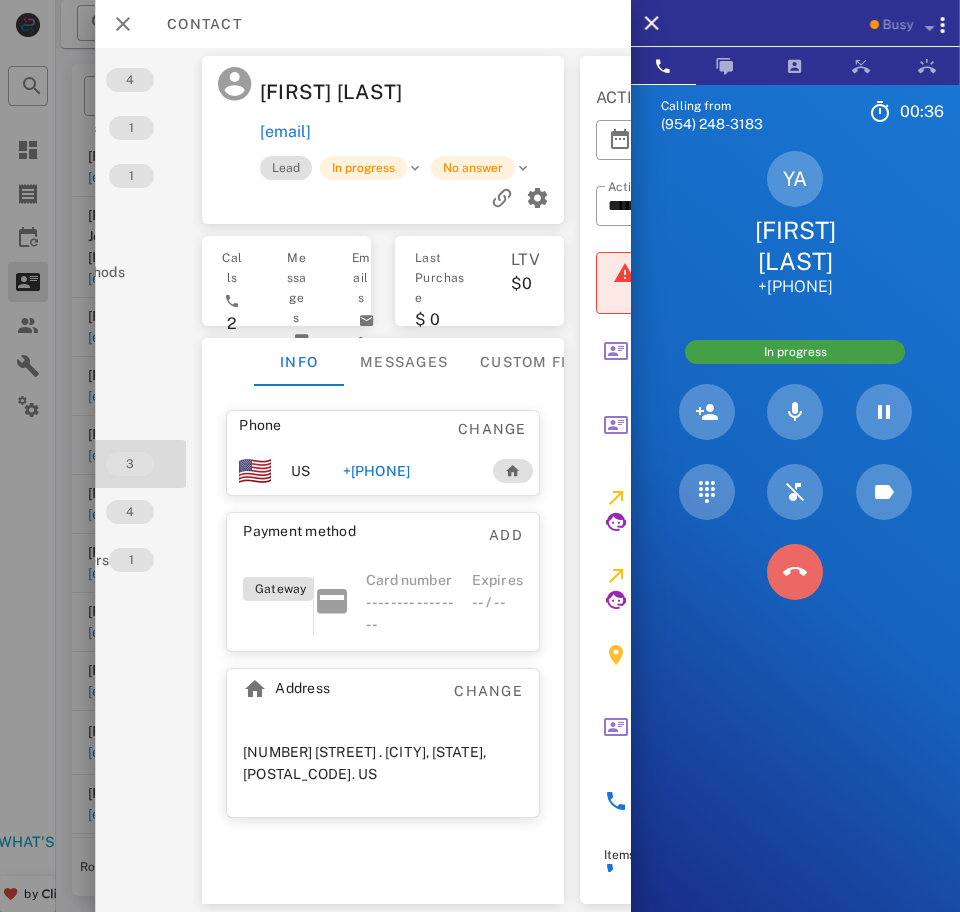 click at bounding box center [795, 572] 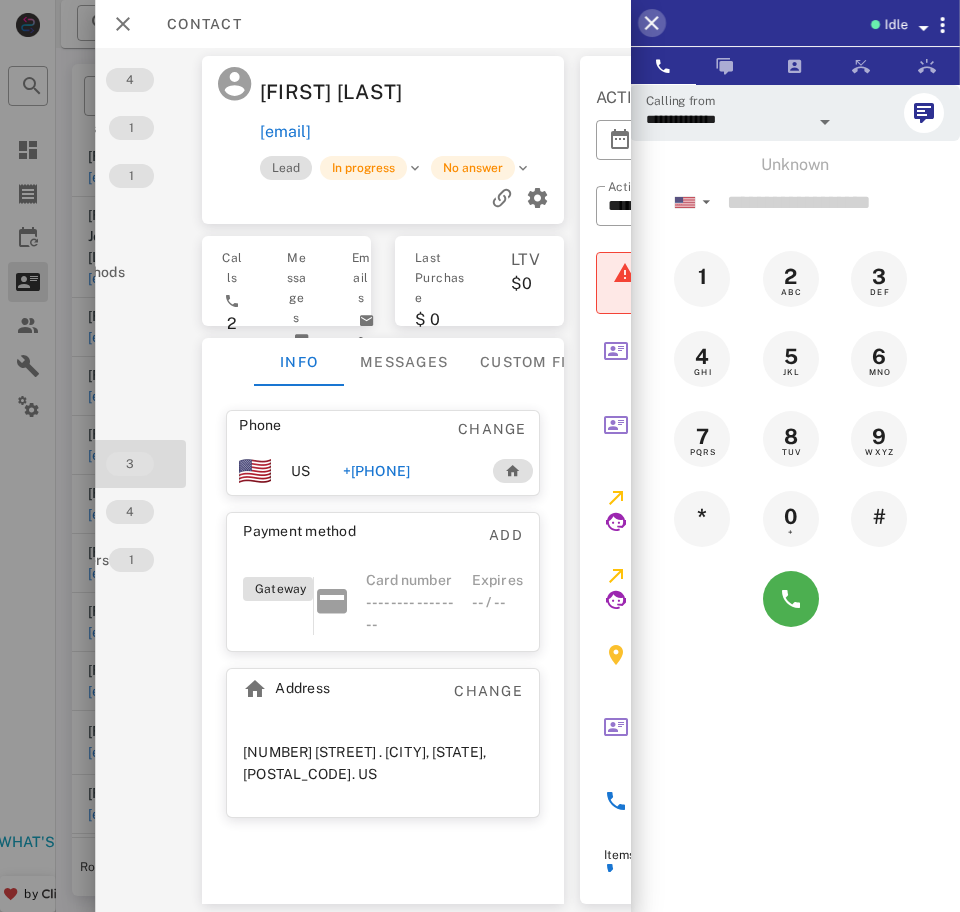 click at bounding box center (652, 23) 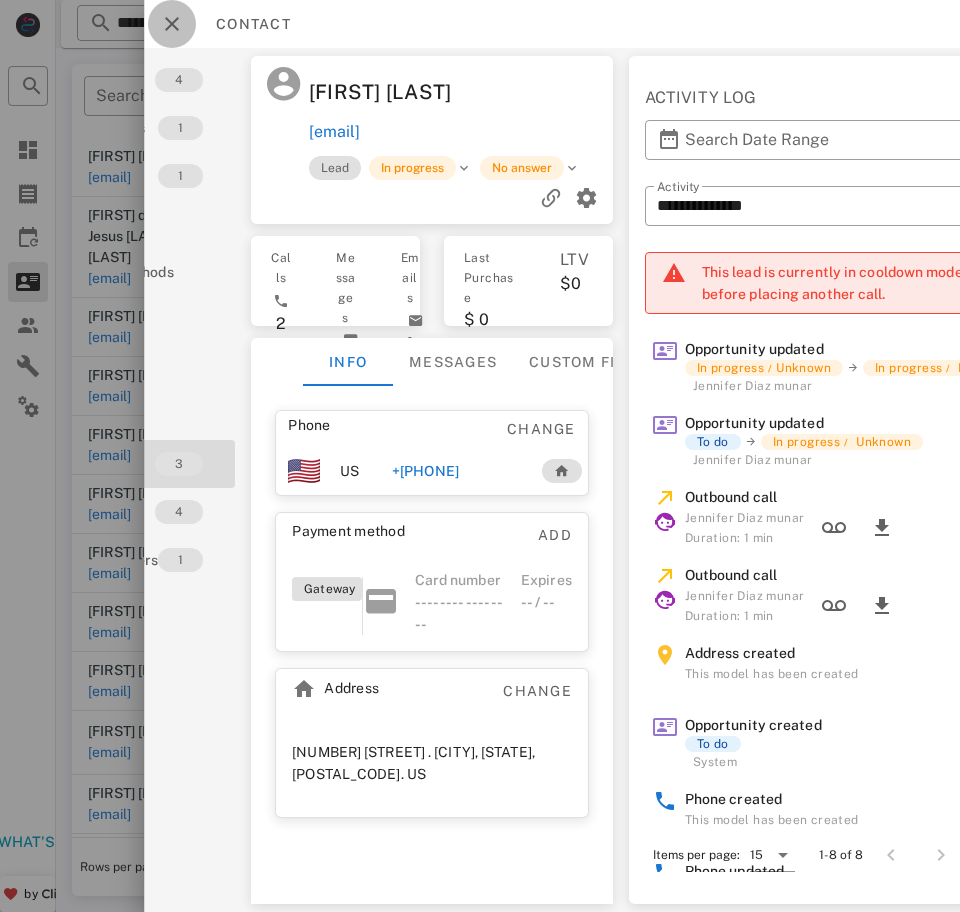 click at bounding box center [172, 24] 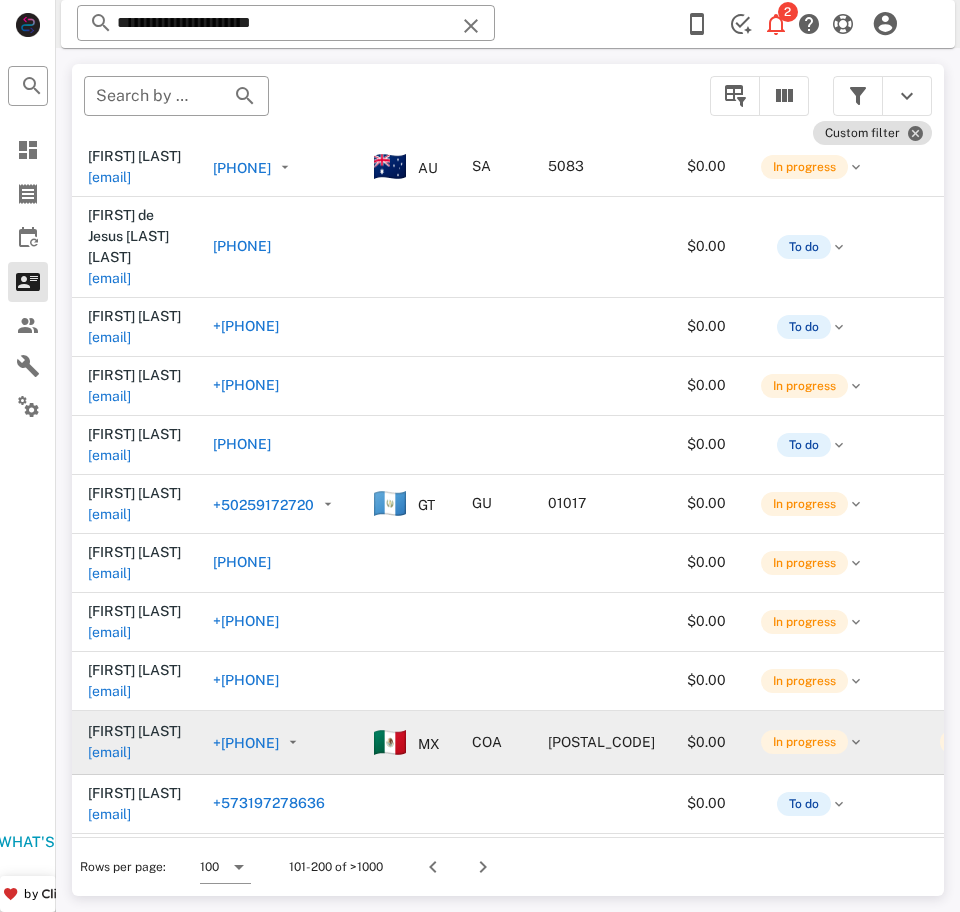 click on "[EMAIL]" at bounding box center (109, 752) 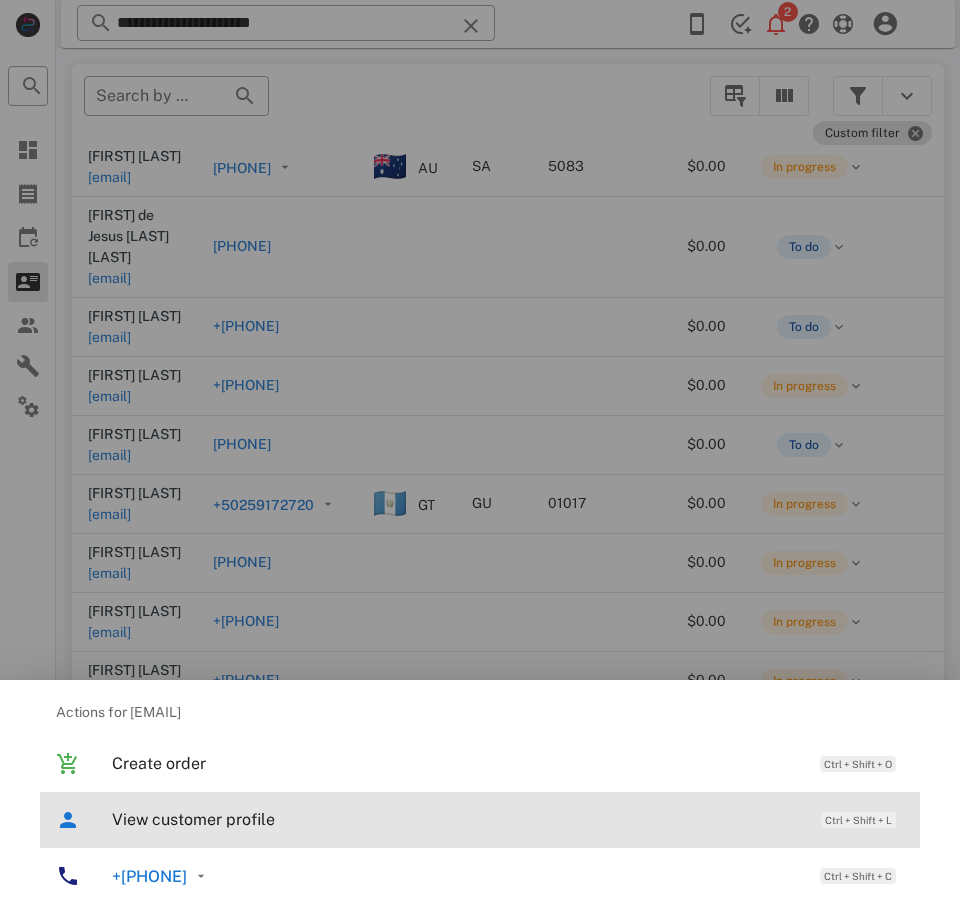 click on "View customer profile" at bounding box center (456, 819) 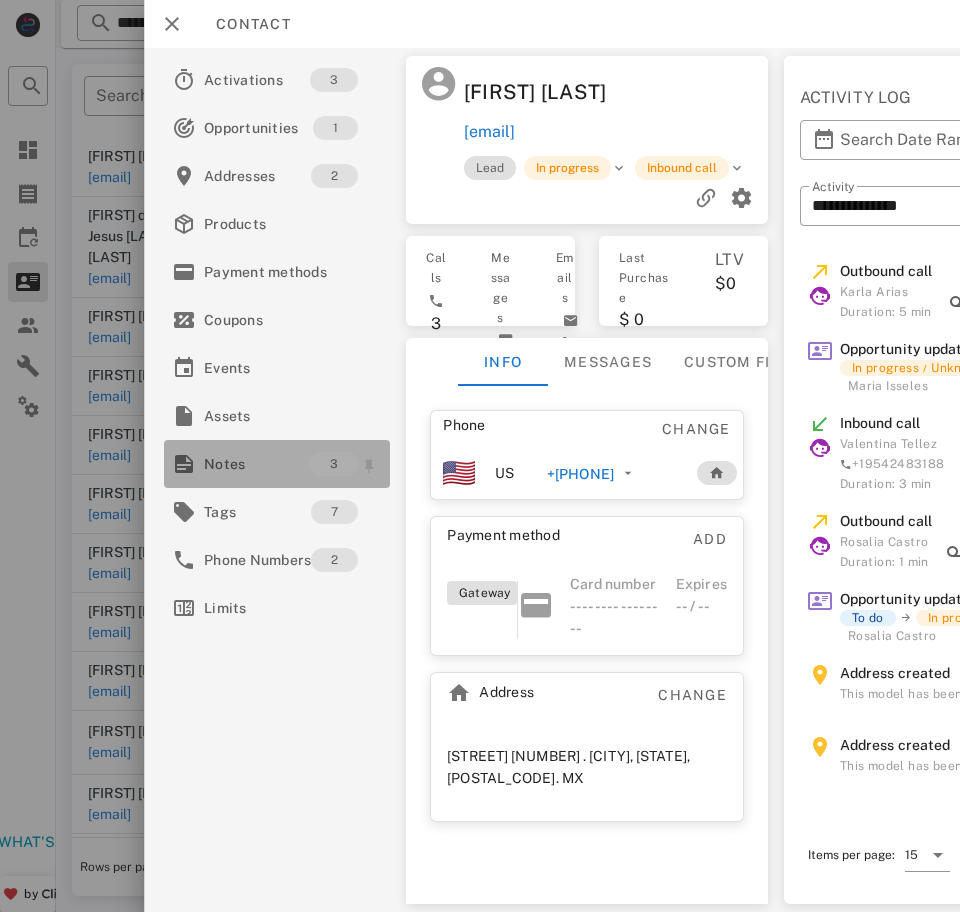 click on "Notes" at bounding box center (257, 464) 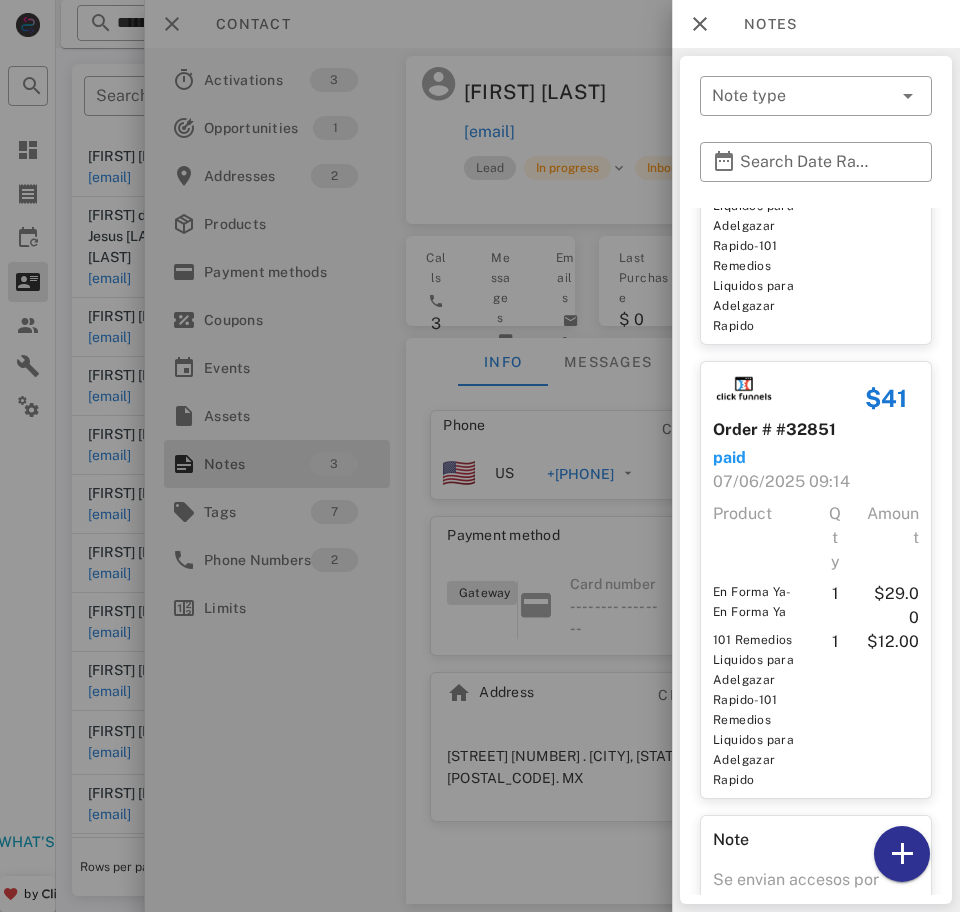 scroll, scrollTop: 282, scrollLeft: 0, axis: vertical 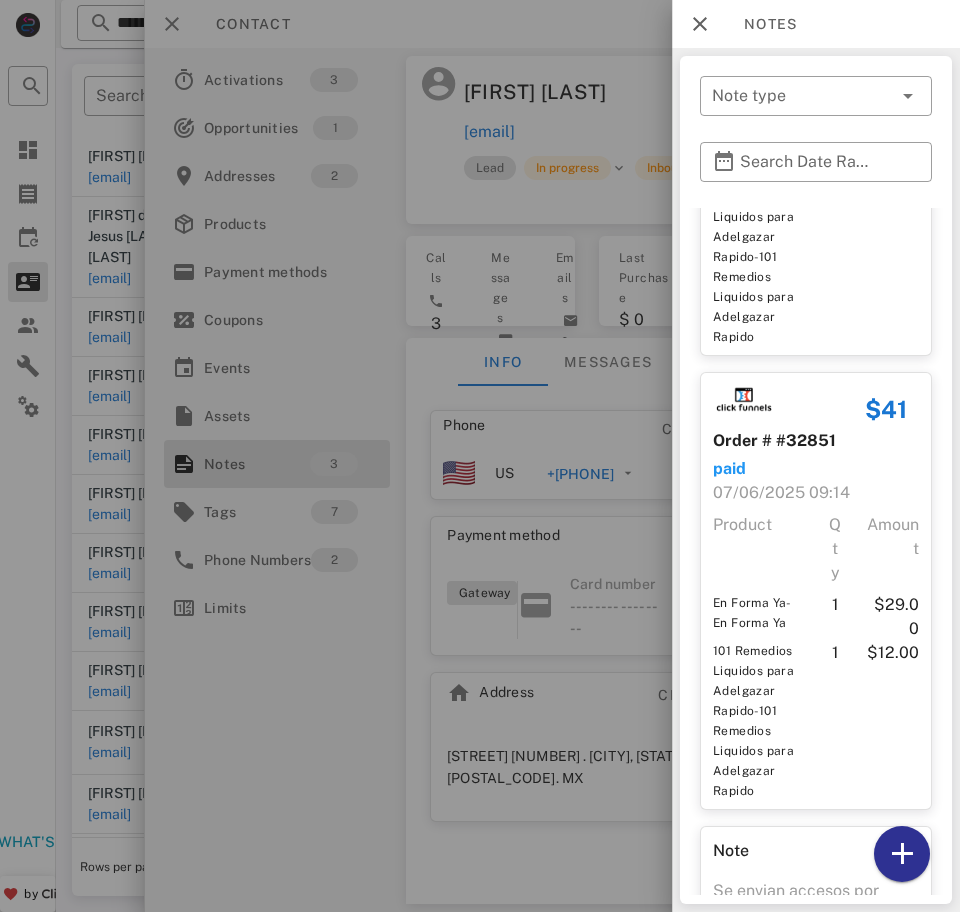 click at bounding box center [480, 456] 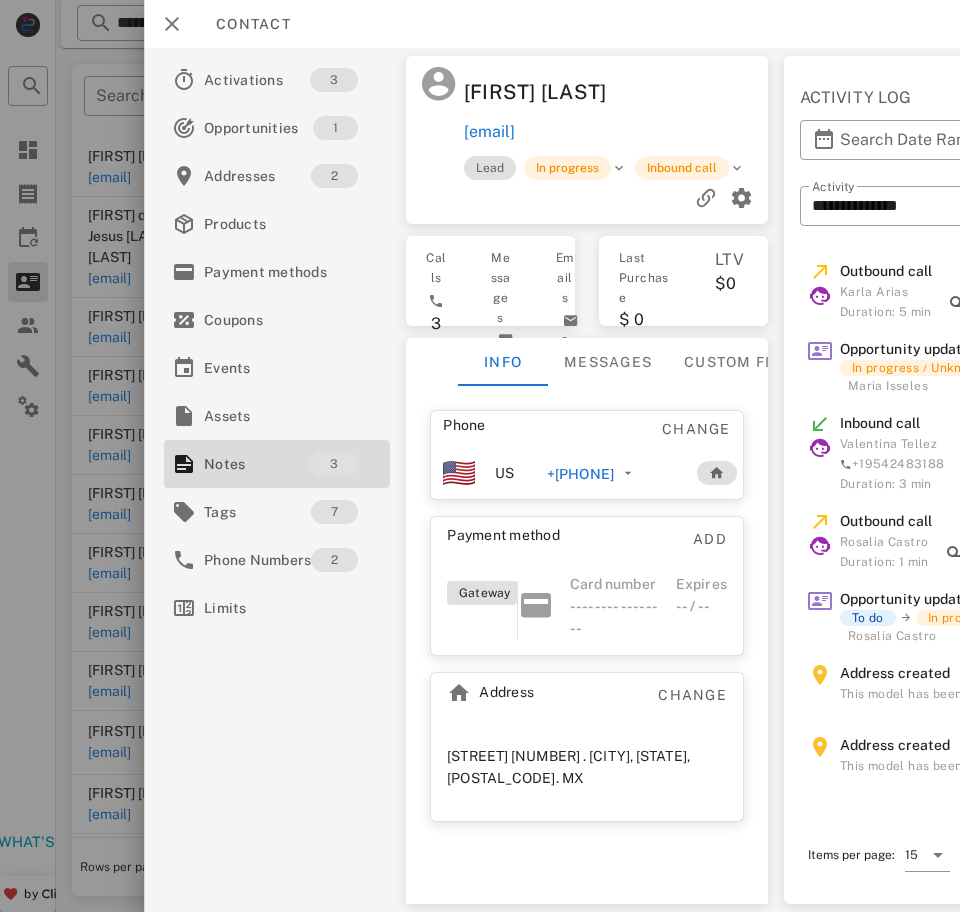 click on "+[PHONE]" at bounding box center [580, 474] 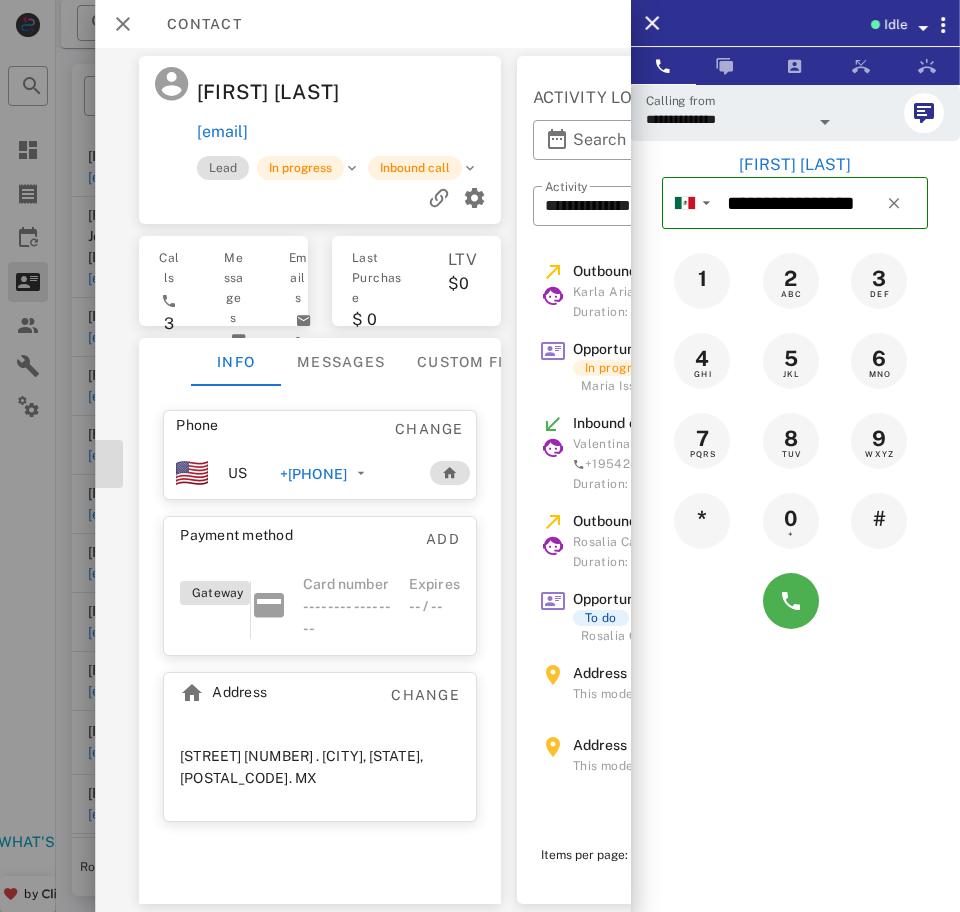scroll, scrollTop: 0, scrollLeft: 217, axis: horizontal 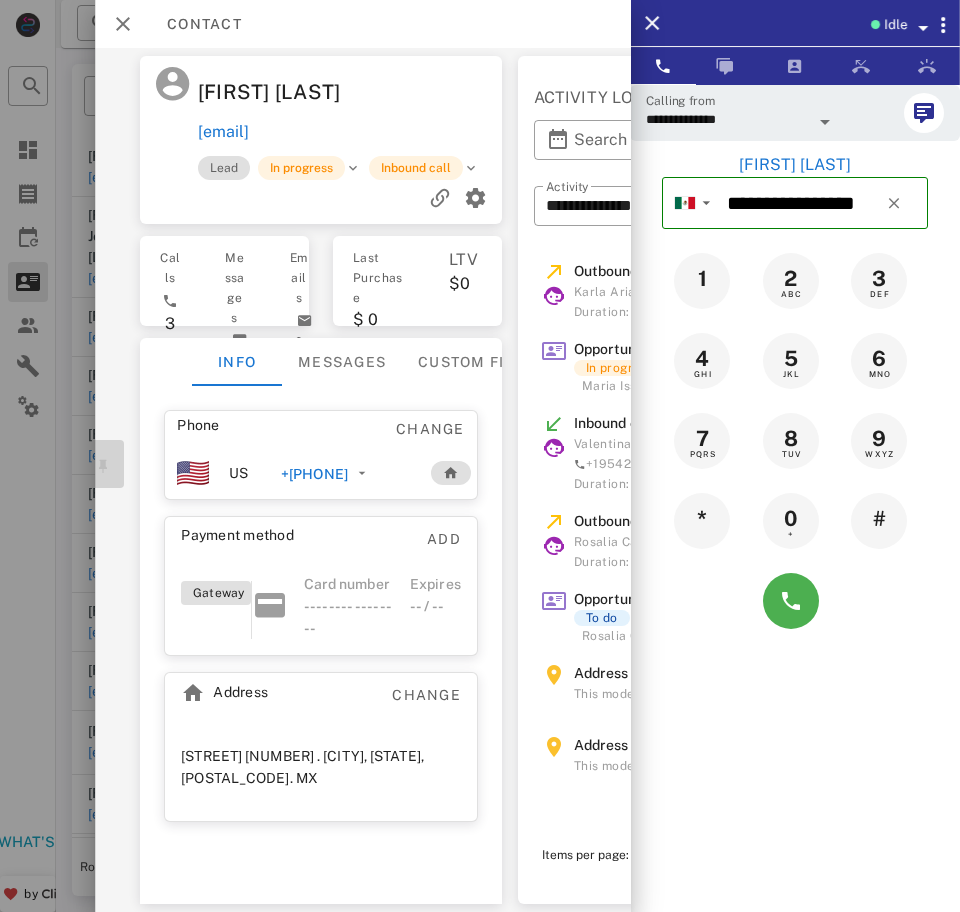 click on "3" at bounding box center (80, 464) 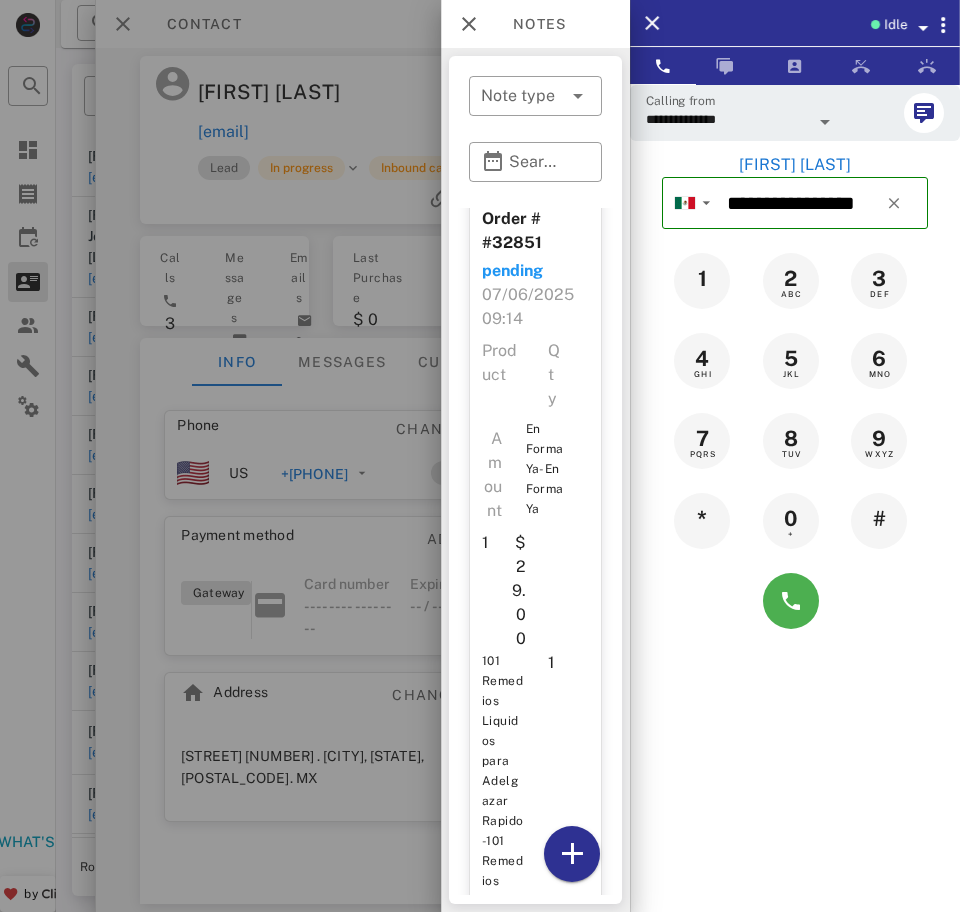scroll, scrollTop: 0, scrollLeft: 0, axis: both 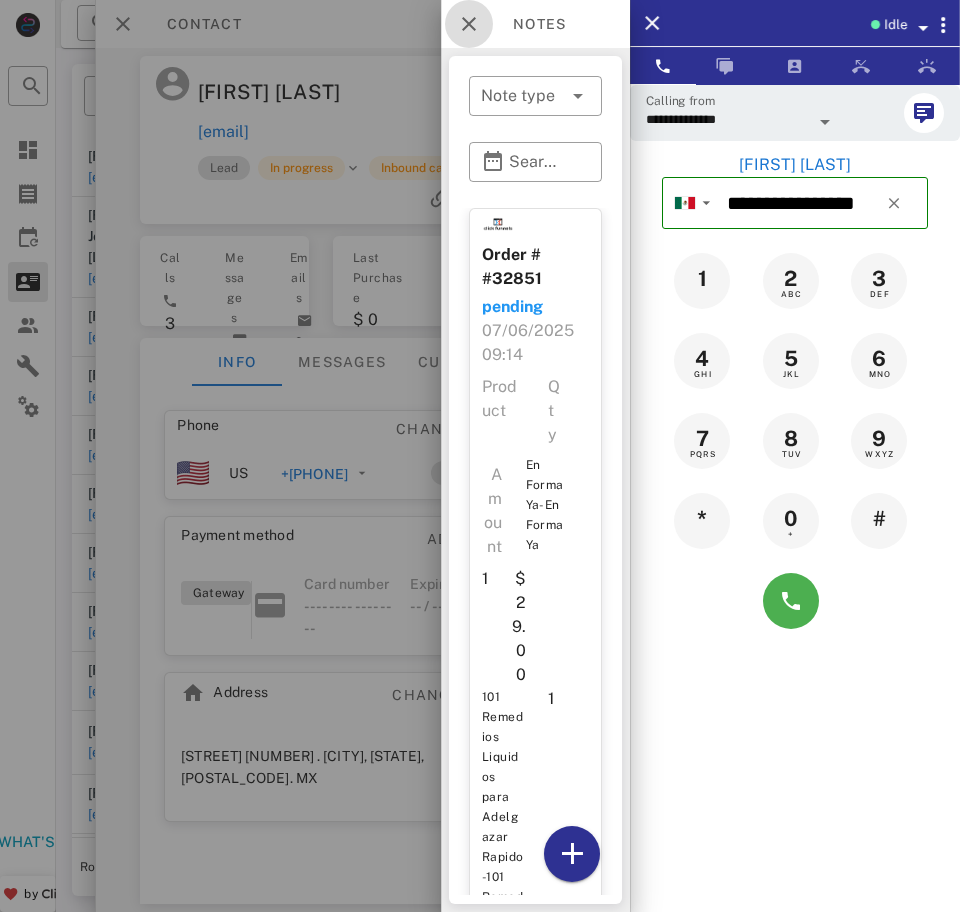 click at bounding box center [469, 24] 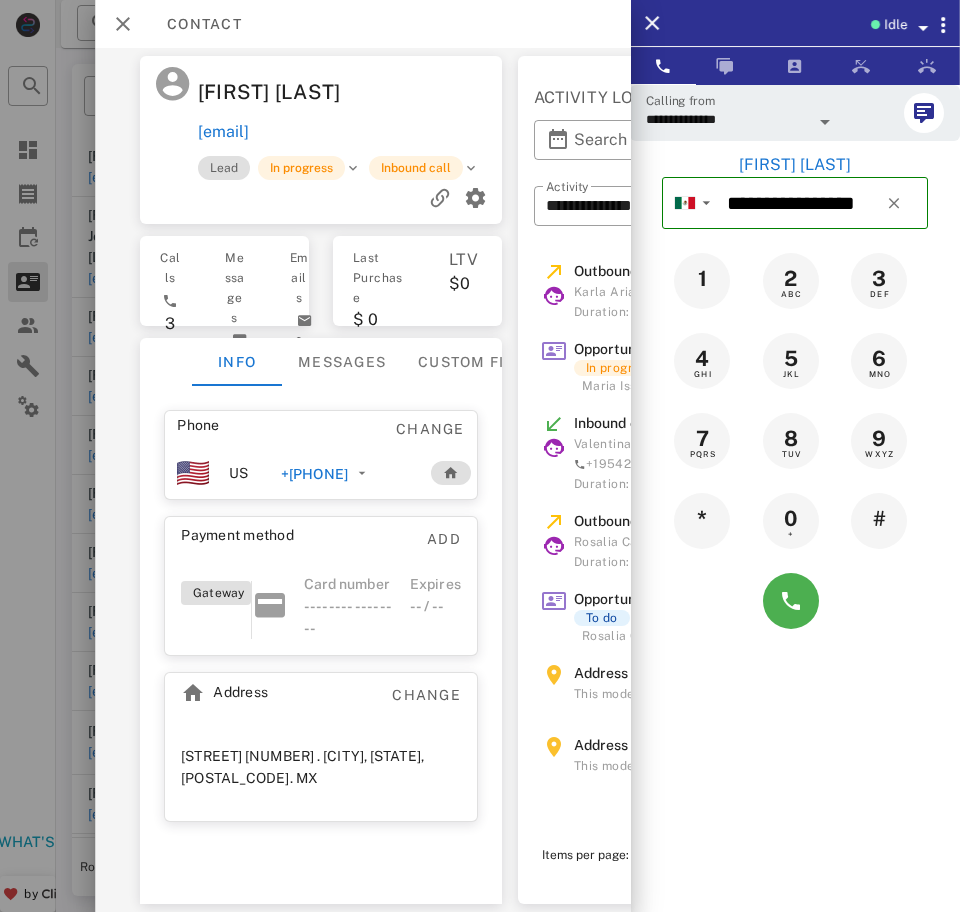 click at bounding box center (825, 122) 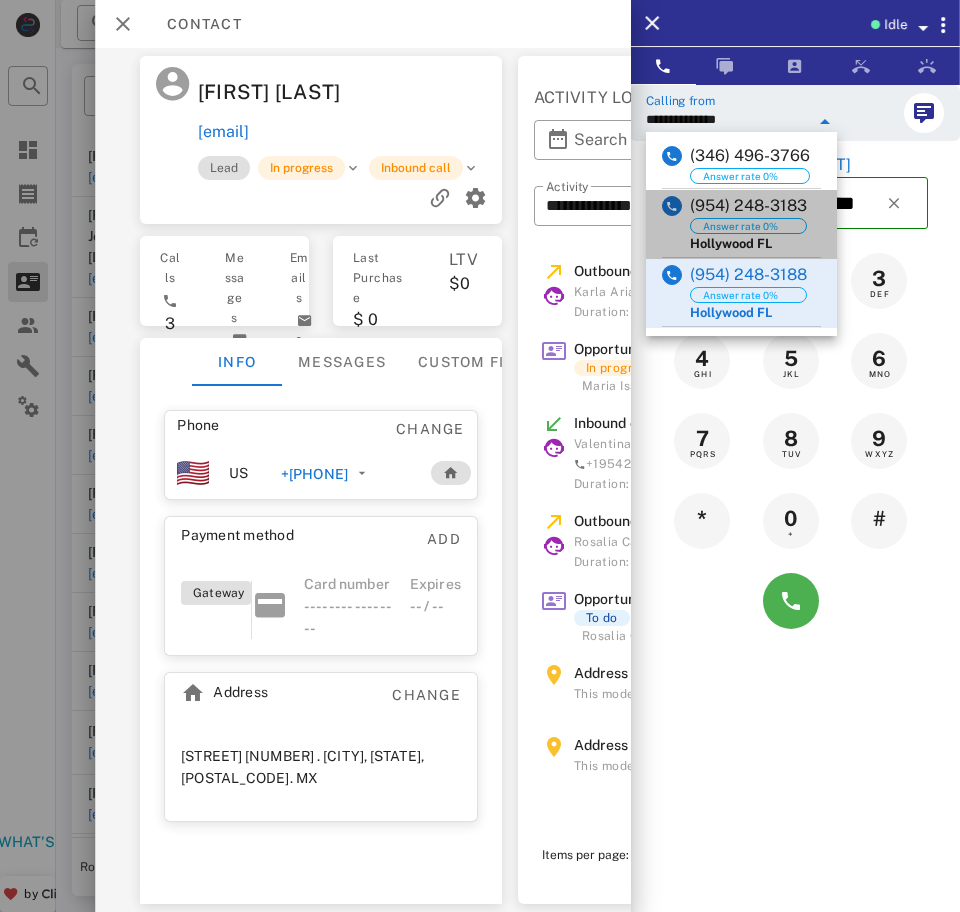 click on "([PHONE]) Answer rate 0% [CITY] [STATE]" at bounding box center [741, 224] 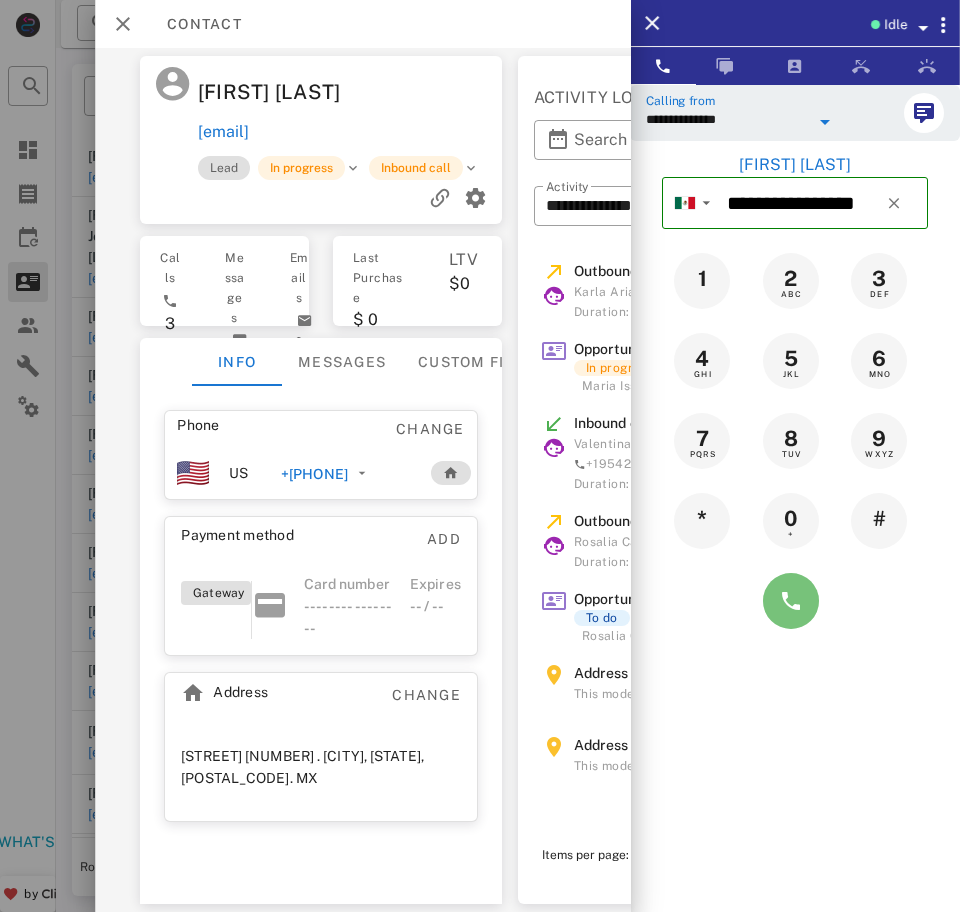 click at bounding box center [791, 601] 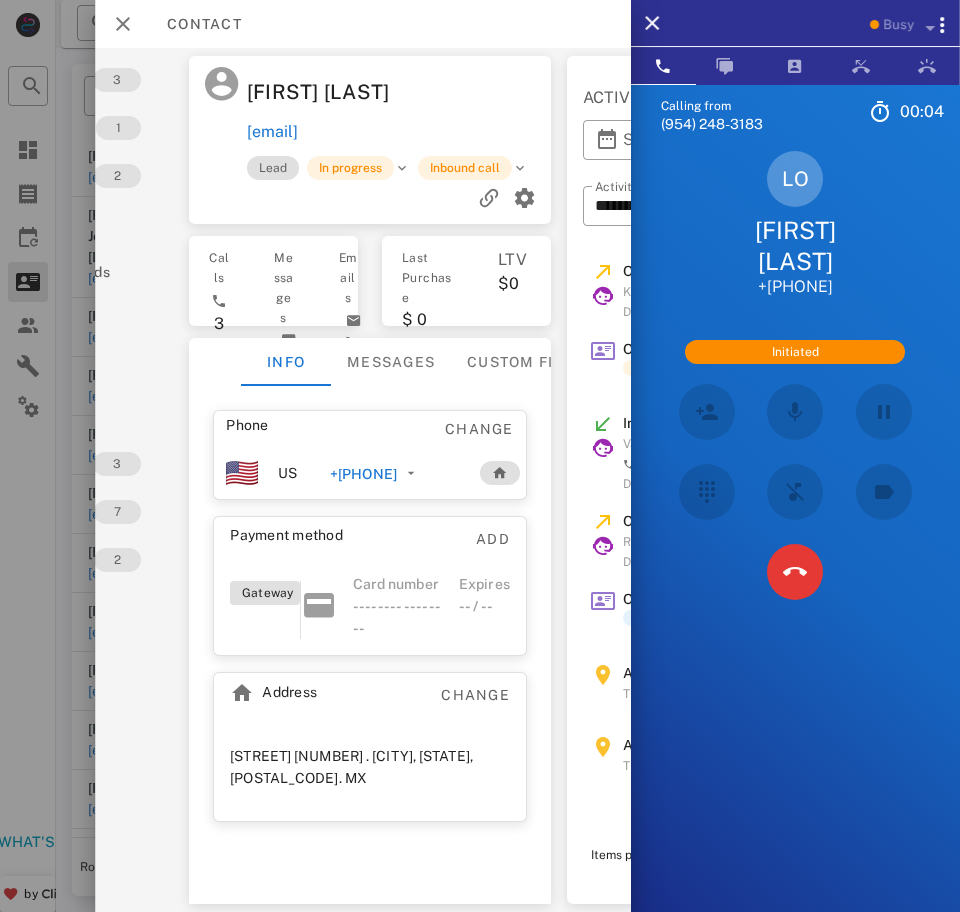 scroll, scrollTop: 0, scrollLeft: 167, axis: horizontal 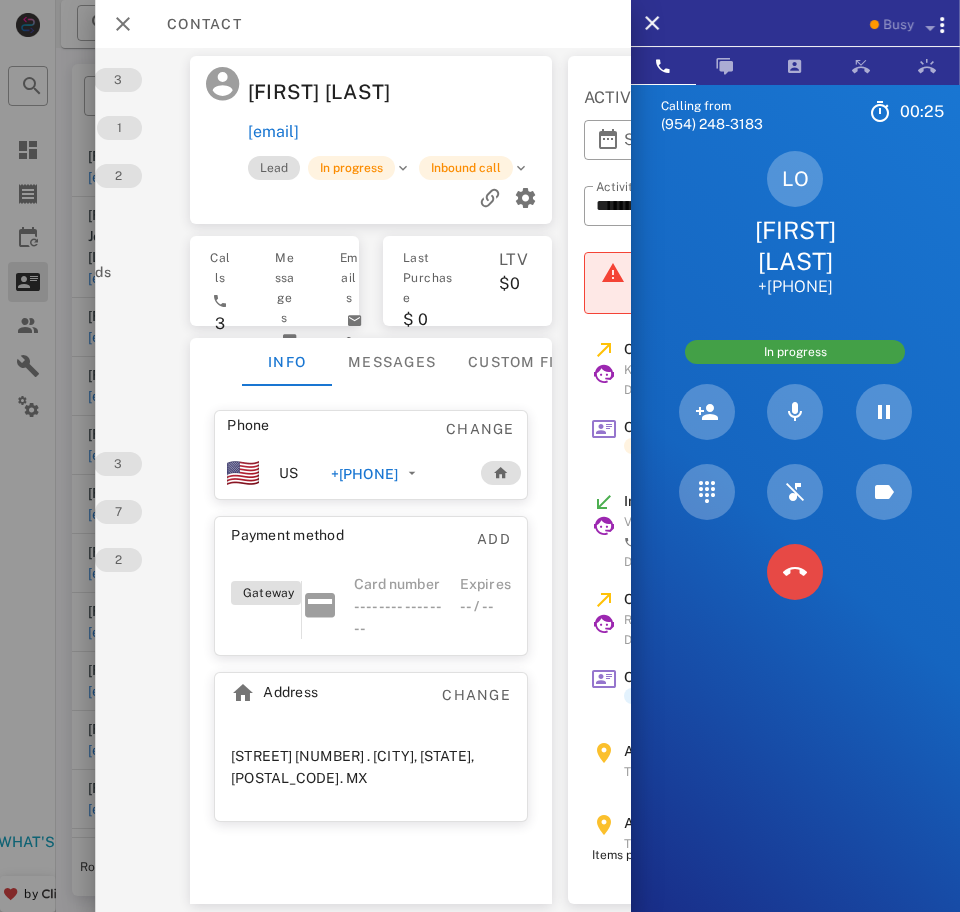 click at bounding box center (795, 572) 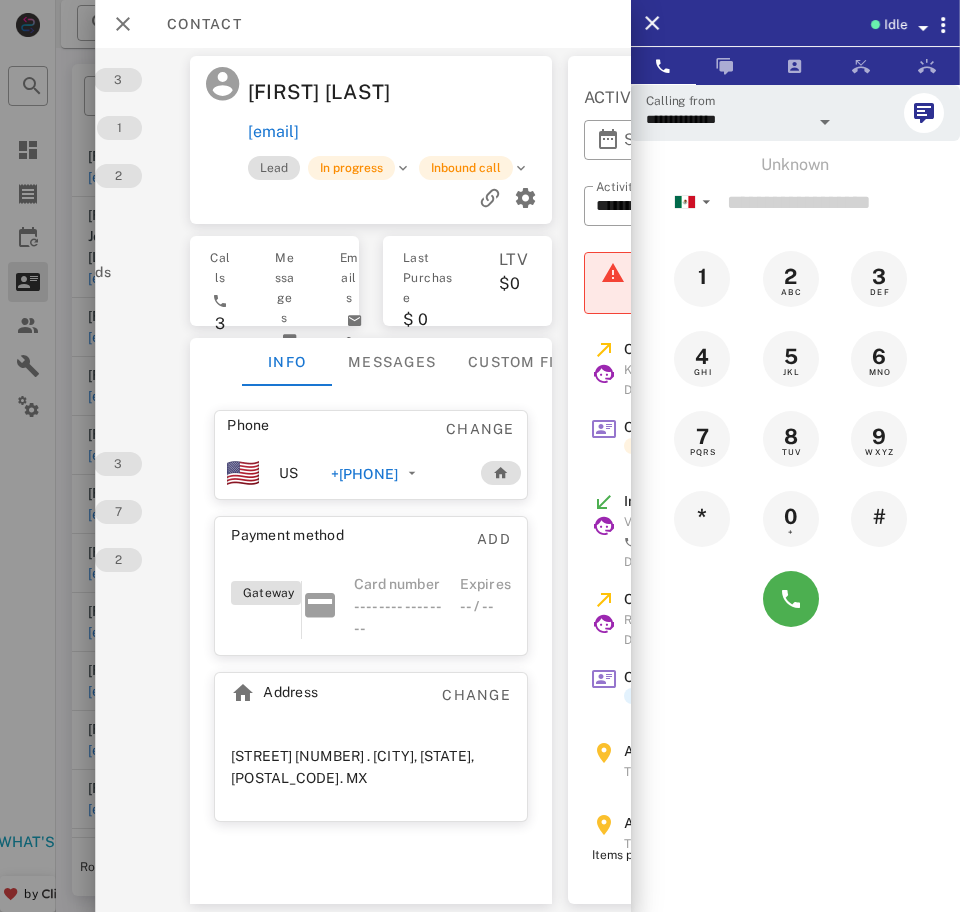 click on "Inbound call" at bounding box center [465, 168] 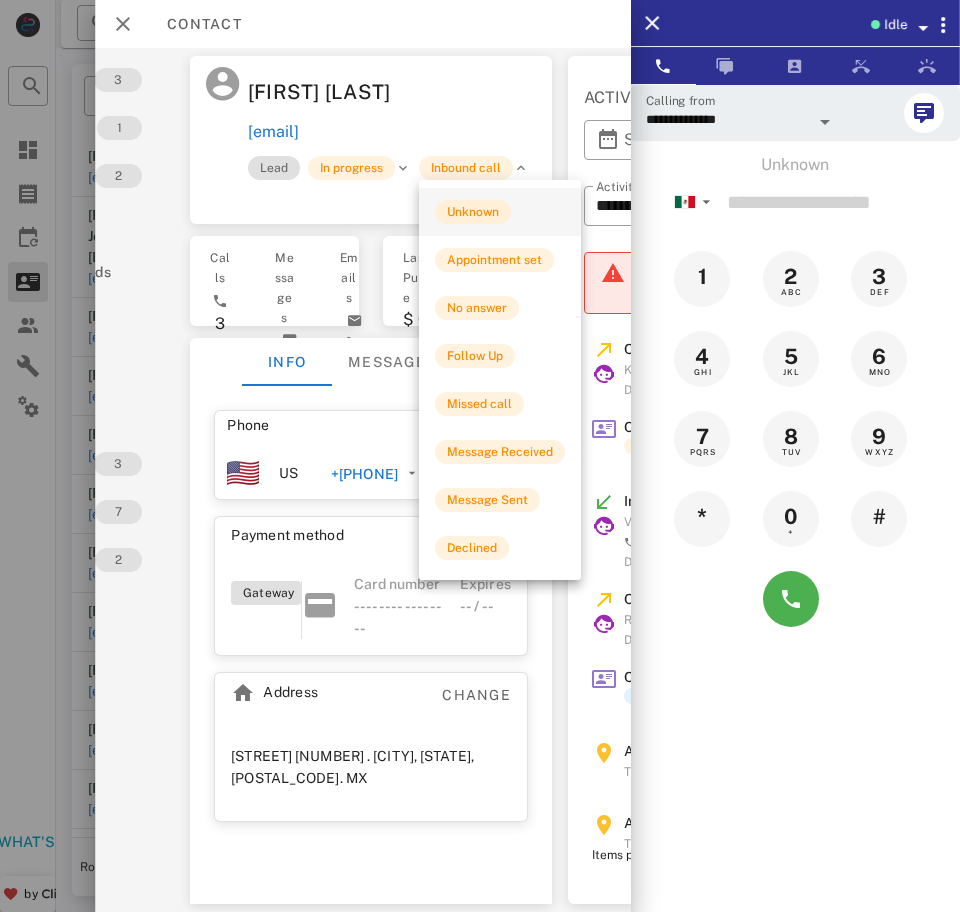 click on "Unknown" at bounding box center [473, 212] 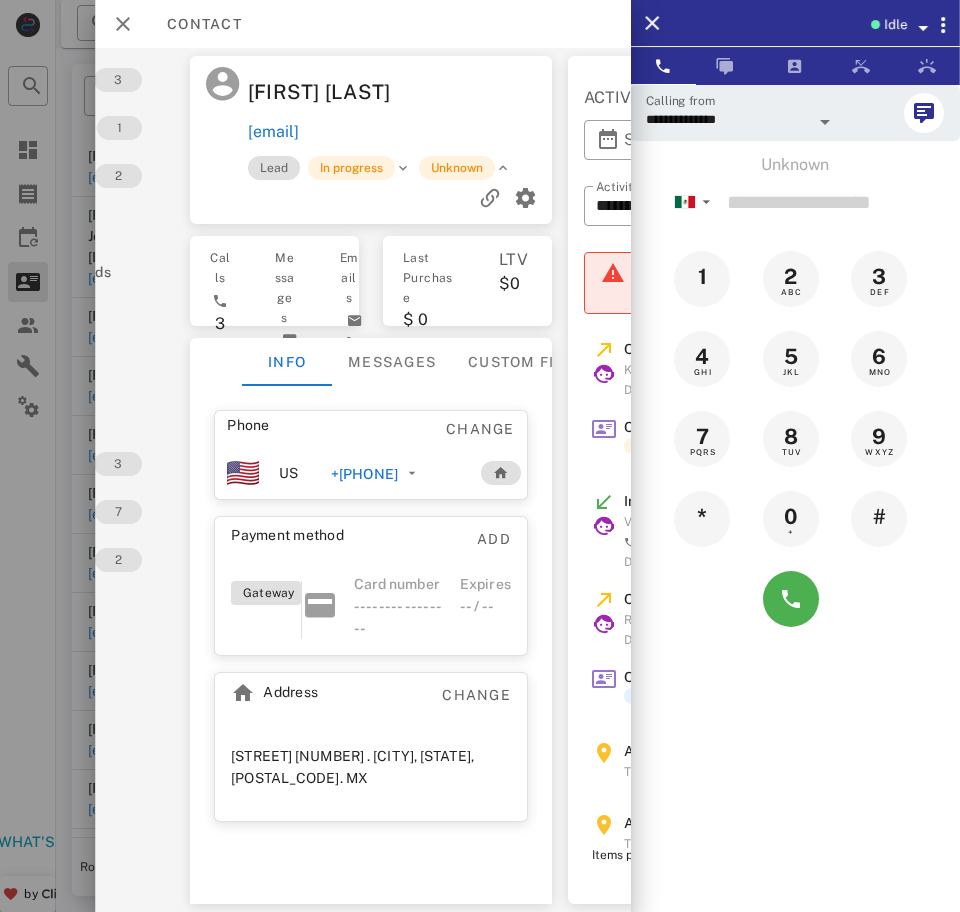 click on "Unknown" at bounding box center [456, 168] 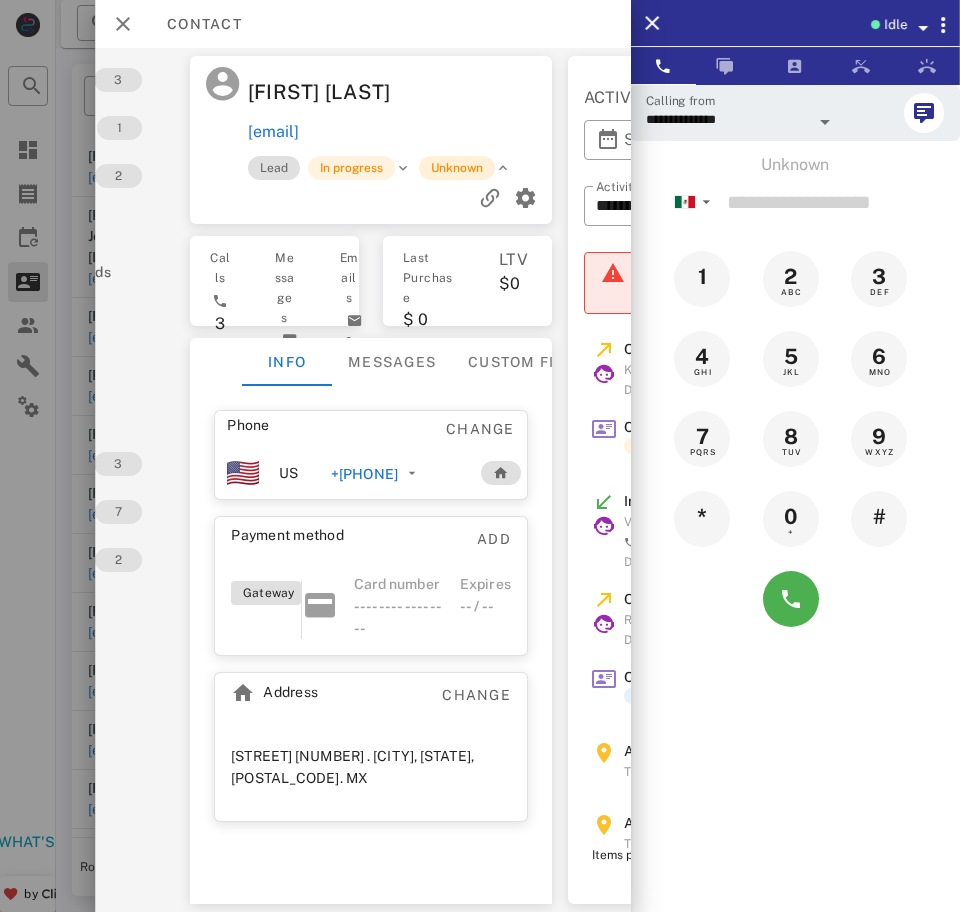 click on "Unknown" at bounding box center (456, 168) 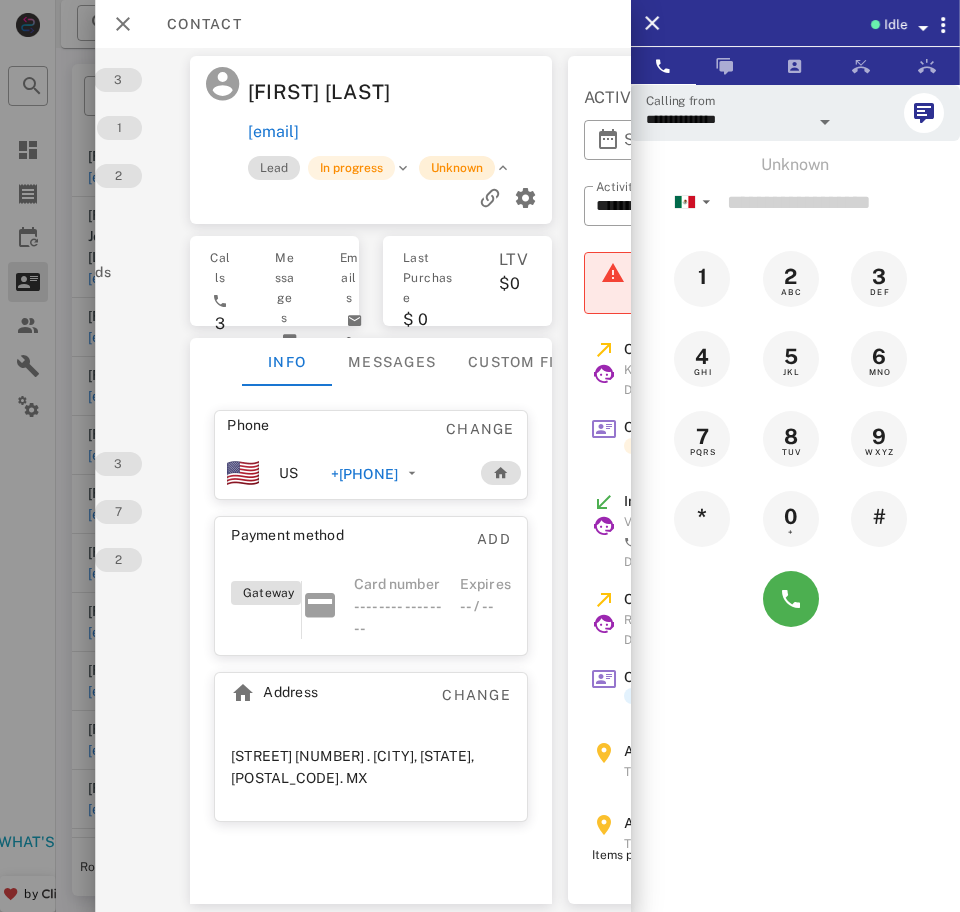 click on "Unknown" at bounding box center [456, 168] 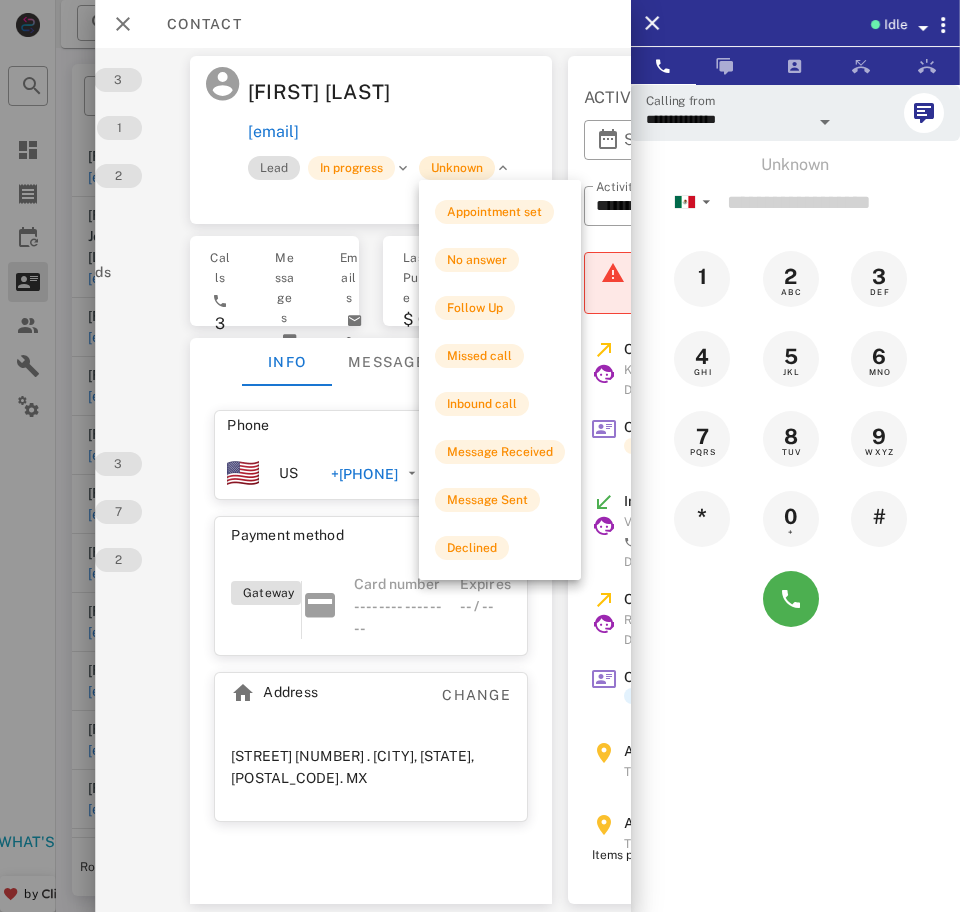 click on "Unknown" at bounding box center (456, 168) 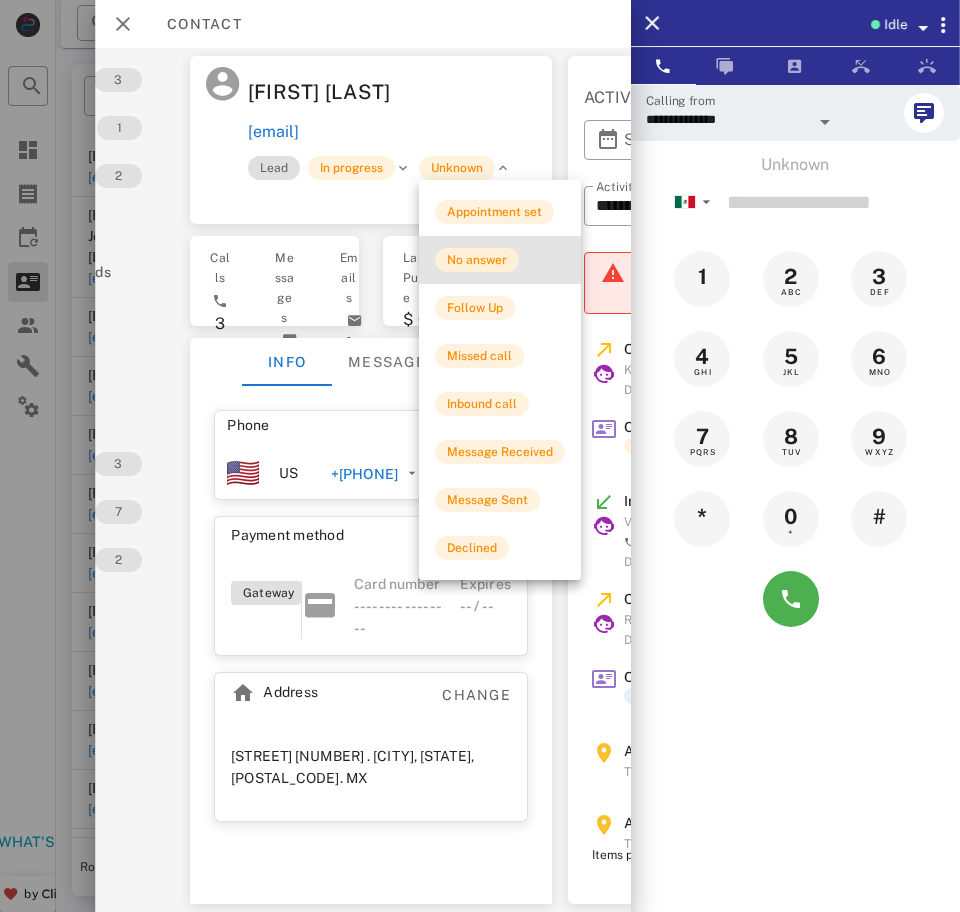 click on "No answer" at bounding box center (477, 260) 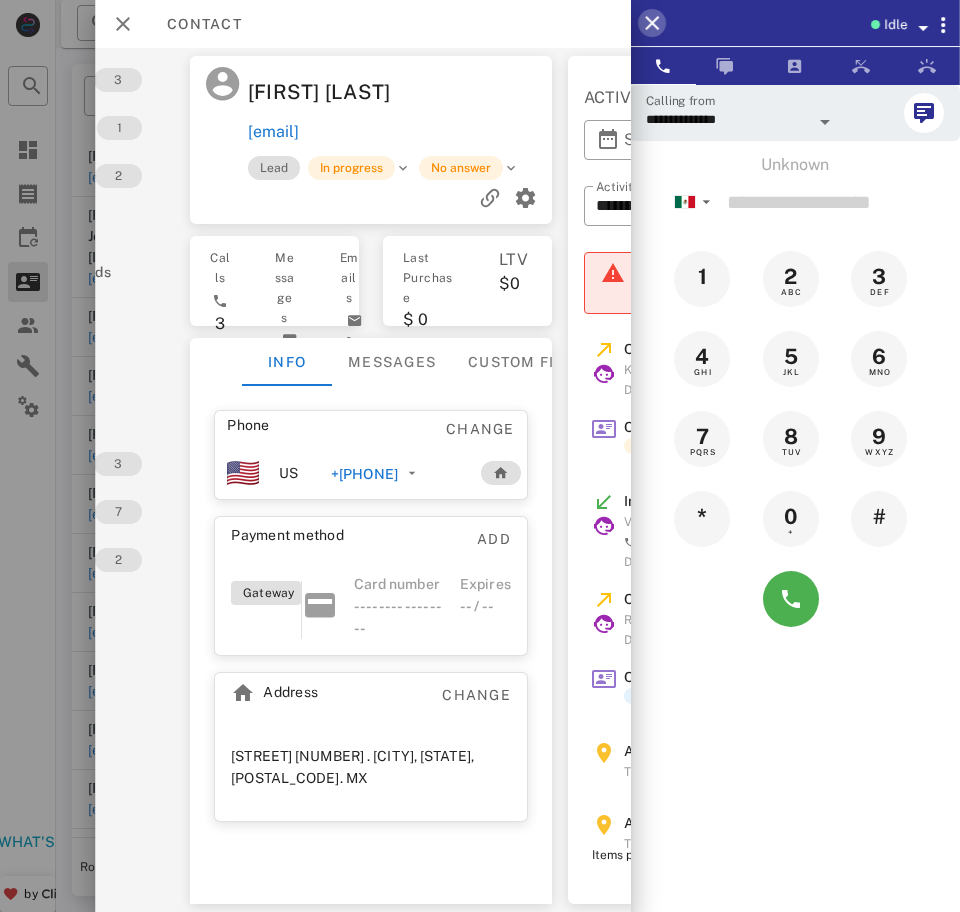 click at bounding box center [652, 23] 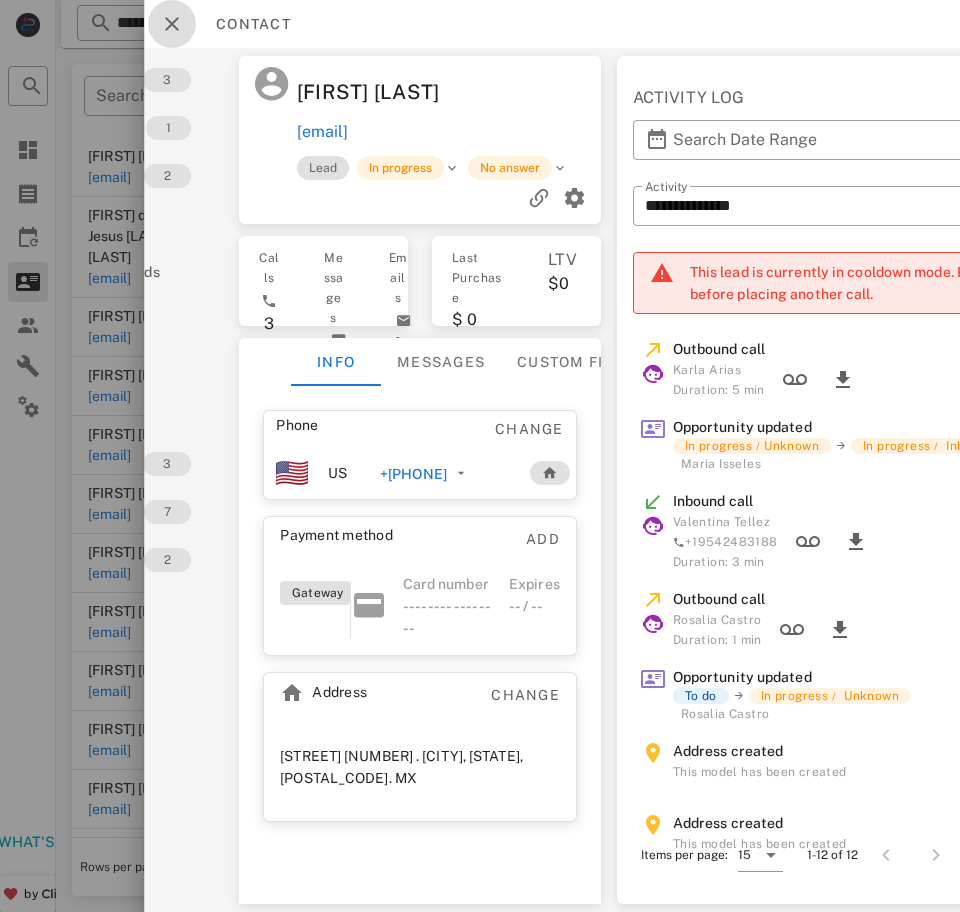 click at bounding box center (172, 24) 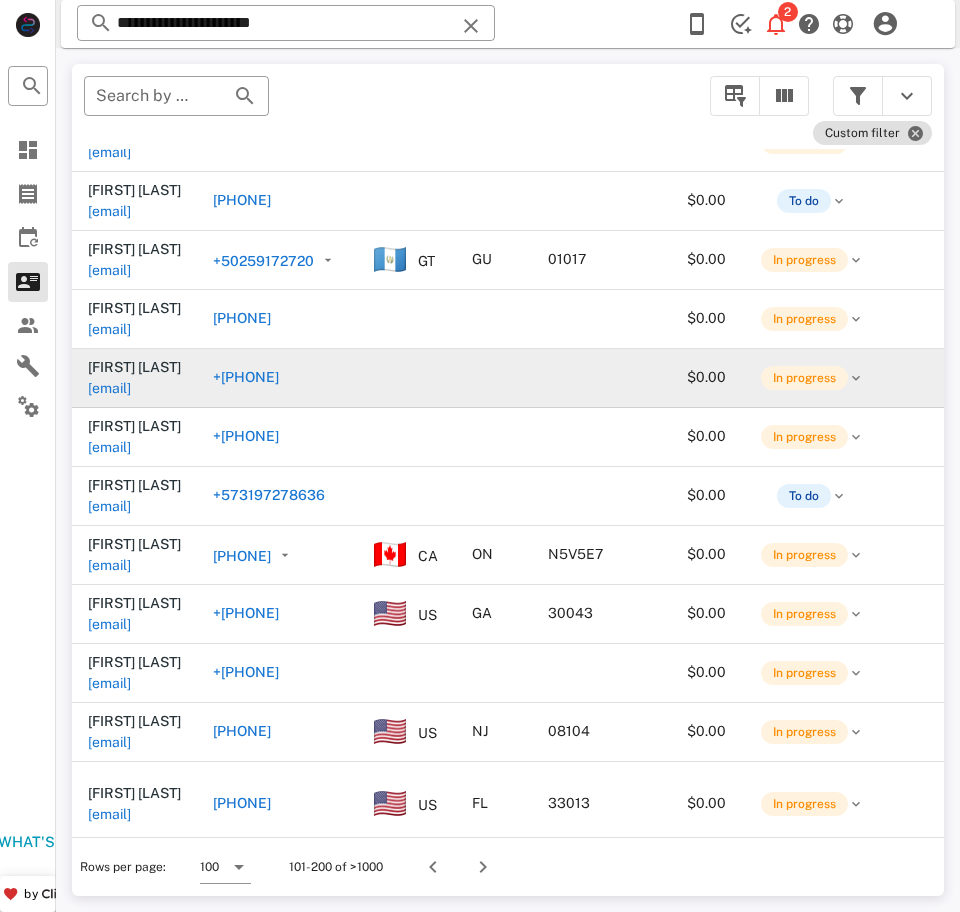 scroll, scrollTop: 2671, scrollLeft: 0, axis: vertical 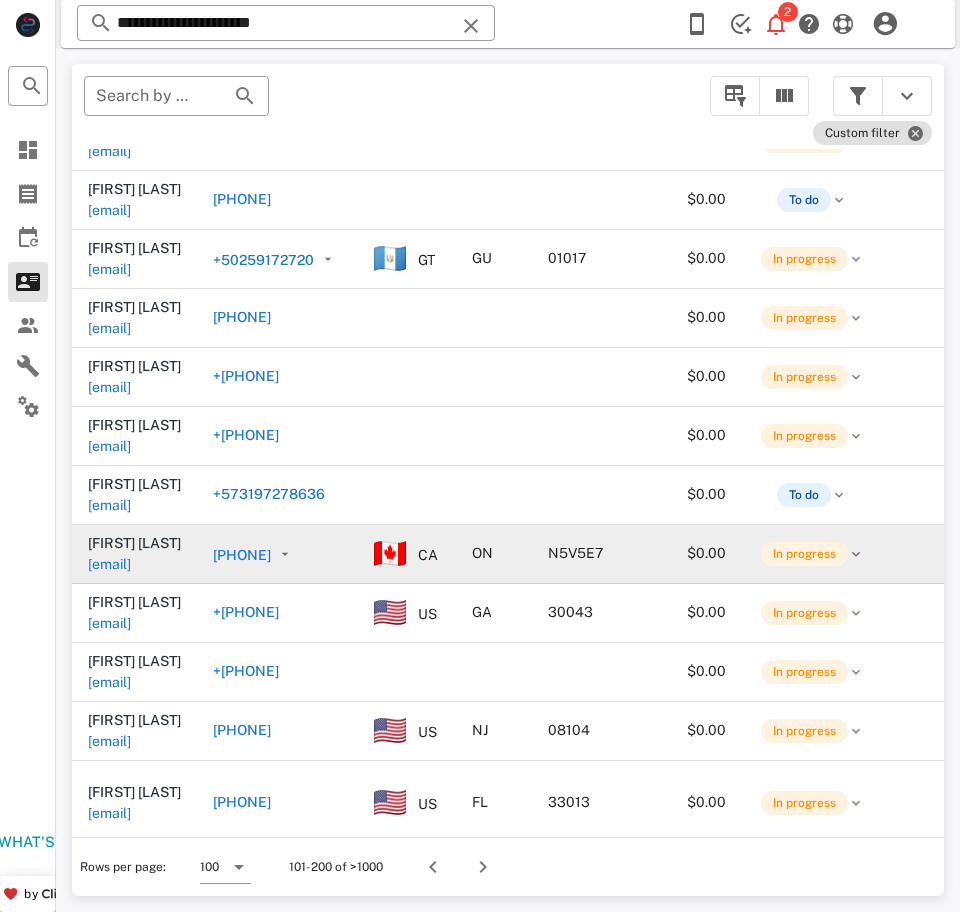click on "[EMAIL]" at bounding box center (109, 564) 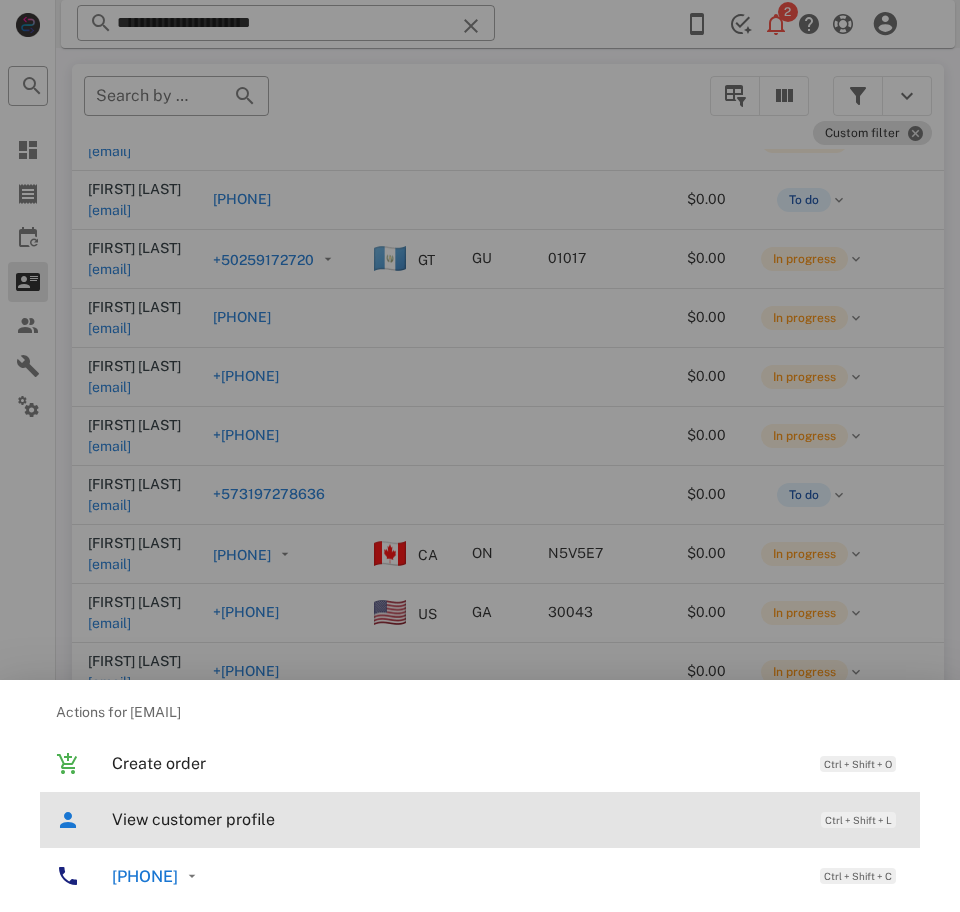 click on "View customer profile" at bounding box center (456, 819) 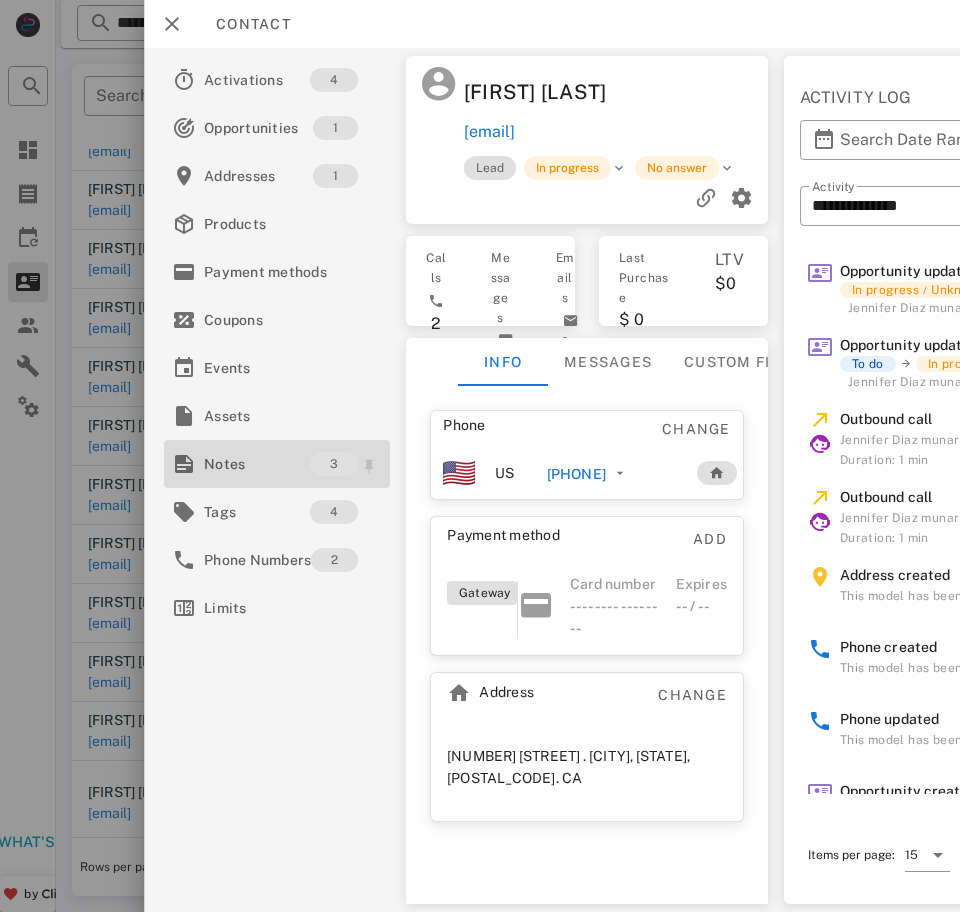 click on "Notes" at bounding box center [257, 464] 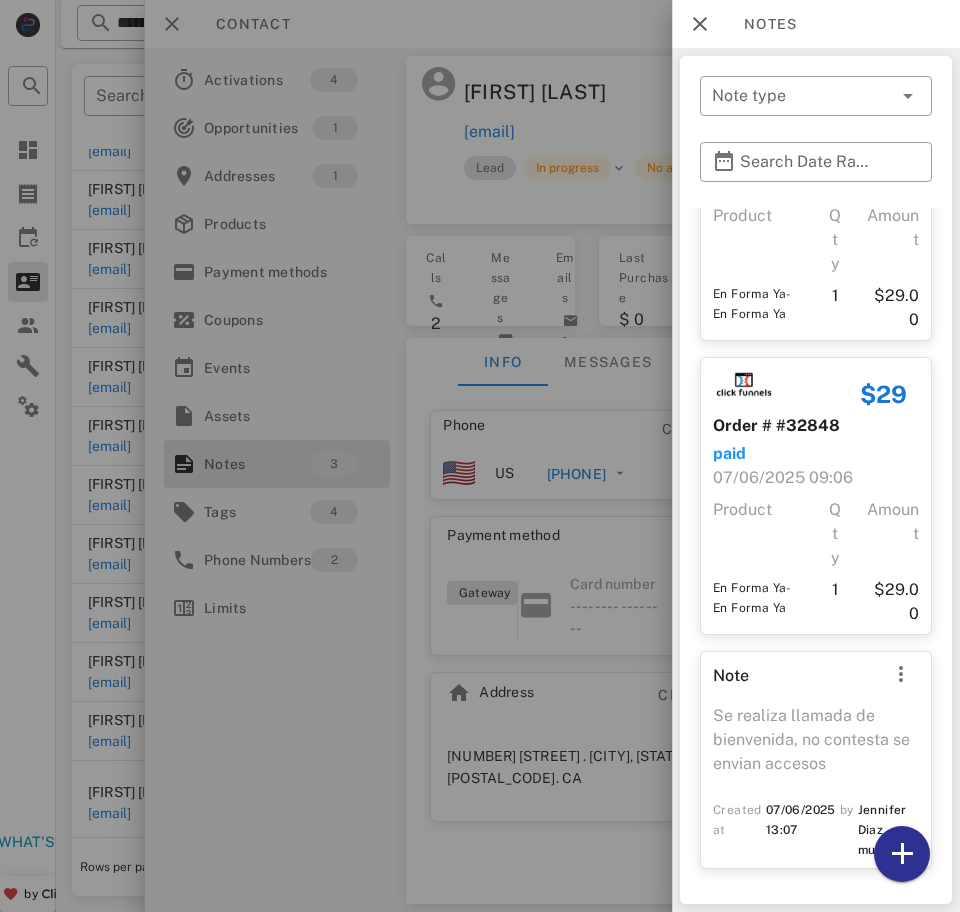 scroll, scrollTop: 0, scrollLeft: 0, axis: both 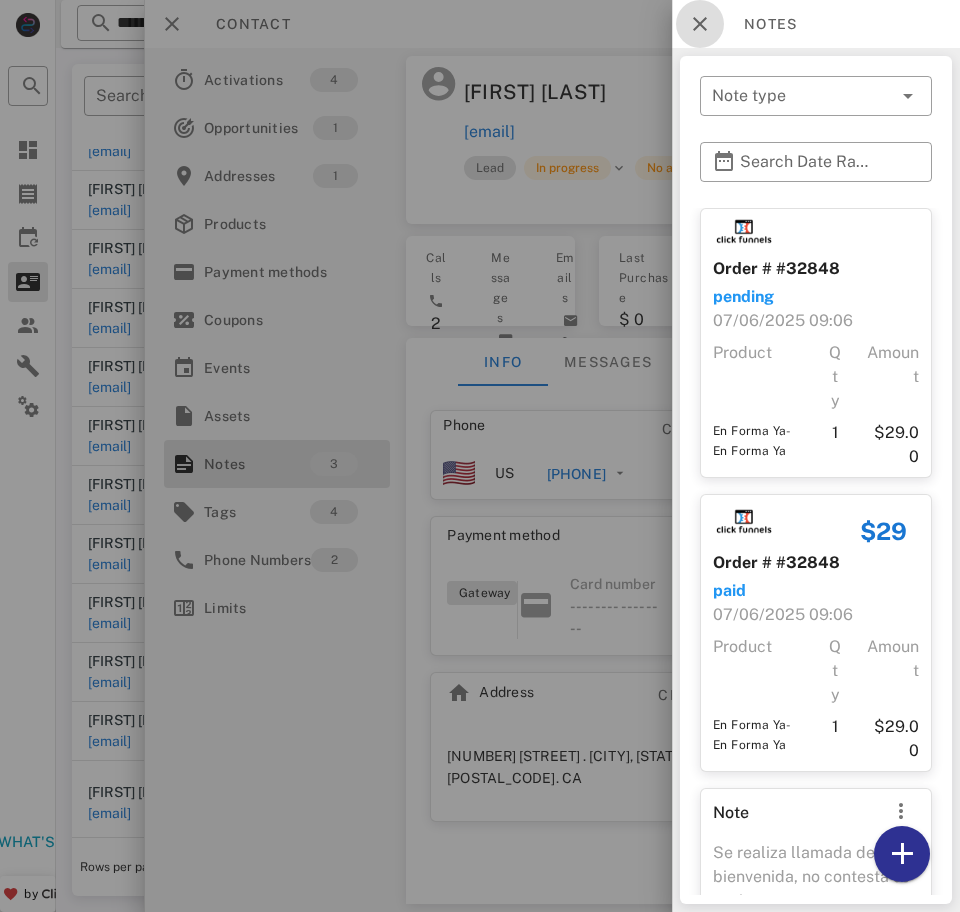 click at bounding box center [700, 24] 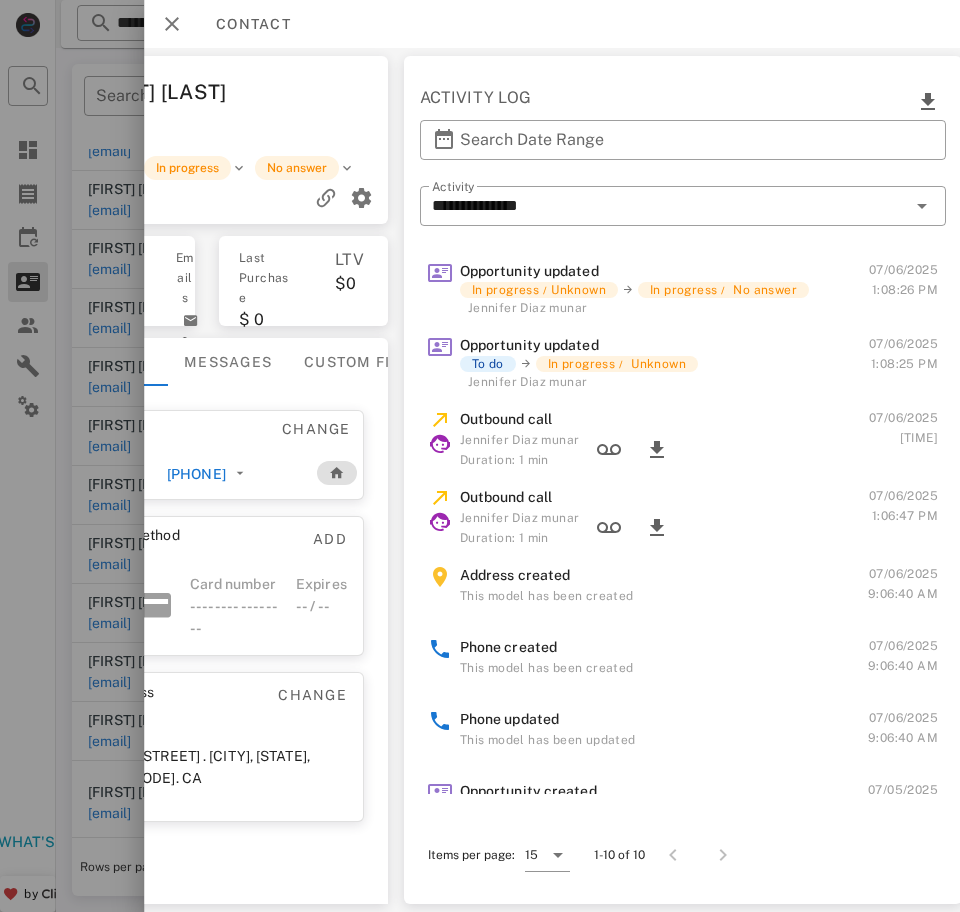 scroll, scrollTop: 0, scrollLeft: 228, axis: horizontal 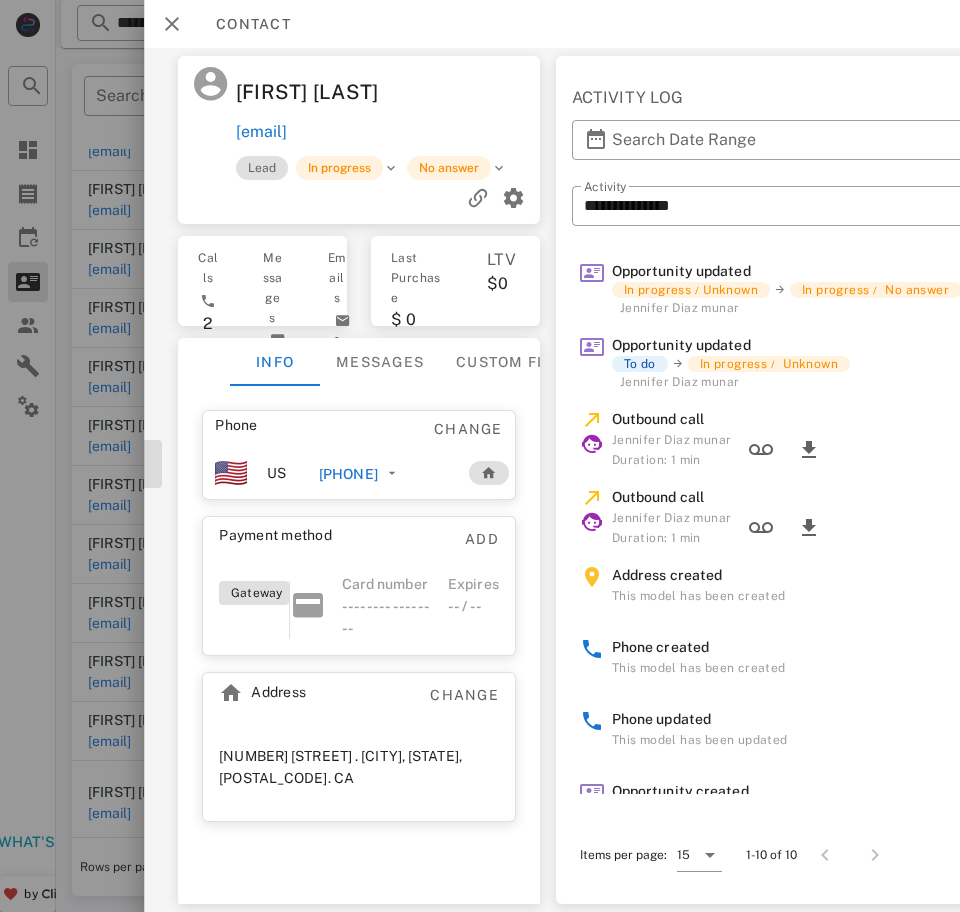 click on "[PHONE]" at bounding box center [348, 474] 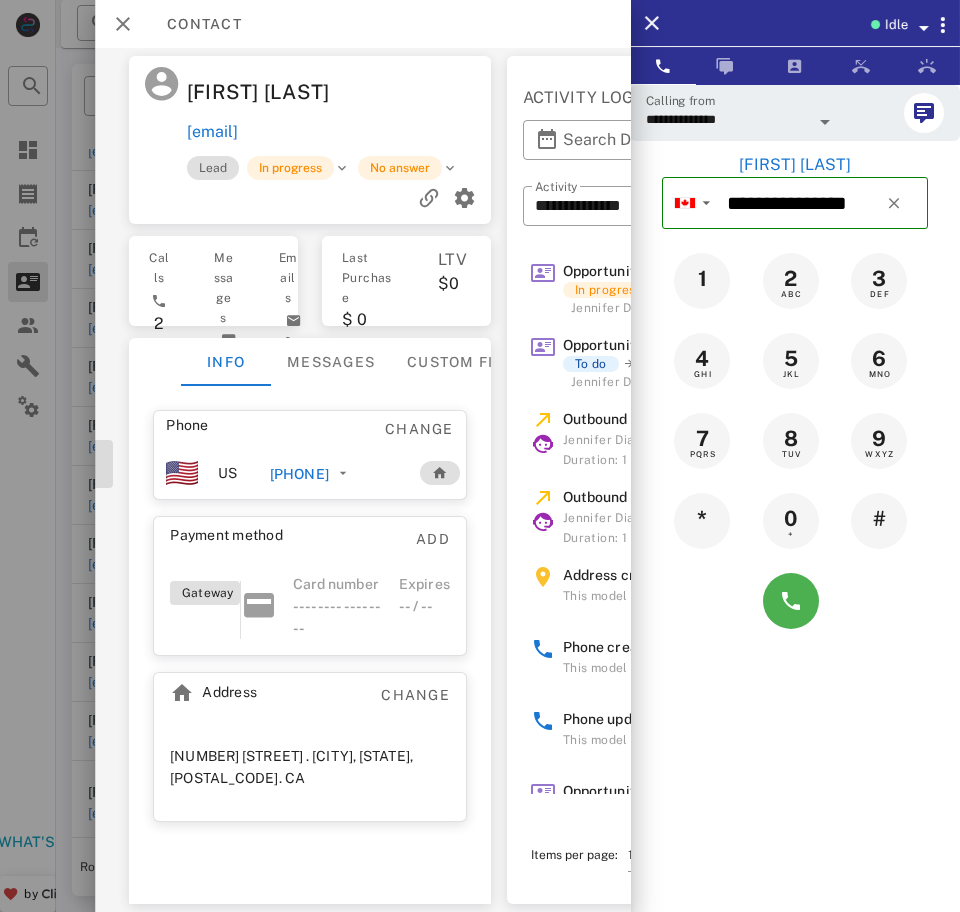 click on "**********" at bounding box center [727, 119] 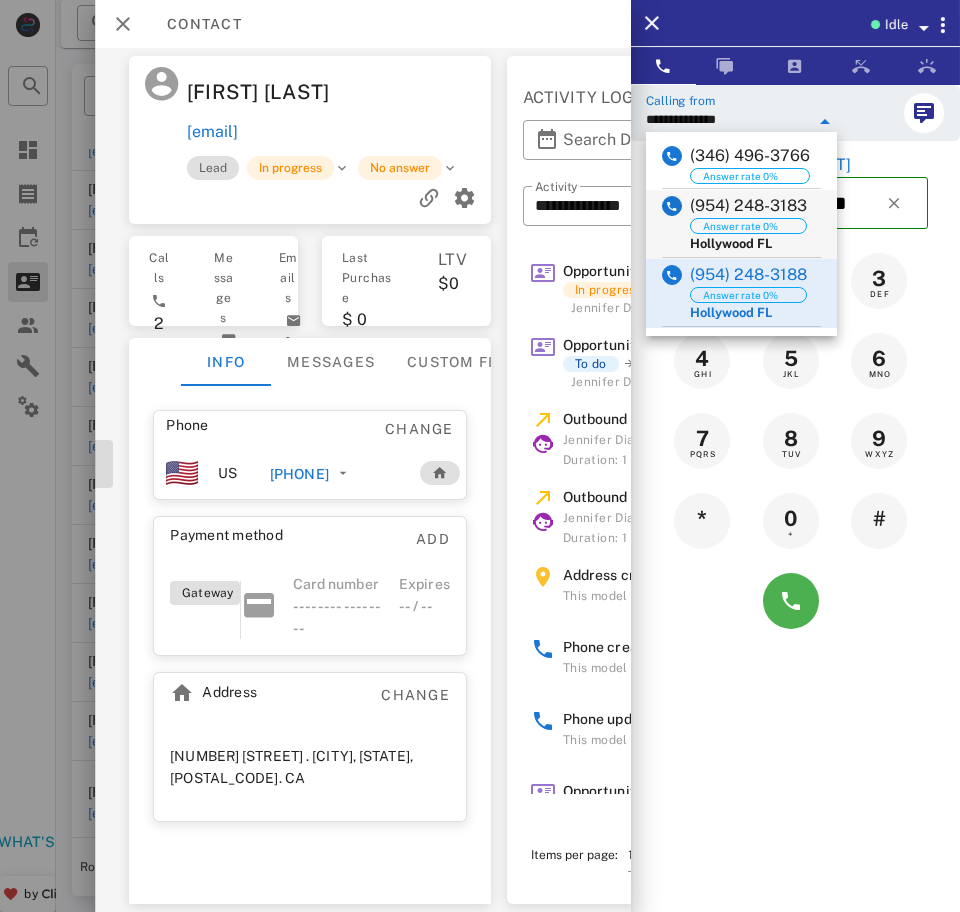 click on "(954) 248-3183" at bounding box center [748, 206] 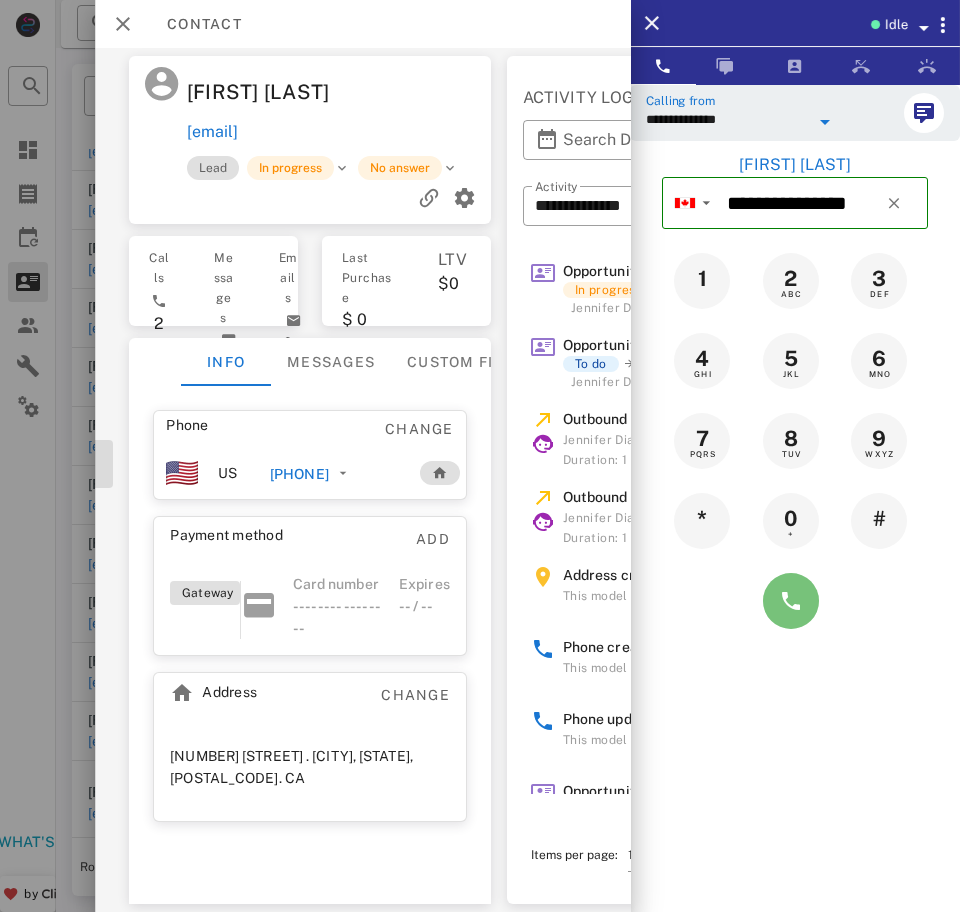 click at bounding box center (791, 601) 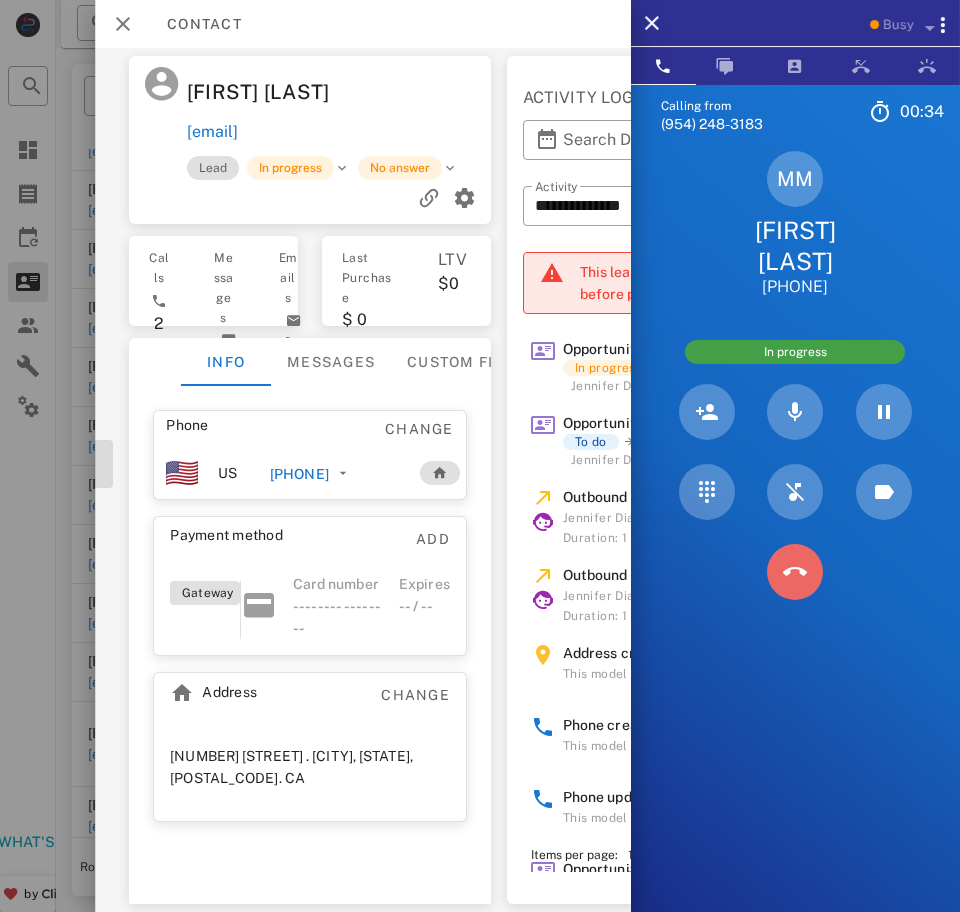 click at bounding box center [795, 572] 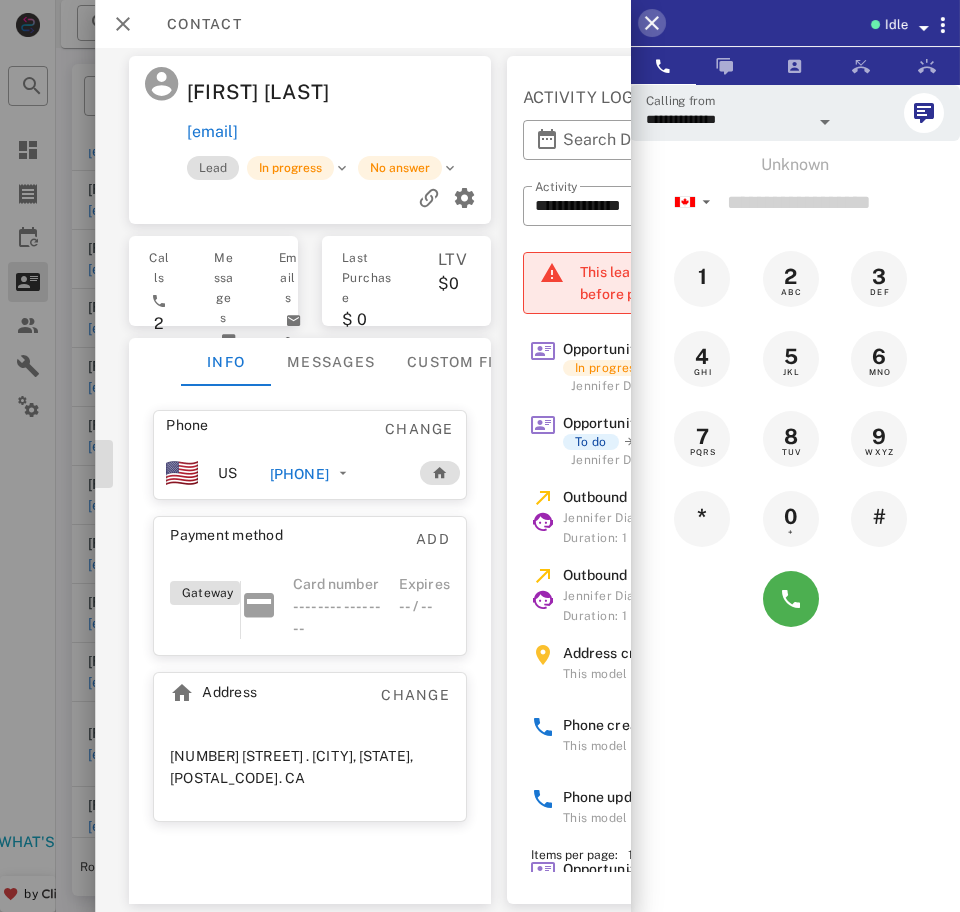 click at bounding box center (652, 23) 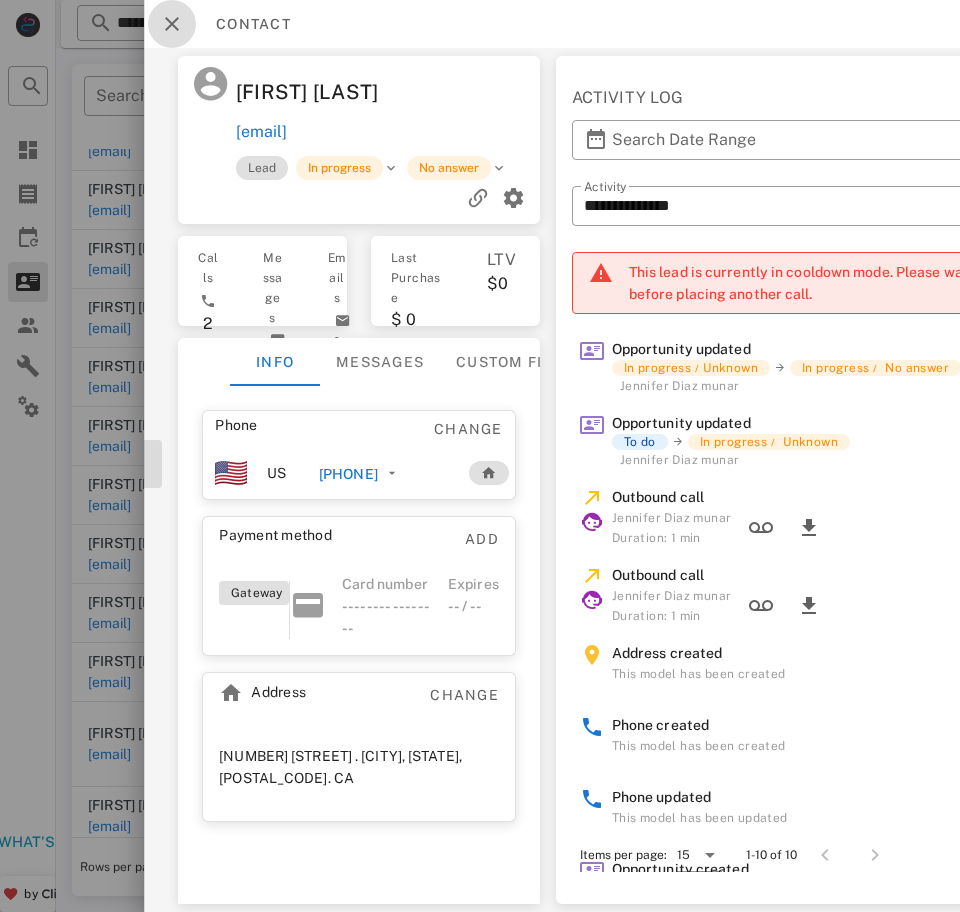 click at bounding box center (172, 24) 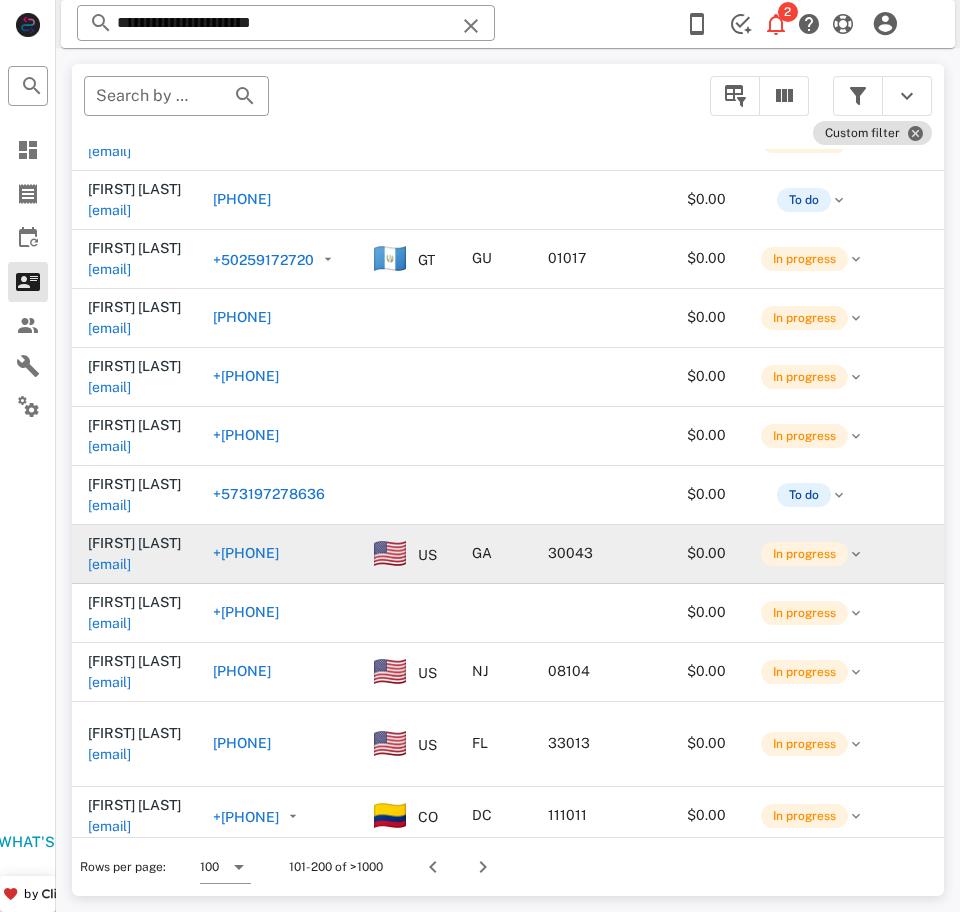 click on "[EMAIL]" at bounding box center (109, 564) 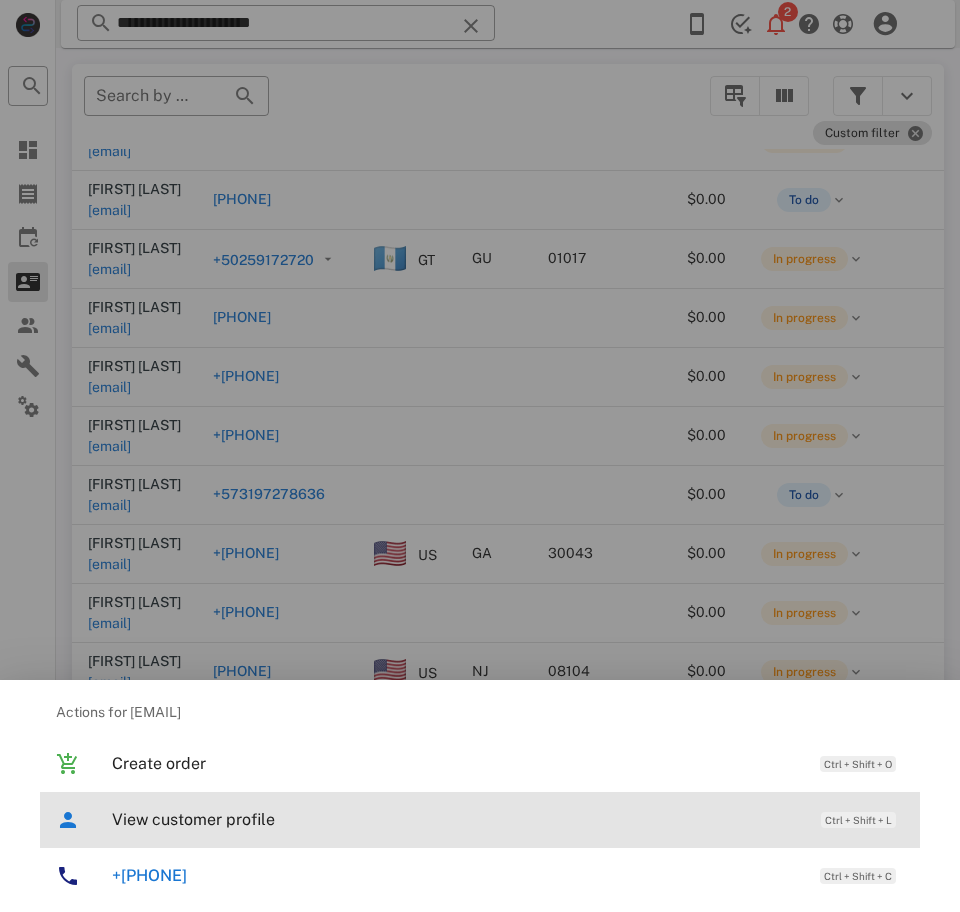 click on "View customer profile Ctrl + Shift + L" at bounding box center (508, 819) 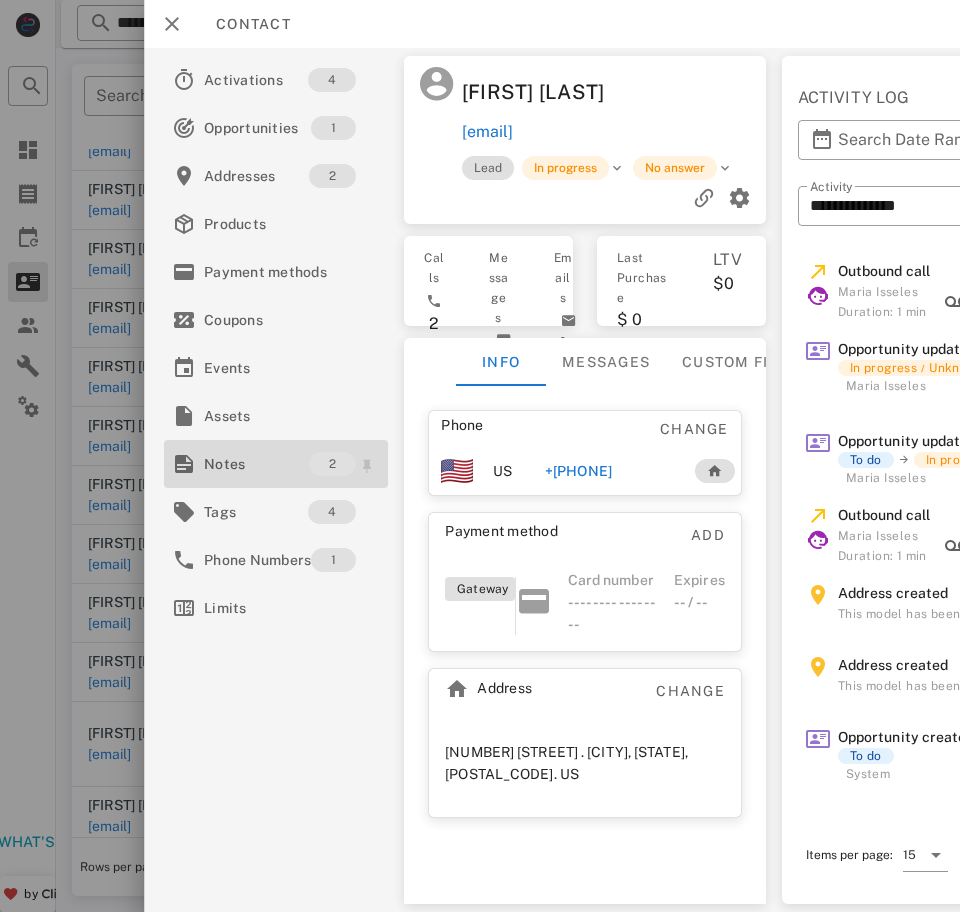 click on "Notes" at bounding box center (256, 464) 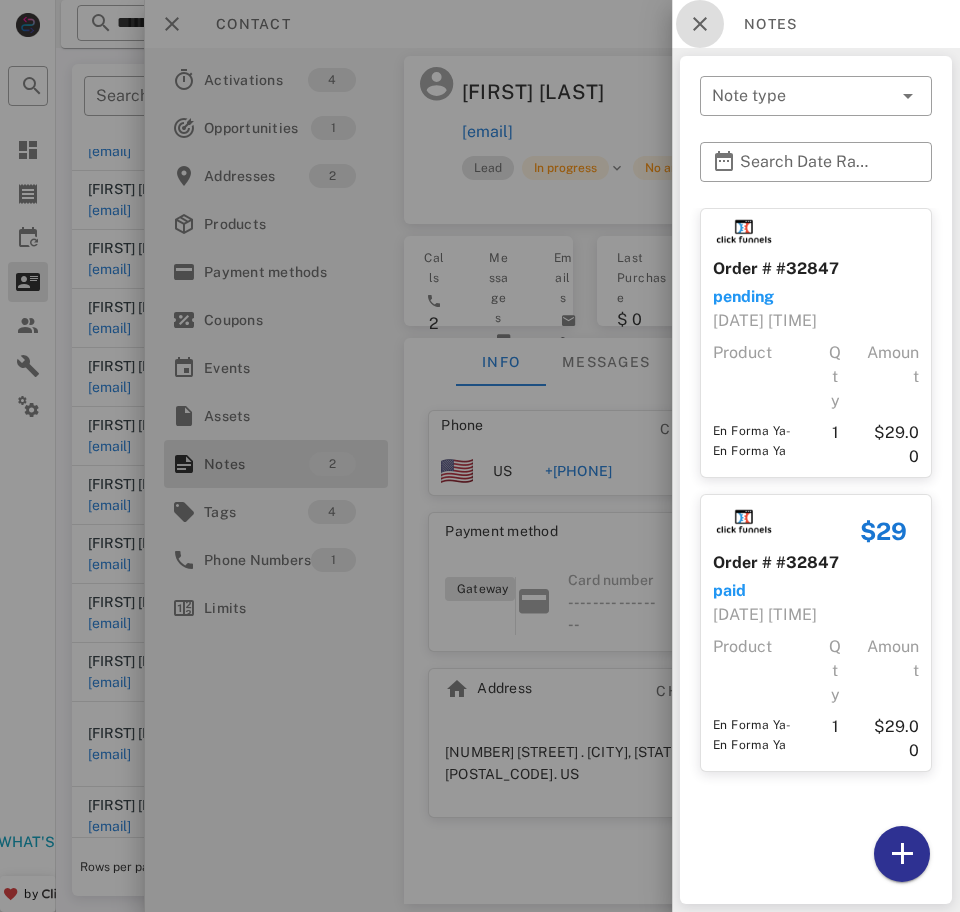 click at bounding box center [700, 24] 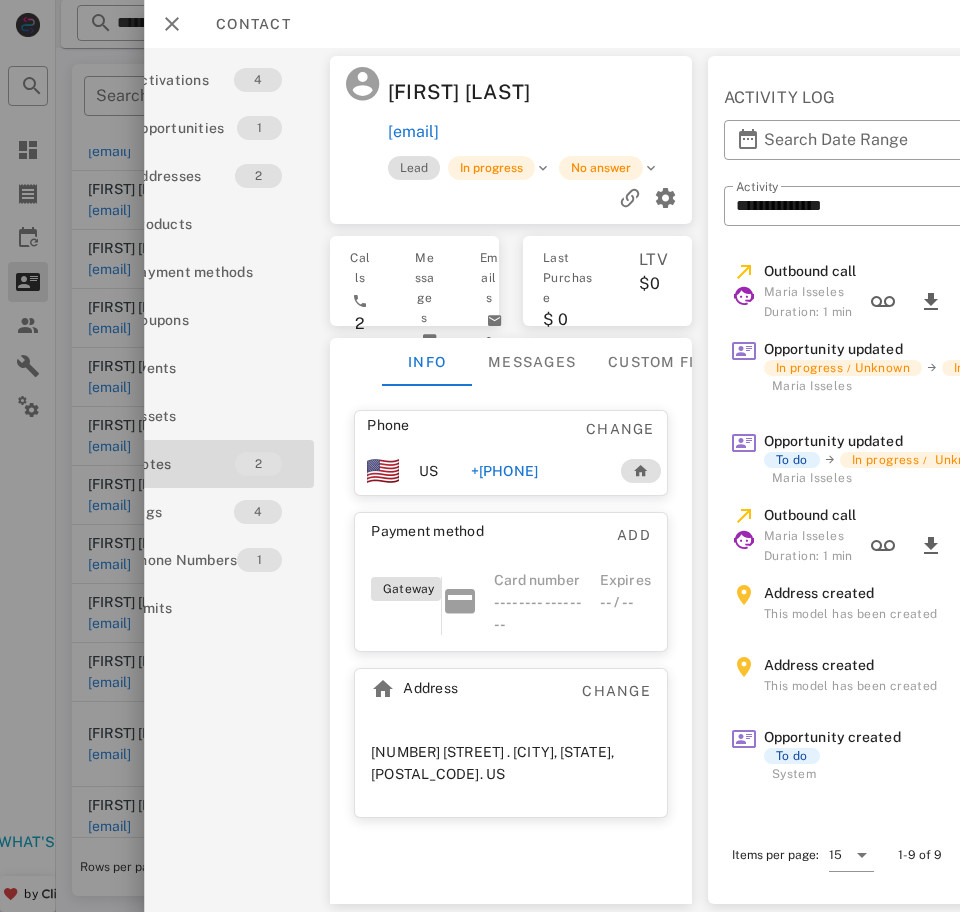 scroll, scrollTop: 0, scrollLeft: 70, axis: horizontal 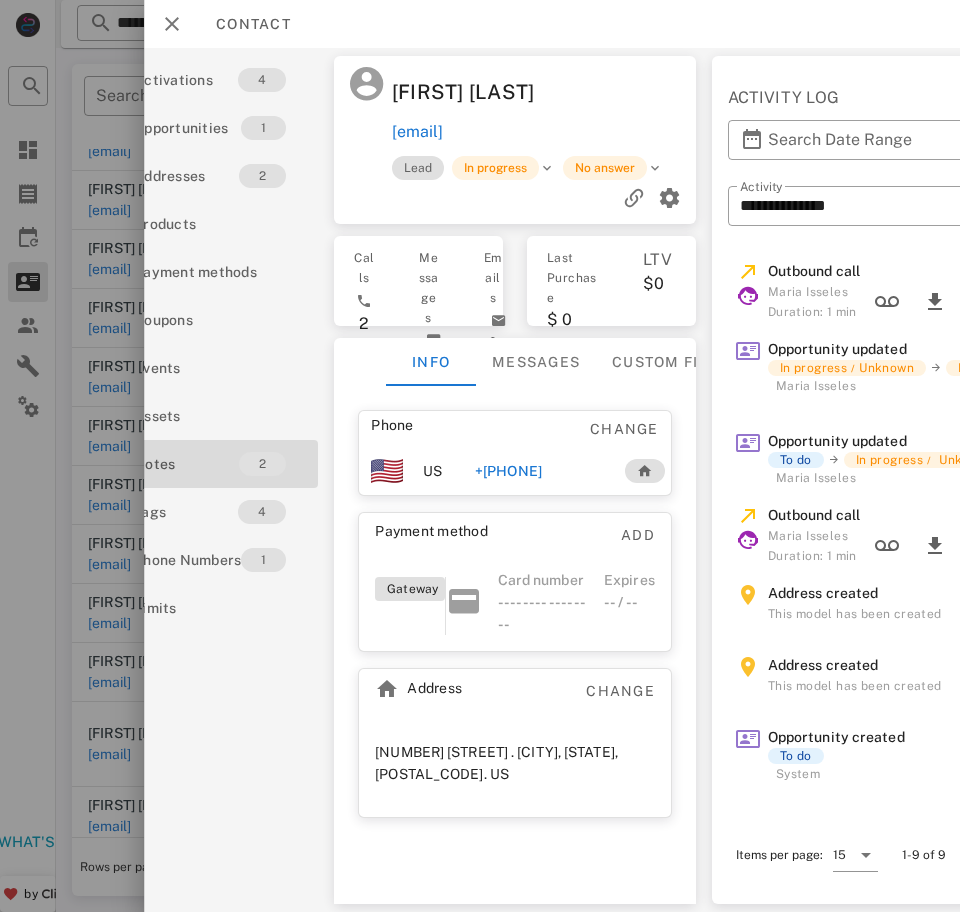 click on "+[PHONE]" at bounding box center [508, 471] 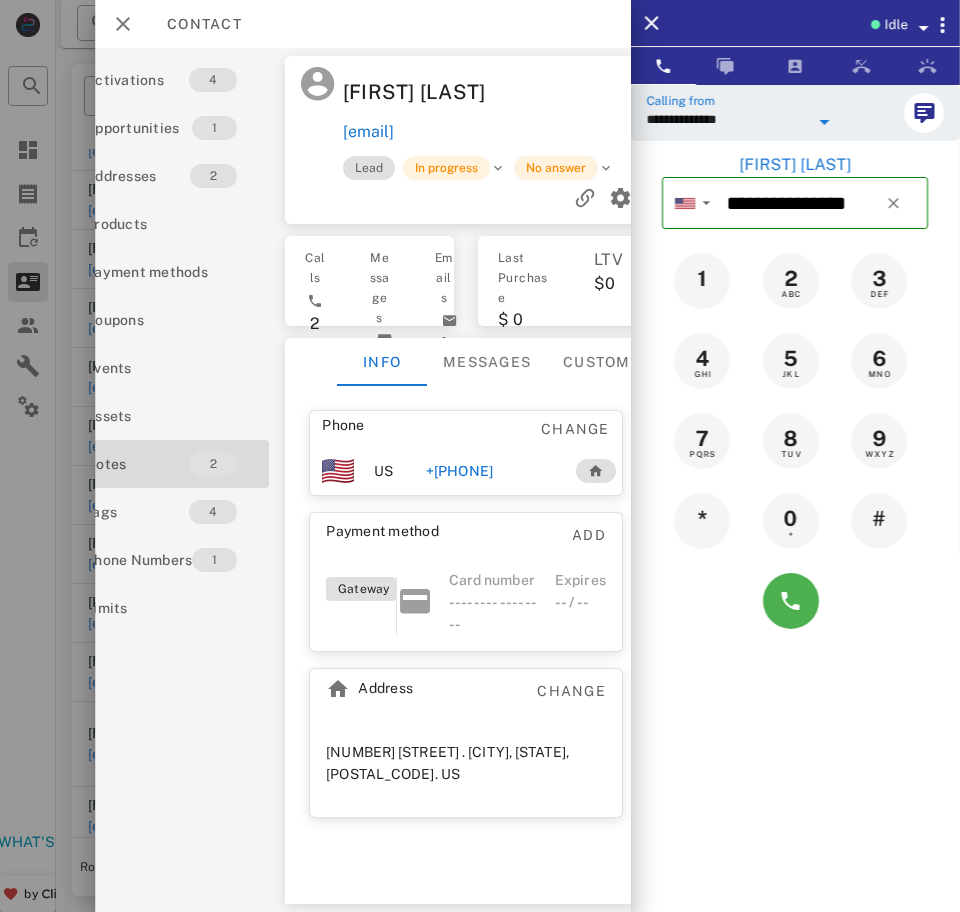 click on "**********" at bounding box center (727, 119) 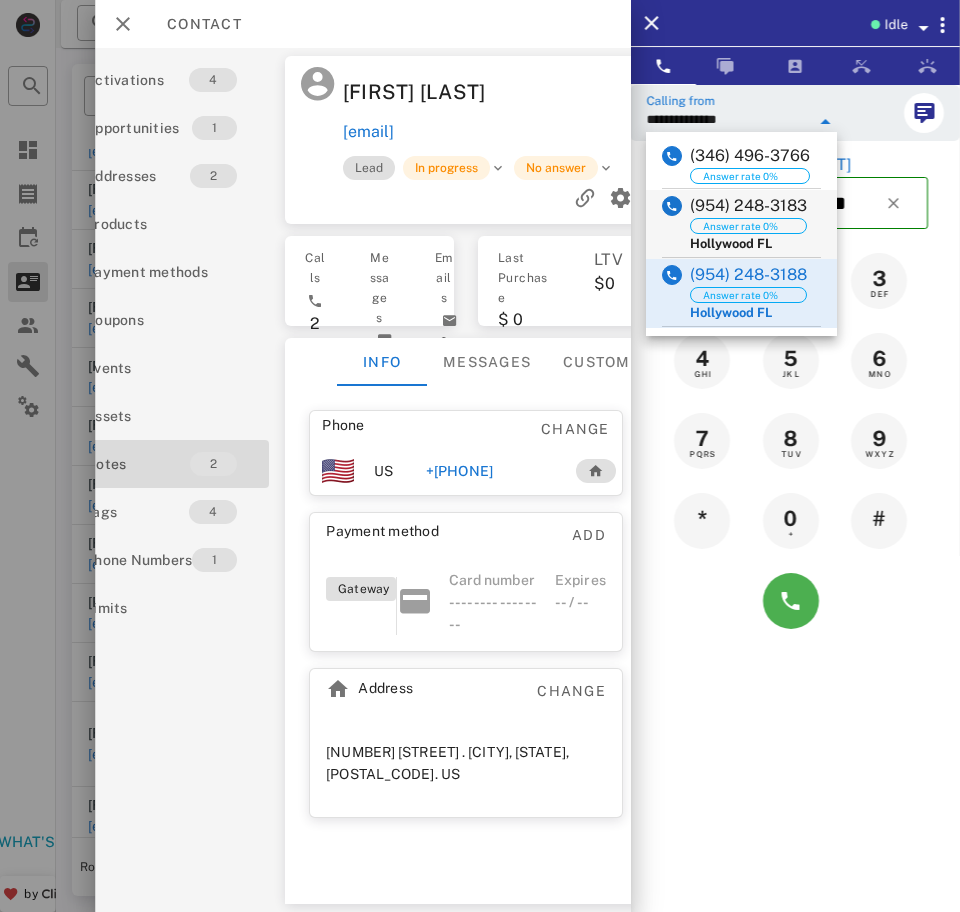 click on "(954) 248-3183" at bounding box center [748, 206] 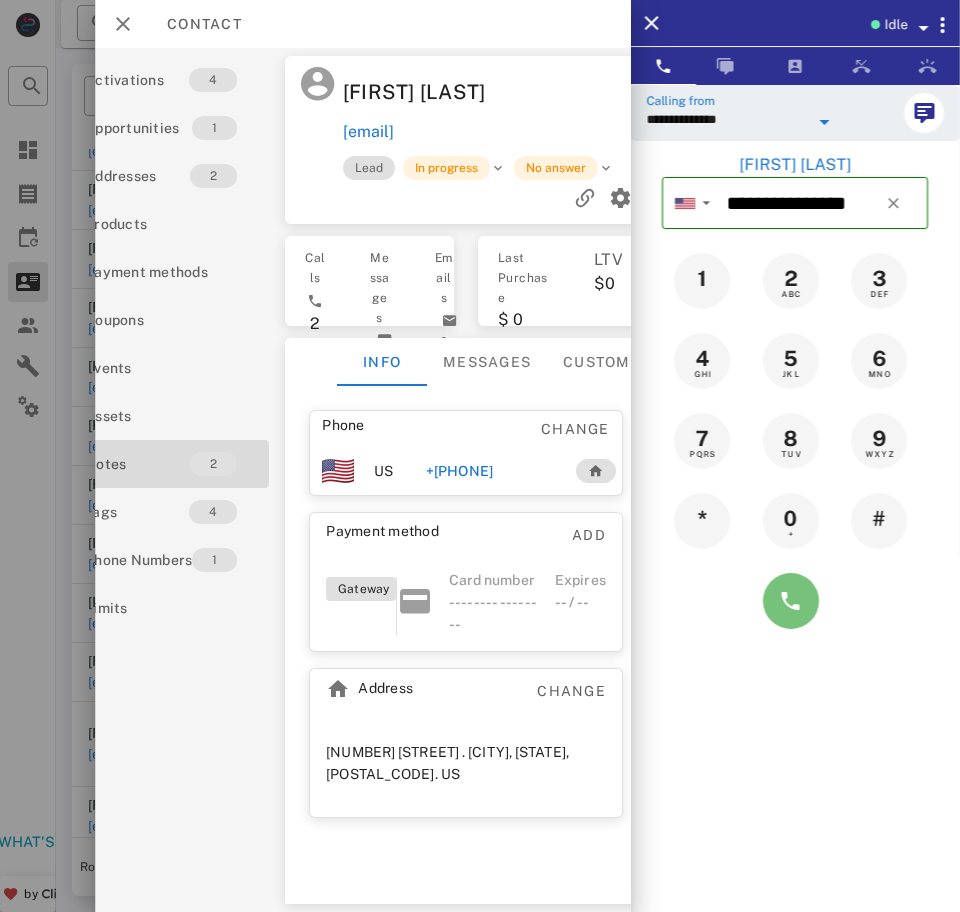 click at bounding box center (791, 601) 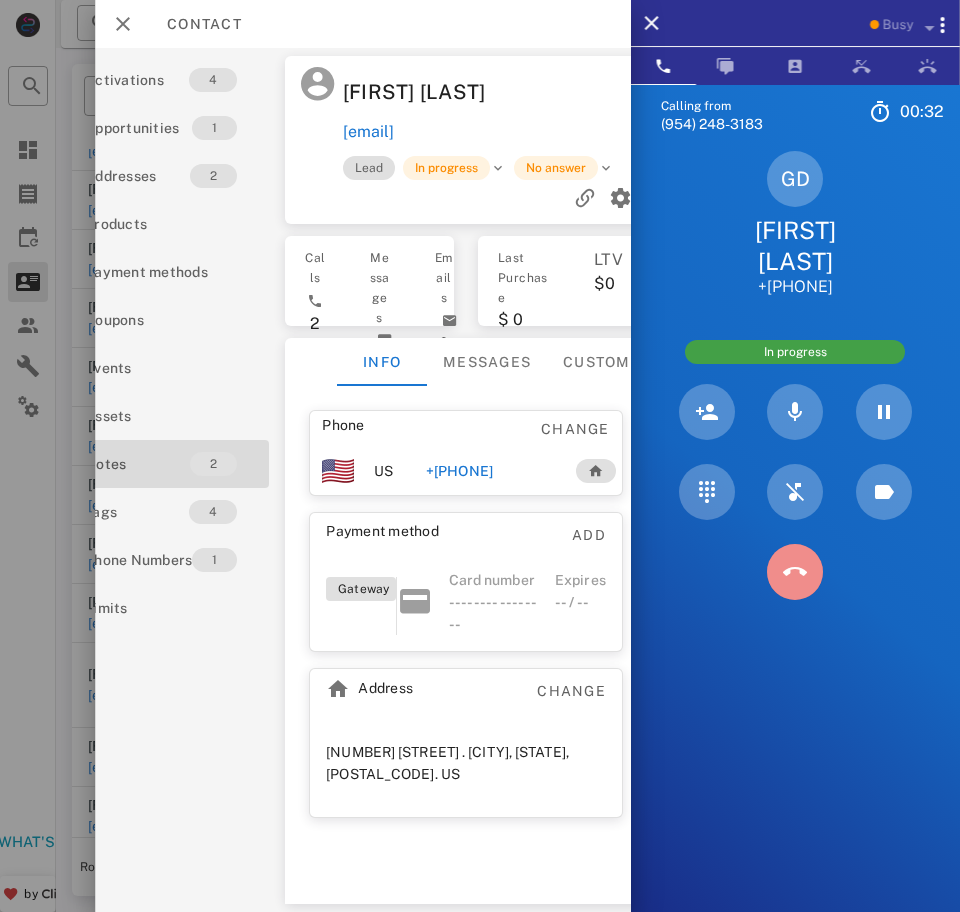 click at bounding box center [795, 572] 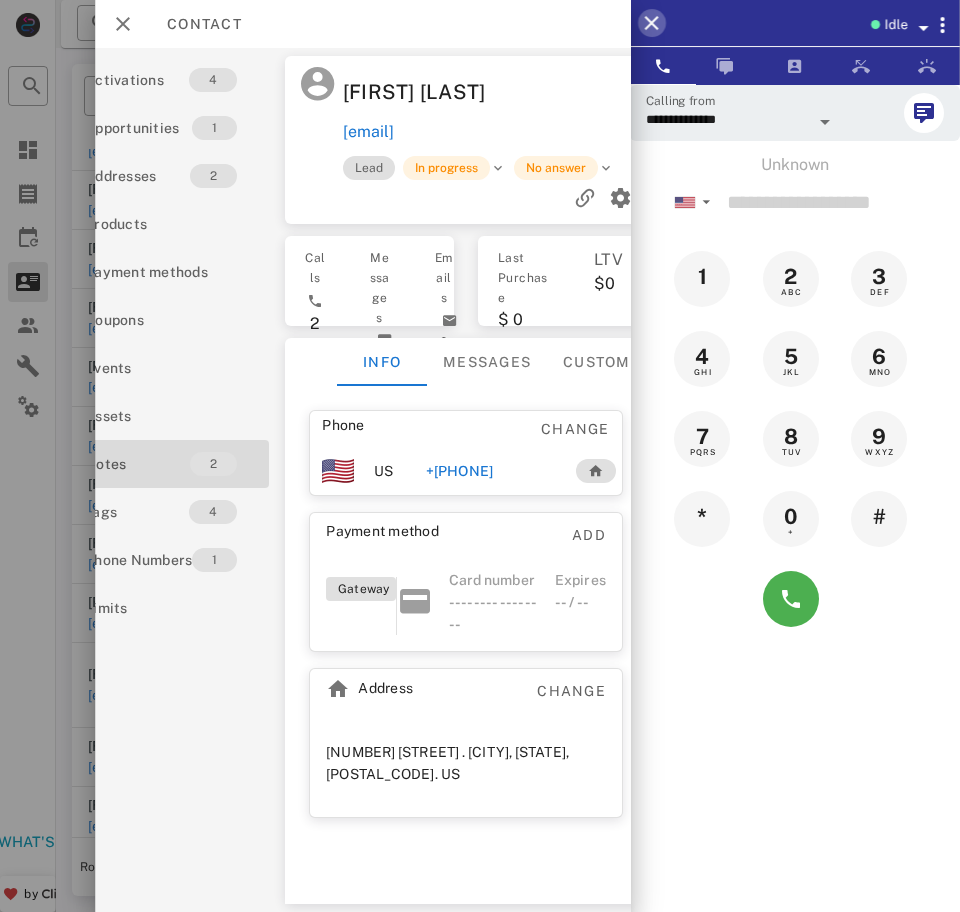 click at bounding box center (652, 23) 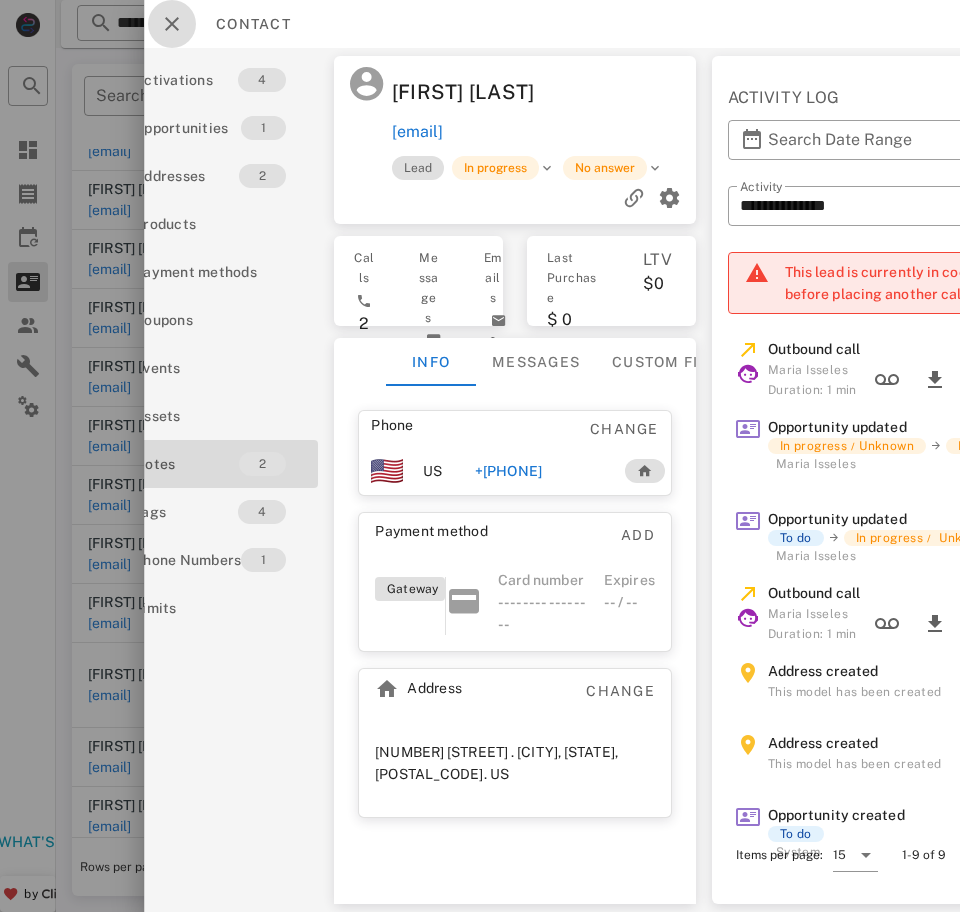 click at bounding box center [172, 24] 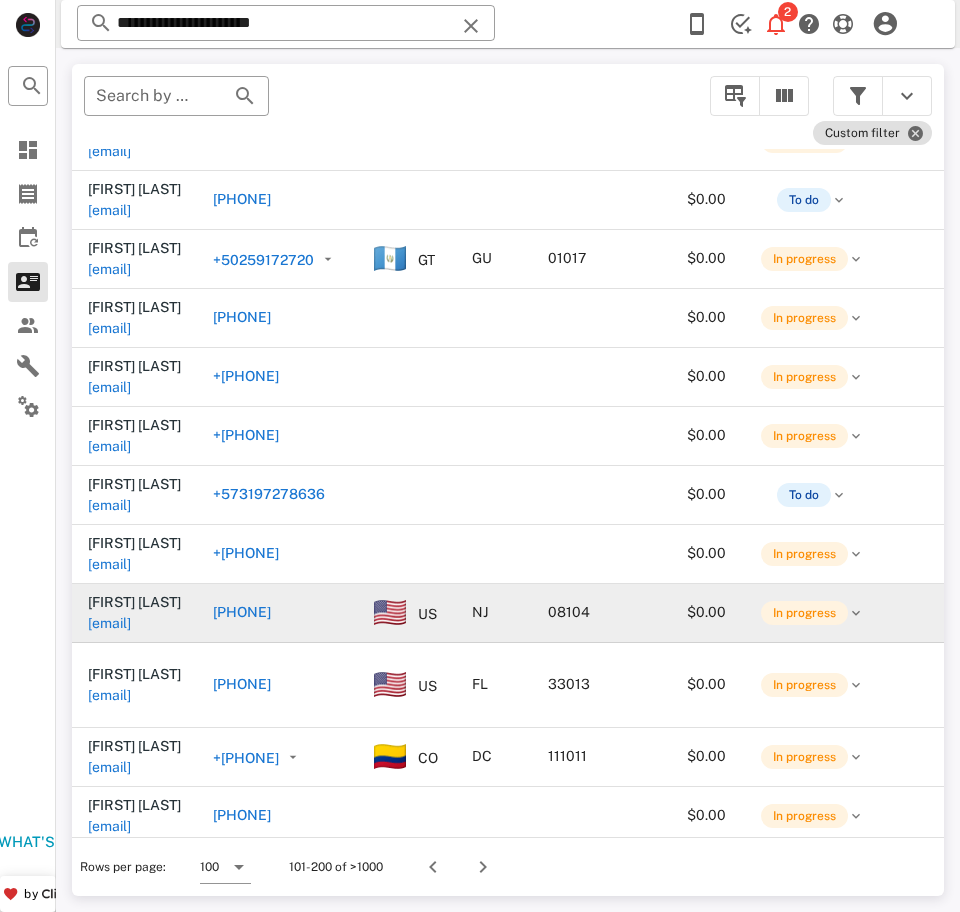 click on "[EMAIL]" at bounding box center [109, 623] 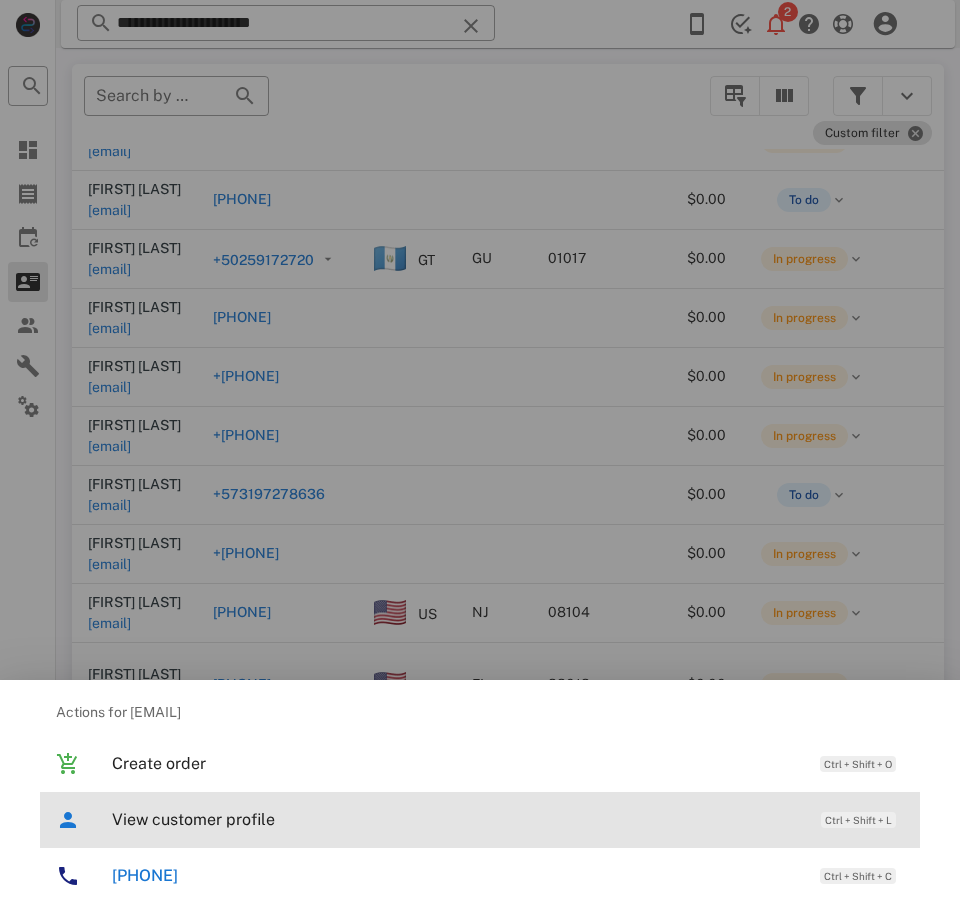 click on "View customer profile" at bounding box center (456, 819) 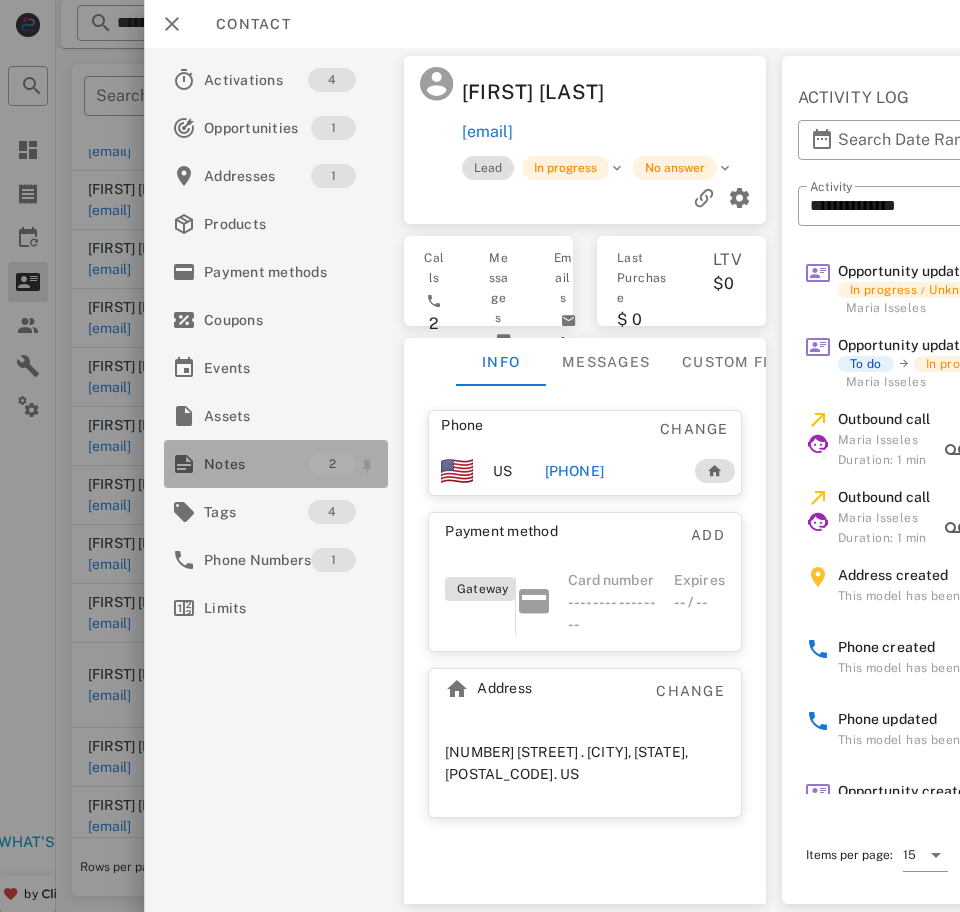 click on "Notes" at bounding box center (256, 464) 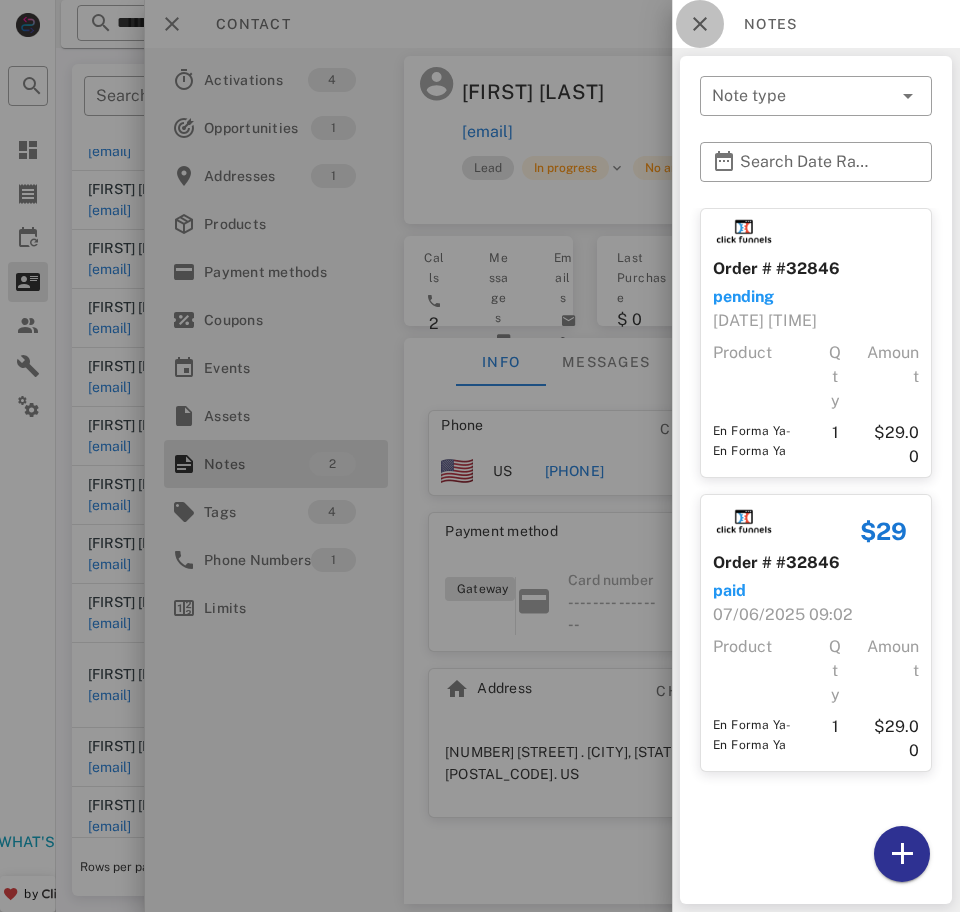 click at bounding box center [700, 24] 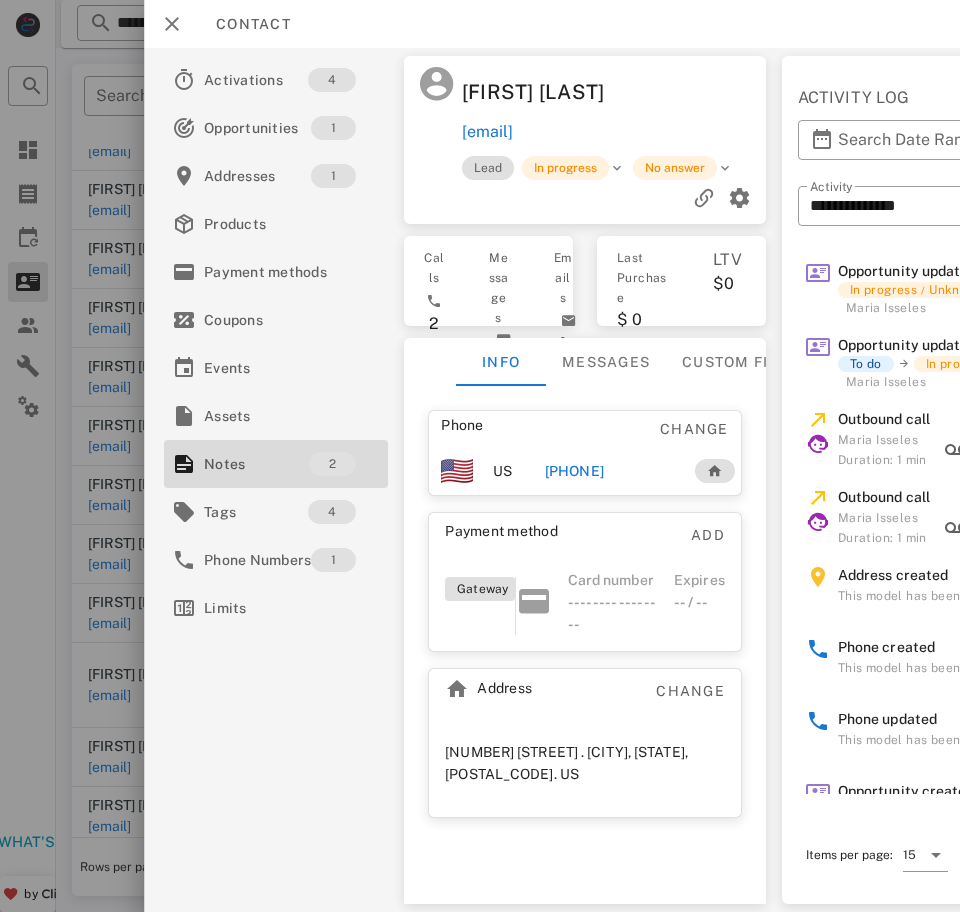 click on "[PHONE]" at bounding box center [574, 471] 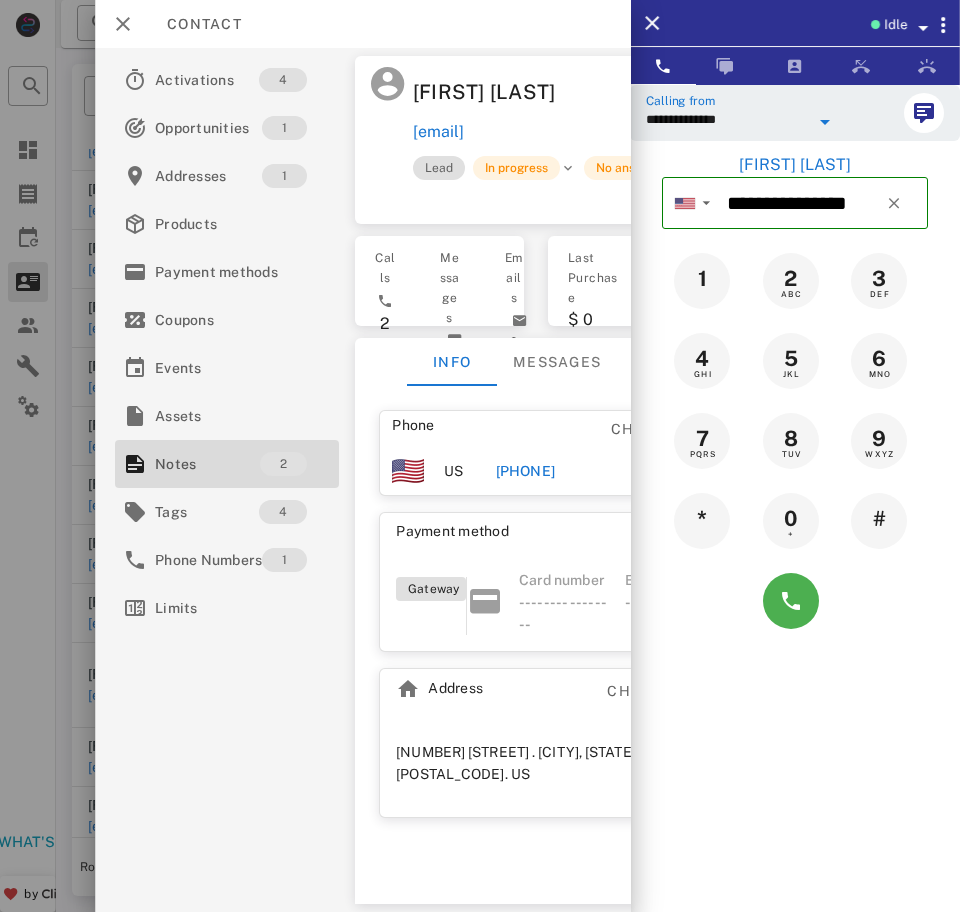 click on "**********" at bounding box center (727, 119) 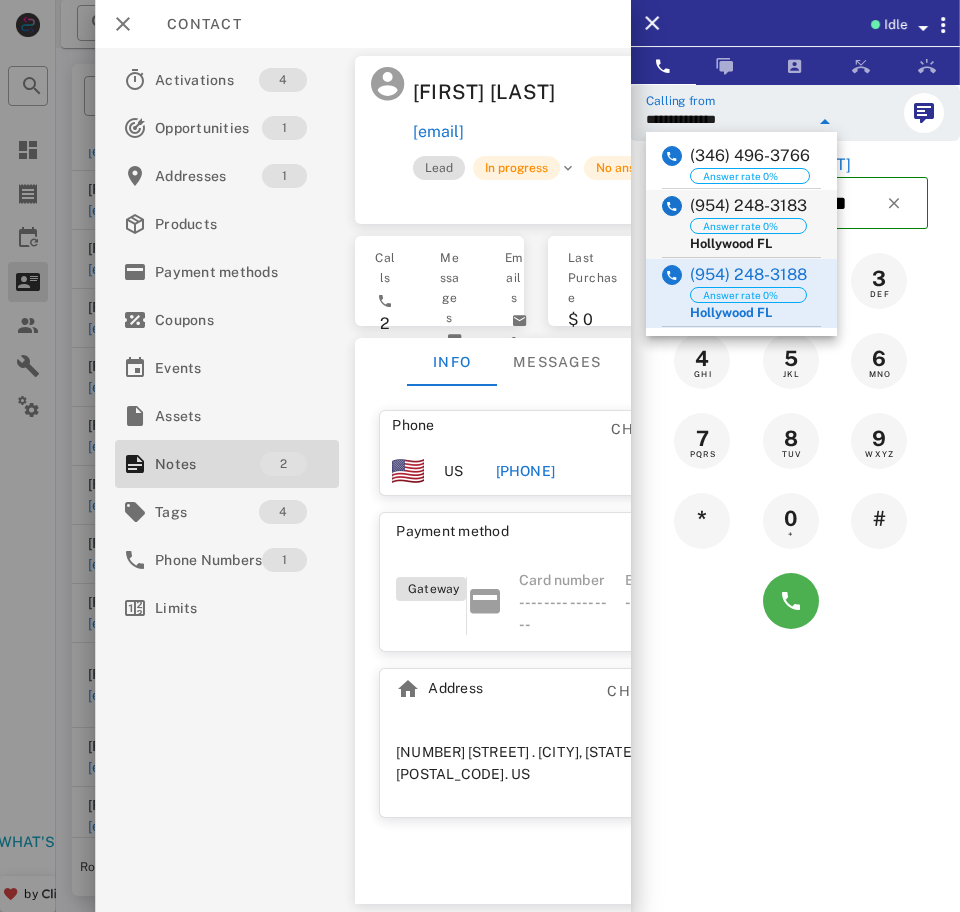 click on "(954) 248-3183" at bounding box center (748, 206) 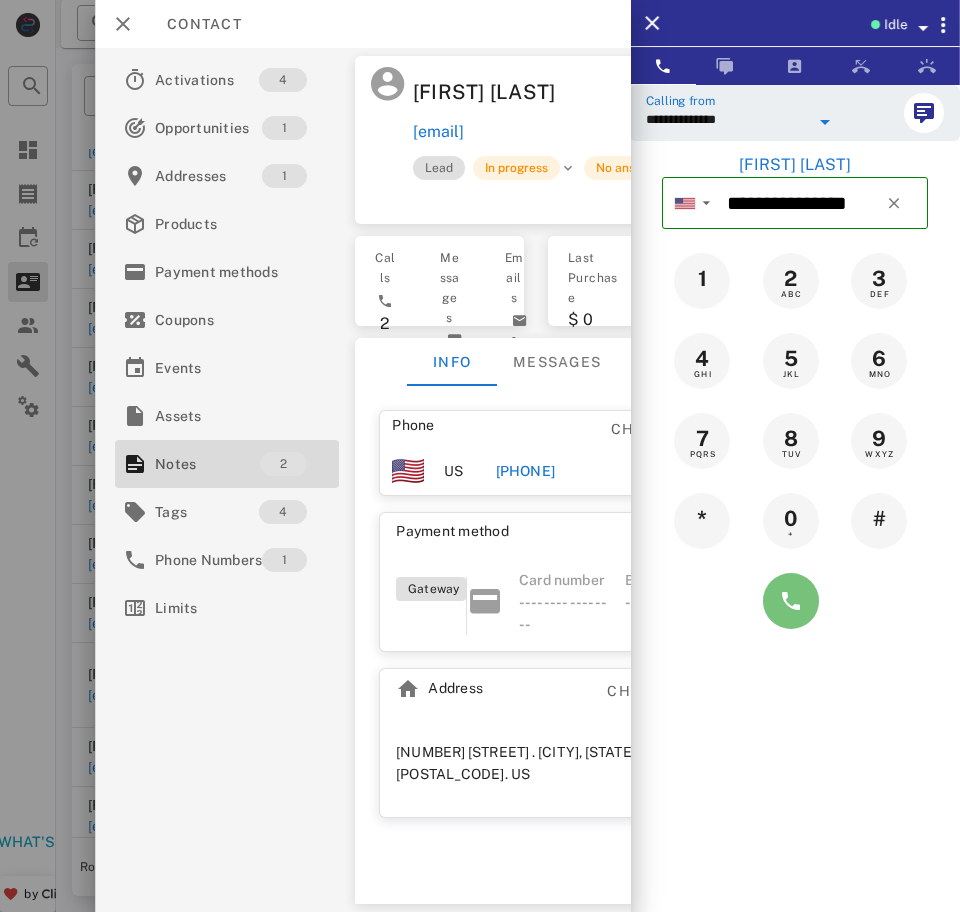 click at bounding box center [791, 601] 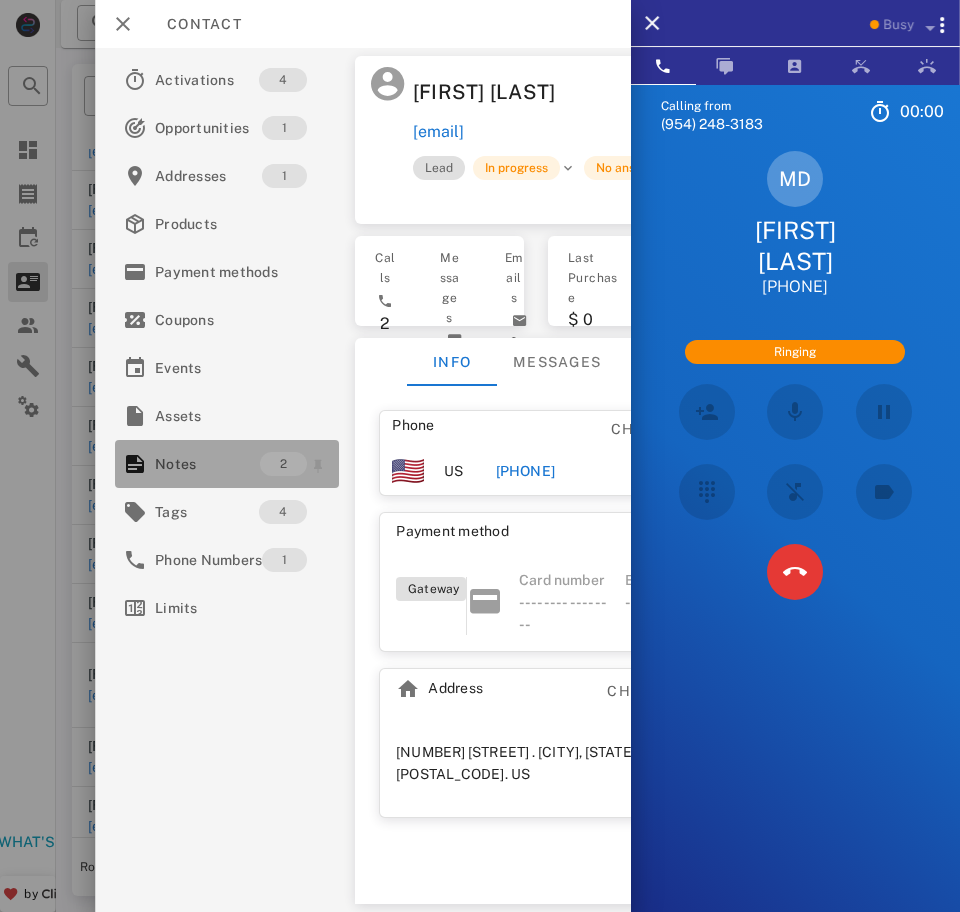 click on "Notes" at bounding box center [207, 464] 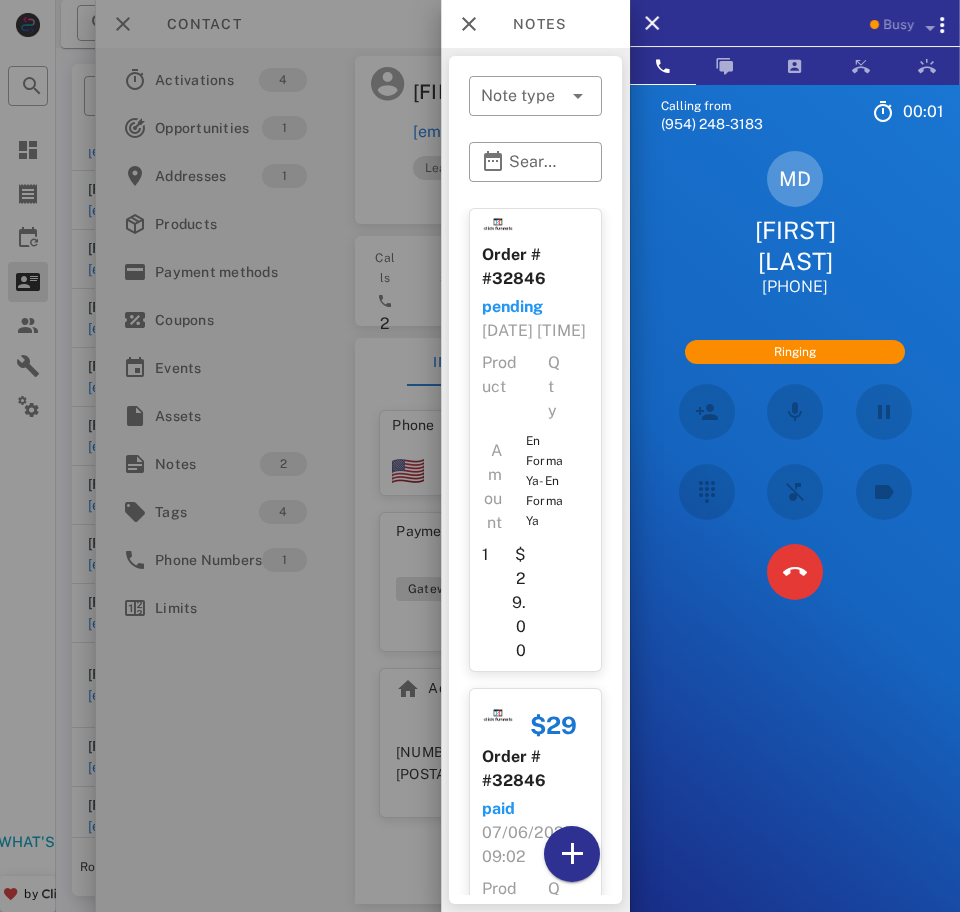 scroll, scrollTop: 450, scrollLeft: 0, axis: vertical 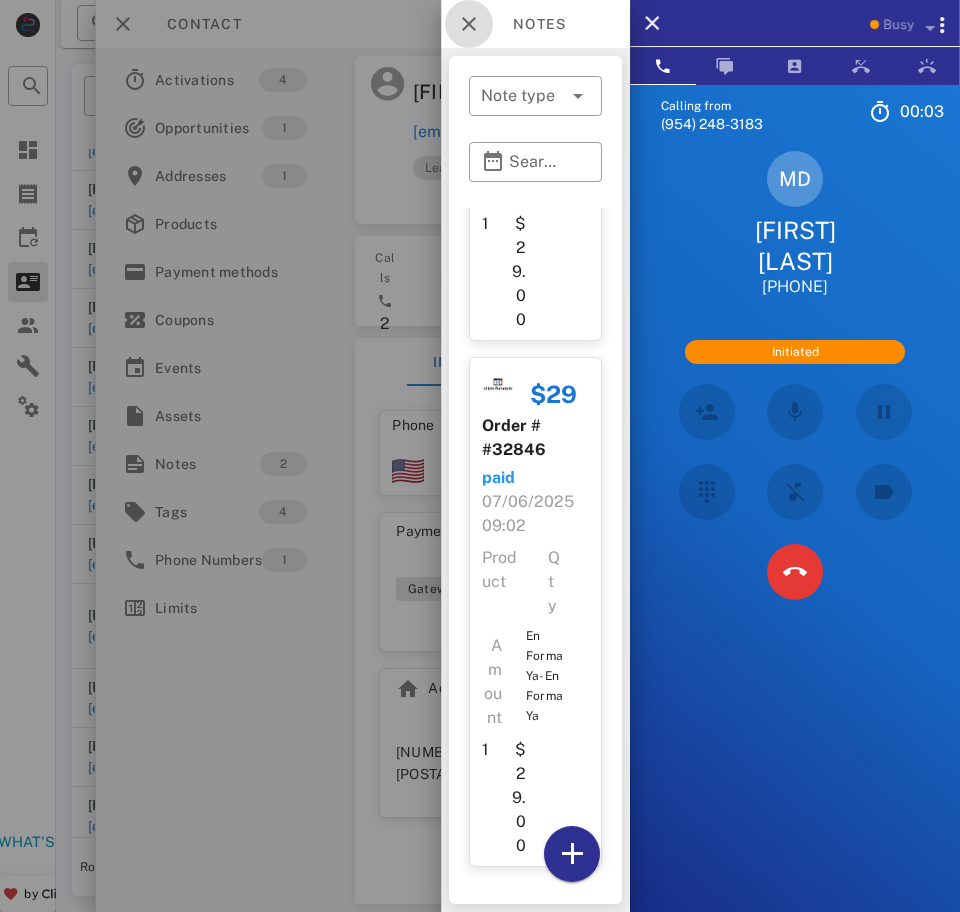 click at bounding box center [469, 24] 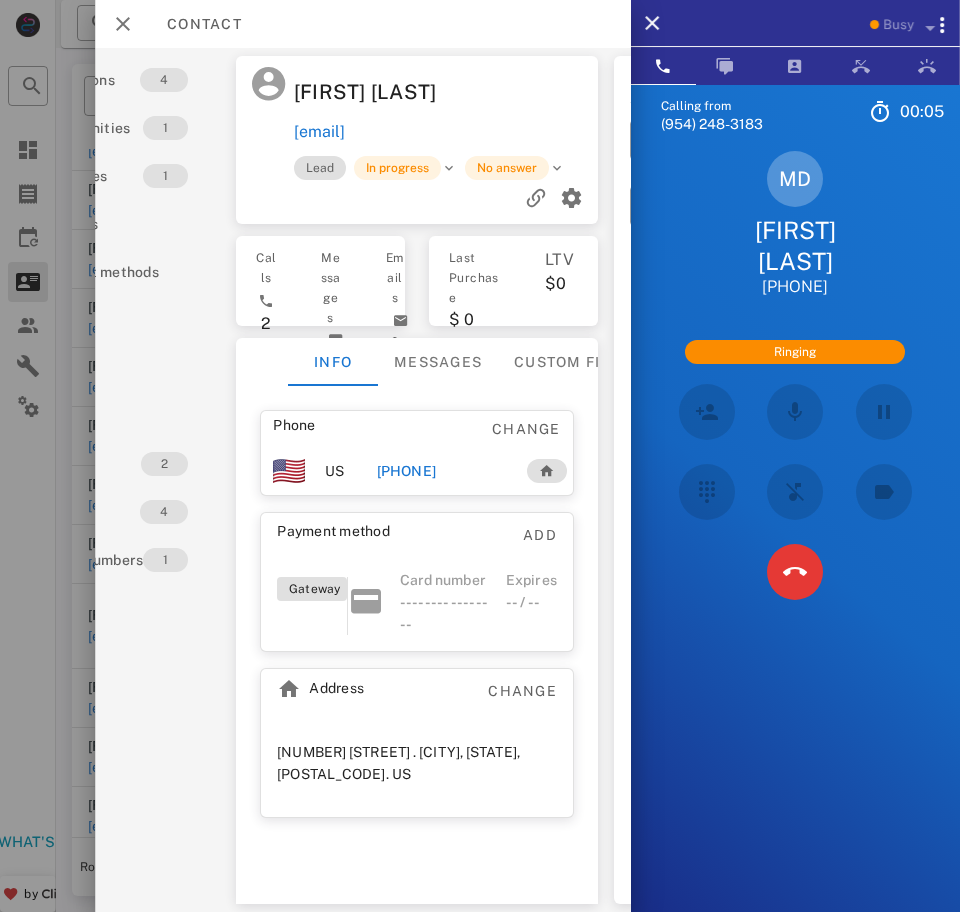 scroll, scrollTop: 0, scrollLeft: 118, axis: horizontal 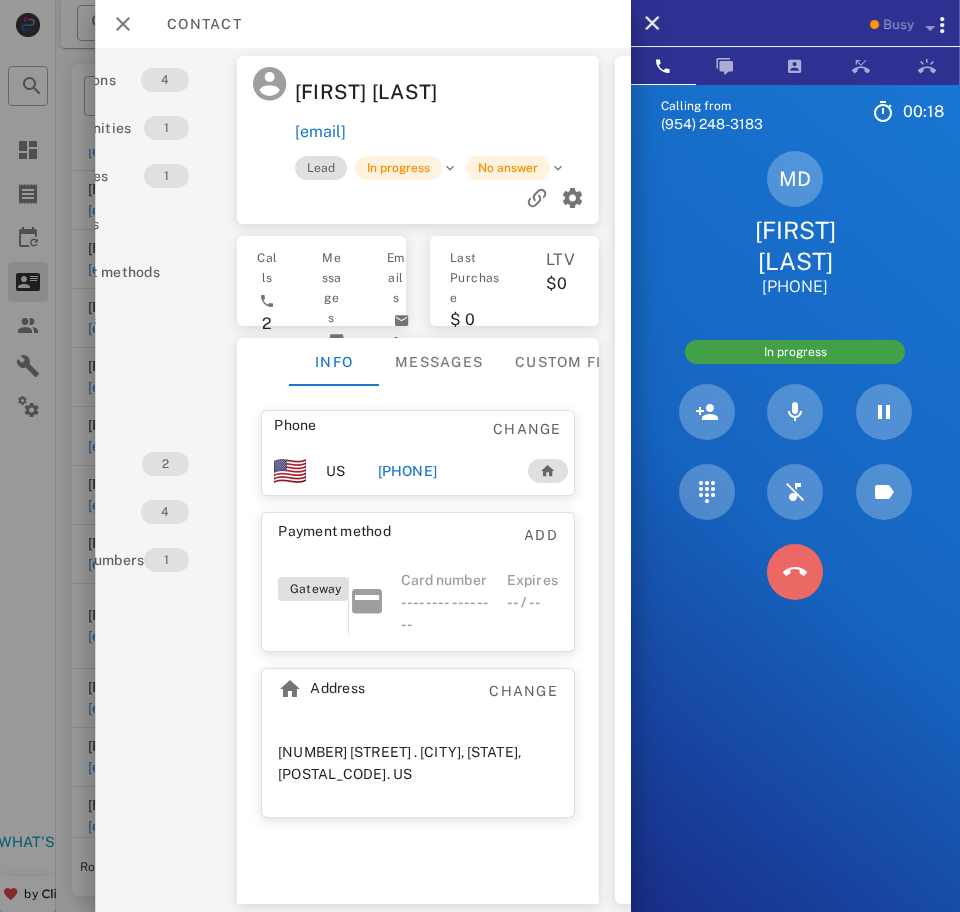 click at bounding box center (795, 572) 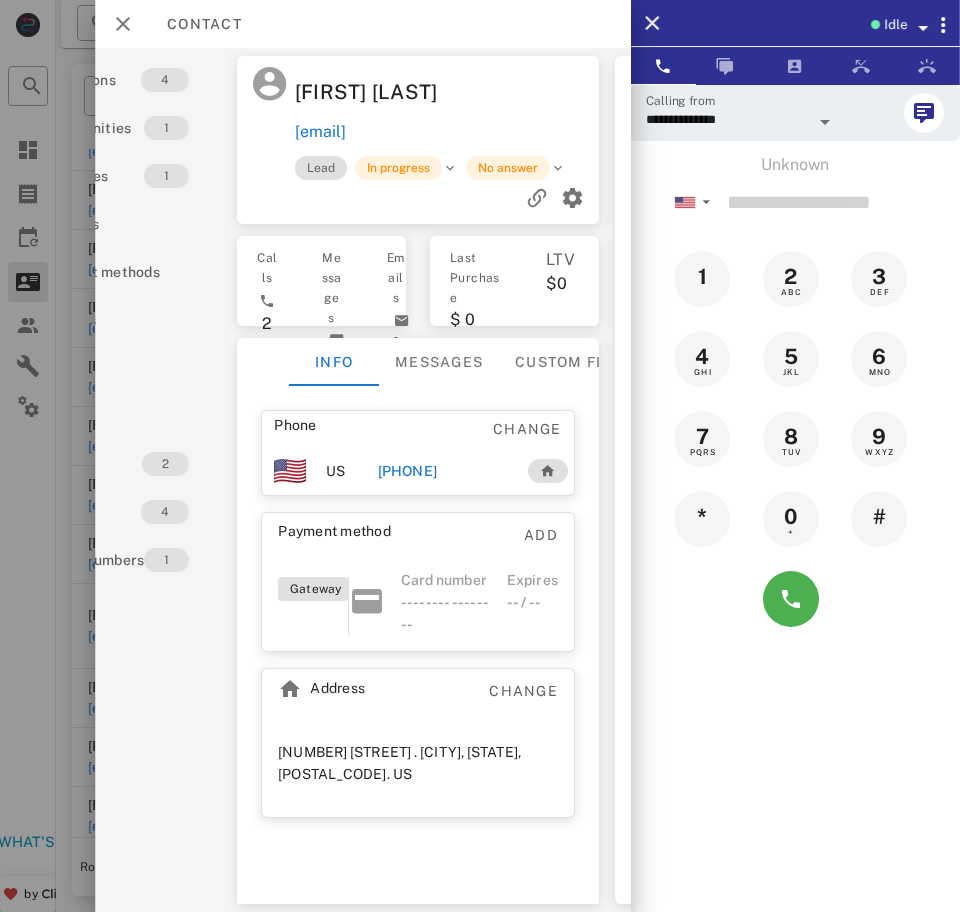 click on "Idle" at bounding box center [795, 23] 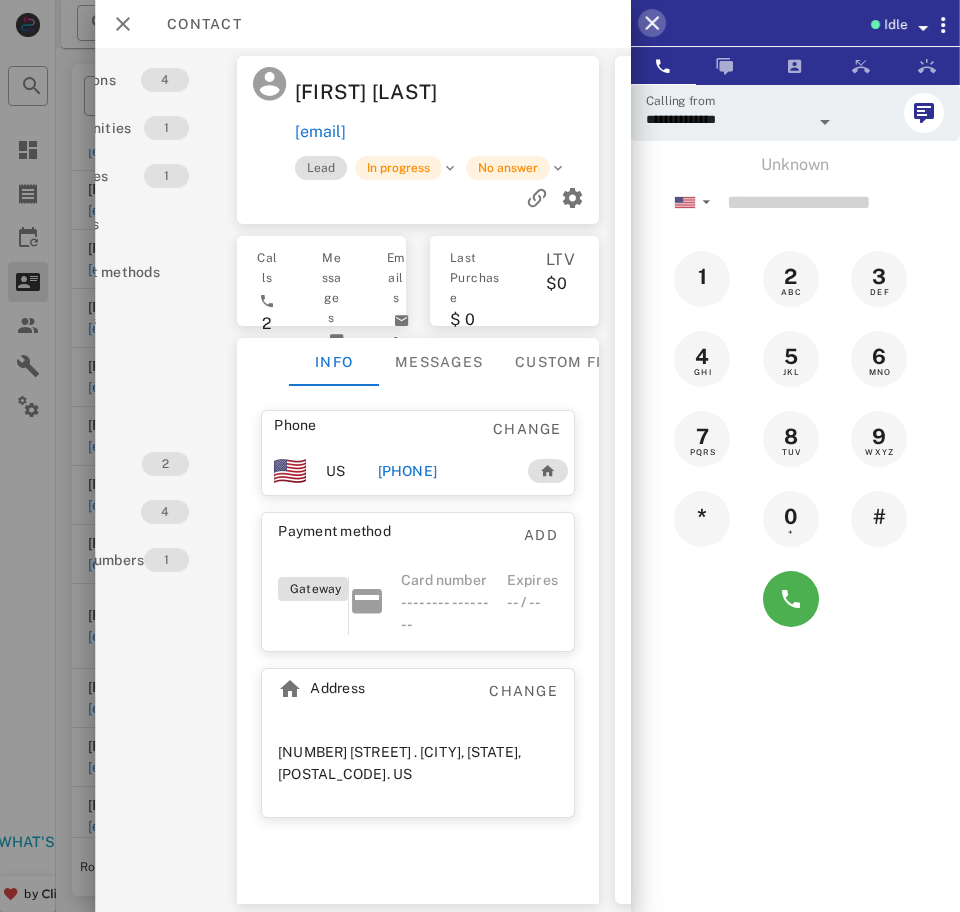 click at bounding box center [652, 23] 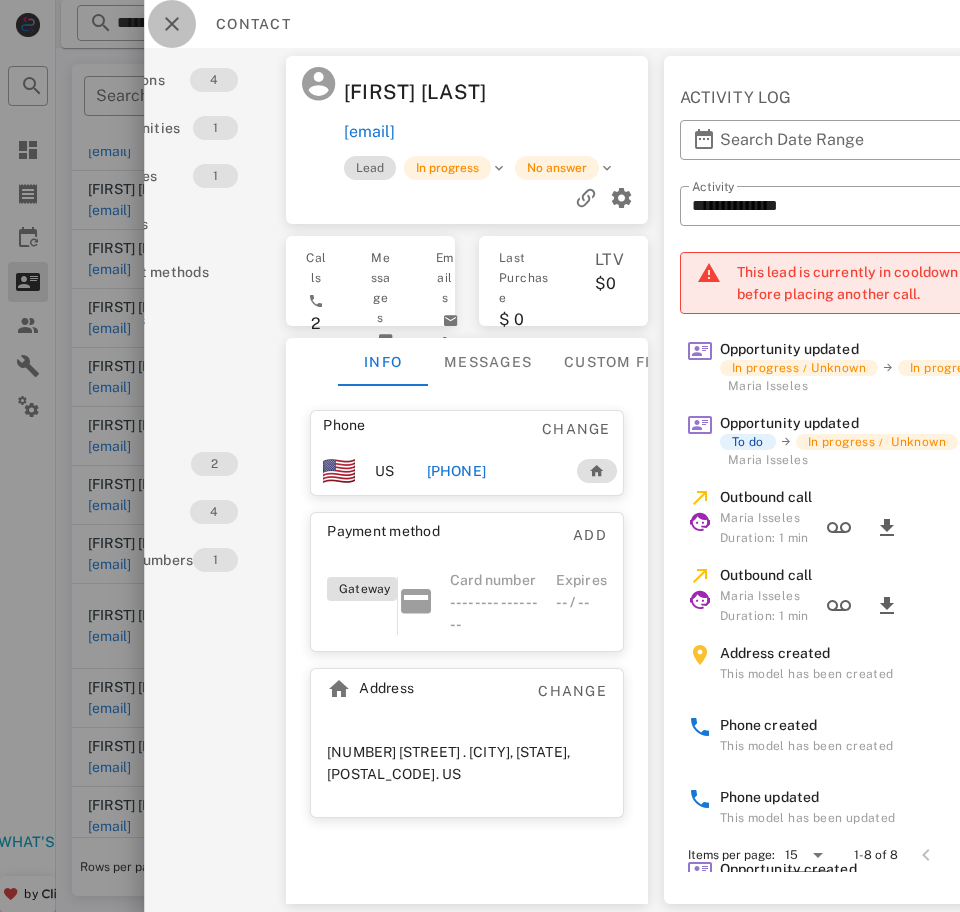 click at bounding box center (172, 24) 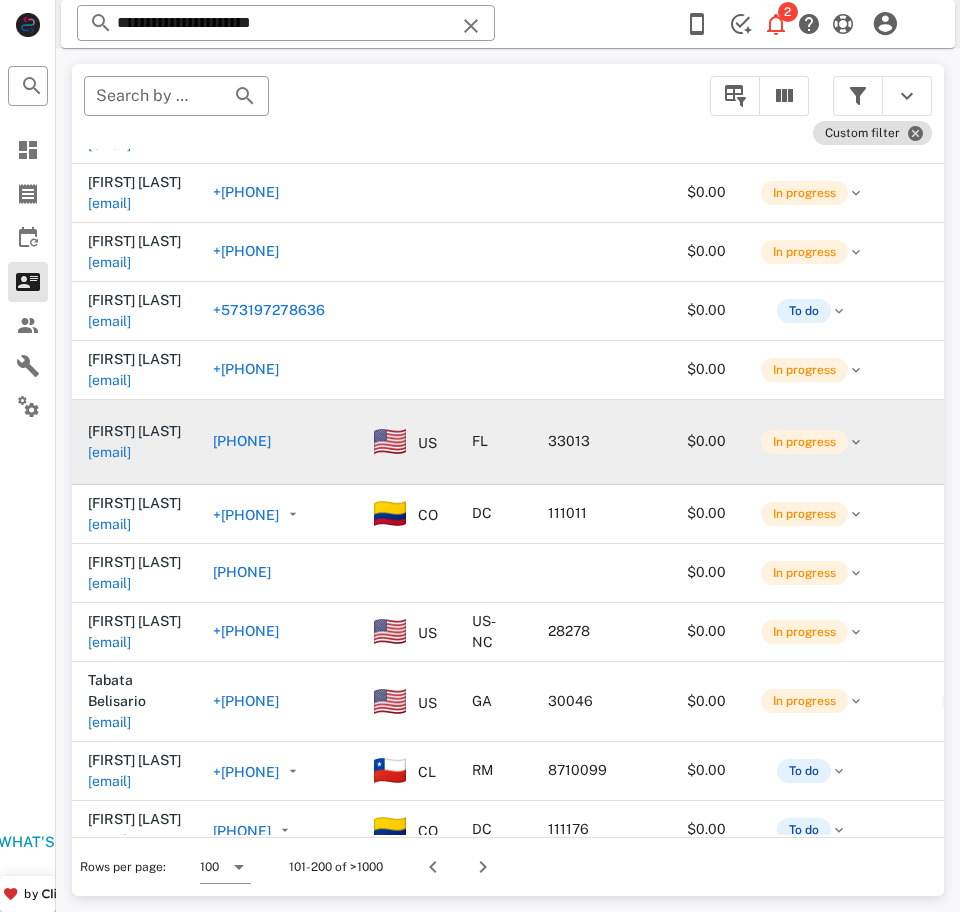 scroll, scrollTop: 2859, scrollLeft: 0, axis: vertical 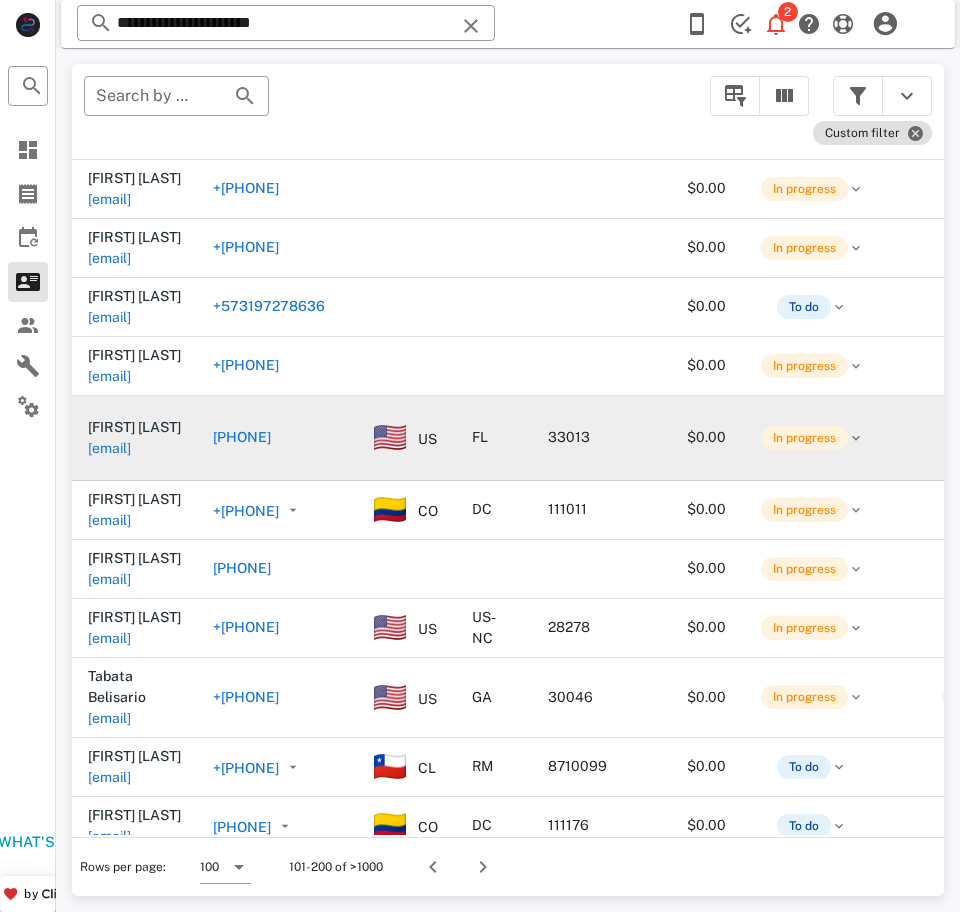 click on "[EMAIL]" at bounding box center [109, 448] 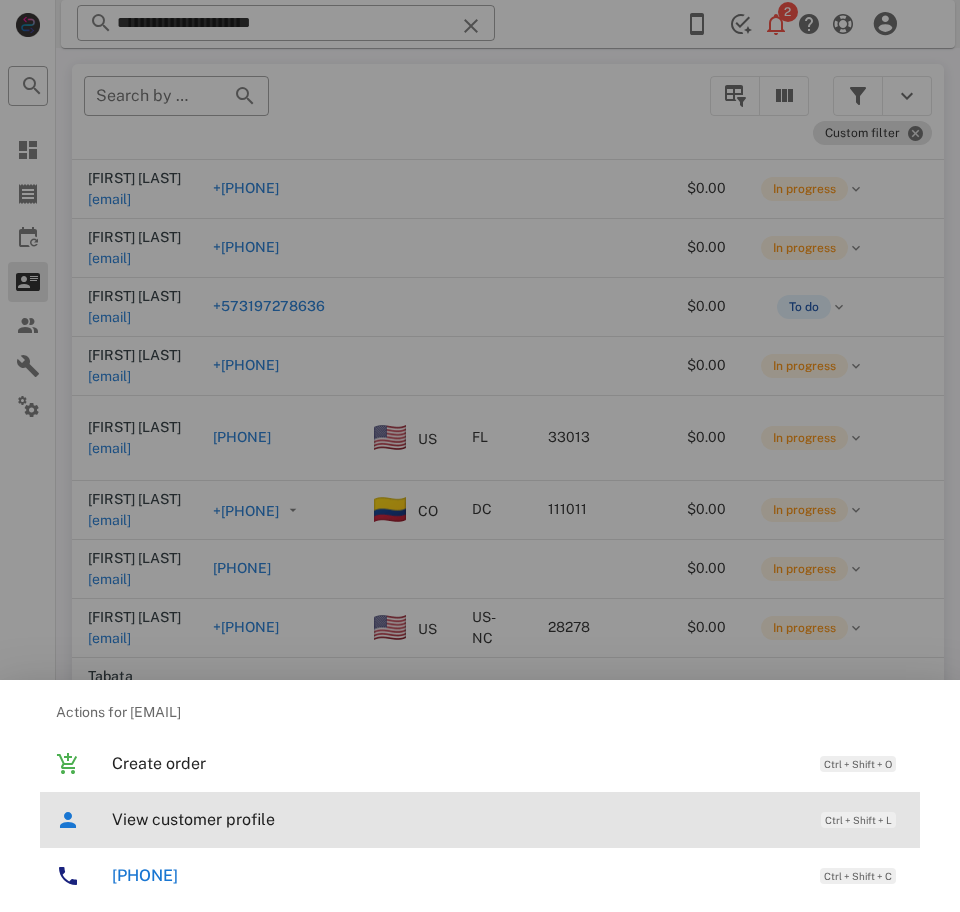 click on "View customer profile" at bounding box center (456, 819) 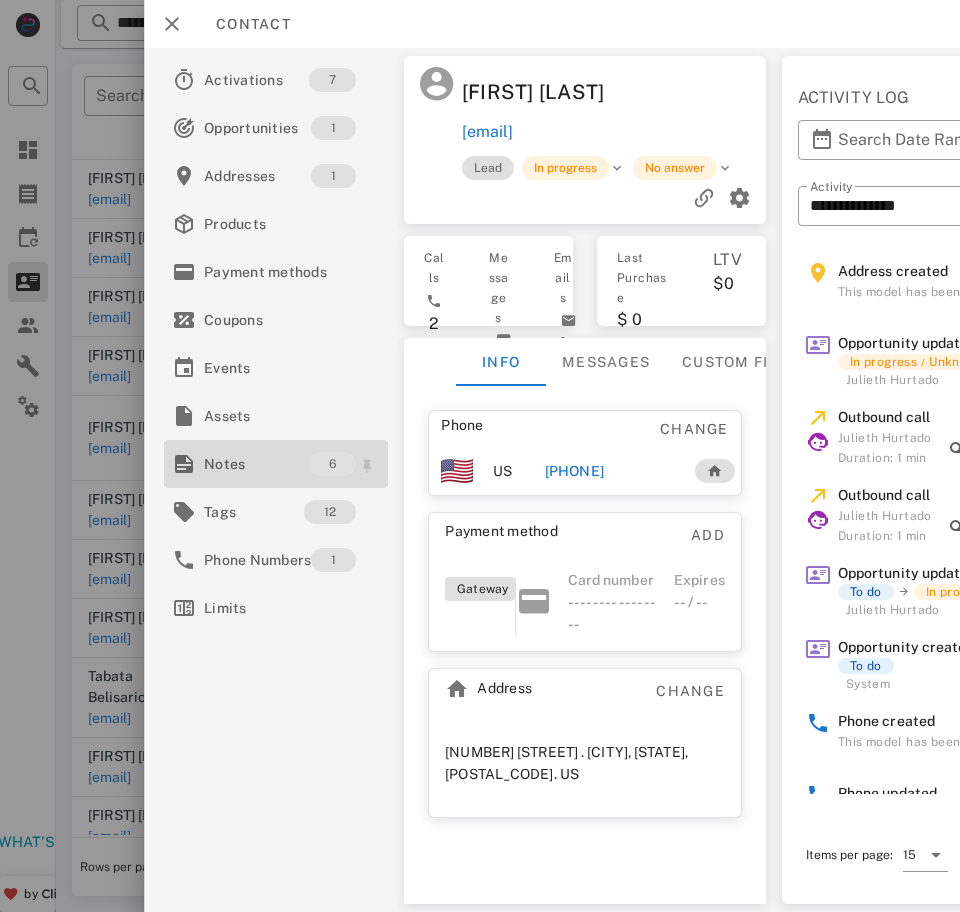 click on "Notes" at bounding box center [256, 464] 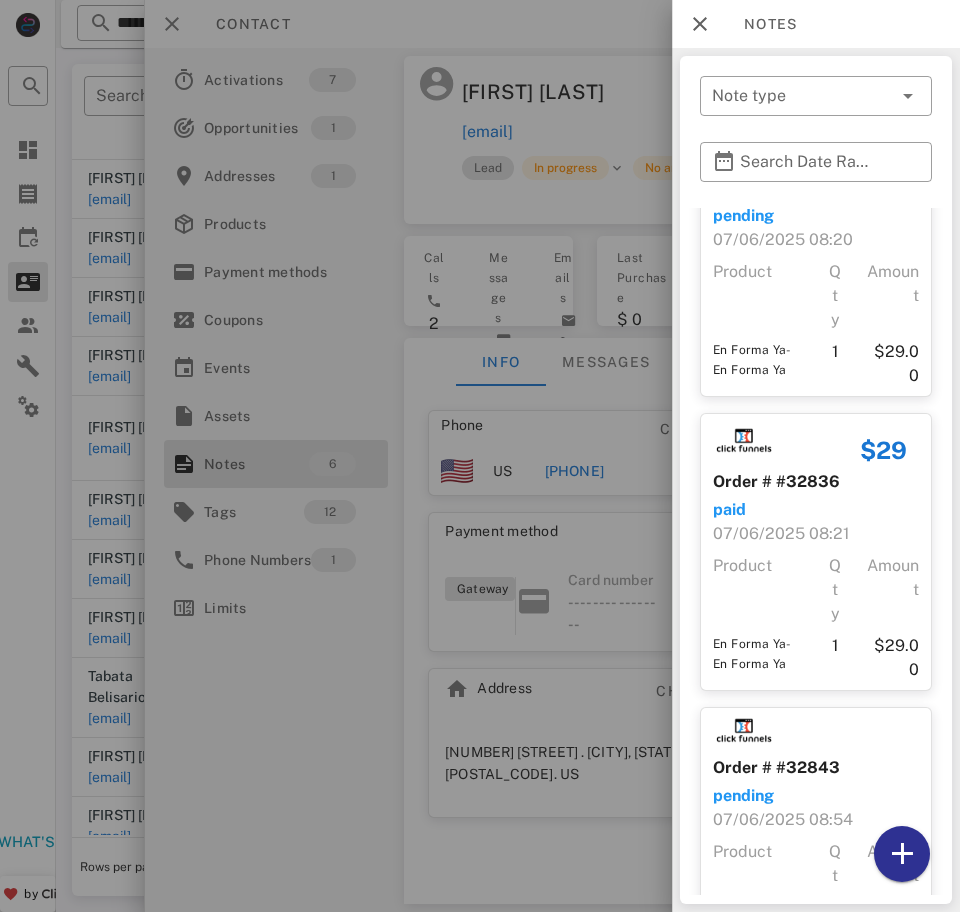 scroll, scrollTop: 0, scrollLeft: 0, axis: both 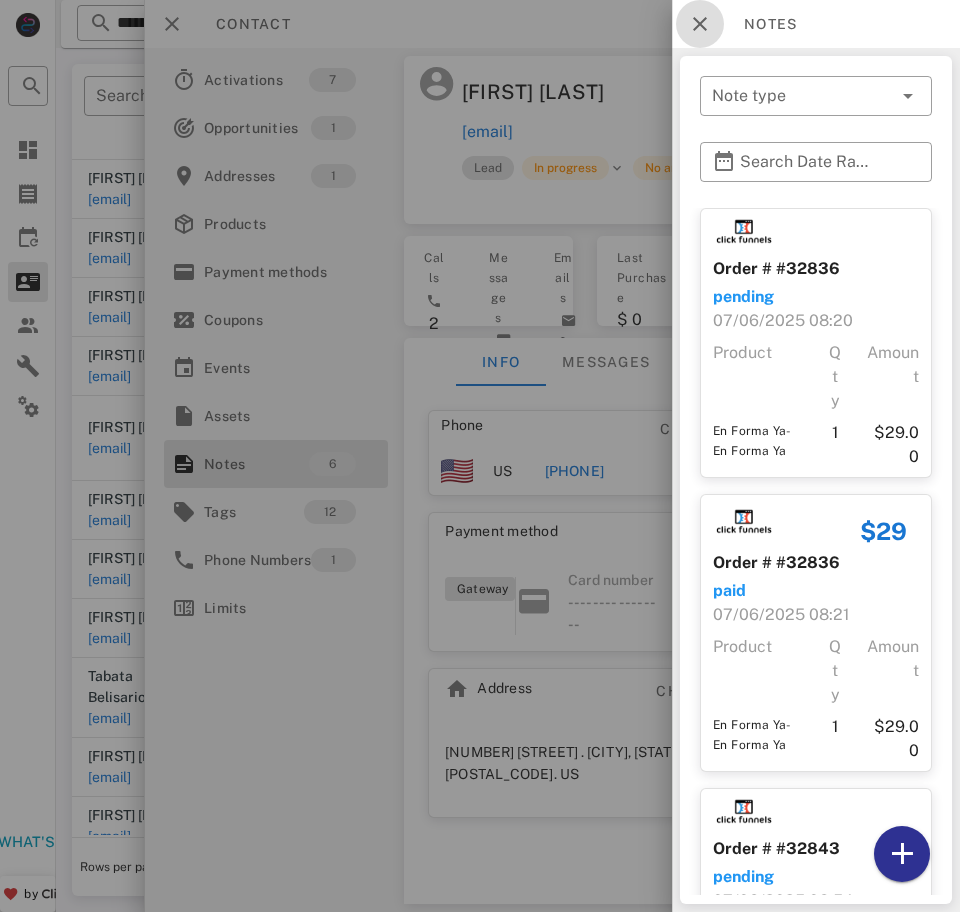 click at bounding box center [700, 24] 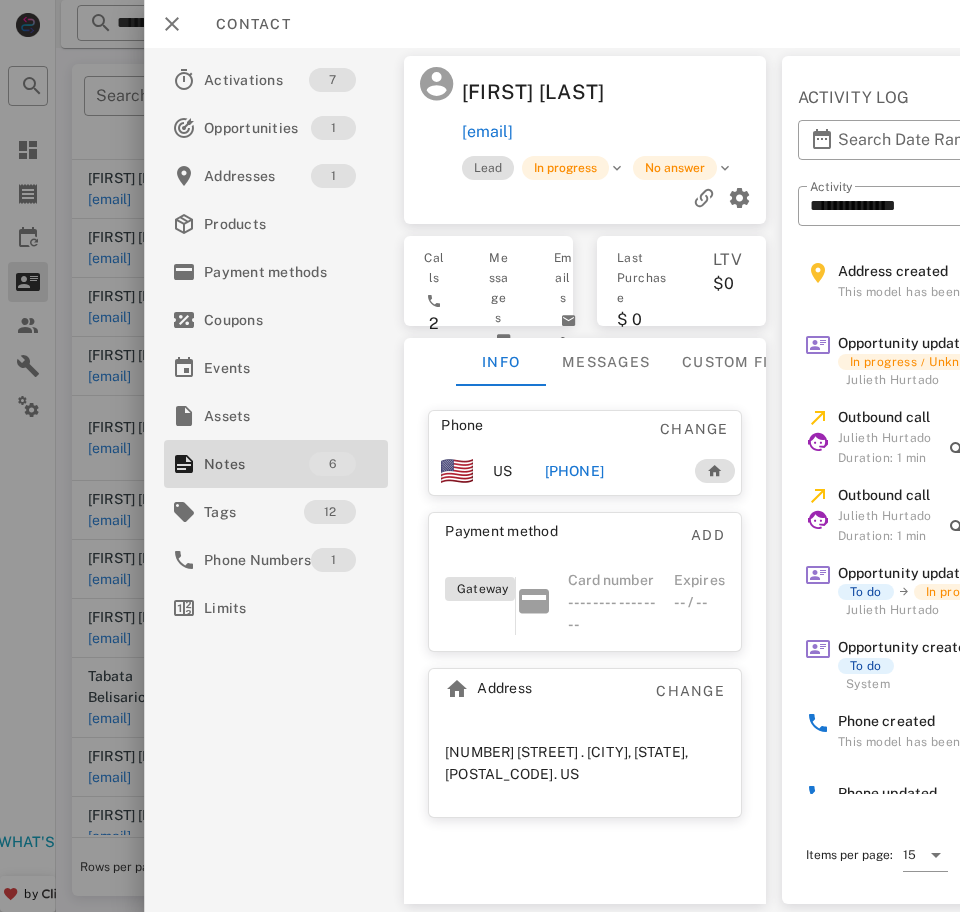 click on "[PHONE]" at bounding box center [574, 471] 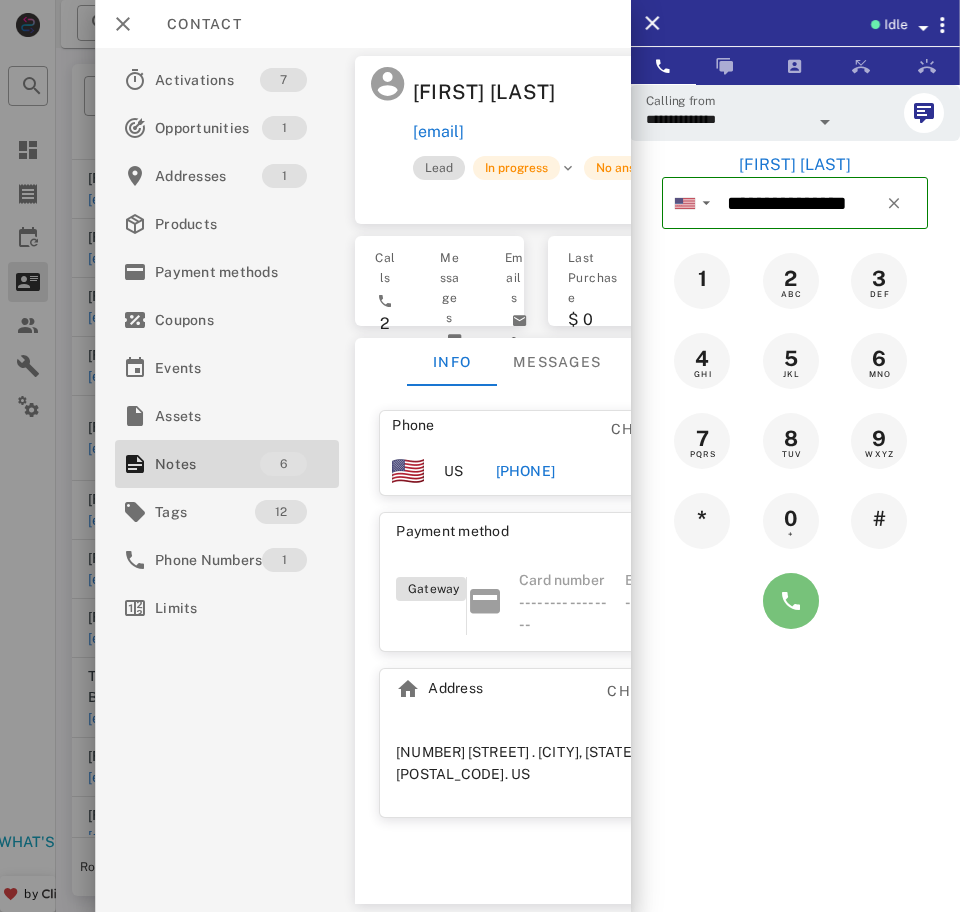 click at bounding box center [791, 601] 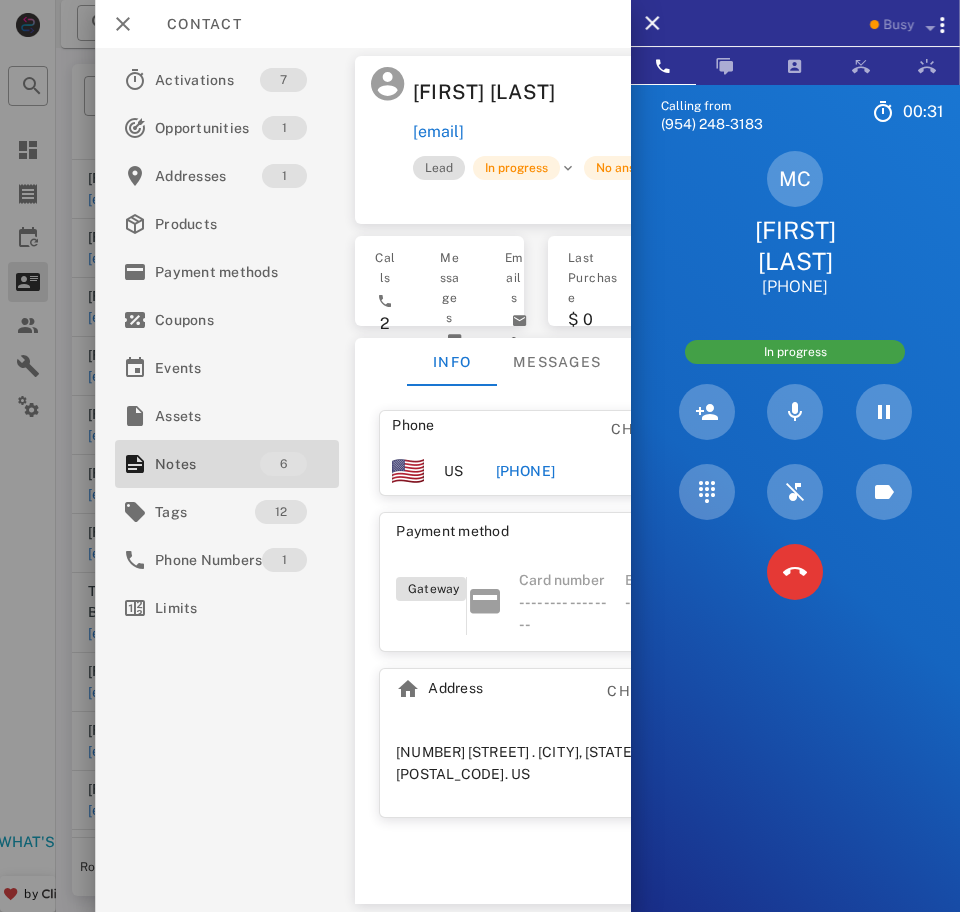 click at bounding box center [795, 572] 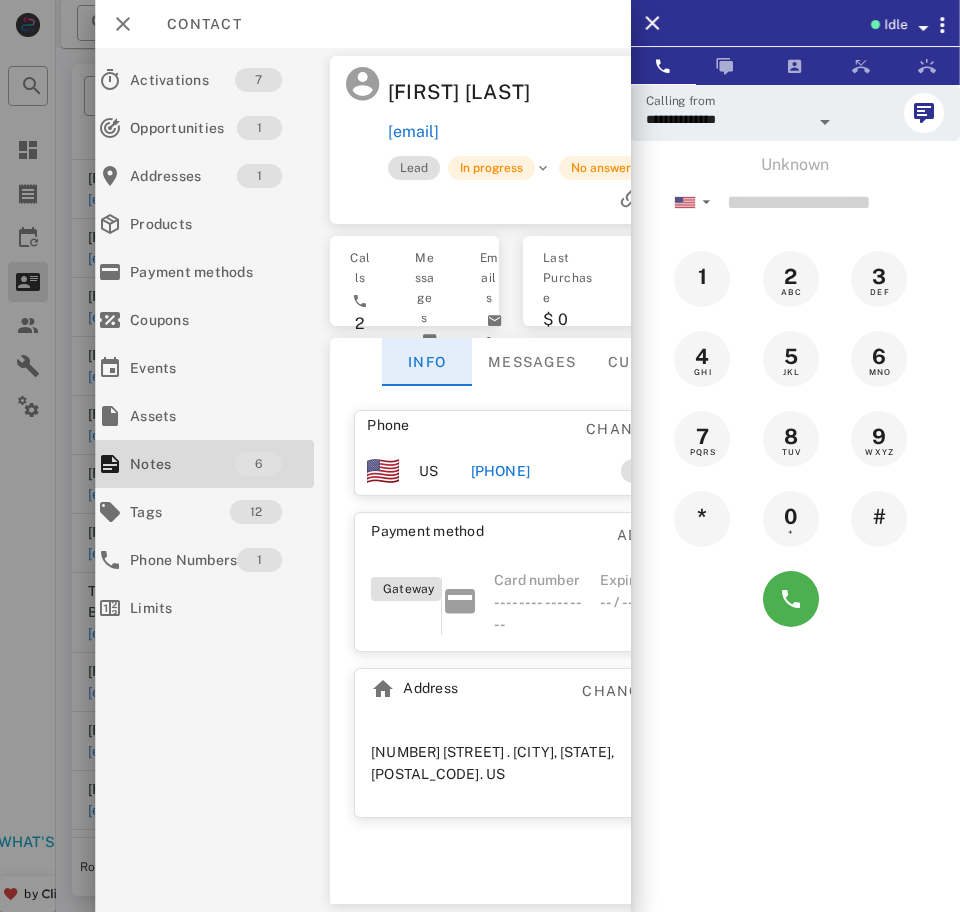 scroll, scrollTop: 0, scrollLeft: 0, axis: both 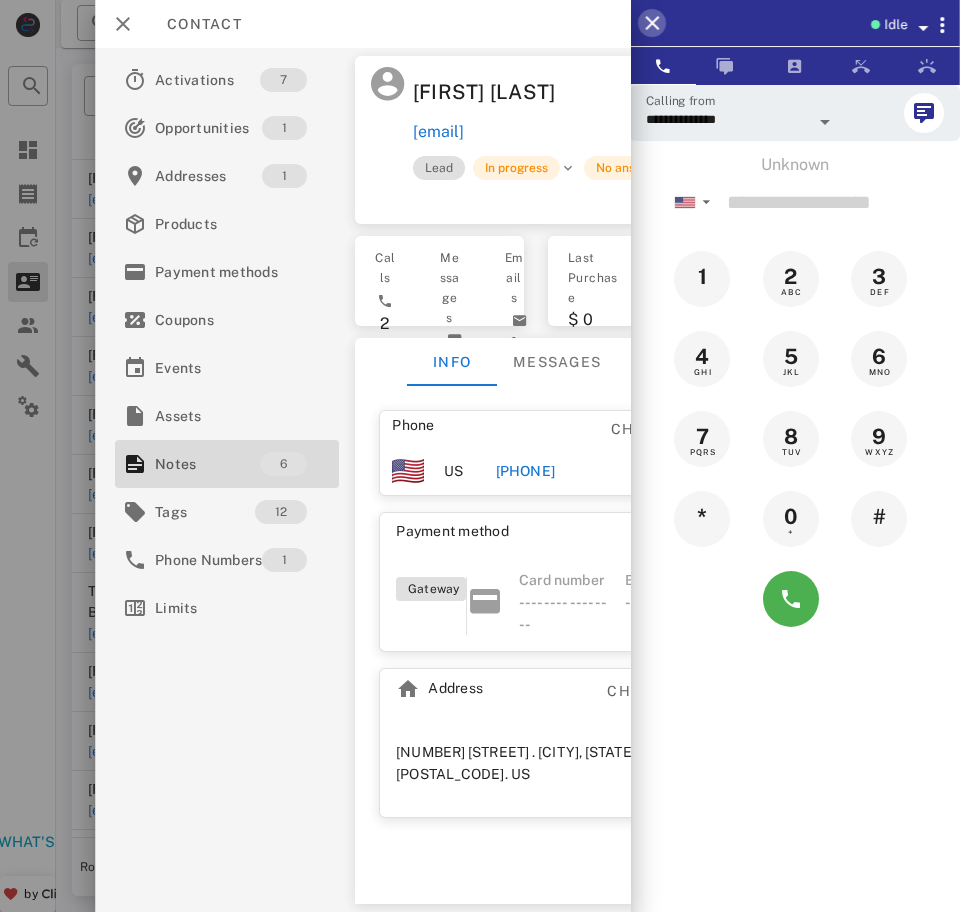 click at bounding box center [652, 23] 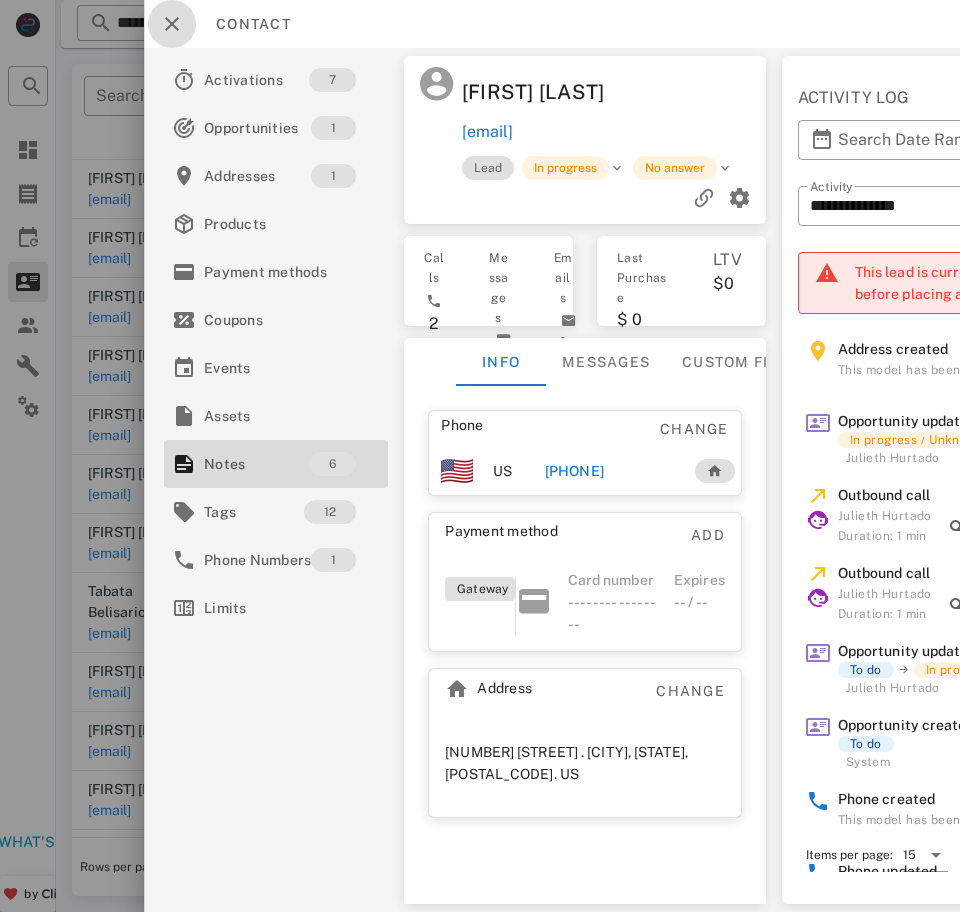 click at bounding box center [172, 24] 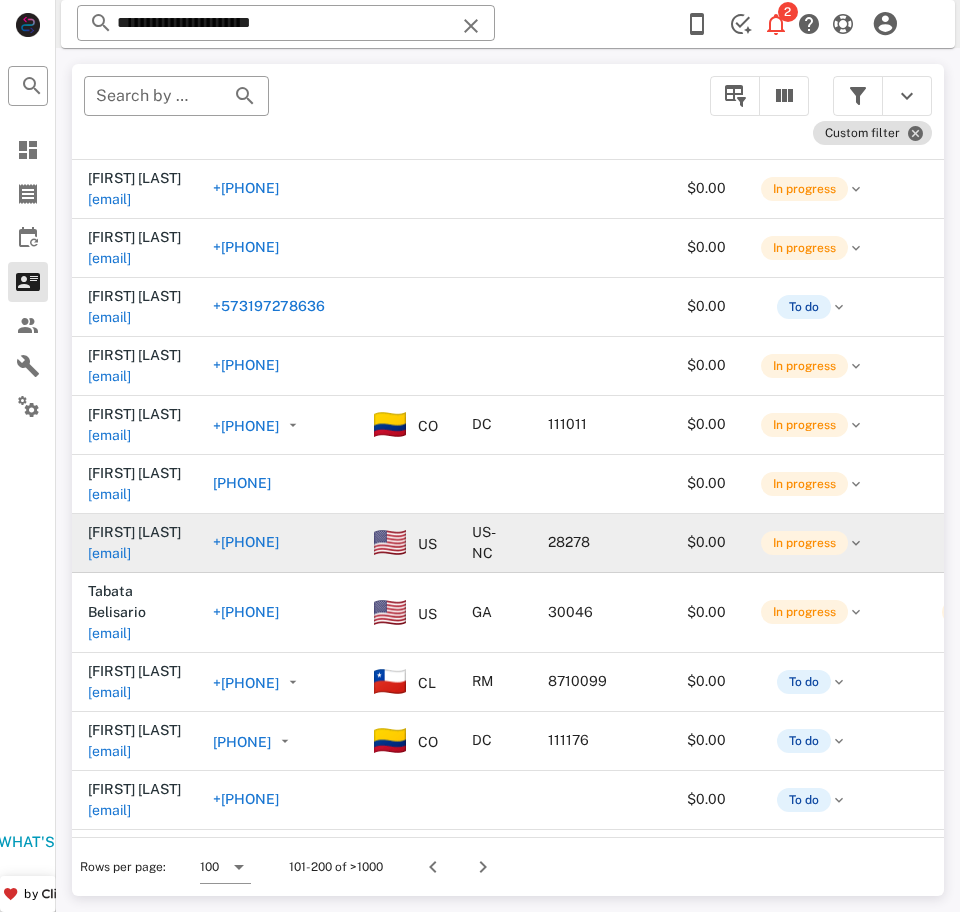 click on "[EMAIL]" at bounding box center [109, 553] 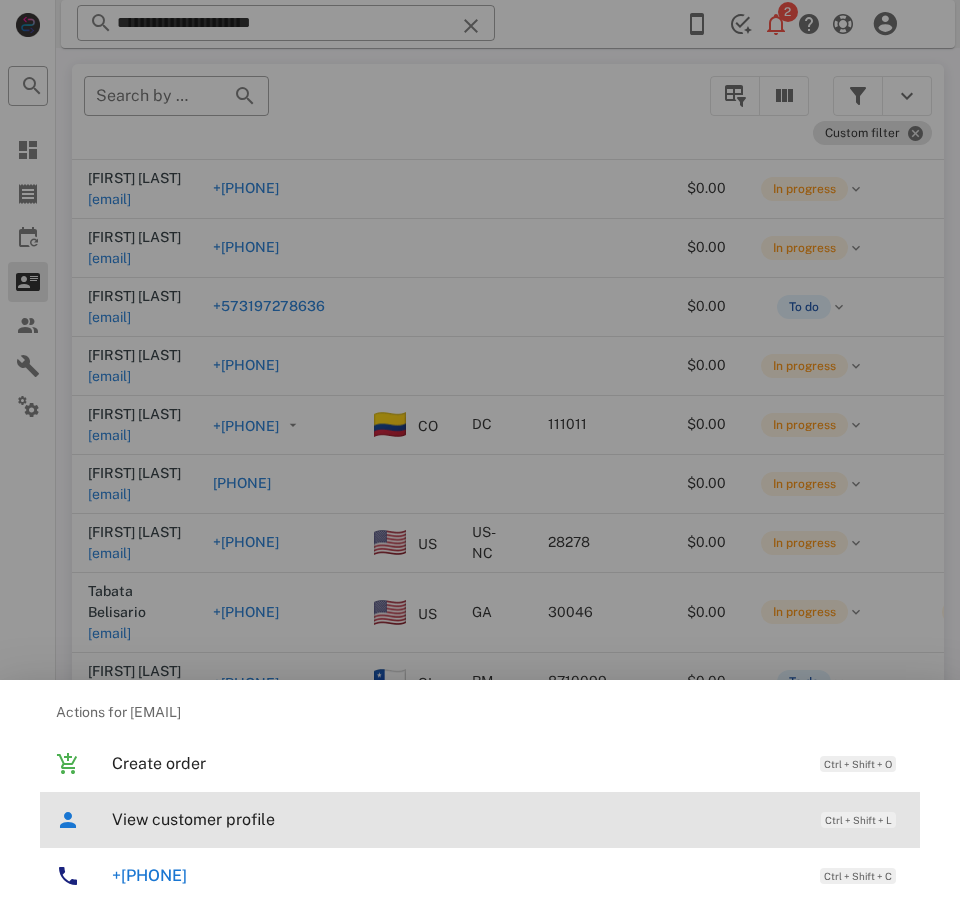 click on "View customer profile Ctrl + Shift + L" at bounding box center [508, 819] 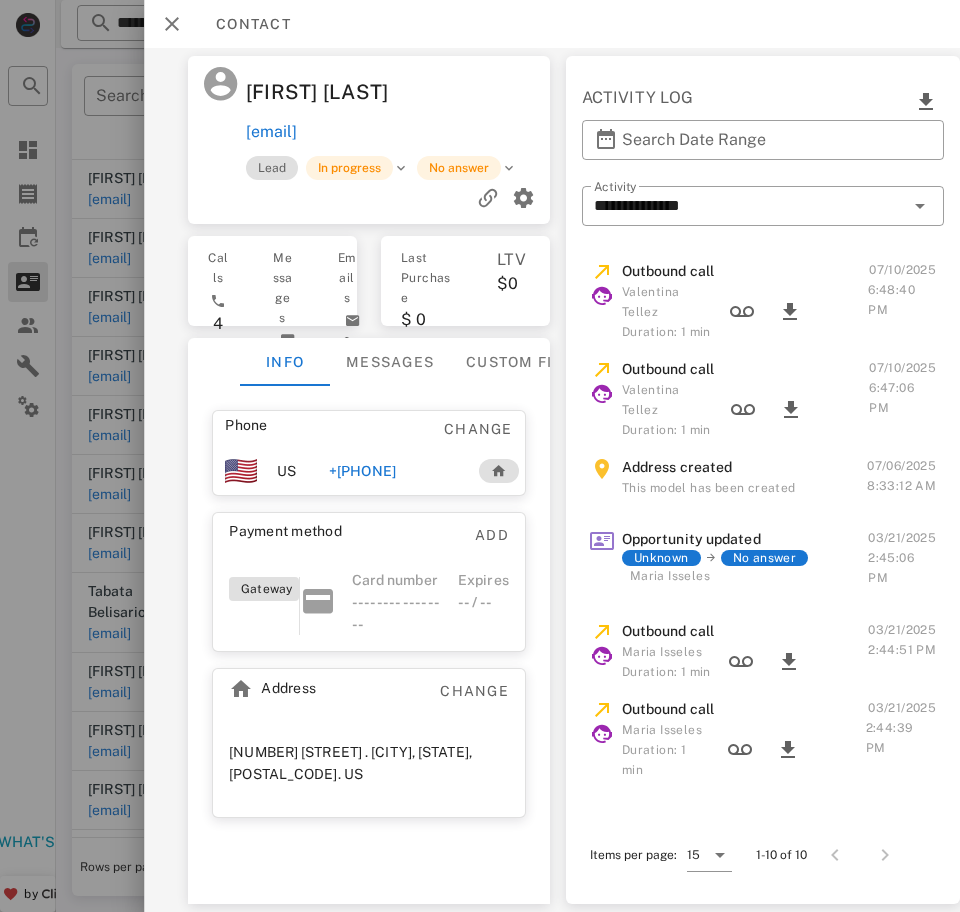 scroll, scrollTop: 0, scrollLeft: 0, axis: both 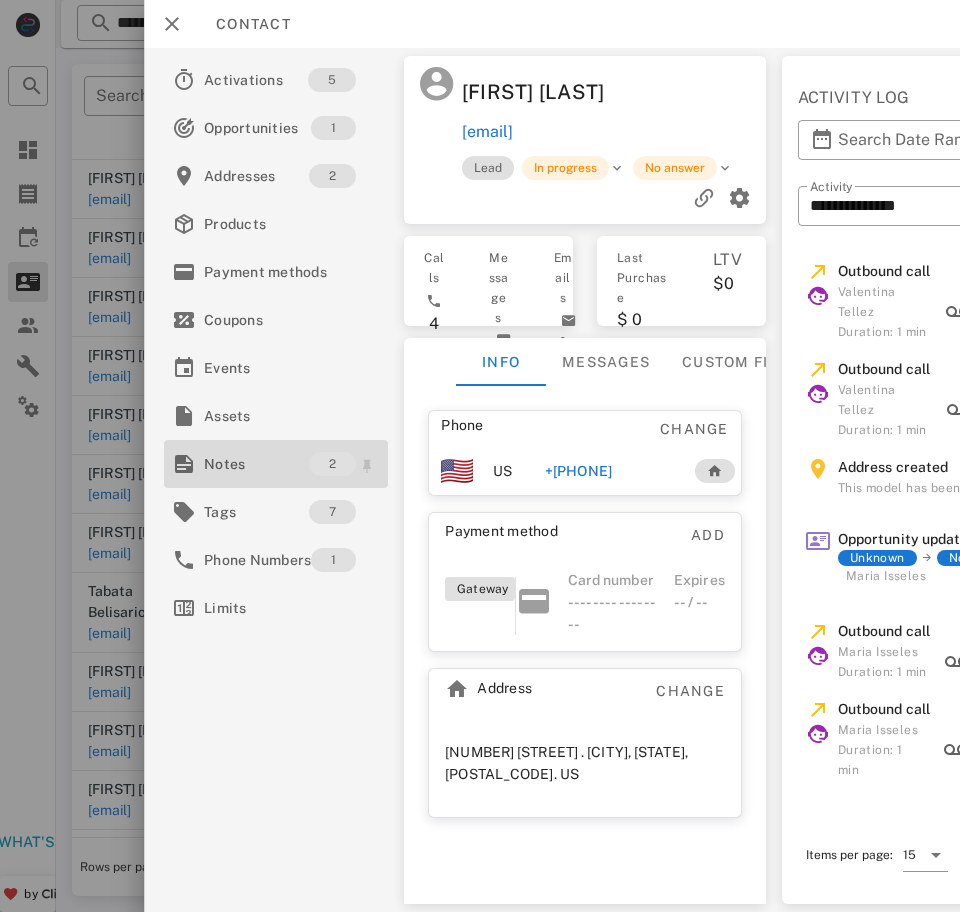 click on "Notes" at bounding box center [256, 464] 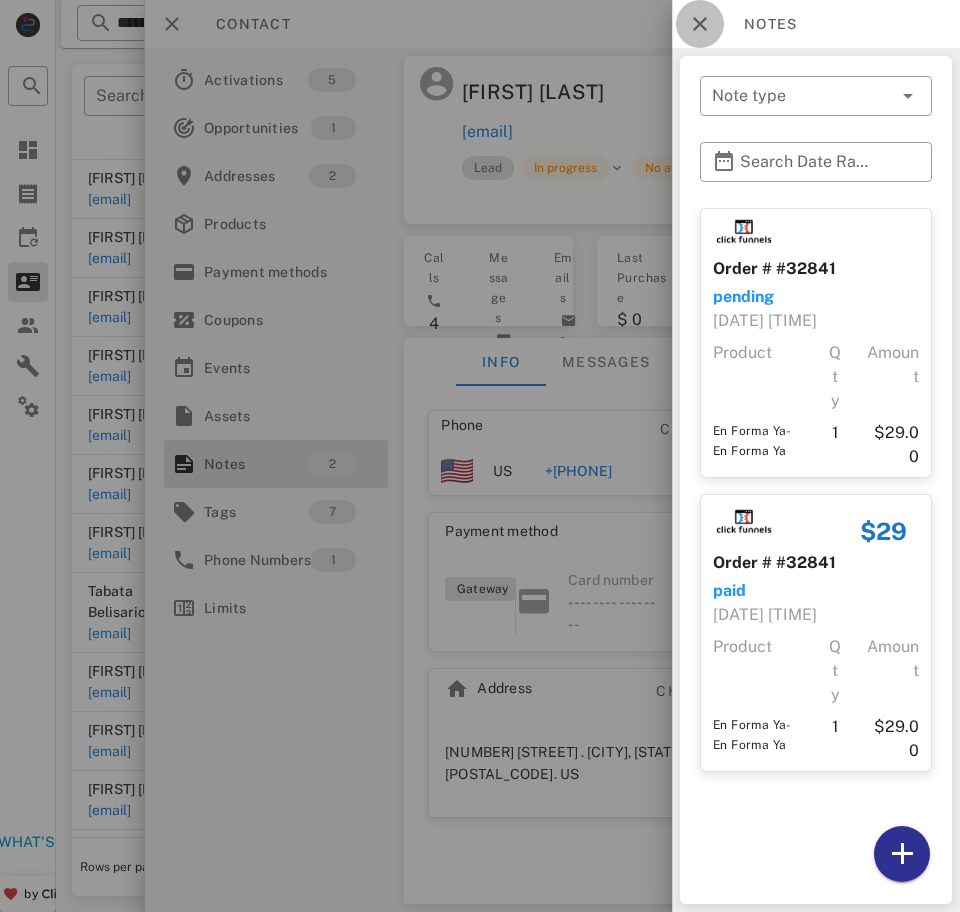click at bounding box center [700, 24] 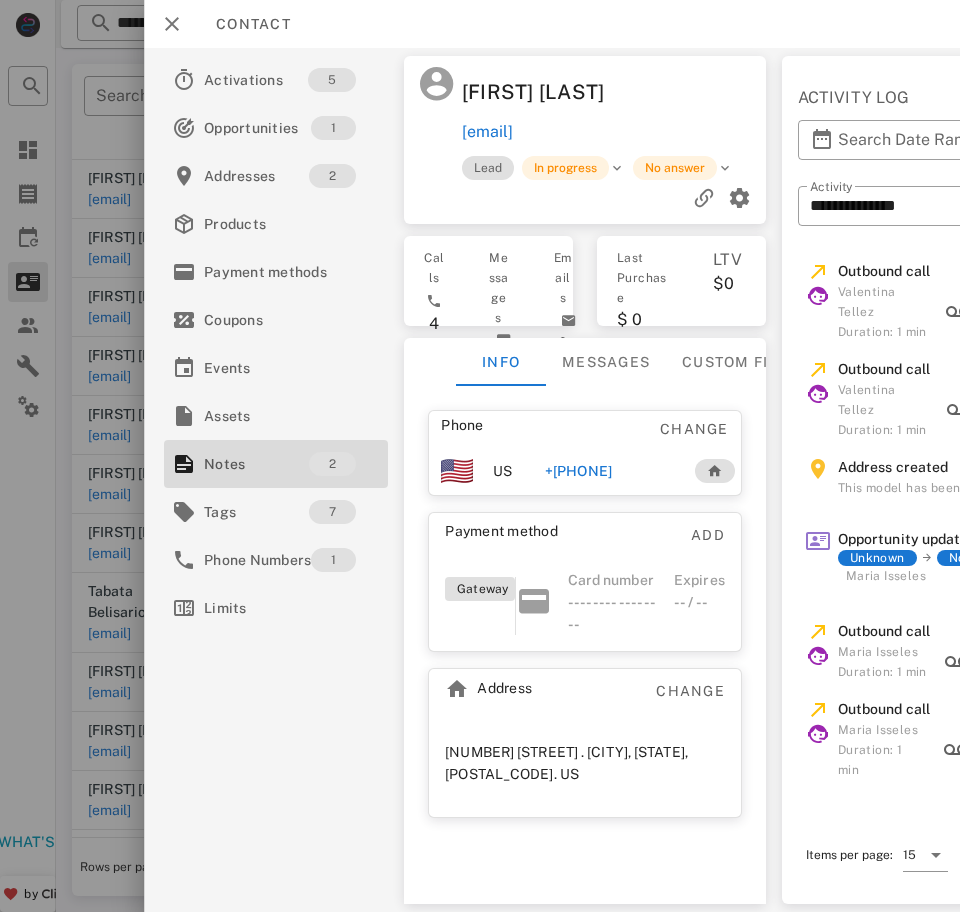 click on "+[PHONE]" at bounding box center [578, 471] 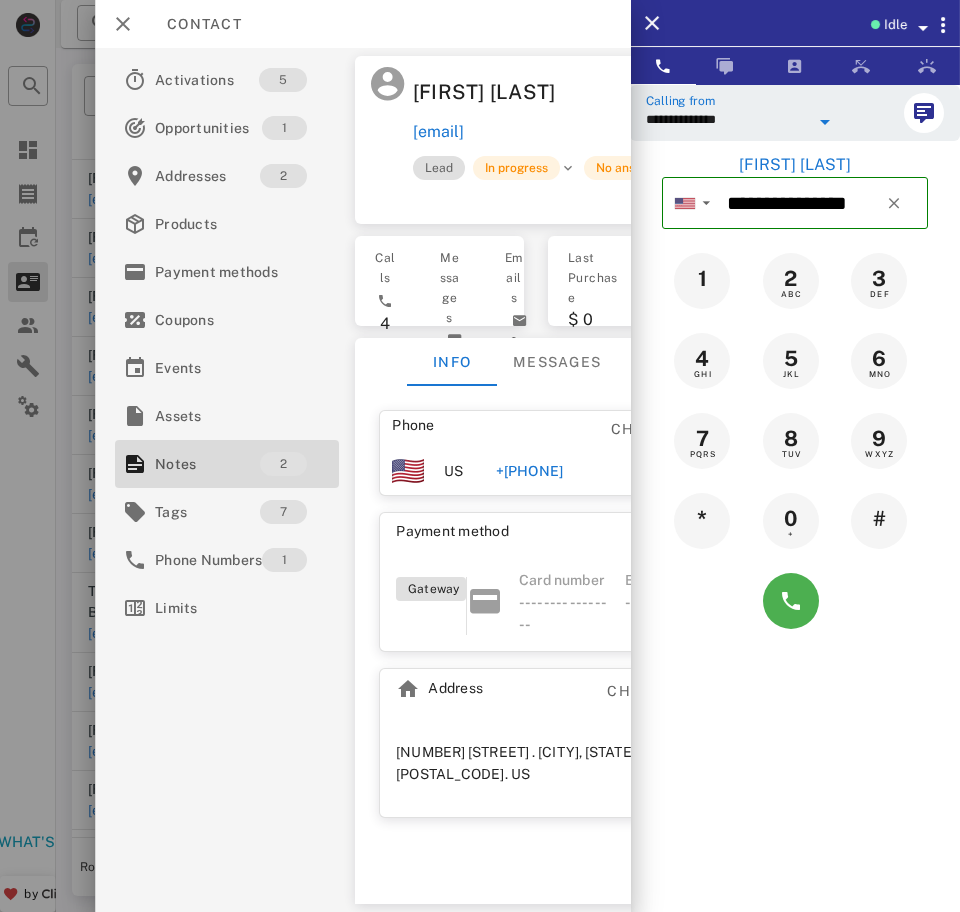 click on "**********" at bounding box center (727, 119) 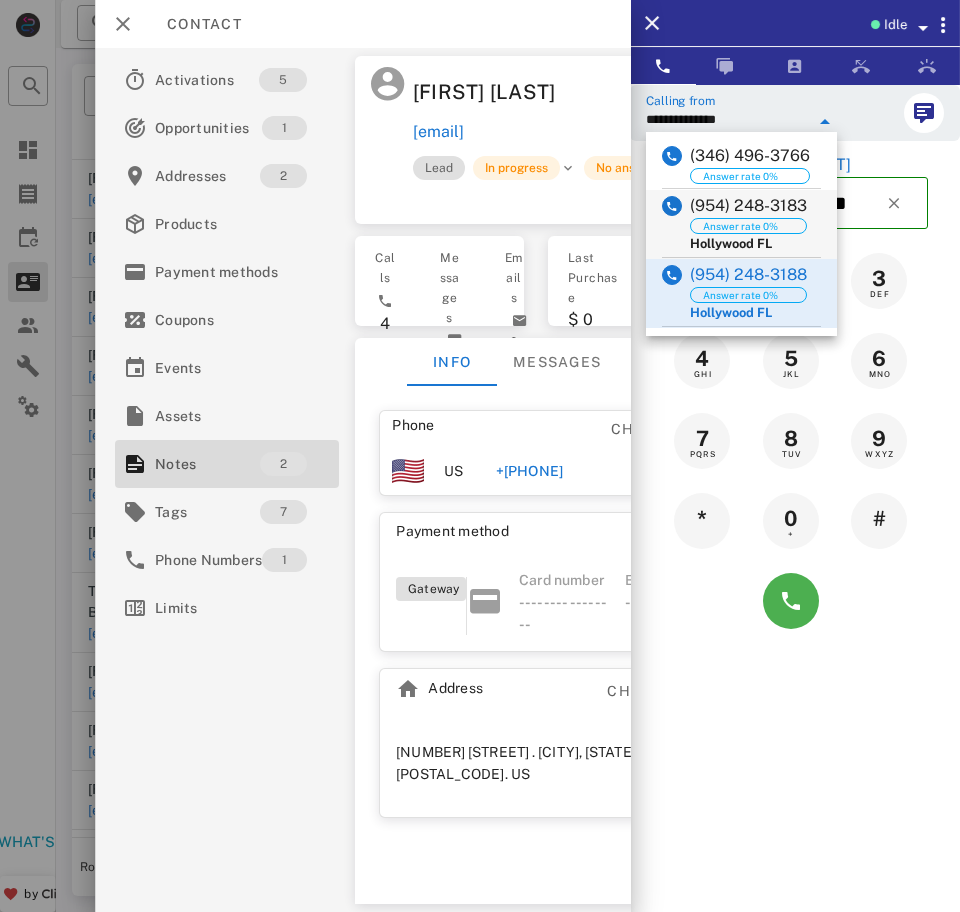 click on "(954) 248-3183" at bounding box center [748, 206] 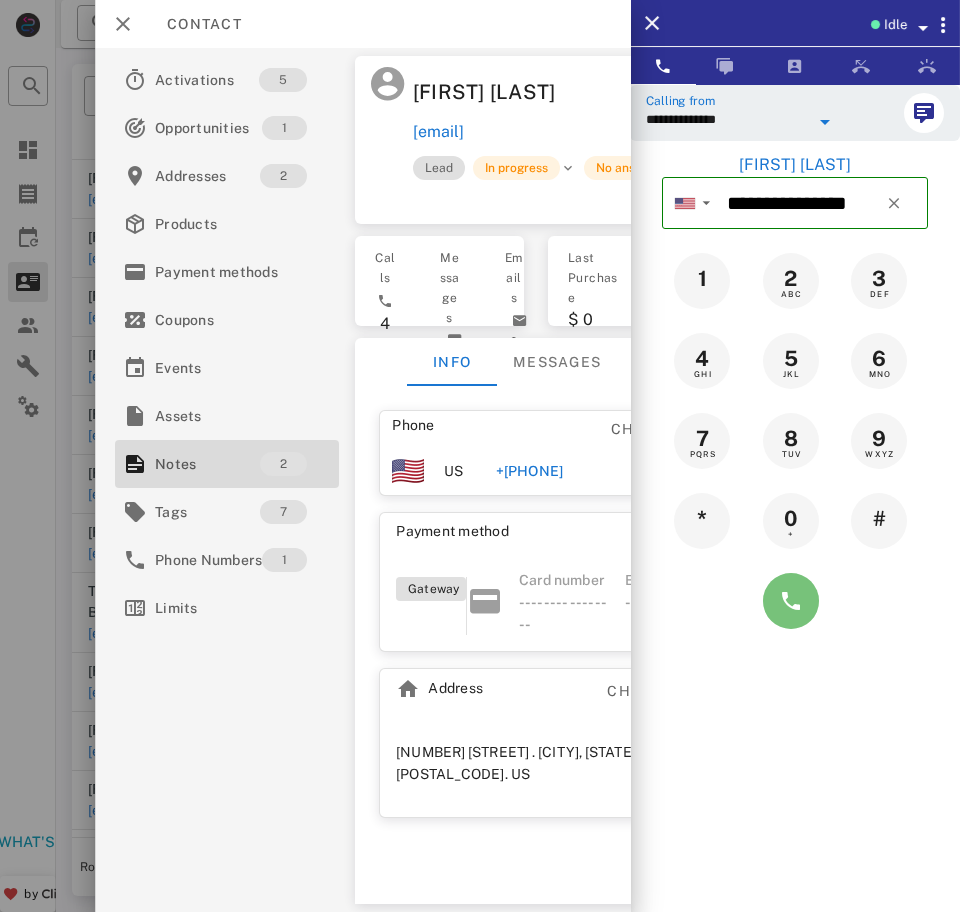 click at bounding box center [791, 601] 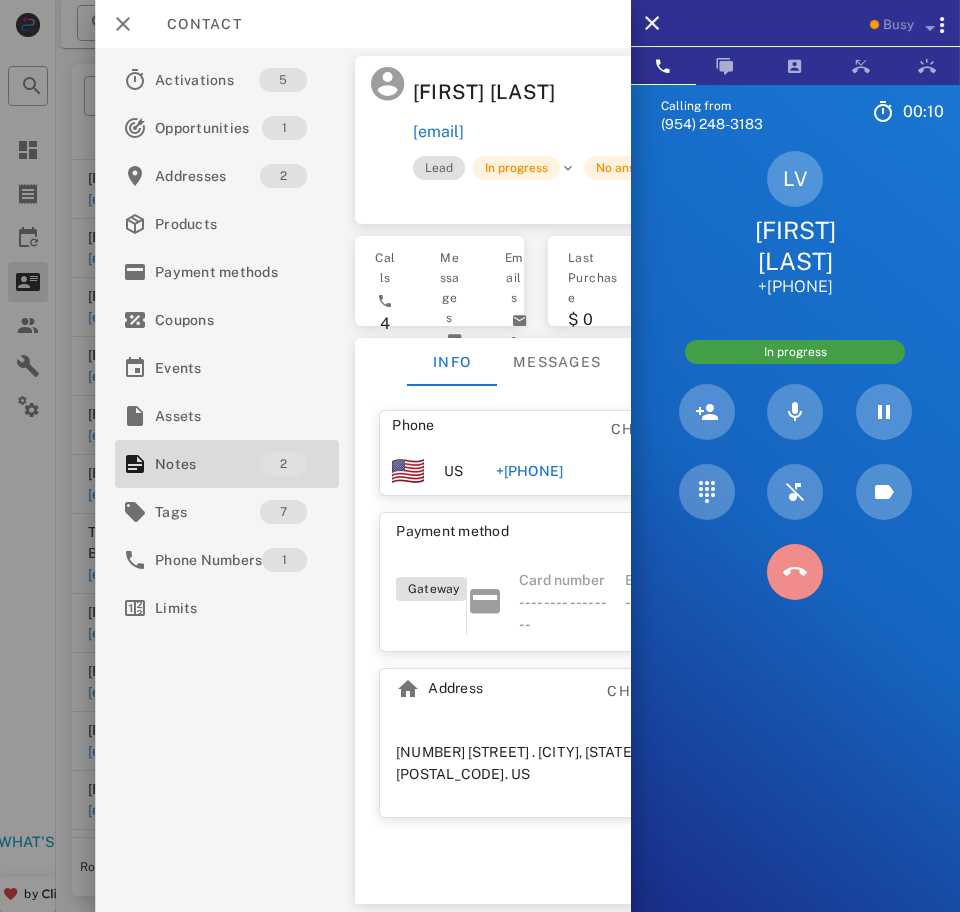 click at bounding box center (795, 572) 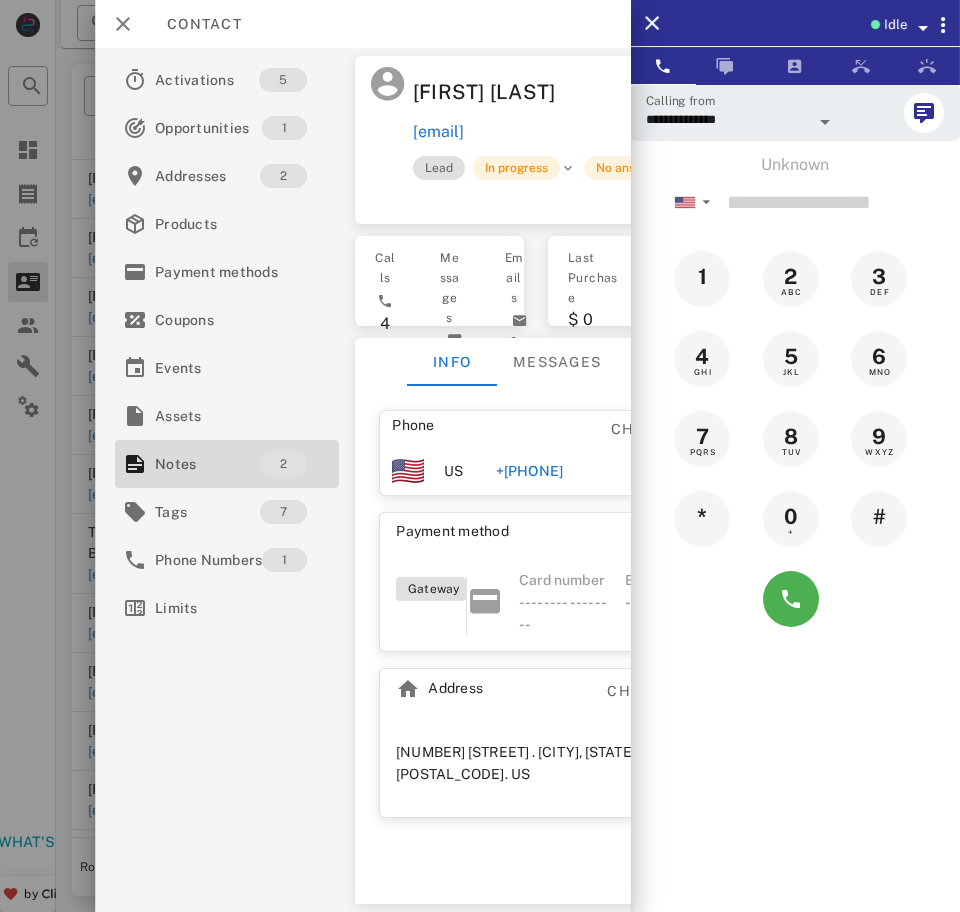 click on "+[PHONE]" at bounding box center (529, 471) 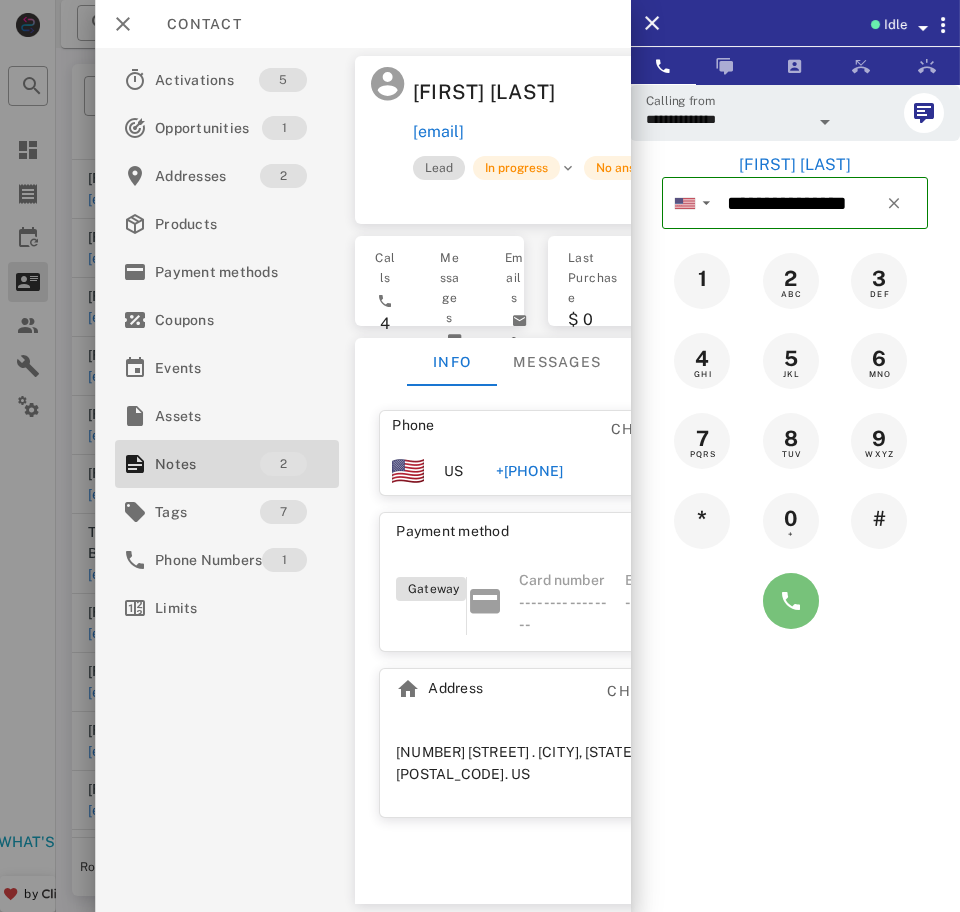 click at bounding box center (791, 601) 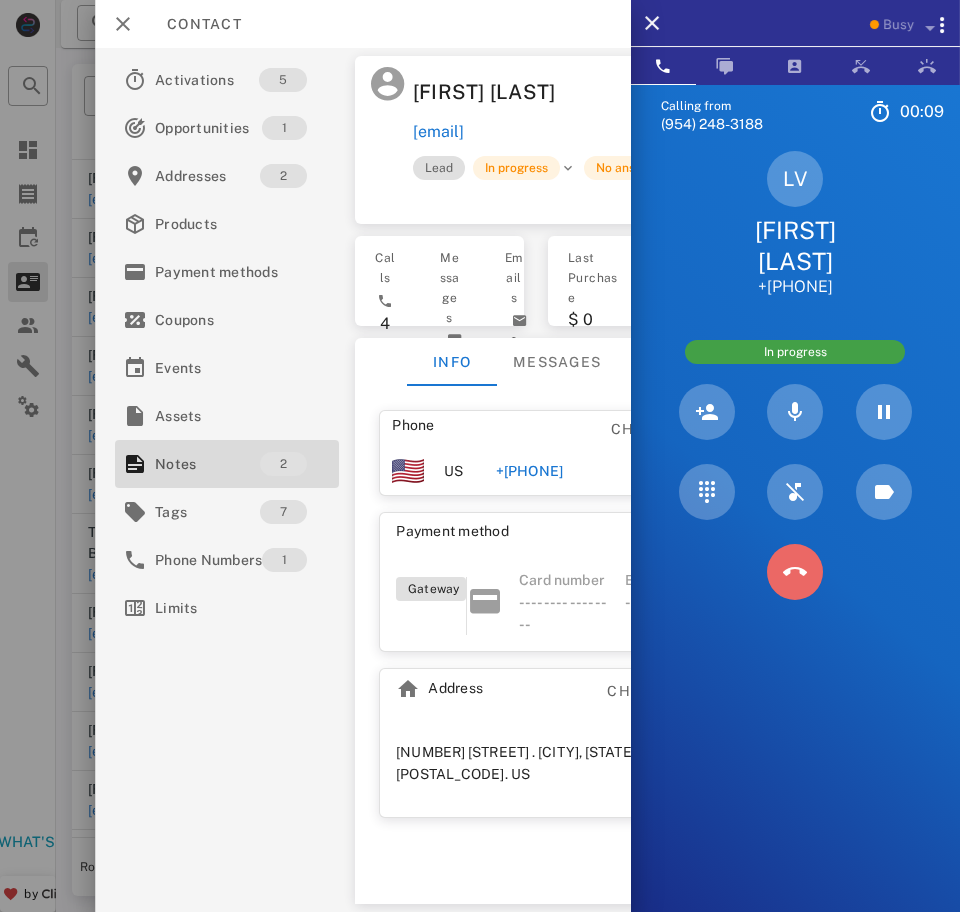 click at bounding box center [795, 572] 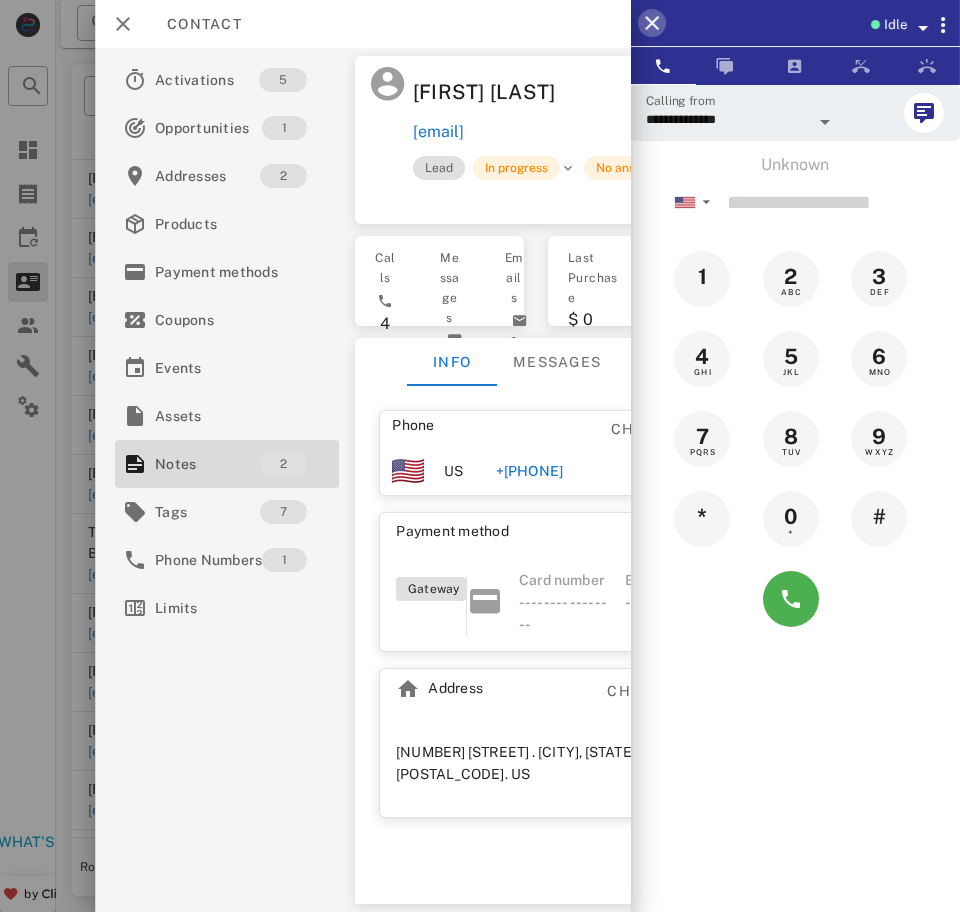 click at bounding box center [652, 23] 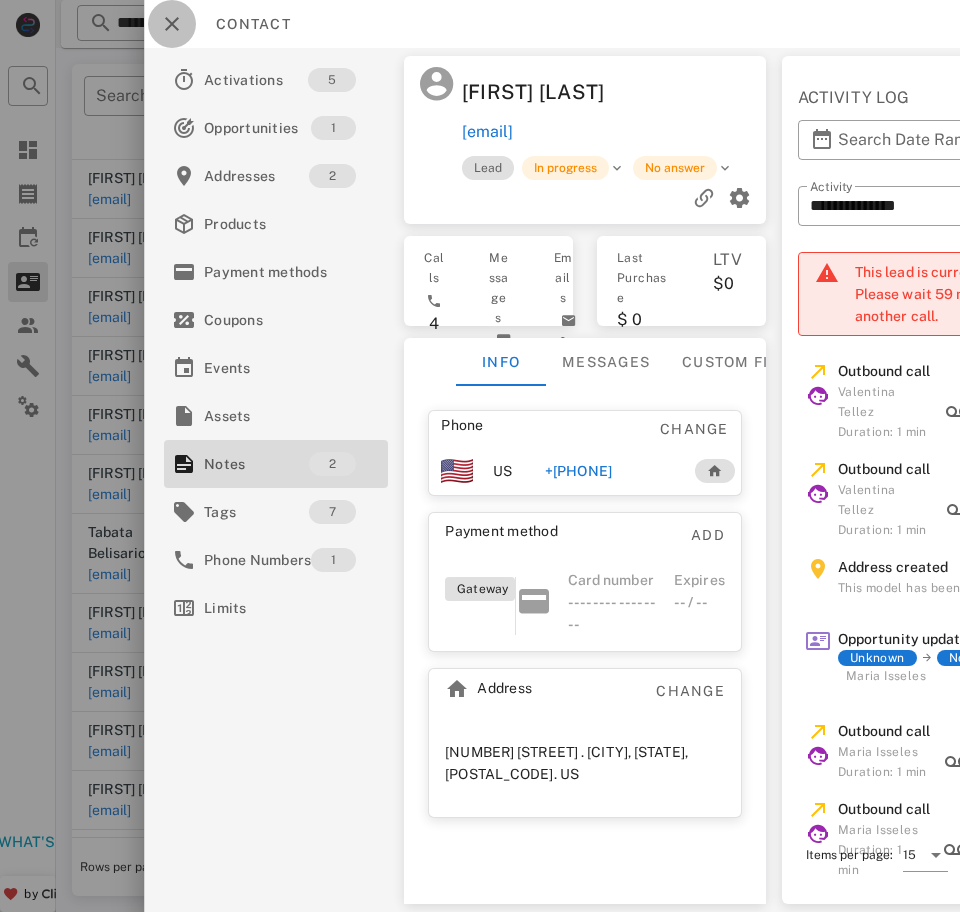 click at bounding box center [172, 24] 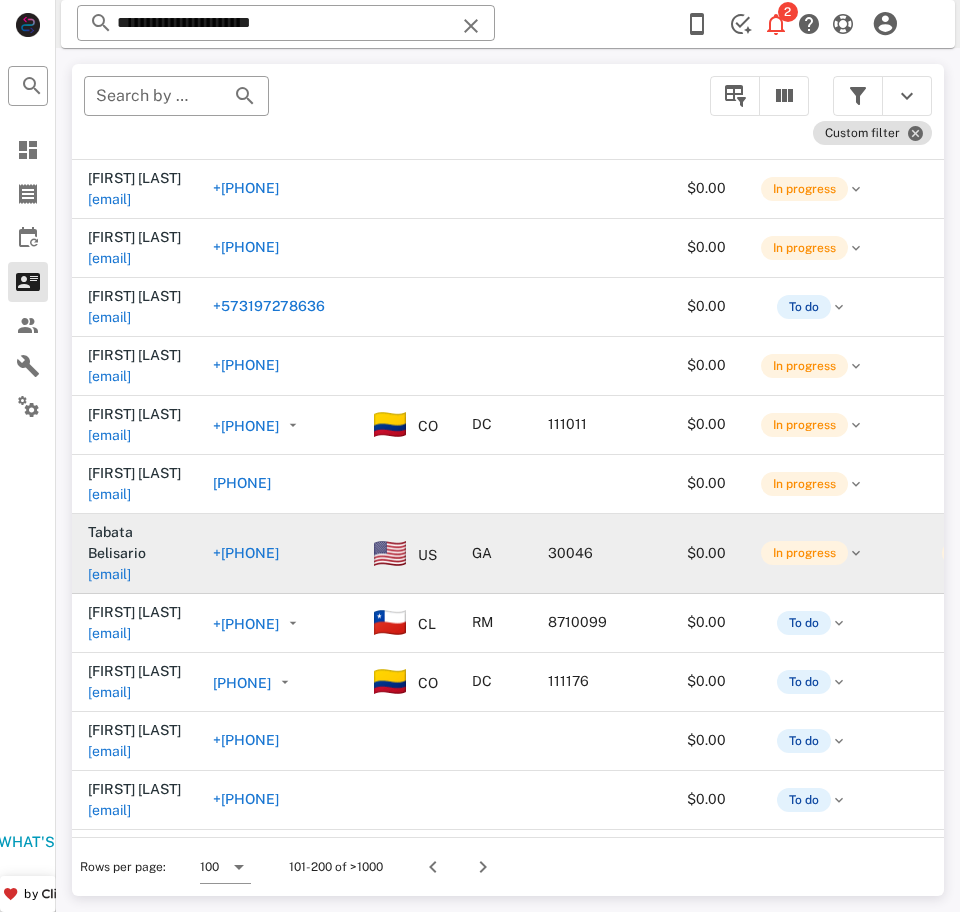 click on "[EMAIL]" at bounding box center [109, 574] 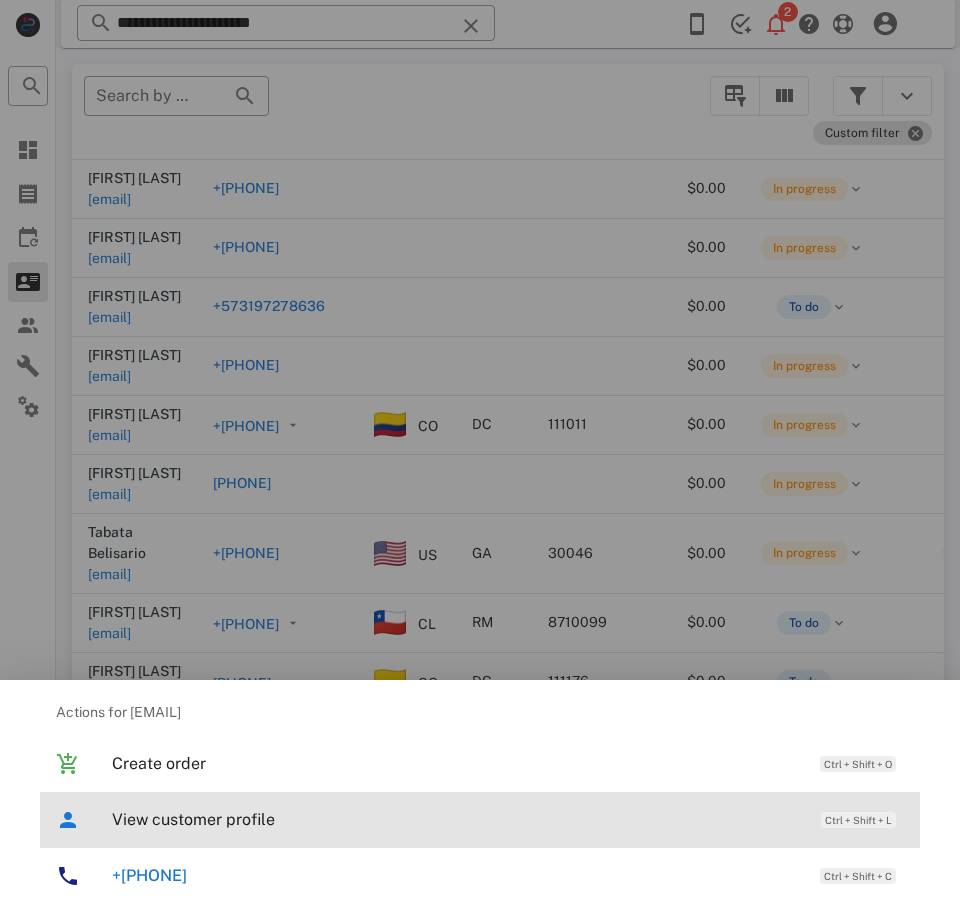 click on "View customer profile Ctrl + Shift + L" at bounding box center [508, 819] 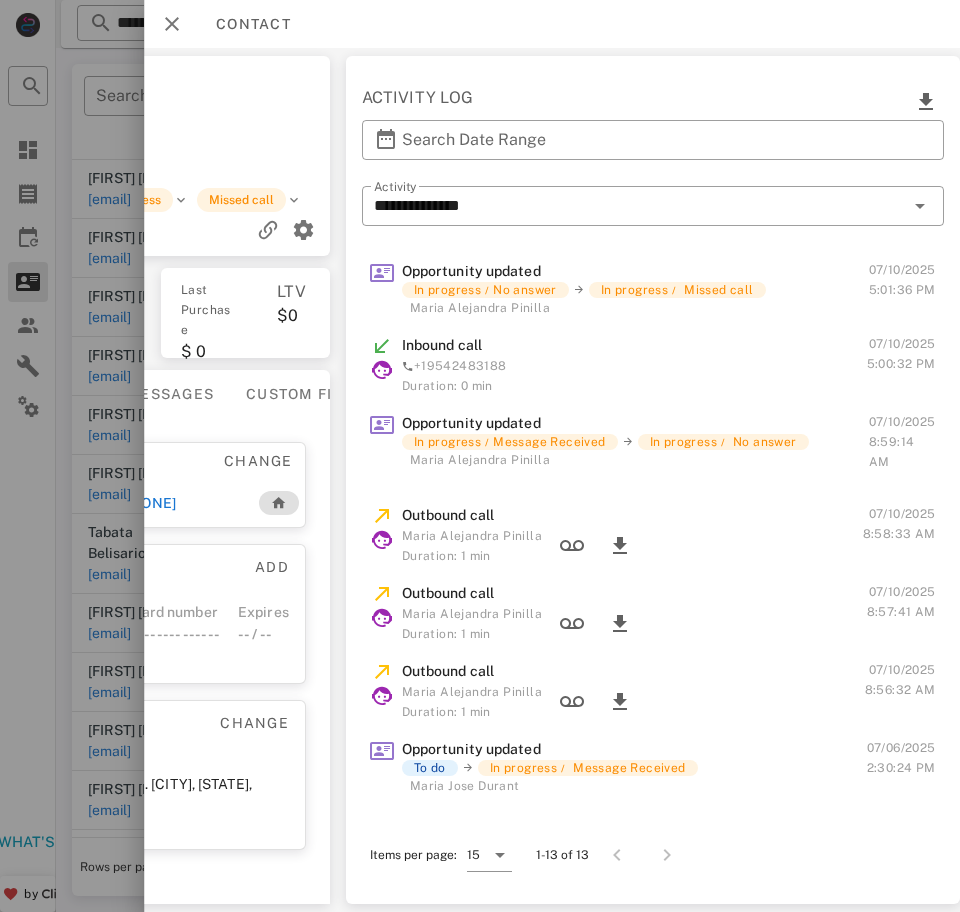 scroll, scrollTop: 0, scrollLeft: 0, axis: both 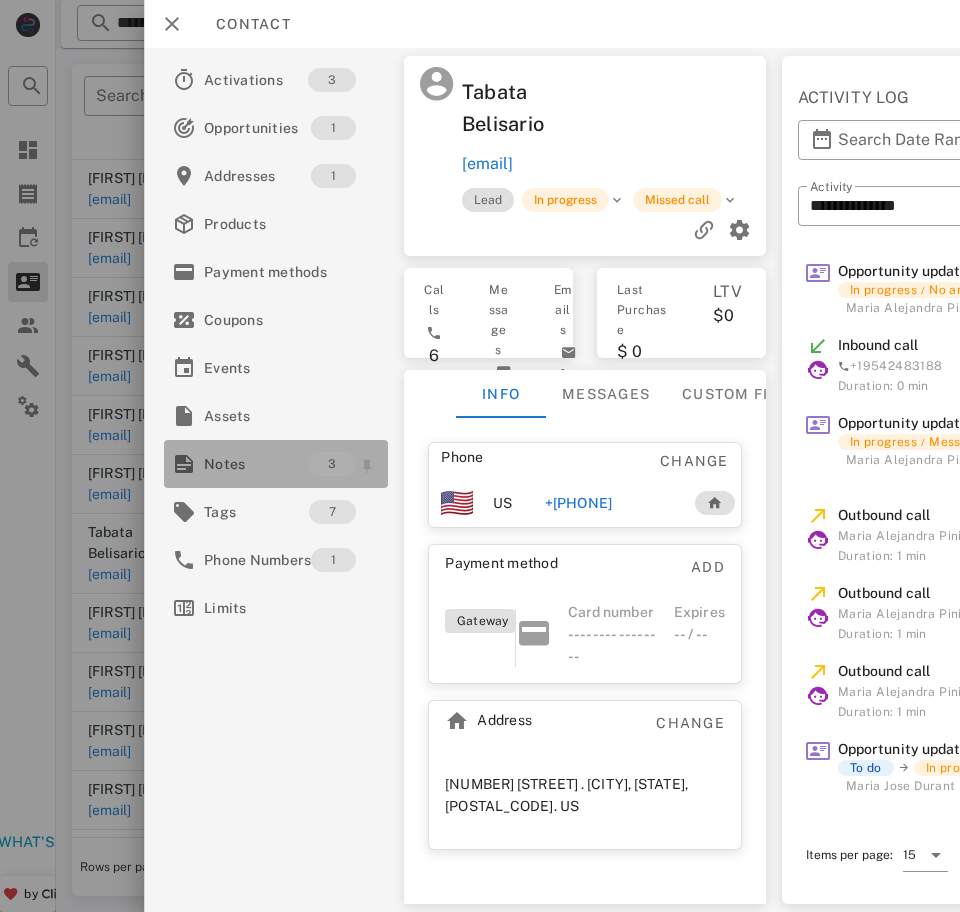 click on "Notes" at bounding box center [256, 464] 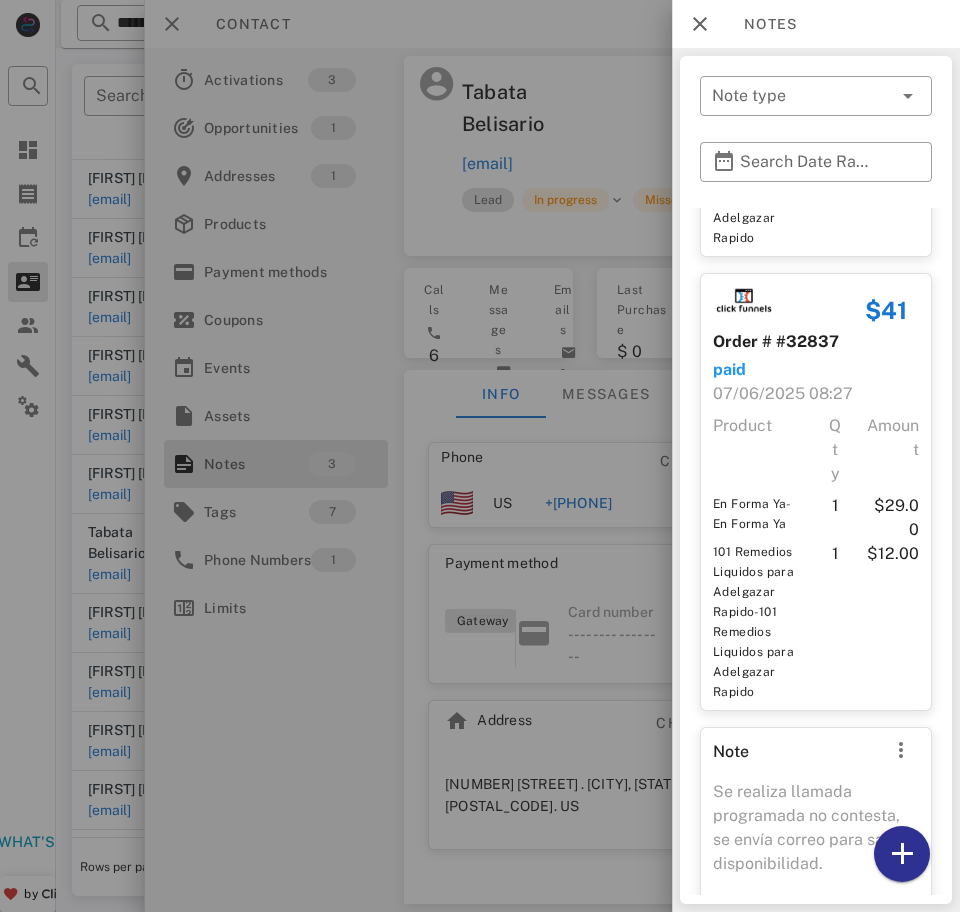 scroll, scrollTop: 481, scrollLeft: 0, axis: vertical 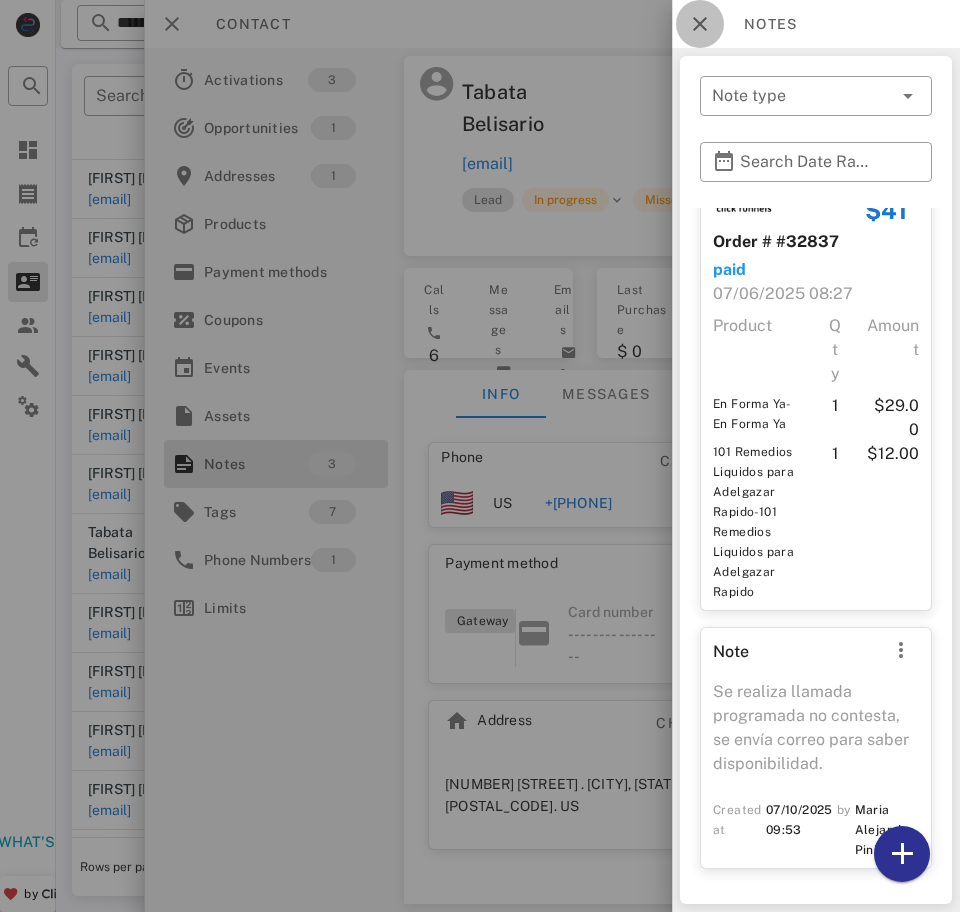 click at bounding box center (700, 24) 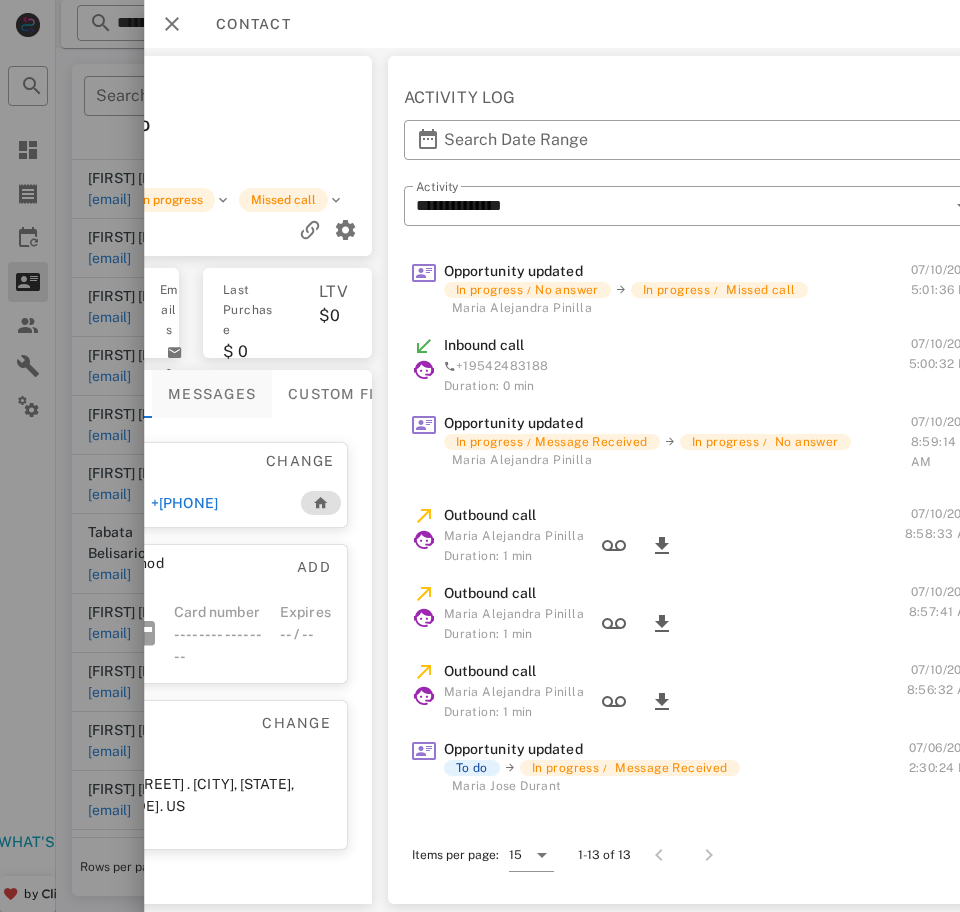 scroll, scrollTop: 0, scrollLeft: 0, axis: both 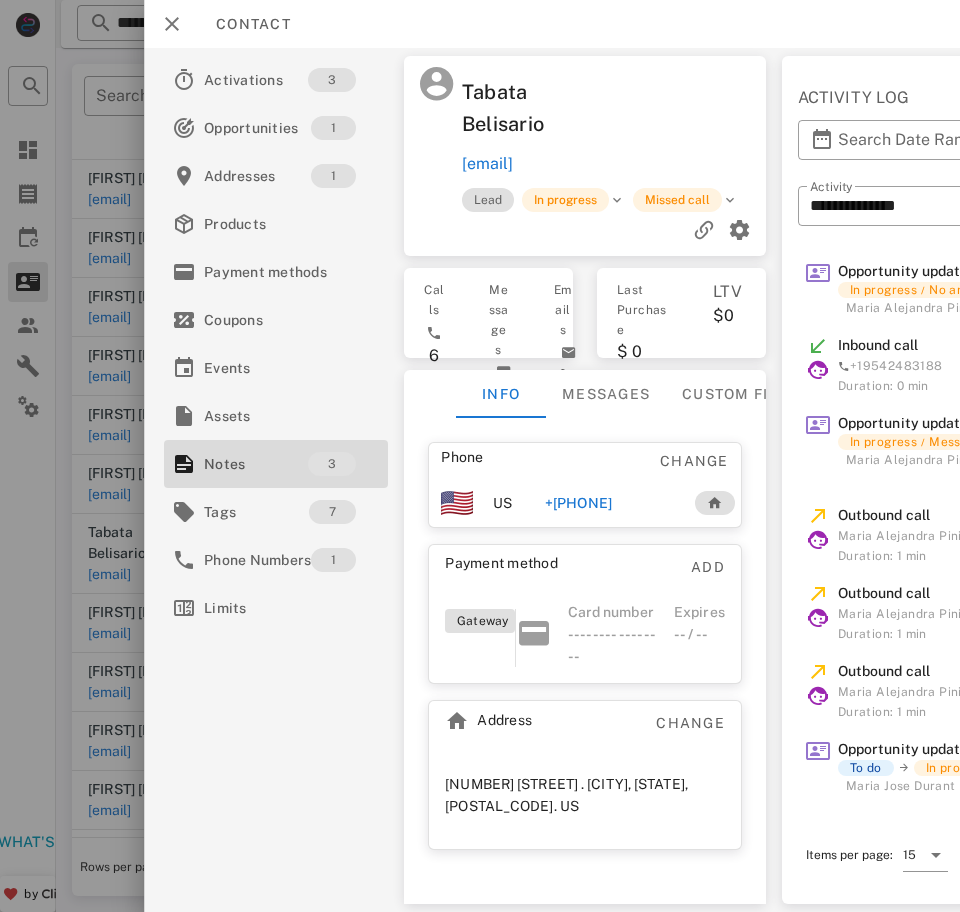 click on "+[PHONE]" at bounding box center (578, 503) 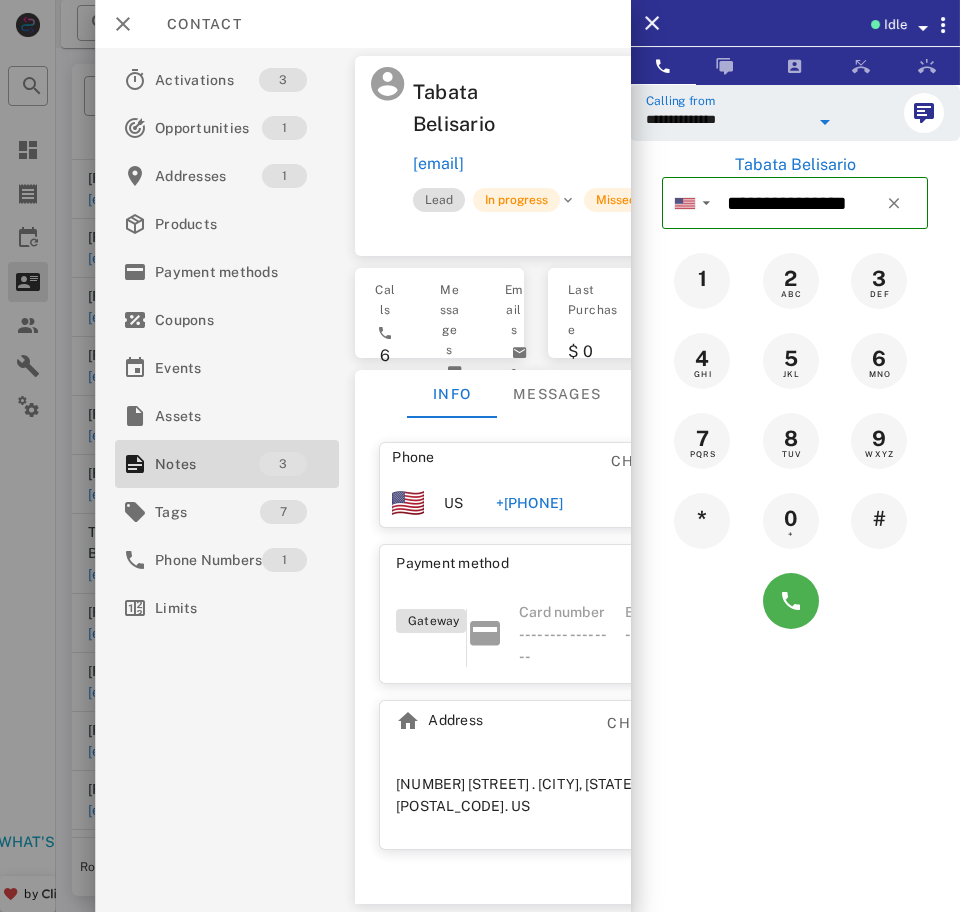 click on "**********" at bounding box center [727, 119] 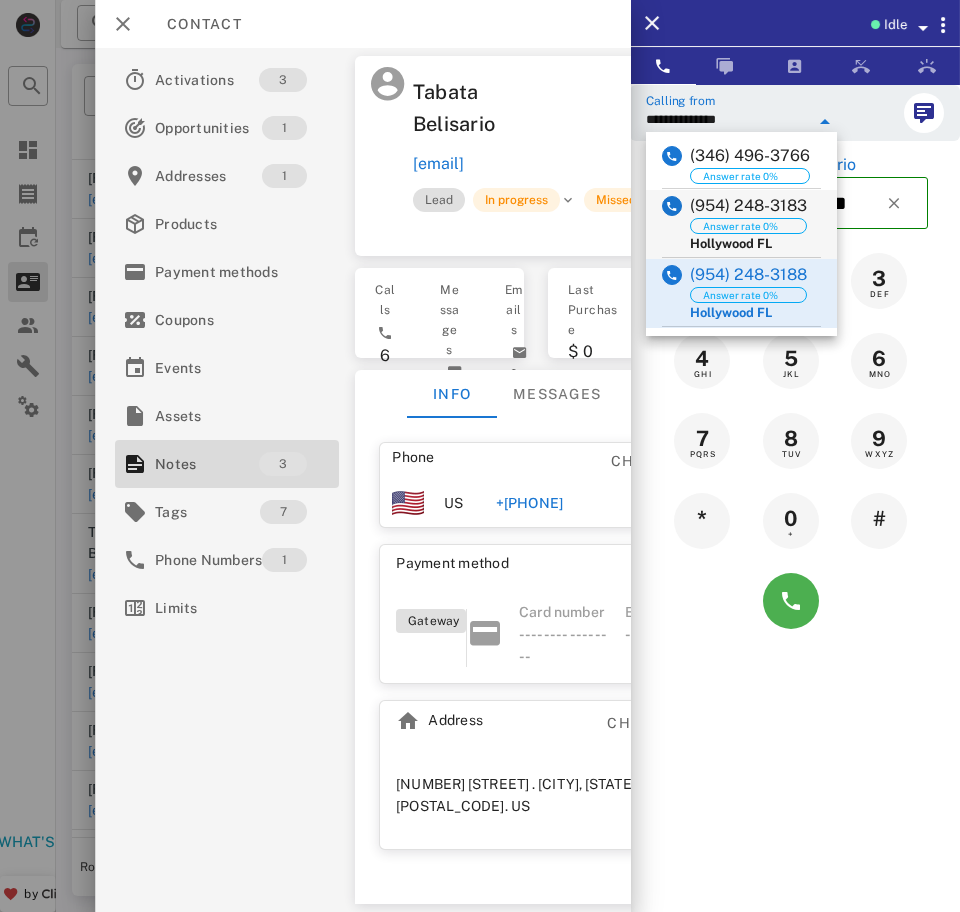 click on "(954) 248-3183" at bounding box center (748, 206) 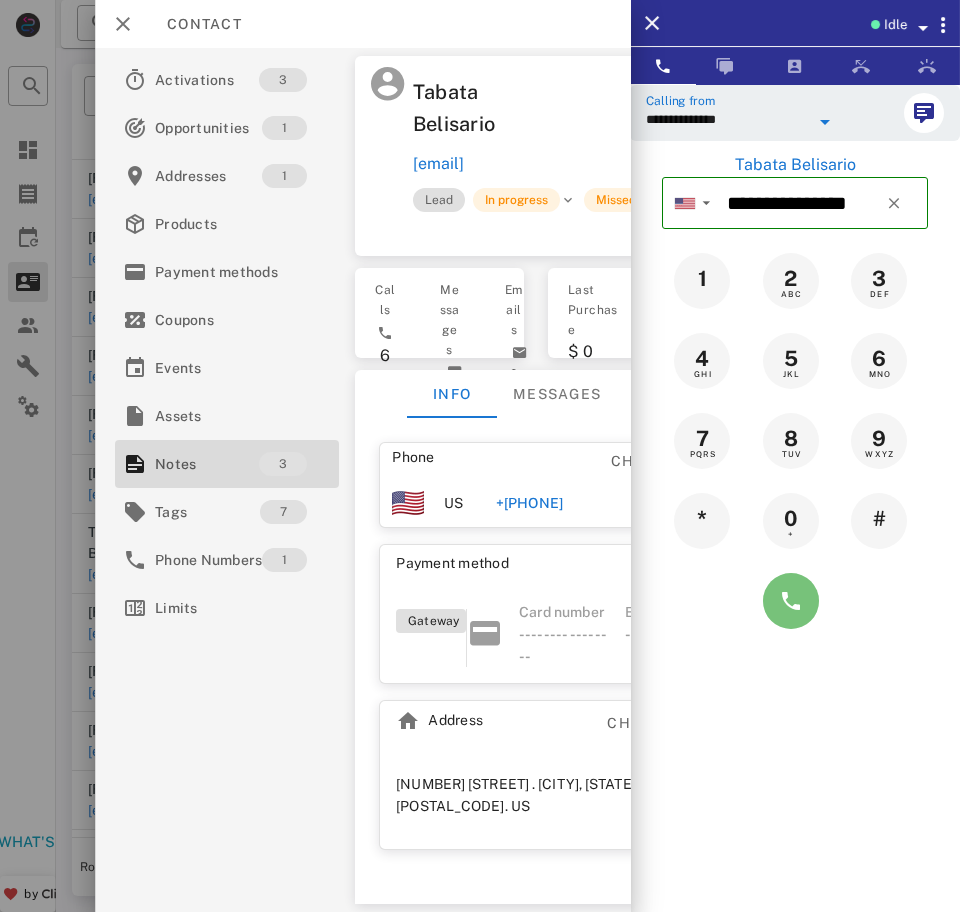 click at bounding box center (791, 601) 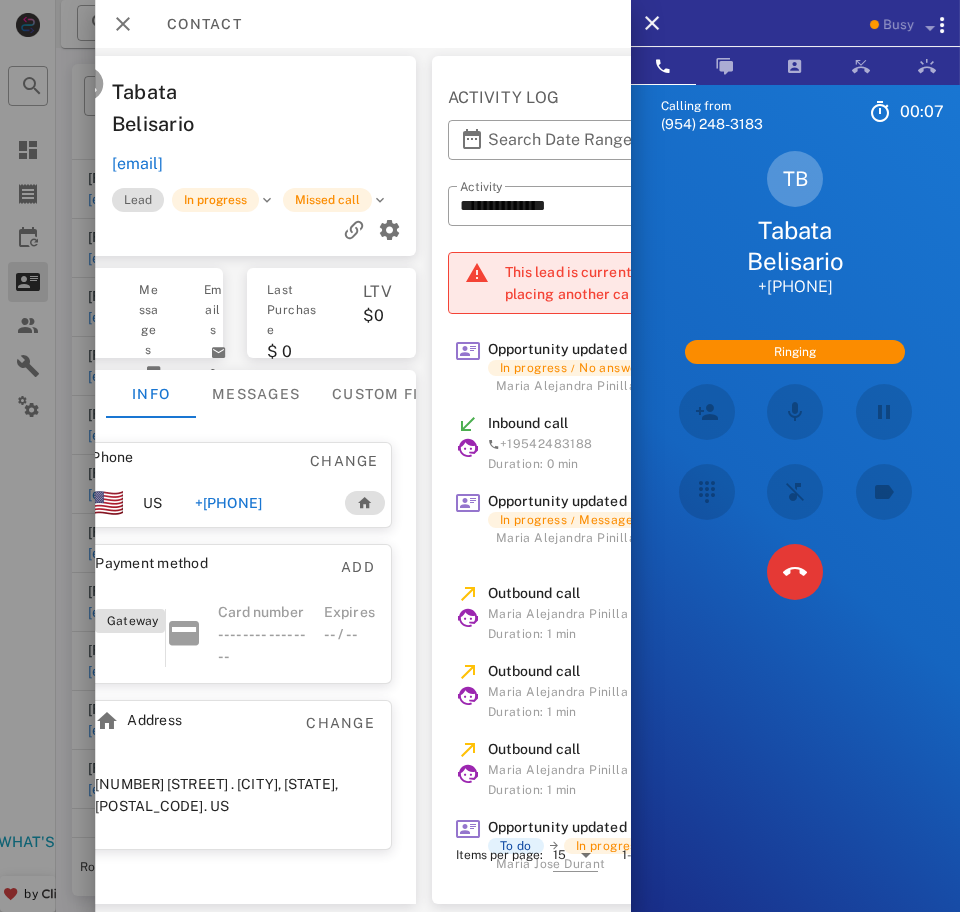 scroll, scrollTop: 0, scrollLeft: 299, axis: horizontal 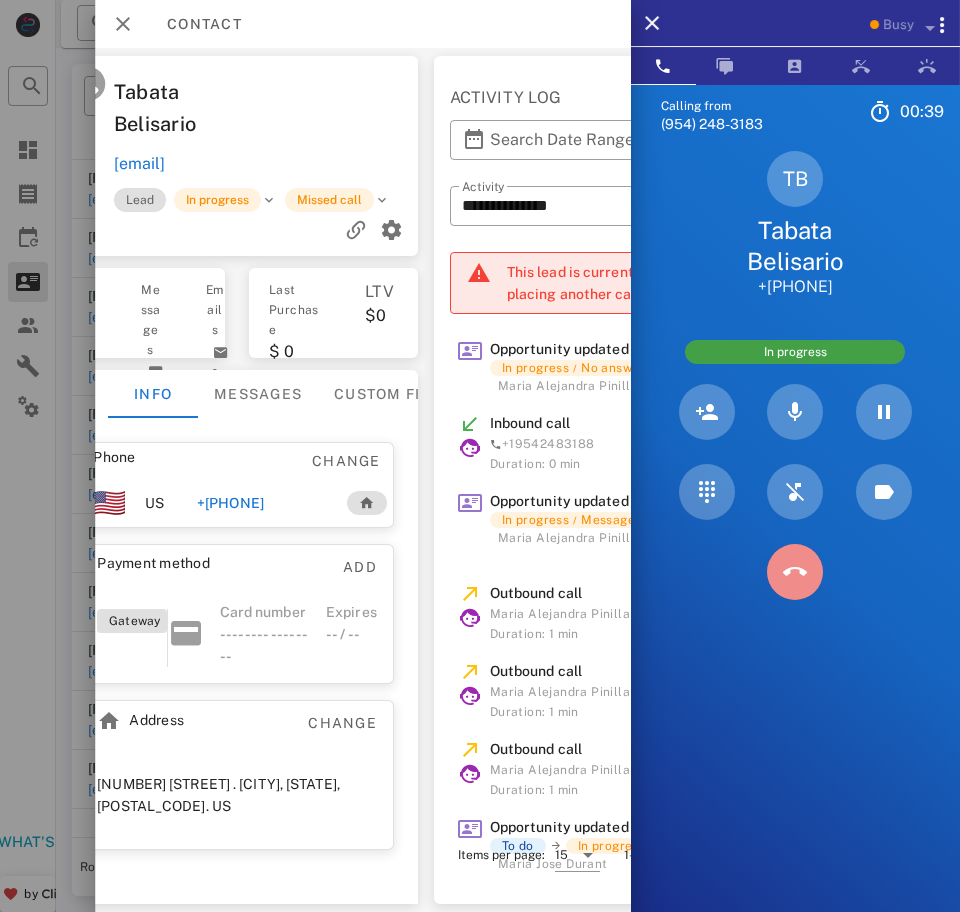 click at bounding box center [795, 572] 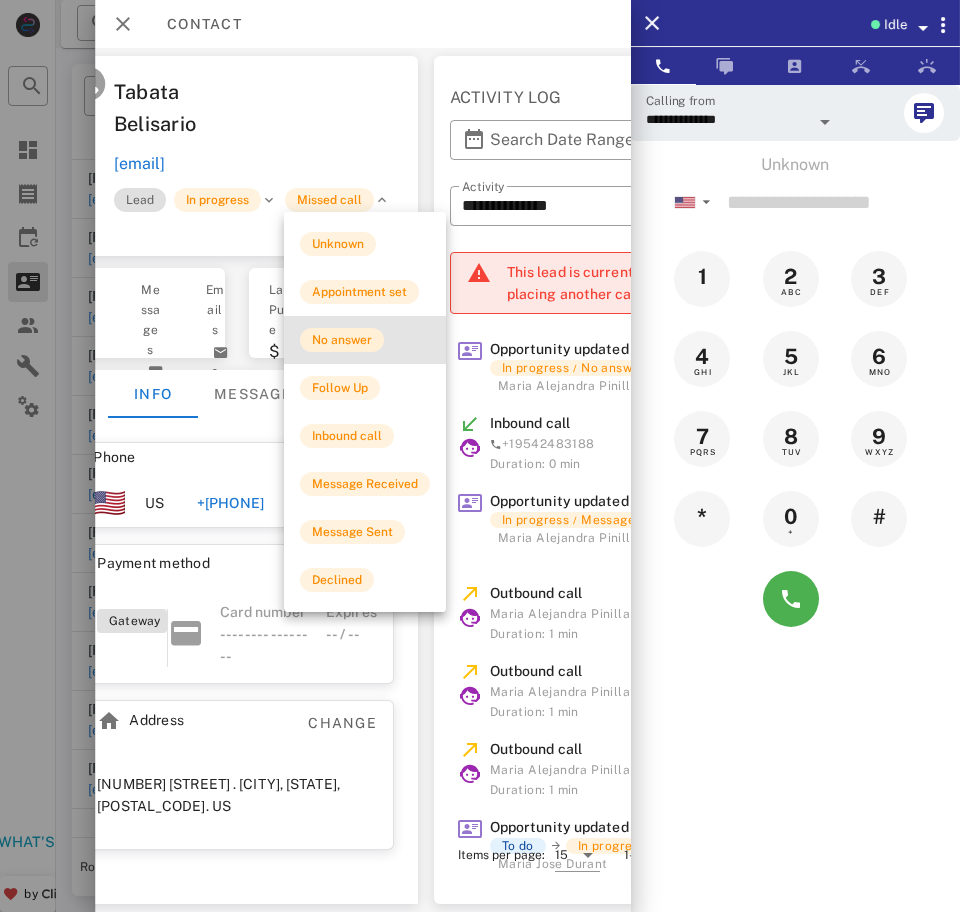 click on "No answer" at bounding box center [342, 340] 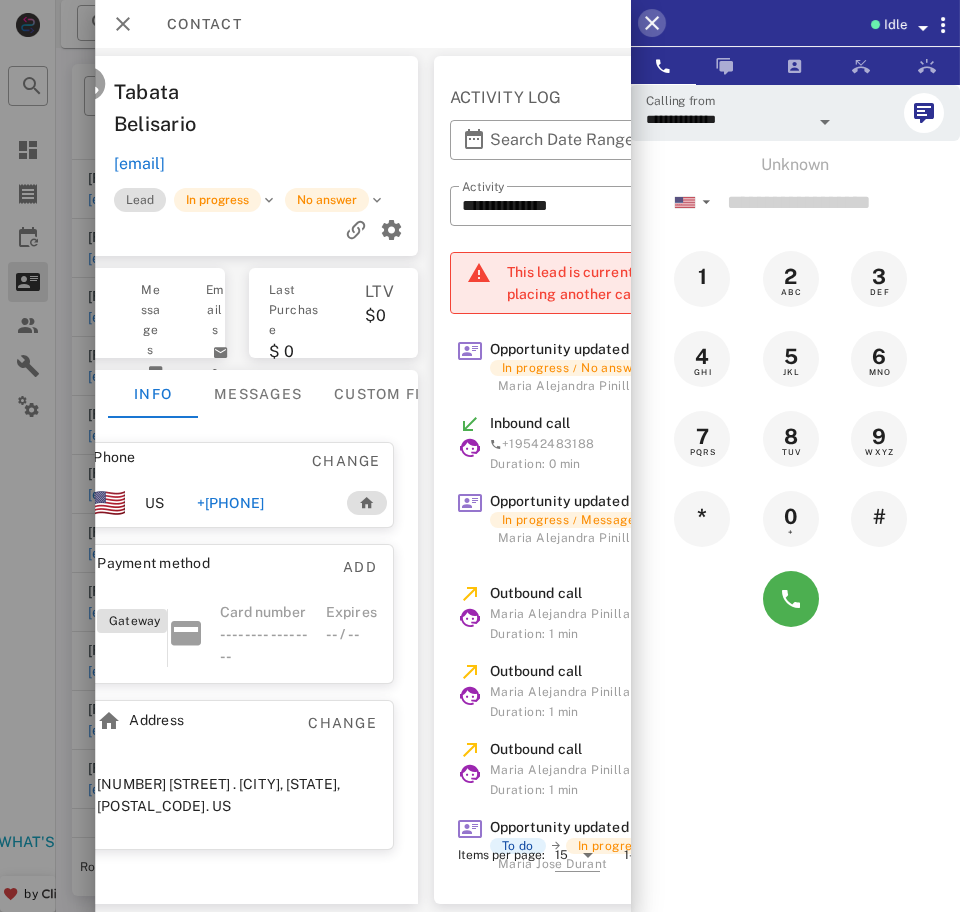 click at bounding box center (652, 23) 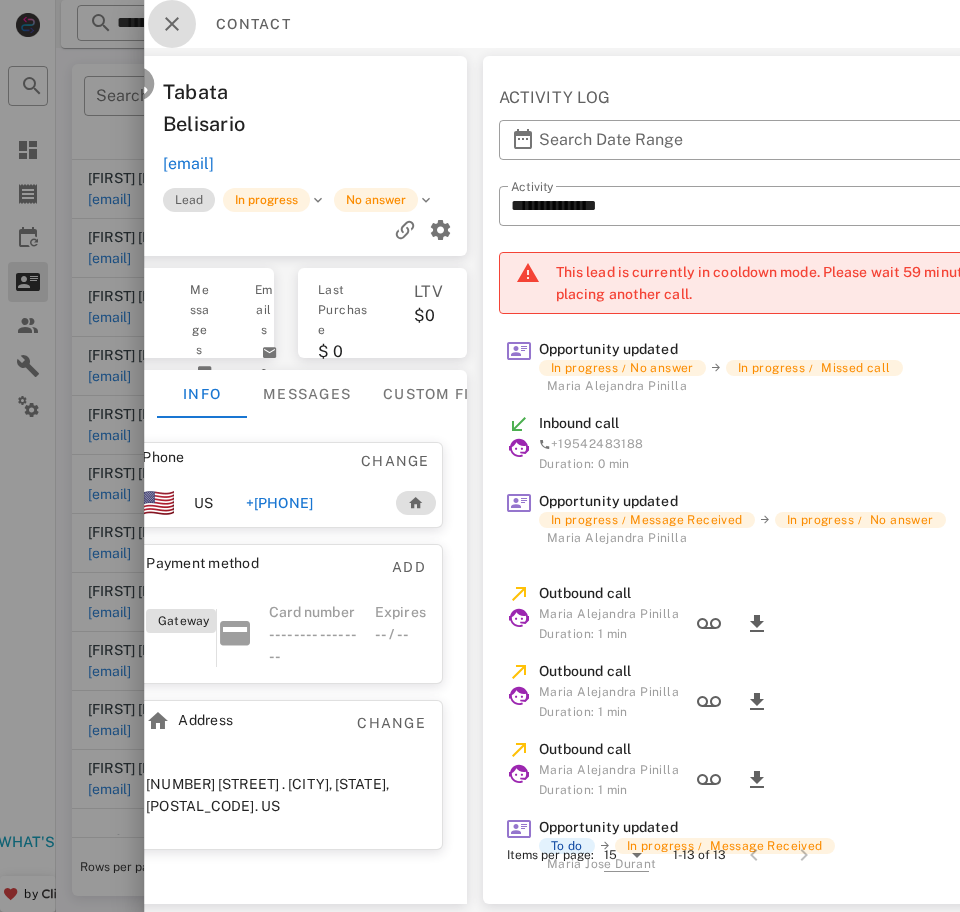 click at bounding box center (172, 24) 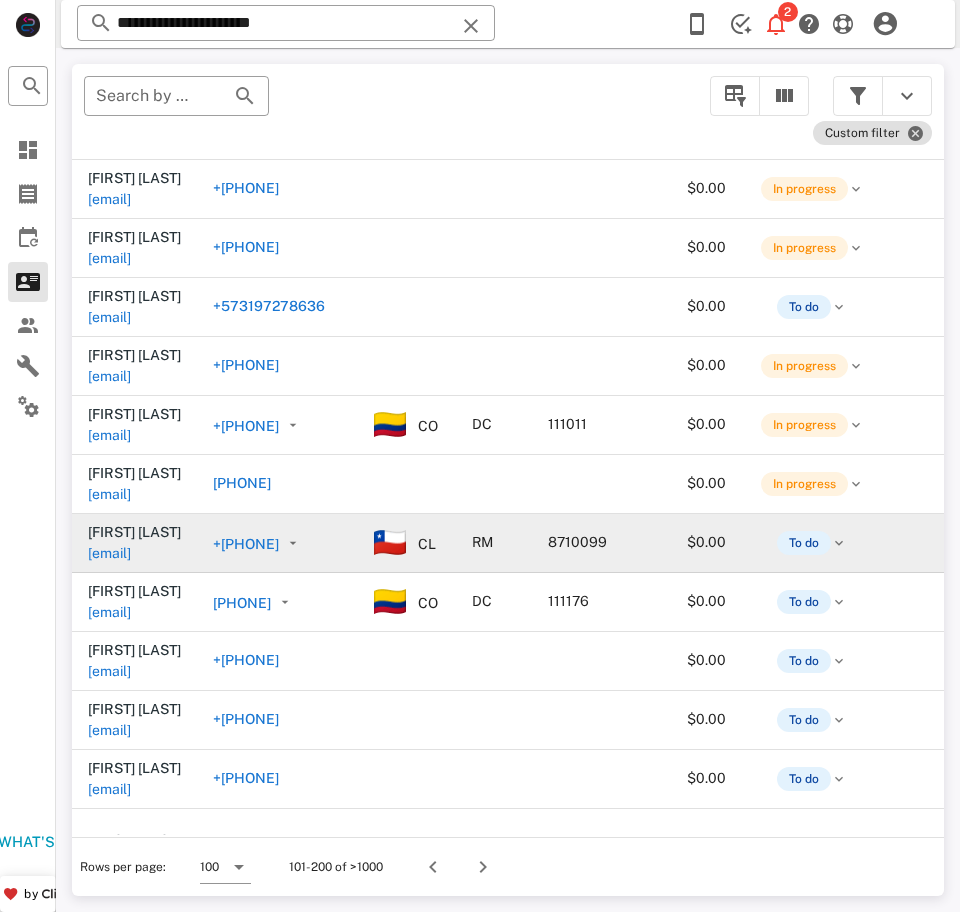 click on "[EMAIL]" at bounding box center (109, 553) 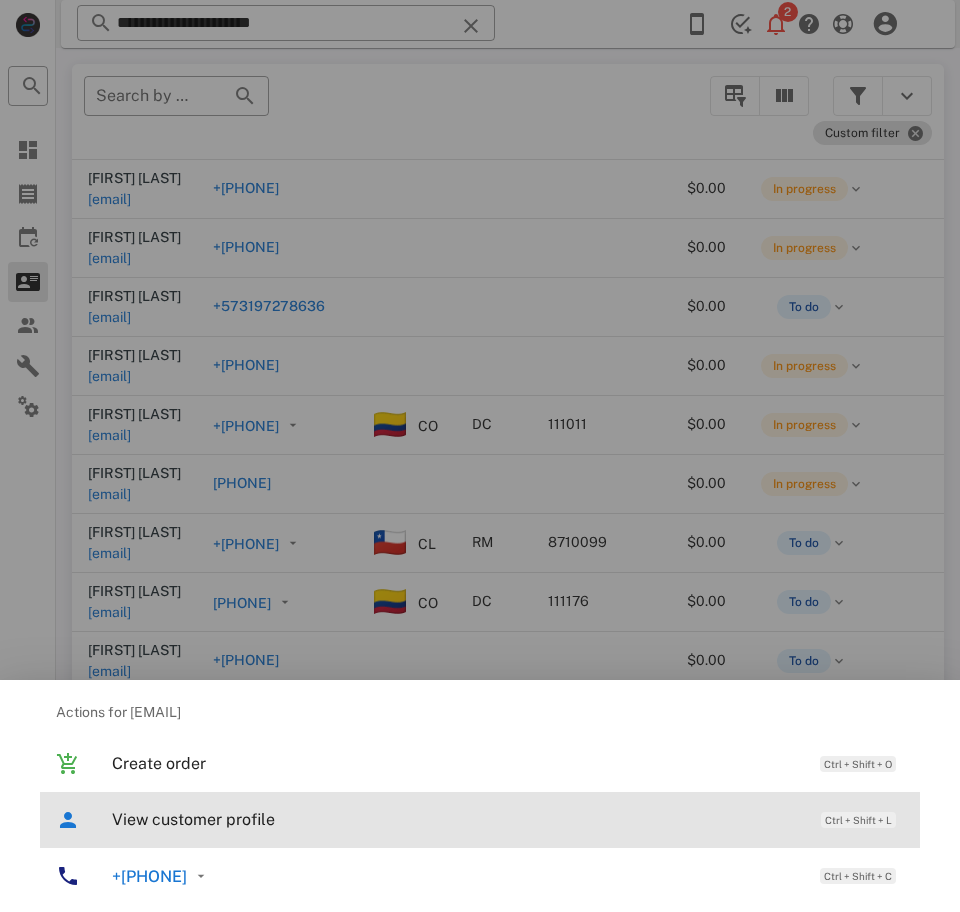click on "View customer profile" at bounding box center (456, 819) 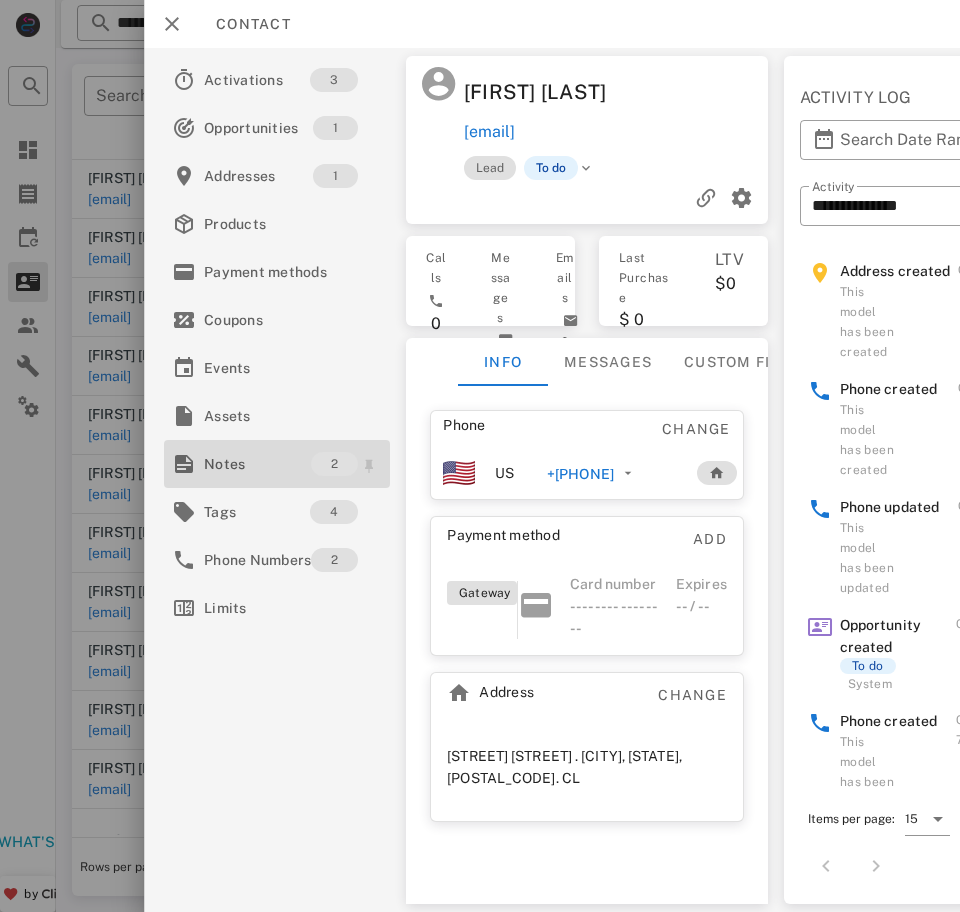 click on "Notes" at bounding box center [257, 464] 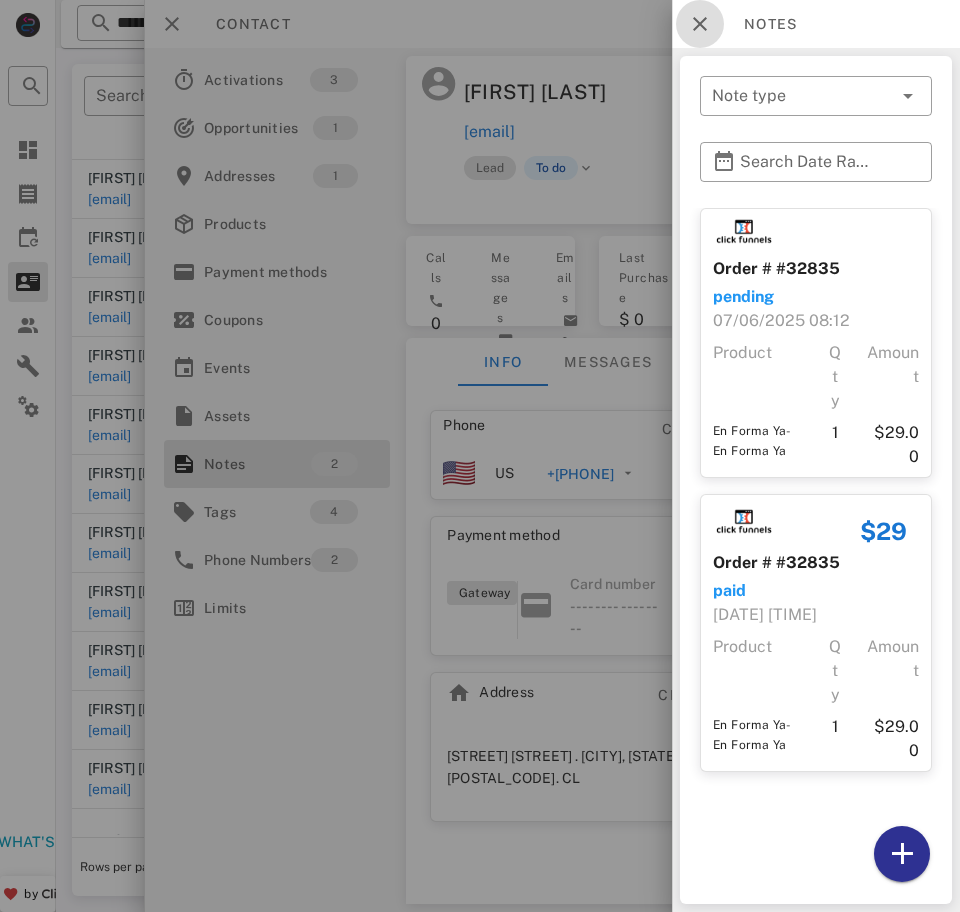 click at bounding box center [700, 24] 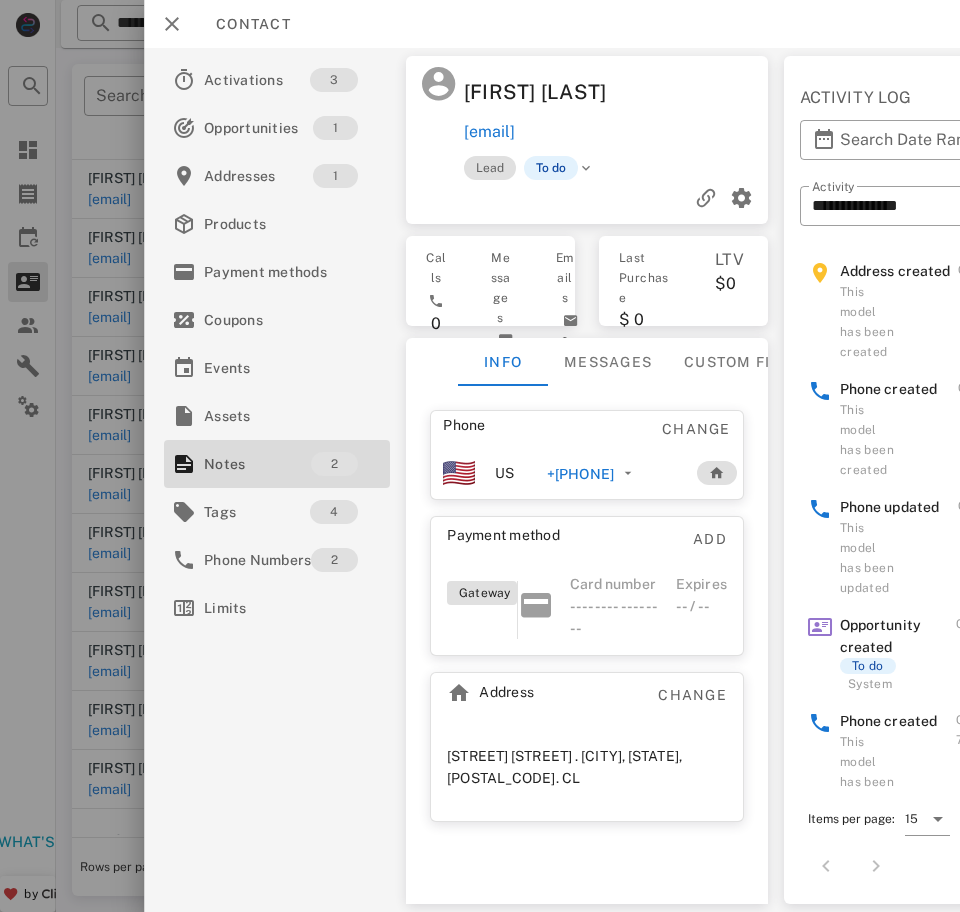 click on "+[PHONE]" at bounding box center (580, 474) 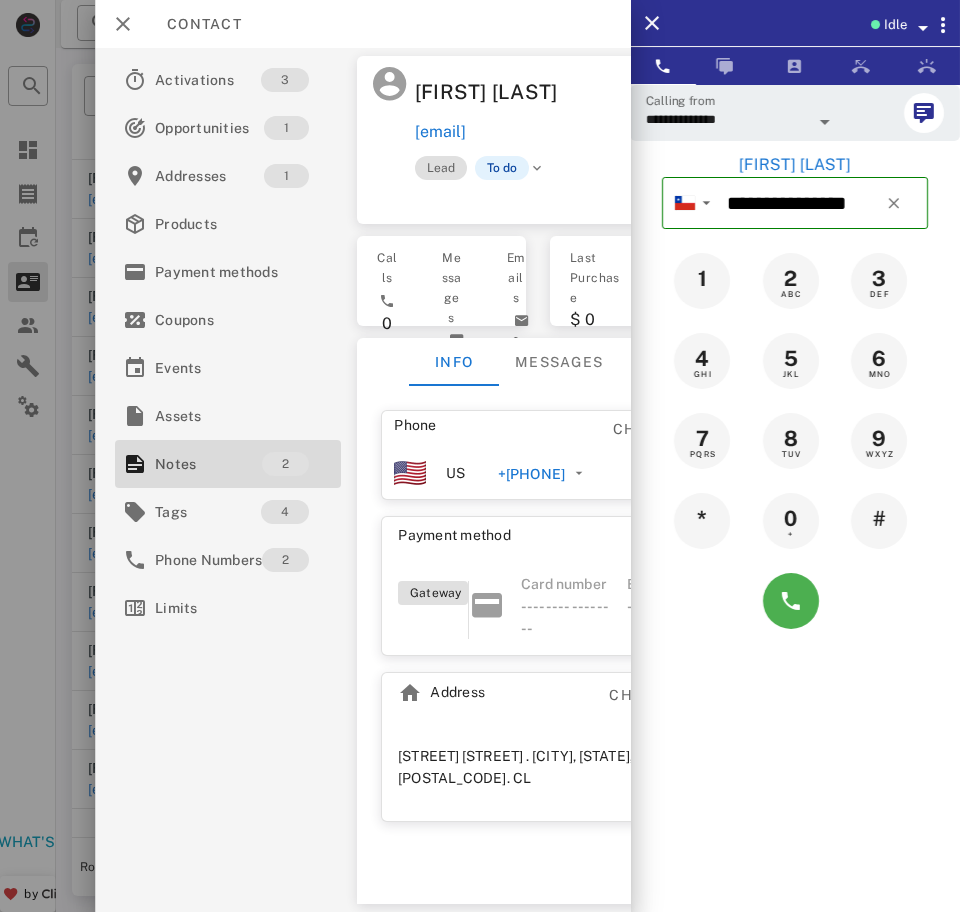 click on "**********" at bounding box center (727, 119) 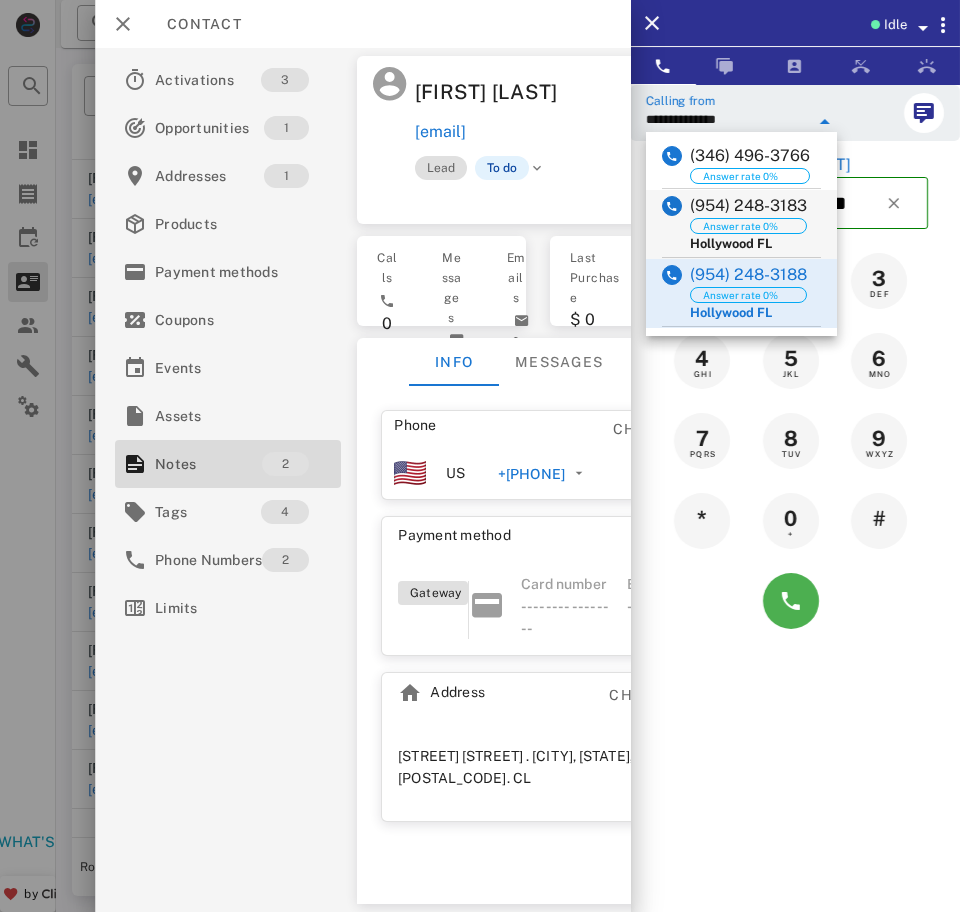 click on "([PHONE]) Answer rate 0% [CITY] [STATE]" at bounding box center (741, 224) 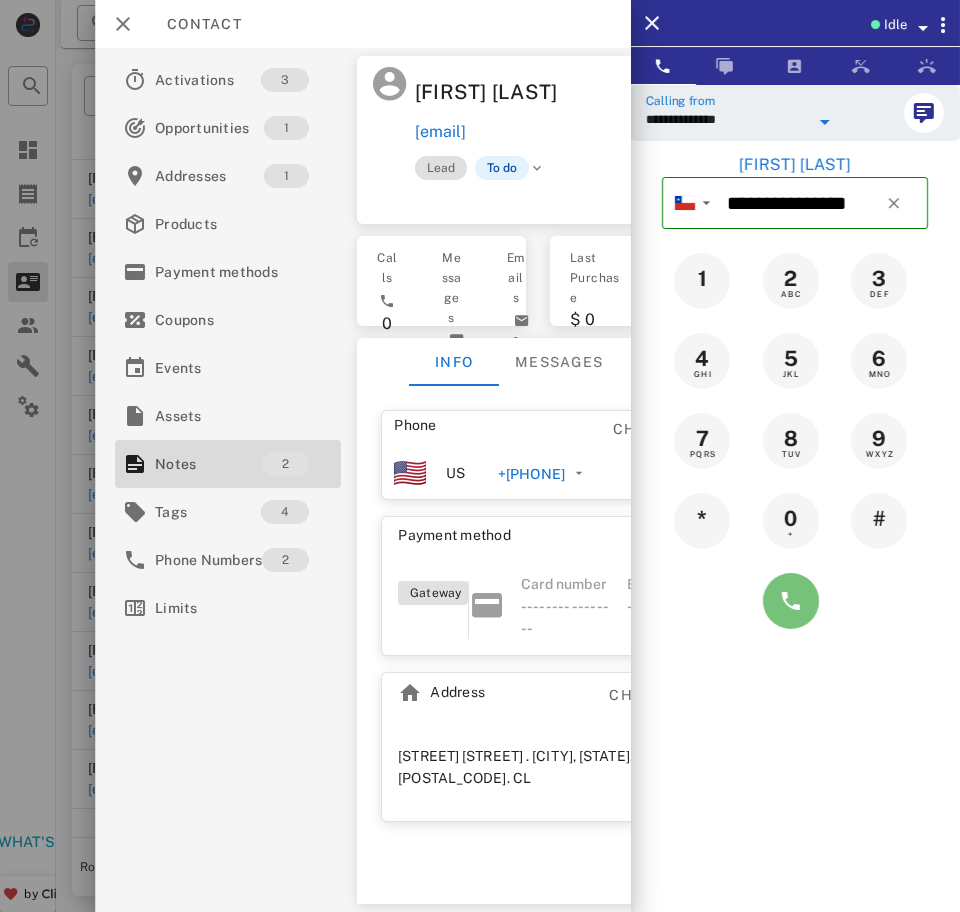 click at bounding box center (791, 601) 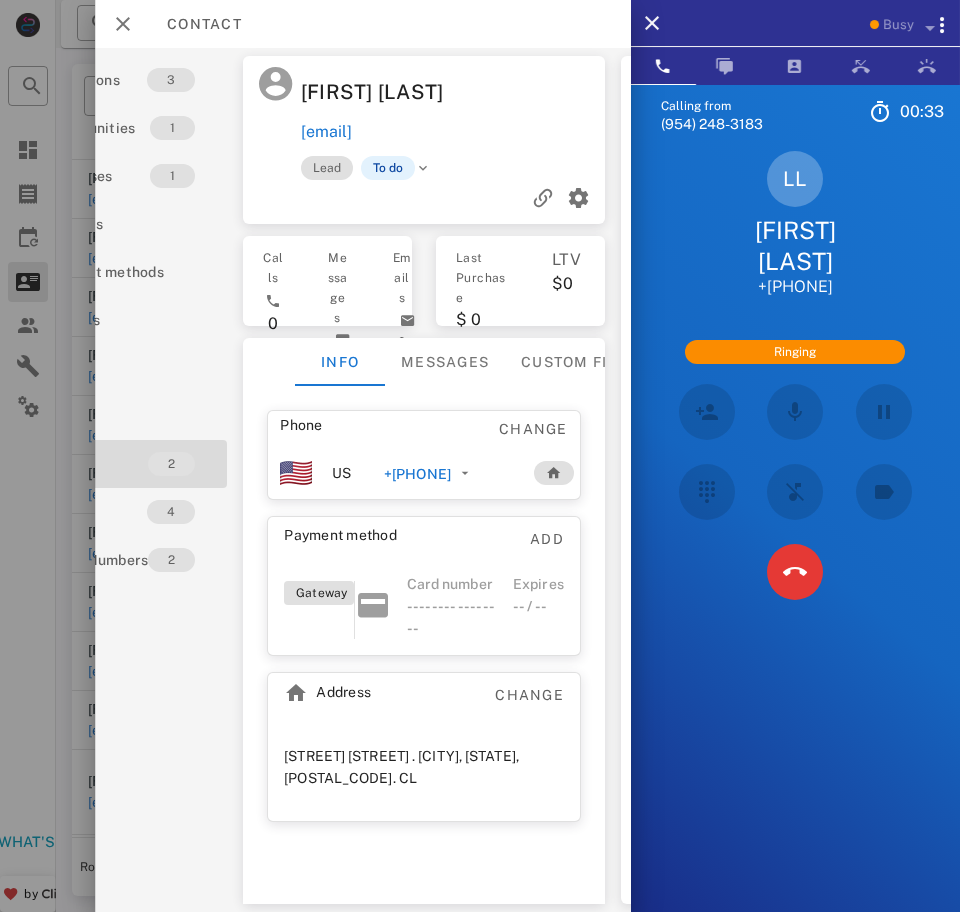 scroll, scrollTop: 0, scrollLeft: 113, axis: horizontal 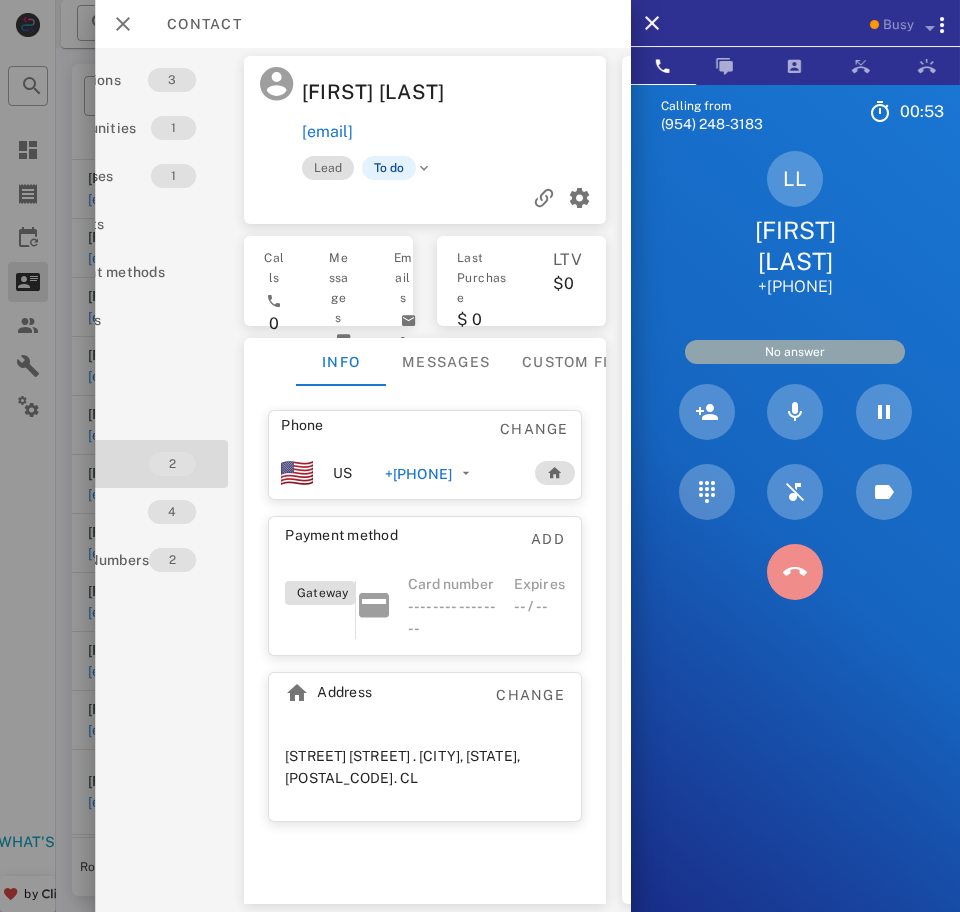 click at bounding box center [794, 572] 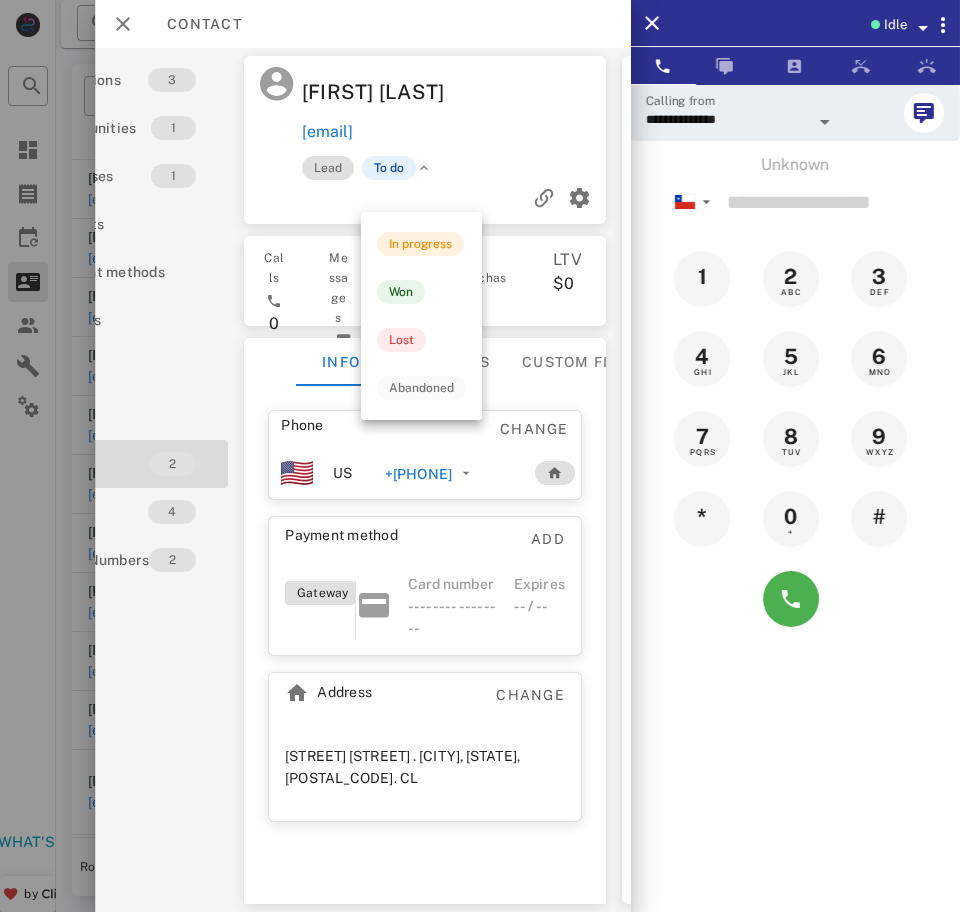 click on "In progress   Won   Lost   Abandoned" at bounding box center (421, 316) 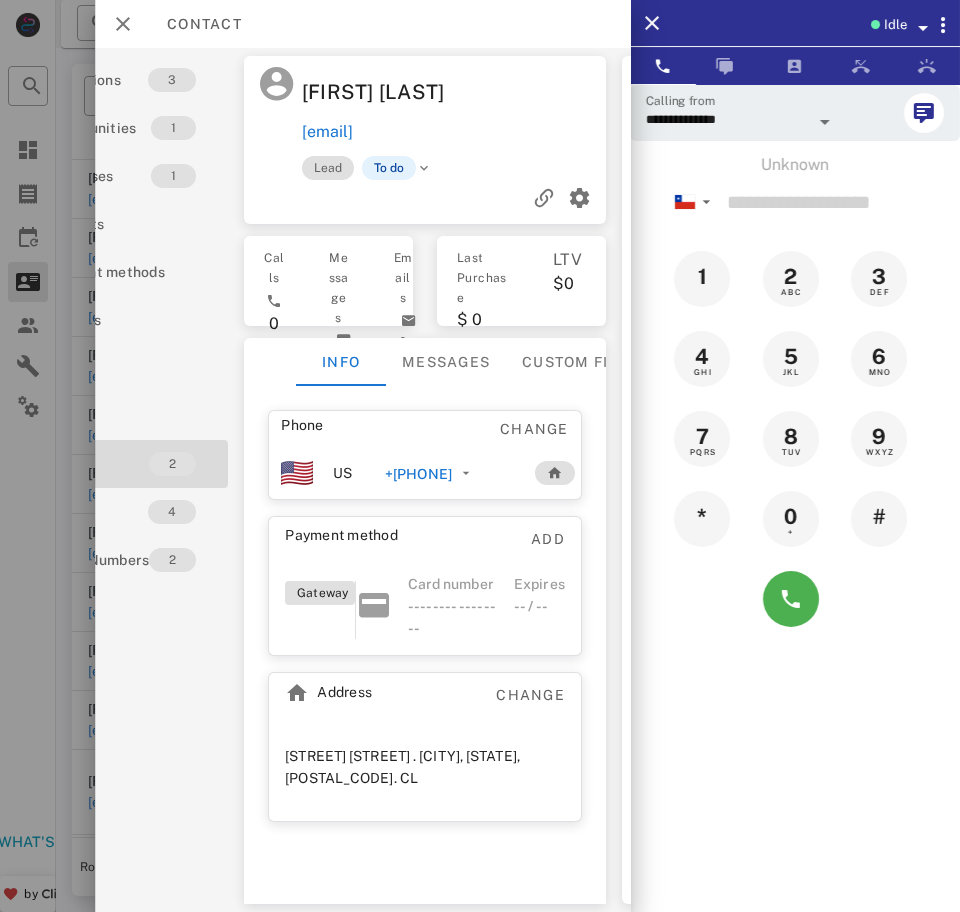click at bounding box center (423, 168) 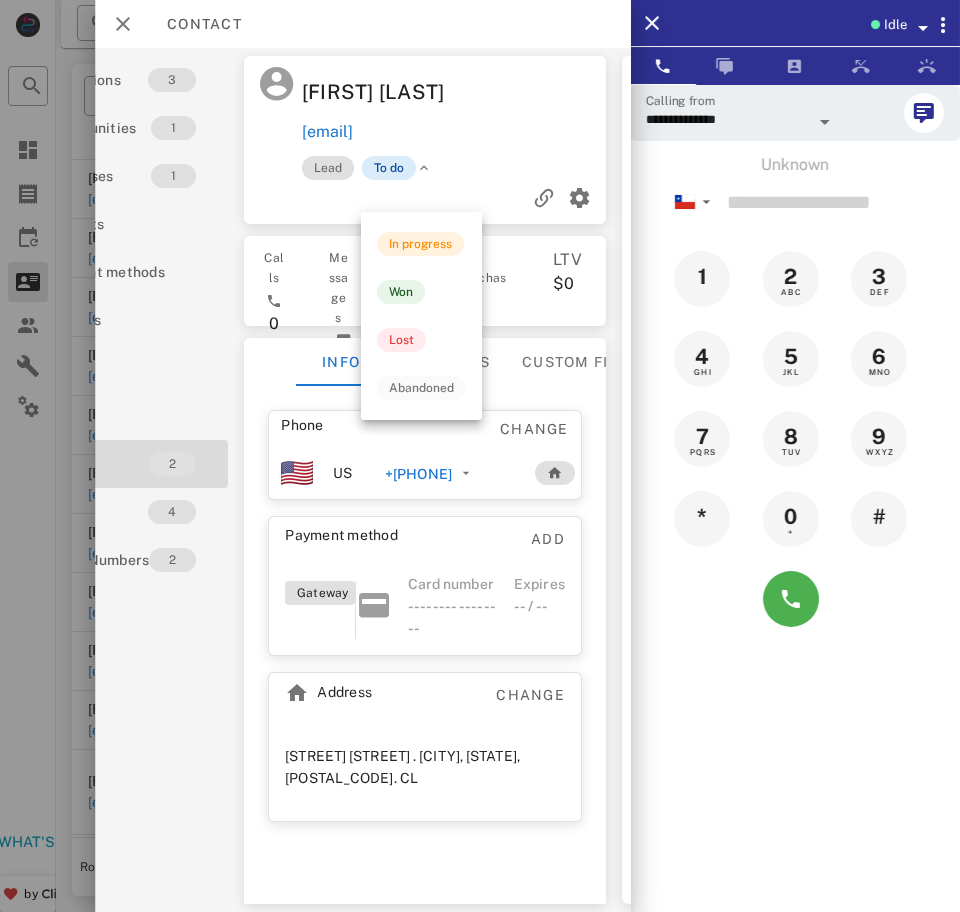 click on "To do" at bounding box center [388, 168] 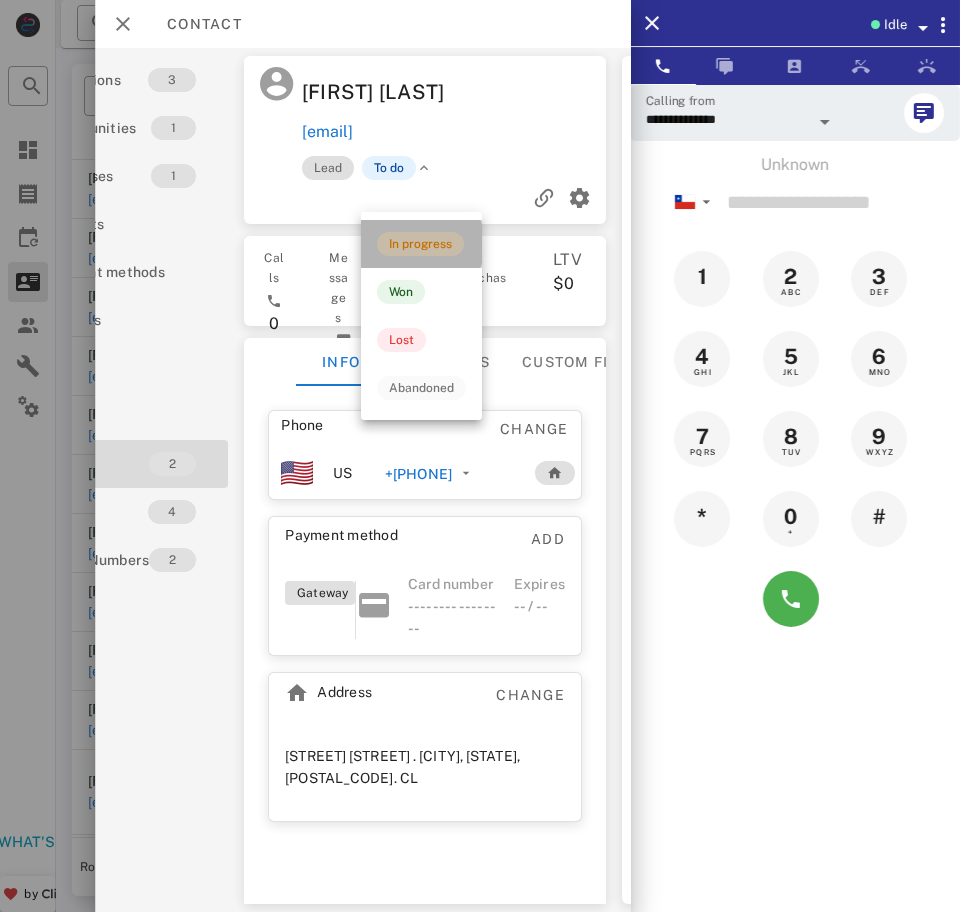 click on "In progress" at bounding box center (420, 244) 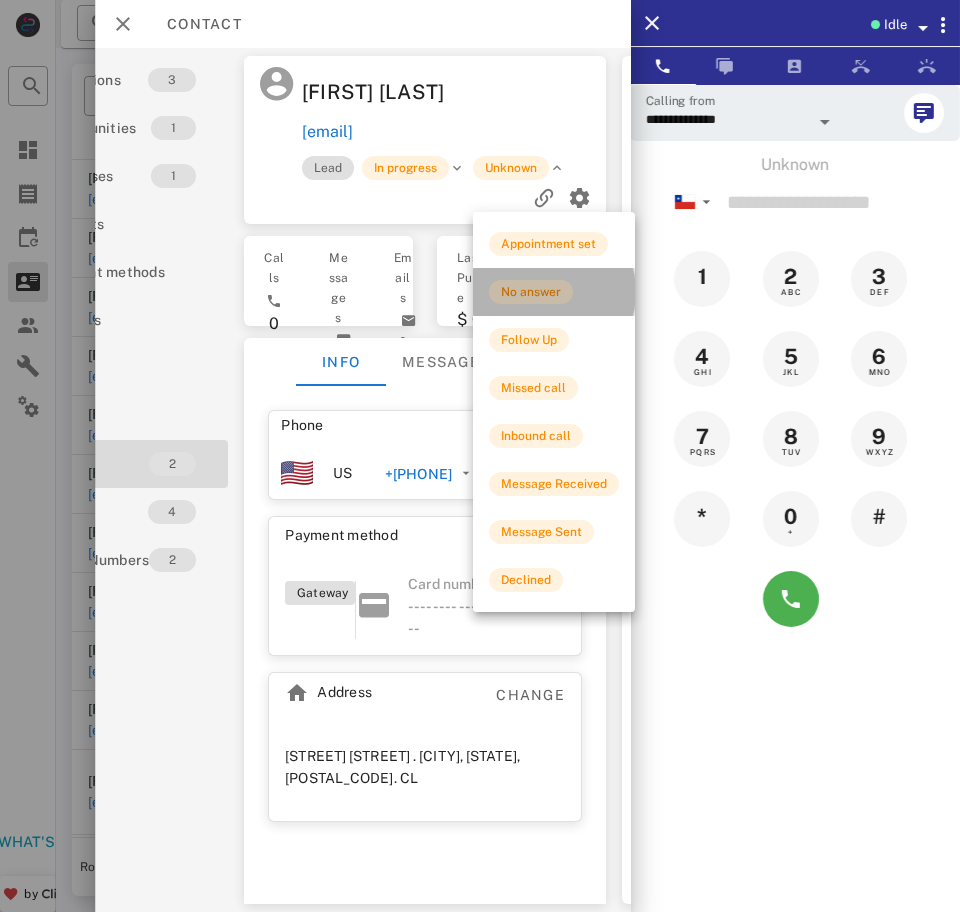 click on "No answer" at bounding box center [531, 292] 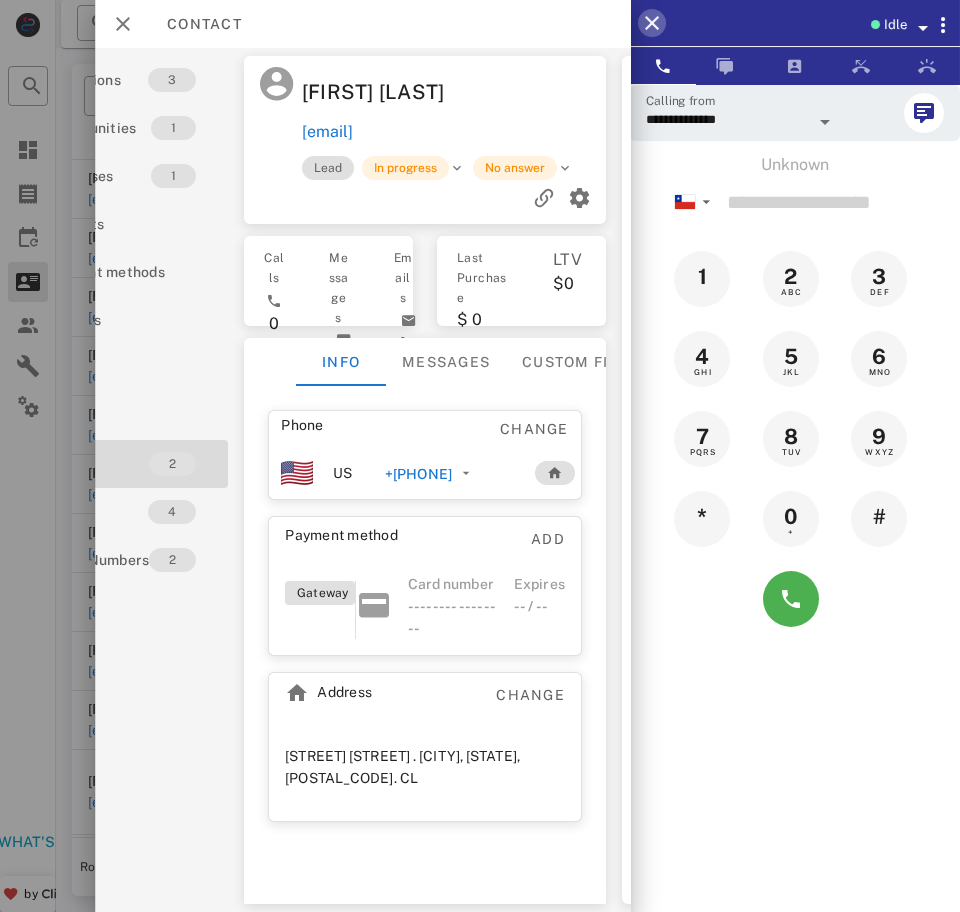 click at bounding box center [652, 23] 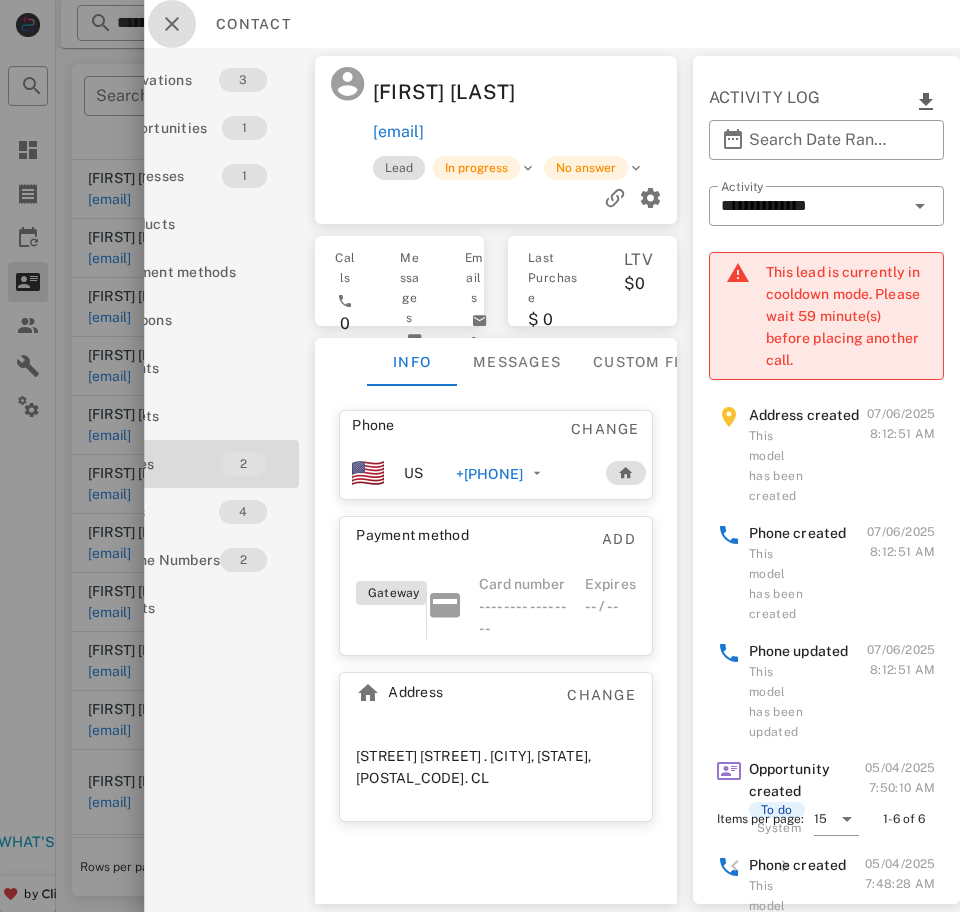 click at bounding box center [172, 24] 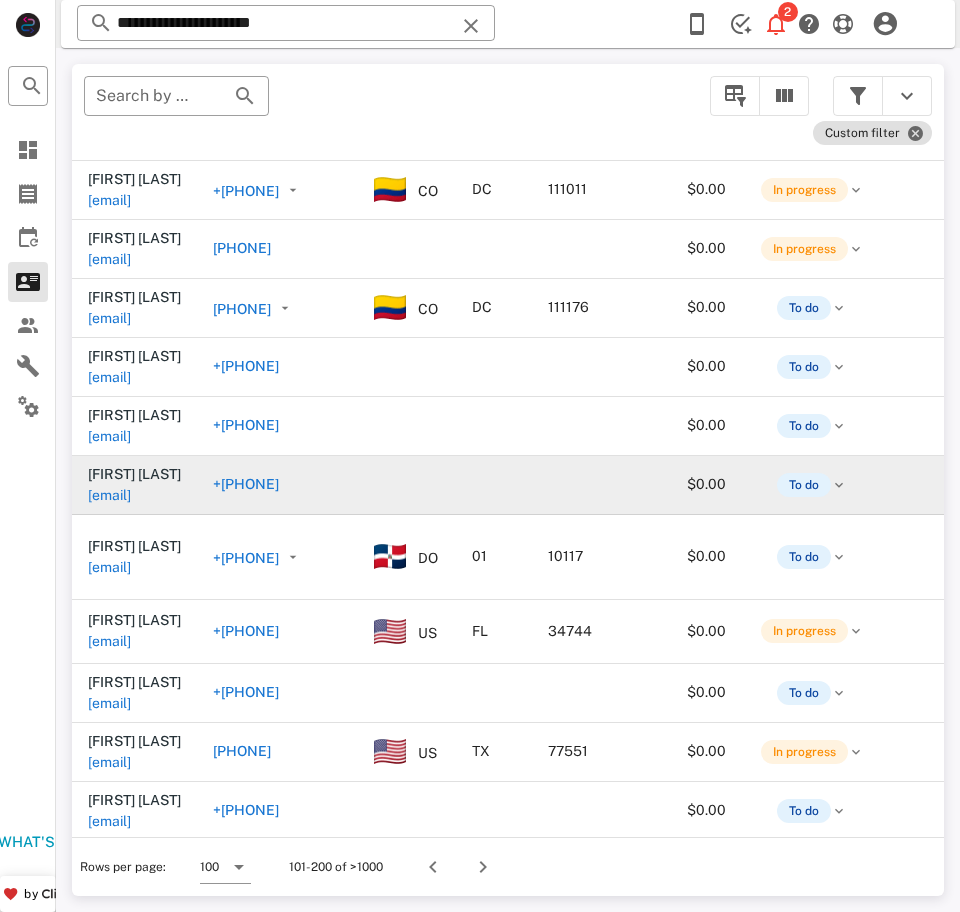 scroll, scrollTop: 3096, scrollLeft: 0, axis: vertical 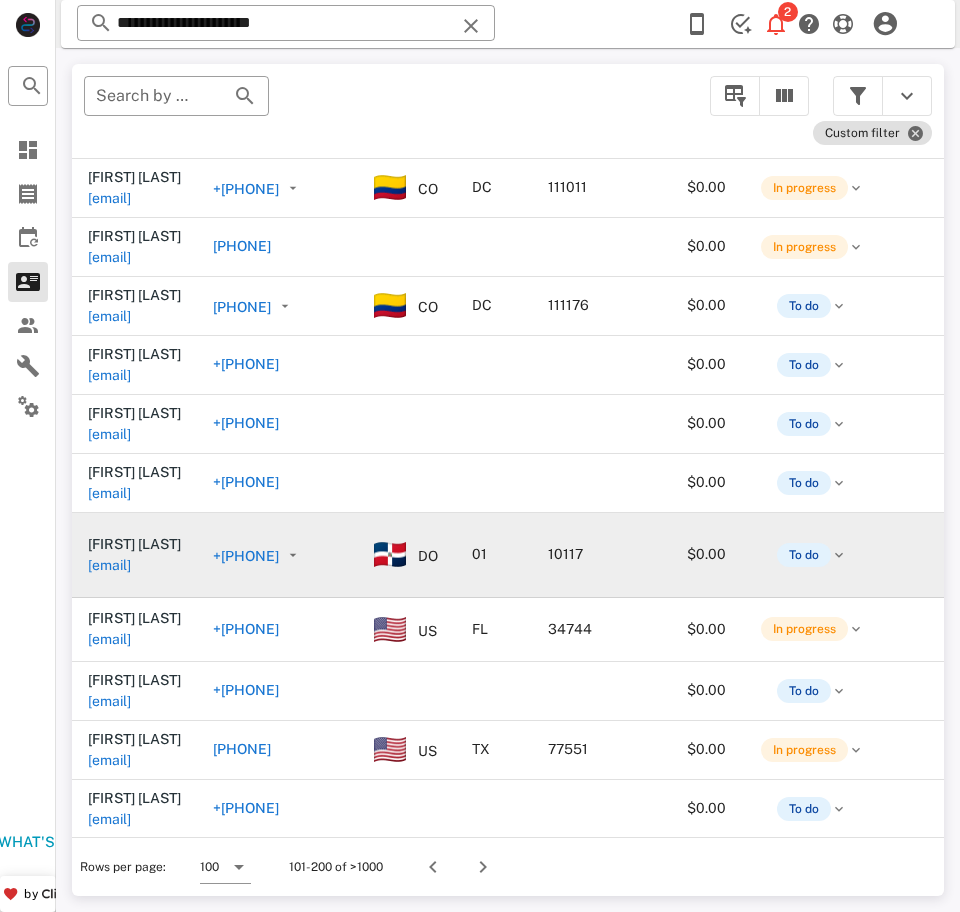 click on "[EMAIL]" at bounding box center (109, 565) 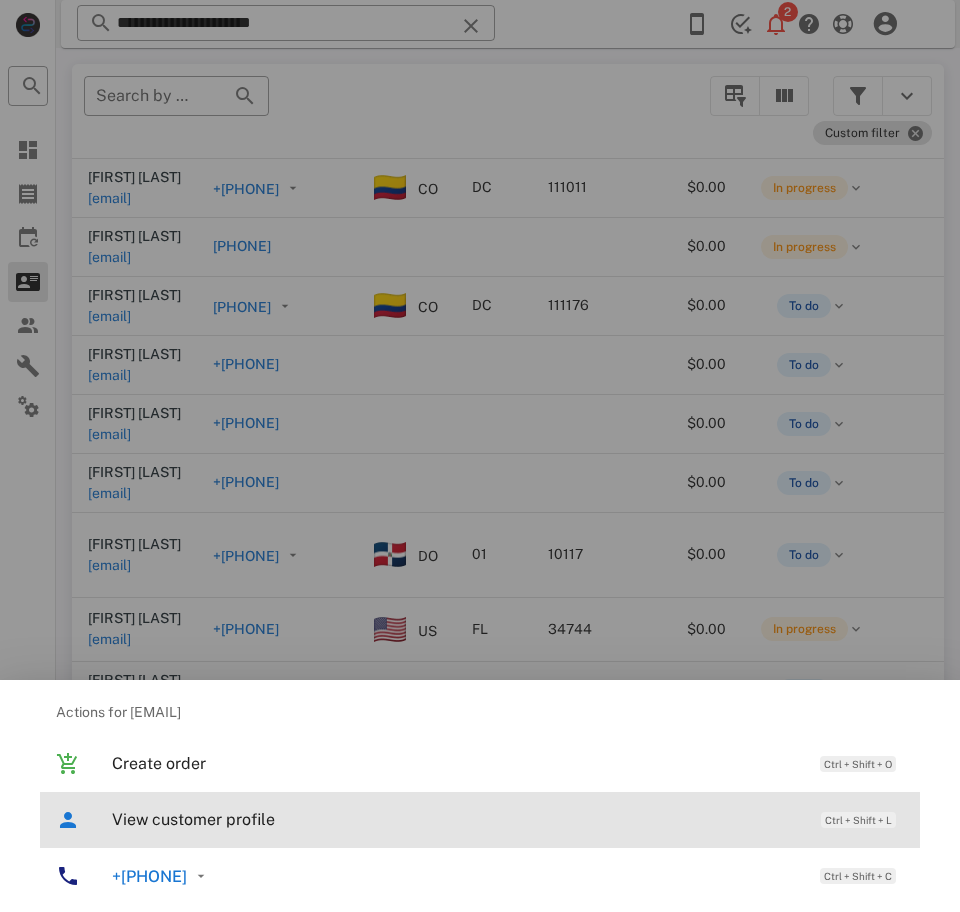 click on "View customer profile" at bounding box center (456, 819) 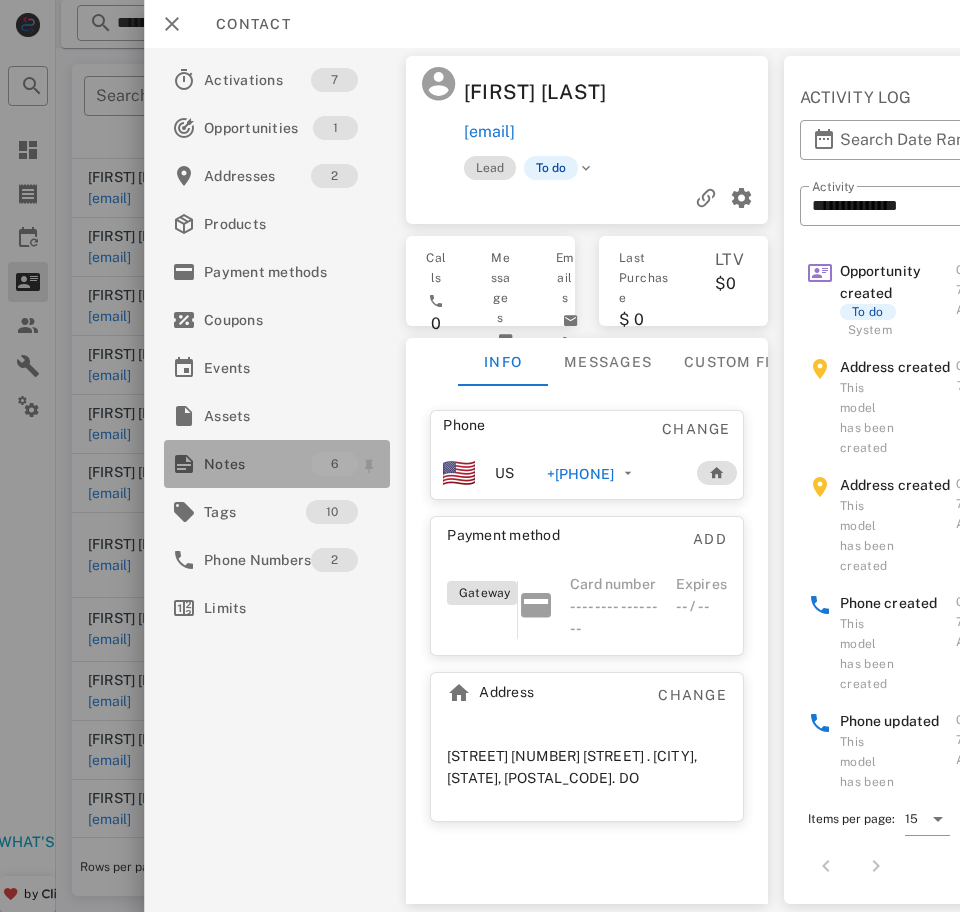 click on "Notes" at bounding box center [257, 464] 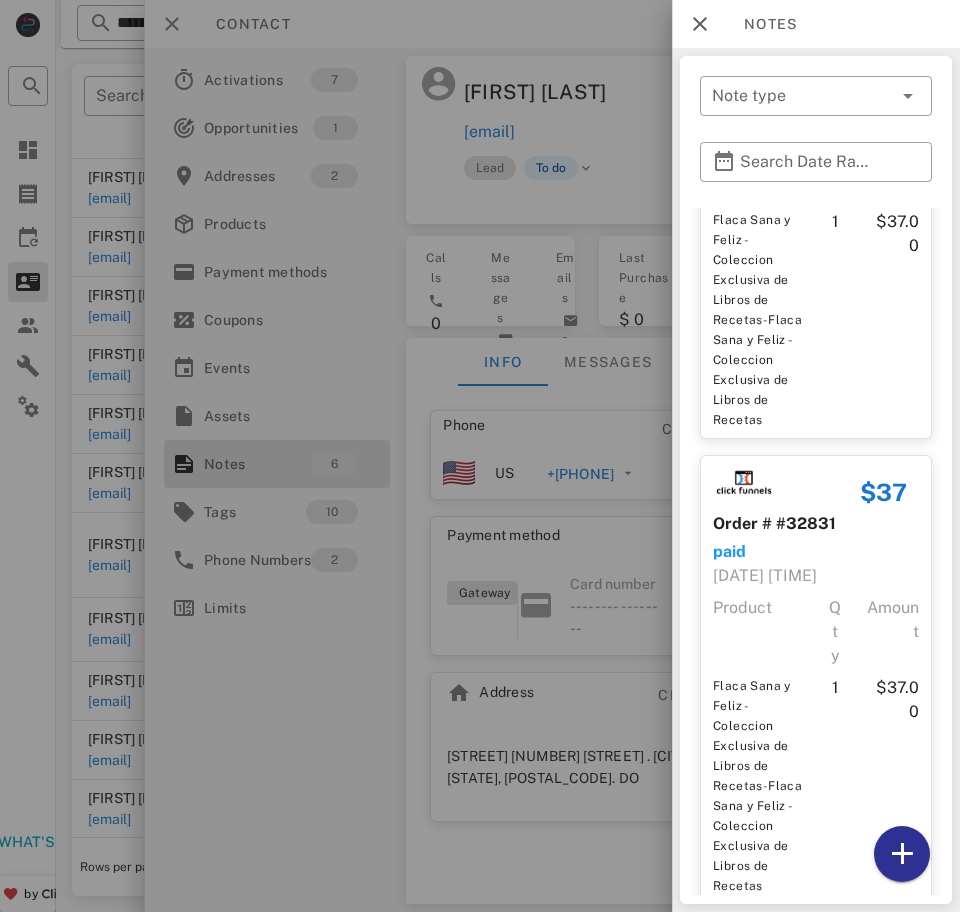 scroll, scrollTop: 2105, scrollLeft: 0, axis: vertical 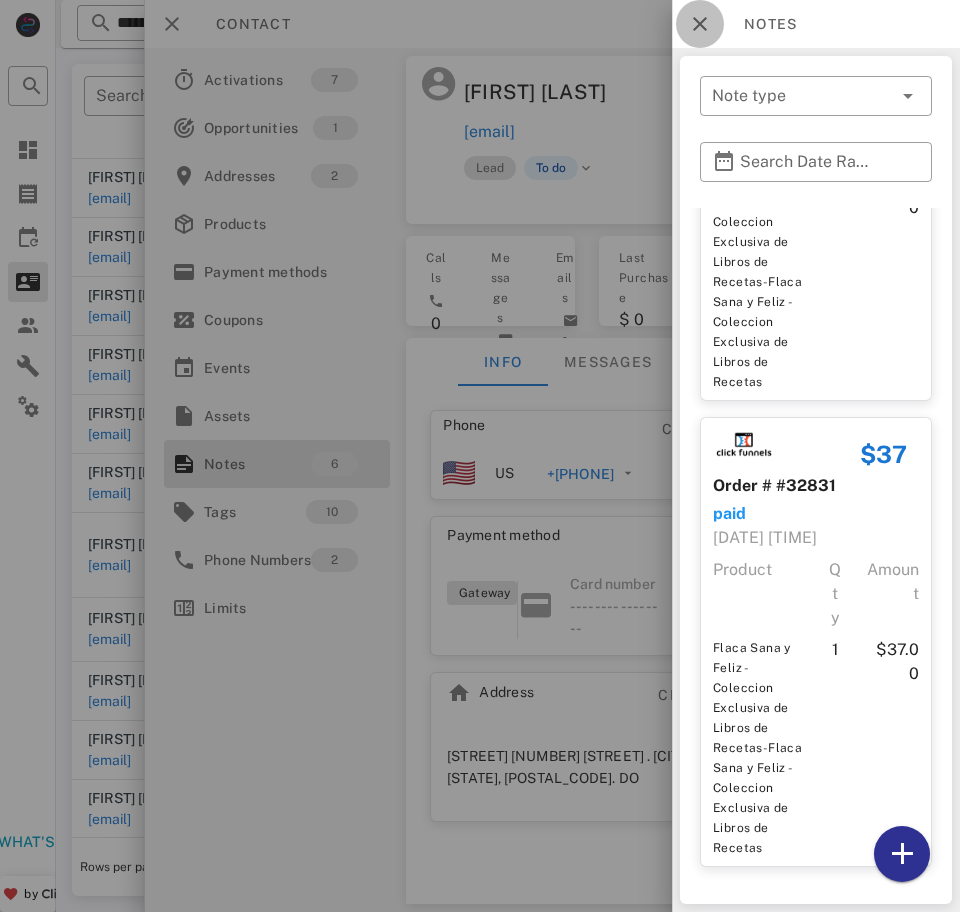 click at bounding box center (700, 24) 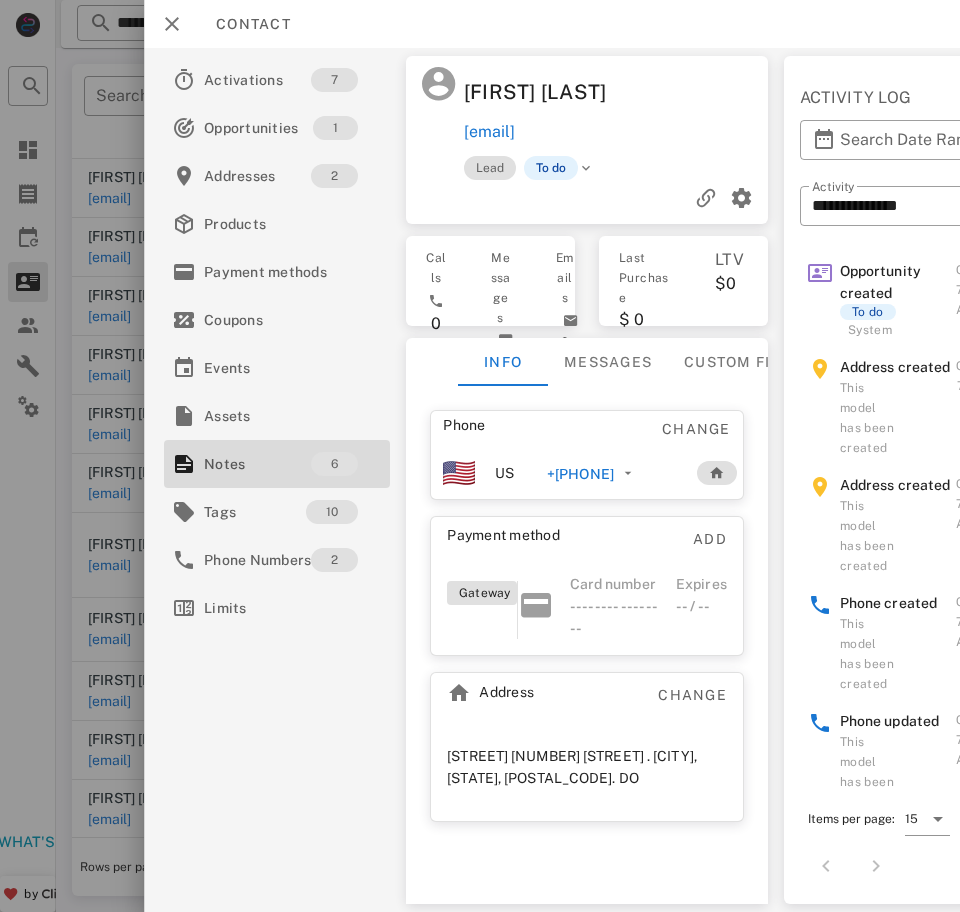 click on "+[PHONE]" at bounding box center (580, 474) 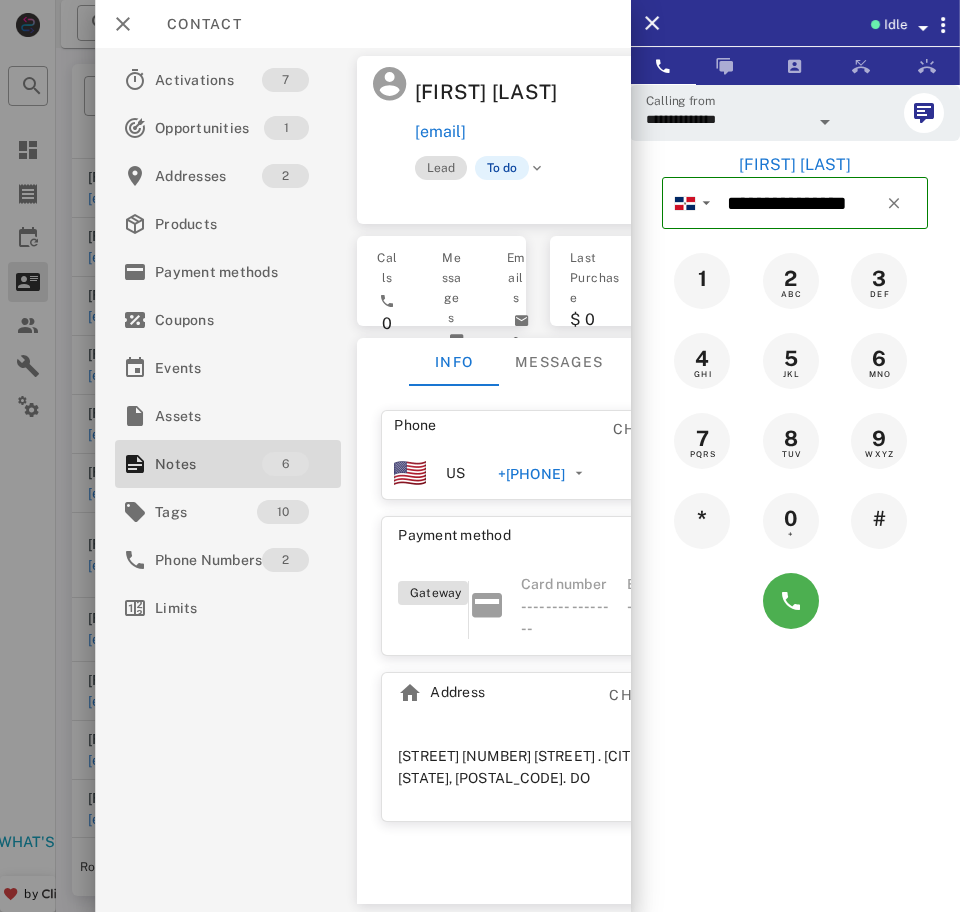click at bounding box center [823, 118] 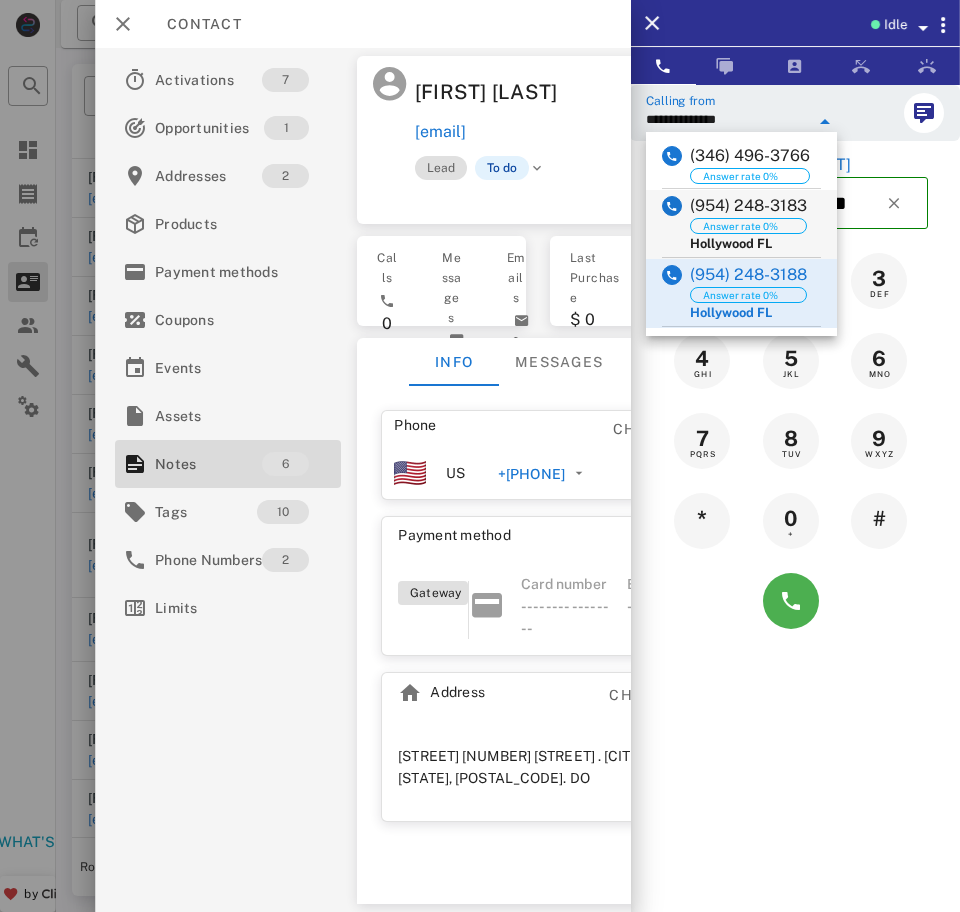 click on "(954) 248-3183" at bounding box center (748, 206) 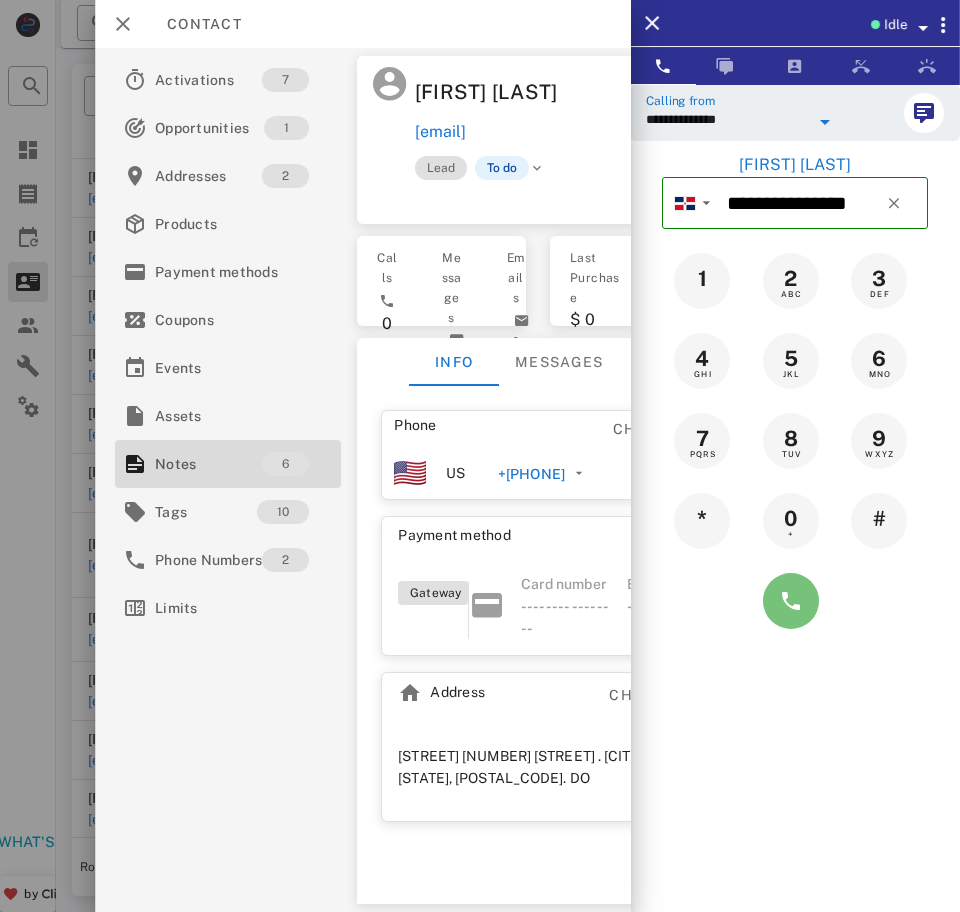 click at bounding box center (791, 601) 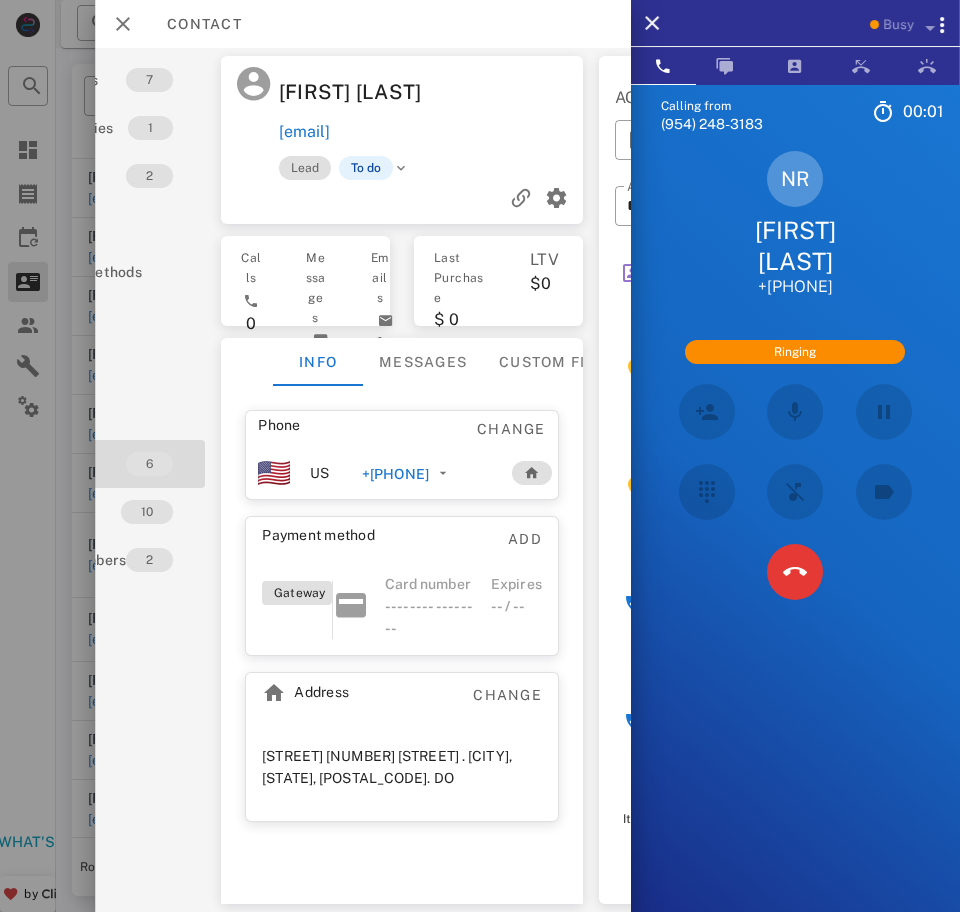 scroll, scrollTop: 0, scrollLeft: 135, axis: horizontal 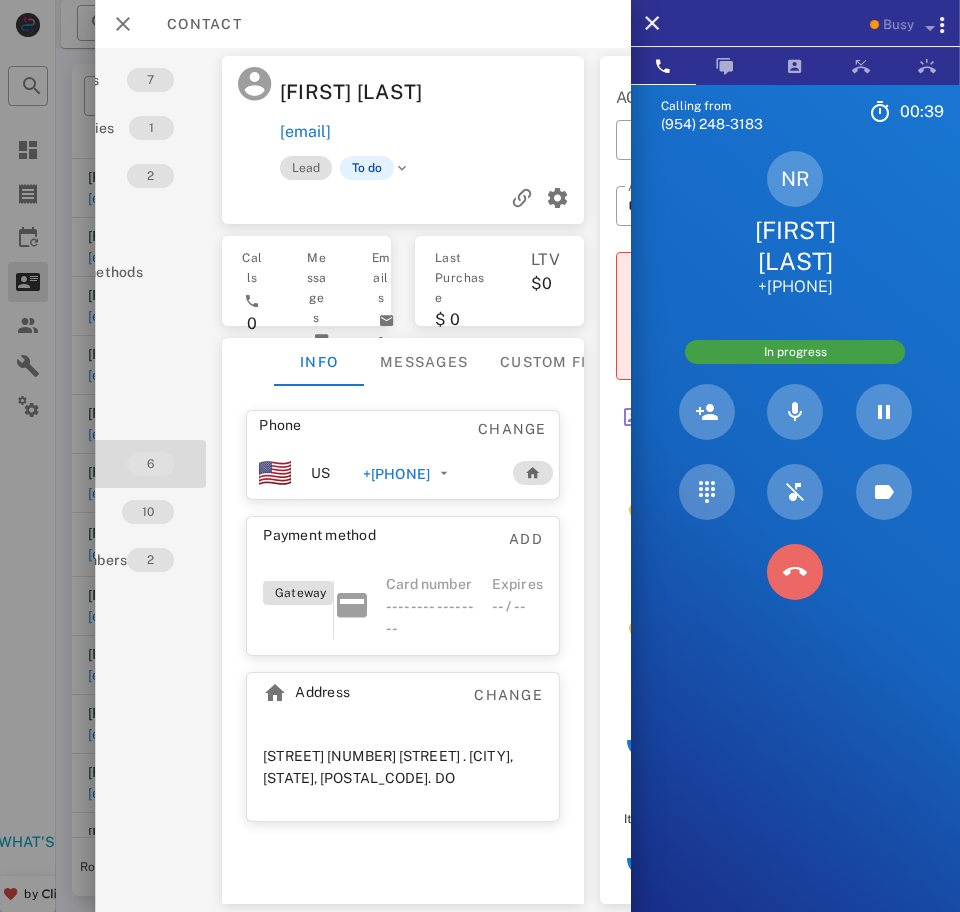 click at bounding box center (795, 572) 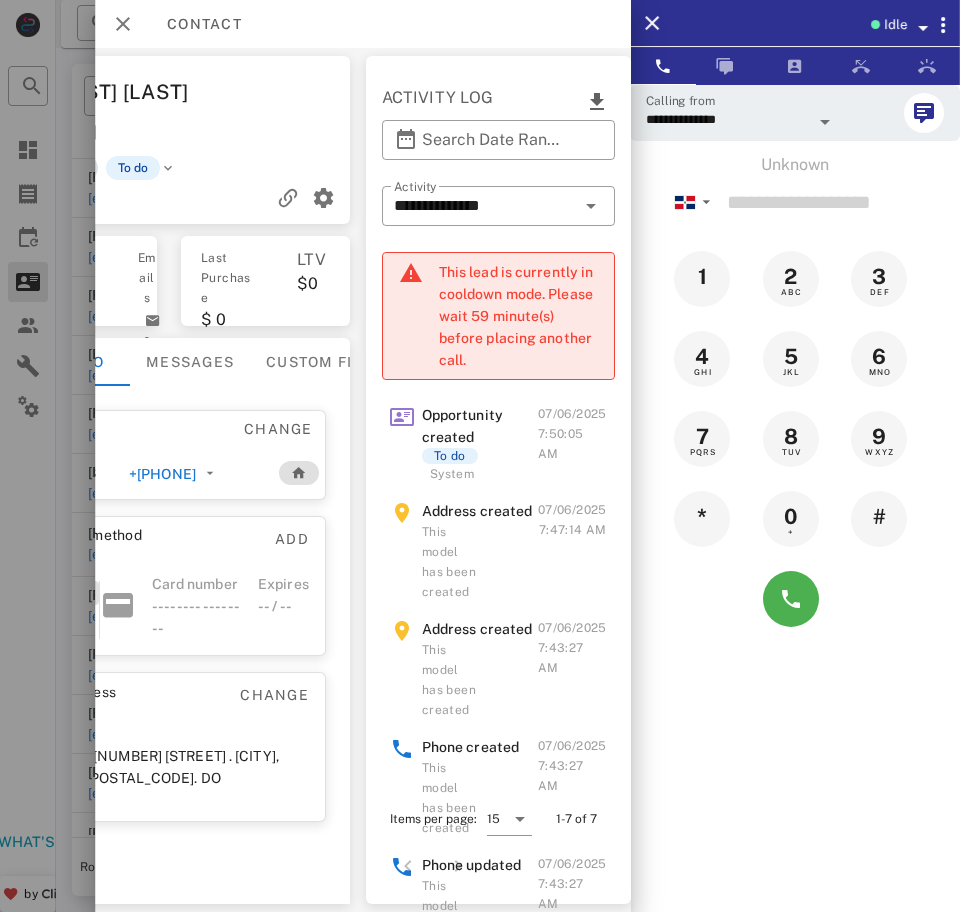 scroll, scrollTop: 0, scrollLeft: 0, axis: both 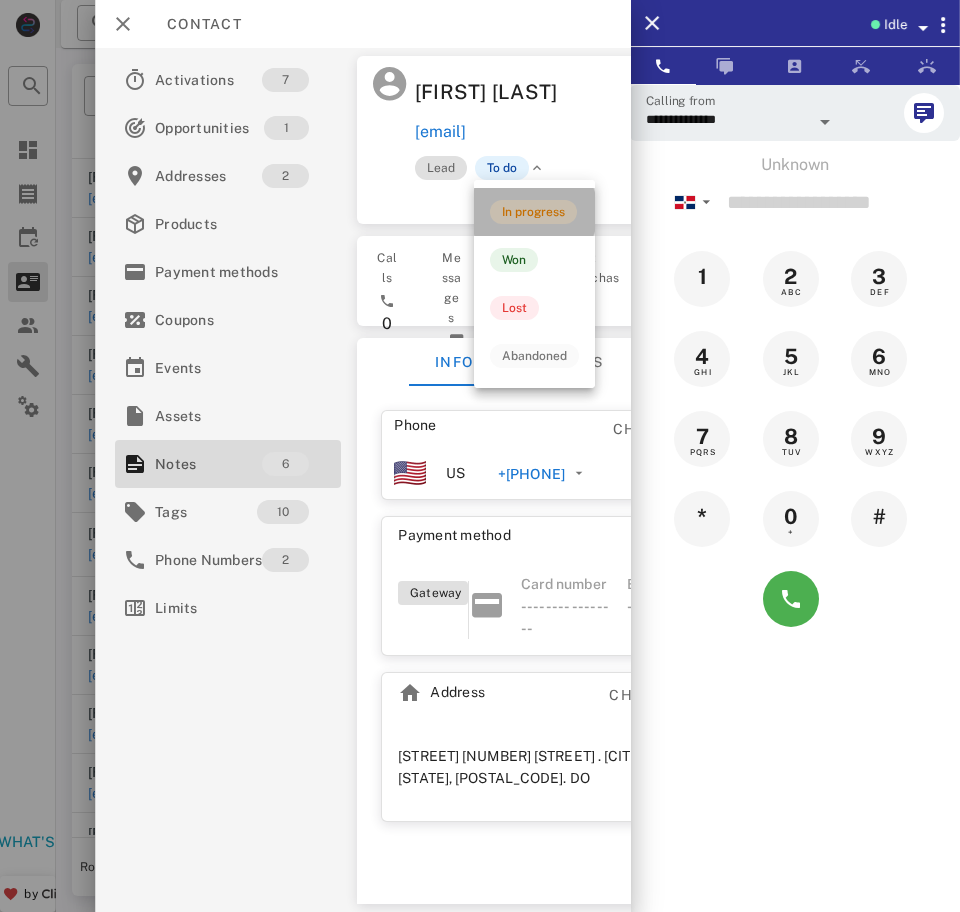 click on "In progress" at bounding box center [534, 212] 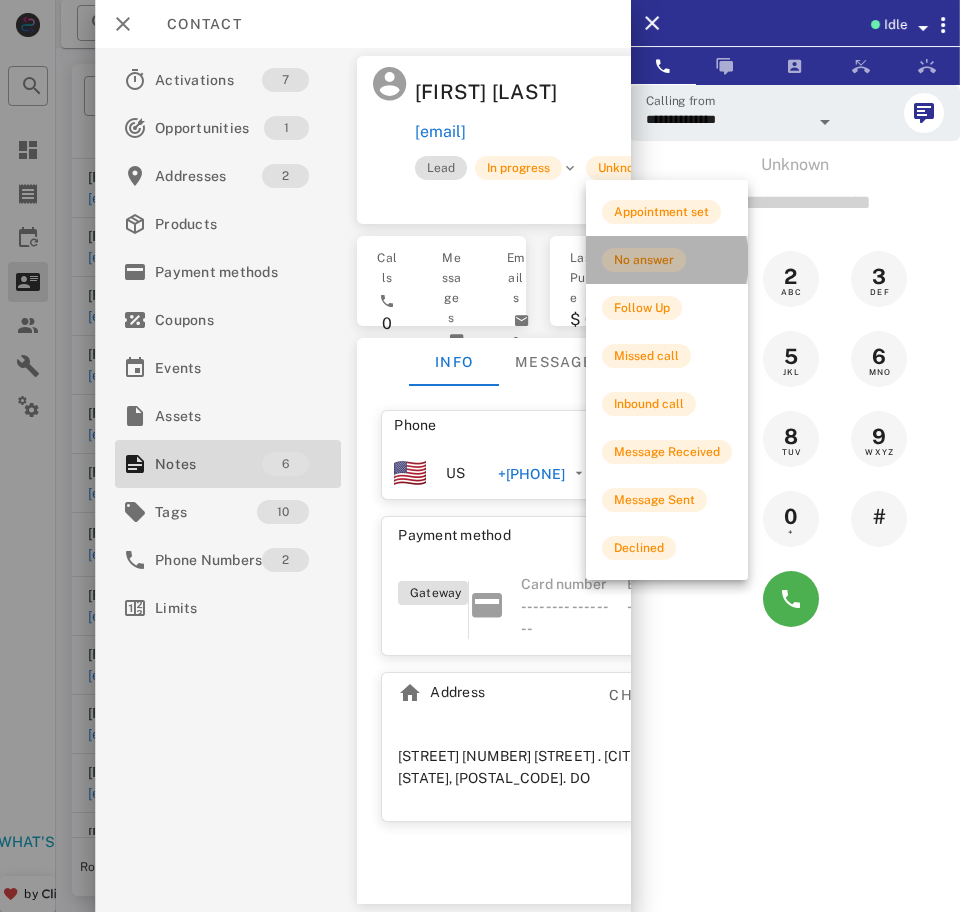 click on "No answer" at bounding box center [644, 260] 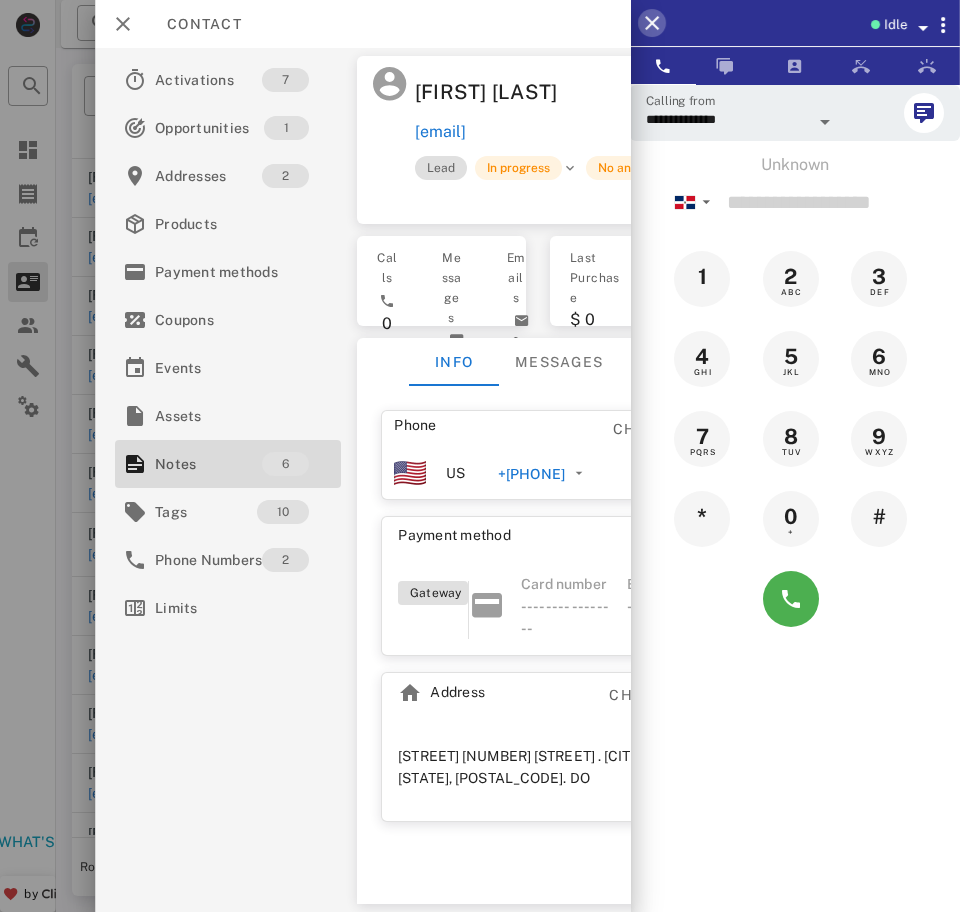 click at bounding box center (652, 23) 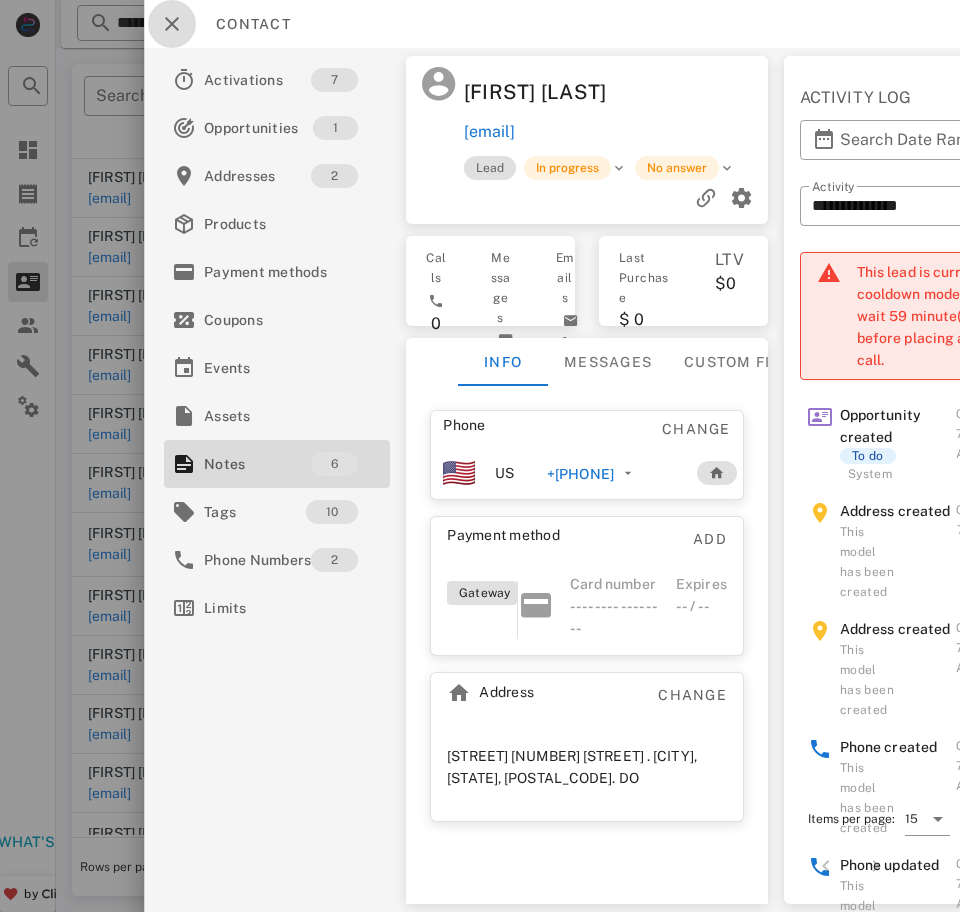 click at bounding box center (172, 24) 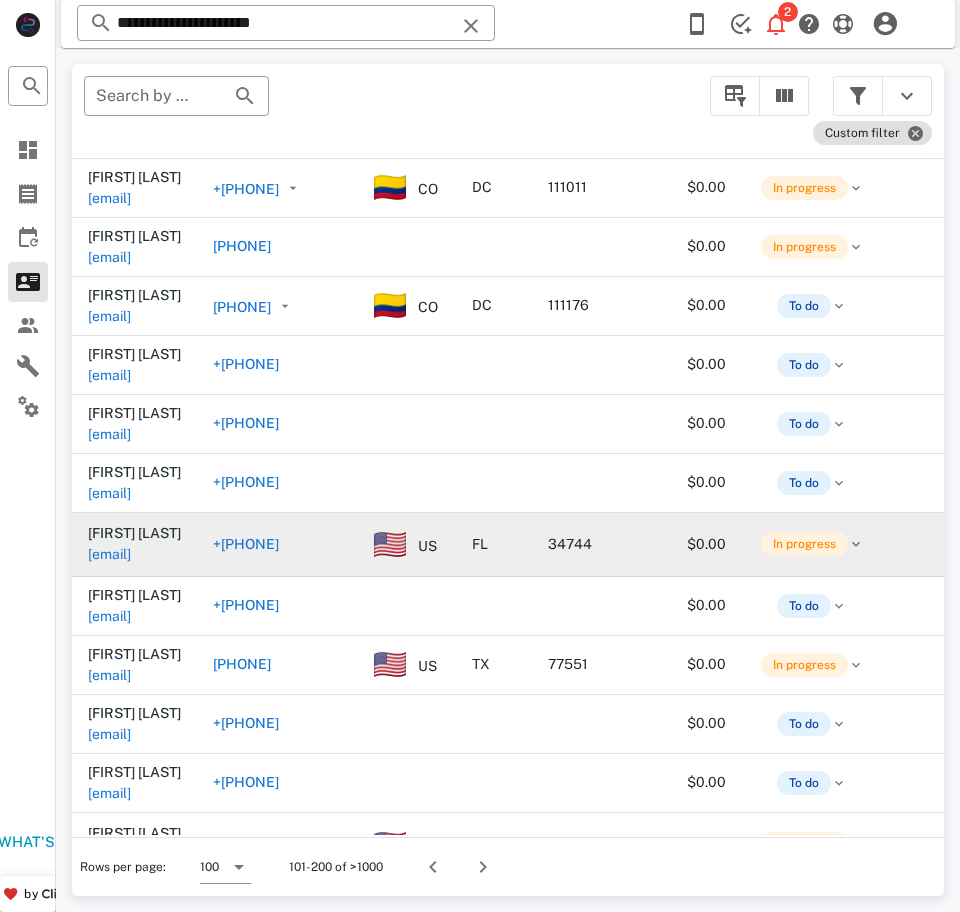 click on "[EMAIL]" at bounding box center [109, 554] 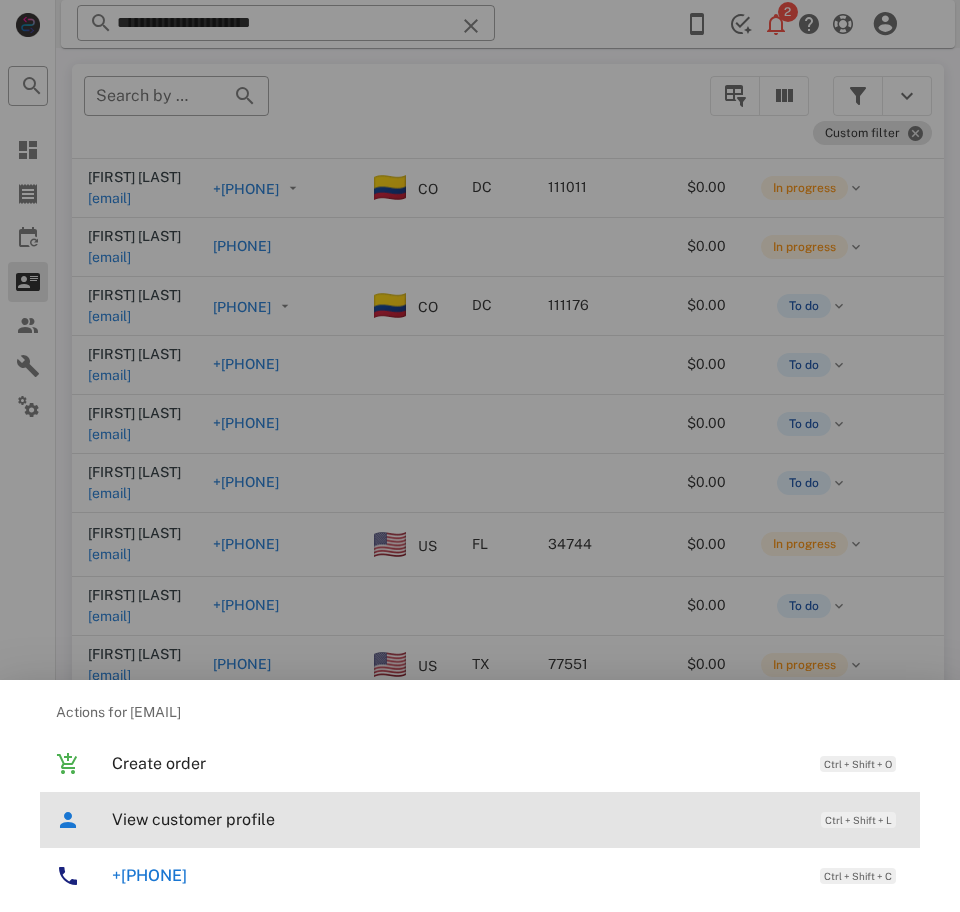 click on "View customer profile" at bounding box center (456, 819) 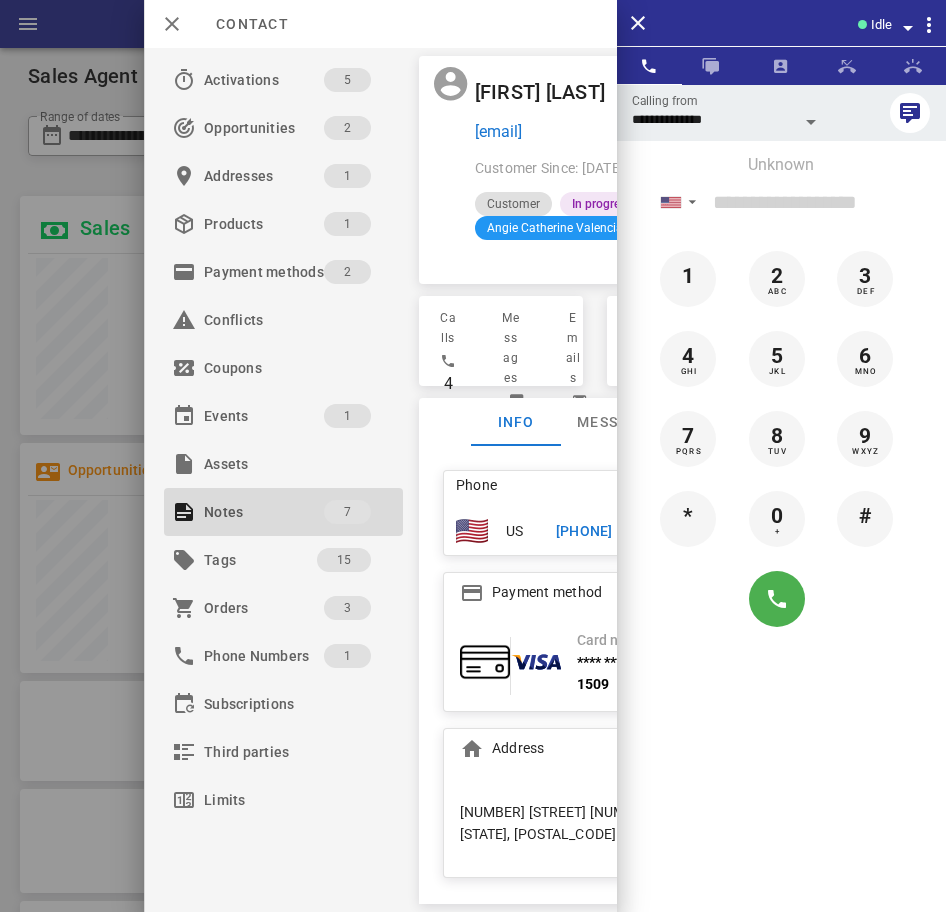 scroll, scrollTop: 0, scrollLeft: 0, axis: both 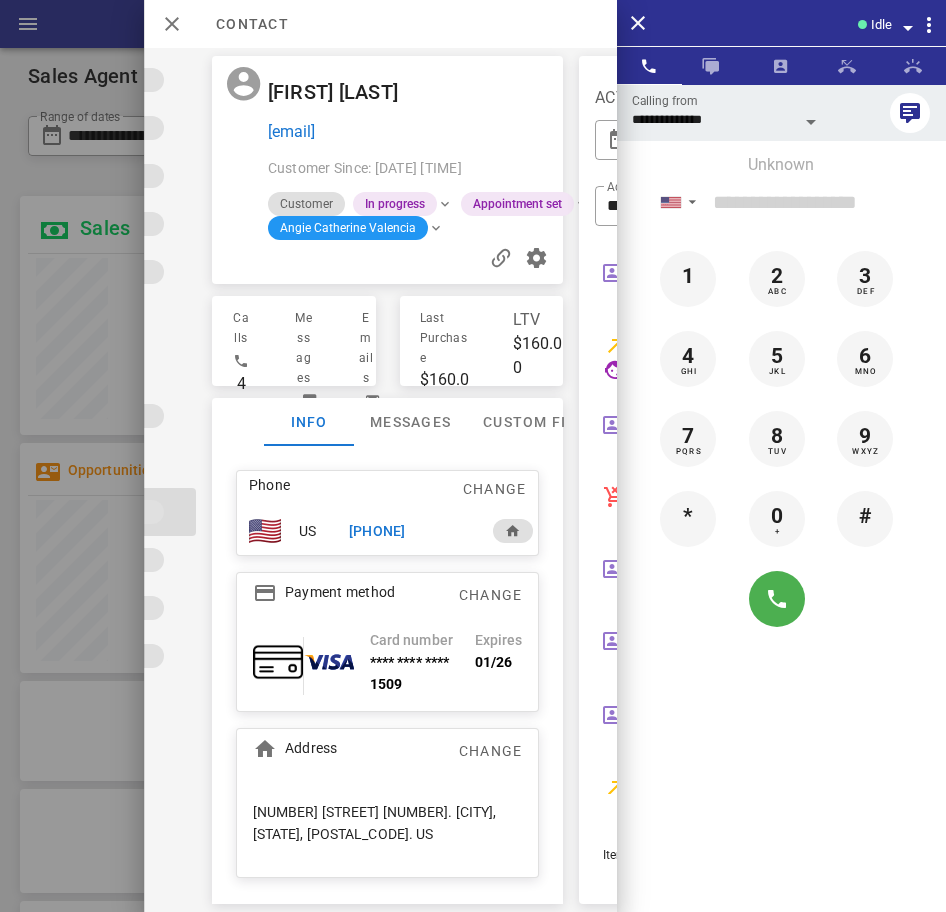 click on "+19568620492" at bounding box center (377, 531) 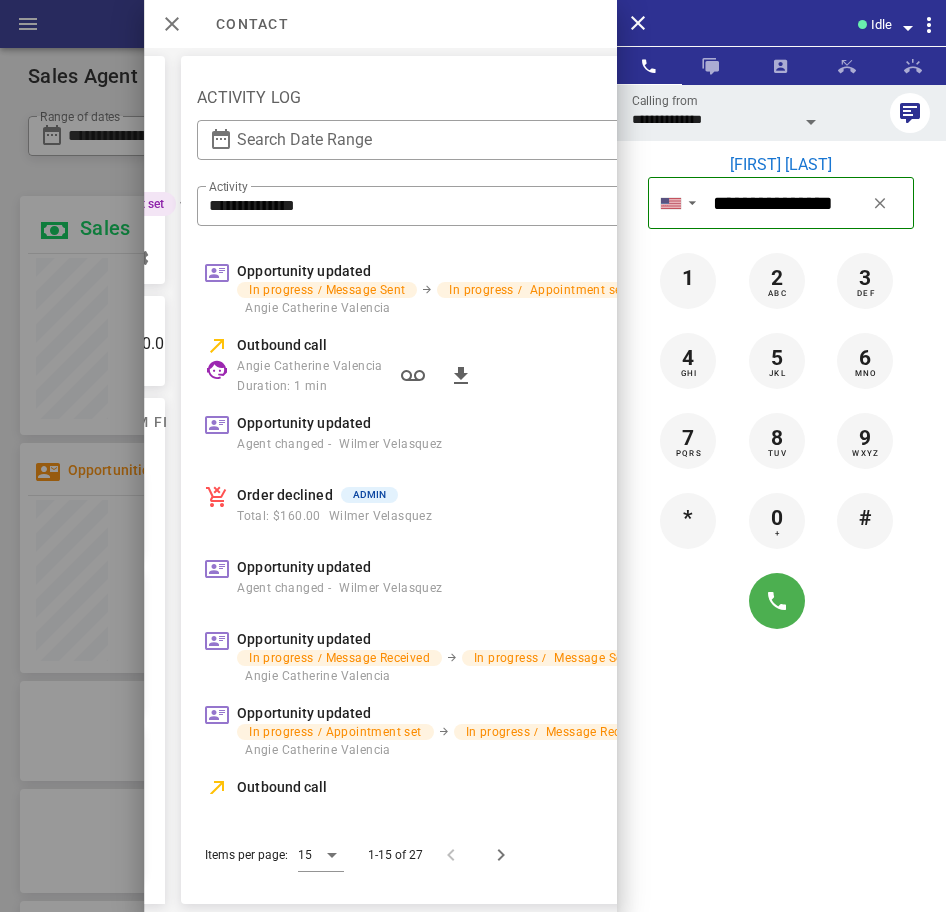 scroll, scrollTop: 0, scrollLeft: 0, axis: both 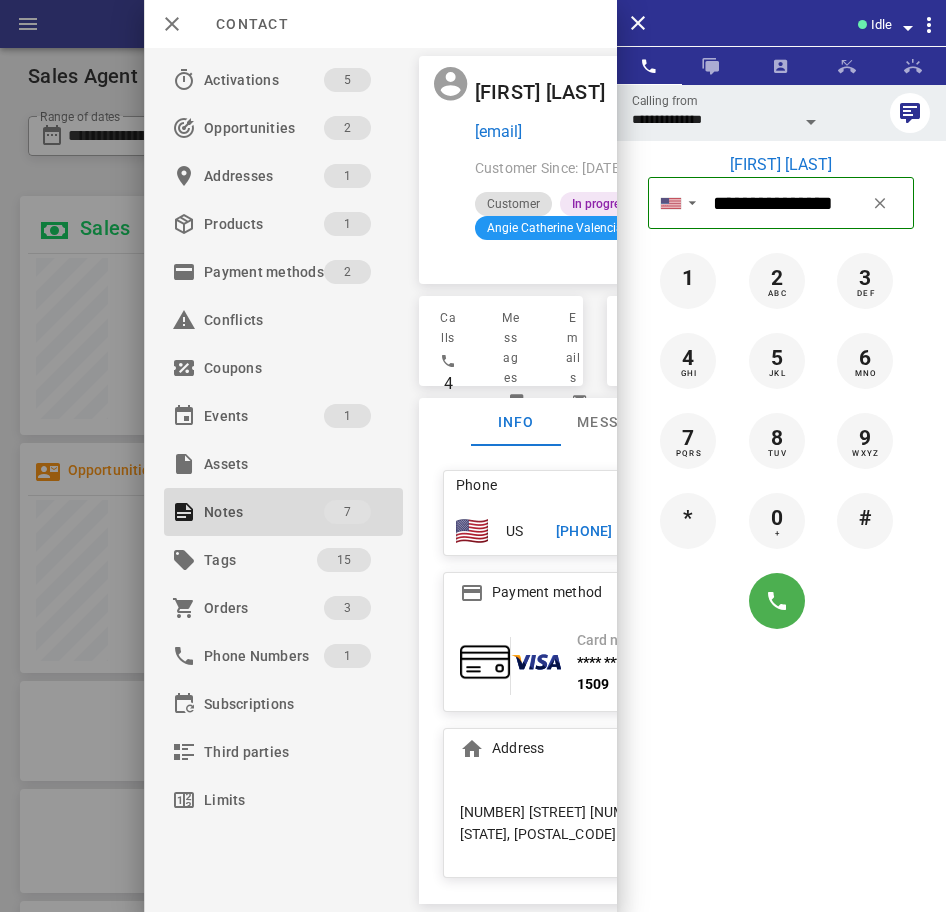 click on "**********" at bounding box center (713, 119) 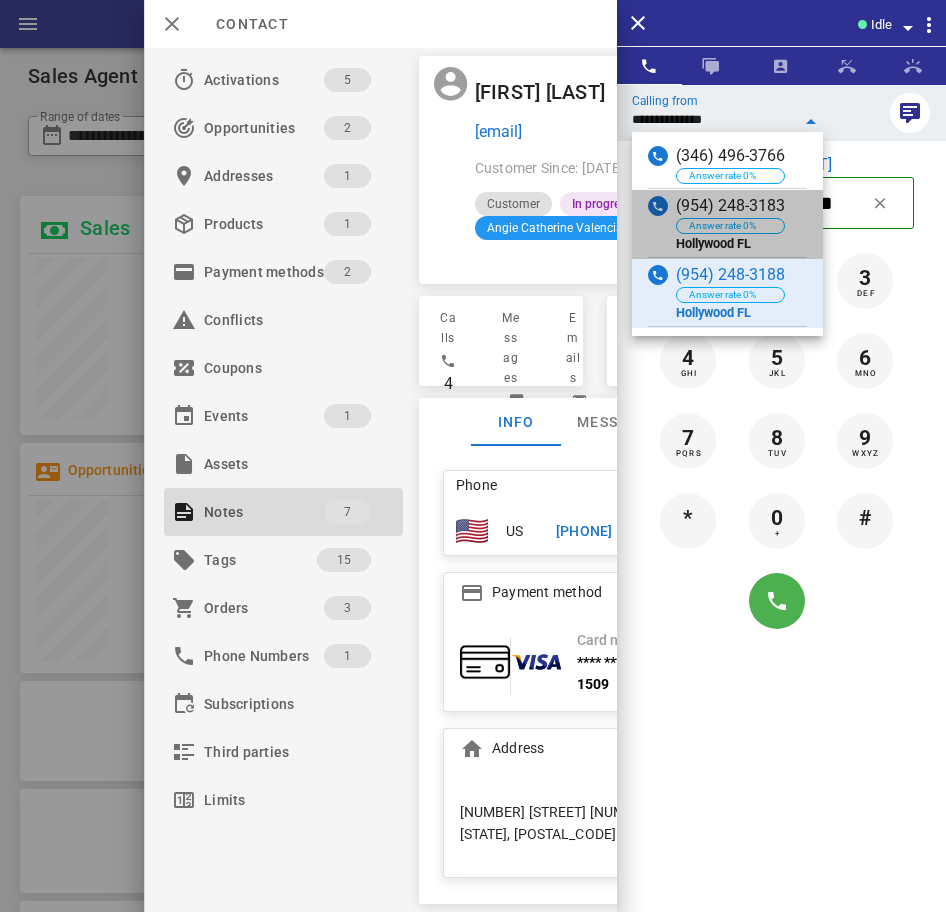 click on "([PHONE]) Answer rate 0% [CITY] [STATE]" at bounding box center (727, 224) 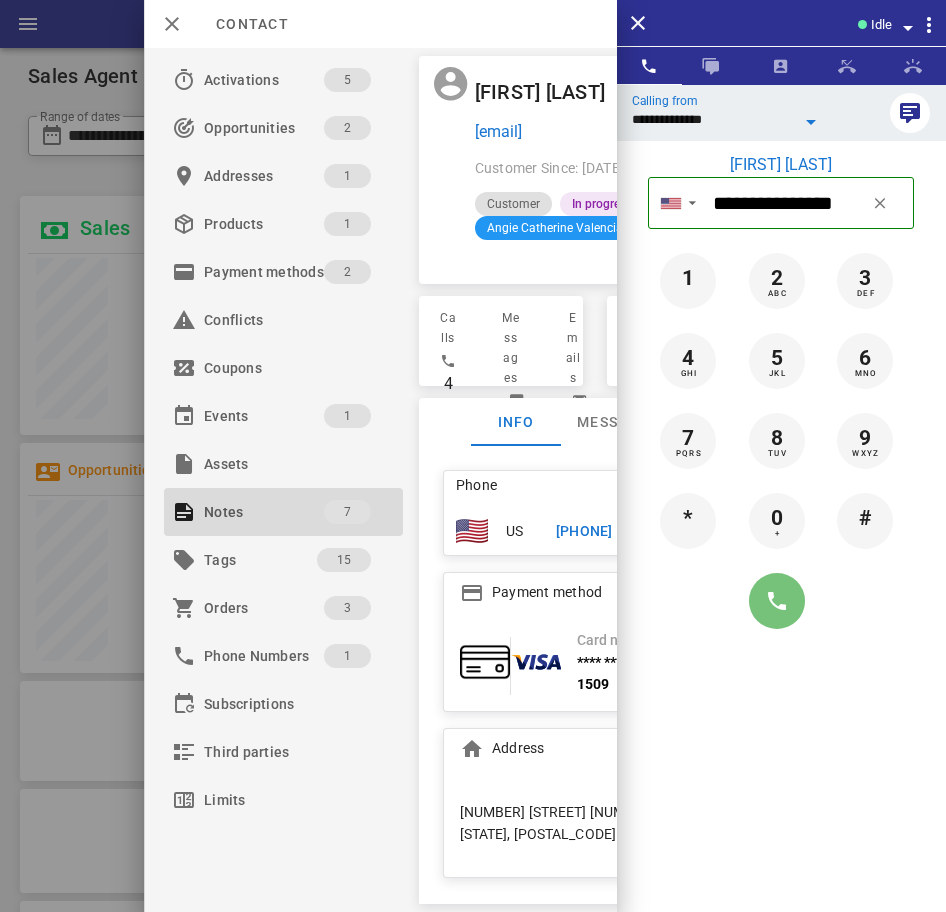 click at bounding box center (777, 601) 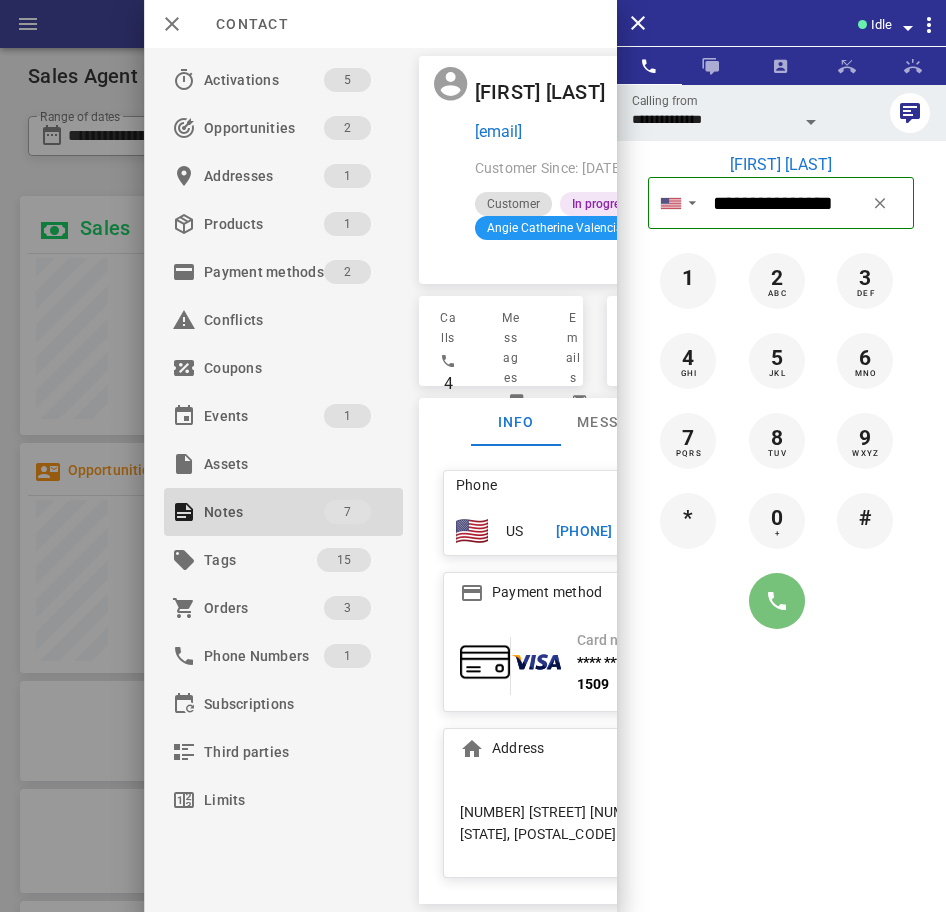 scroll, scrollTop: 0, scrollLeft: 140, axis: horizontal 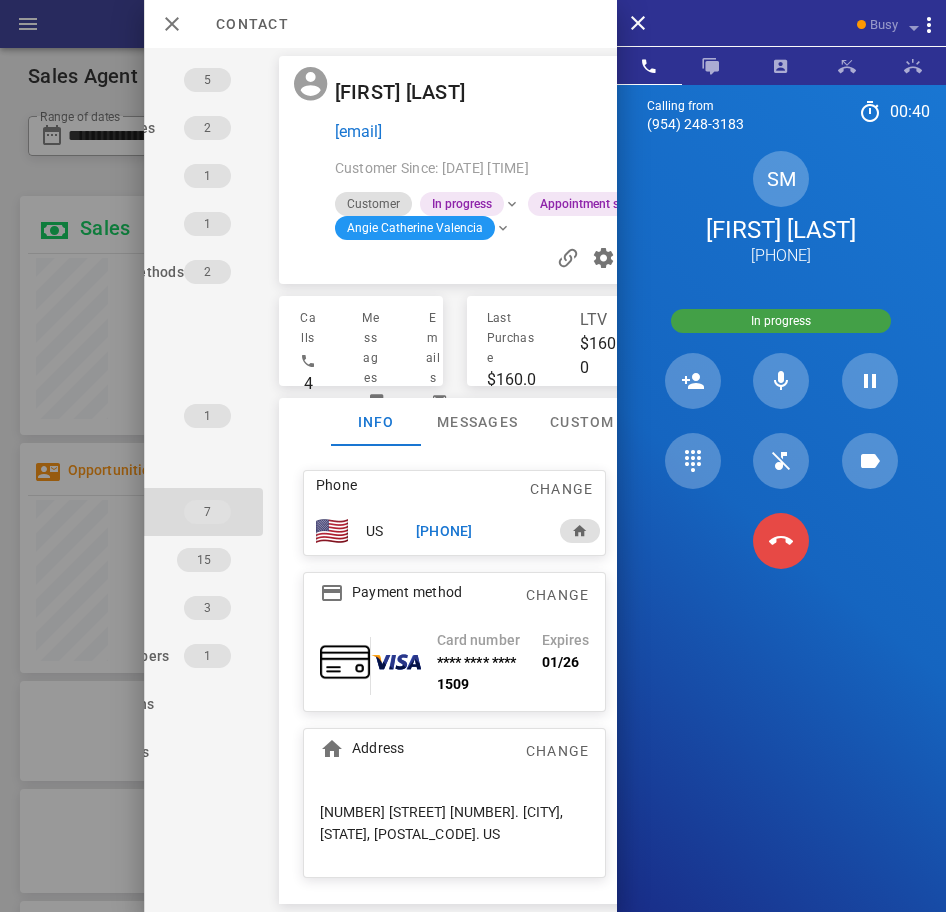 click at bounding box center (781, 541) 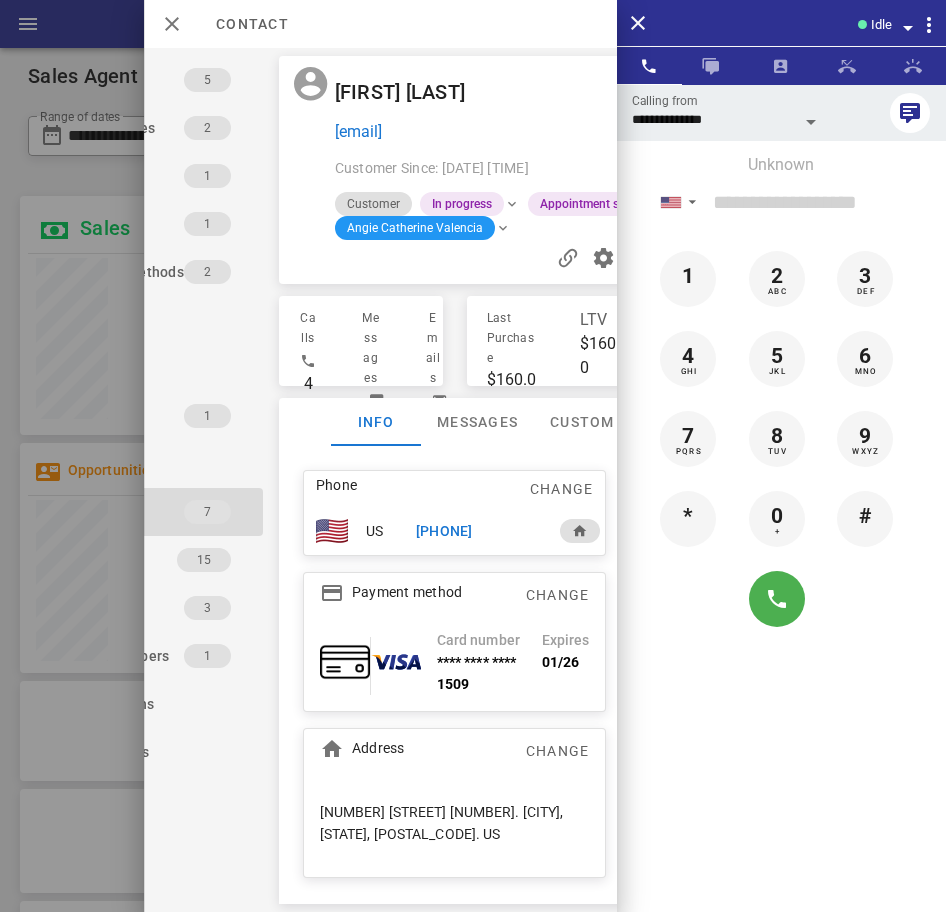click on "+19568620492" at bounding box center [444, 531] 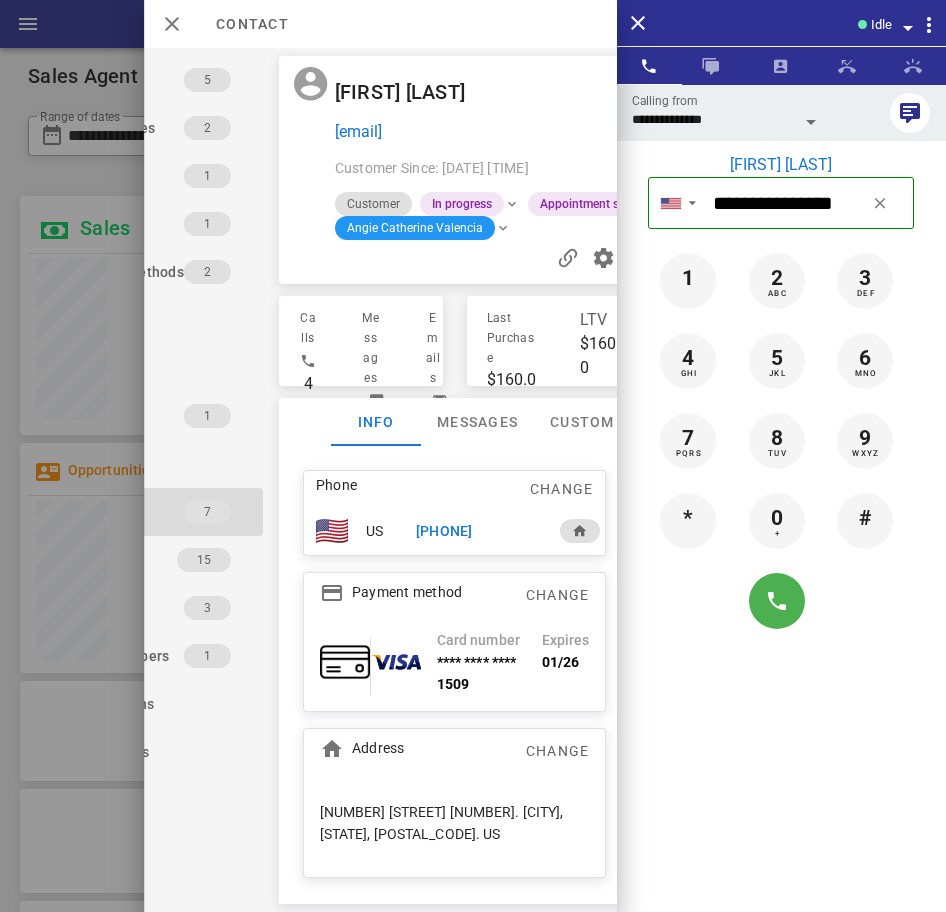 click at bounding box center (811, 122) 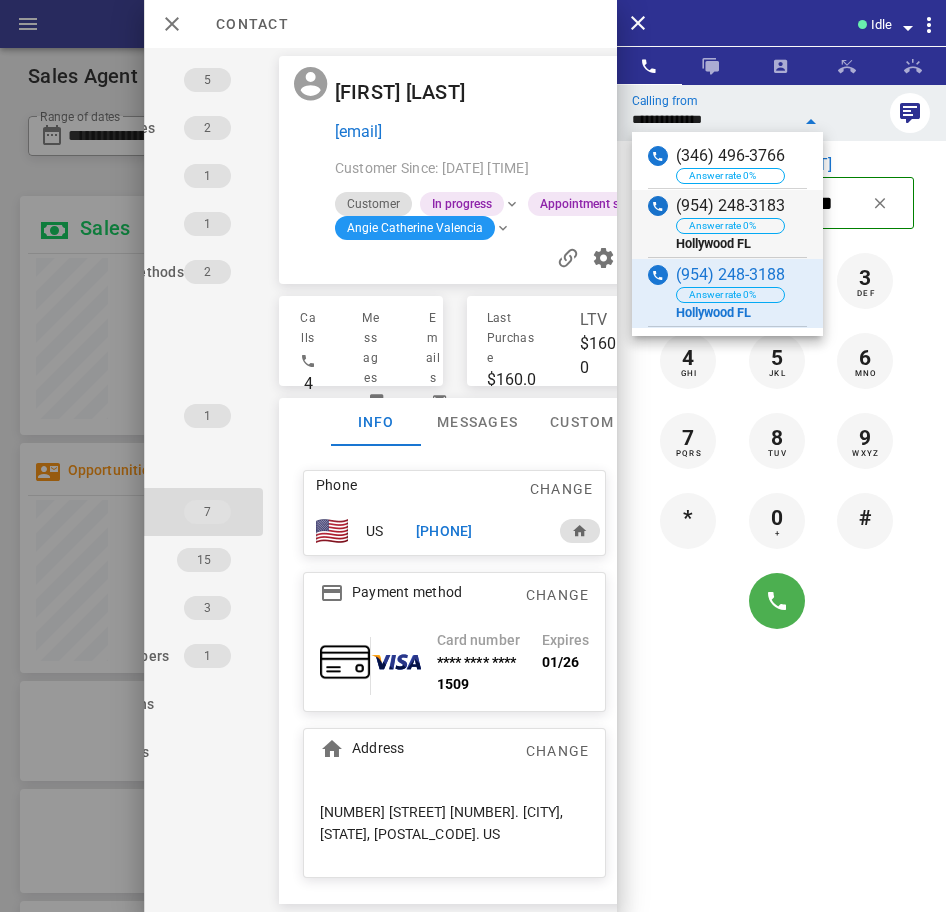 click on "([PHONE]) Answer rate 0% [CITY] [STATE]" at bounding box center (727, 224) 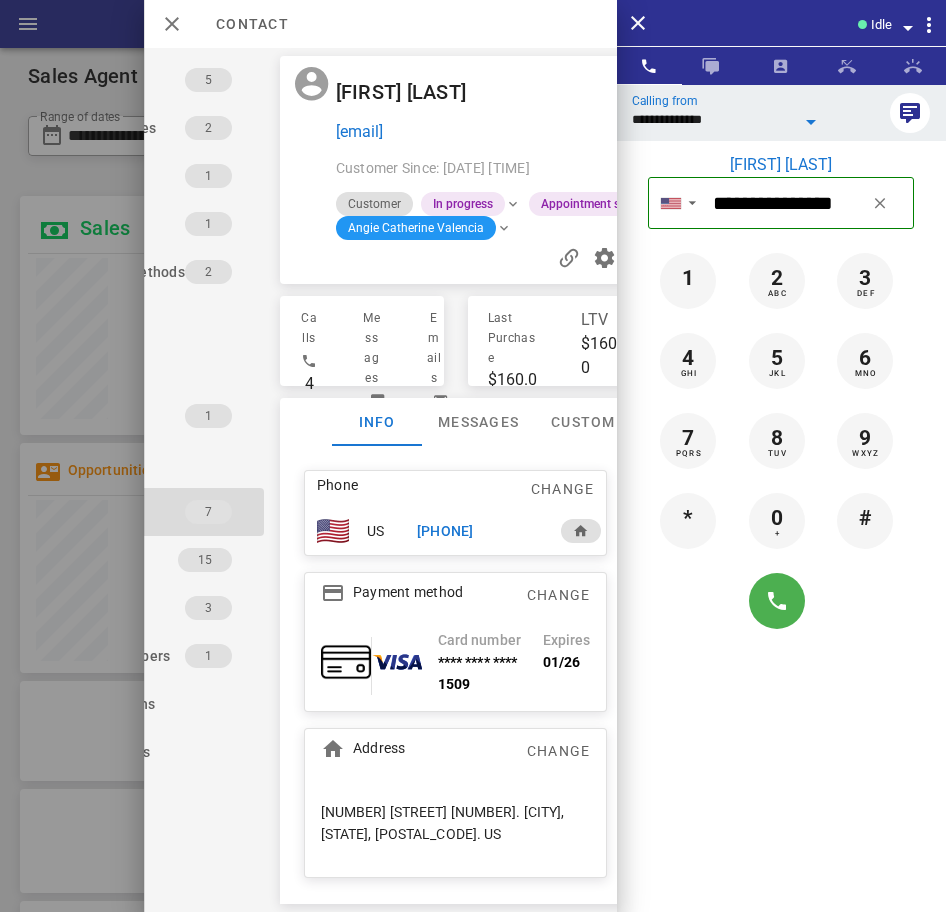 scroll, scrollTop: 0, scrollLeft: 66, axis: horizontal 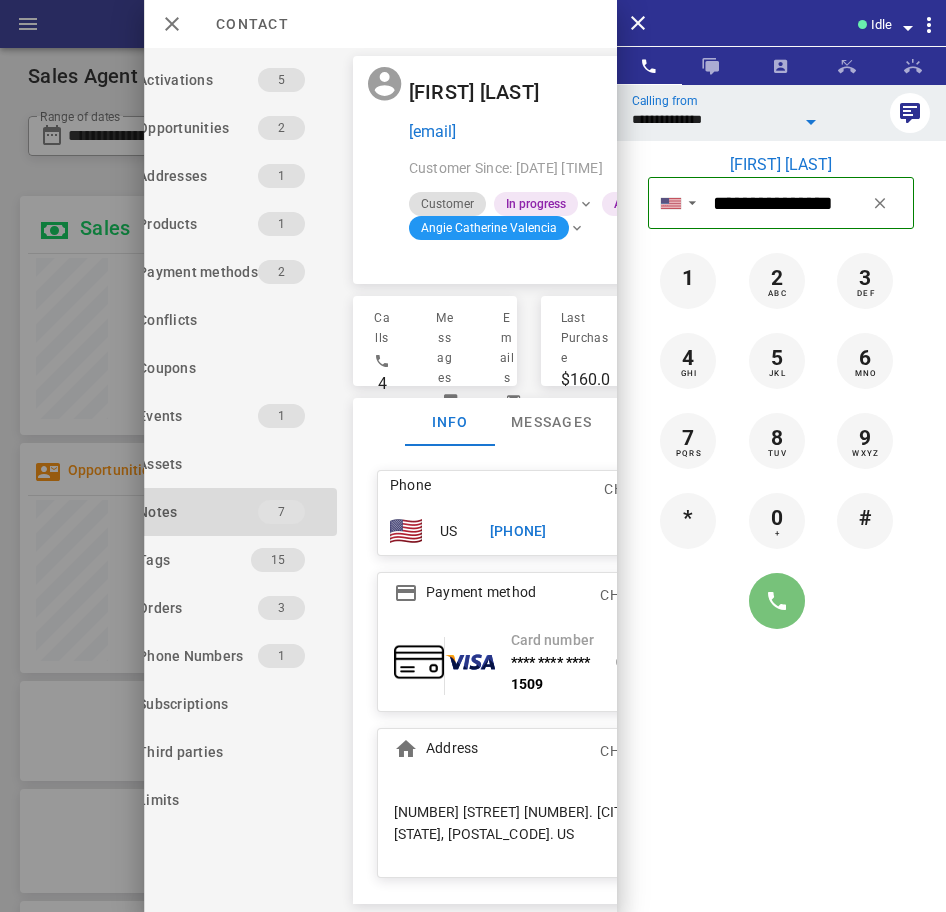 click at bounding box center (777, 601) 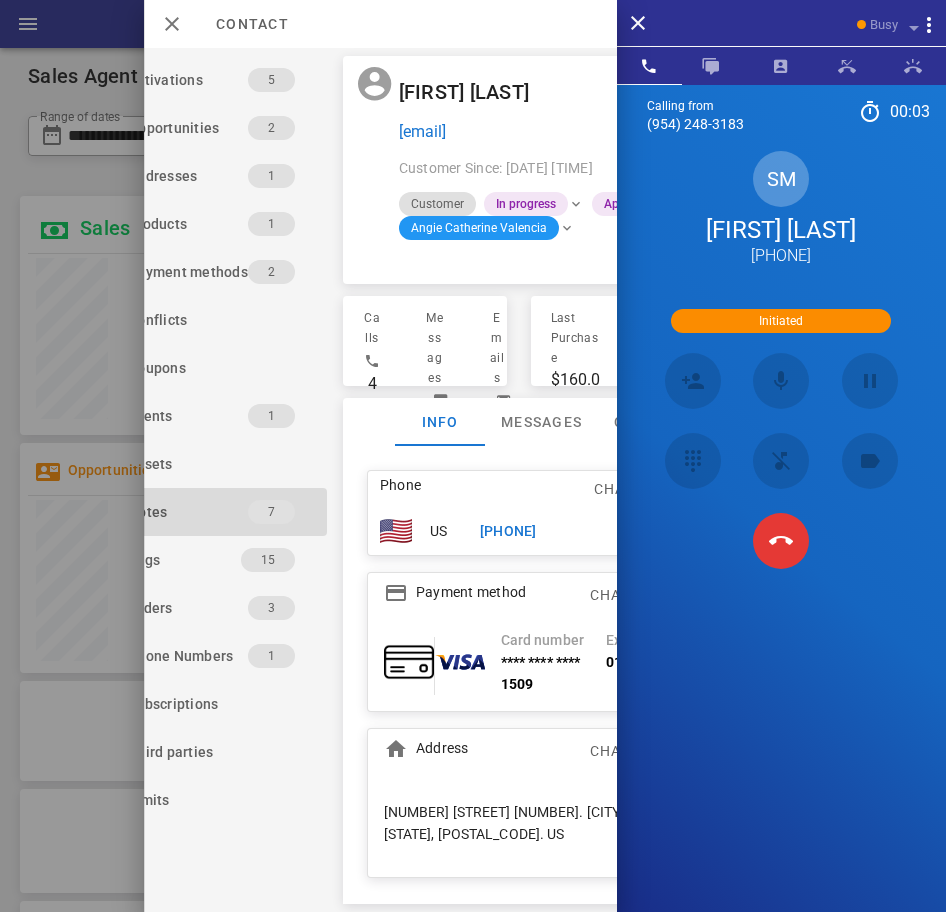 scroll, scrollTop: 0, scrollLeft: 78, axis: horizontal 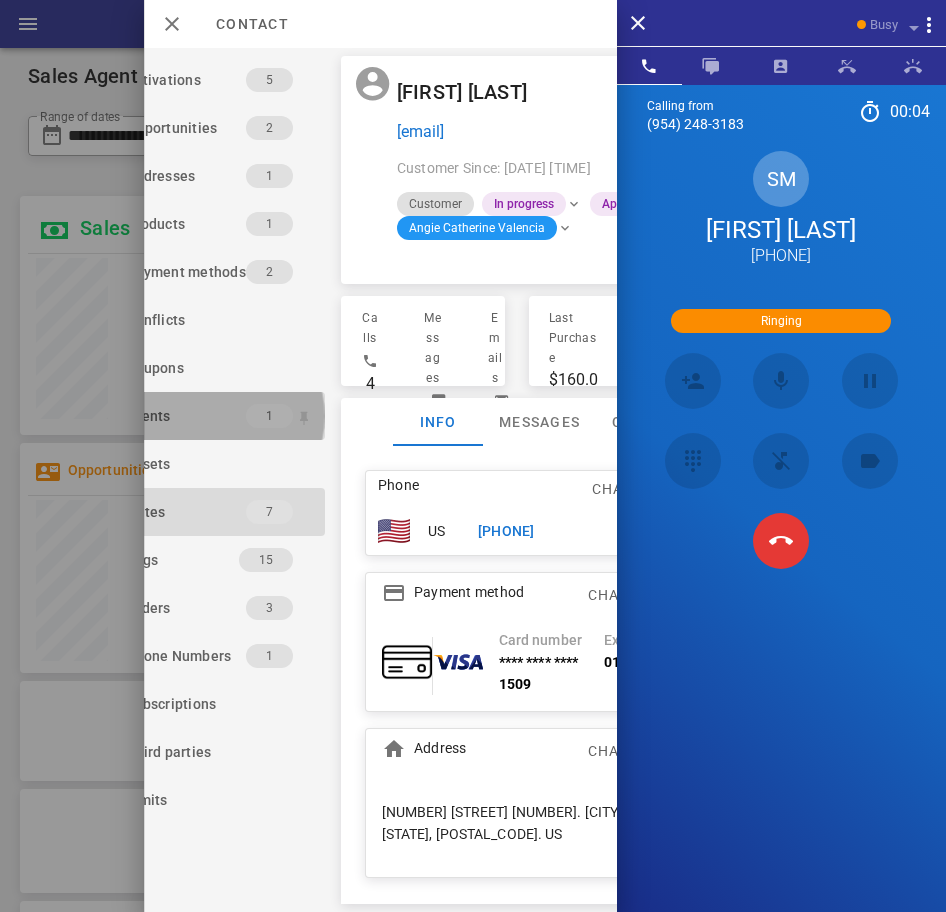 click on "Events" at bounding box center [186, 416] 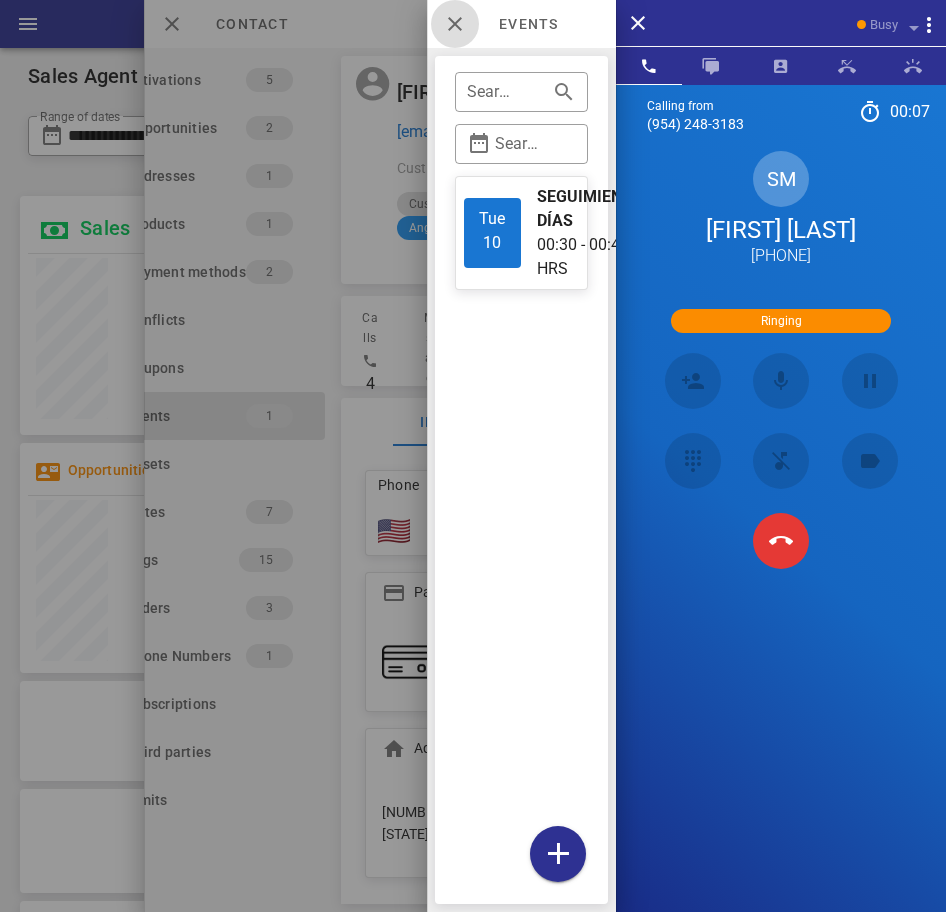 click at bounding box center (455, 24) 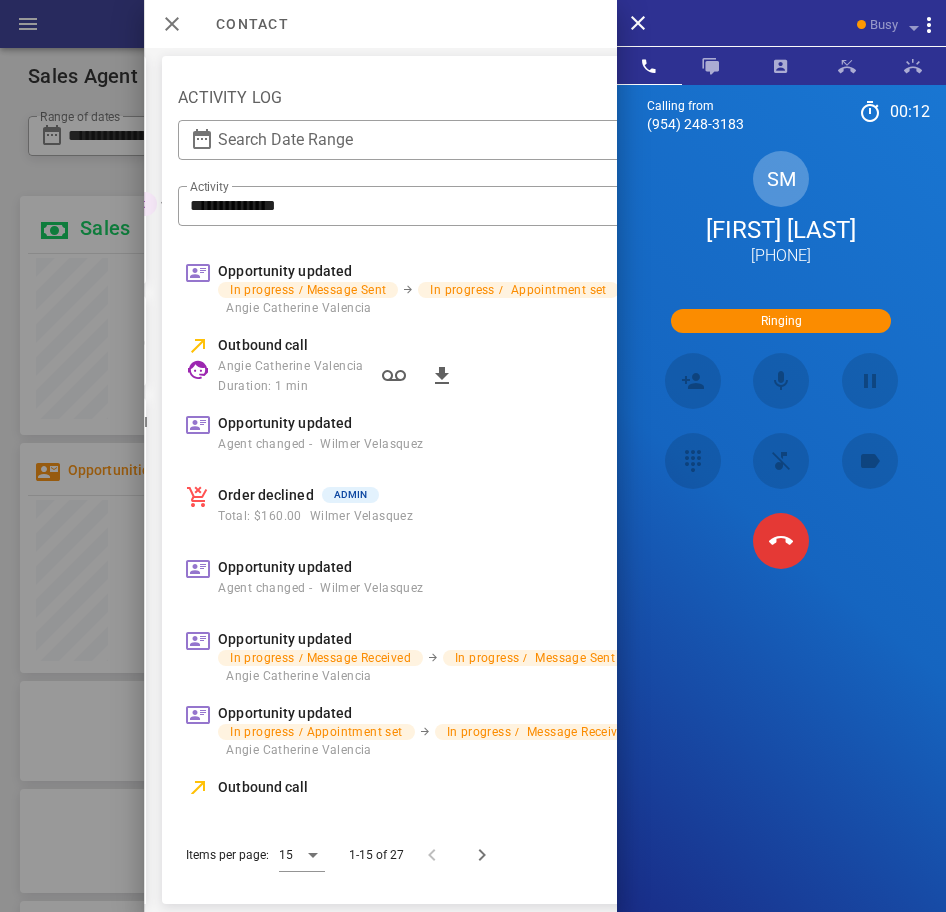 scroll, scrollTop: 0, scrollLeft: 623, axis: horizontal 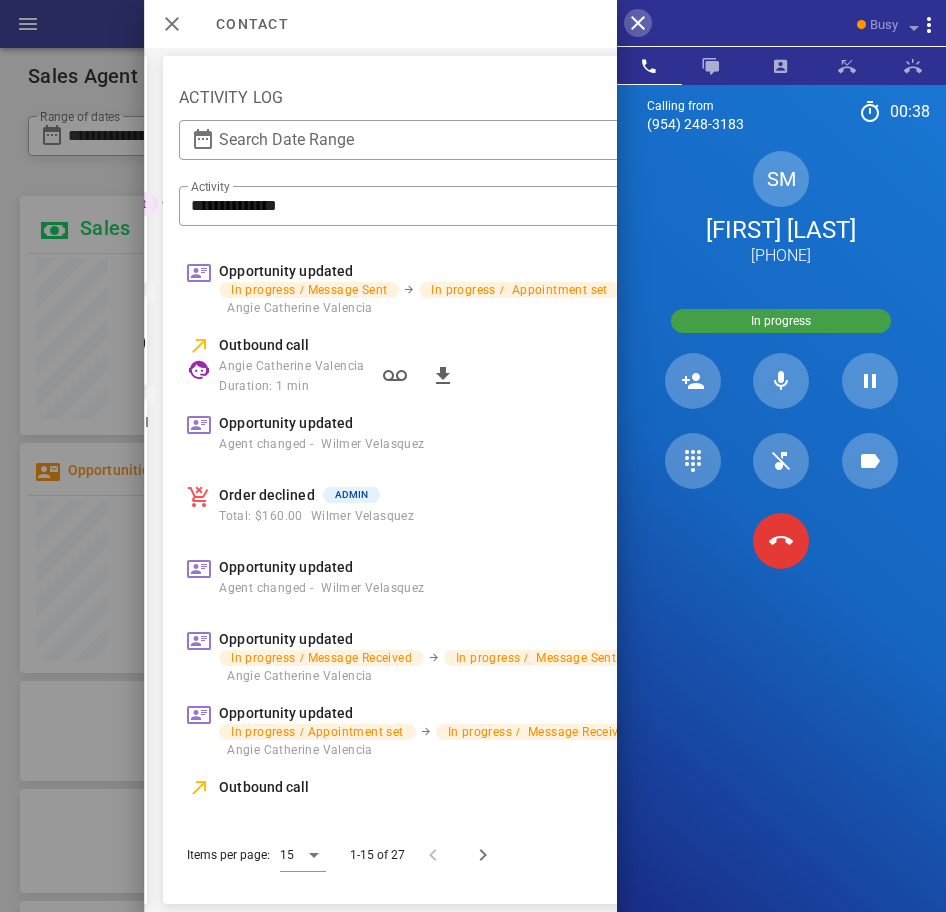click at bounding box center (638, 23) 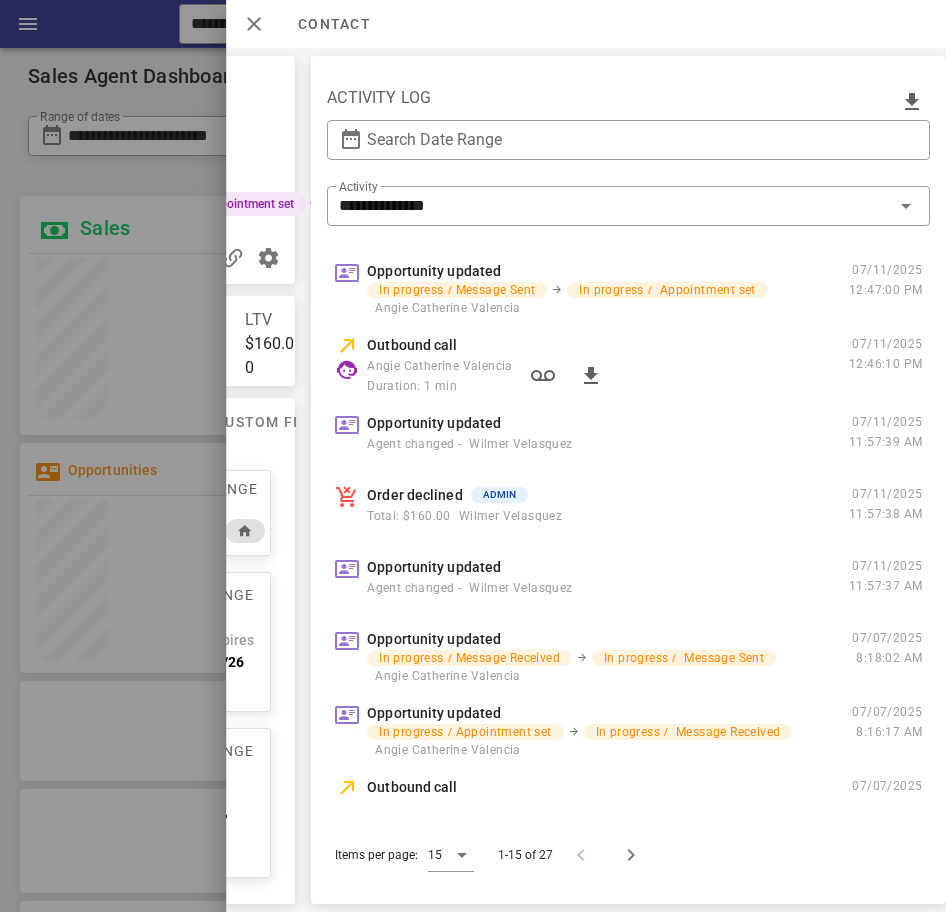 scroll, scrollTop: 0, scrollLeft: 582, axis: horizontal 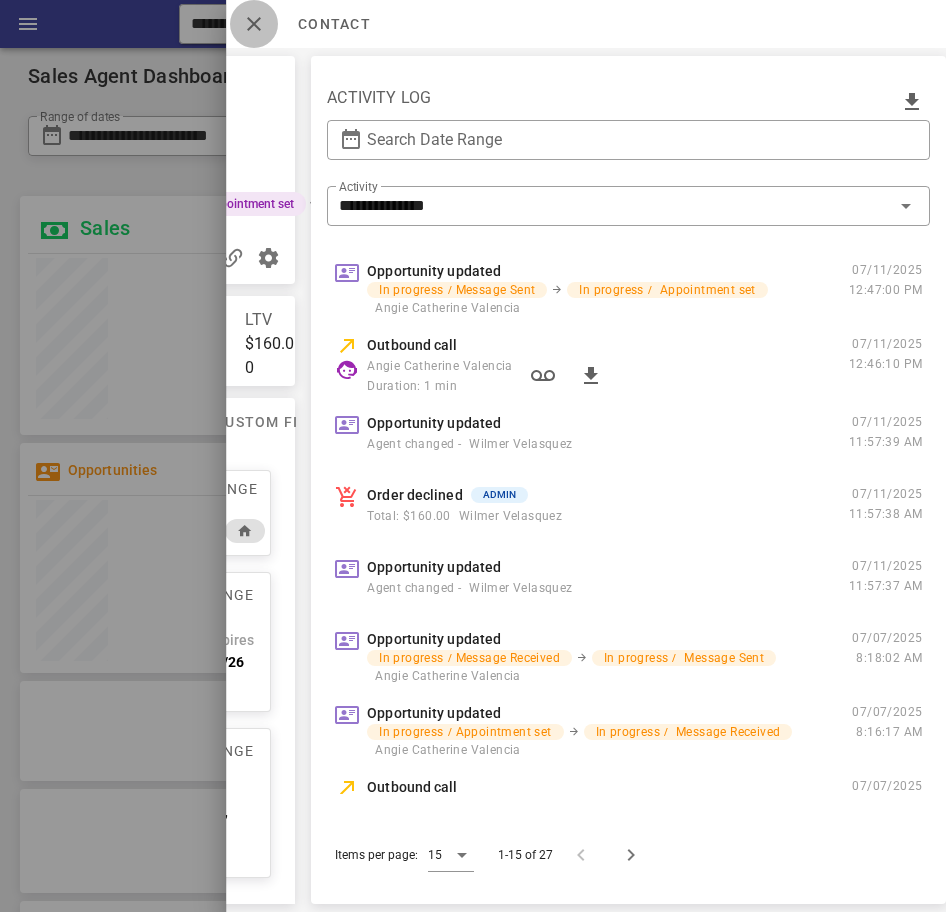 click at bounding box center [254, 24] 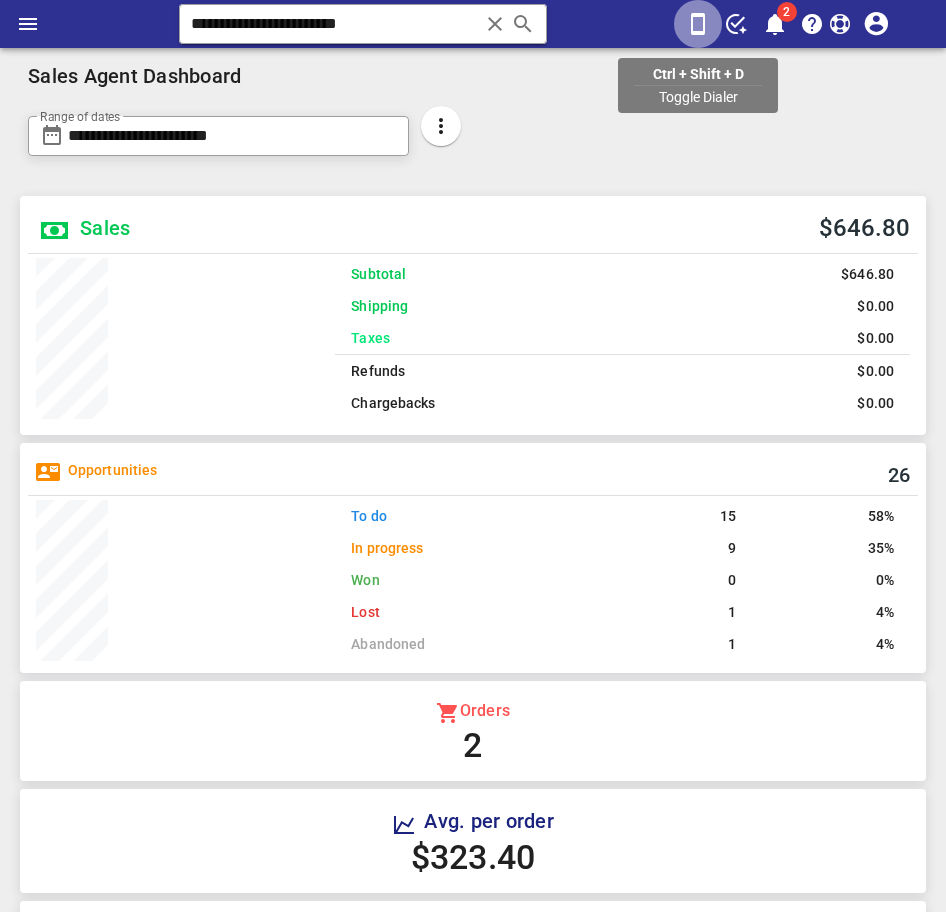 click at bounding box center [698, 24] 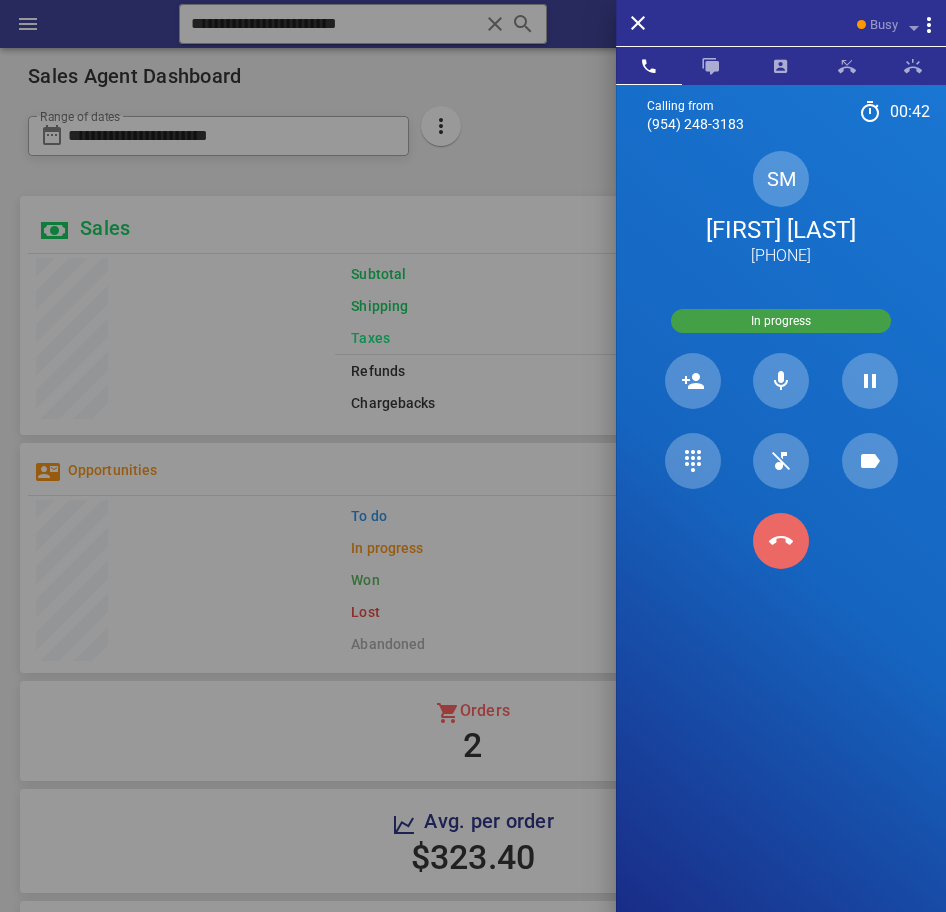 click at bounding box center (780, 540) 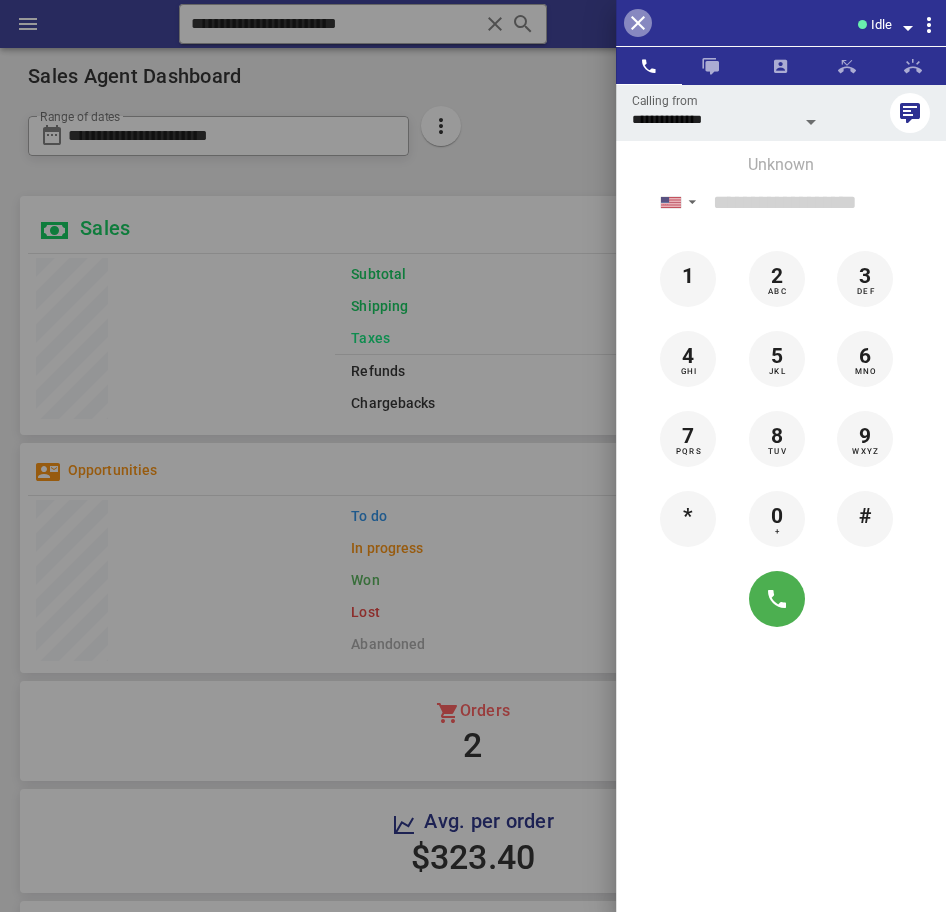 click at bounding box center [638, 23] 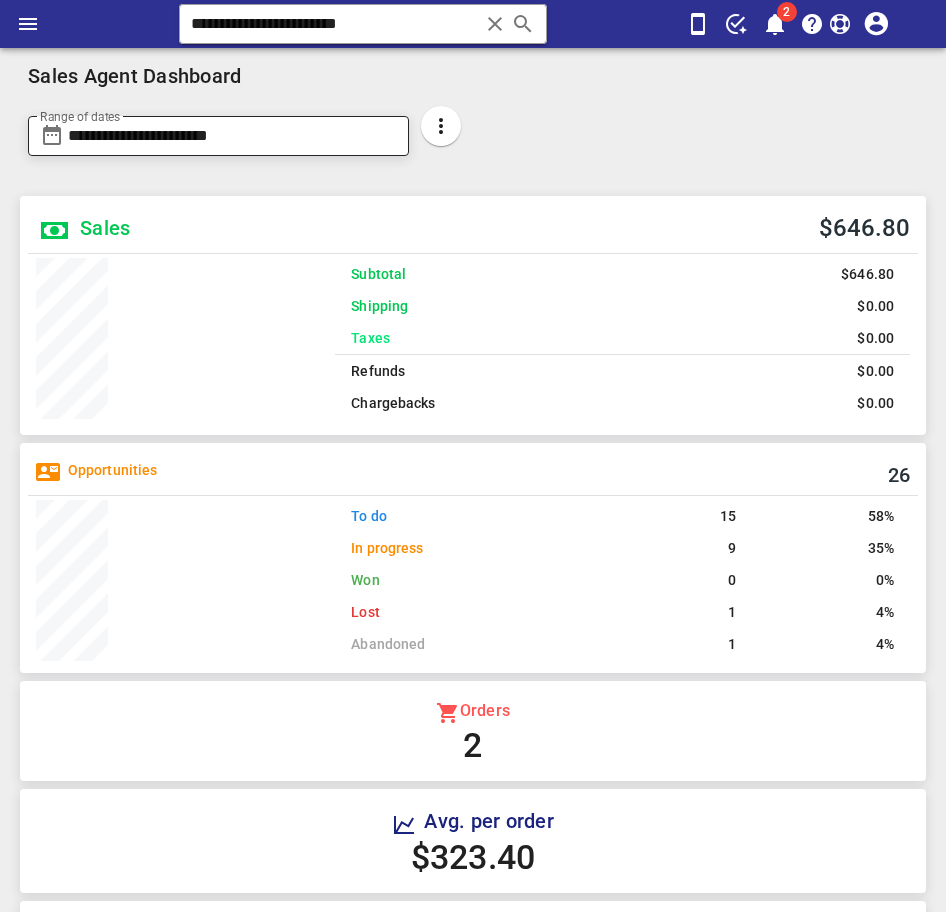 click on "**********" at bounding box center (232, 136) 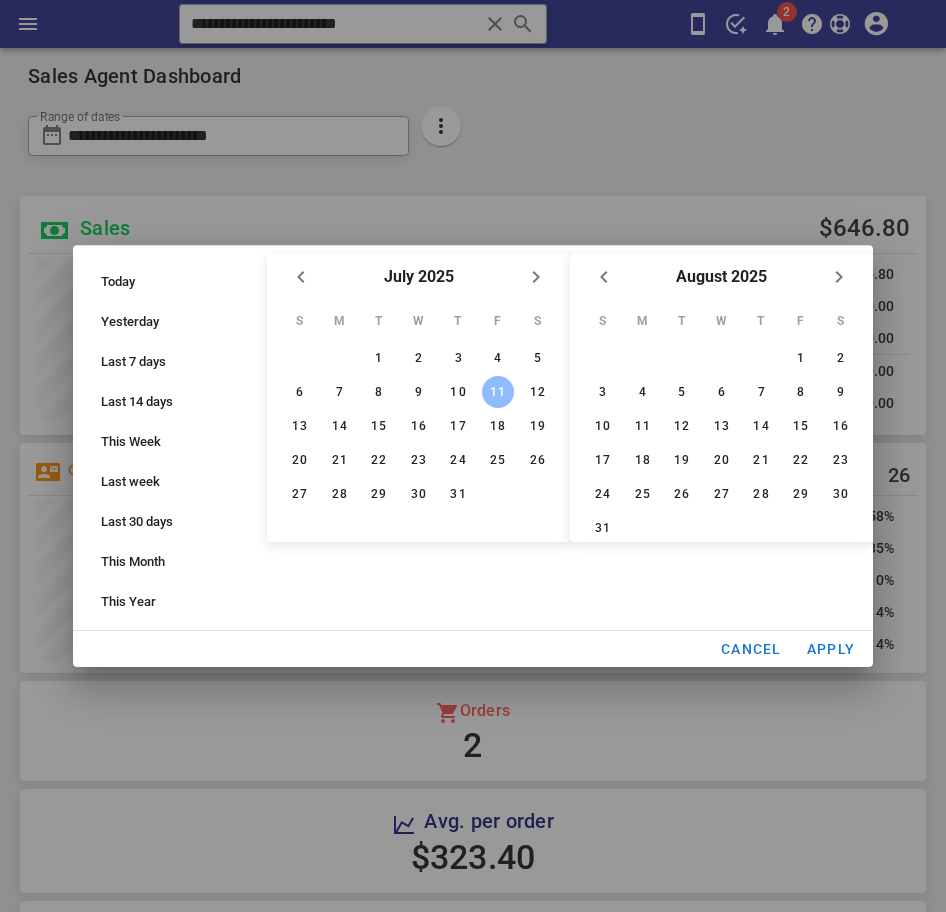 click on "11" at bounding box center [498, 392] 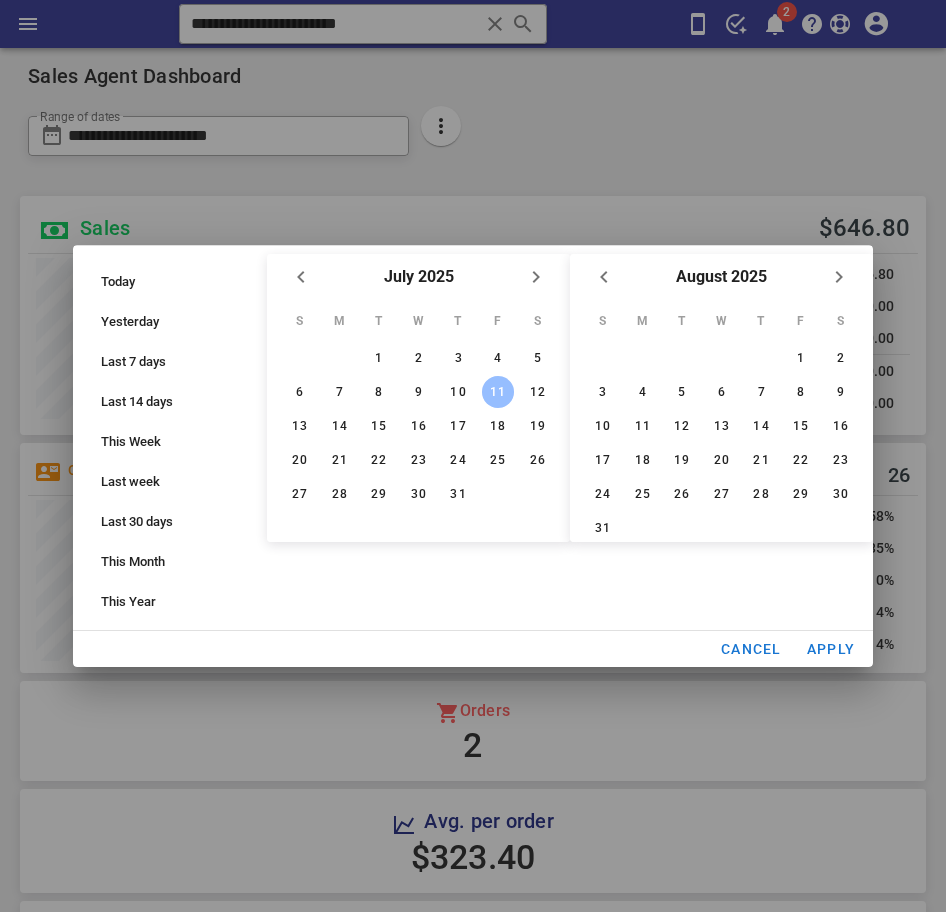 click on "Apply" at bounding box center (831, 649) 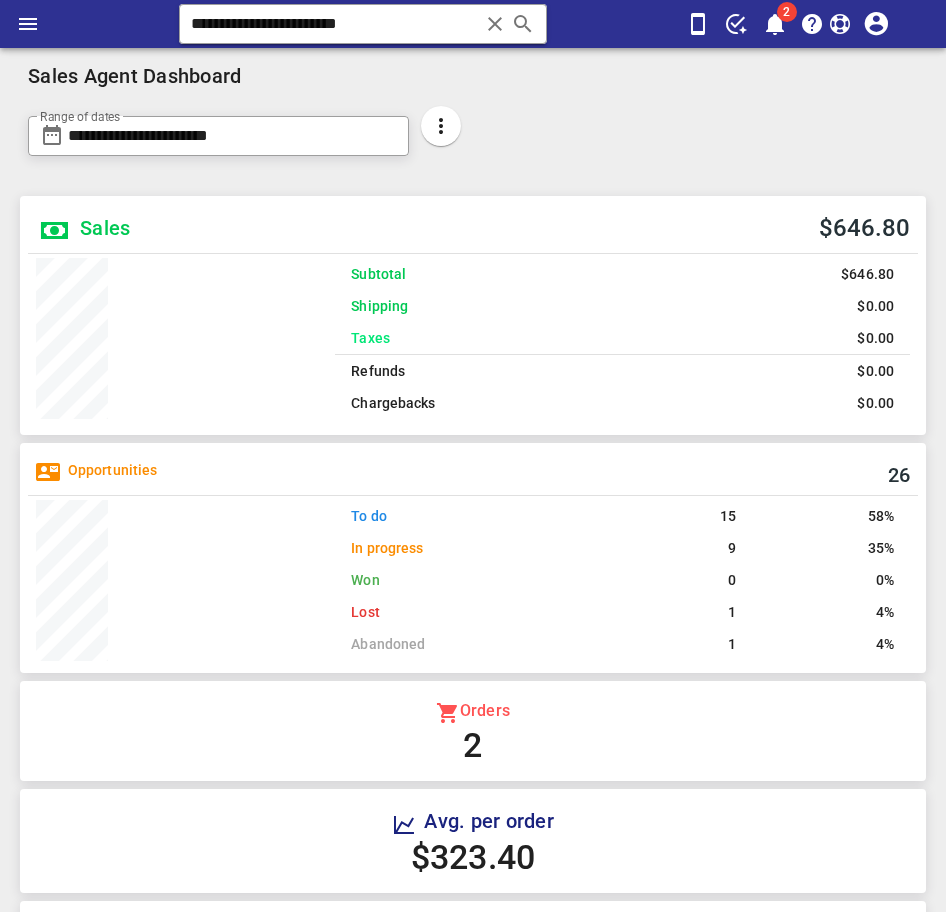 scroll, scrollTop: 999742, scrollLeft: 999703, axis: both 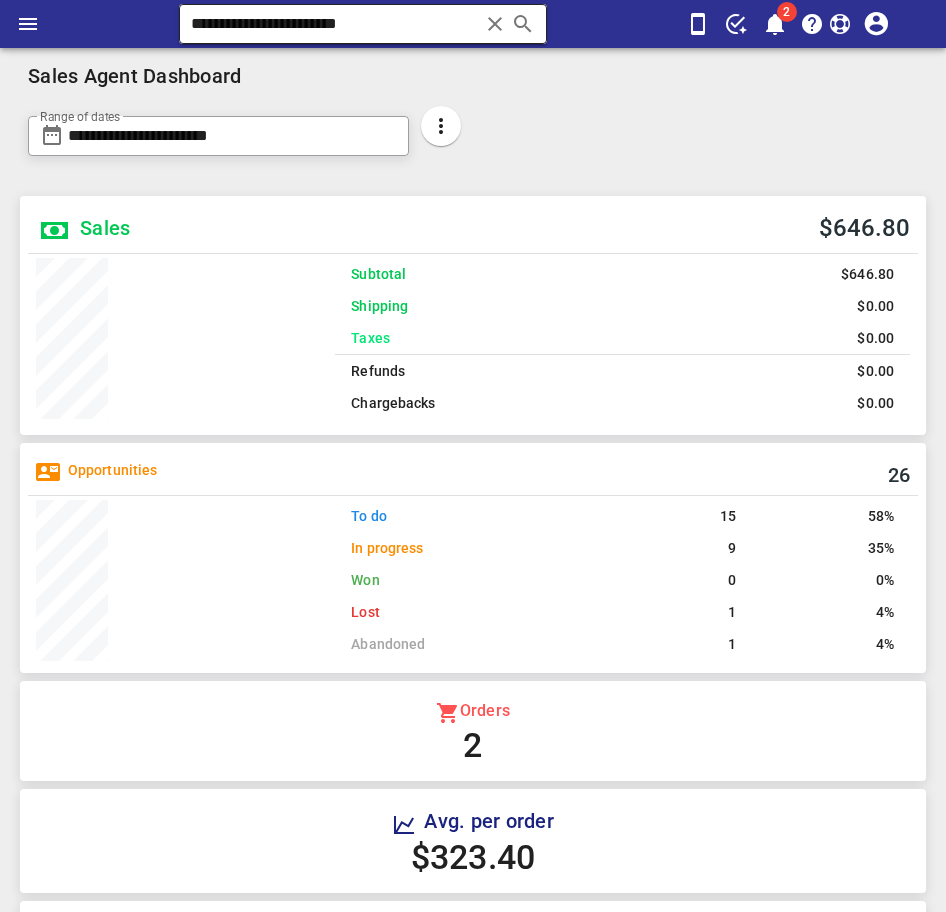 click on "**********" at bounding box center [334, 24] 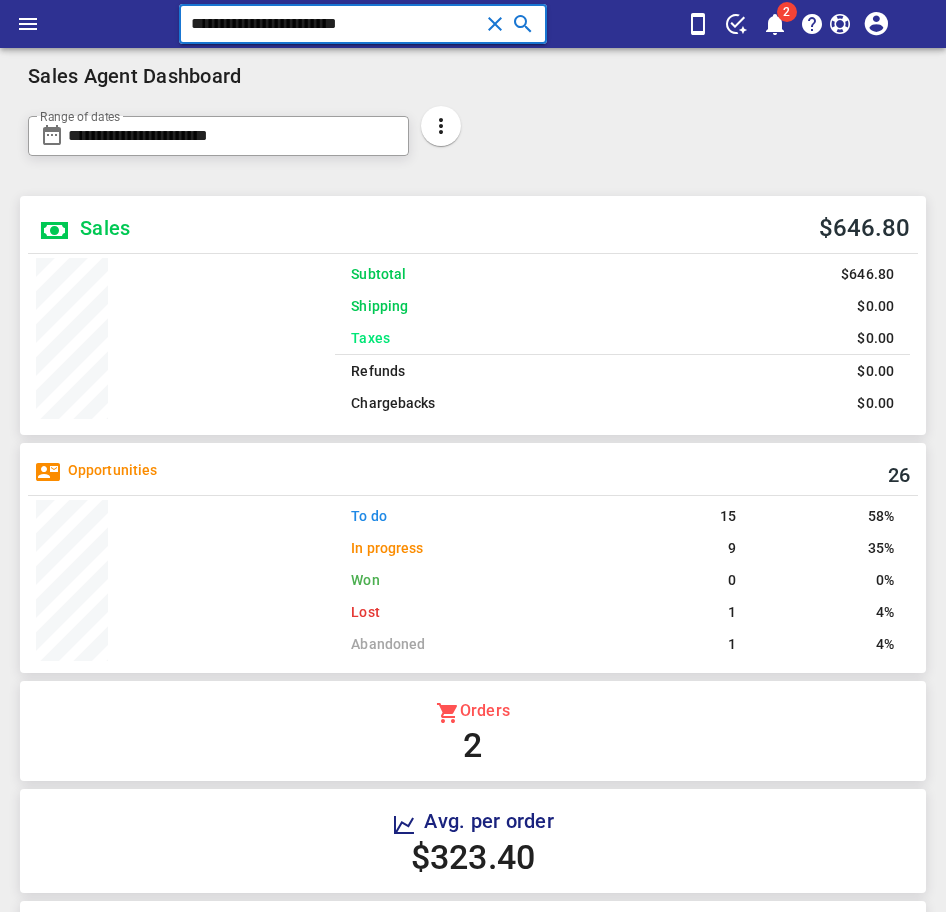 click on "**********" at bounding box center [334, 24] 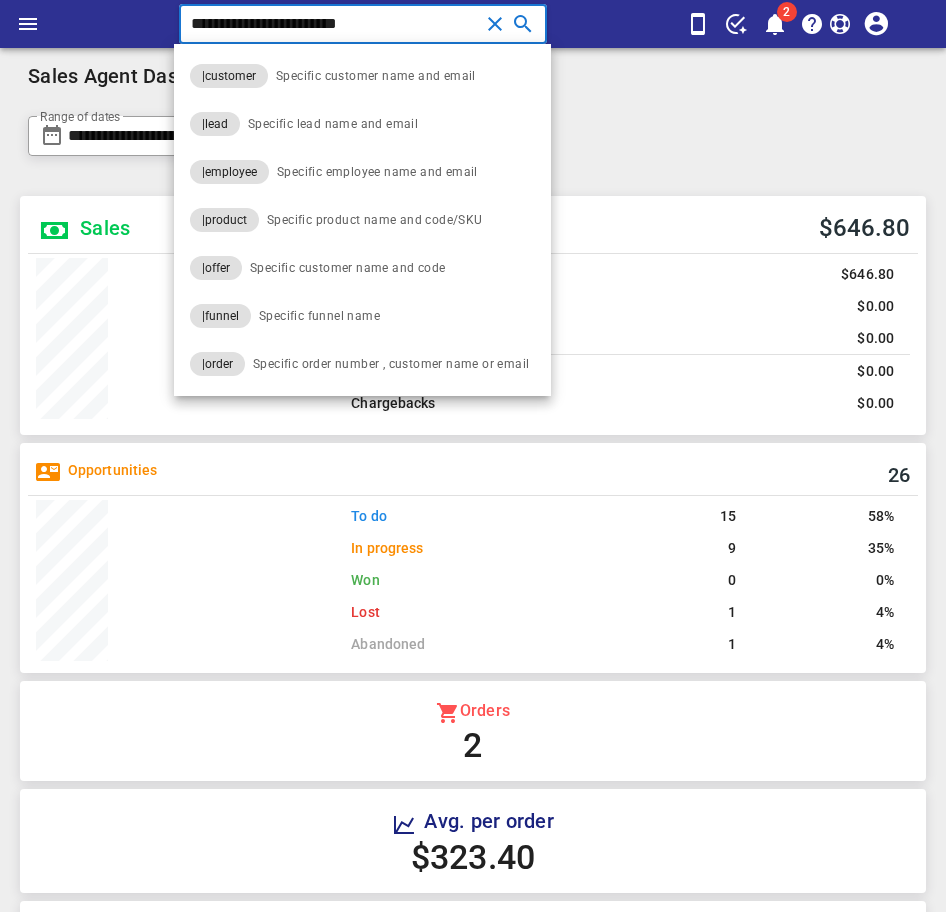 paste 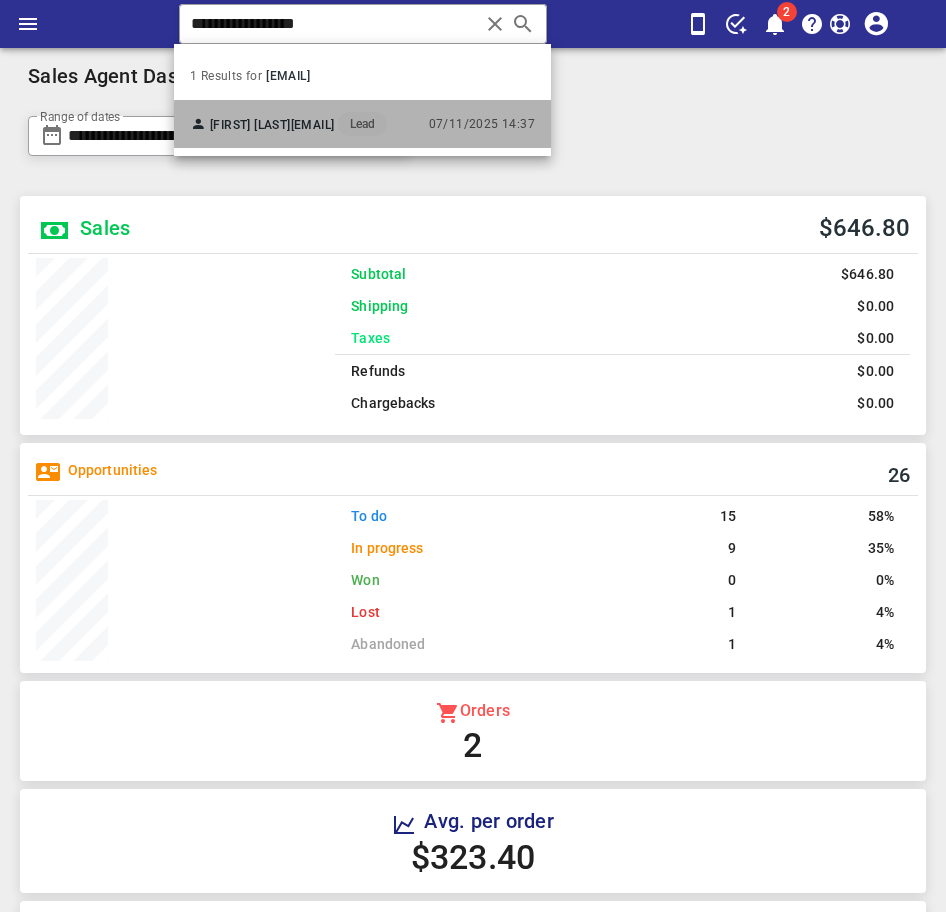 click on "[EMAIL]" at bounding box center (313, 125) 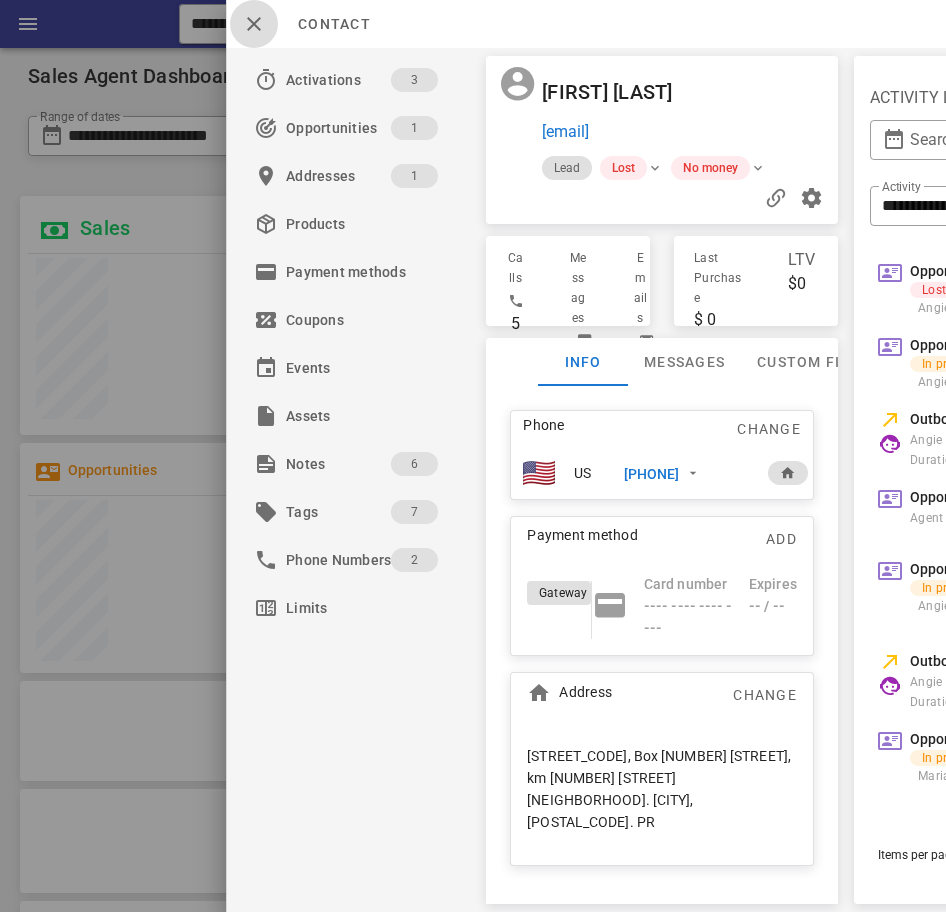 click at bounding box center [254, 24] 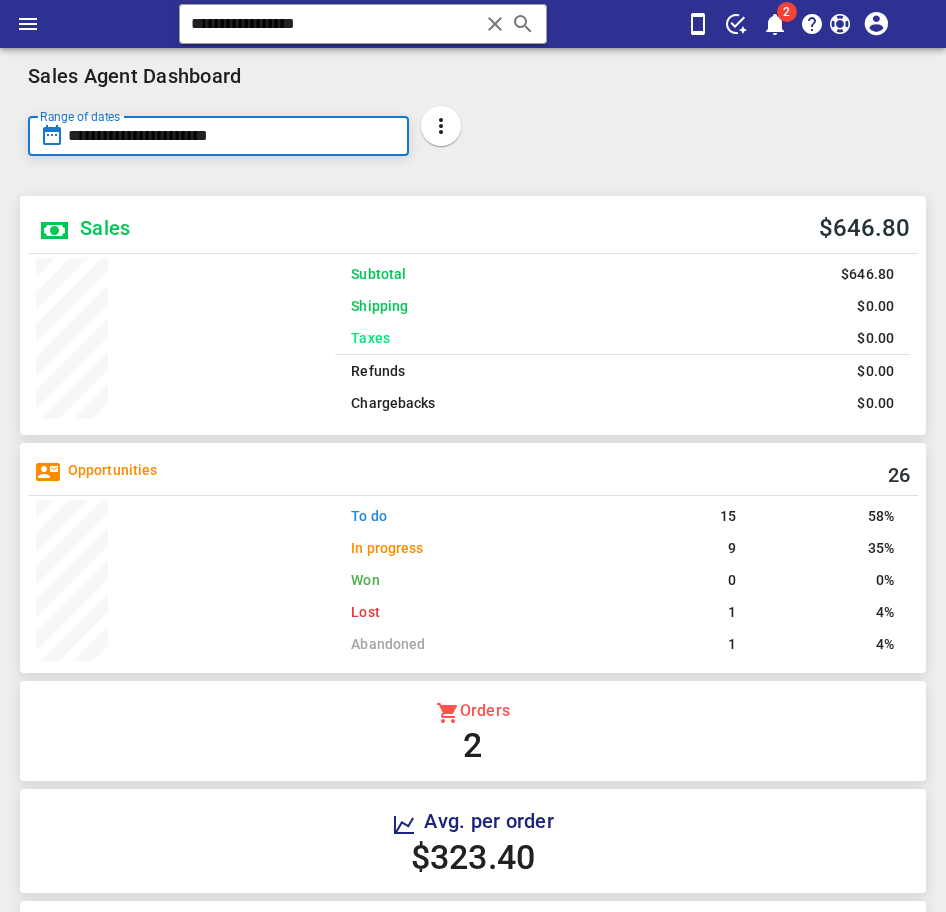 click on "**********" at bounding box center (232, 136) 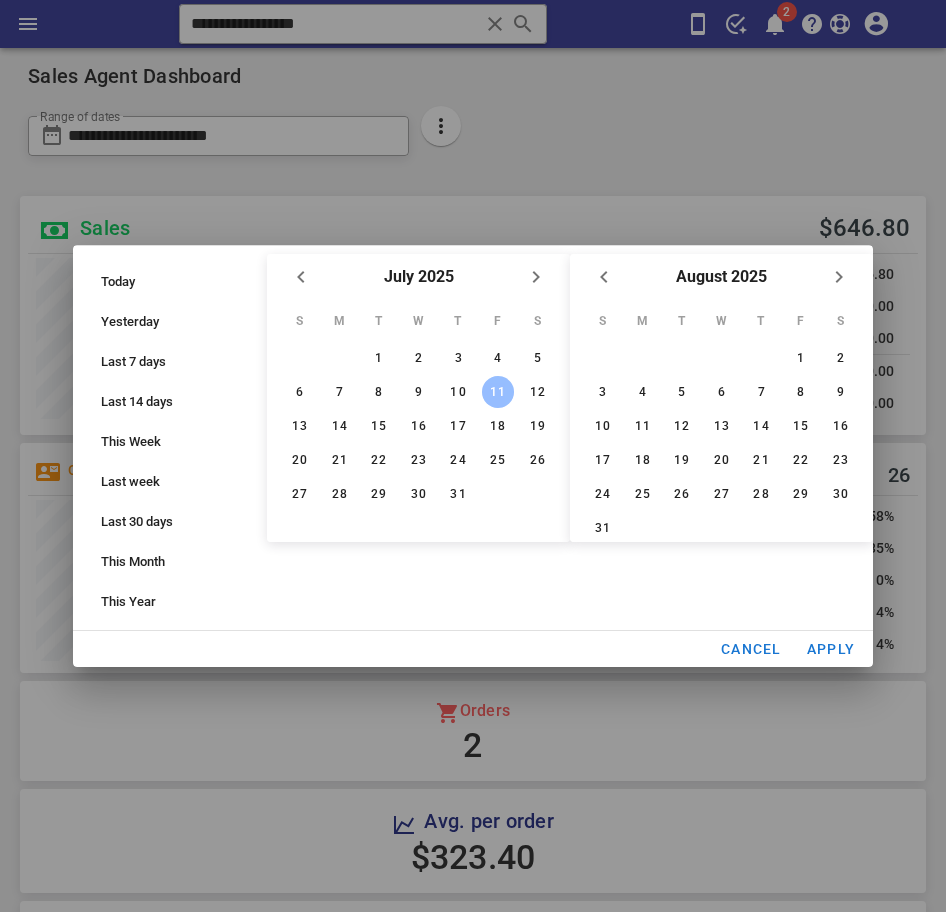 click on "11" at bounding box center (498, 392) 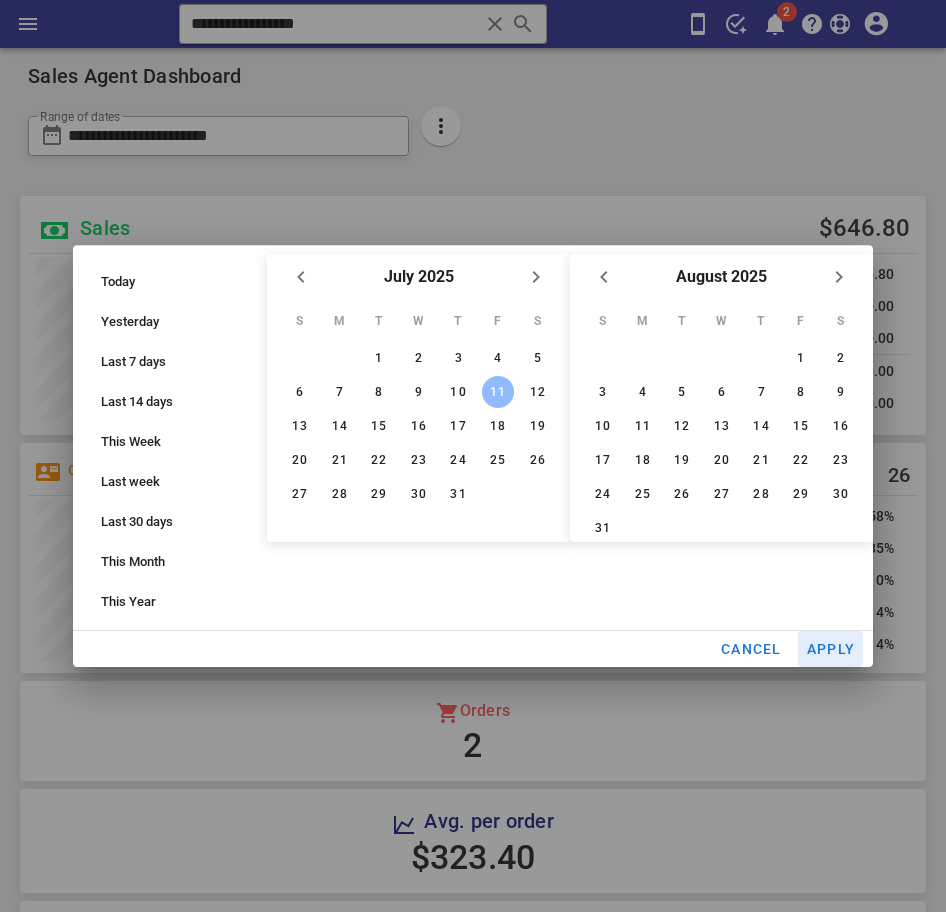 click on "Apply" at bounding box center (831, 649) 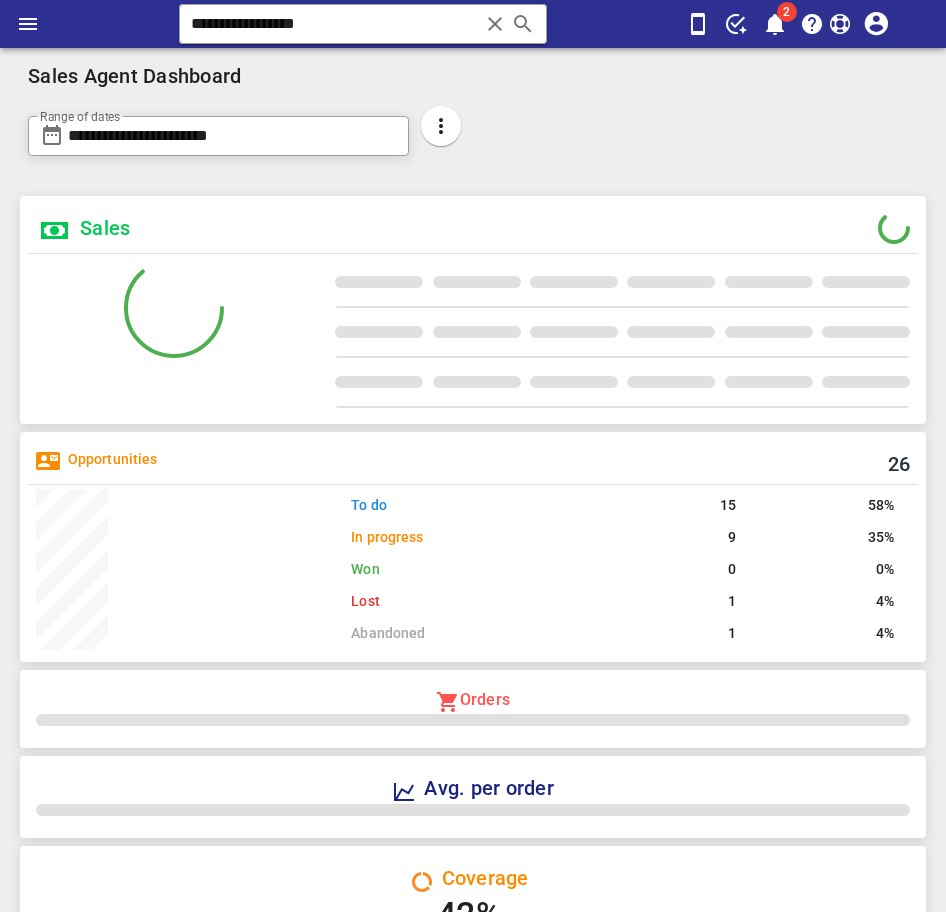 scroll, scrollTop: 999742, scrollLeft: 999703, axis: both 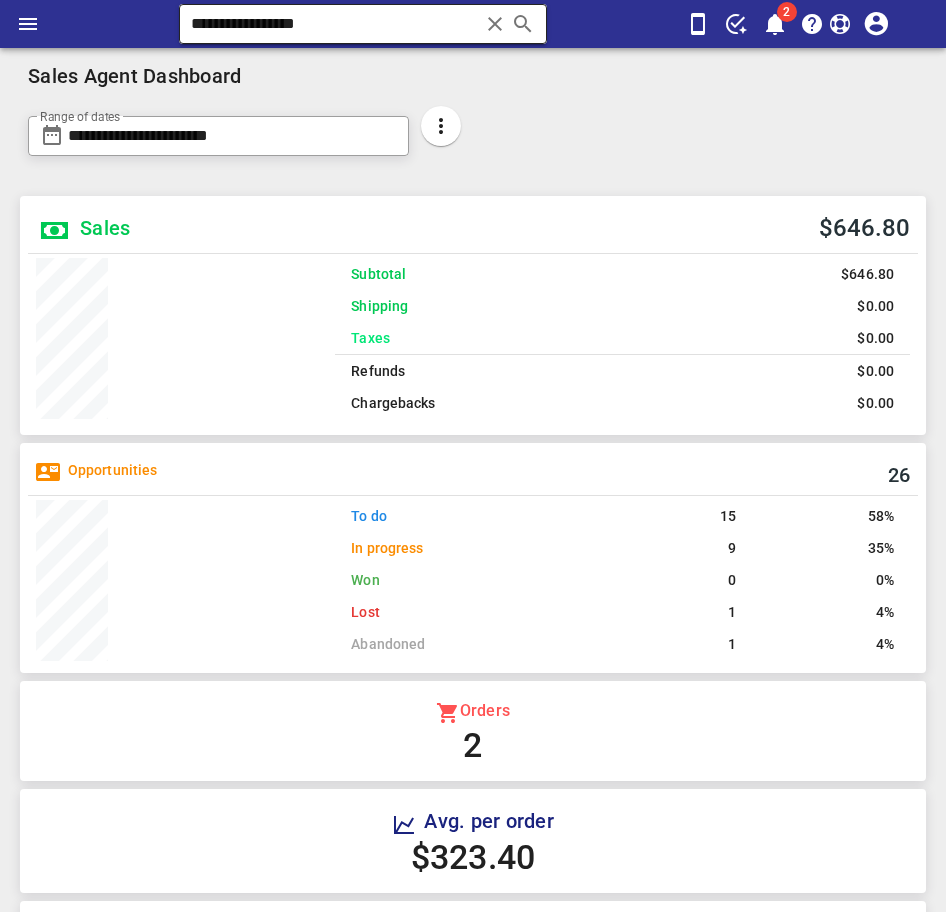 click on "**********" at bounding box center [334, 24] 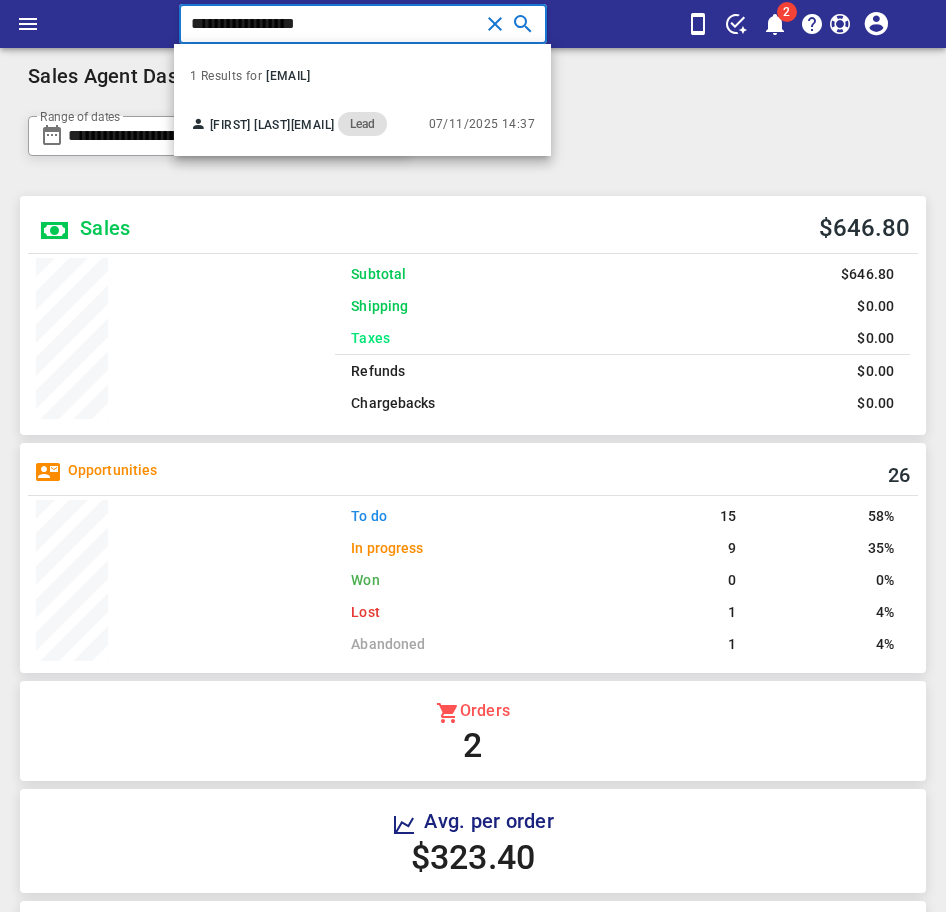 click on "**********" at bounding box center (334, 24) 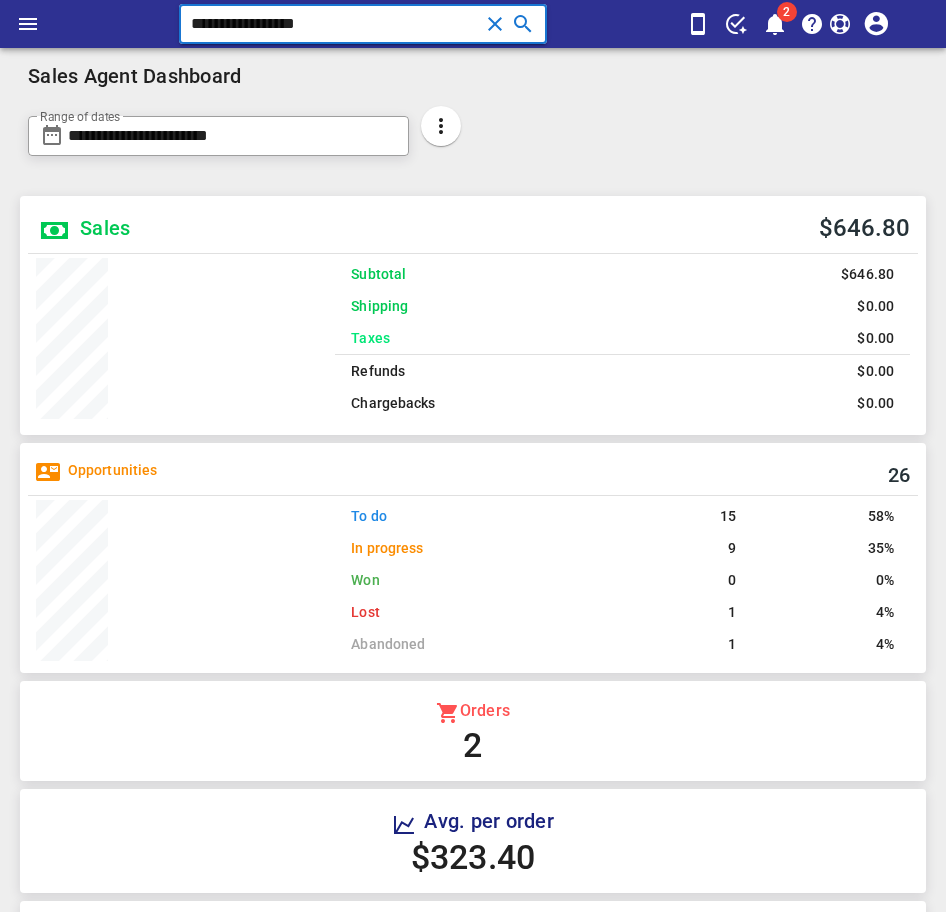 click on "**********" at bounding box center (334, 24) 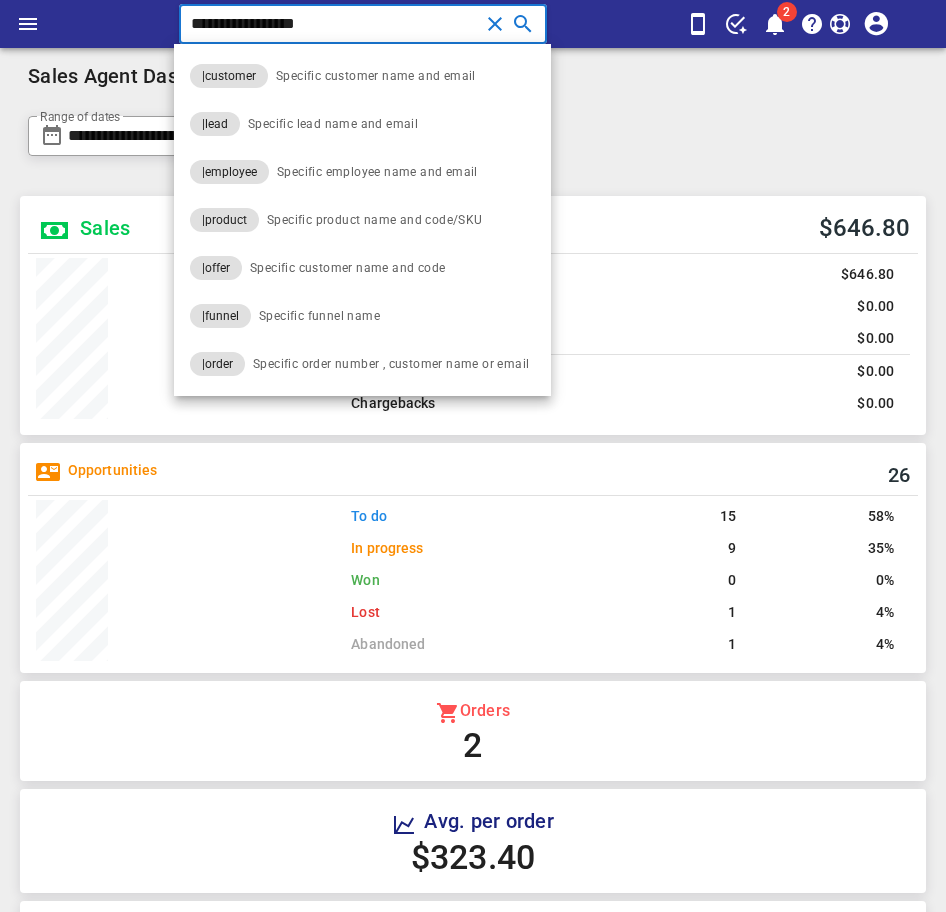 paste on "**" 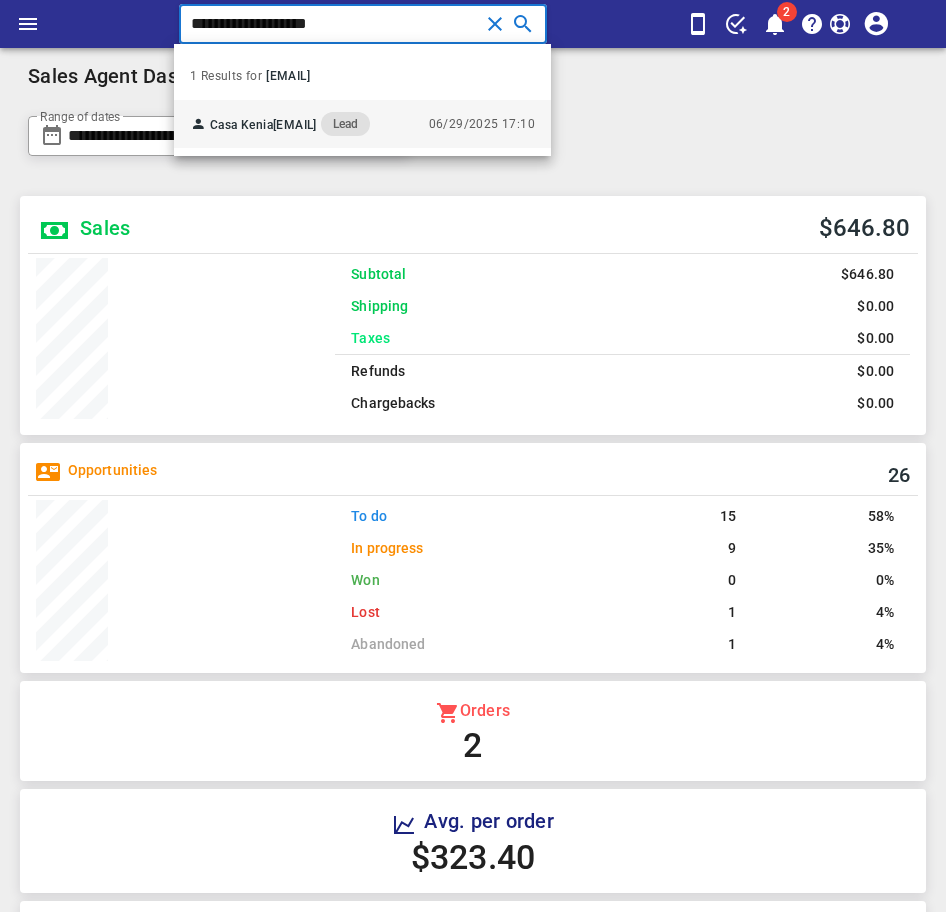 type on "**********" 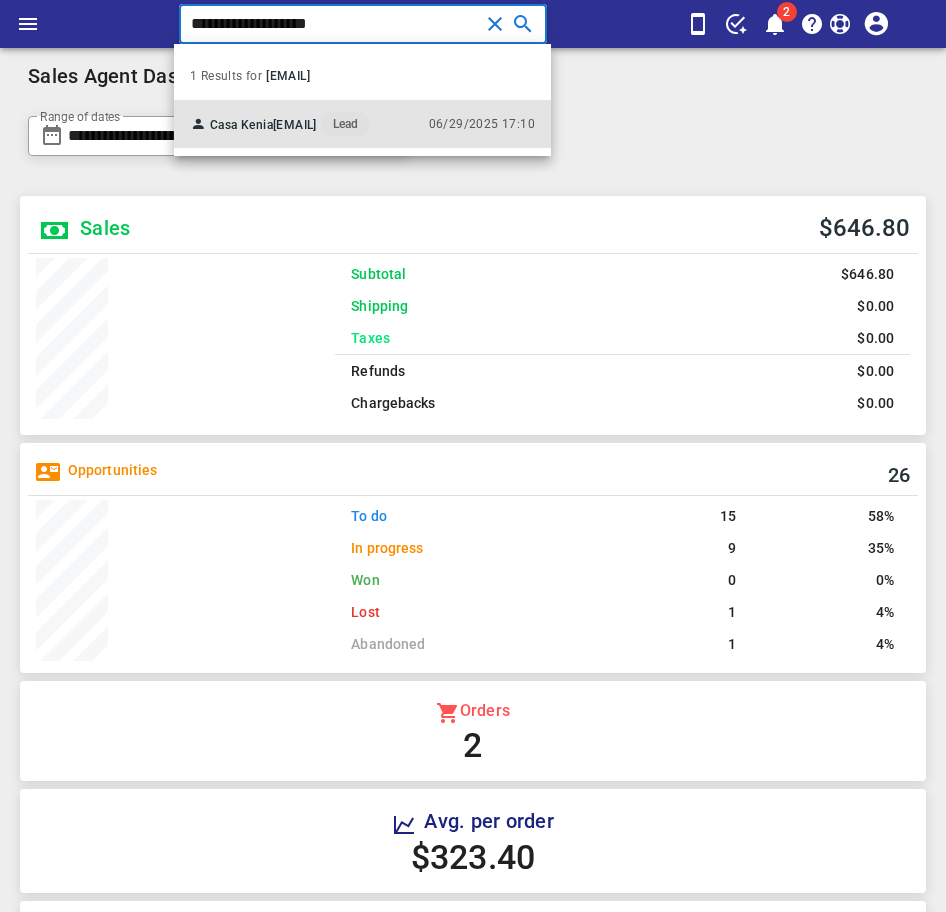 click on "Casa Kenia   keniamart@yahoo.com   Lead   06/29/2025 17:10" at bounding box center (362, 124) 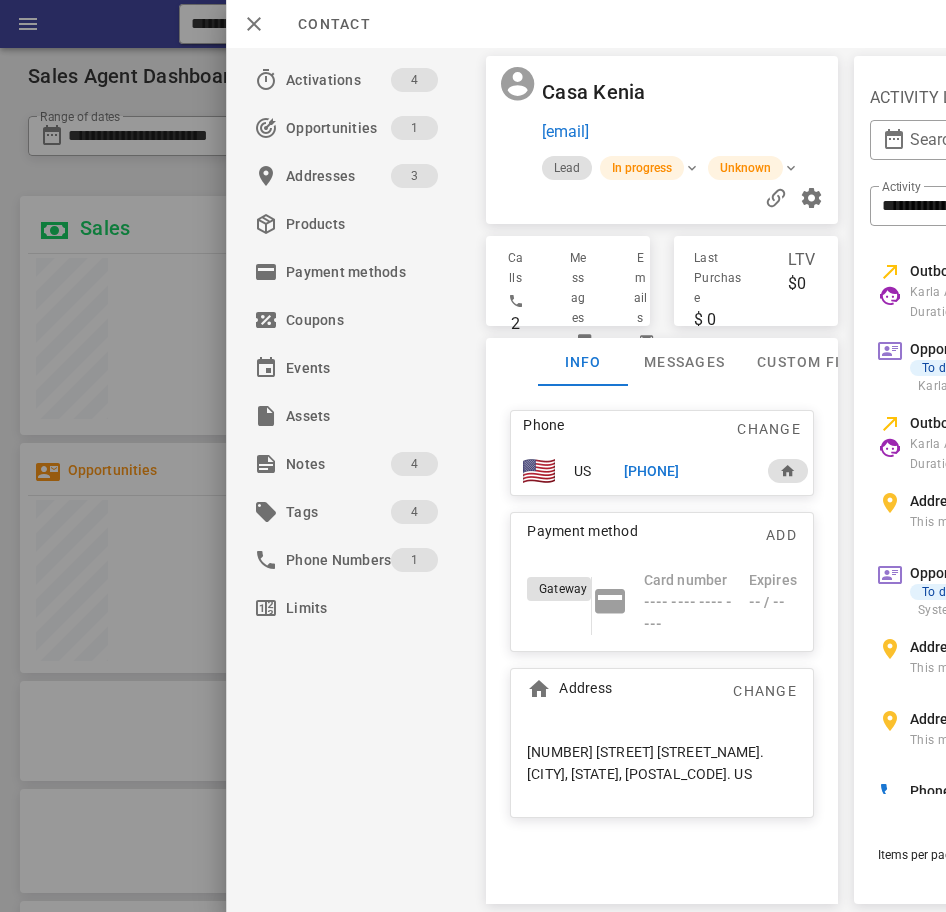 scroll, scrollTop: 0, scrollLeft: 362, axis: horizontal 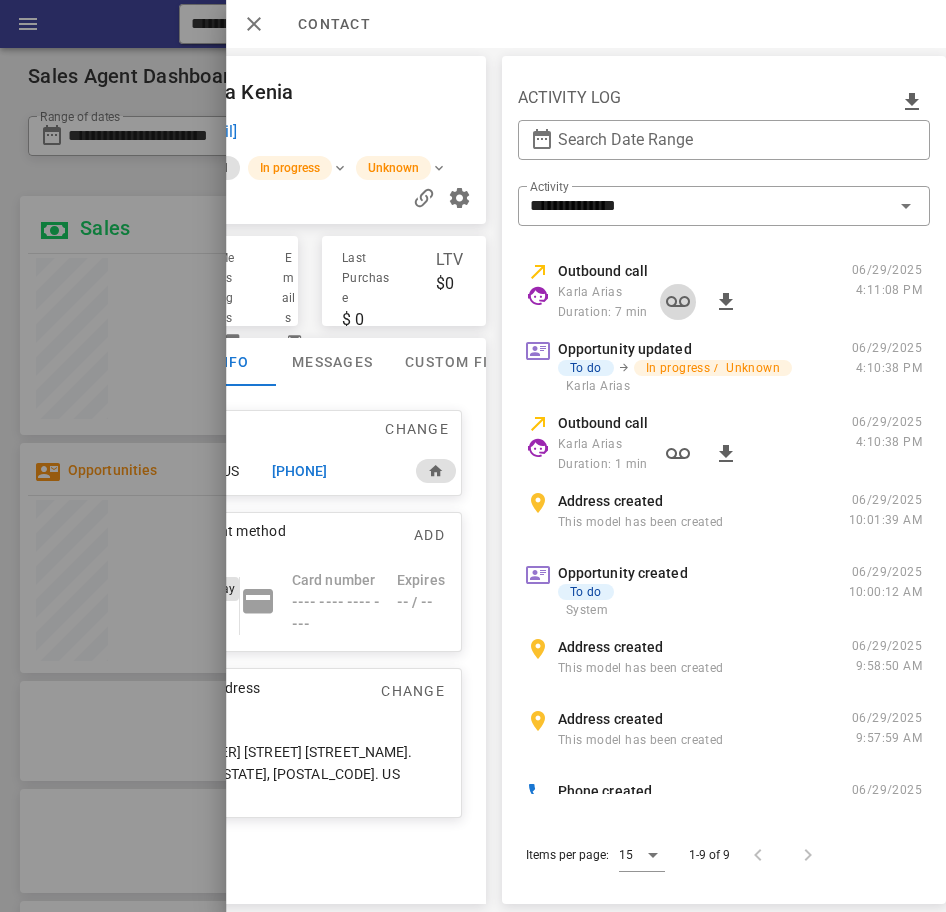 click at bounding box center (678, 302) 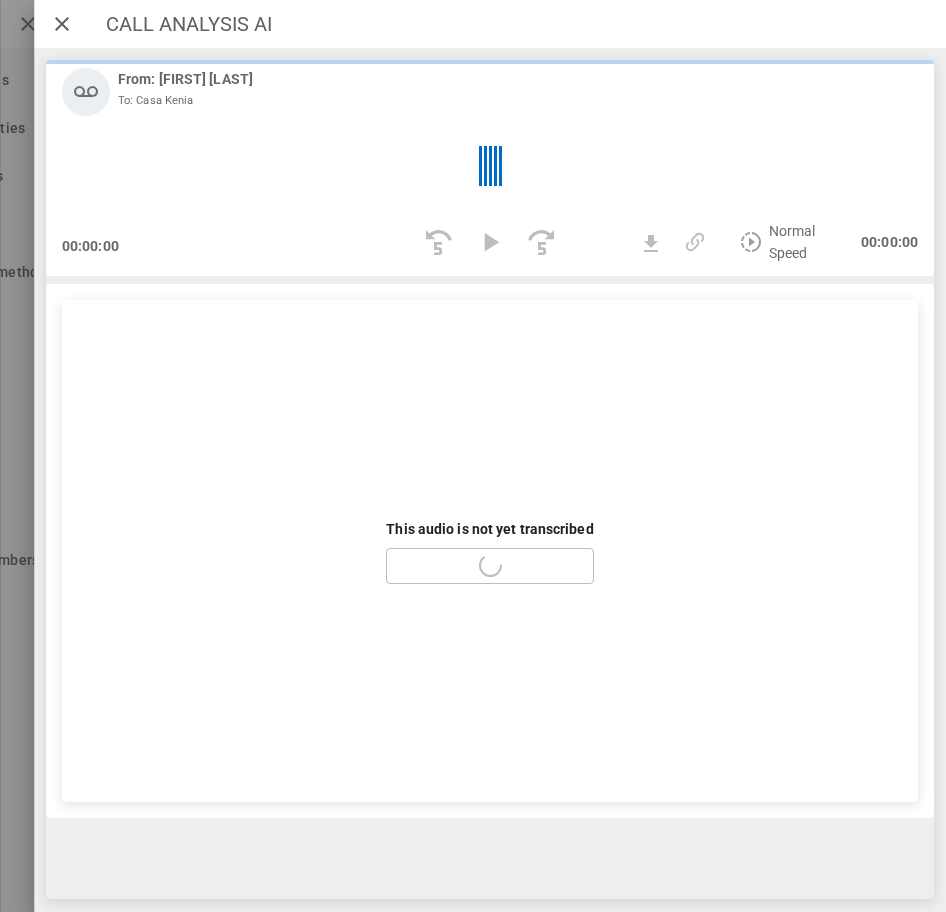 scroll, scrollTop: 0, scrollLeft: 136, axis: horizontal 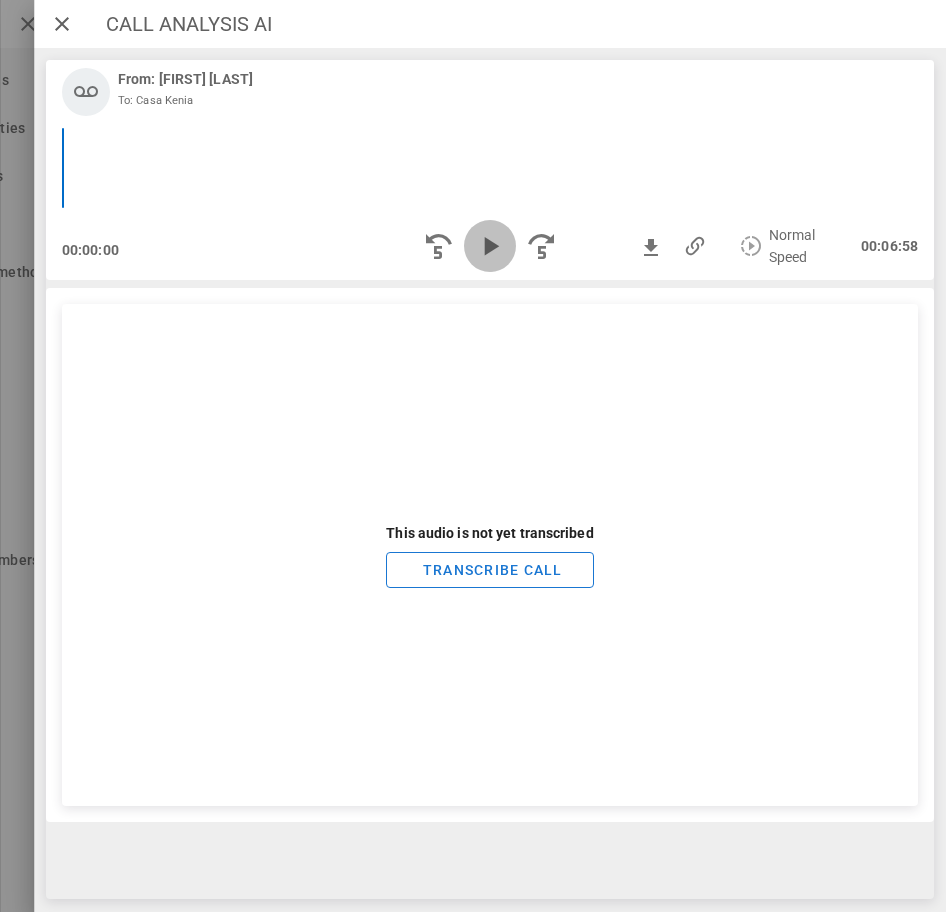 click at bounding box center (490, 246) 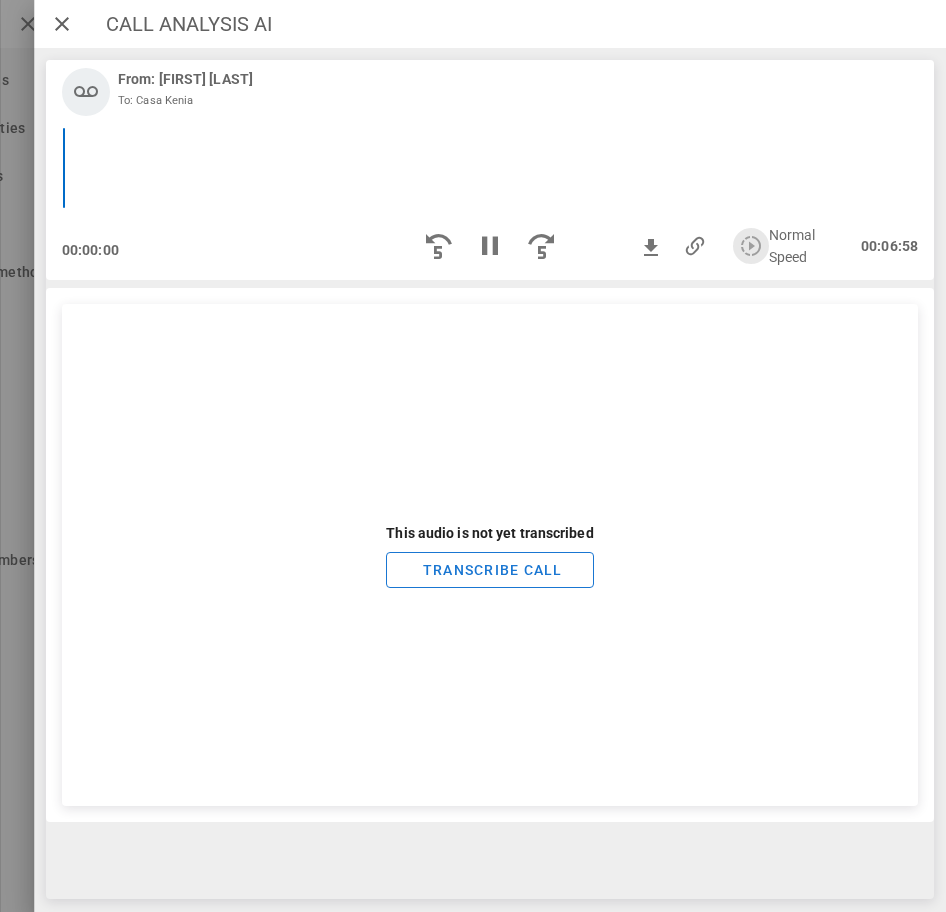 click at bounding box center (751, 246) 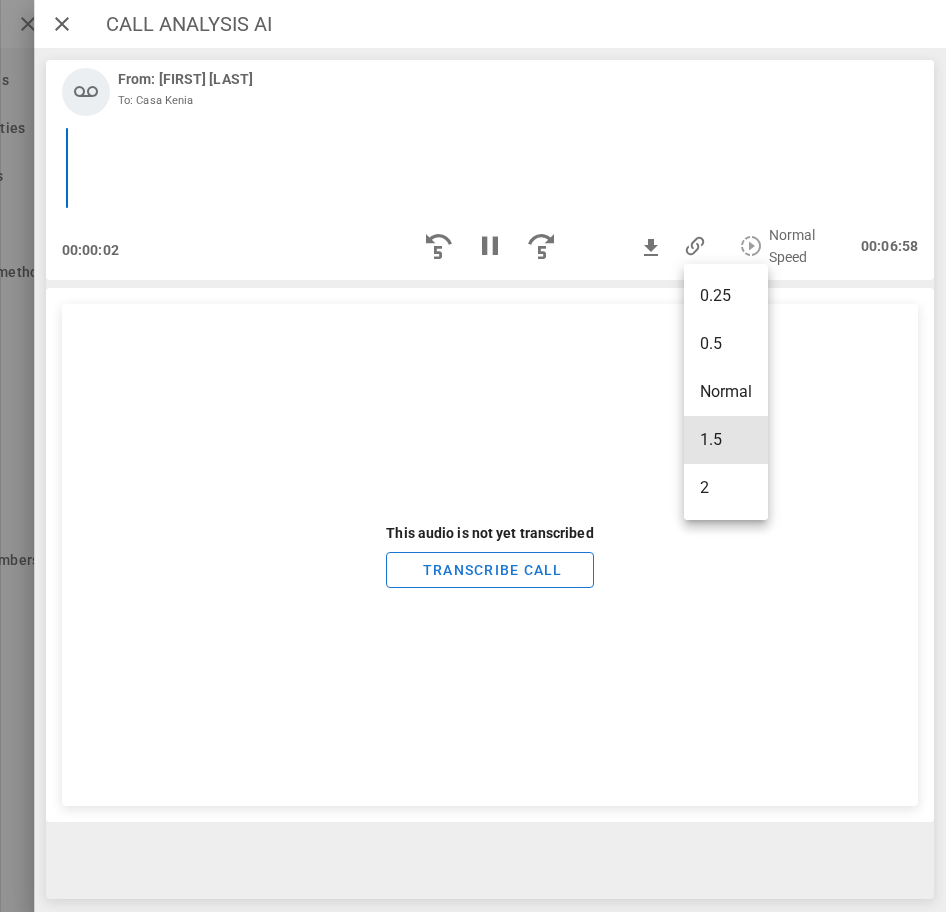 click on "1.5" at bounding box center [726, 439] 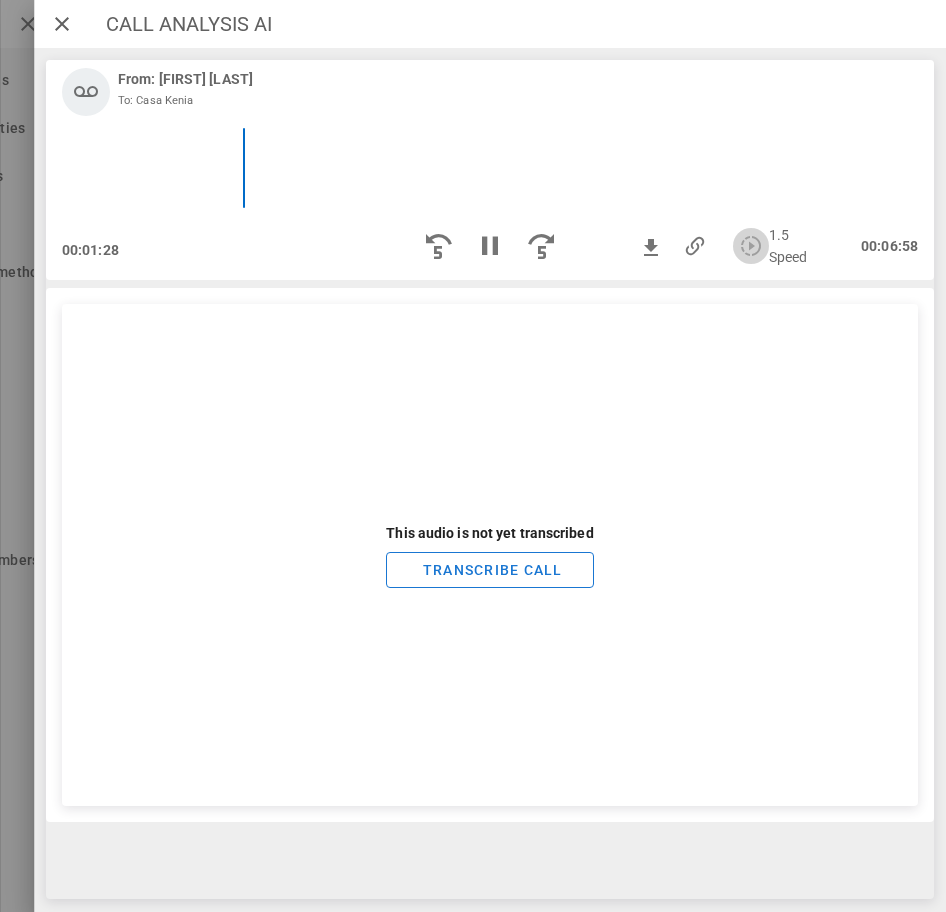 click at bounding box center (751, 246) 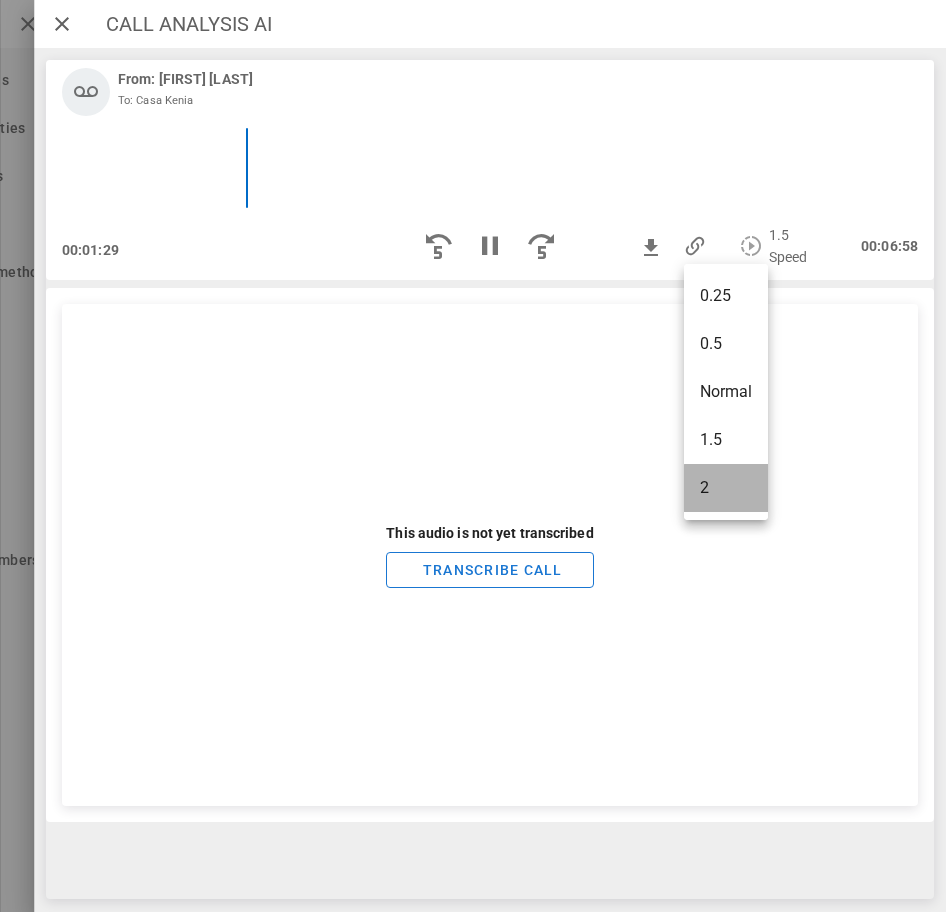 click on "2" at bounding box center (726, 487) 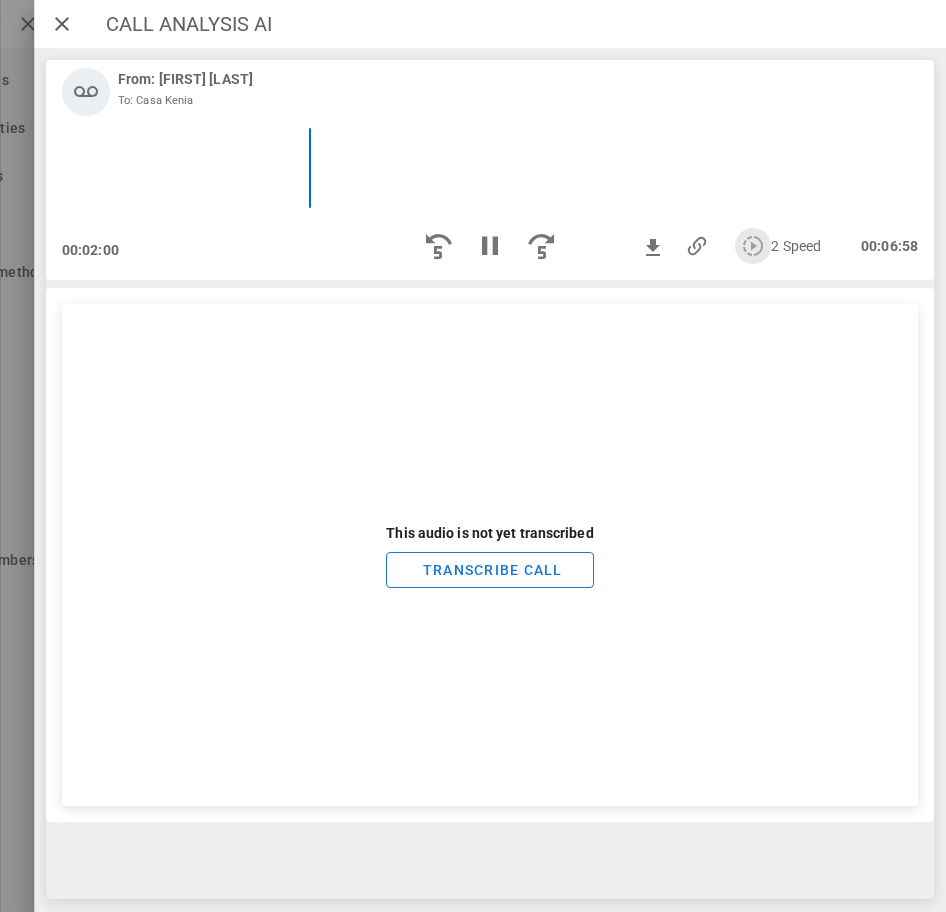 click at bounding box center [753, 246] 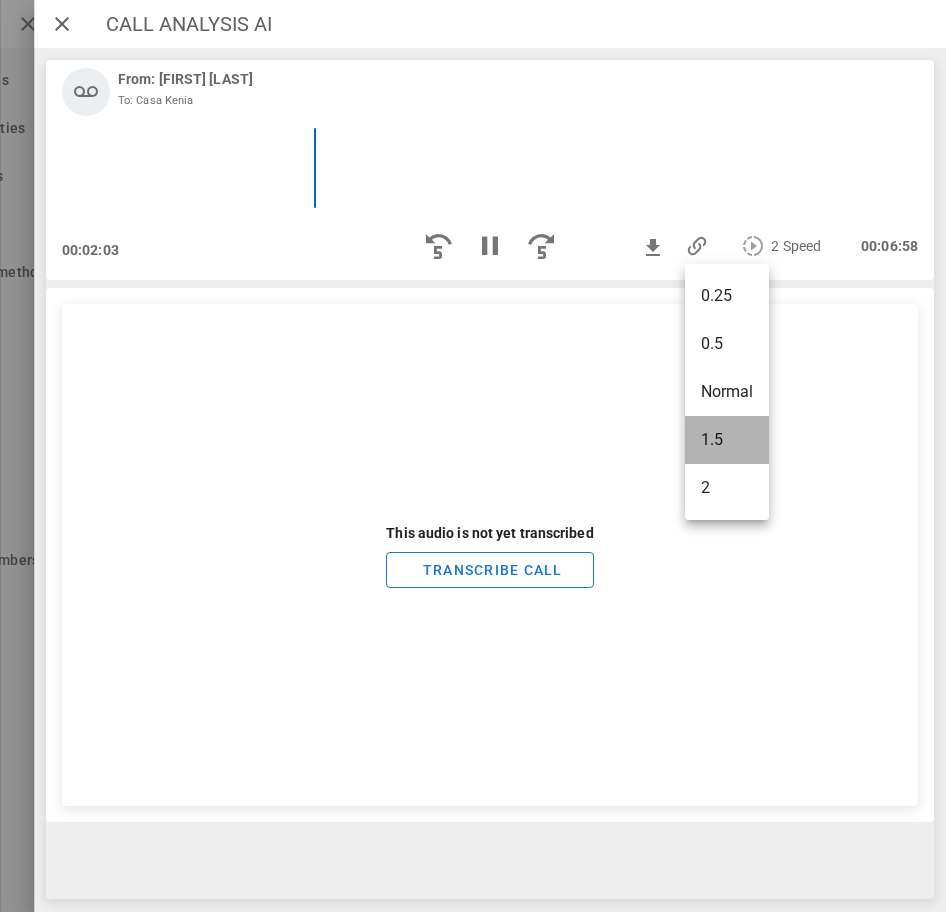 click on "1.5" at bounding box center [727, 439] 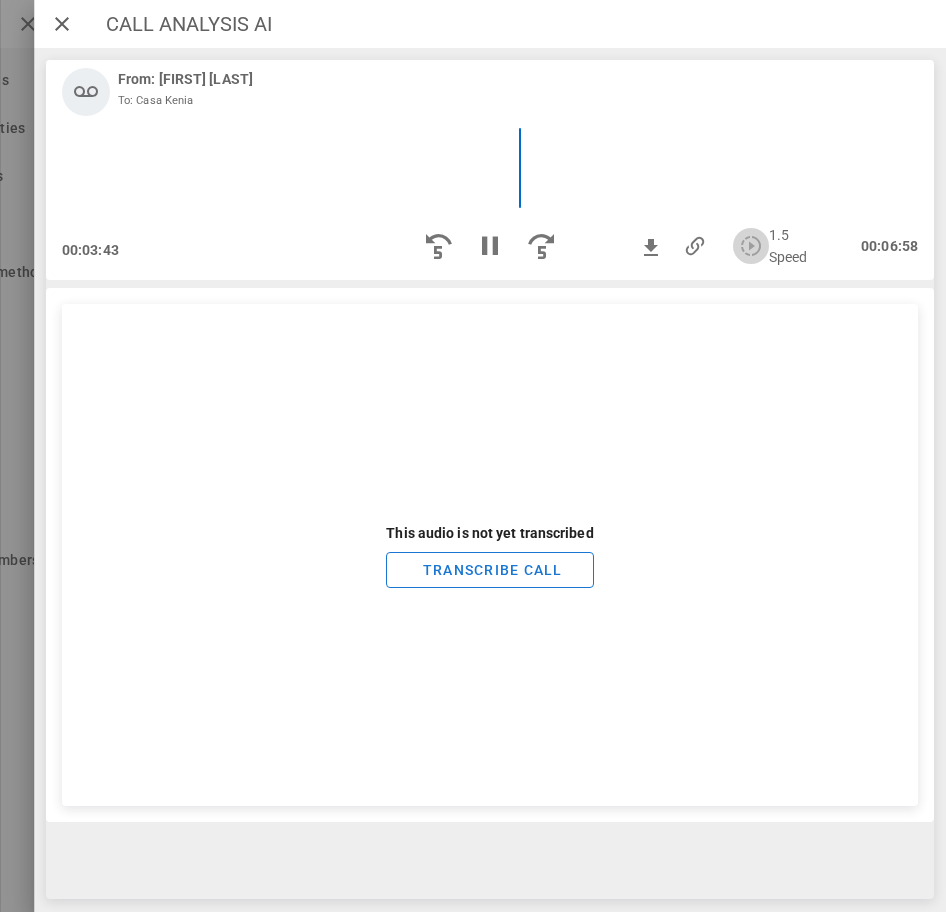 click at bounding box center [751, 246] 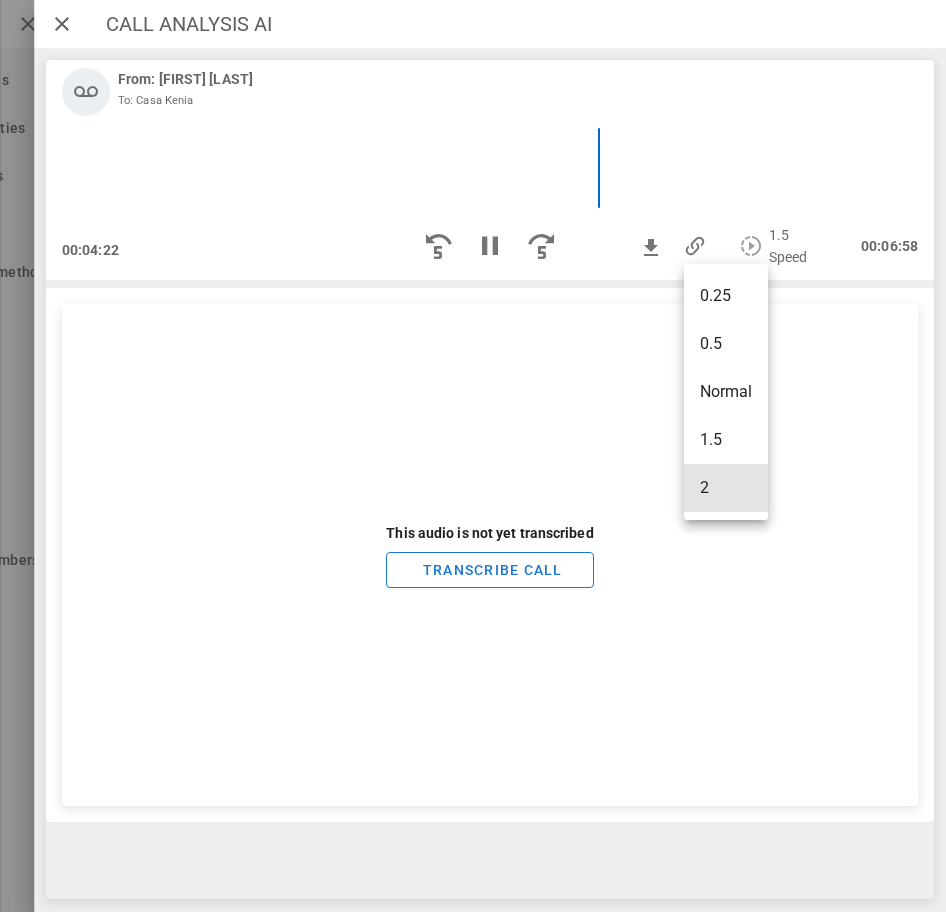 click on "2" at bounding box center [726, 487] 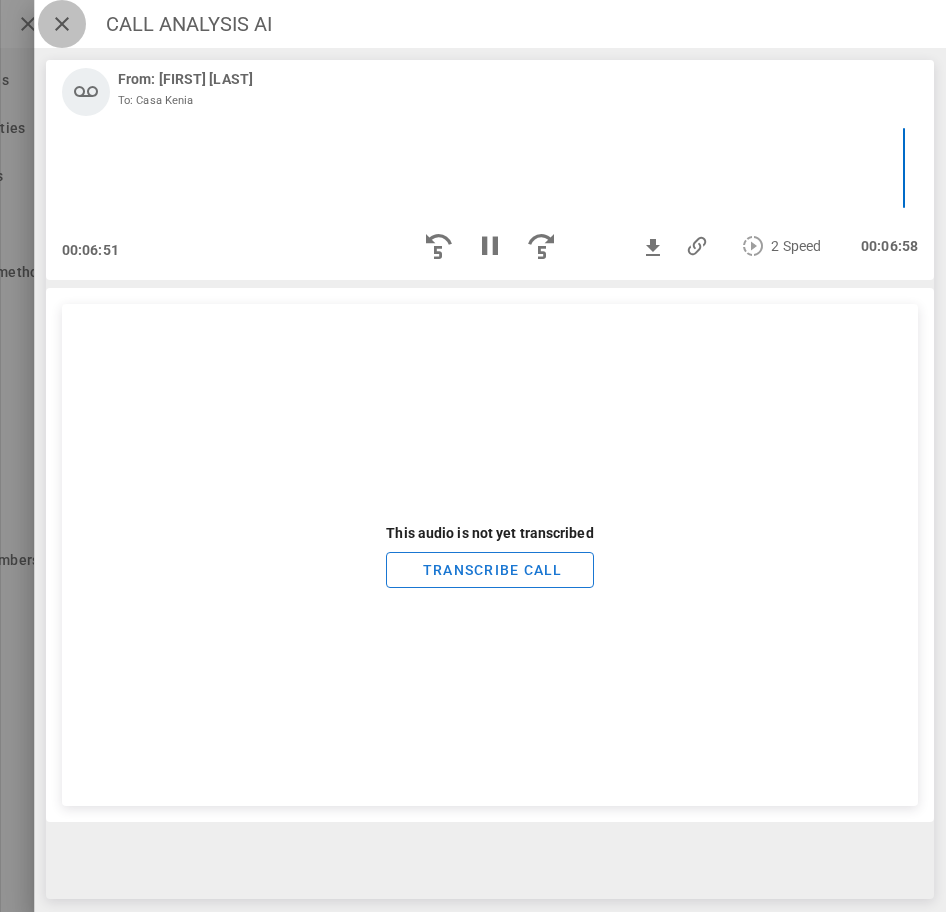 click at bounding box center [62, 24] 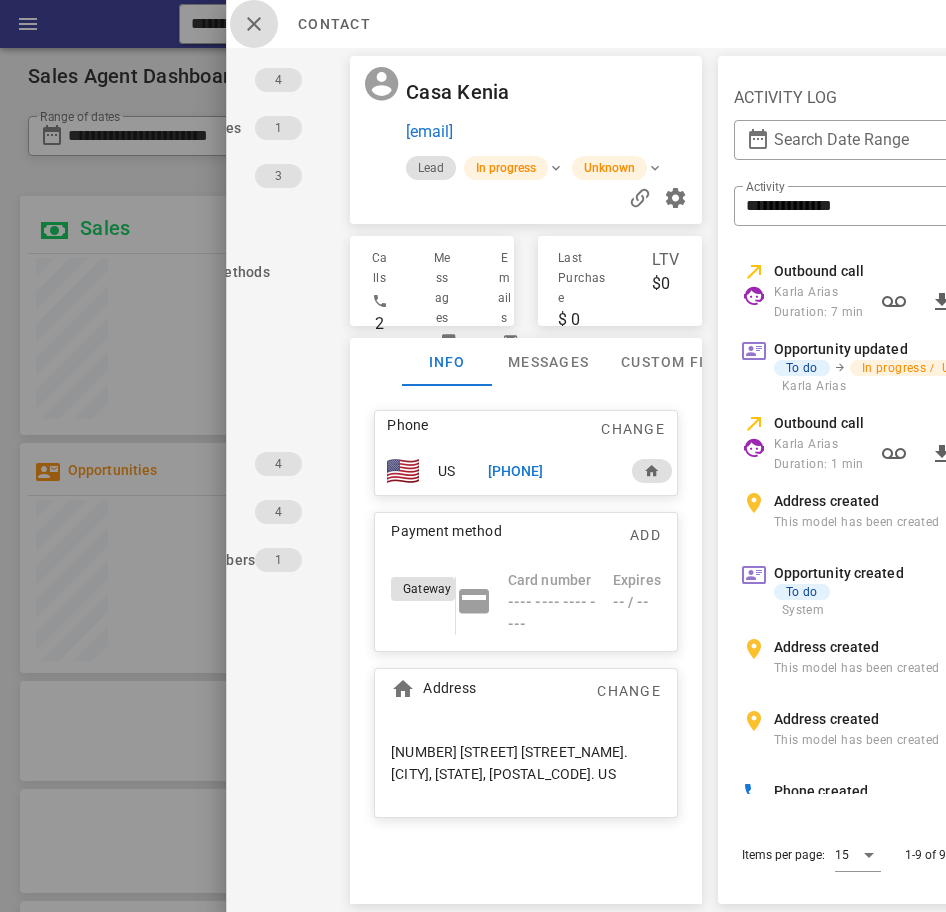 click at bounding box center [254, 24] 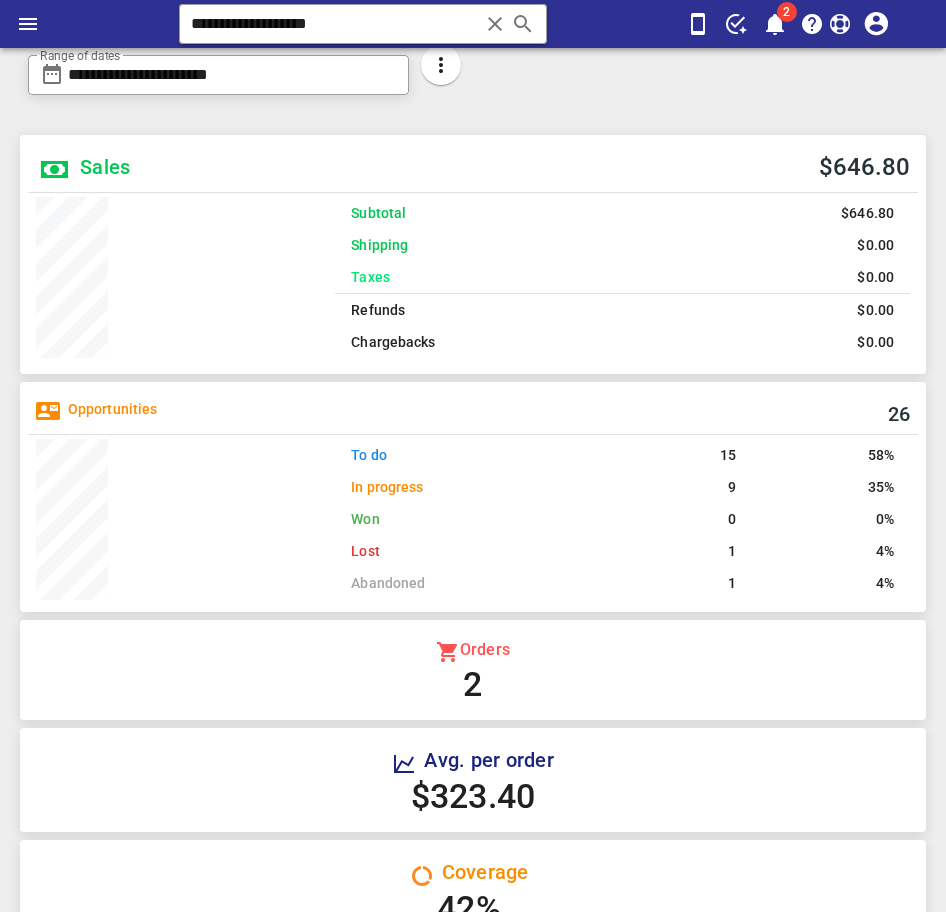 scroll, scrollTop: 0, scrollLeft: 0, axis: both 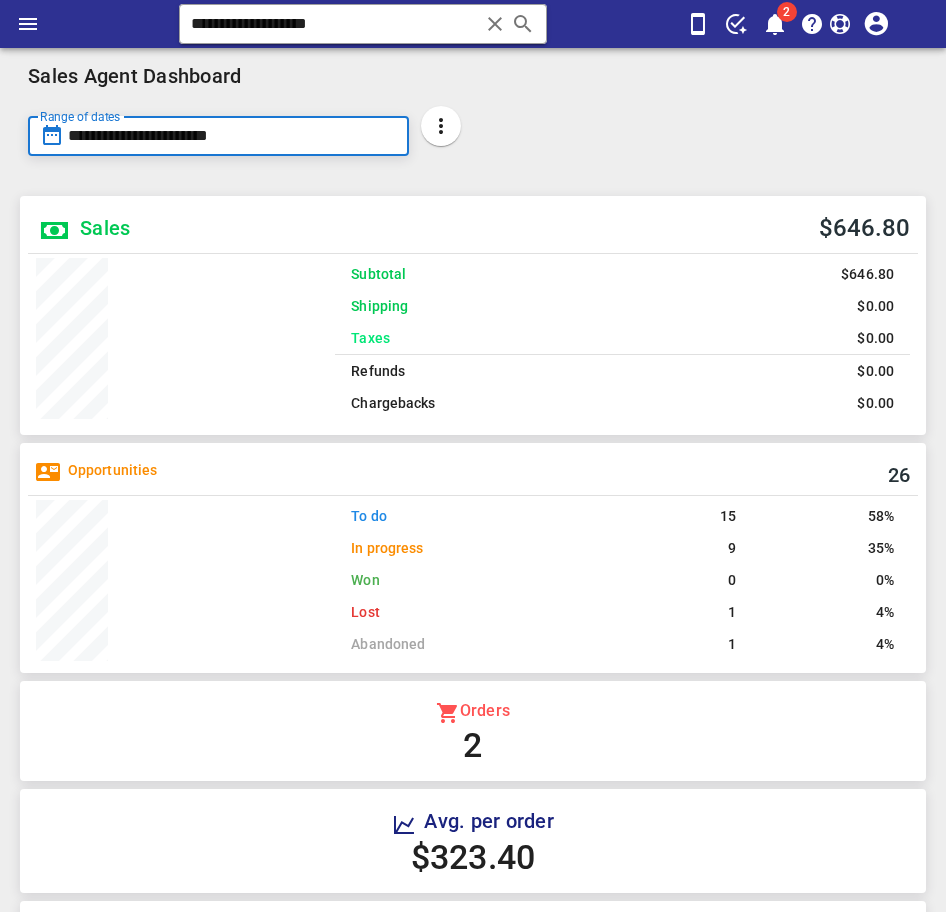click on "**********" at bounding box center [232, 136] 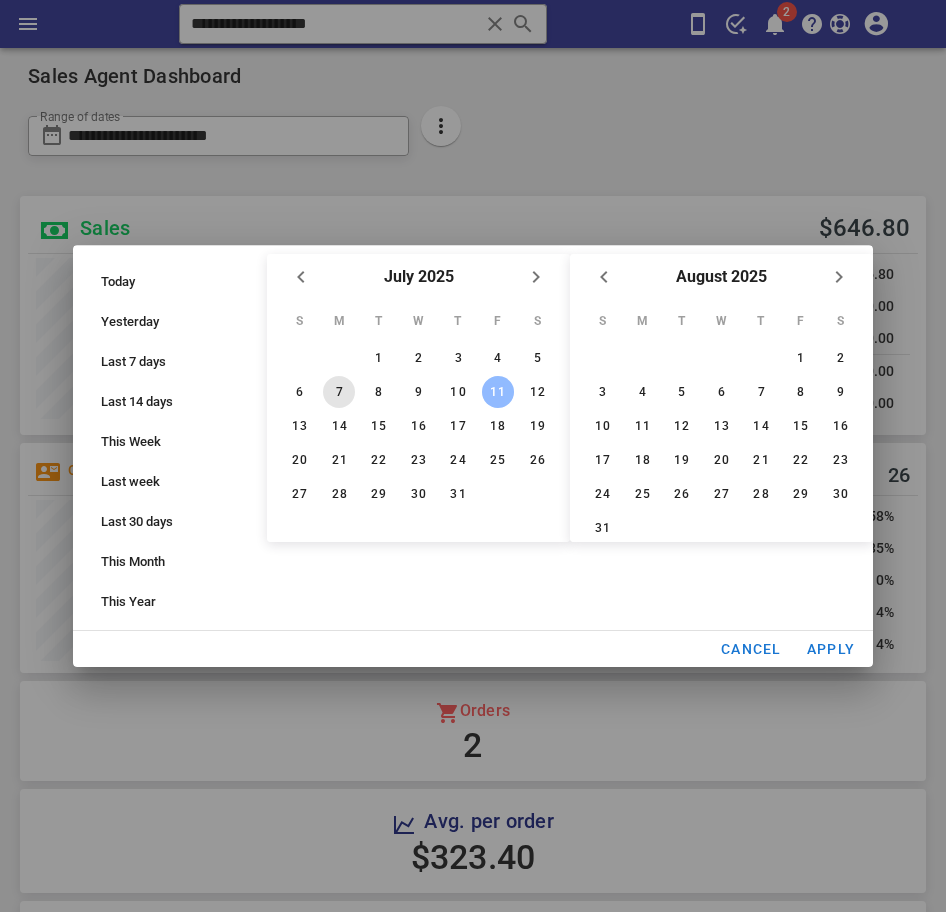 click on "7" at bounding box center [339, 392] 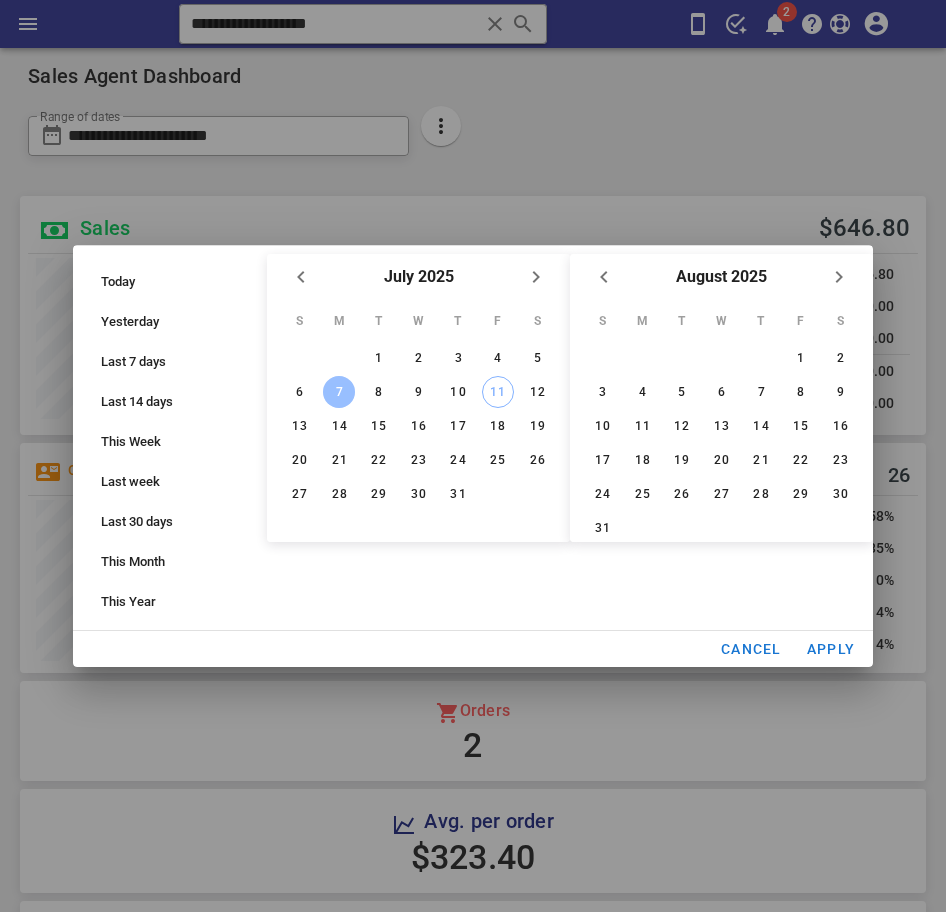 click on "S M T W T F S 1 2 3 4 5 6 7 8 9 10 11 12 13 14 15 16 17 18 19 20 21 22 23 24 25 26 27 28 29 30 31" at bounding box center (418, 406) 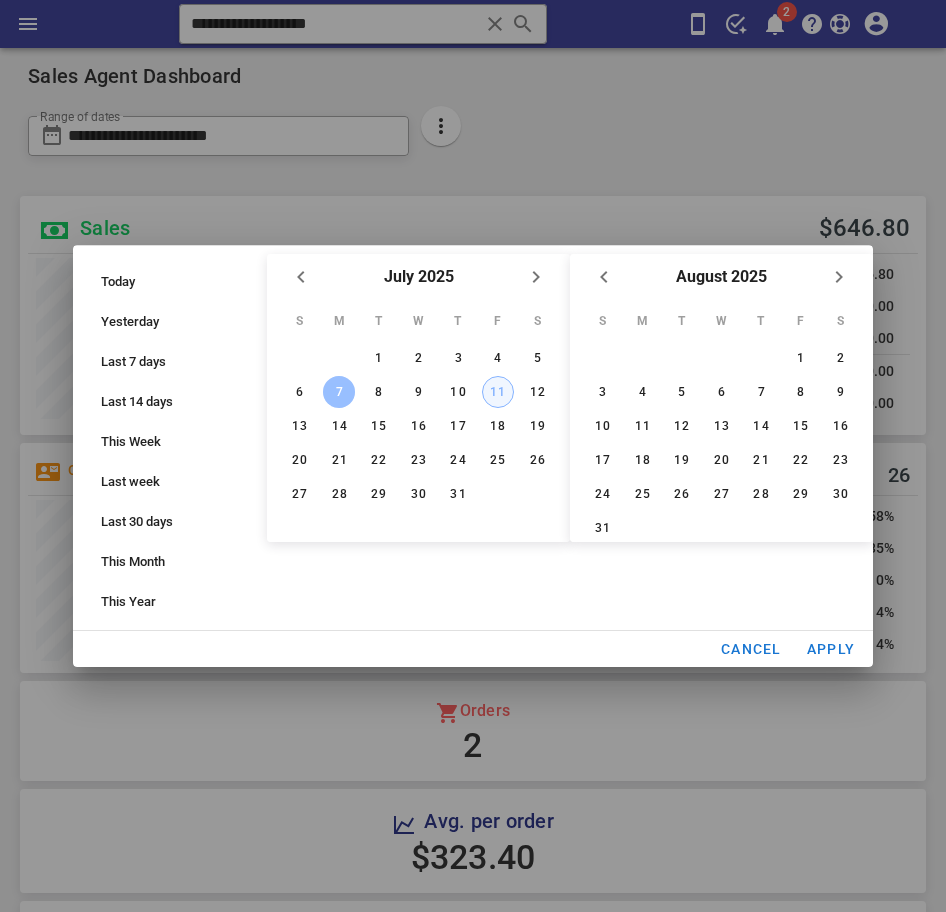 click on "11" at bounding box center [498, 392] 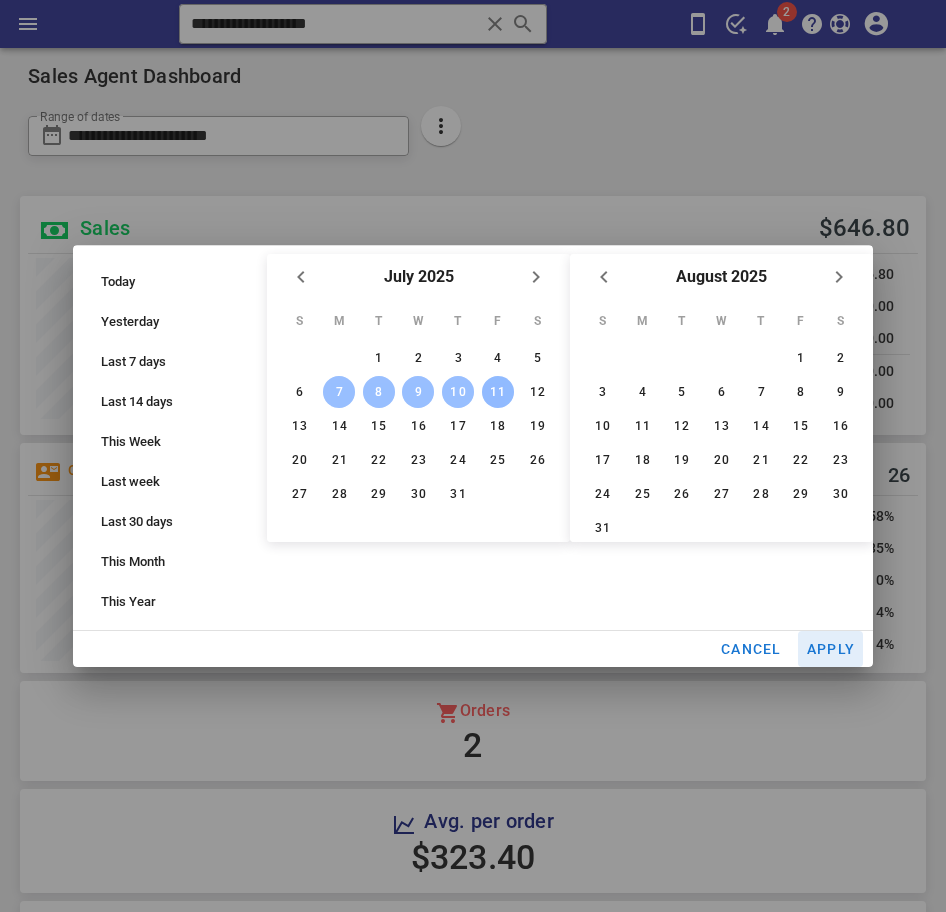 click on "Apply" at bounding box center [831, 649] 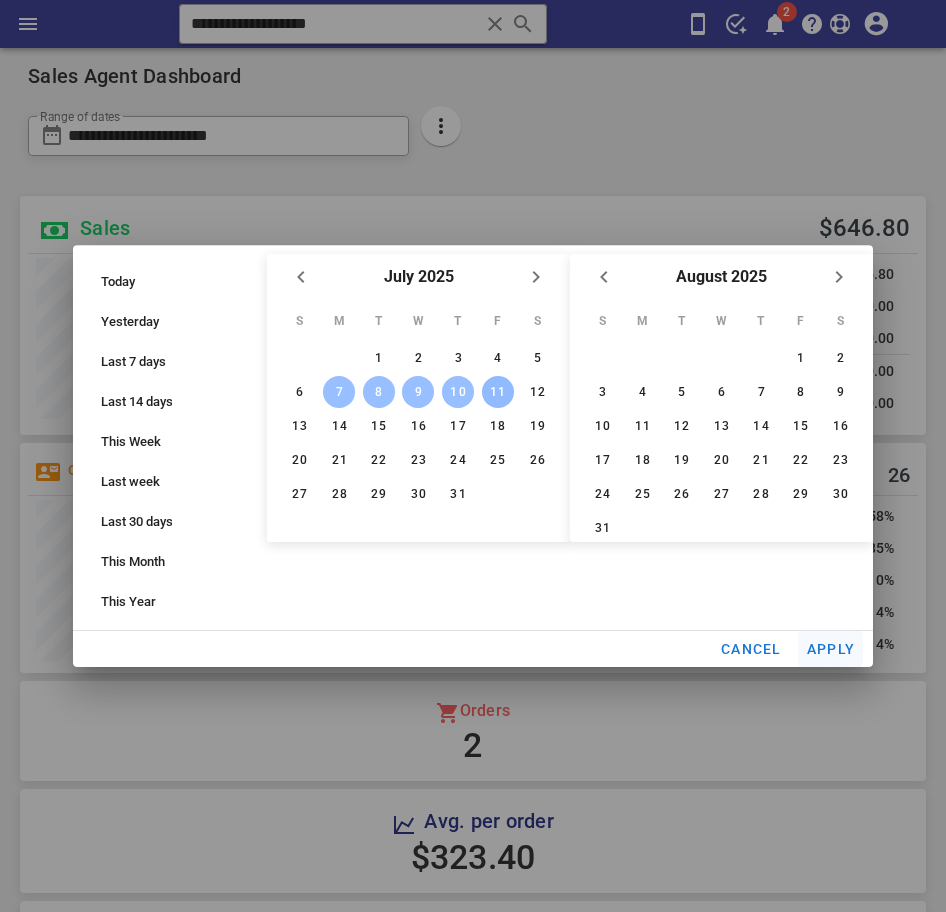 type on "**********" 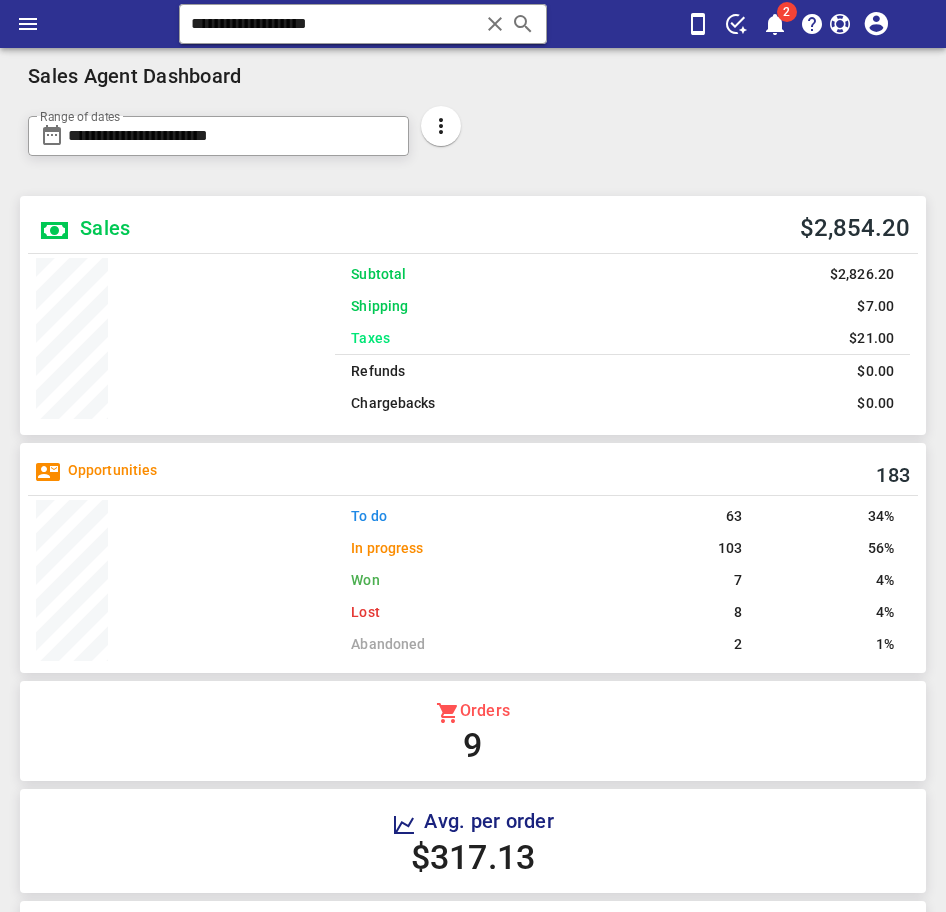 scroll, scrollTop: 999742, scrollLeft: 999703, axis: both 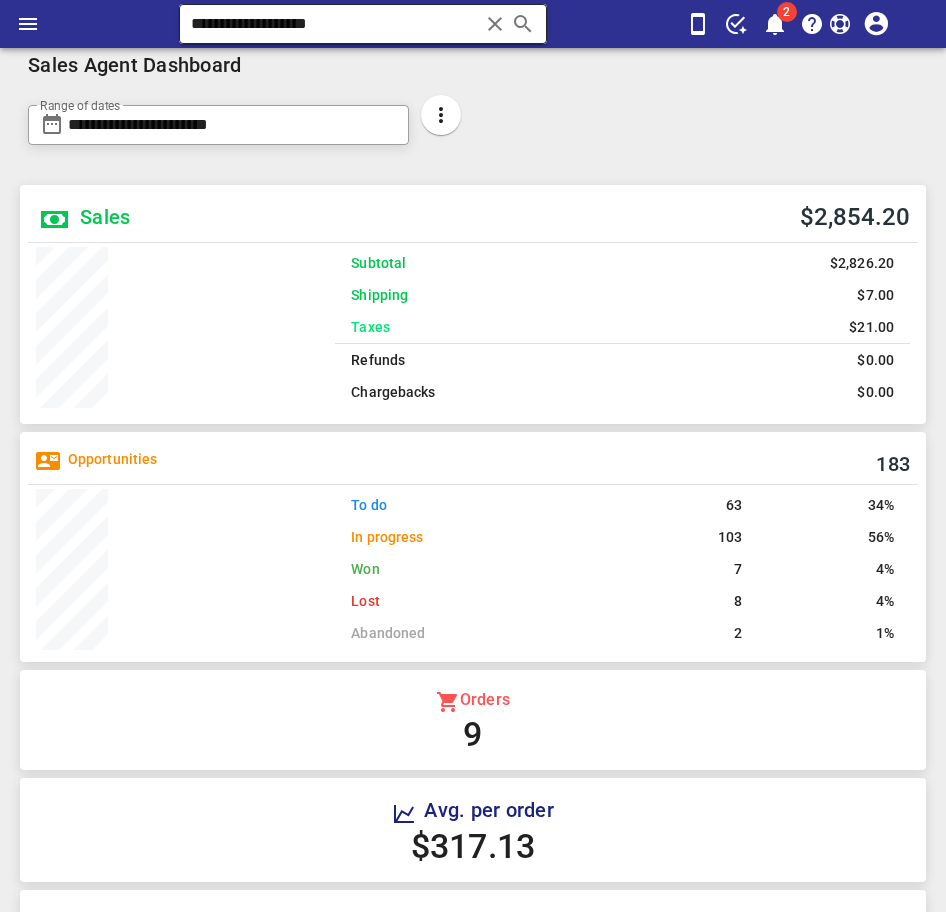 click on "**********" at bounding box center [334, 24] 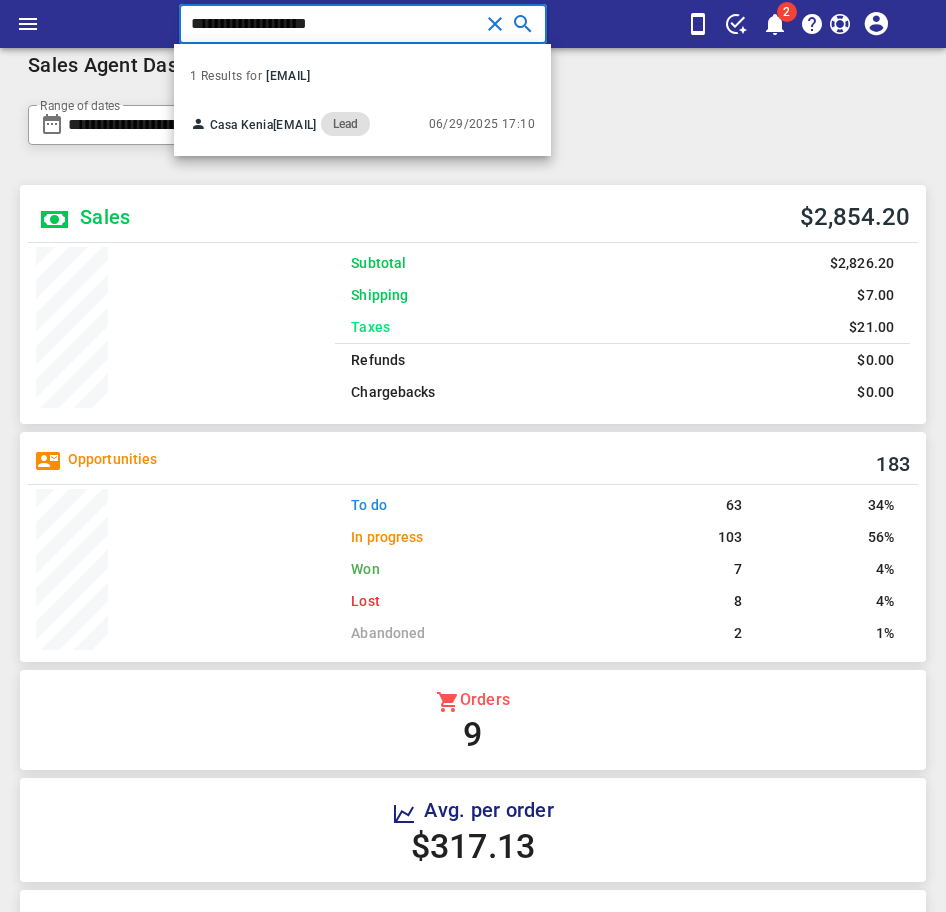 click on "**********" at bounding box center [334, 24] 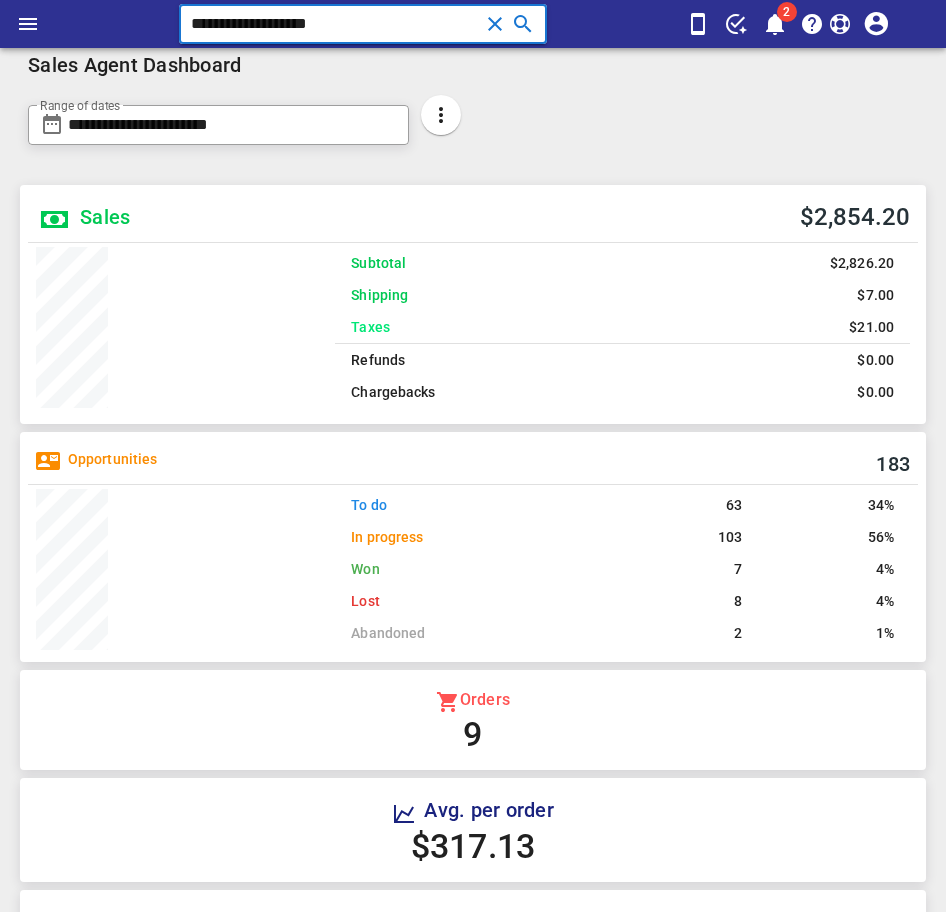 click on "**********" at bounding box center [334, 24] 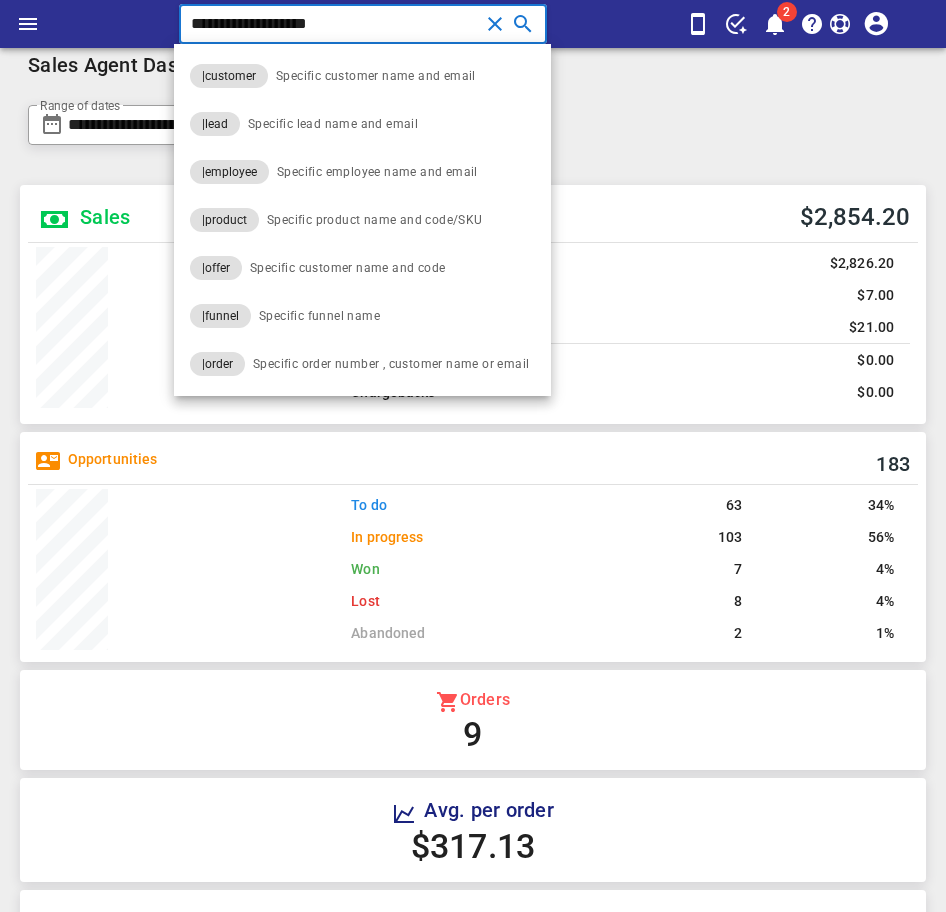 paste on "***" 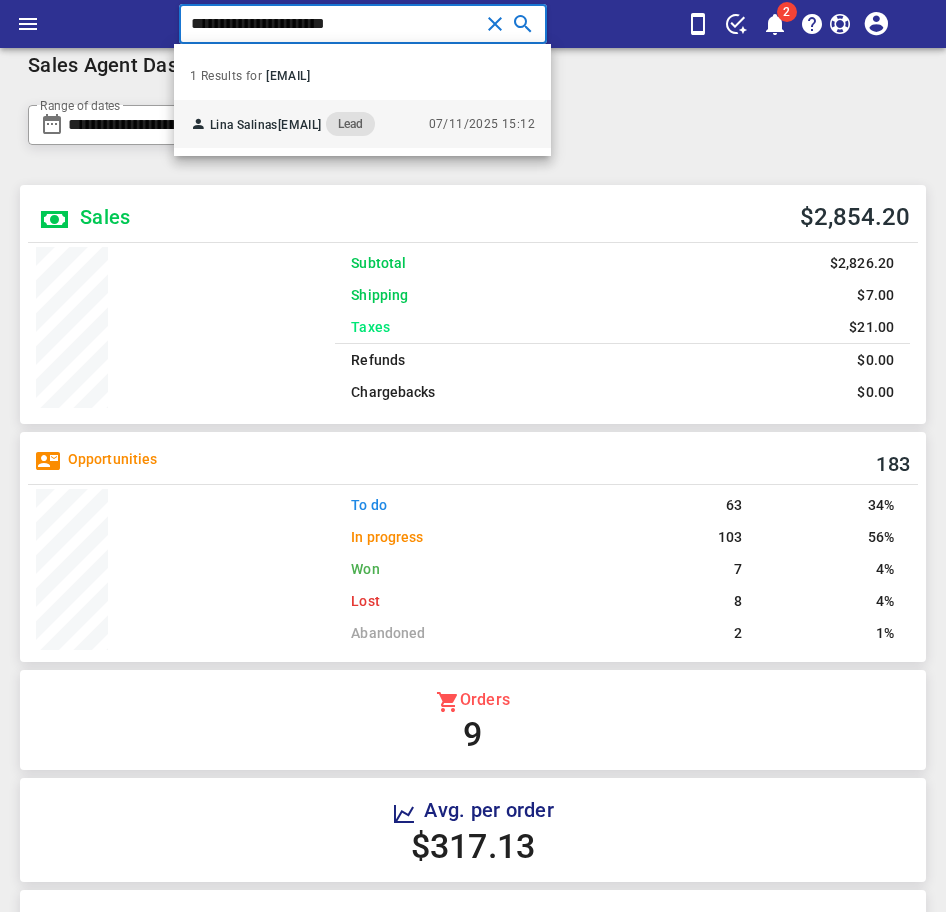 type on "**********" 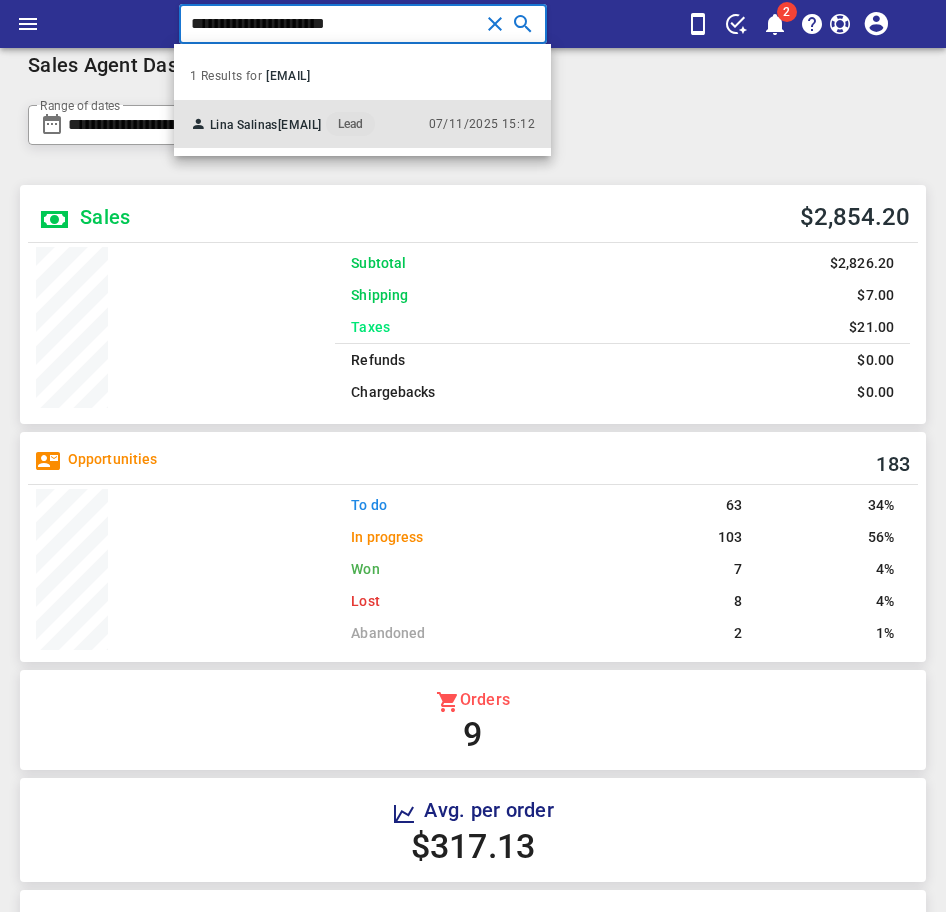 click on "[EMAIL]" at bounding box center (300, 125) 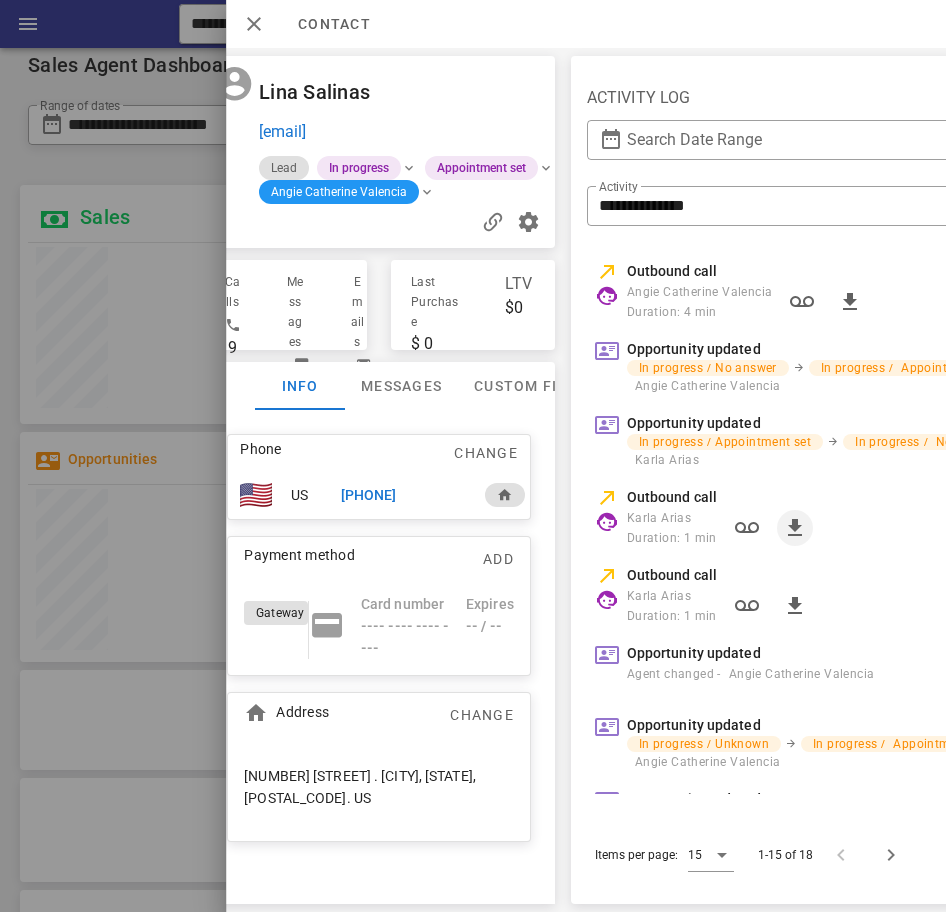 scroll, scrollTop: 0, scrollLeft: 277, axis: horizontal 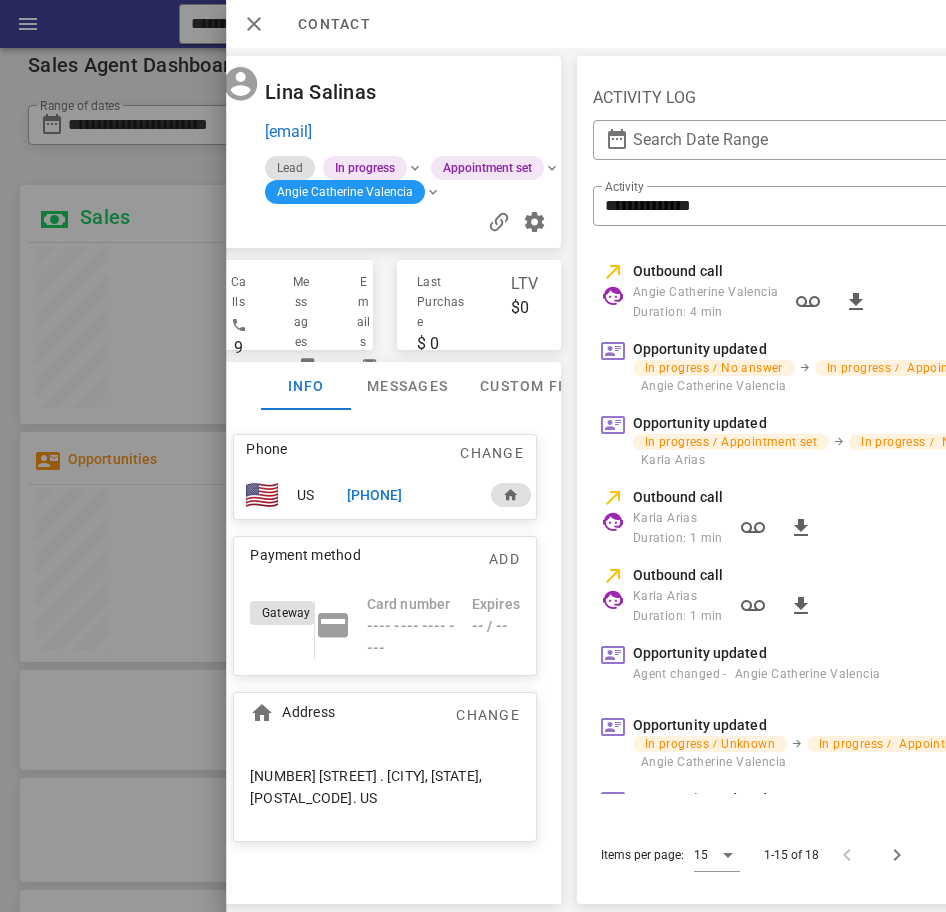 click on "+[PHONE]" at bounding box center [375, 495] 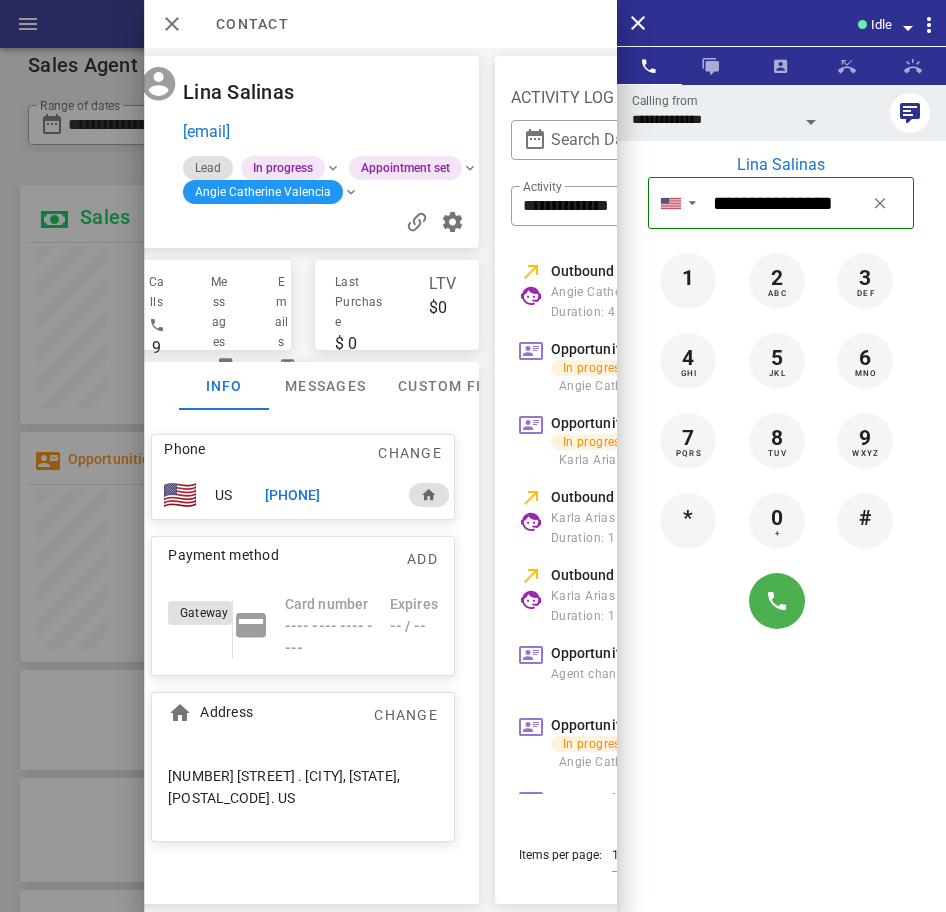 click at bounding box center [809, 118] 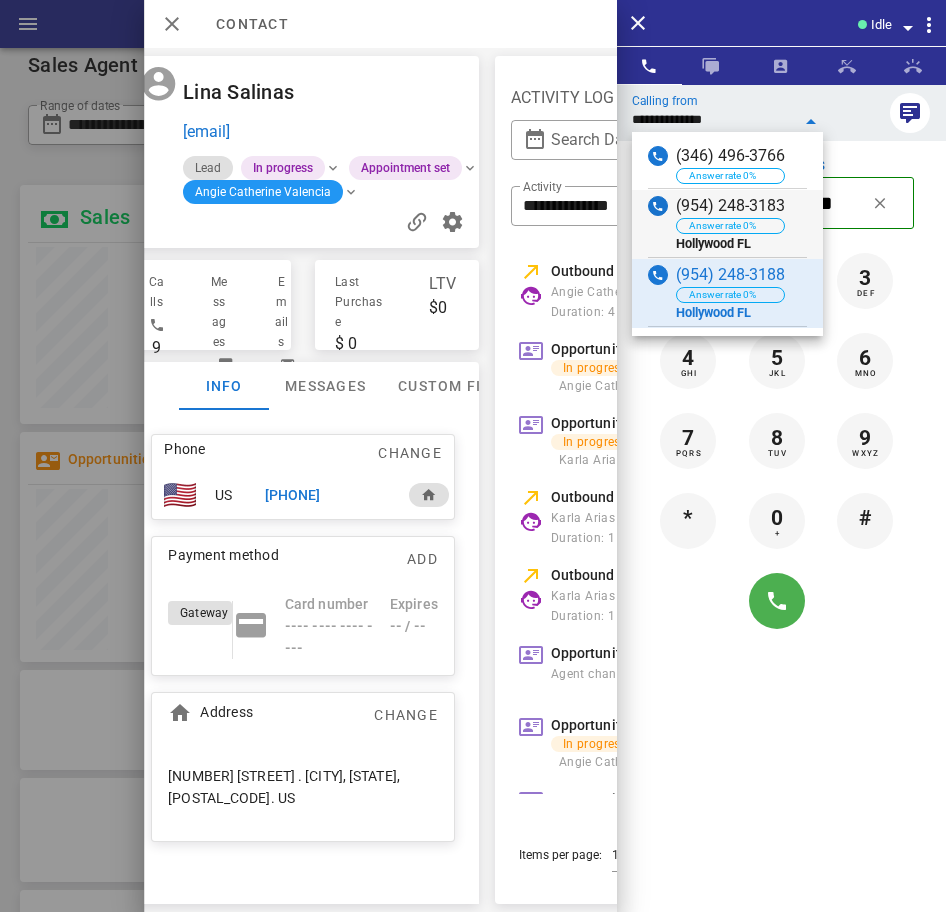 click on "([PHONE]) Answer rate 0% [CITY] [STATE]" at bounding box center (727, 224) 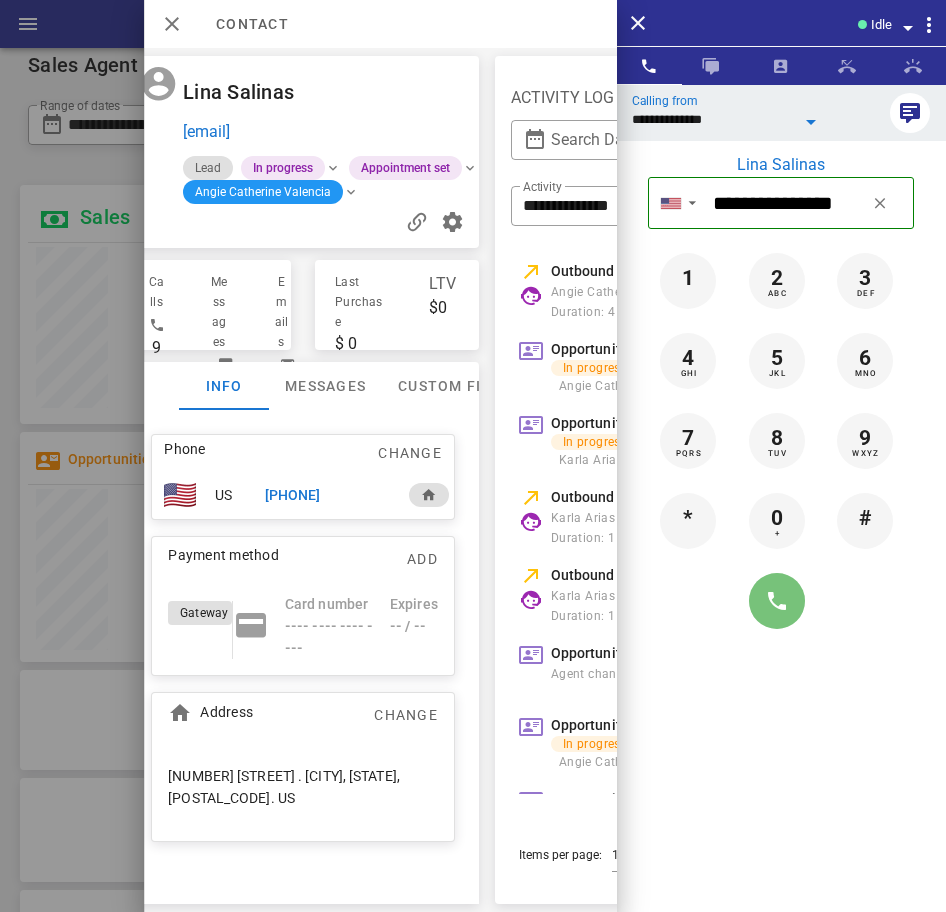 click at bounding box center [777, 601] 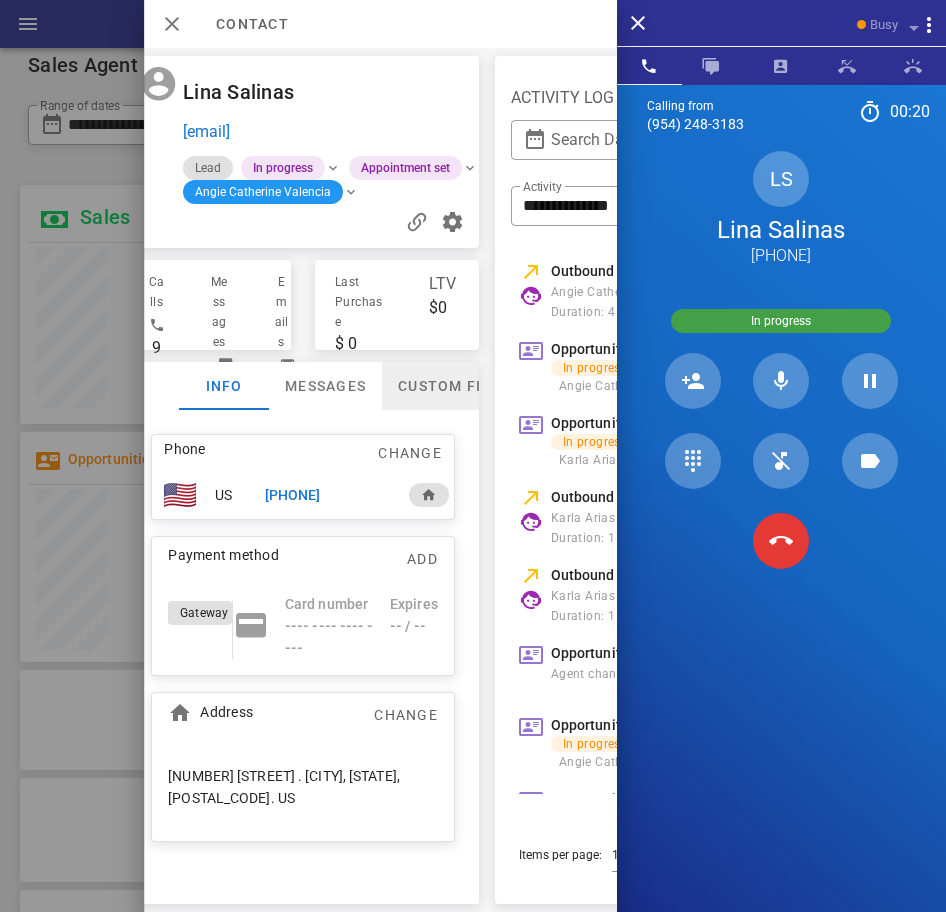 click on "Custom fields" at bounding box center (458, 386) 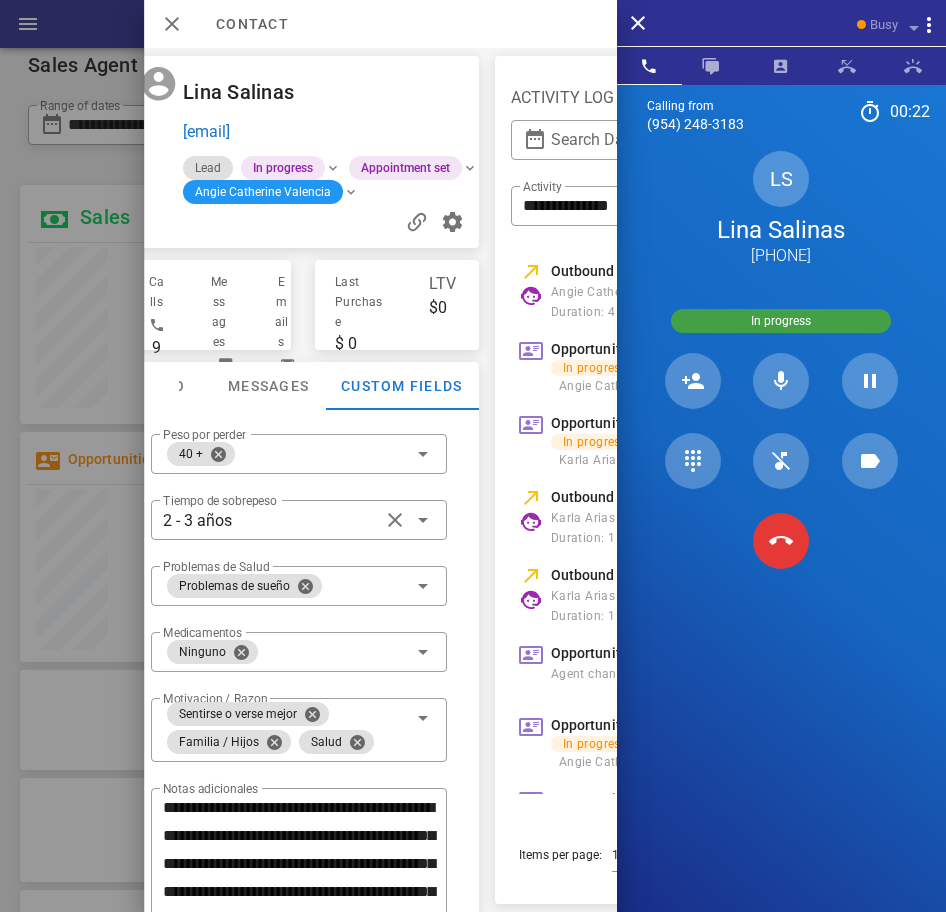 scroll, scrollTop: 50, scrollLeft: 0, axis: vertical 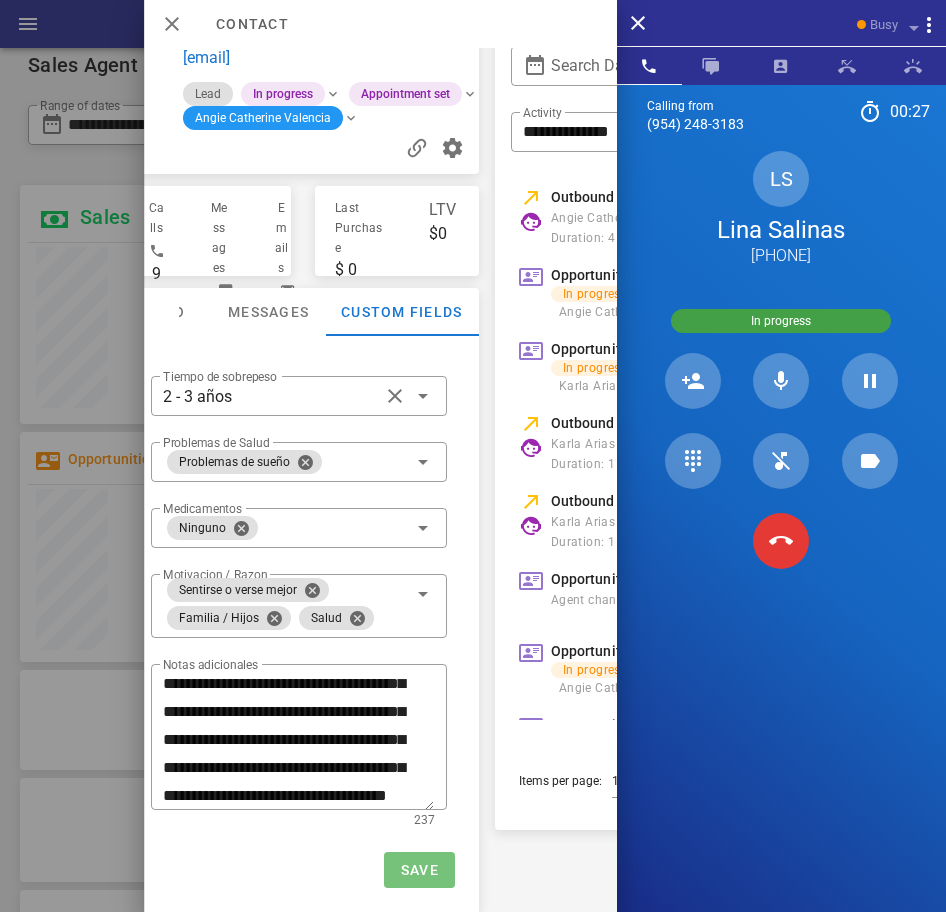 click on "Save" at bounding box center (418, 870) 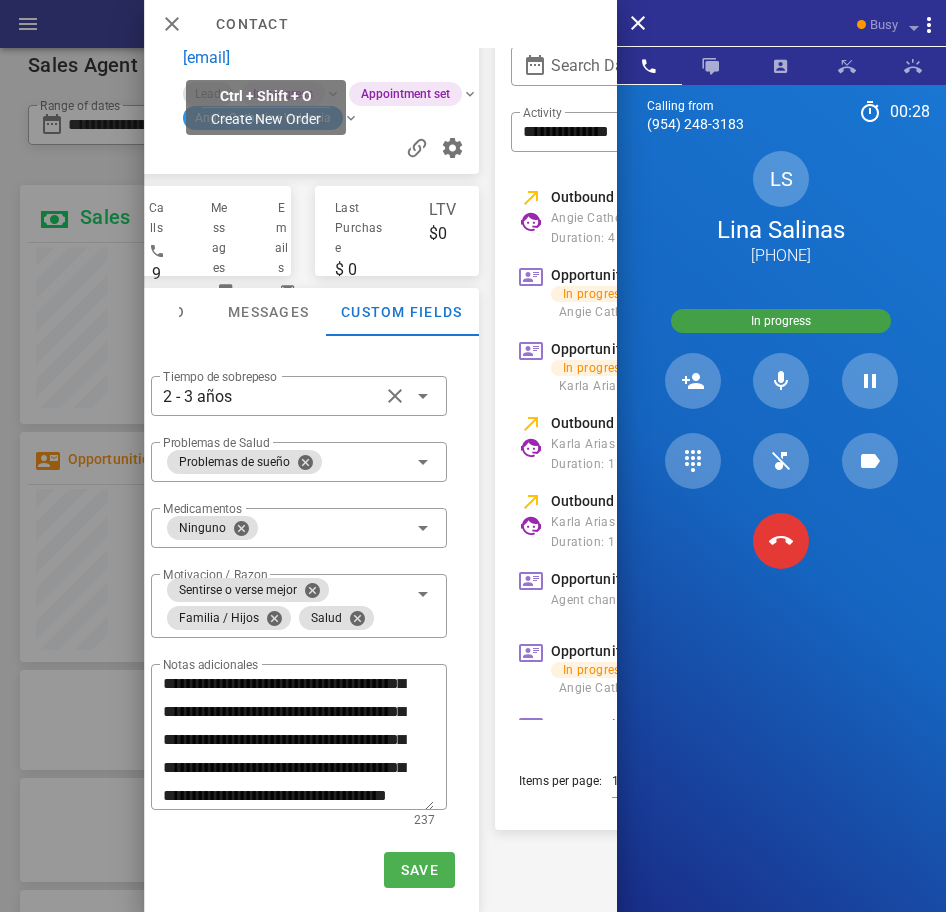 click on "[EMAIL]" at bounding box center [206, 58] 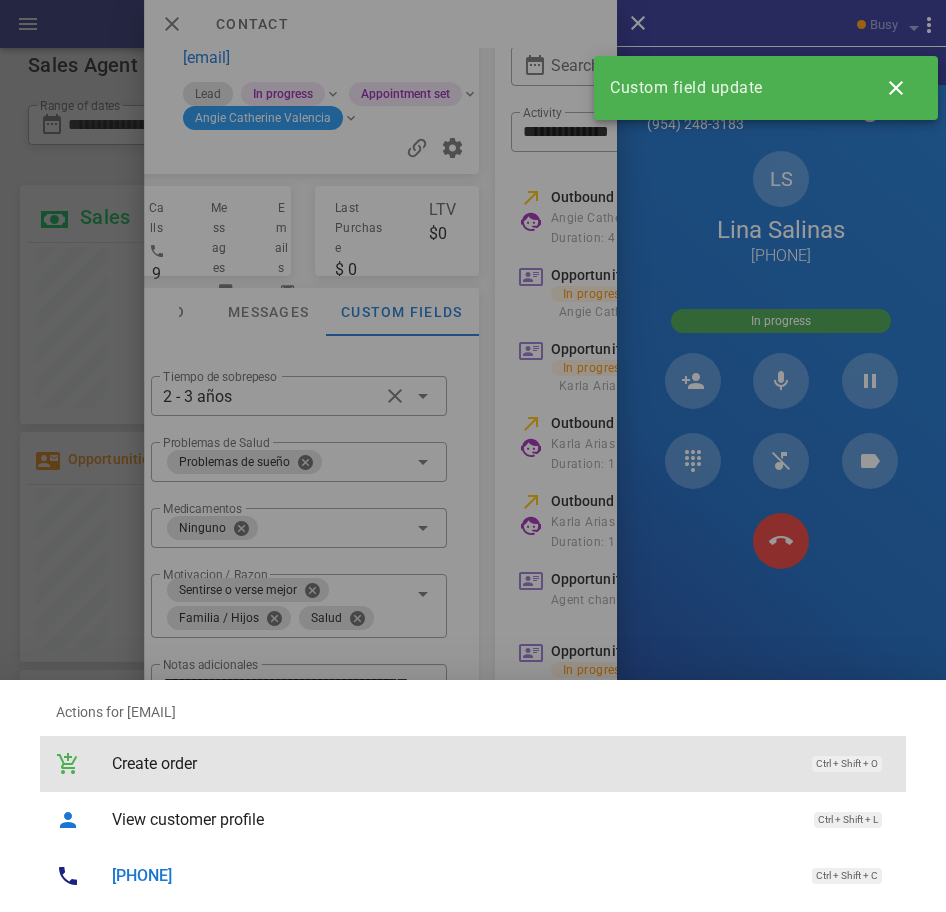 click on "Create order" at bounding box center [452, 763] 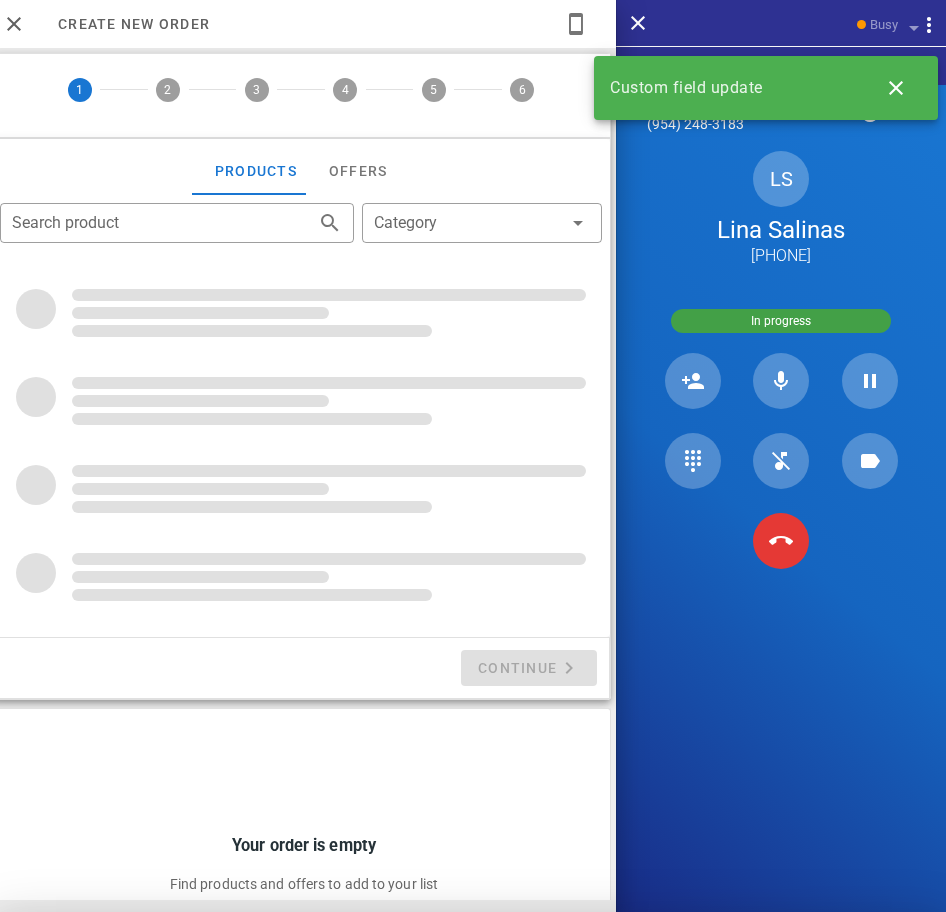 type on "**********" 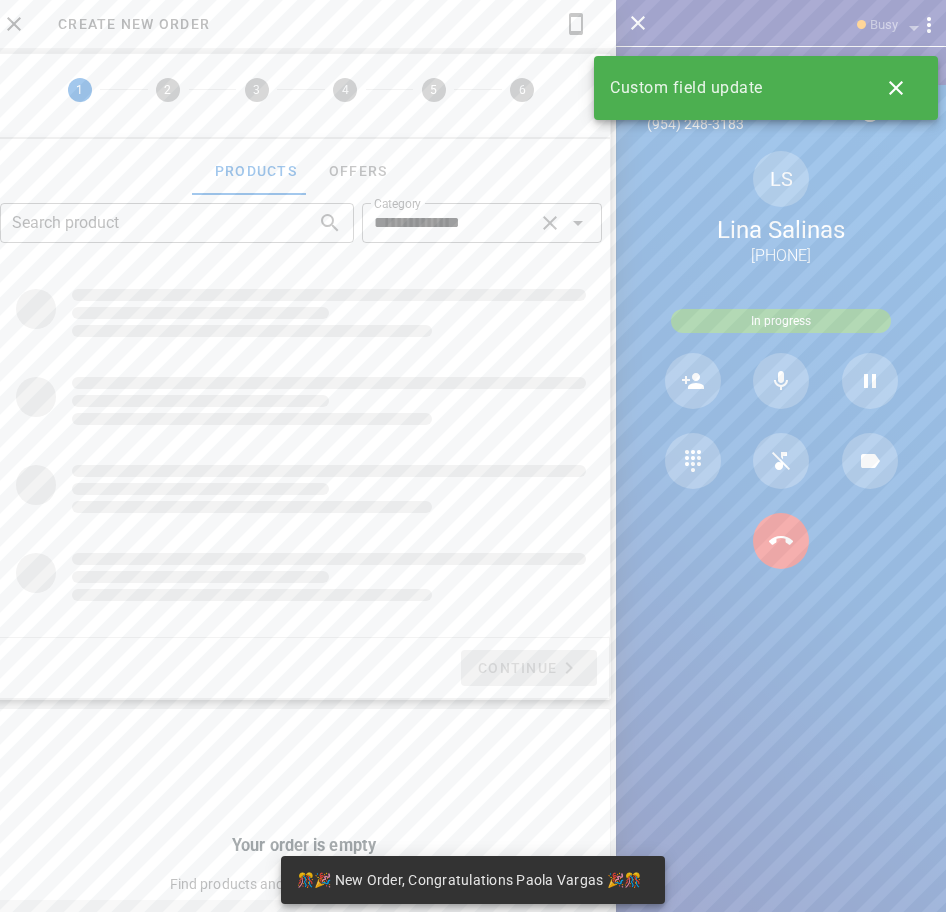 scroll, scrollTop: 999742, scrollLeft: 999703, axis: both 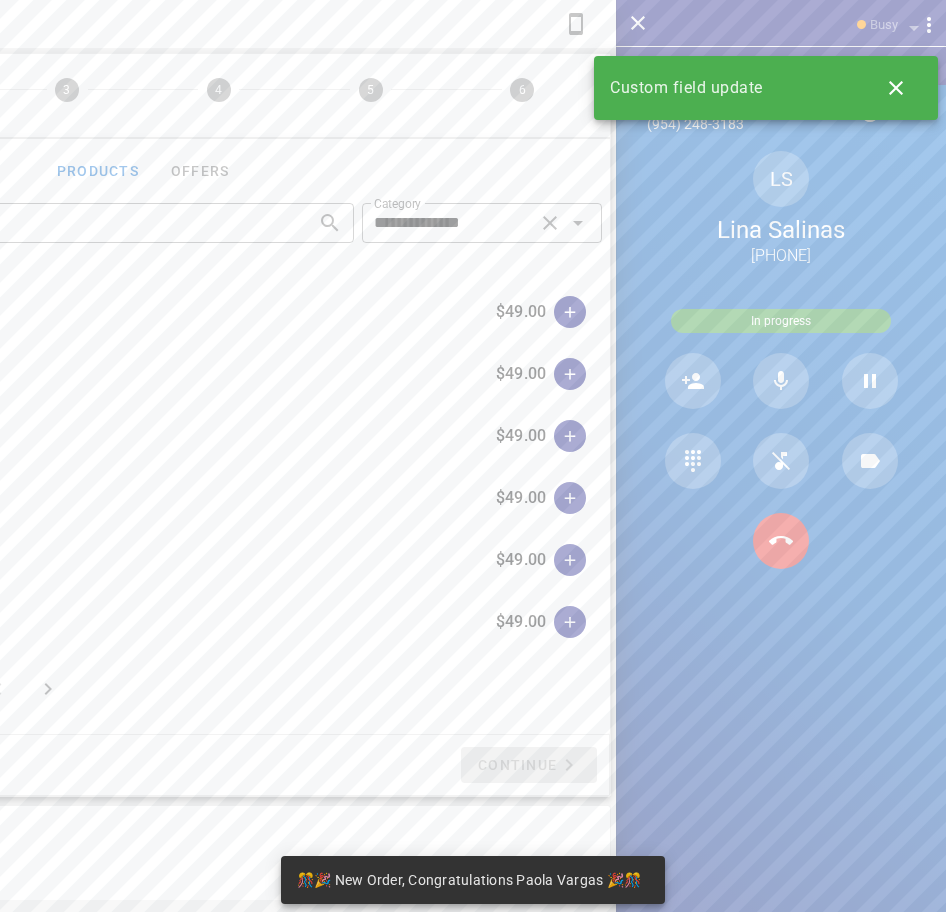 type on "****" 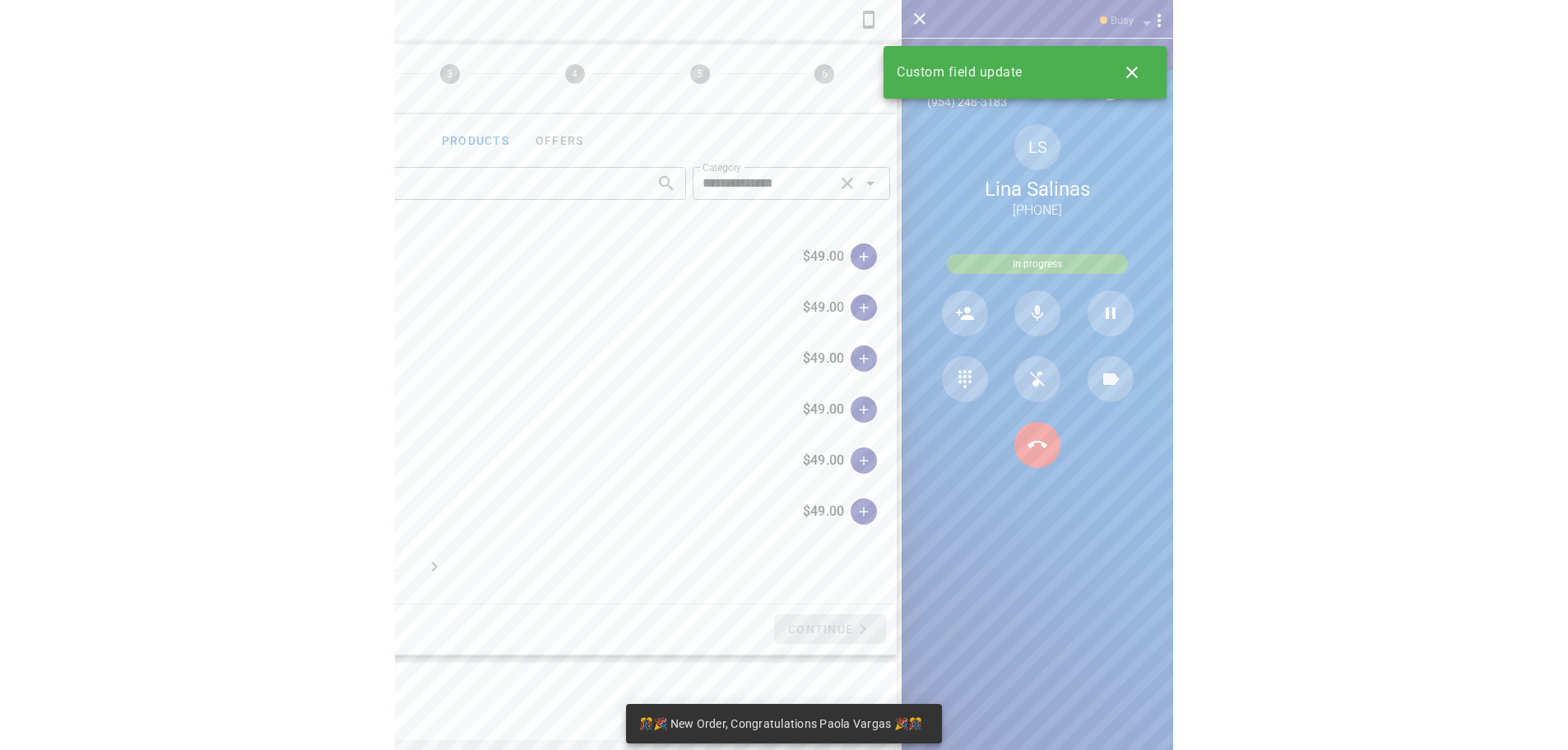 scroll, scrollTop: 822172, scrollLeft: 822158, axis: both 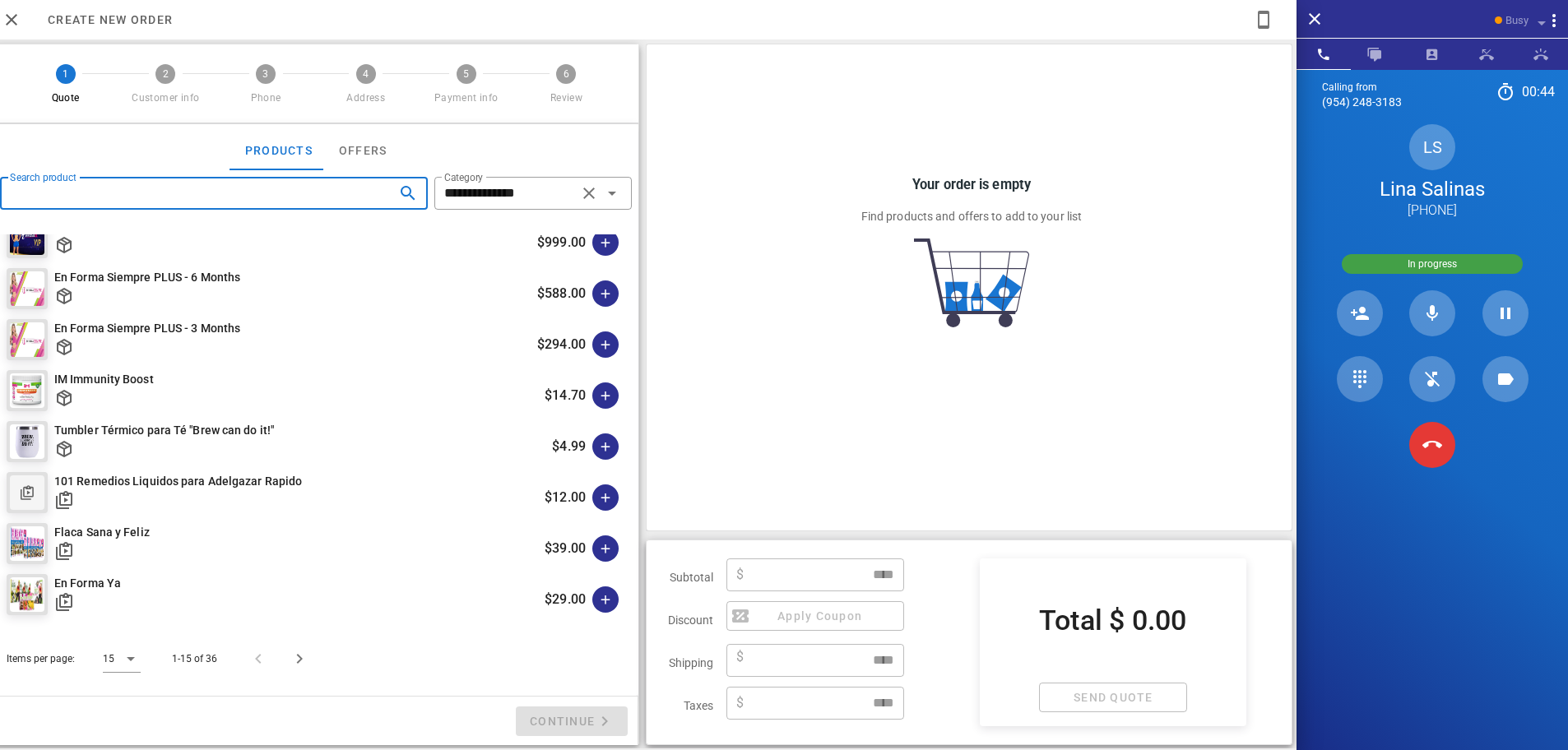click on "Search product" at bounding box center [191, 193] 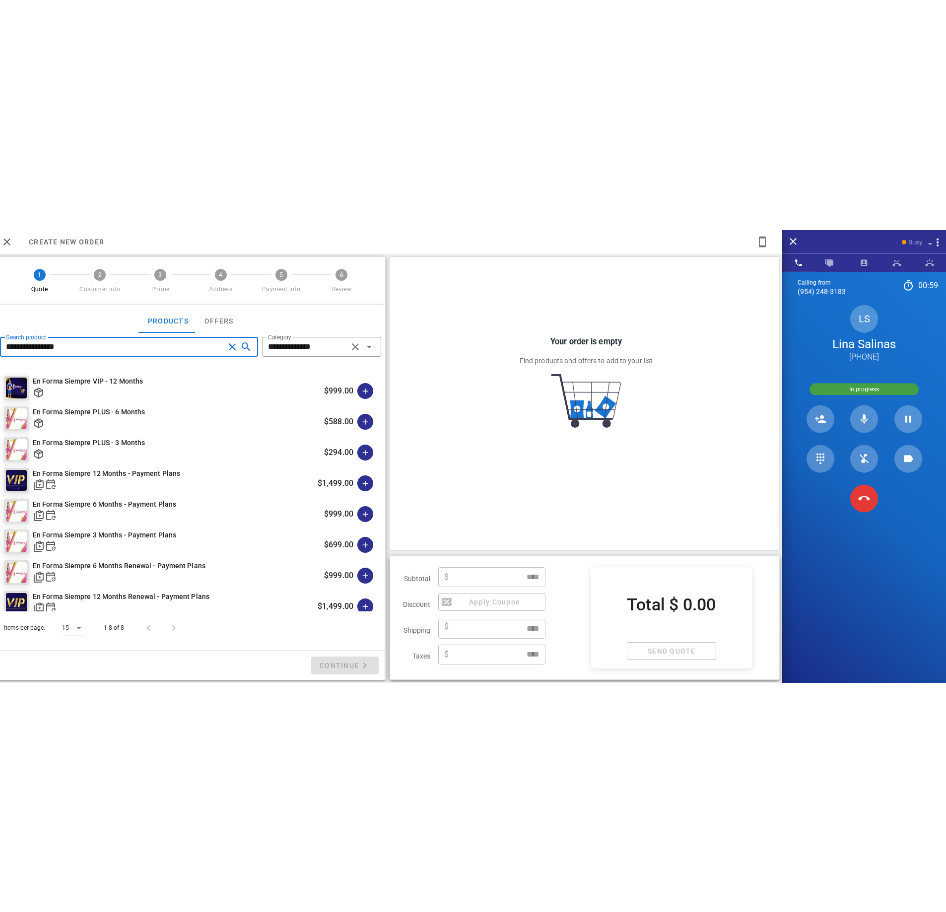 scroll, scrollTop: 29, scrollLeft: 0, axis: vertical 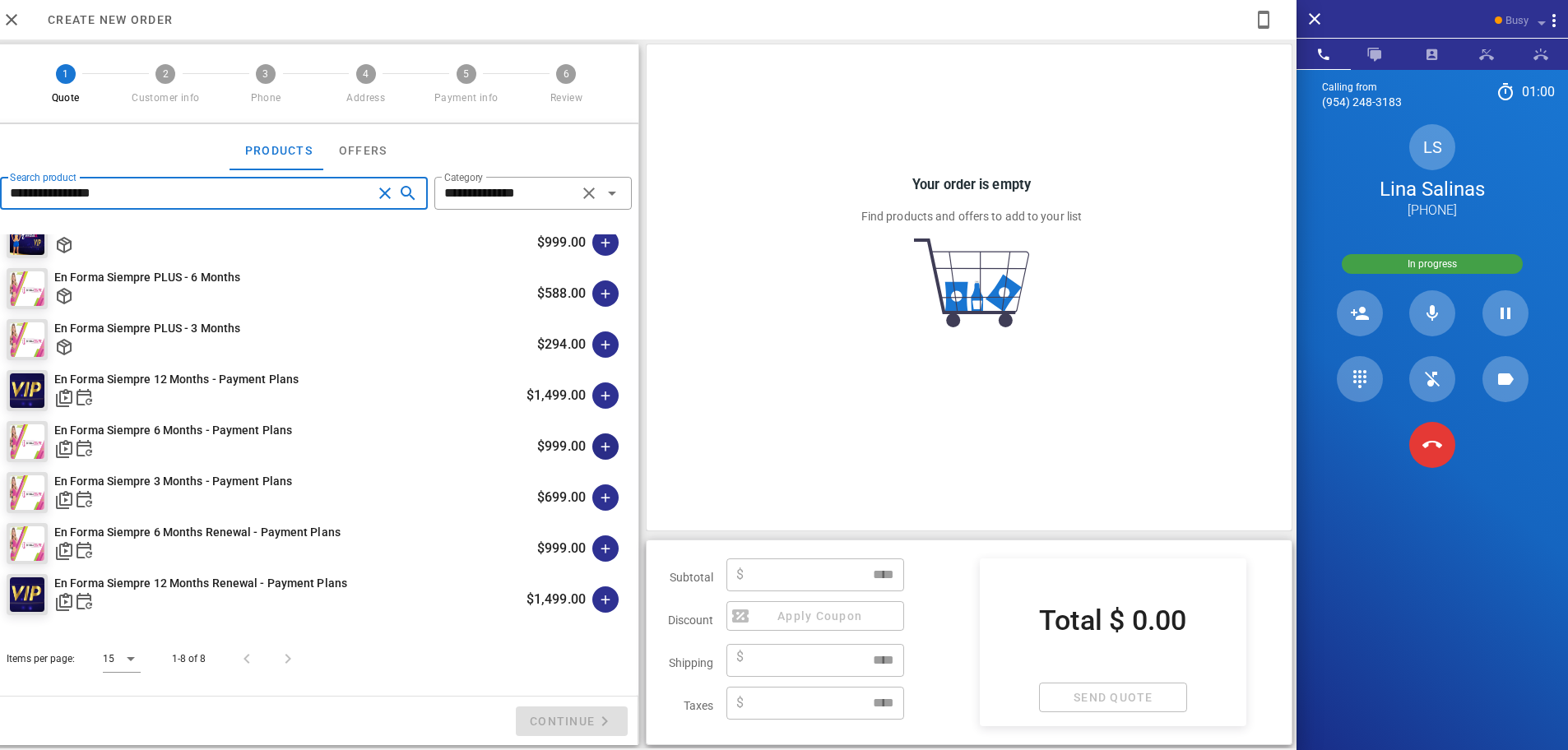 type on "**********" 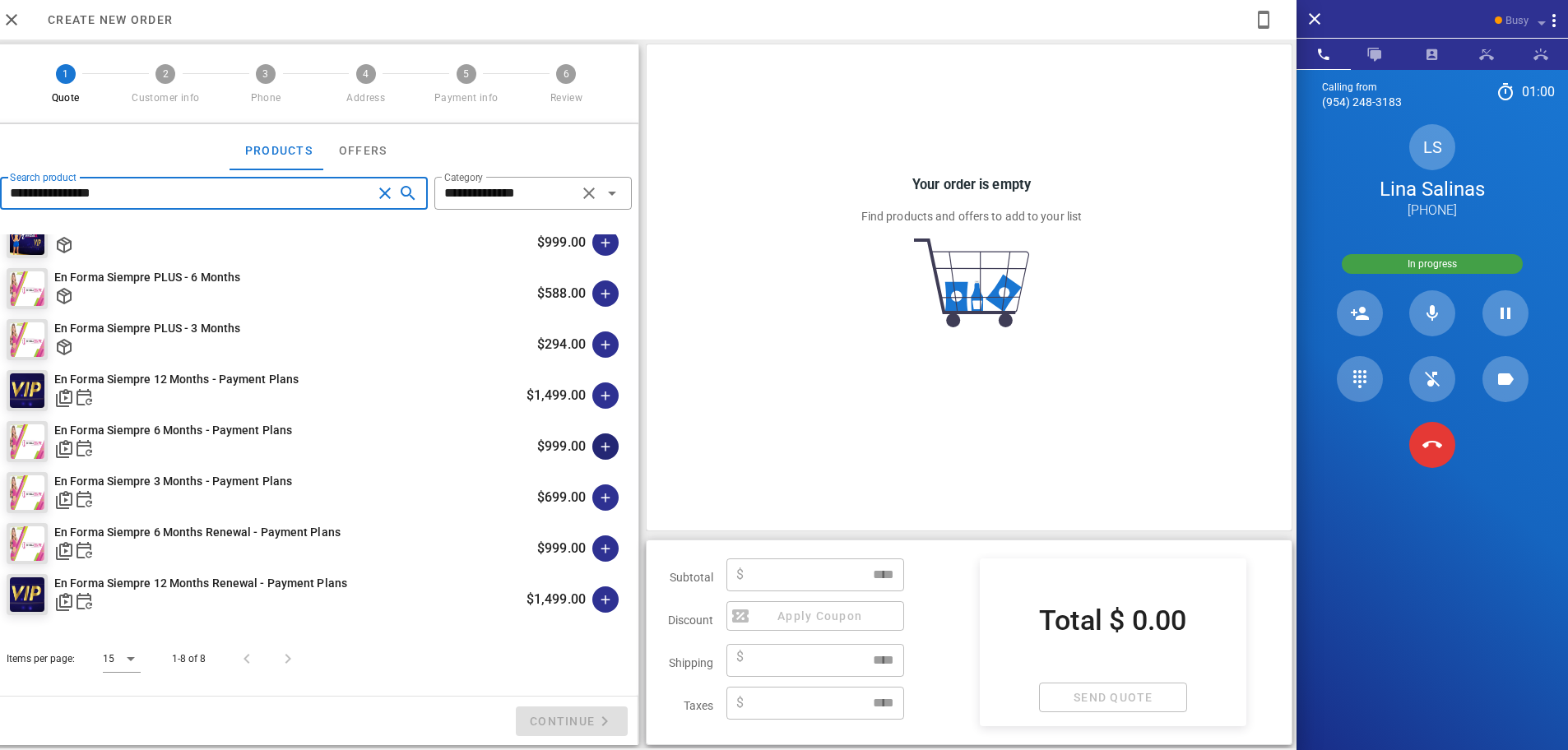 click at bounding box center (605, 447) 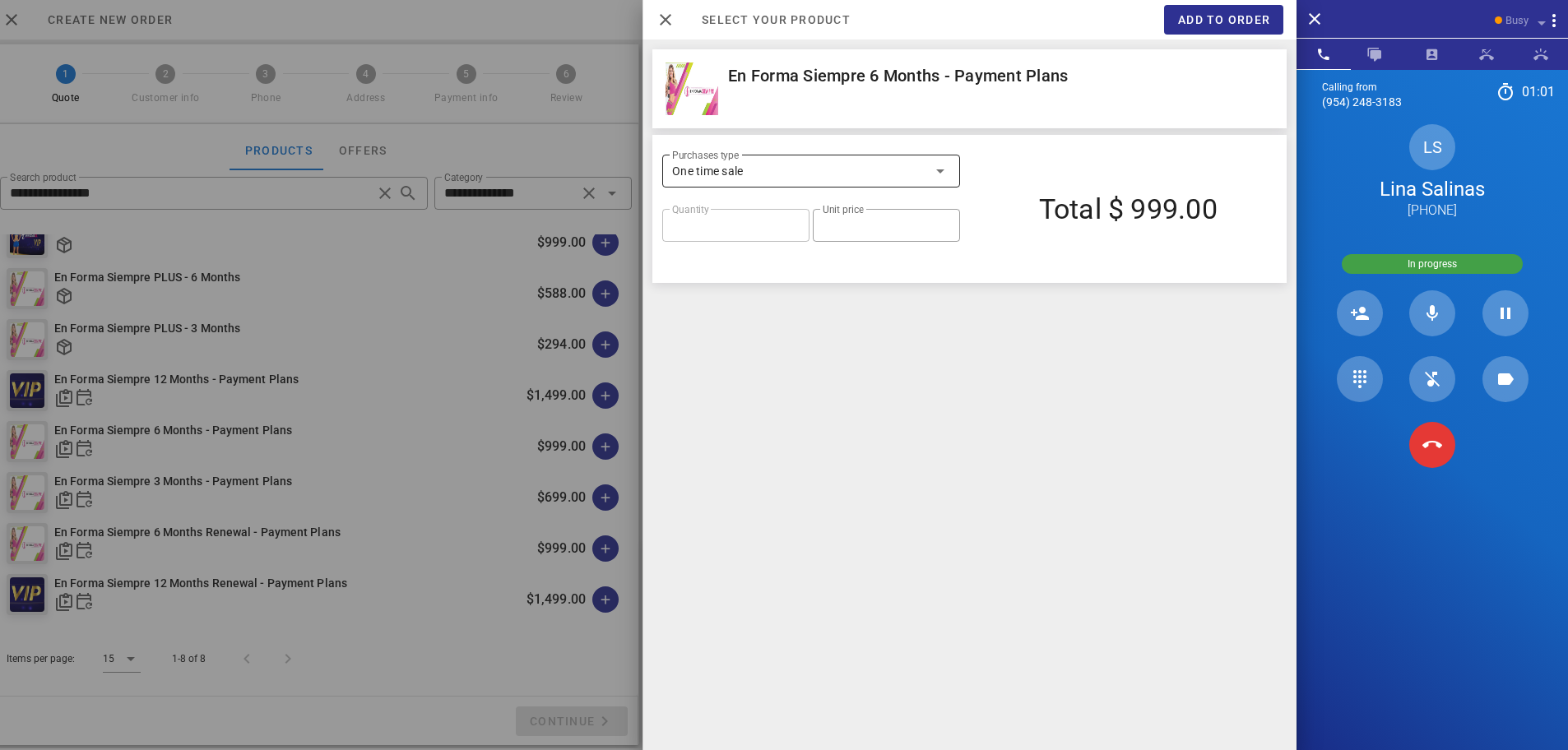 click on "One time sale" at bounding box center (800, 171) 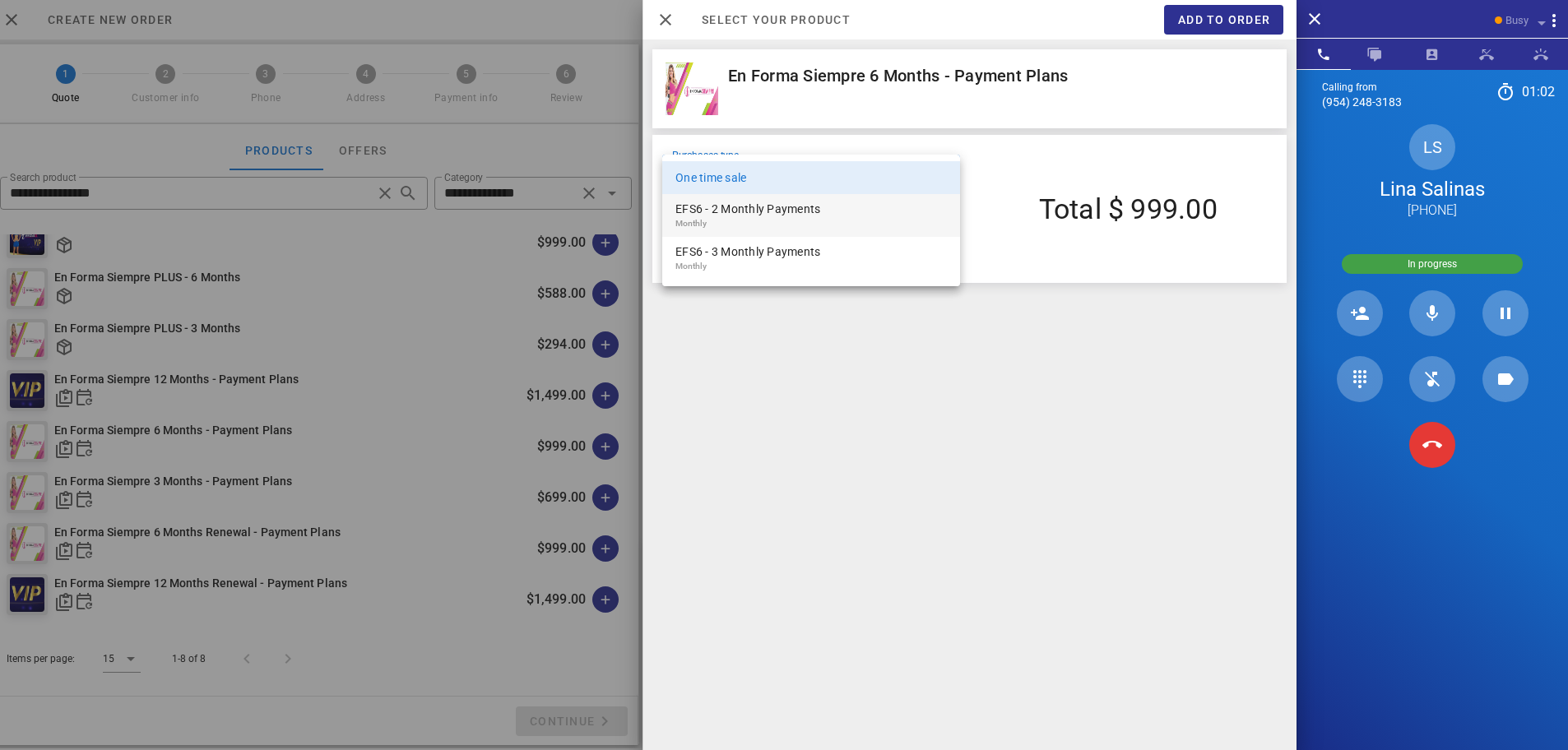 click on "EFS6 - 2 Monthly Payments" at bounding box center [811, 209] 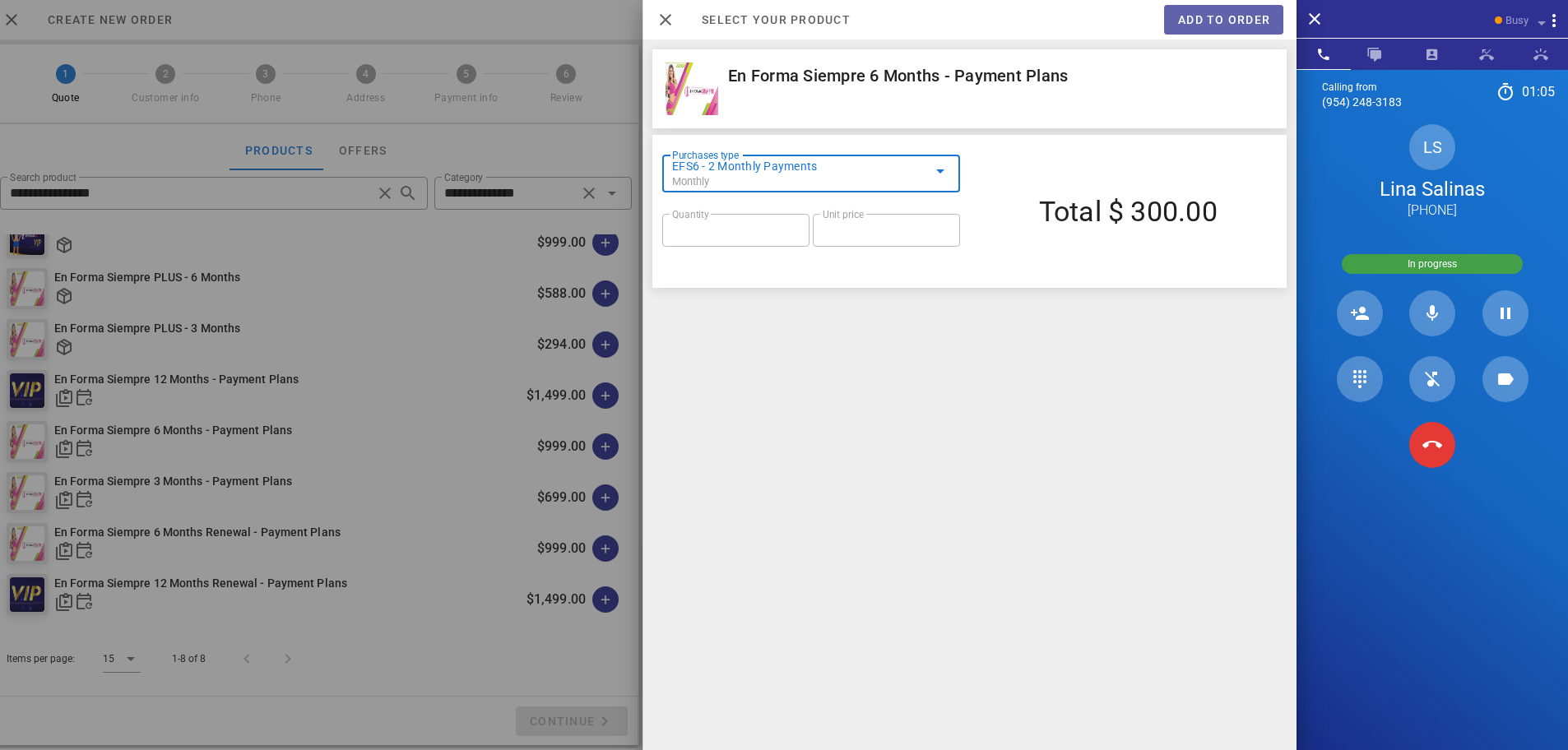 click on "Add to order" at bounding box center [1223, 20] 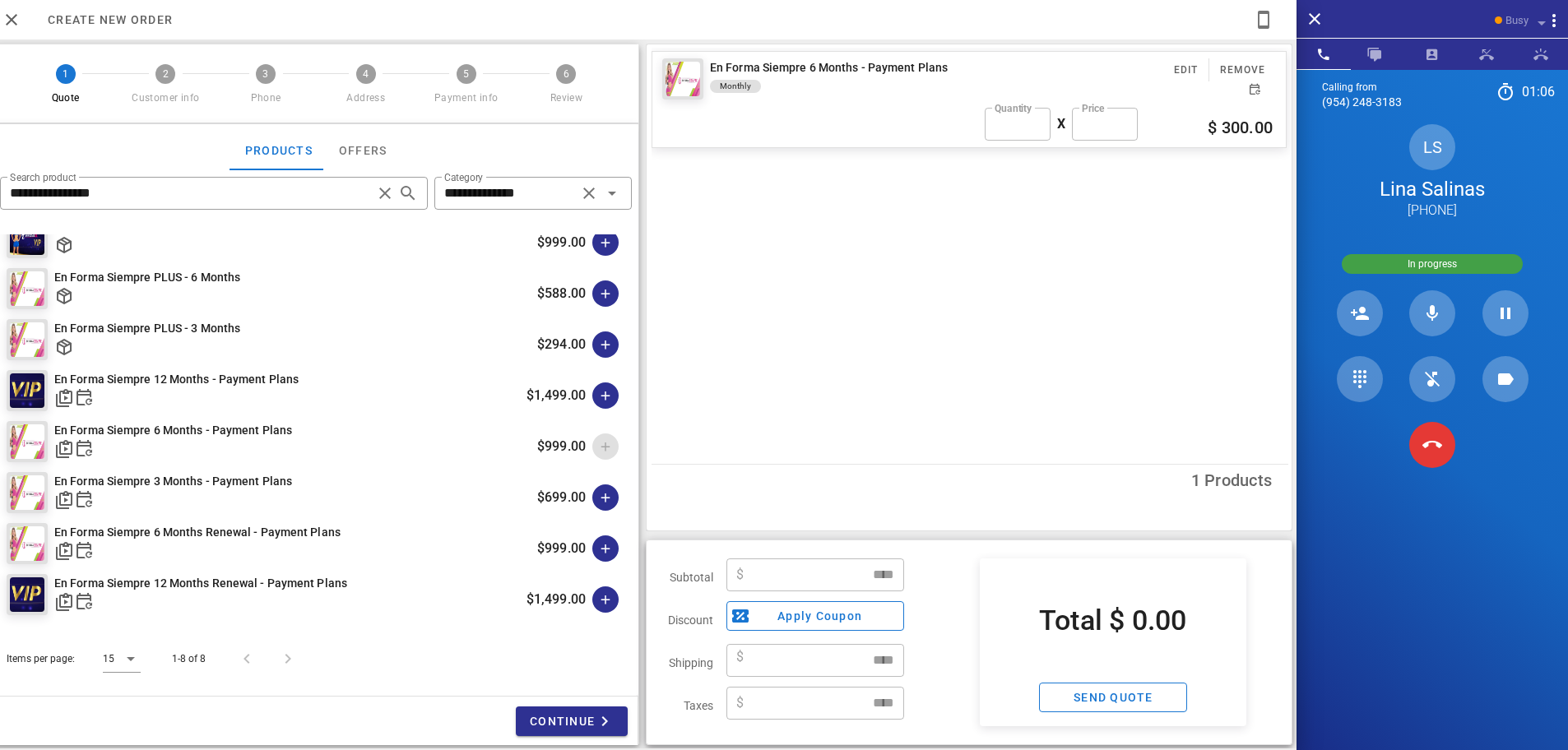 type on "******" 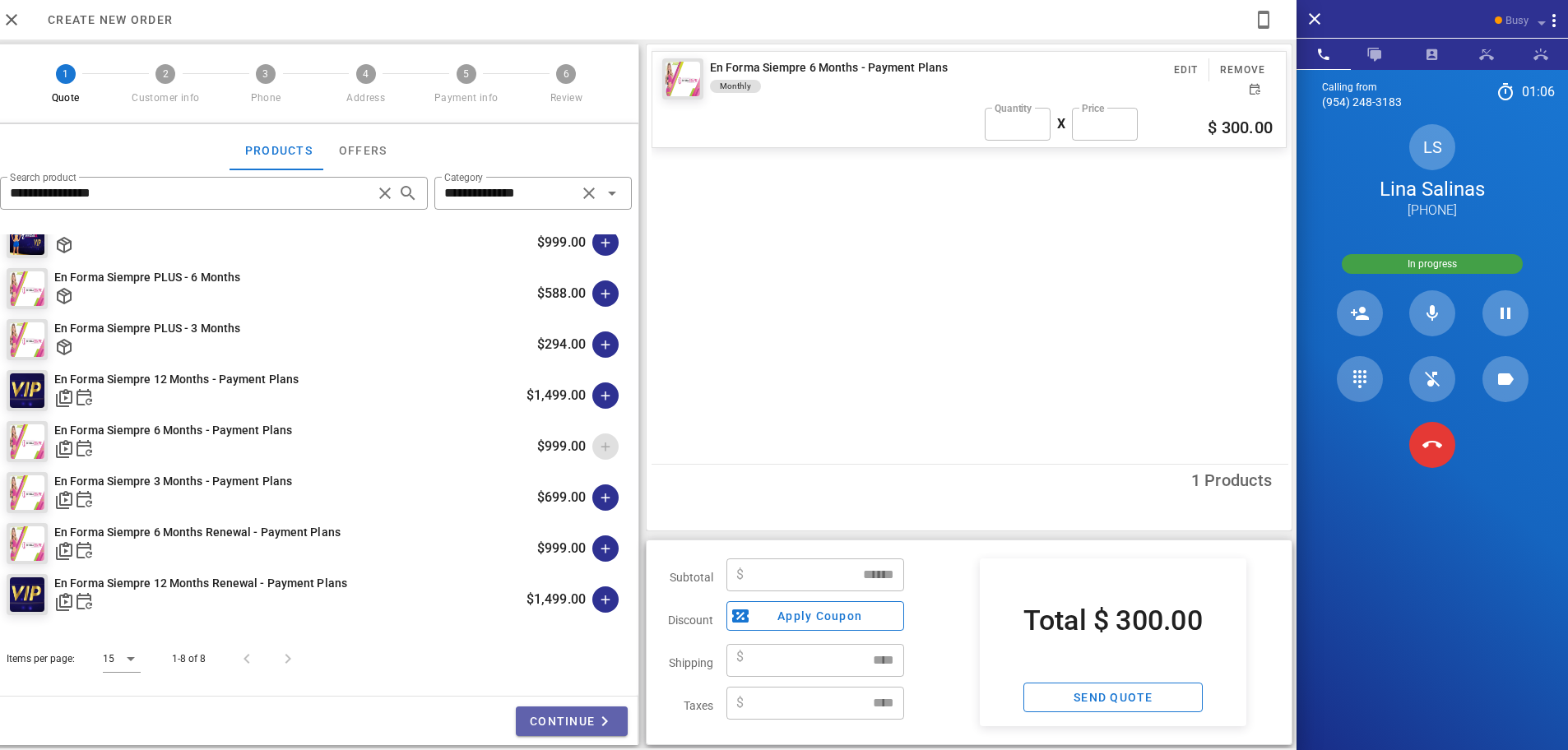 click on "Continue" at bounding box center (572, 721) 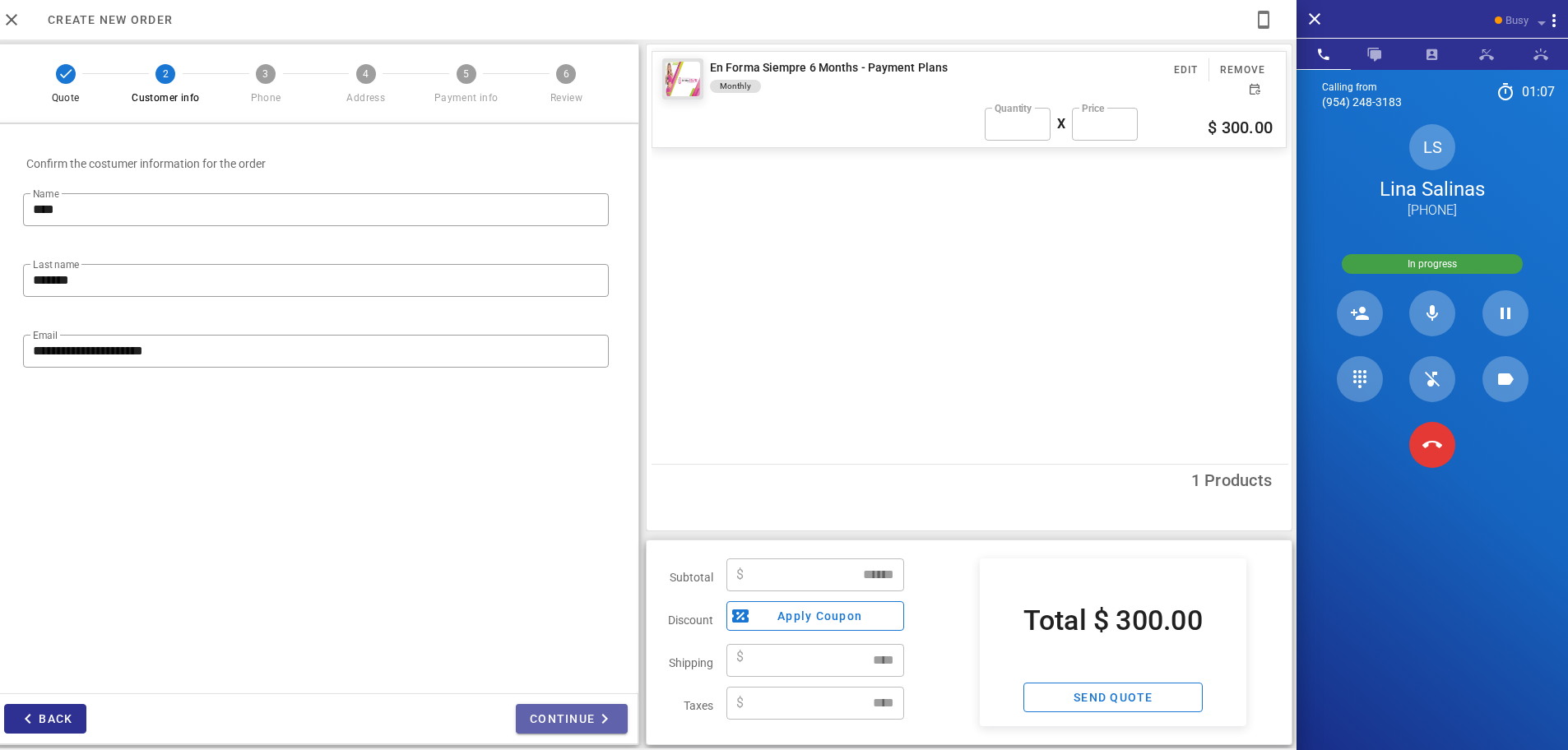 click on "Continue" at bounding box center (572, 719) 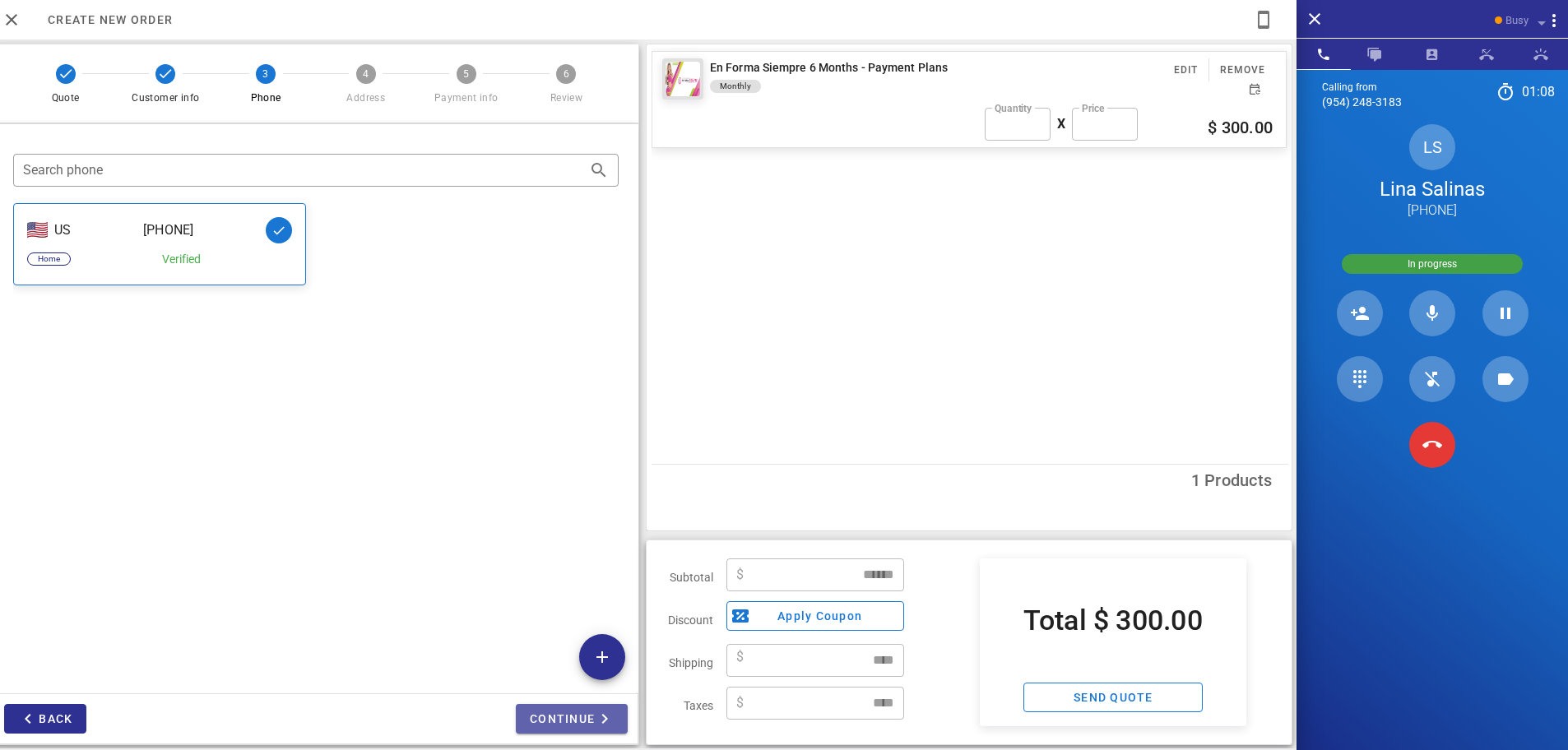 click on "Continue" at bounding box center [572, 719] 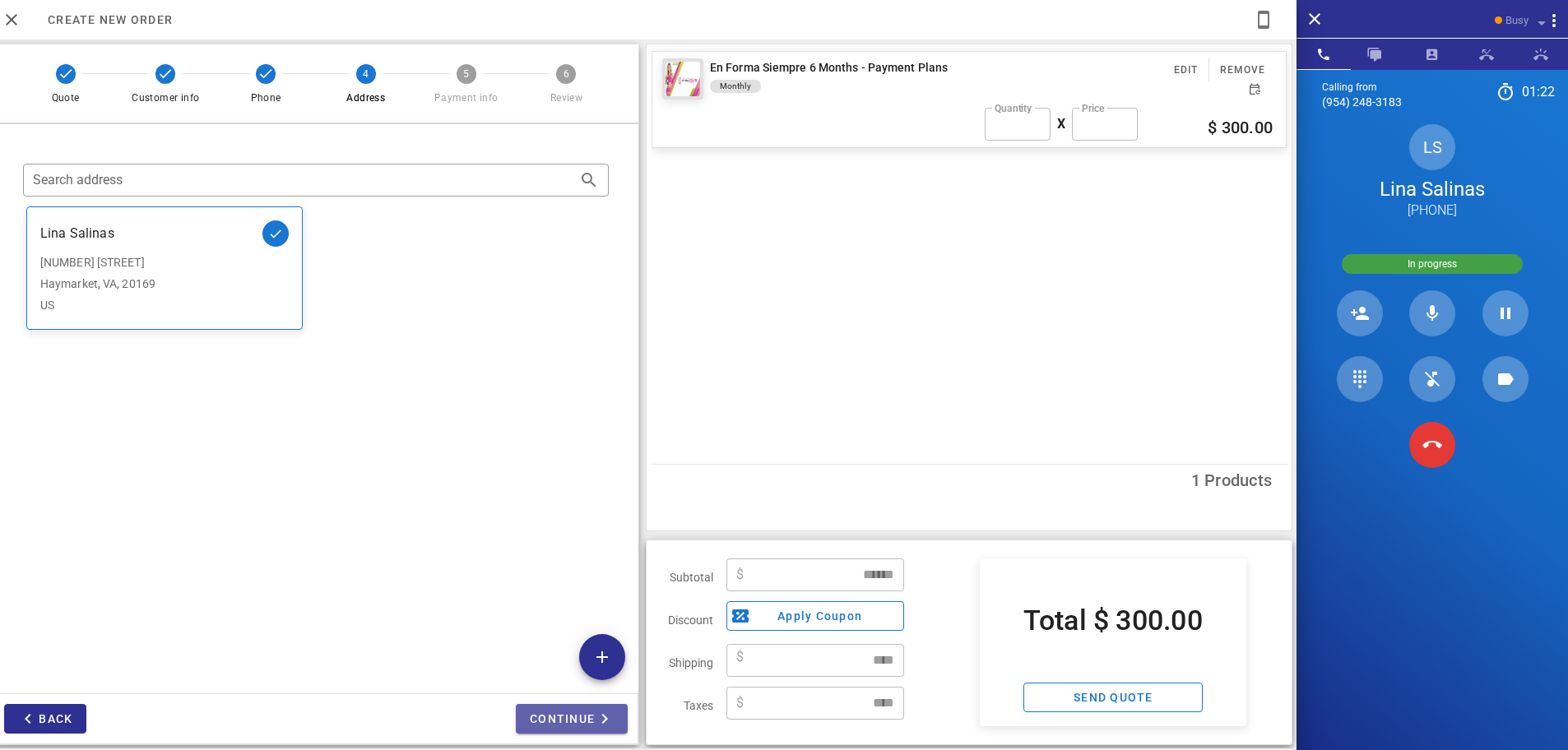 click on "Continue" at bounding box center [572, 719] 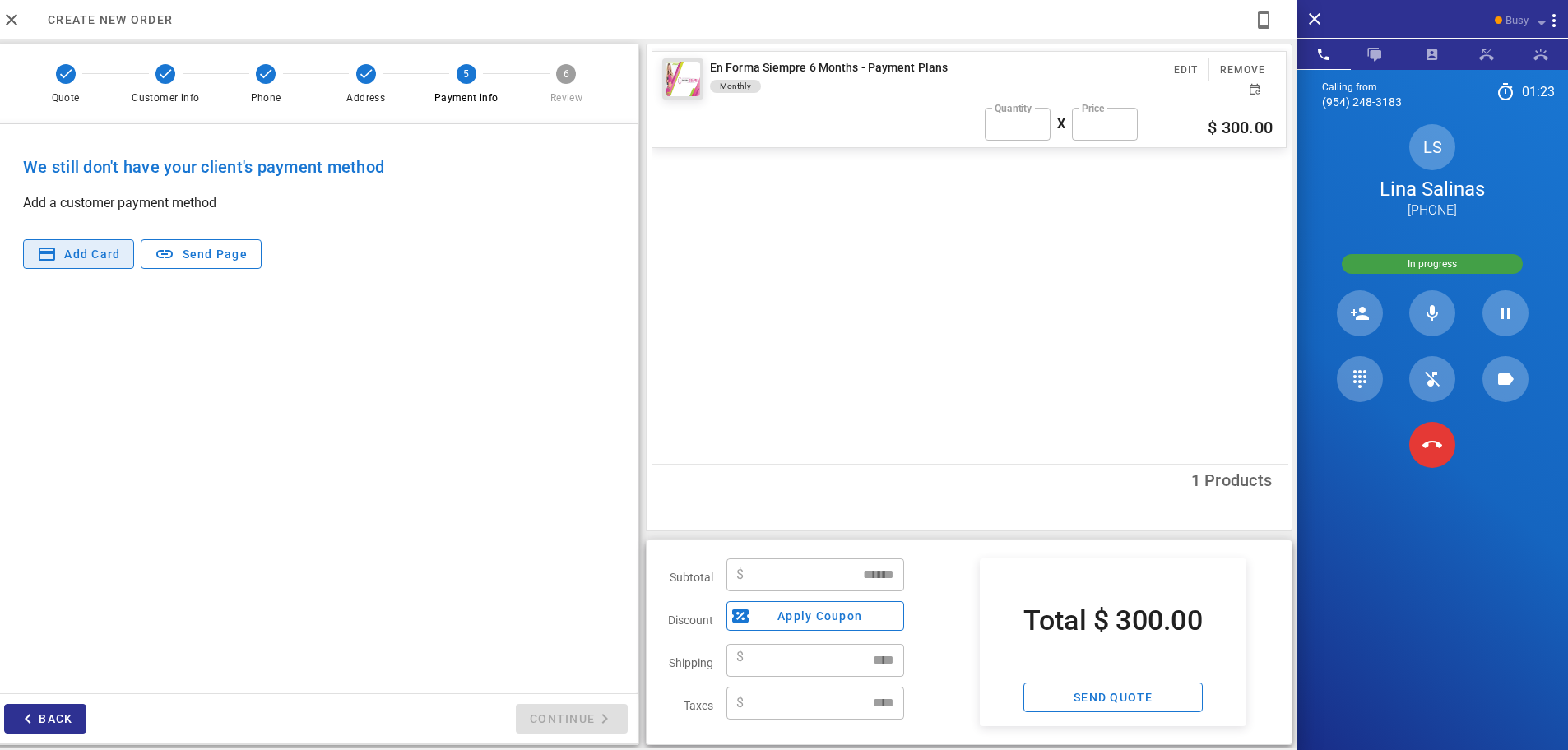 click on "Add card" at bounding box center [91, 254] 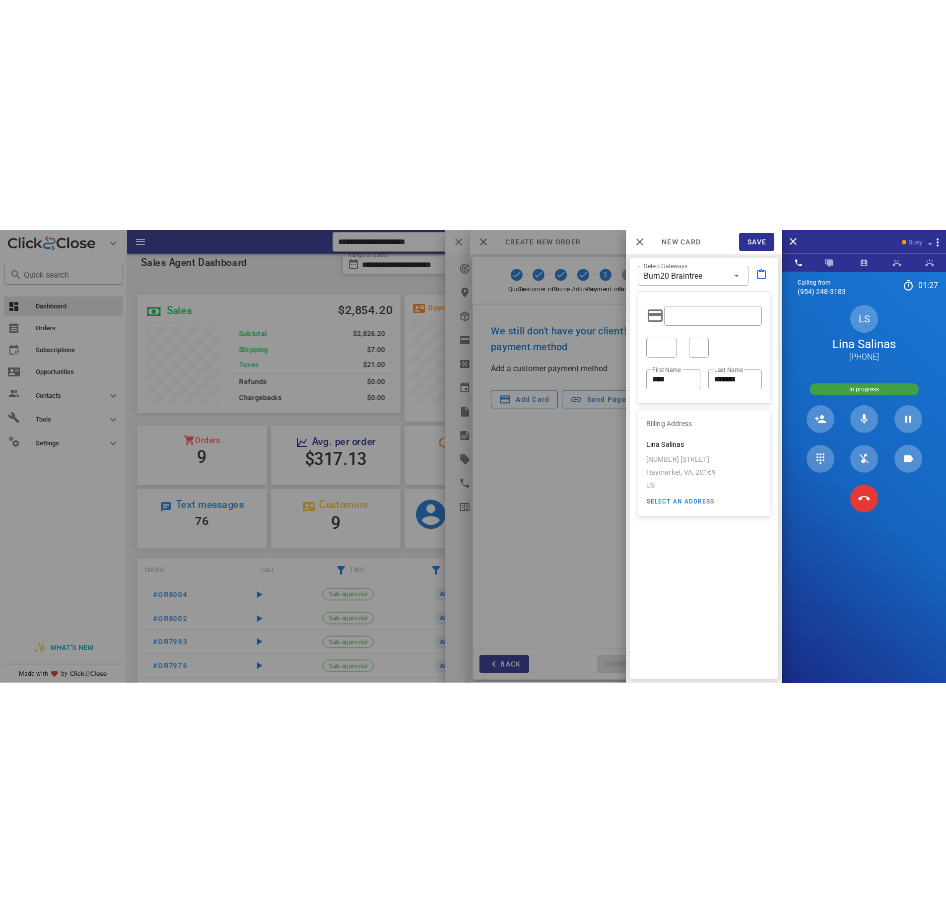 scroll, scrollTop: 999711, scrollLeft: 999789, axis: both 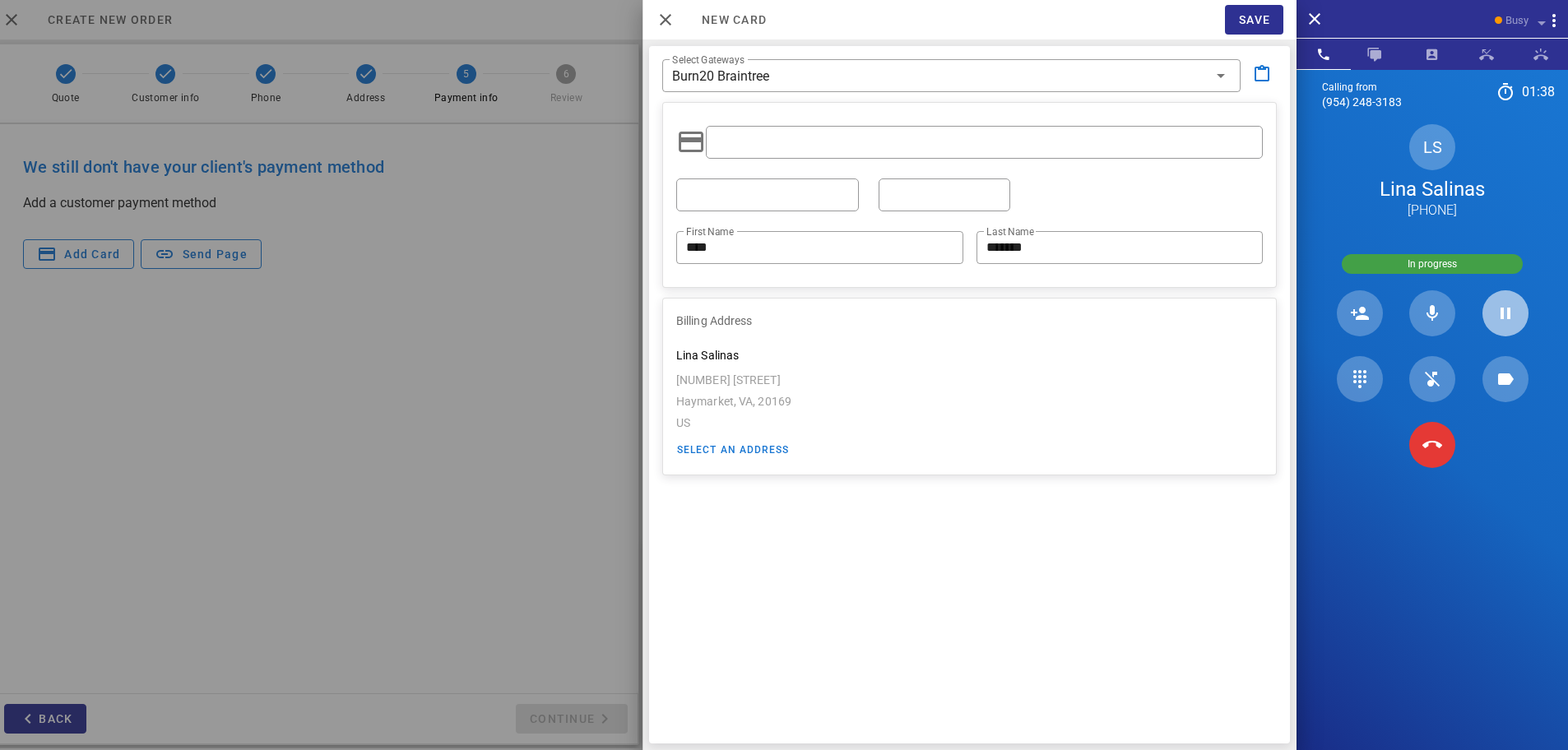 click at bounding box center (1505, 313) 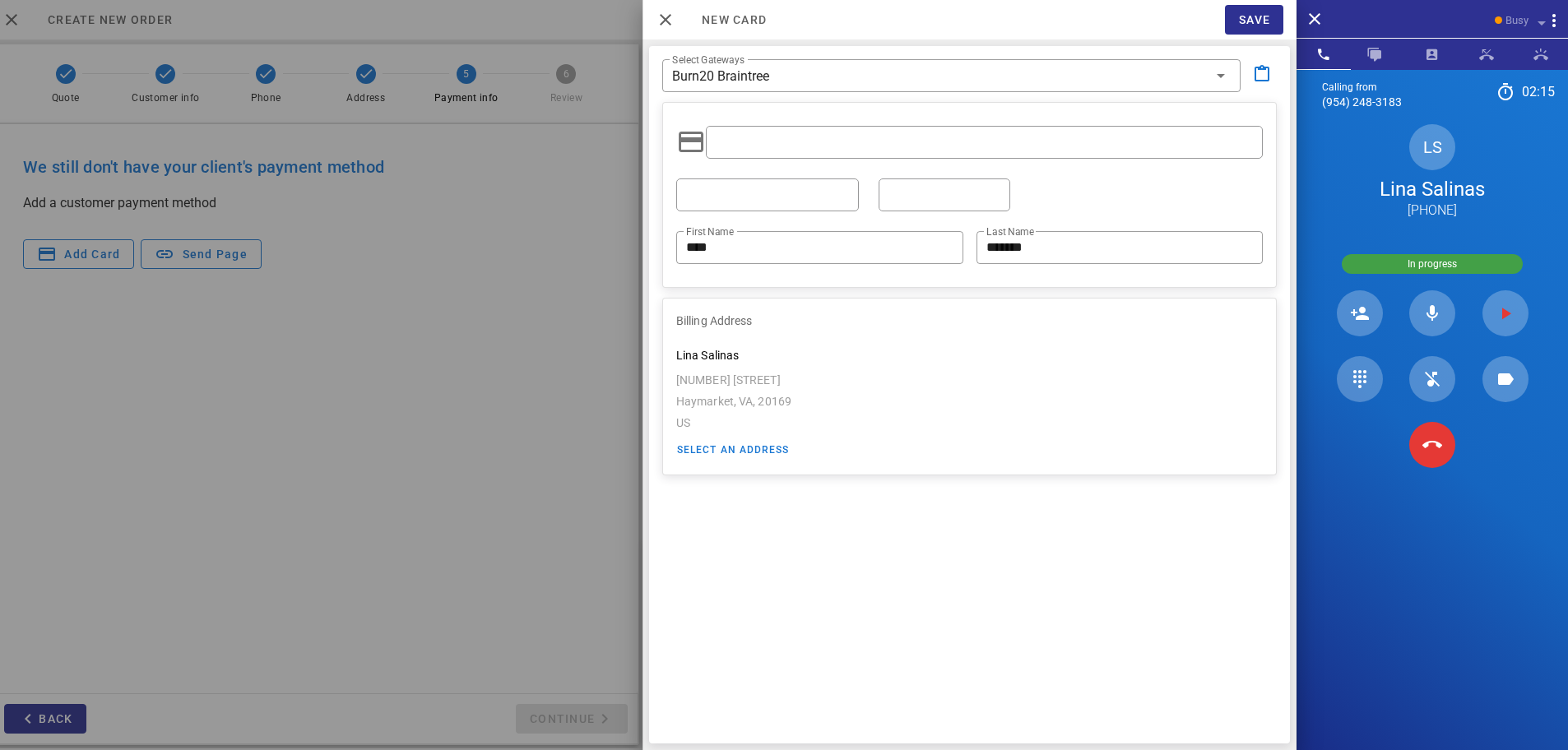 click on "New card  Save" at bounding box center [969, 20] 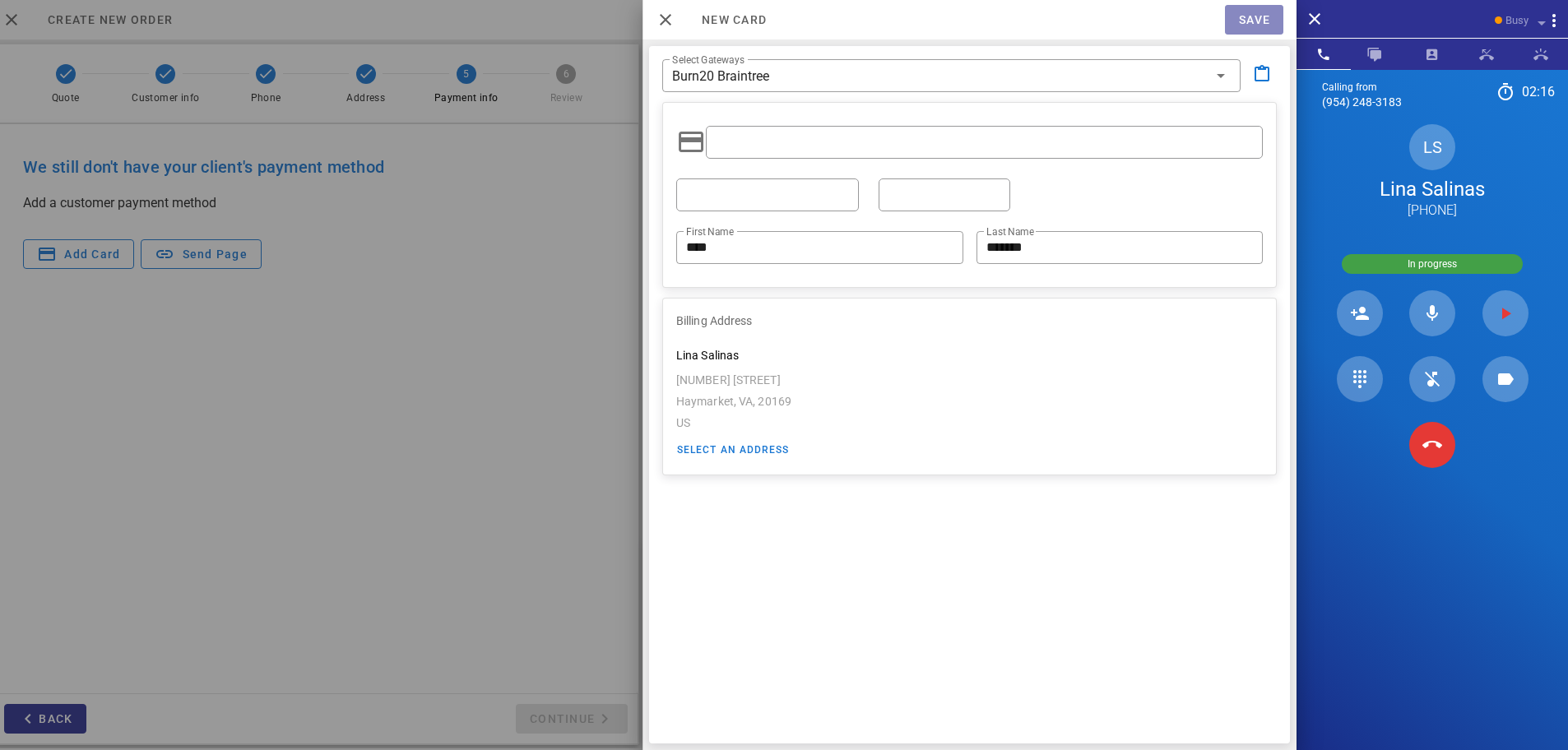 click on "Save" at bounding box center (1254, 20) 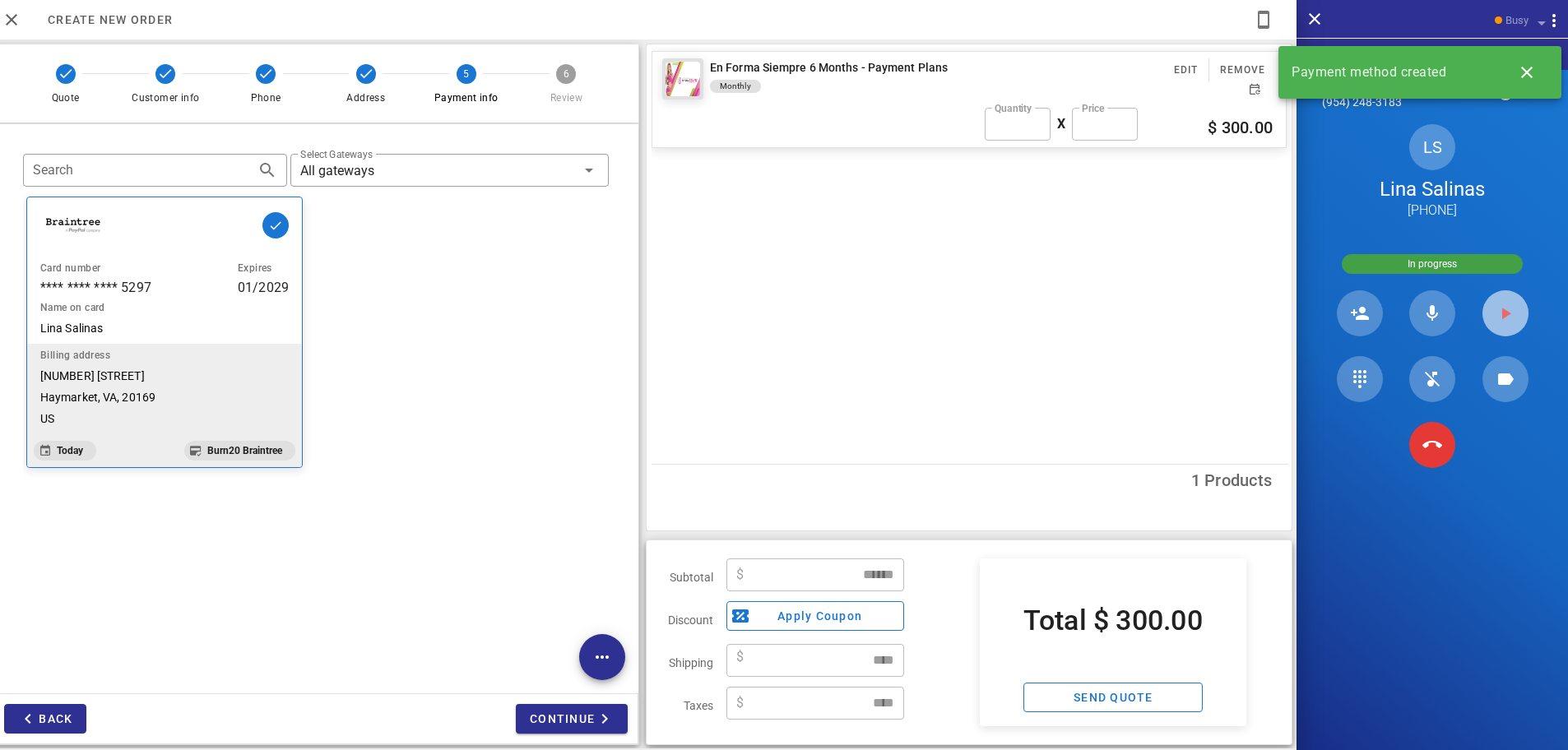 click at bounding box center [1505, 313] 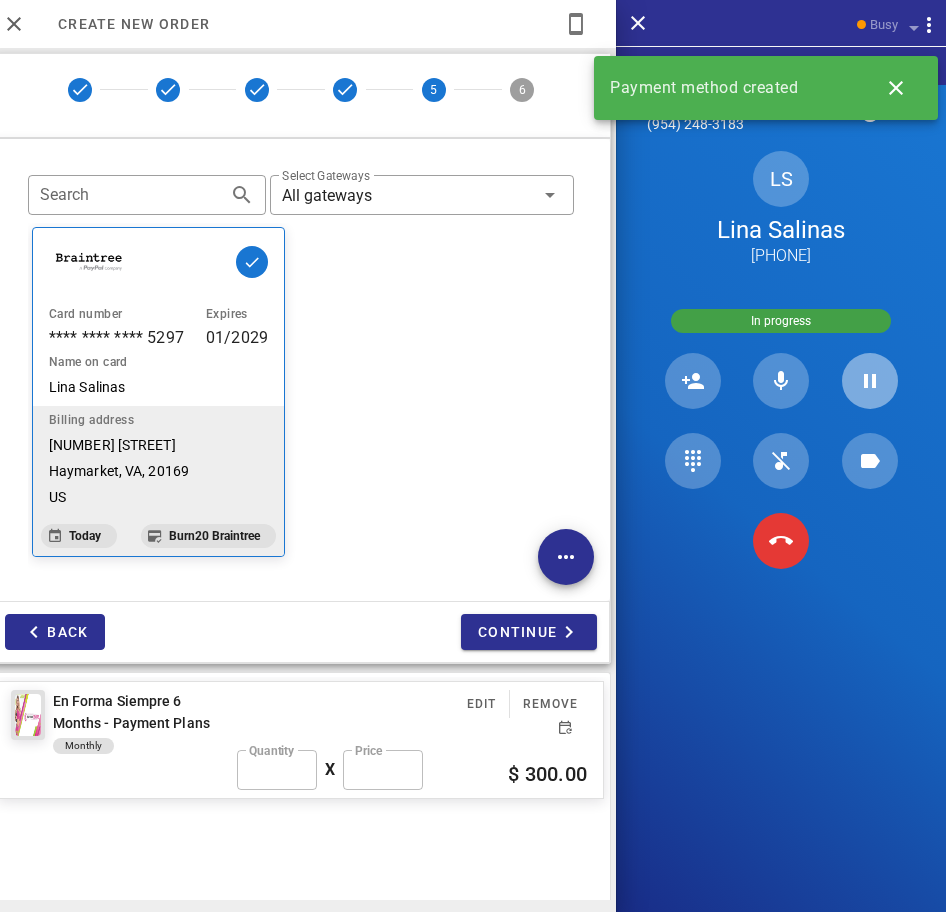 scroll, scrollTop: 999711, scrollLeft: 999789, axis: both 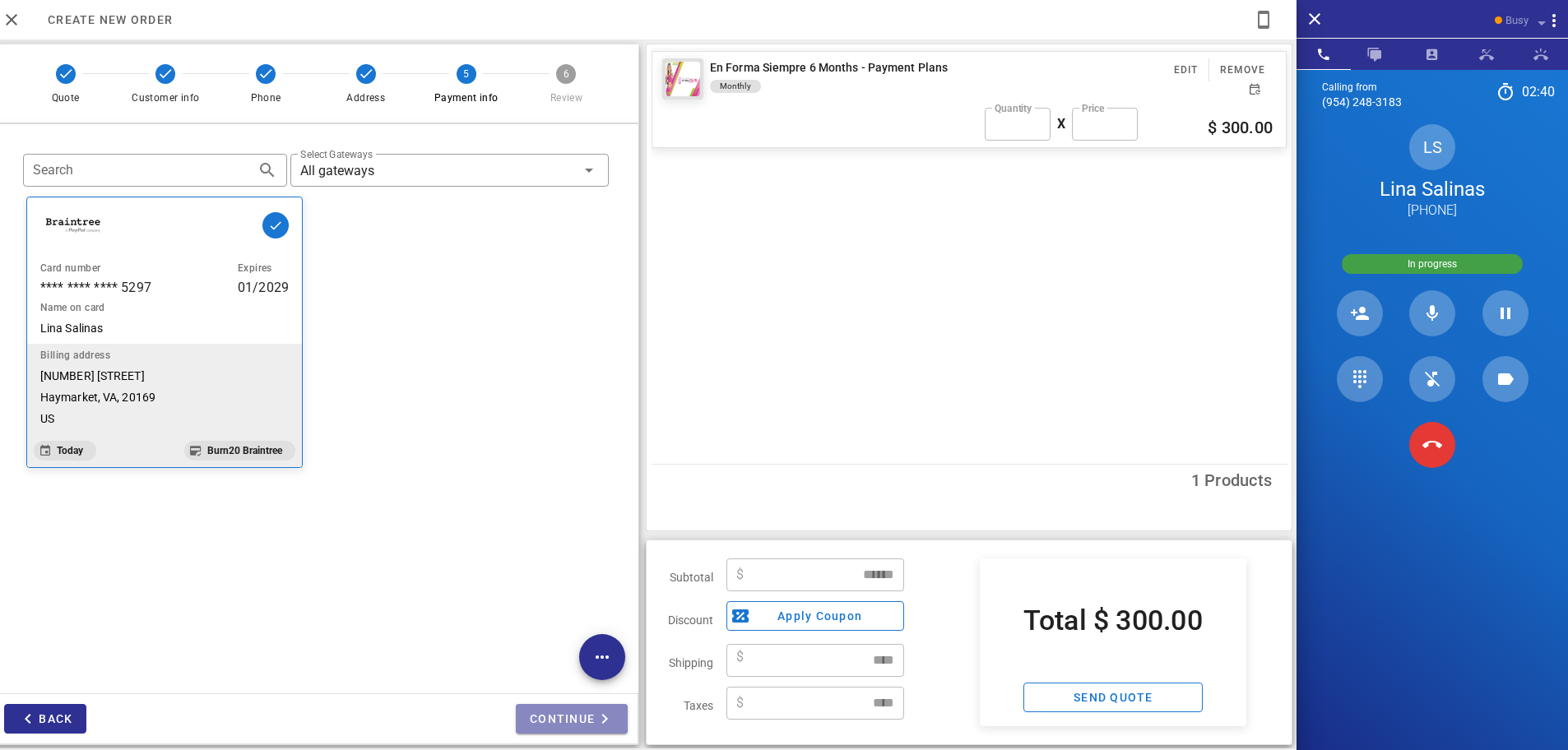 click on "Continue" at bounding box center (572, 719) 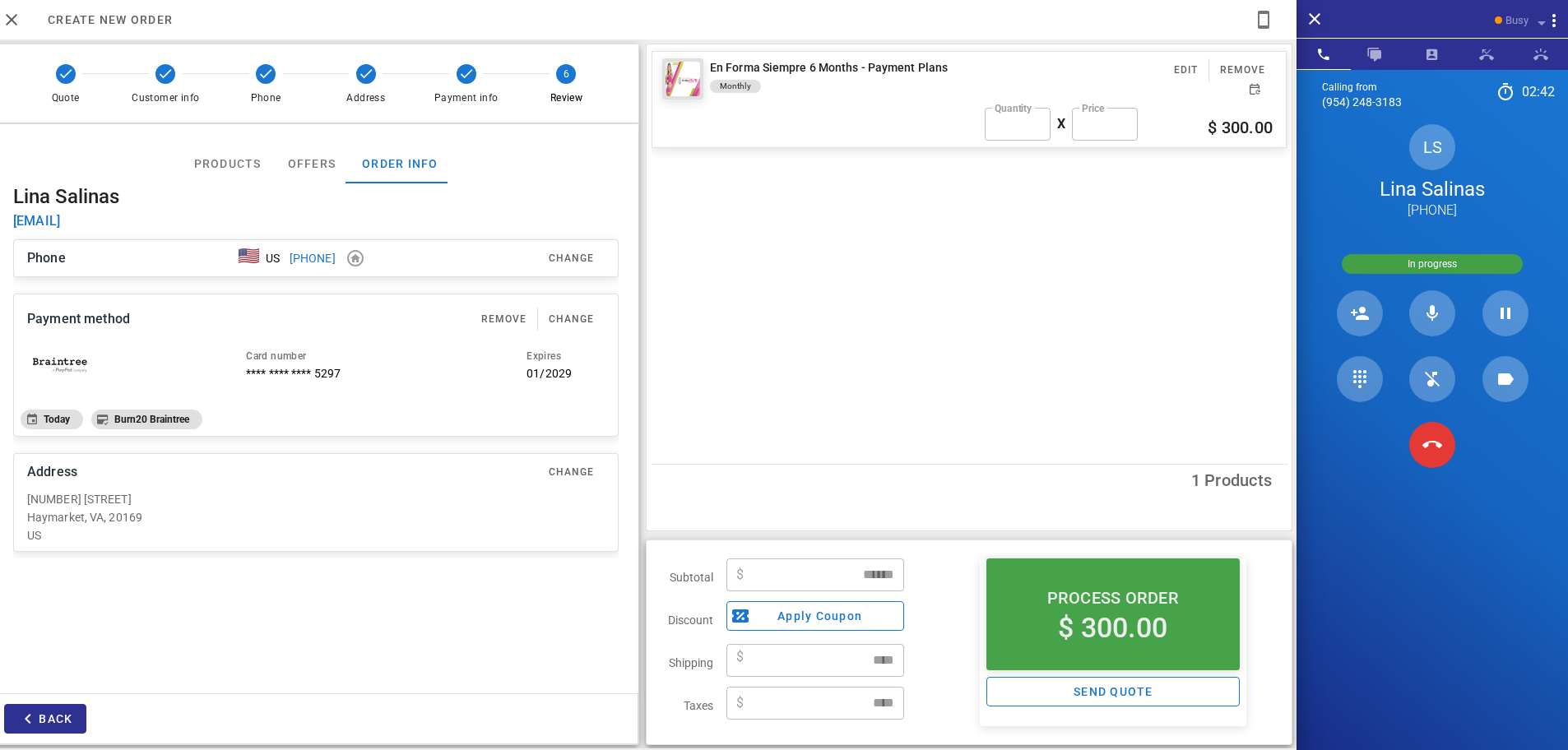 click on "$ 300.00" at bounding box center [1112, 627] 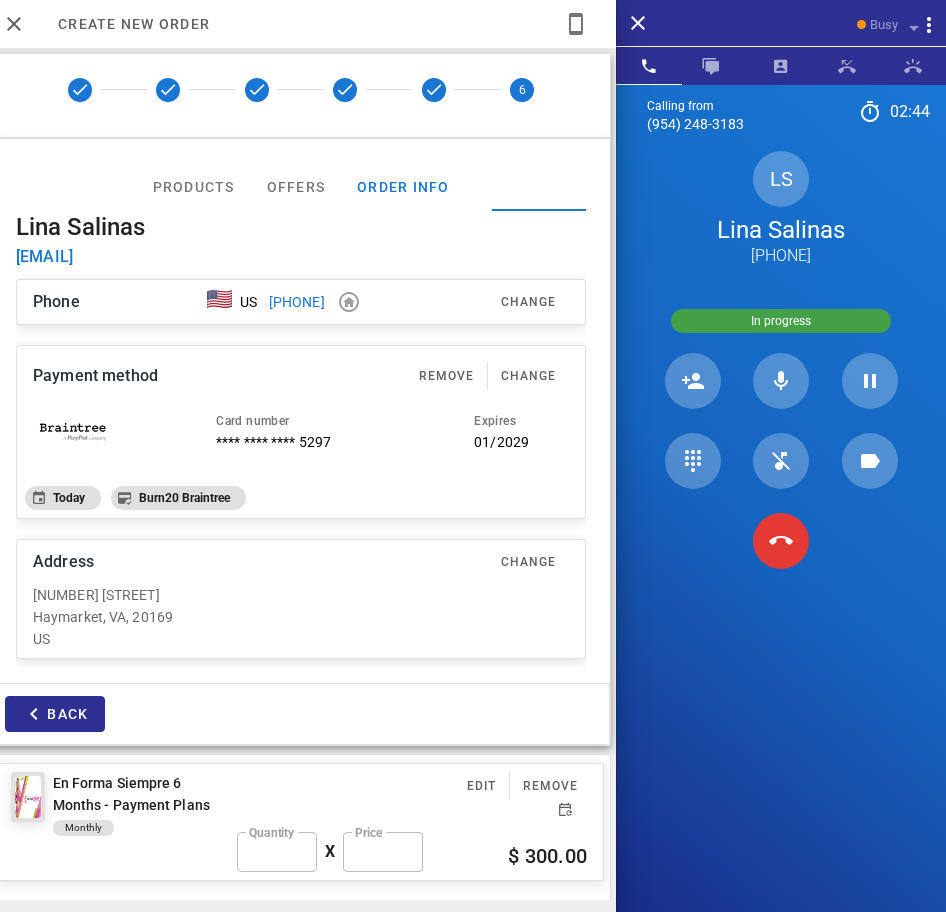 scroll, scrollTop: 999711, scrollLeft: 999789, axis: both 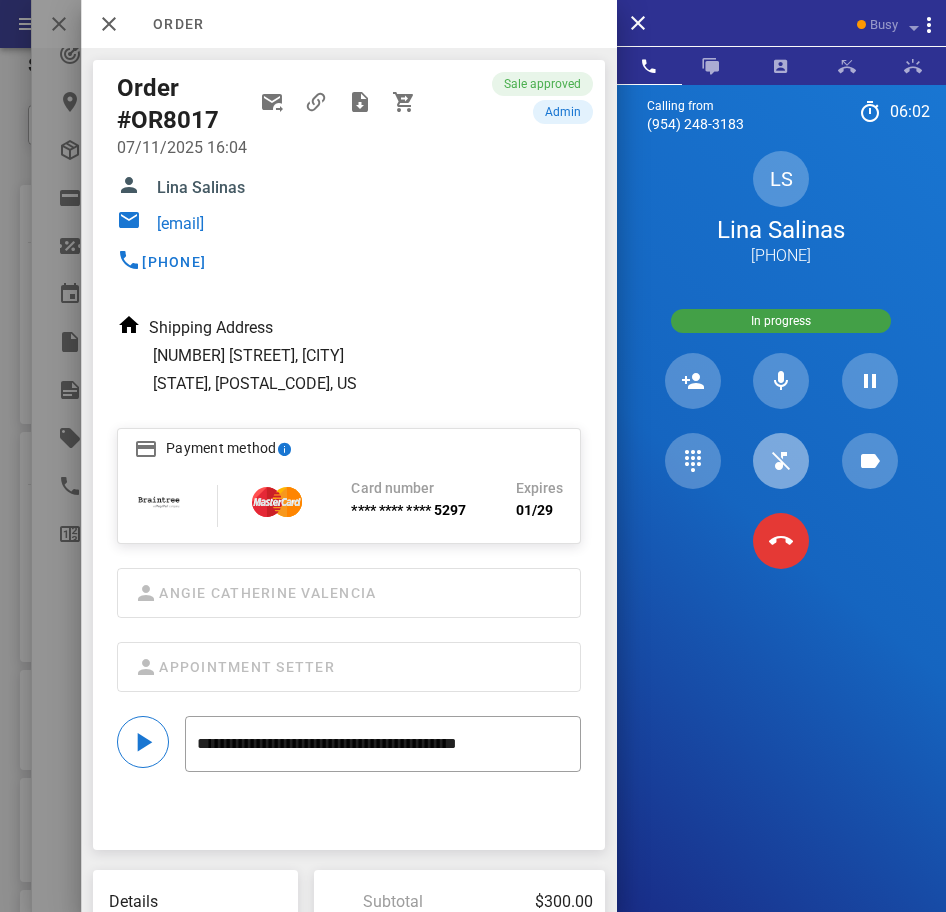 click at bounding box center (781, 461) 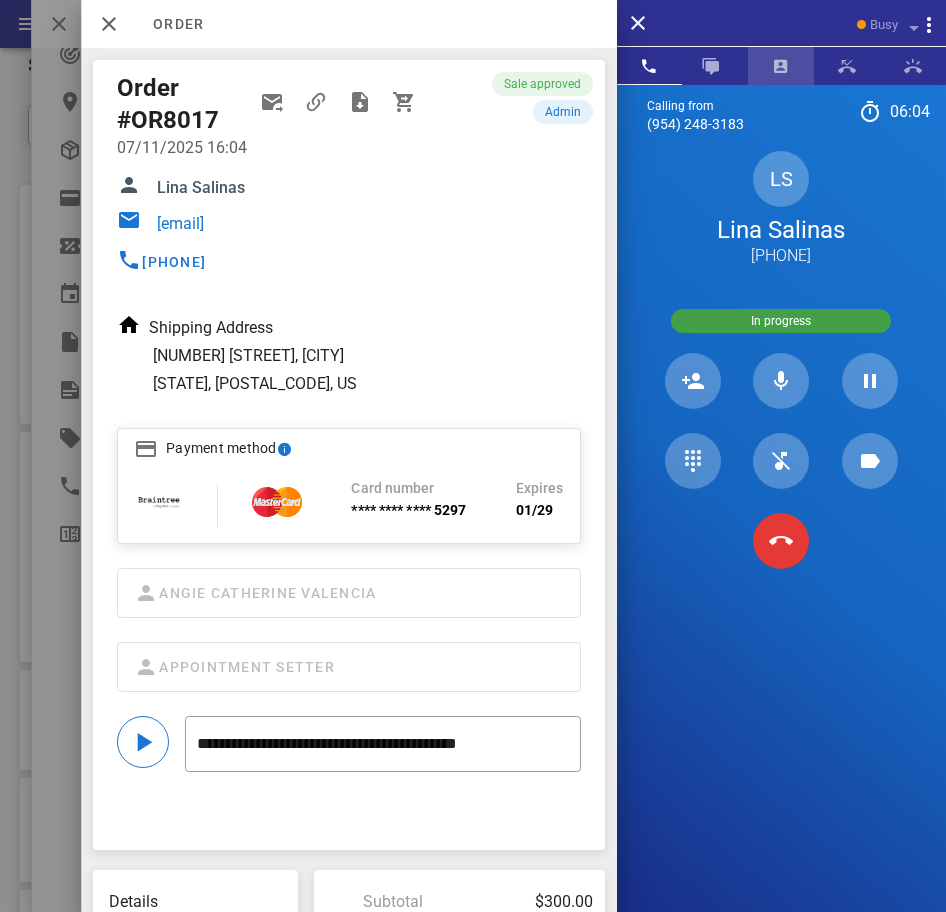 click at bounding box center (781, 66) 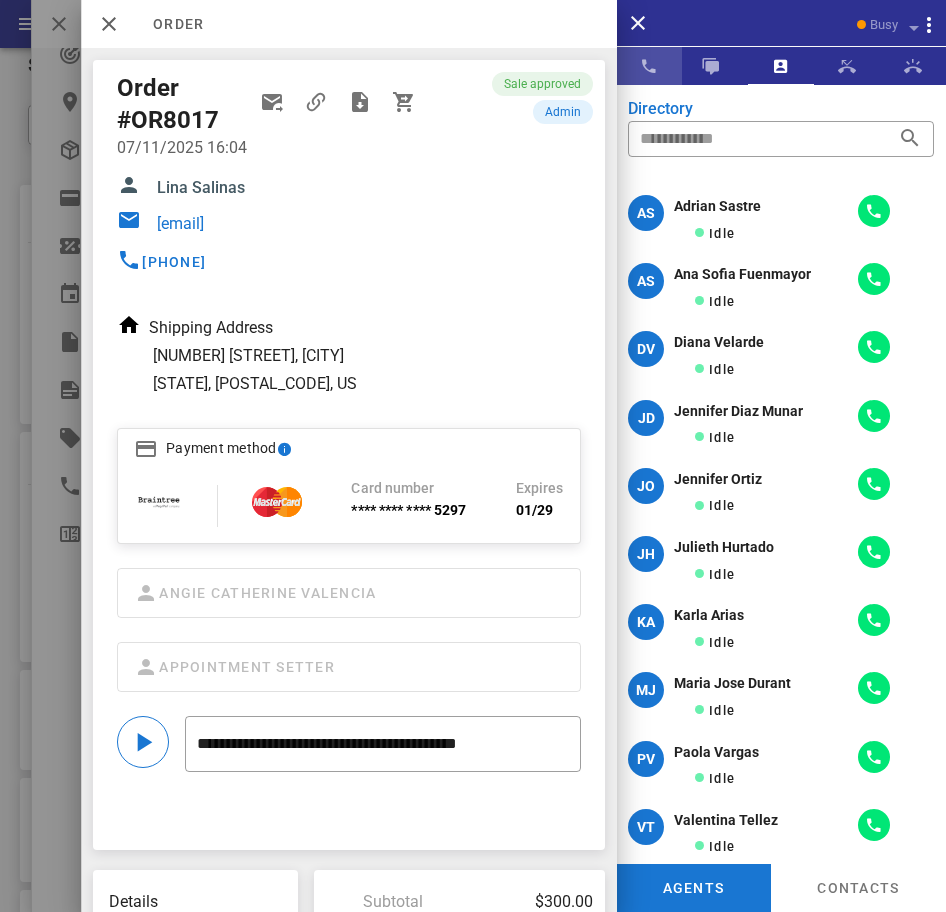 click at bounding box center (649, 66) 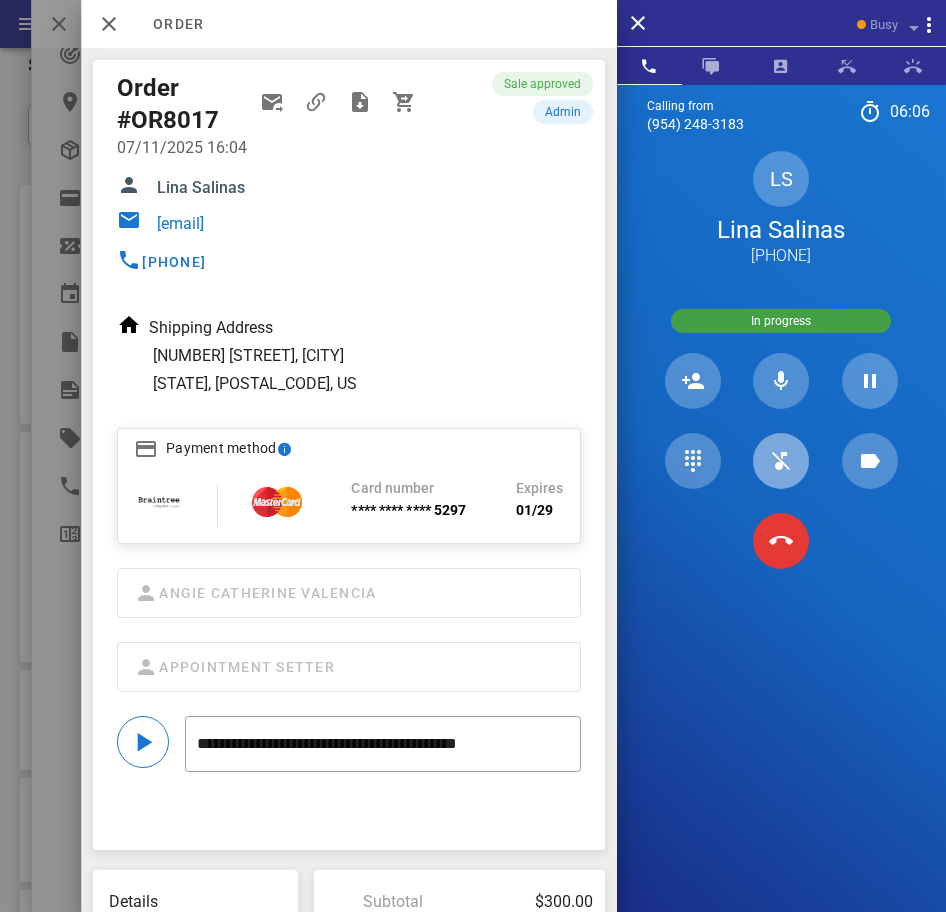 click at bounding box center [781, 461] 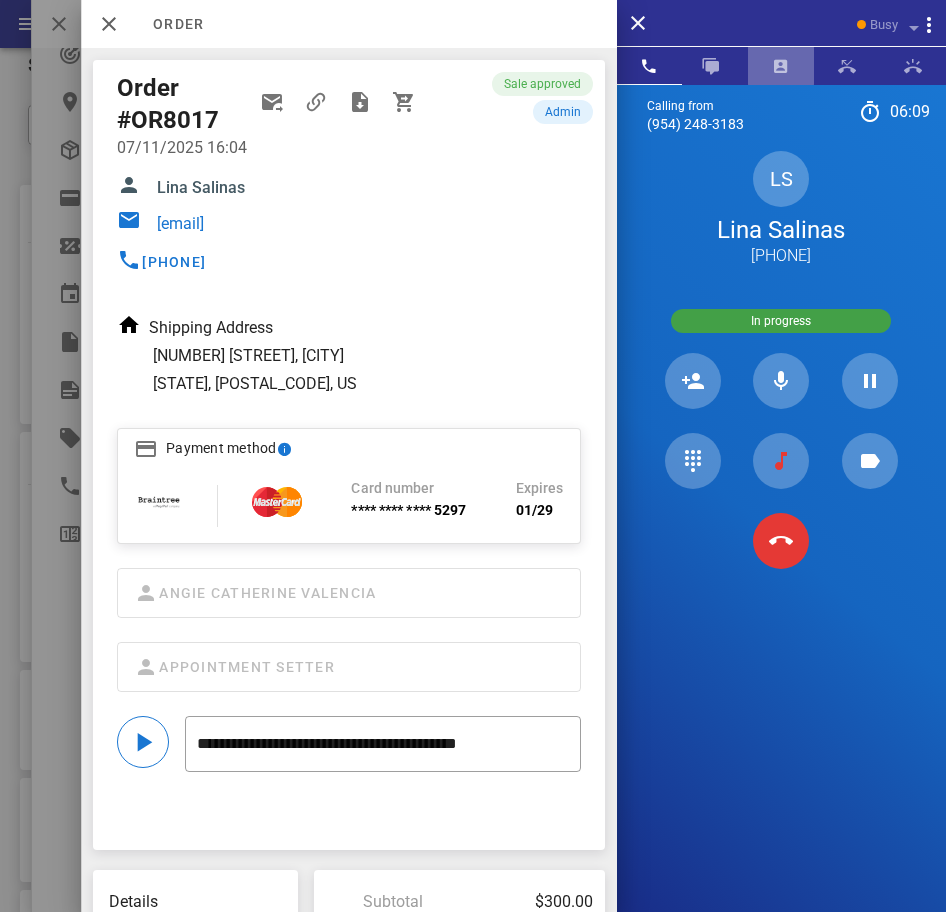 click at bounding box center [781, 66] 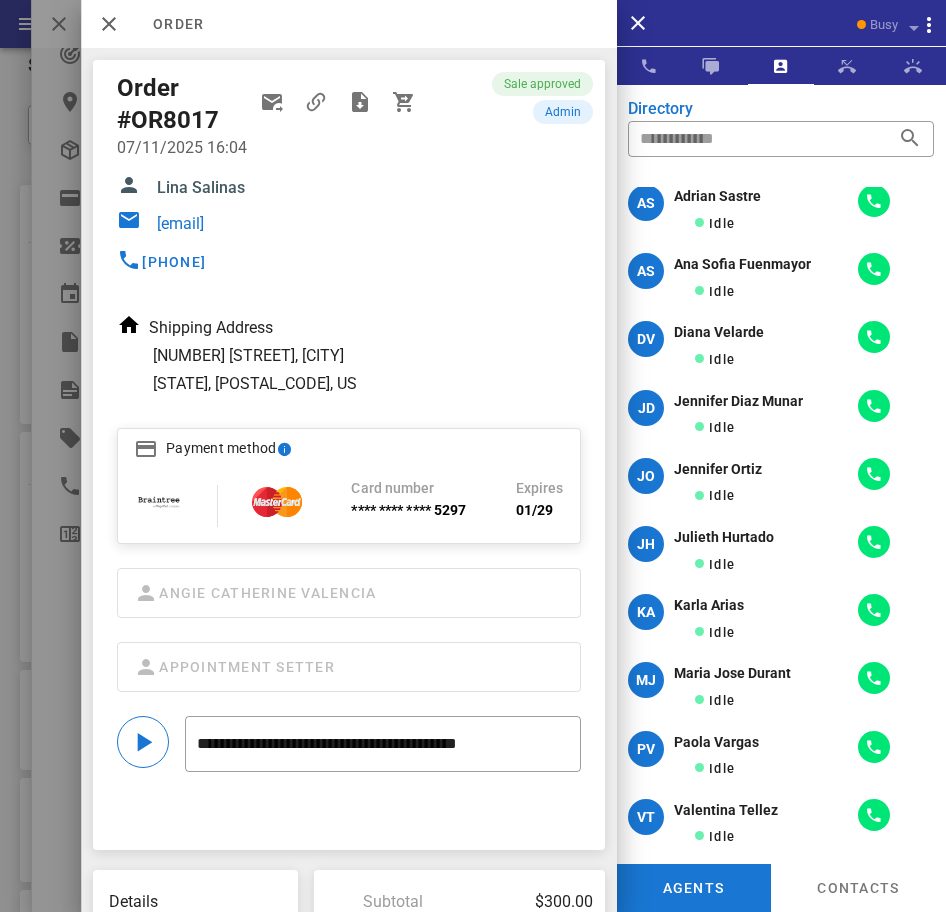 scroll, scrollTop: 21, scrollLeft: 0, axis: vertical 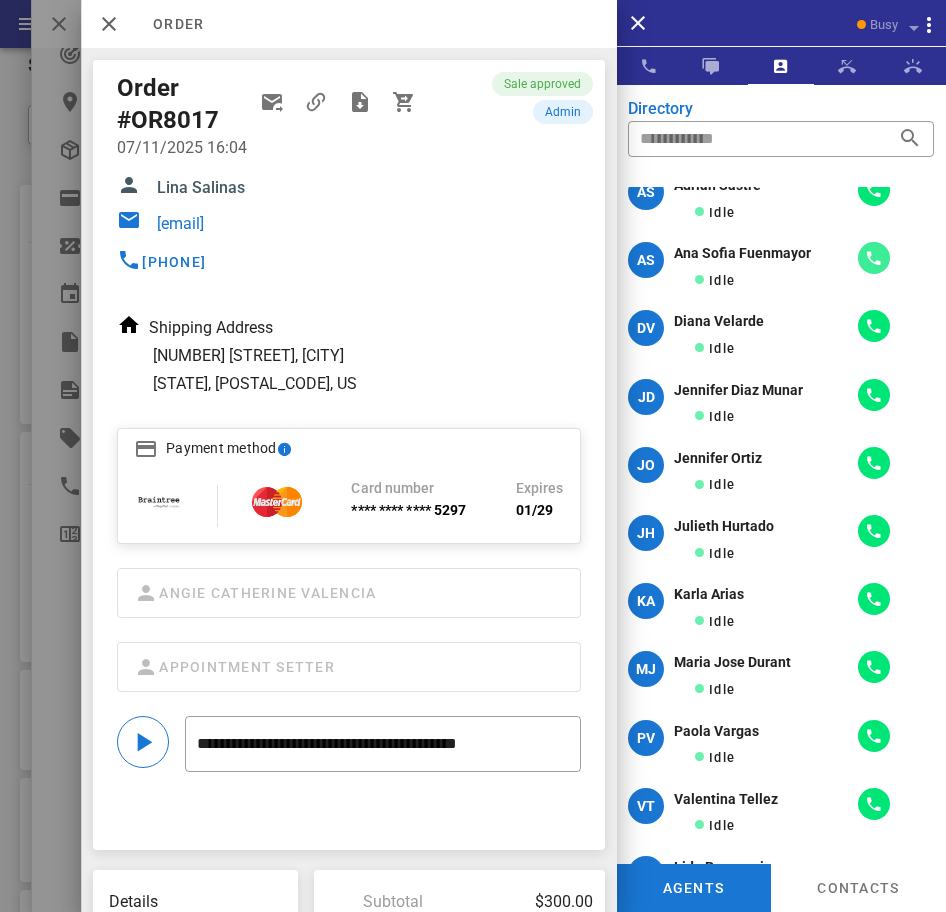 click at bounding box center (874, 258) 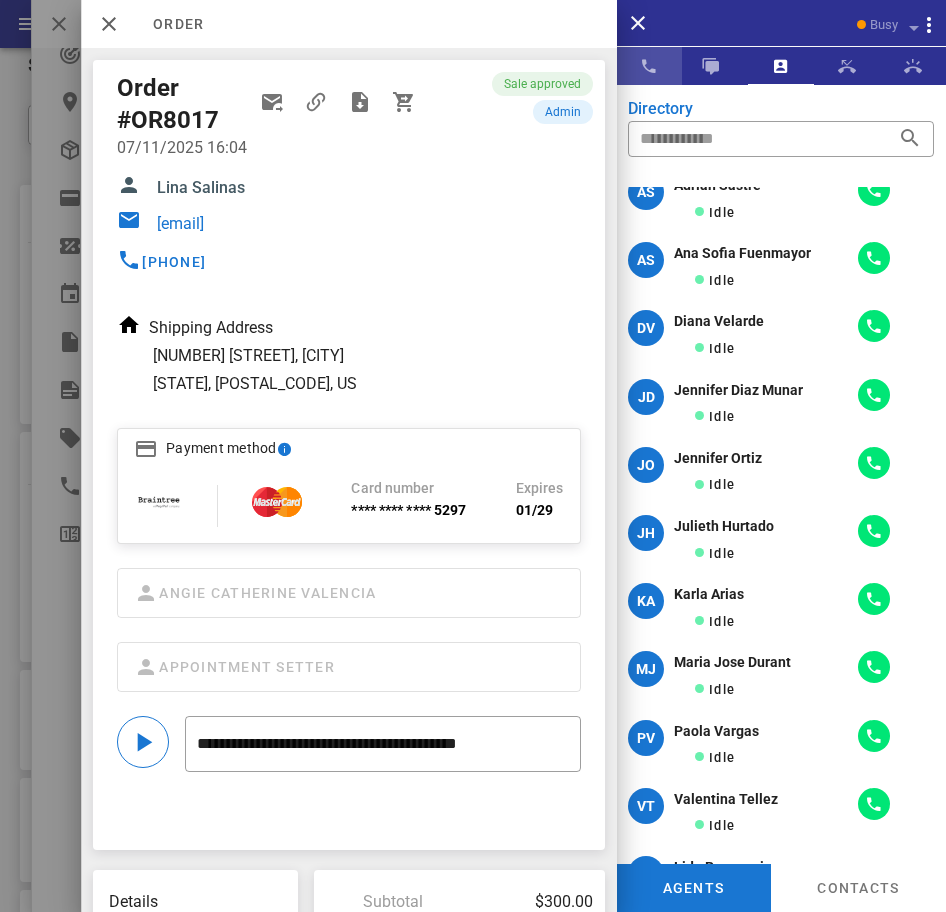 click at bounding box center [649, 66] 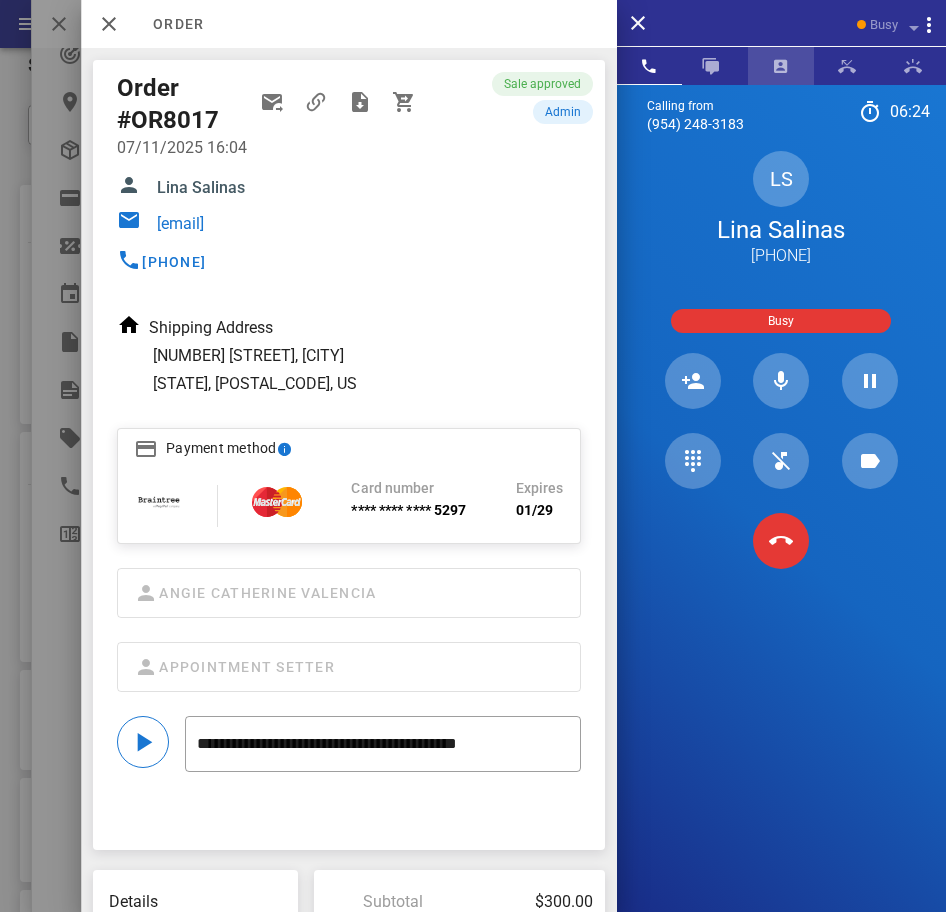 click at bounding box center [781, 66] 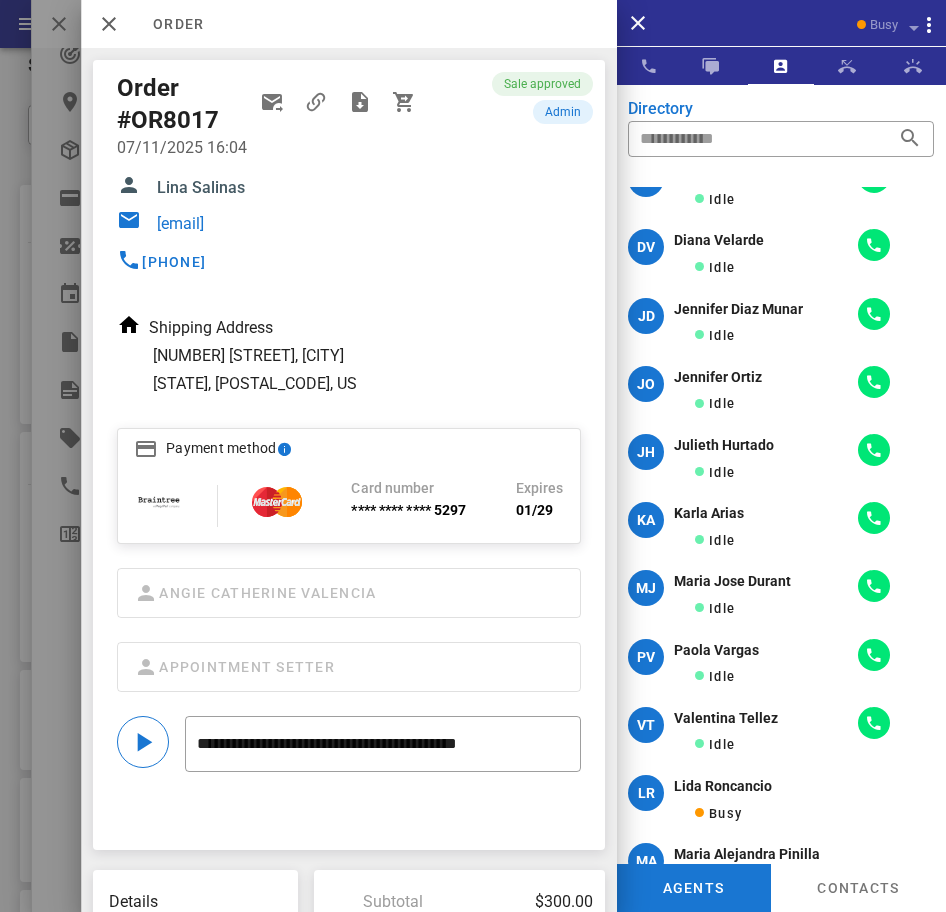 scroll, scrollTop: 141, scrollLeft: 0, axis: vertical 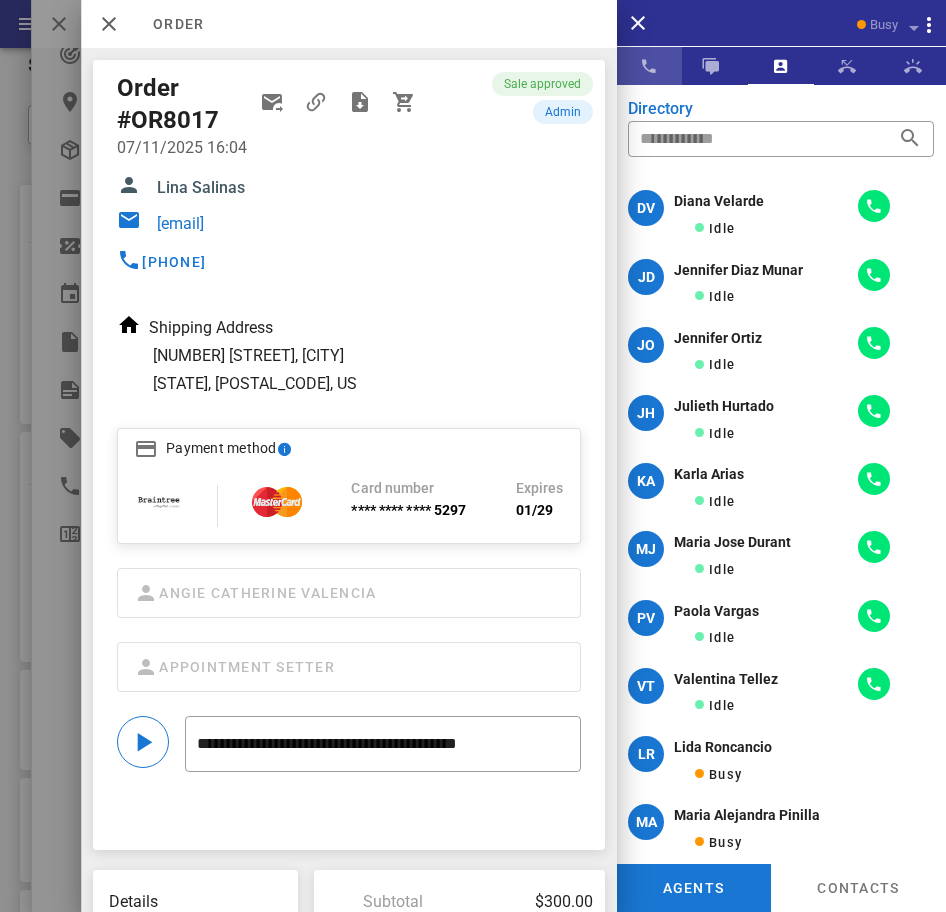 click at bounding box center (649, 66) 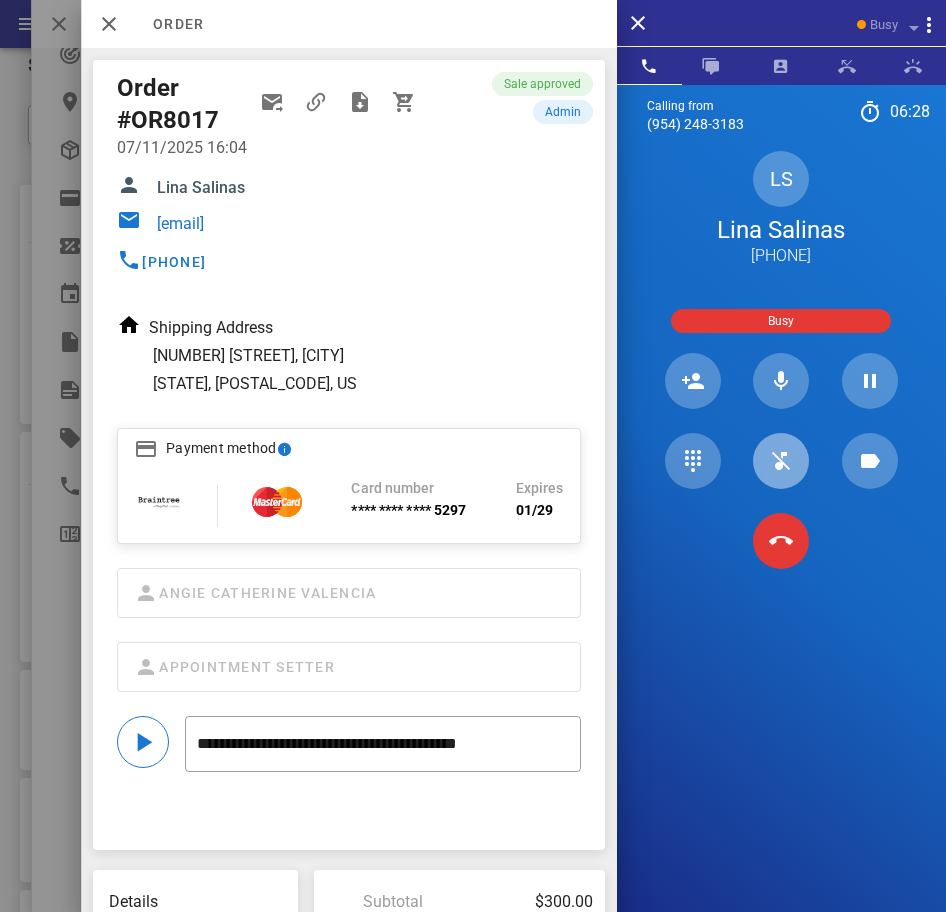click at bounding box center (781, 461) 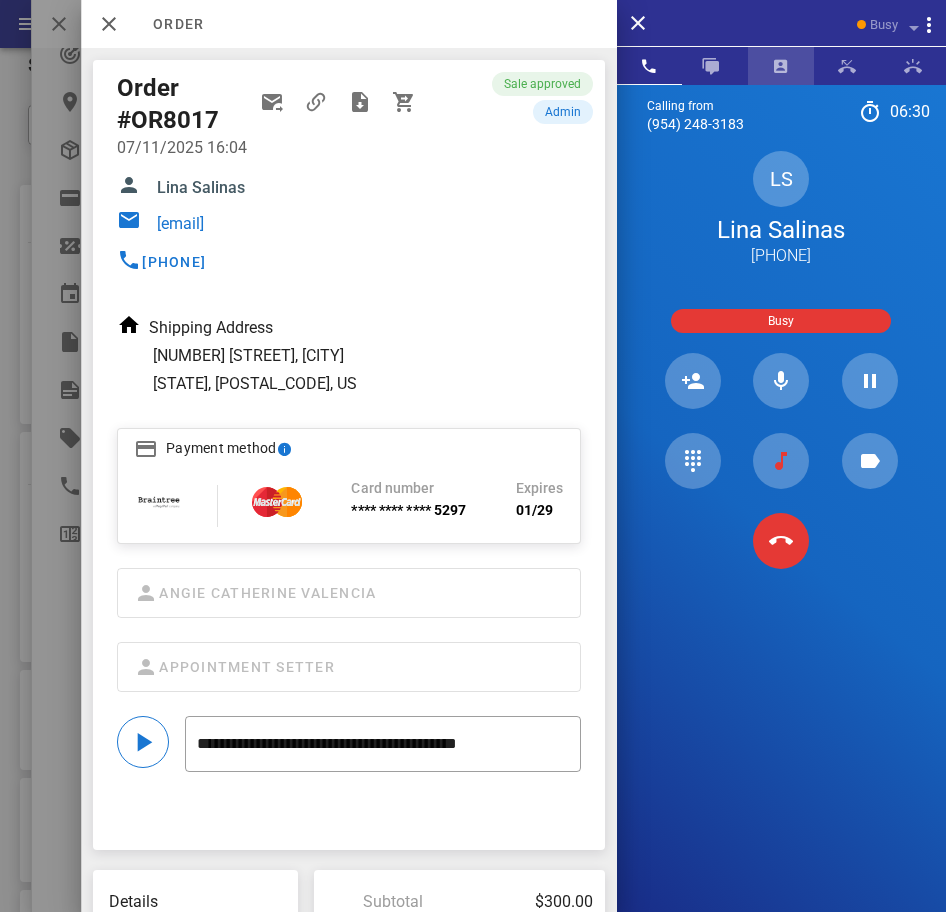 click at bounding box center [781, 66] 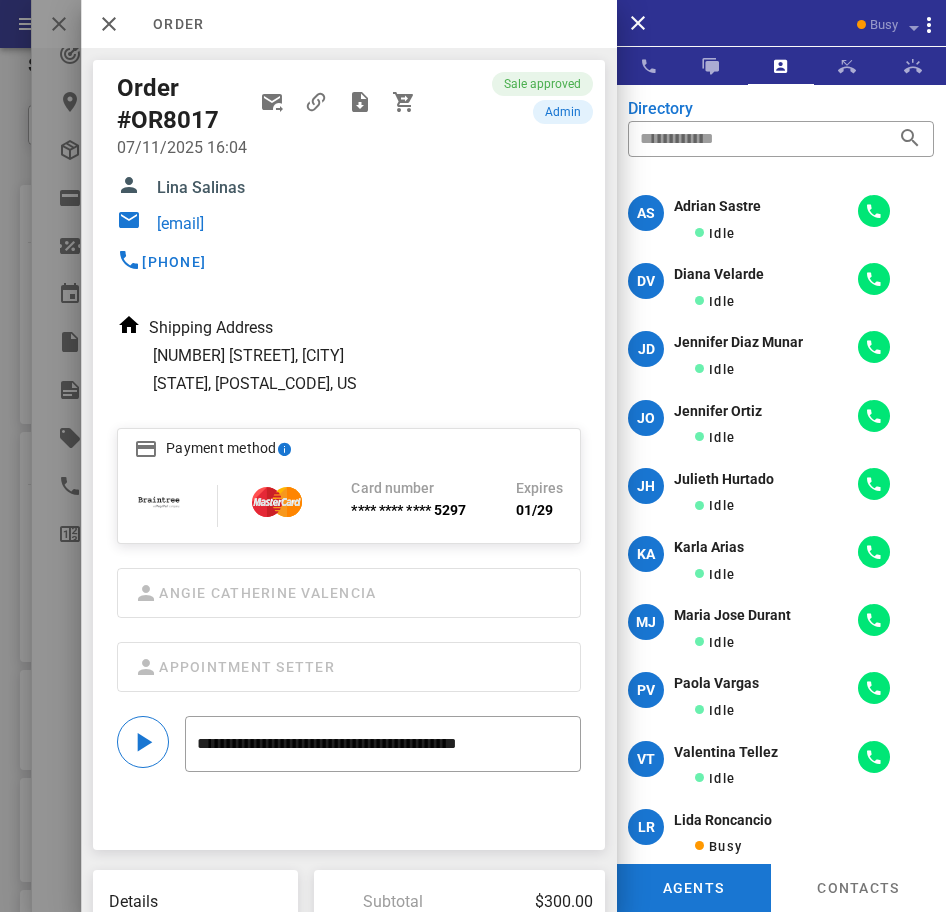 scroll, scrollTop: 8, scrollLeft: 0, axis: vertical 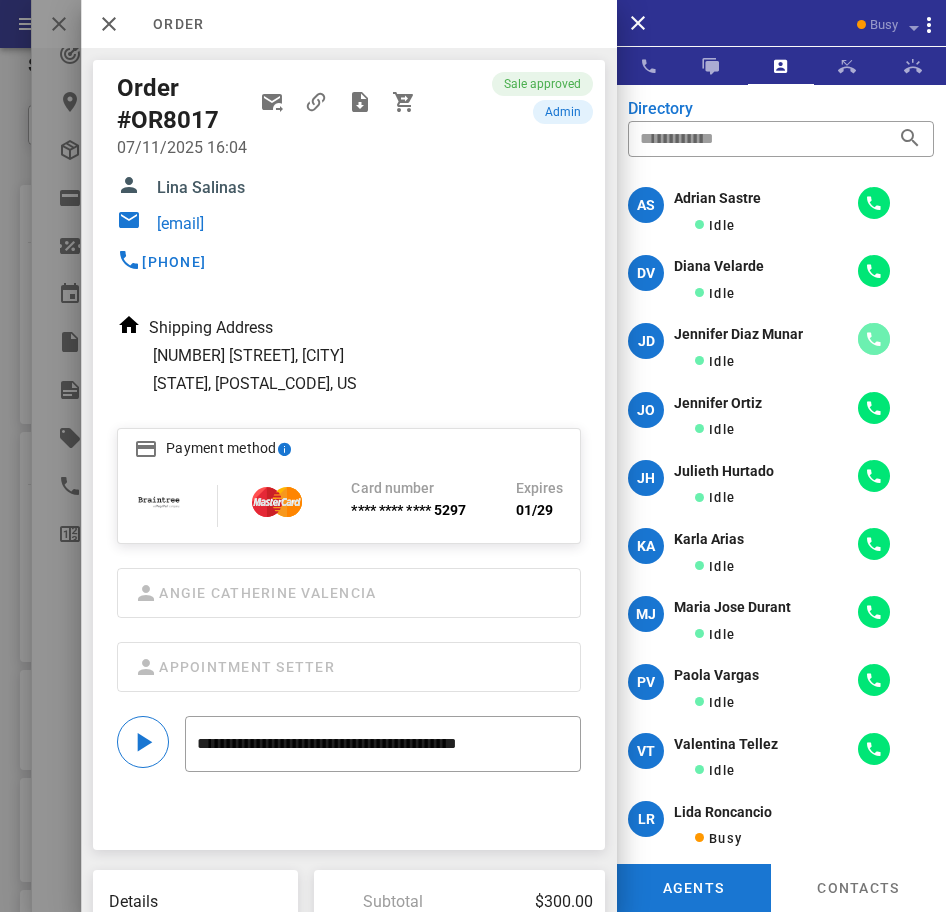 click at bounding box center (874, 339) 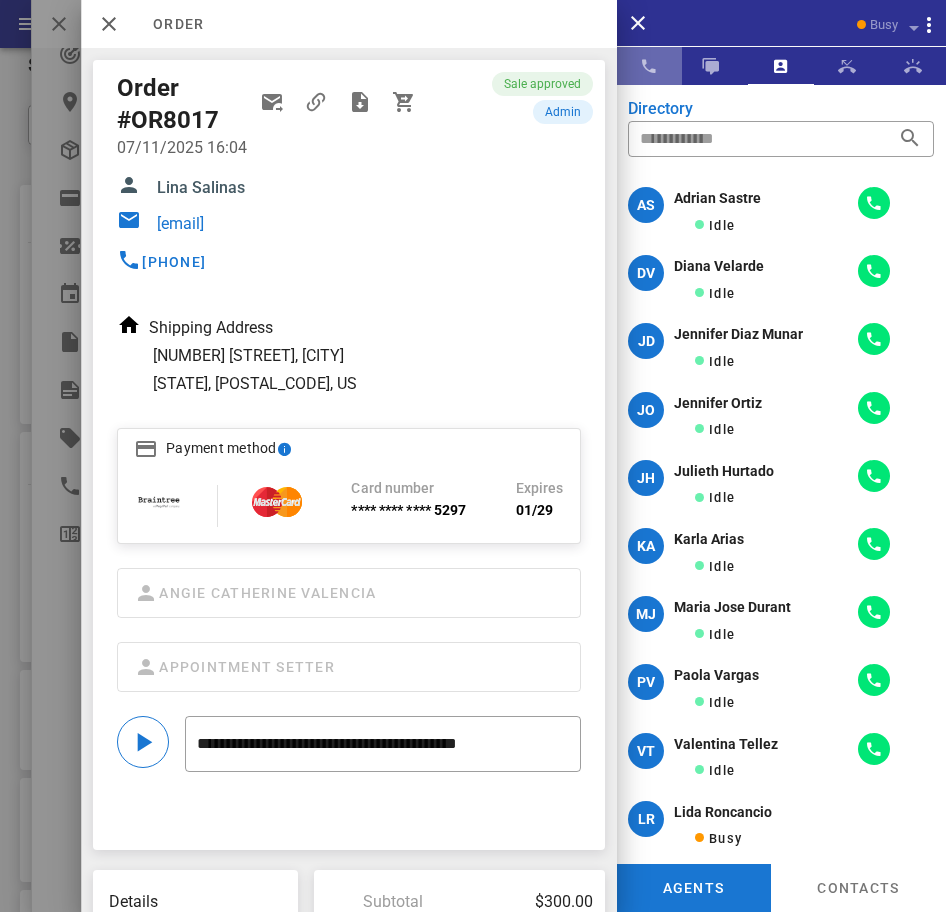click at bounding box center (649, 66) 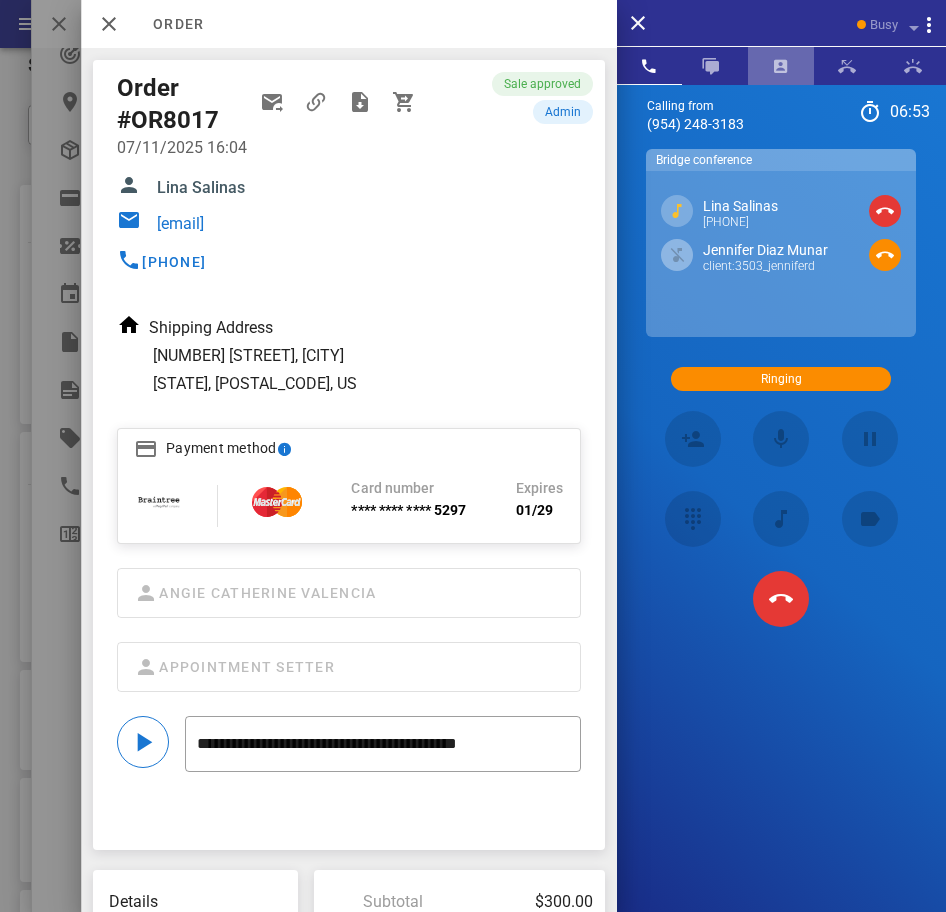 click at bounding box center (781, 66) 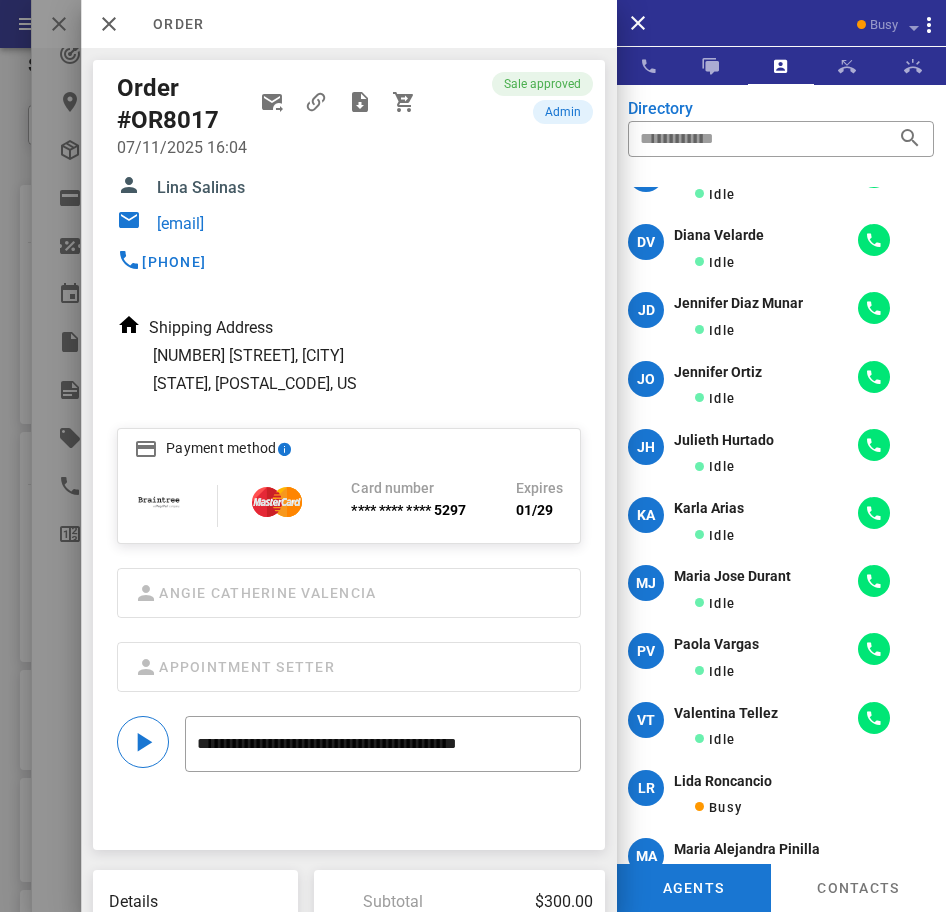 scroll, scrollTop: 38, scrollLeft: 0, axis: vertical 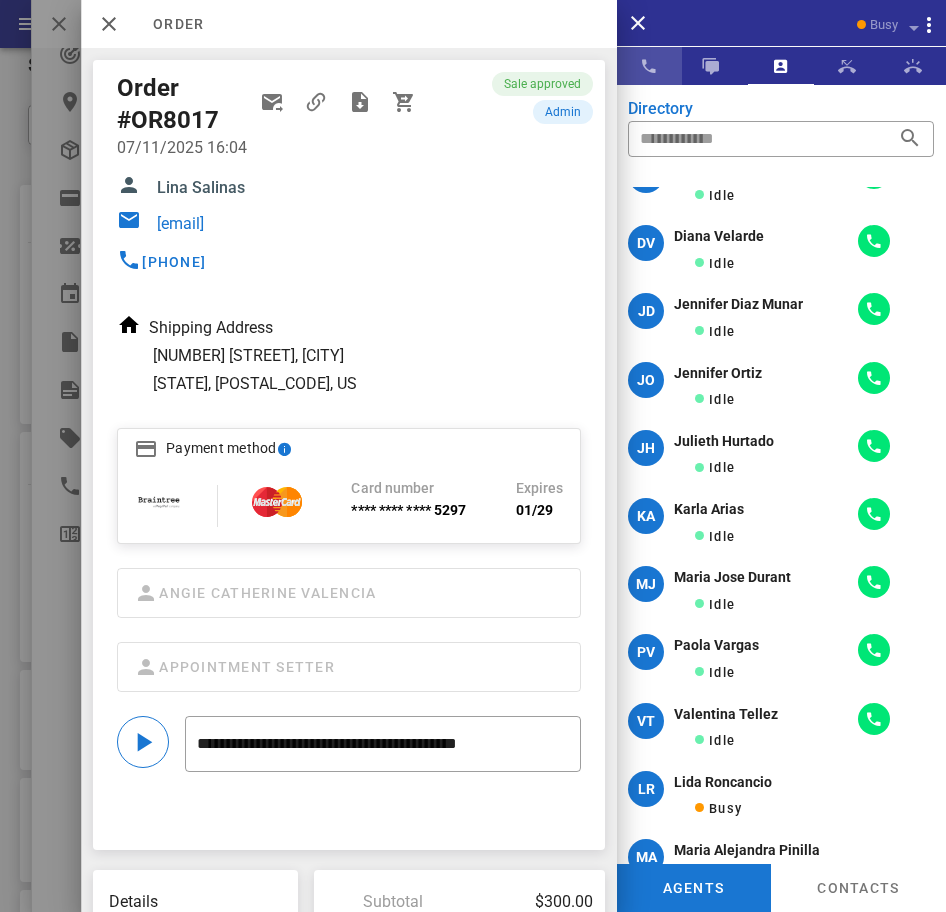 click at bounding box center (649, 66) 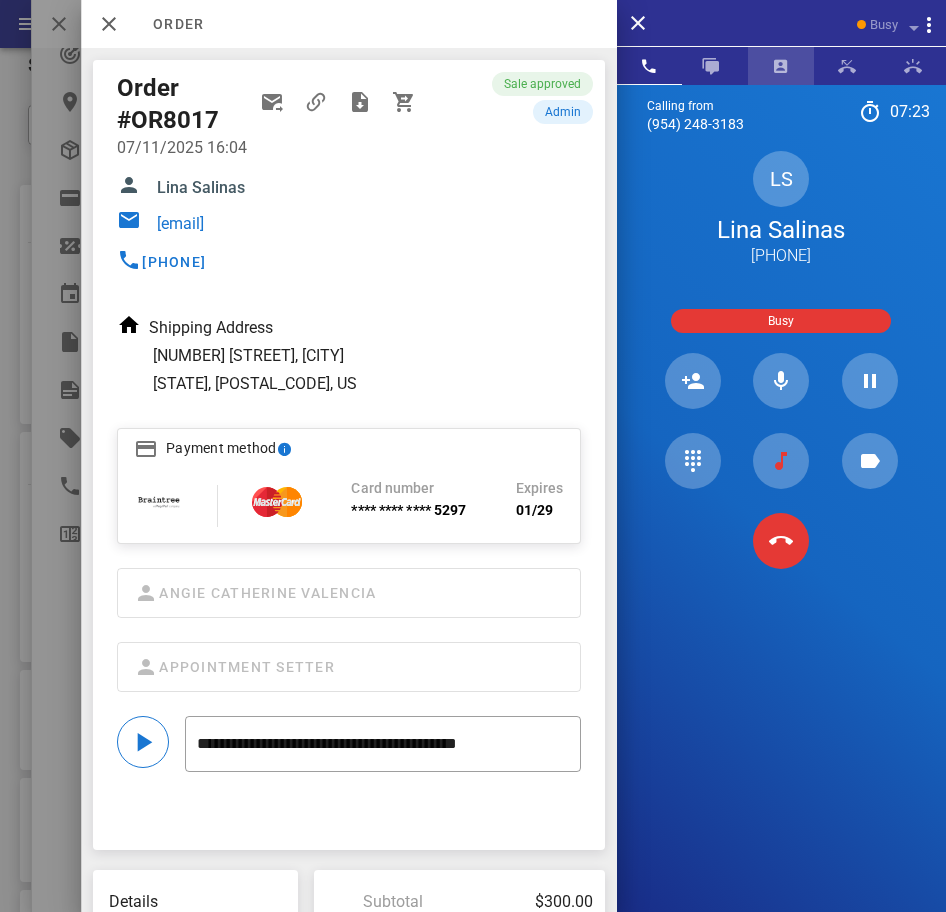 click at bounding box center (781, 66) 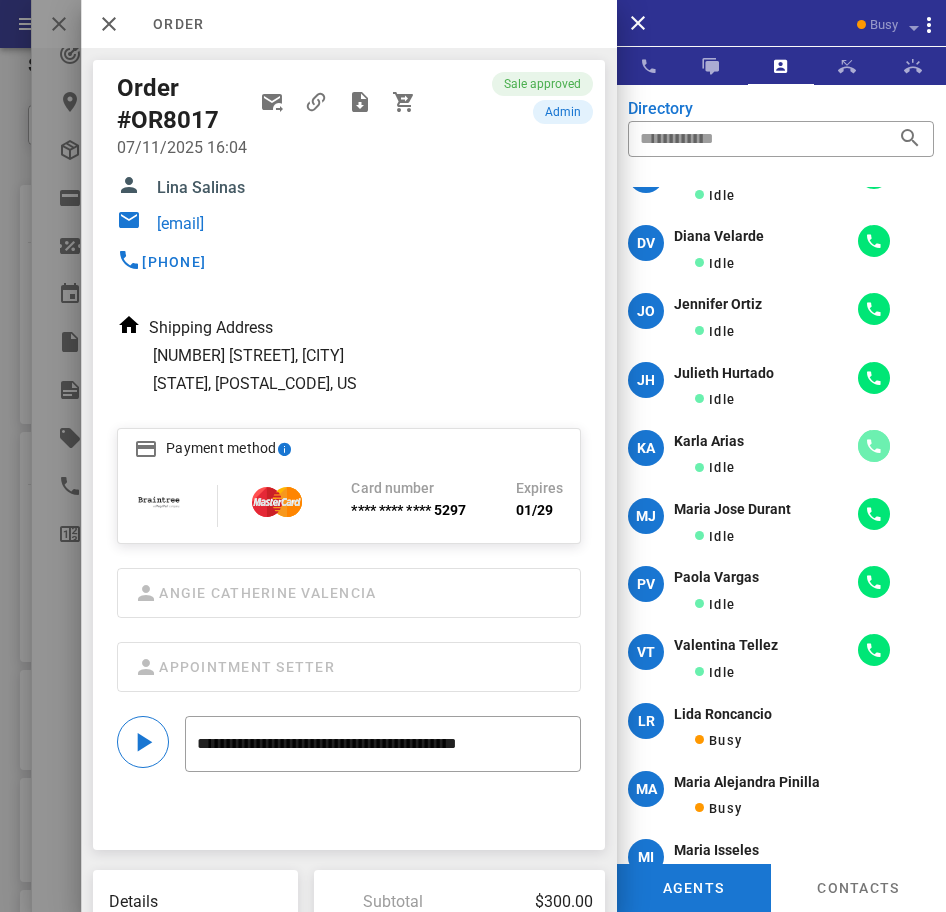 click at bounding box center [874, 446] 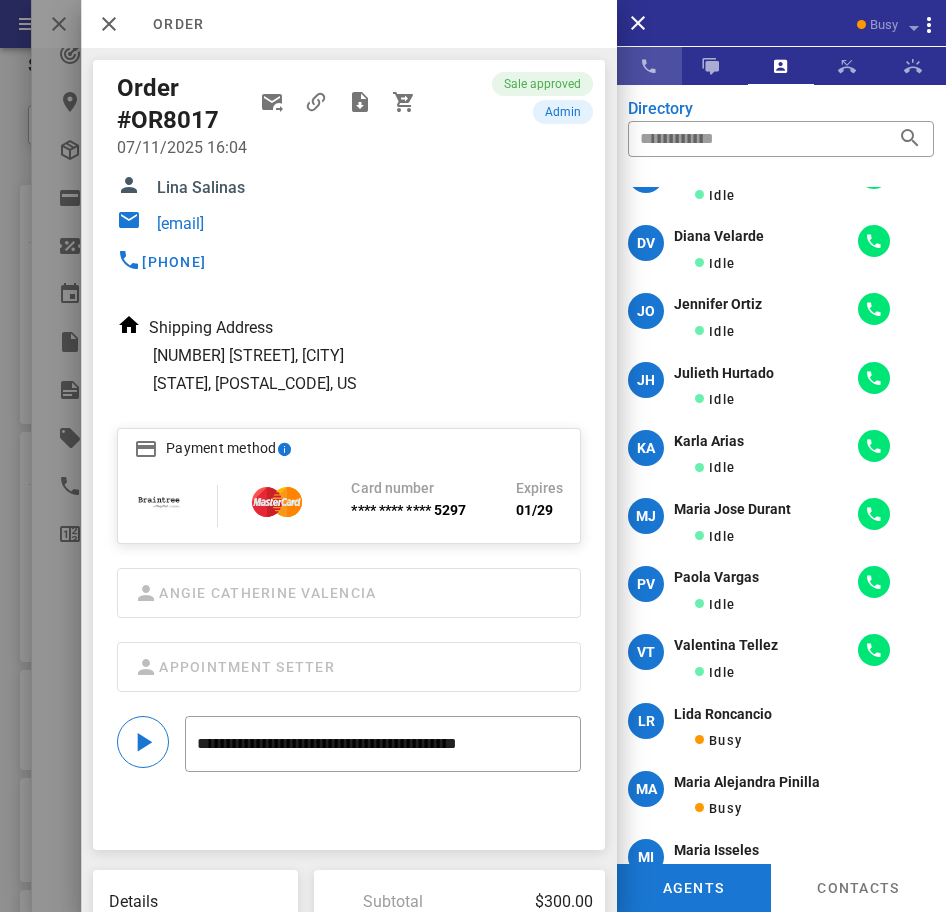 click at bounding box center [649, 66] 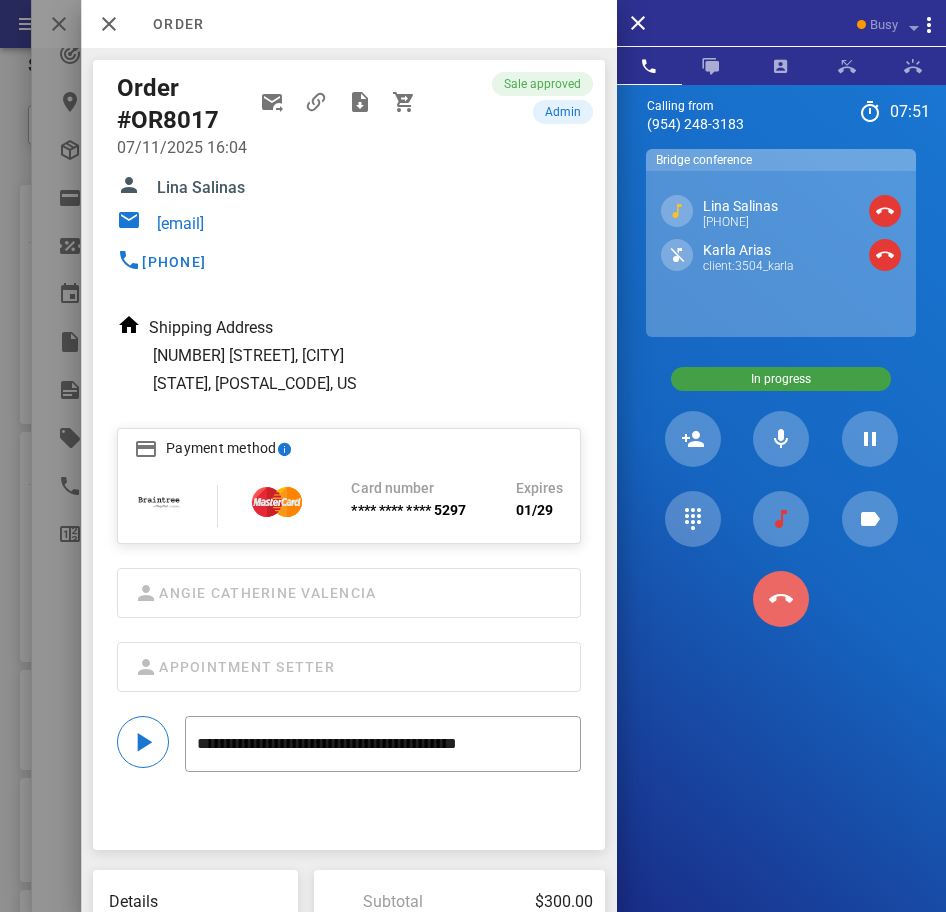 click at bounding box center [781, 599] 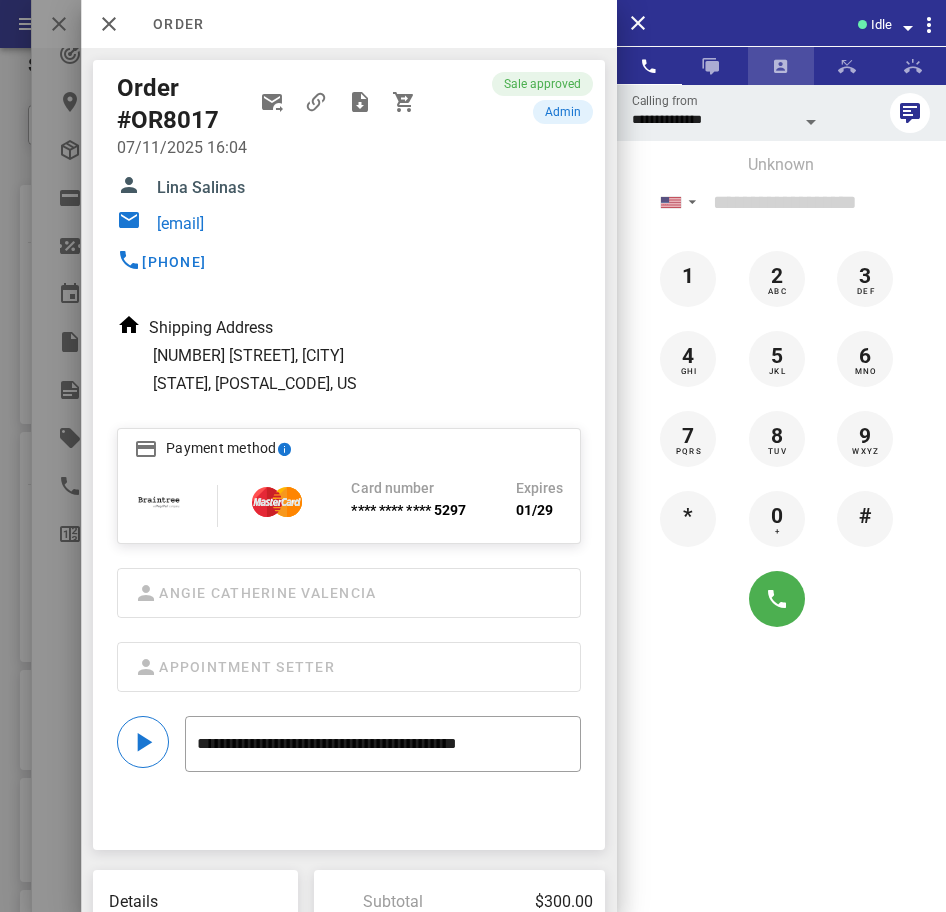 click at bounding box center [781, 66] 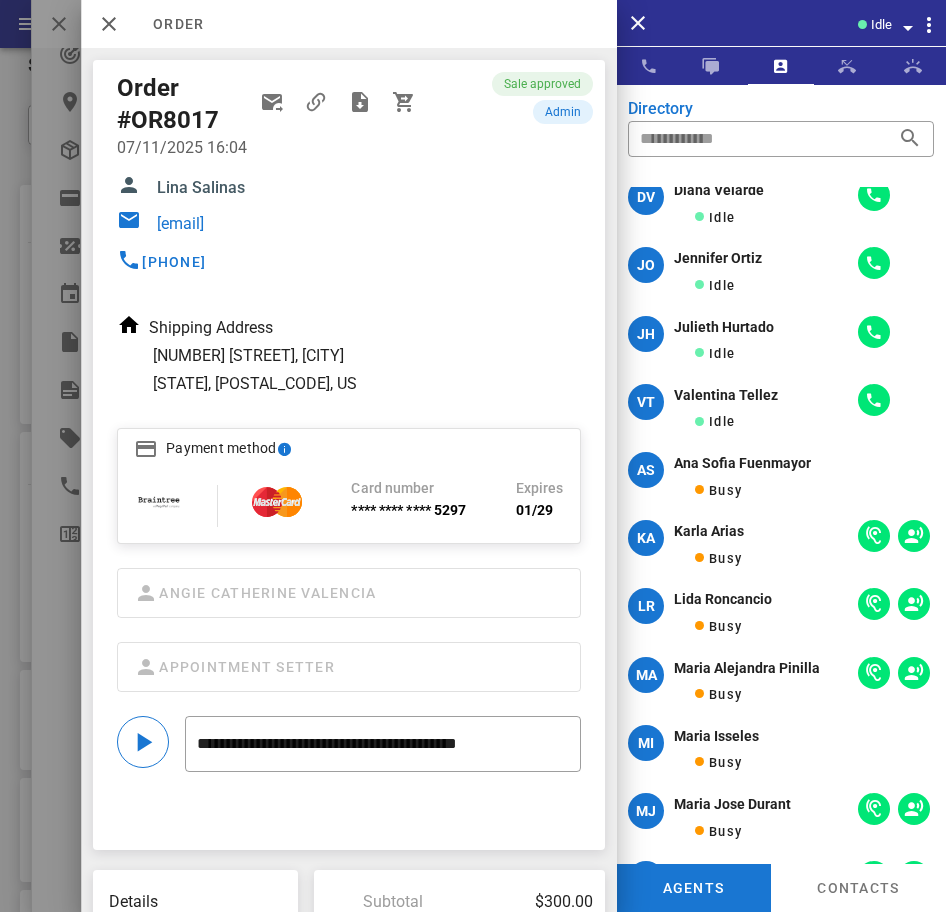 scroll, scrollTop: 0, scrollLeft: 0, axis: both 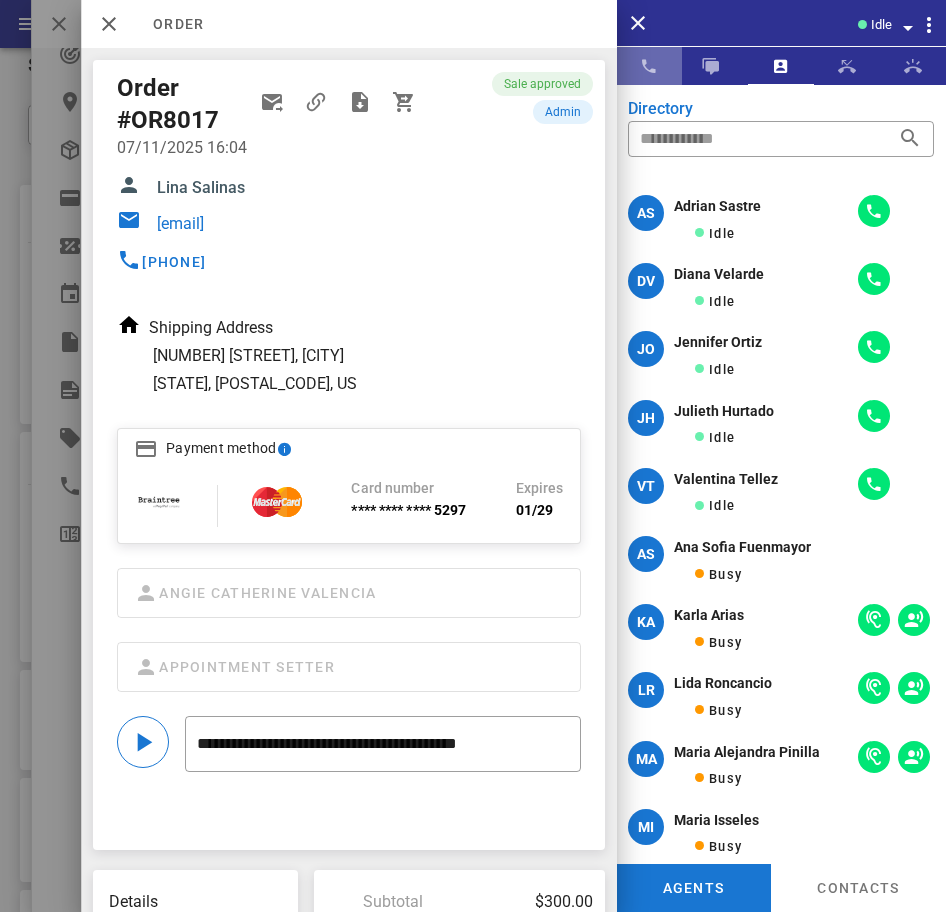 click at bounding box center (649, 66) 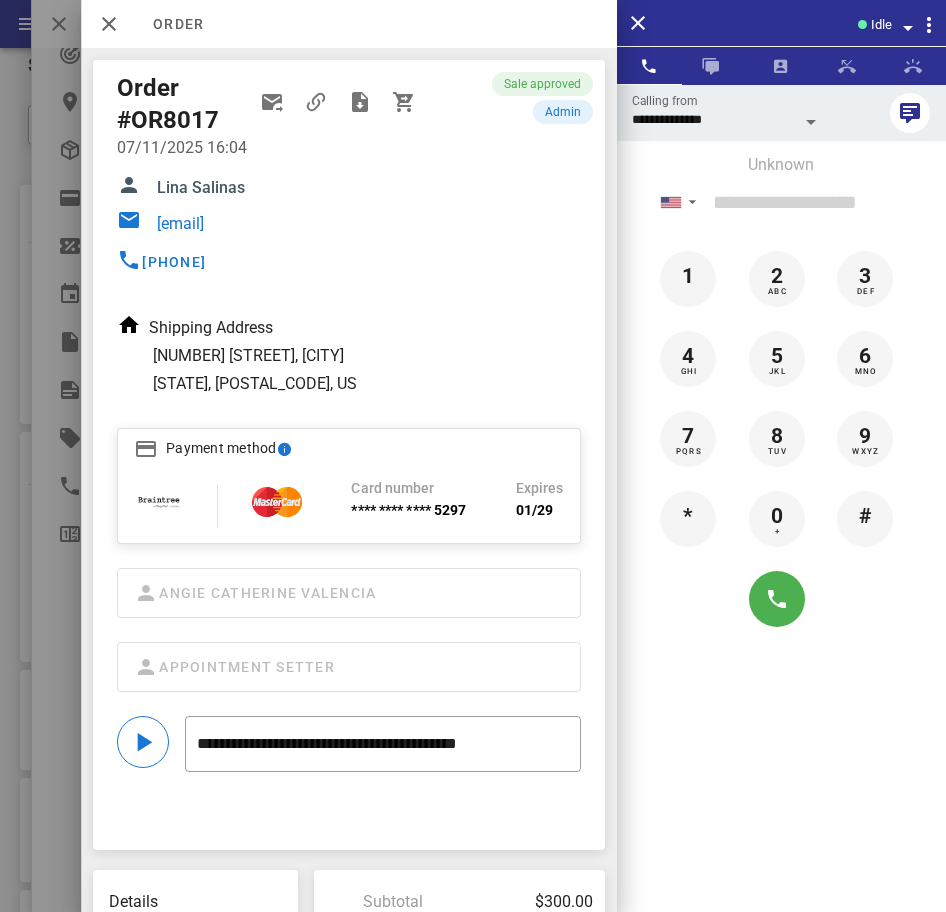 click on "Idle" at bounding box center (781, 23) 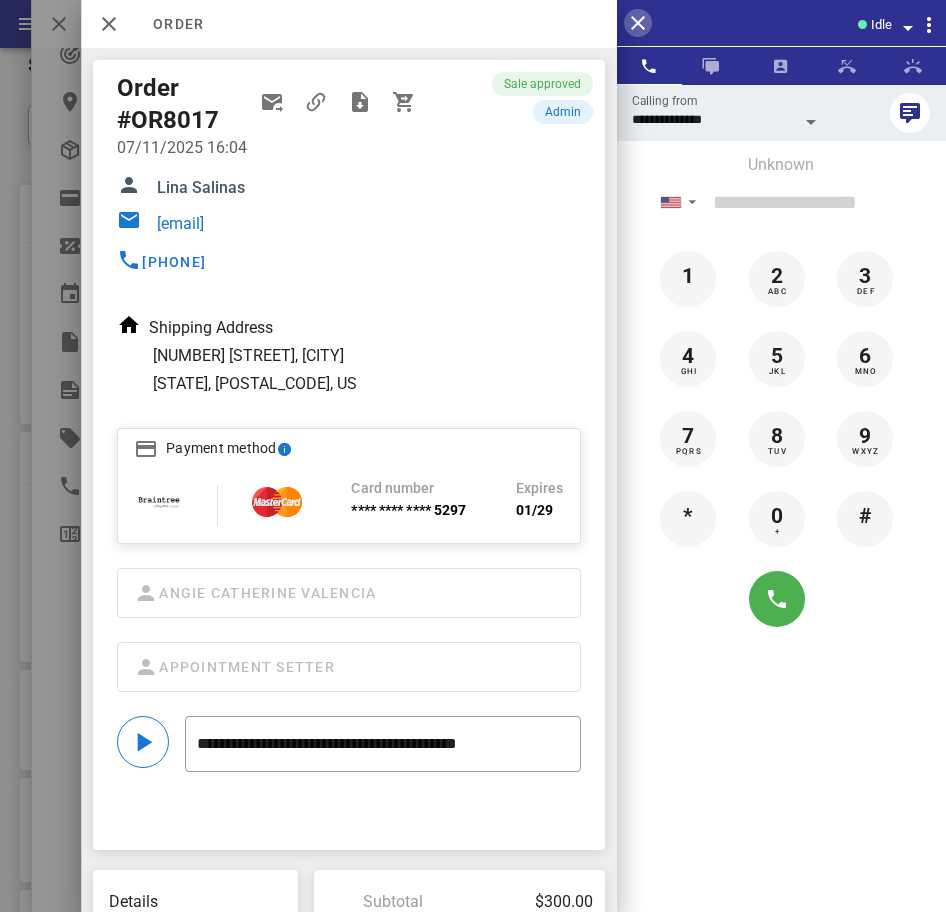 click at bounding box center (638, 23) 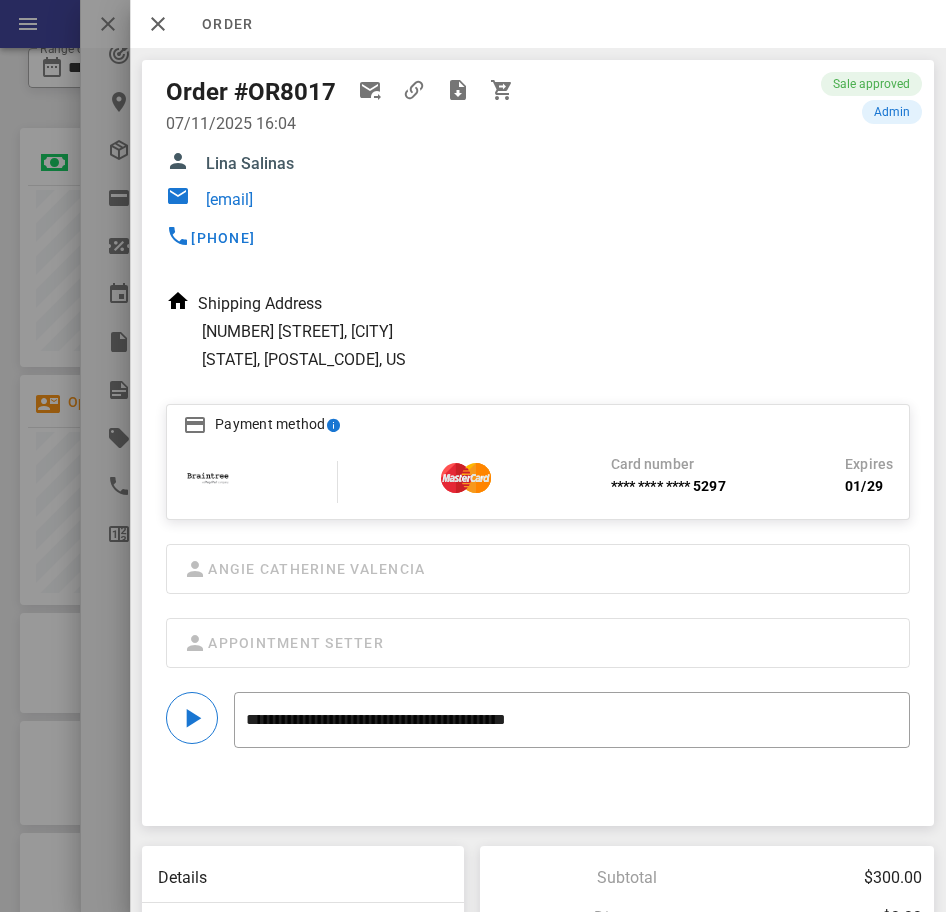 scroll, scrollTop: 61, scrollLeft: 0, axis: vertical 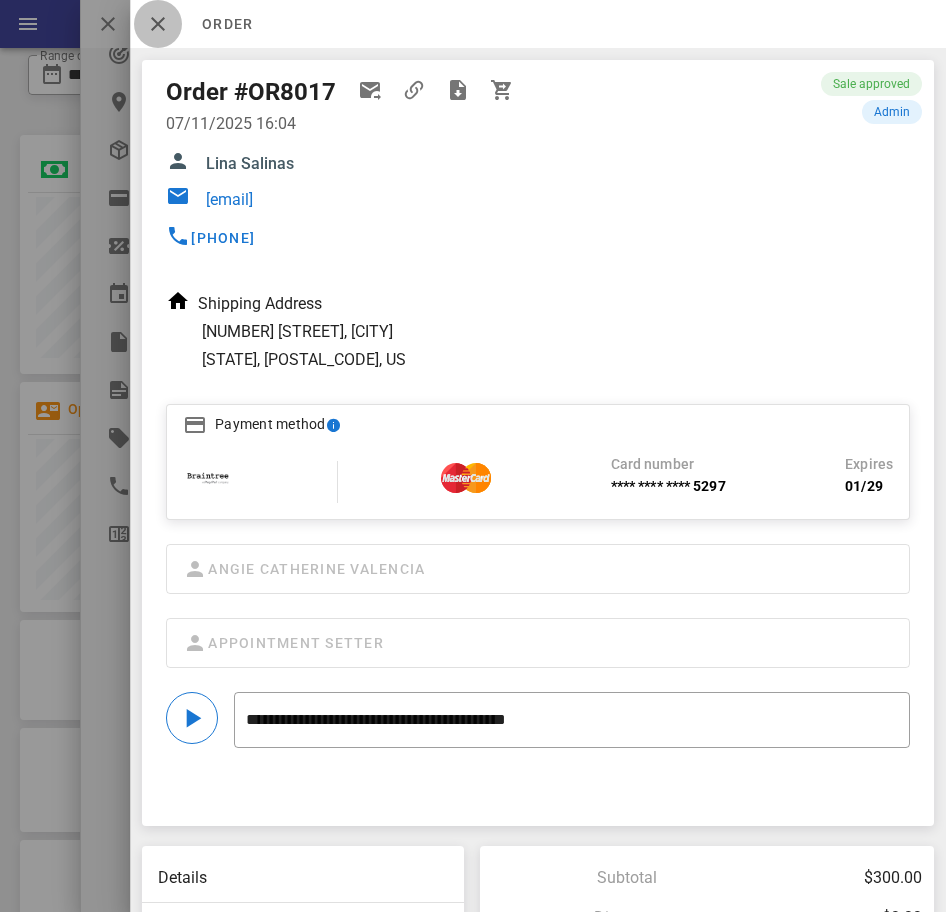 click at bounding box center [158, 24] 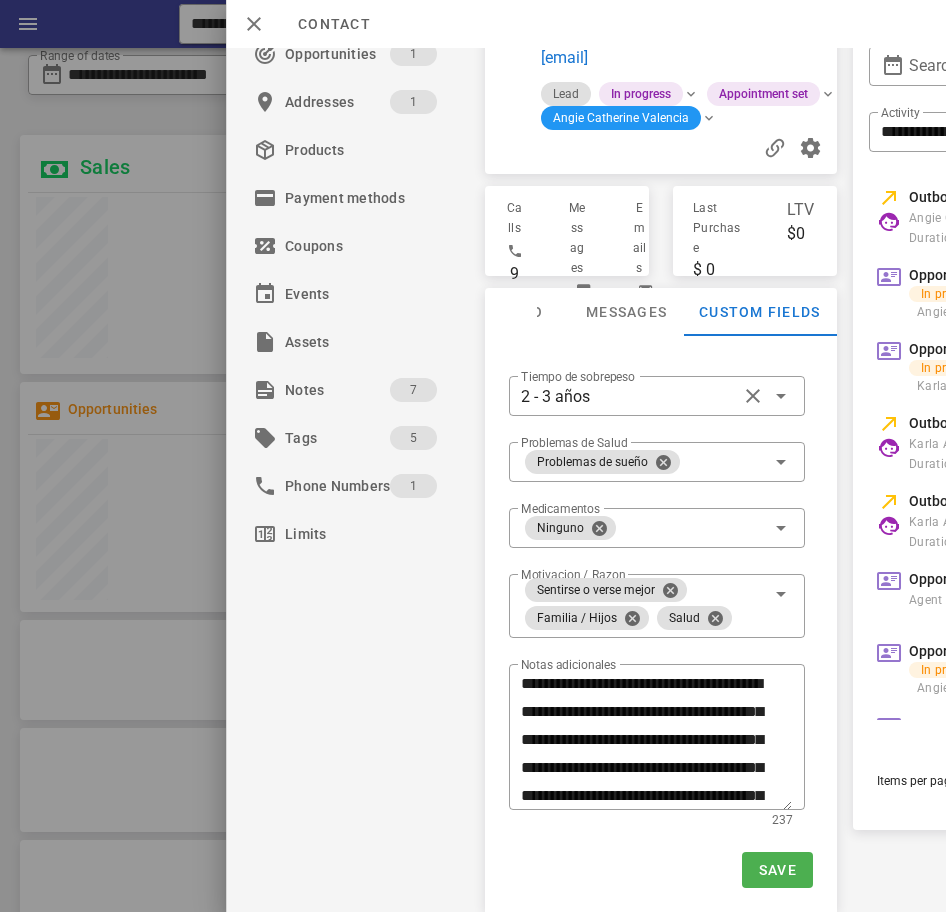 scroll, scrollTop: 0, scrollLeft: 1, axis: horizontal 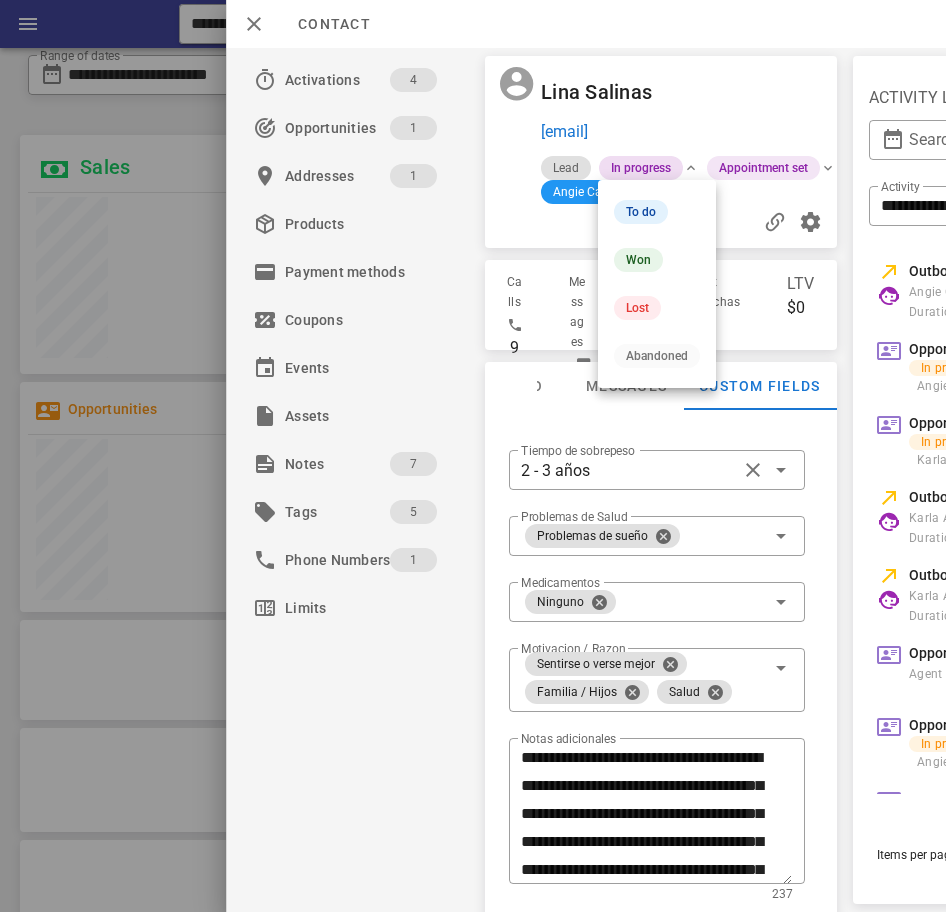 click on "In progress" at bounding box center [641, 168] 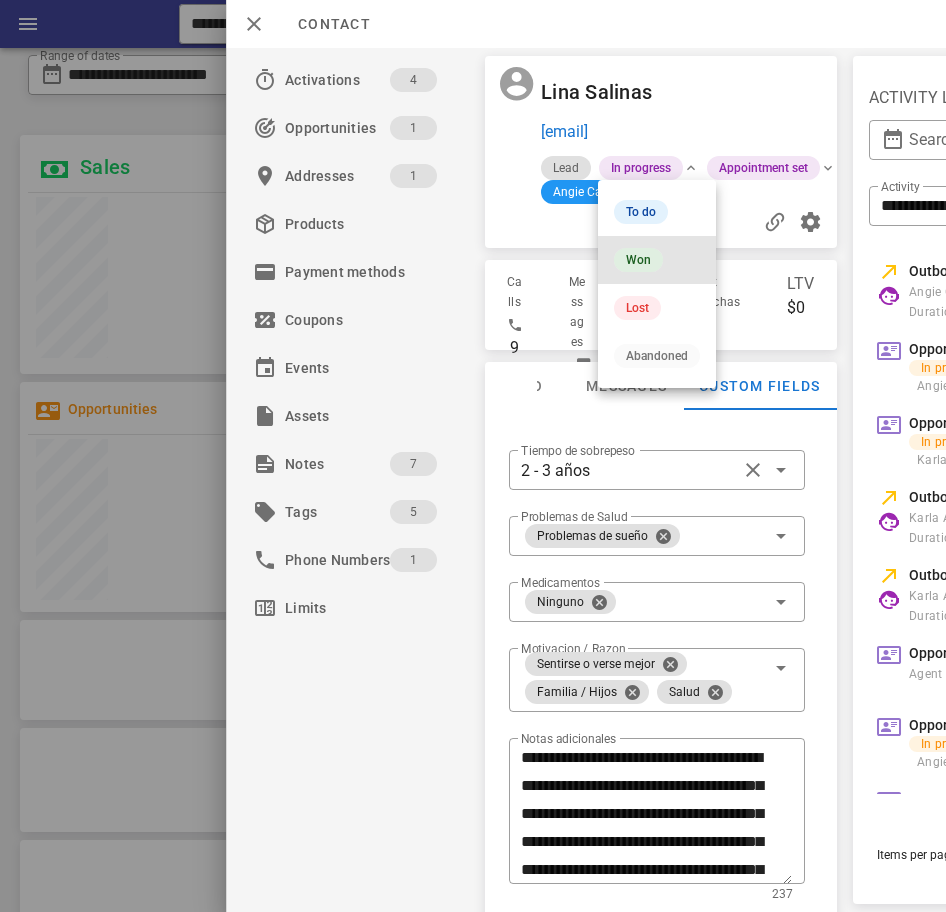click on "Won" at bounding box center [638, 260] 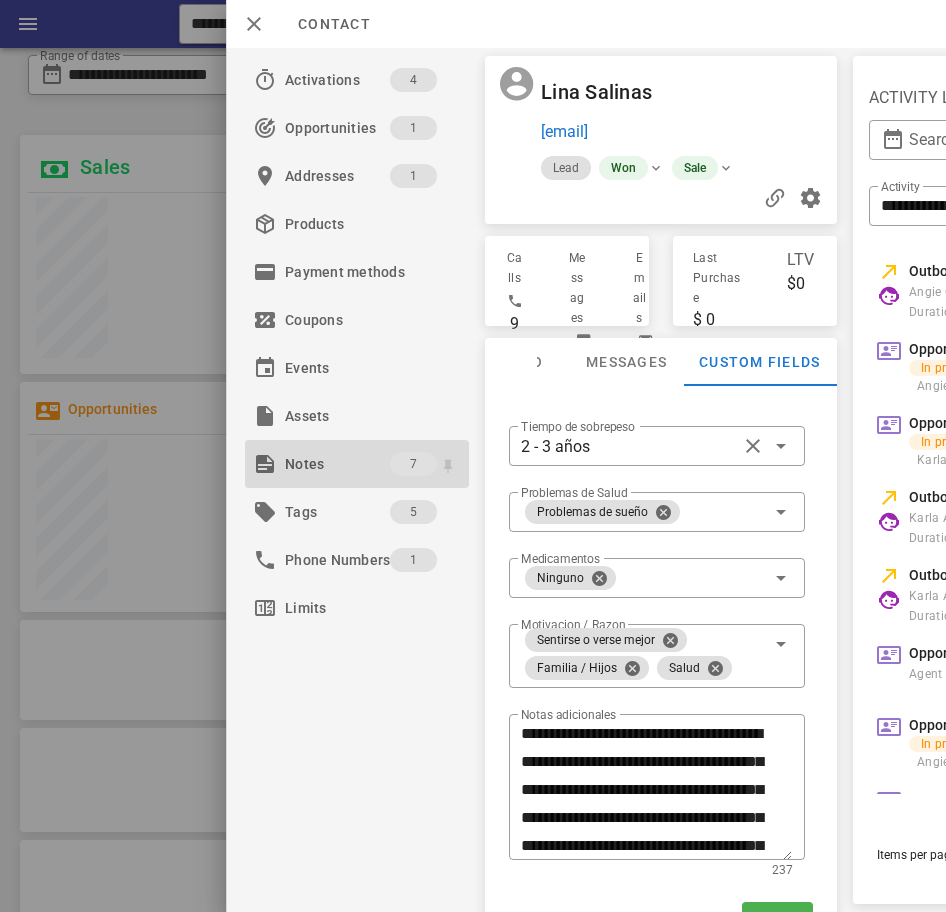 click on "Notes" at bounding box center [337, 464] 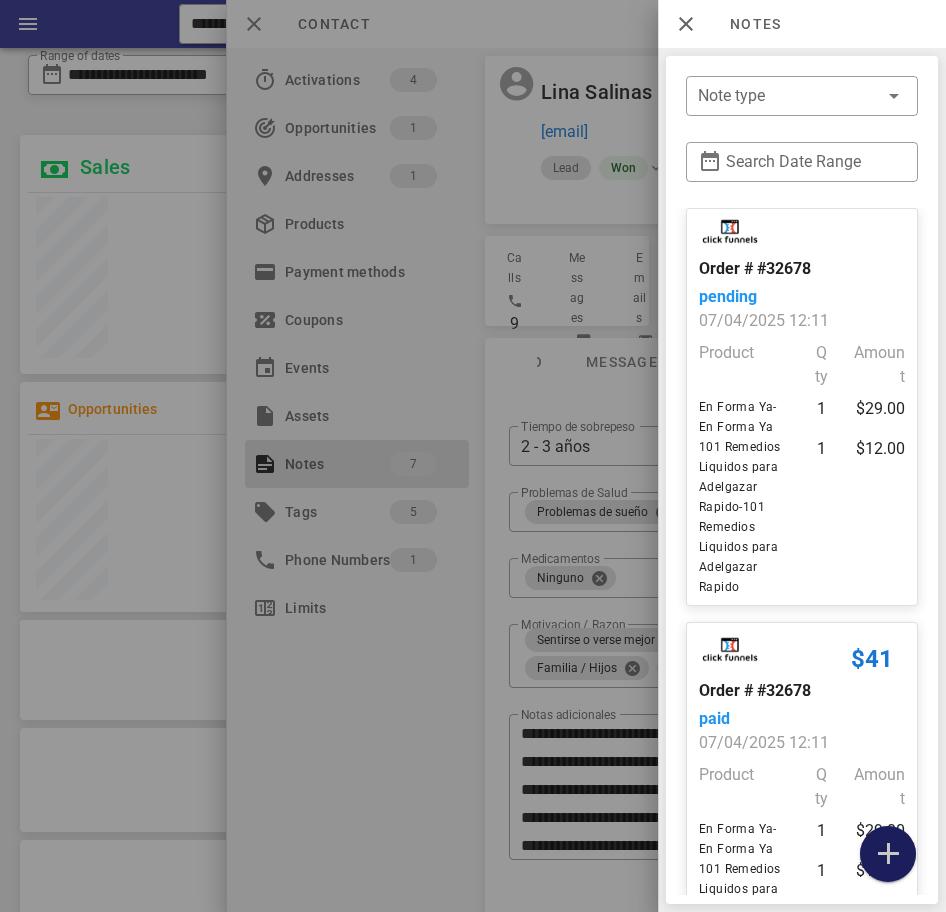 click at bounding box center (888, 854) 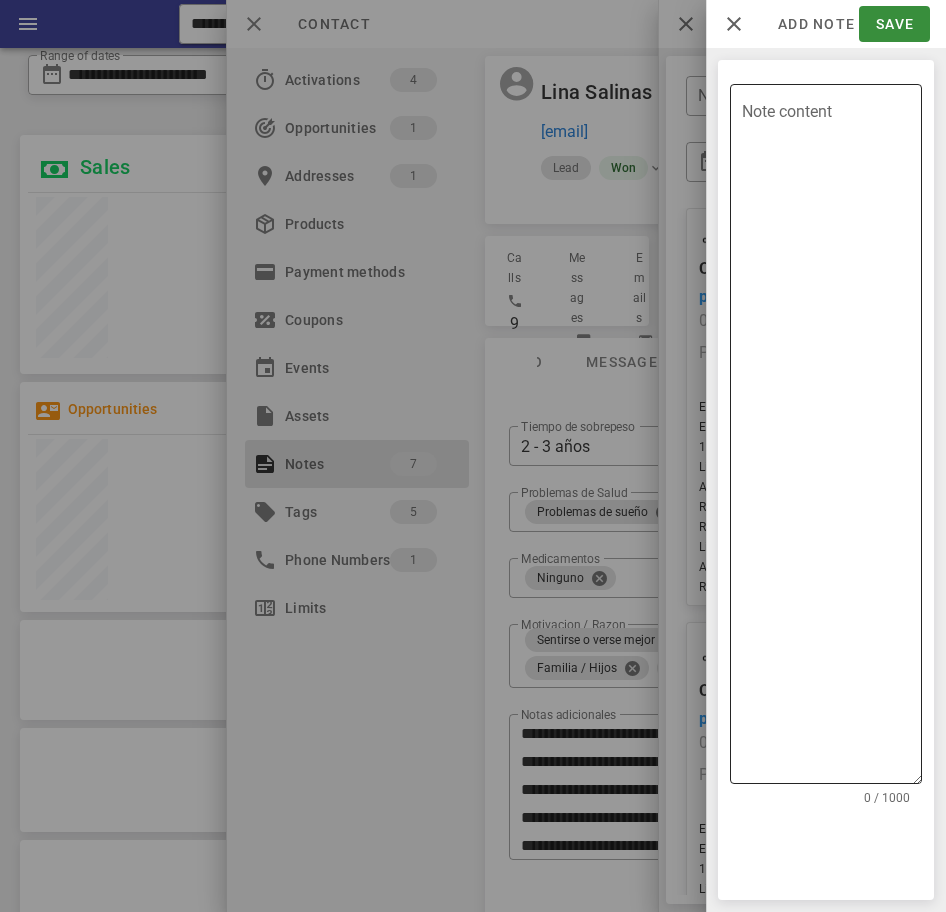 click on "Note content" at bounding box center (832, 439) 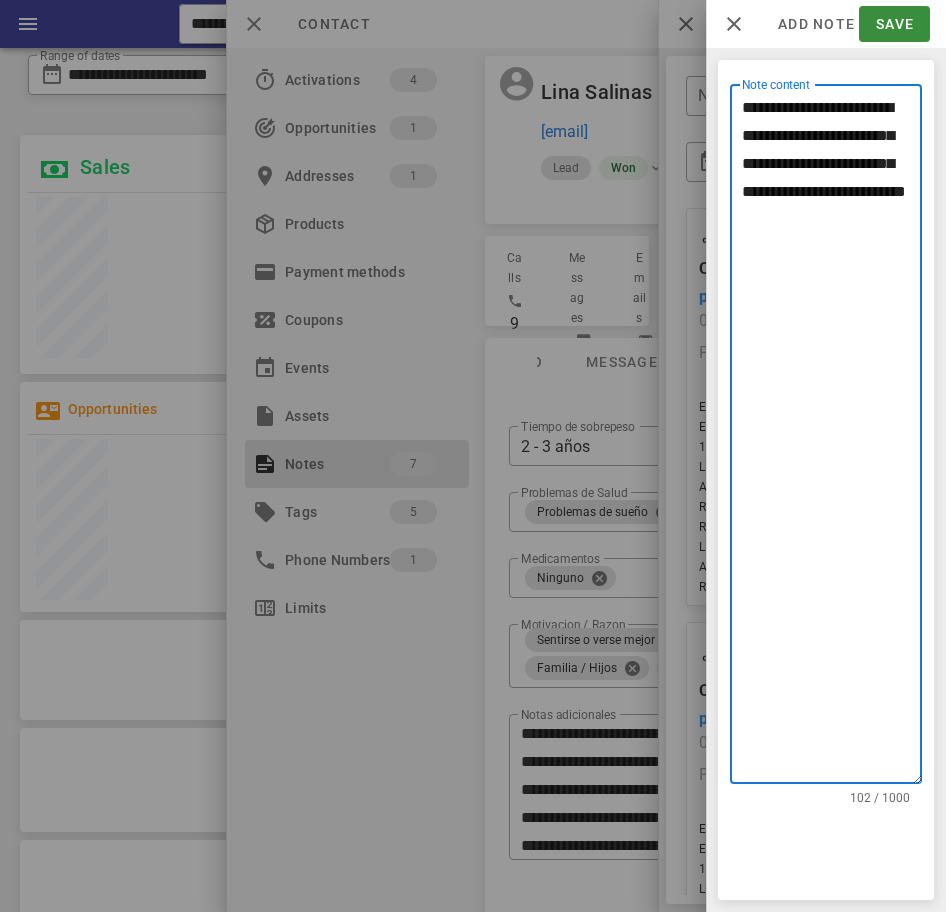 click on "**********" at bounding box center (832, 439) 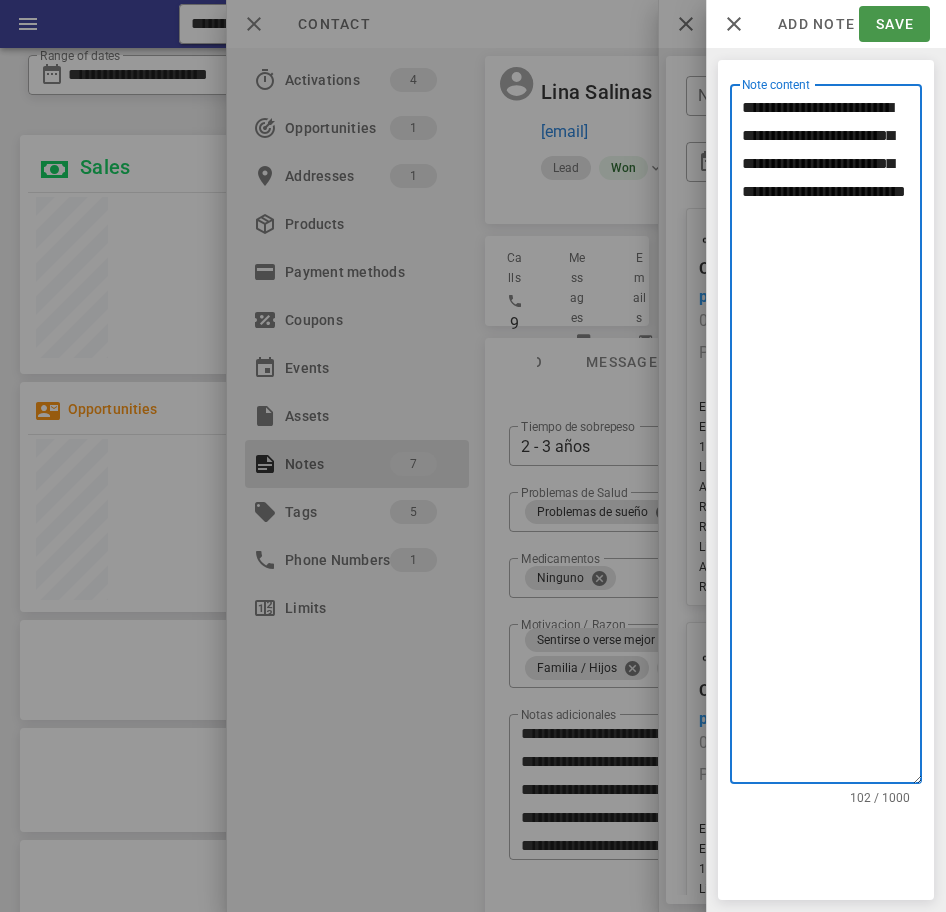 type on "**********" 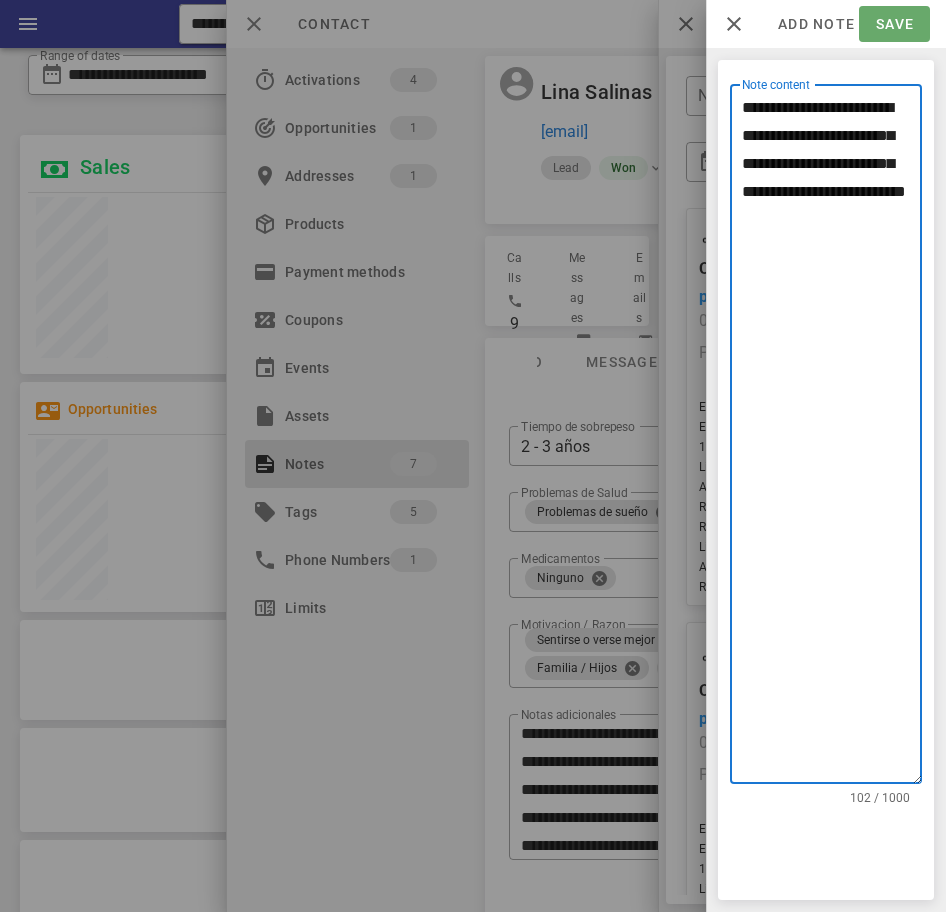 click on "Save" at bounding box center (894, 24) 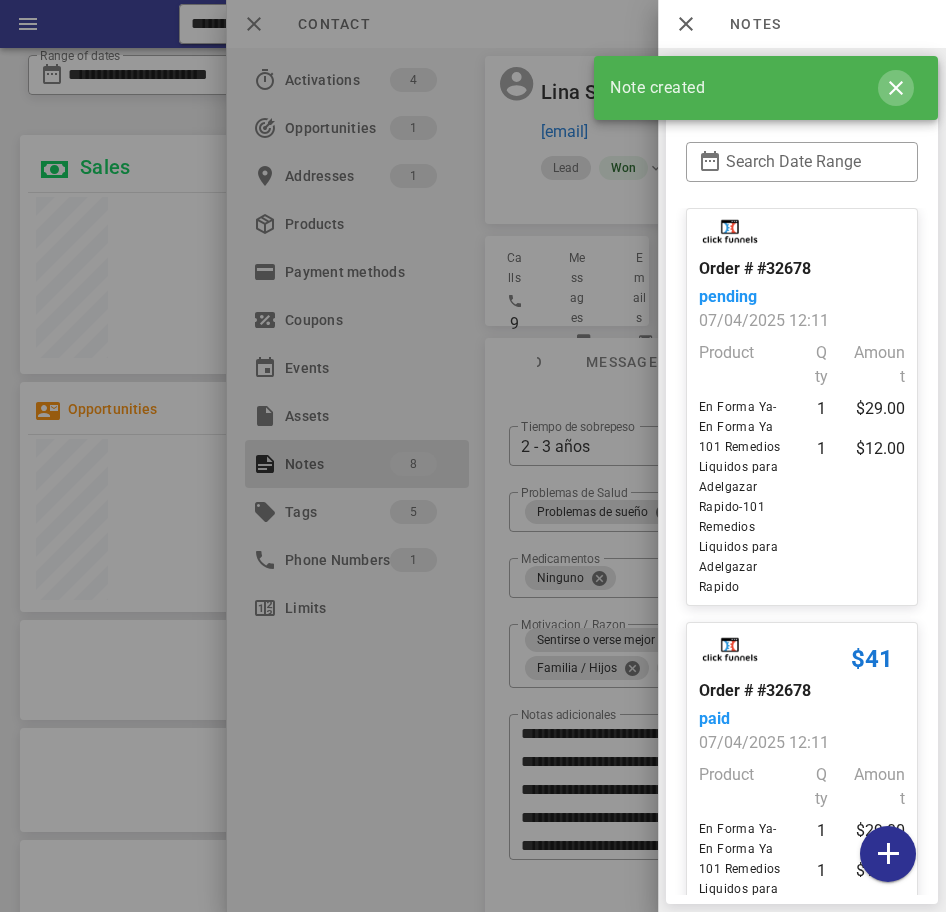 click at bounding box center (896, 88) 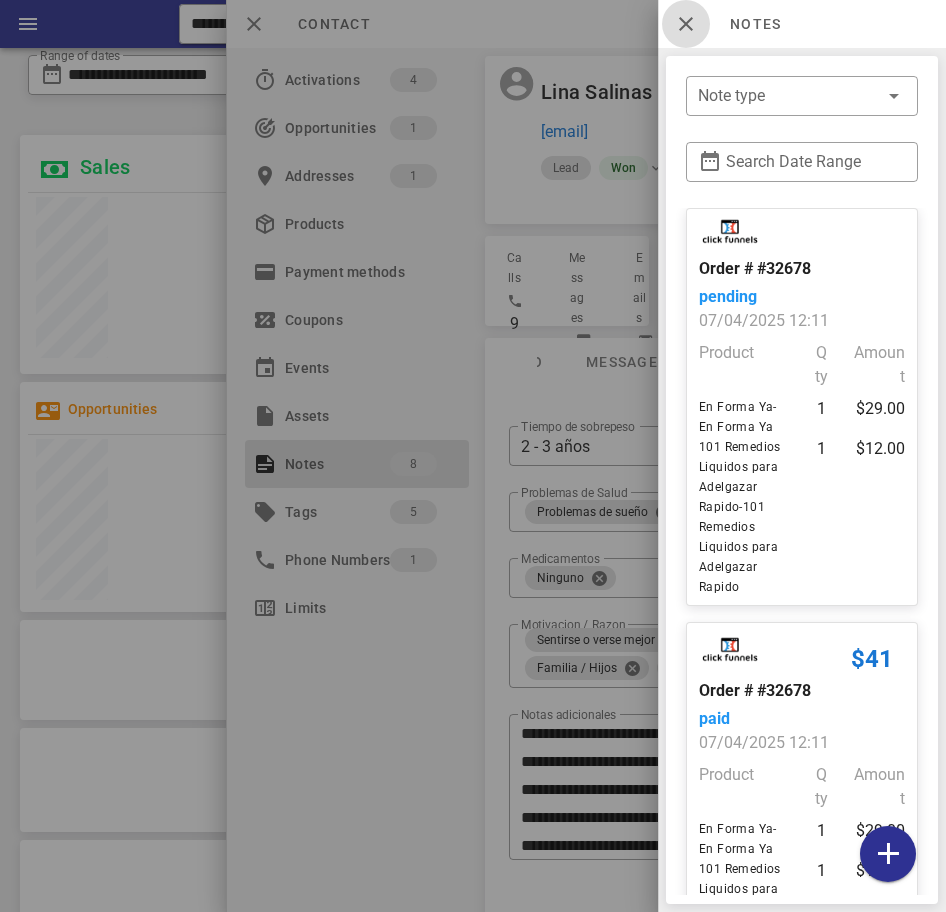 click at bounding box center (686, 24) 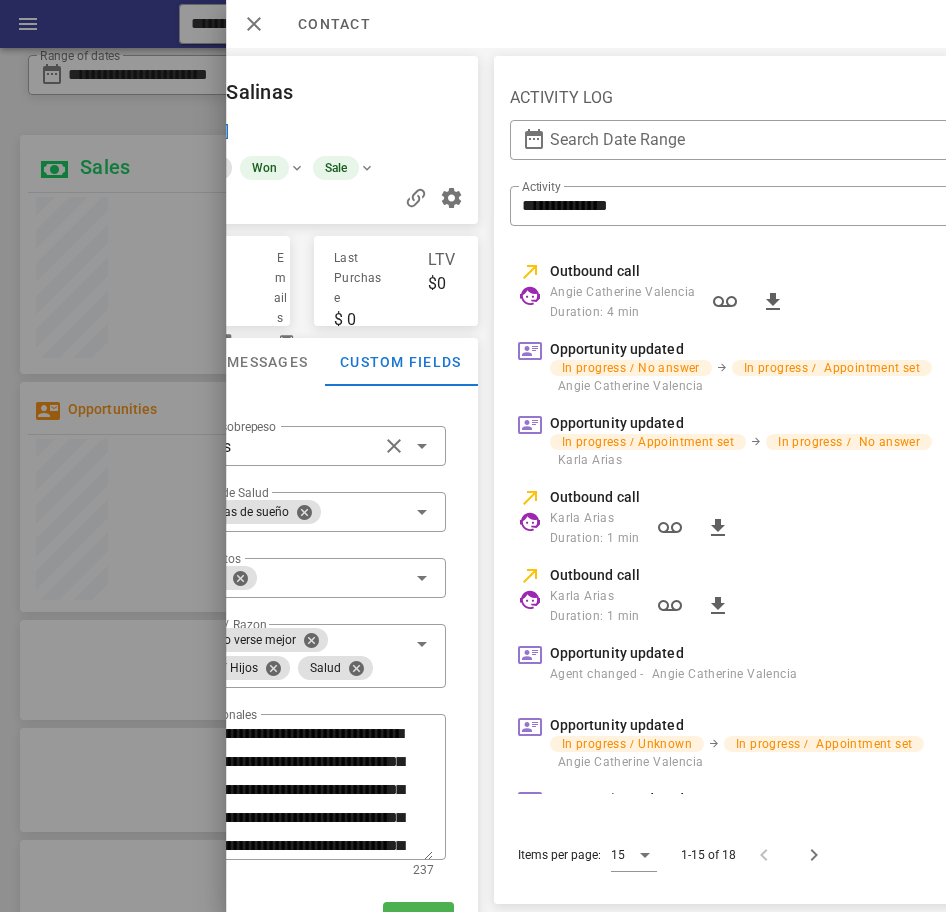 scroll, scrollTop: 0, scrollLeft: 0, axis: both 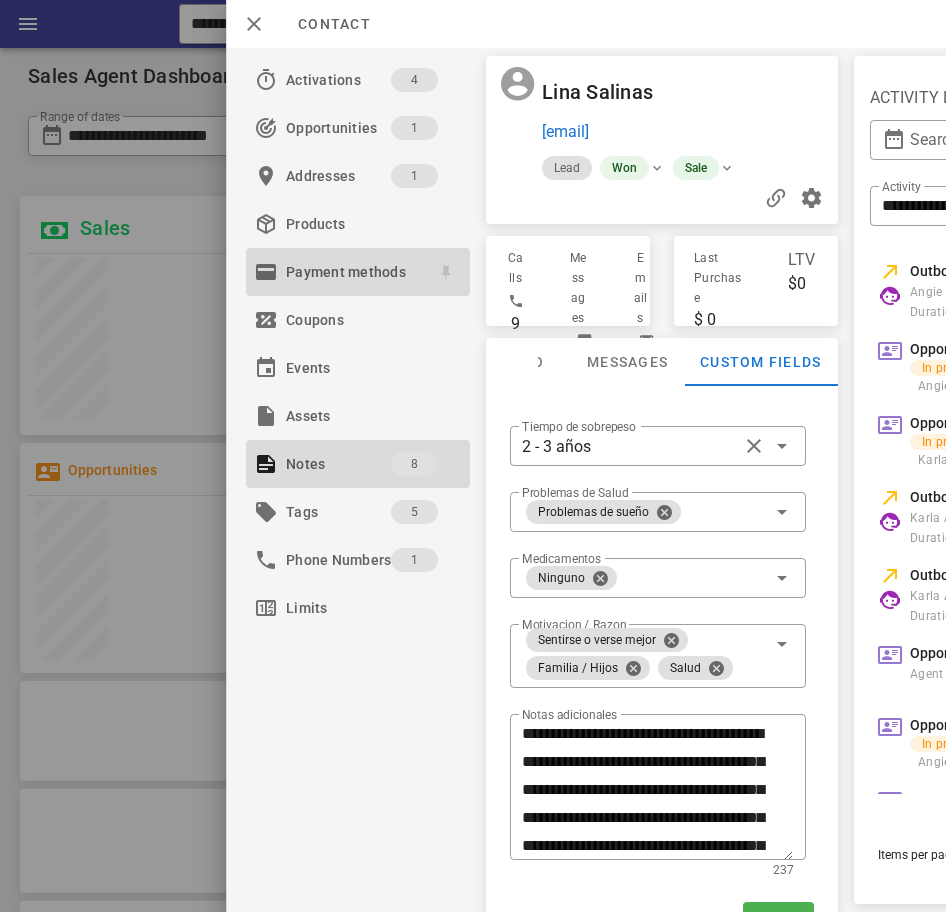 click on "Payment methods" at bounding box center [354, 272] 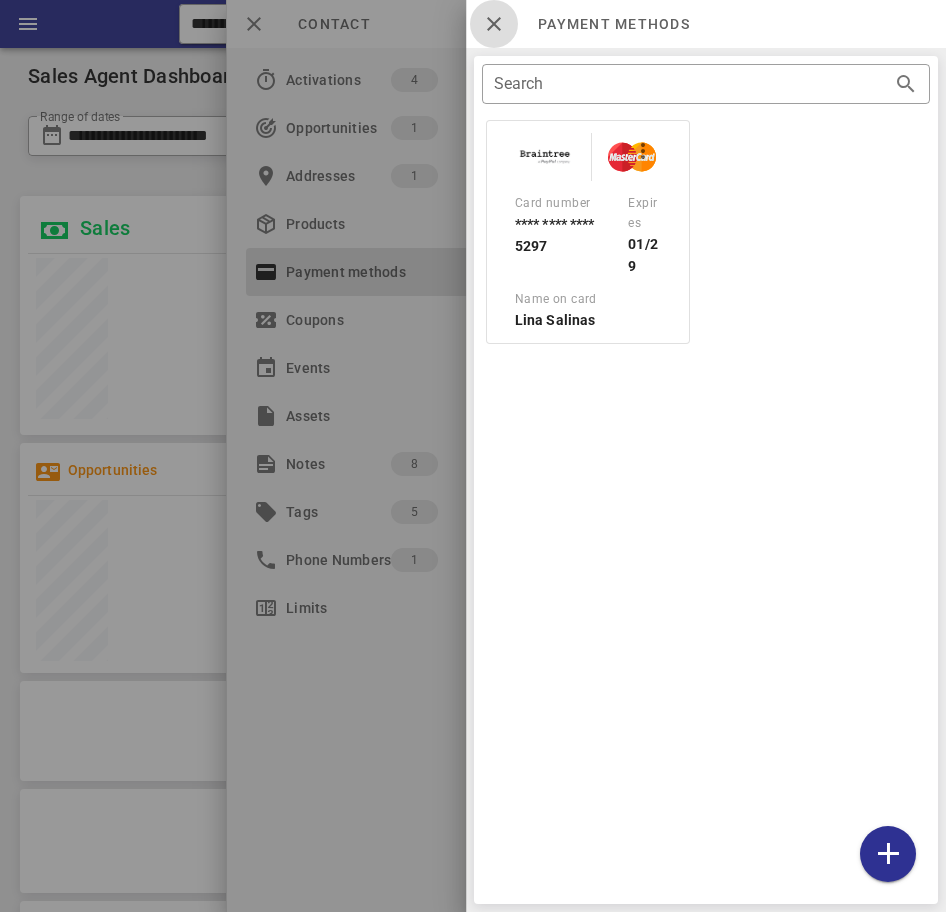 click at bounding box center (494, 24) 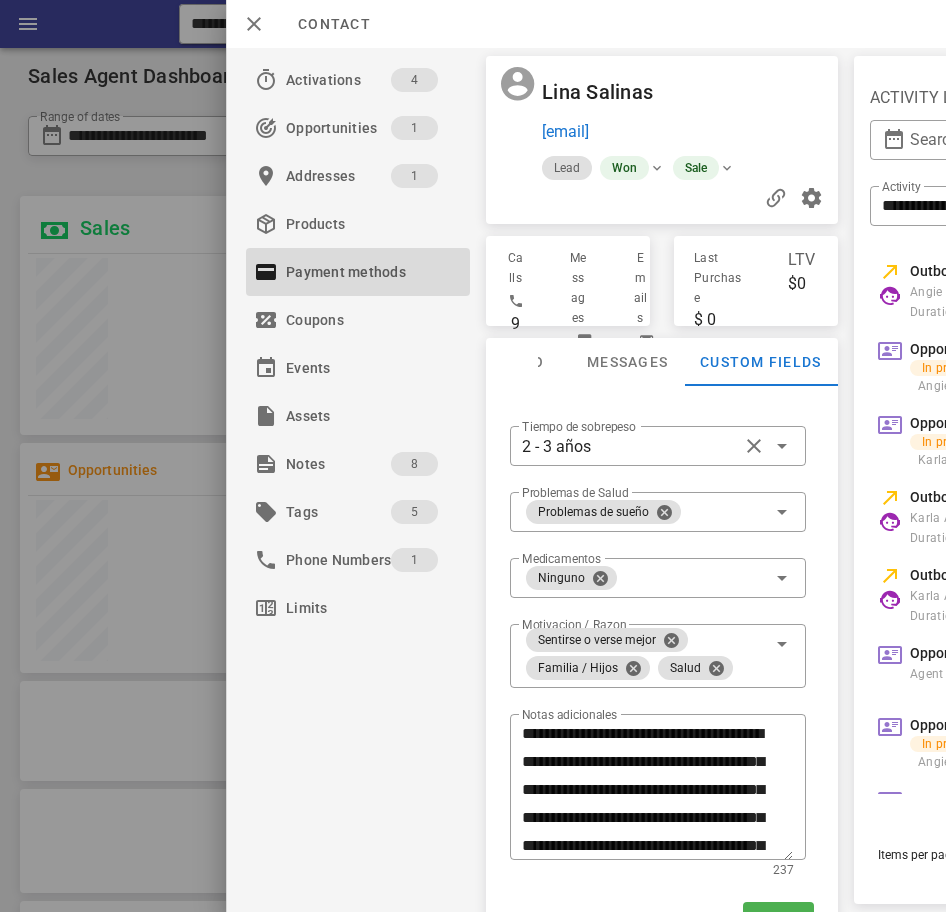 scroll, scrollTop: 51, scrollLeft: 0, axis: vertical 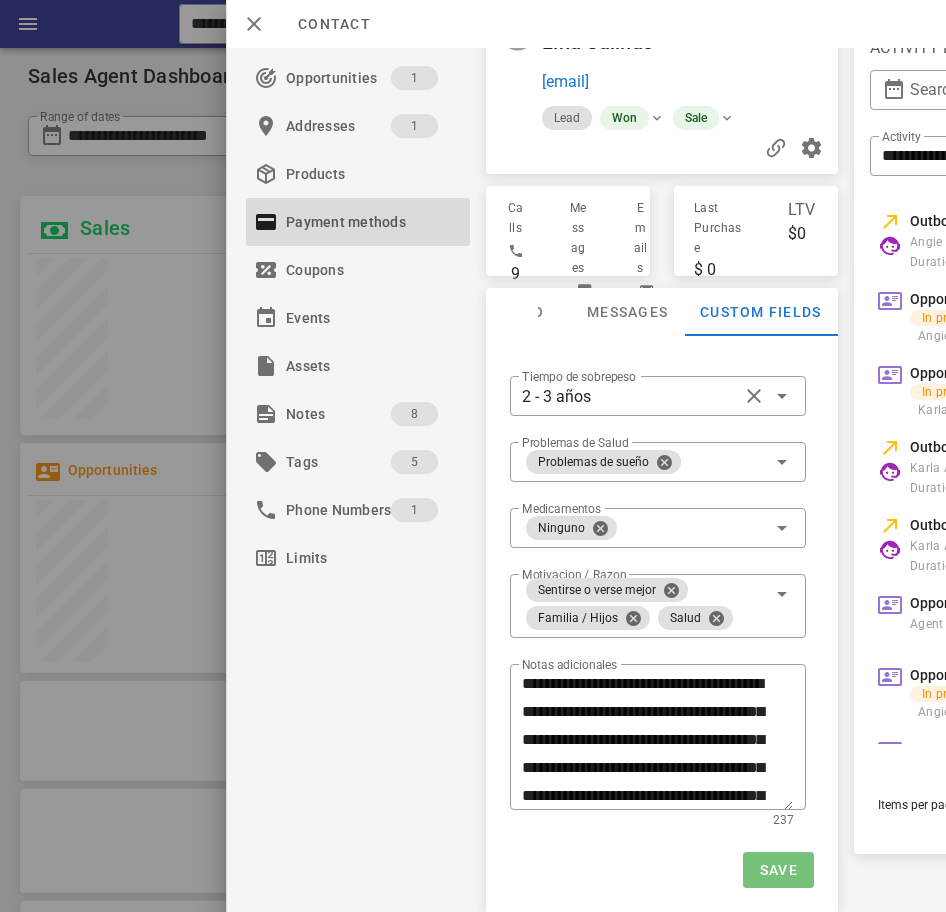 click on "Save" at bounding box center [778, 870] 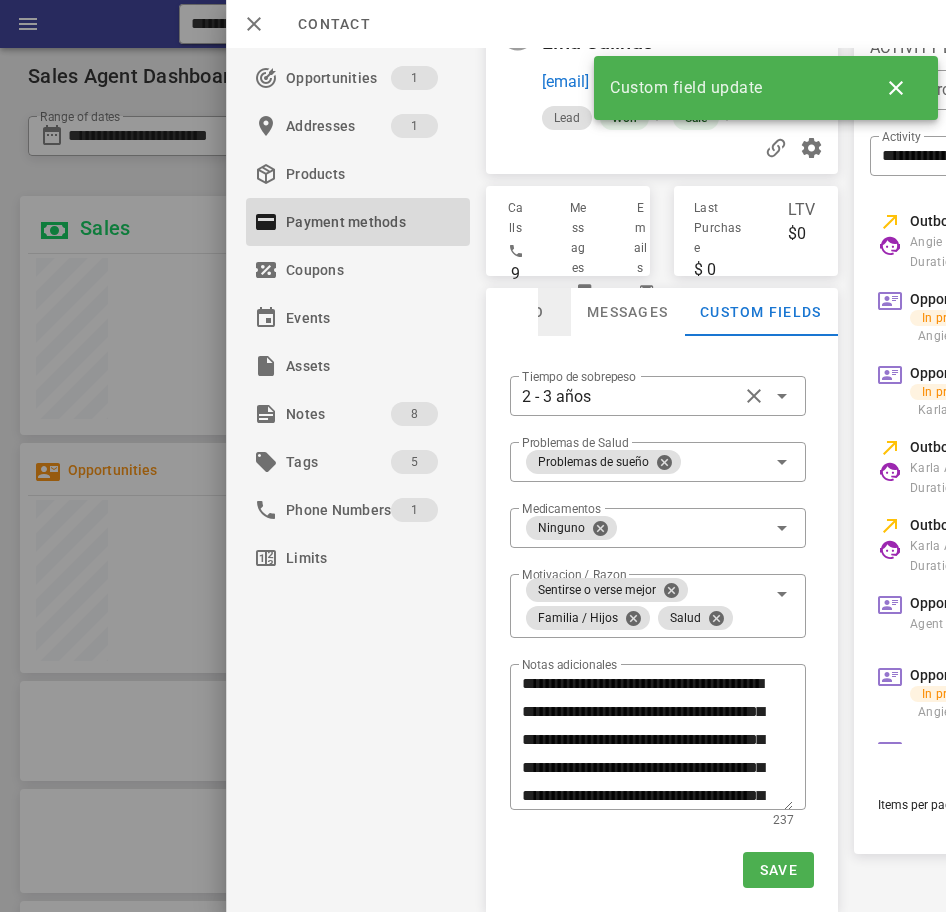 click on "Info" at bounding box center [526, 312] 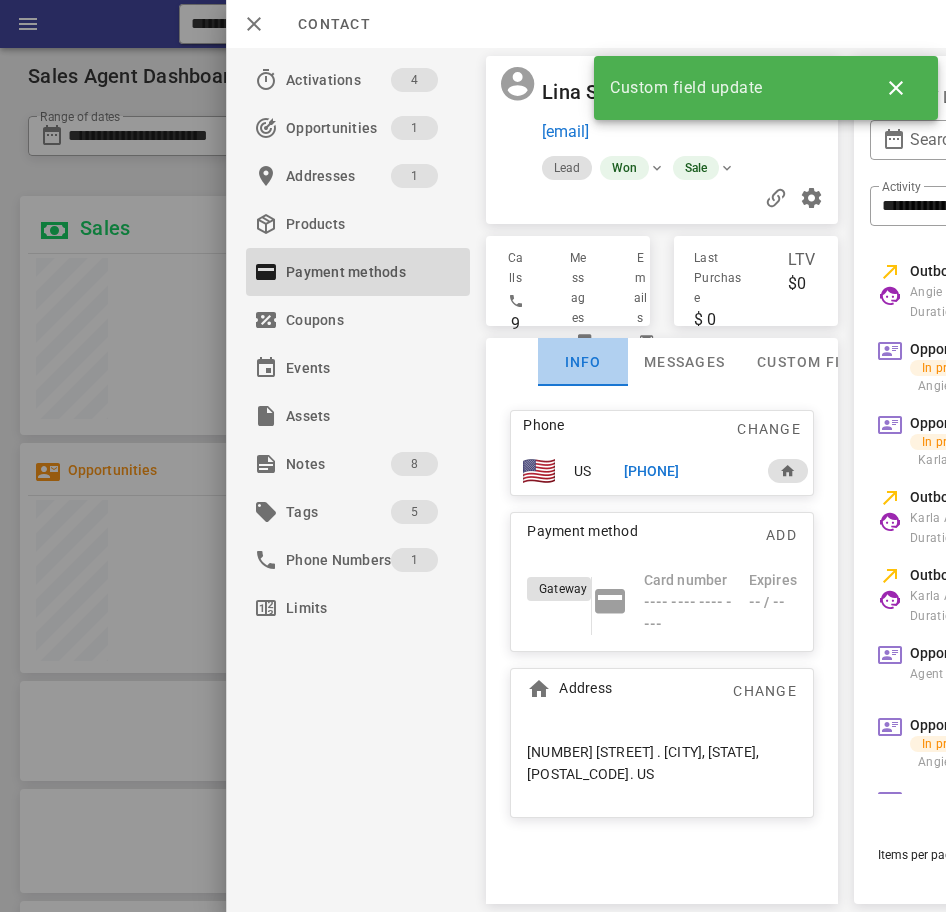 scroll, scrollTop: 0, scrollLeft: 0, axis: both 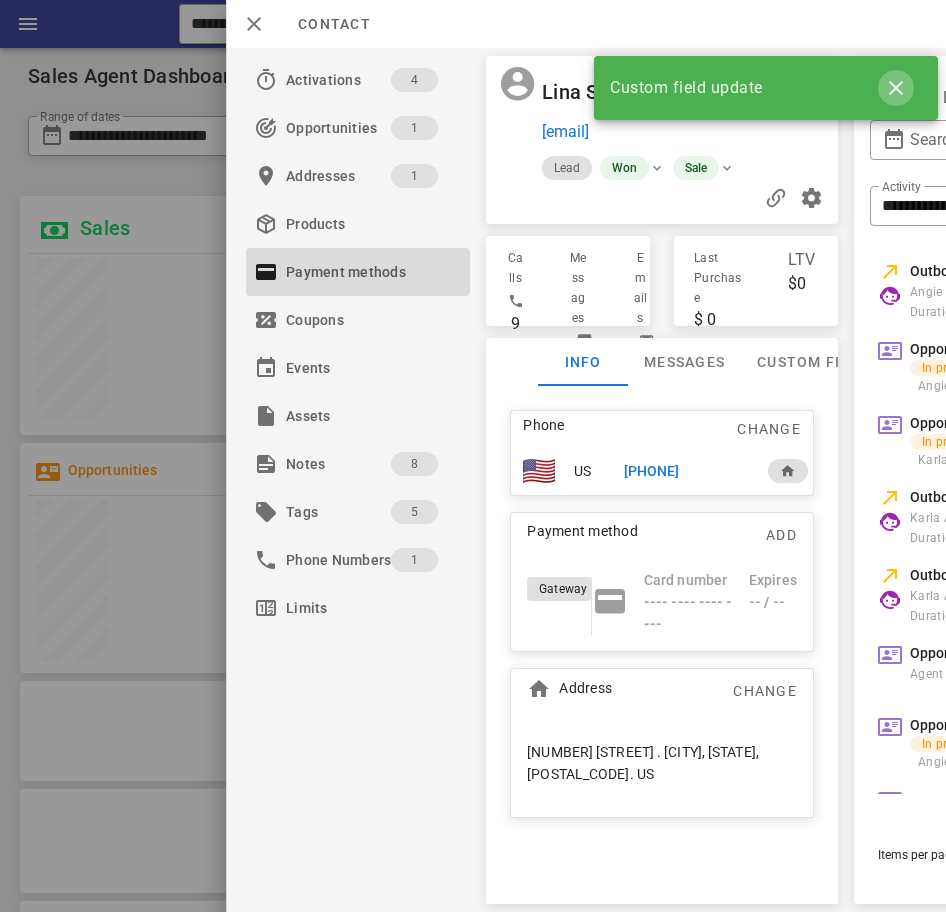 click at bounding box center (896, 88) 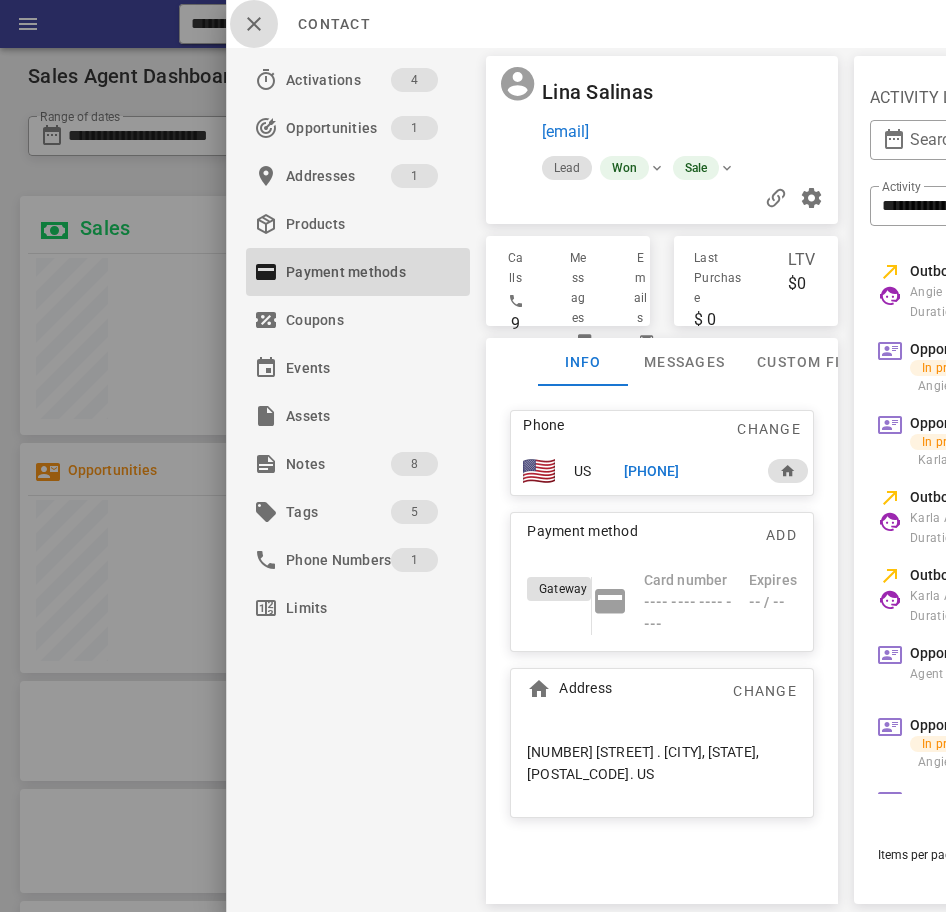 click at bounding box center (254, 24) 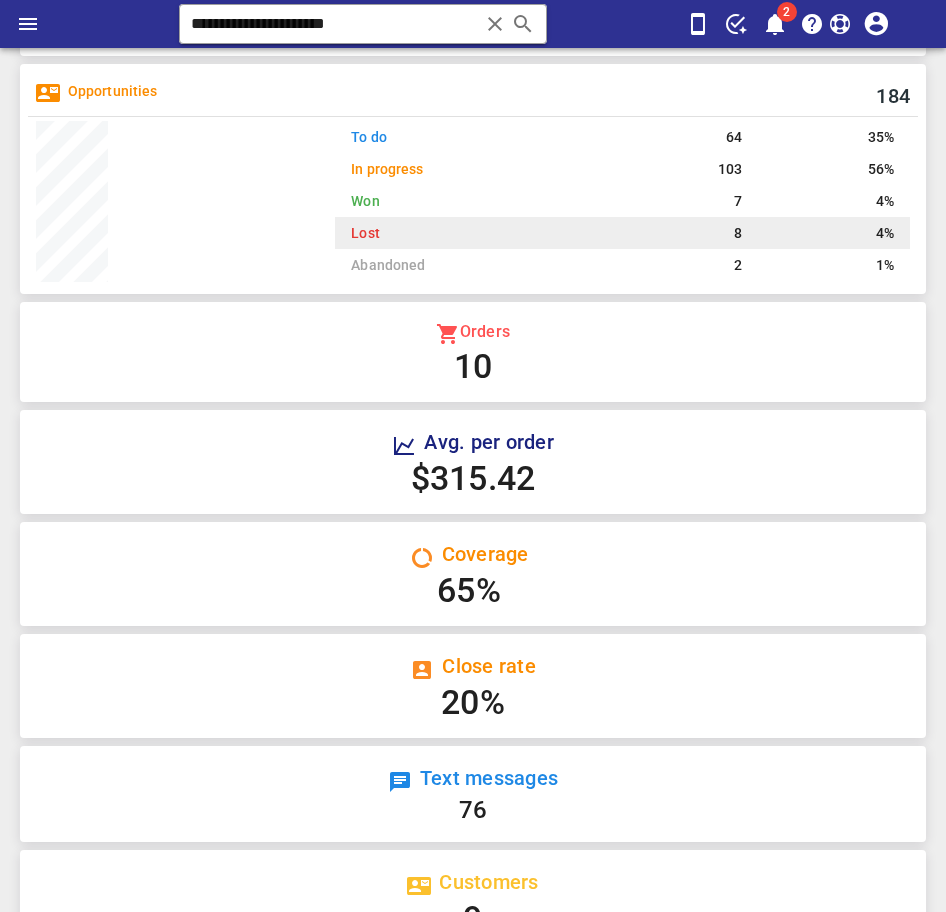 scroll, scrollTop: 385, scrollLeft: 0, axis: vertical 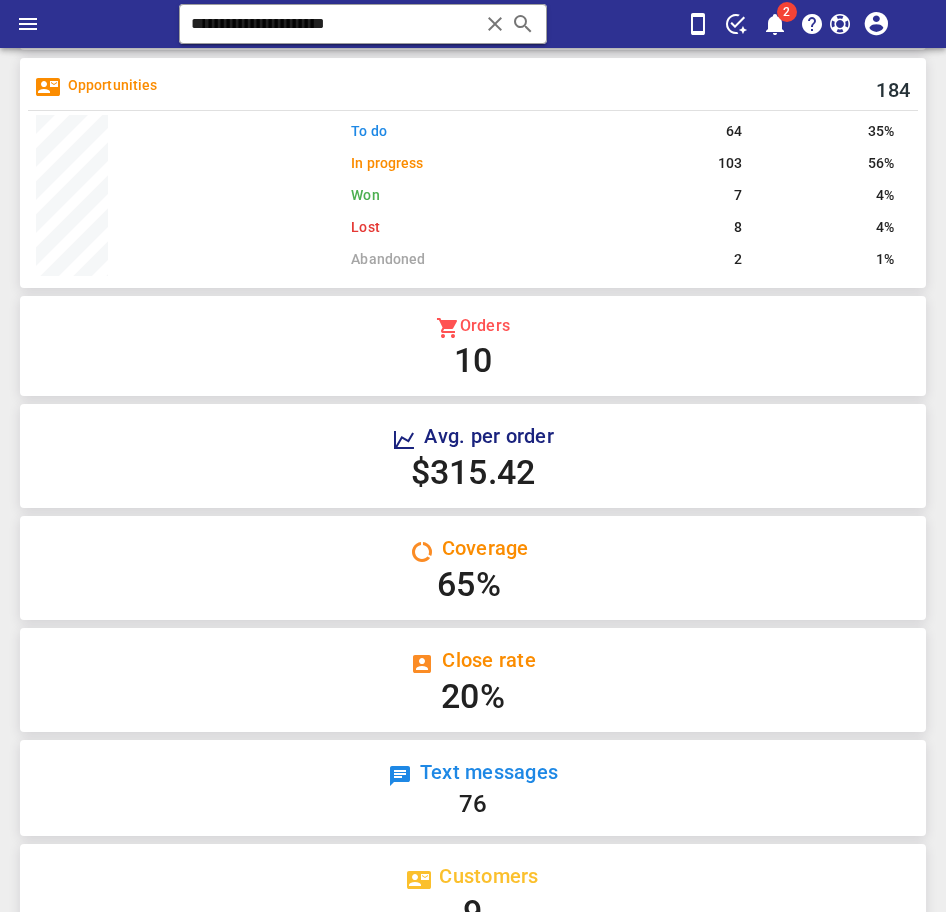 click on "#OR8017" at bounding box center [86, 1696] 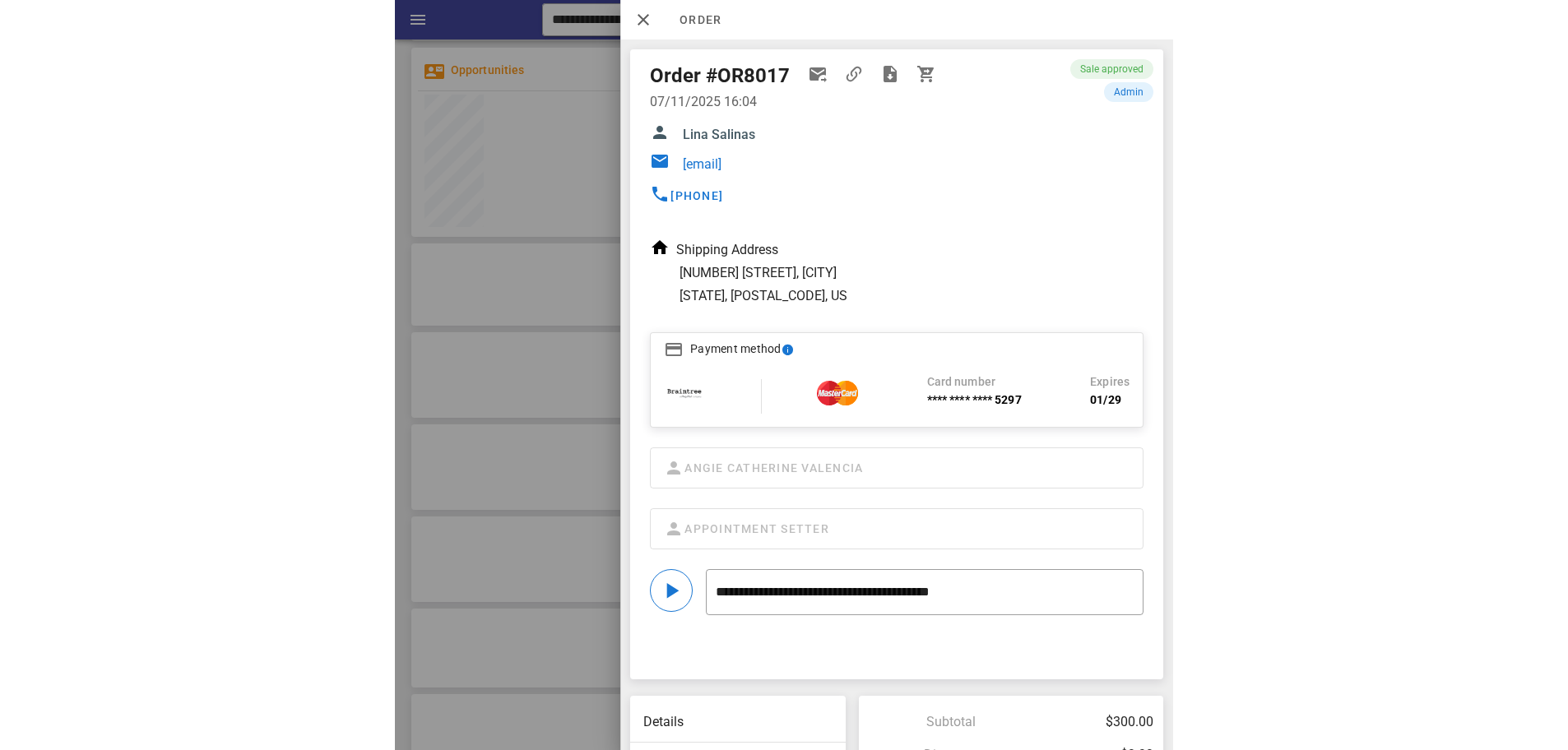 scroll, scrollTop: 302, scrollLeft: 0, axis: vertical 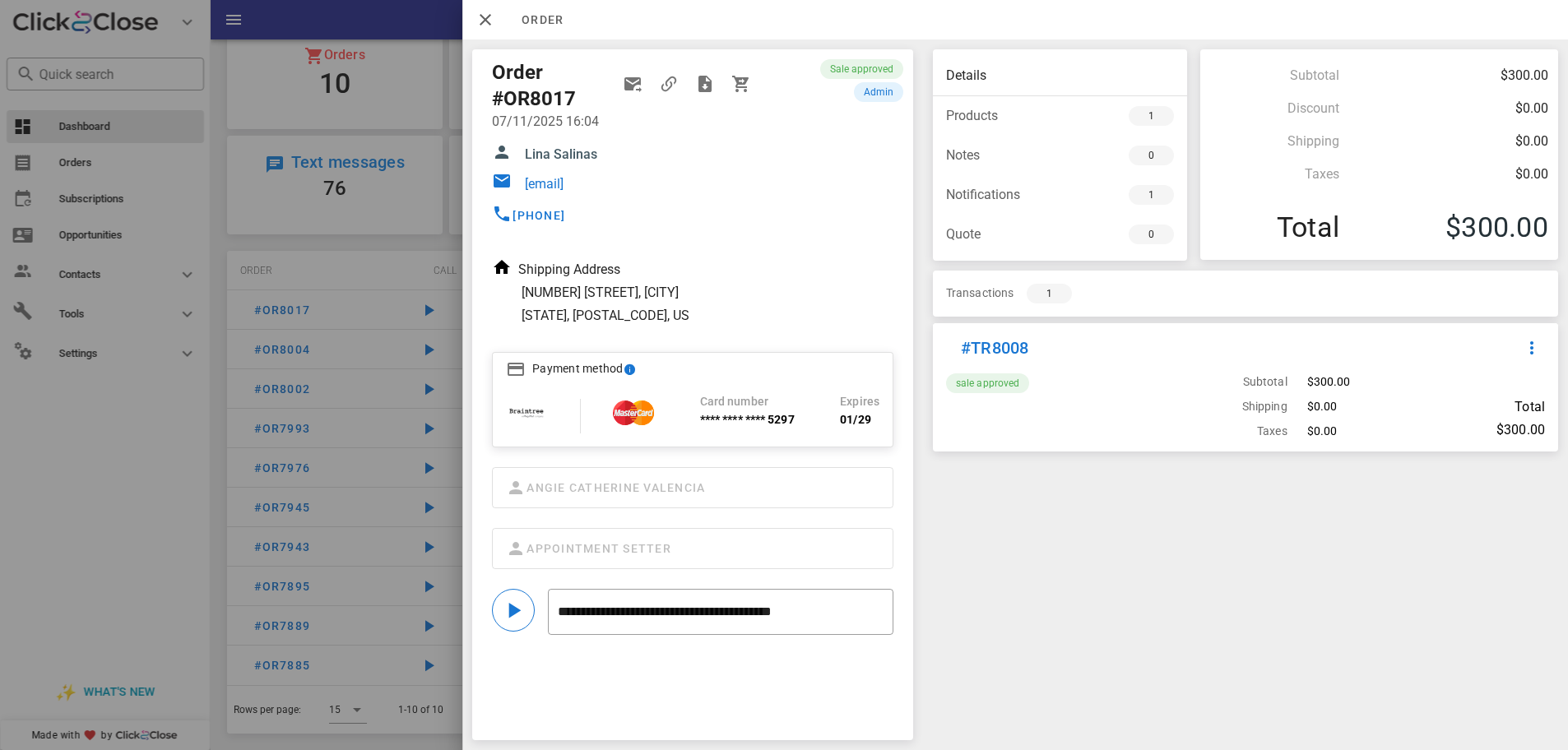 drag, startPoint x: 666, startPoint y: 186, endPoint x: 526, endPoint y: 182, distance: 140.05713 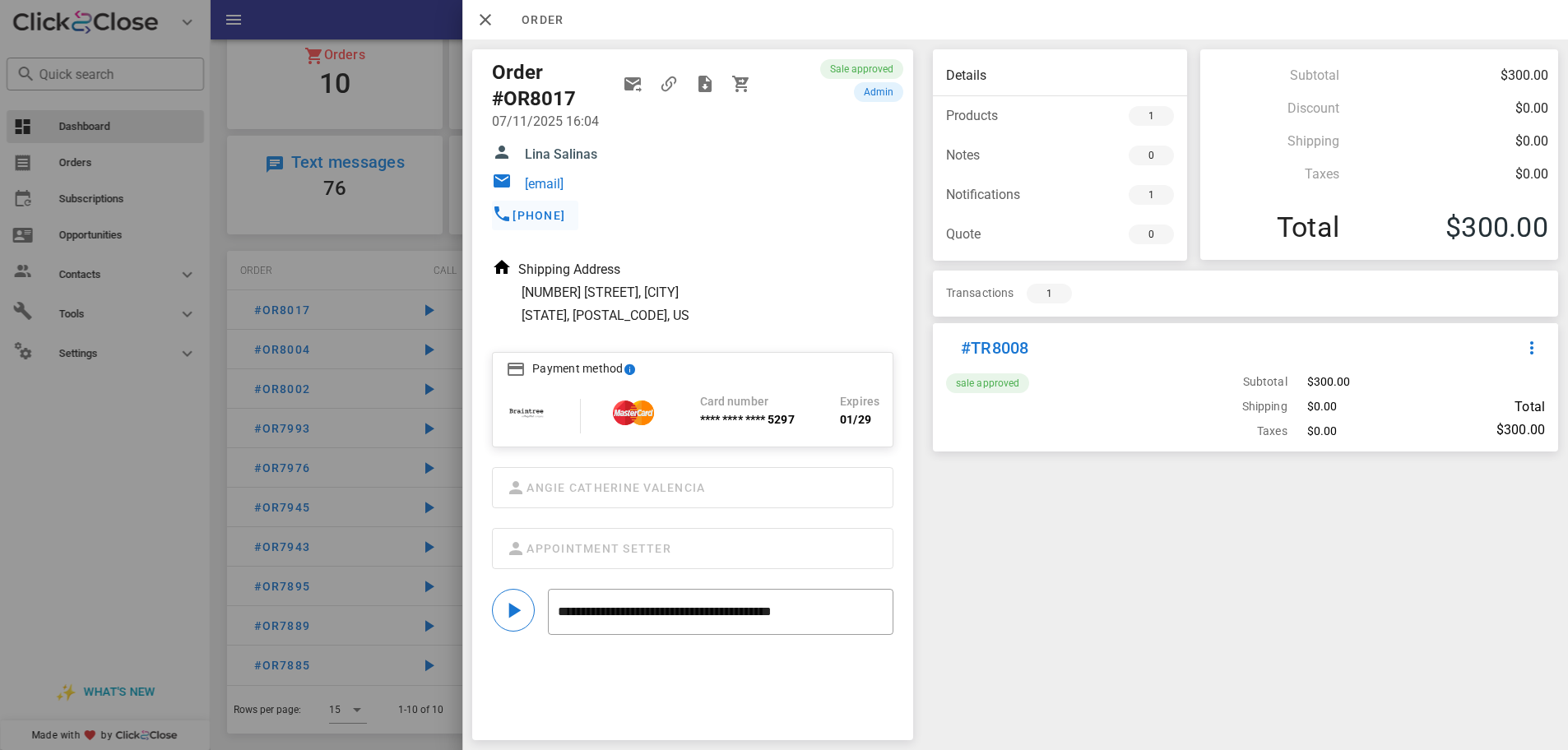 copy on "[EMAIL]" 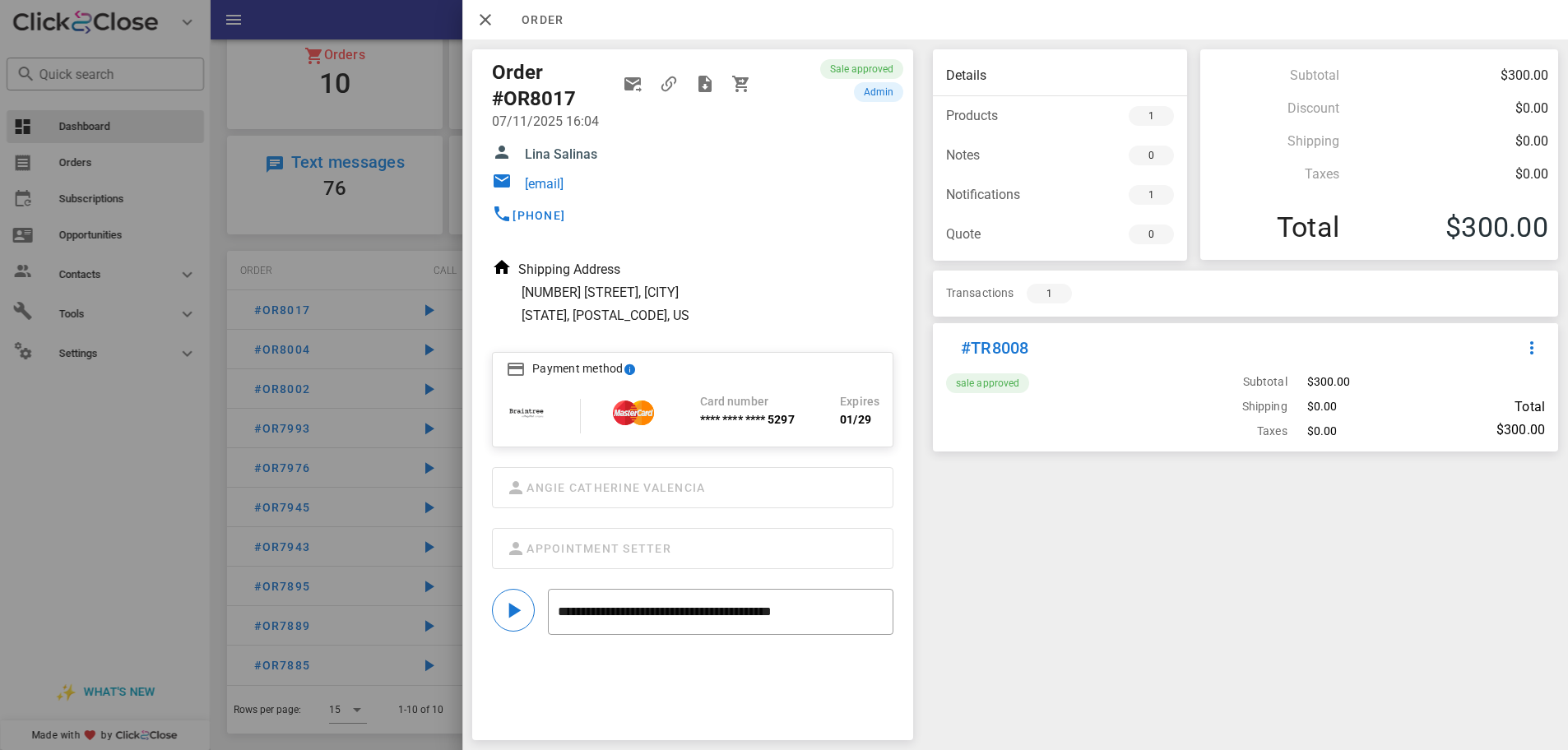 drag, startPoint x: 578, startPoint y: 92, endPoint x: 484, endPoint y: 95, distance: 94.04786 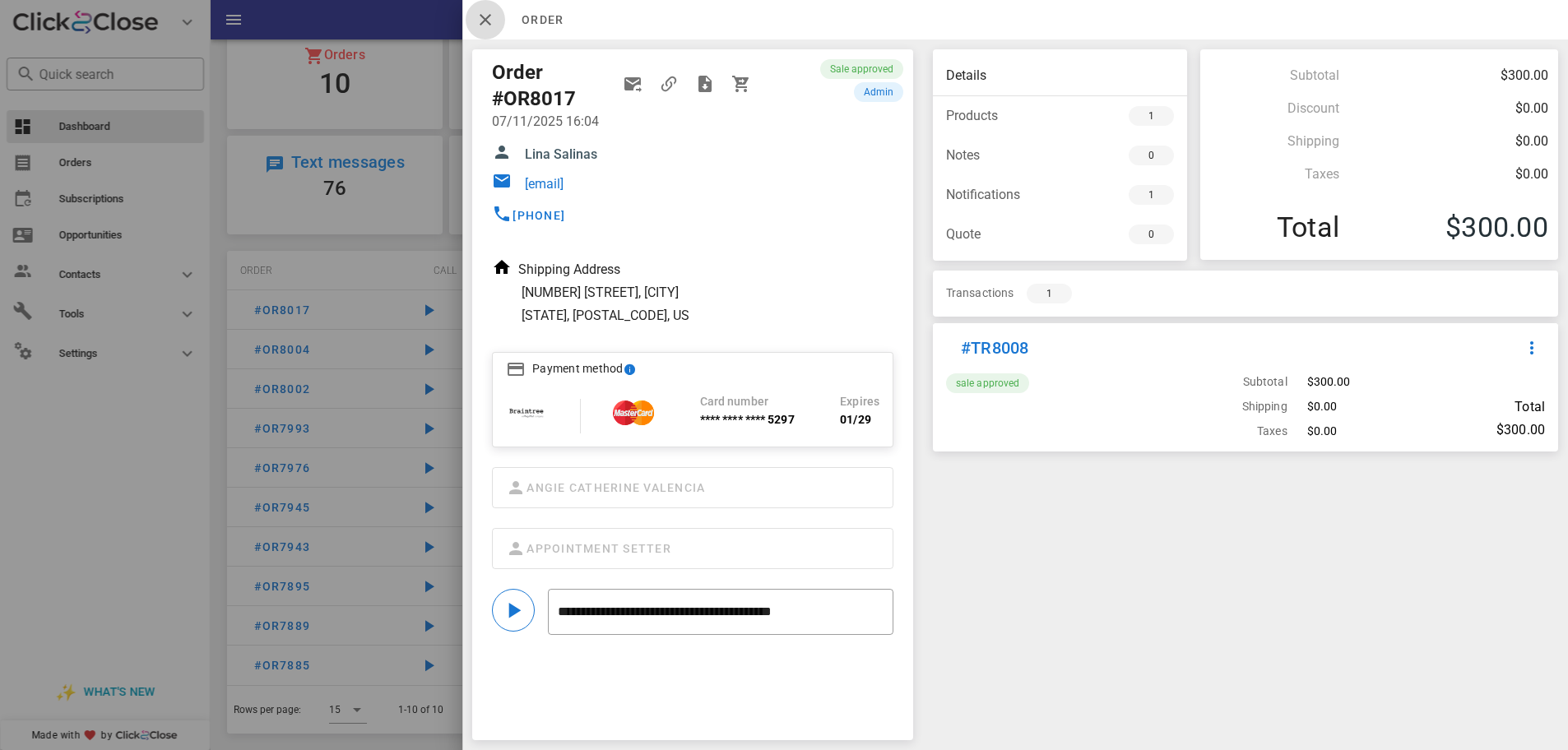 click at bounding box center [485, 20] 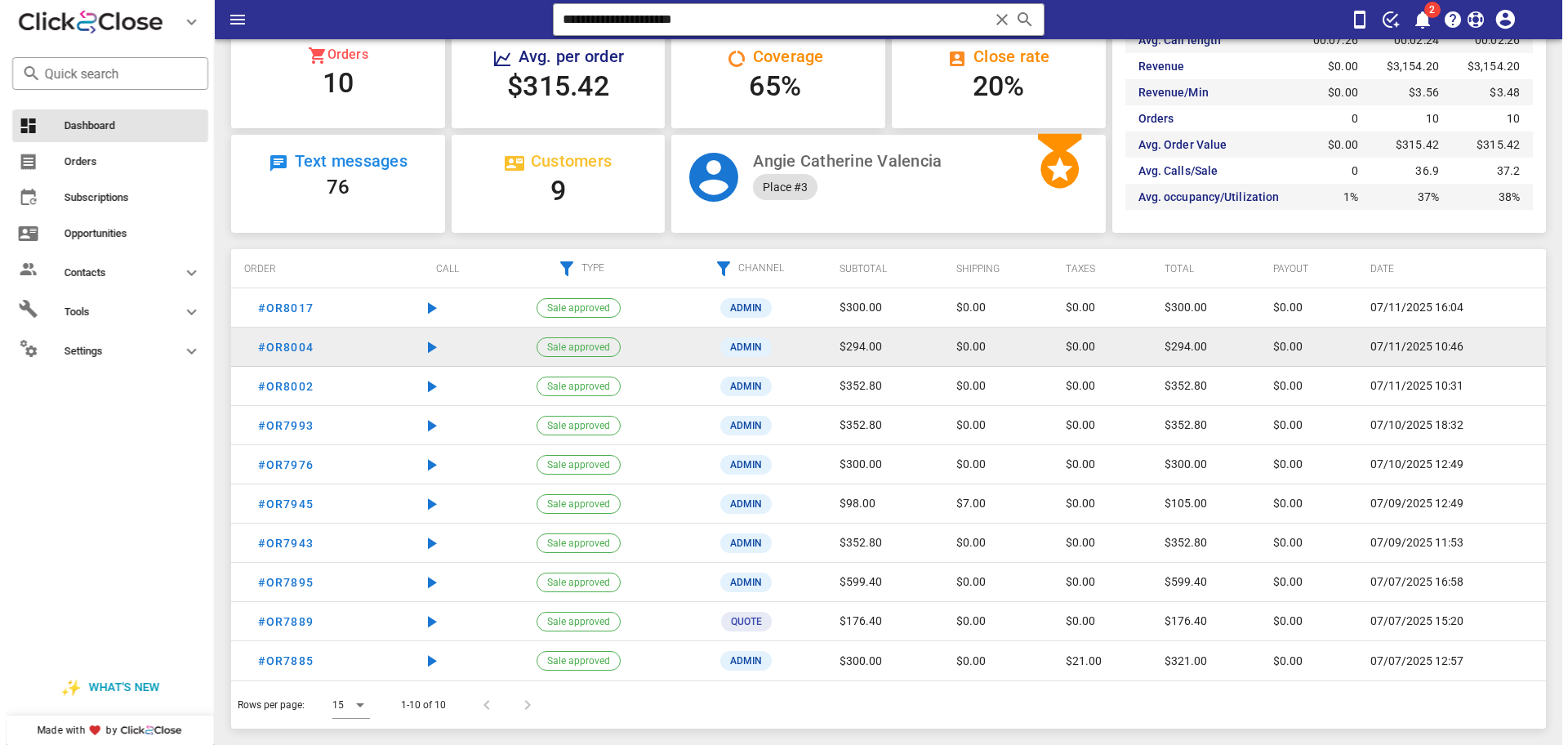 scroll, scrollTop: 0, scrollLeft: 0, axis: both 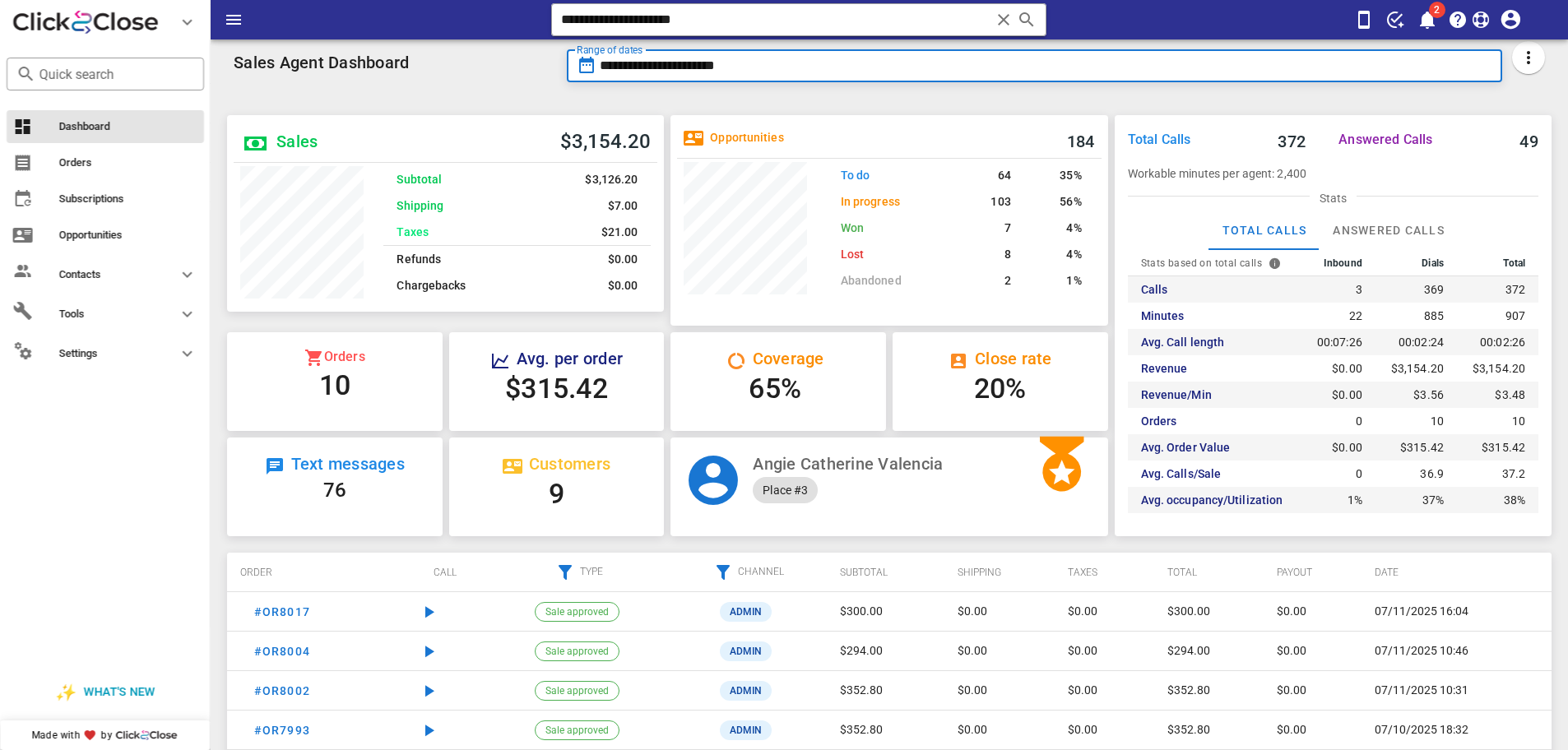 click on "**********" at bounding box center [1046, 66] 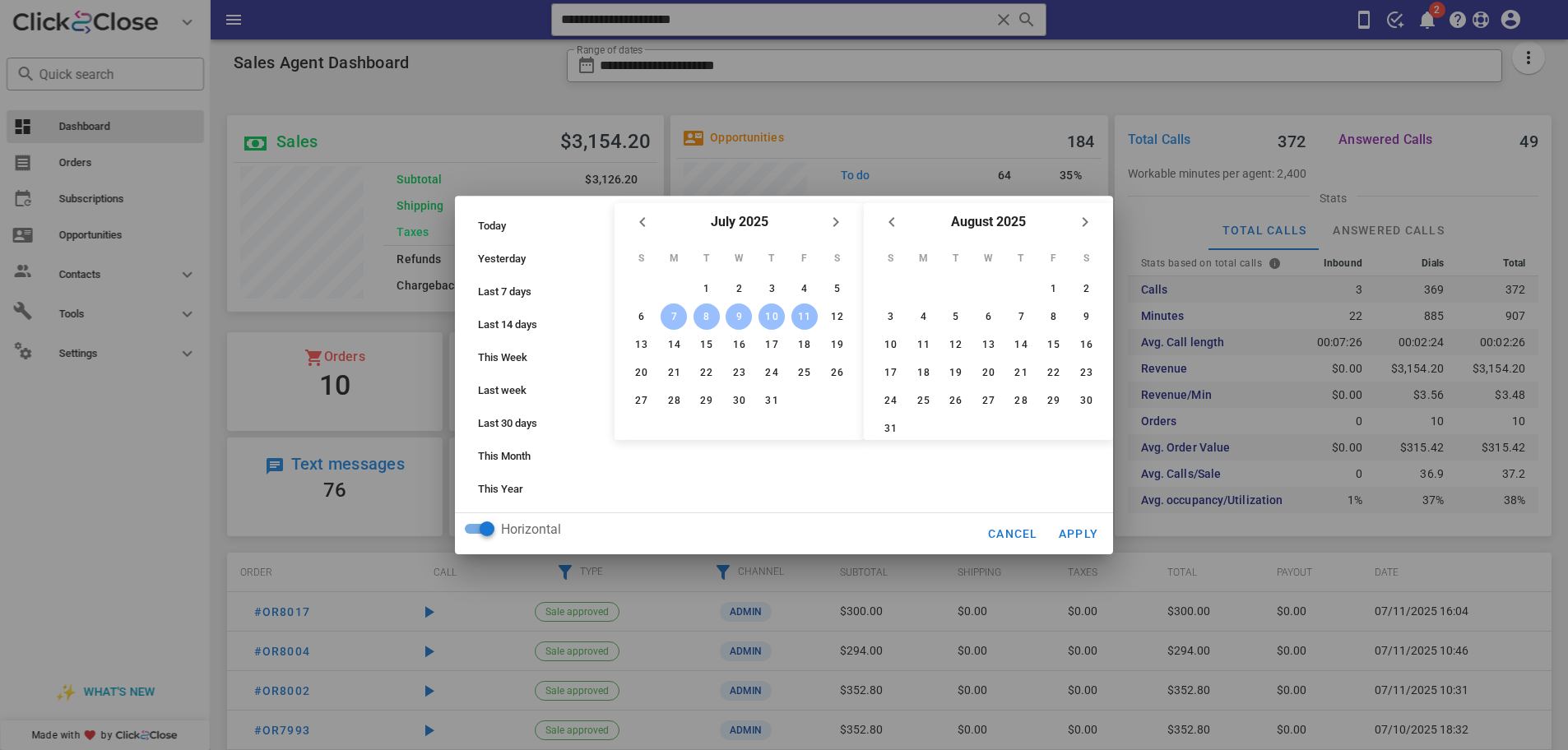 click on "11" at bounding box center [805, 317] 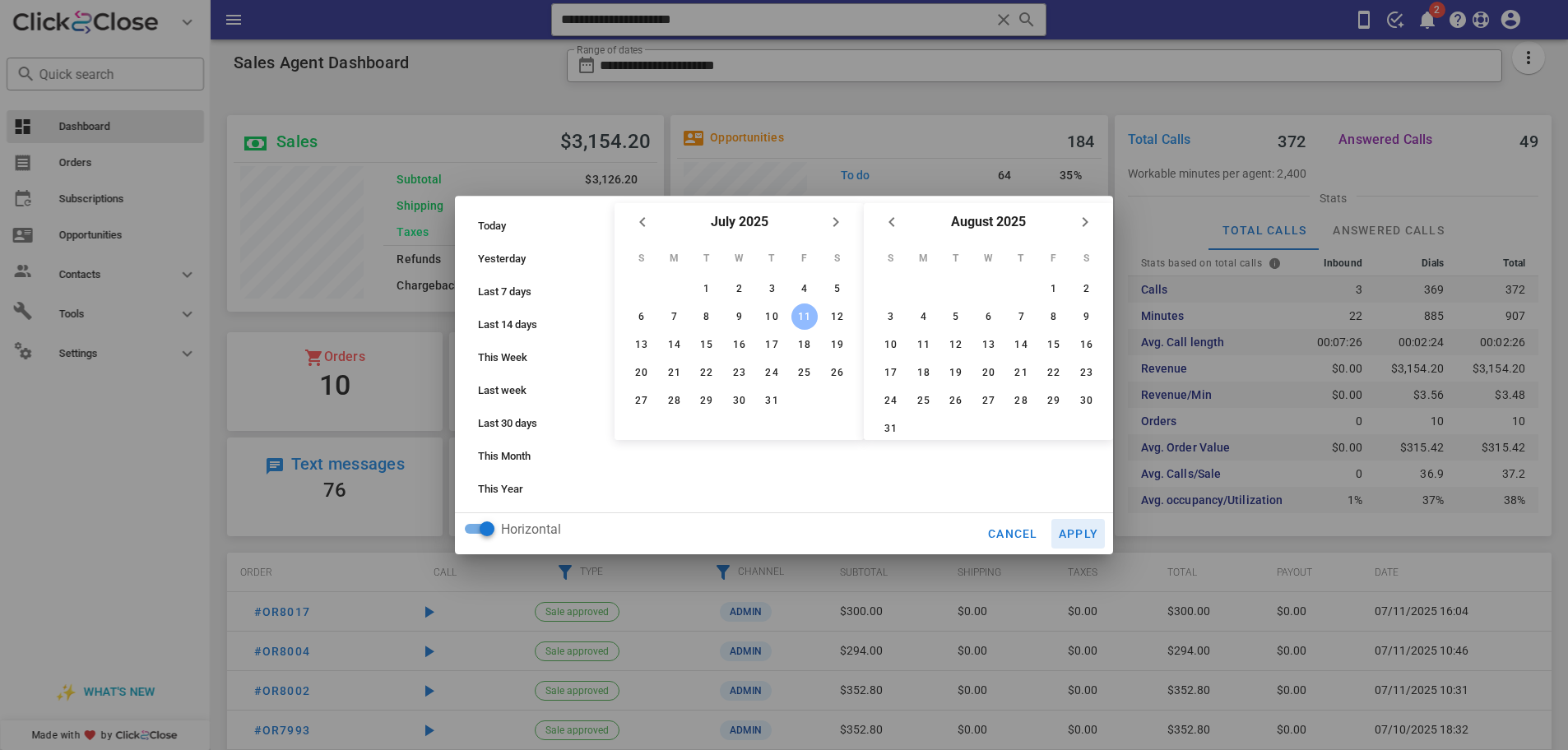 click on "Apply" at bounding box center [1079, 534] 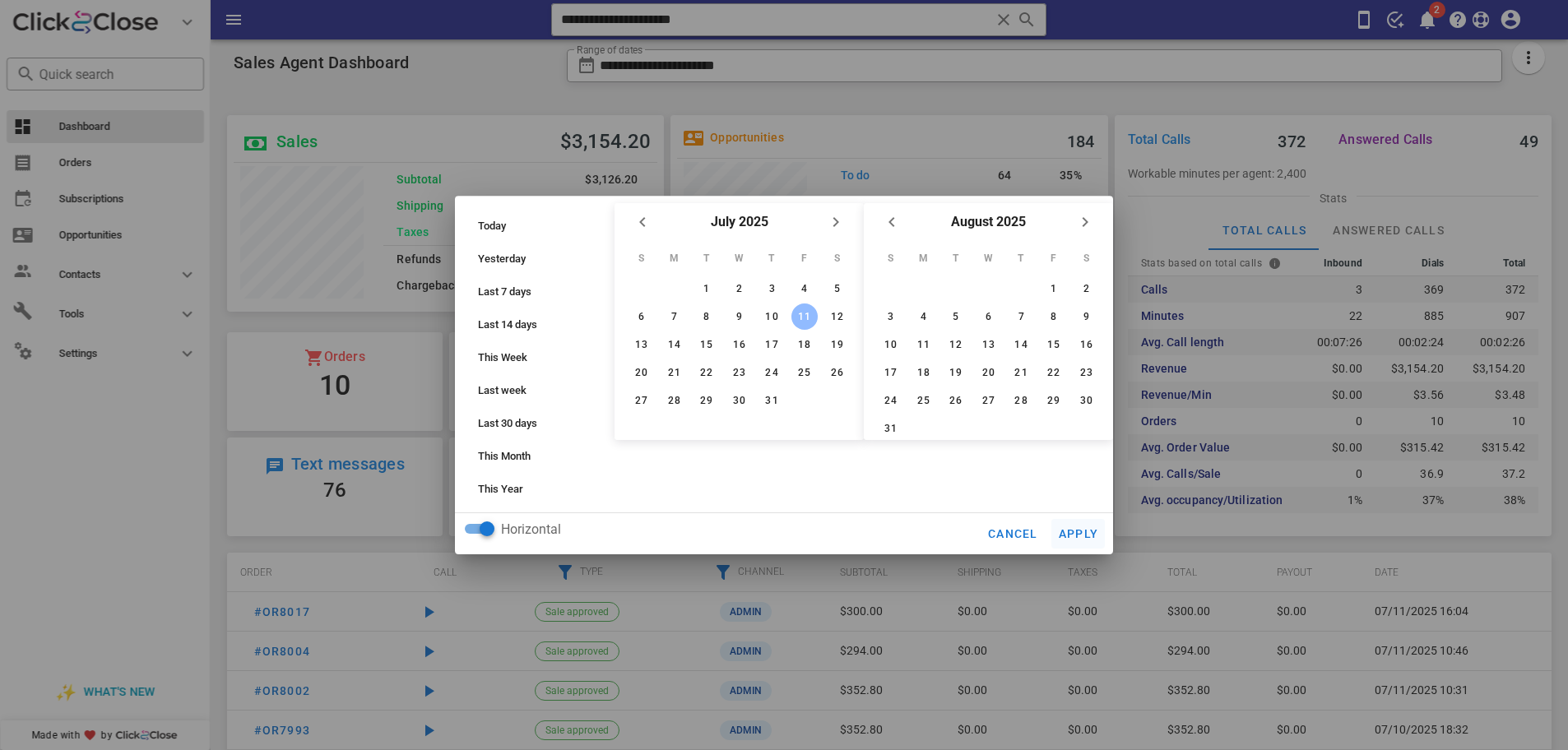 type on "**********" 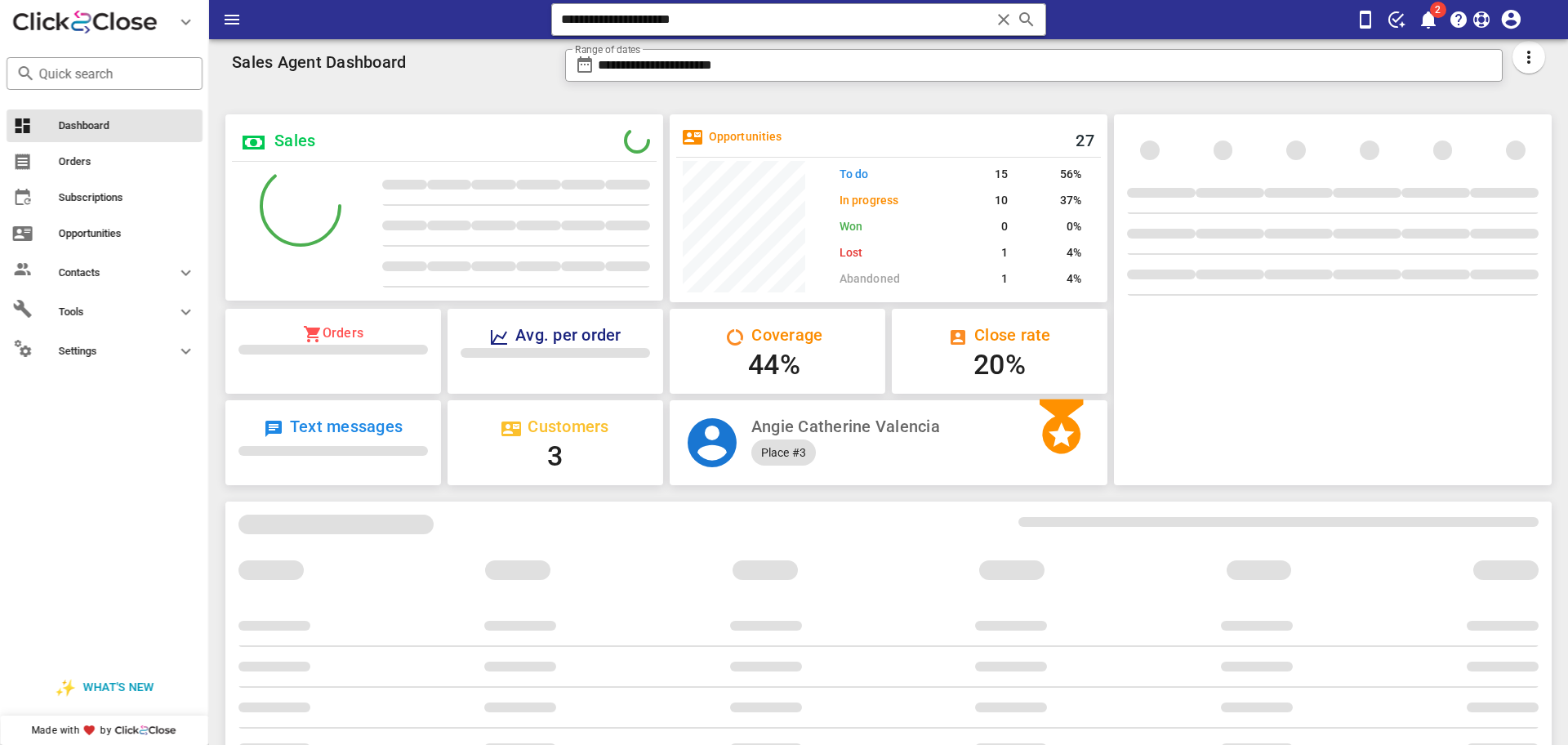 scroll, scrollTop: 816698, scrollLeft: 816229, axis: both 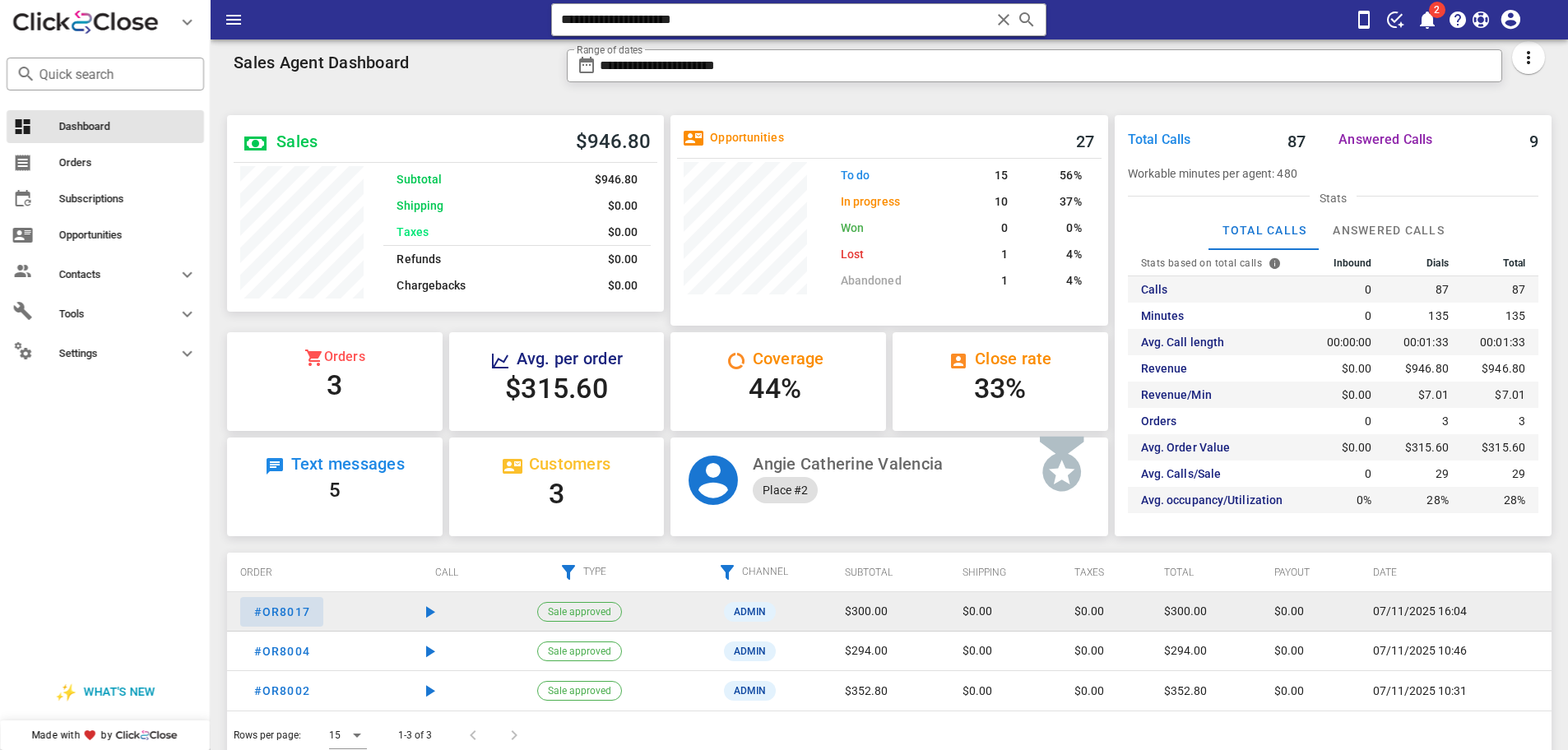 click on "#OR8017" at bounding box center (281, 612) 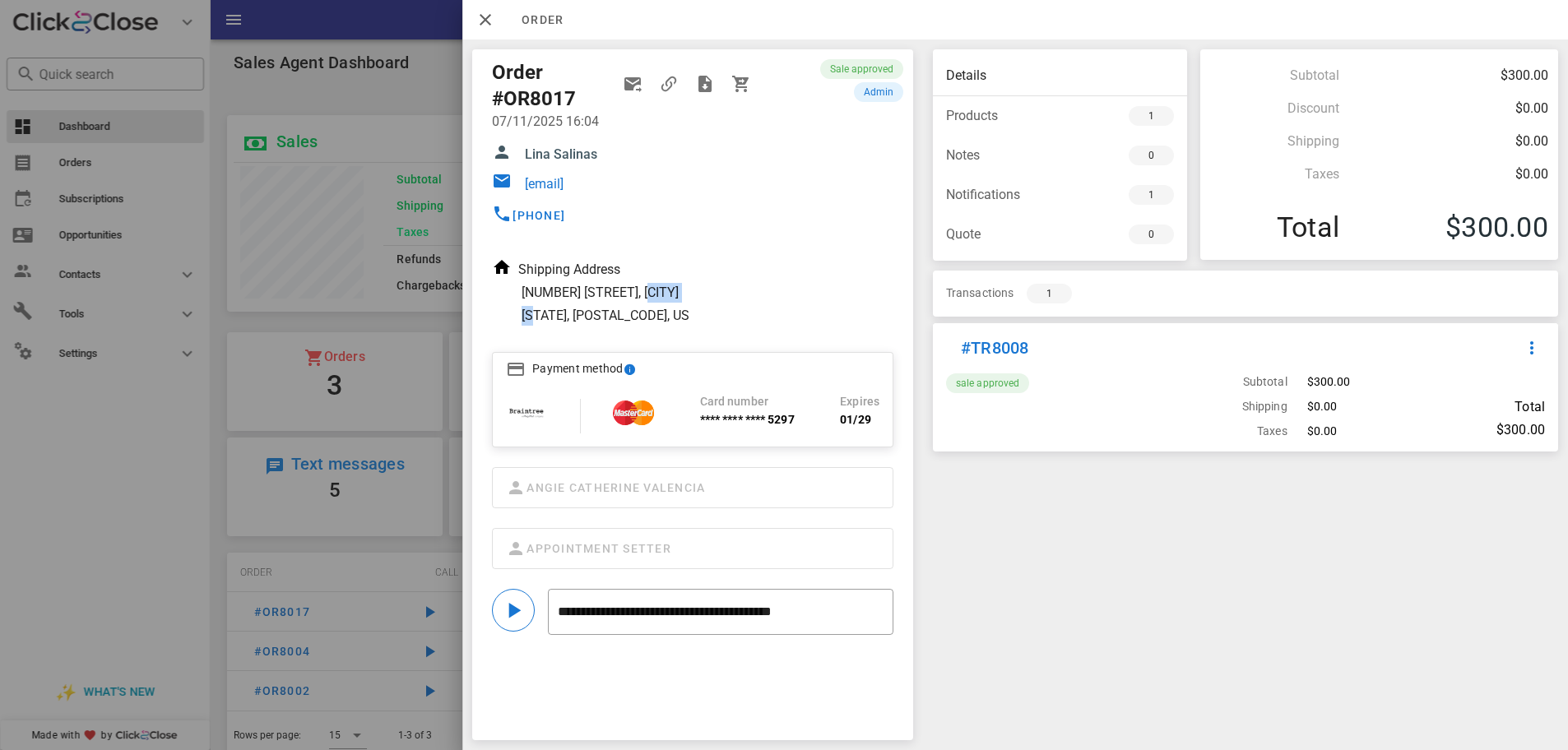 drag, startPoint x: 533, startPoint y: 315, endPoint x: 642, endPoint y: 292, distance: 111.40018 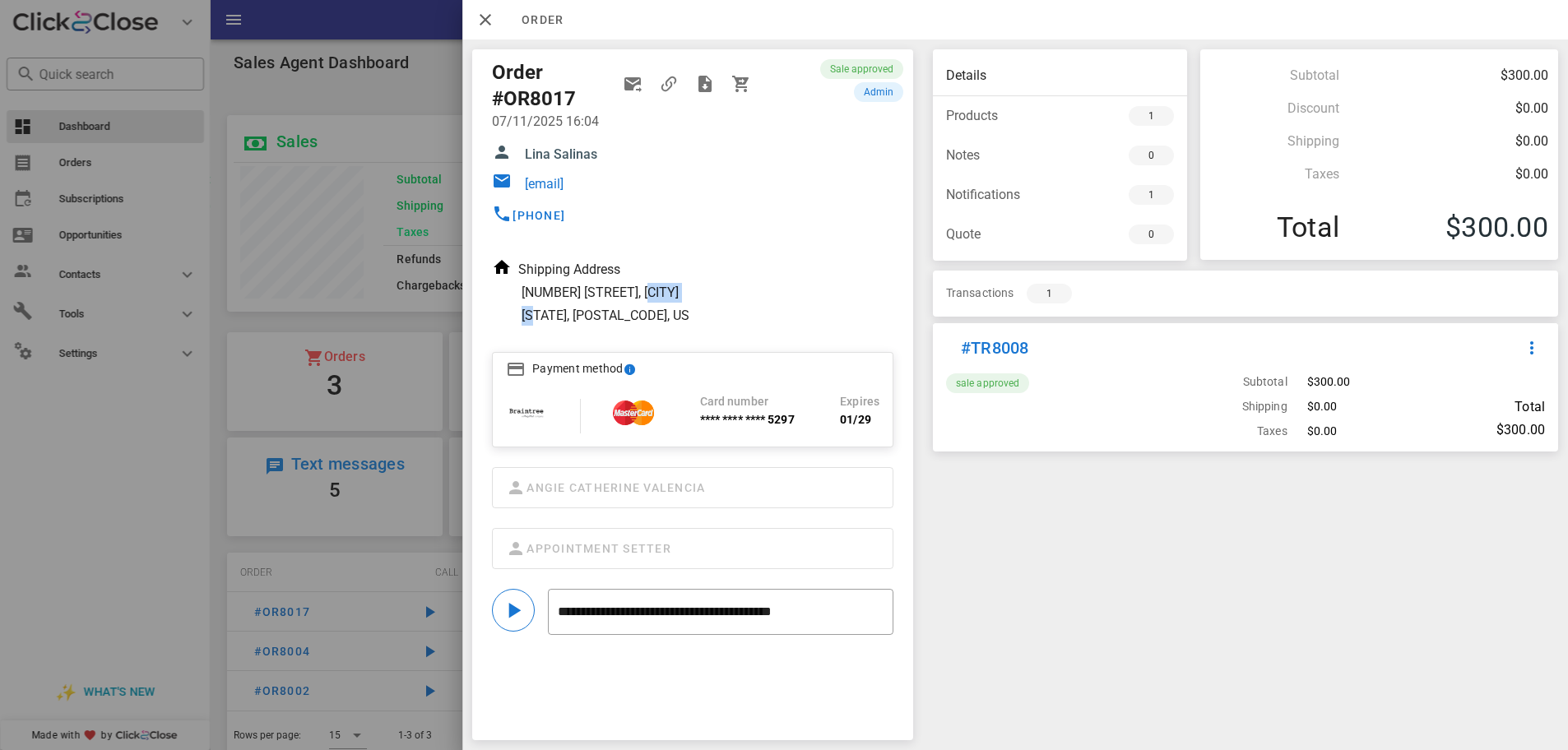 copy on "Haymarket   V" 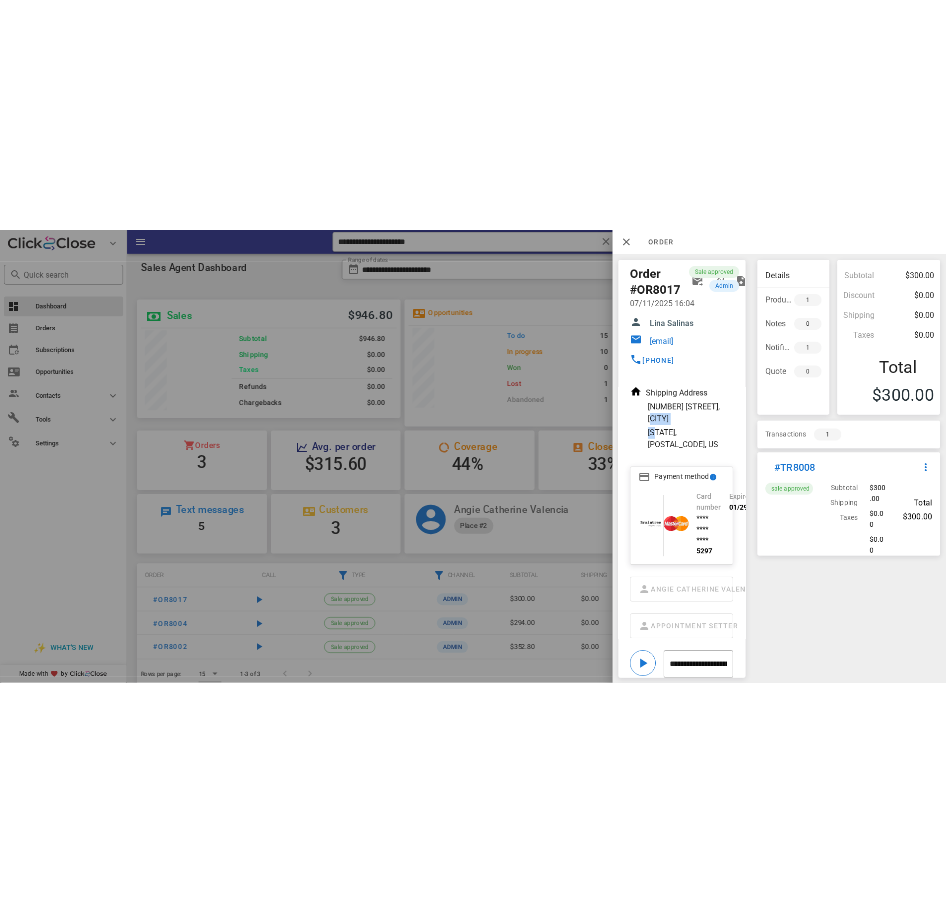 scroll, scrollTop: 999711, scrollLeft: 999789, axis: both 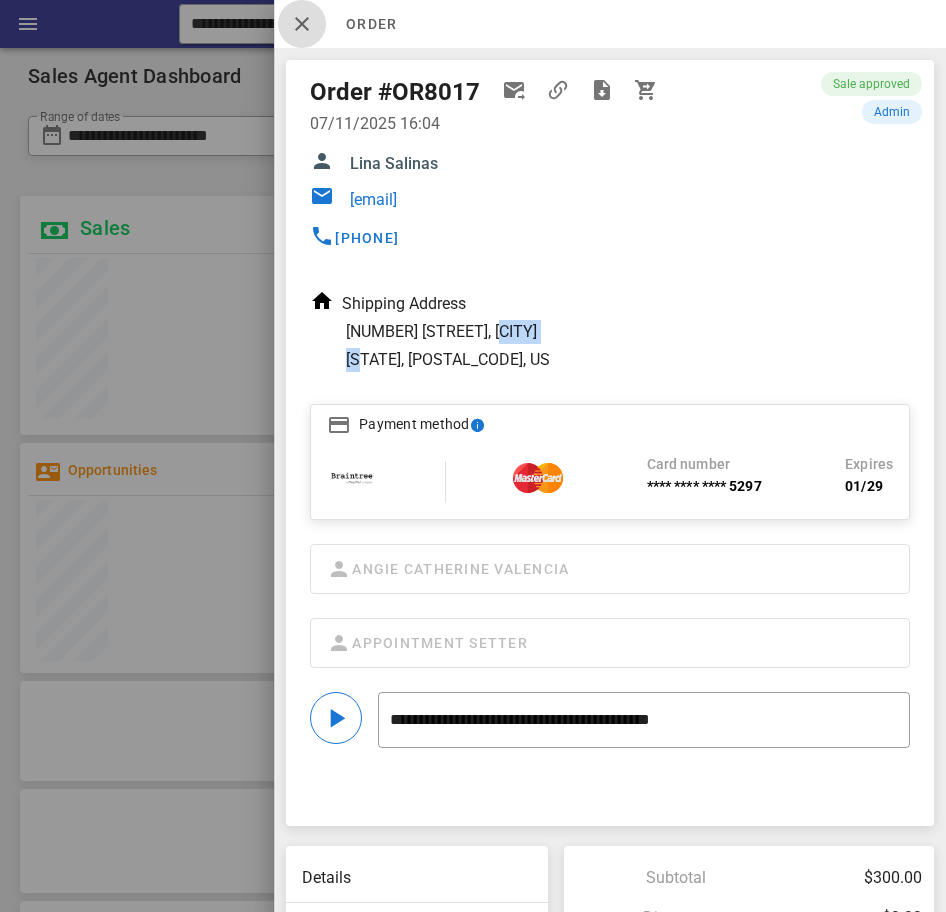 click at bounding box center [302, 24] 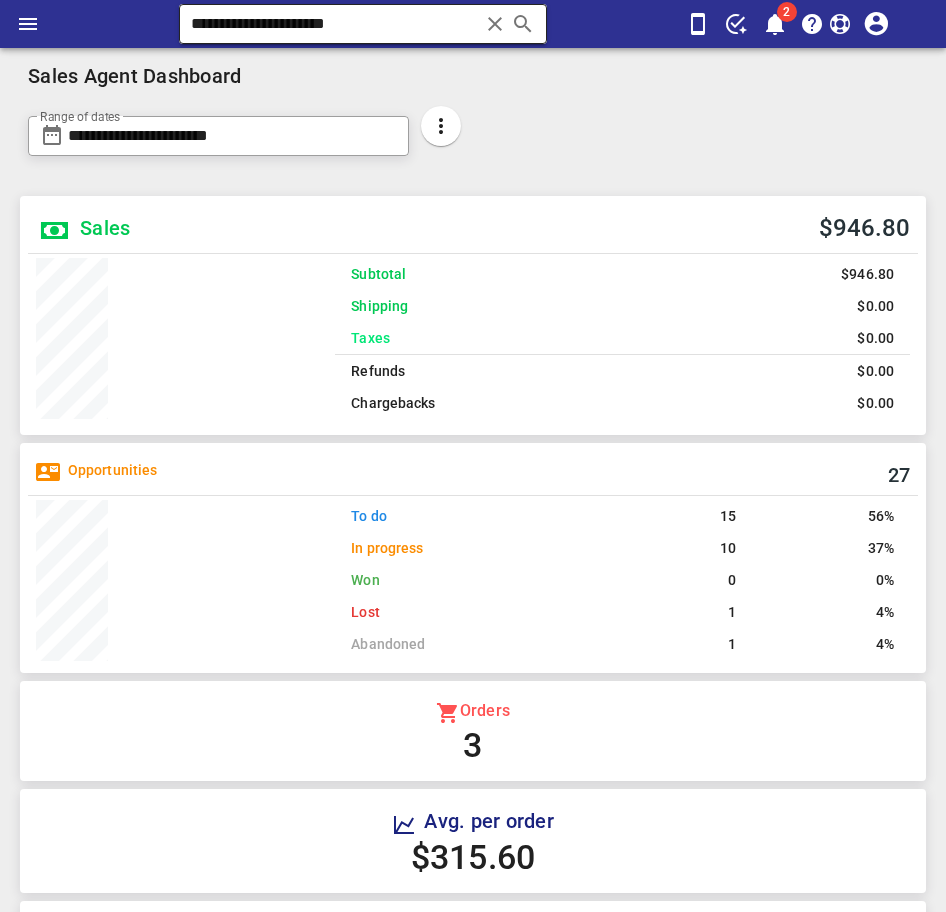 click on "**********" at bounding box center [334, 24] 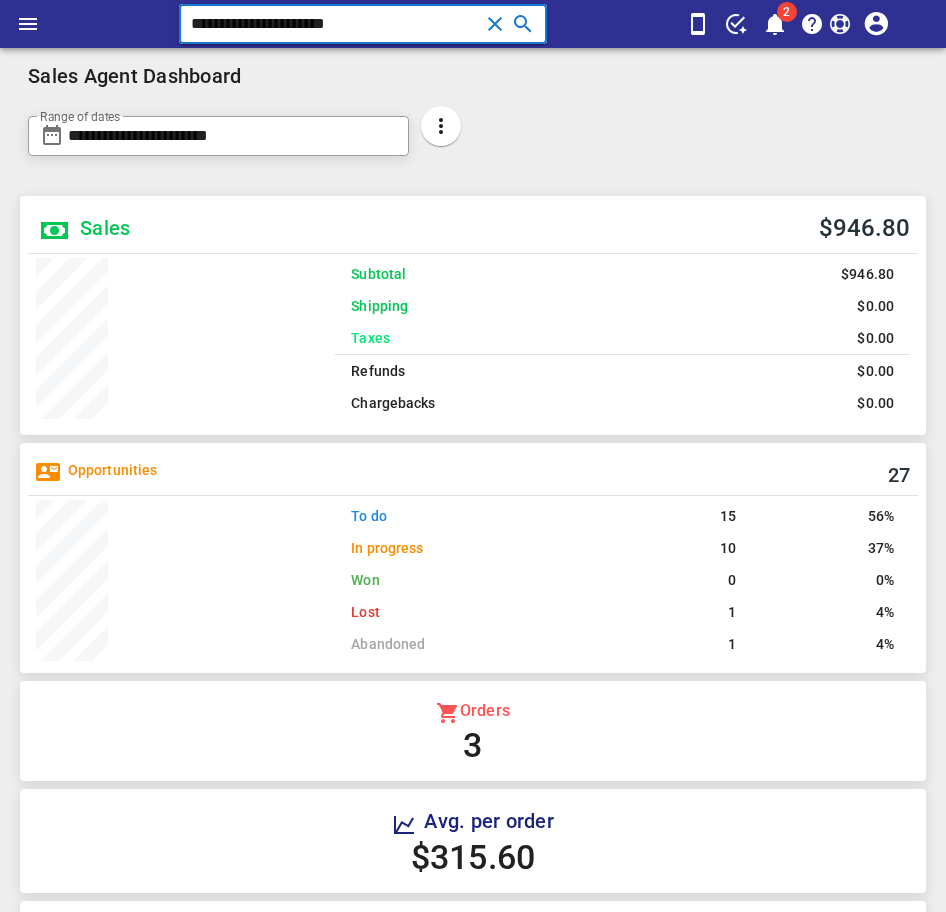 click on "**********" at bounding box center (334, 24) 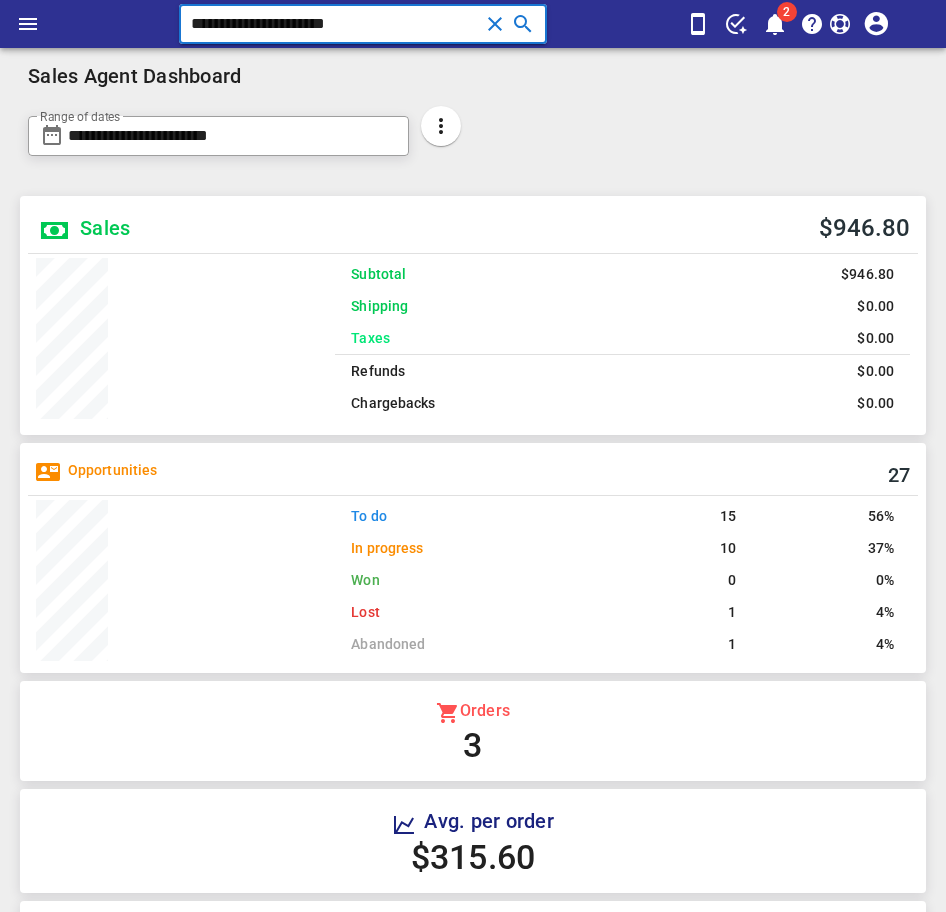 click on "**********" at bounding box center [334, 24] 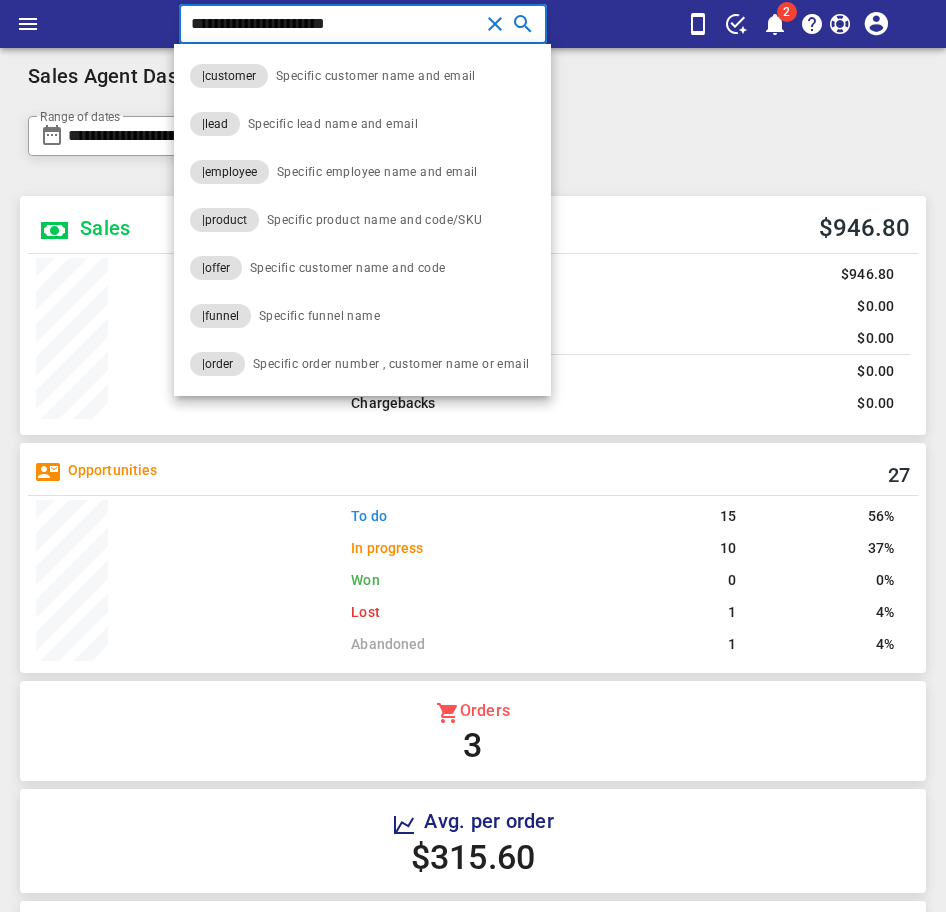 paste on "*****" 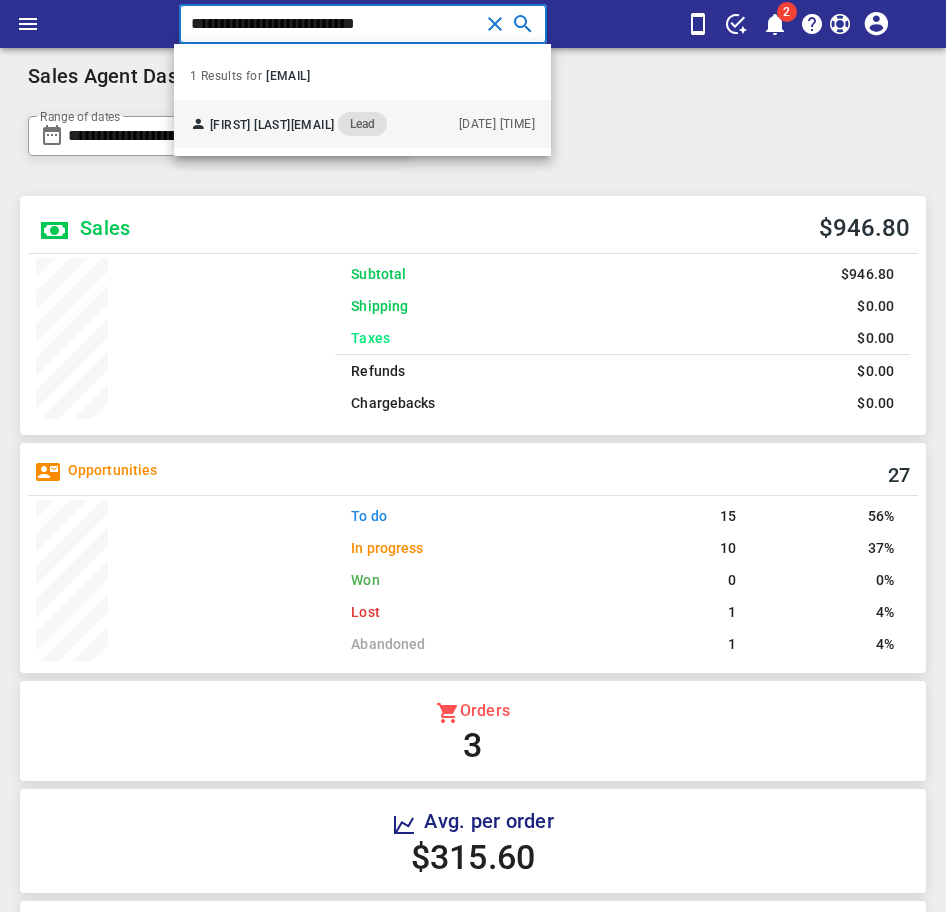 type on "**********" 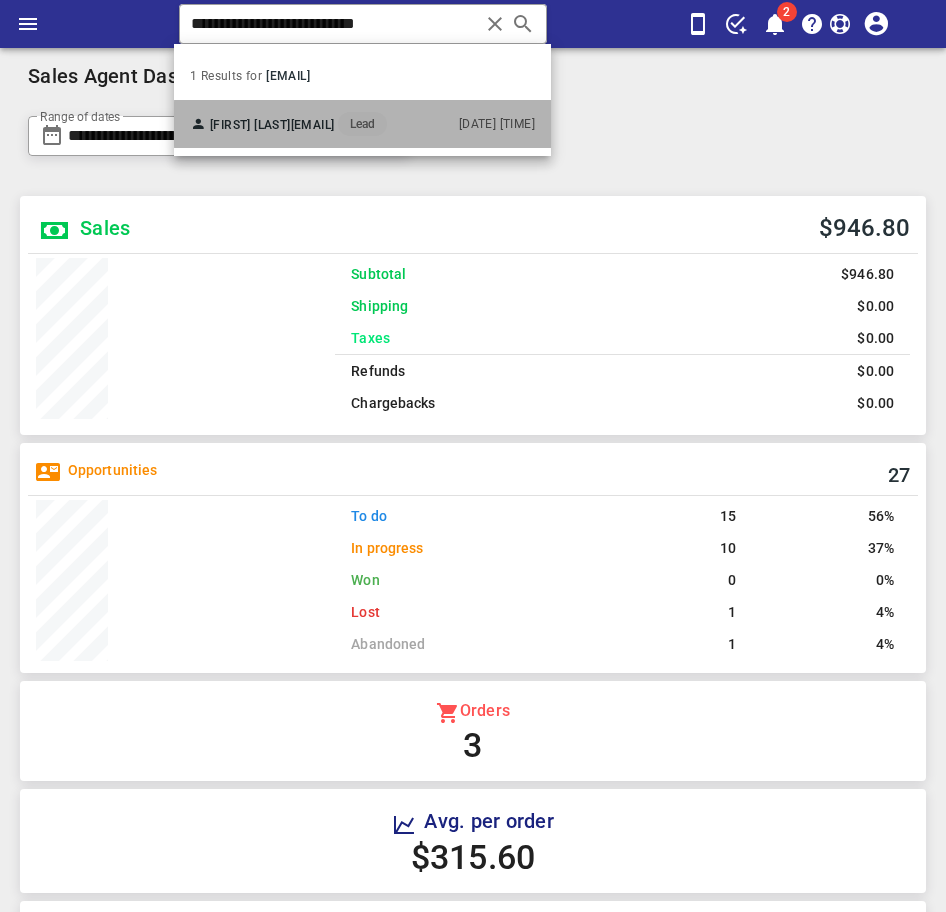 click on "carrascoantonia99@gmail.com" at bounding box center [313, 125] 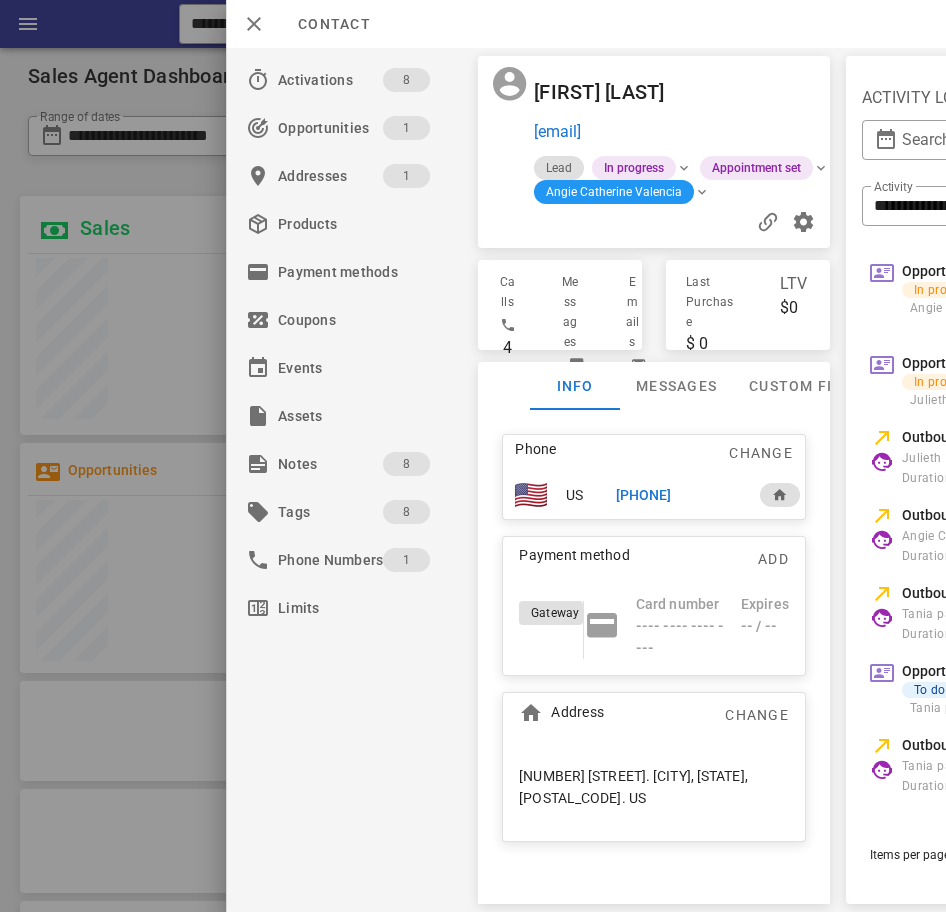 scroll, scrollTop: 0, scrollLeft: 0, axis: both 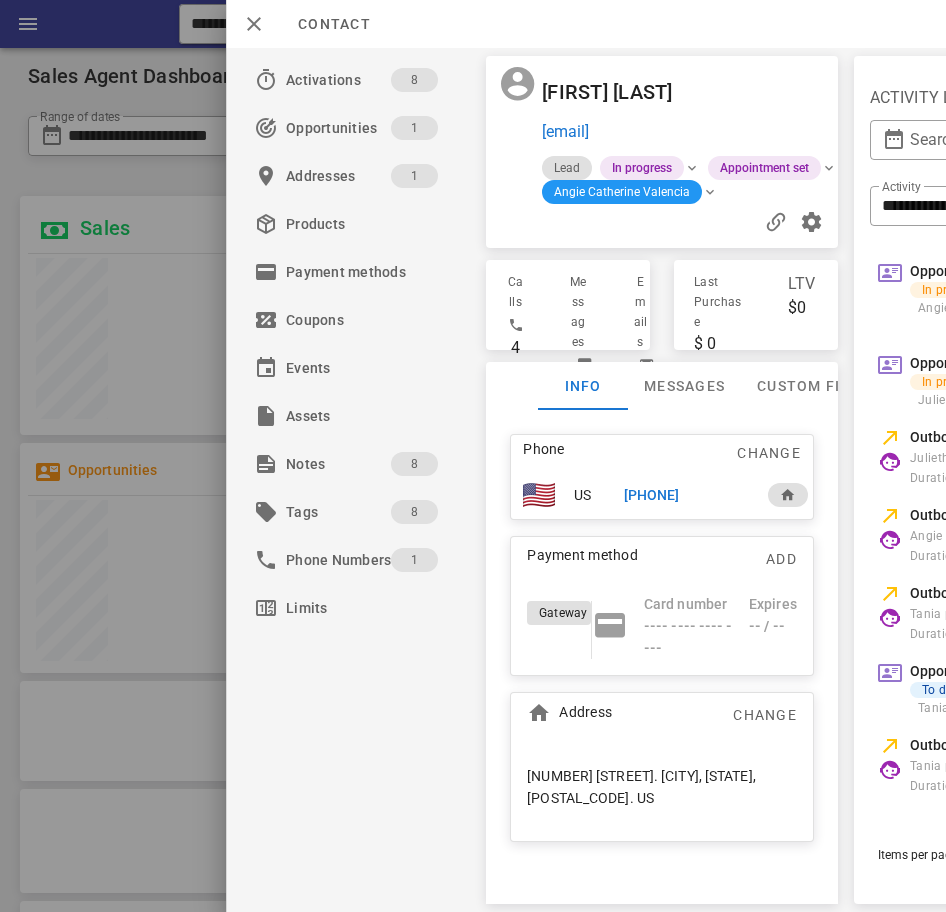 click on "+17203008568" at bounding box center (652, 495) 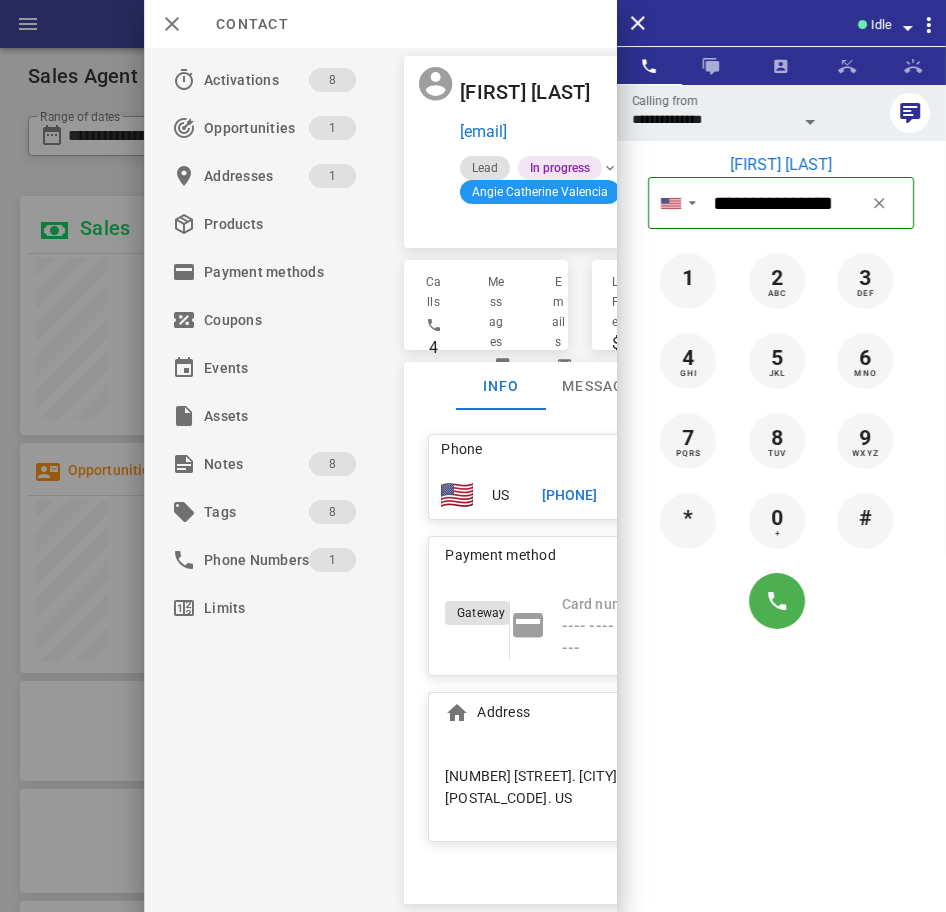 click on "**********" at bounding box center [713, 119] 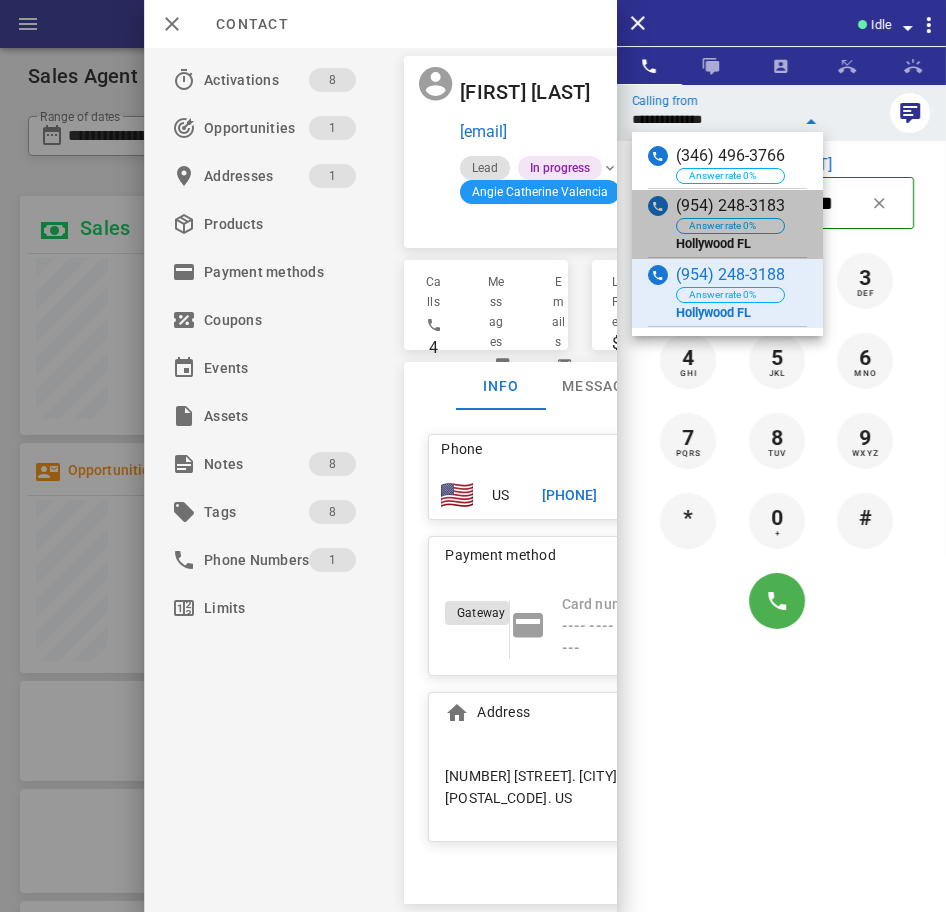 click on "([PHONE]) Answer rate 0% [CITY] [STATE]" at bounding box center [727, 224] 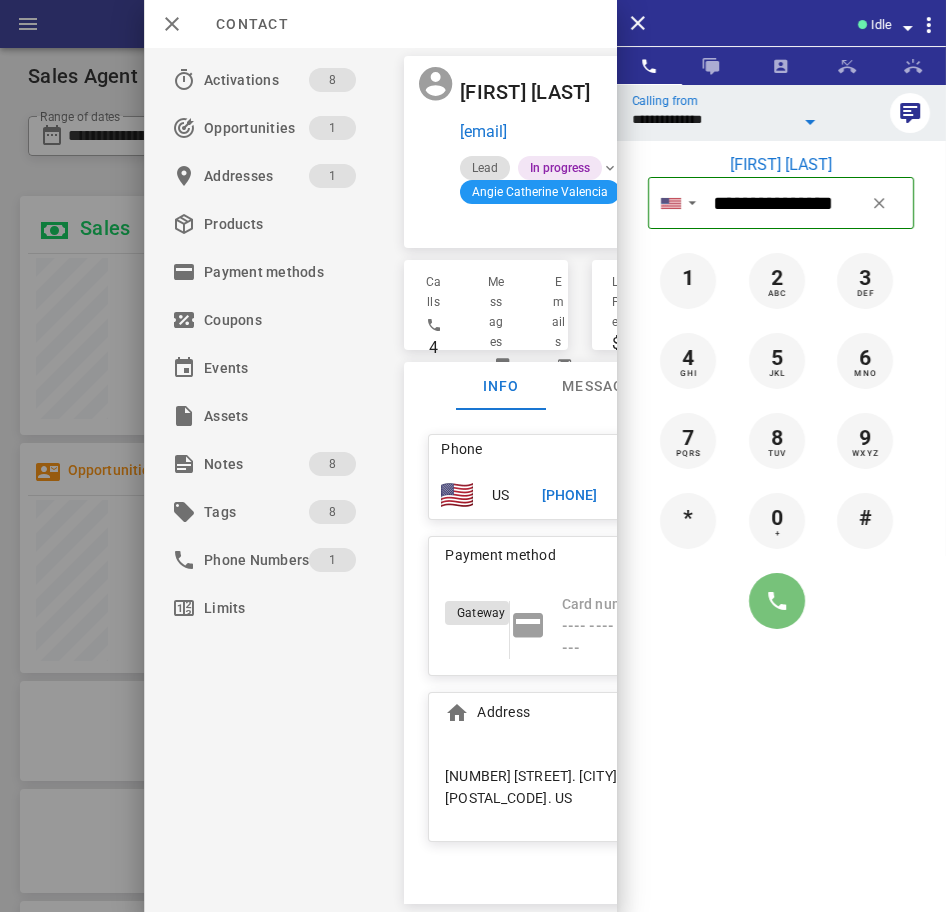 click at bounding box center [777, 601] 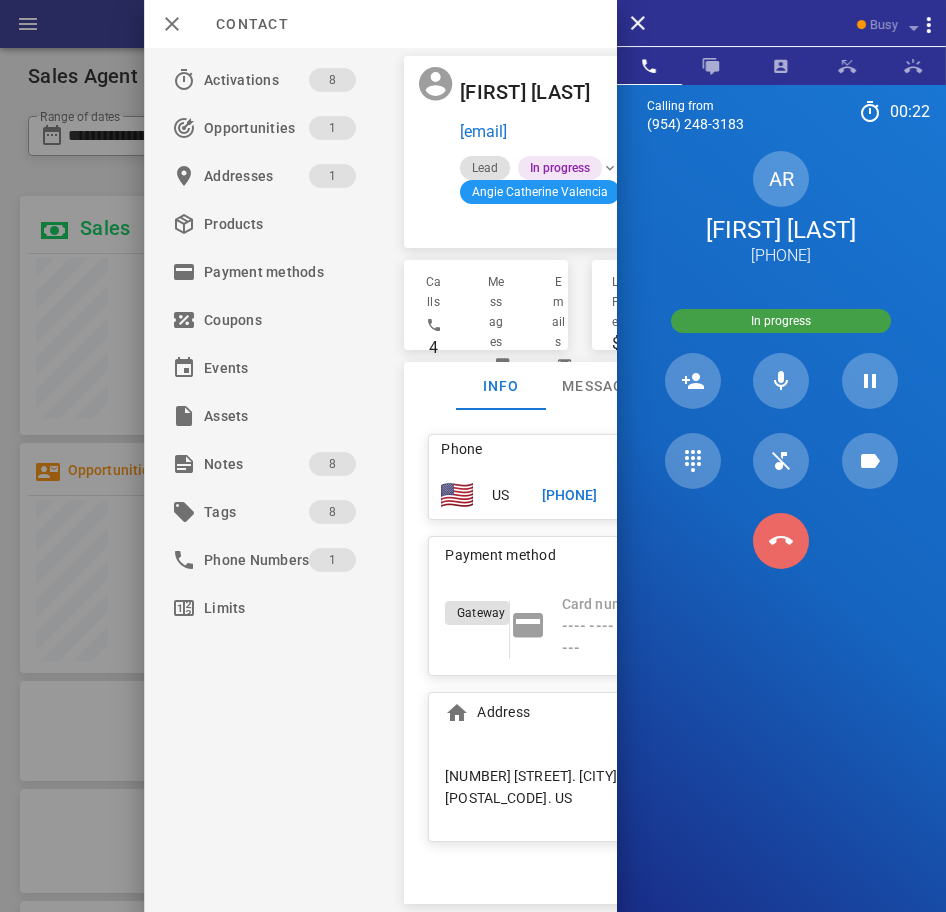 click at bounding box center [781, 541] 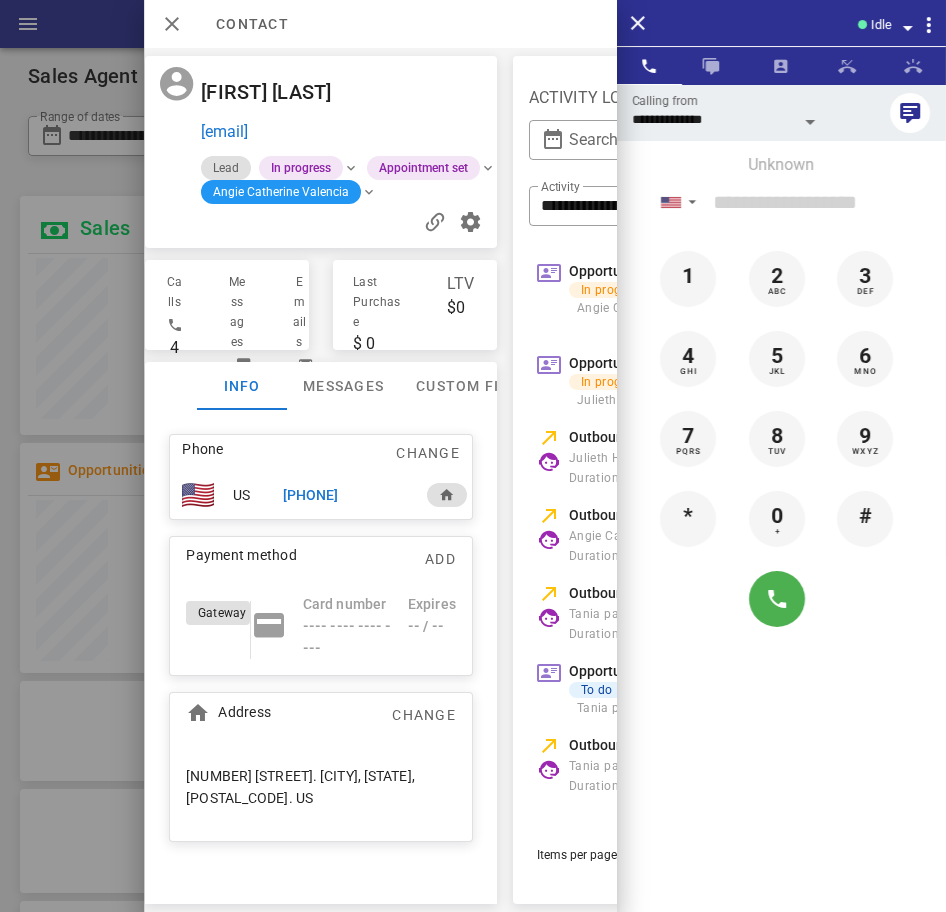 scroll, scrollTop: 0, scrollLeft: 248, axis: horizontal 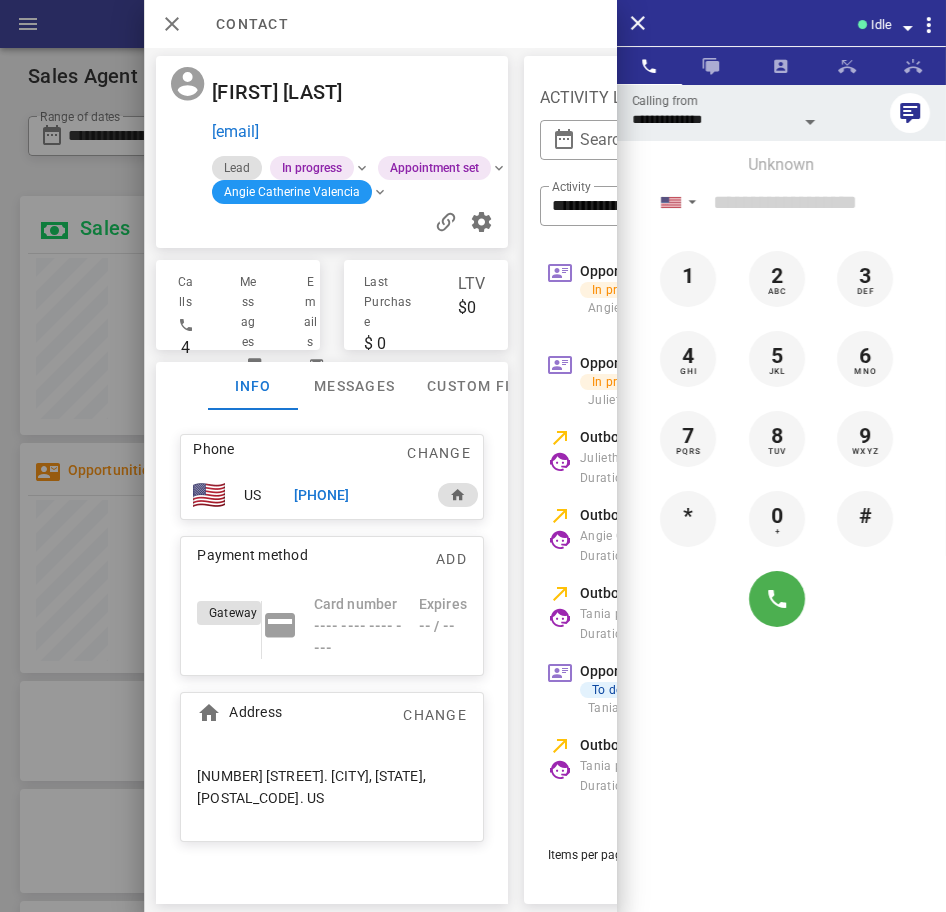 click on "+17203008568" at bounding box center [321, 495] 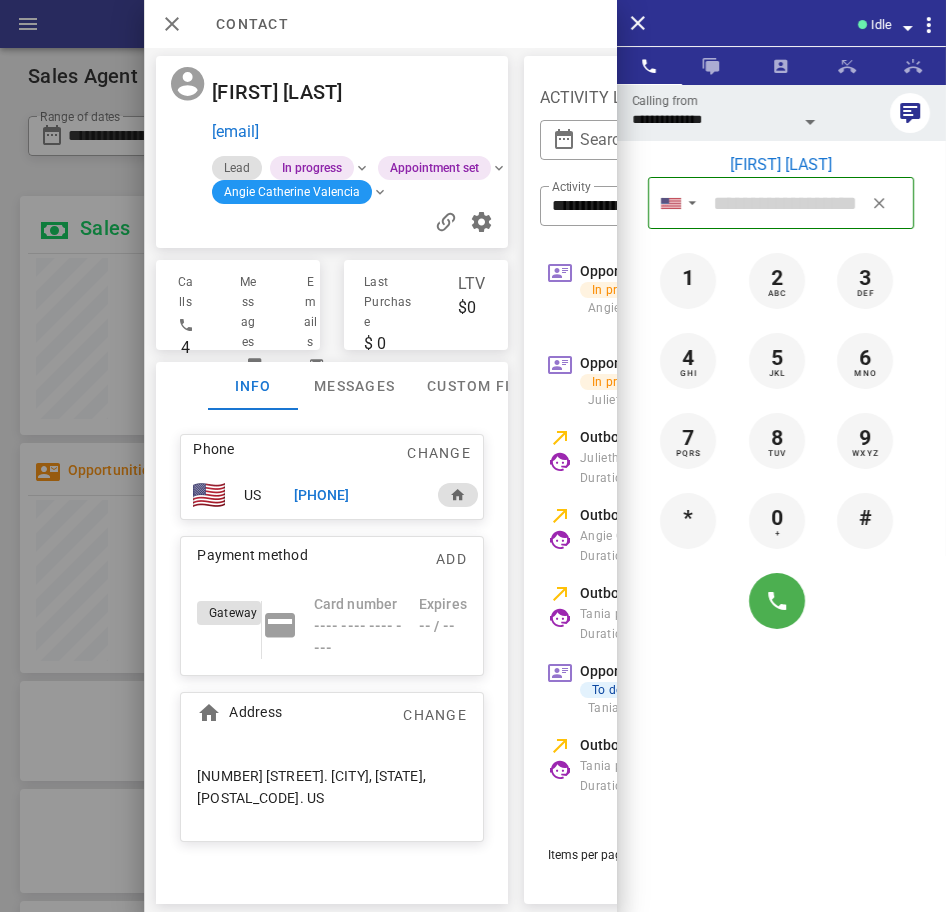 type on "**********" 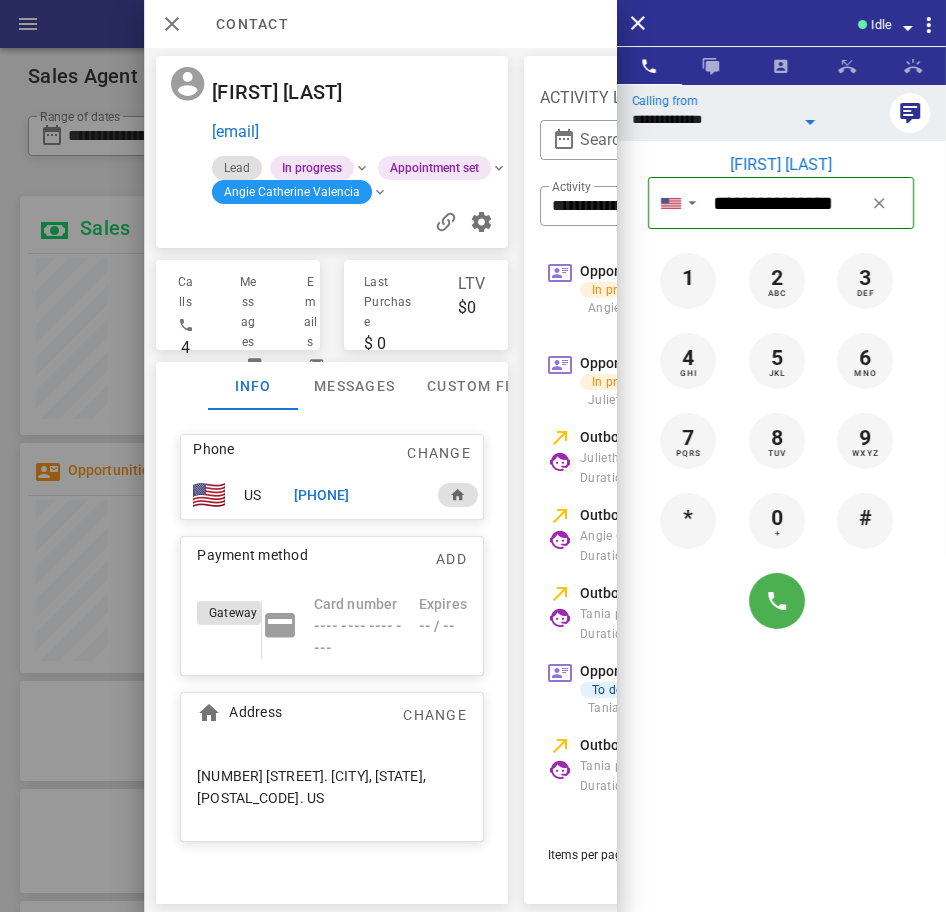 click on "**********" at bounding box center (713, 119) 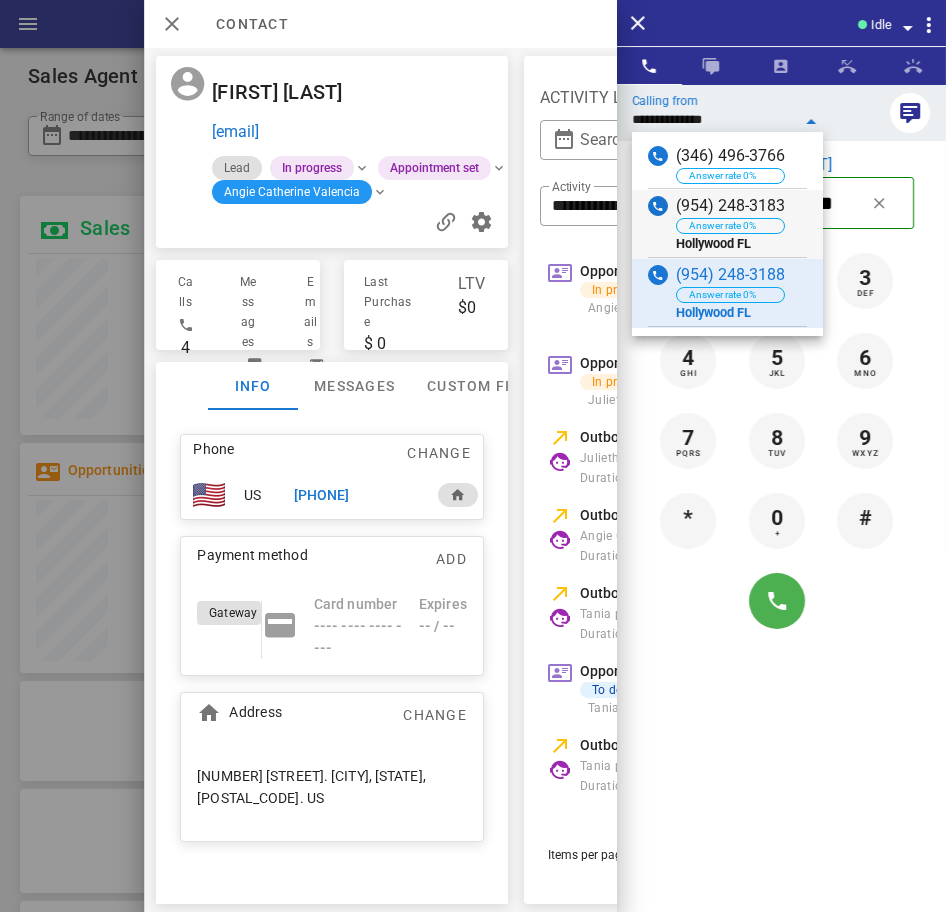 click on "(954) 248-3183" at bounding box center [730, 206] 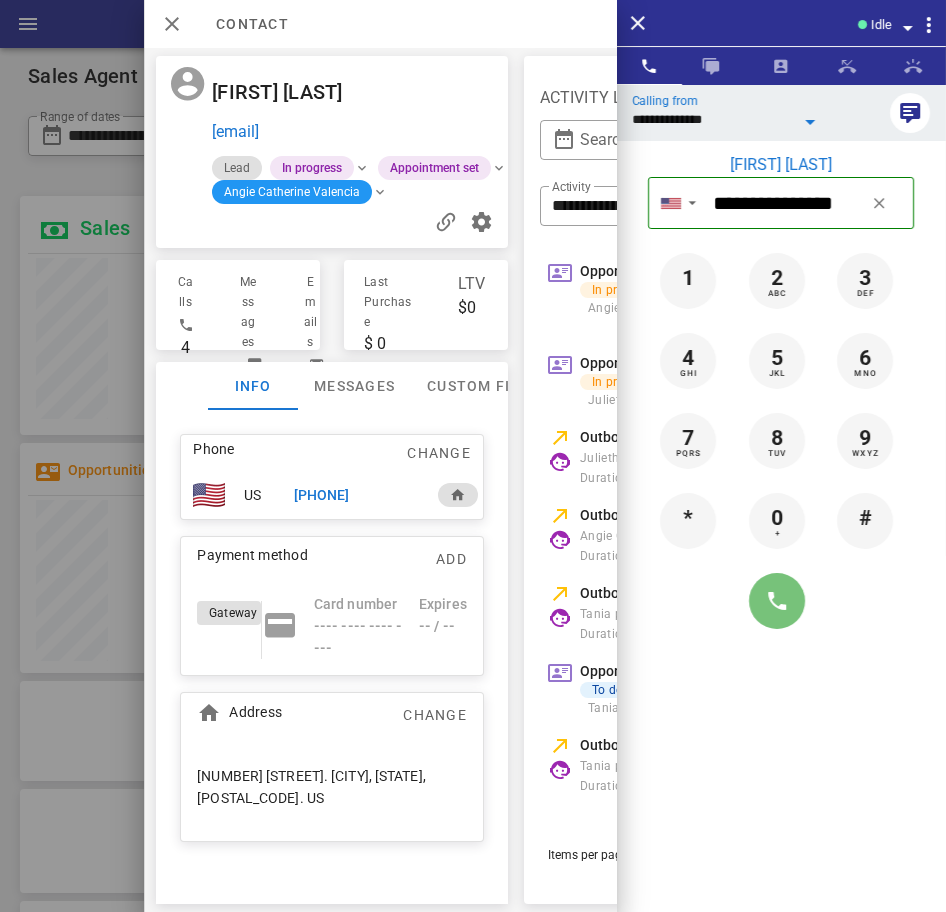drag, startPoint x: 765, startPoint y: 606, endPoint x: 1130, endPoint y: 593, distance: 365.23145 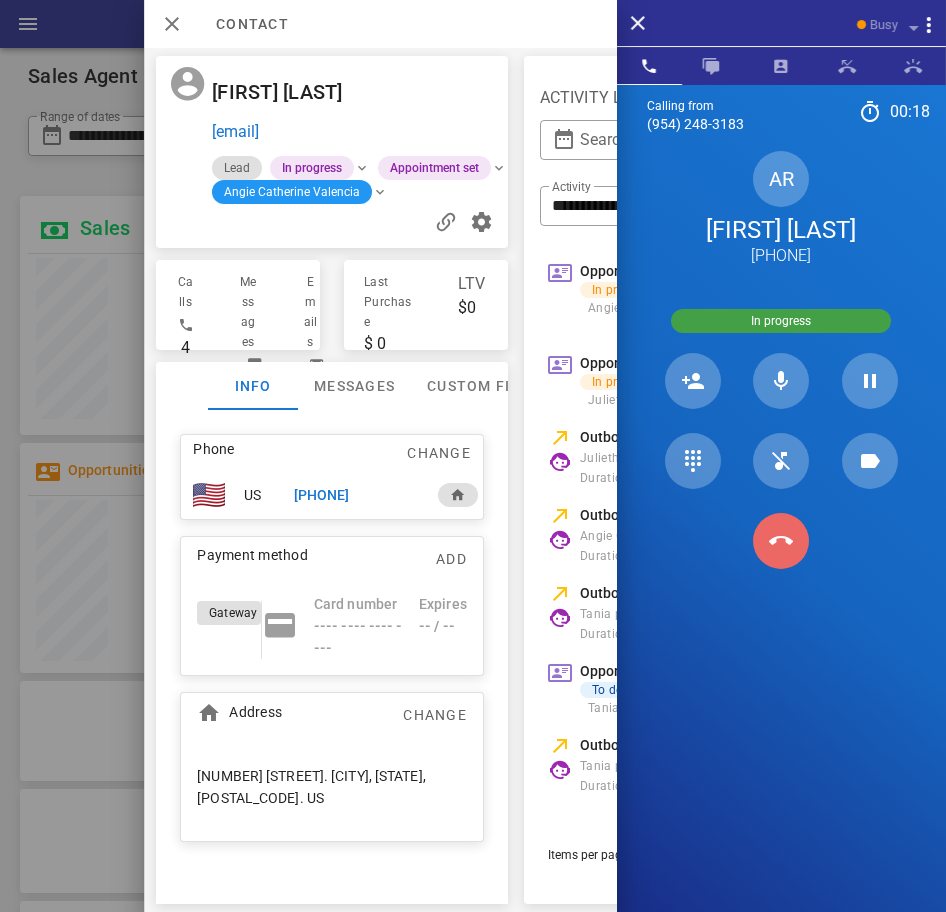 click at bounding box center (781, 541) 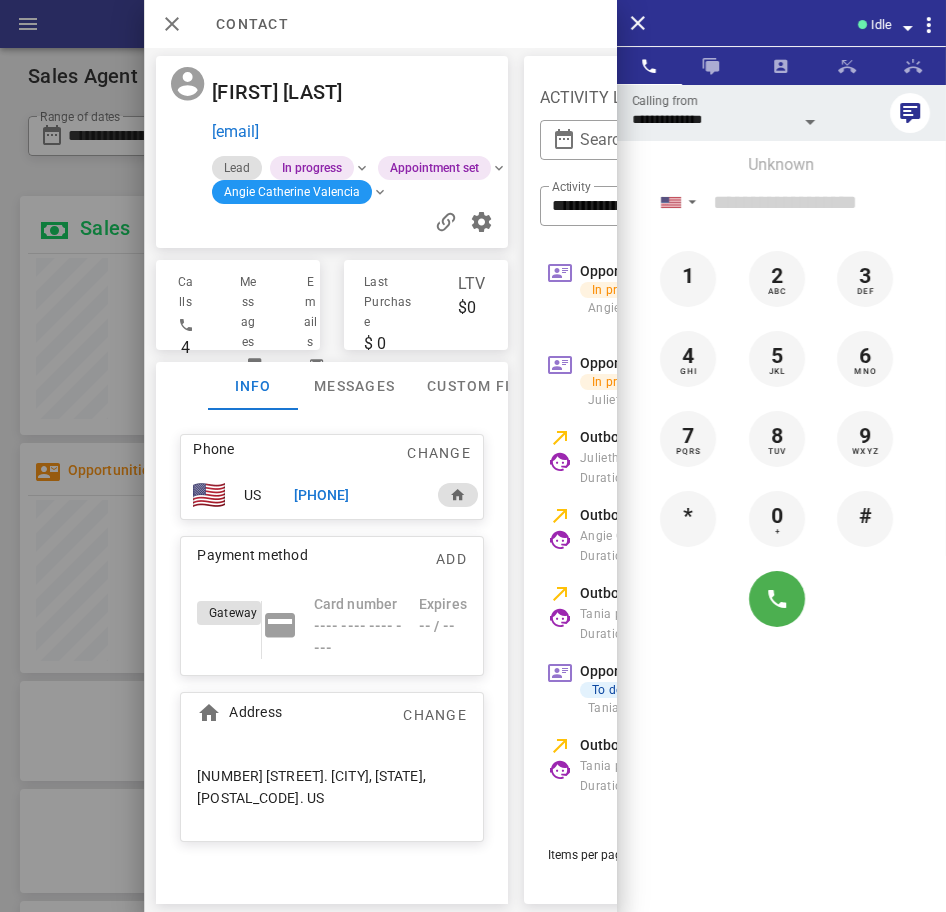 scroll, scrollTop: 0, scrollLeft: 0, axis: both 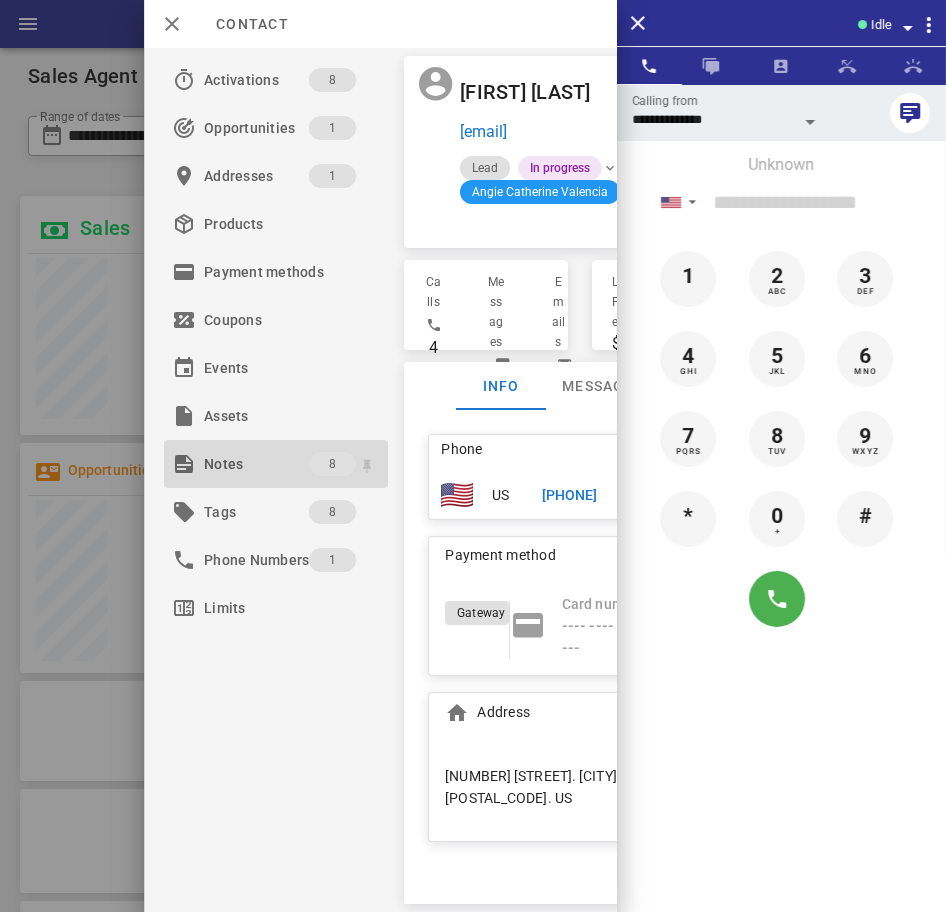 click on "Notes" at bounding box center (256, 464) 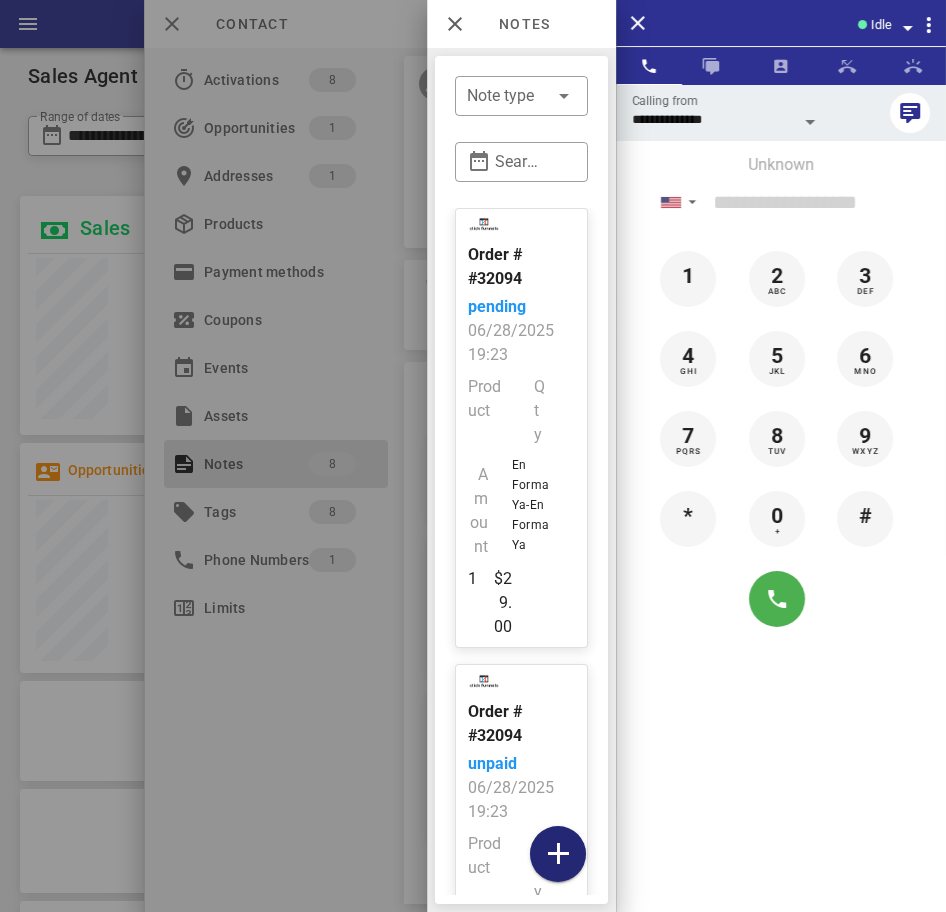 click at bounding box center [558, 854] 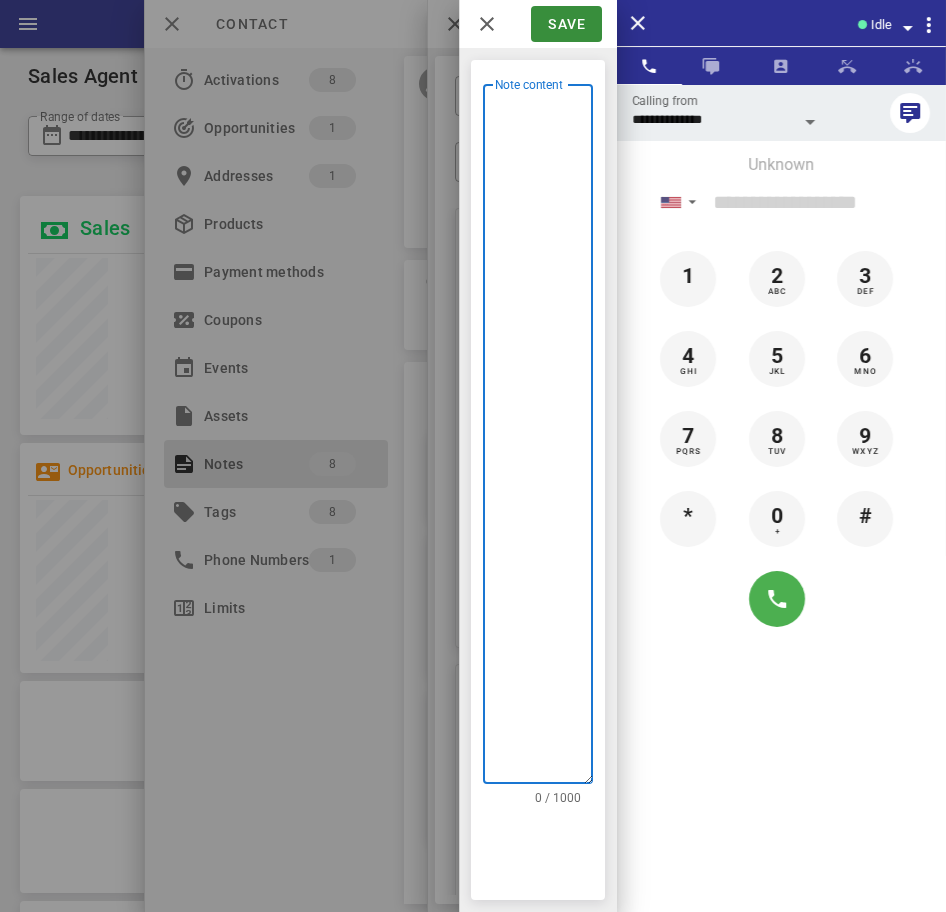 click on "Note content" at bounding box center (544, 439) 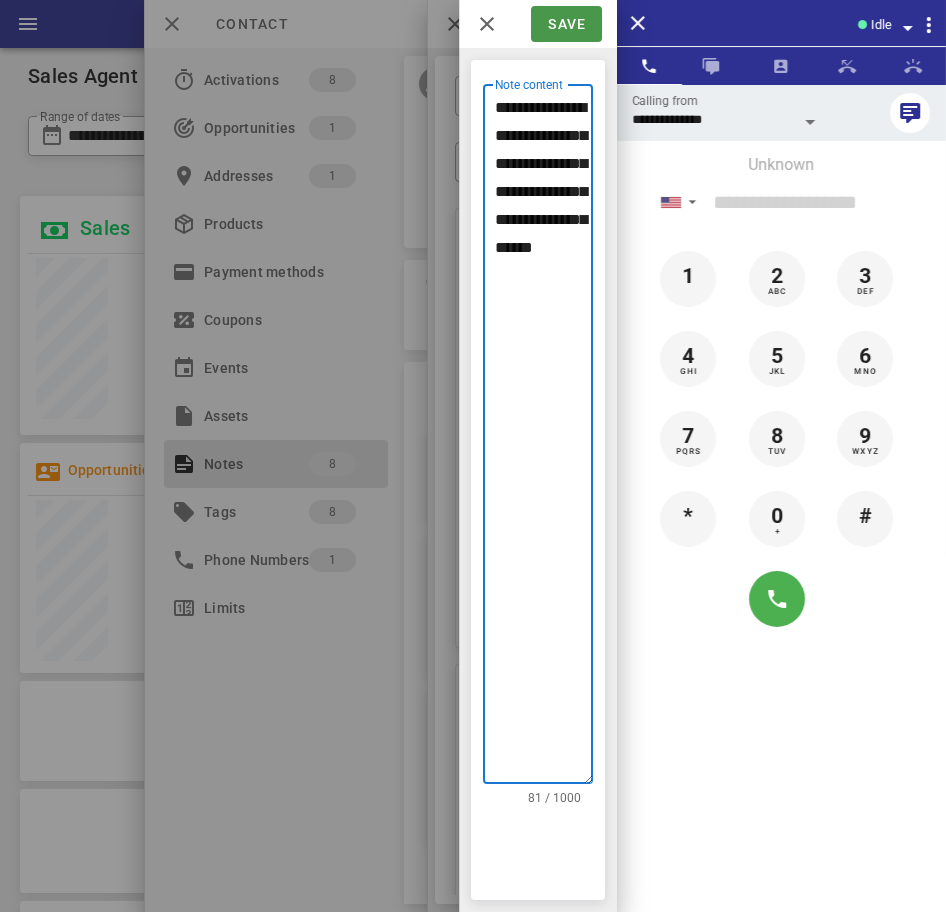 type on "**********" 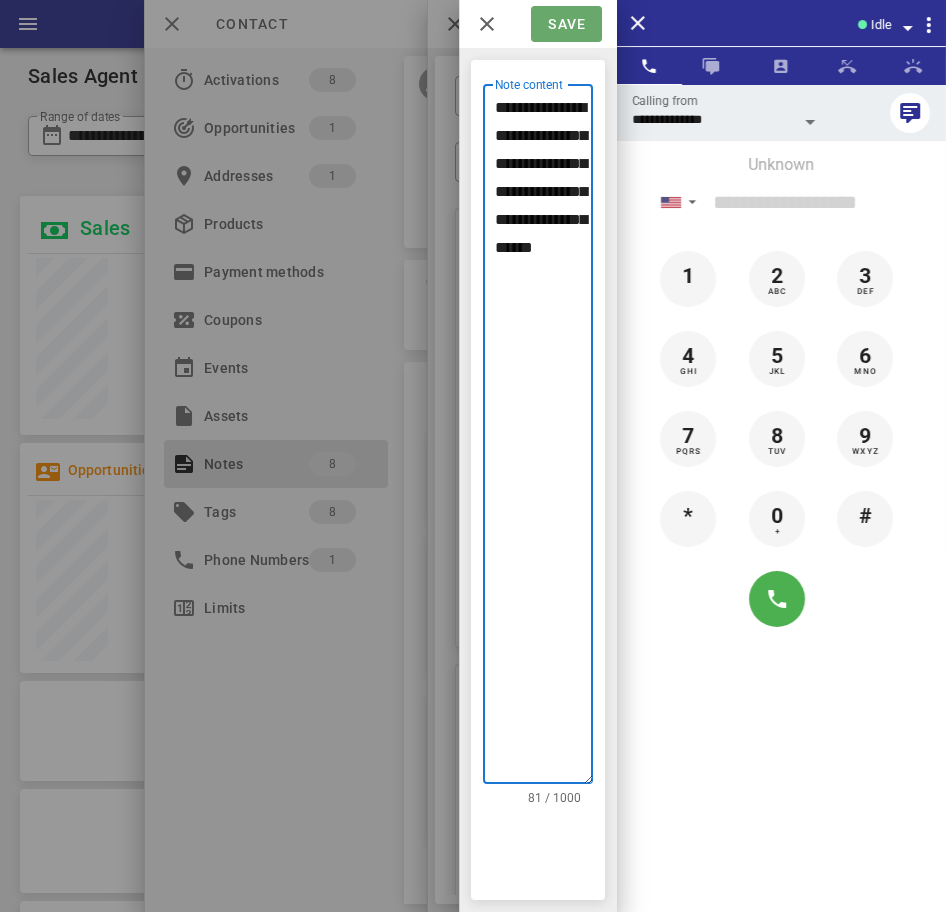 click on "Save" at bounding box center (566, 24) 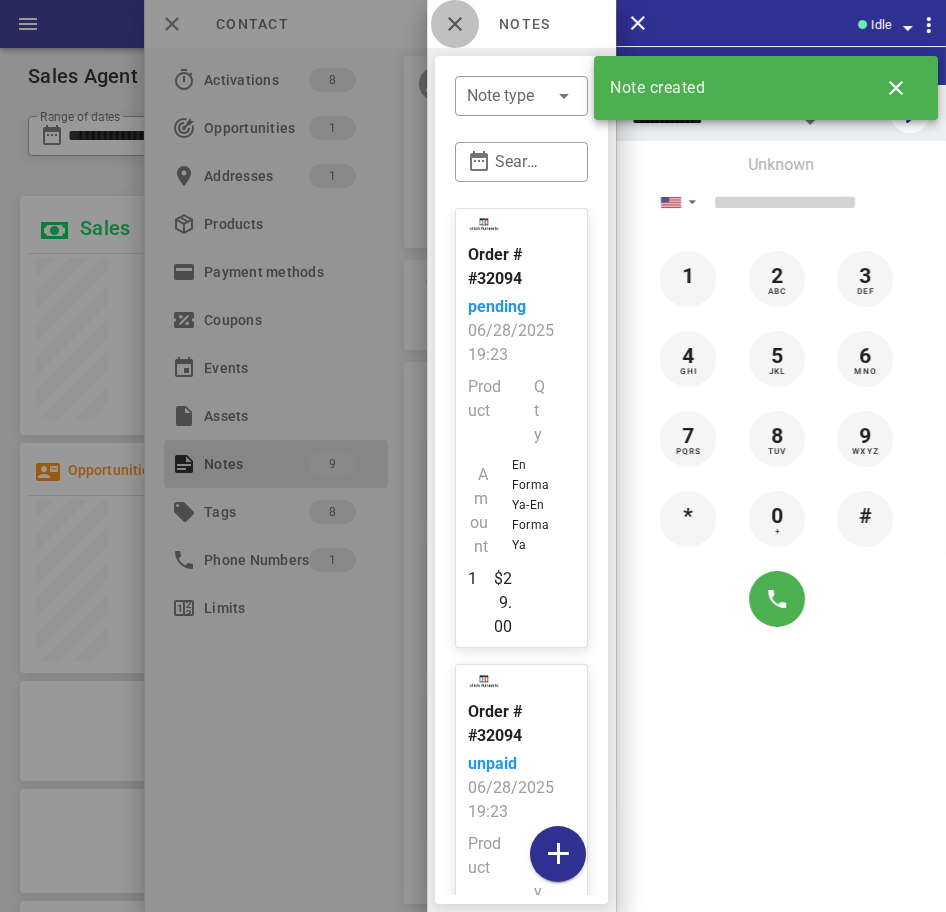 click at bounding box center (455, 24) 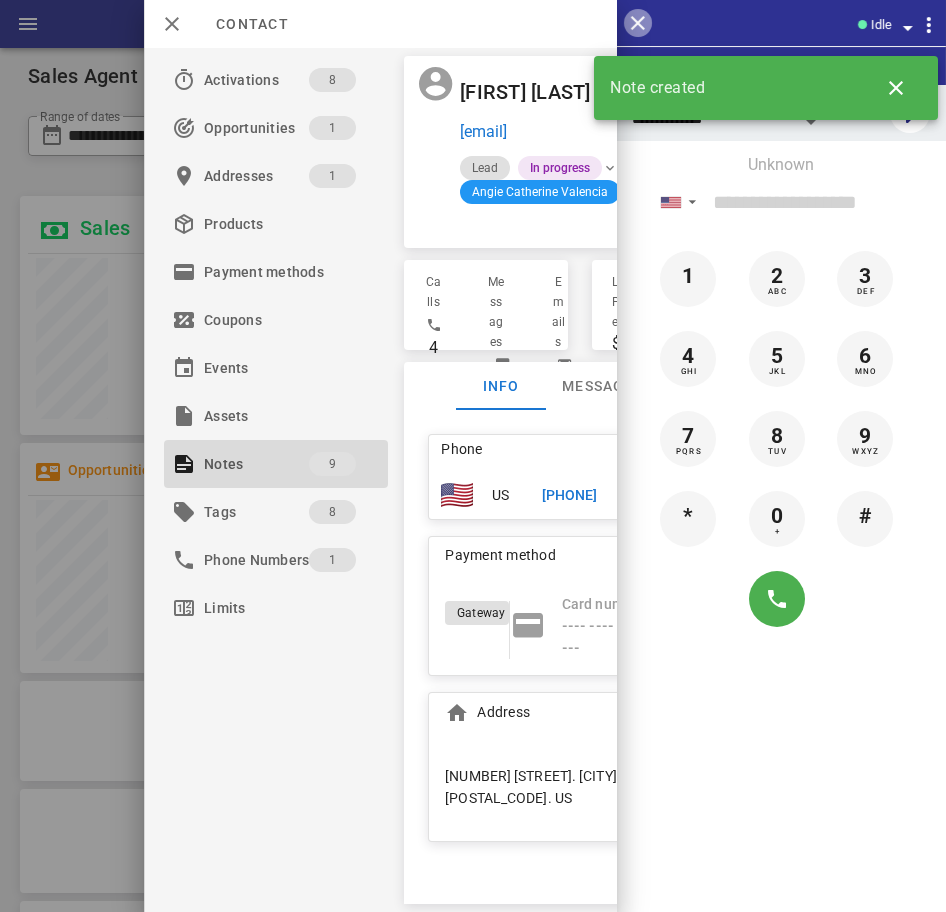click at bounding box center (638, 23) 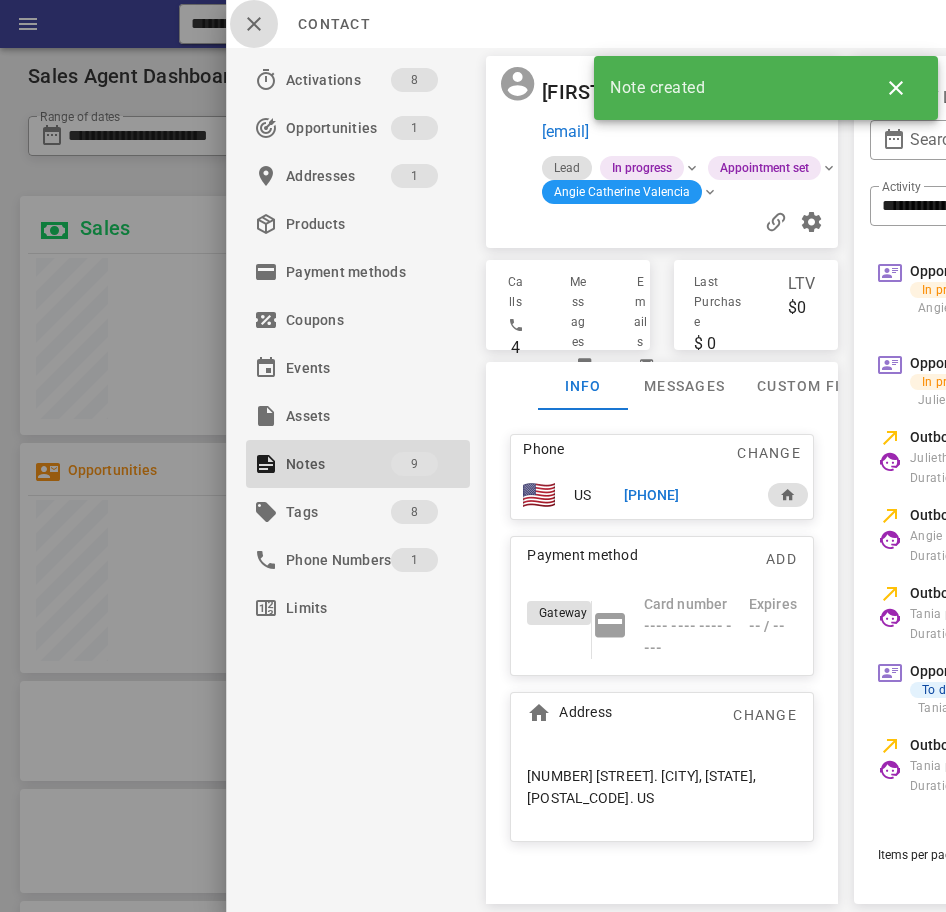 click at bounding box center (254, 24) 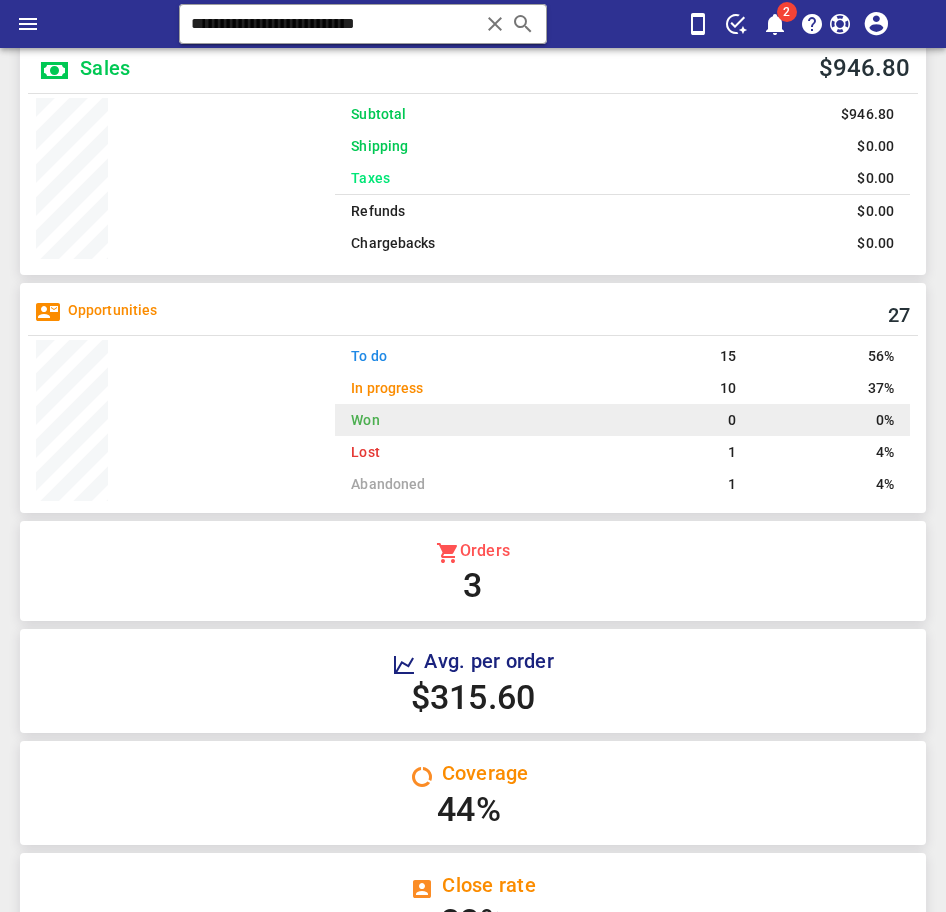 scroll, scrollTop: 0, scrollLeft: 0, axis: both 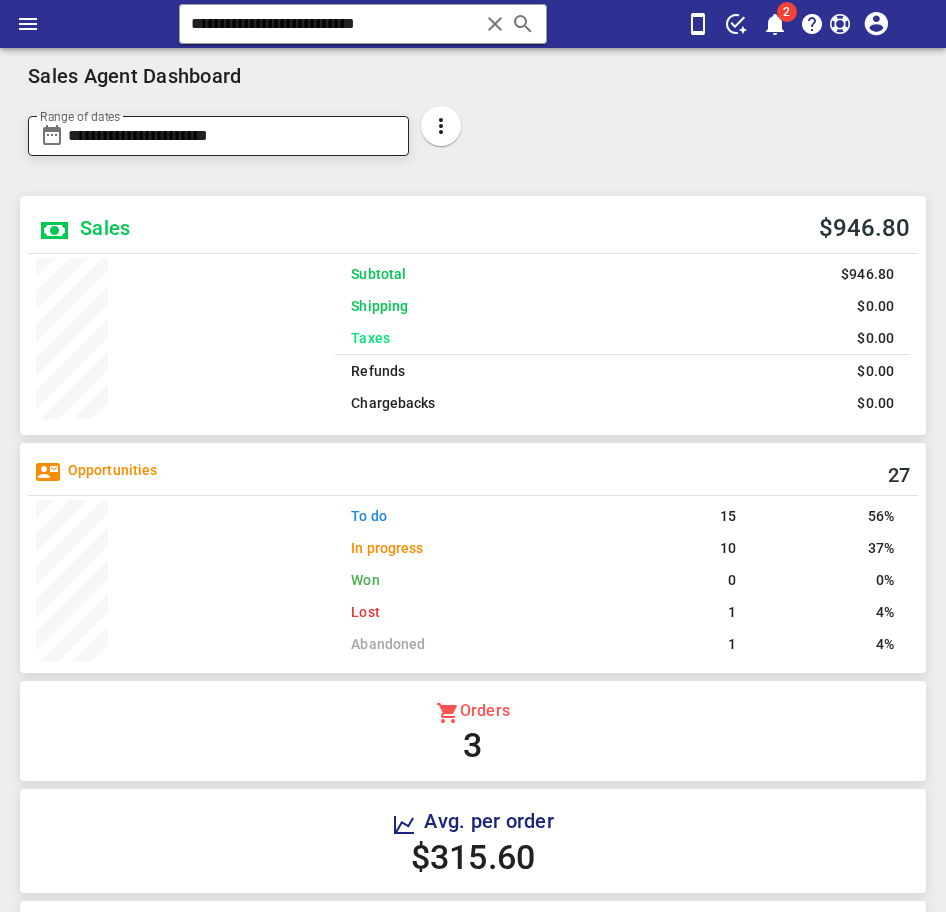 click on "**********" at bounding box center [232, 136] 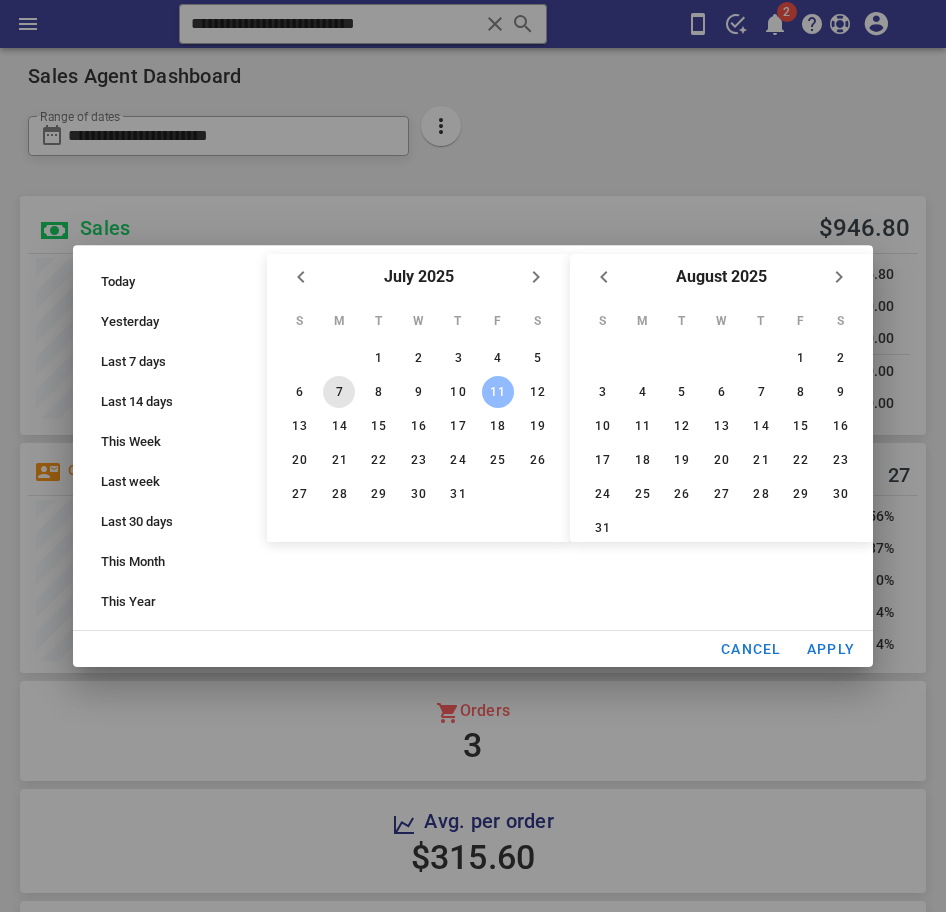 click on "7" at bounding box center (339, 392) 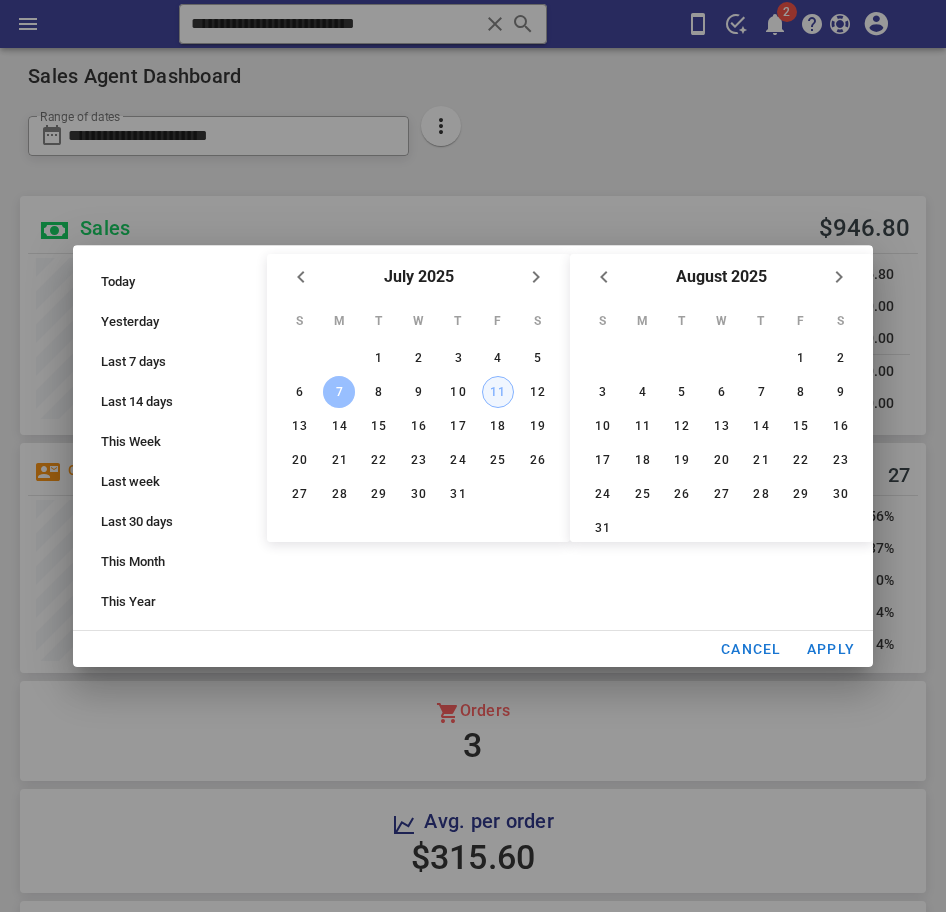 click on "11" at bounding box center (498, 392) 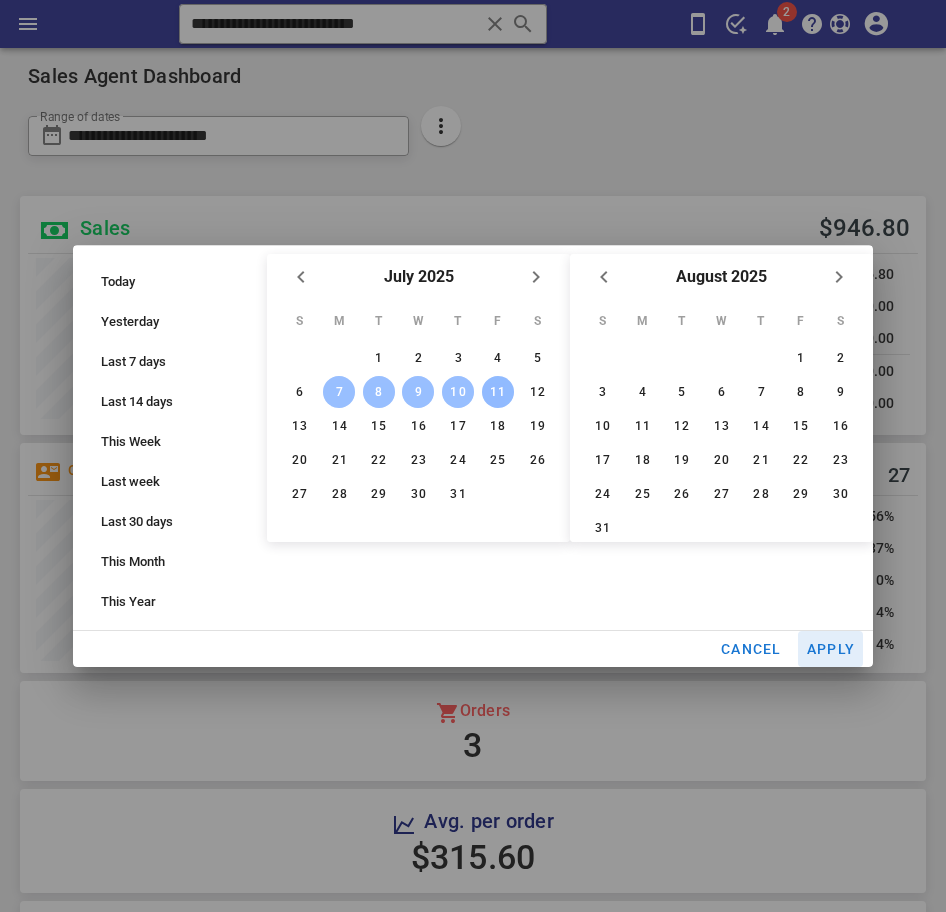 click on "Apply" at bounding box center [831, 649] 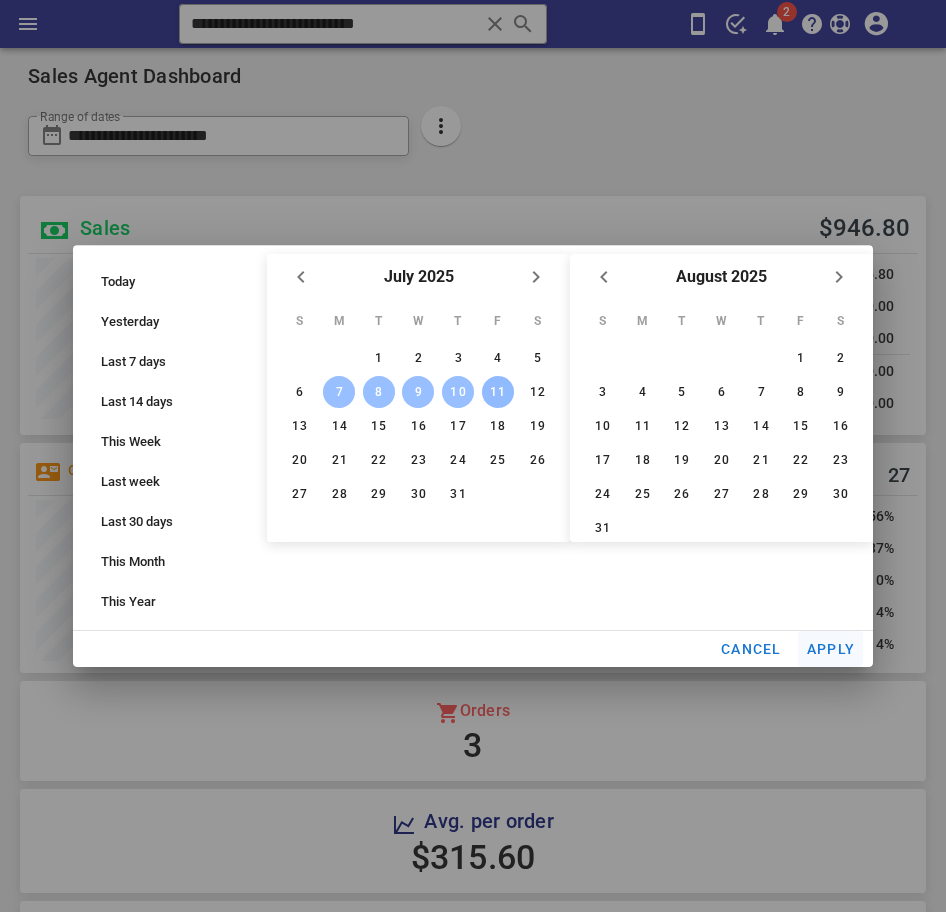 type on "**********" 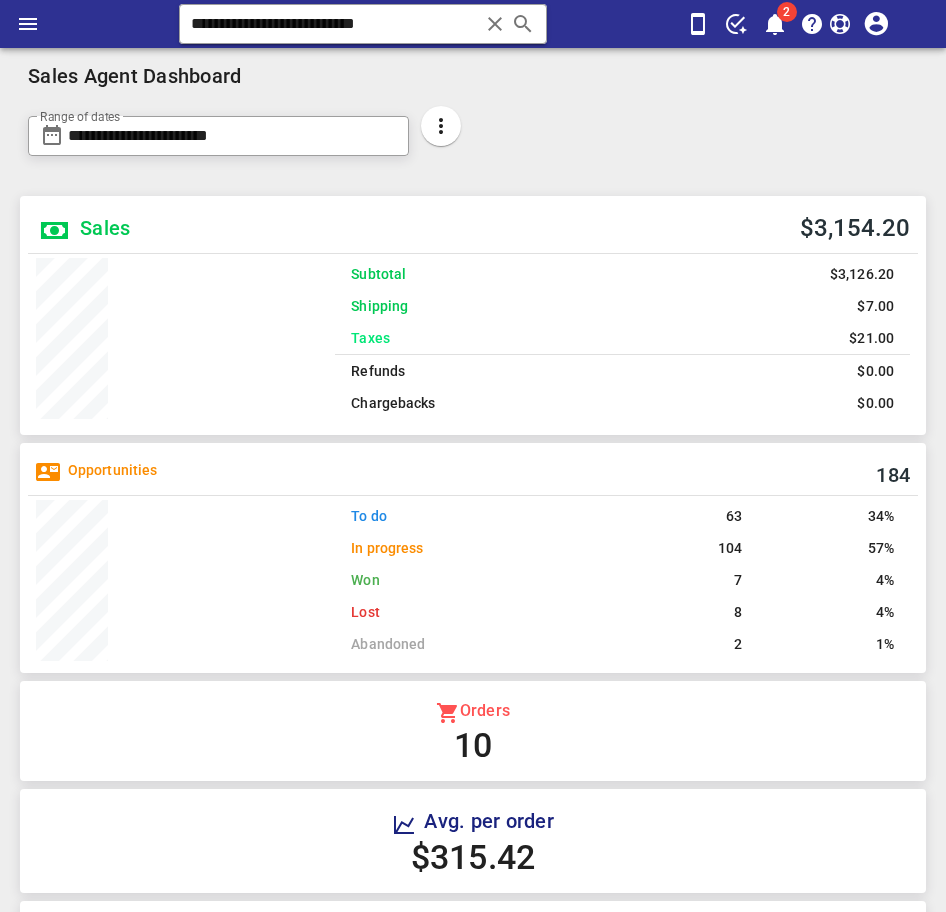 scroll, scrollTop: 999742, scrollLeft: 999703, axis: both 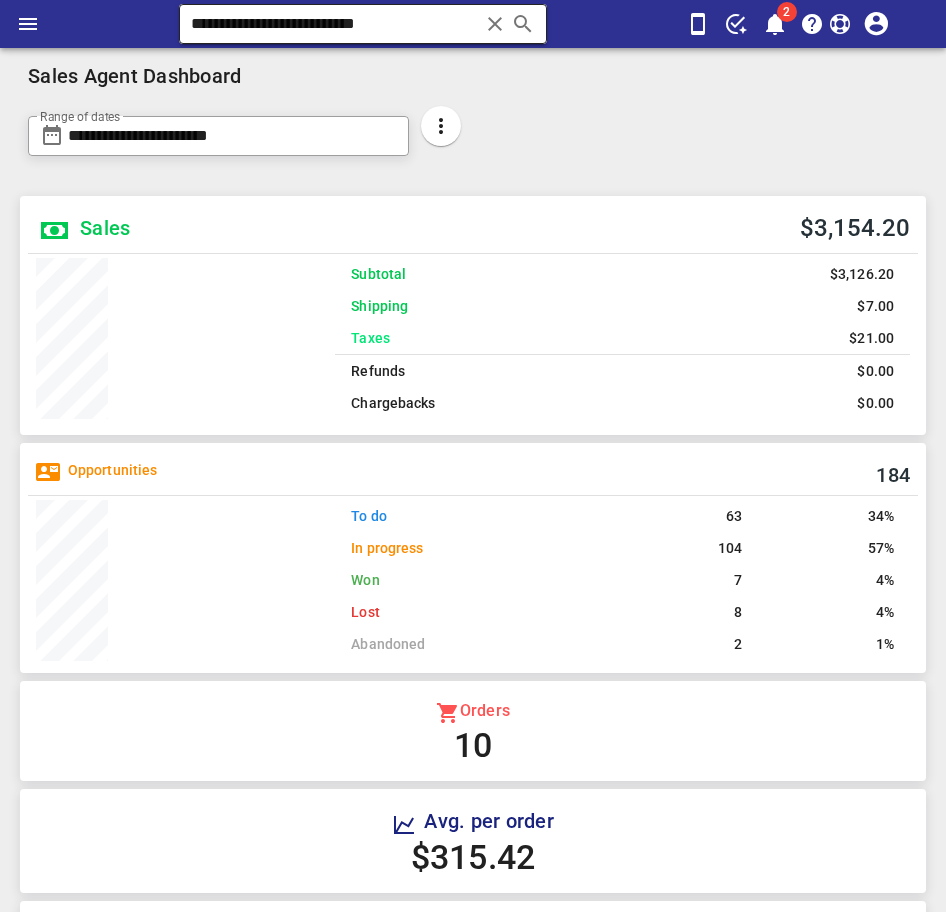 click on "**********" at bounding box center [334, 24] 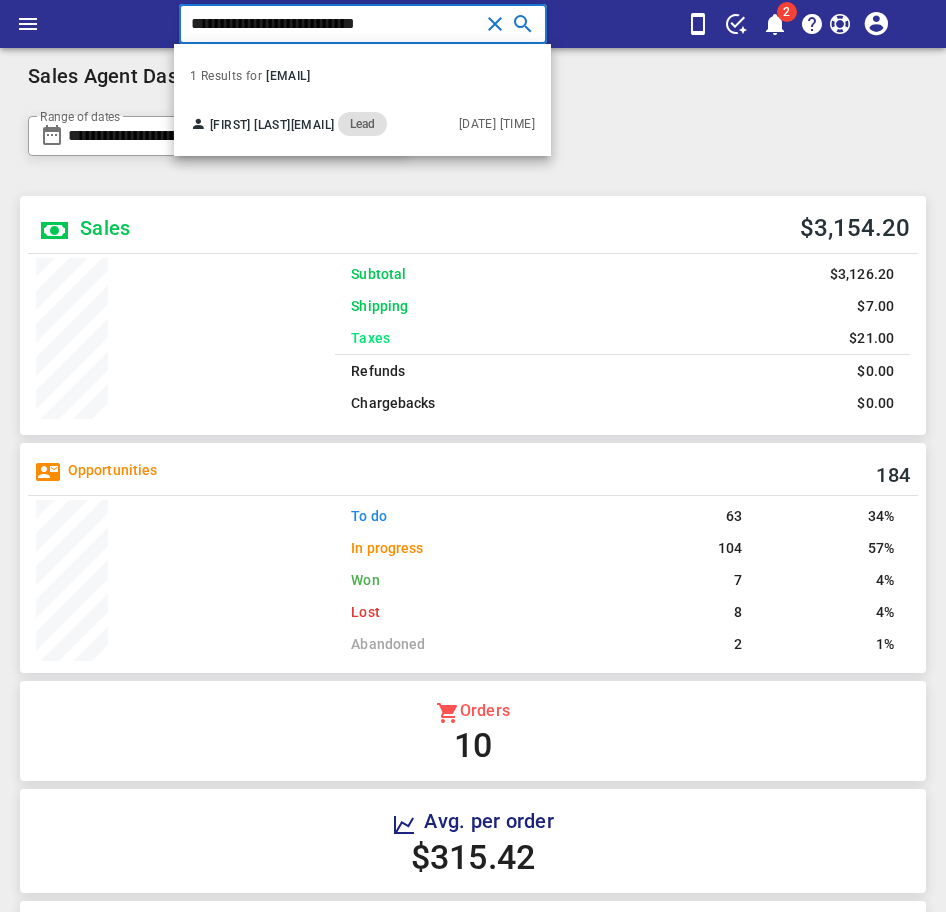 click on "**********" at bounding box center (334, 24) 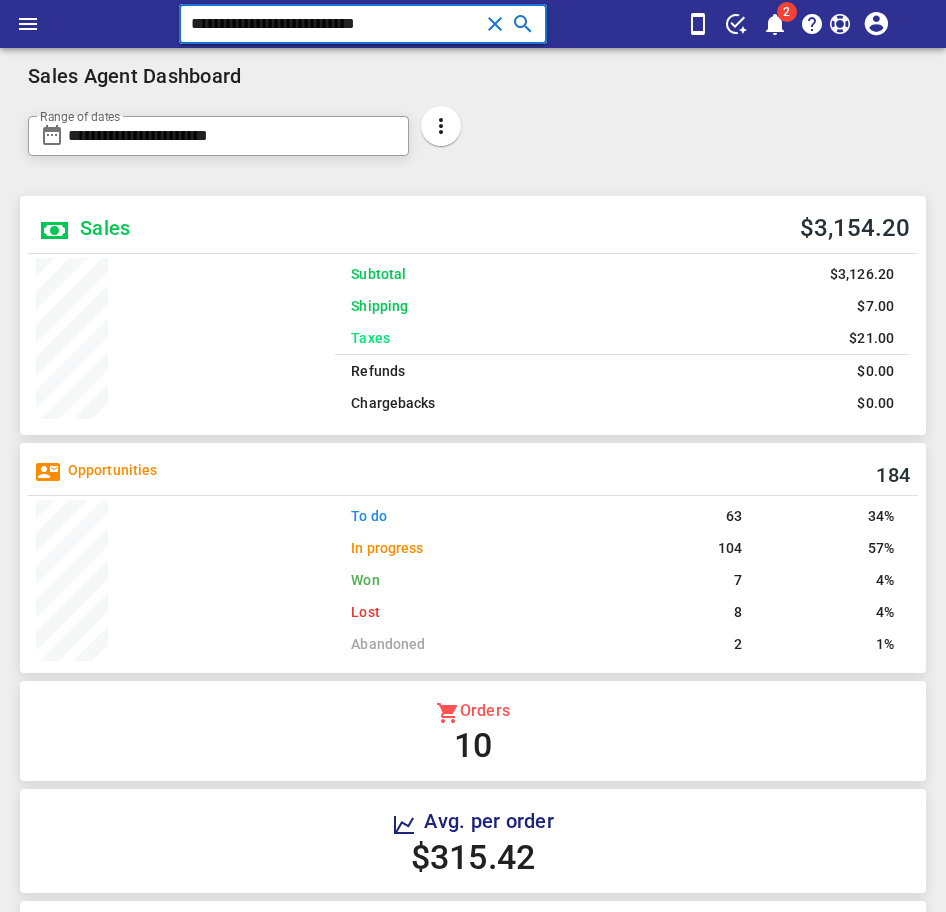 click on "**********" at bounding box center [334, 24] 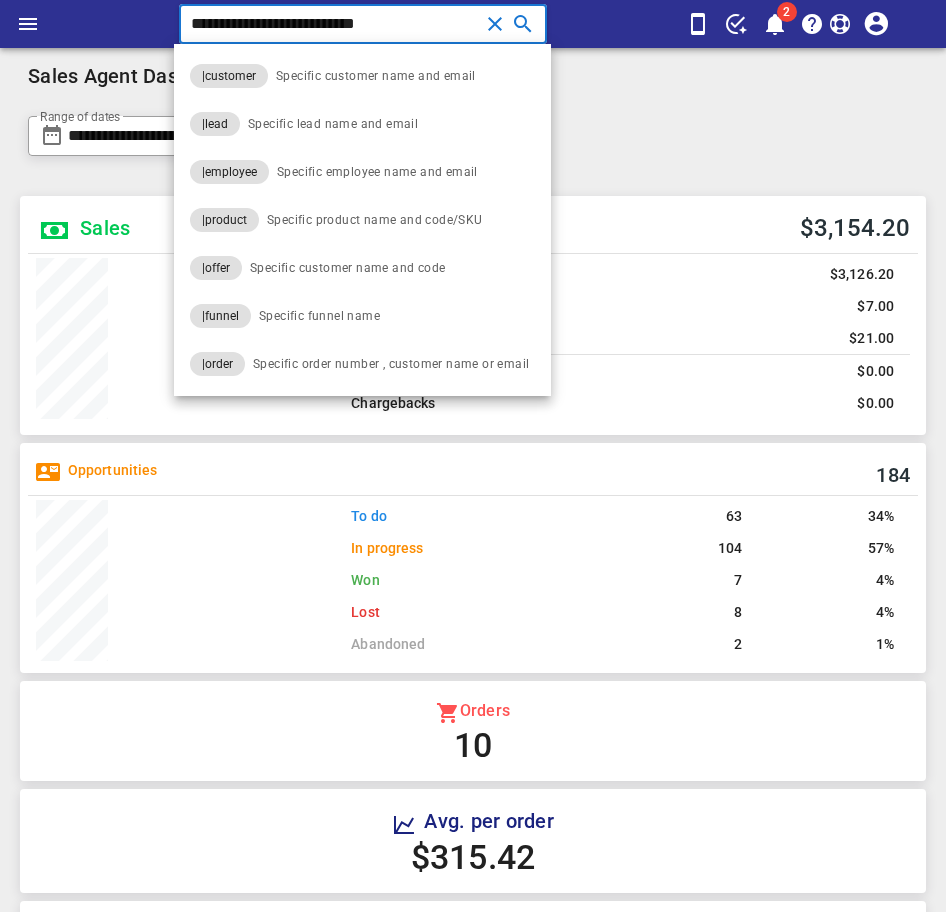 paste 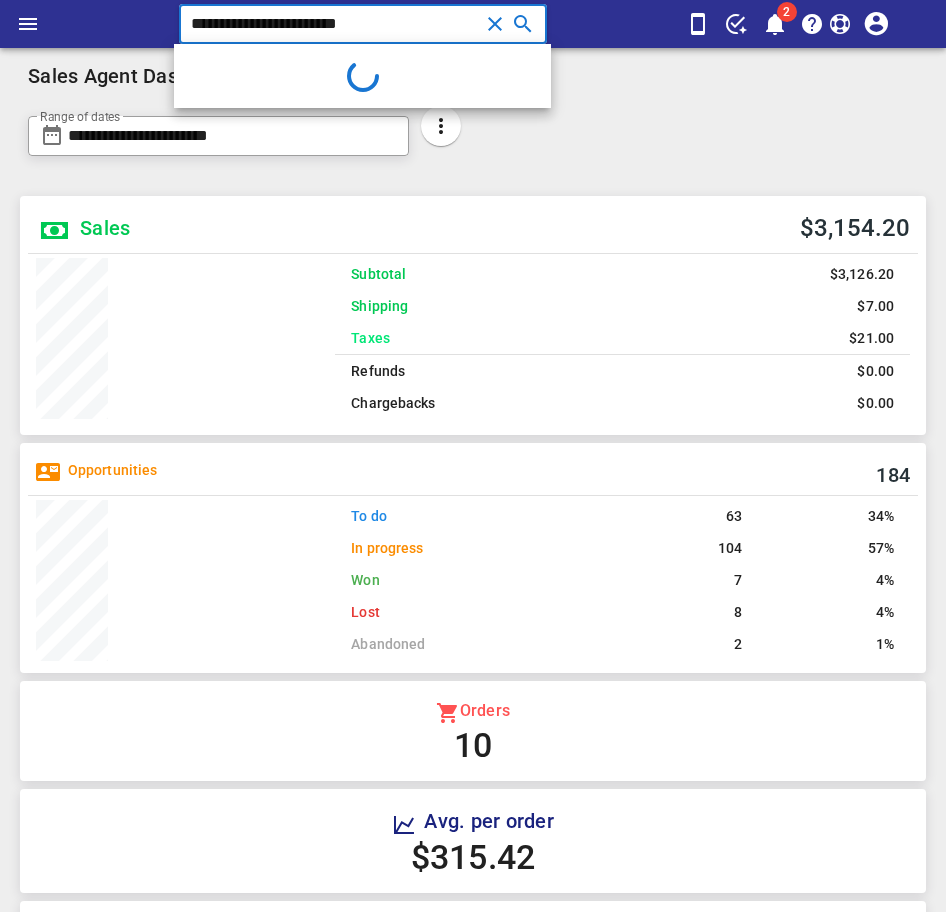 type on "**********" 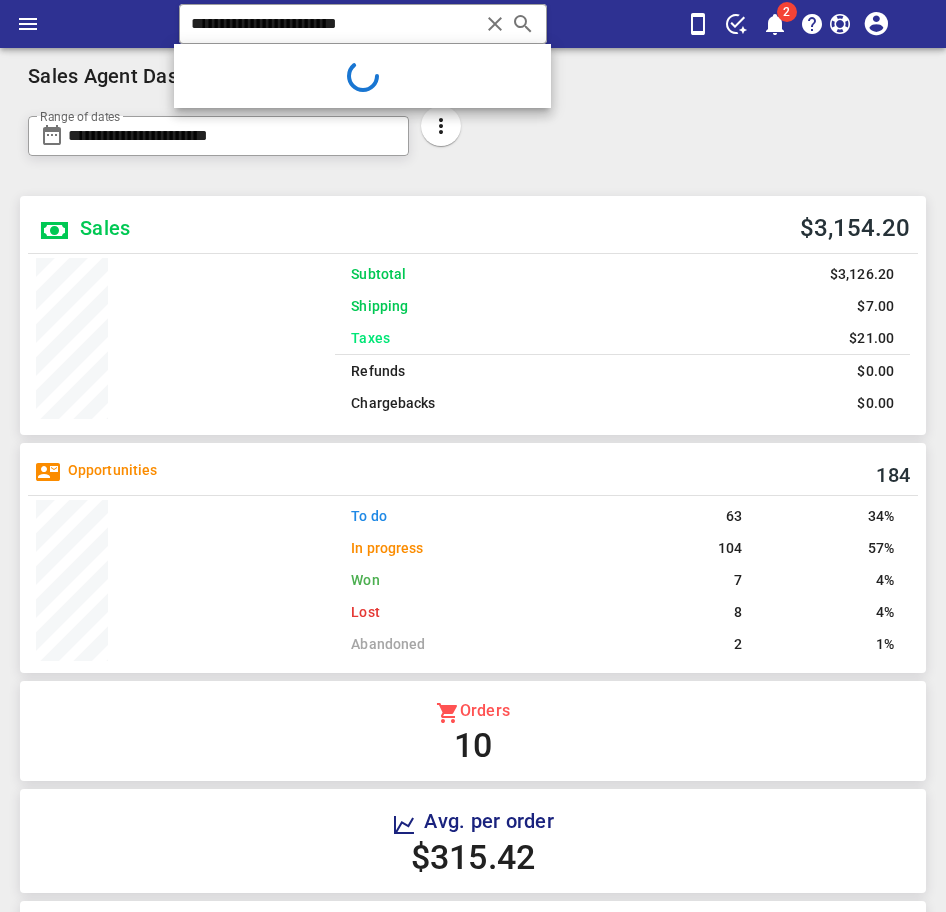 click on "Sales  $3,154.20   Subtotal   $3,126.20   Shipping   $7.00   Taxes   $21.00   Refunds   $0.00   Chargebacks   $0.00   Opportunities  184   To do  63 34%  In progress  104 57%  Won  7 4%  Lost  8 4%  Abandoned  2 1% Orders 10 Avg. per order $315.42 Coverage 66% Close rate 20% Text messages 76  Customers 10 Angie Catherine Valencia Place #3" at bounding box center [473, 820] 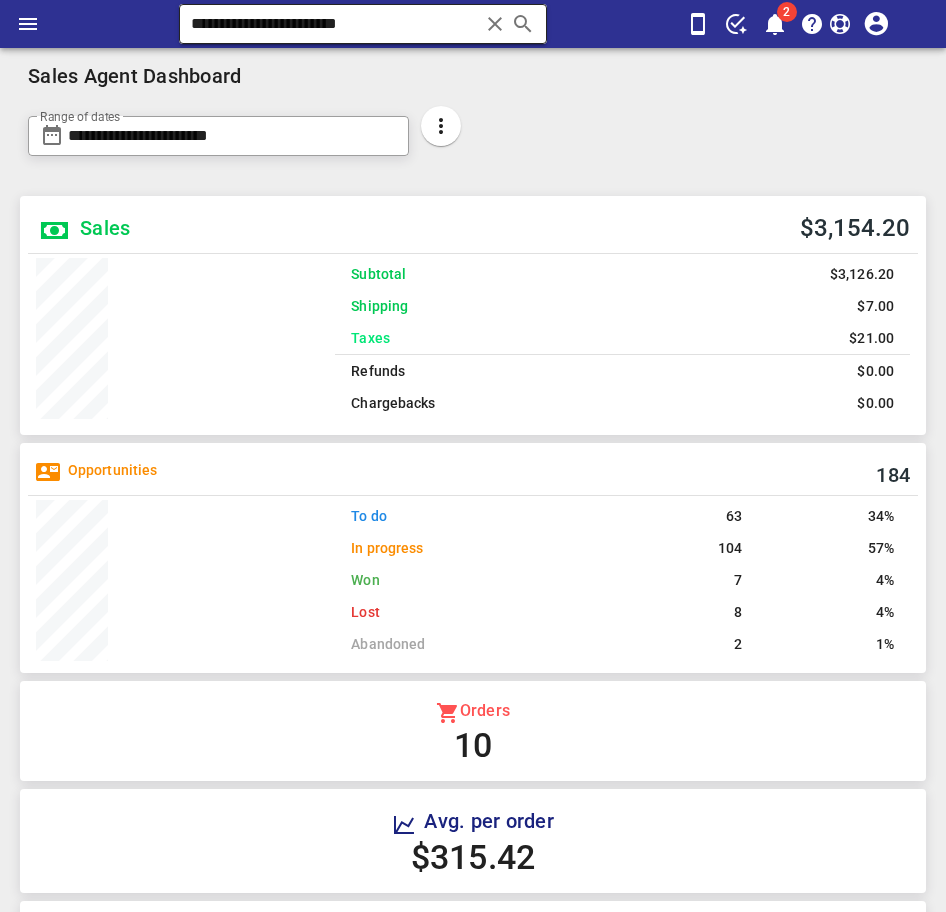 click on "**********" at bounding box center [334, 24] 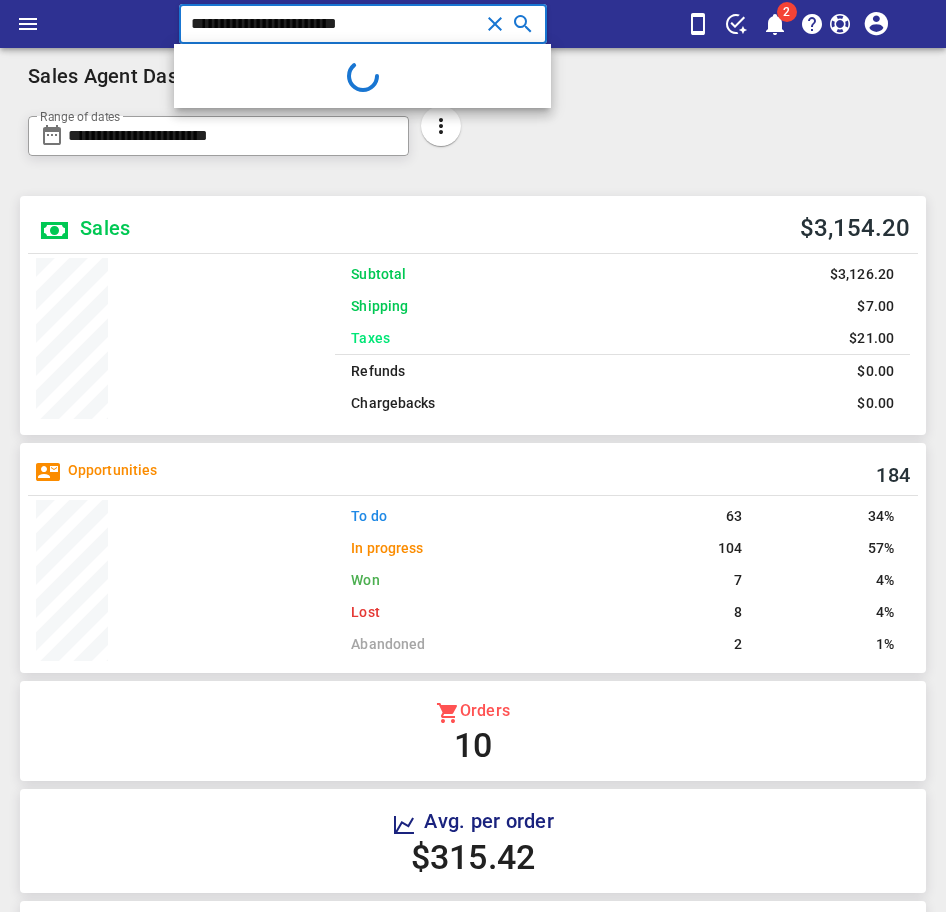click on "**********" at bounding box center [334, 24] 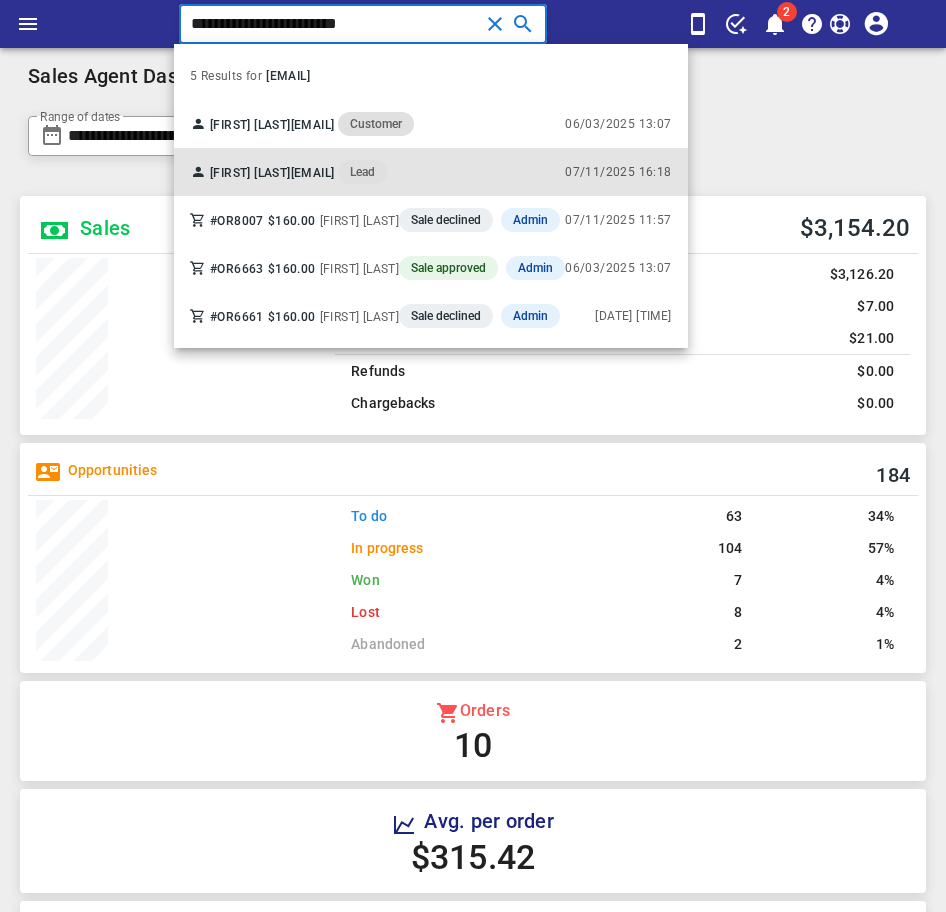 click on "soniamartinez8@yahoo.com" at bounding box center (313, 173) 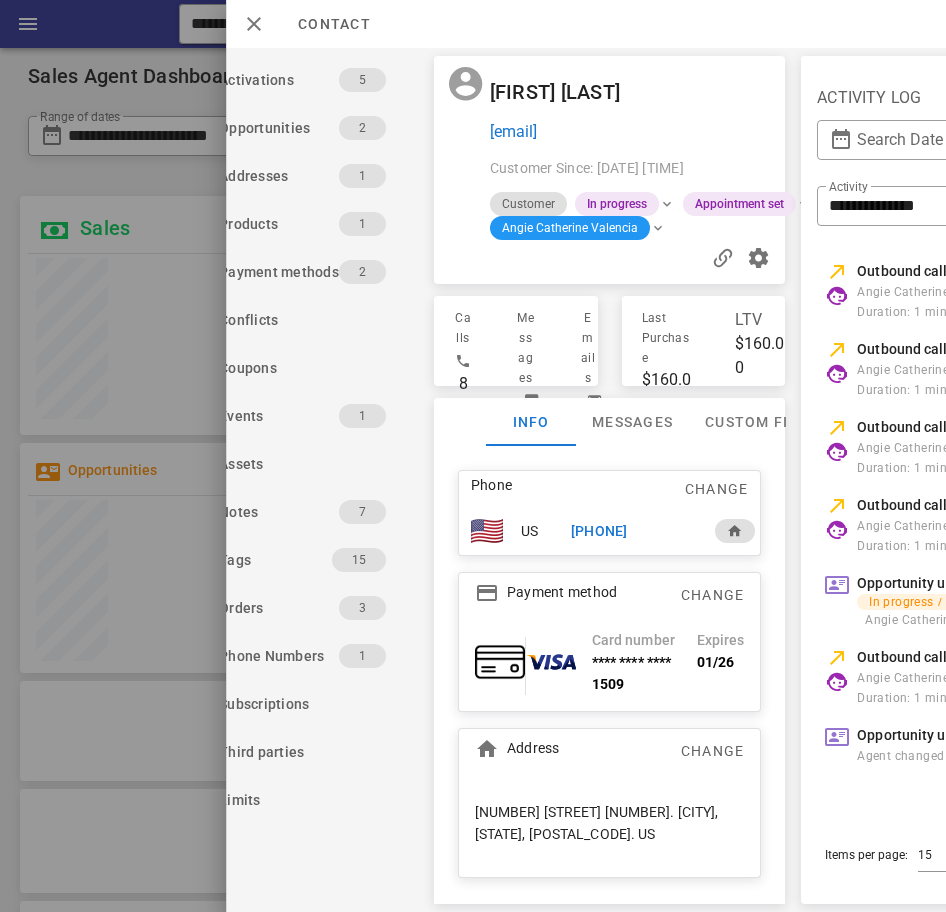 scroll, scrollTop: 0, scrollLeft: 0, axis: both 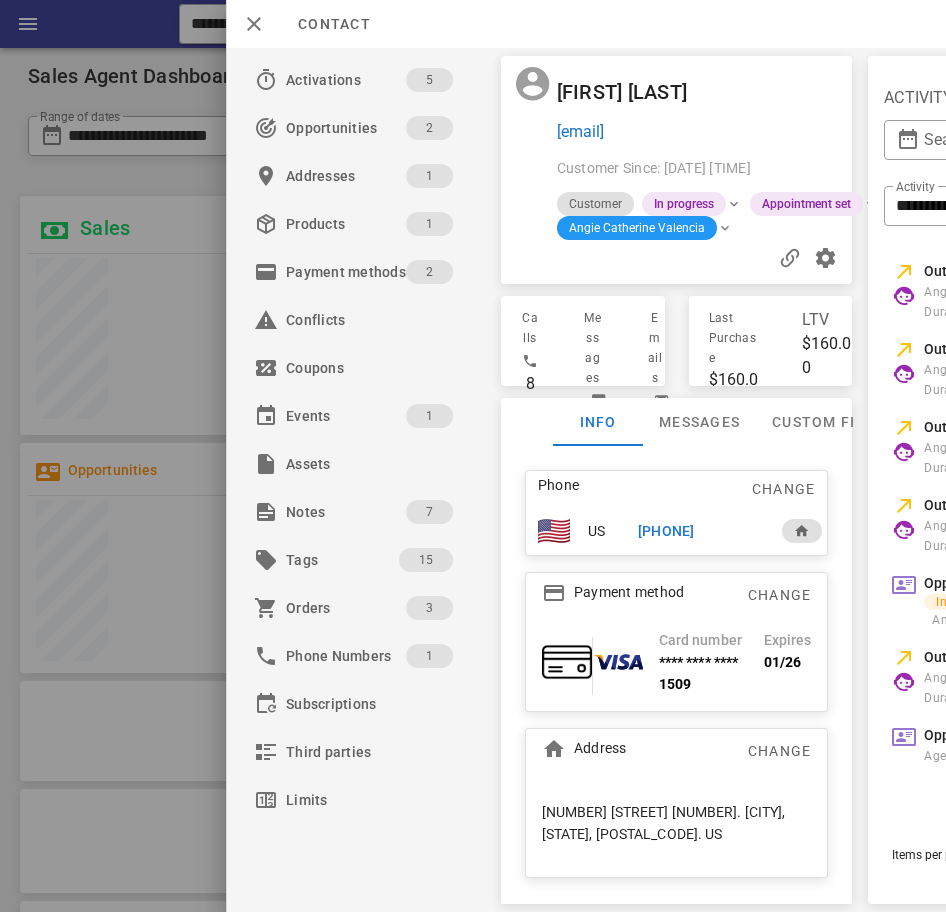 click on "+19568620492" at bounding box center [666, 531] 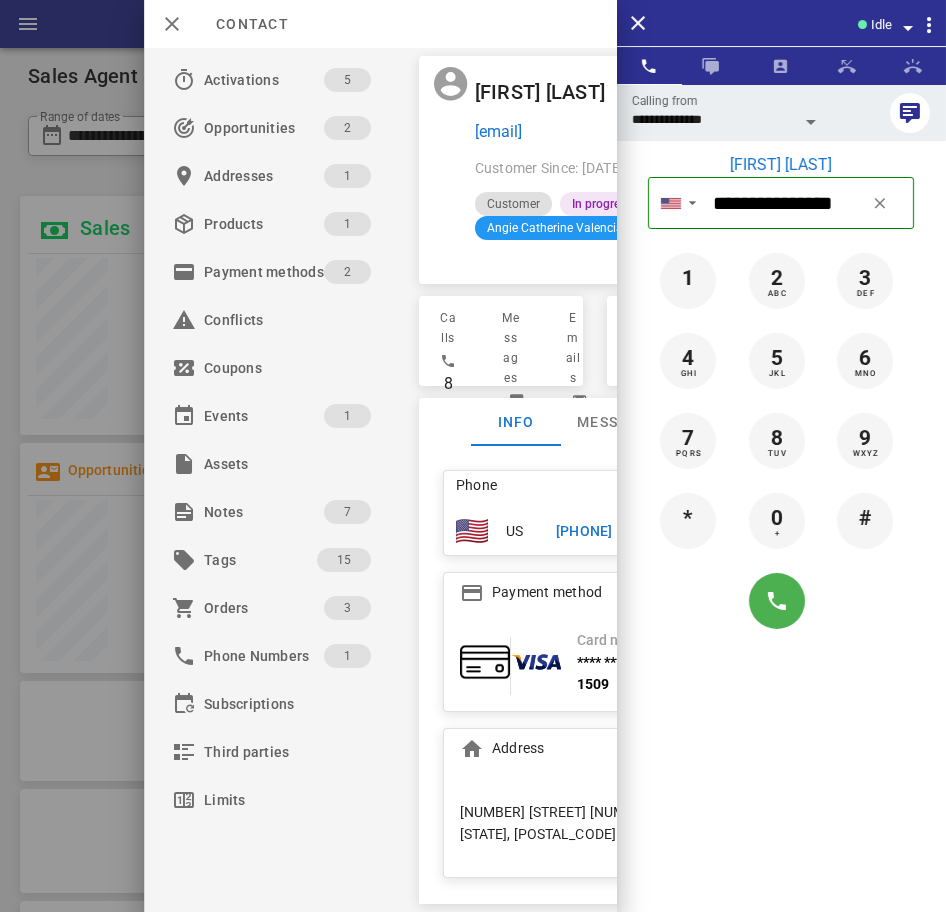 click on "**********" at bounding box center (713, 119) 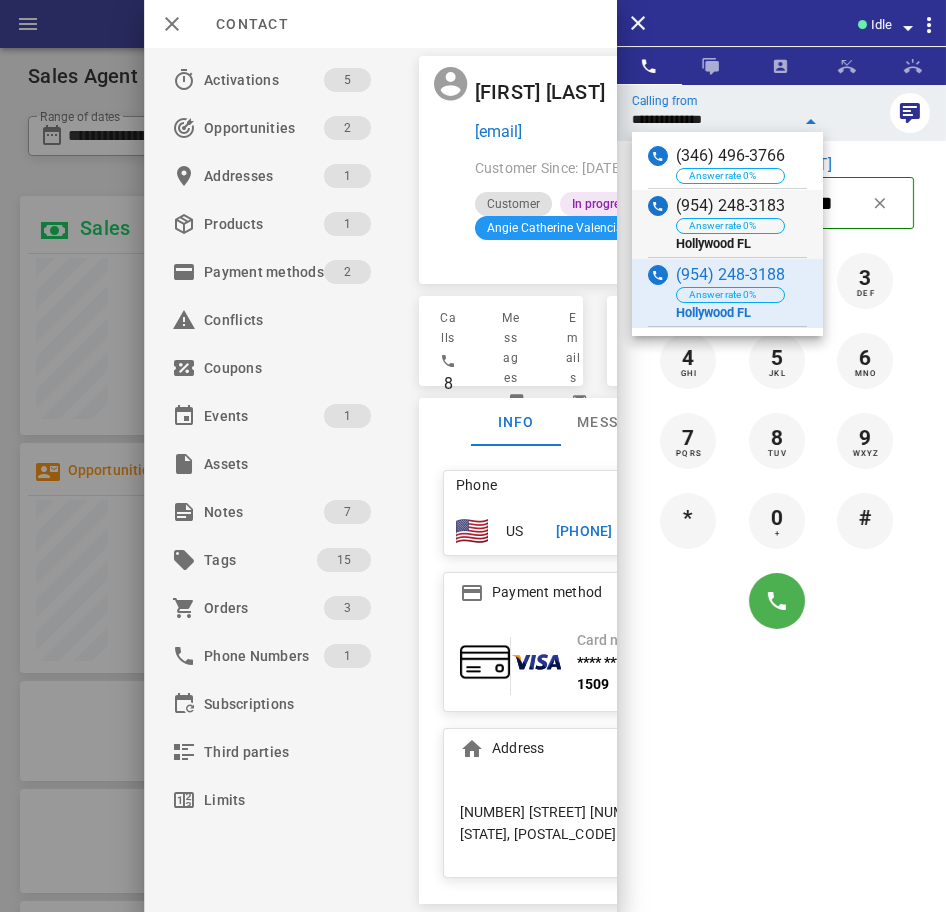 click on "([PHONE]) Answer rate 0% [CITY] [STATE]" at bounding box center [727, 224] 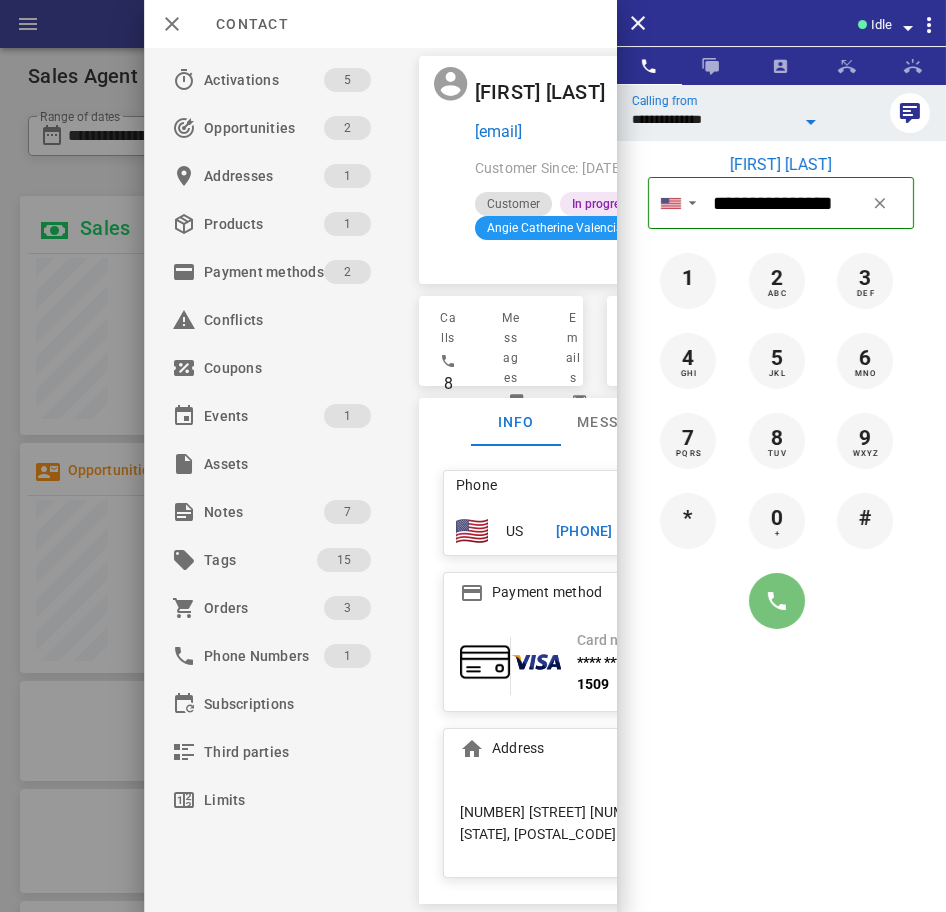 click at bounding box center [777, 601] 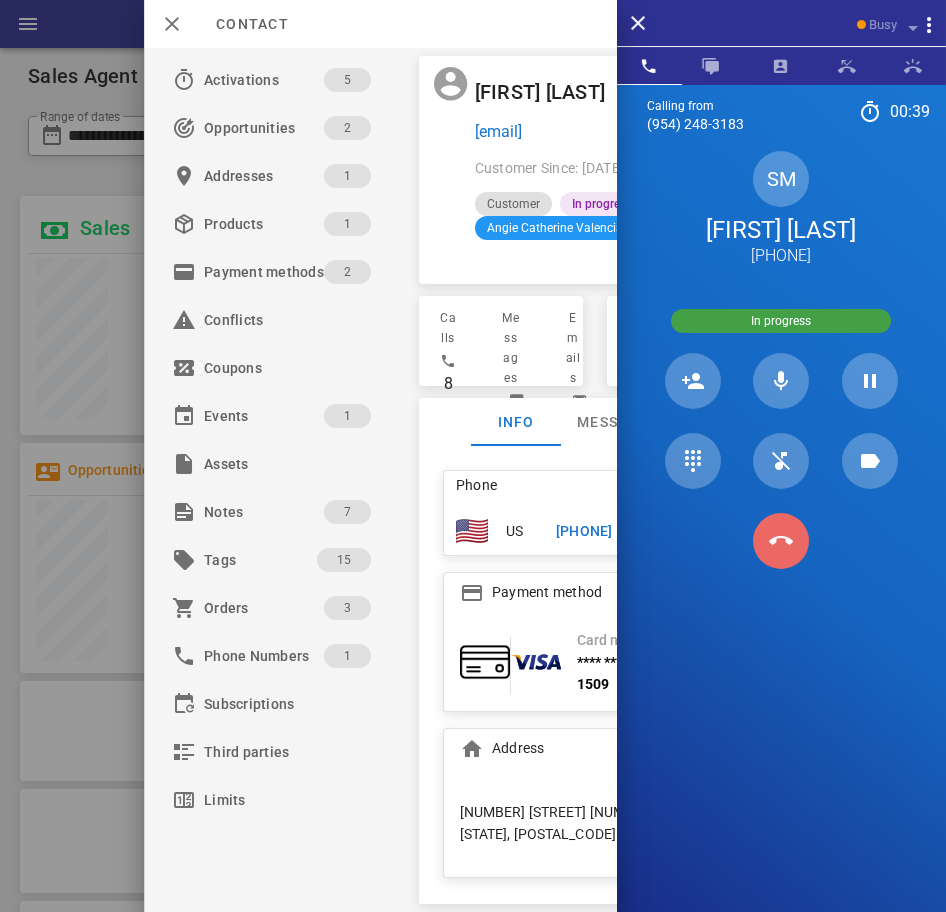 click at bounding box center (781, 541) 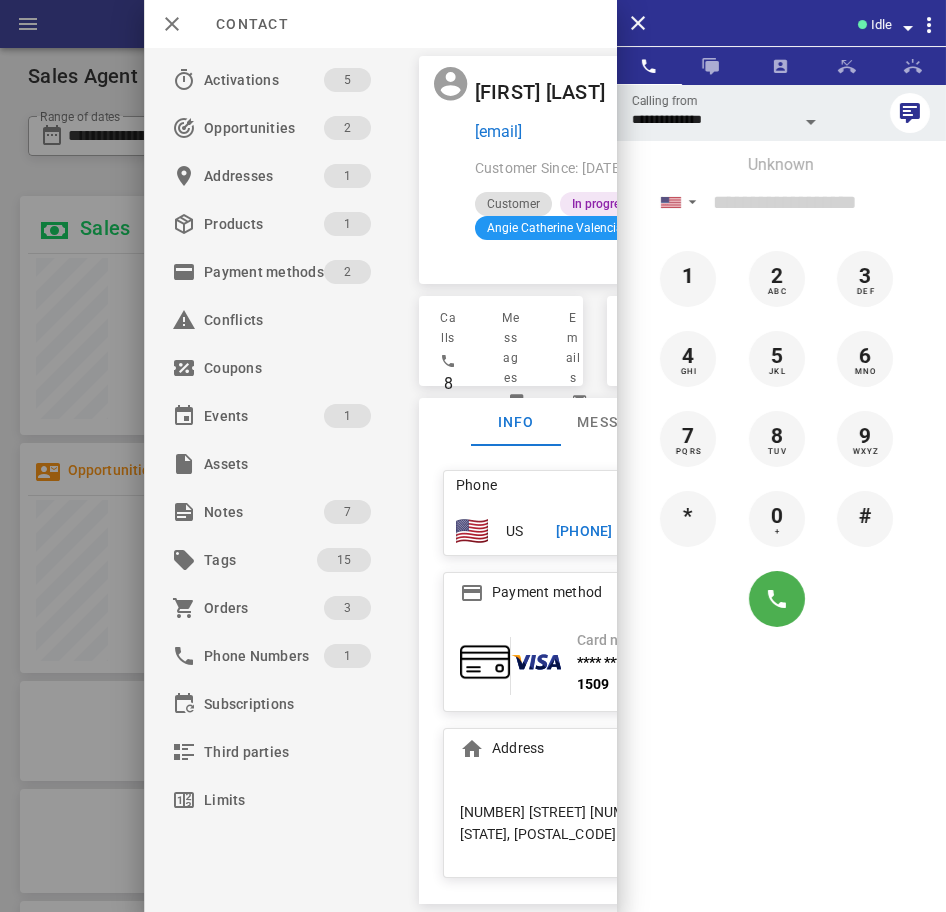 click on "+19568620492" at bounding box center [619, 531] 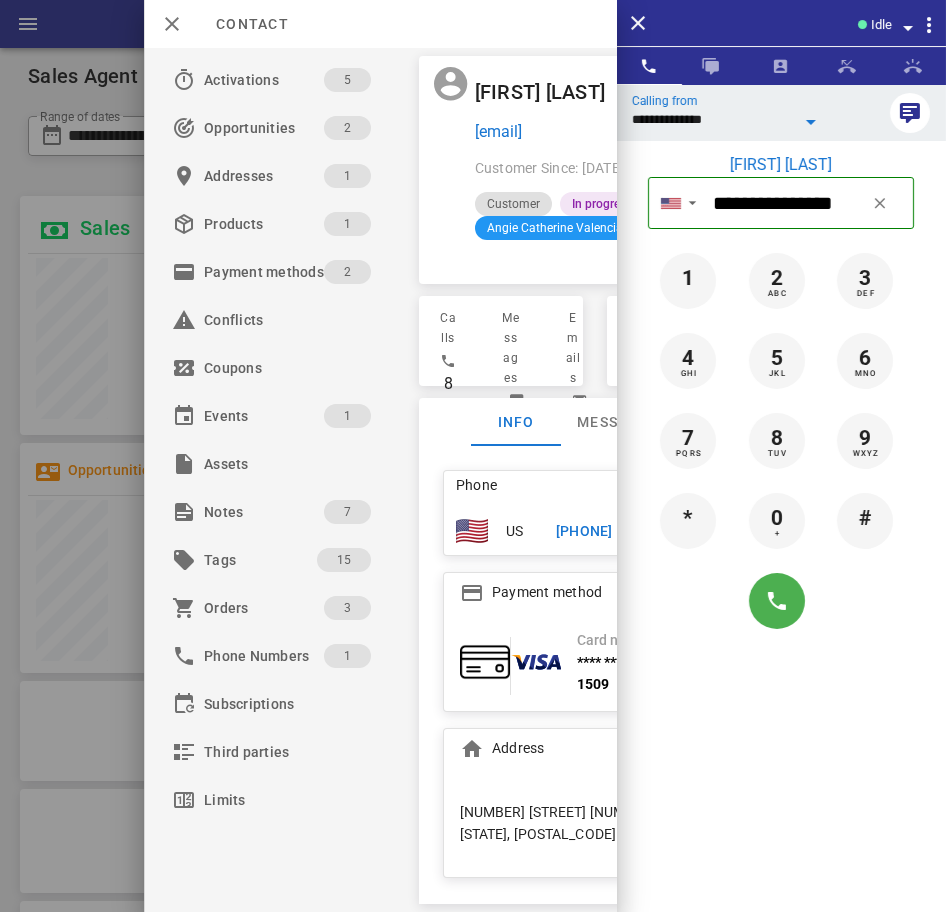 click on "**********" at bounding box center [713, 119] 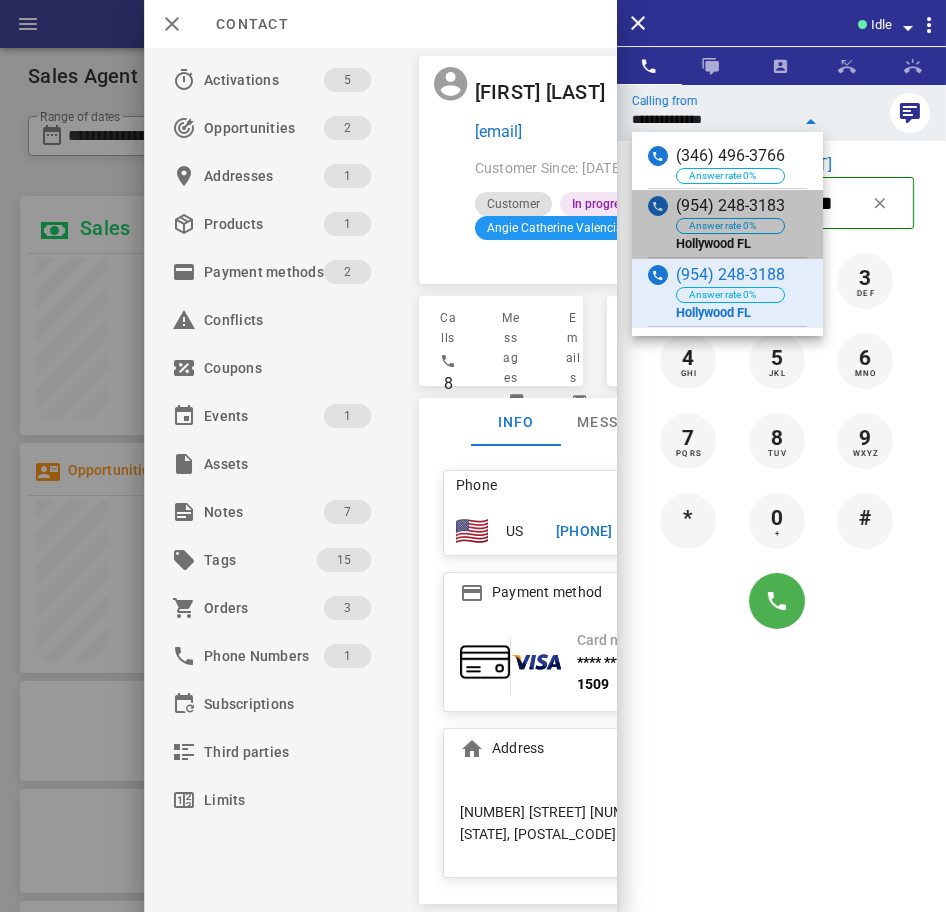 click on "(954) 248-3183" at bounding box center (730, 206) 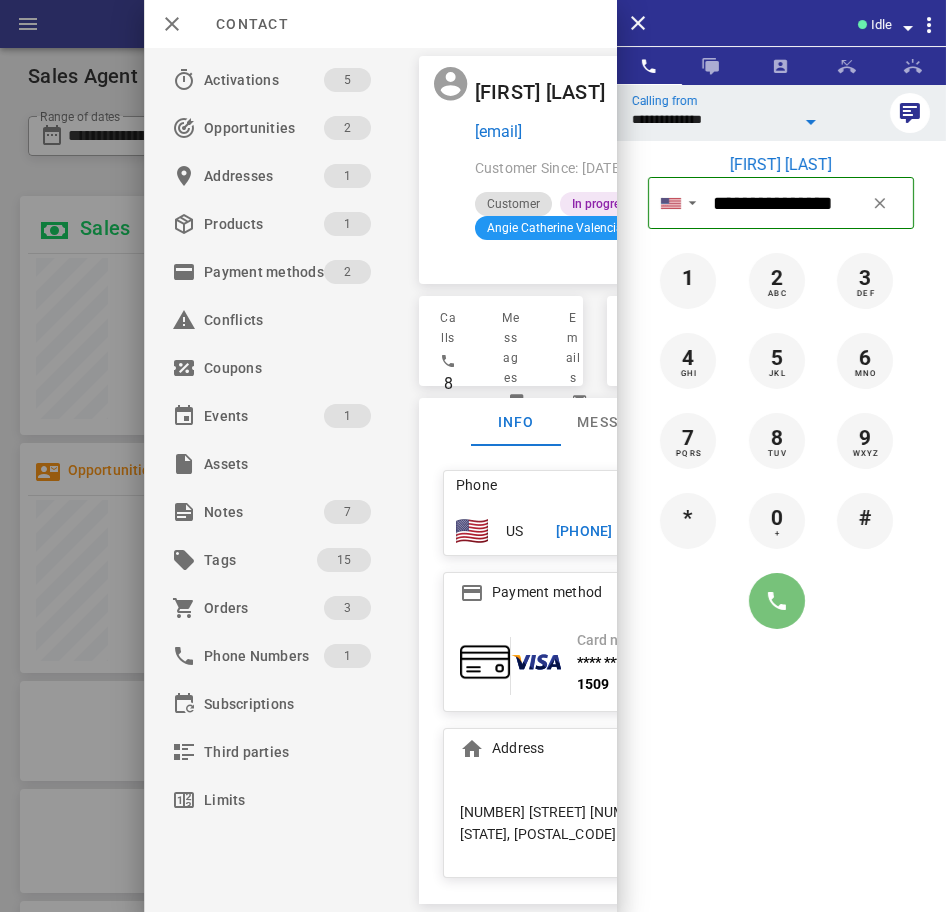drag, startPoint x: 778, startPoint y: 597, endPoint x: 772, endPoint y: 610, distance: 14.3178215 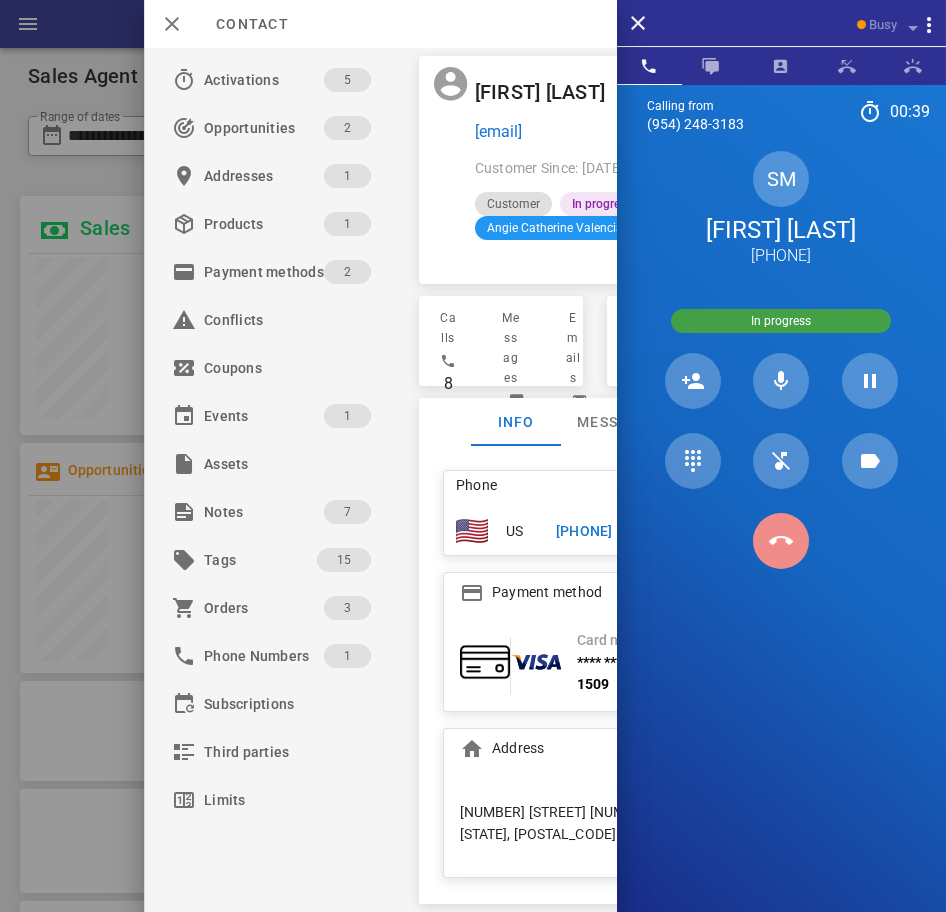 click at bounding box center (781, 541) 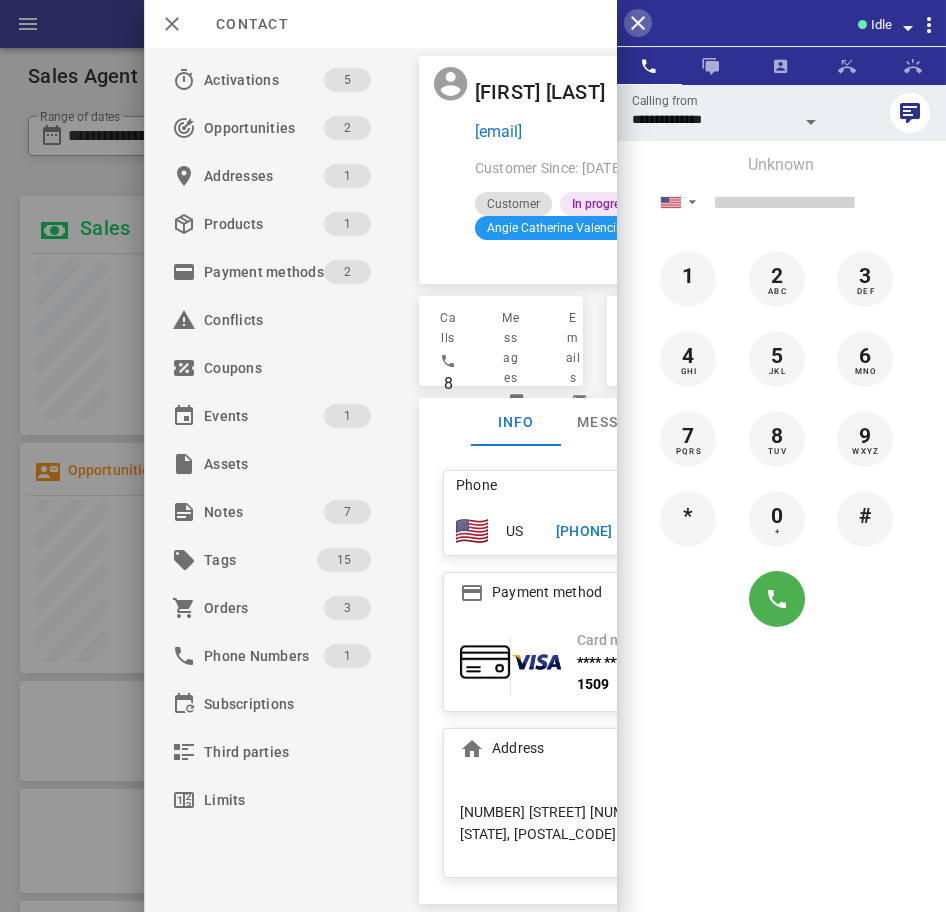 click at bounding box center (638, 23) 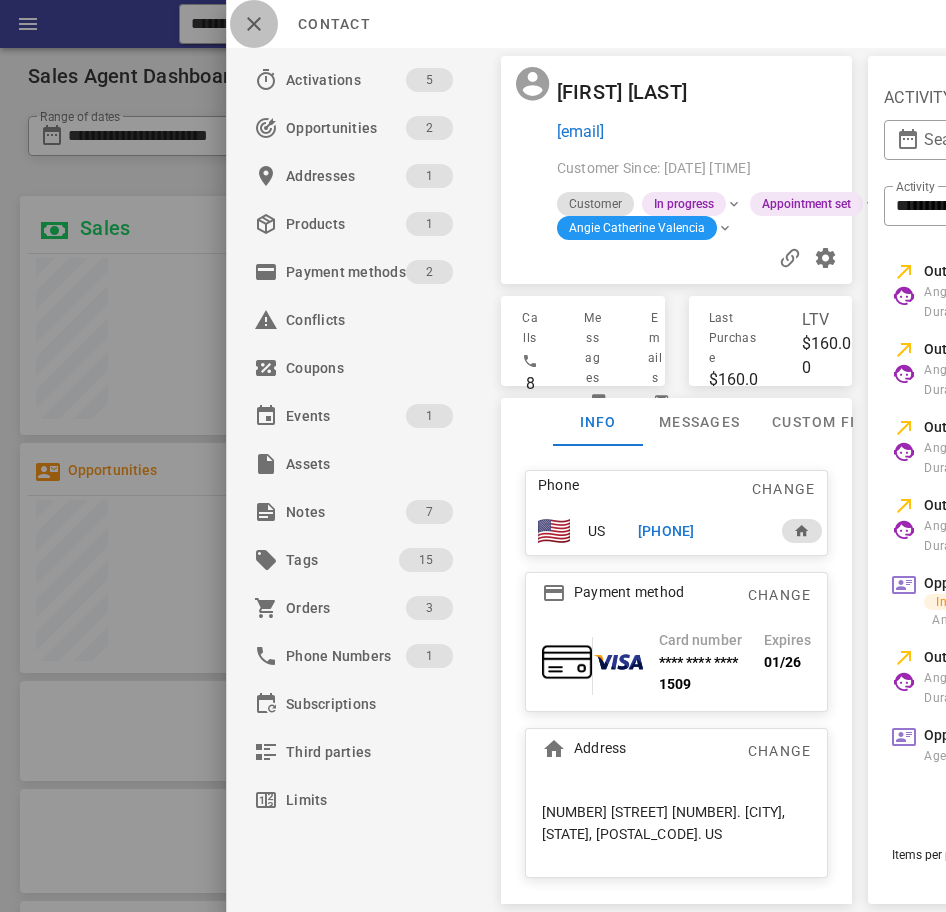 click at bounding box center [254, 24] 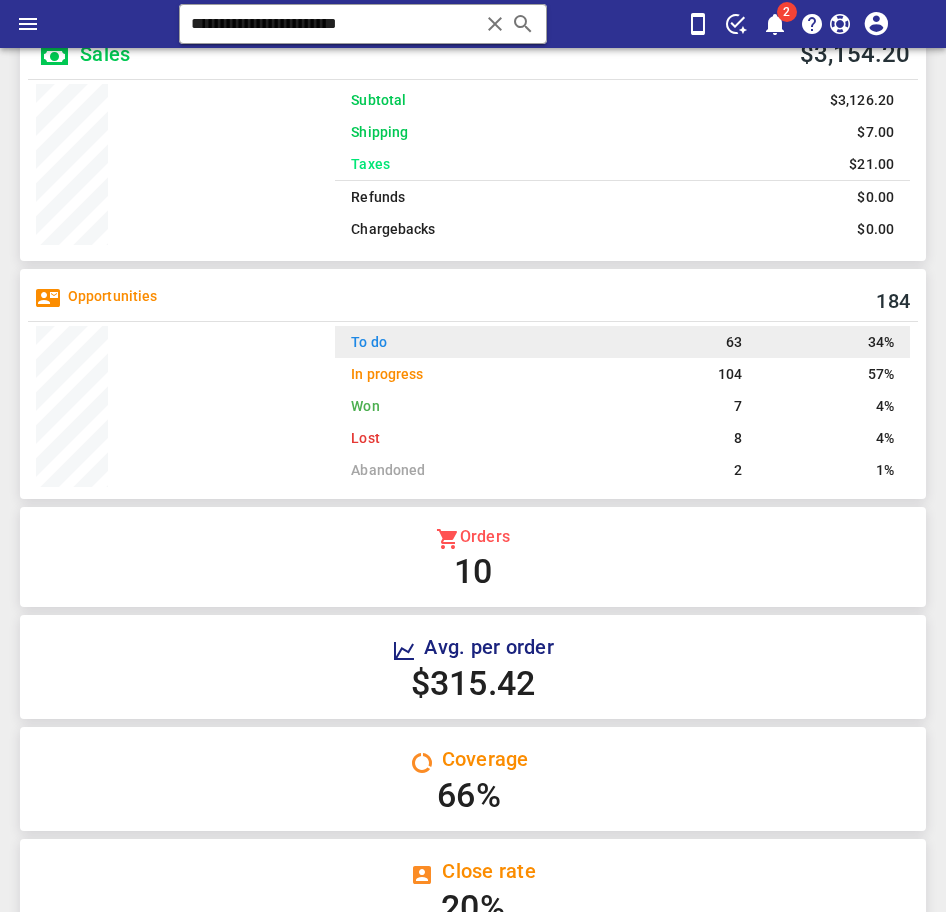scroll, scrollTop: 0, scrollLeft: 0, axis: both 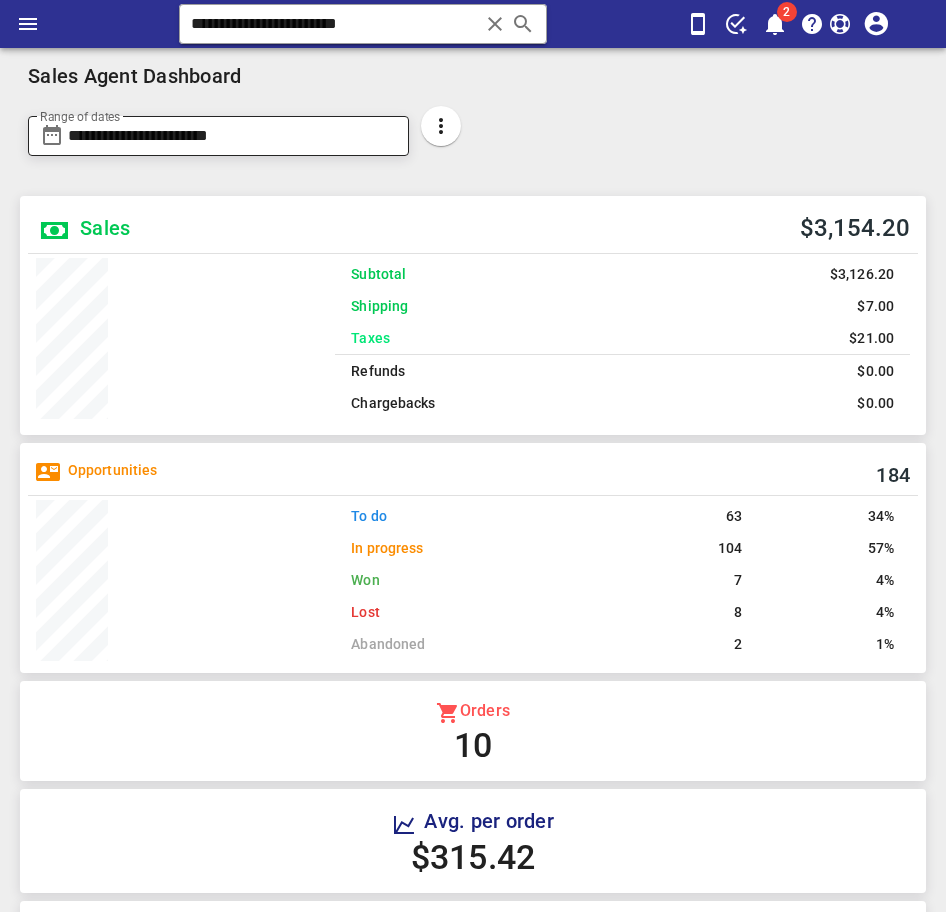 click on "**********" at bounding box center (232, 136) 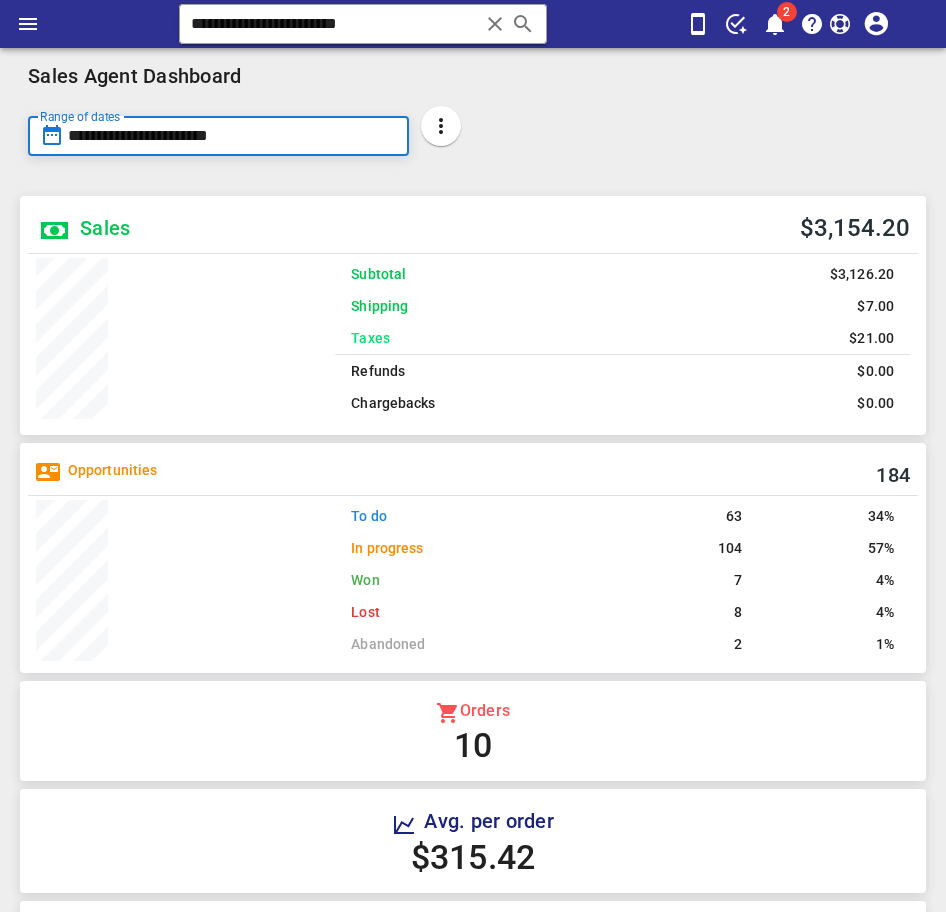 click on "**********" at bounding box center [232, 136] 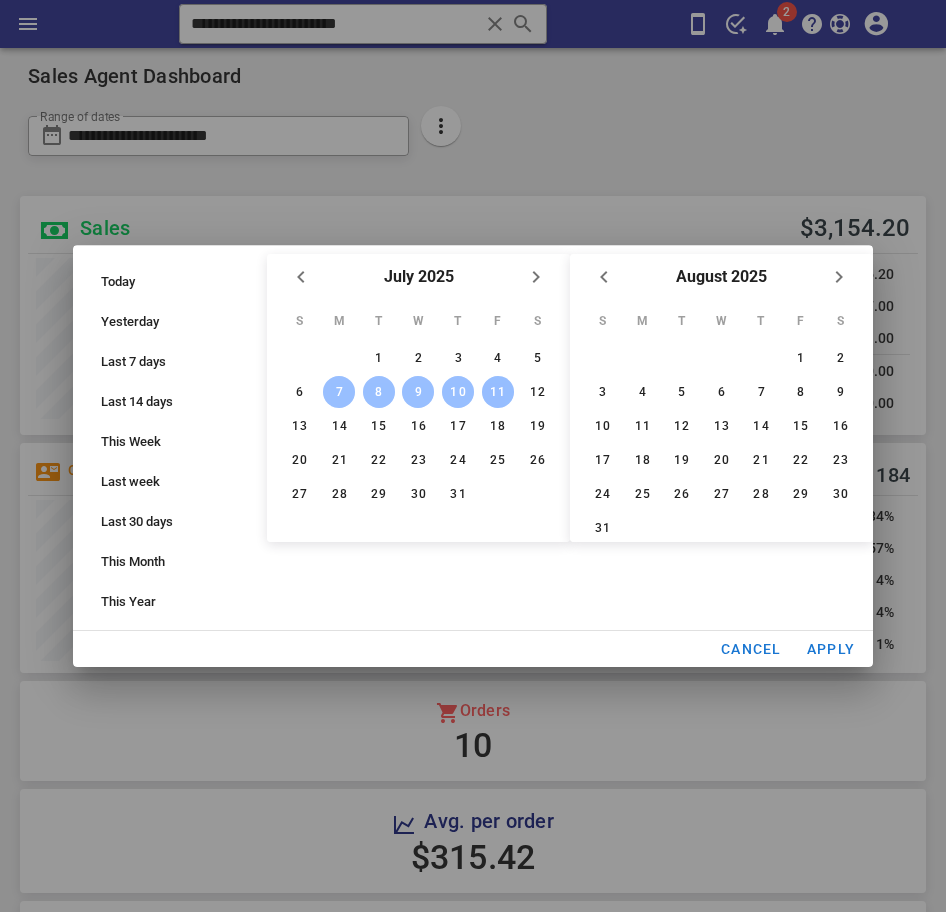 click on "11" at bounding box center (498, 392) 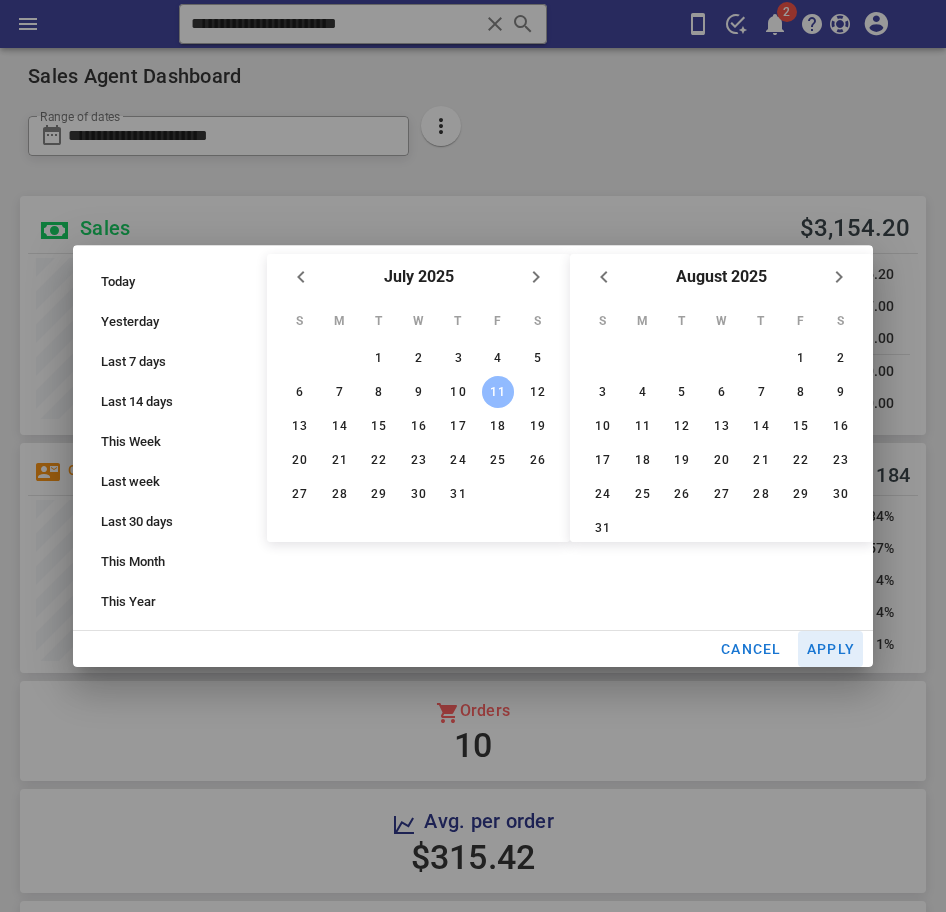 click on "Apply" at bounding box center (831, 649) 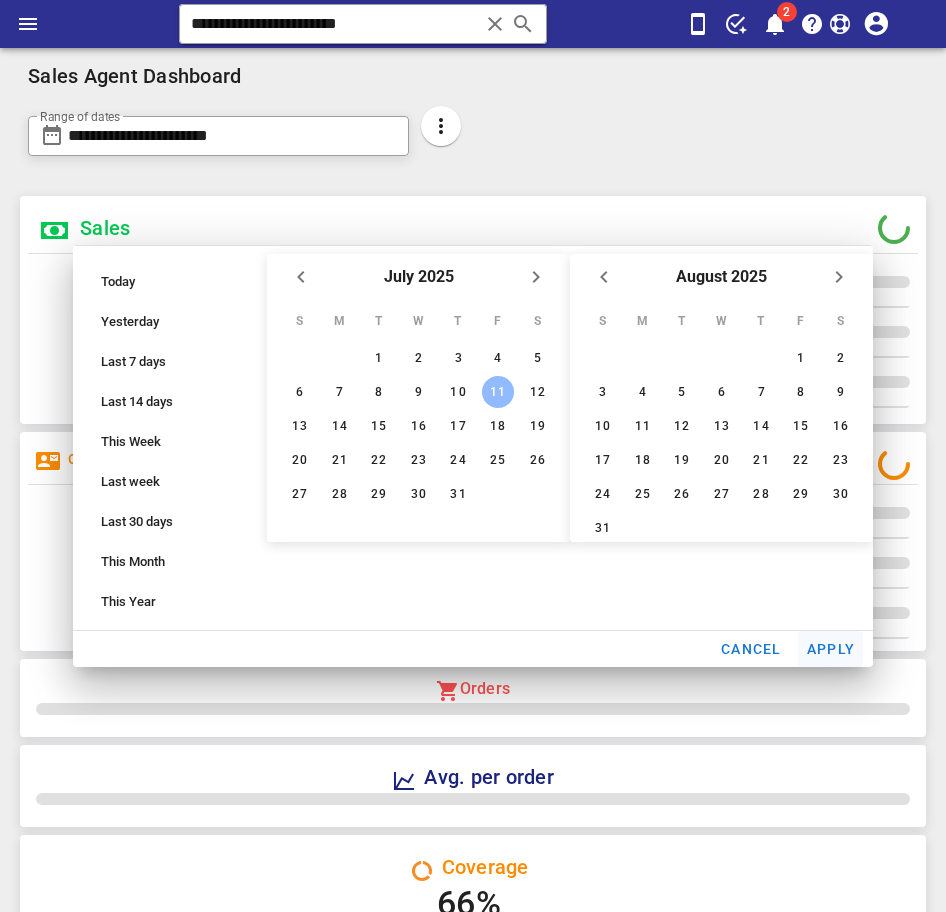 type on "**********" 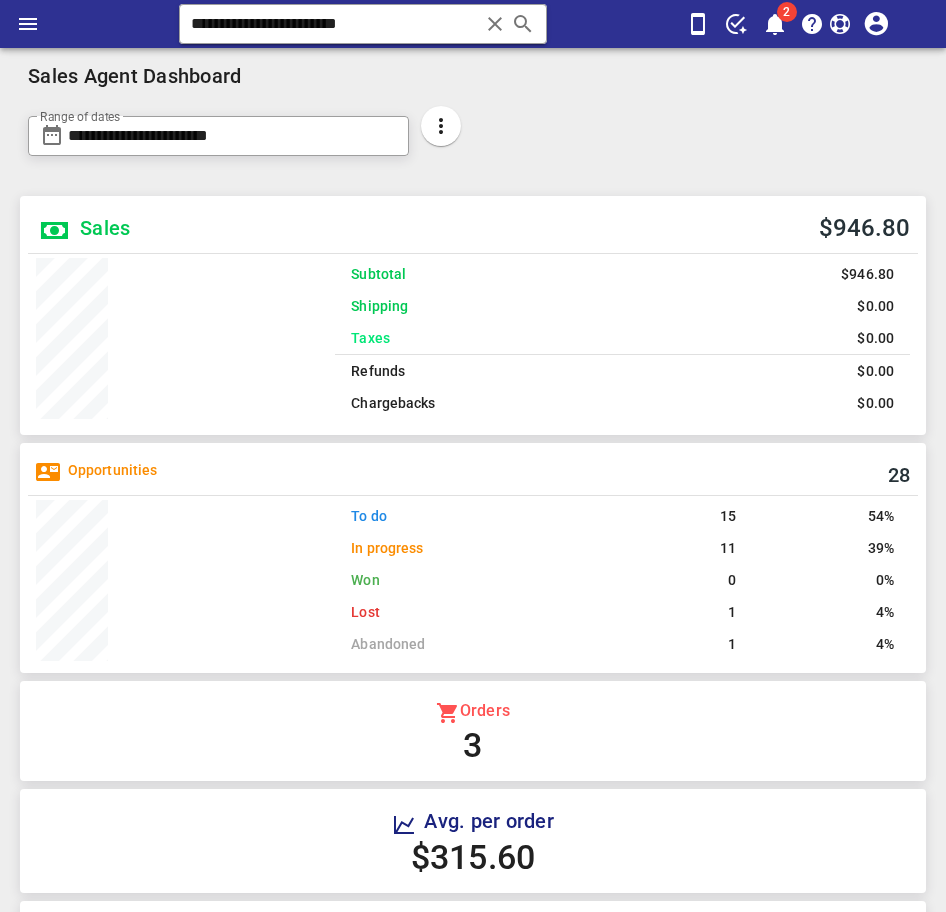 scroll, scrollTop: 999742, scrollLeft: 999703, axis: both 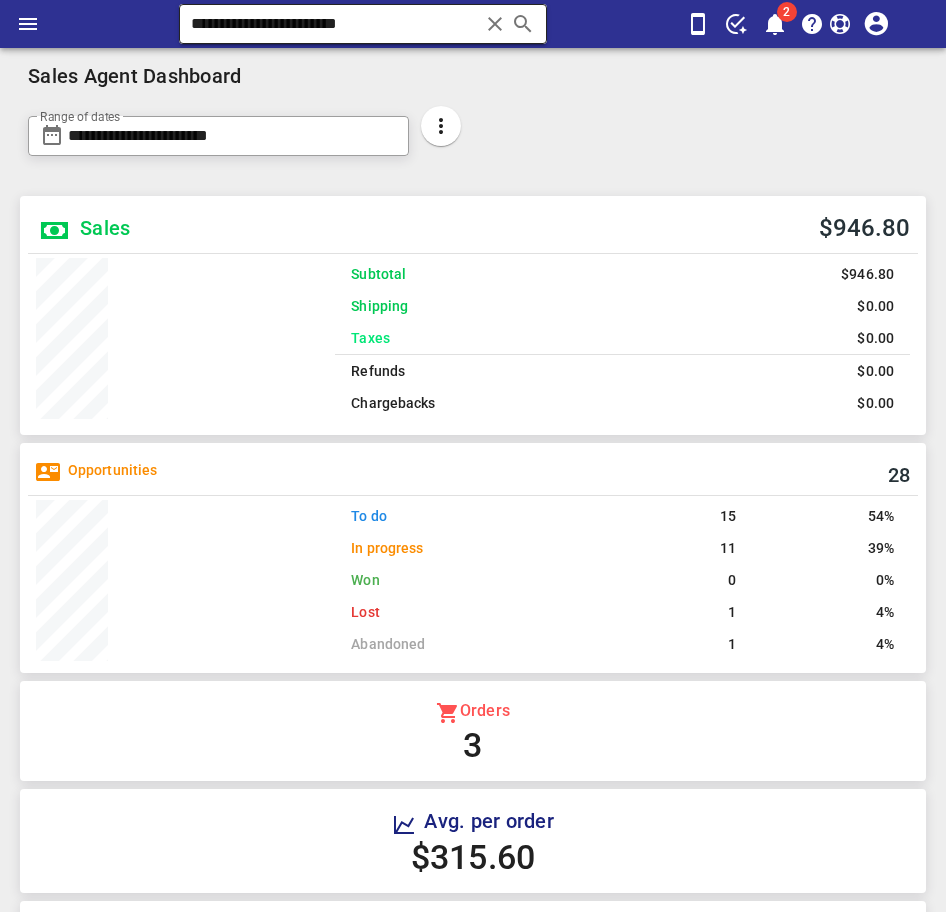 click on "**********" at bounding box center [334, 24] 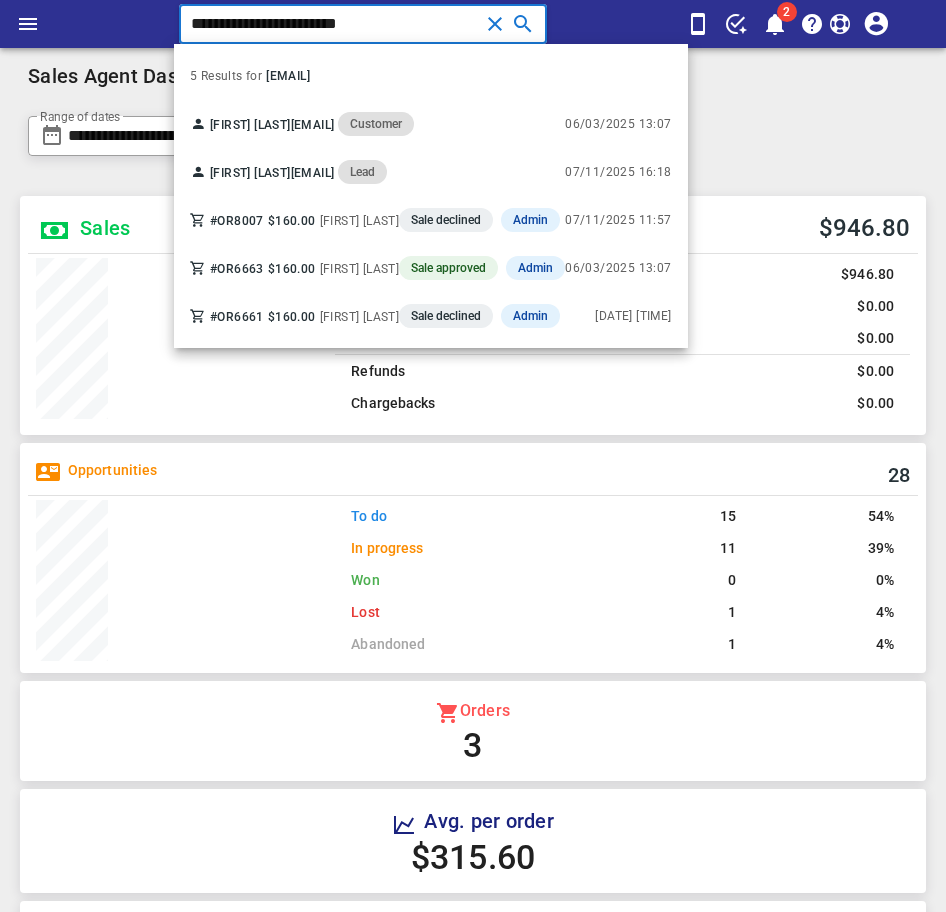 click on "**********" at bounding box center (334, 24) 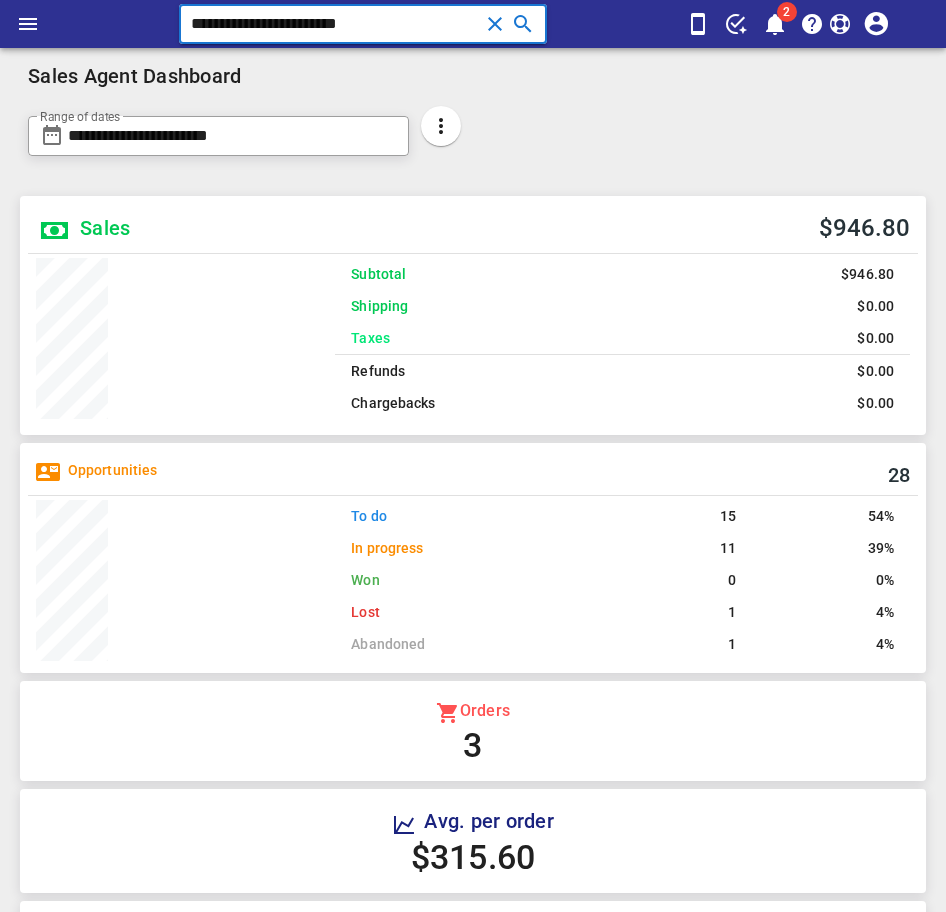click on "**********" at bounding box center [334, 24] 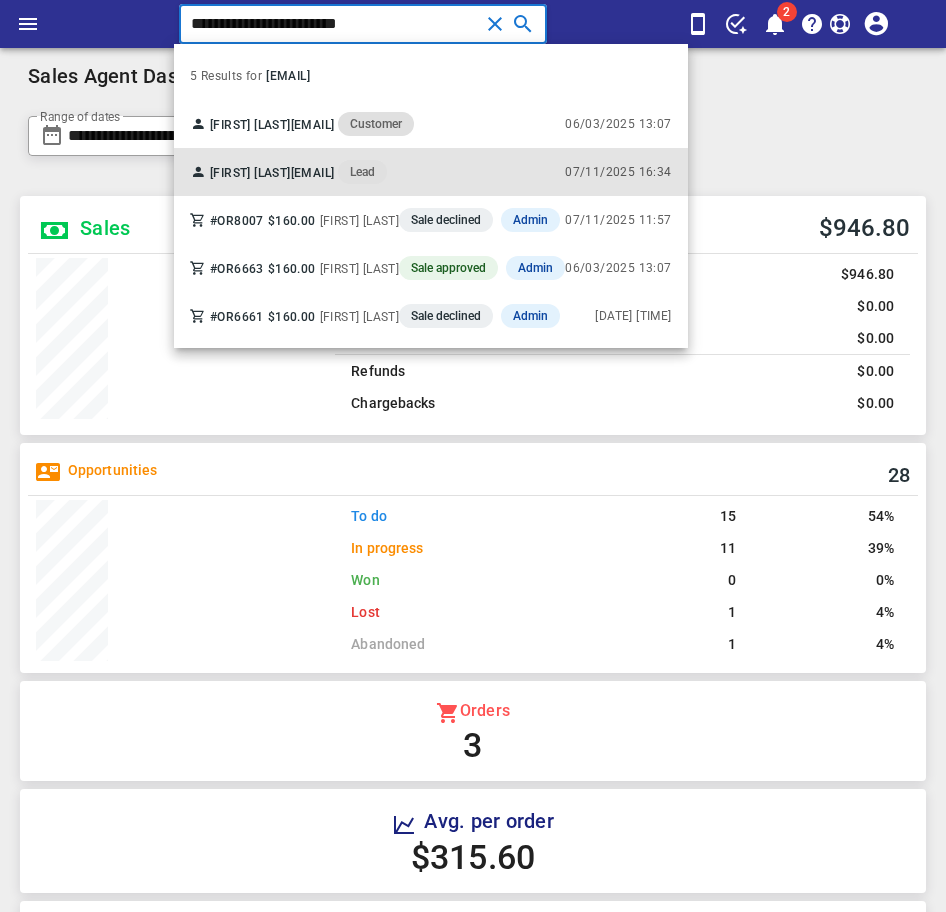 click on "Sonia Martinez   soniamartinez8@yahoo.com   Lead" at bounding box center [288, 172] 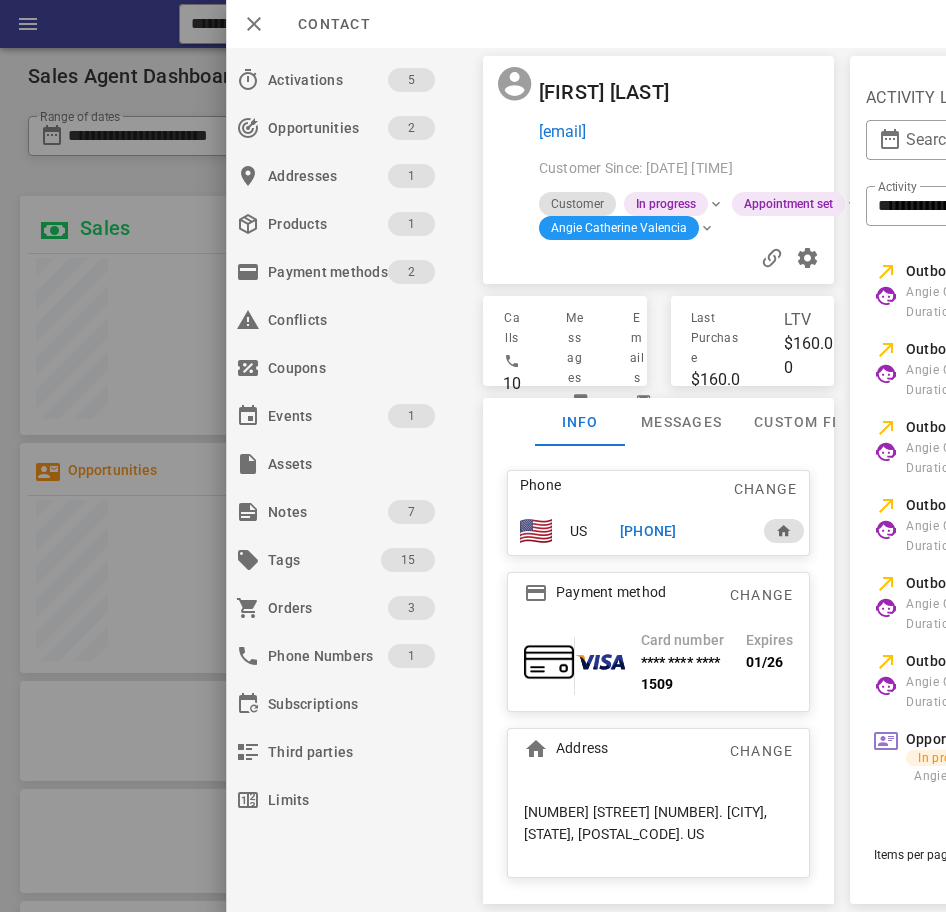 scroll, scrollTop: 0, scrollLeft: 0, axis: both 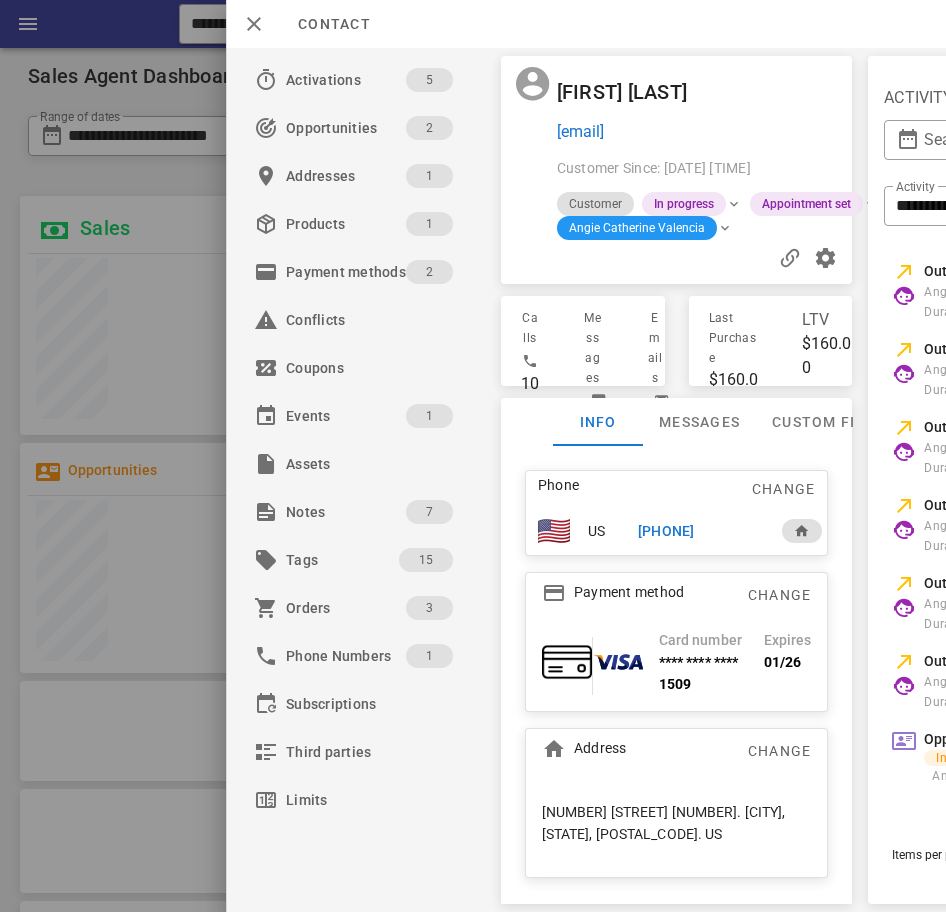 click on "+19568620492" at bounding box center (666, 531) 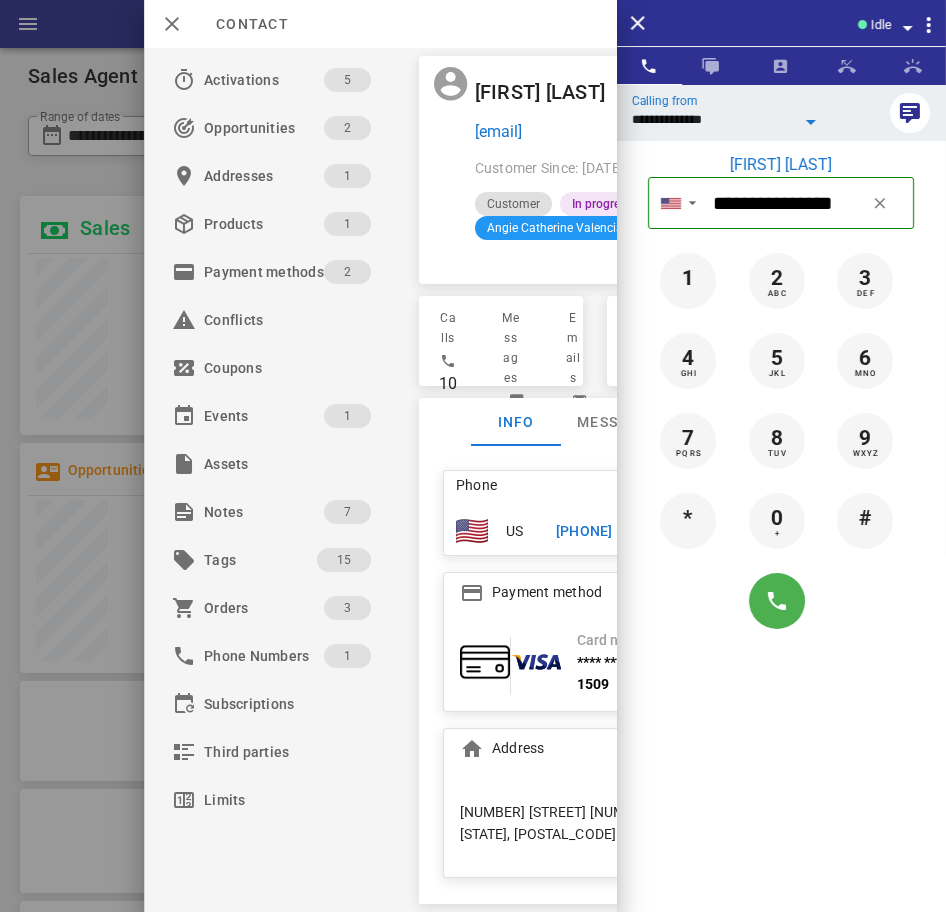 click on "**********" at bounding box center (713, 119) 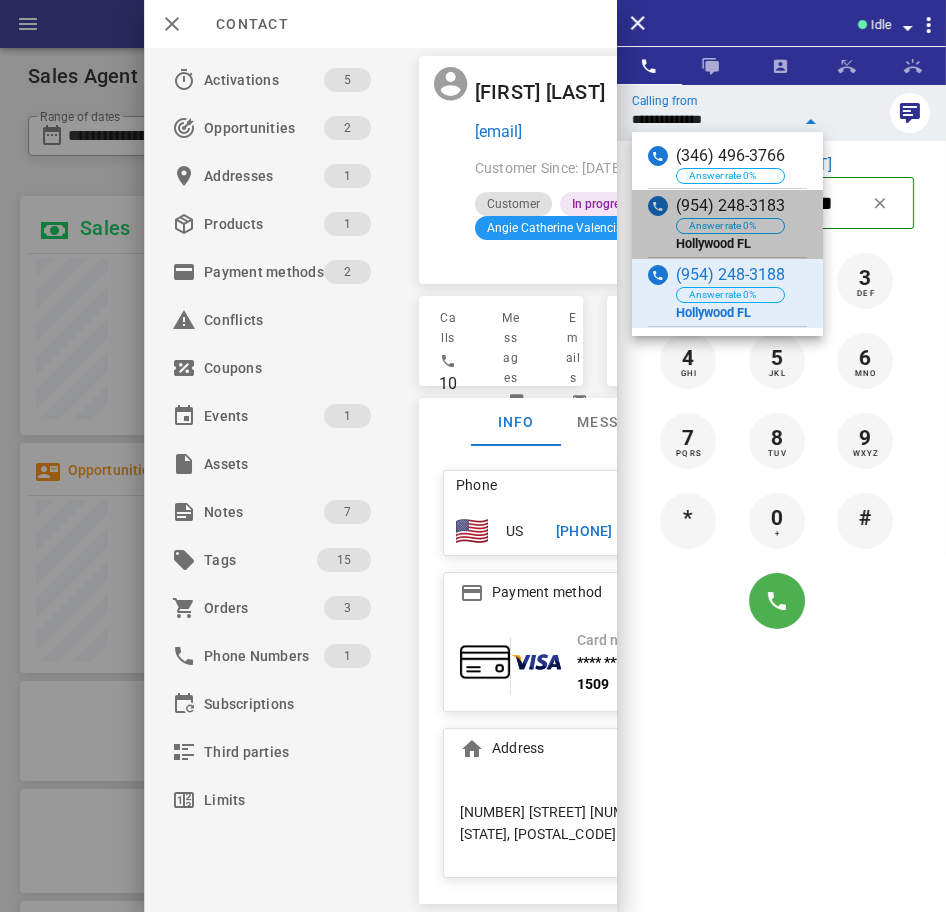 click on "([PHONE]) Answer rate 0% [CITY] [STATE]" at bounding box center [727, 224] 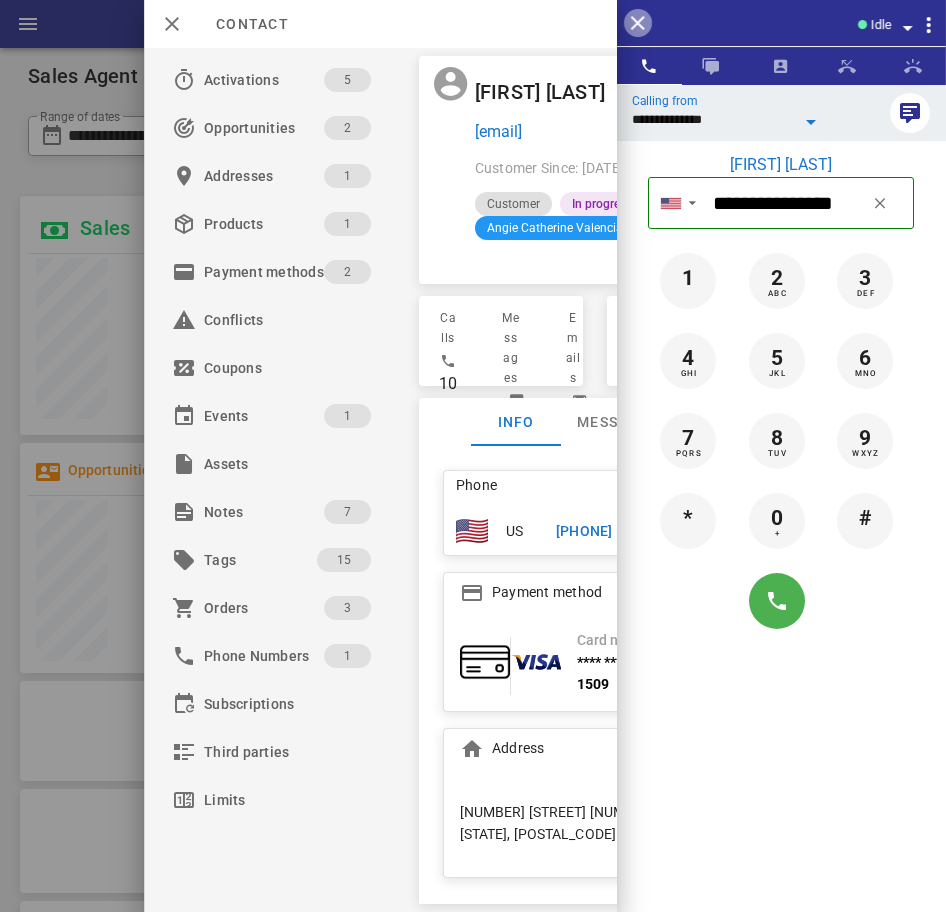 click at bounding box center (638, 23) 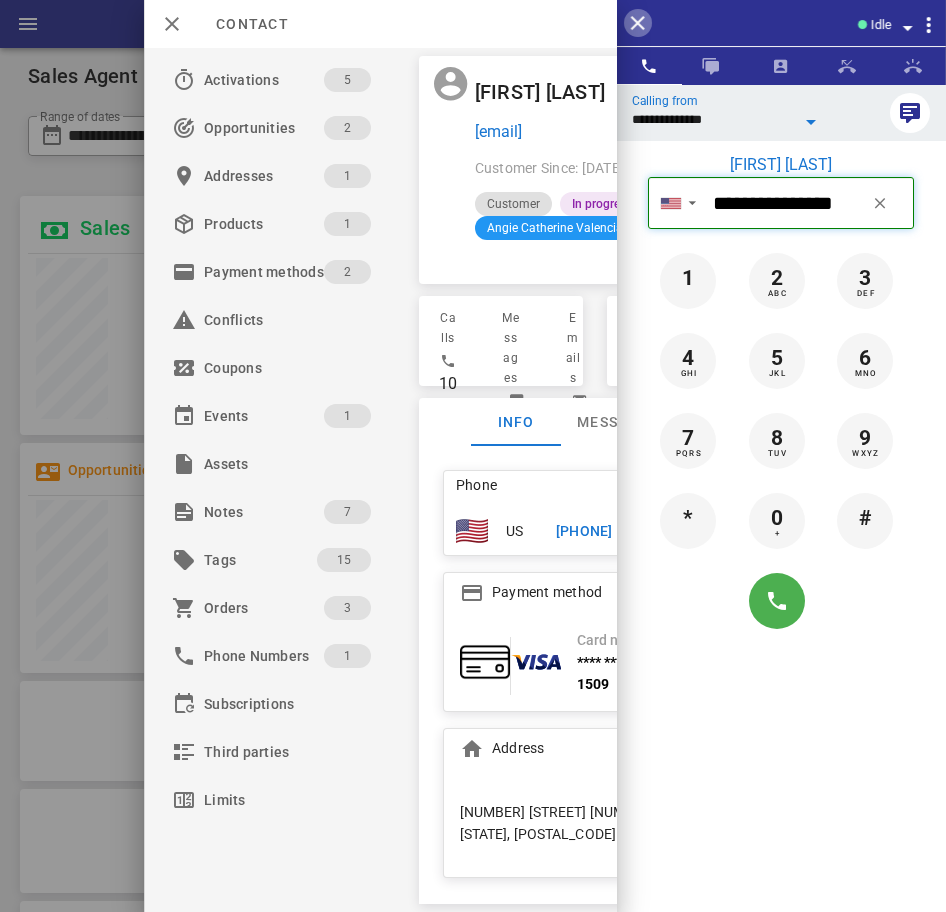 type 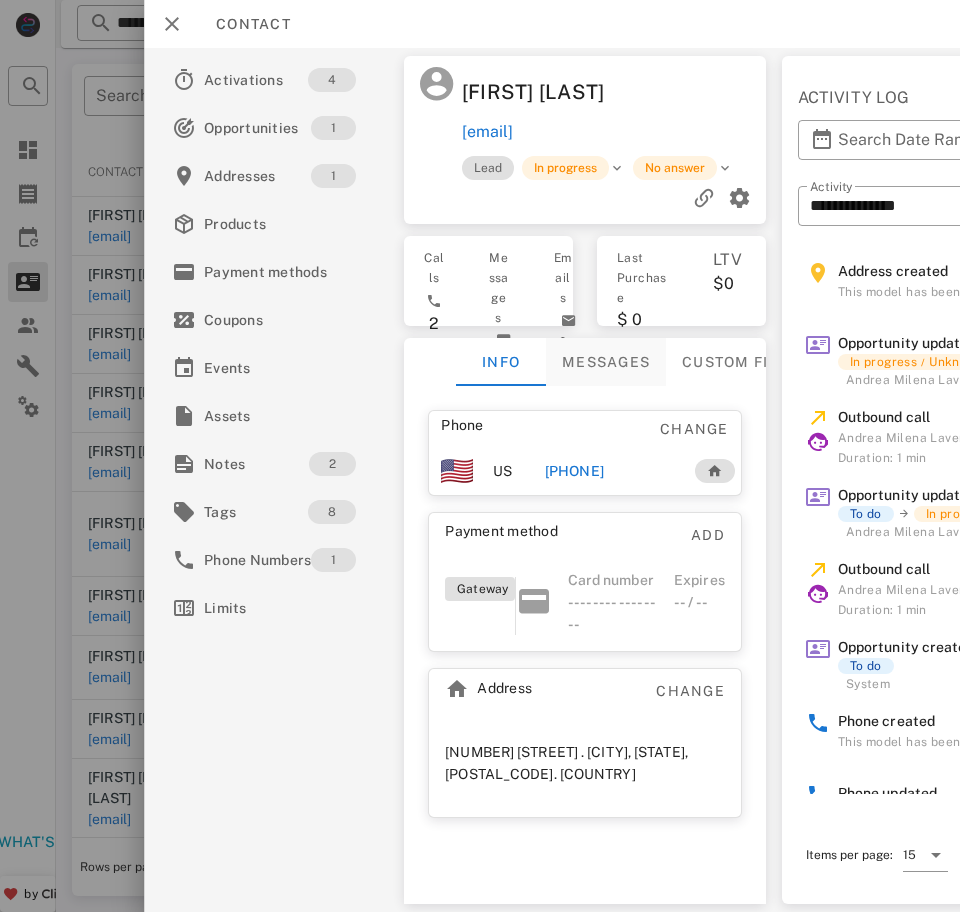 scroll, scrollTop: 0, scrollLeft: 0, axis: both 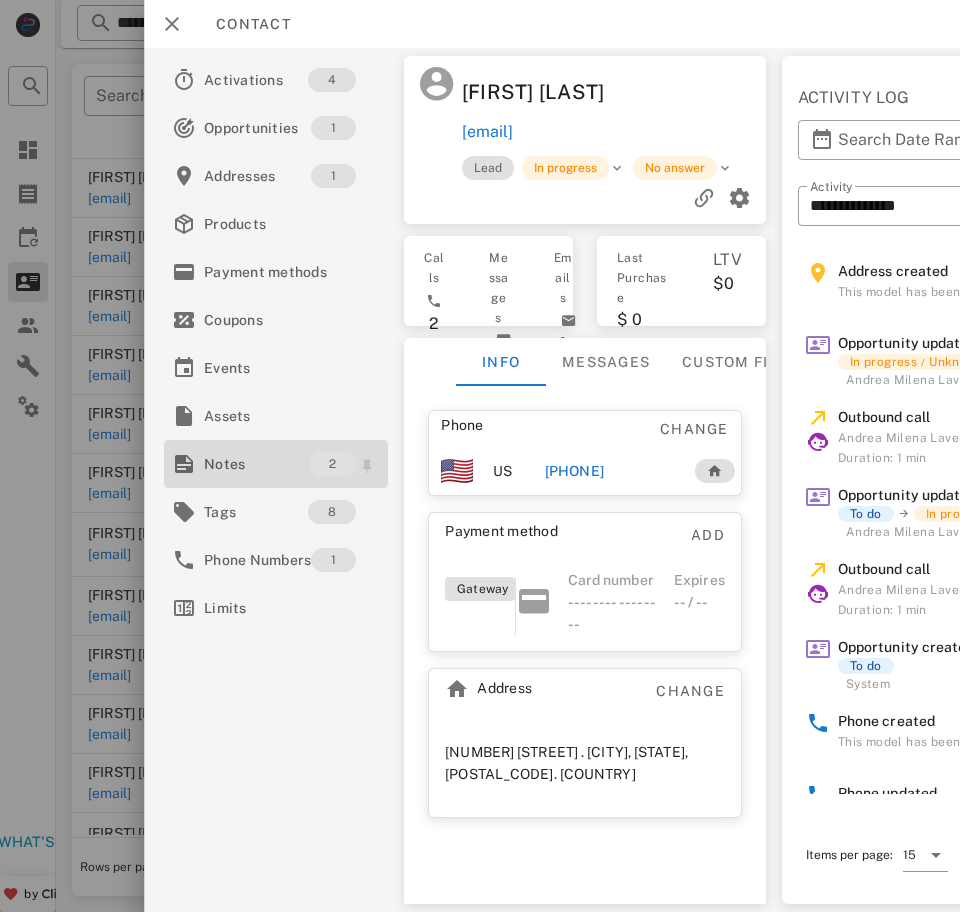 click on "Notes" at bounding box center [256, 464] 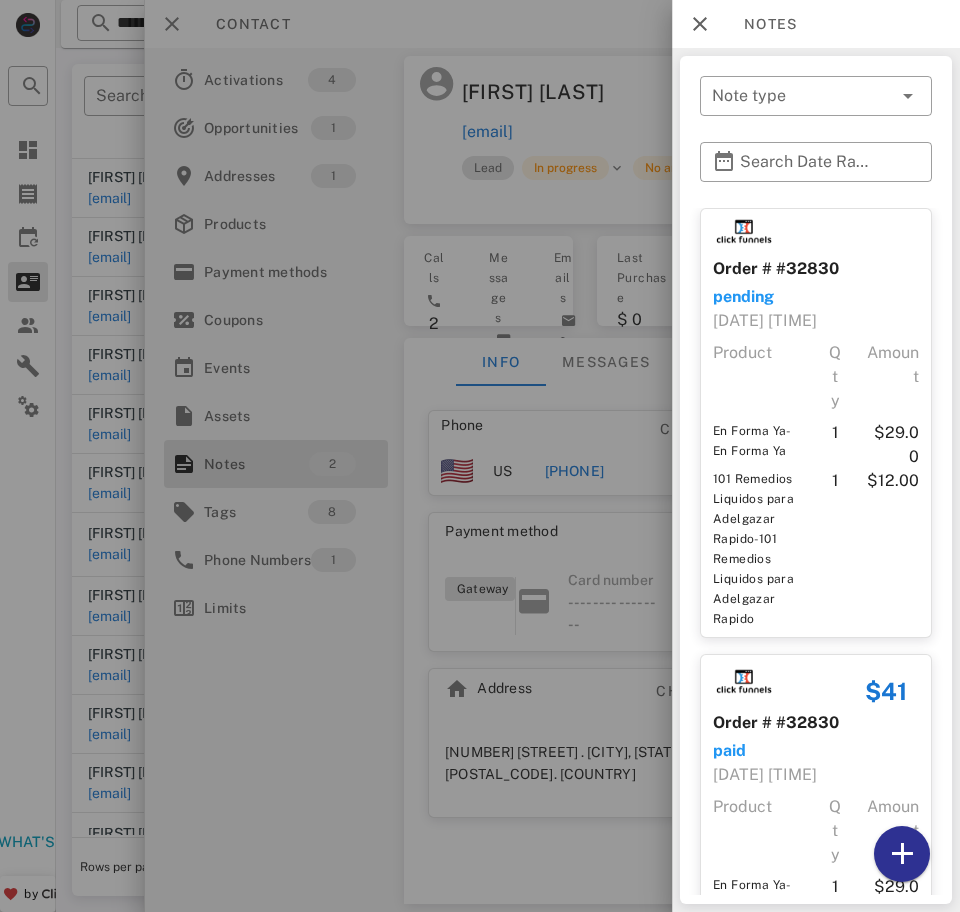 scroll, scrollTop: 223, scrollLeft: 0, axis: vertical 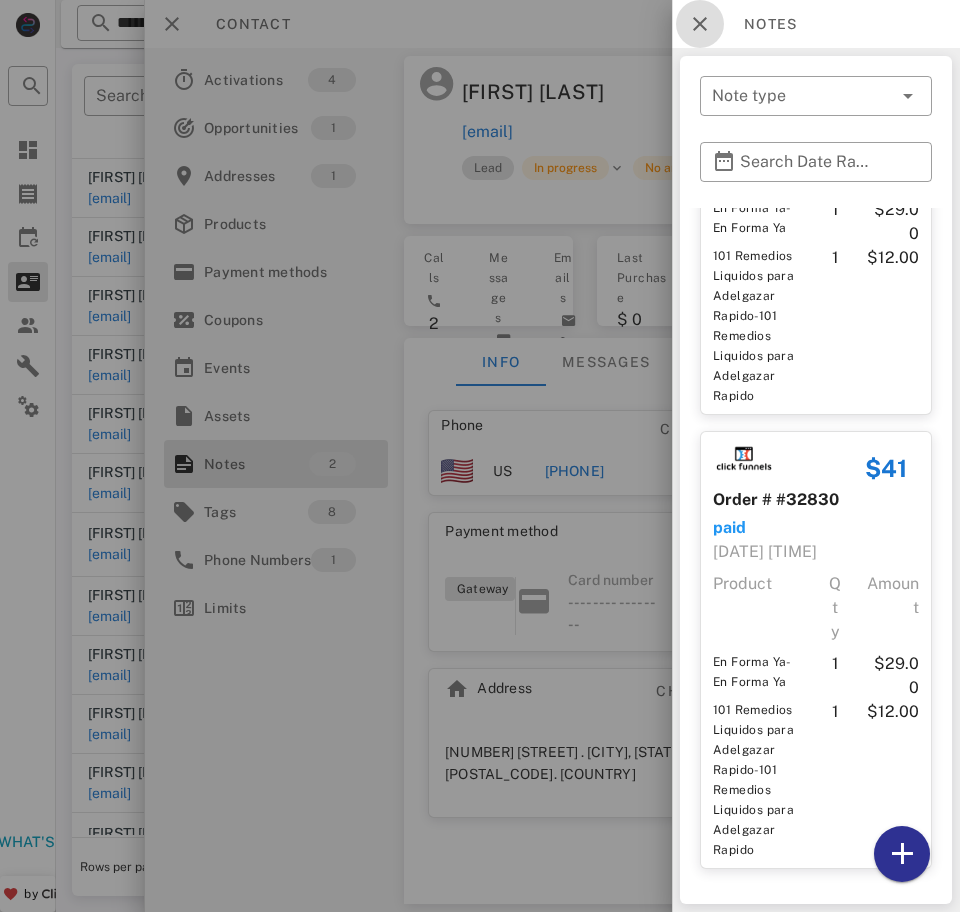 click at bounding box center [700, 24] 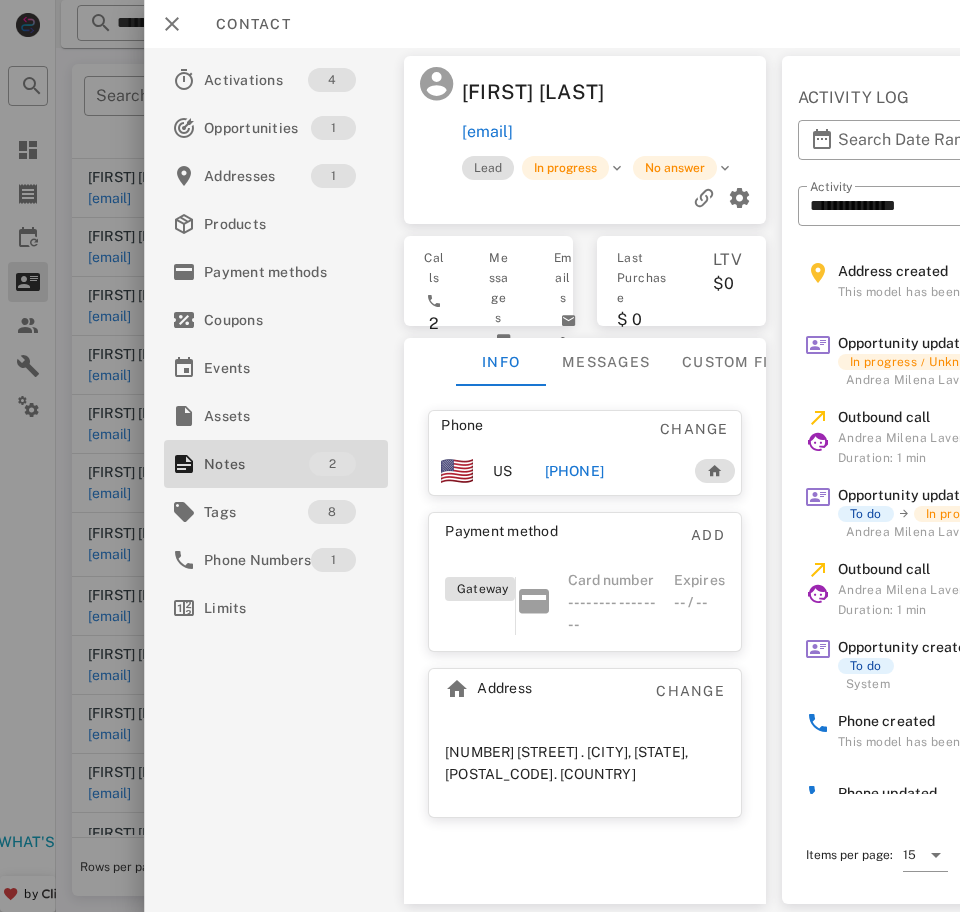 click on "+[PHONE]" at bounding box center (574, 471) 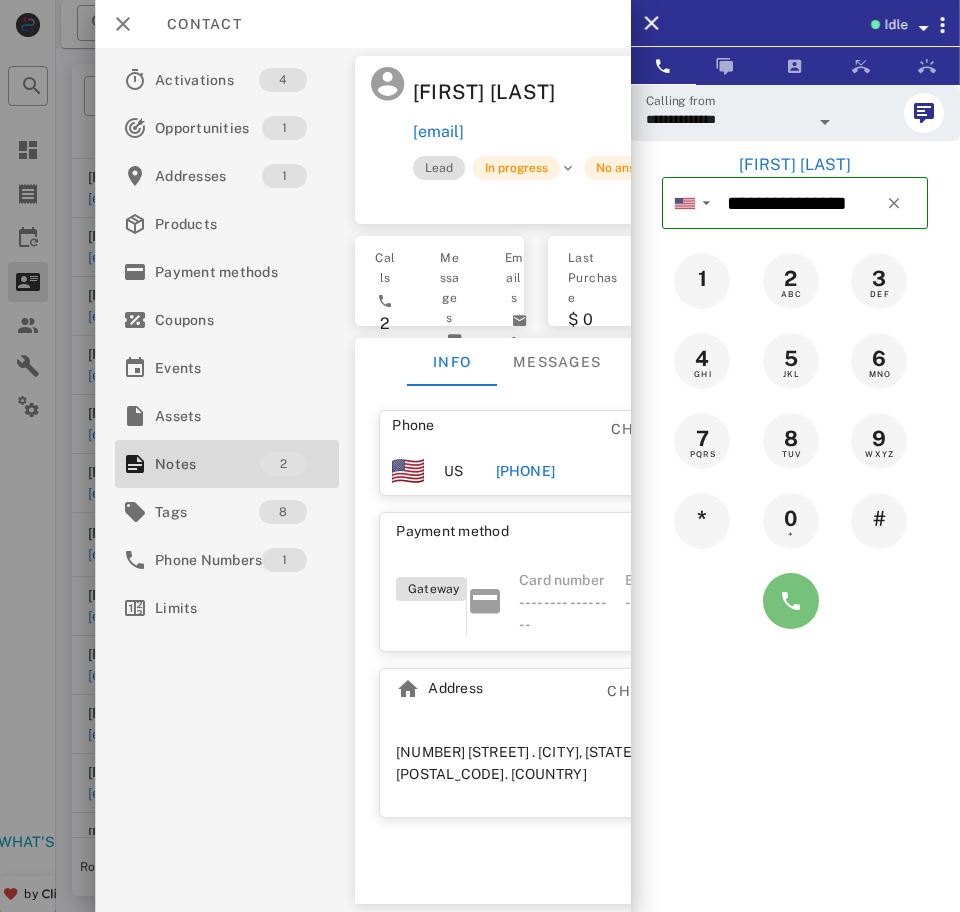 click at bounding box center [791, 601] 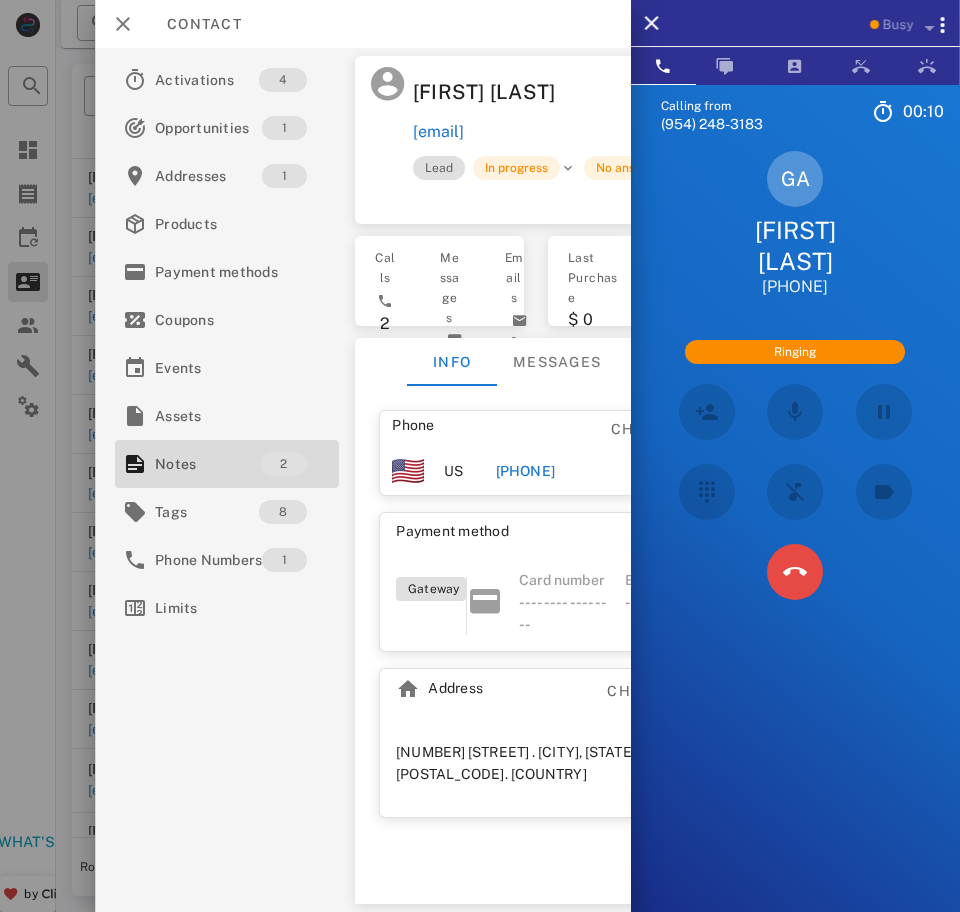 click at bounding box center (795, 572) 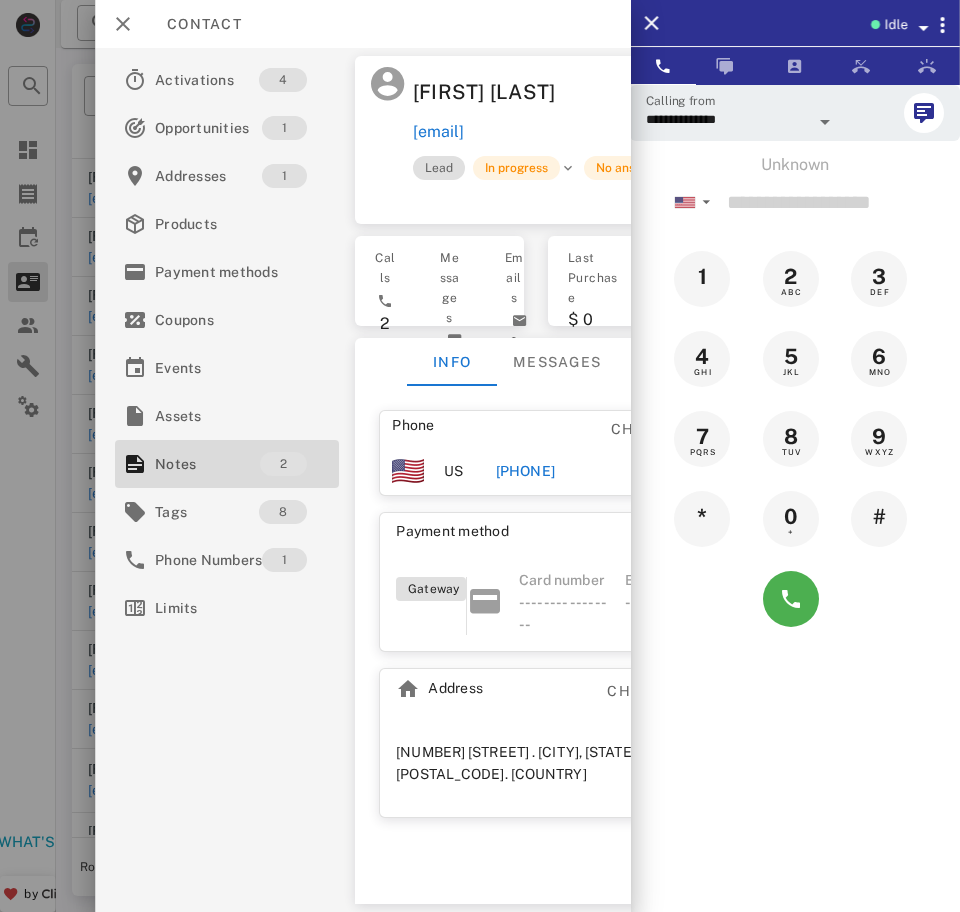 click on "+[PHONE]" at bounding box center (525, 471) 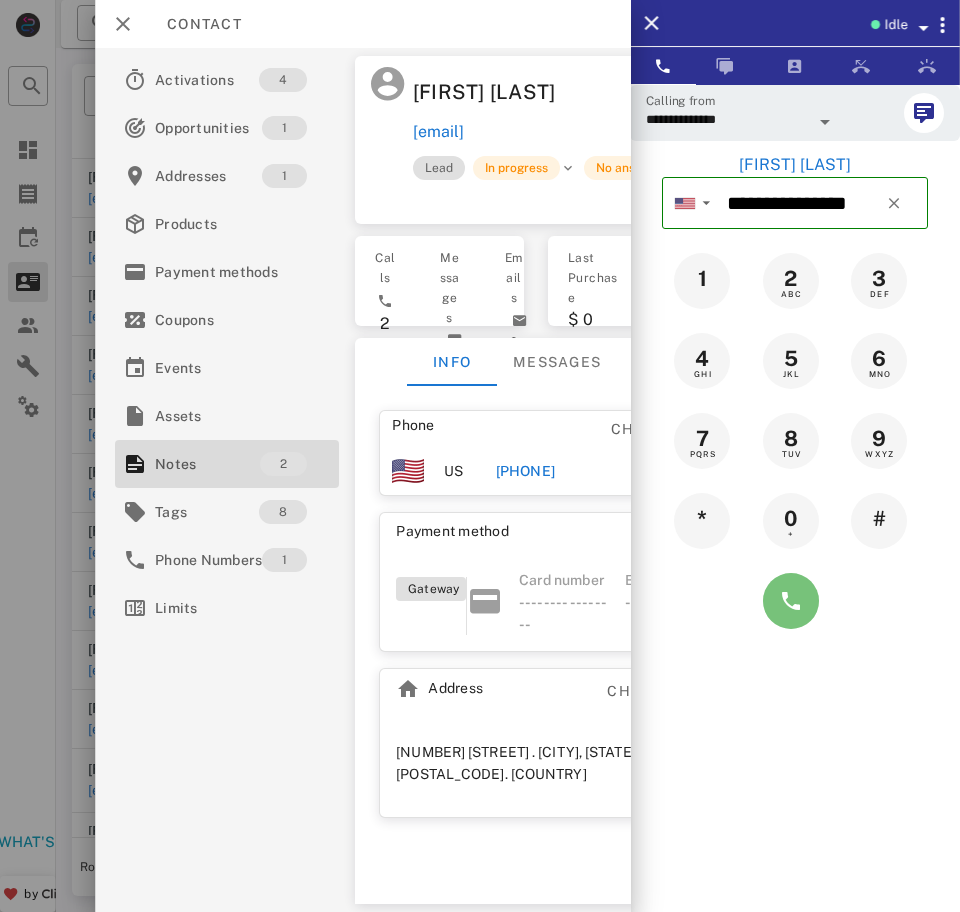 click at bounding box center [791, 601] 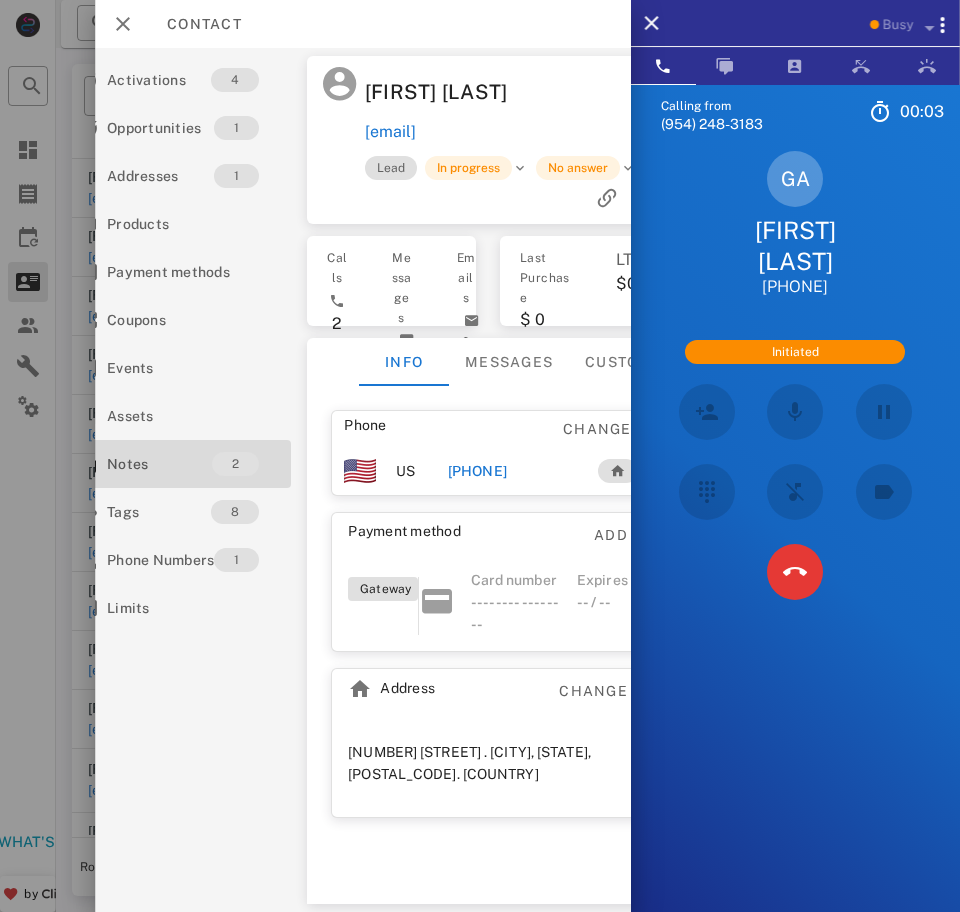scroll, scrollTop: 0, scrollLeft: 44, axis: horizontal 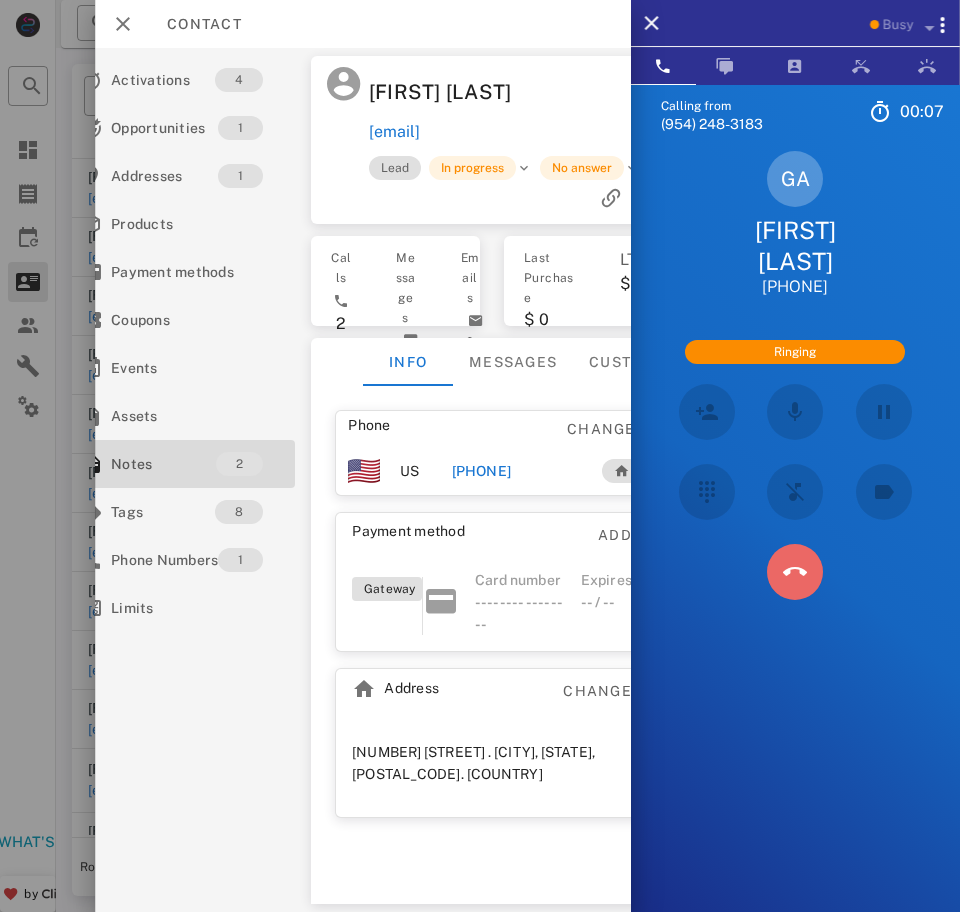 click at bounding box center (795, 572) 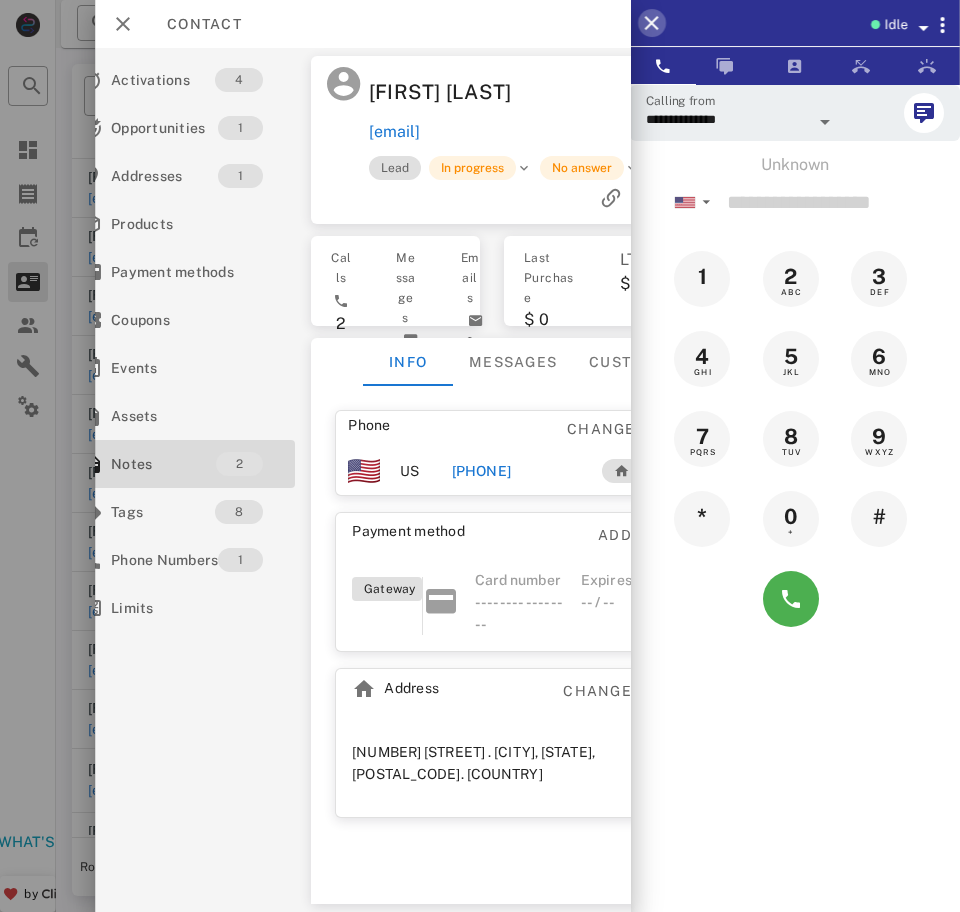 click at bounding box center [652, 23] 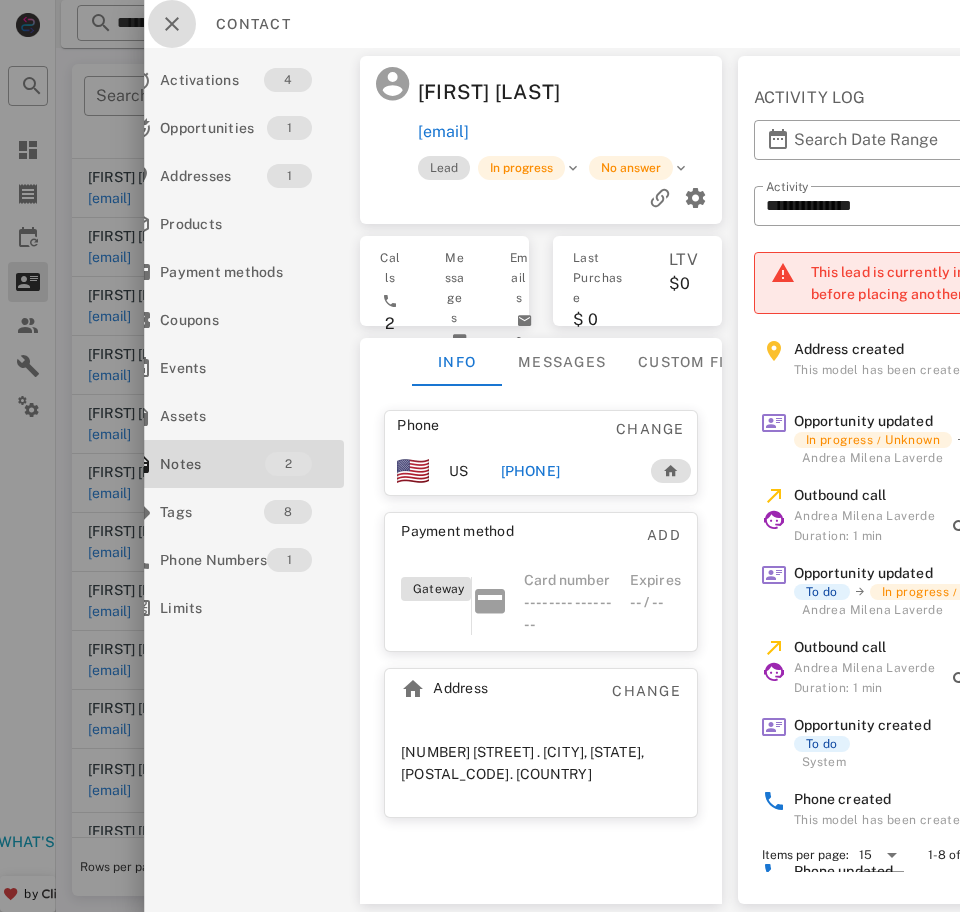 click at bounding box center [172, 24] 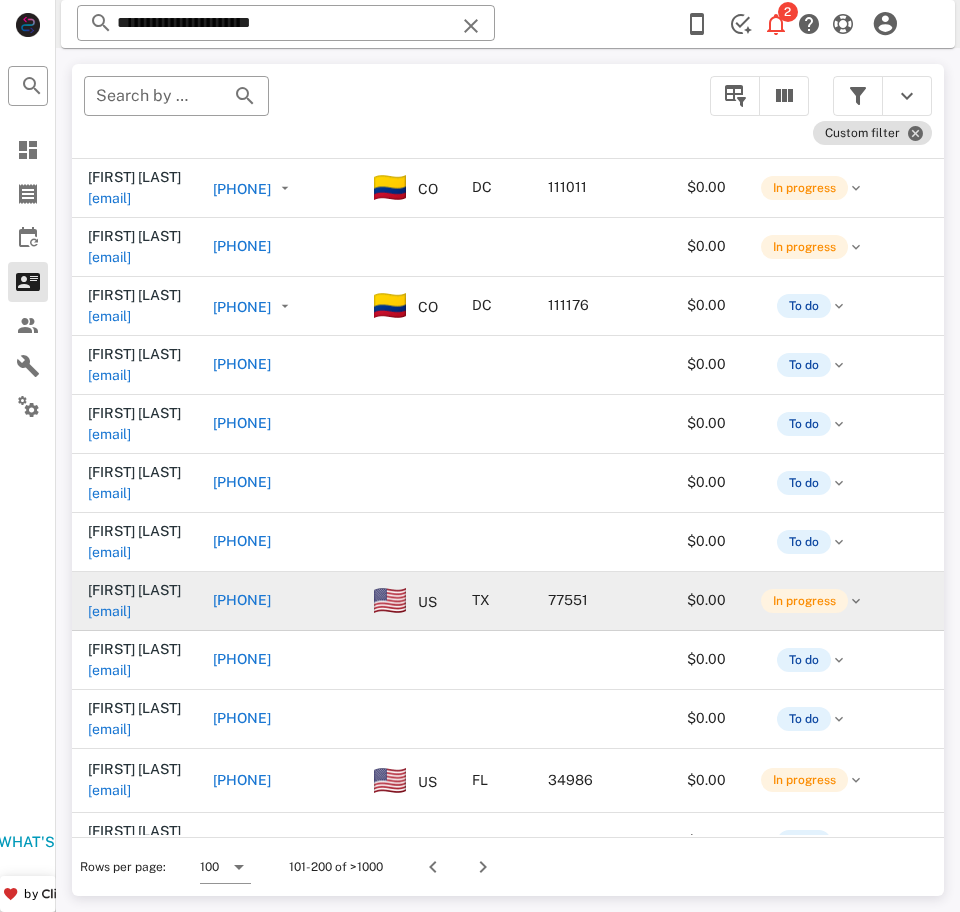 click on "[EMAIL]" at bounding box center (109, 611) 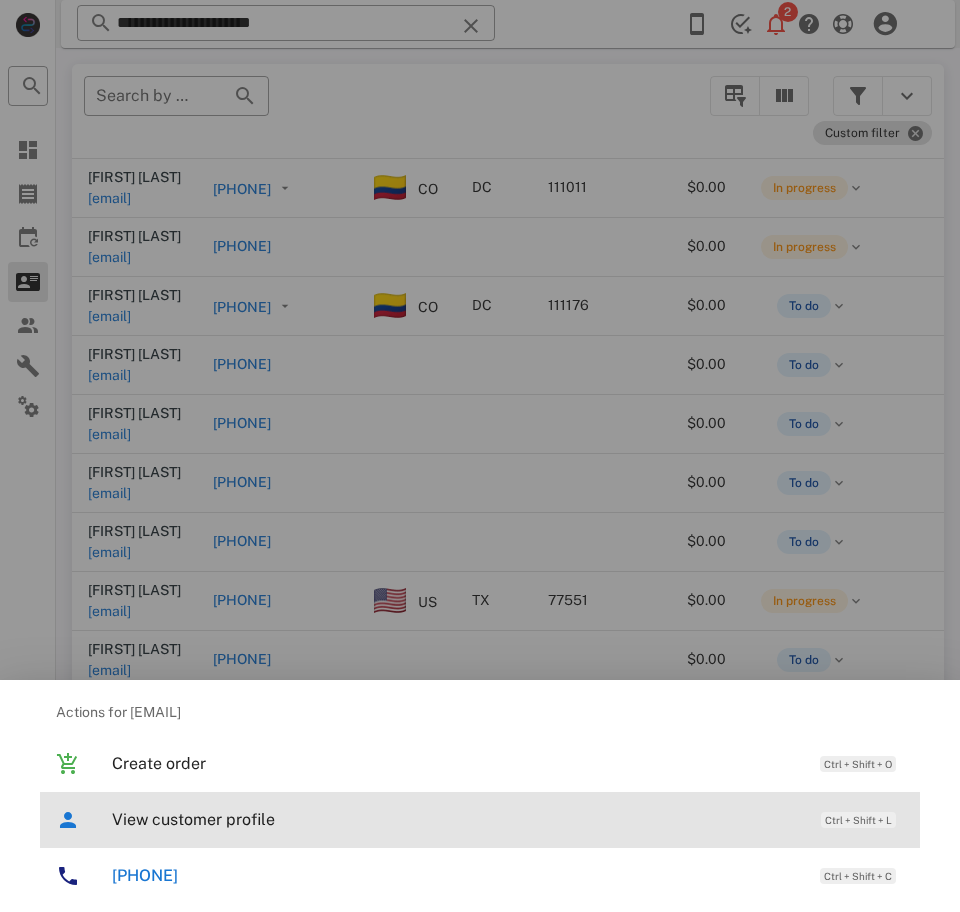 click on "View customer profile" at bounding box center (456, 819) 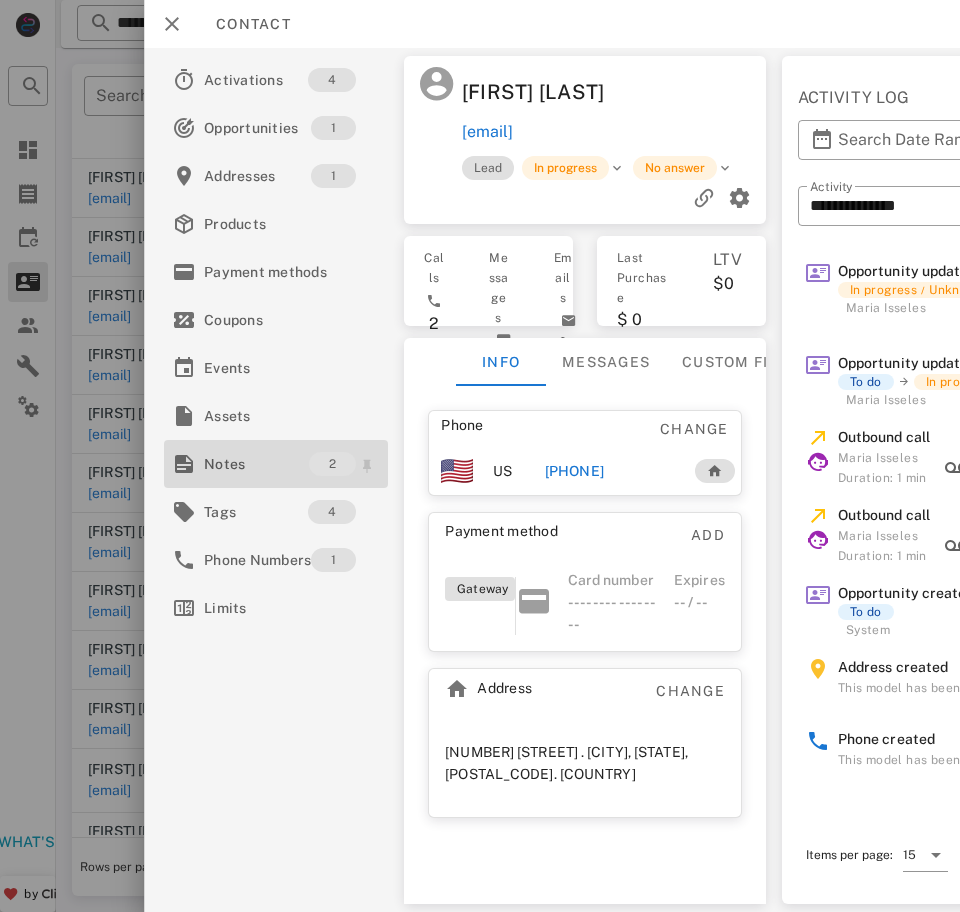 click on "Notes" at bounding box center [256, 464] 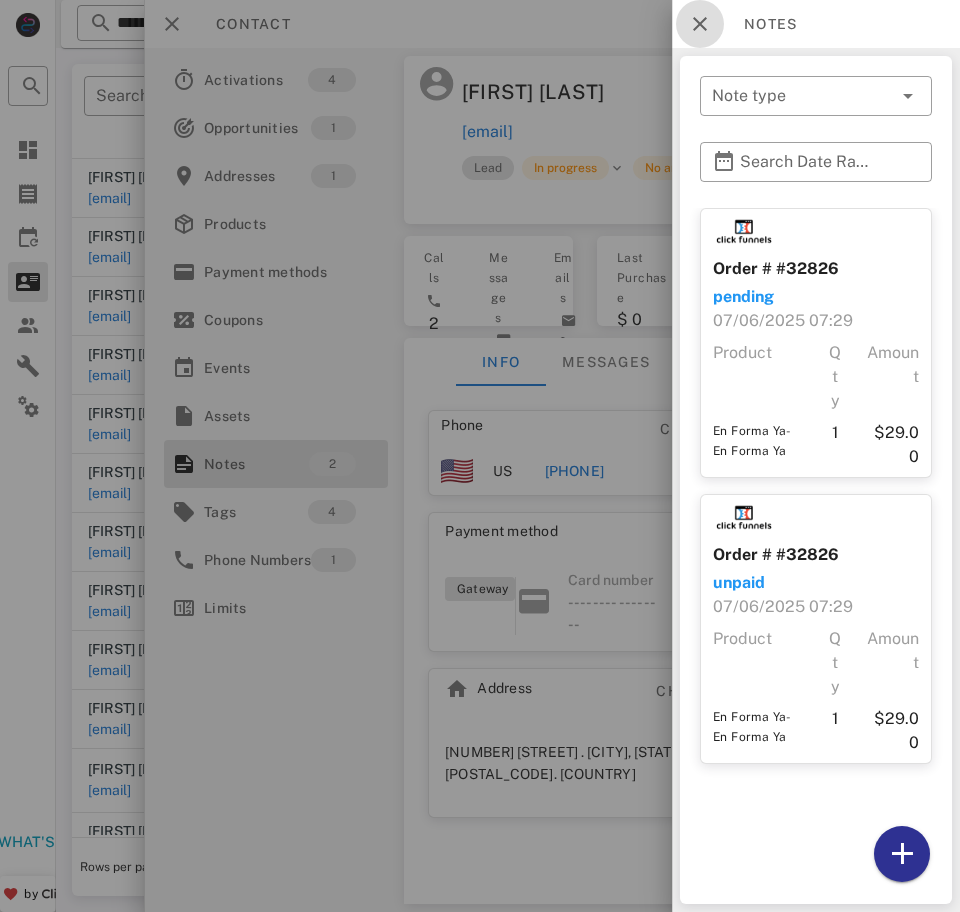 click at bounding box center (700, 24) 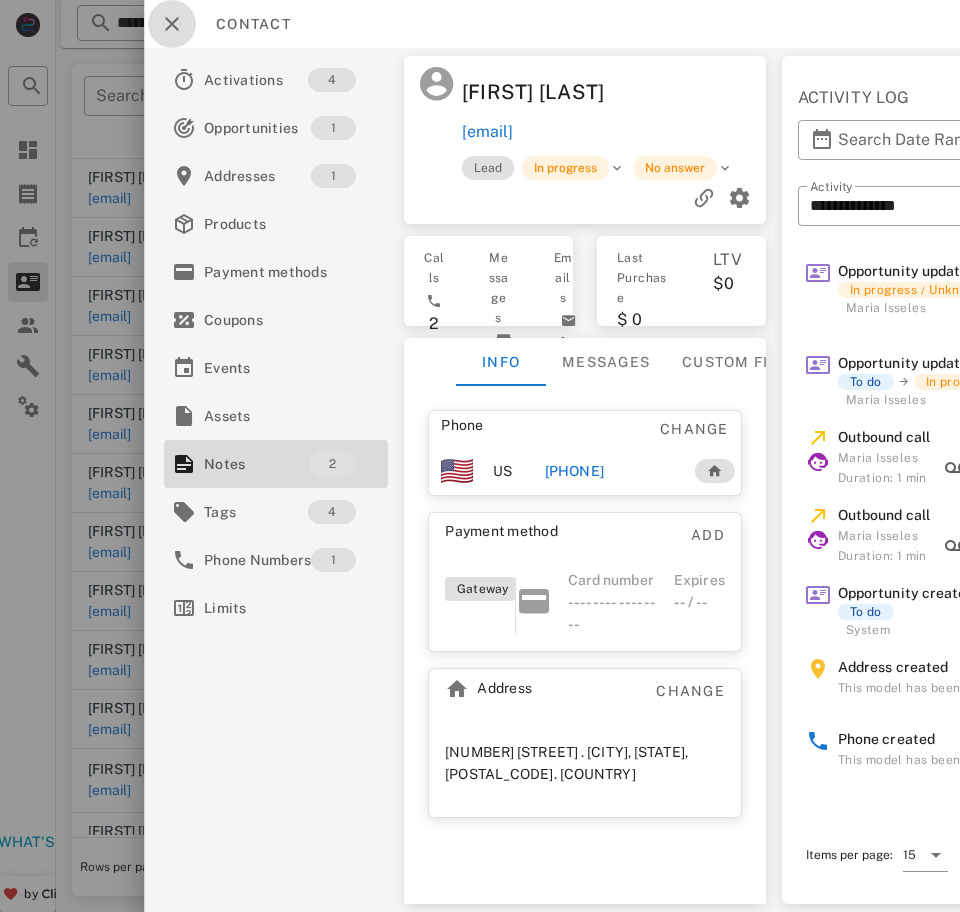 click at bounding box center [172, 24] 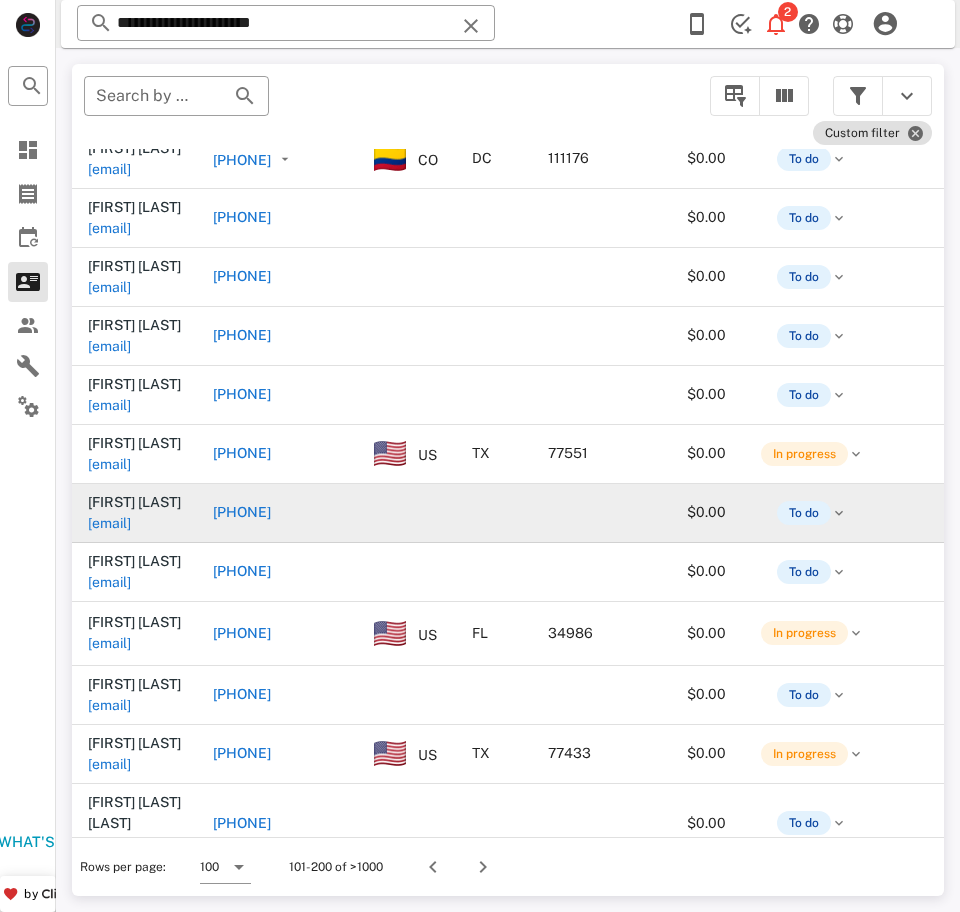 scroll, scrollTop: 3246, scrollLeft: 0, axis: vertical 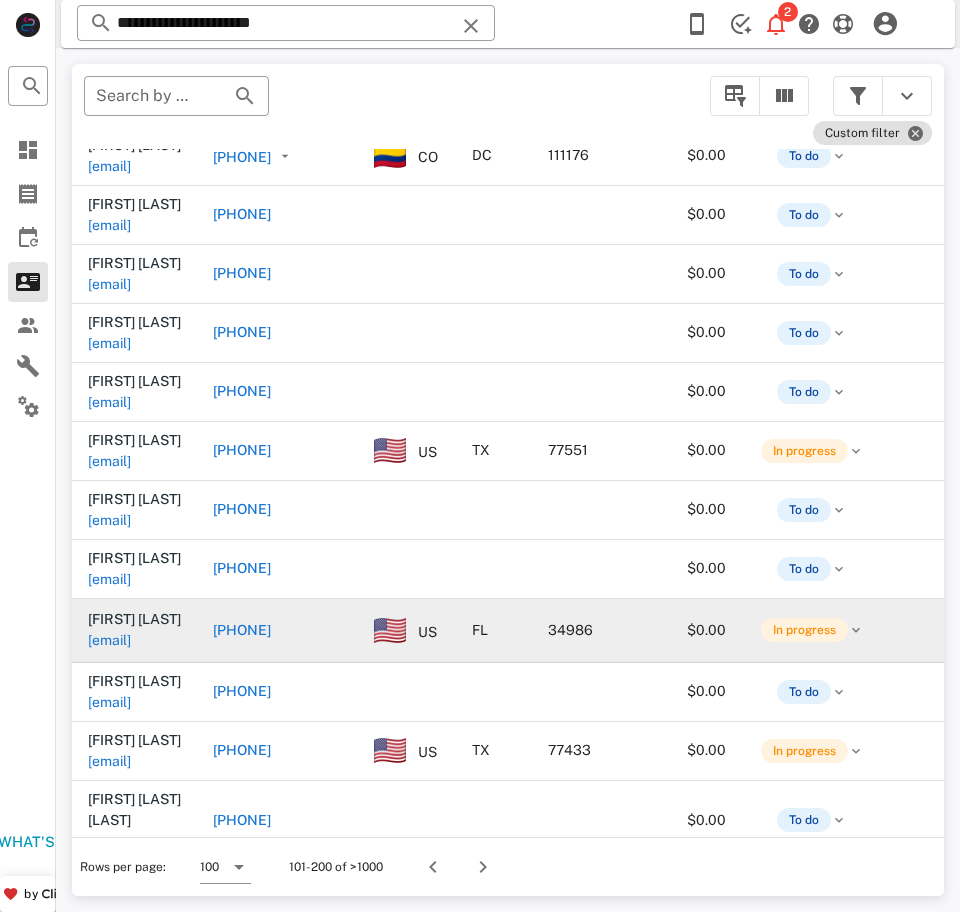click on "[EMAIL]" at bounding box center (109, 640) 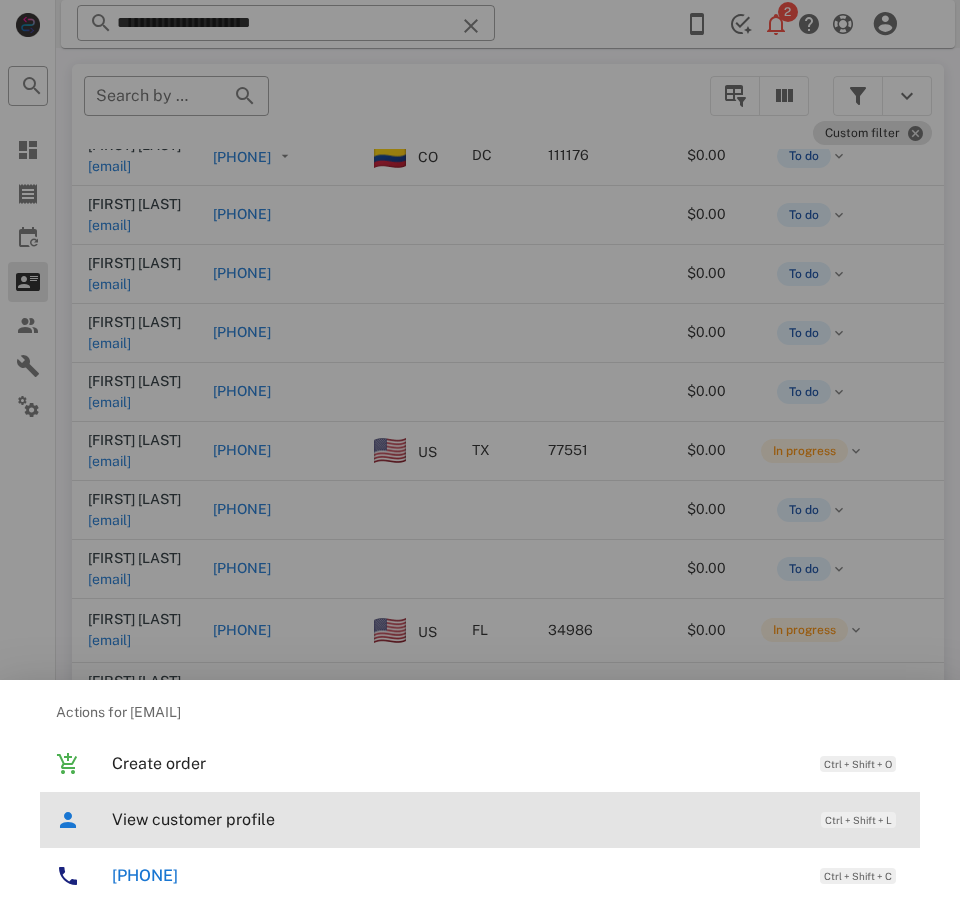 click on "View customer profile Ctrl + Shift + L" at bounding box center (508, 819) 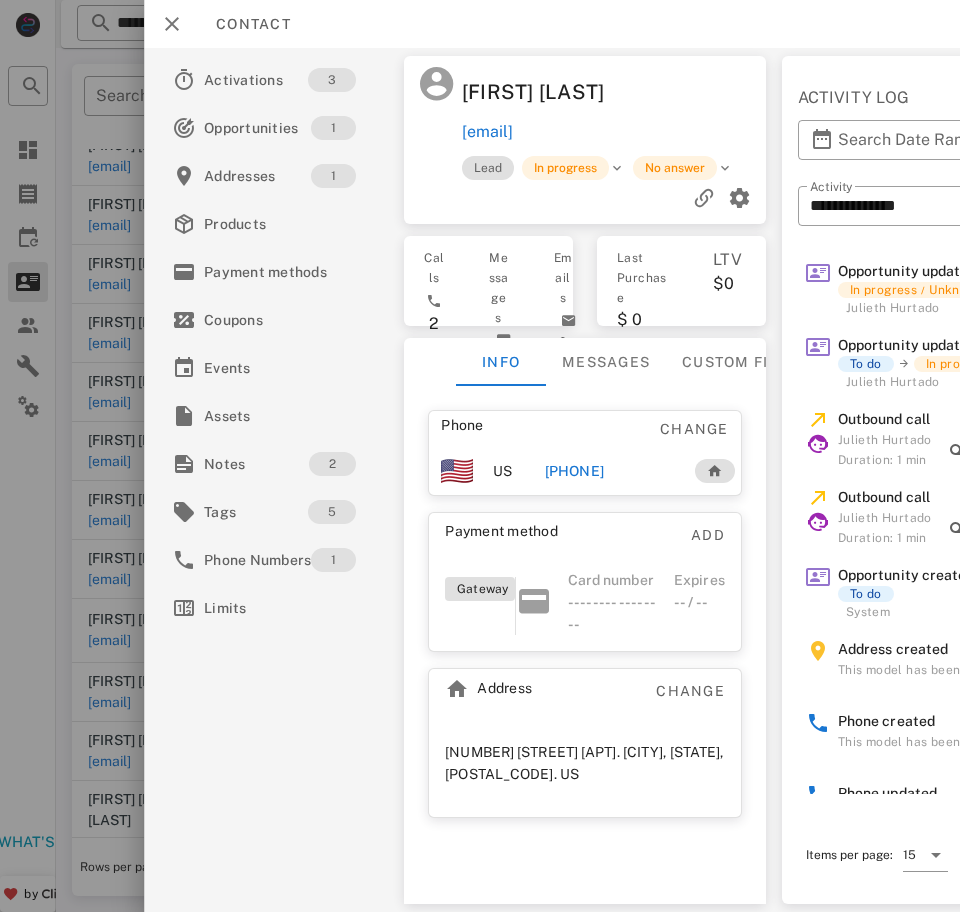 click on "+[PHONE]" at bounding box center (574, 471) 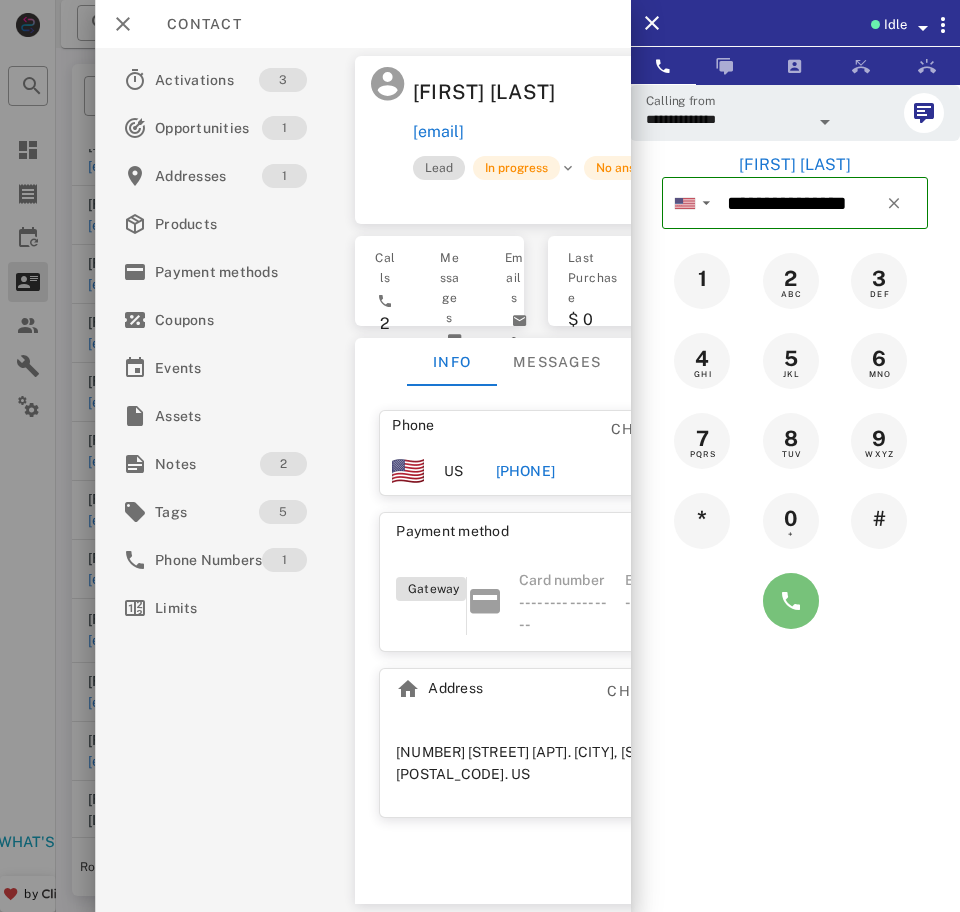 click at bounding box center [791, 601] 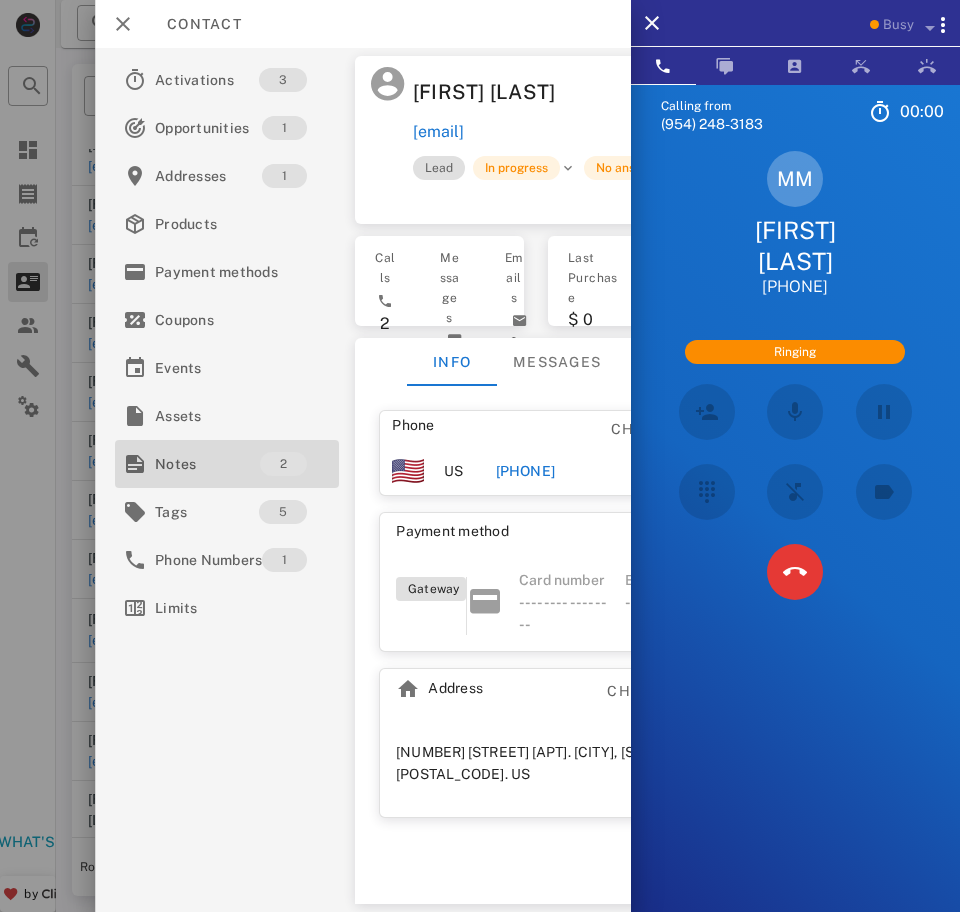 click on "Notes" at bounding box center (207, 464) 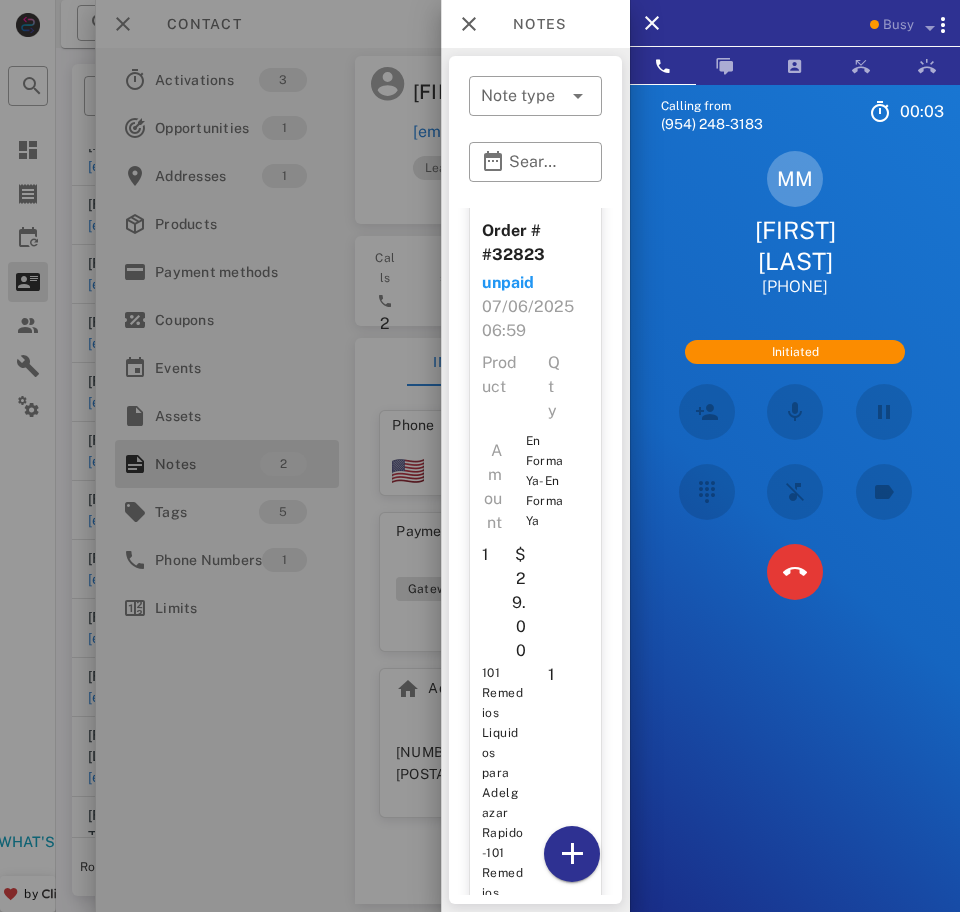 scroll, scrollTop: 981, scrollLeft: 0, axis: vertical 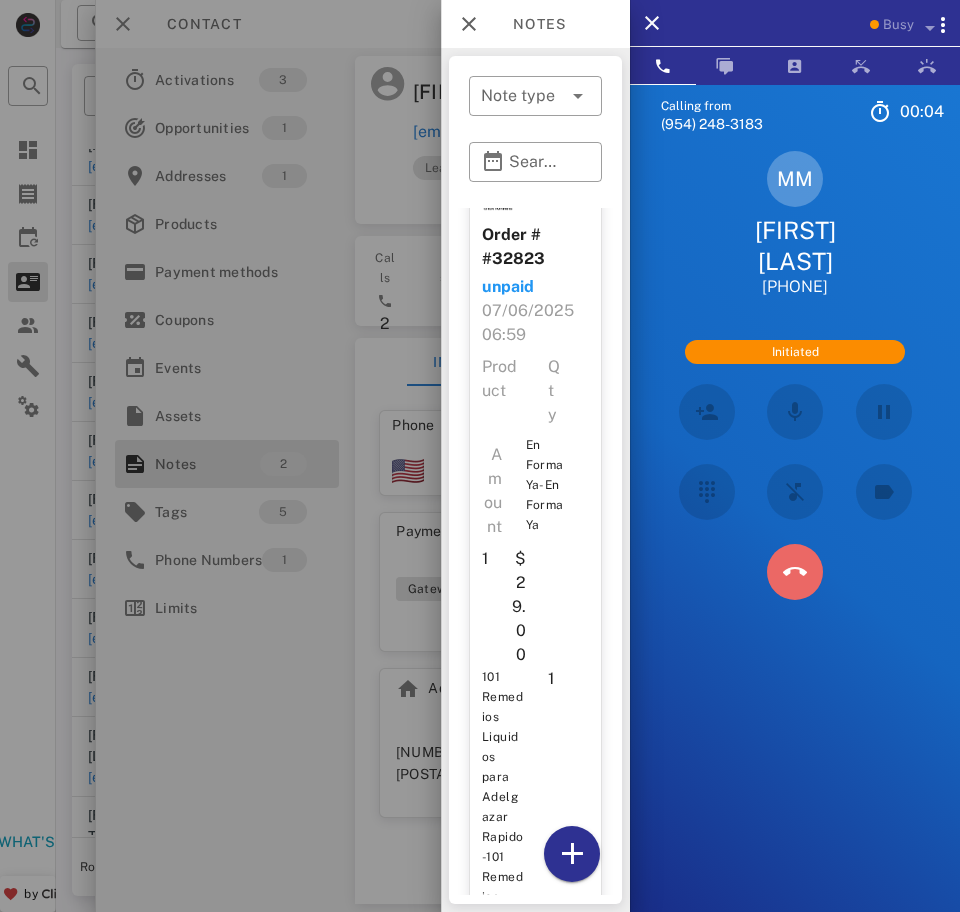 click at bounding box center (795, 572) 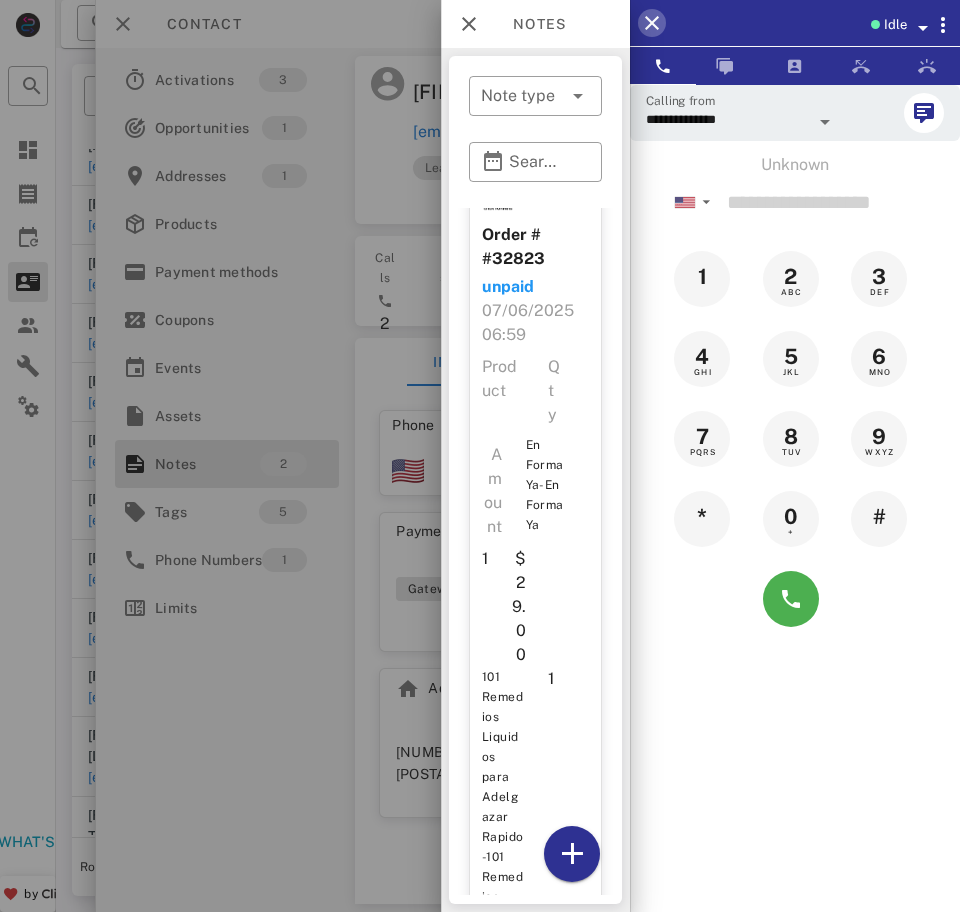 click at bounding box center (652, 23) 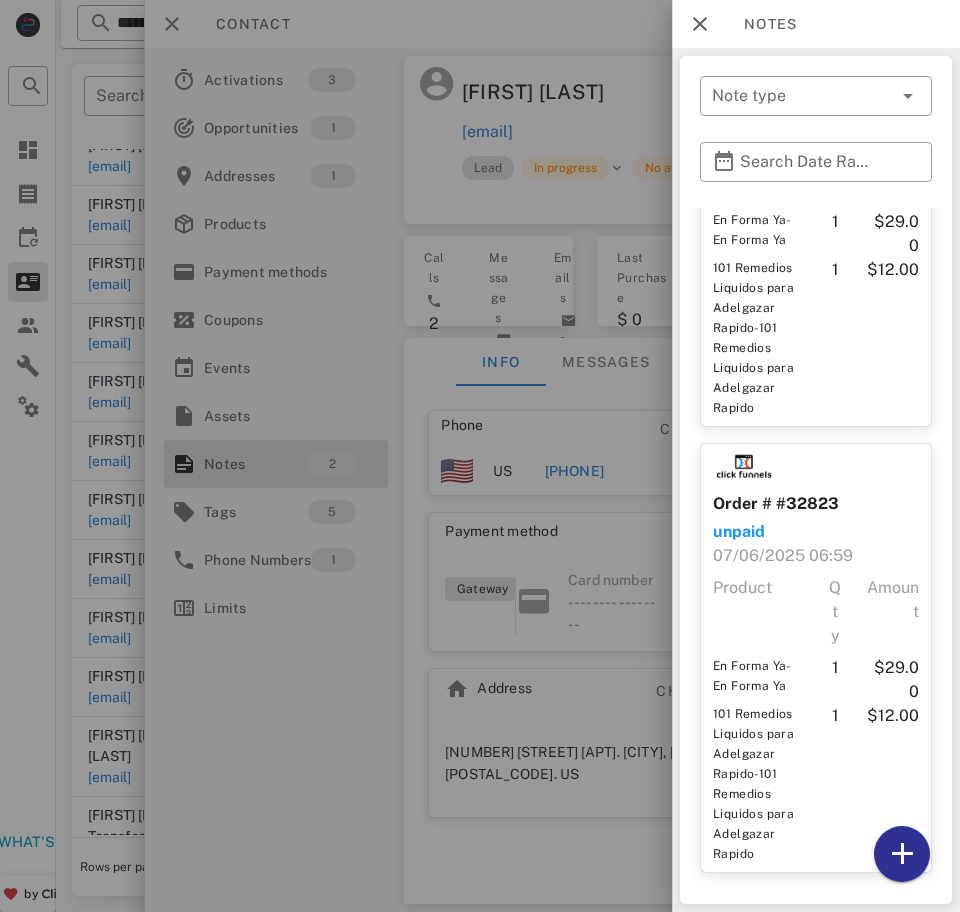 scroll, scrollTop: 213, scrollLeft: 0, axis: vertical 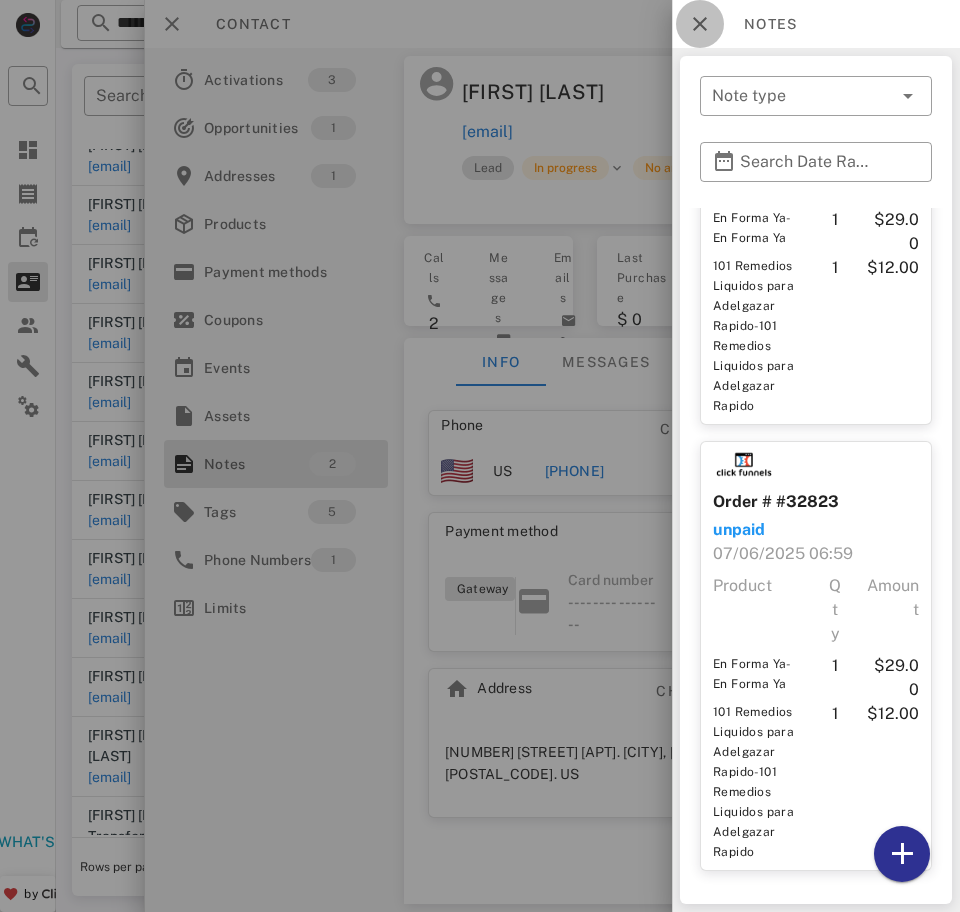 drag, startPoint x: 685, startPoint y: 23, endPoint x: 417, endPoint y: 53, distance: 269.6739 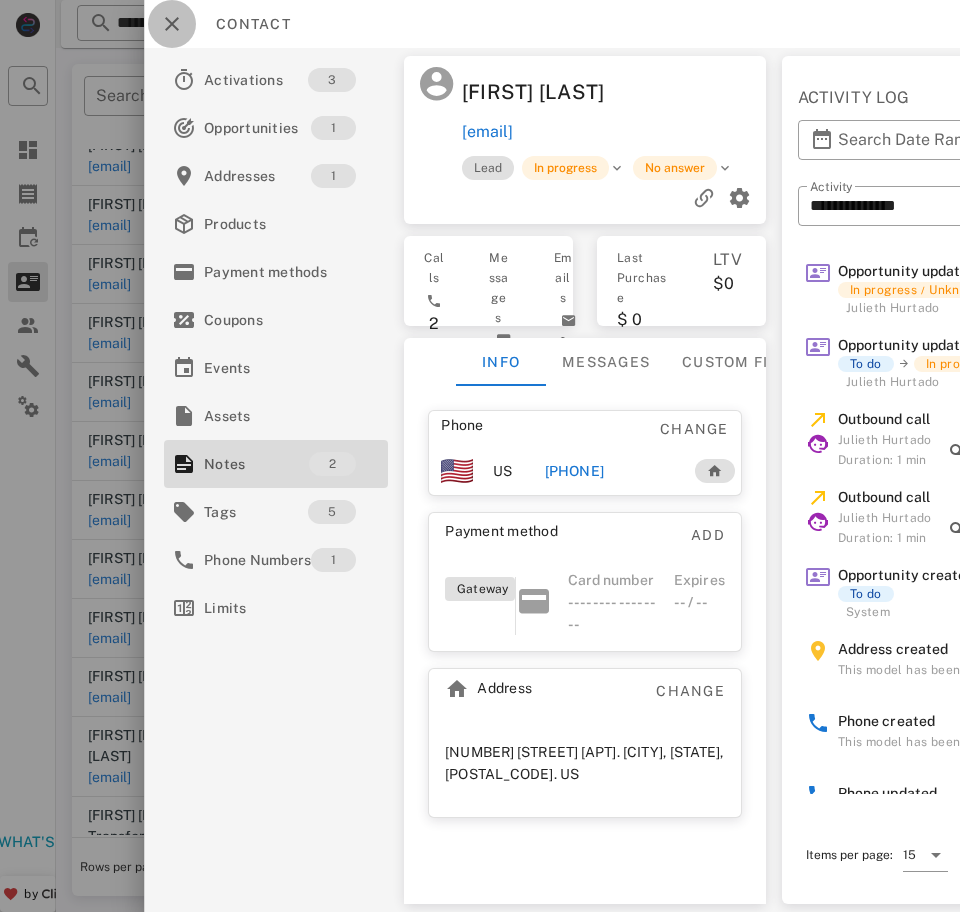 click at bounding box center (172, 24) 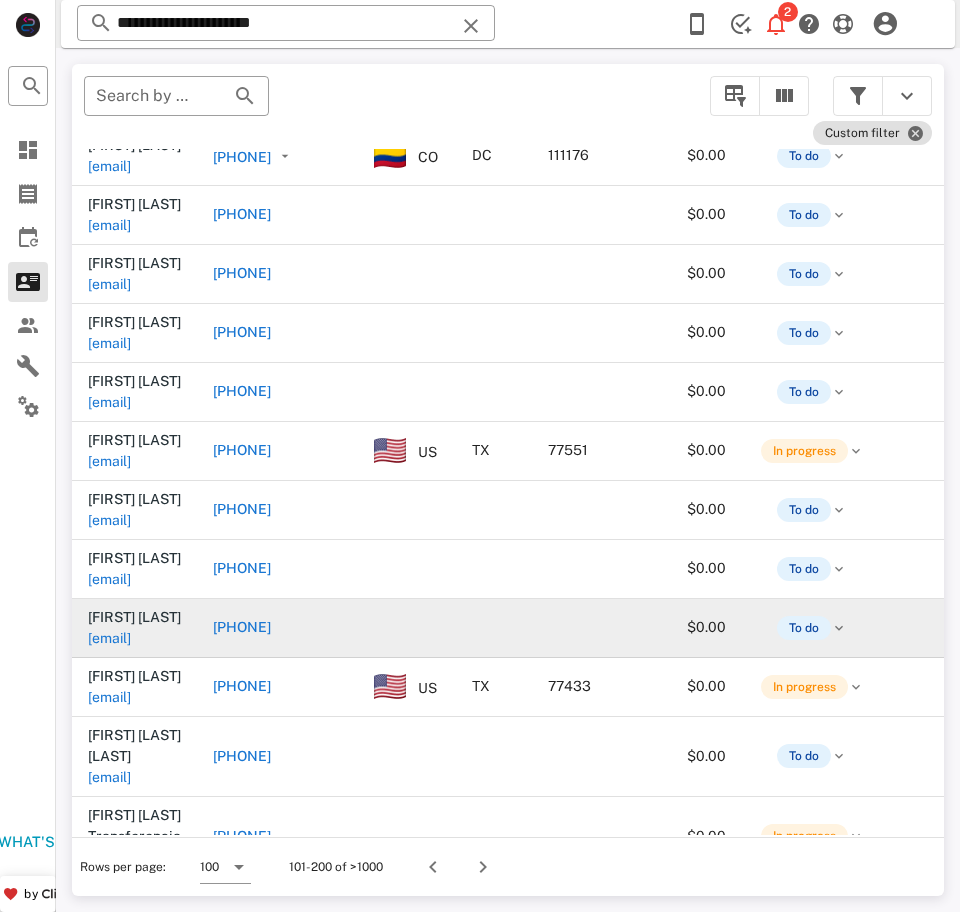 scroll, scrollTop: 3315, scrollLeft: 0, axis: vertical 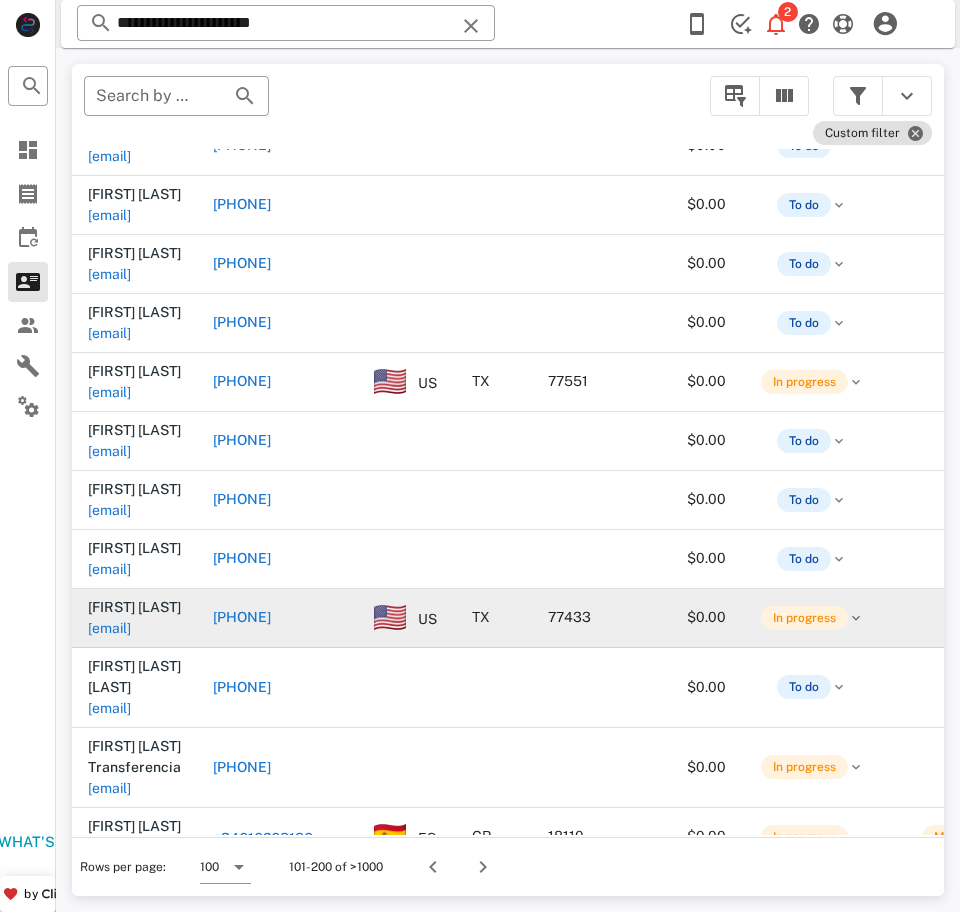 click on "[EMAIL]" at bounding box center (109, 628) 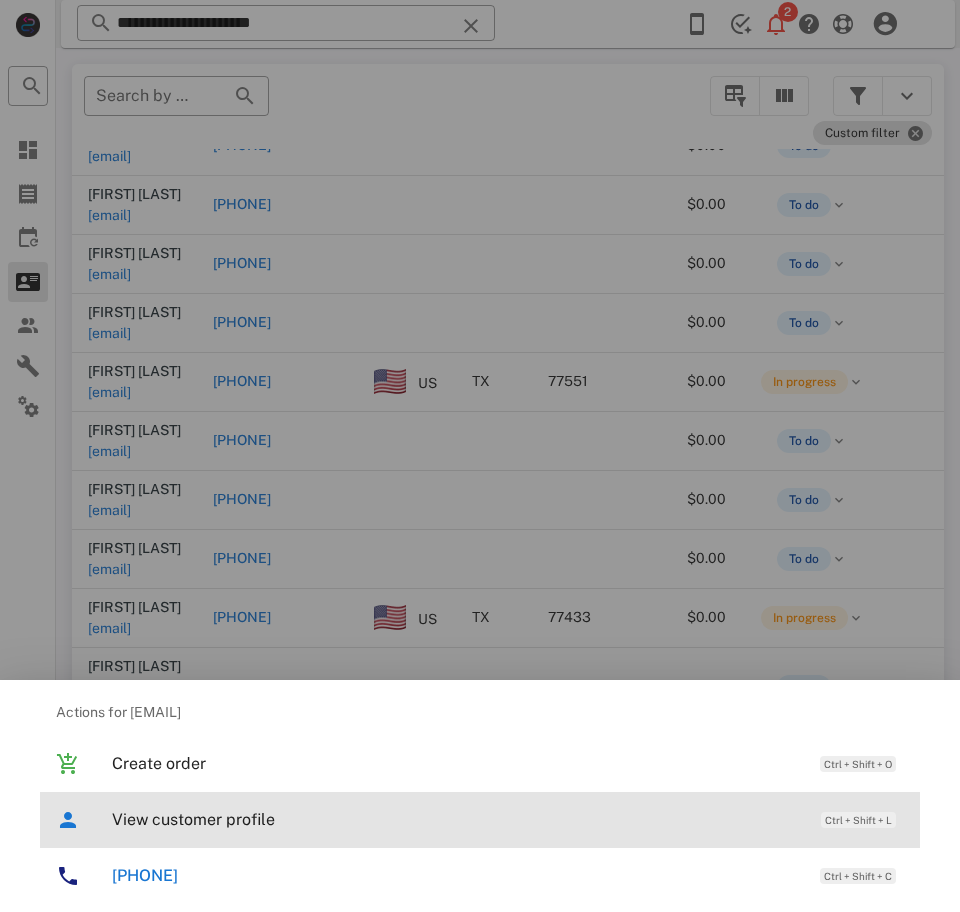 click on "View customer profile" at bounding box center [456, 819] 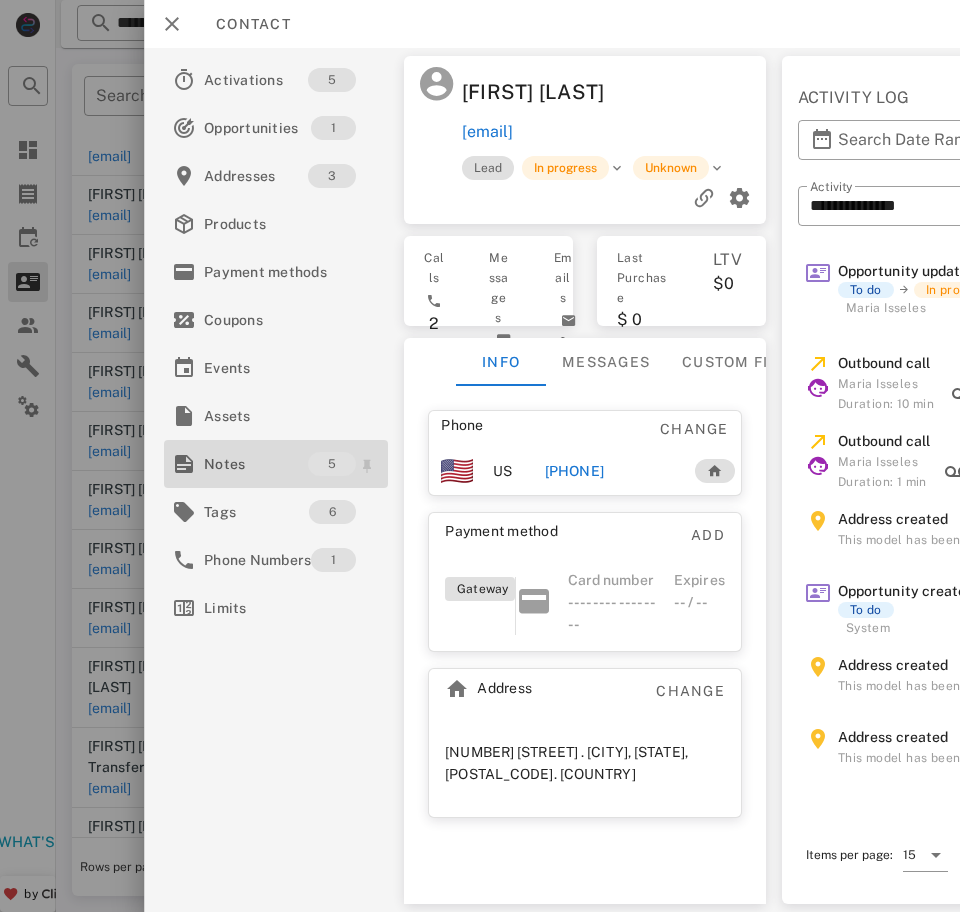 click on "Notes" at bounding box center (256, 464) 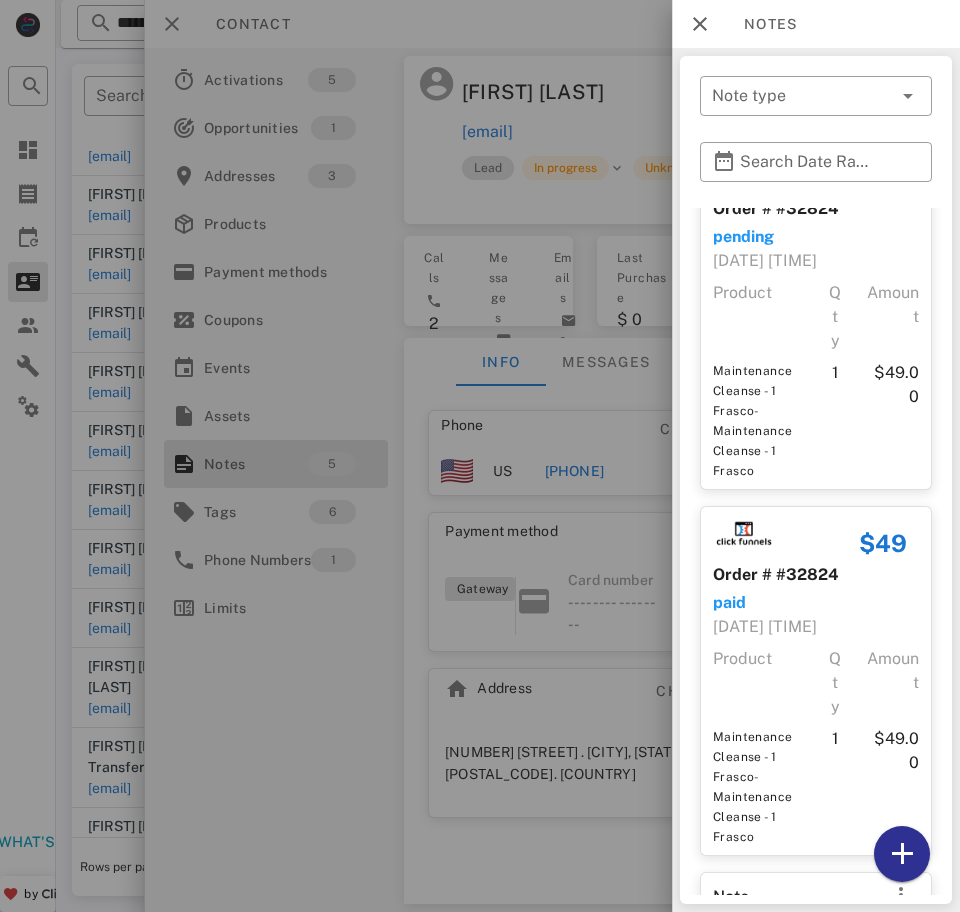 scroll, scrollTop: 887, scrollLeft: 0, axis: vertical 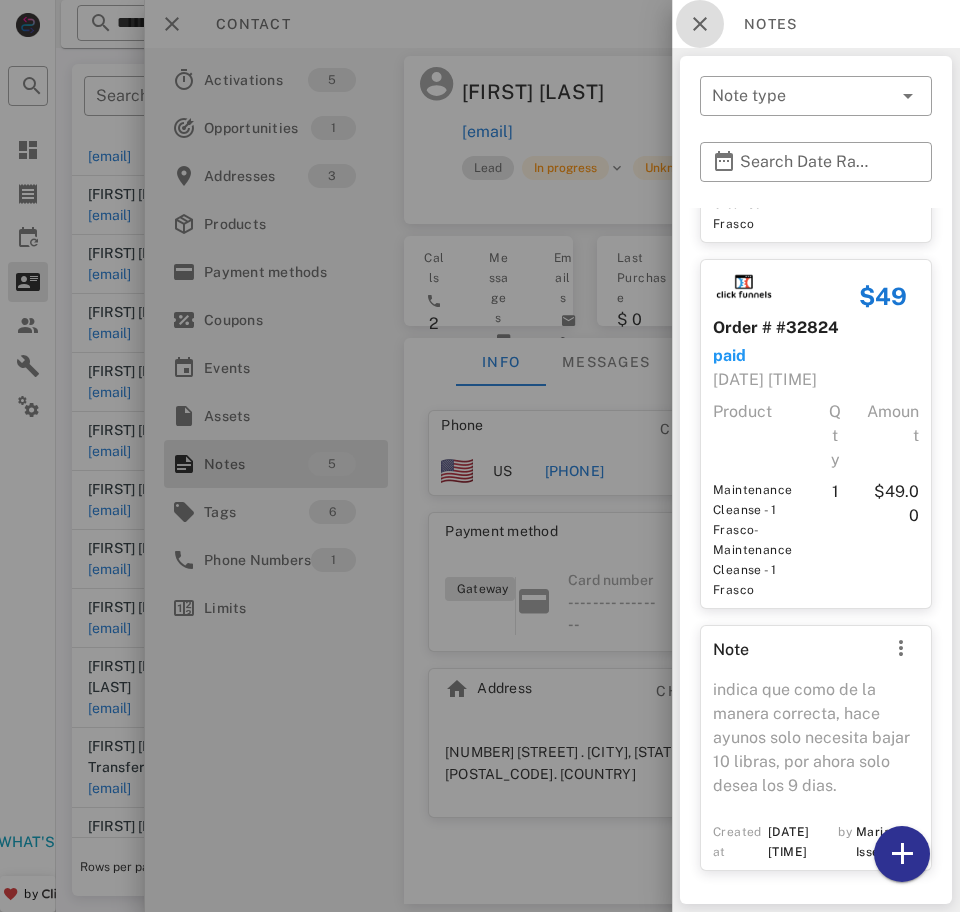 click at bounding box center (700, 24) 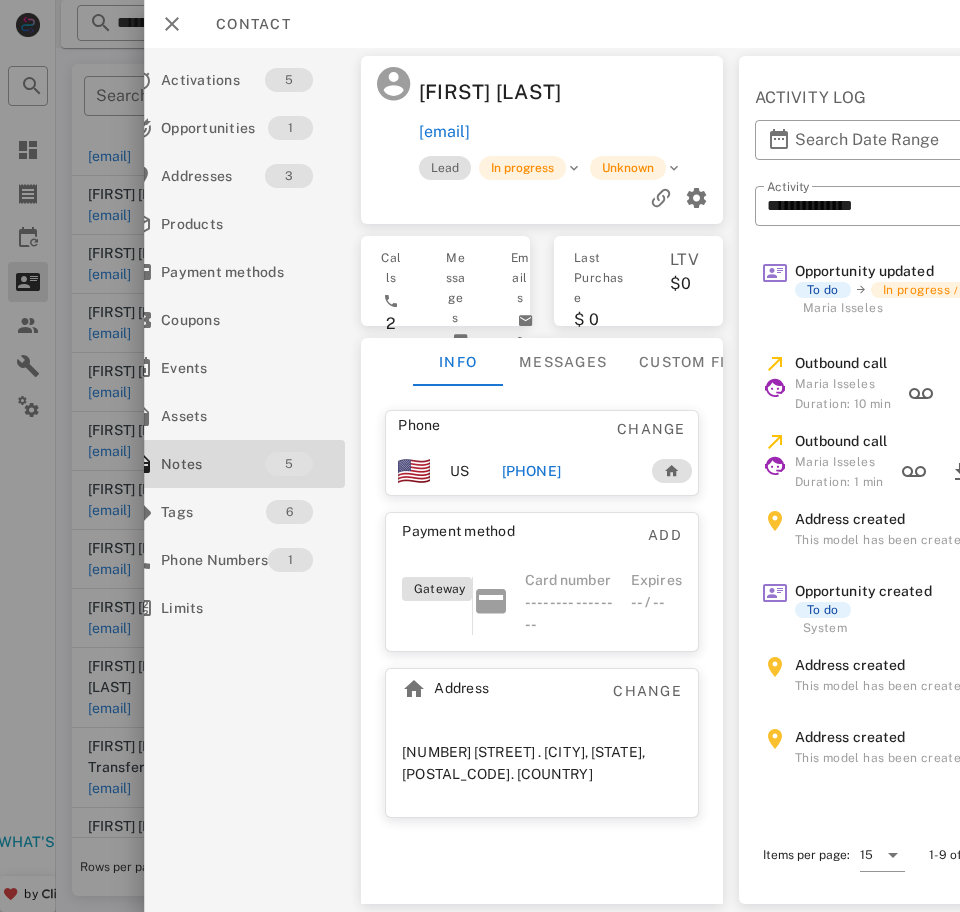 scroll, scrollTop: 0, scrollLeft: 32, axis: horizontal 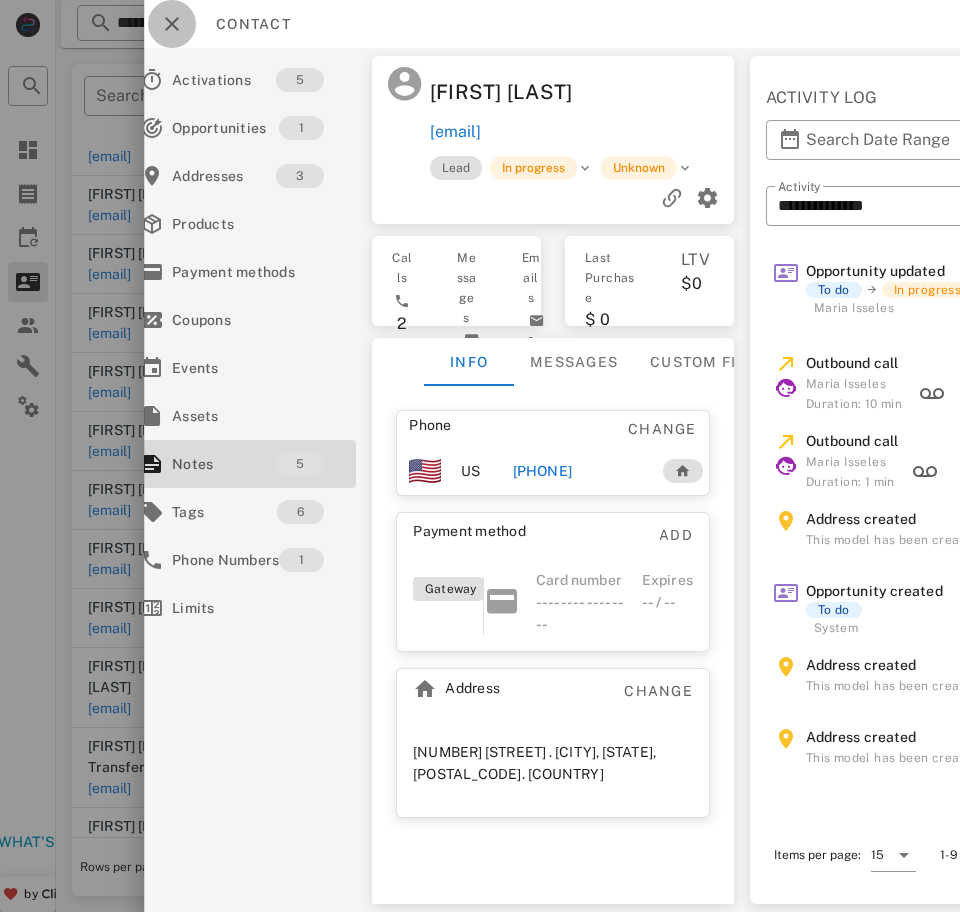 click at bounding box center (172, 24) 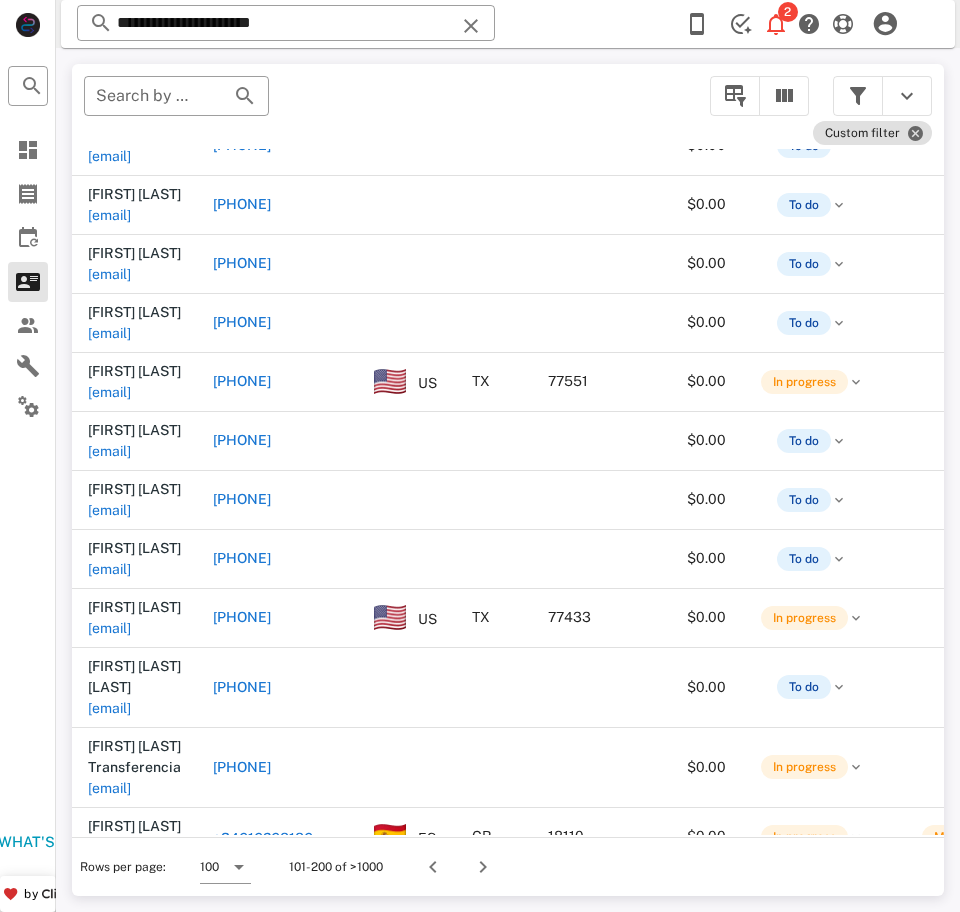 click on "[EMAIL]" at bounding box center [109, 906] 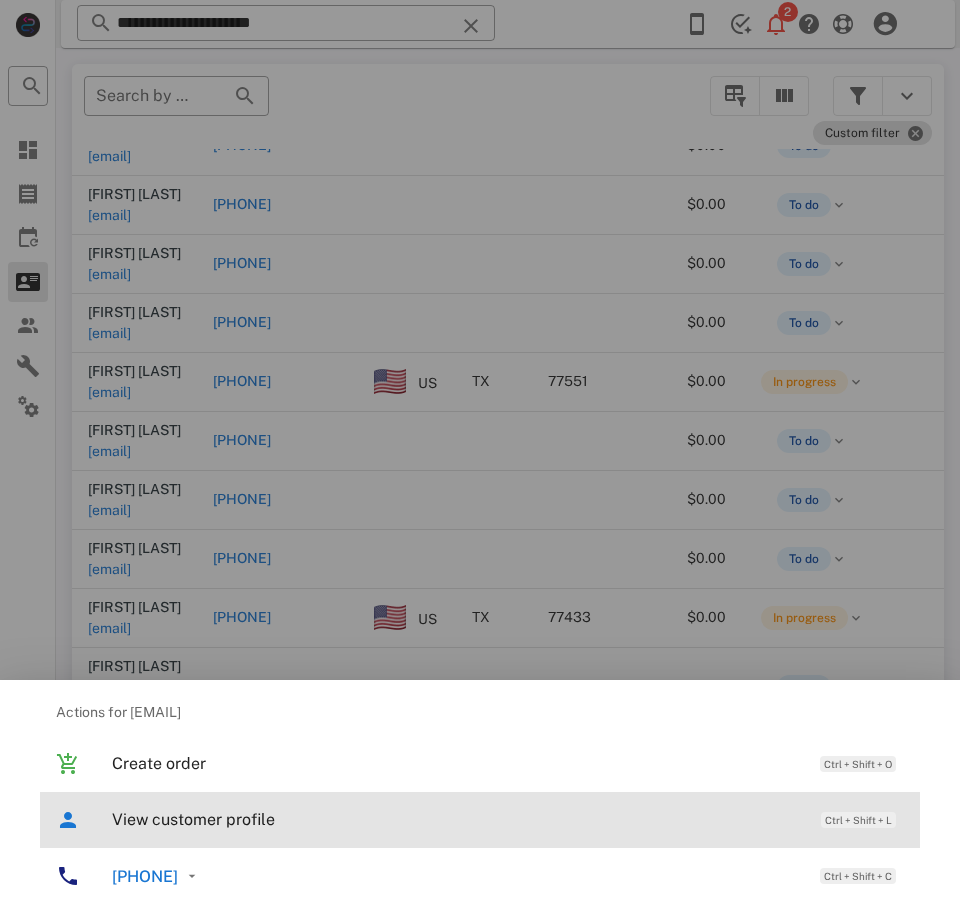 click on "View customer profile" at bounding box center [456, 819] 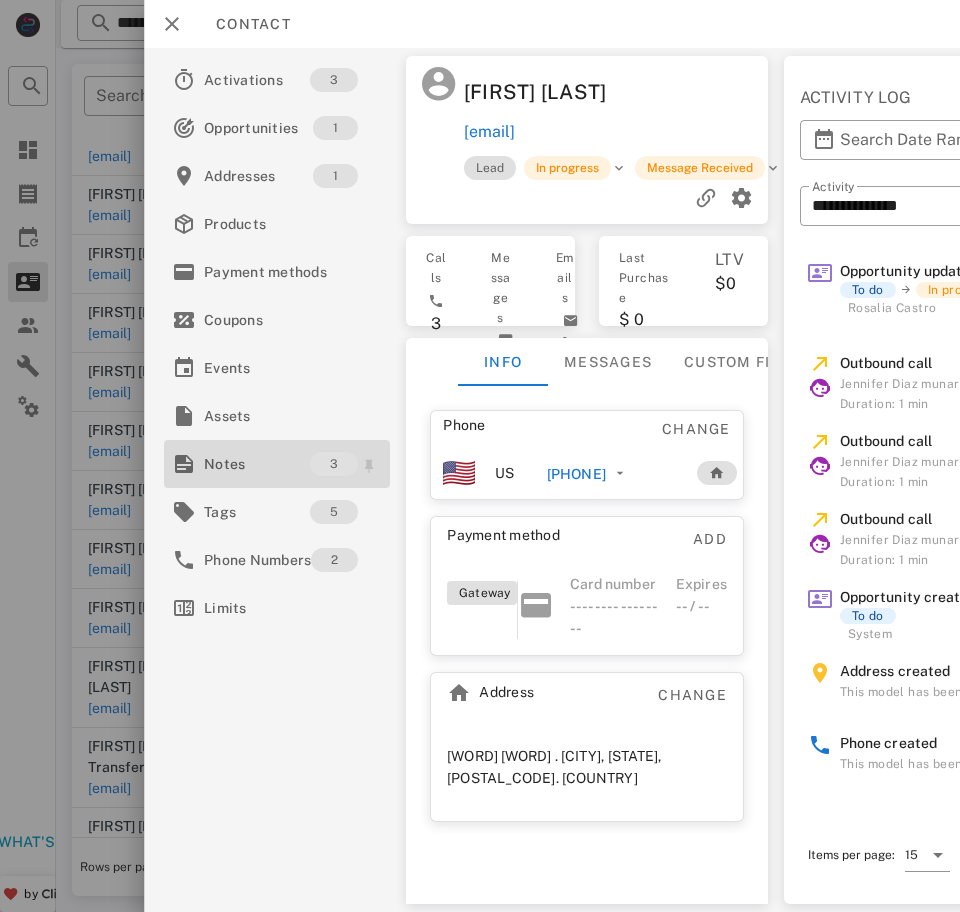 click on "Notes" at bounding box center (257, 464) 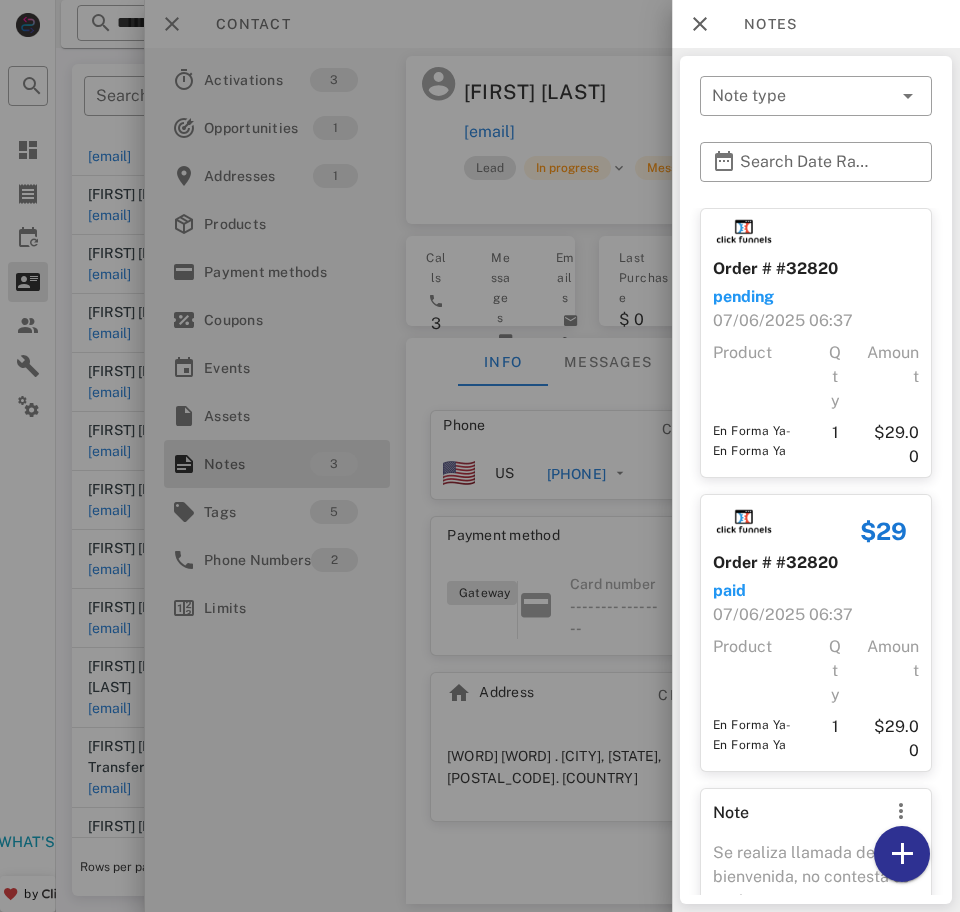 scroll, scrollTop: 137, scrollLeft: 0, axis: vertical 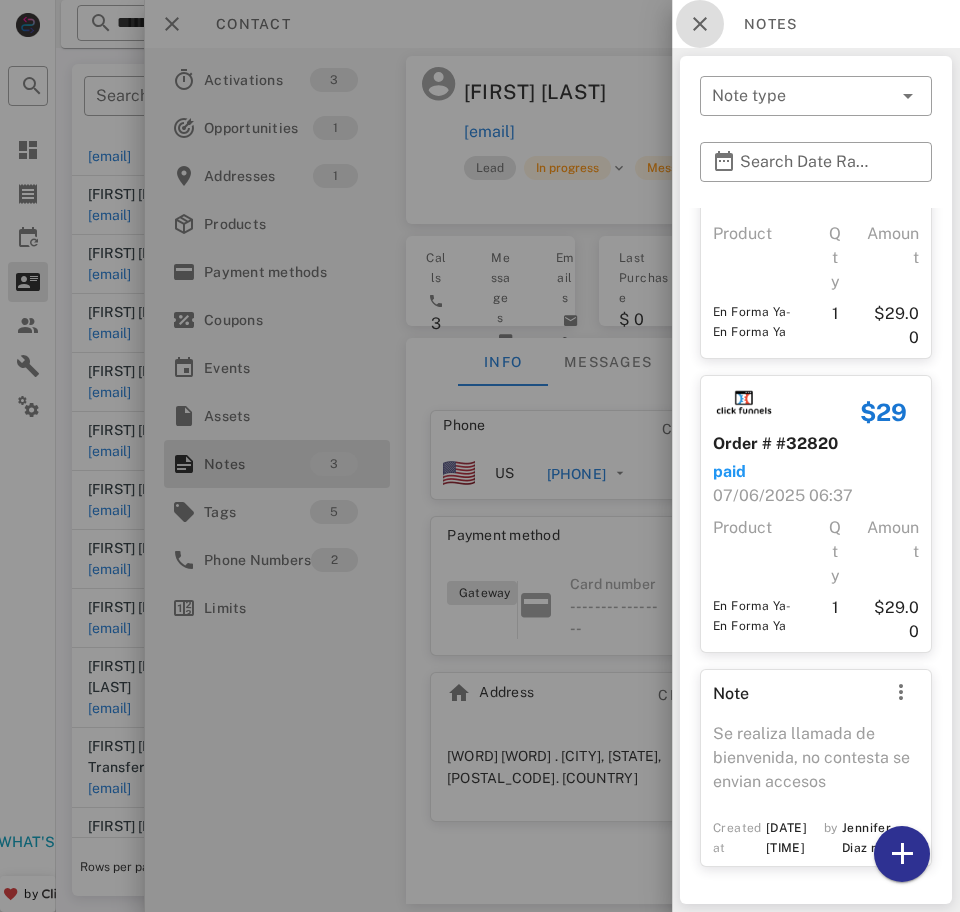 click at bounding box center (700, 24) 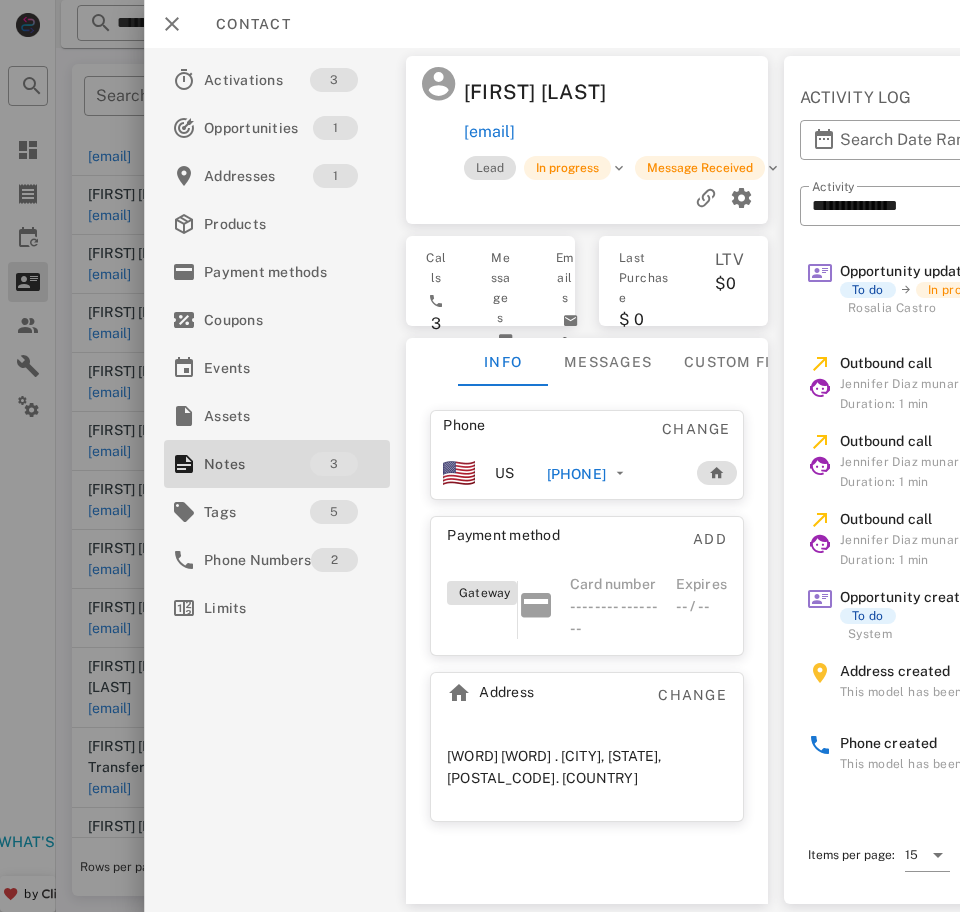 click on "+[PHONE]" at bounding box center [576, 474] 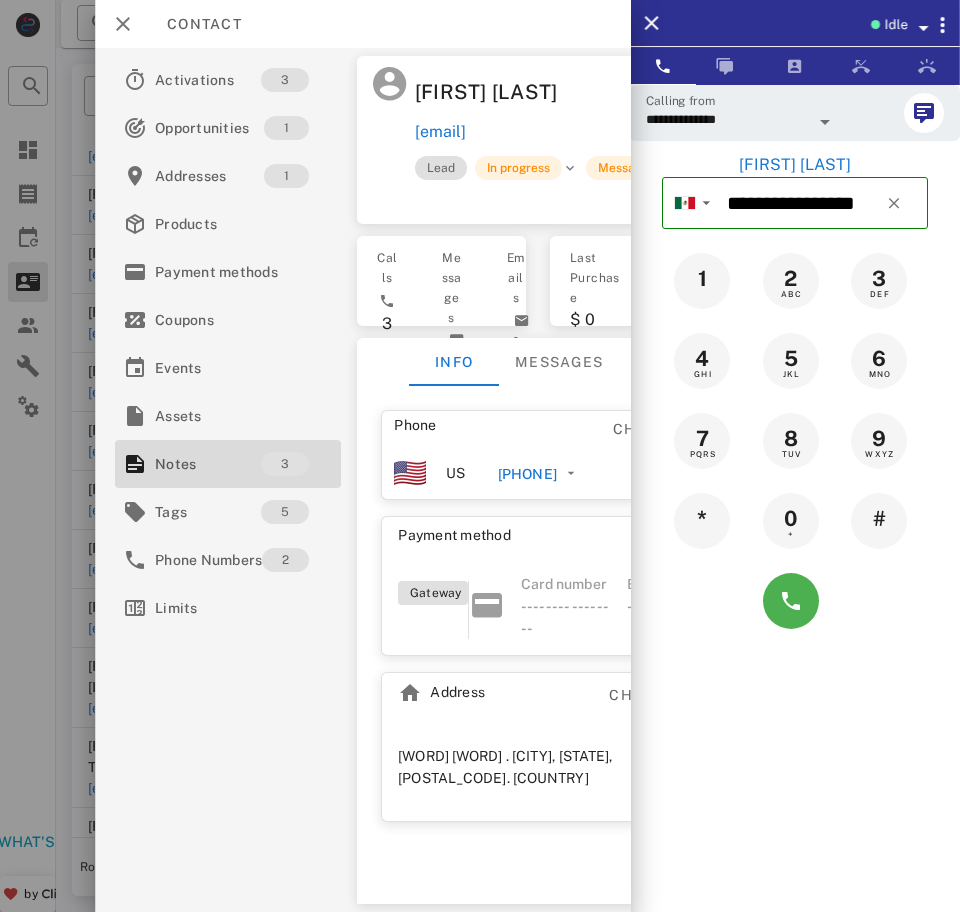 click at bounding box center [823, 118] 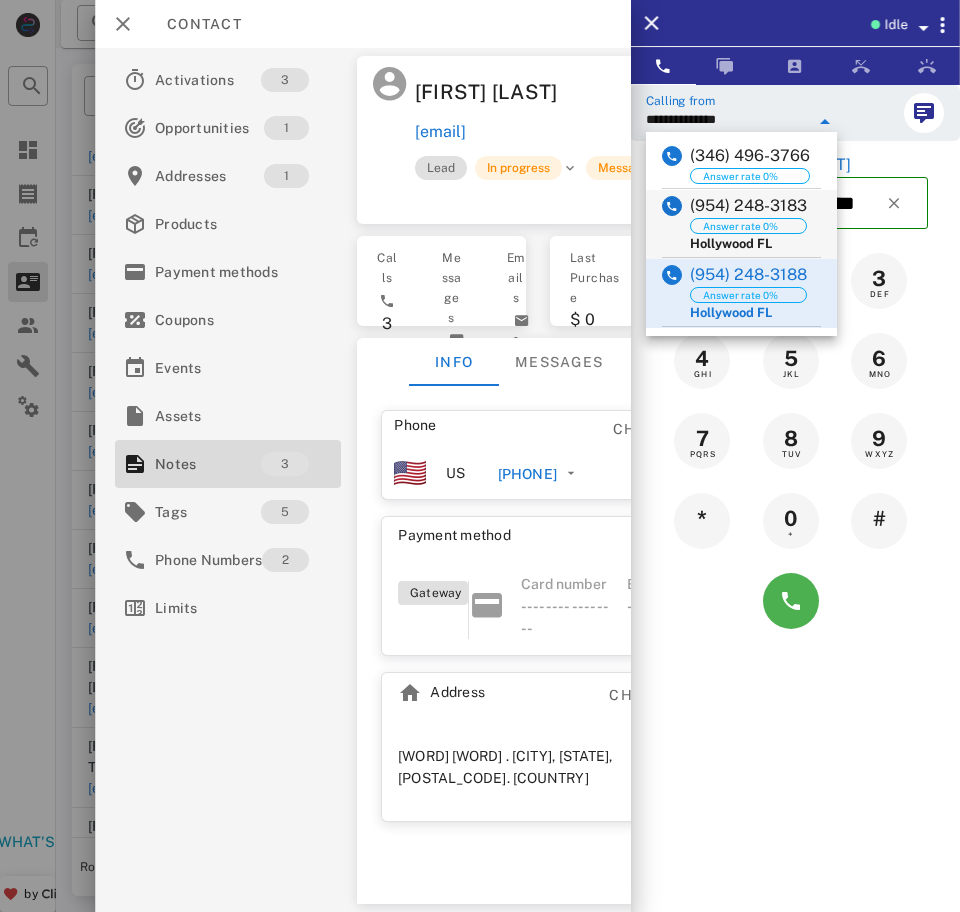 click on "([PHONE]) Answer rate 0% [CITY] [STATE]" at bounding box center (741, 224) 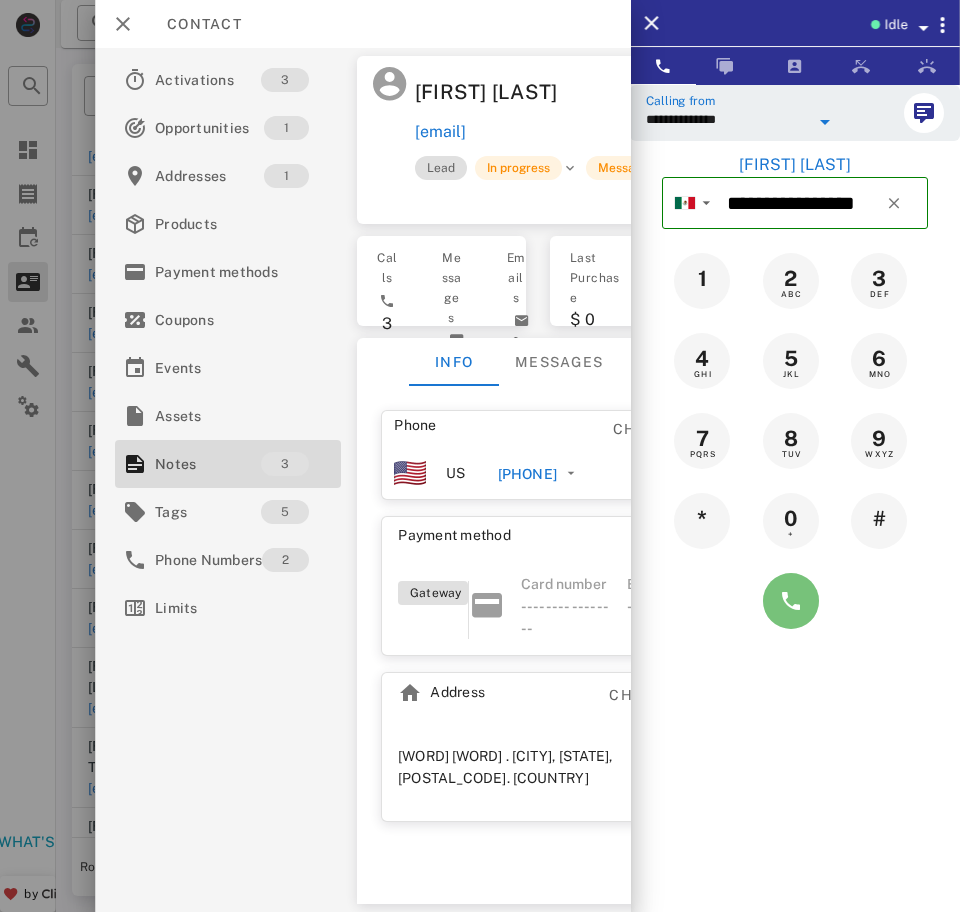 click at bounding box center (791, 601) 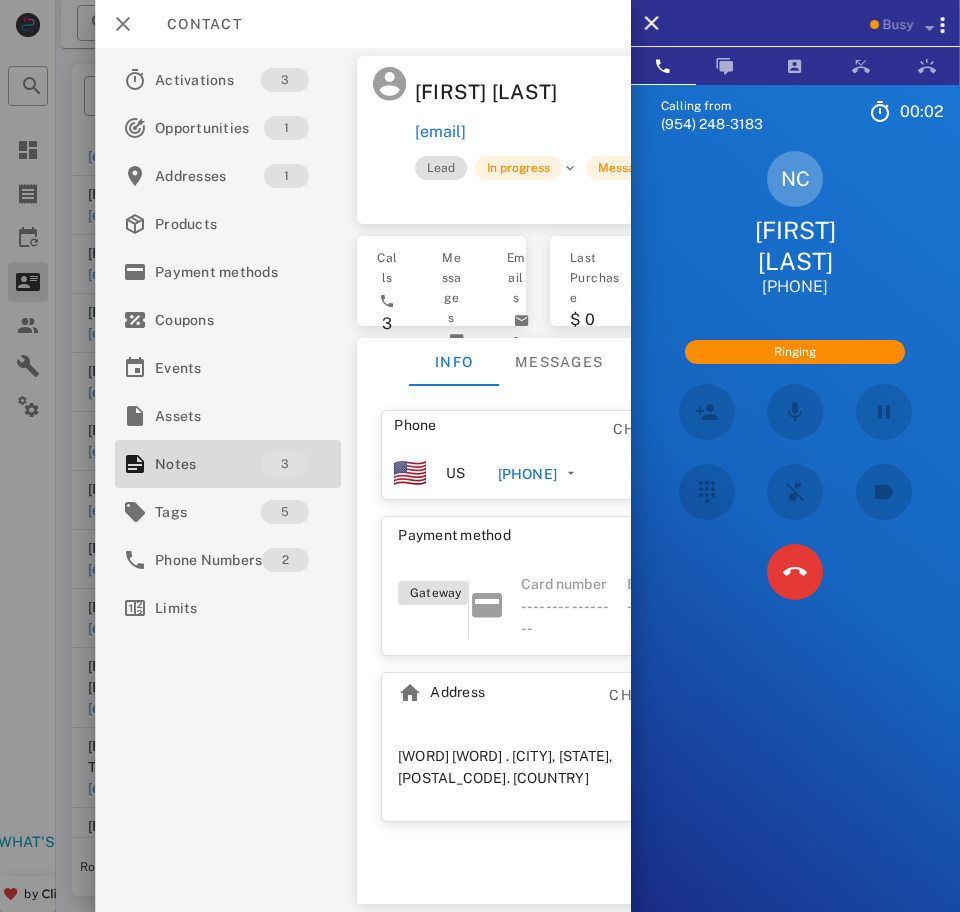 scroll, scrollTop: 3256, scrollLeft: 0, axis: vertical 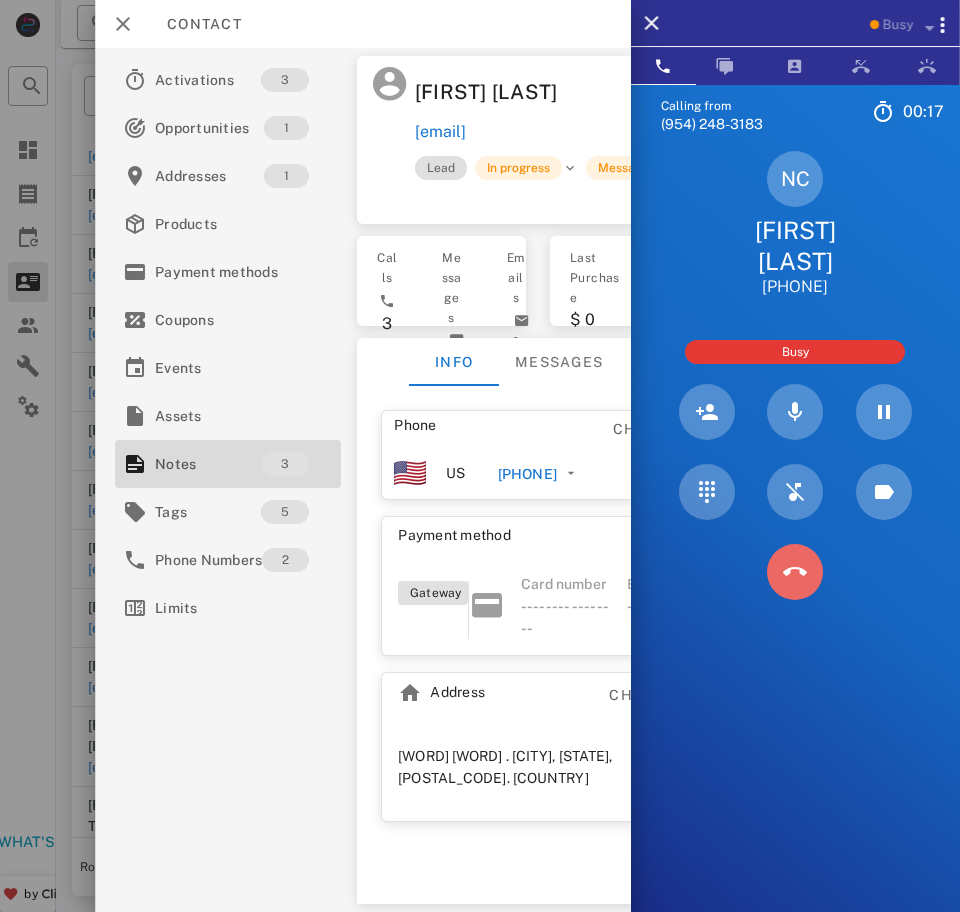 click at bounding box center (795, 572) 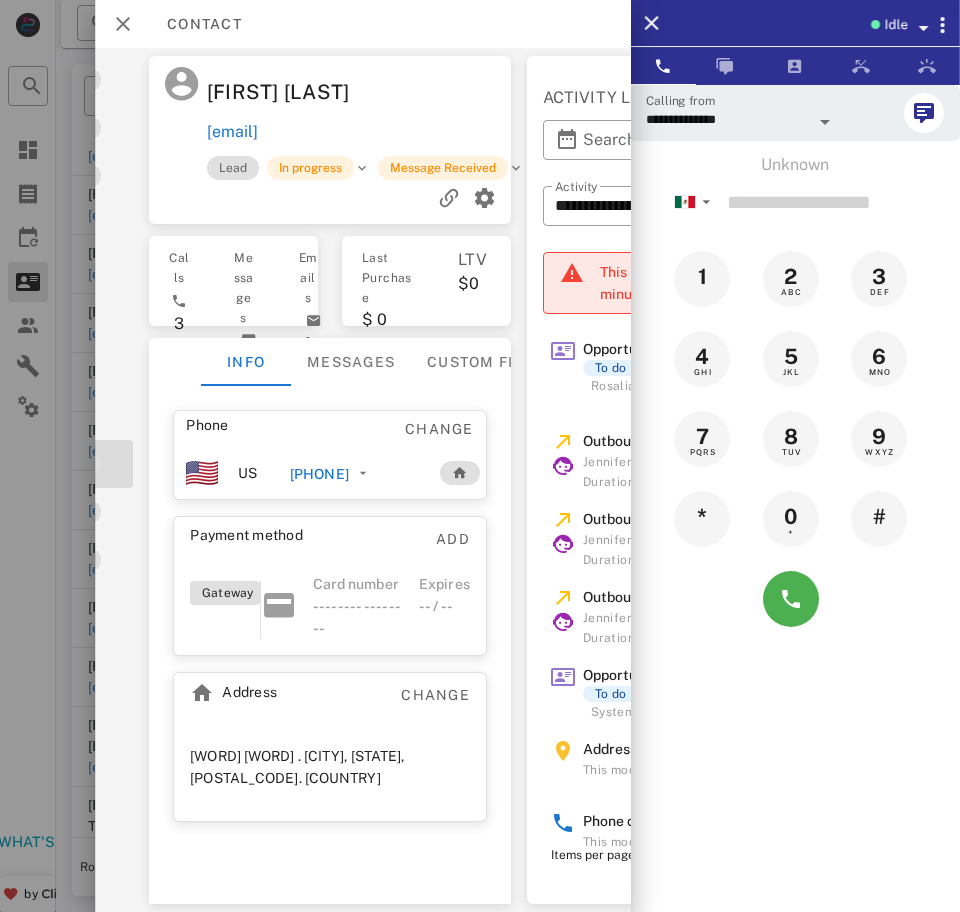 scroll, scrollTop: 0, scrollLeft: 181, axis: horizontal 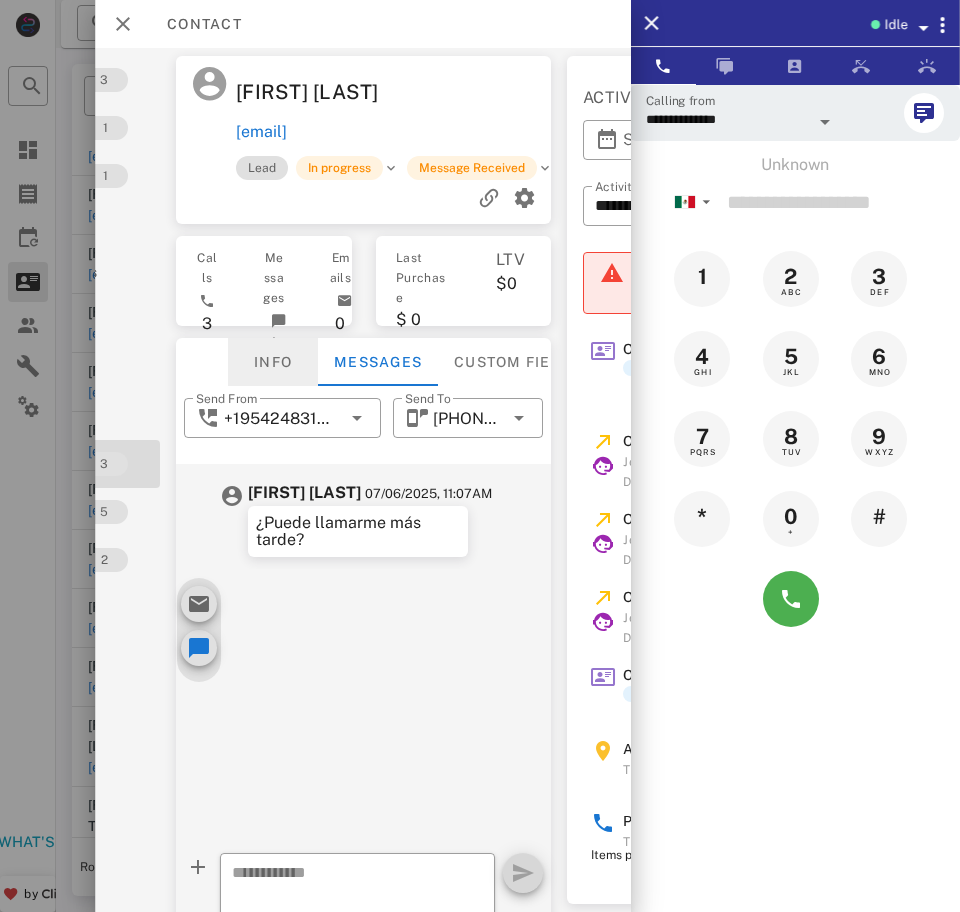 click on "Info" at bounding box center [273, 362] 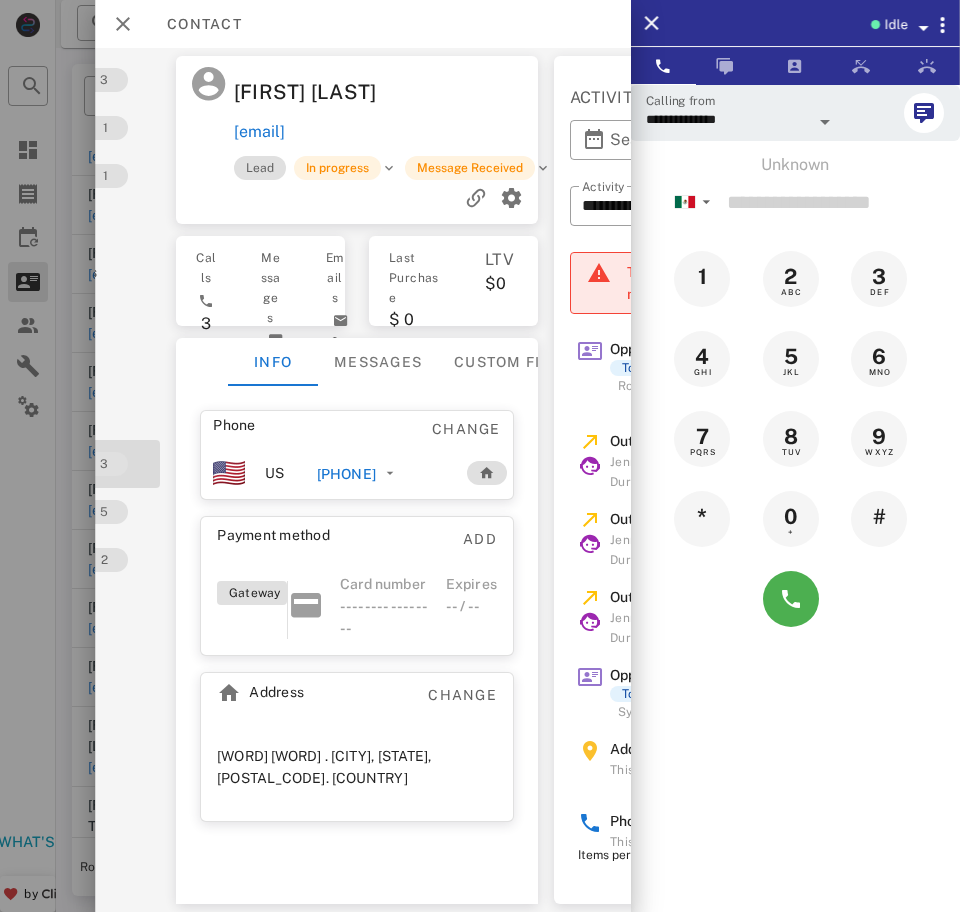 click on "+[PHONE]" at bounding box center [346, 474] 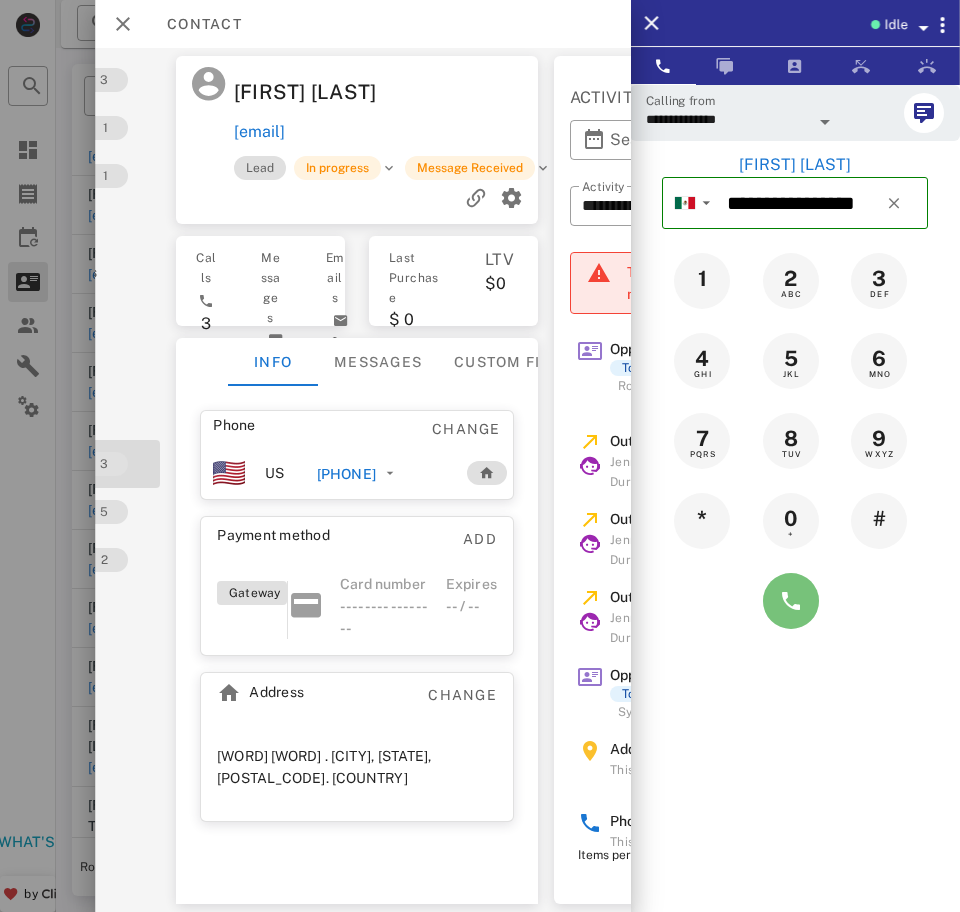click at bounding box center (791, 601) 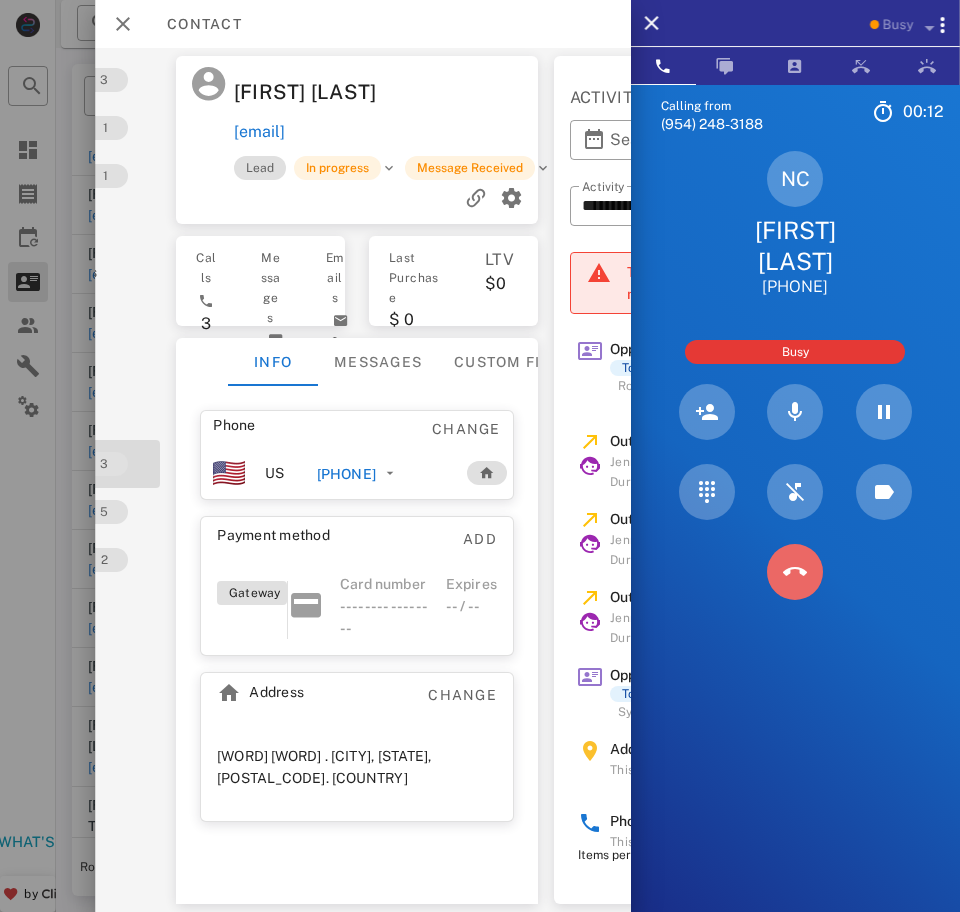 click at bounding box center (795, 572) 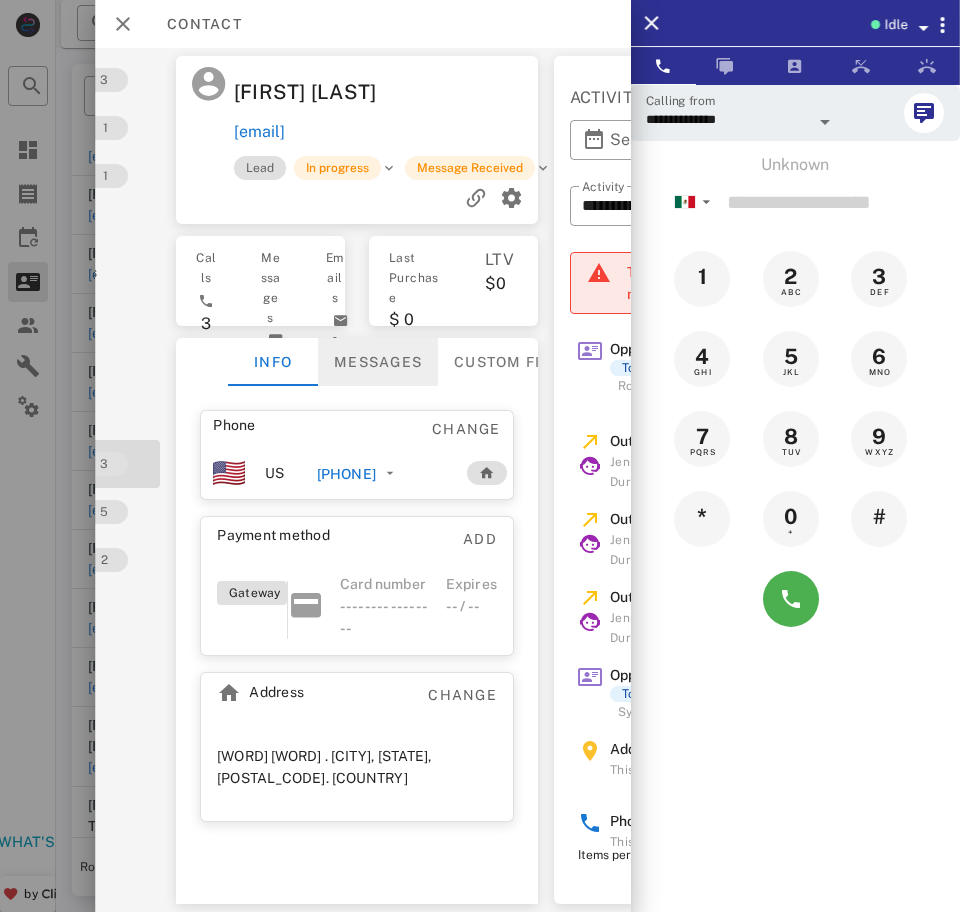 click on "Messages" at bounding box center [378, 362] 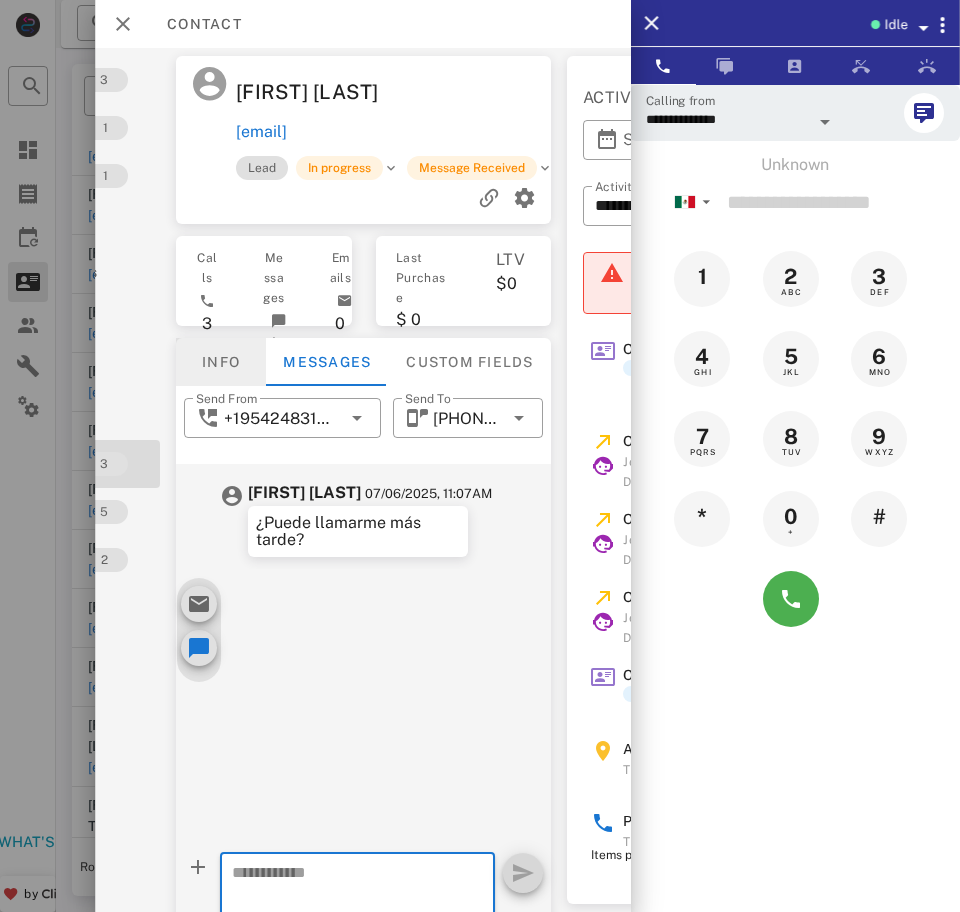 click on "Info" at bounding box center (221, 362) 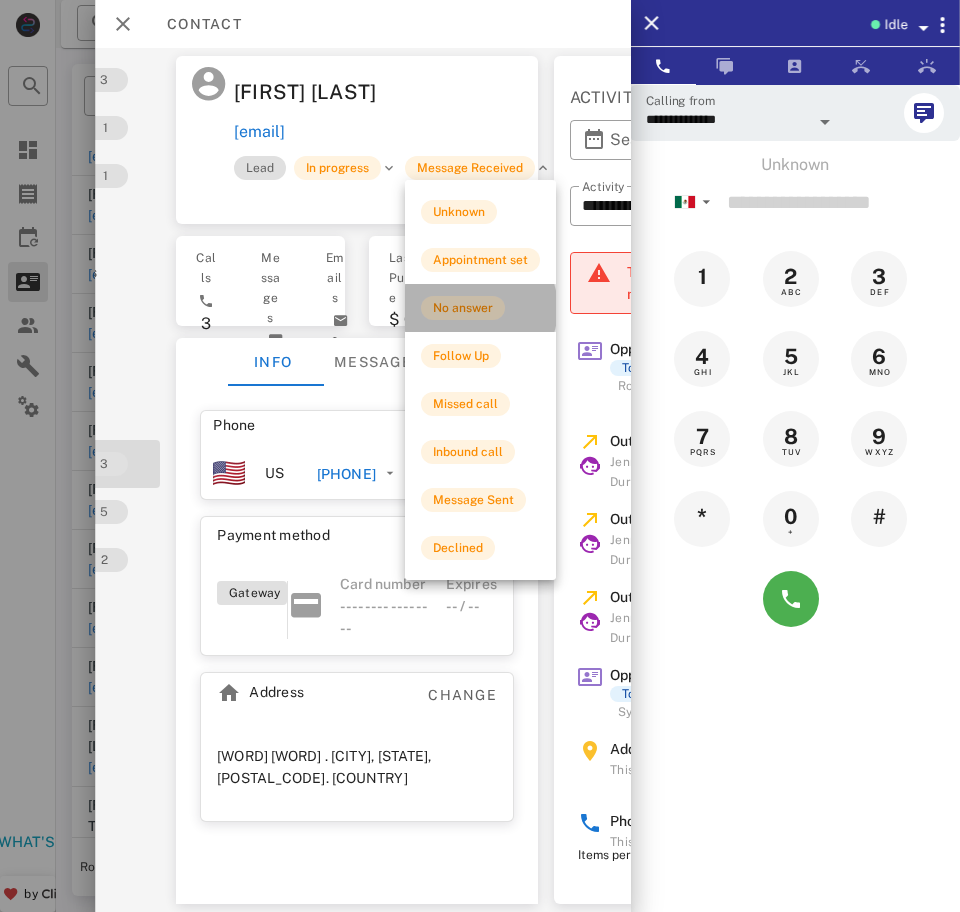 click on "No answer" at bounding box center (463, 308) 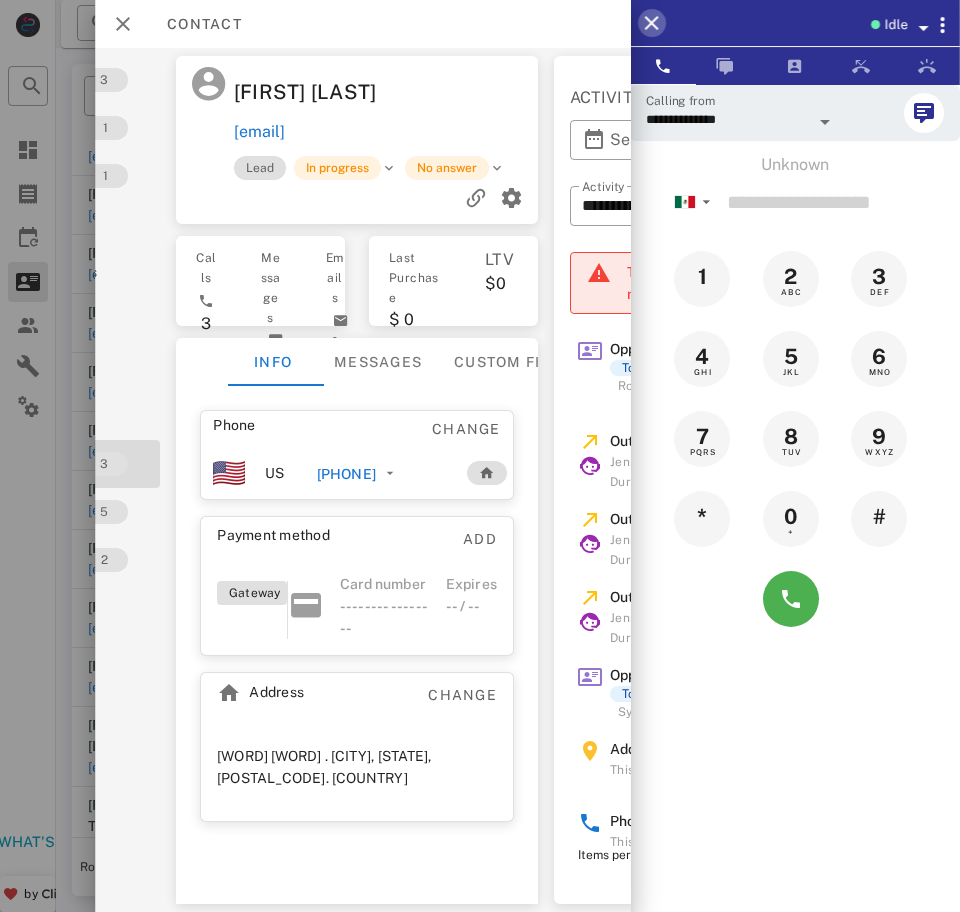 click at bounding box center [652, 23] 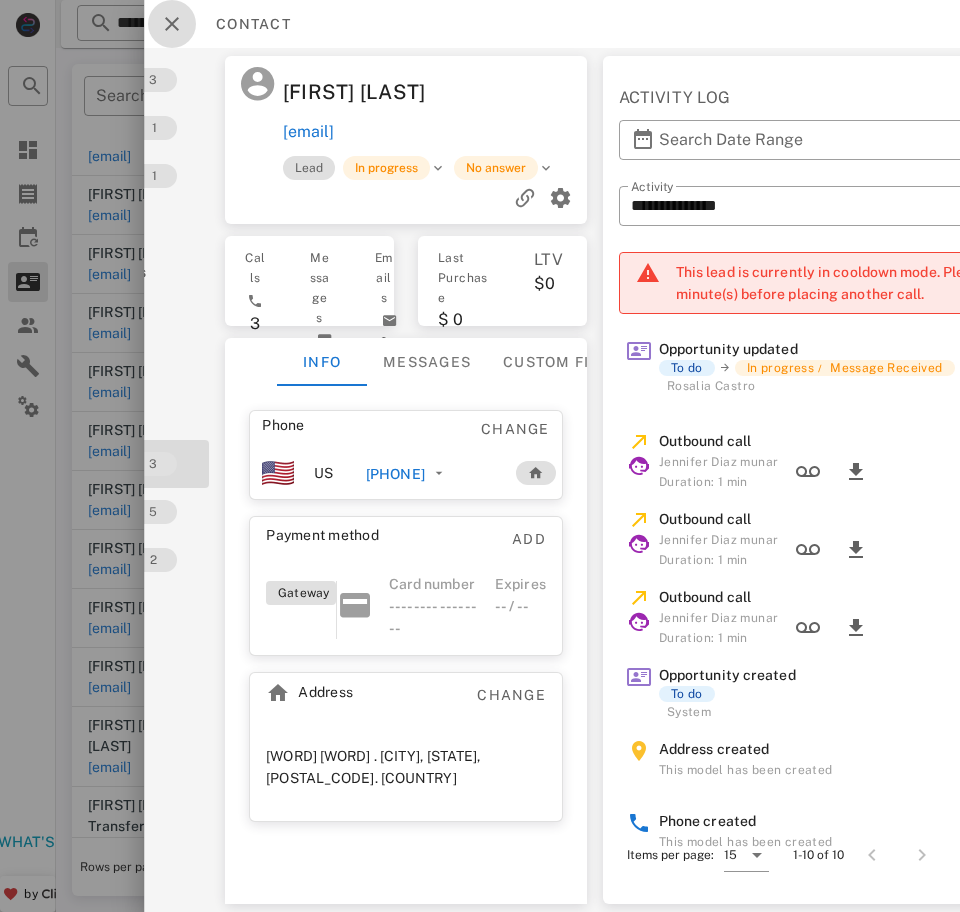 click at bounding box center [172, 24] 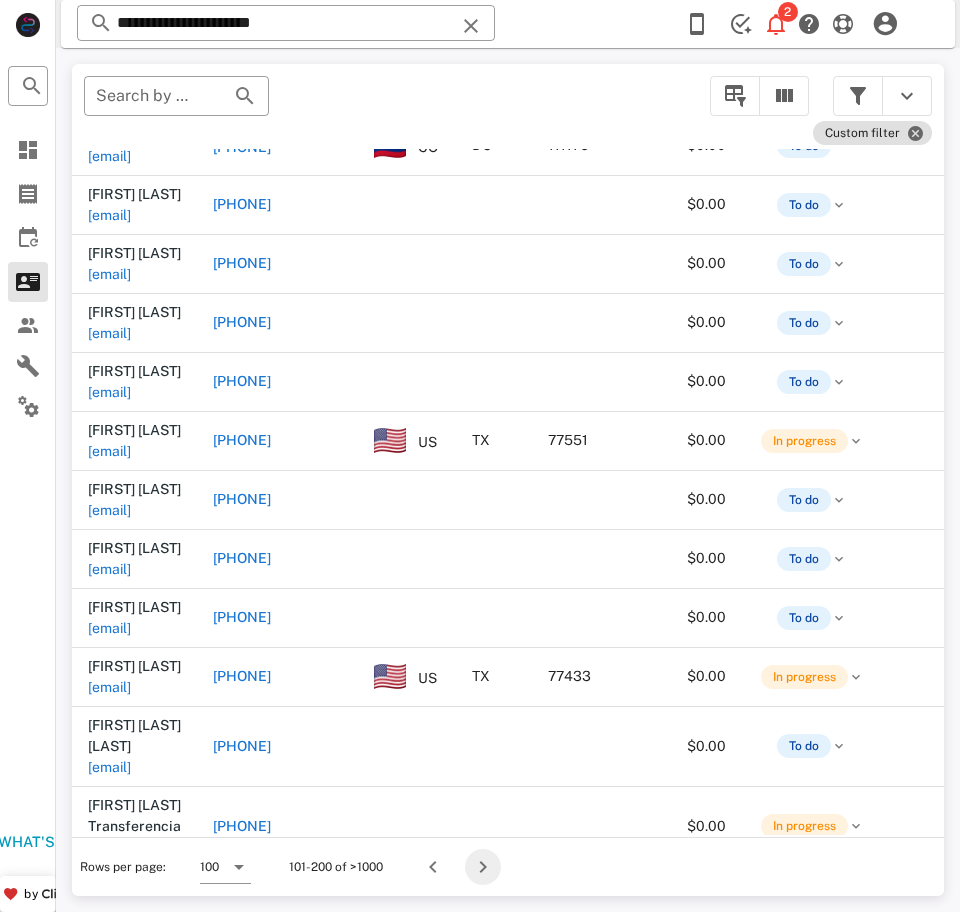 click at bounding box center (483, 867) 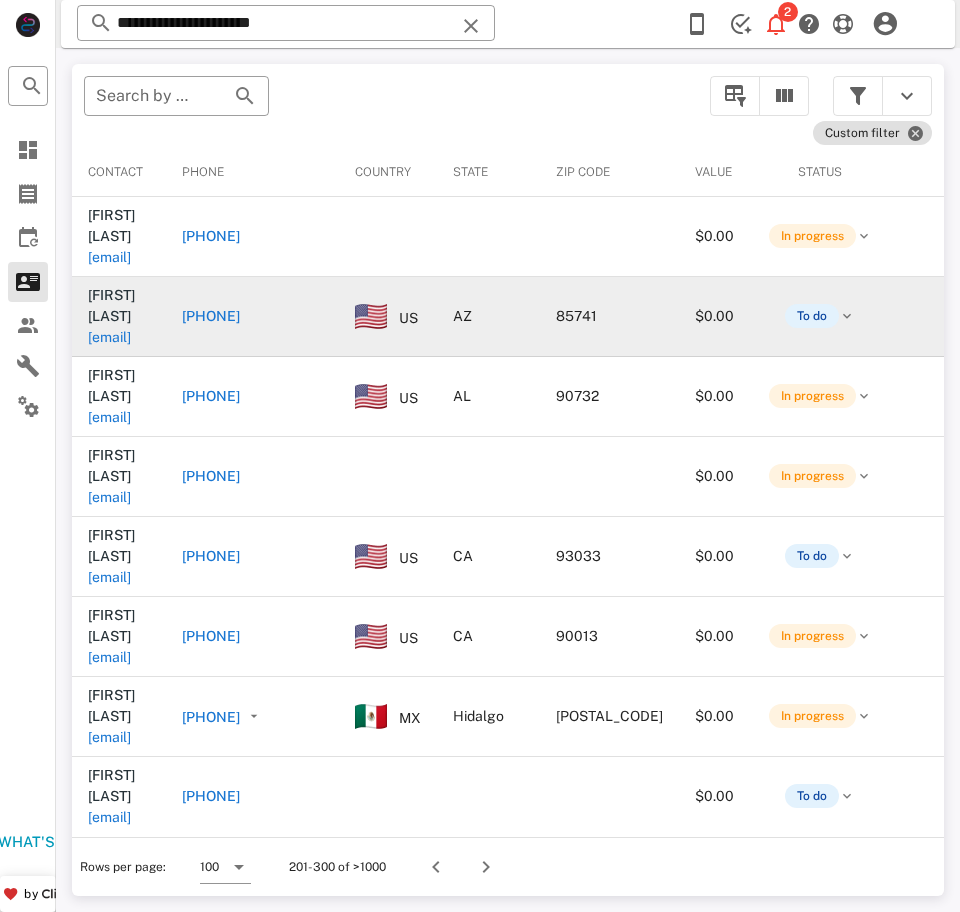 click on "nlopezpratts@yahoo.com" at bounding box center [109, 337] 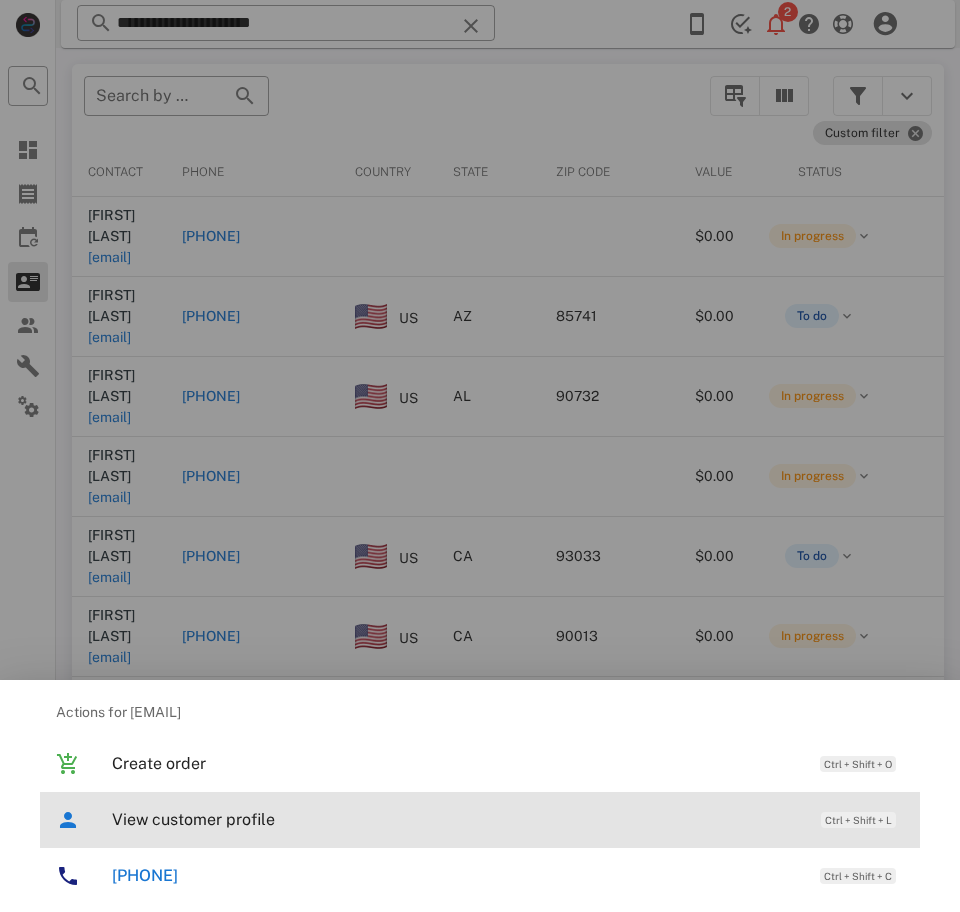 click on "View customer profile Ctrl + Shift + L" at bounding box center [508, 819] 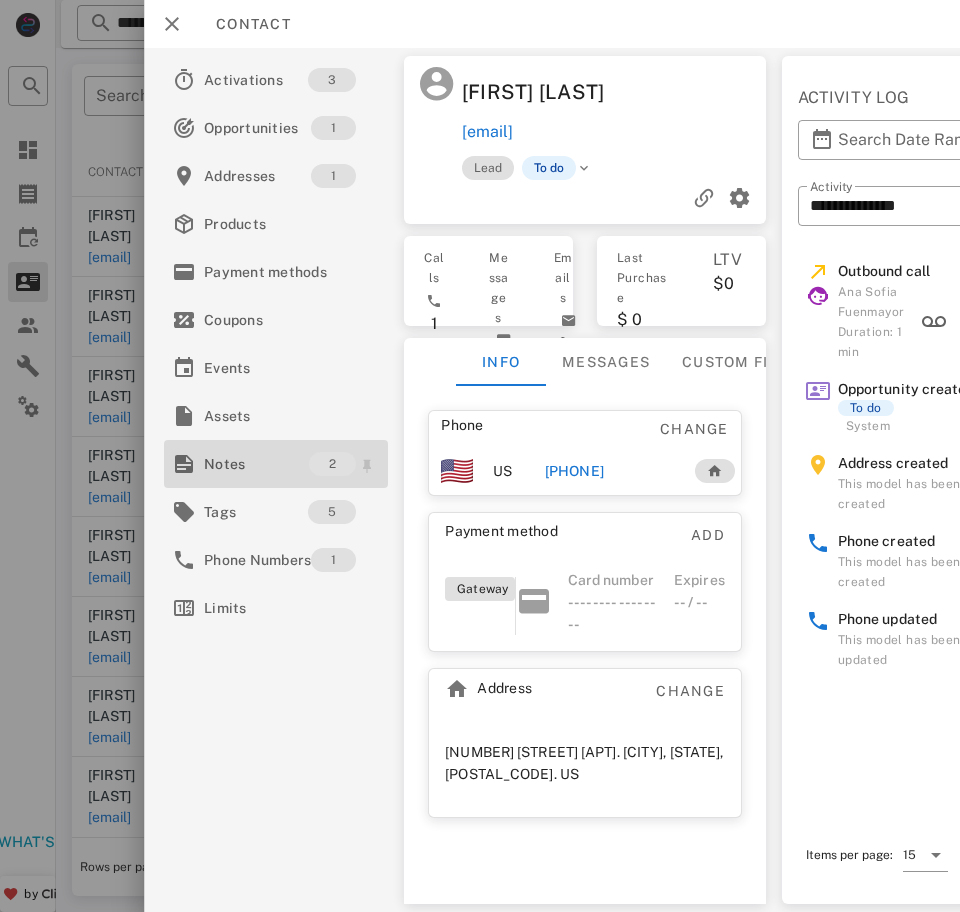 click on "Notes" at bounding box center (256, 464) 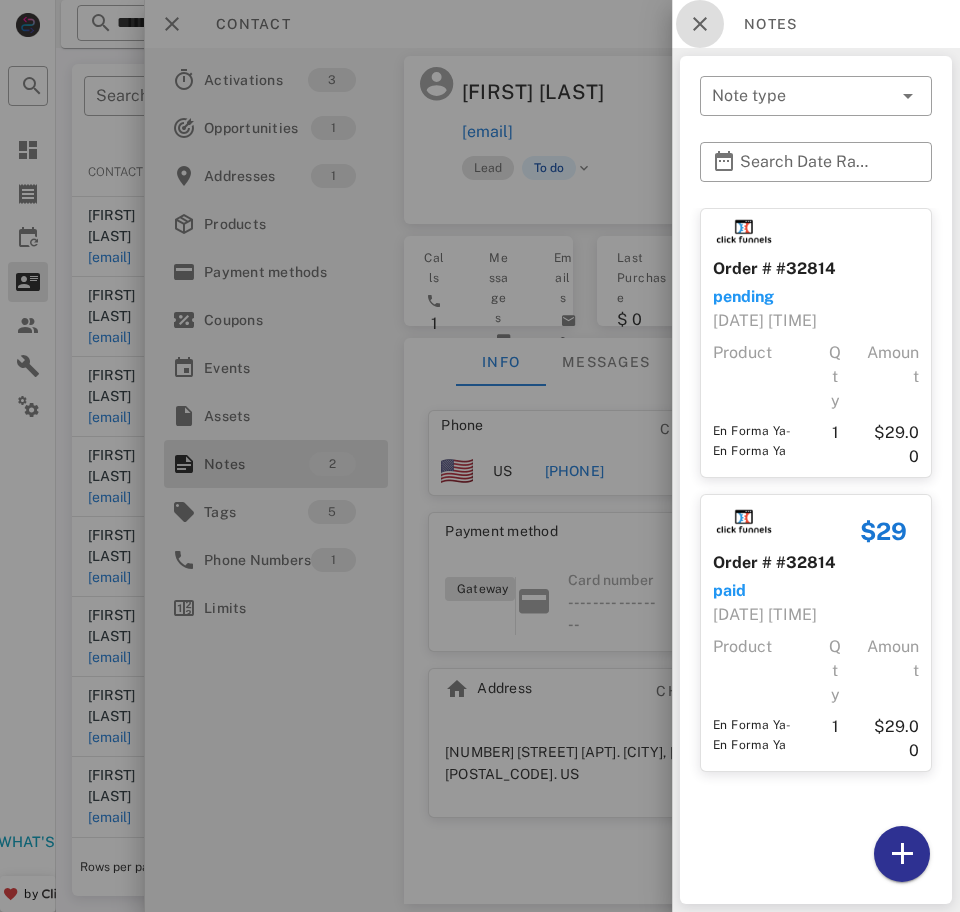 click at bounding box center [700, 24] 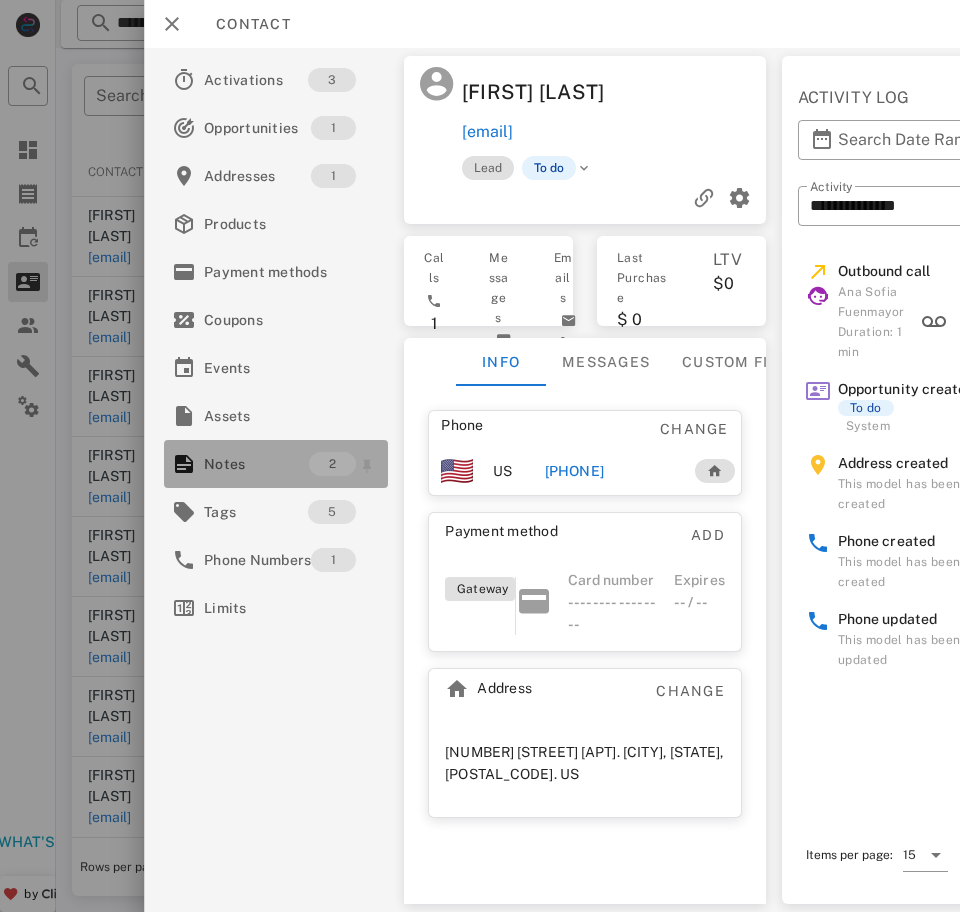 click on "Notes" at bounding box center (256, 464) 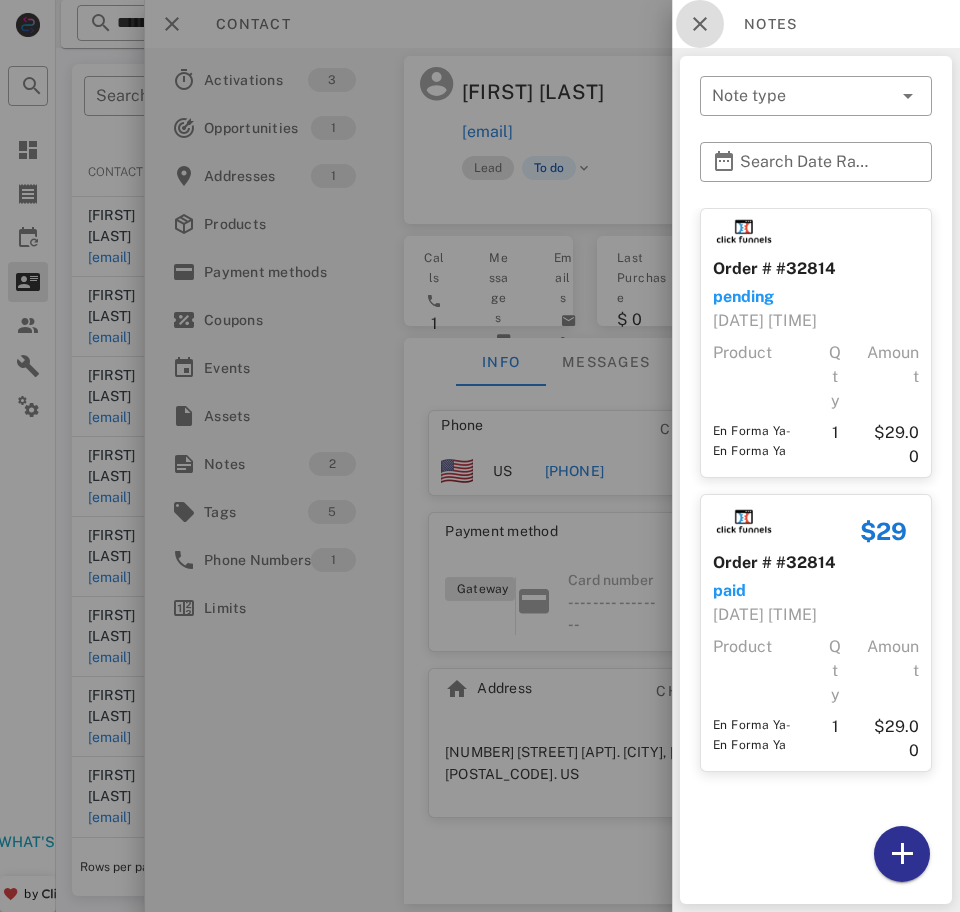 click at bounding box center (700, 24) 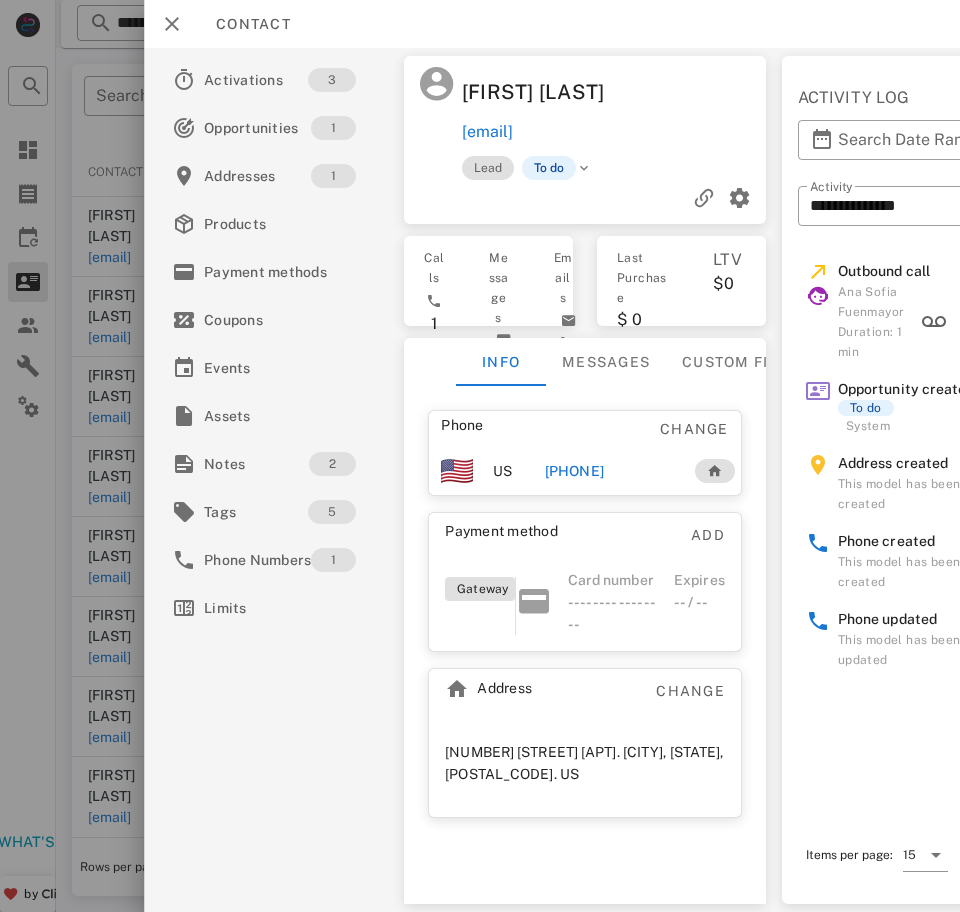 click on "+17875850749" at bounding box center [574, 471] 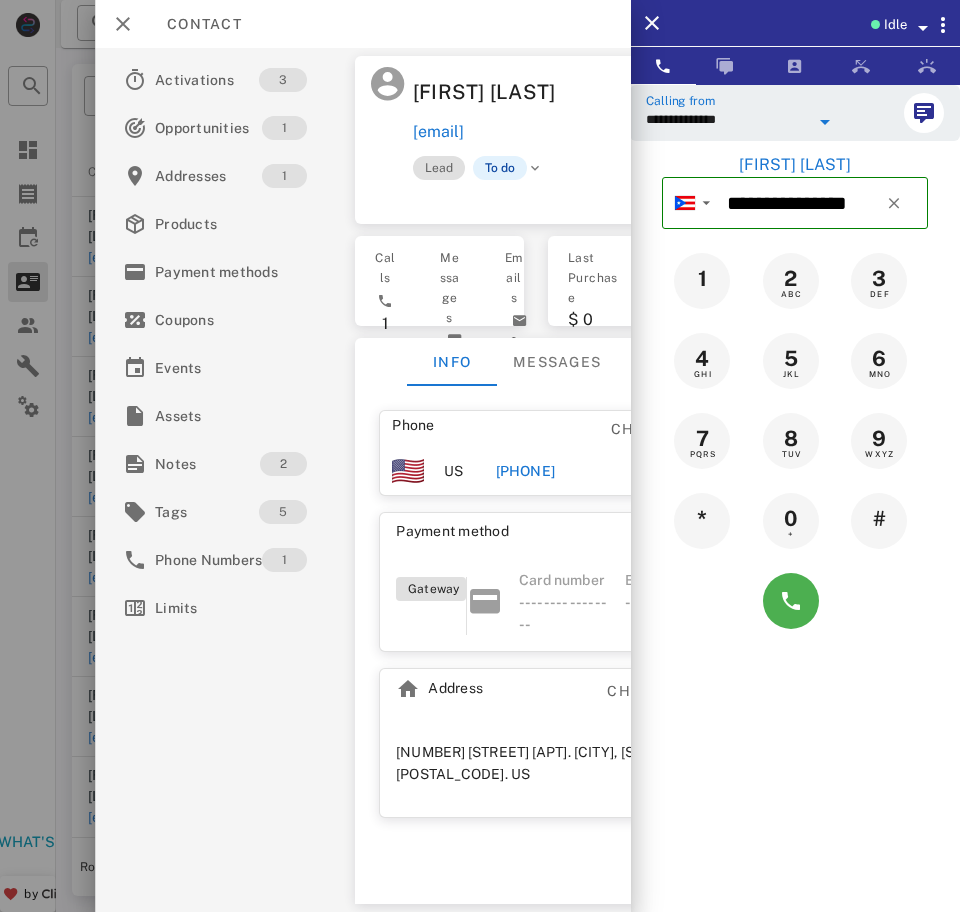 click on "**********" at bounding box center [727, 119] 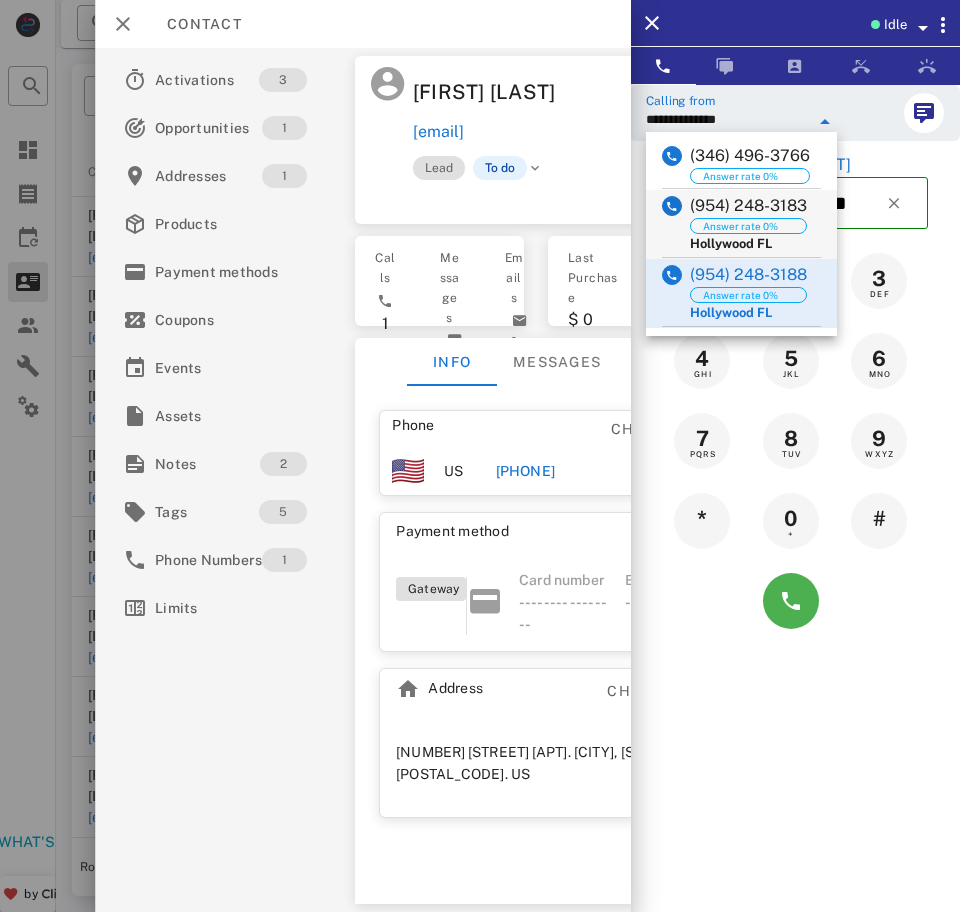 click on "([PHONE]) Answer rate 0% [CITY] [STATE]" at bounding box center [741, 224] 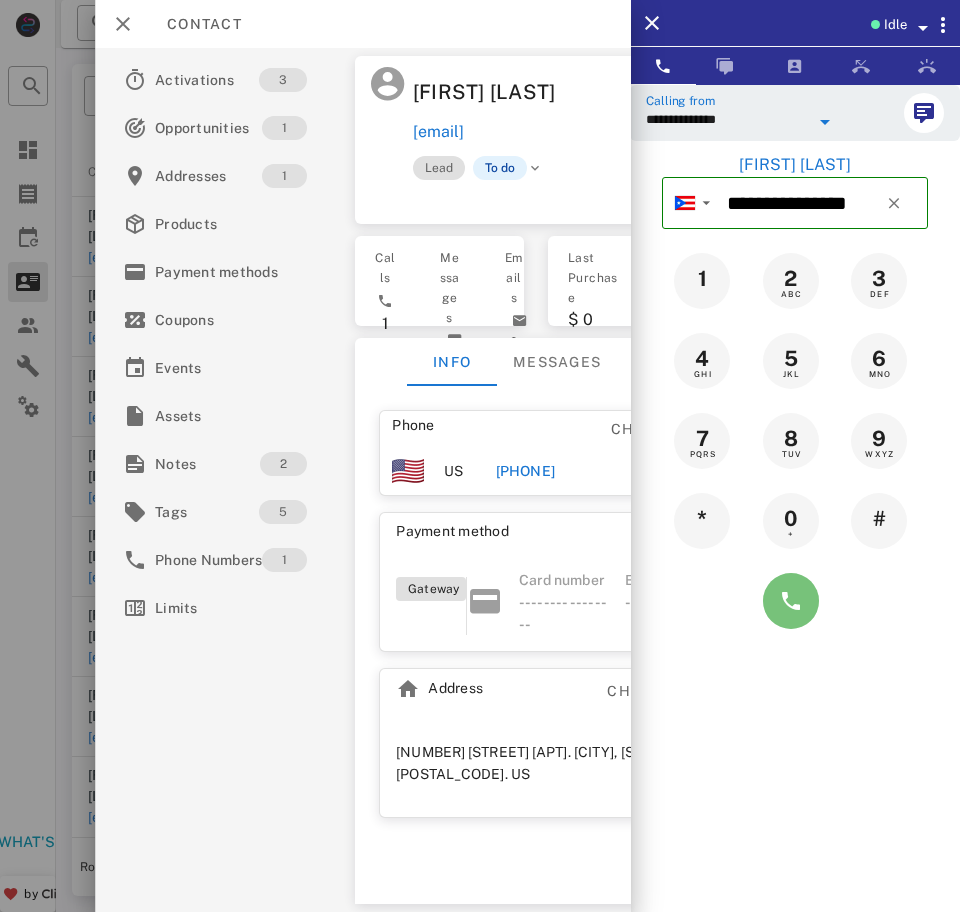 click at bounding box center (791, 601) 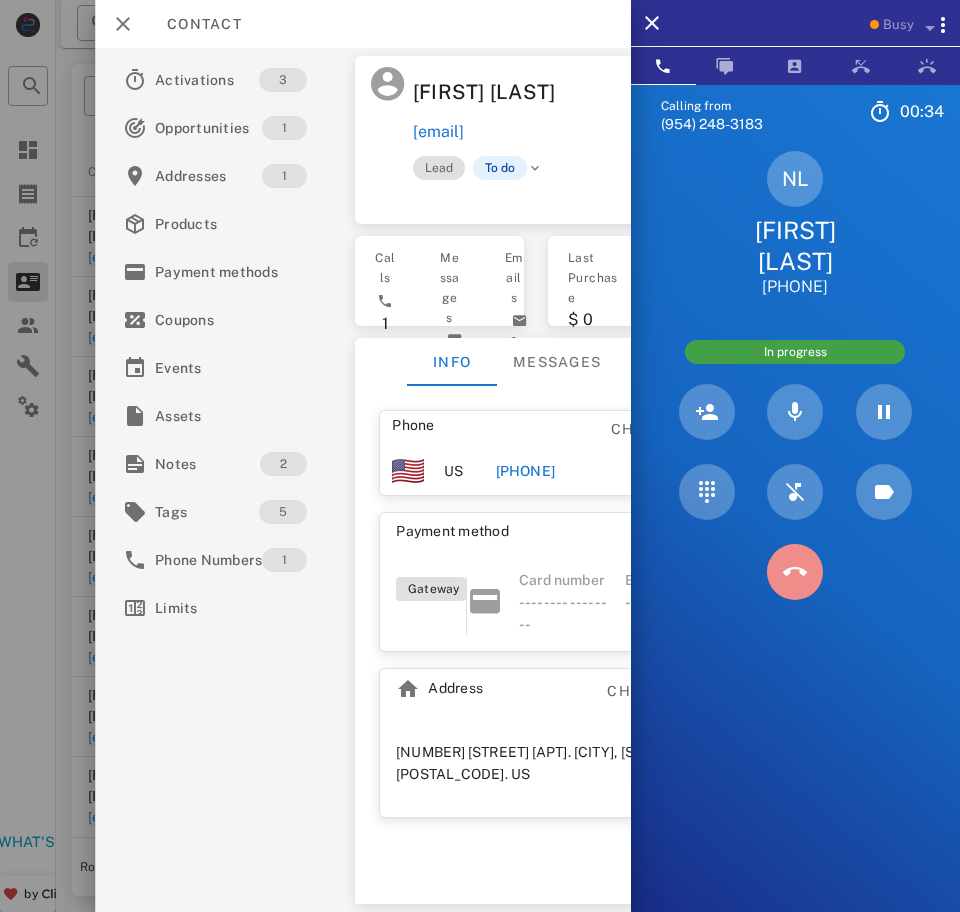click at bounding box center [795, 572] 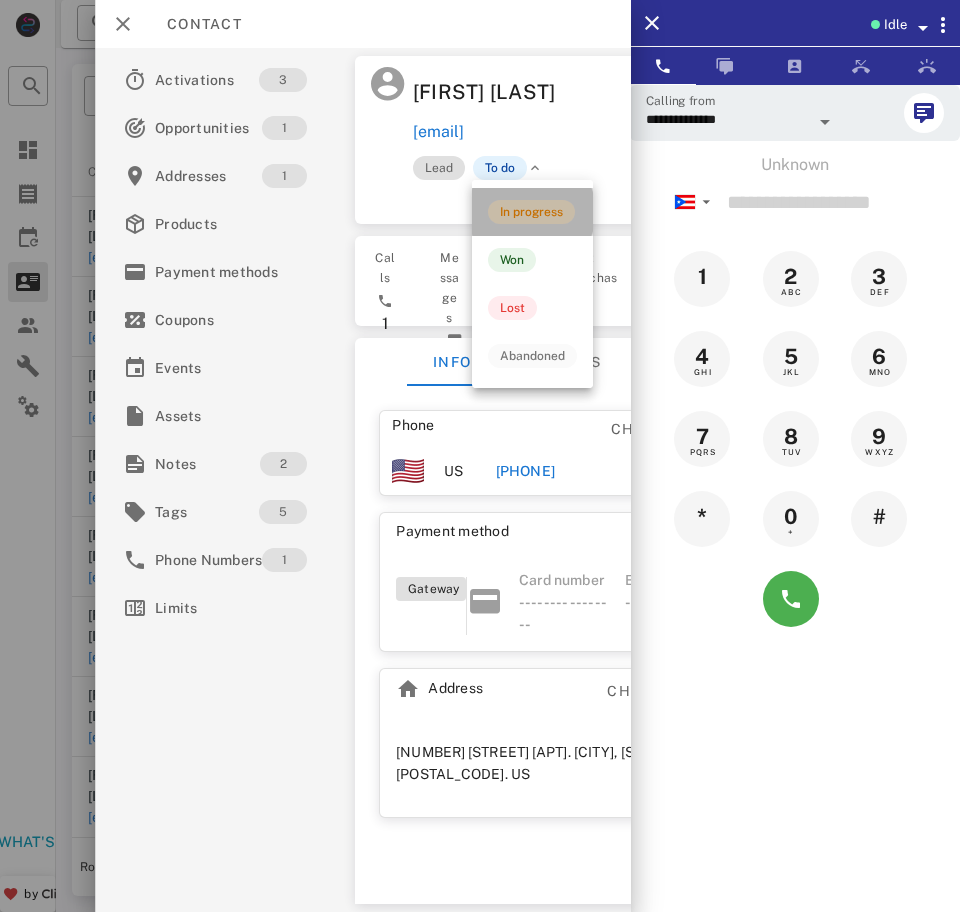 click on "In progress" at bounding box center [531, 212] 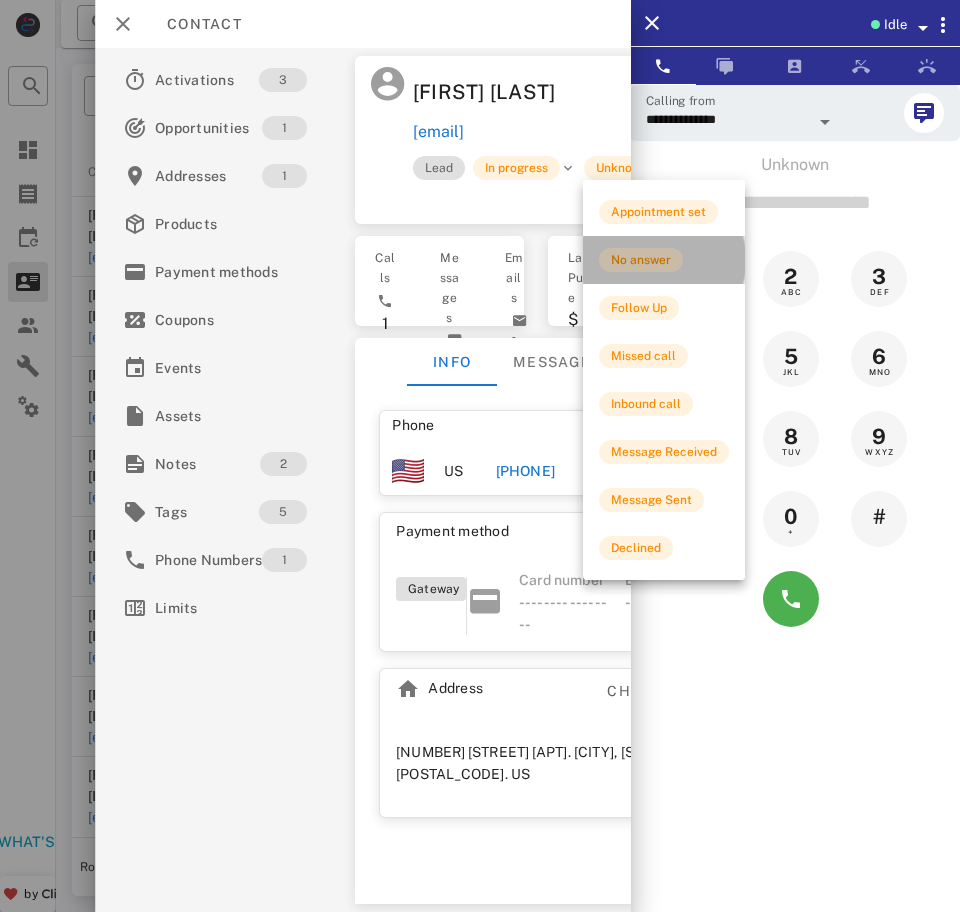 click on "No answer" at bounding box center [641, 260] 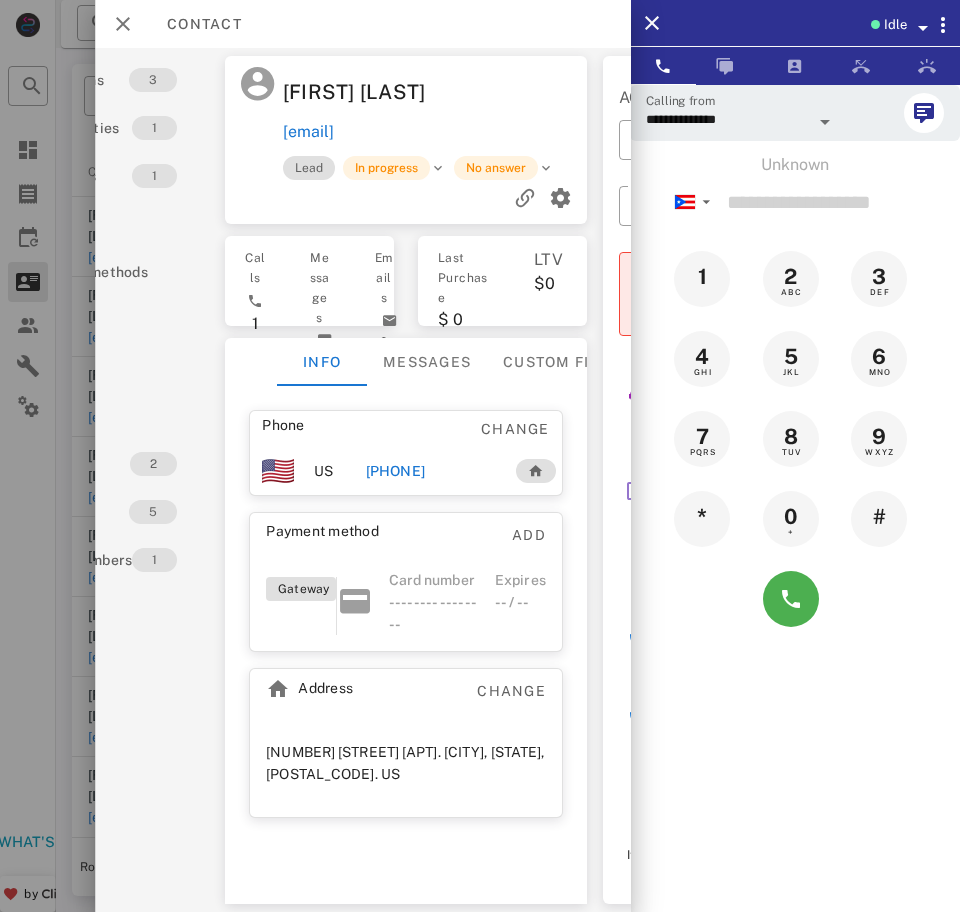 scroll, scrollTop: 0, scrollLeft: 117, axis: horizontal 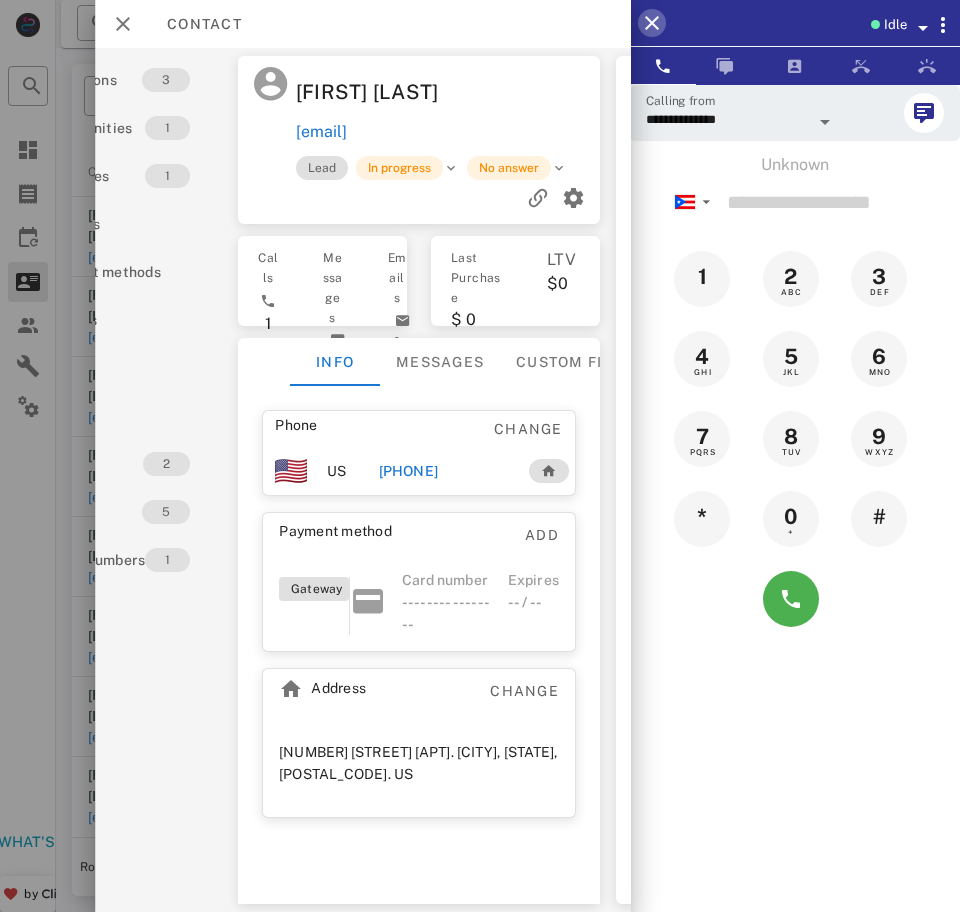 click at bounding box center (652, 23) 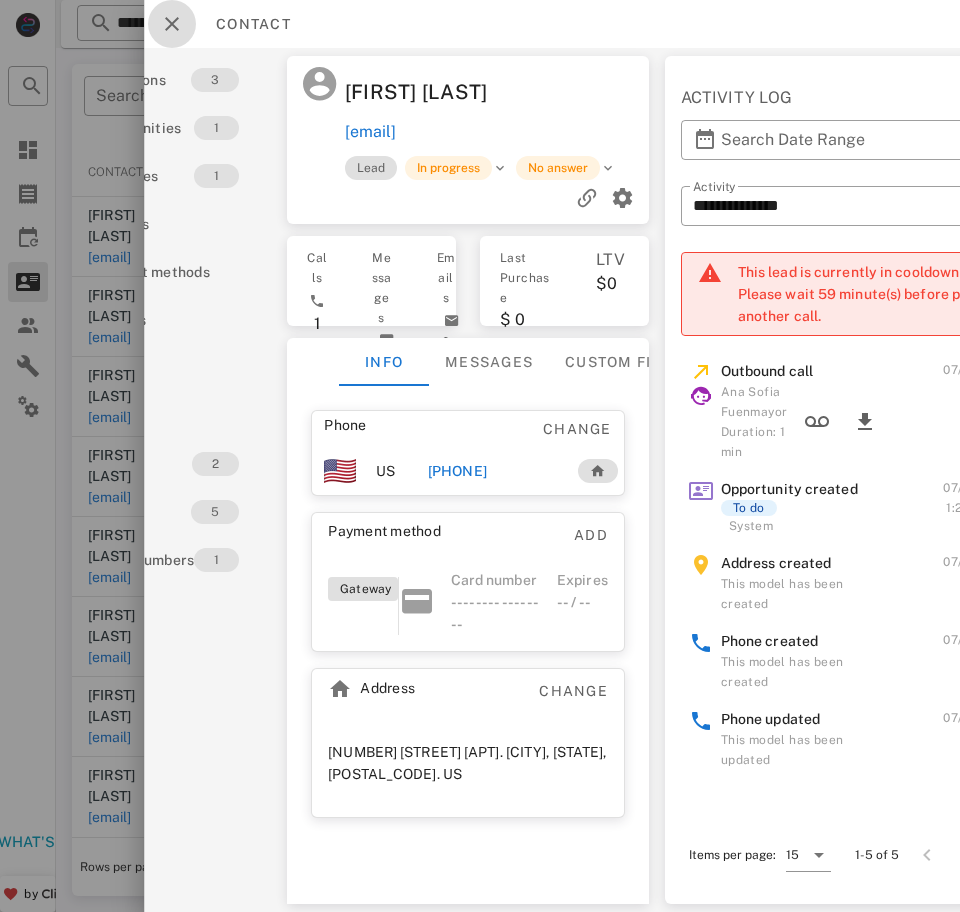 click at bounding box center [172, 24] 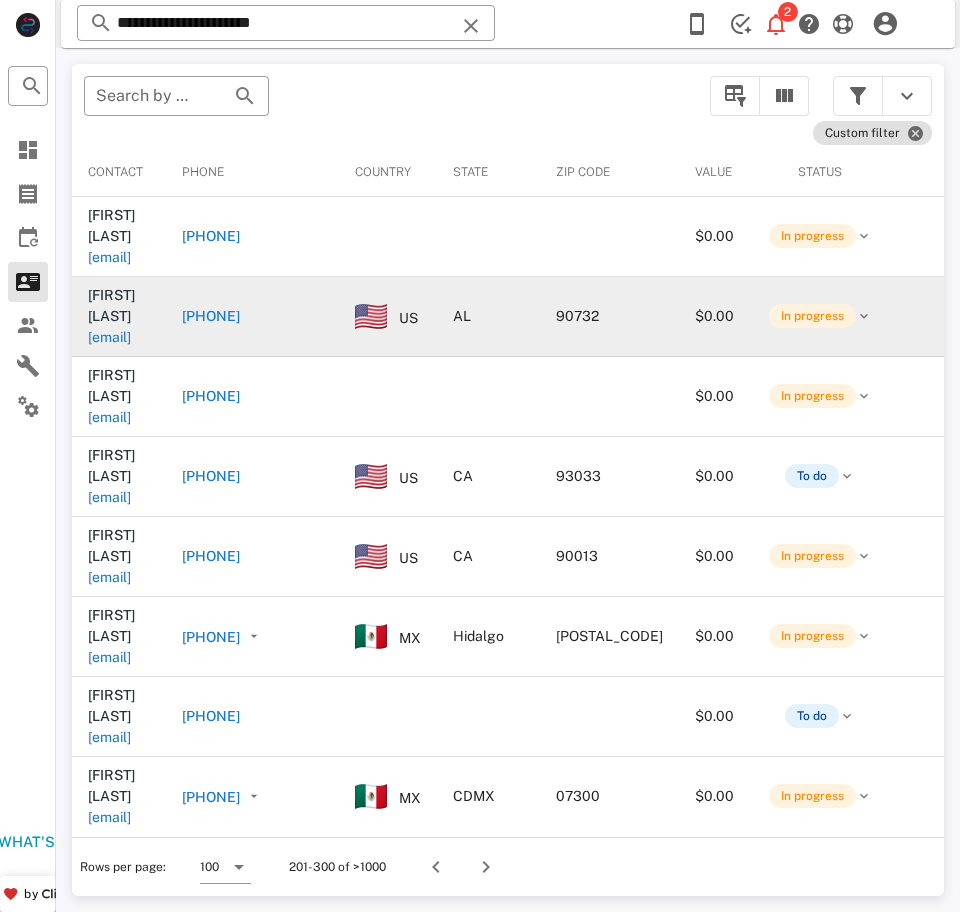 click on "erikafacio073@gmail.com" at bounding box center (109, 337) 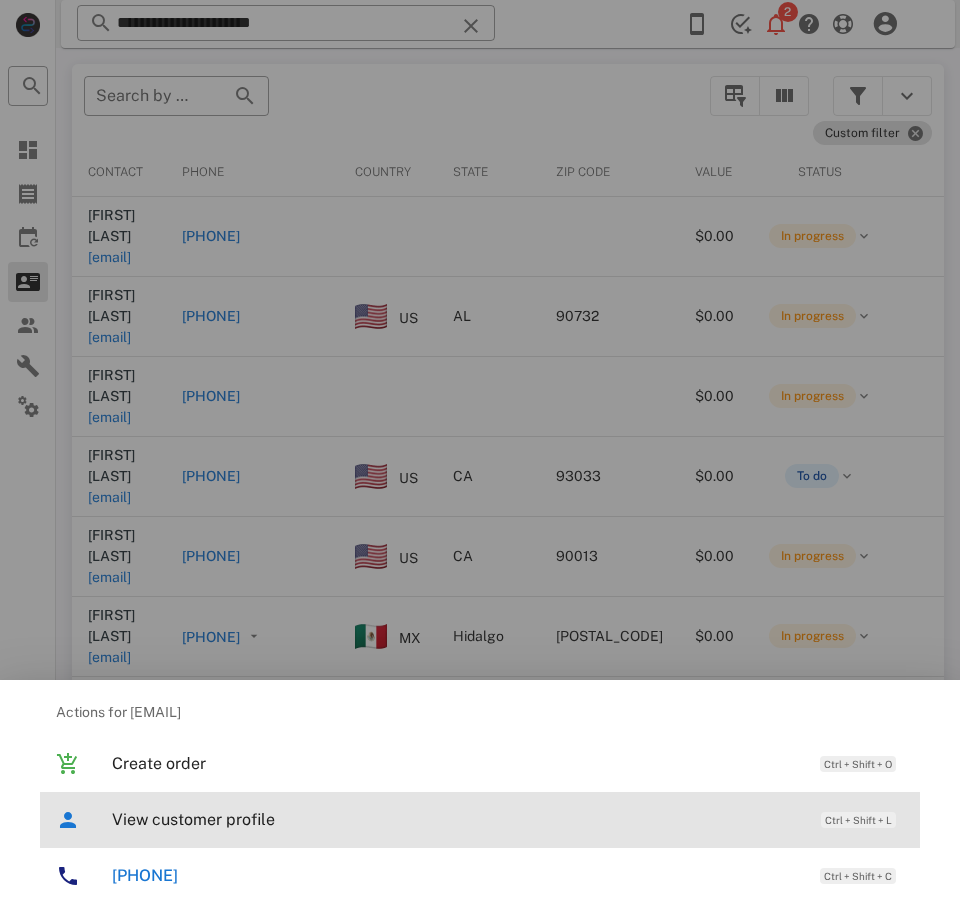 click on "View customer profile" at bounding box center (456, 819) 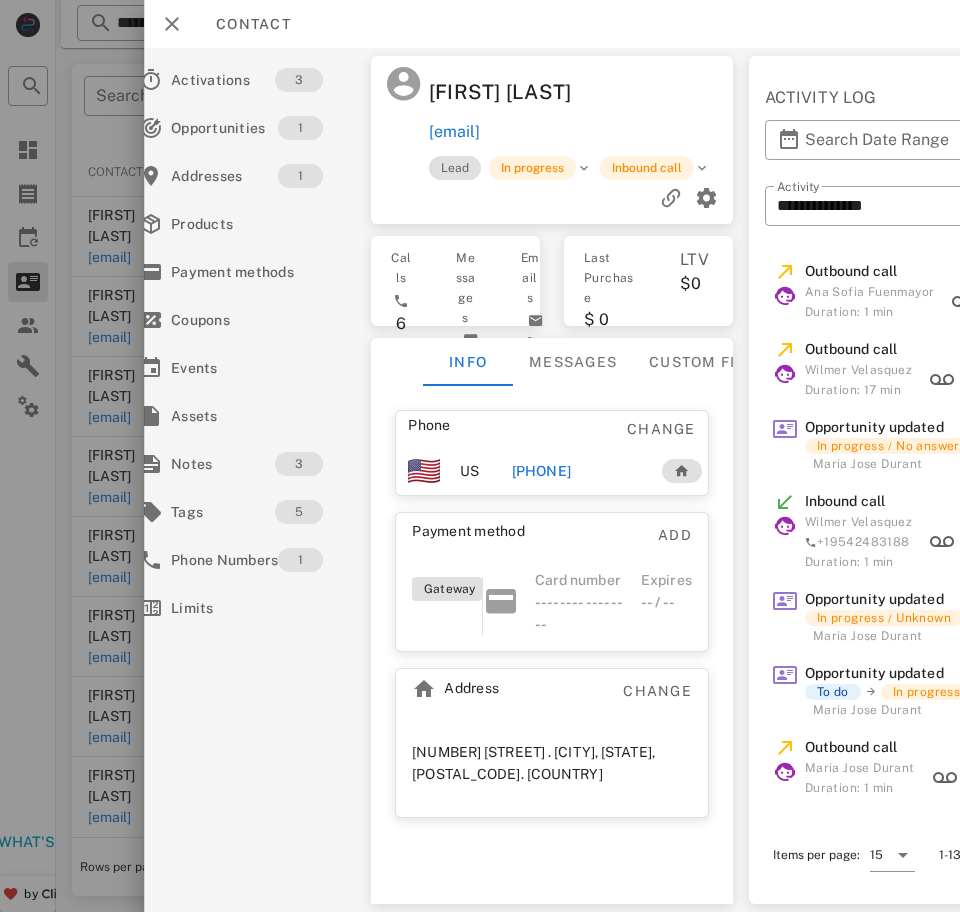 scroll, scrollTop: 0, scrollLeft: 0, axis: both 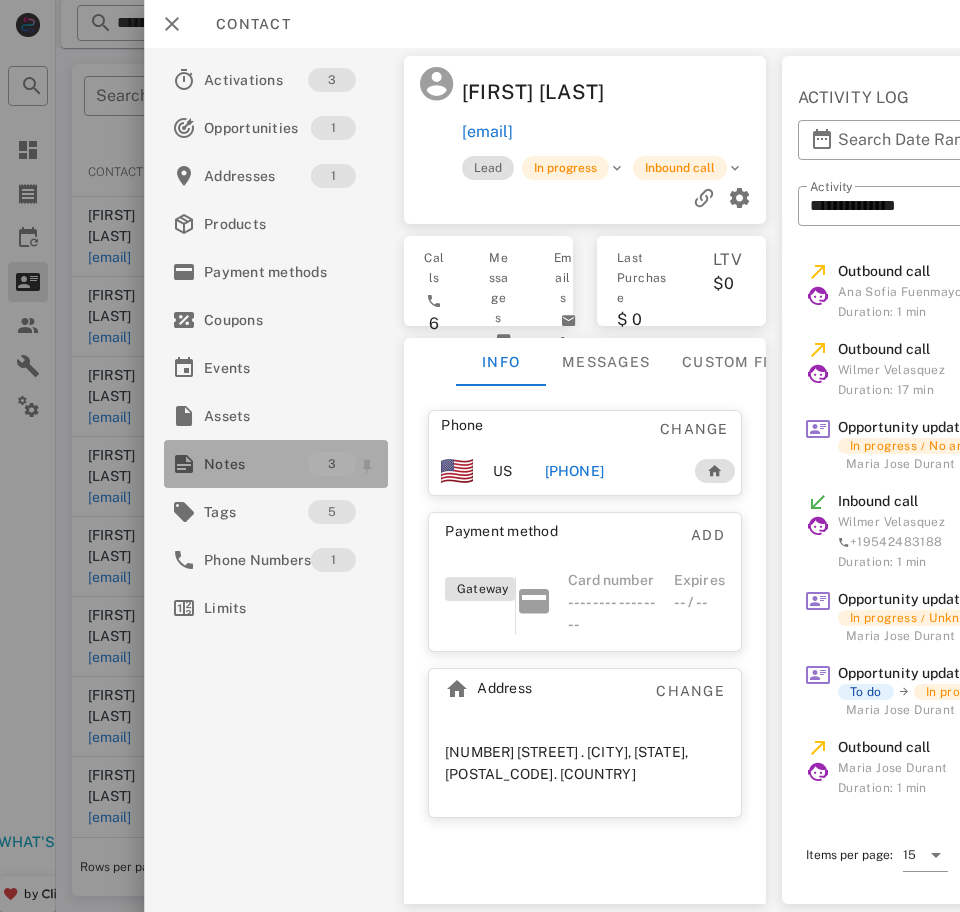 click on "Notes" at bounding box center [256, 464] 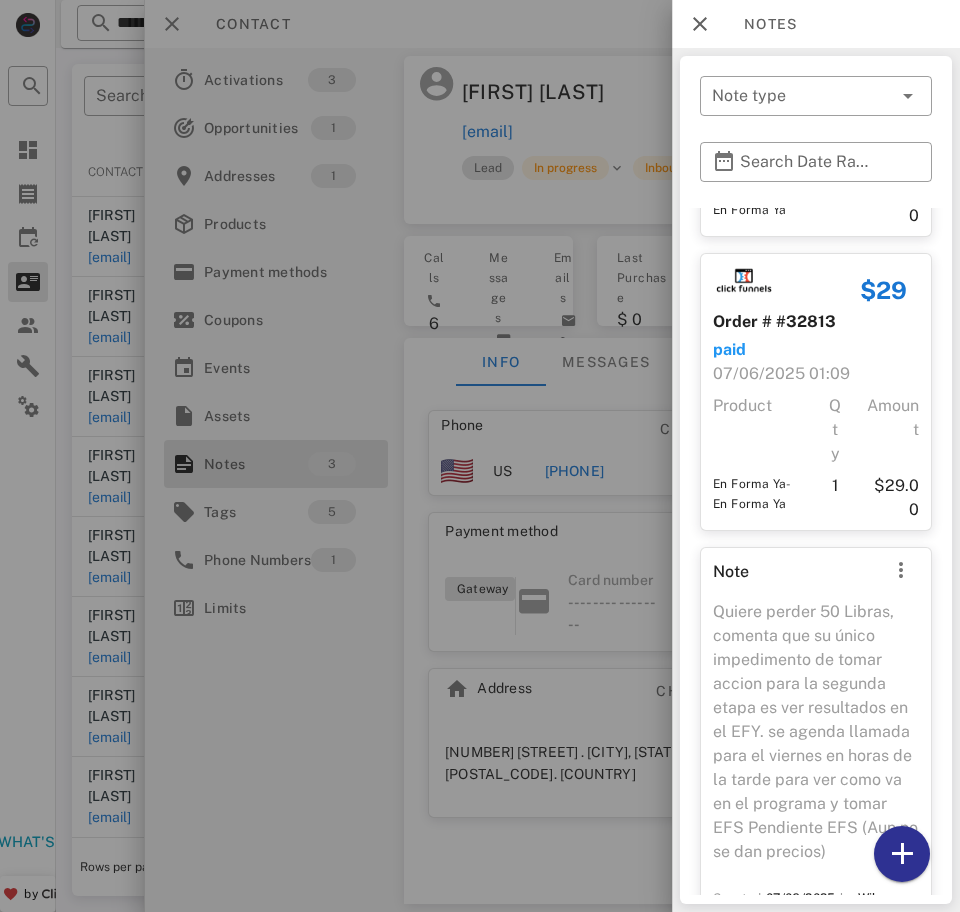scroll, scrollTop: 333, scrollLeft: 0, axis: vertical 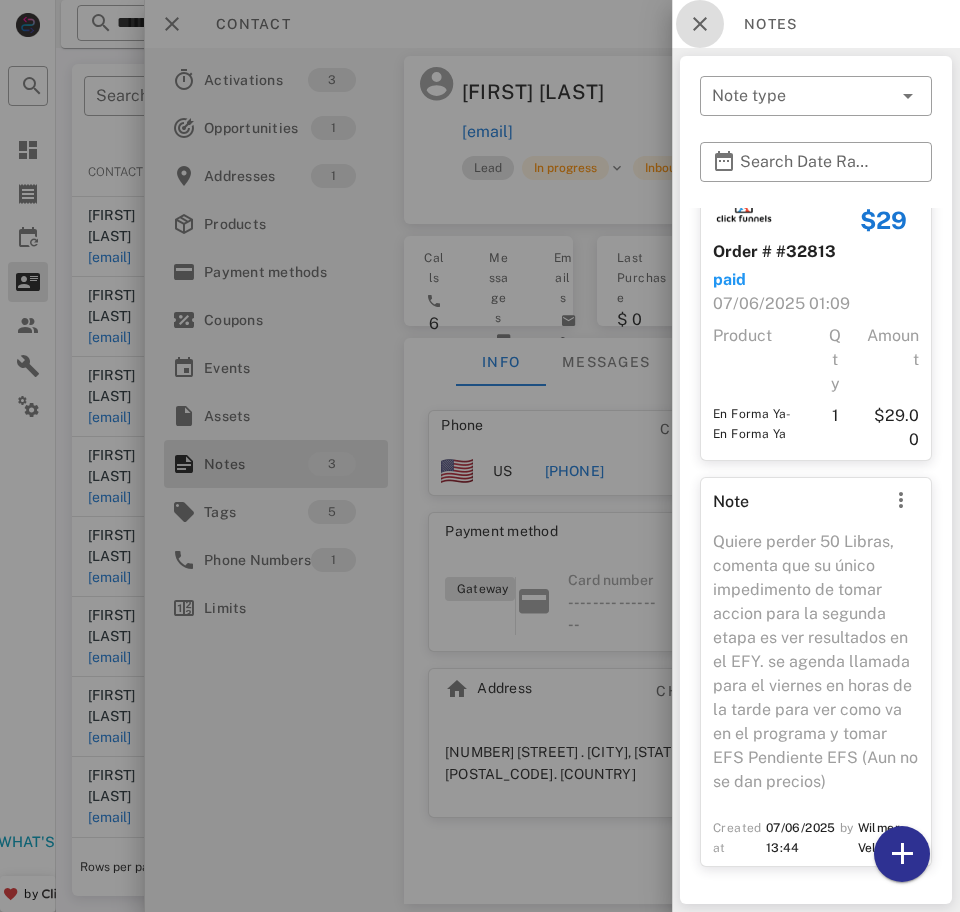 click at bounding box center [700, 24] 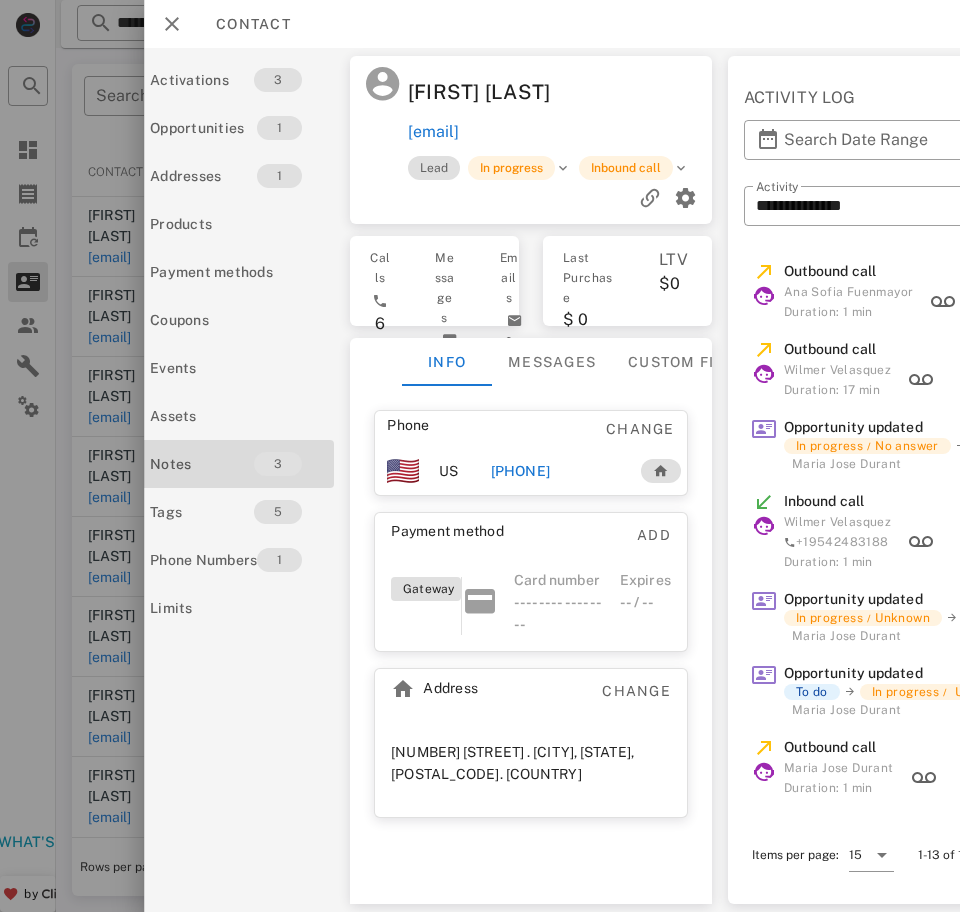 scroll, scrollTop: 0, scrollLeft: 50, axis: horizontal 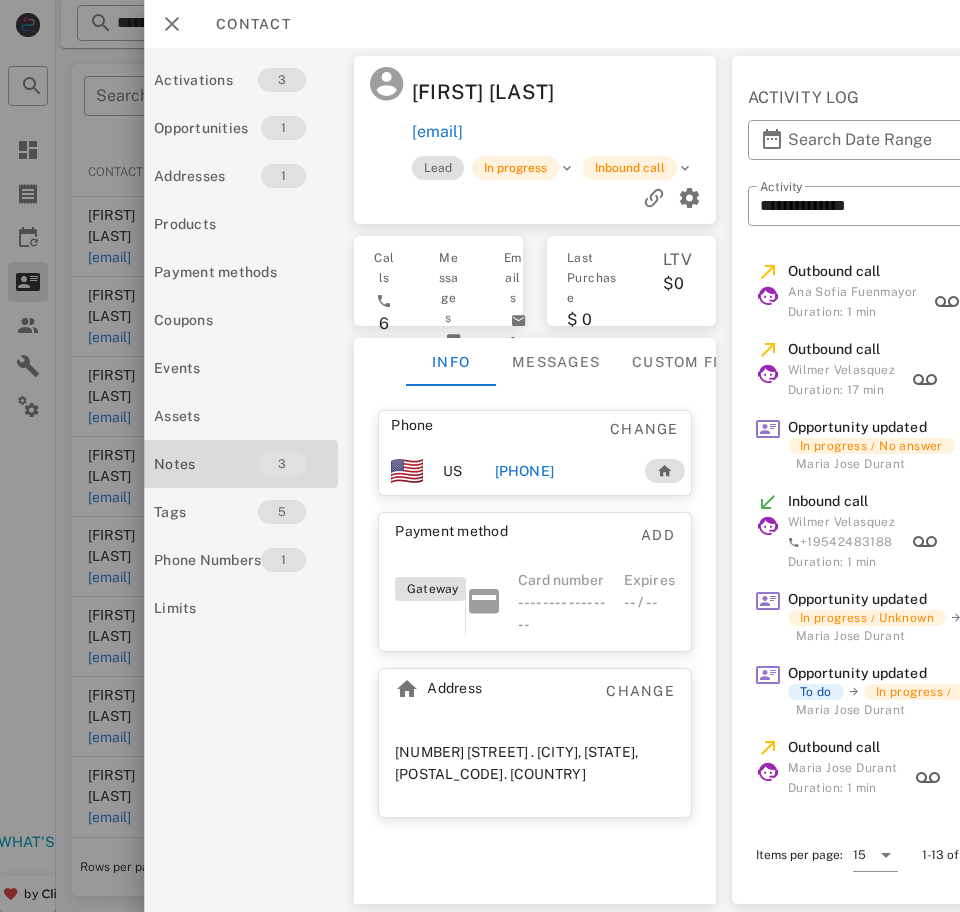 drag, startPoint x: 613, startPoint y: 139, endPoint x: 399, endPoint y: 109, distance: 216.09258 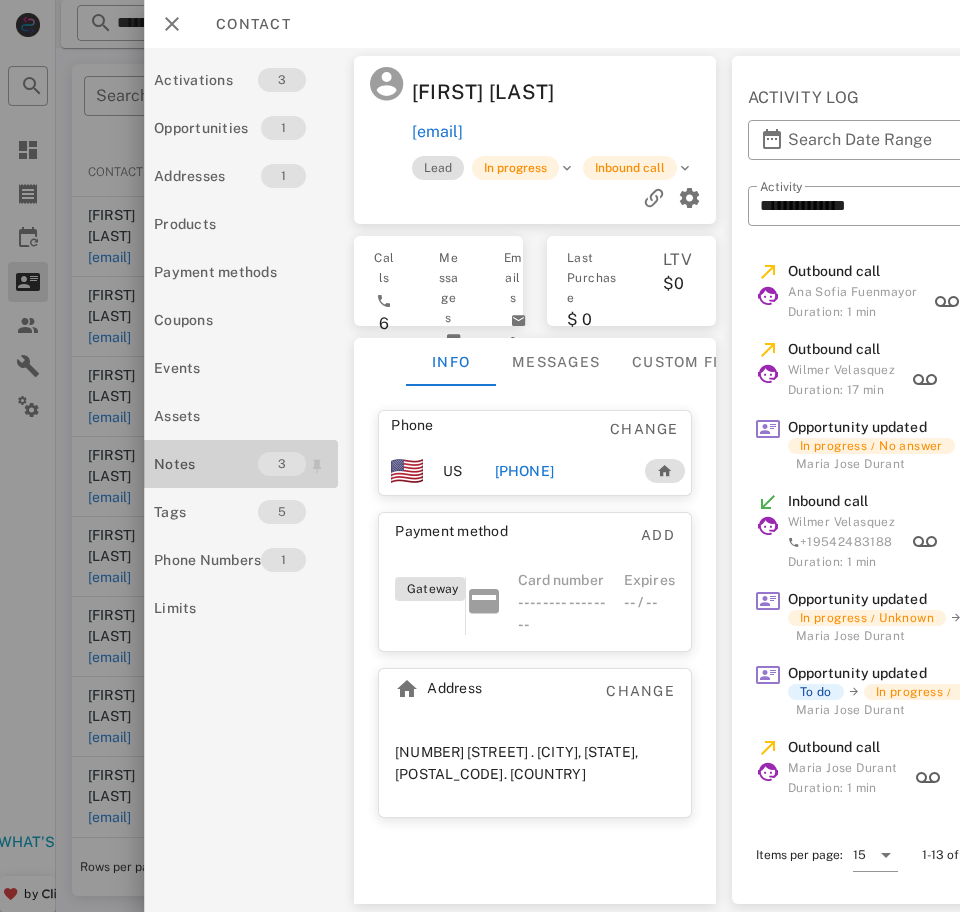click on "Notes" at bounding box center (206, 464) 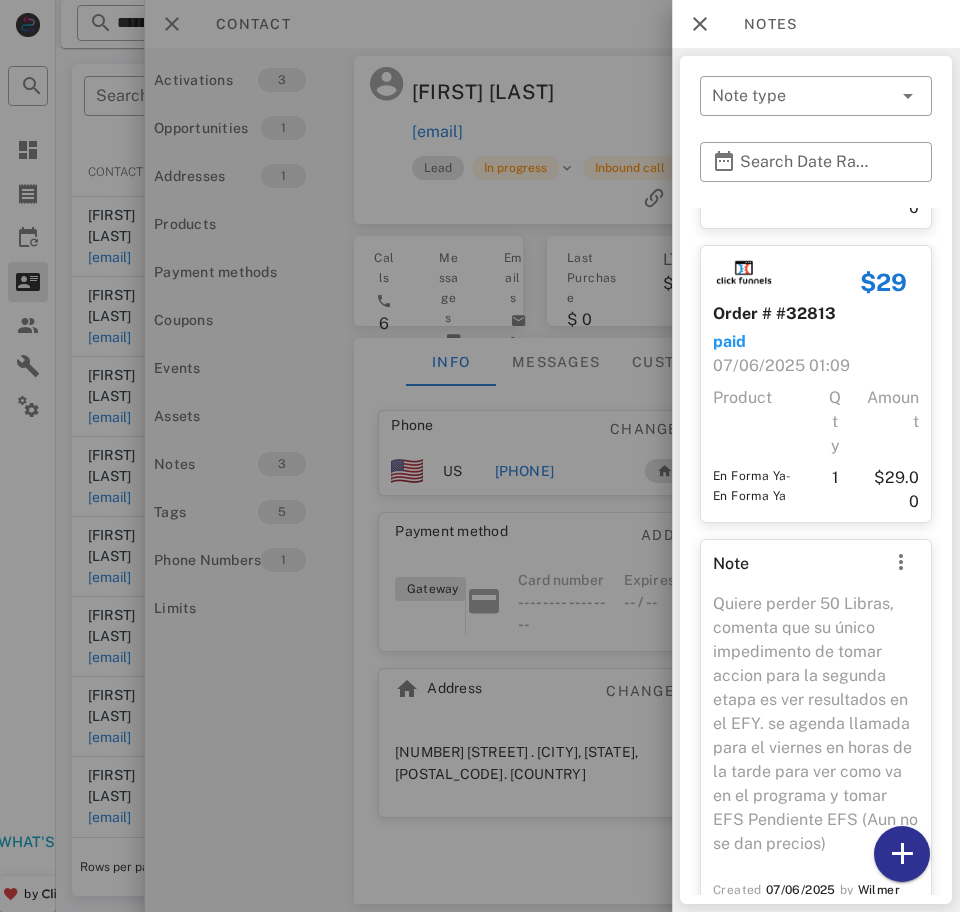 scroll, scrollTop: 333, scrollLeft: 0, axis: vertical 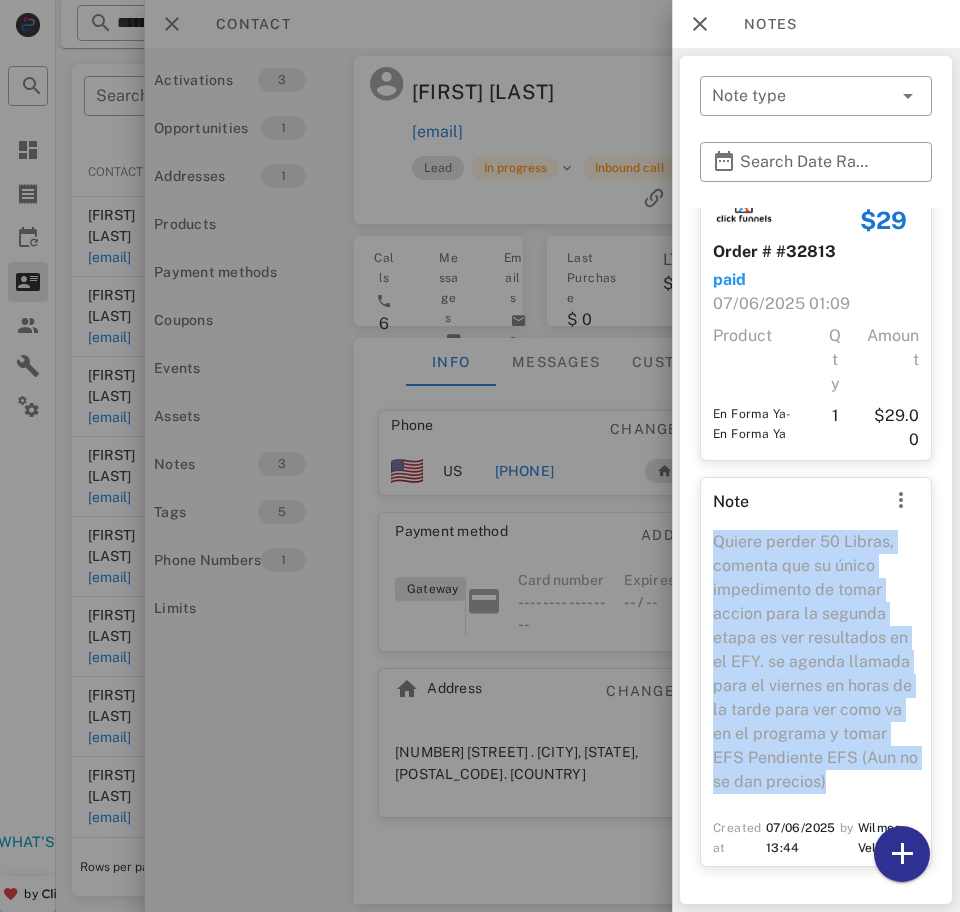 drag, startPoint x: 821, startPoint y: 781, endPoint x: 682, endPoint y: 505, distance: 309.02588 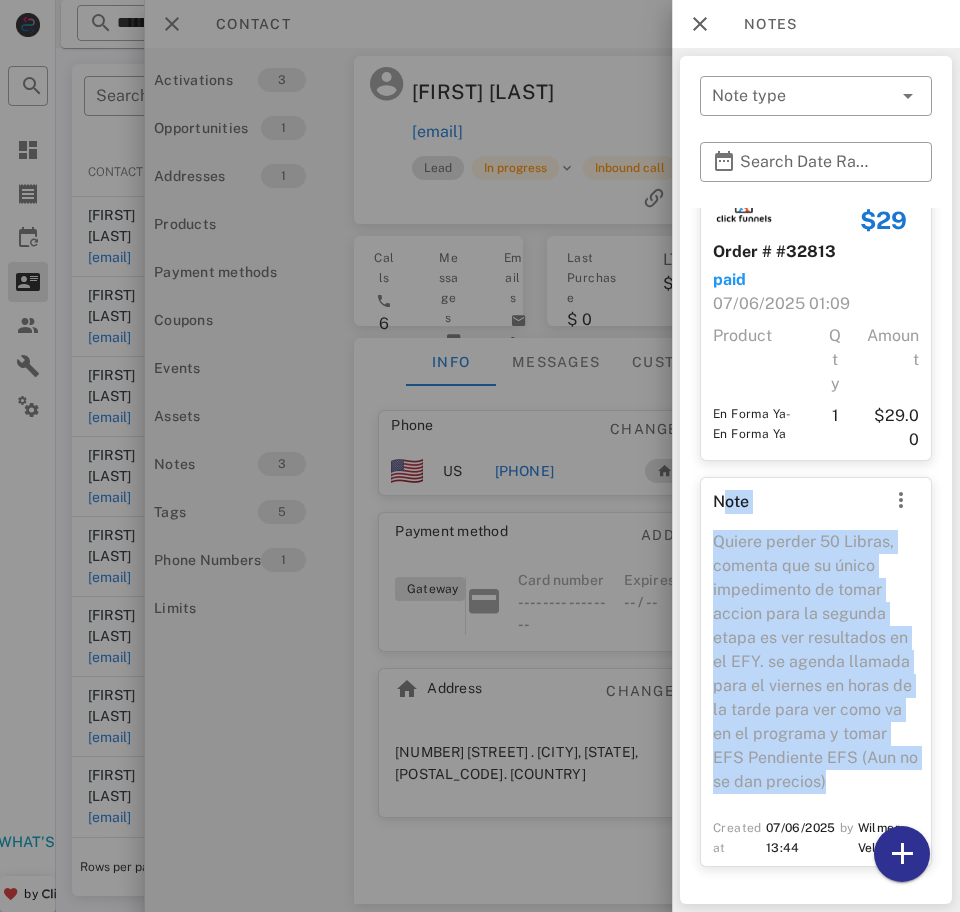 copy on "Note  Quiere perder 50 Libras, comenta que su único impedimento de tomar accion para la segunda etapa es ver resultados en el EFY.
se agenda llamada para el viernes en horas de la tarde para ver como va en el programa y tomar EFS
Pendiente EFS (Aun no se dan precios)" 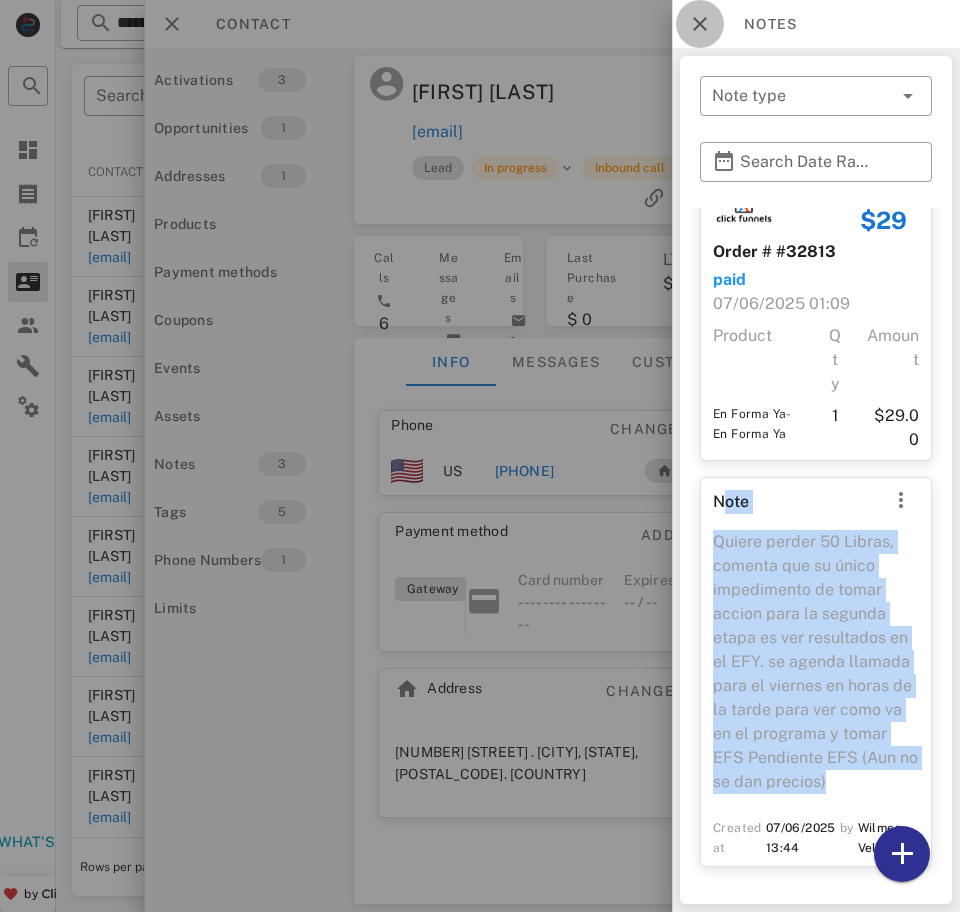 click at bounding box center (700, 24) 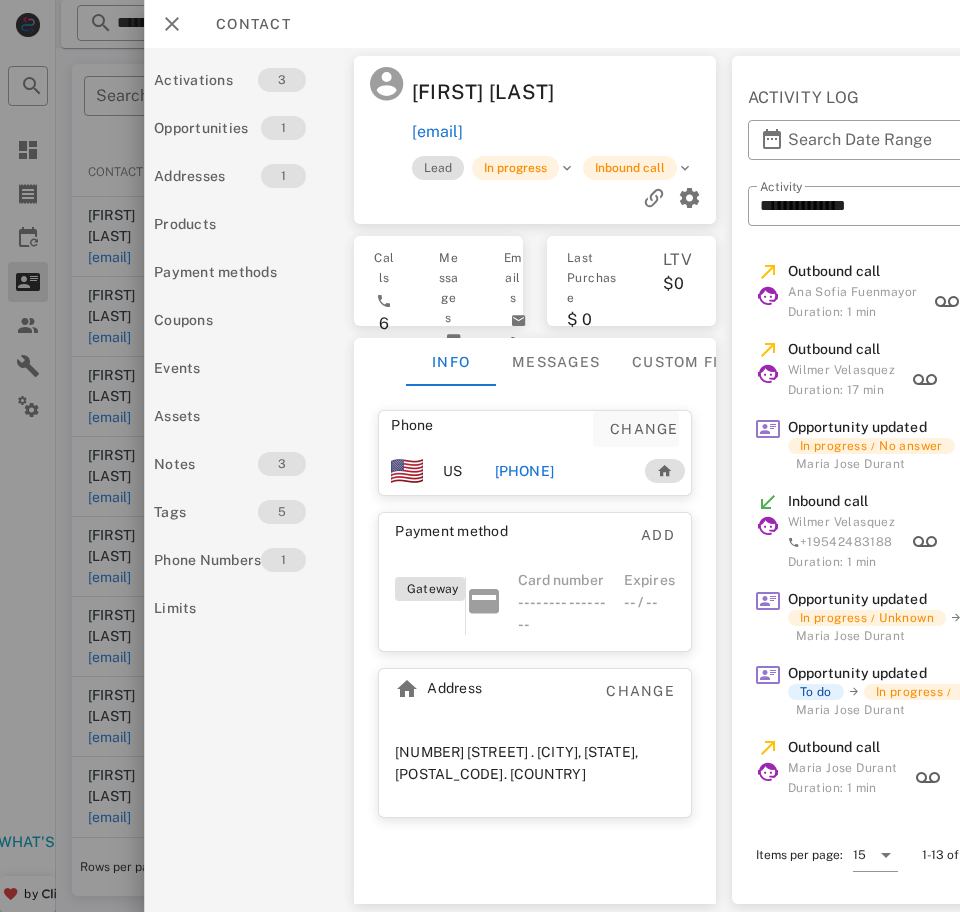 scroll, scrollTop: 0, scrollLeft: 146, axis: horizontal 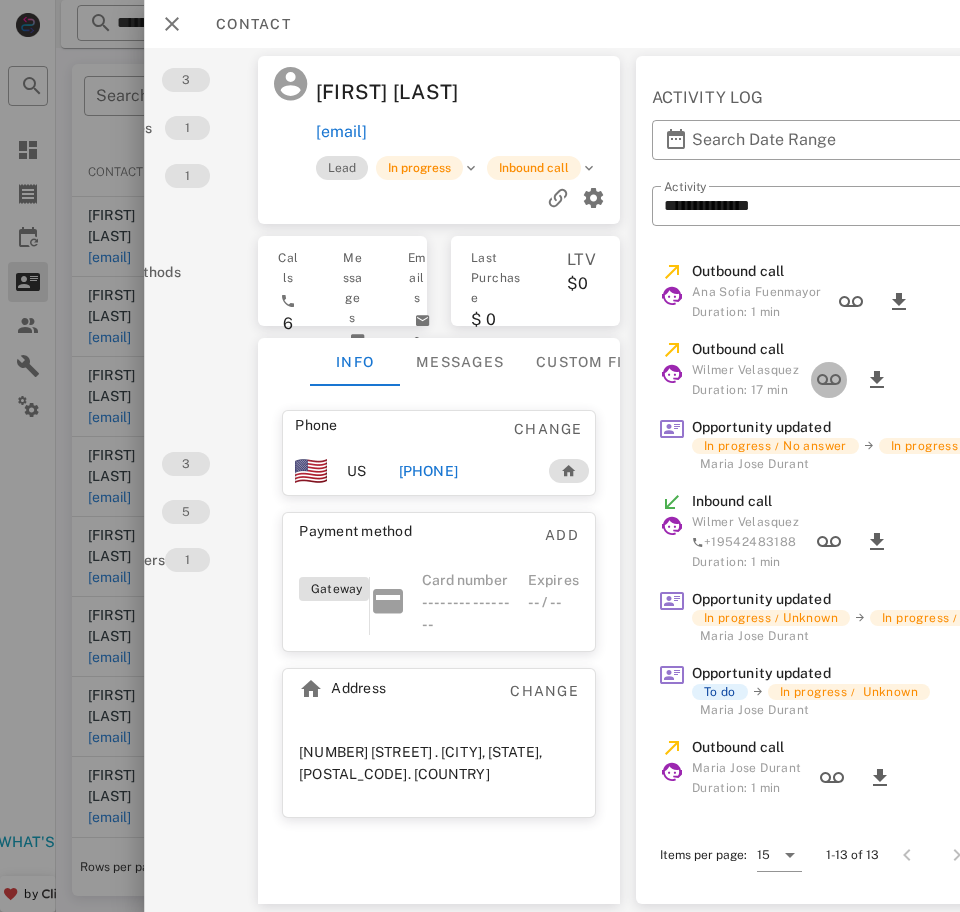 click at bounding box center [829, 380] 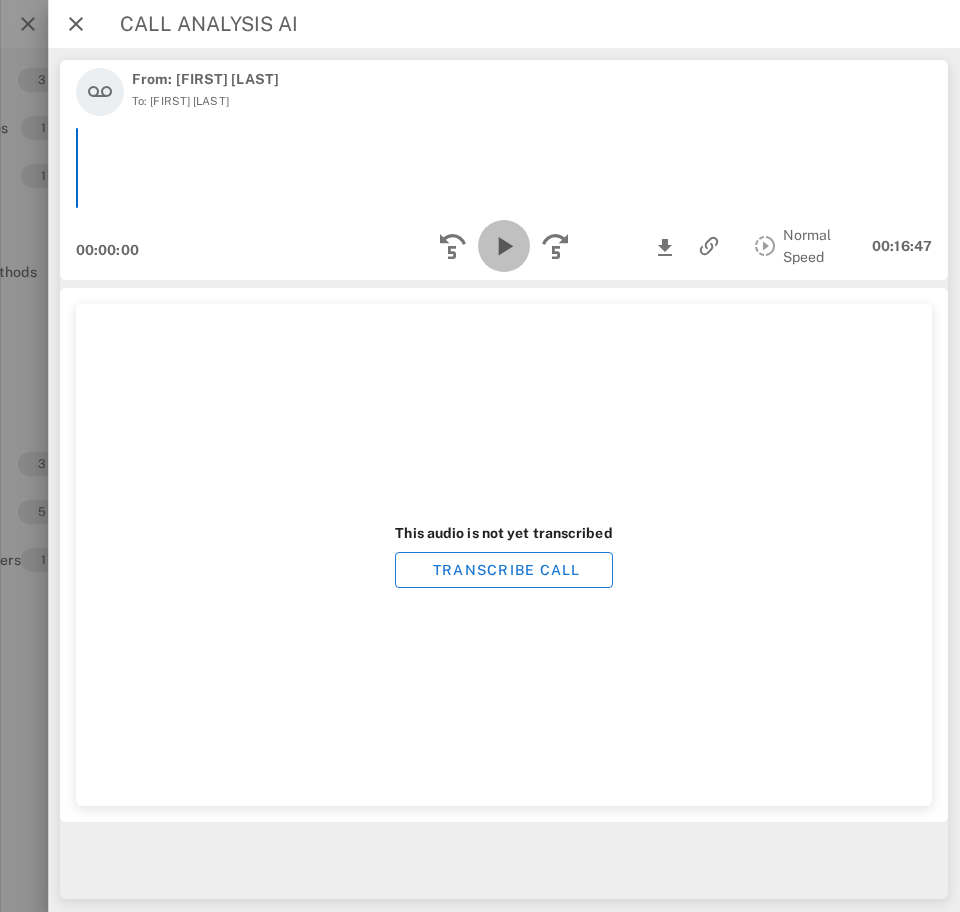 click at bounding box center (504, 246) 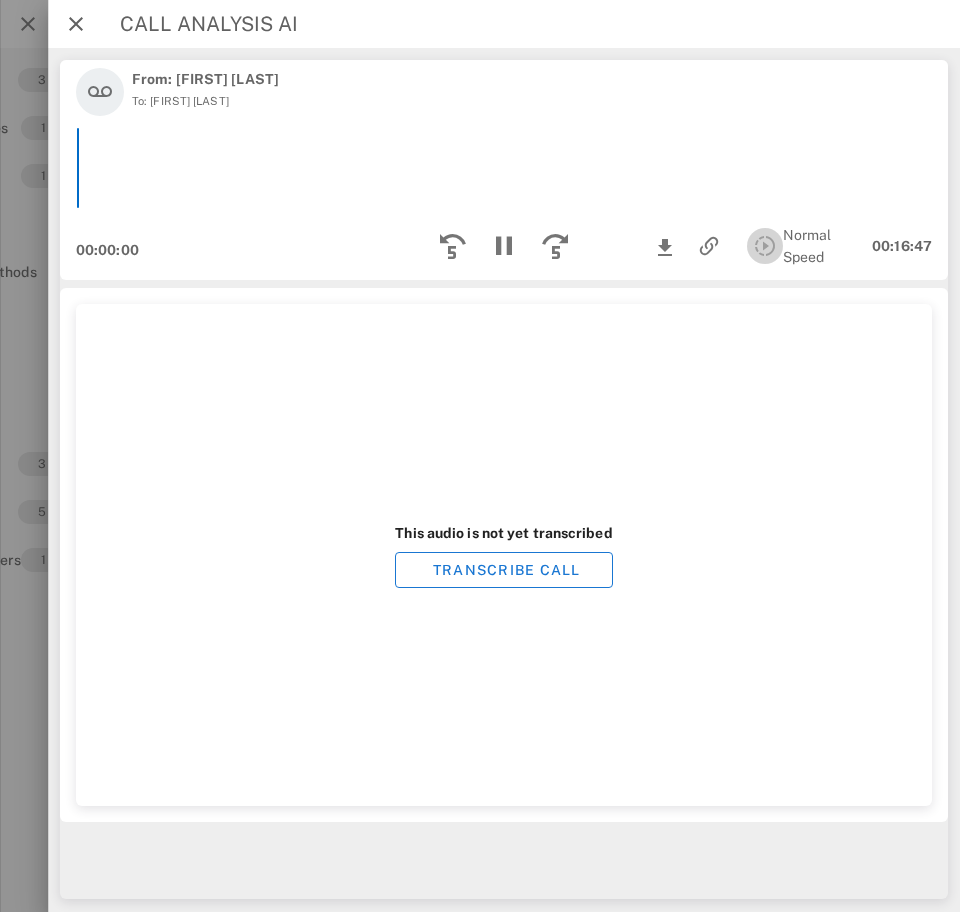 click at bounding box center (765, 246) 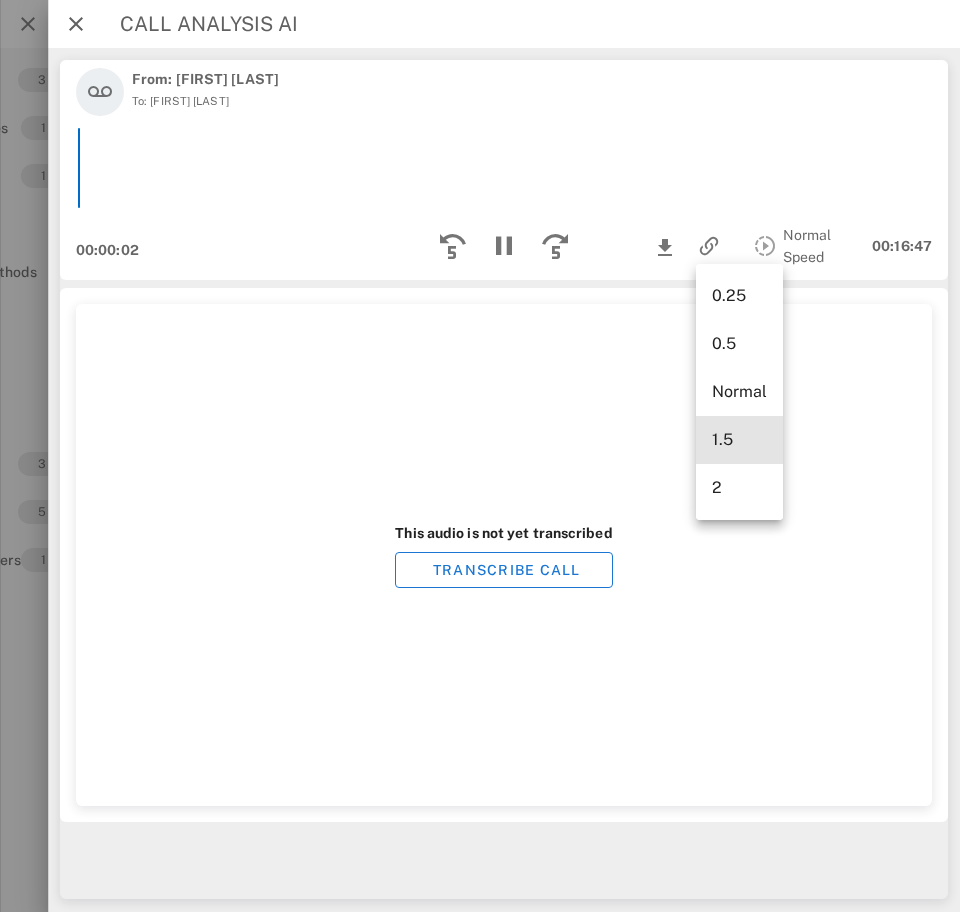 click on "1.5" at bounding box center (739, 439) 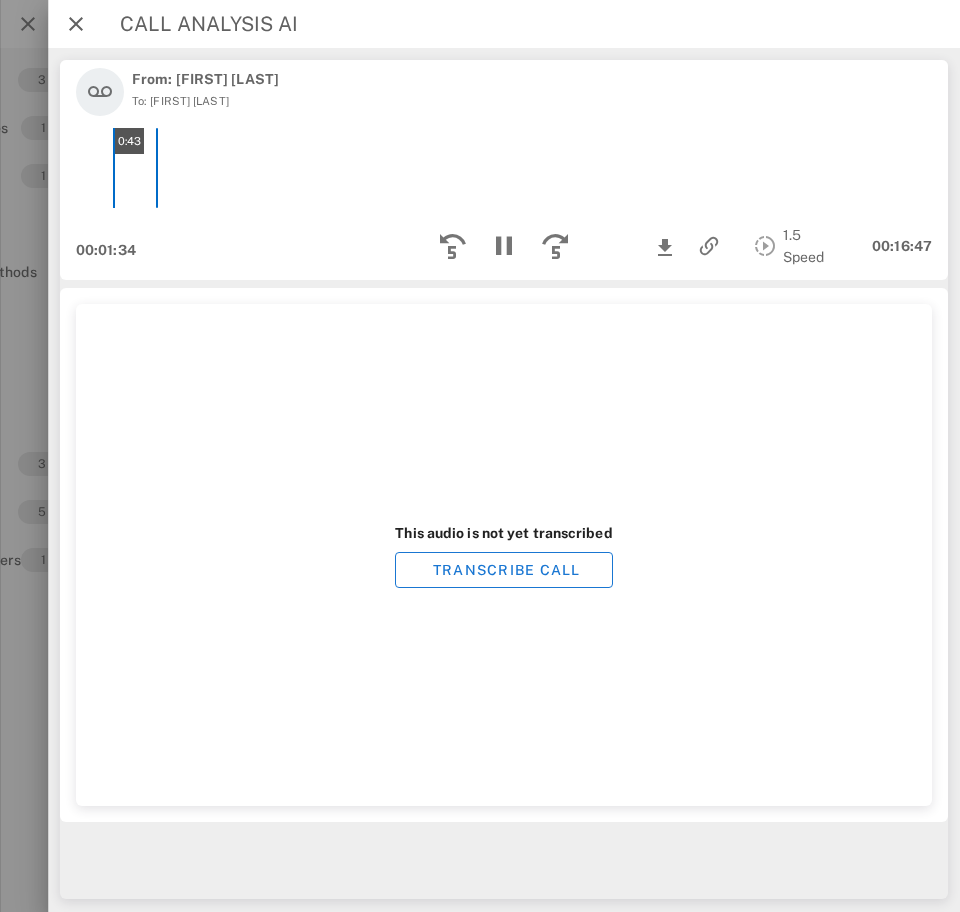 click on "0:43" at bounding box center (504, 168) 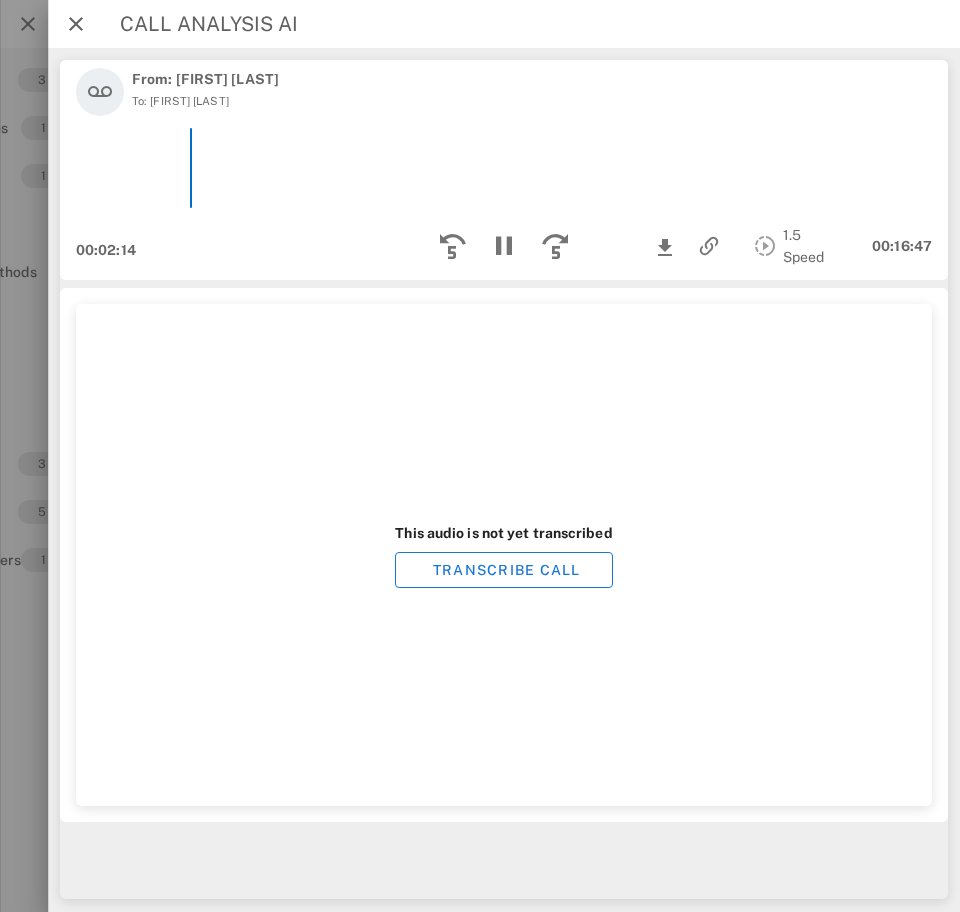 click on "1.5 Speed 00:16:47" at bounding box center [789, 246] 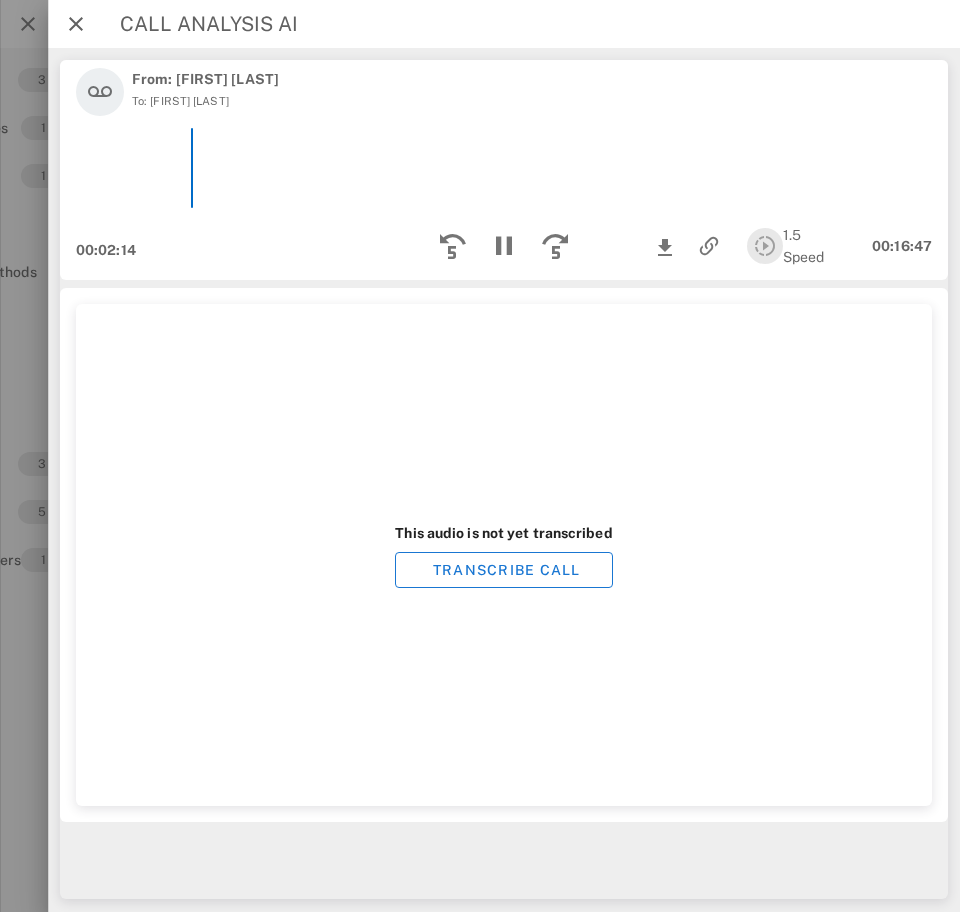 click at bounding box center [765, 246] 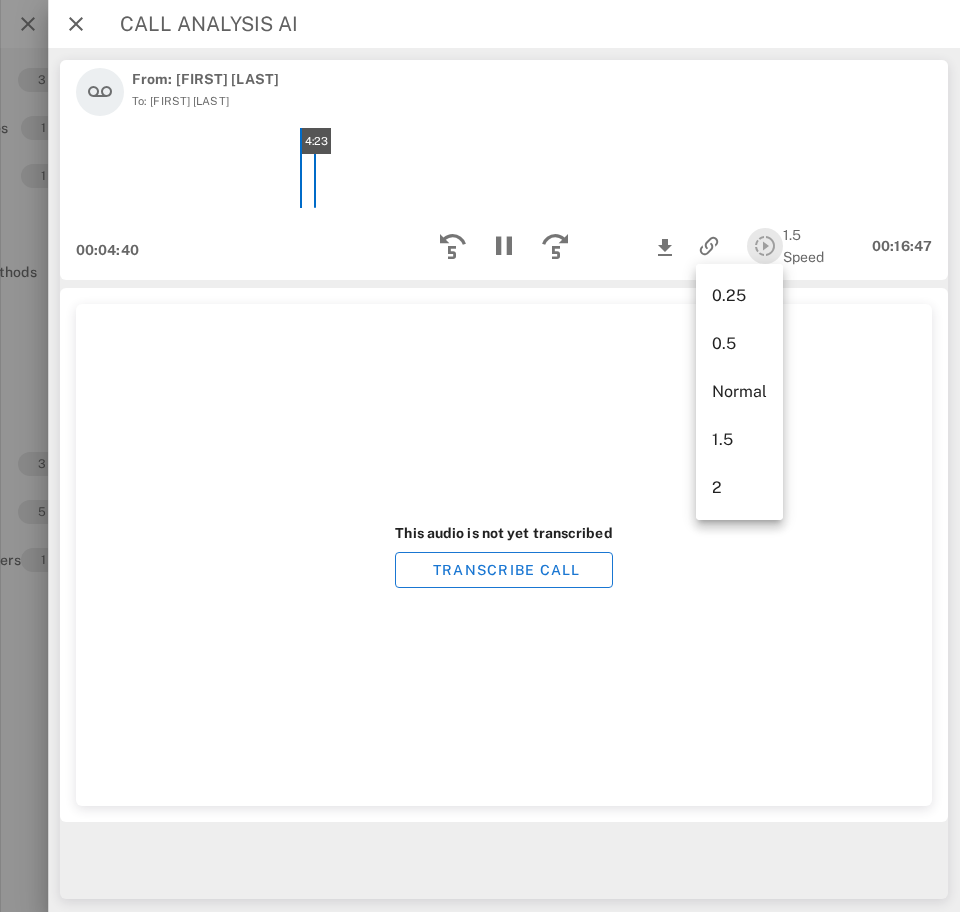 click on "4:23" at bounding box center [504, 168] 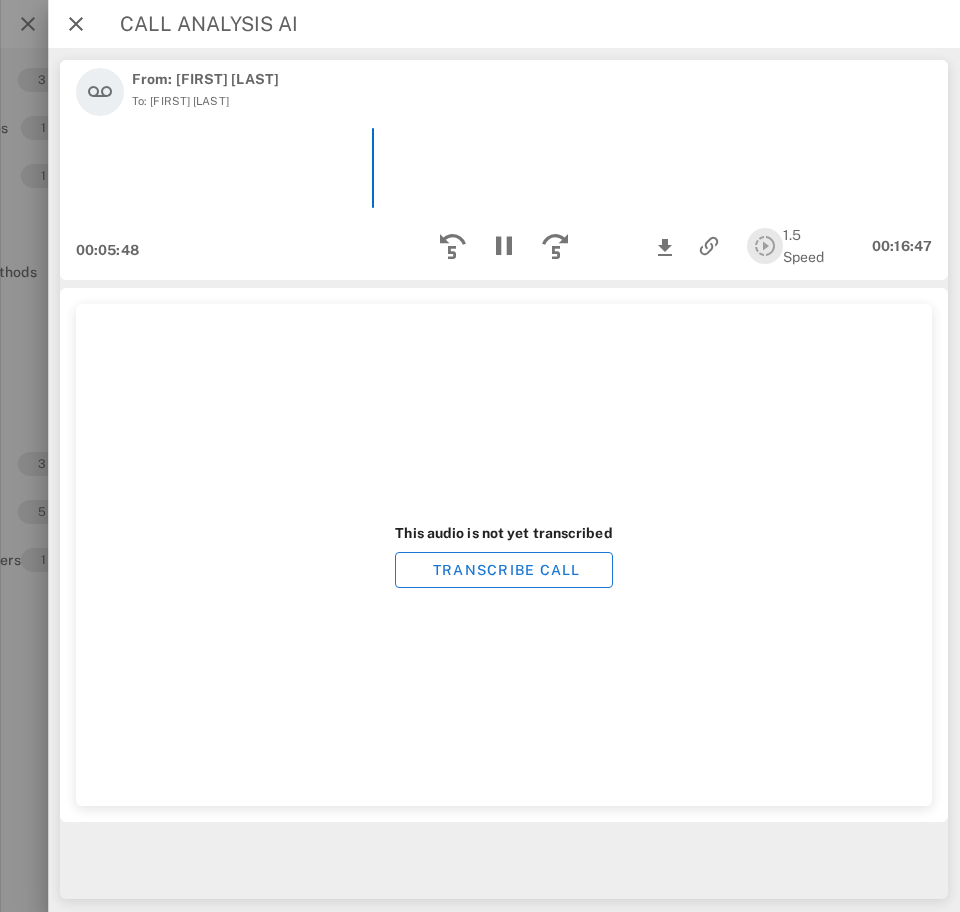 click at bounding box center [765, 246] 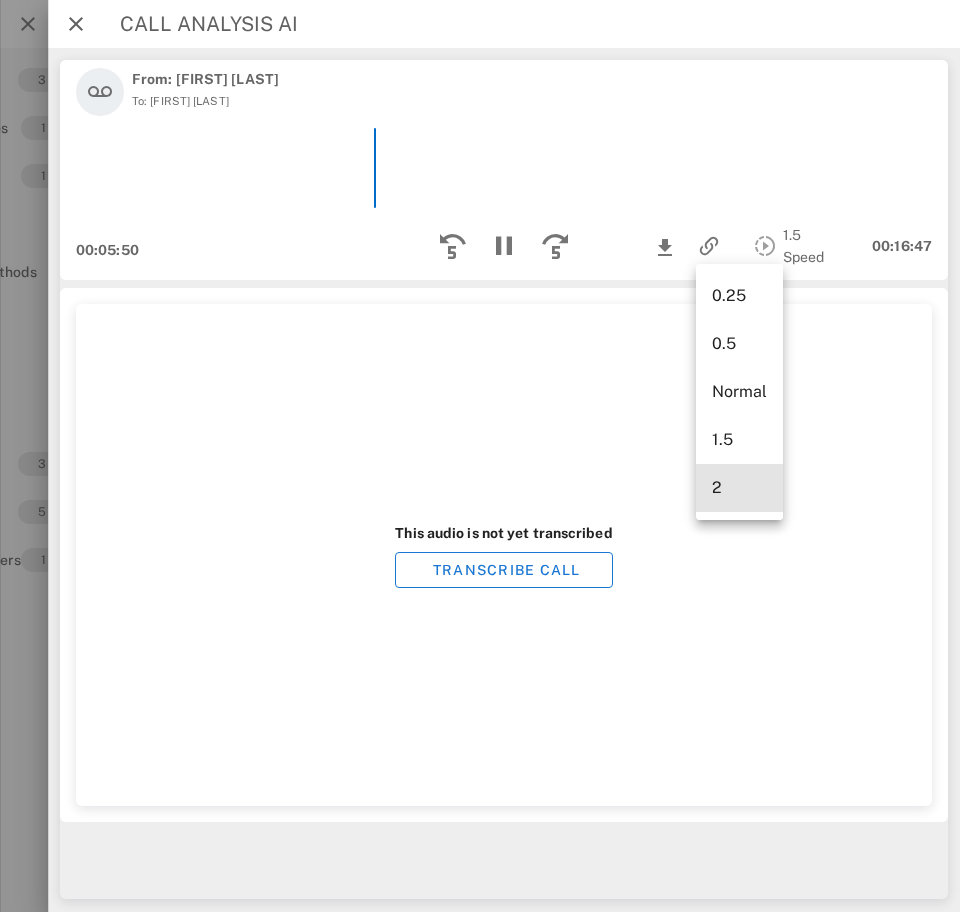 click on "2" at bounding box center [739, 487] 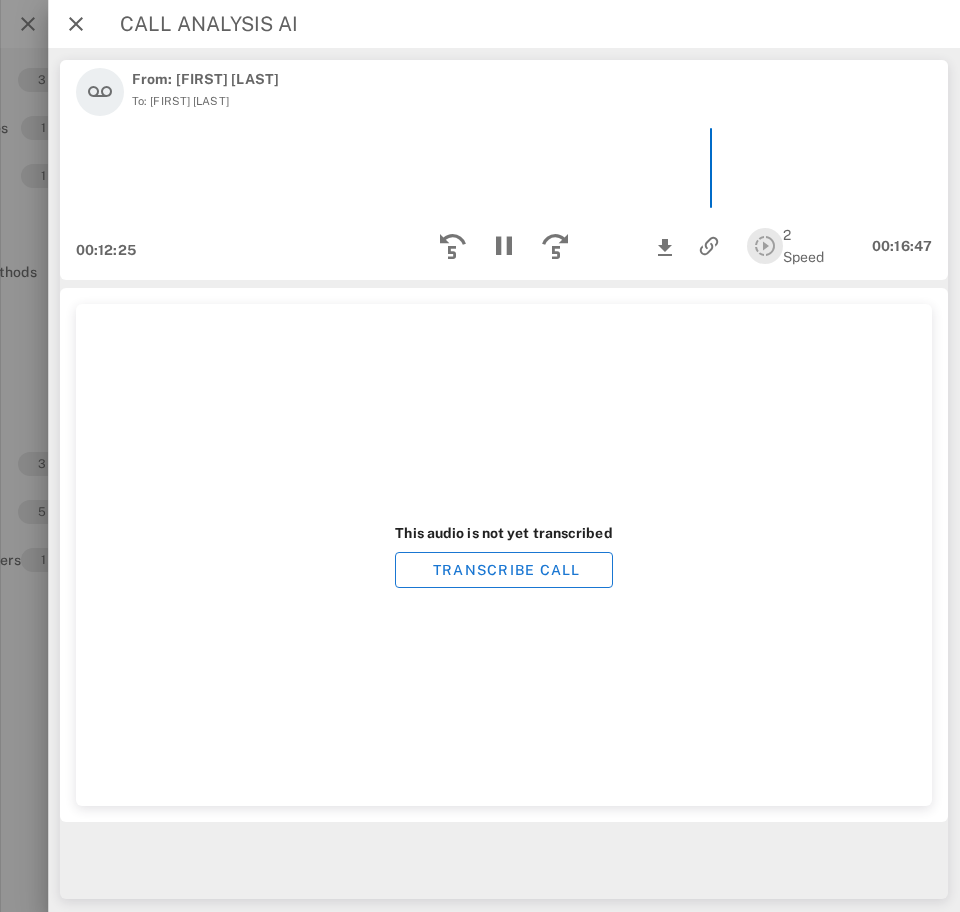 click at bounding box center [765, 246] 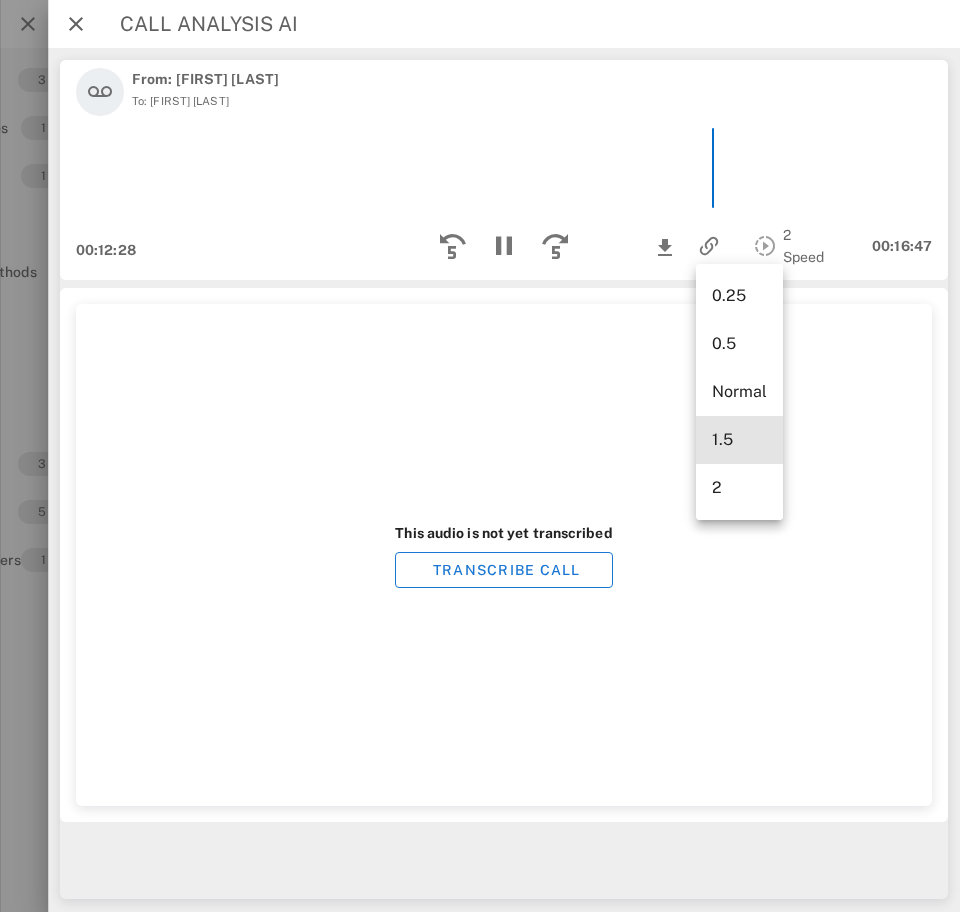 click on "1.5" at bounding box center (739, 439) 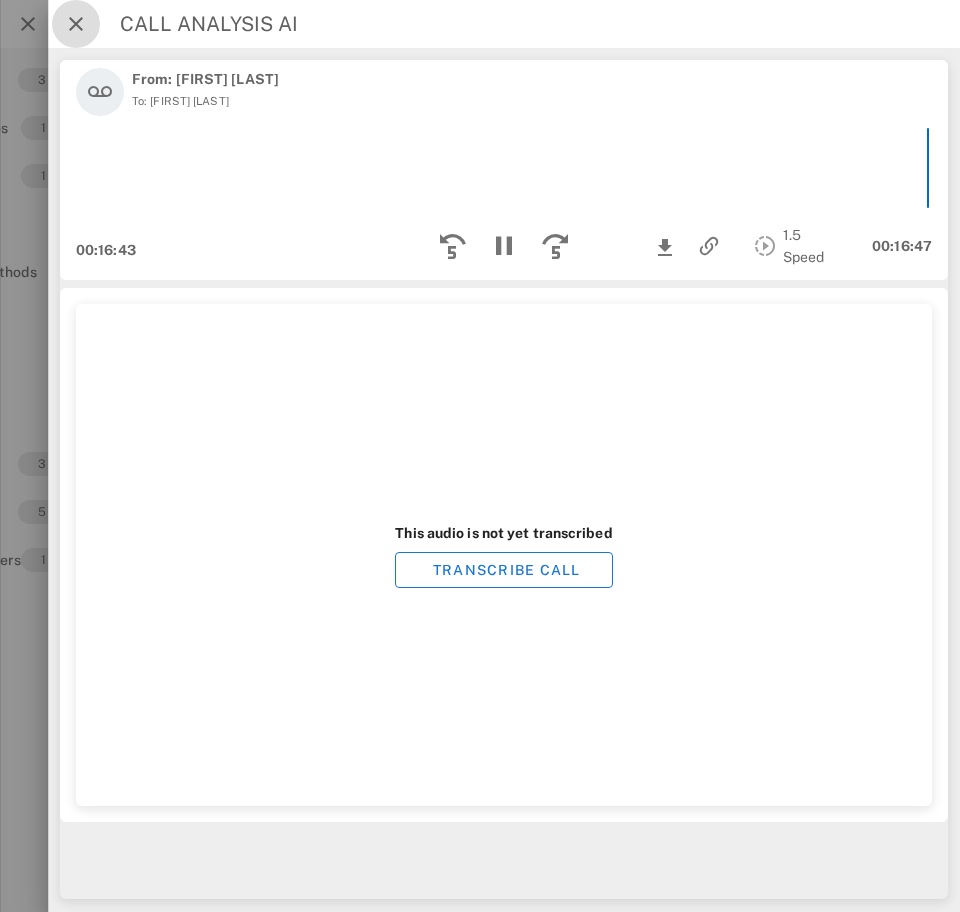 click at bounding box center (76, 24) 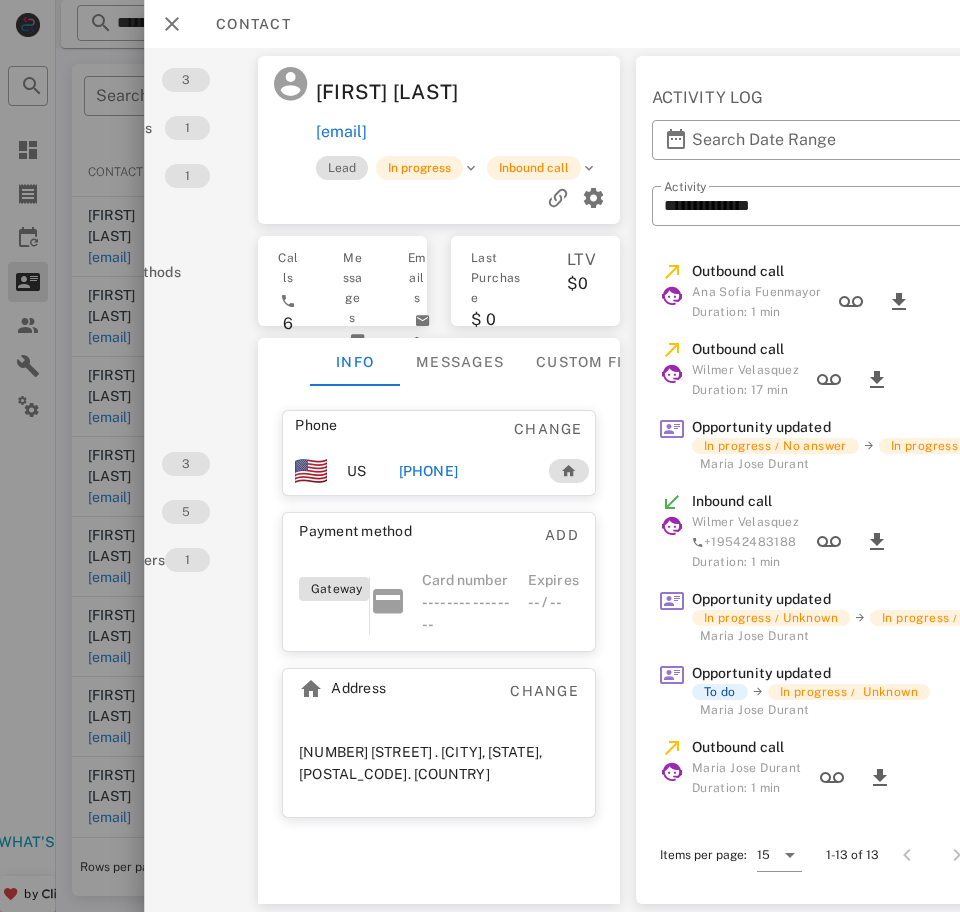 click on "+16266064039" at bounding box center (428, 471) 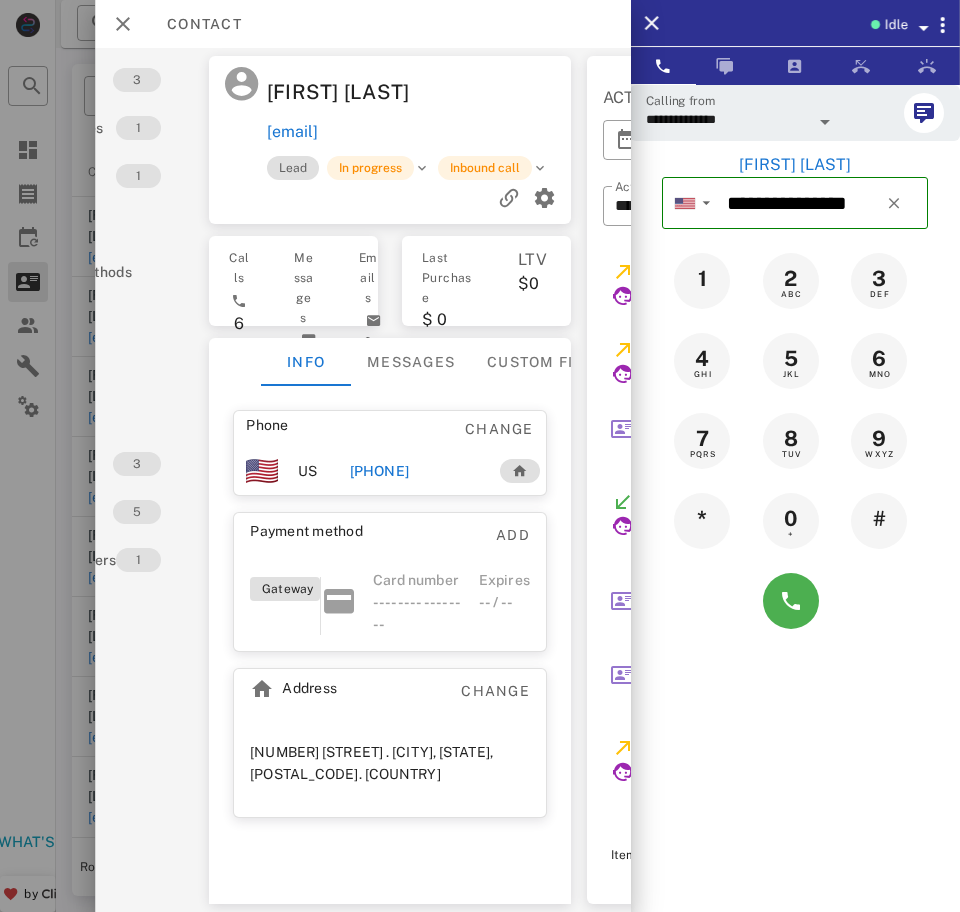 click on "**********" at bounding box center (727, 119) 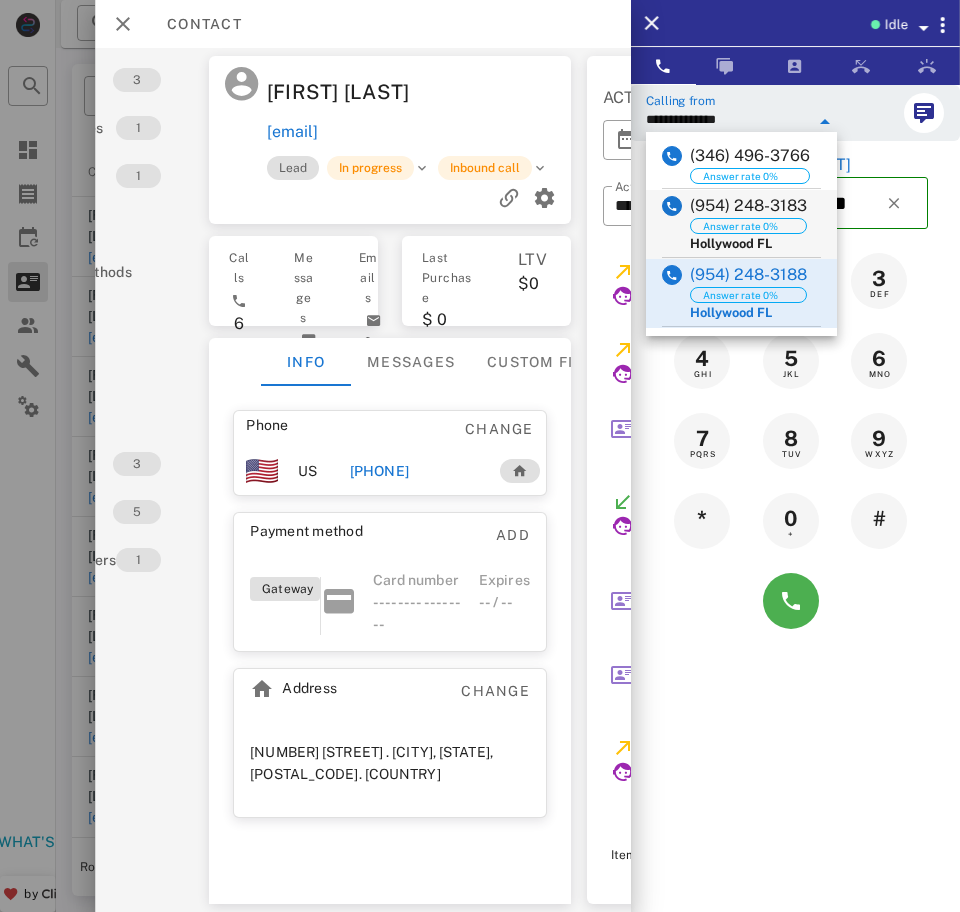click on "([PHONE]) Answer rate 0% [CITY] [STATE]" at bounding box center [741, 224] 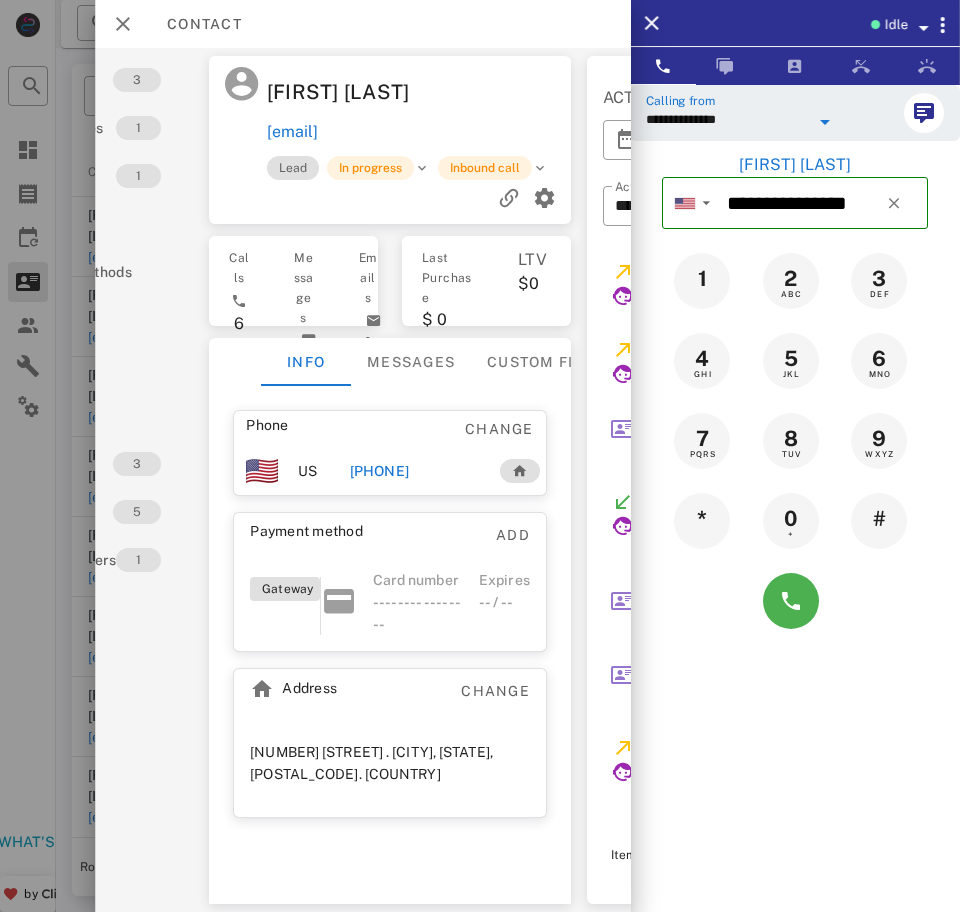 type on "**********" 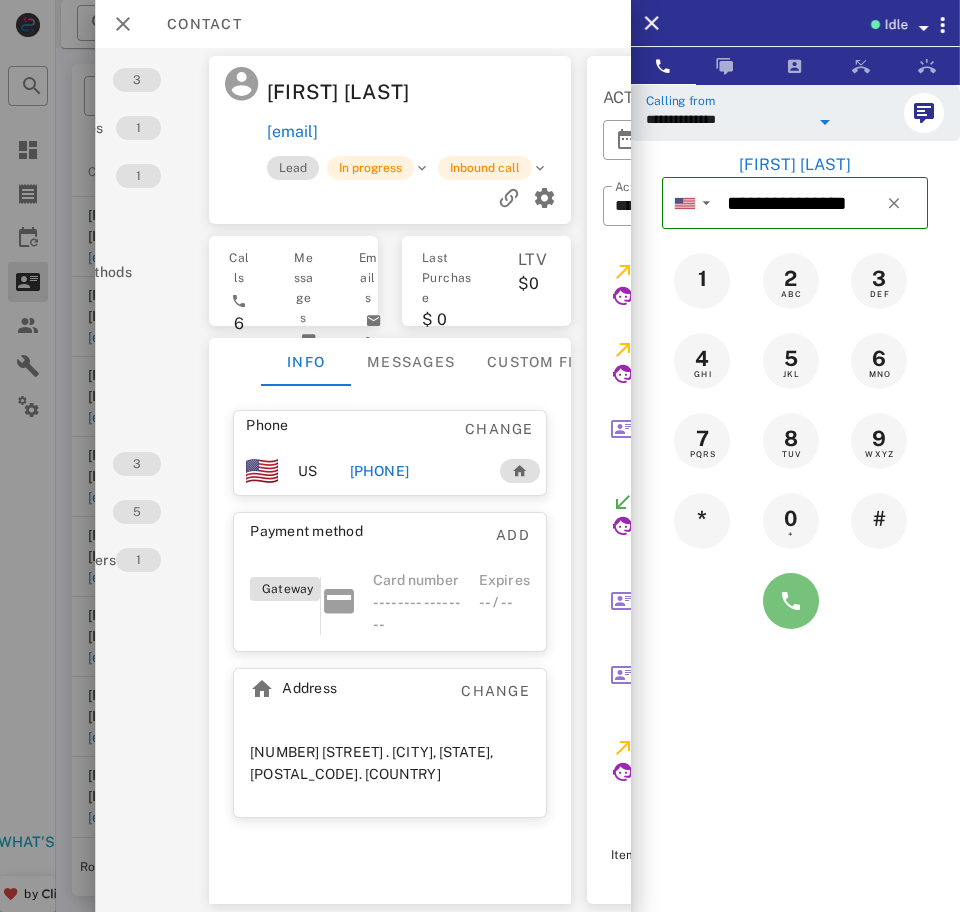 click at bounding box center (791, 601) 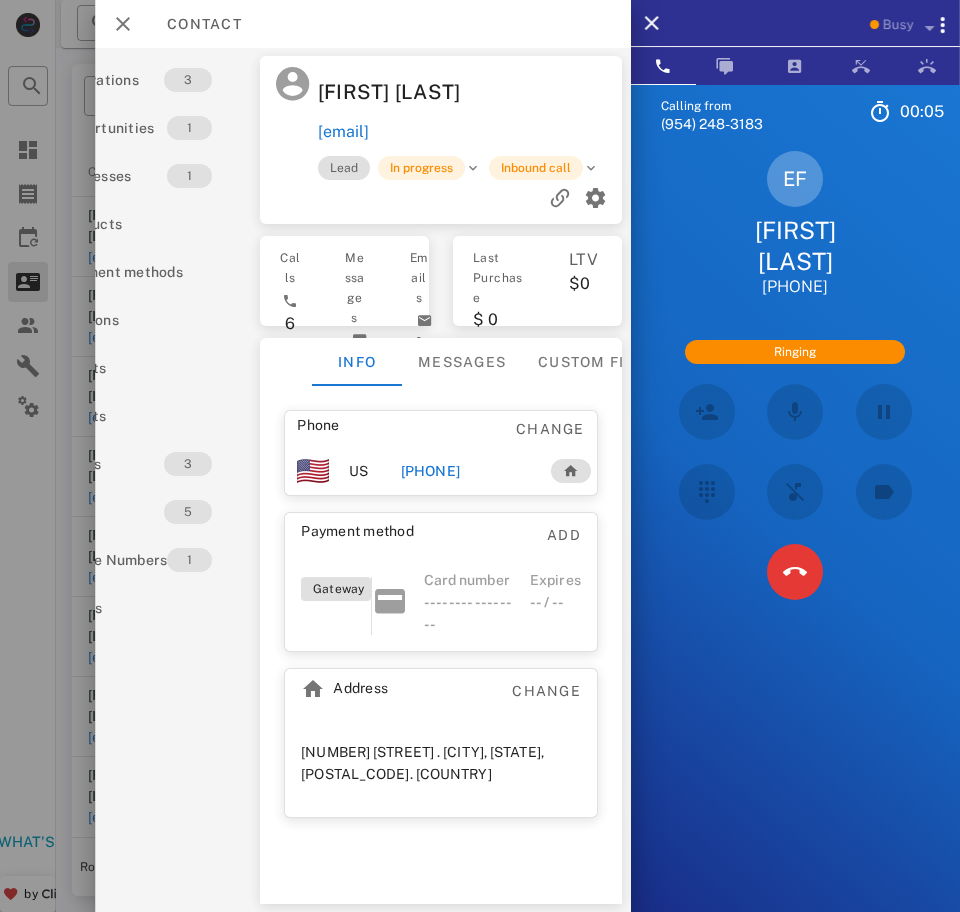 scroll, scrollTop: 0, scrollLeft: 91, axis: horizontal 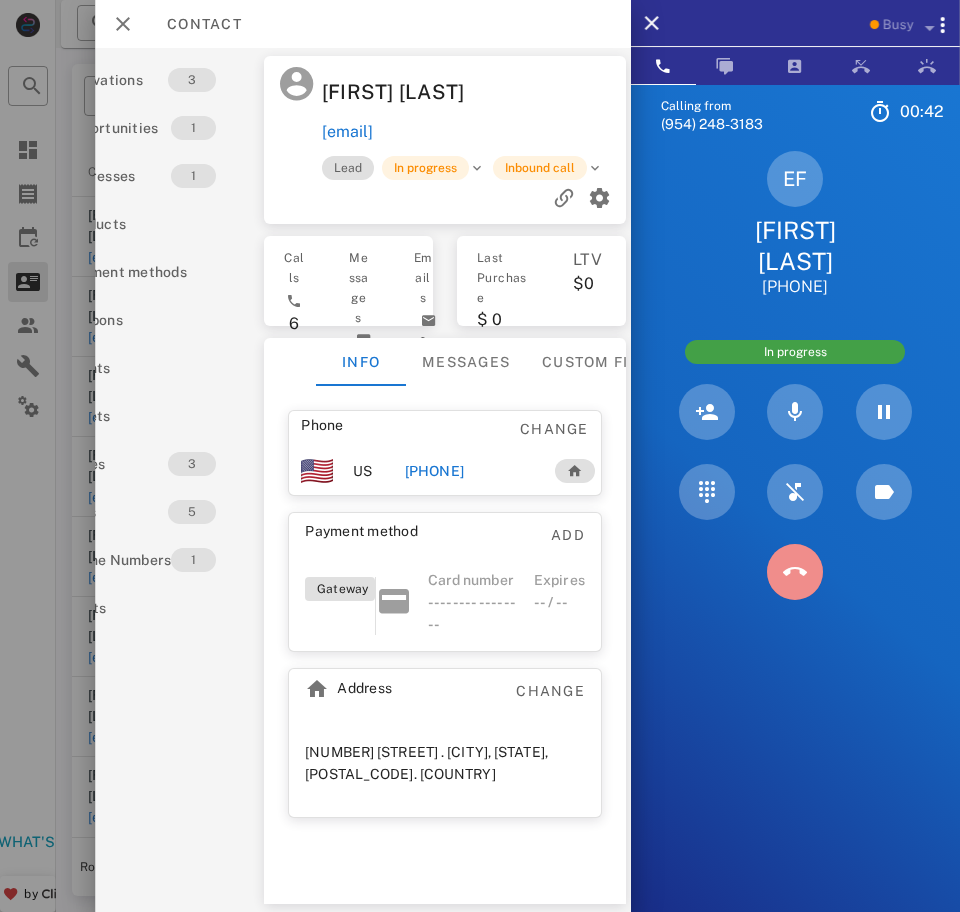 click at bounding box center (795, 572) 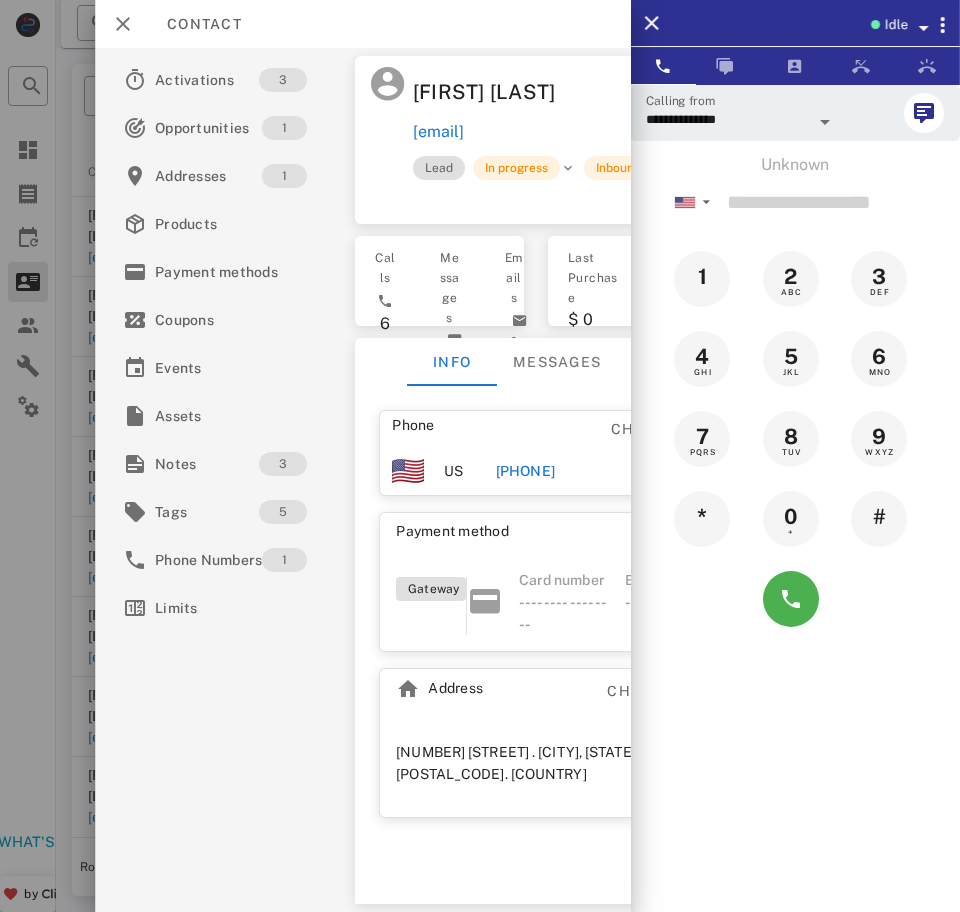scroll, scrollTop: 0, scrollLeft: 186, axis: horizontal 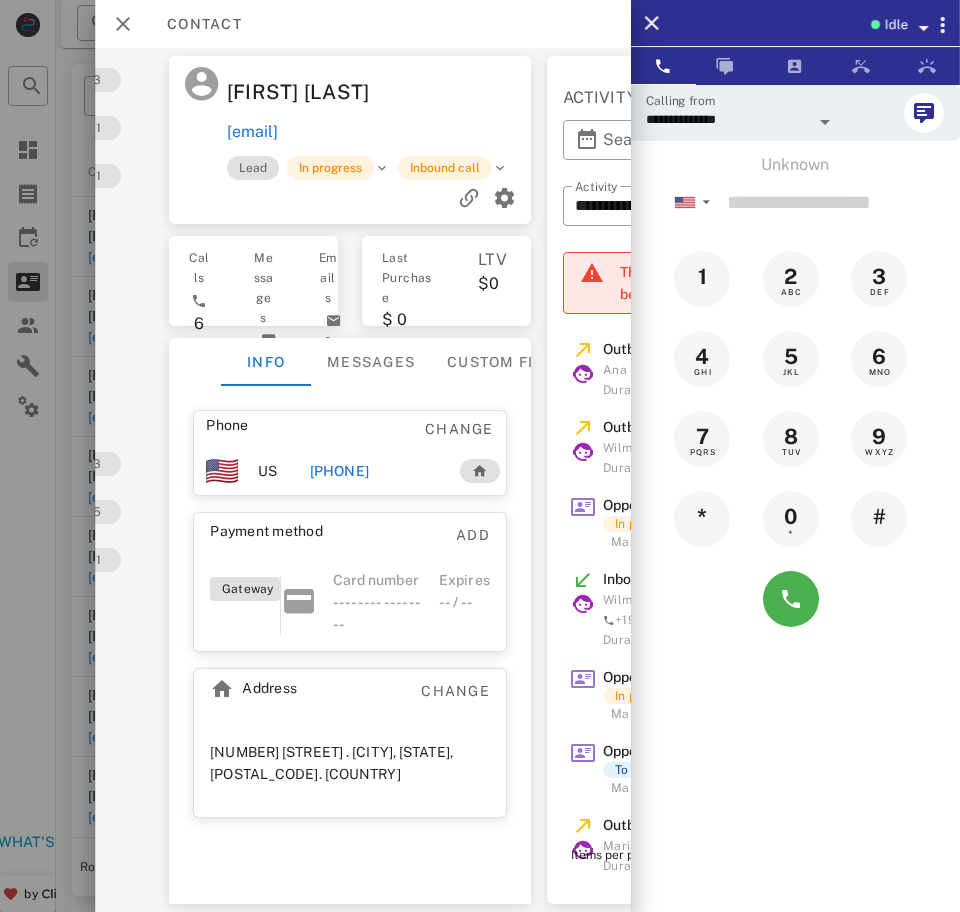 click on "+16266064039" at bounding box center (339, 471) 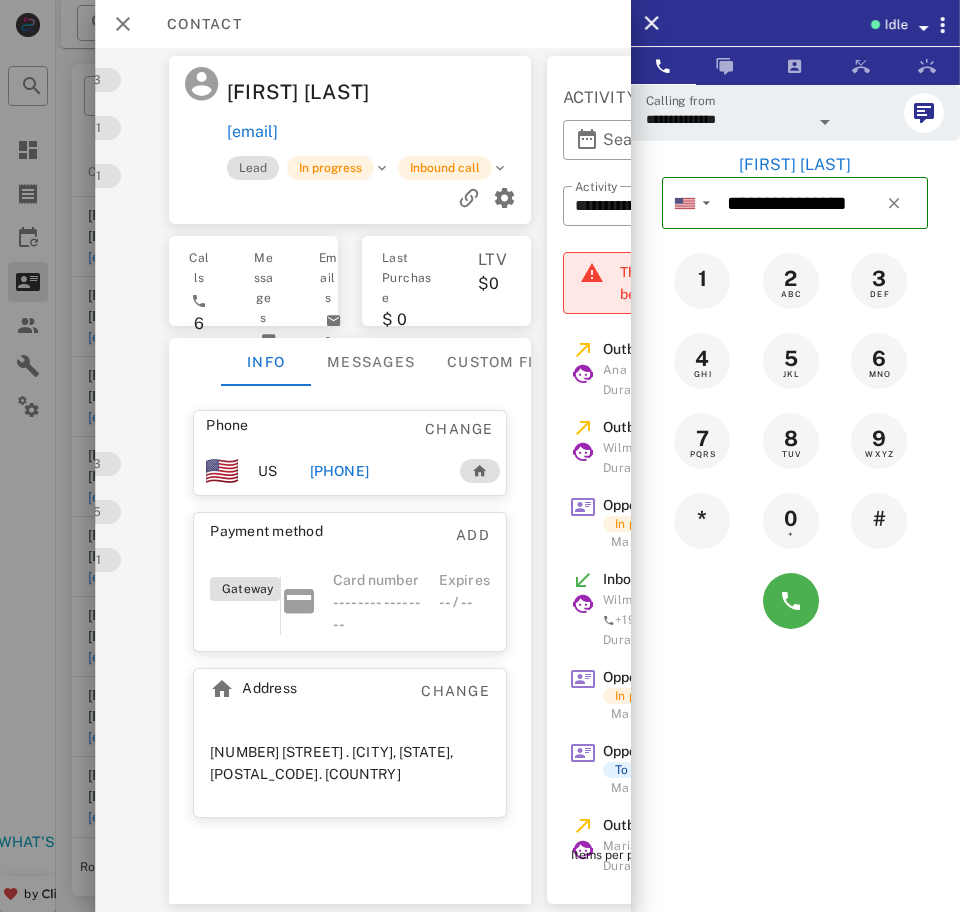 click on "**********" at bounding box center [727, 119] 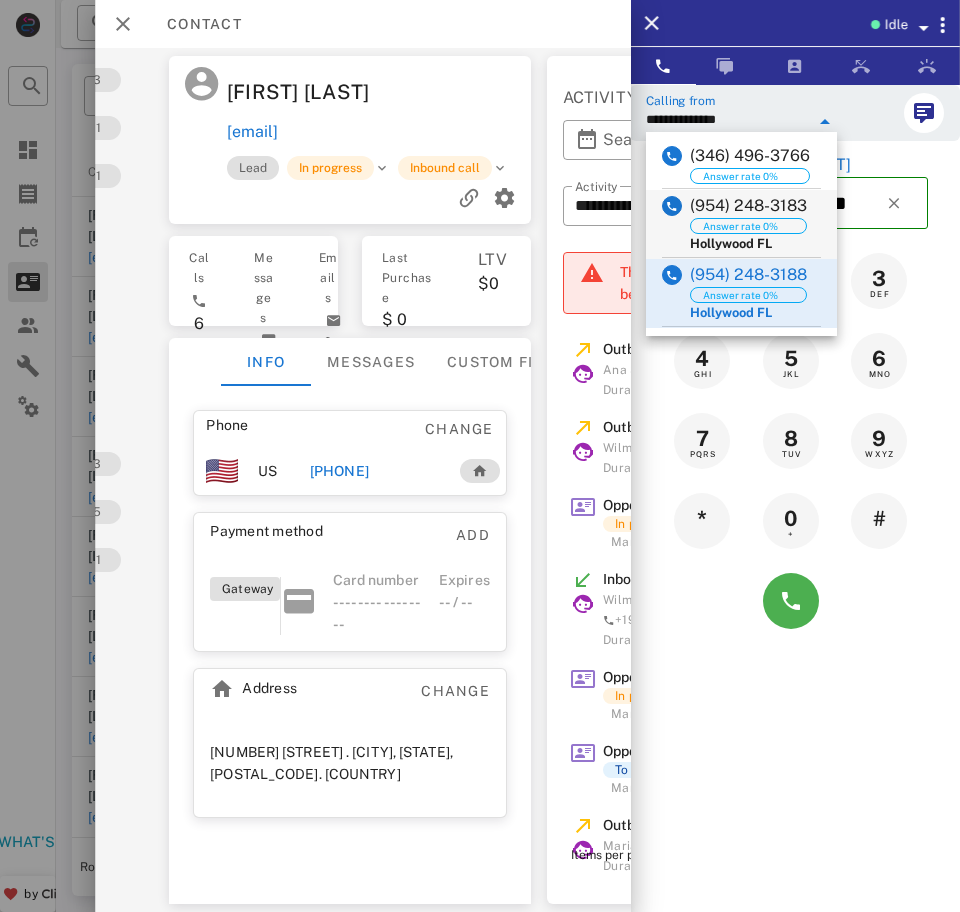 click on "(954) 248-3183" at bounding box center [748, 206] 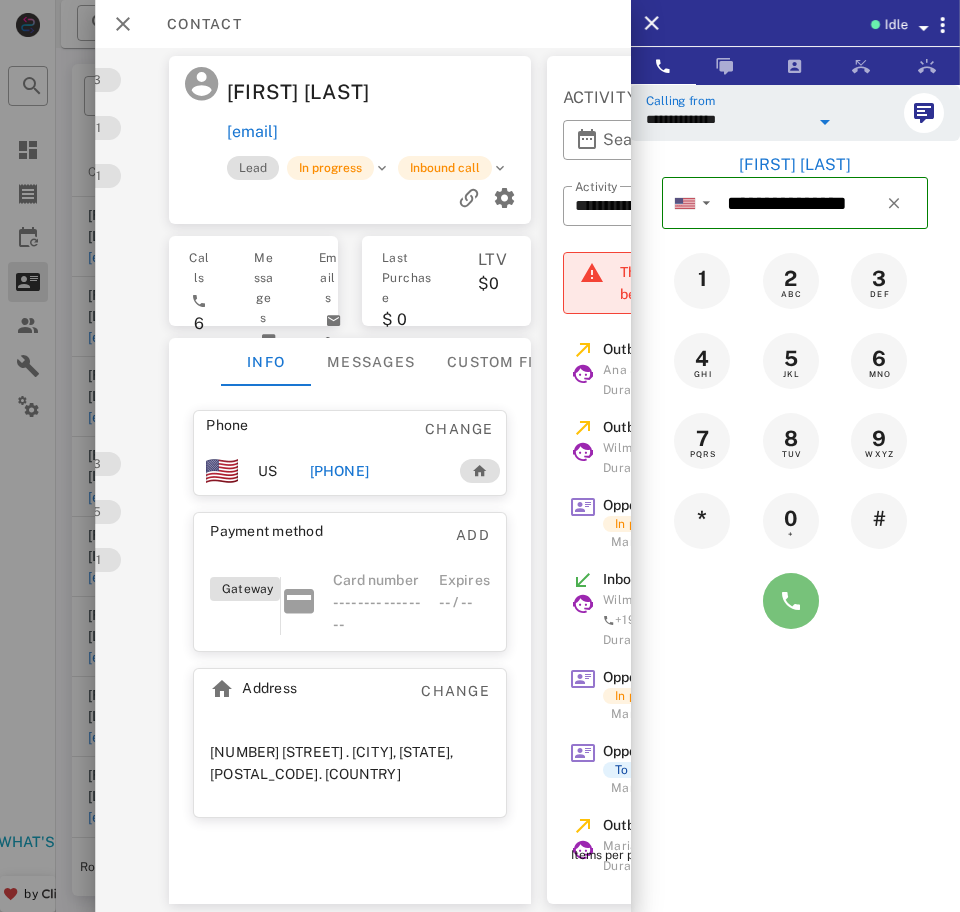 click at bounding box center [791, 601] 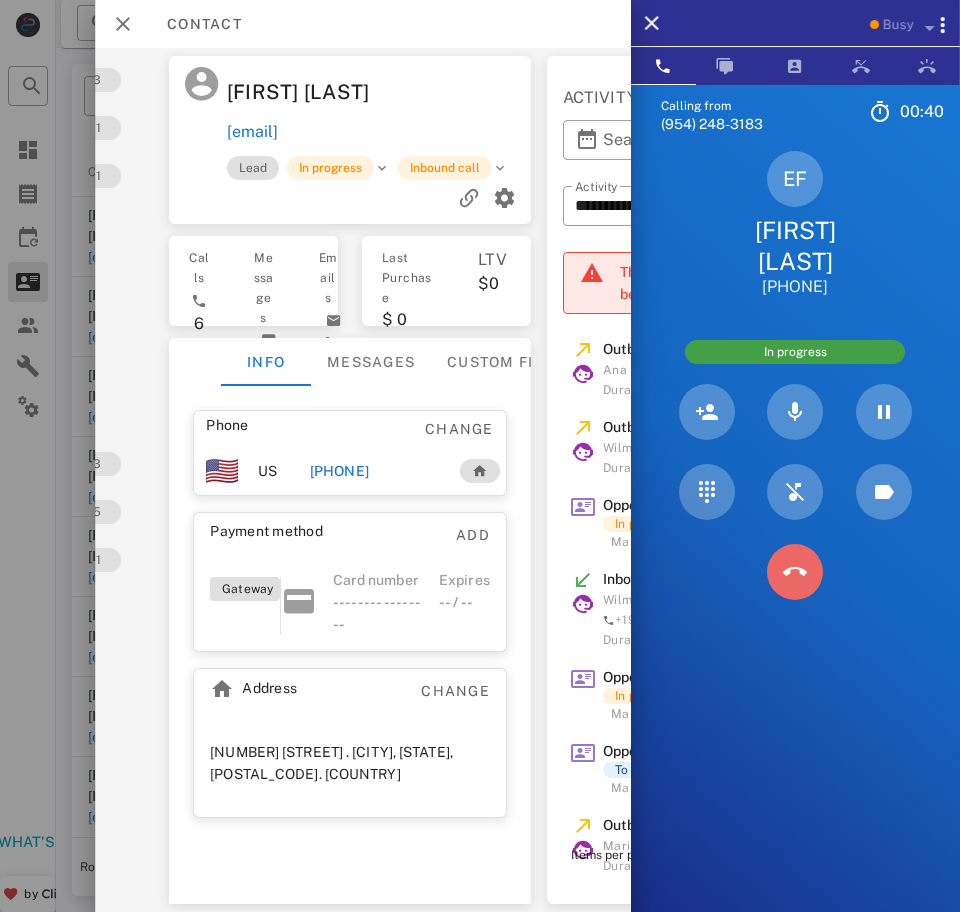 click at bounding box center (795, 572) 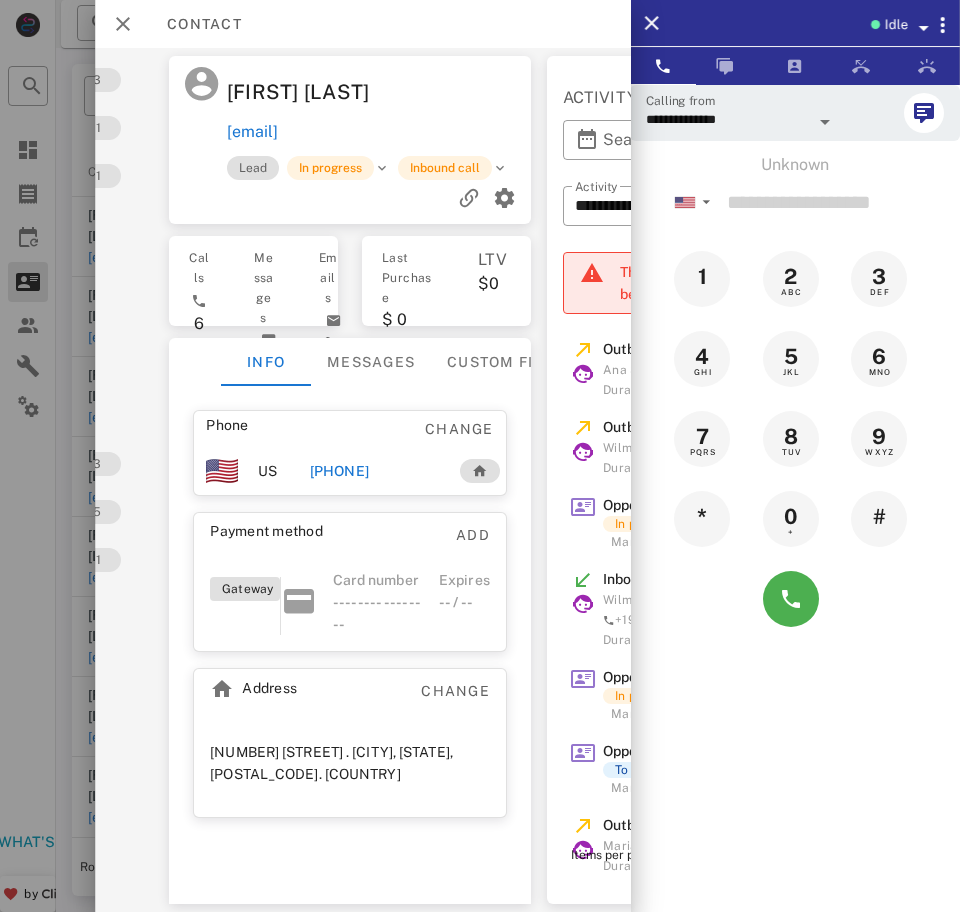 drag, startPoint x: 440, startPoint y: 128, endPoint x: 220, endPoint y: 101, distance: 221.65062 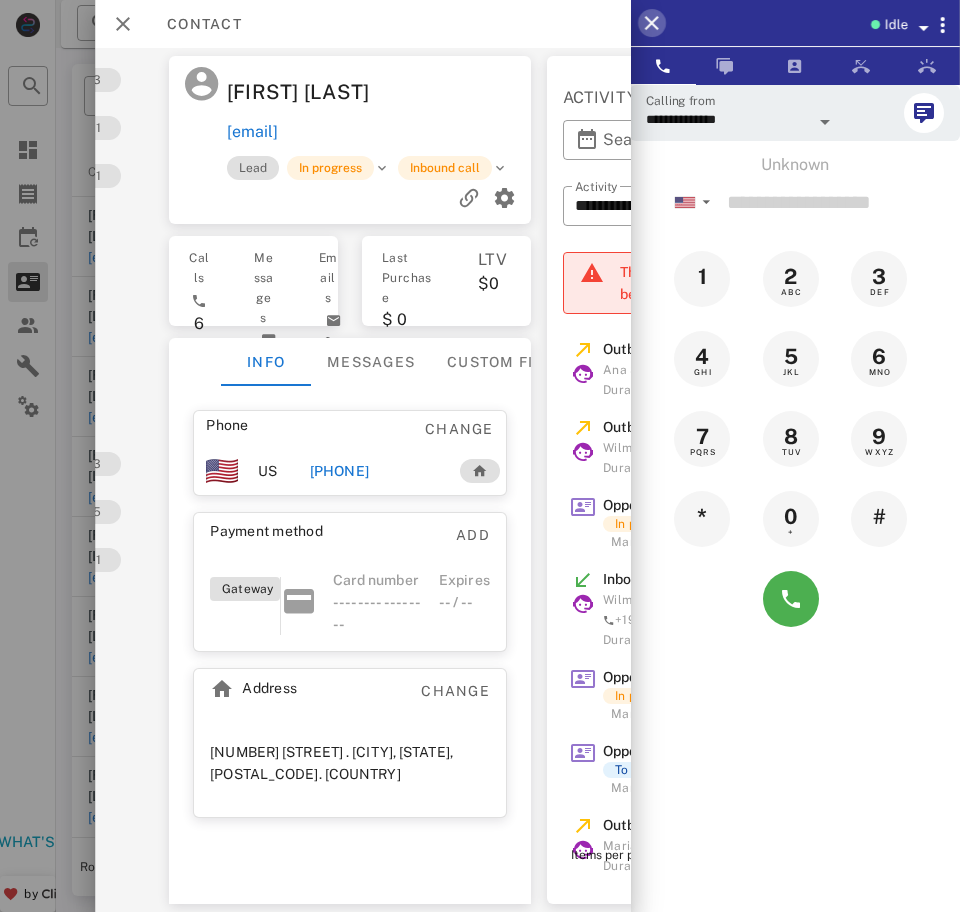 click at bounding box center [652, 23] 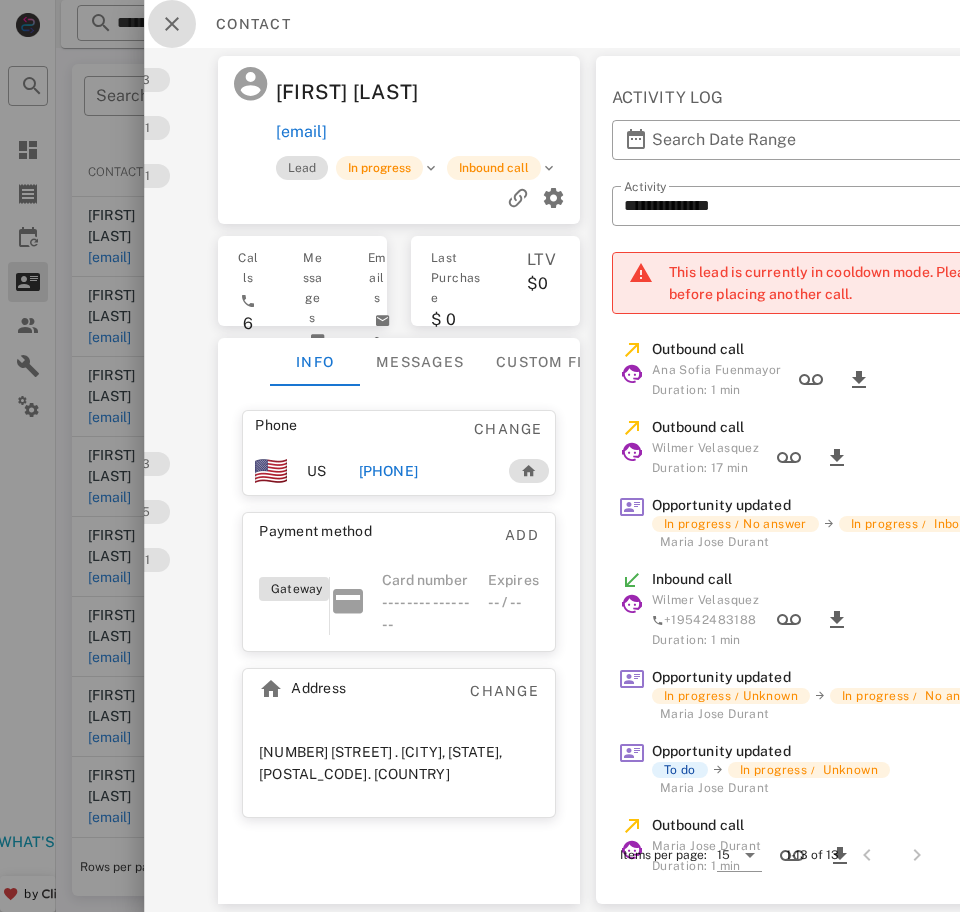 click at bounding box center [172, 24] 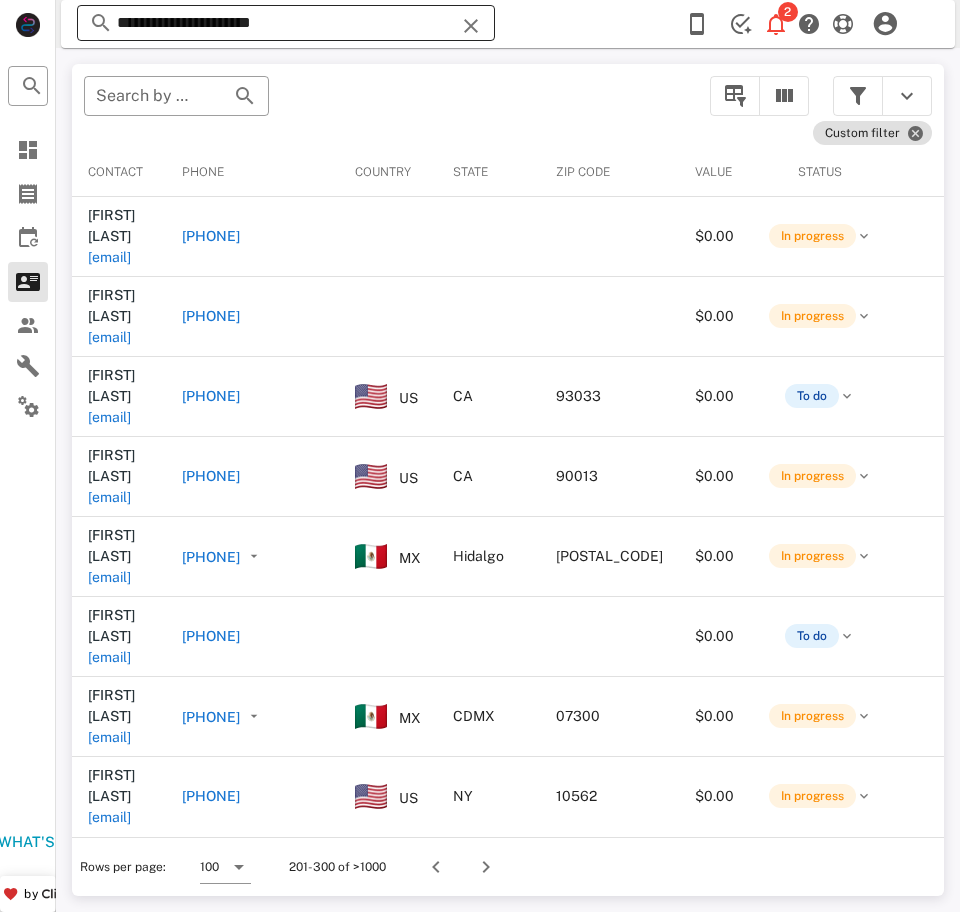 click on "**********" at bounding box center [286, 23] 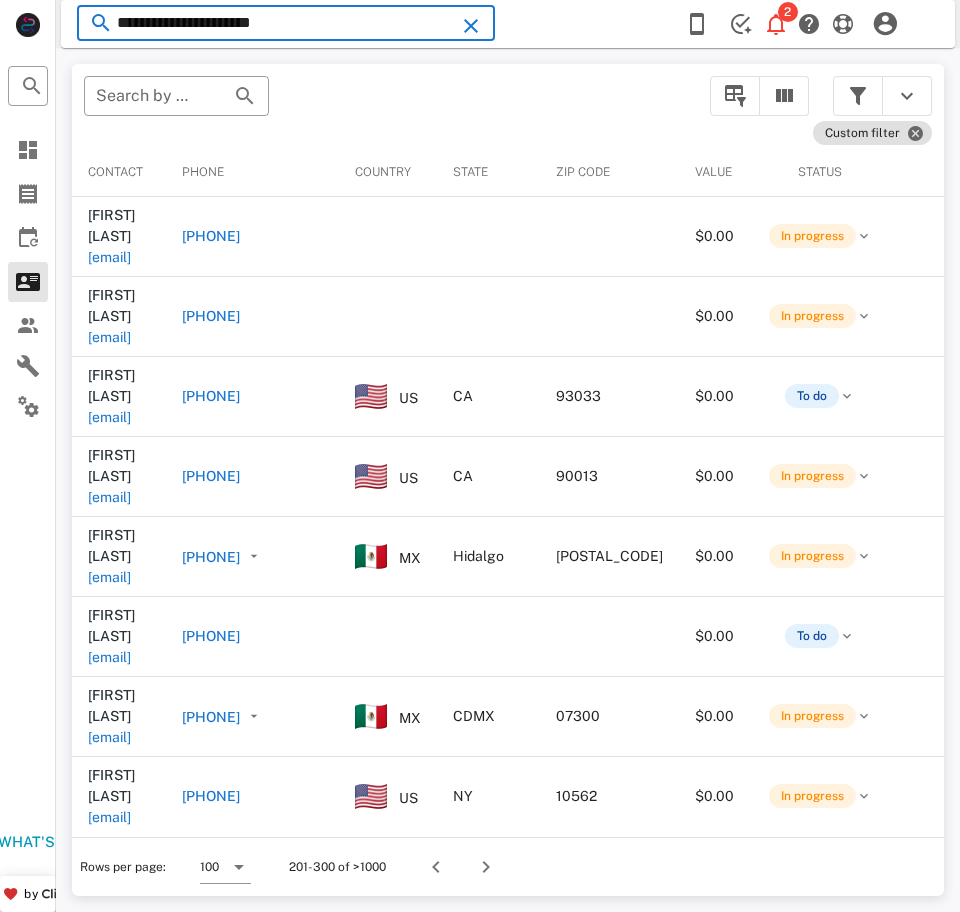 click on "**********" at bounding box center (286, 23) 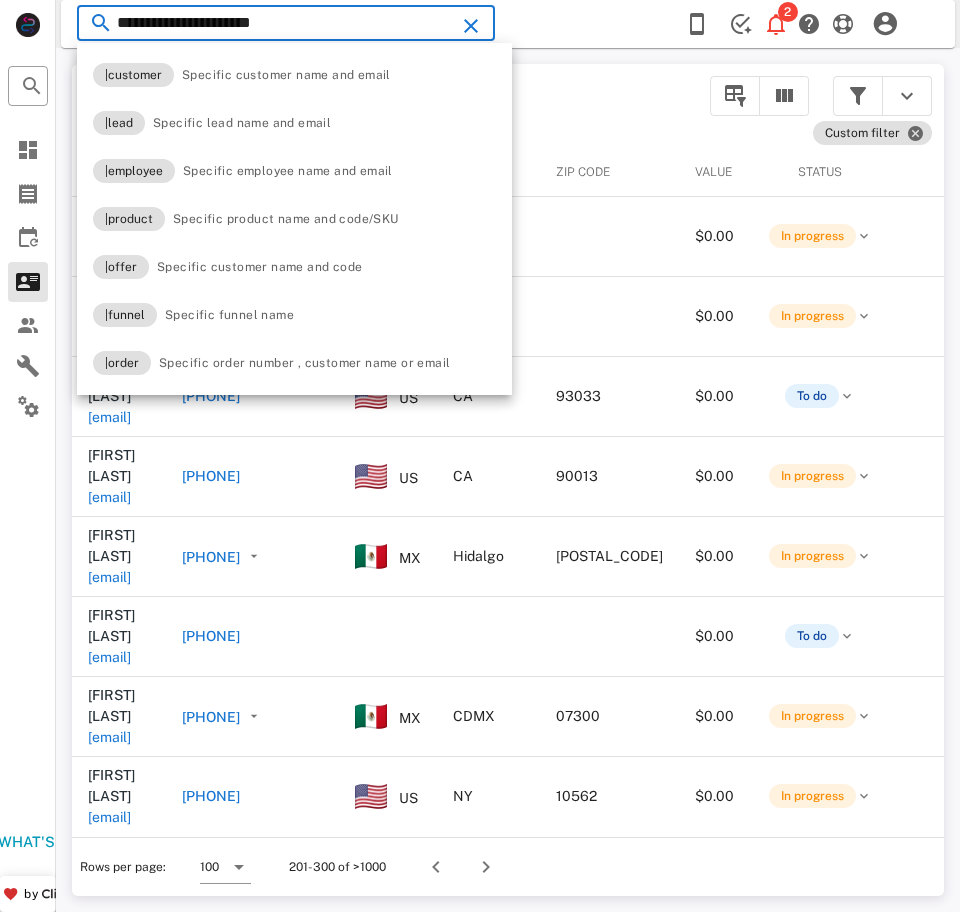 paste on "*****" 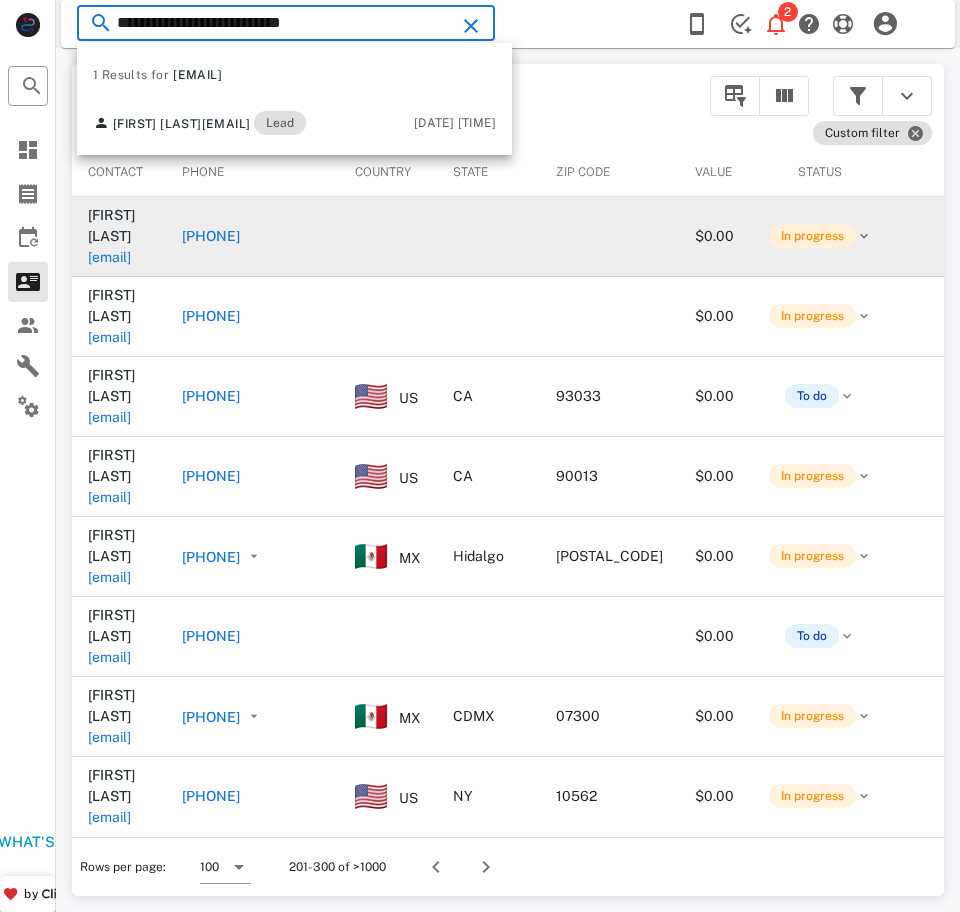 type on "**********" 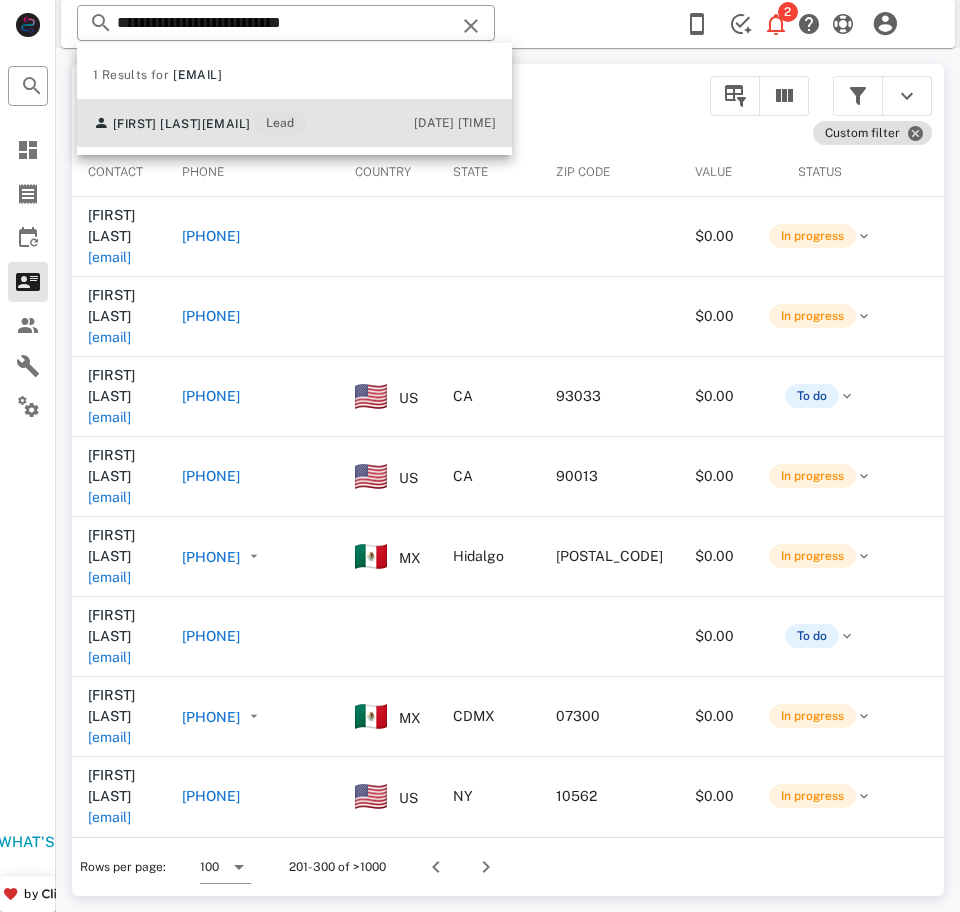click on "Antonia Rosales   carrascoantonia99@gmail.com   Lead   07/11/2025 16:17" at bounding box center (294, 123) 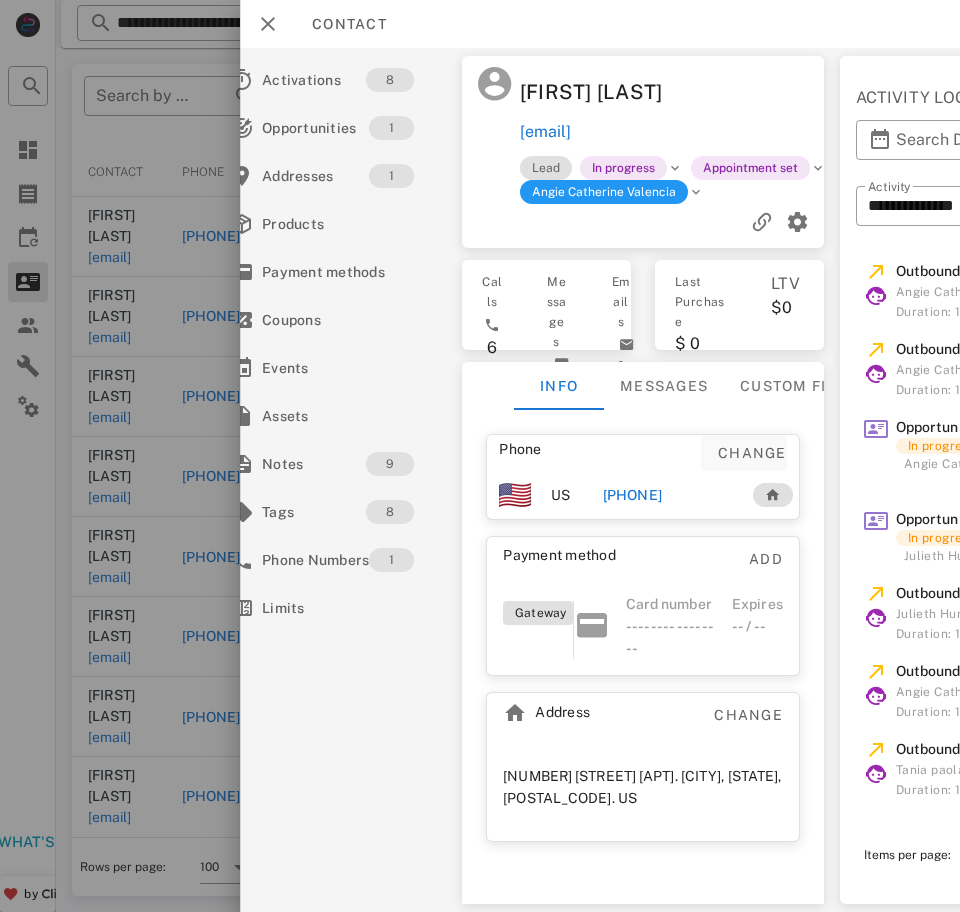 scroll, scrollTop: 0, scrollLeft: 9, axis: horizontal 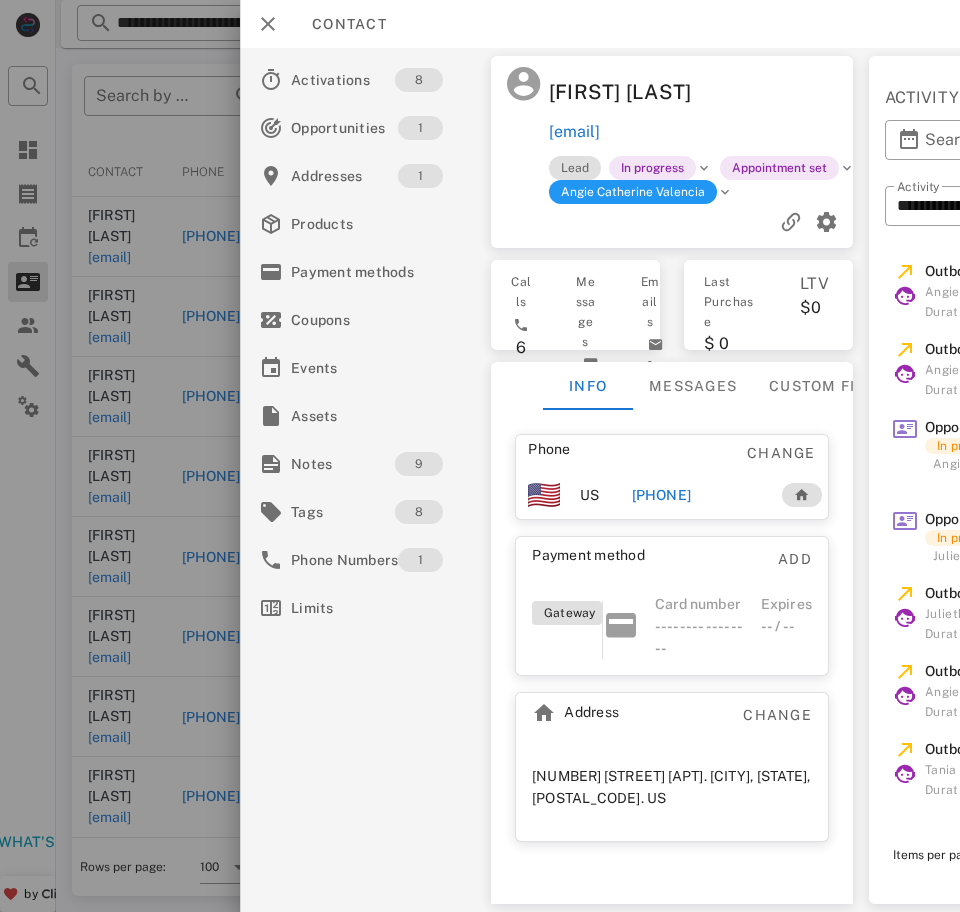 click on "+17203008568" at bounding box center (661, 495) 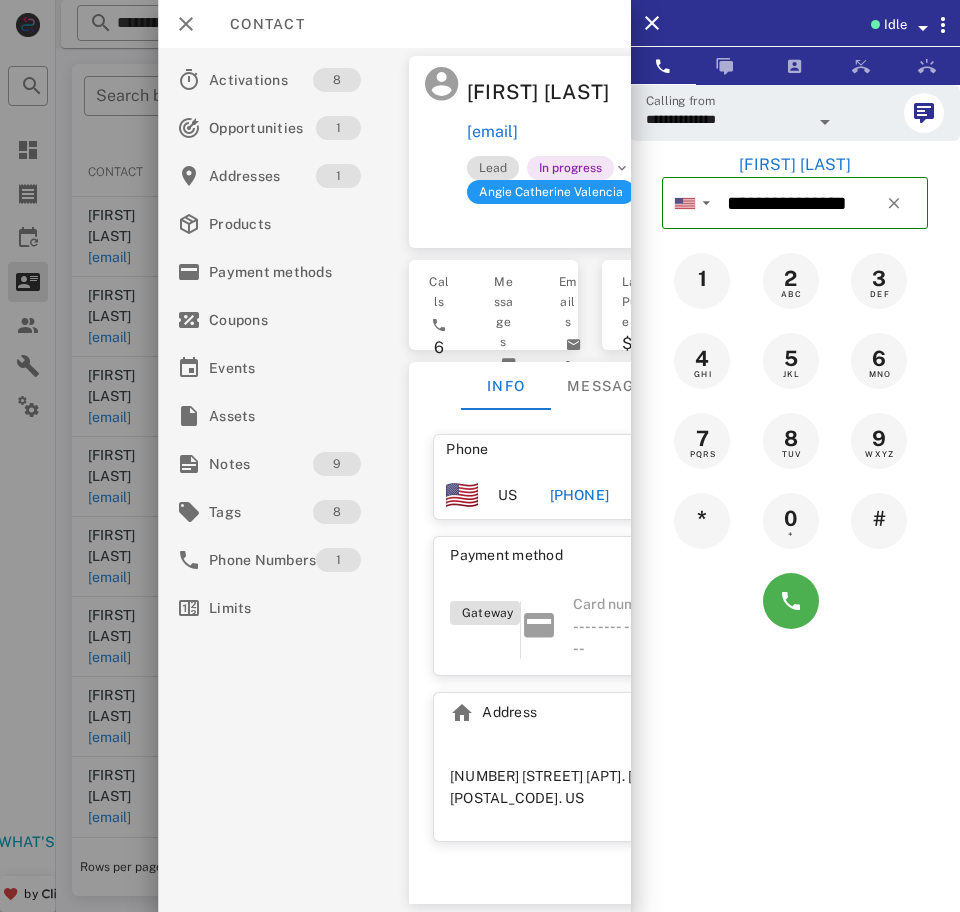 click on "**********" at bounding box center (727, 119) 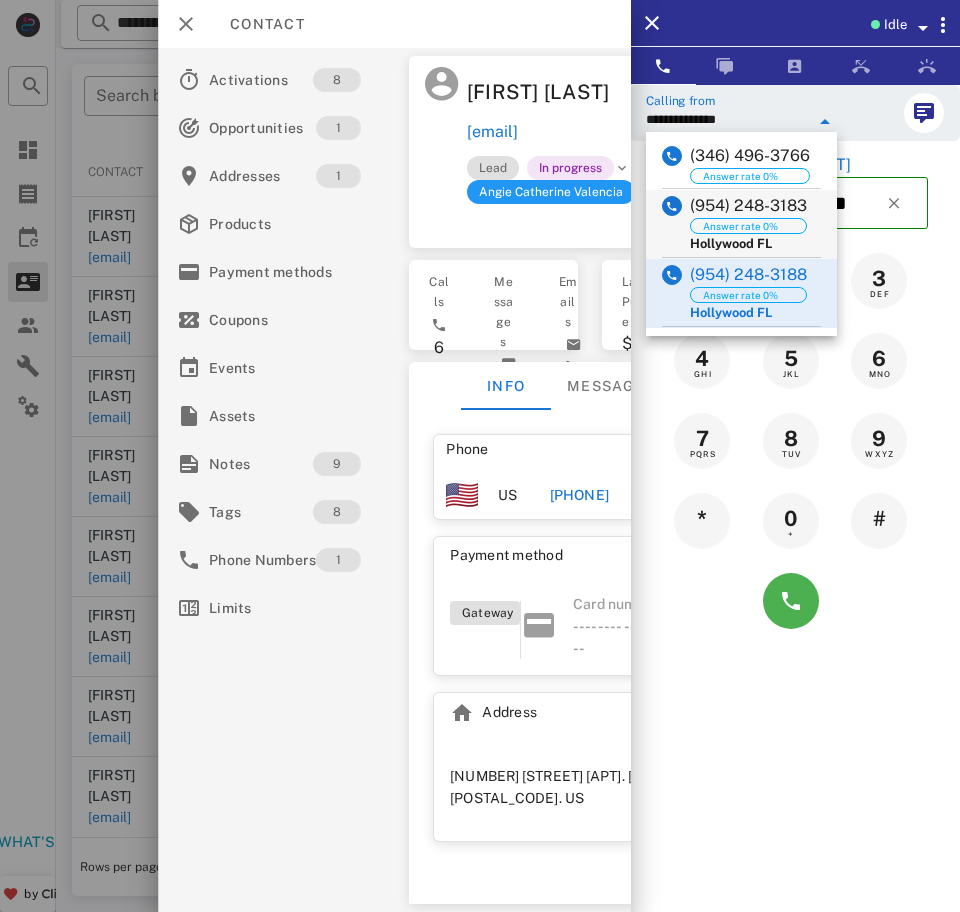 click on "([PHONE]) Answer rate 0% [CITY] [STATE]" at bounding box center [741, 224] 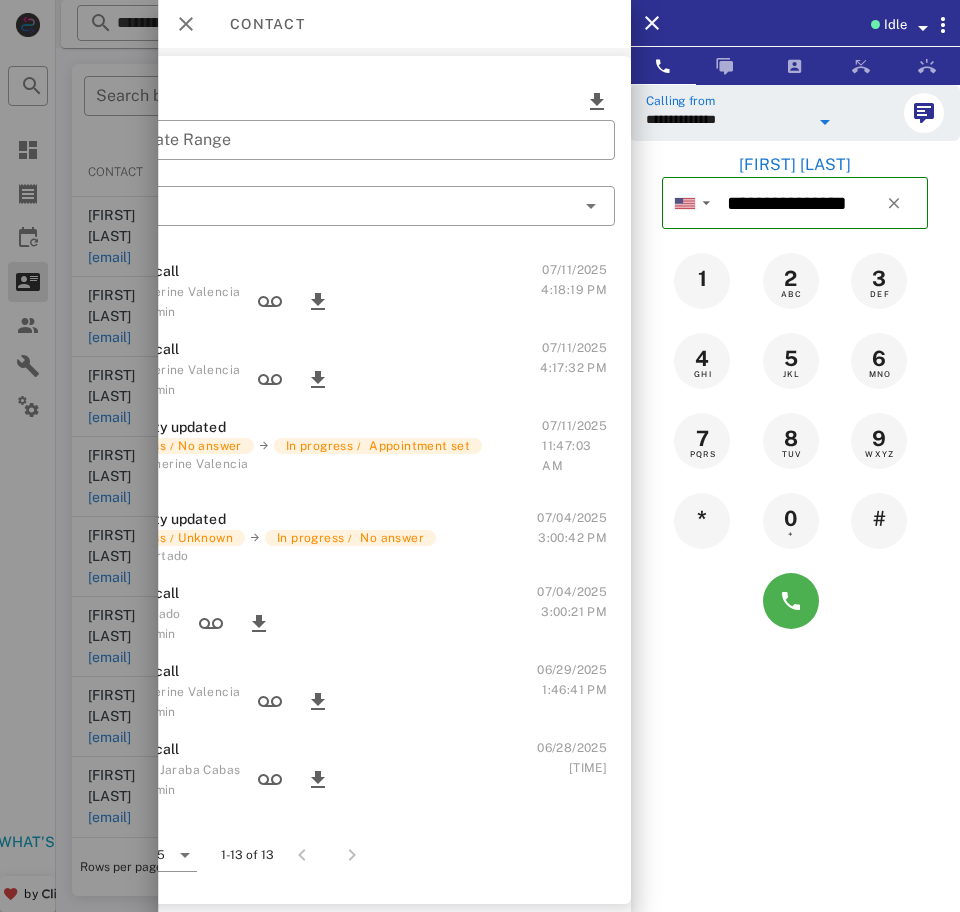 scroll, scrollTop: 0, scrollLeft: 594, axis: horizontal 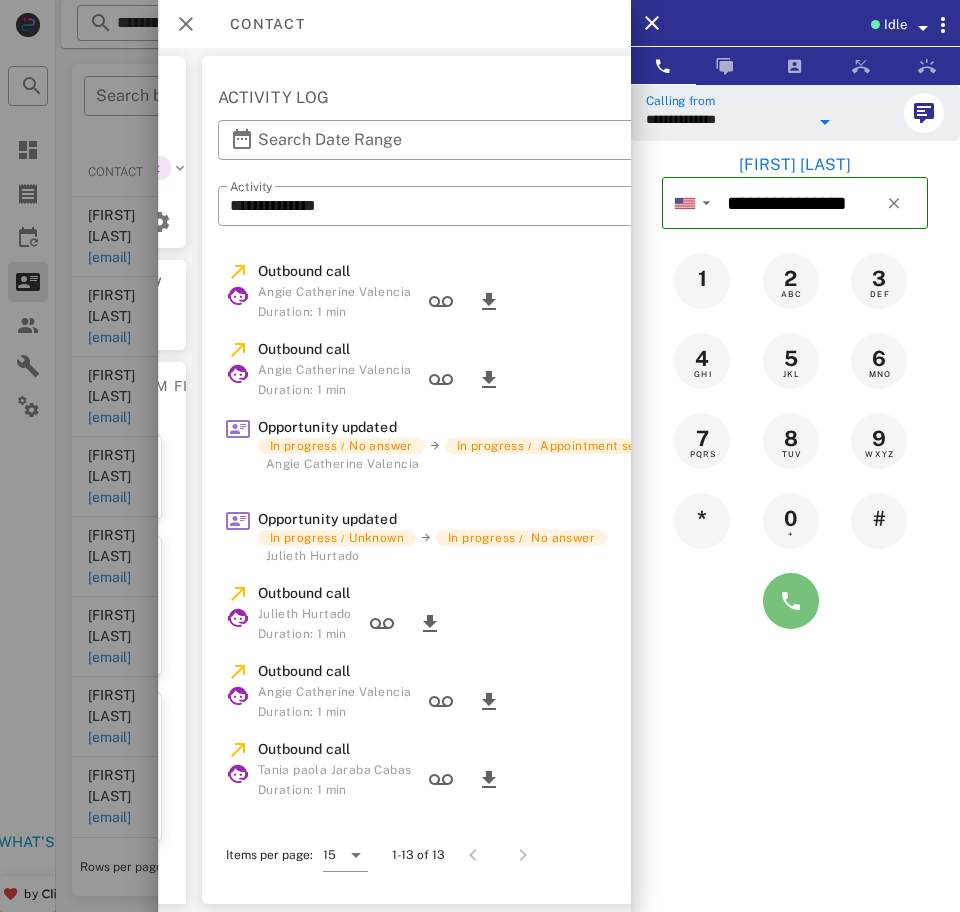 click at bounding box center (791, 601) 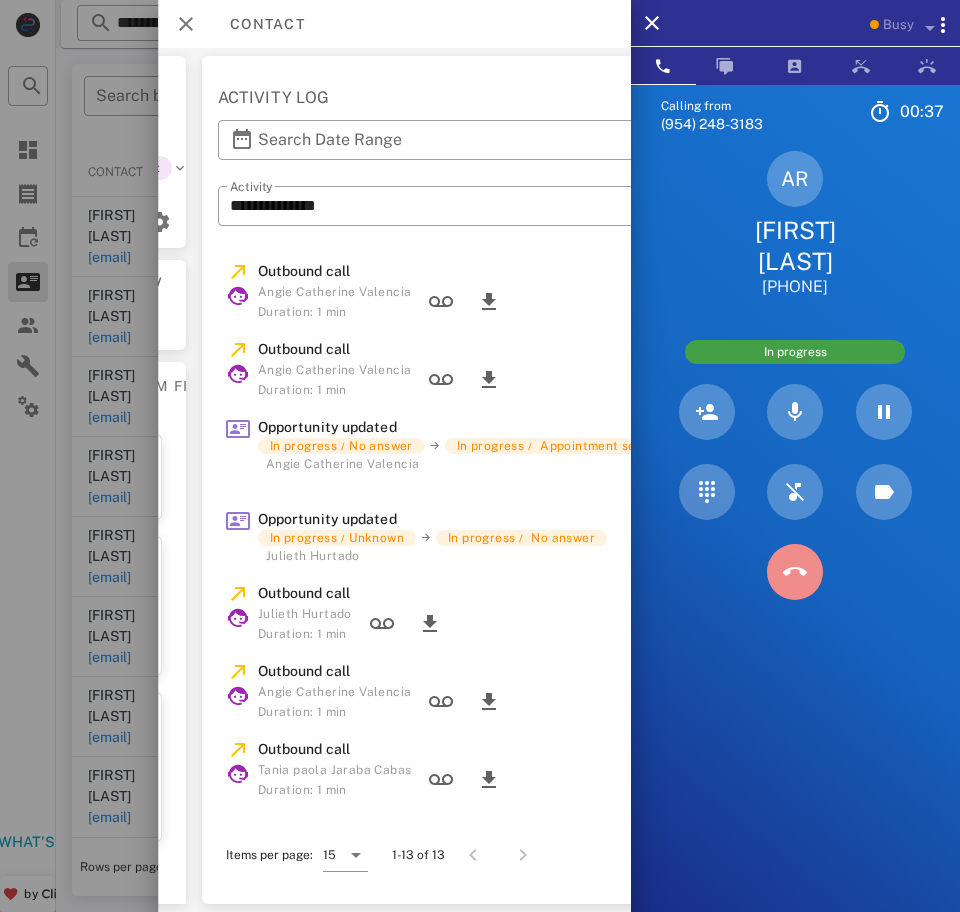 click at bounding box center [795, 572] 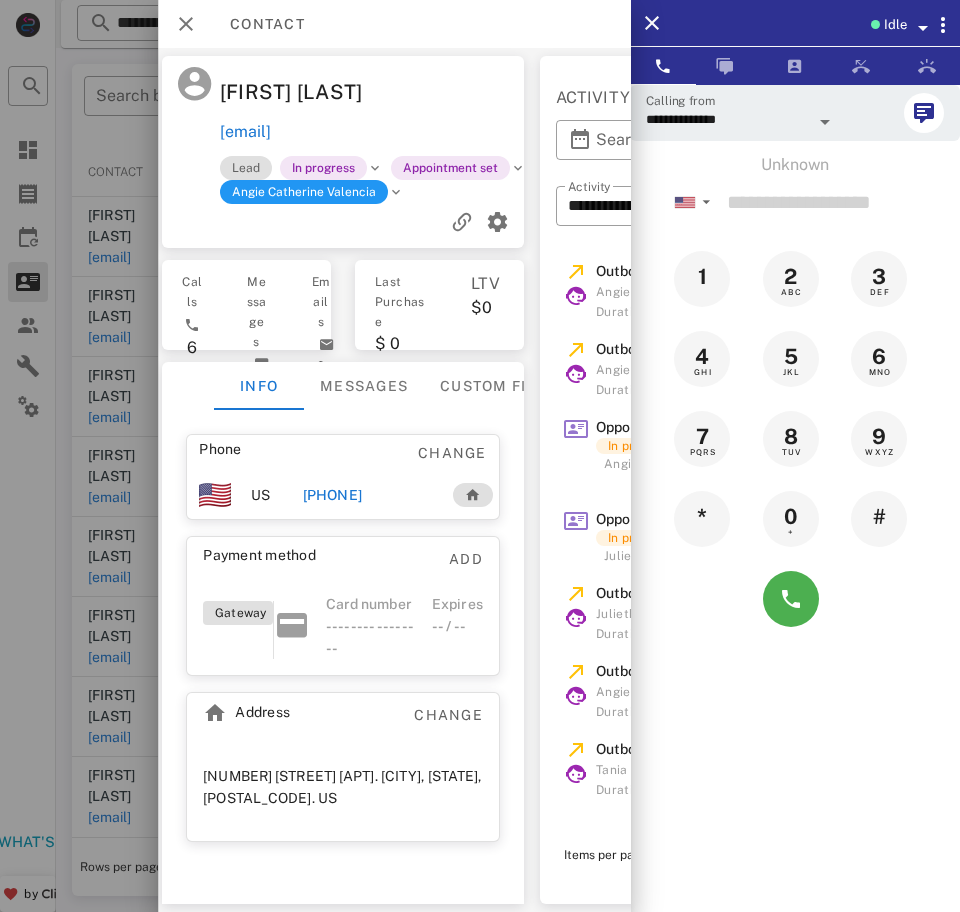 scroll, scrollTop: 0, scrollLeft: 0, axis: both 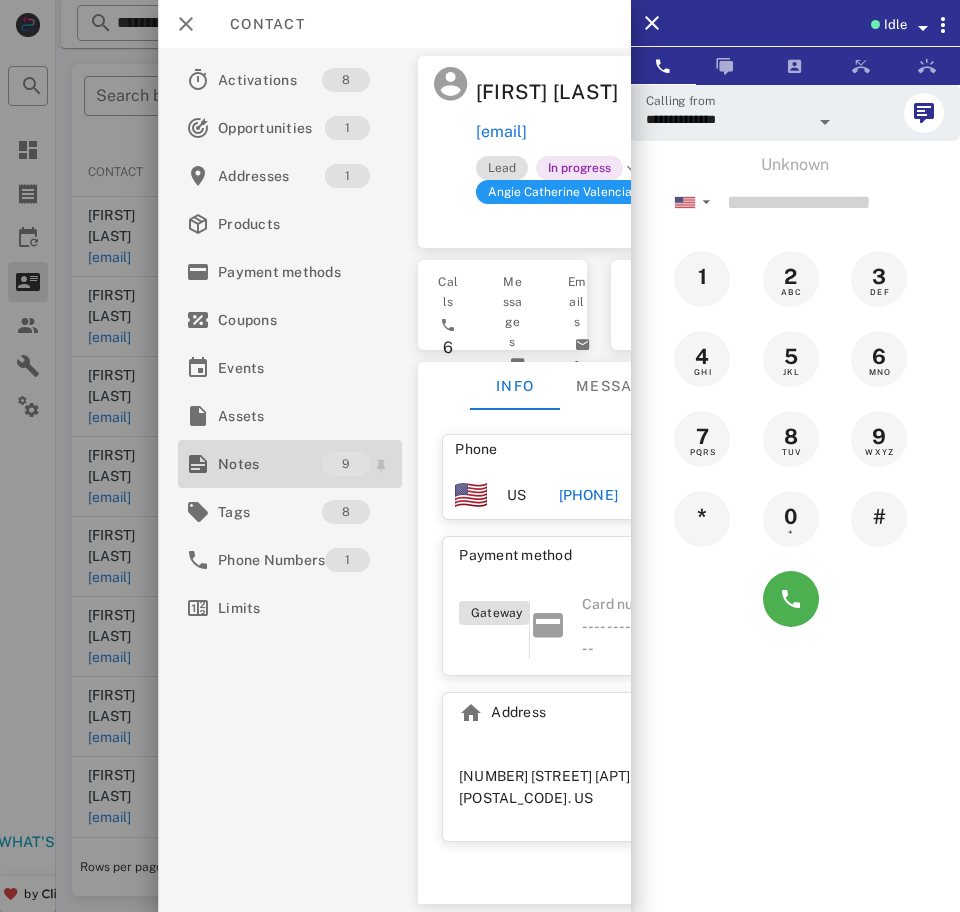 click on "Notes" at bounding box center [270, 464] 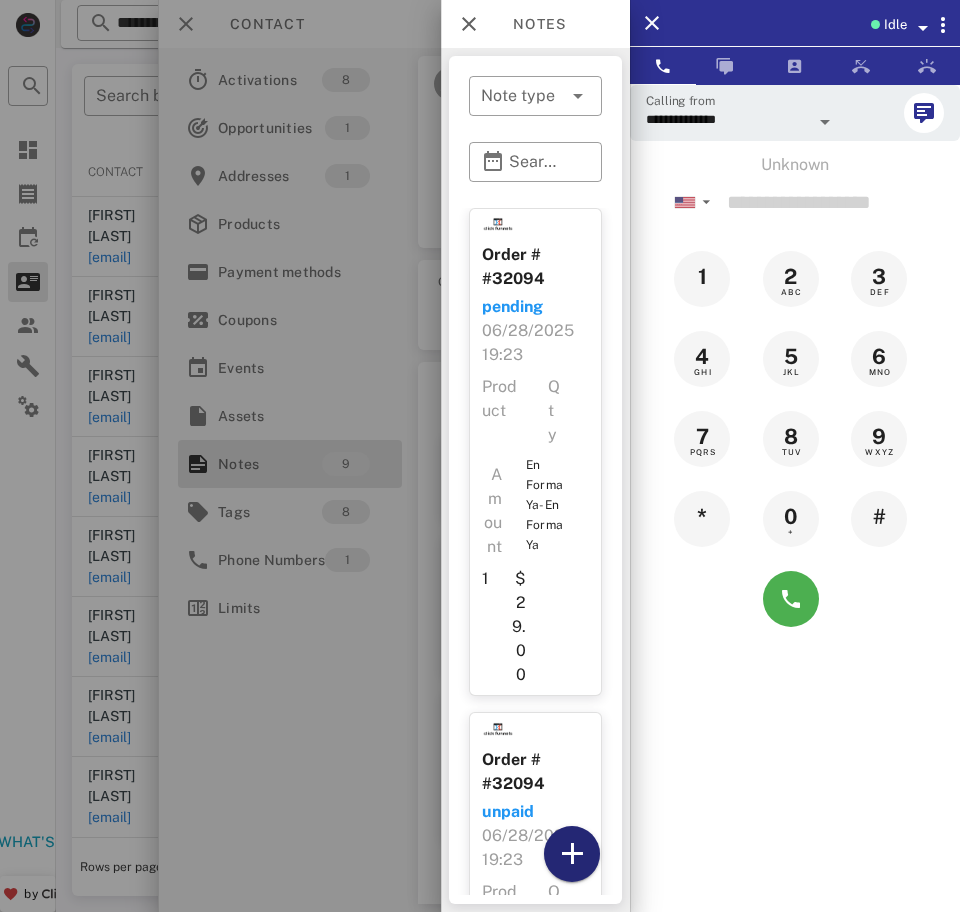 click at bounding box center [572, 854] 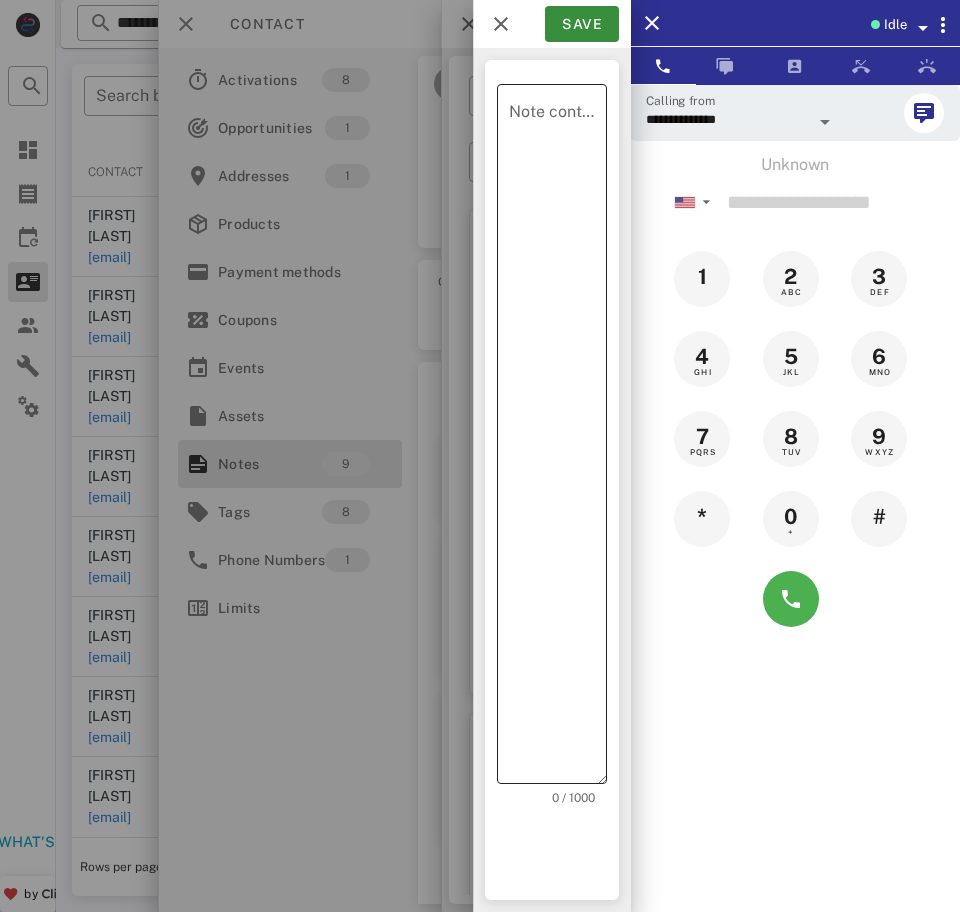 click on "Note content" at bounding box center [558, 439] 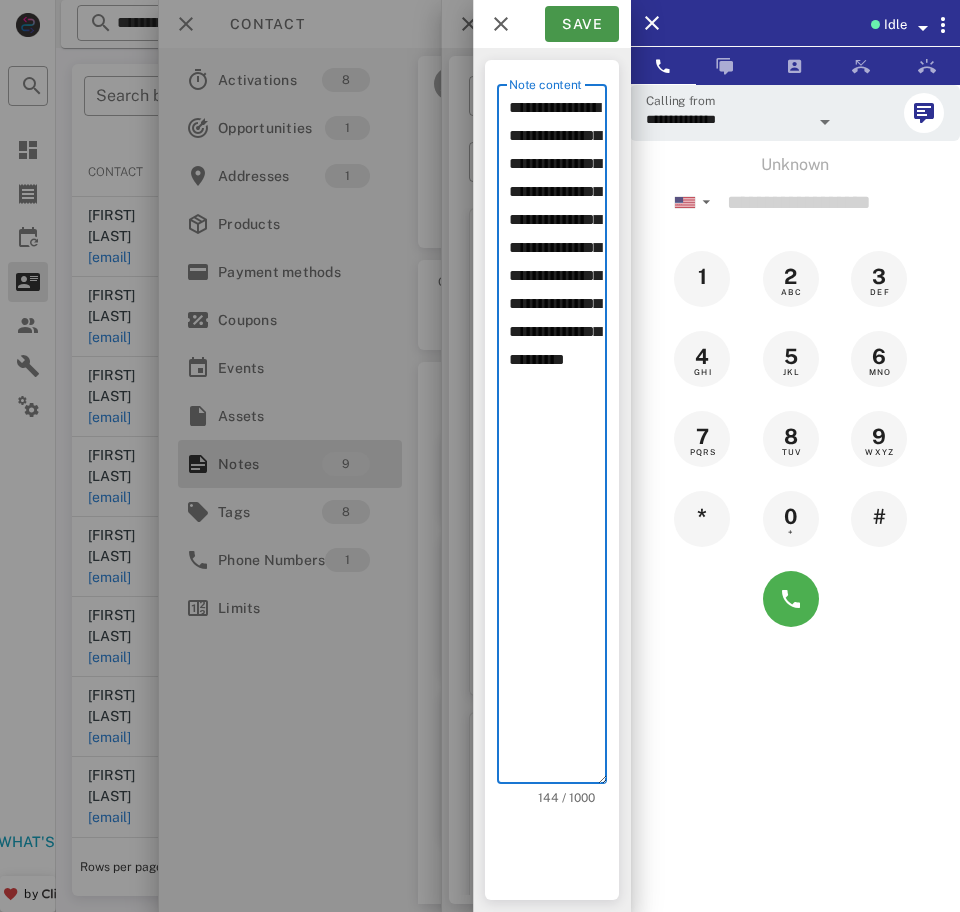 type on "**********" 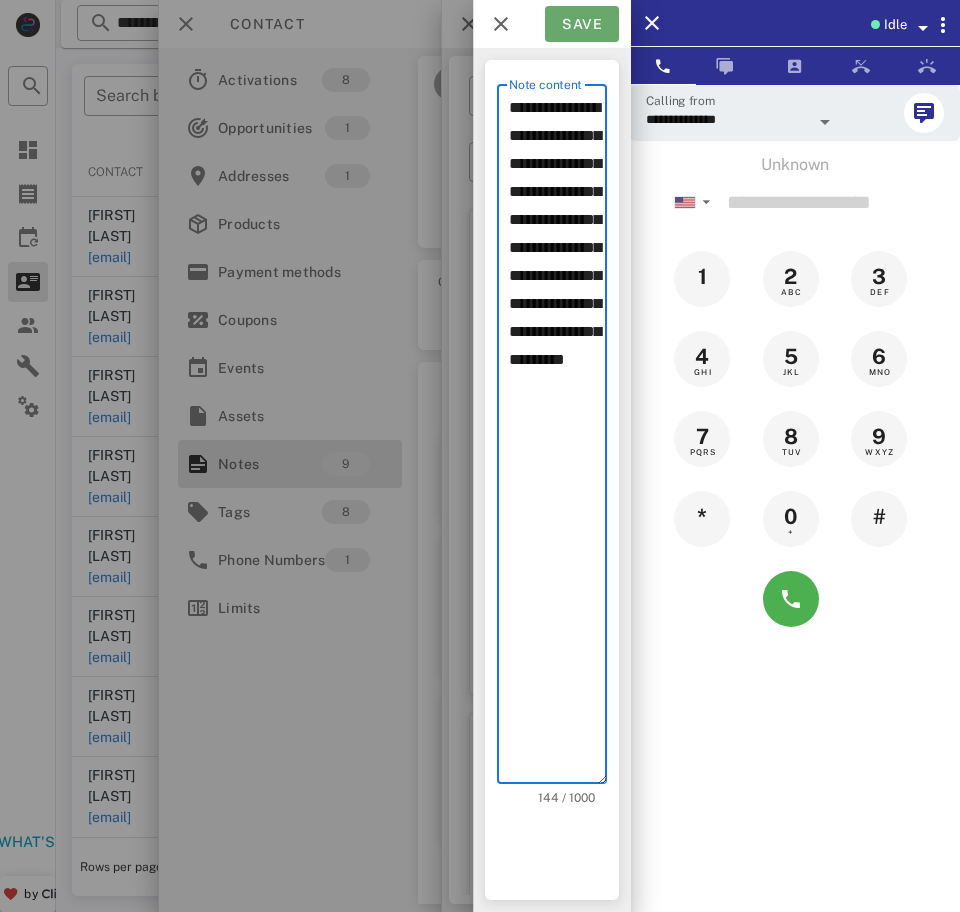 click on "Save" at bounding box center [582, 24] 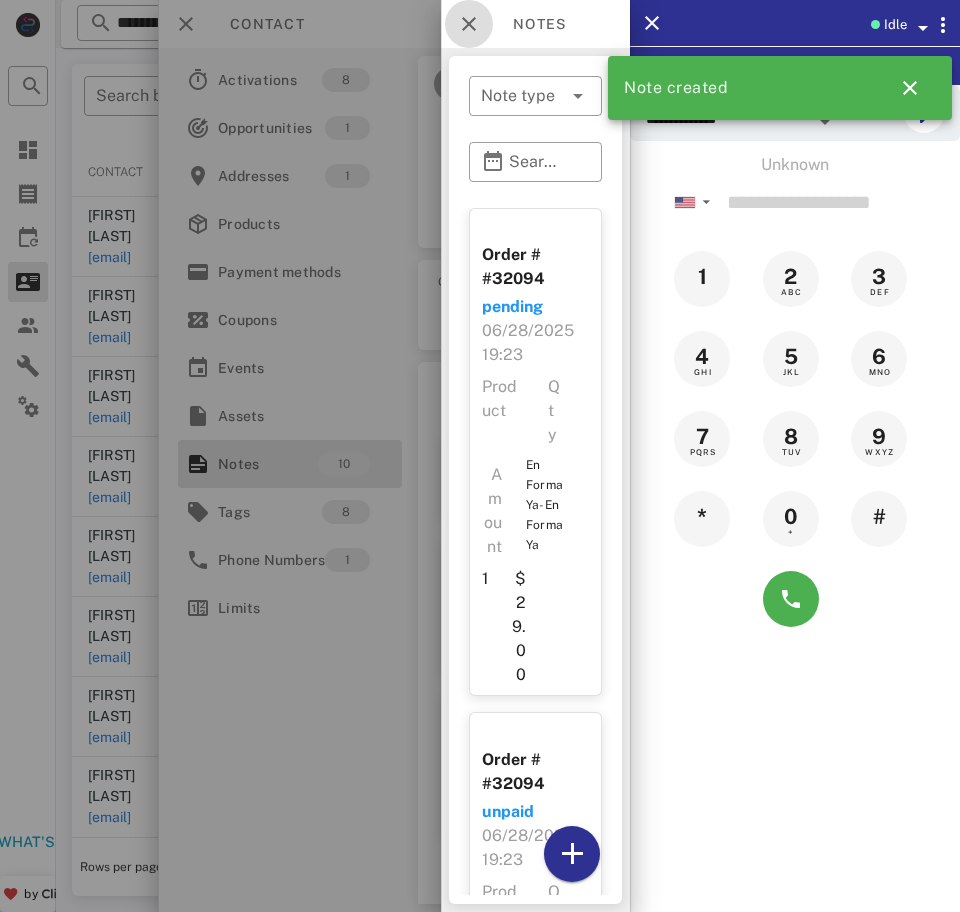 click at bounding box center [469, 24] 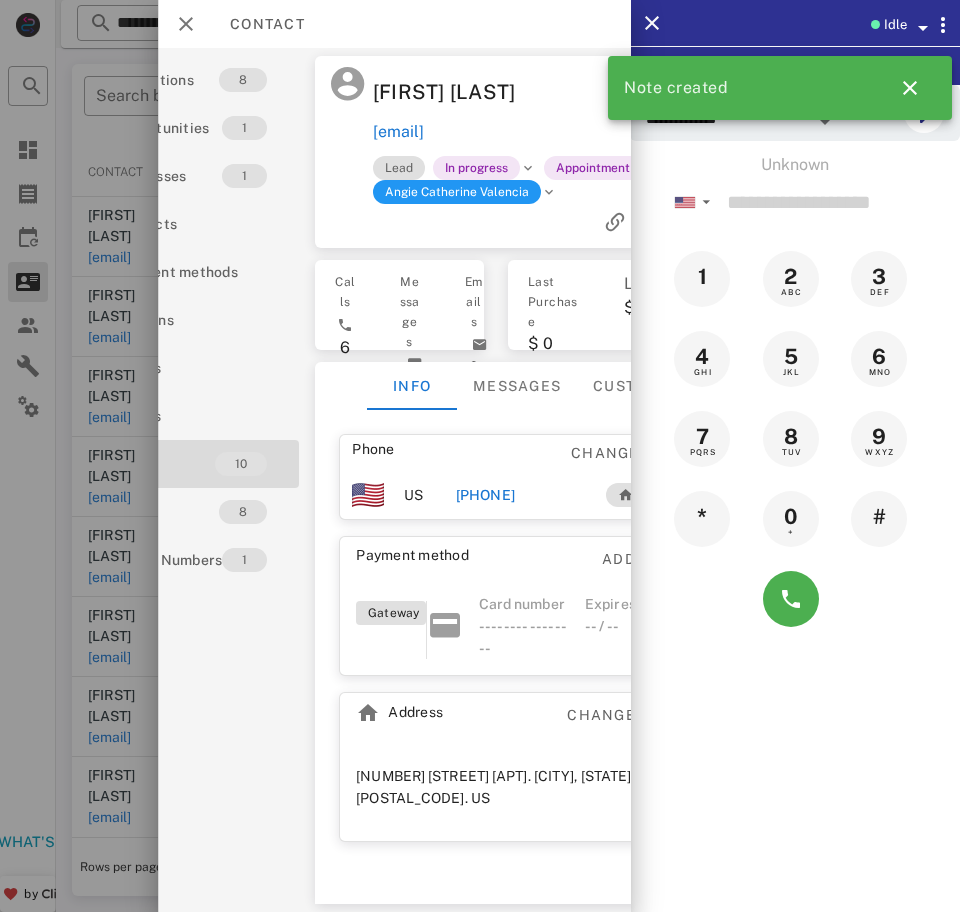 scroll, scrollTop: 0, scrollLeft: 100, axis: horizontal 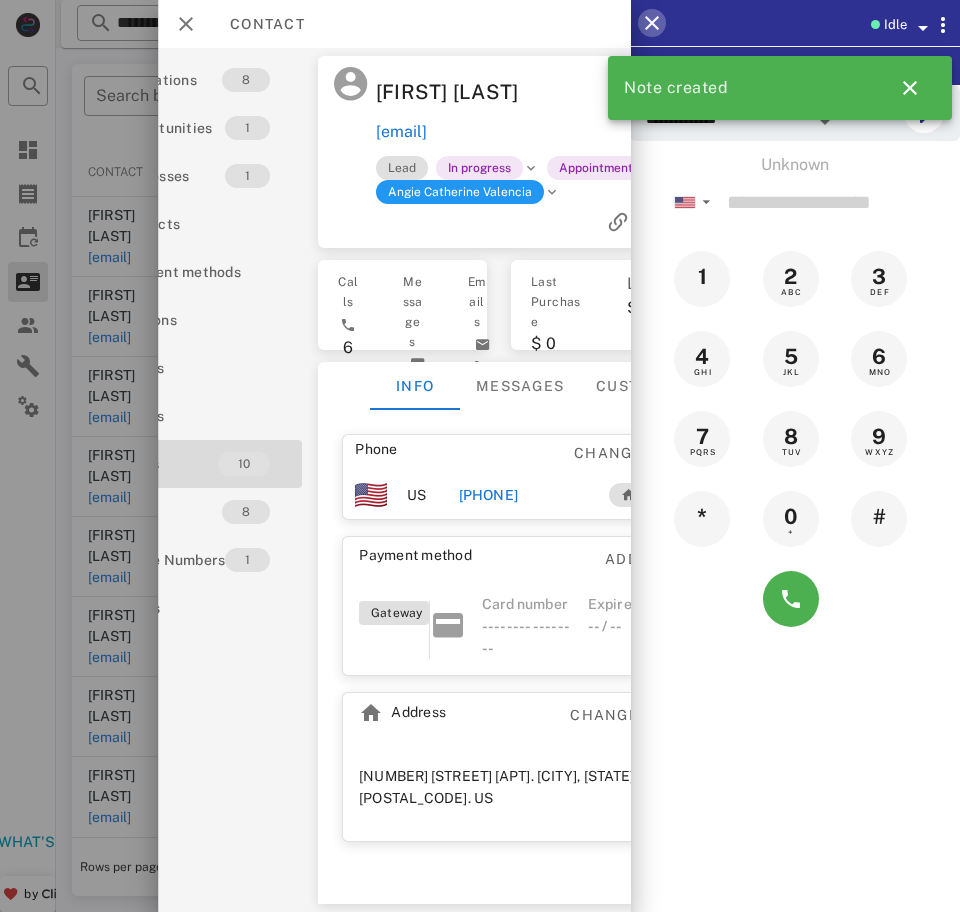 click at bounding box center (652, 23) 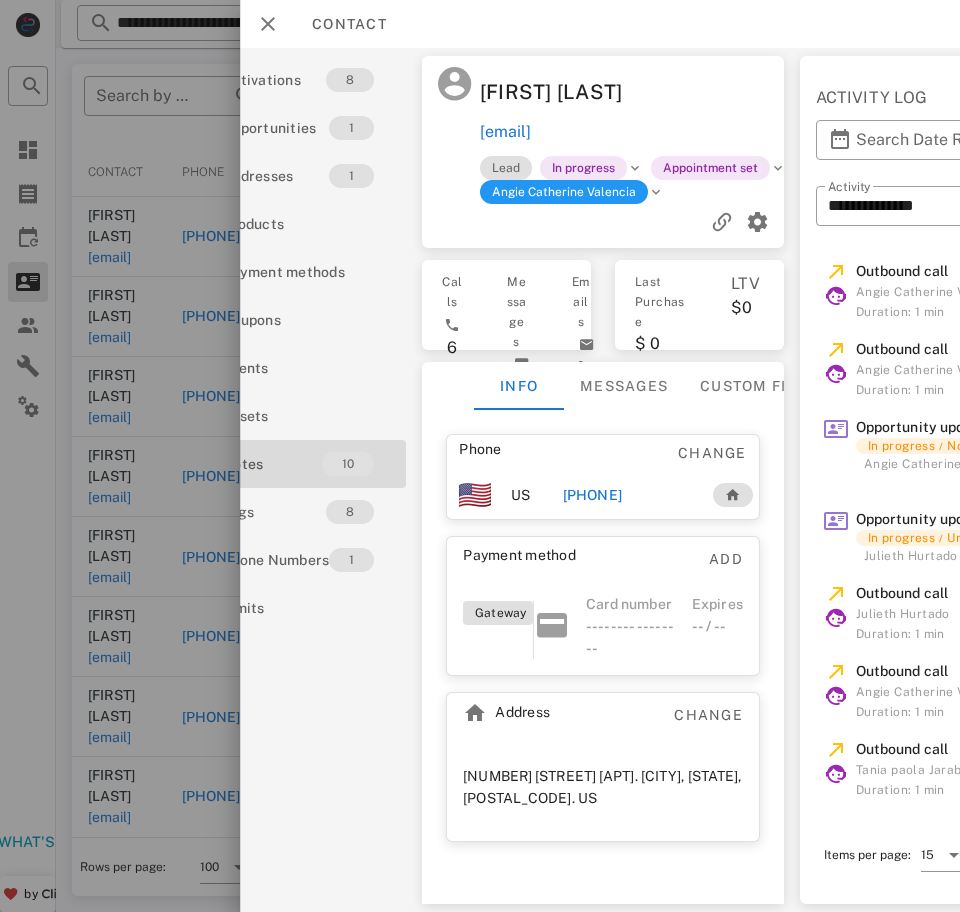 scroll, scrollTop: 0, scrollLeft: 75, axis: horizontal 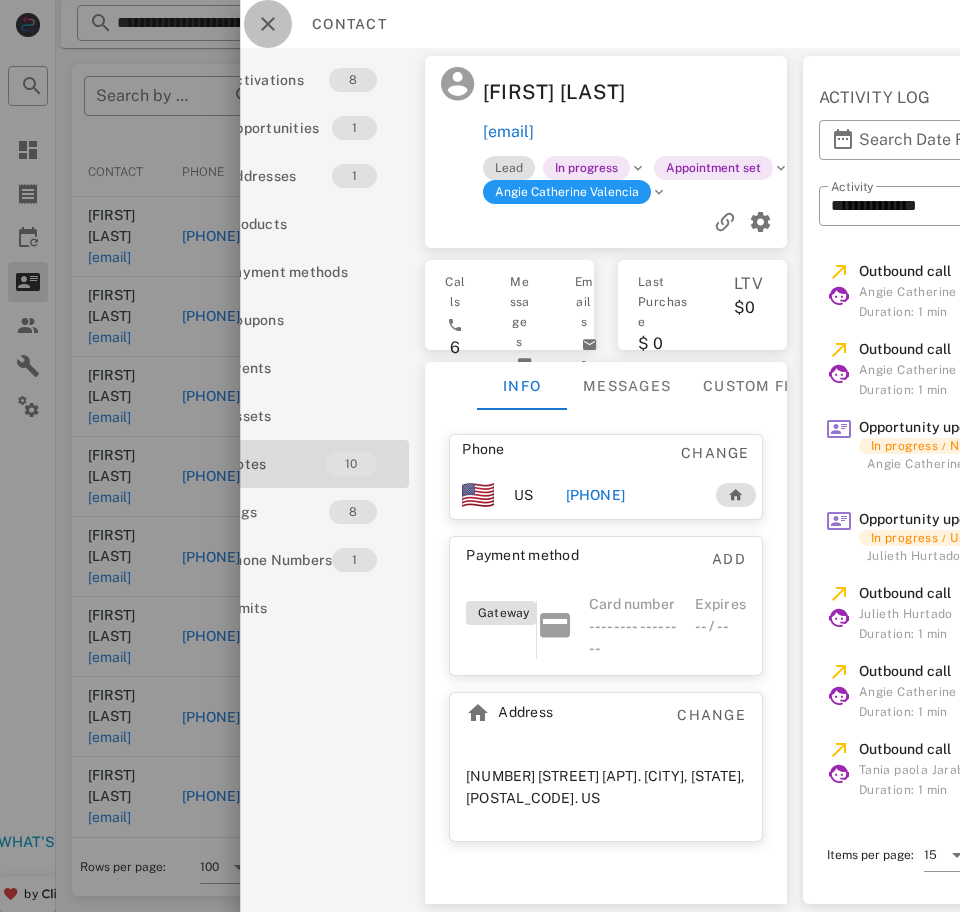click at bounding box center [268, 24] 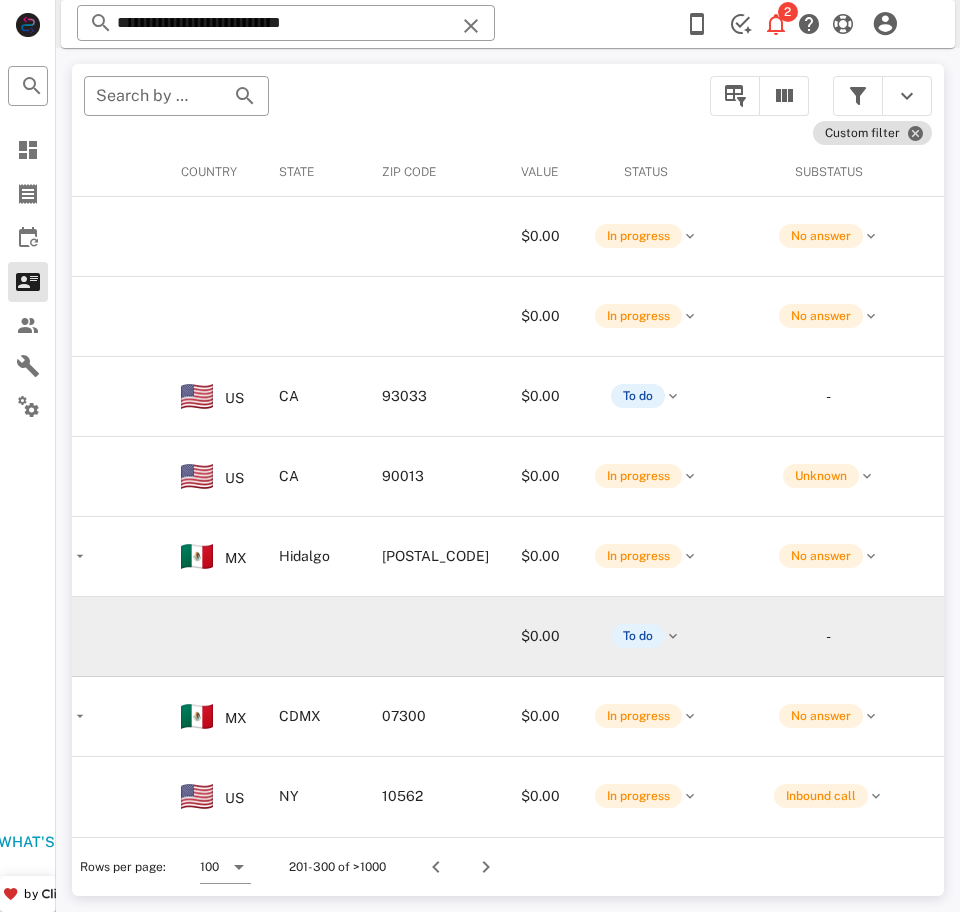 scroll, scrollTop: 0, scrollLeft: 0, axis: both 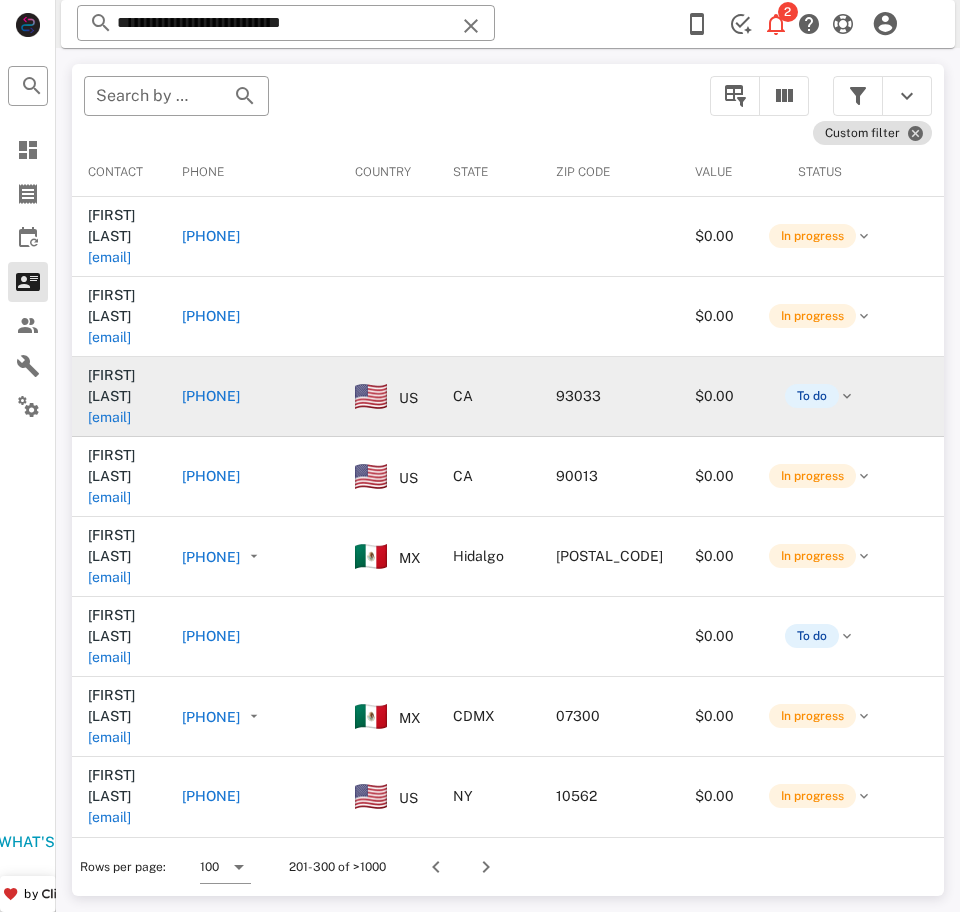 click on "Lucely Can  celycanmoo@gmail.com" at bounding box center [119, 396] 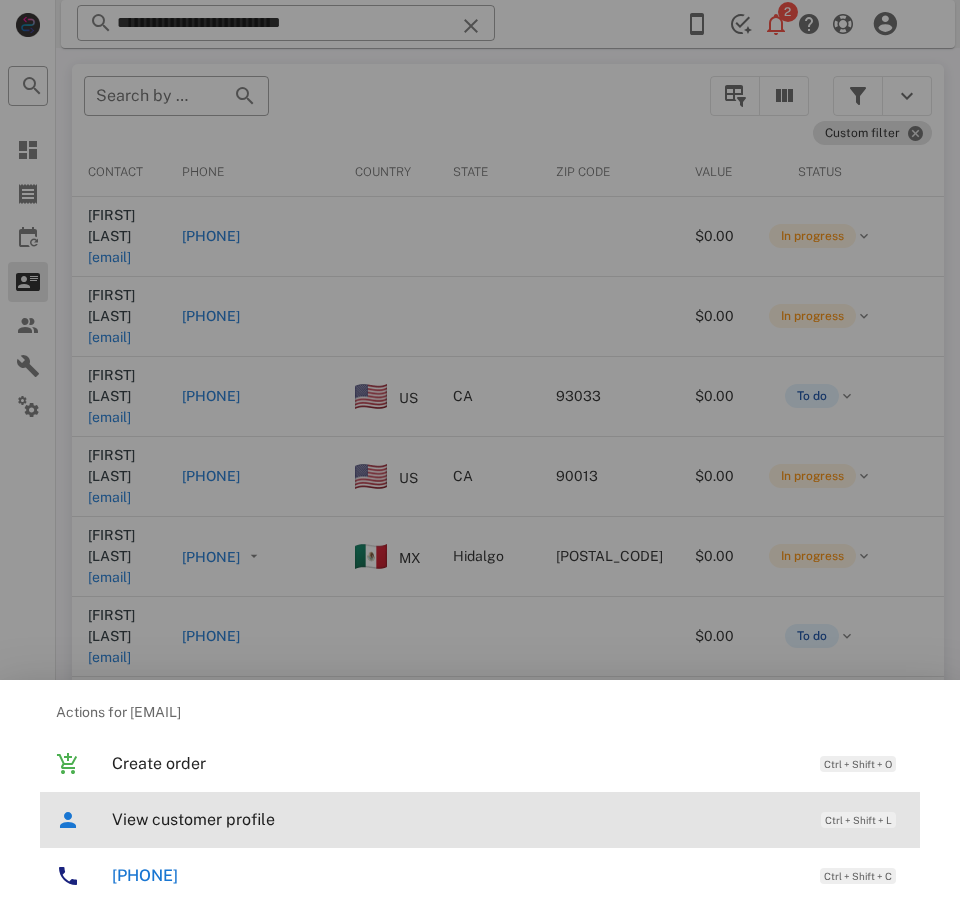 click on "View customer profile" at bounding box center (456, 819) 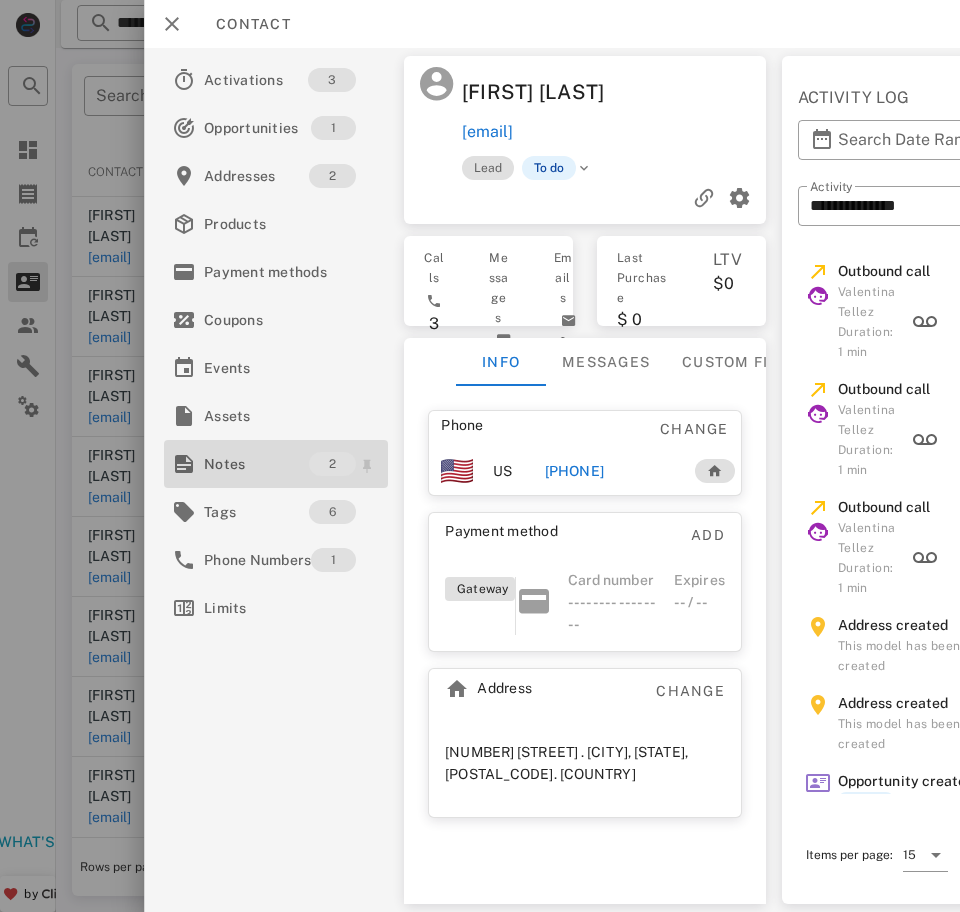 click on "Notes" at bounding box center [256, 464] 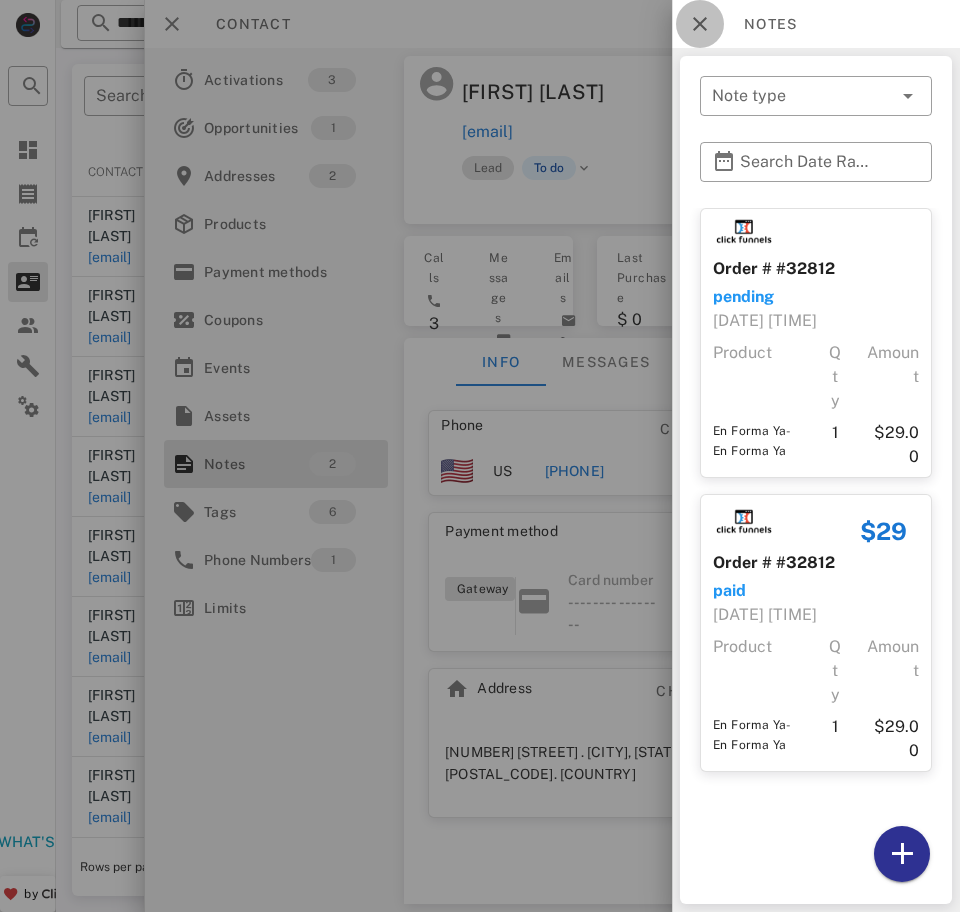 click at bounding box center (700, 24) 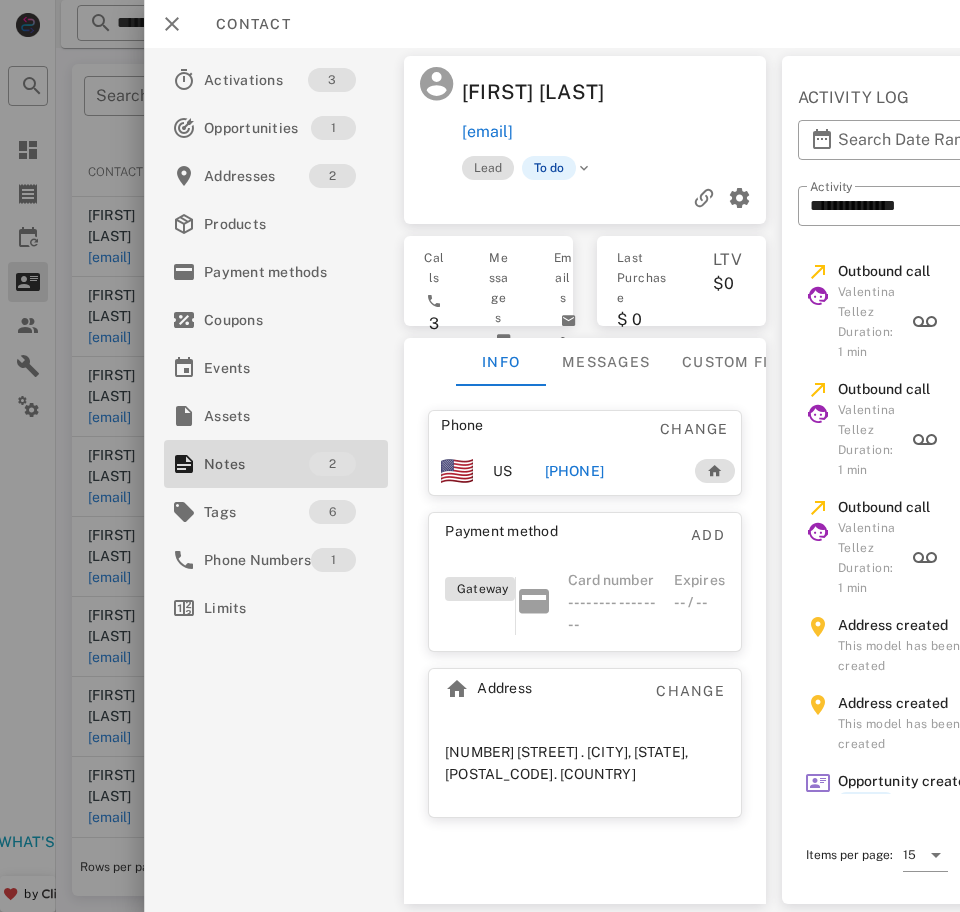 click on "+18058169823" at bounding box center [574, 471] 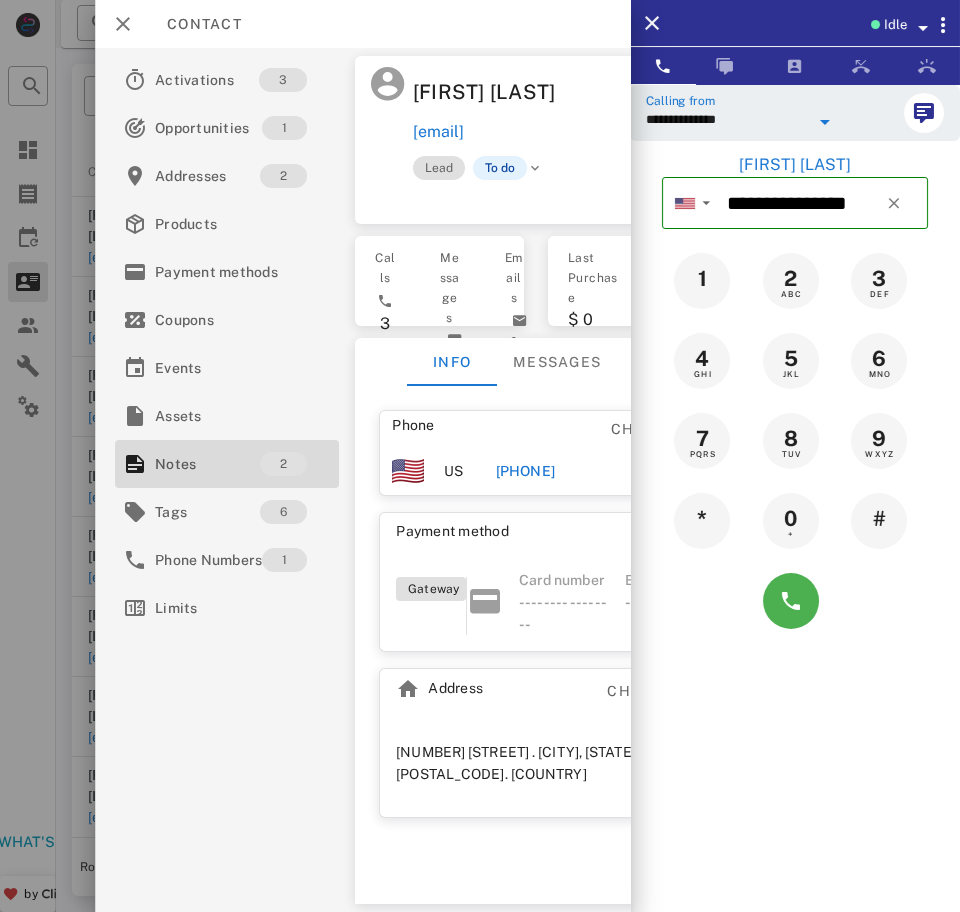 click on "**********" at bounding box center [727, 119] 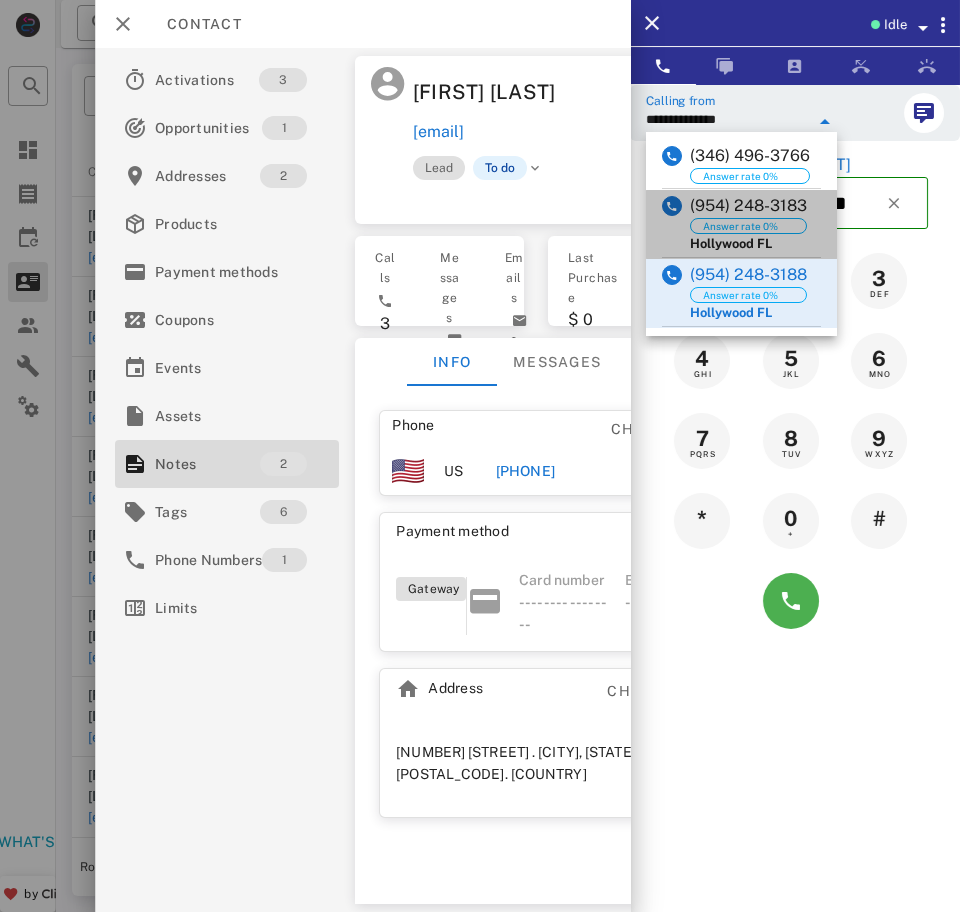 click on "([PHONE]) Answer rate 0% [CITY] [STATE]" at bounding box center [741, 224] 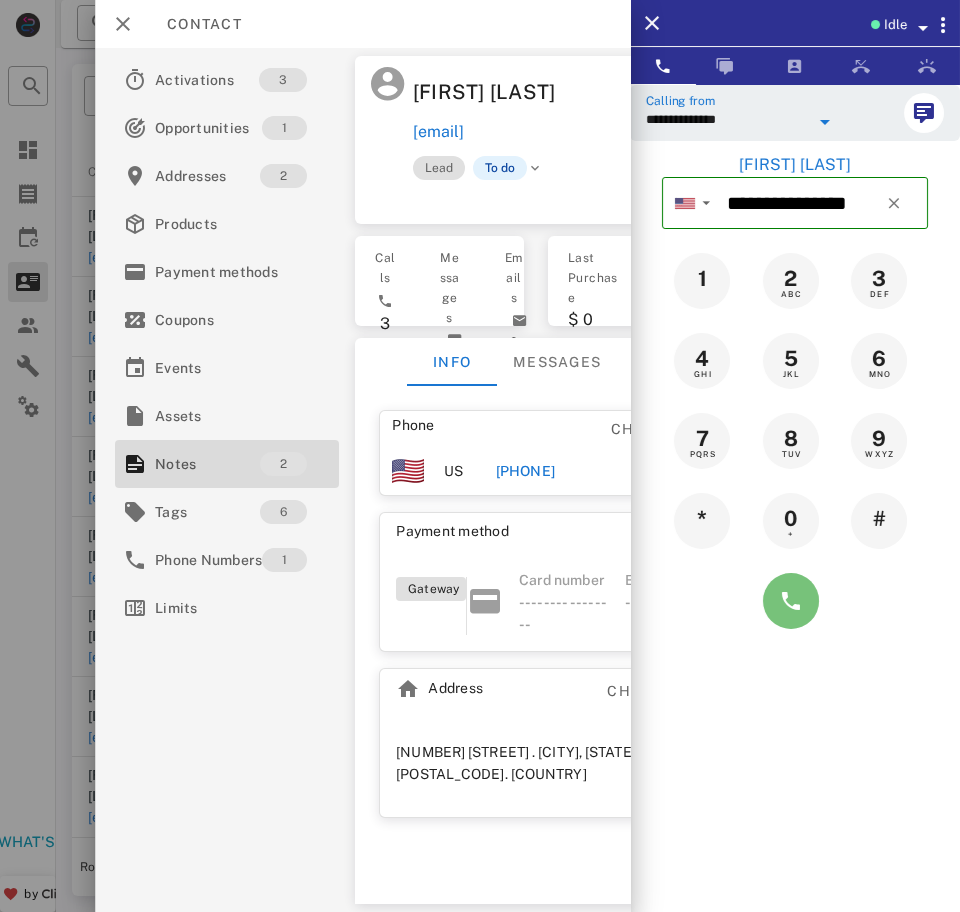 click at bounding box center (791, 601) 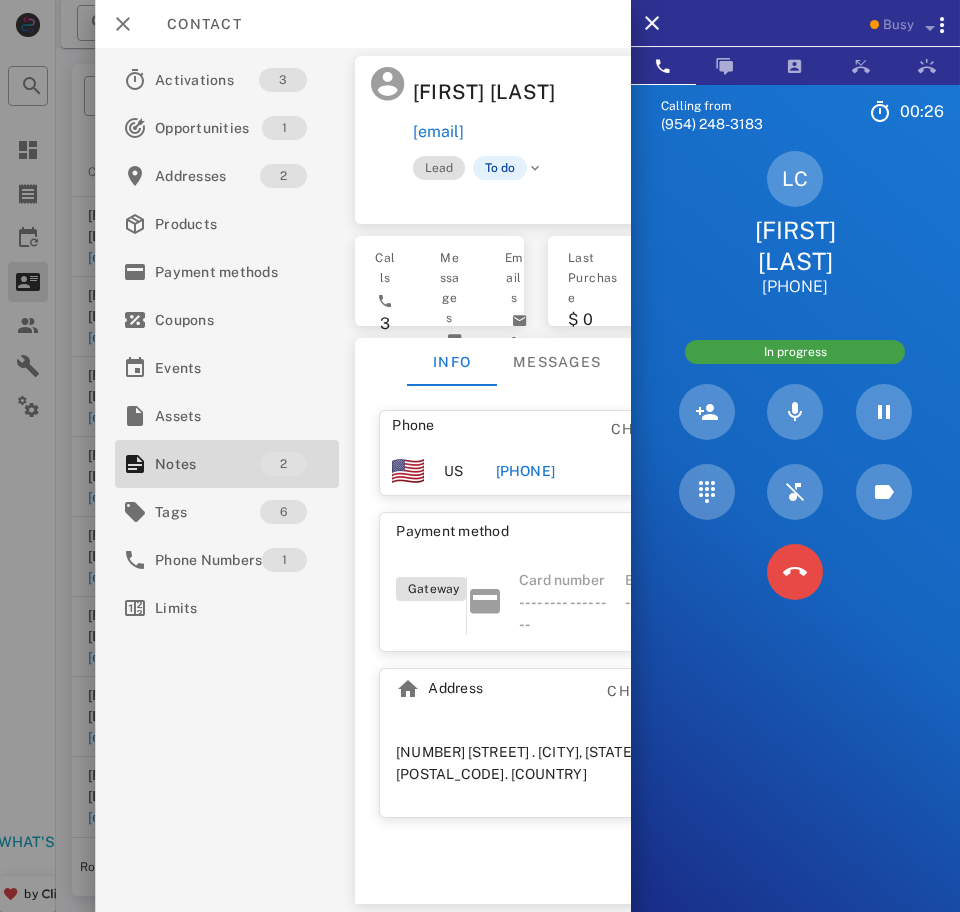 click at bounding box center (795, 572) 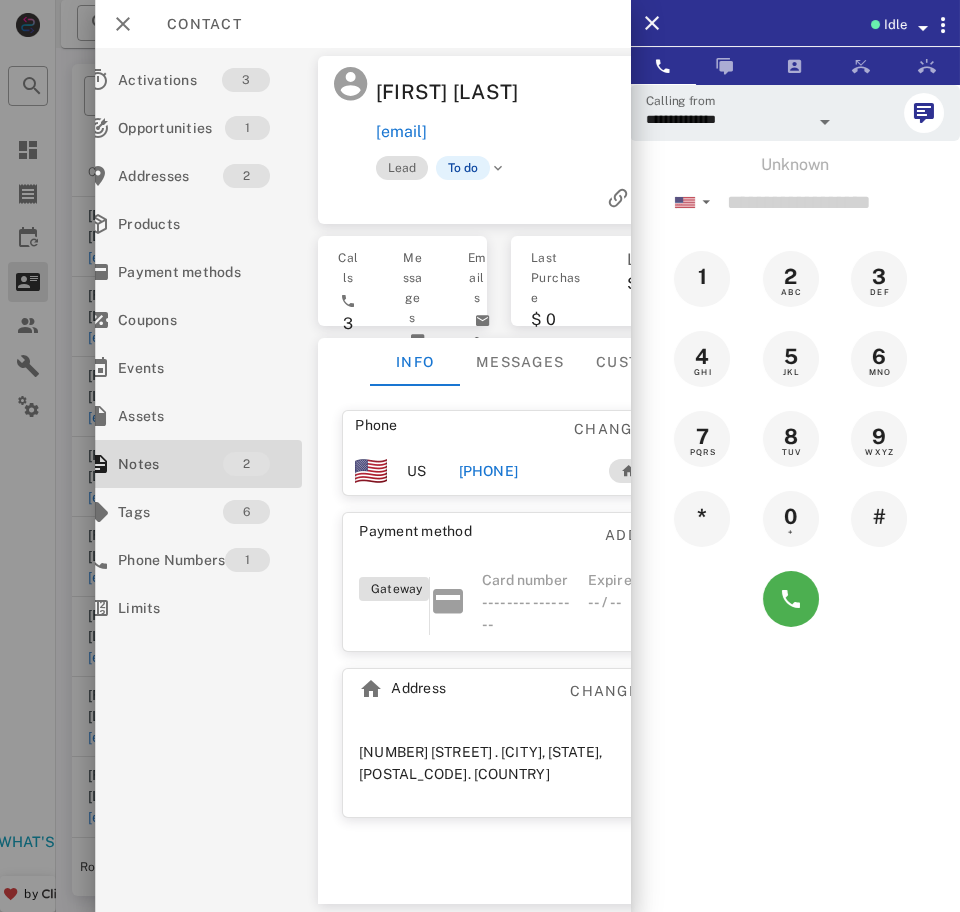 scroll, scrollTop: 0, scrollLeft: 36, axis: horizontal 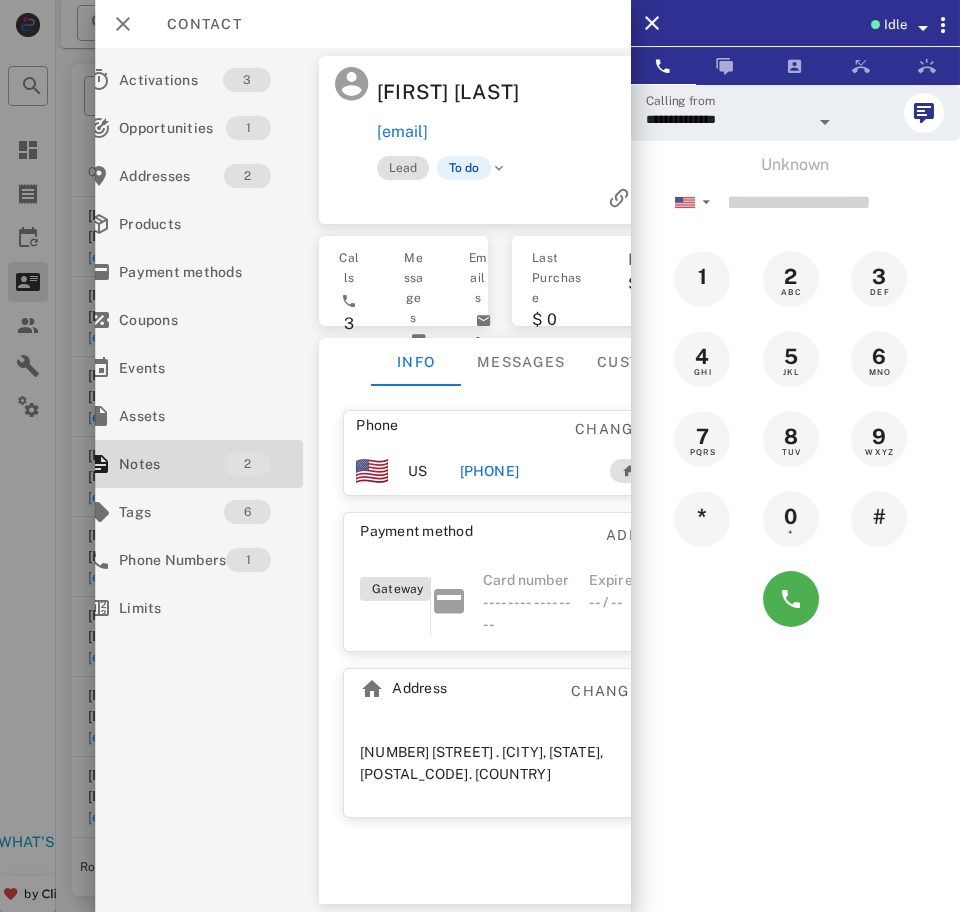 click on "+18058169823" at bounding box center [489, 471] 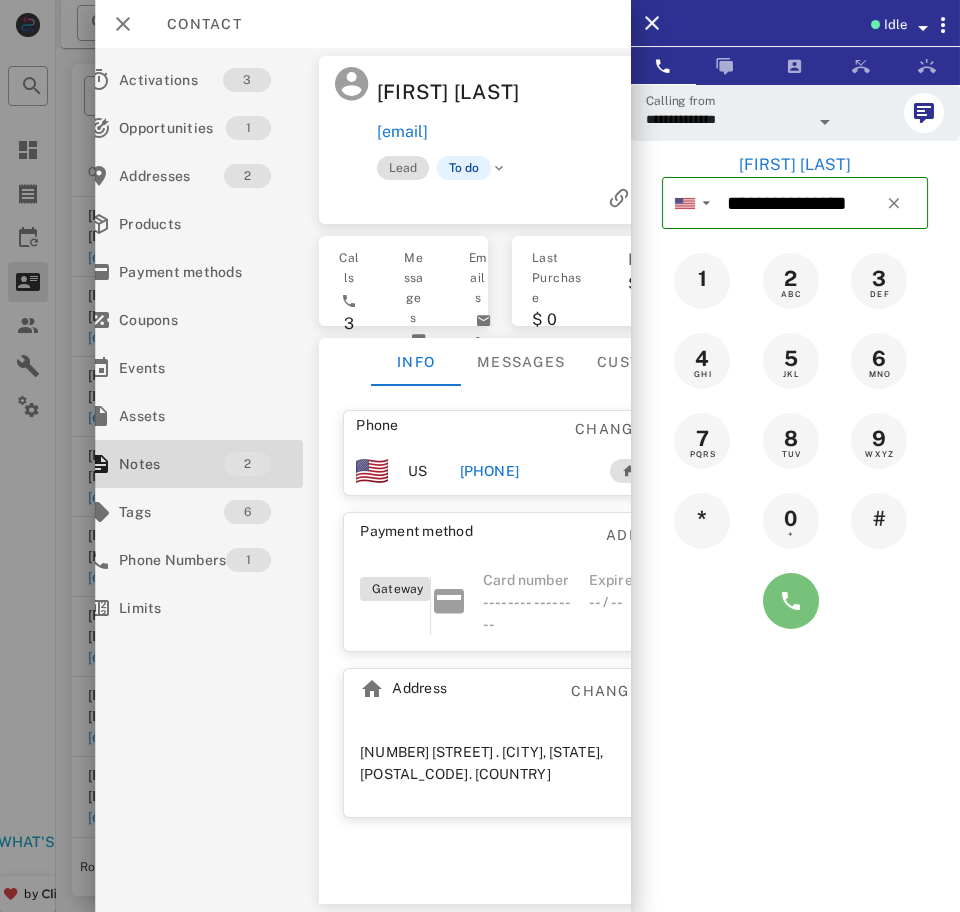 click at bounding box center [791, 601] 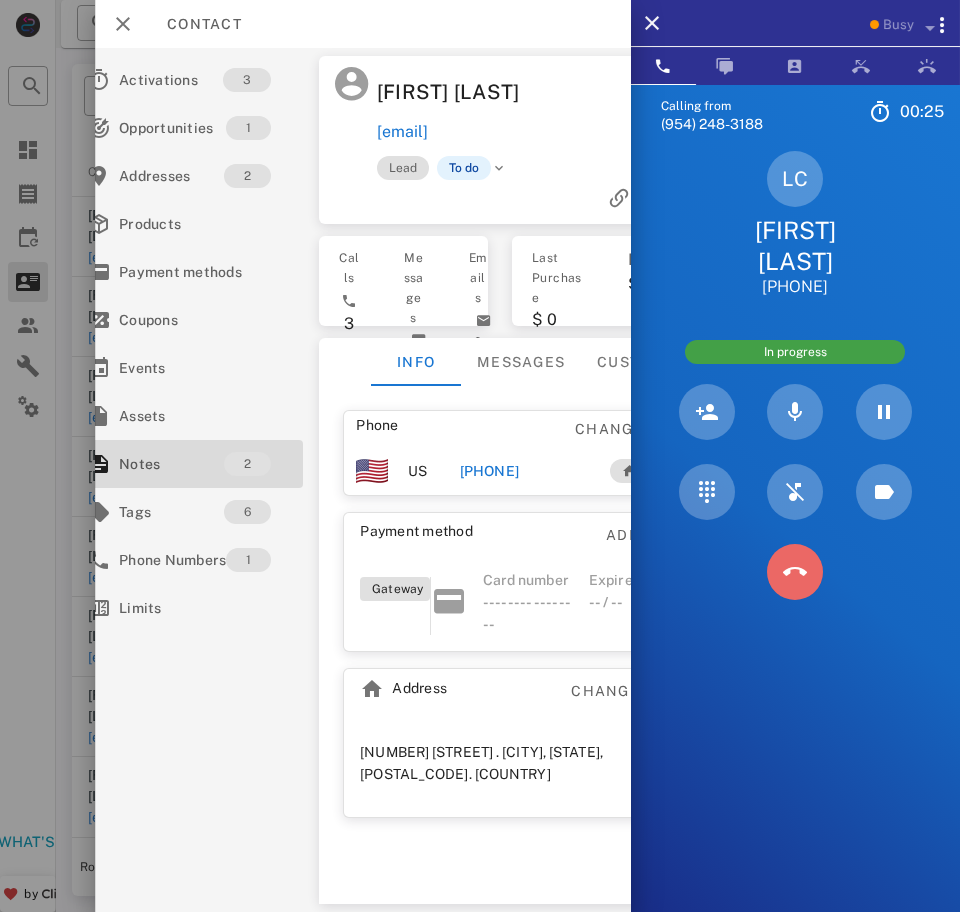 click at bounding box center (795, 572) 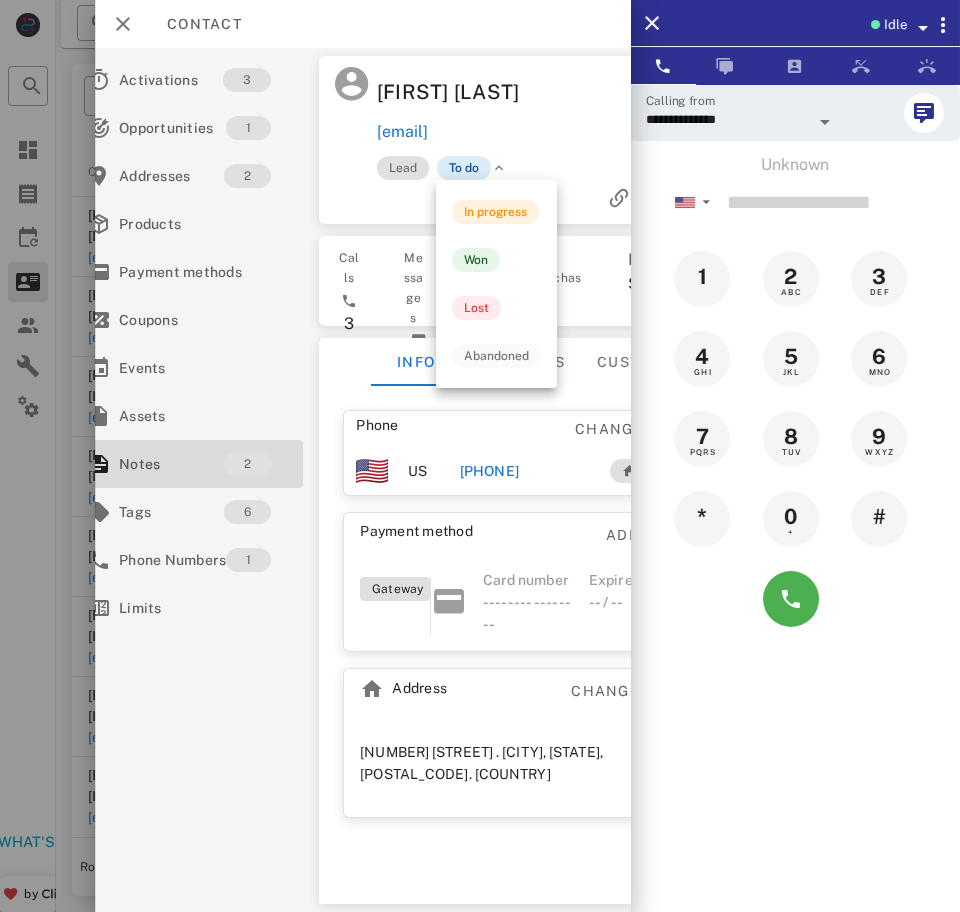 click on "To do" at bounding box center [463, 168] 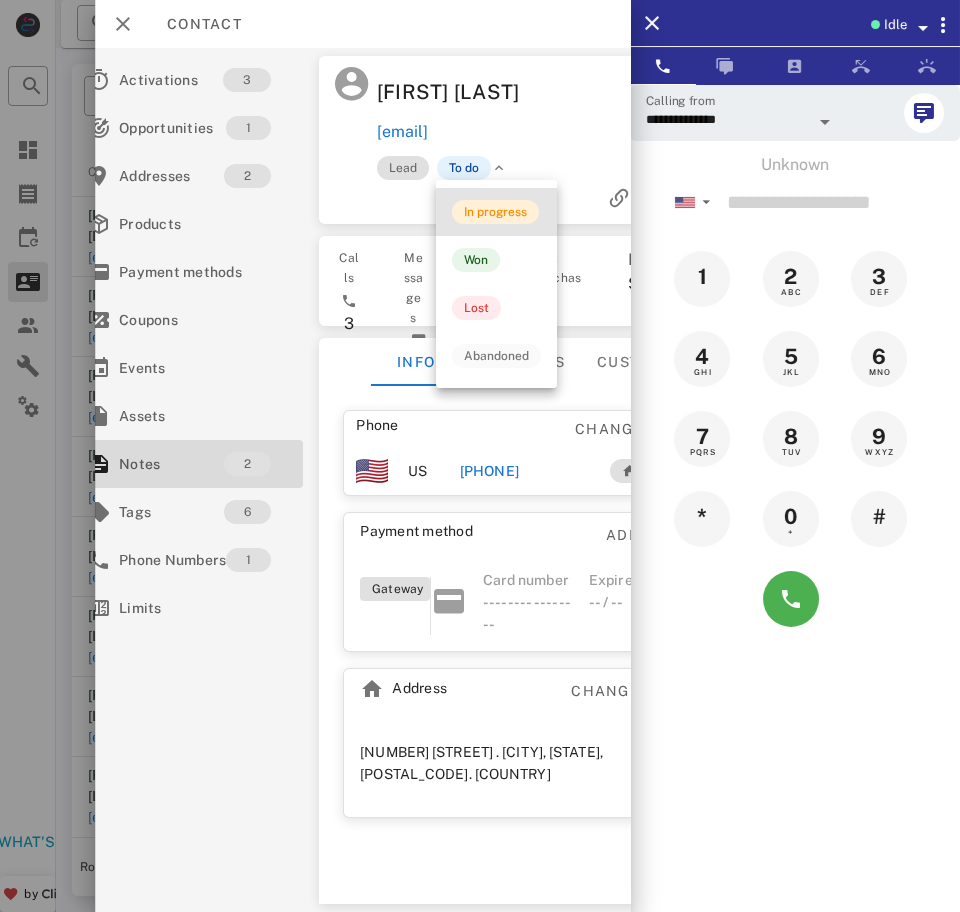 click on "In progress" at bounding box center [495, 212] 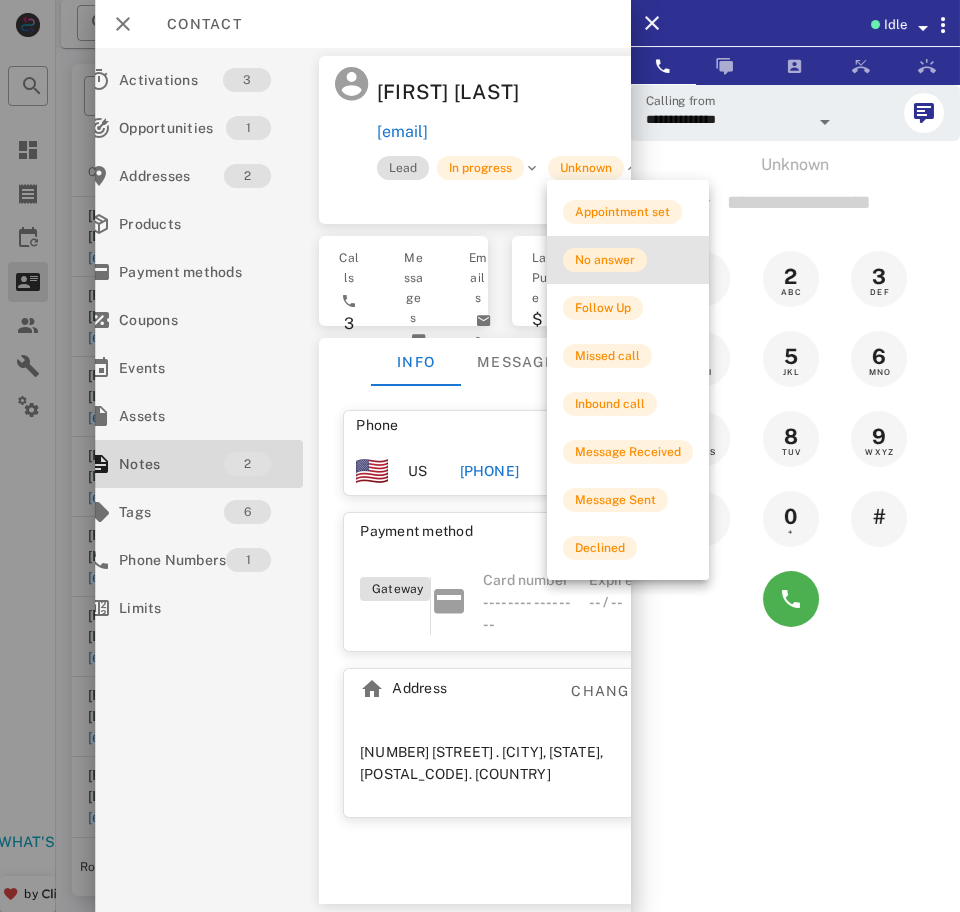 click on "No answer" at bounding box center (605, 260) 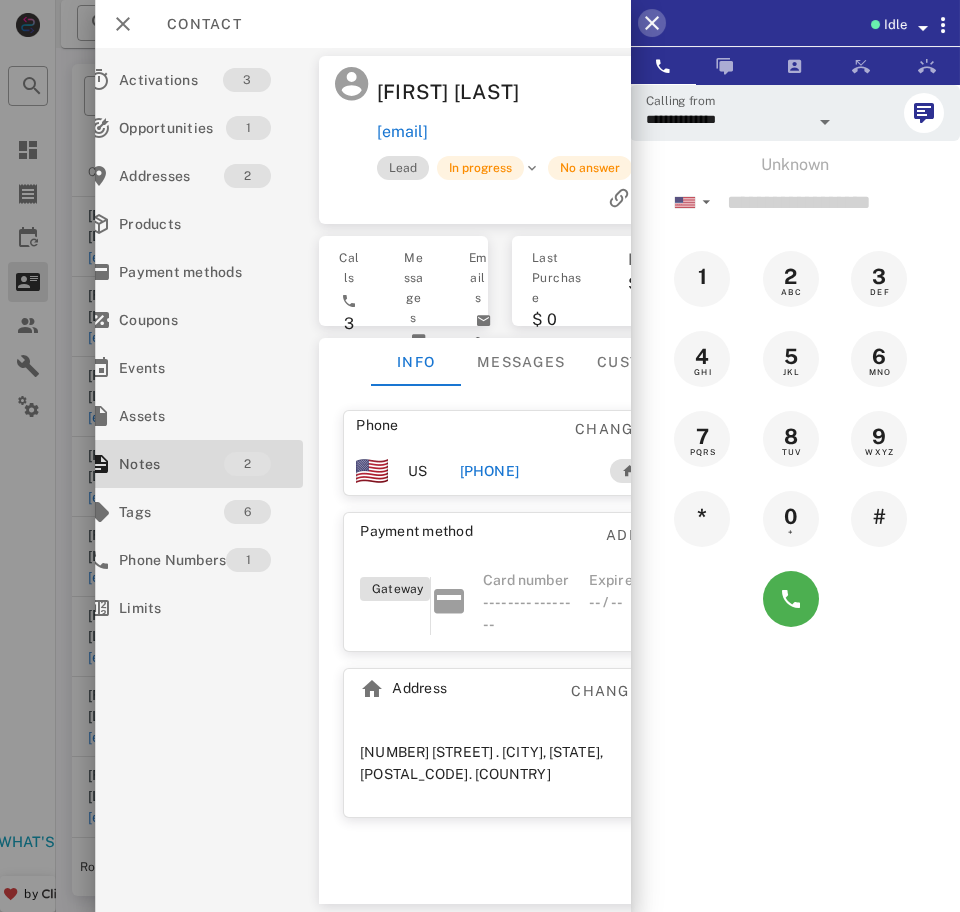 click at bounding box center (652, 23) 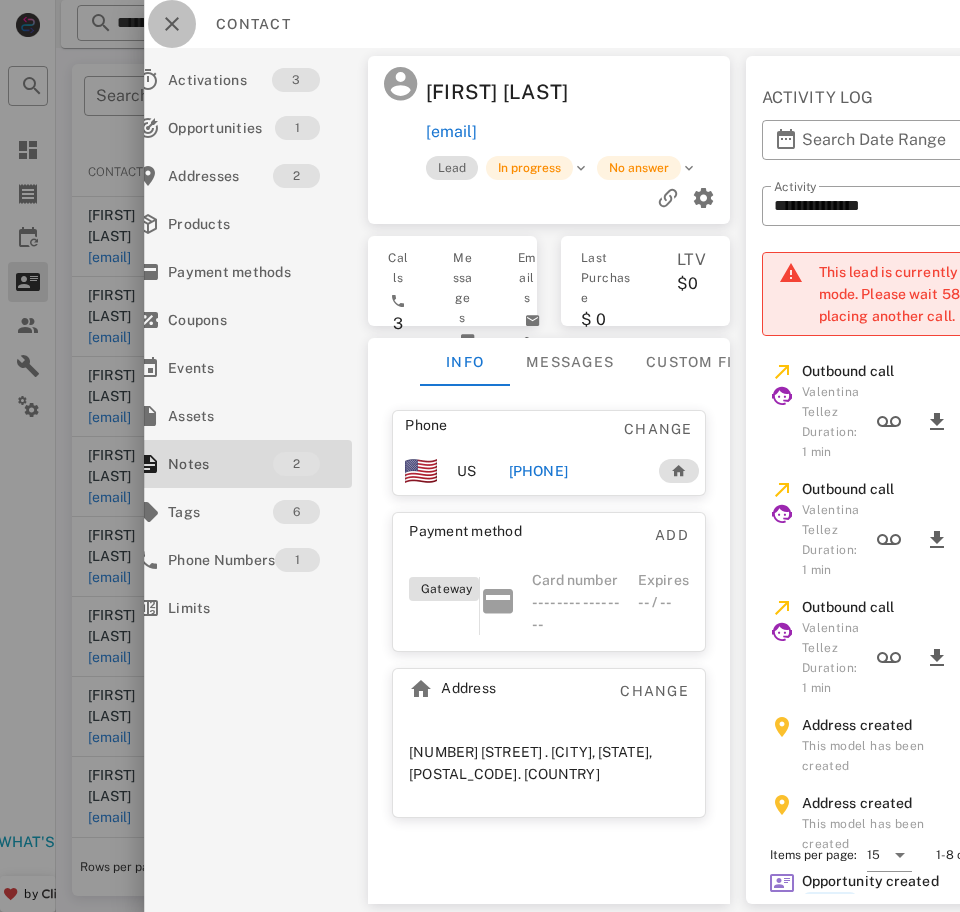 click at bounding box center [172, 24] 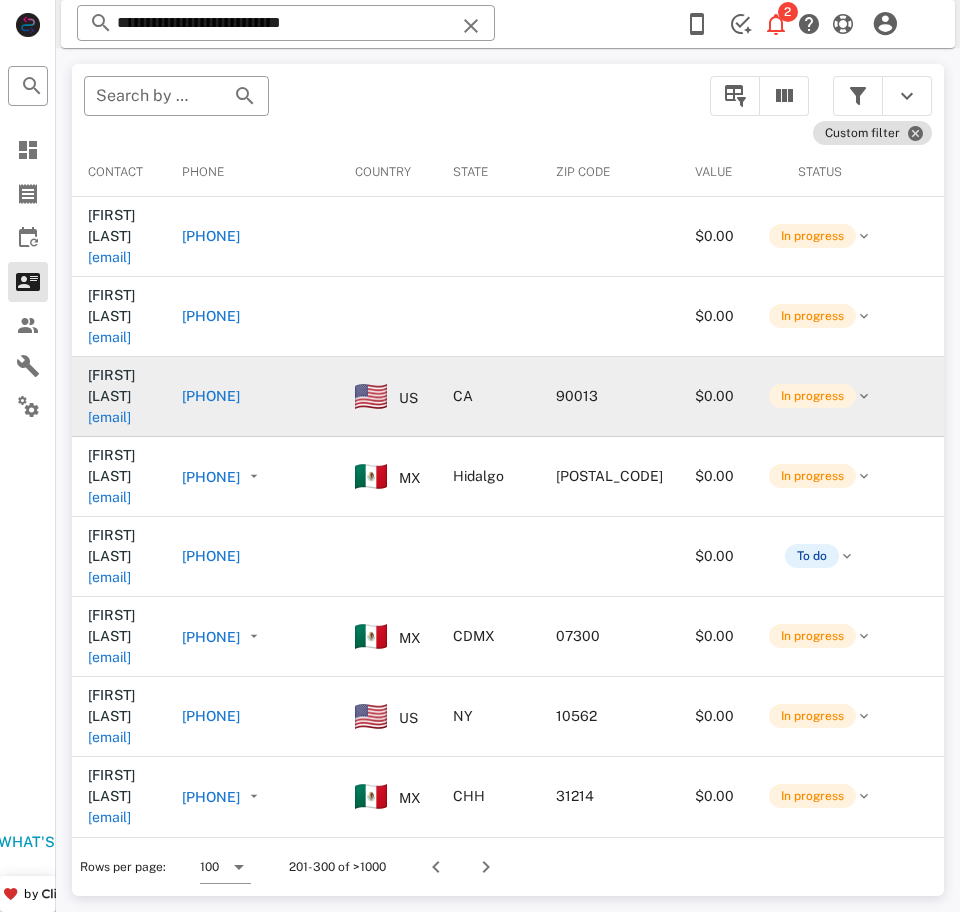 click on "maria72b@yahoo.com" at bounding box center [109, 417] 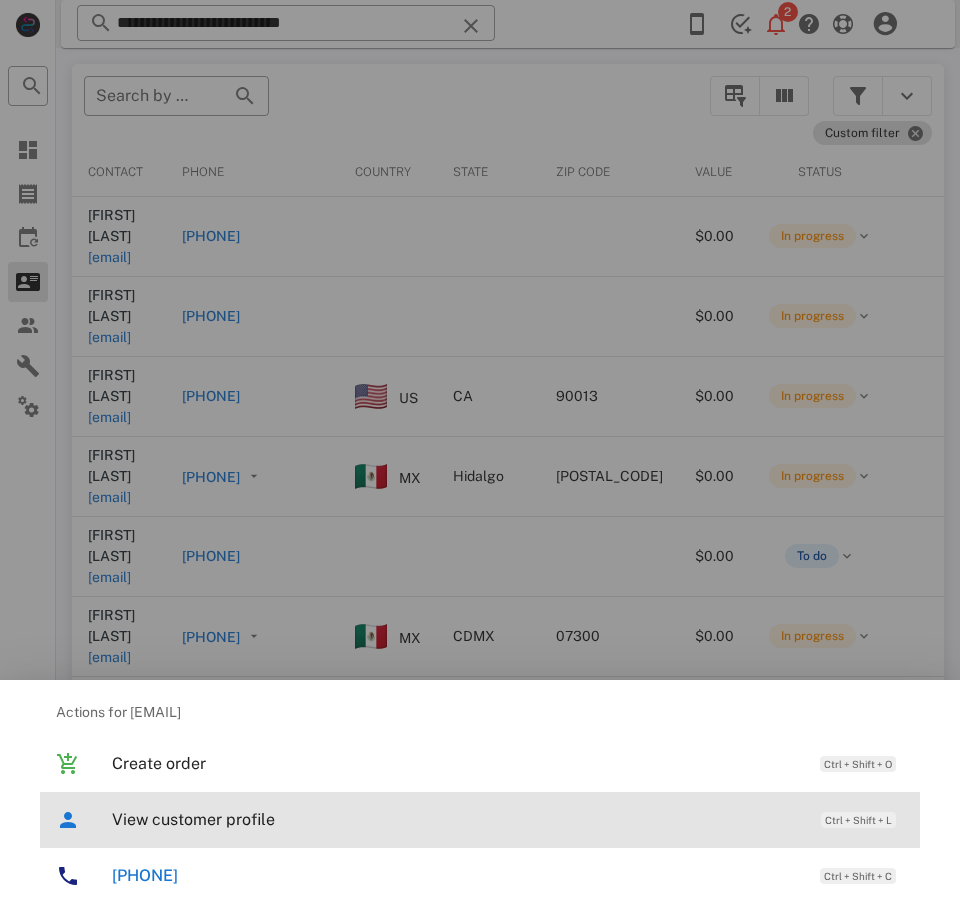 click on "View customer profile" at bounding box center (456, 819) 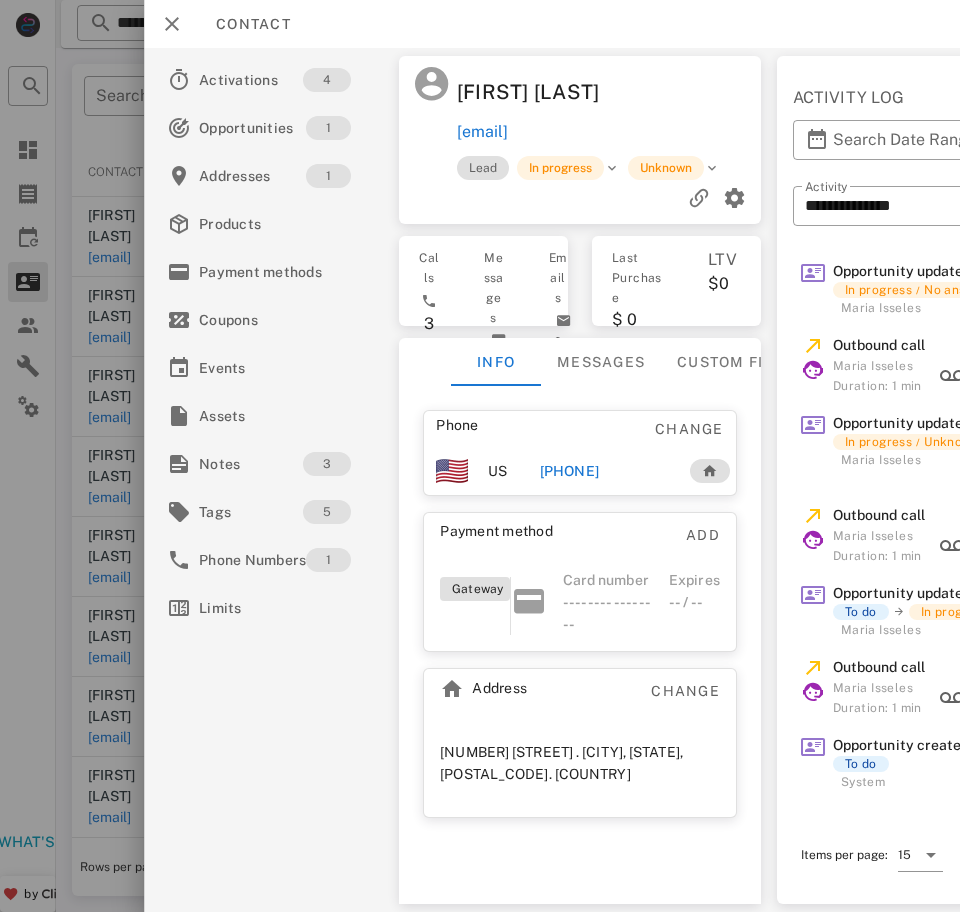 scroll, scrollTop: 0, scrollLeft: 0, axis: both 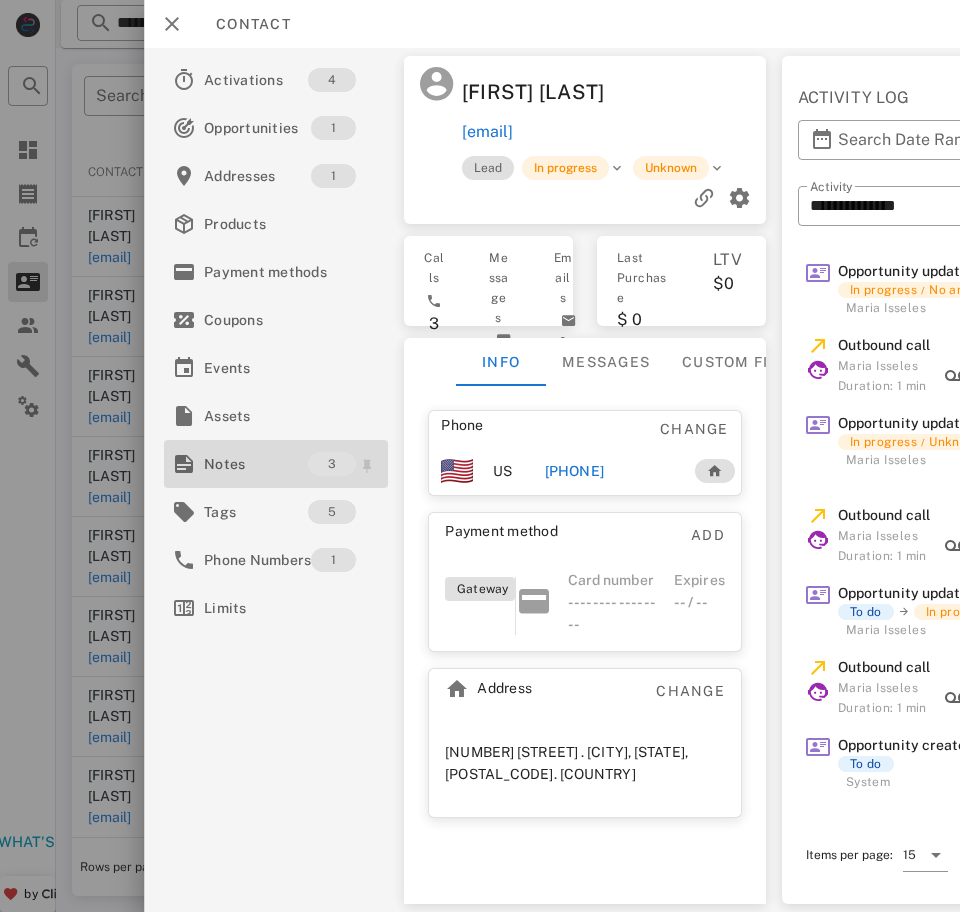 click on "Notes" at bounding box center [256, 464] 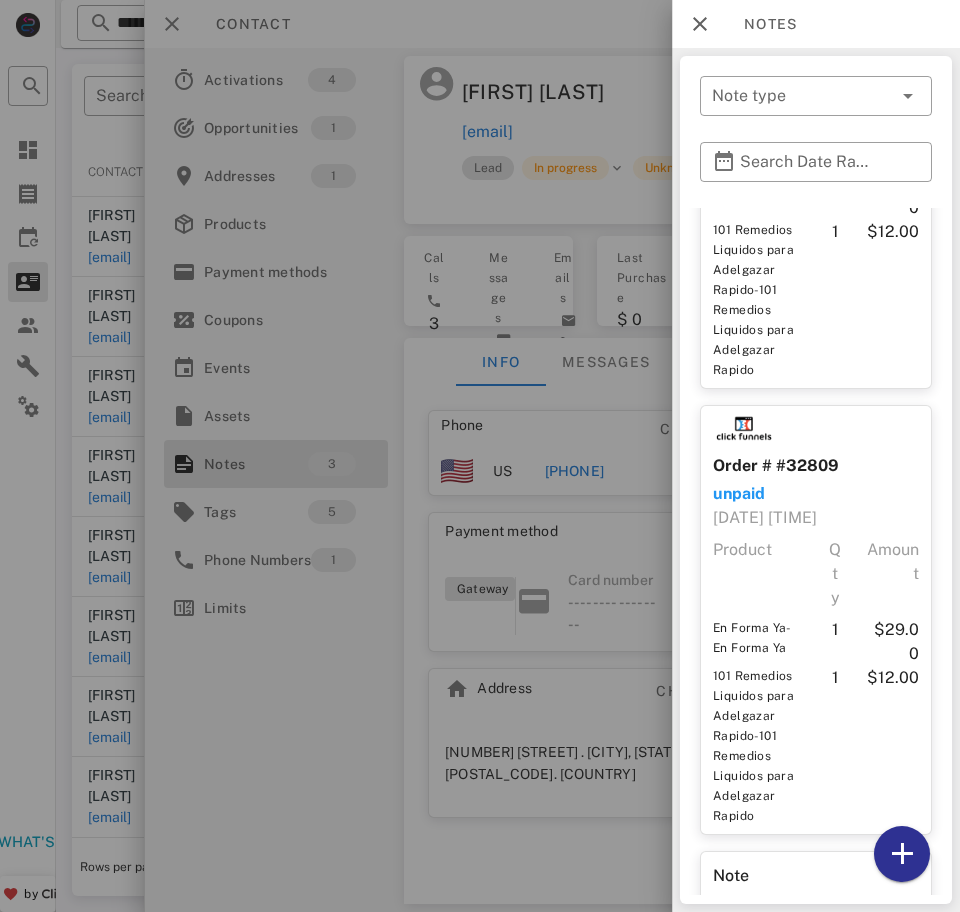 scroll, scrollTop: 451, scrollLeft: 0, axis: vertical 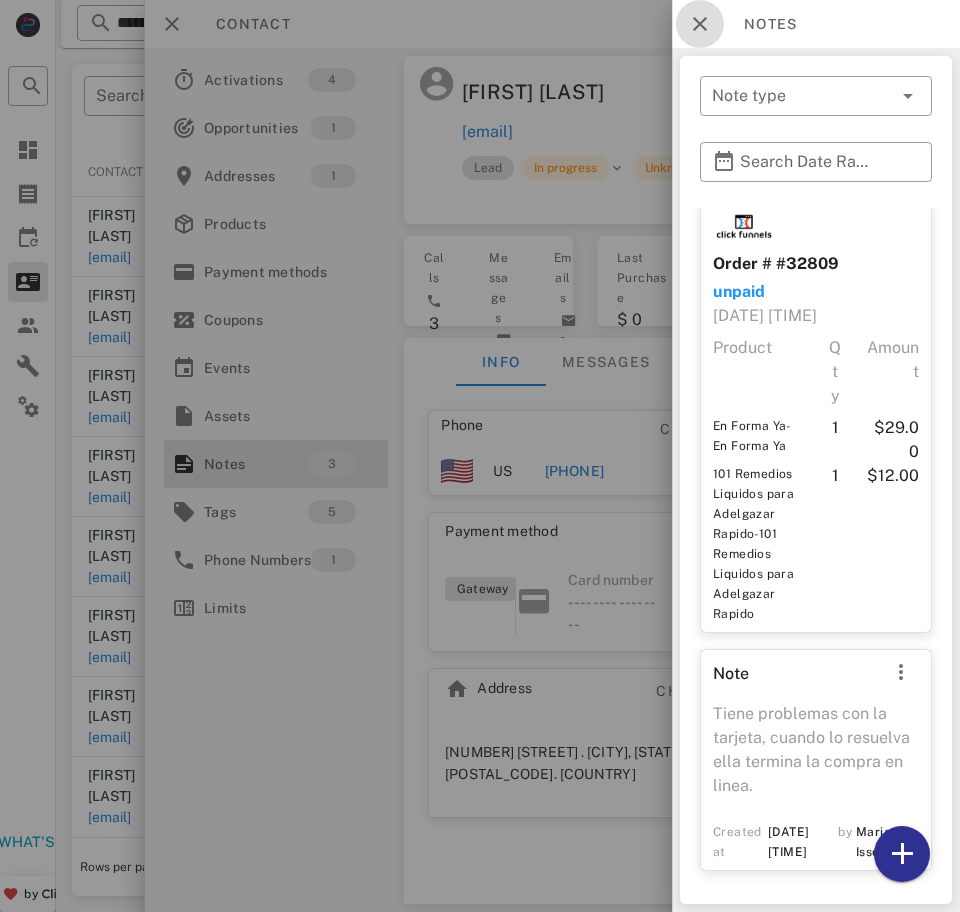 click at bounding box center (700, 24) 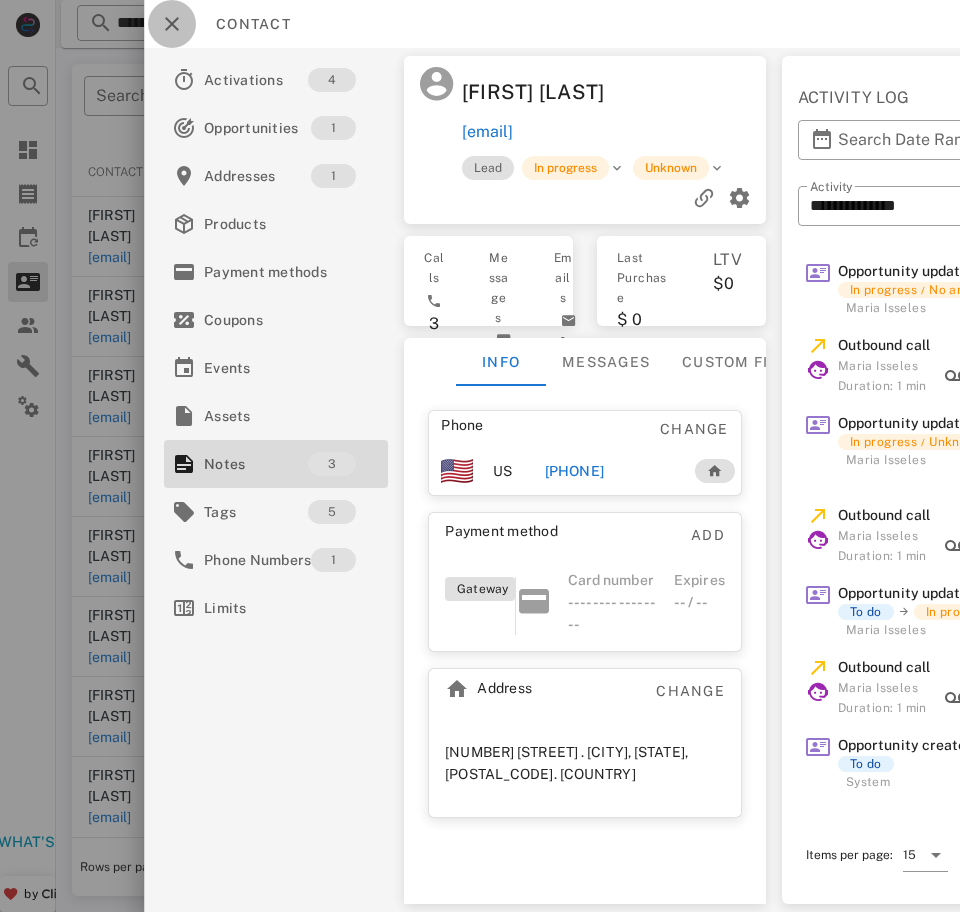 click at bounding box center (172, 24) 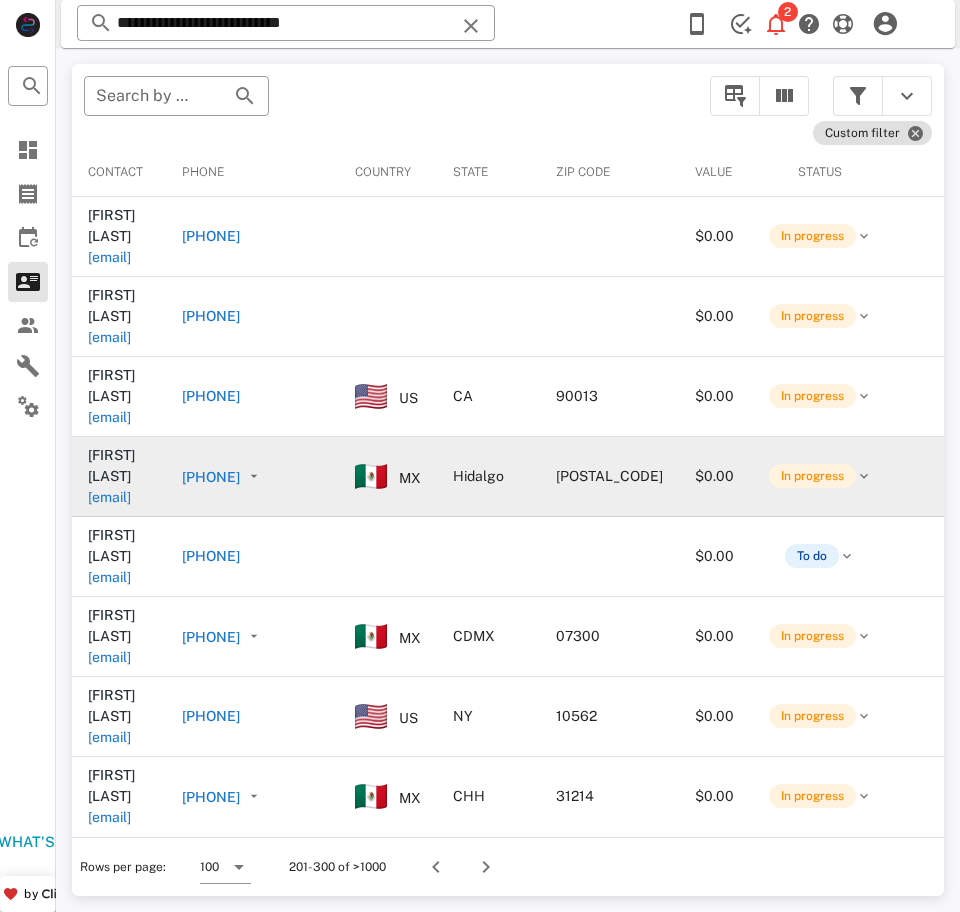 click on "anabelacosta68@hotmail.com" at bounding box center (109, 497) 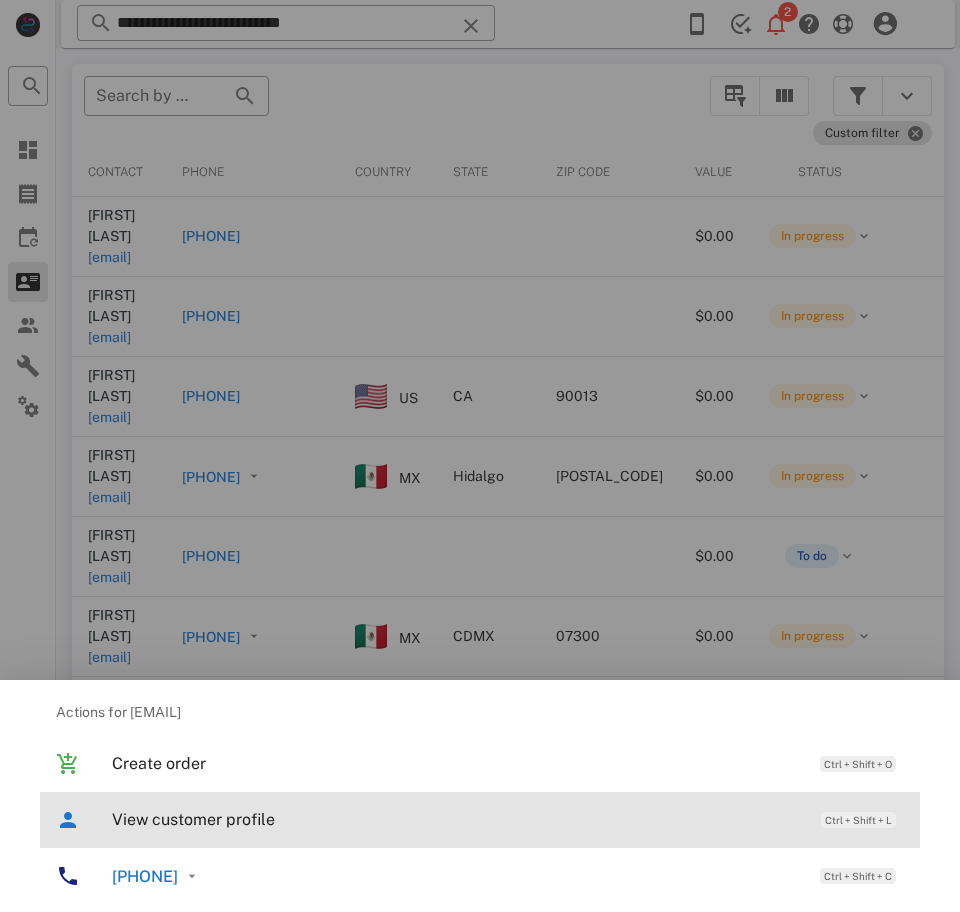 click on "View customer profile" at bounding box center (456, 819) 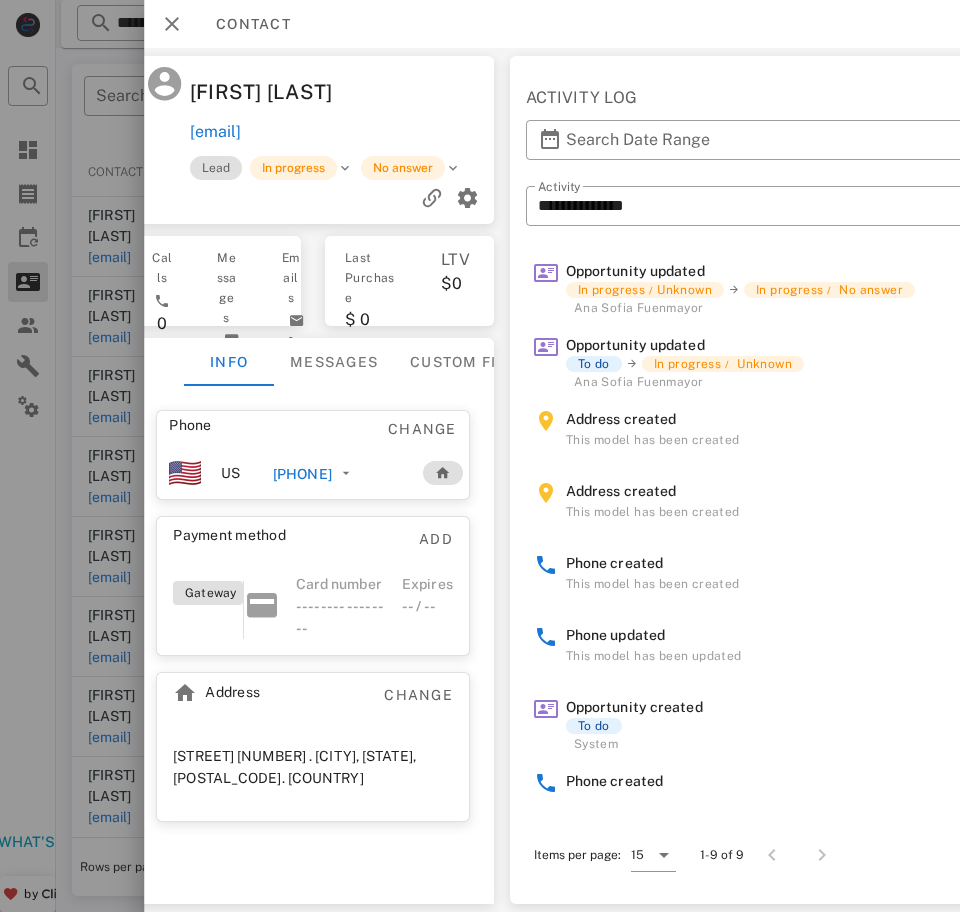 scroll, scrollTop: 0, scrollLeft: 0, axis: both 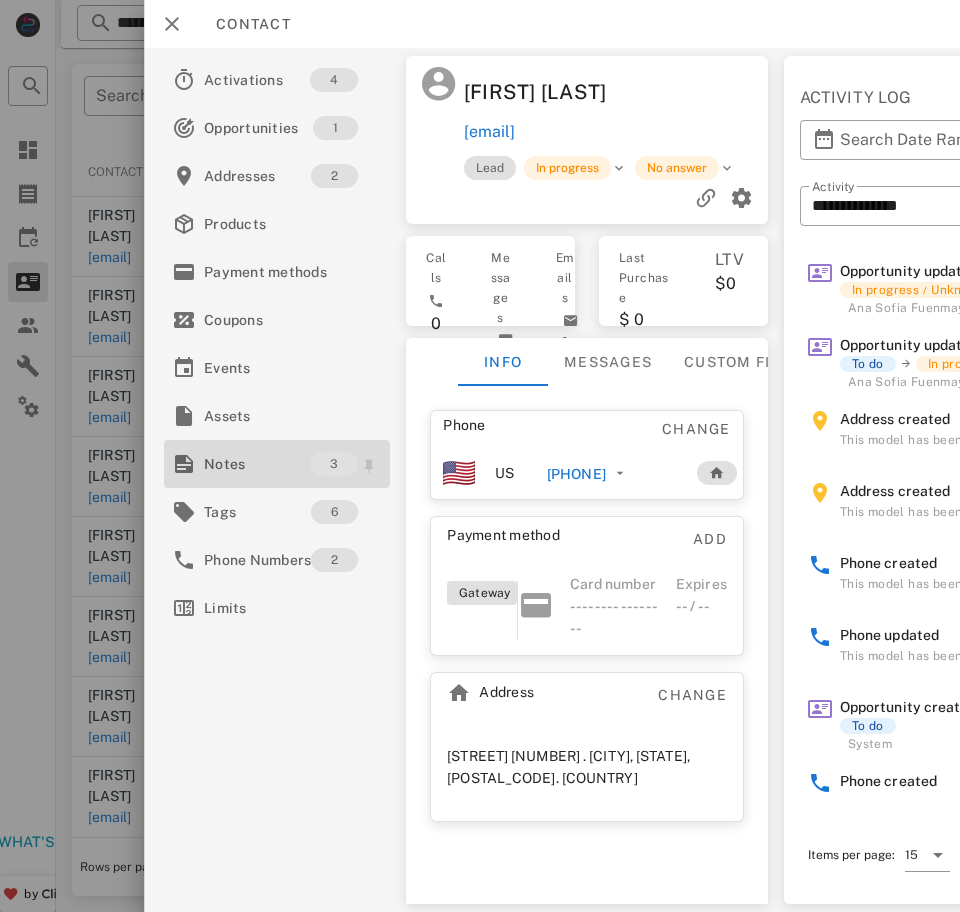 click on "Notes" at bounding box center (257, 464) 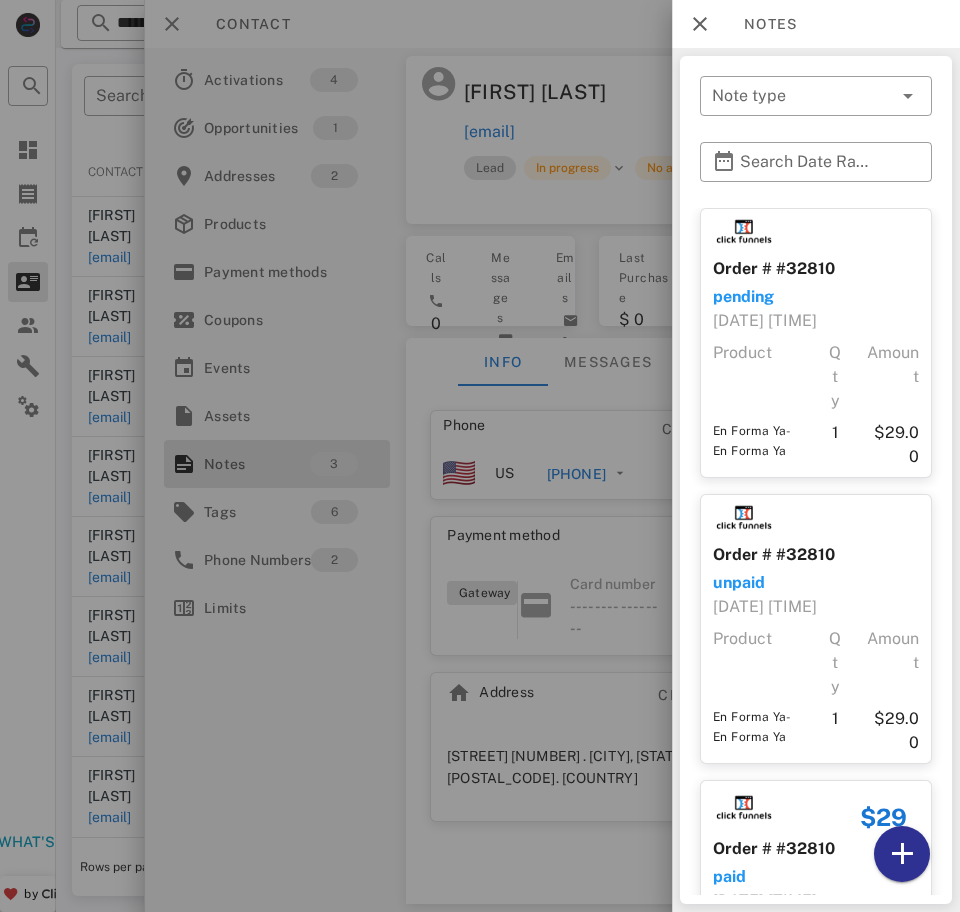 scroll, scrollTop: 187, scrollLeft: 0, axis: vertical 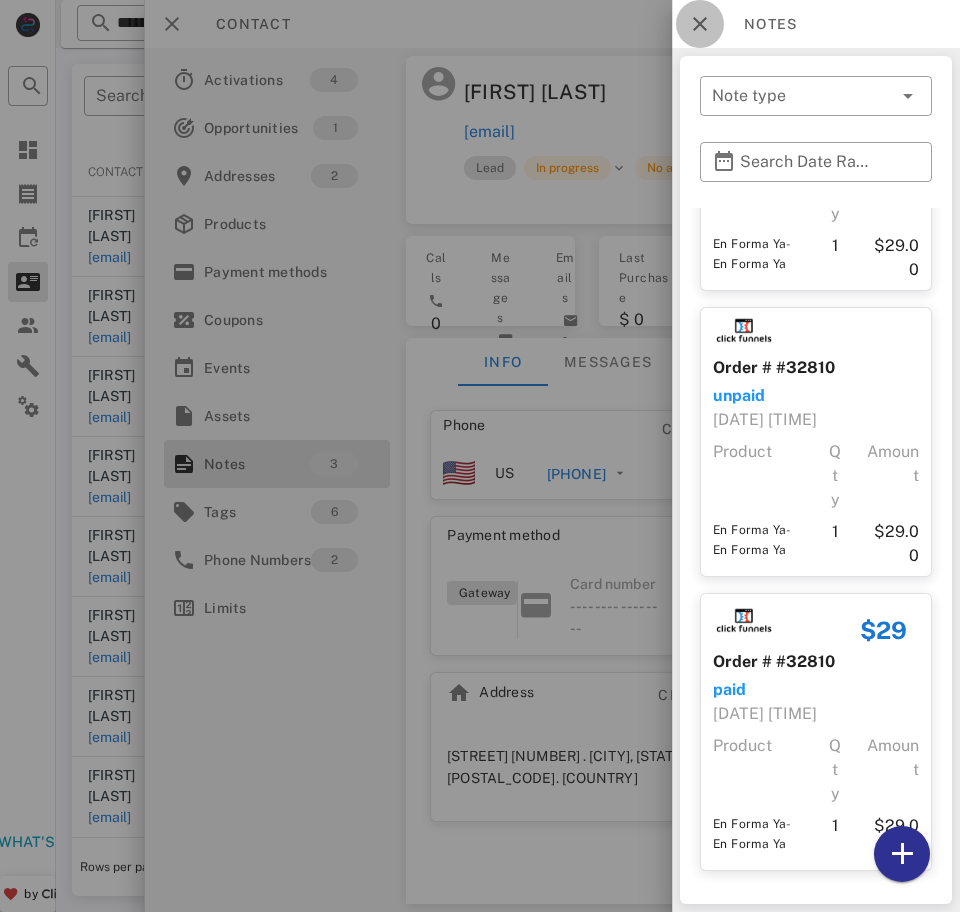 click at bounding box center (700, 24) 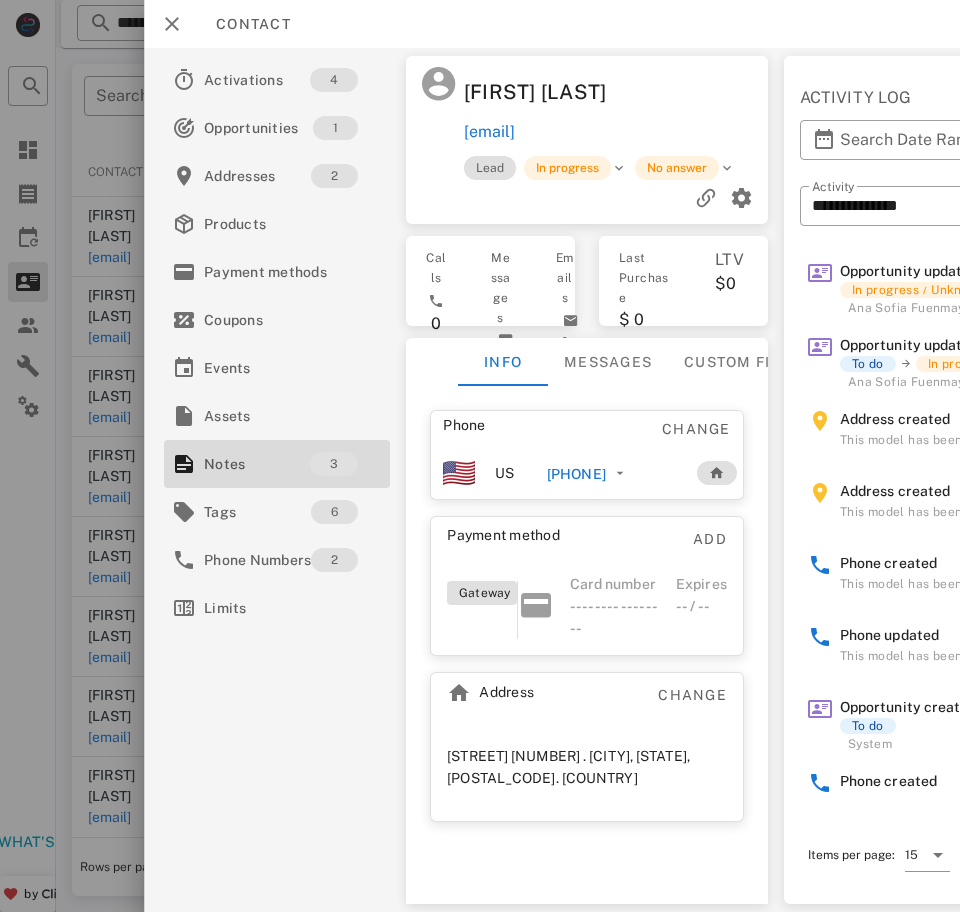 click on "+527711187268" at bounding box center [576, 474] 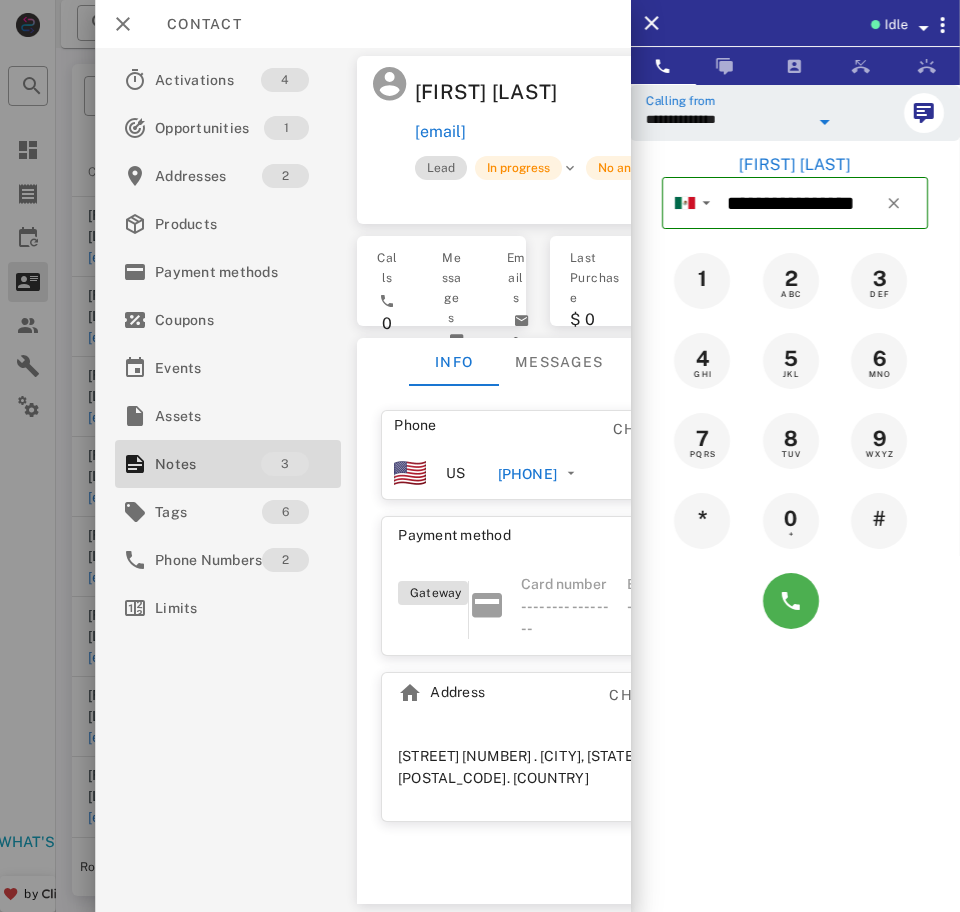 click on "**********" at bounding box center (727, 119) 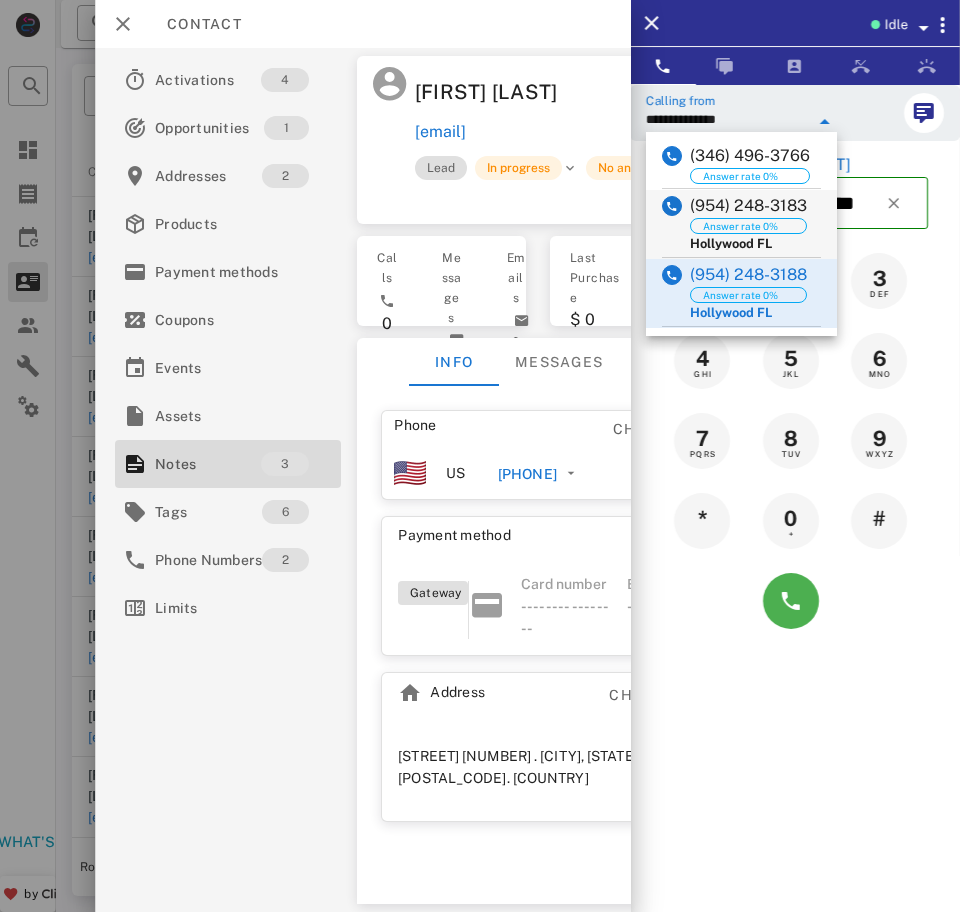 click on "([PHONE]) Answer rate 0% [CITY] [STATE]" at bounding box center [741, 224] 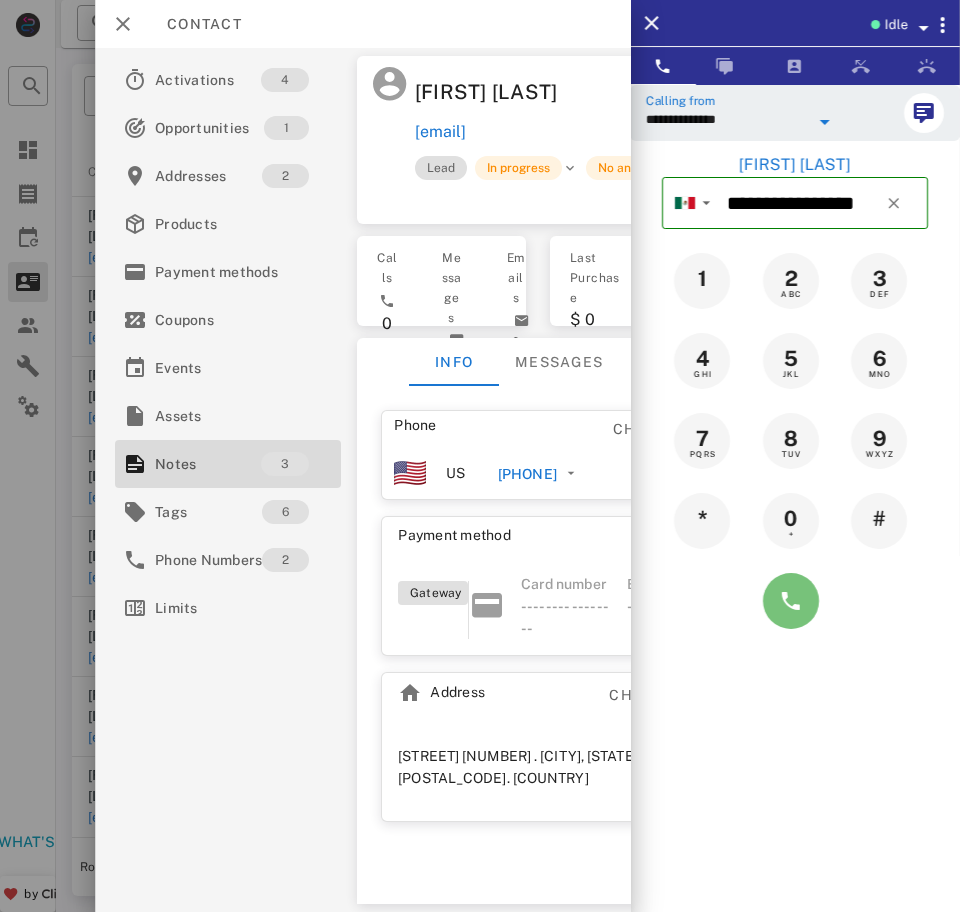 click at bounding box center (791, 601) 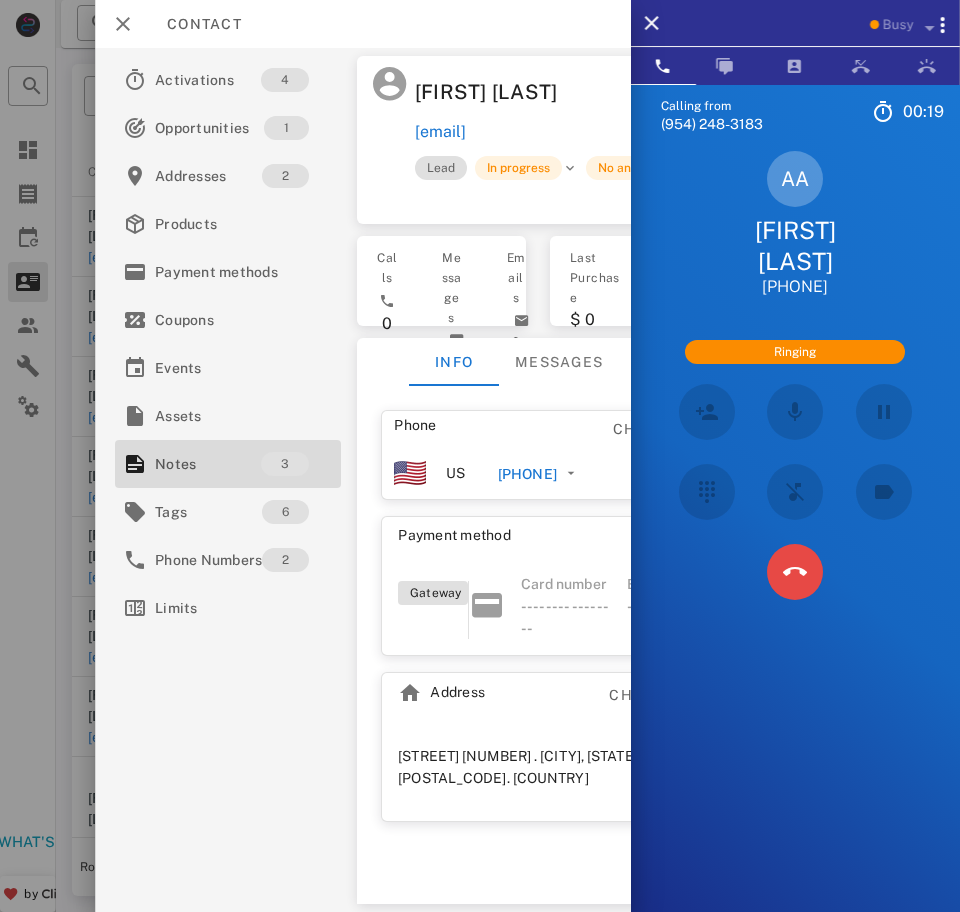 click at bounding box center [794, 572] 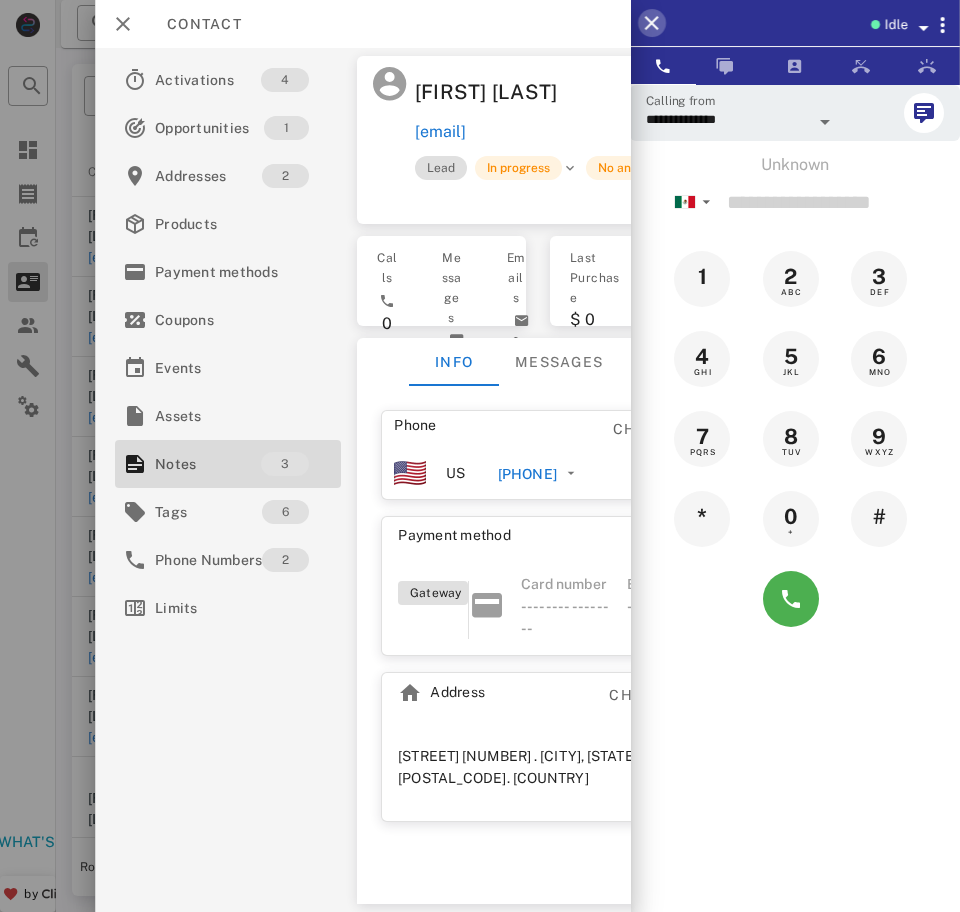 click at bounding box center (652, 23) 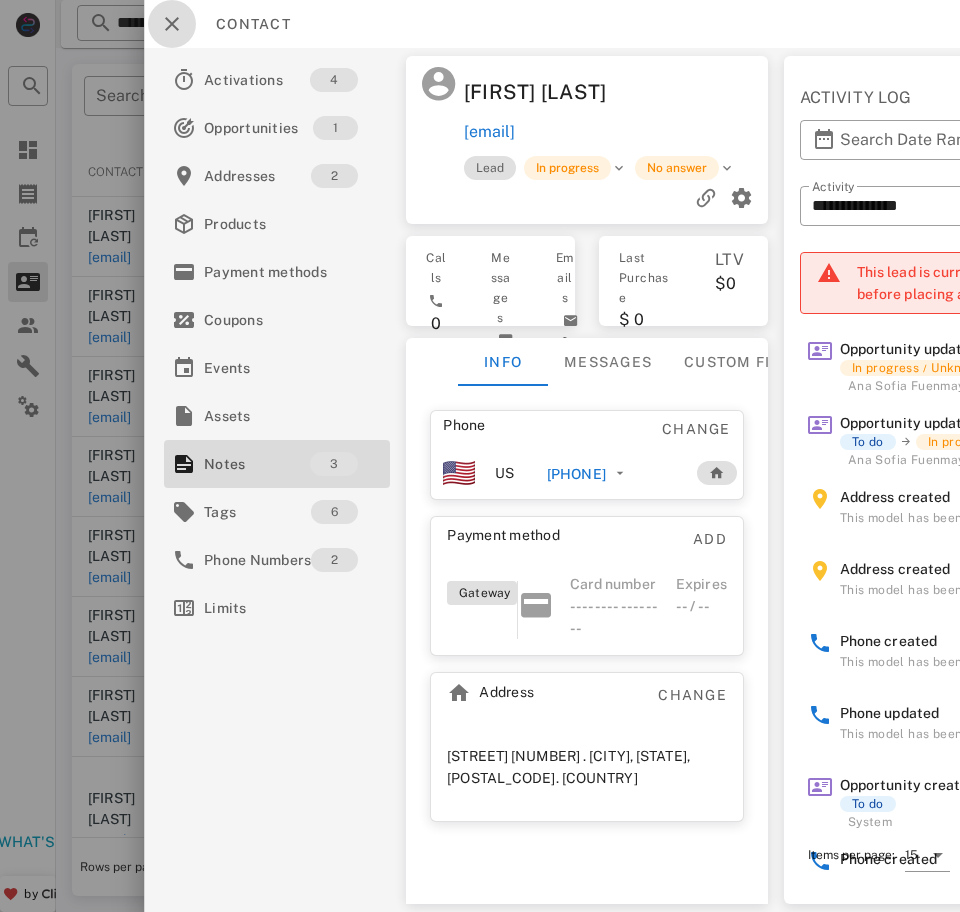 click at bounding box center [172, 24] 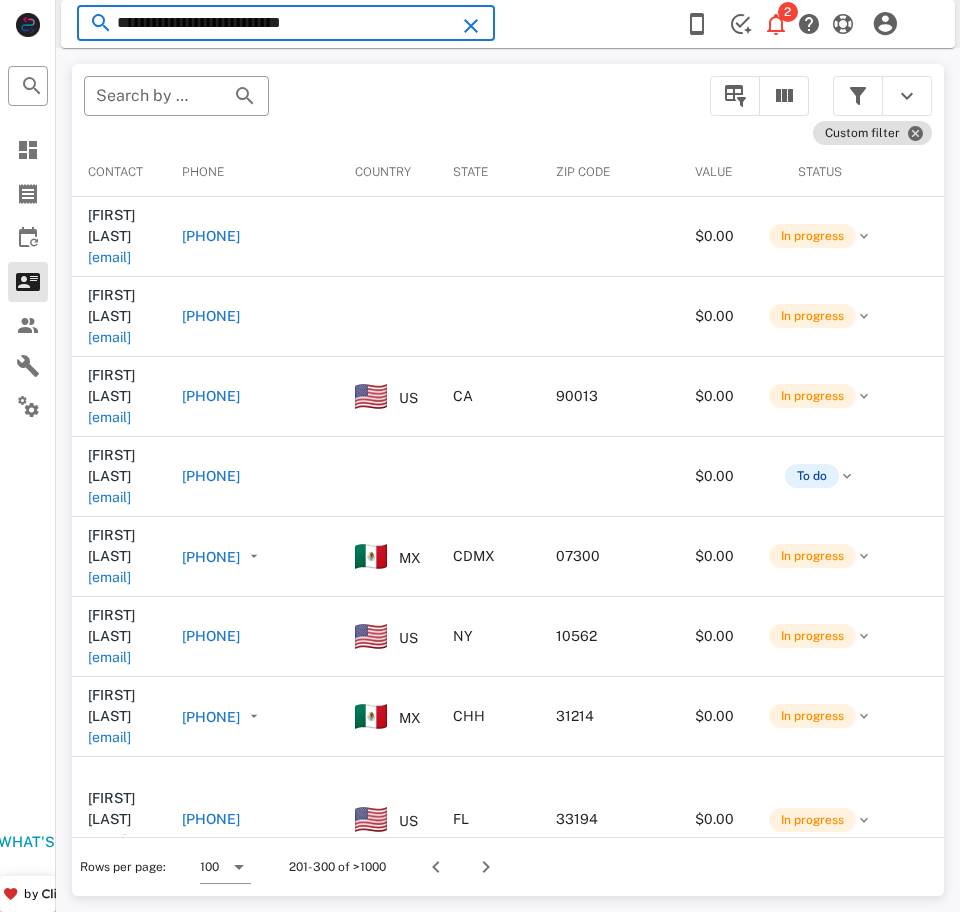 click on "**********" at bounding box center (286, 23) 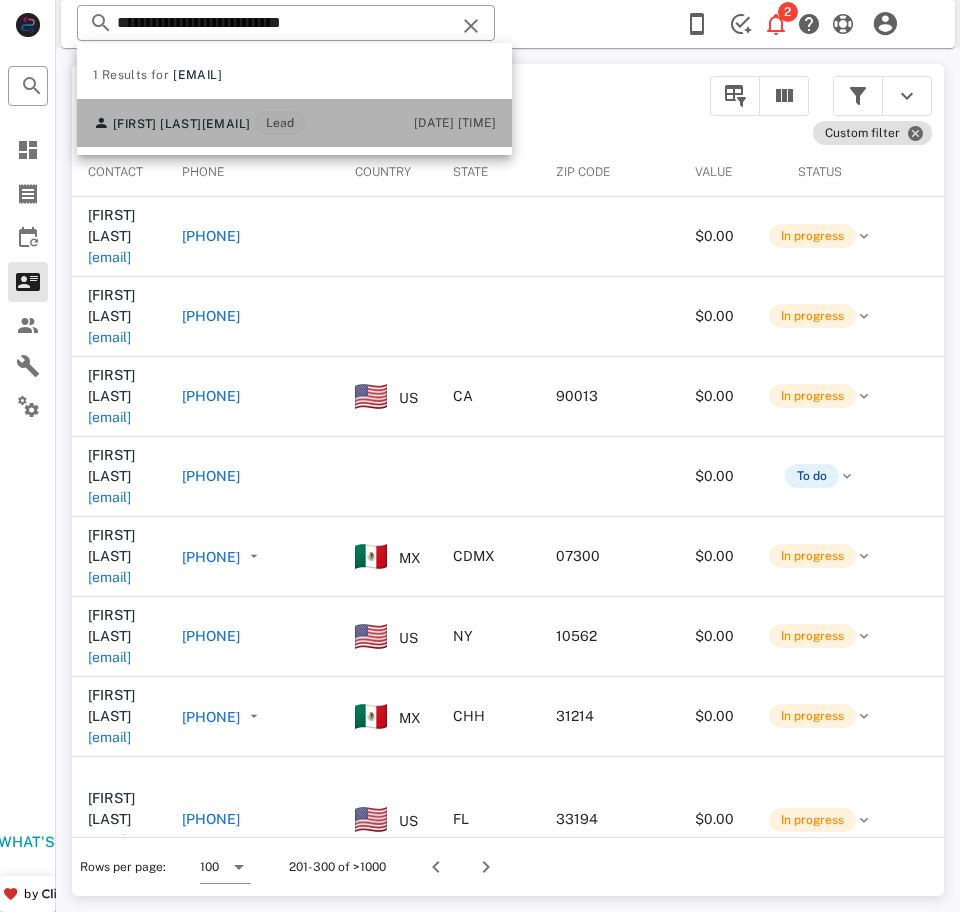 click on "carrascoantonia99@gmail.com" at bounding box center [226, 124] 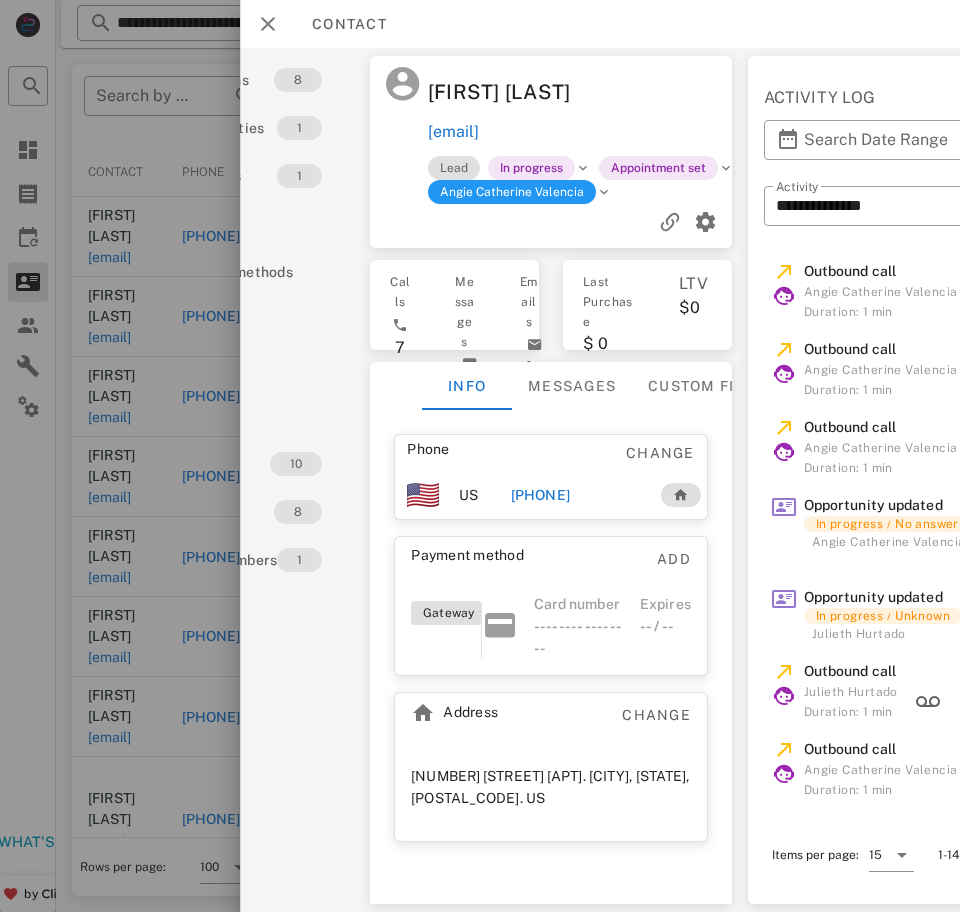 scroll, scrollTop: 0, scrollLeft: 129, axis: horizontal 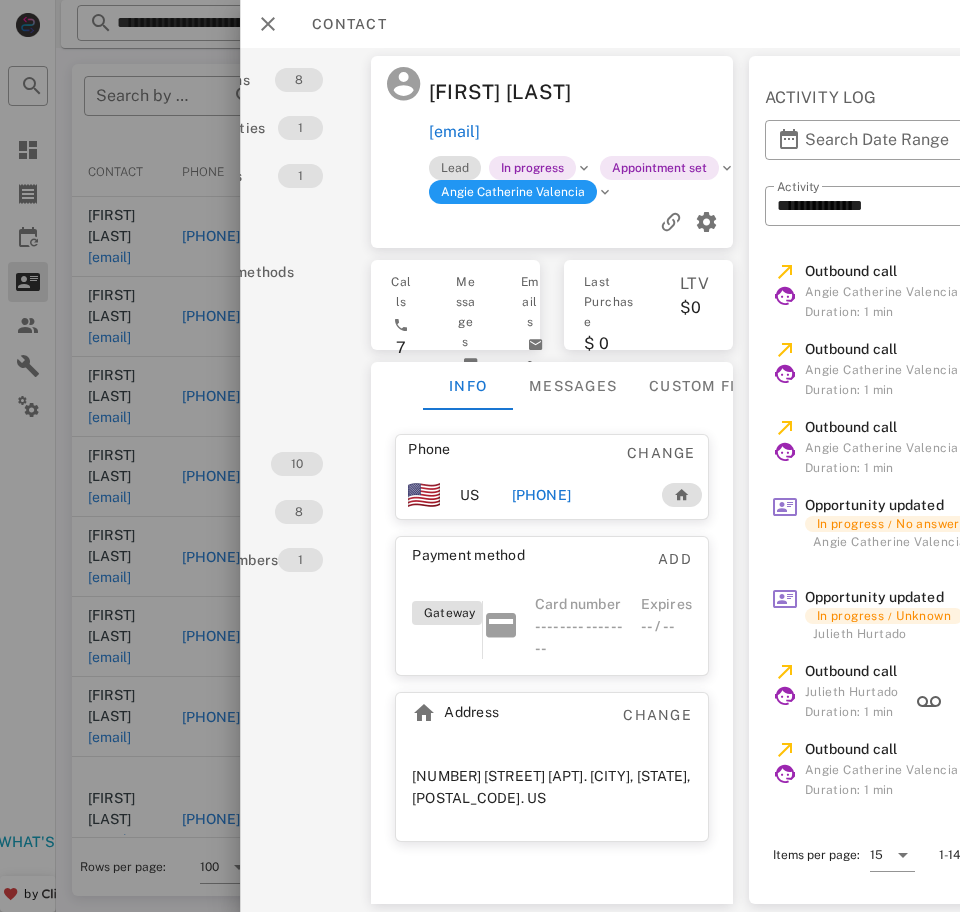 click on "+17203008568" at bounding box center [541, 495] 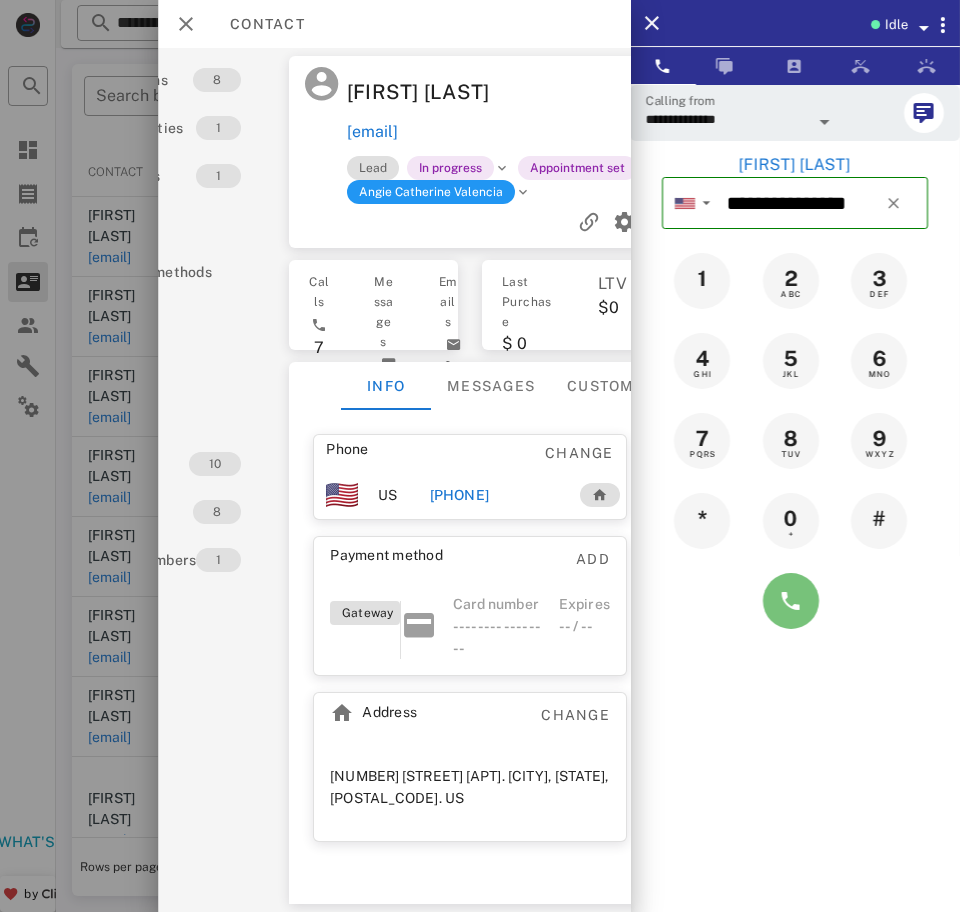 click at bounding box center [791, 601] 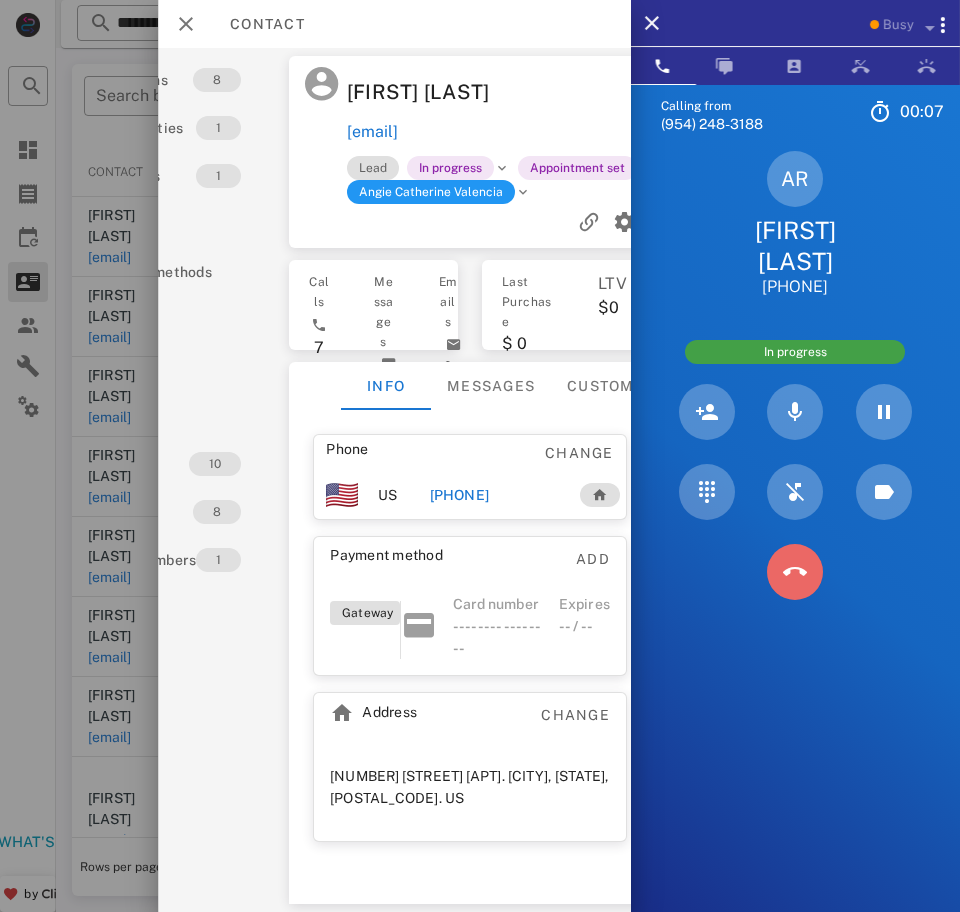 click at bounding box center [795, 572] 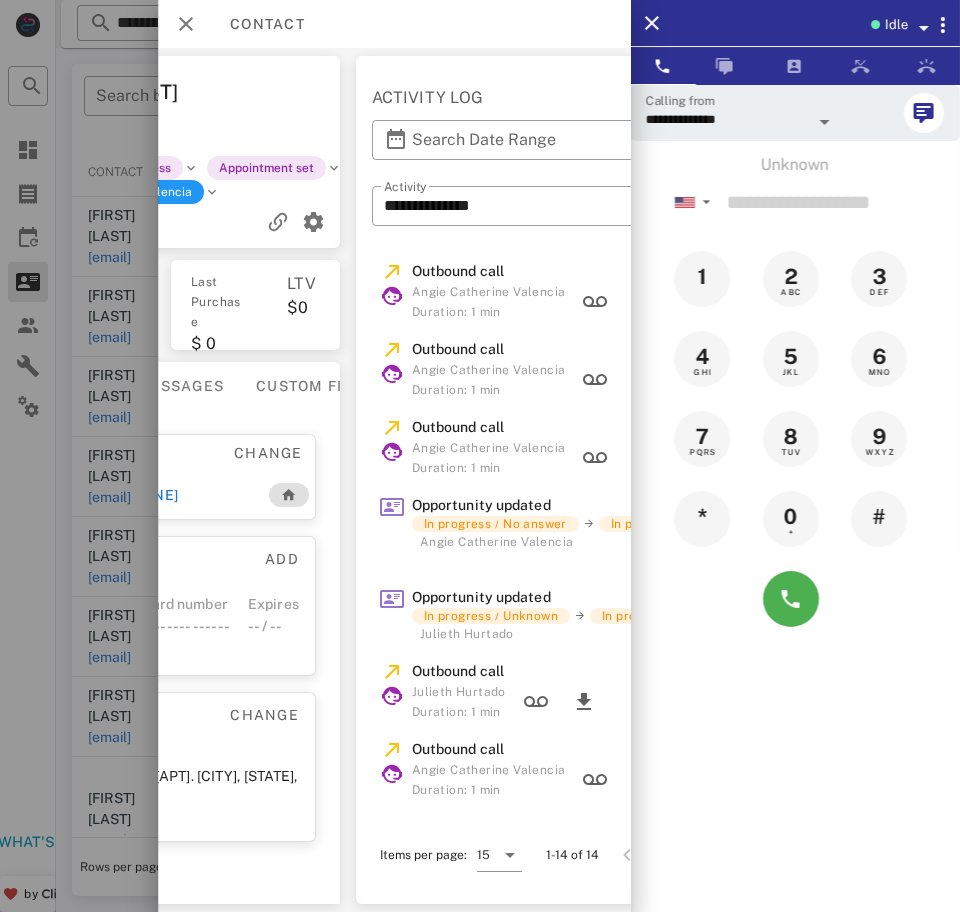 scroll, scrollTop: 0, scrollLeft: 442, axis: horizontal 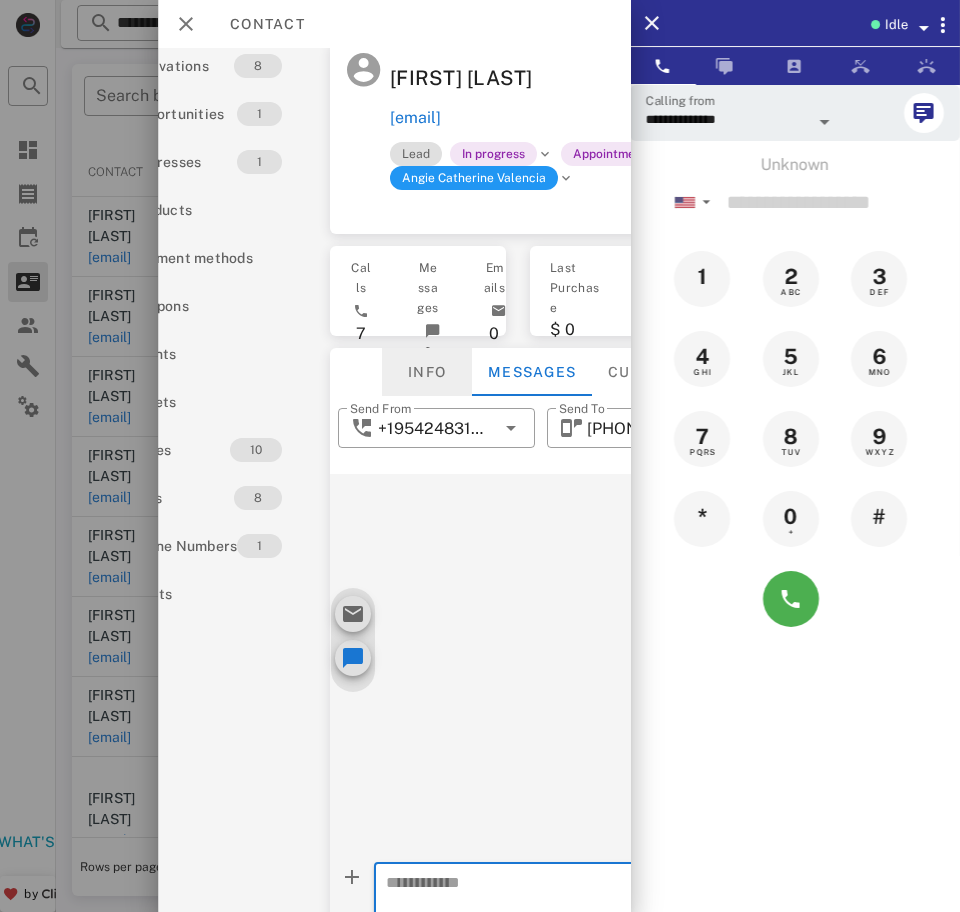 click on "Info" at bounding box center (427, 372) 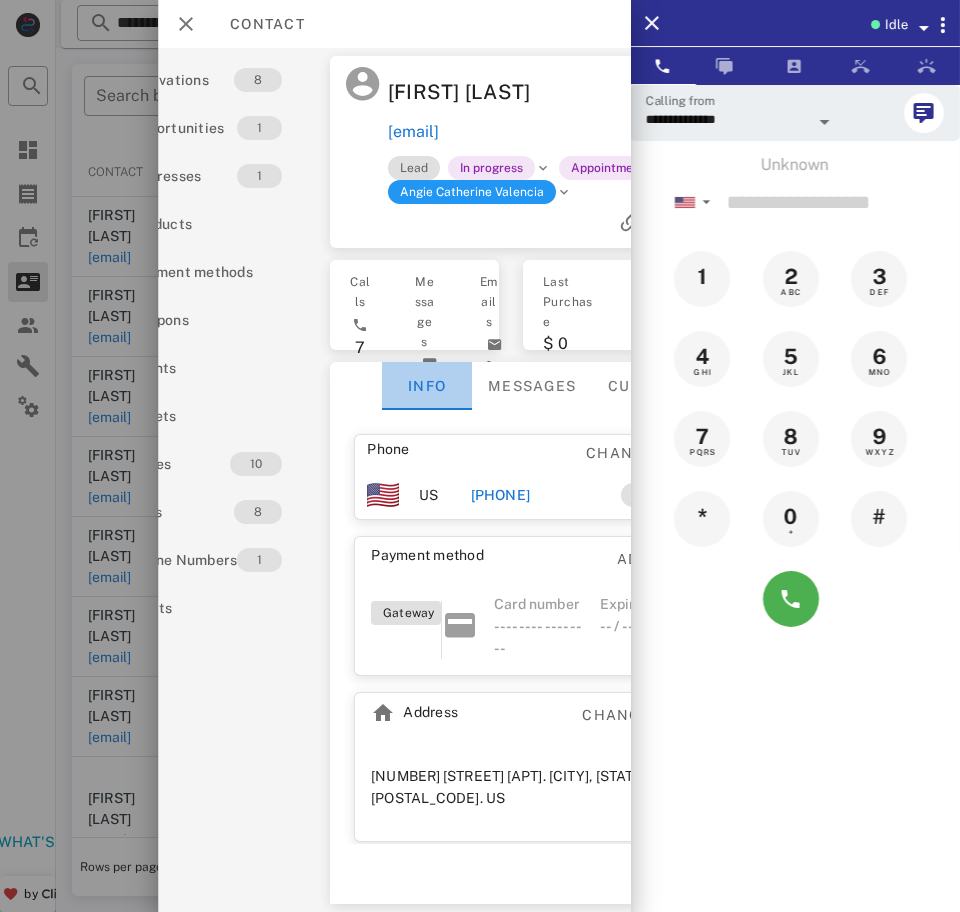 scroll, scrollTop: 0, scrollLeft: 88, axis: horizontal 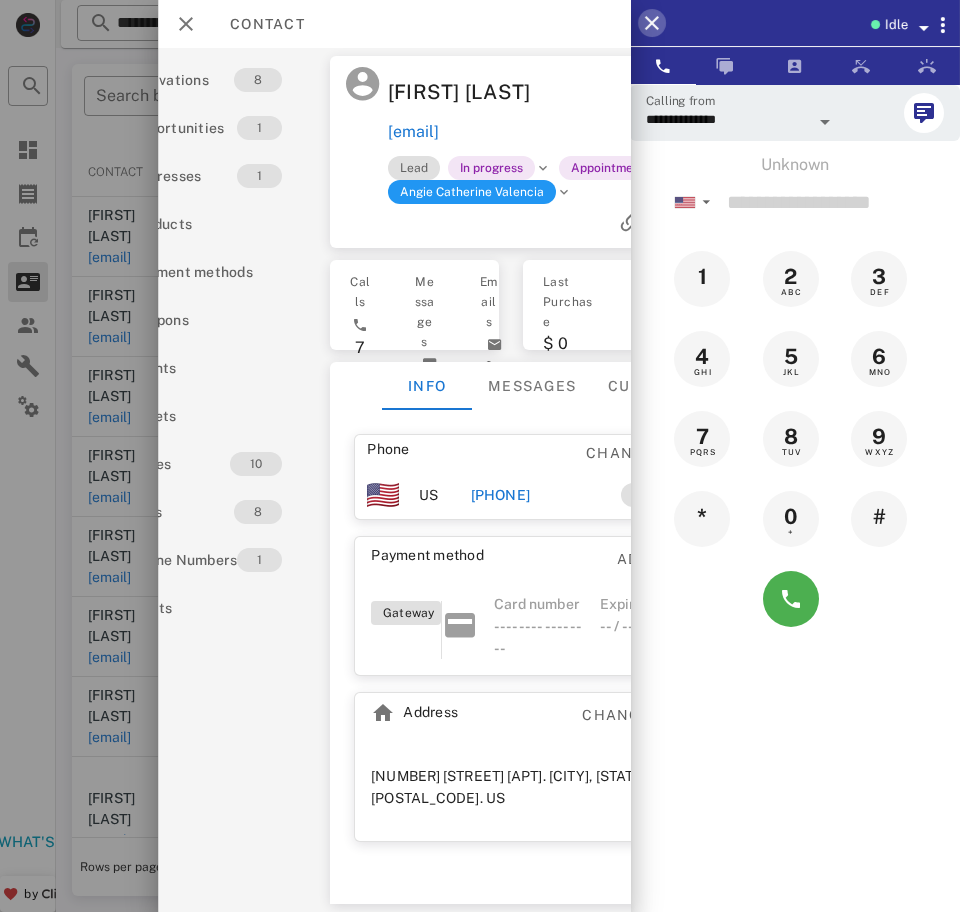 click at bounding box center (652, 23) 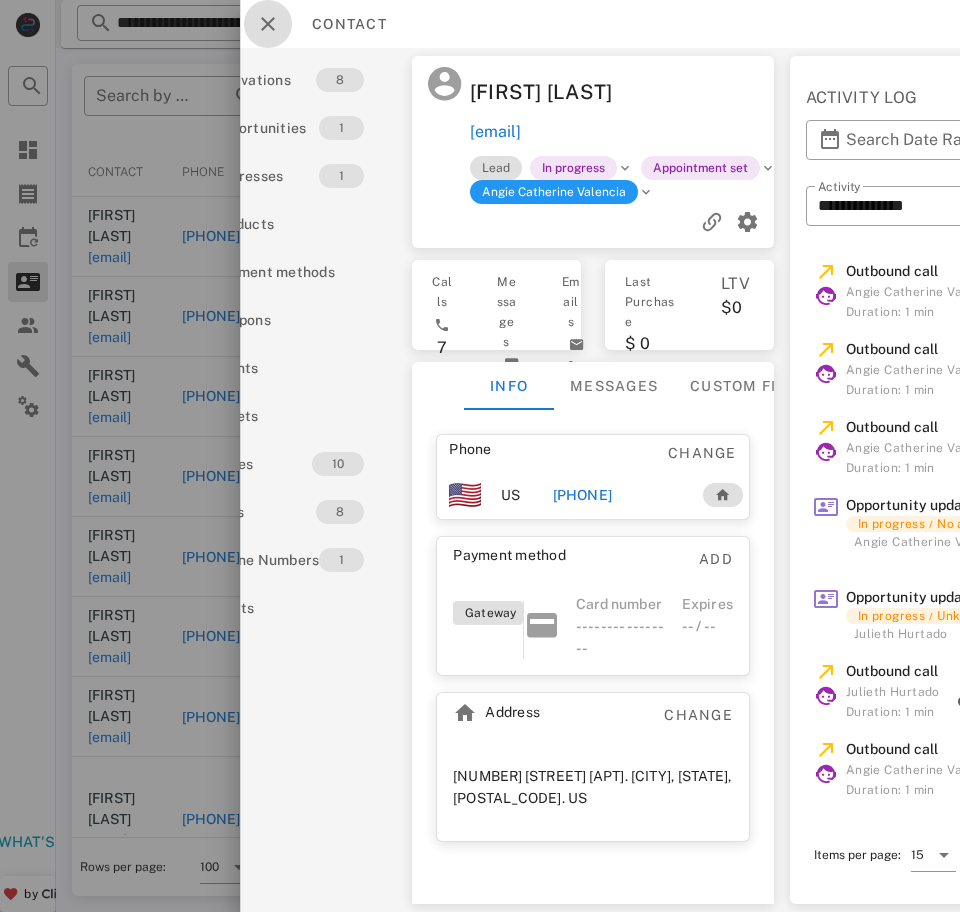 click at bounding box center [268, 24] 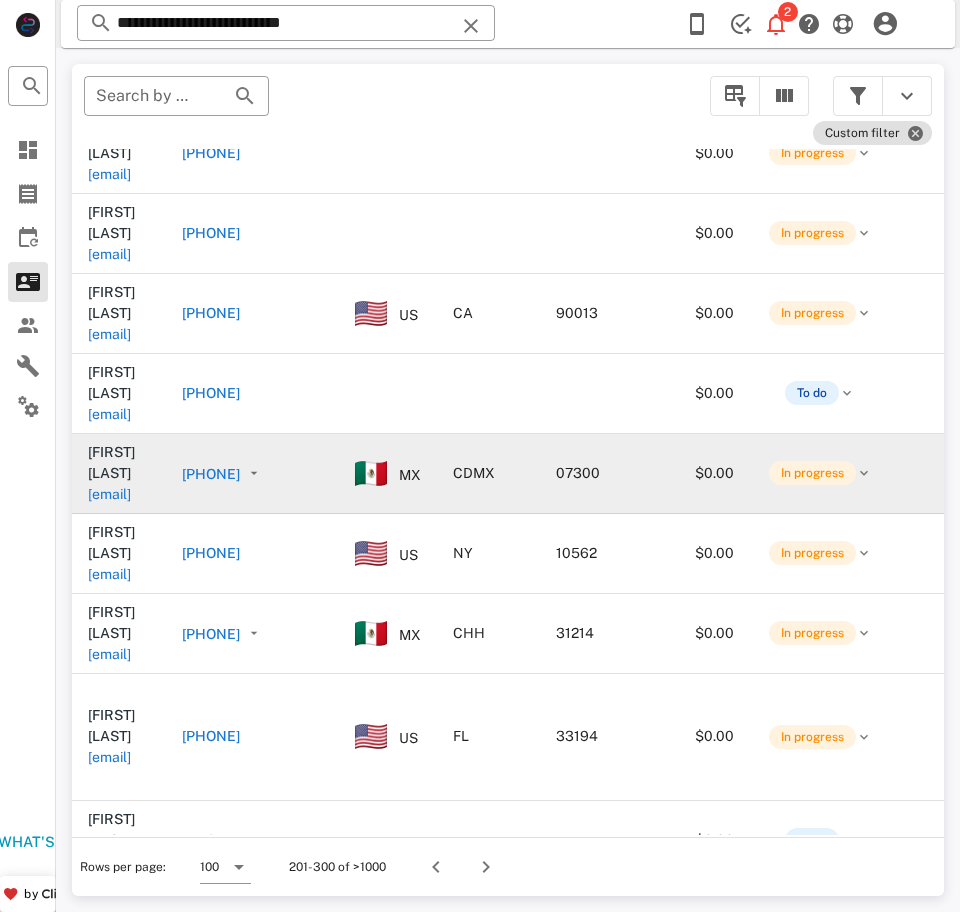 scroll, scrollTop: 89, scrollLeft: 0, axis: vertical 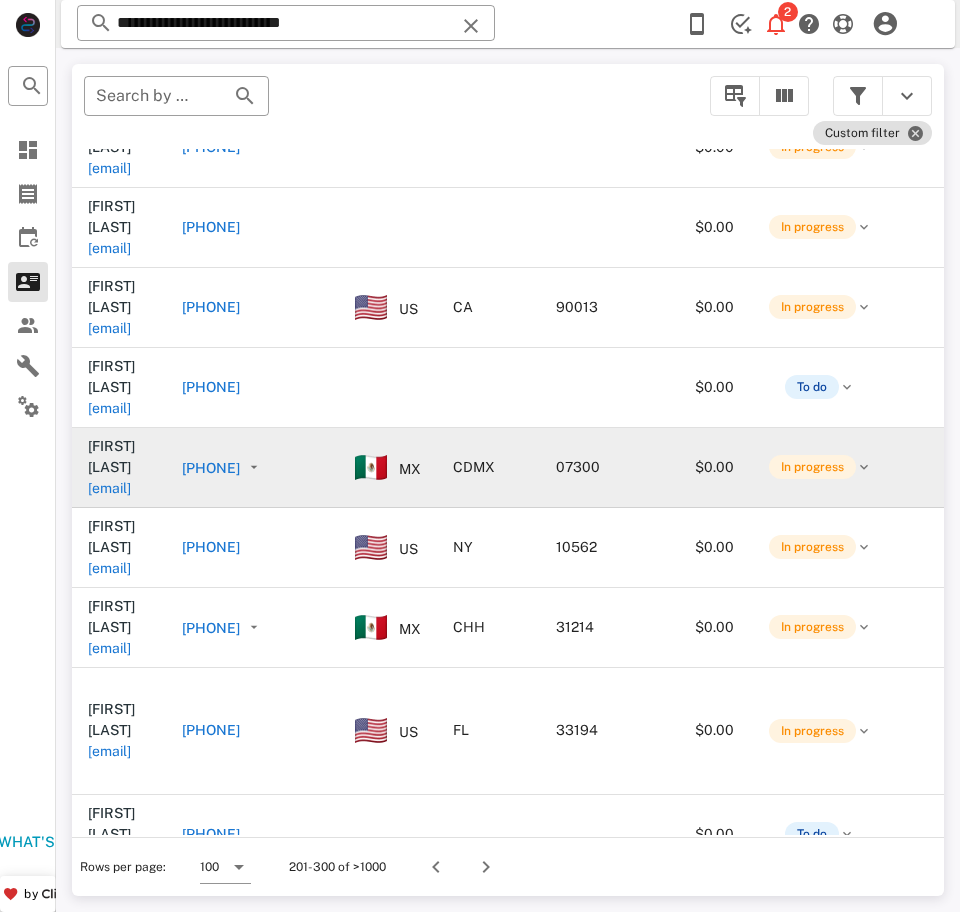 click on "kamilaxmm05@gmail.com" at bounding box center [109, 488] 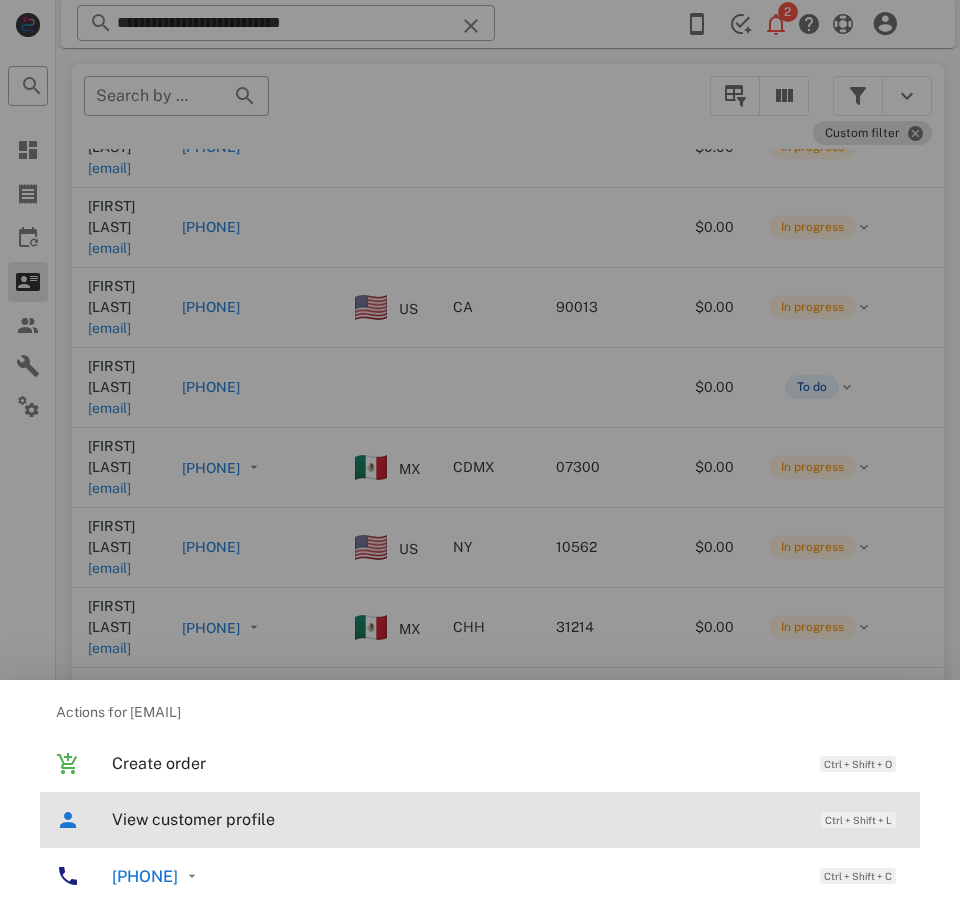 click on "View customer profile Ctrl + Shift + L" at bounding box center [508, 819] 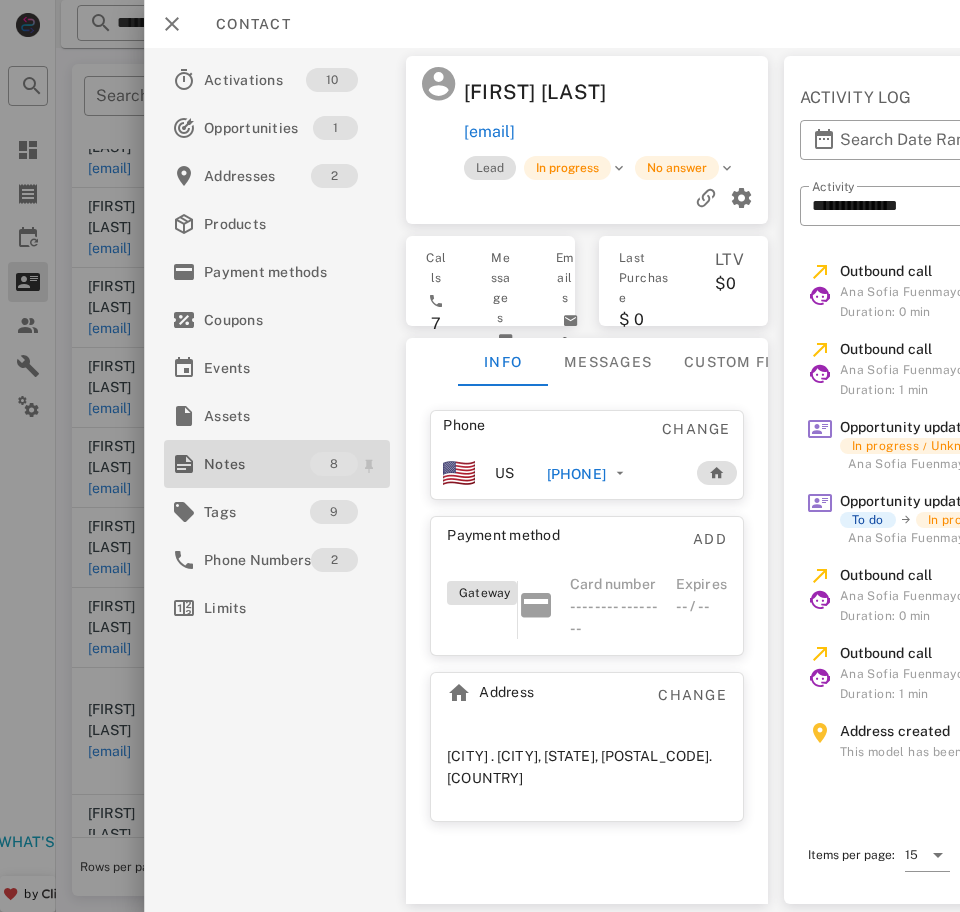 click on "Notes" at bounding box center (257, 464) 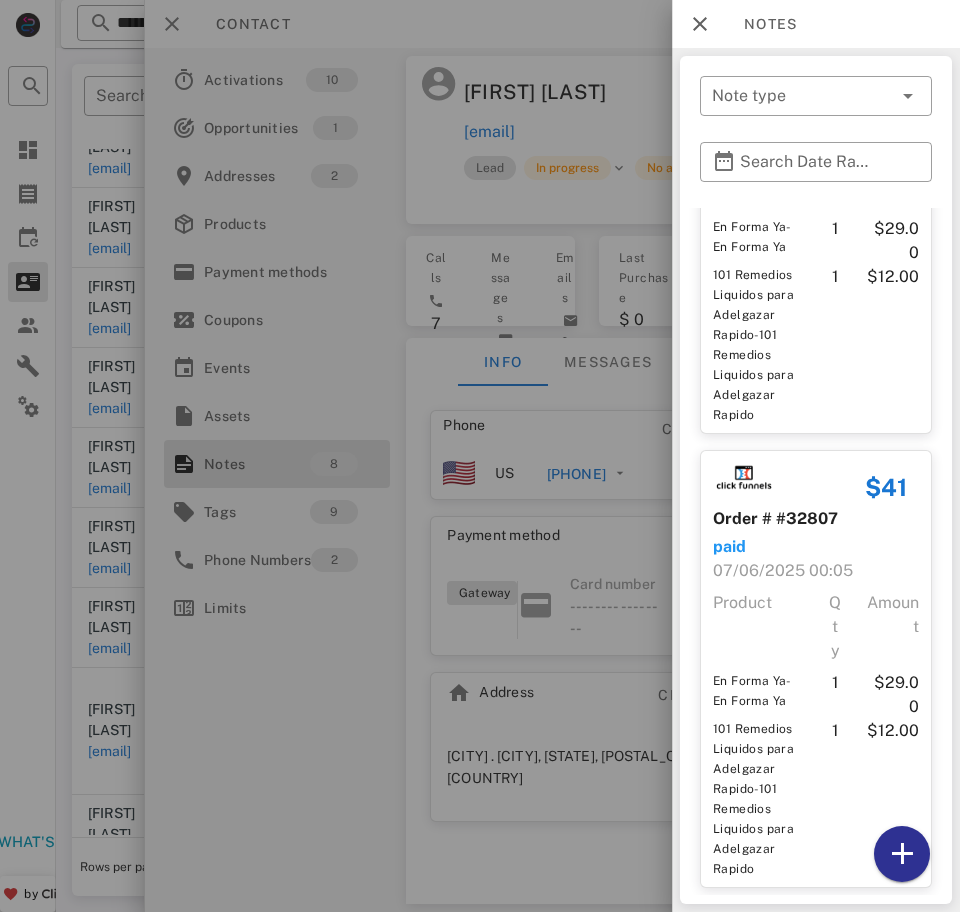 scroll, scrollTop: 2886, scrollLeft: 0, axis: vertical 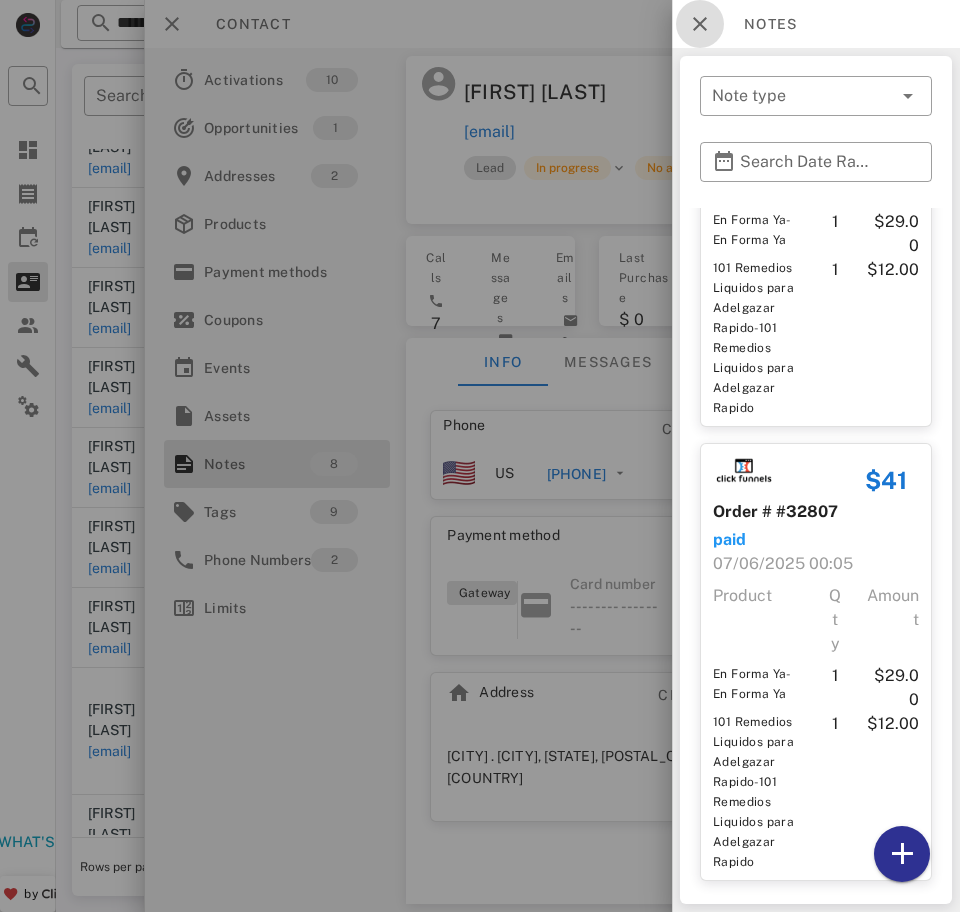 click at bounding box center (700, 24) 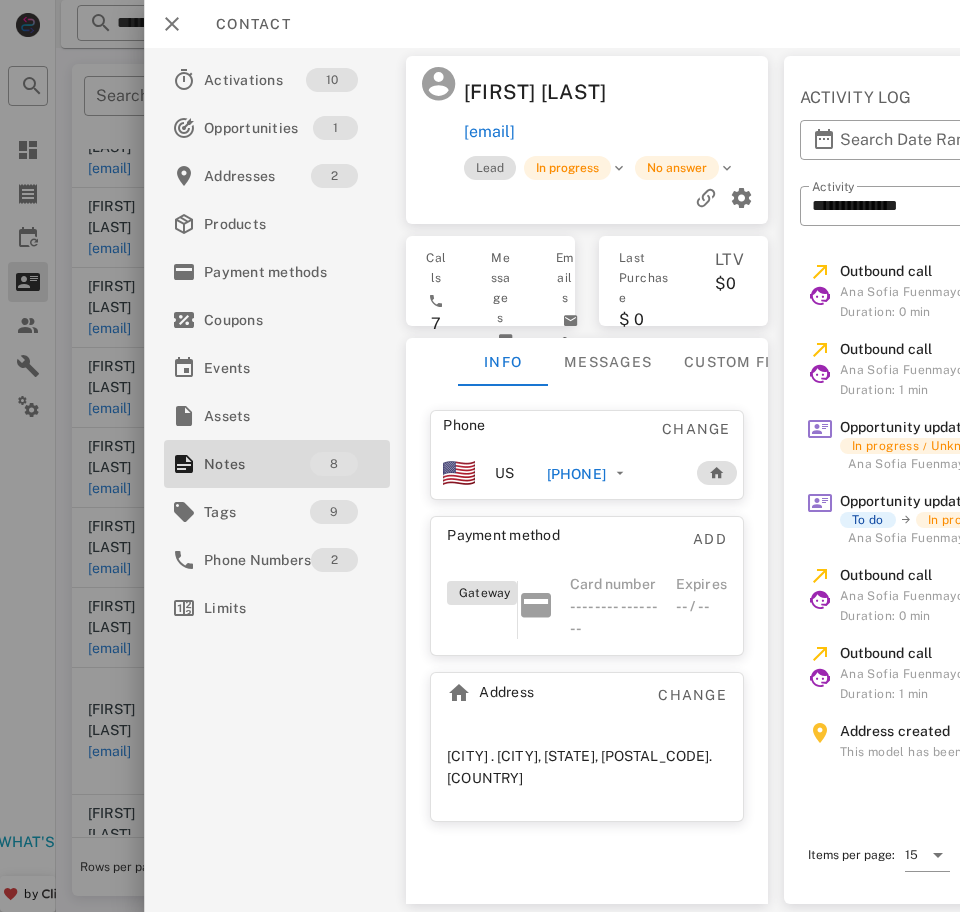 click on "+525514731347" at bounding box center [576, 474] 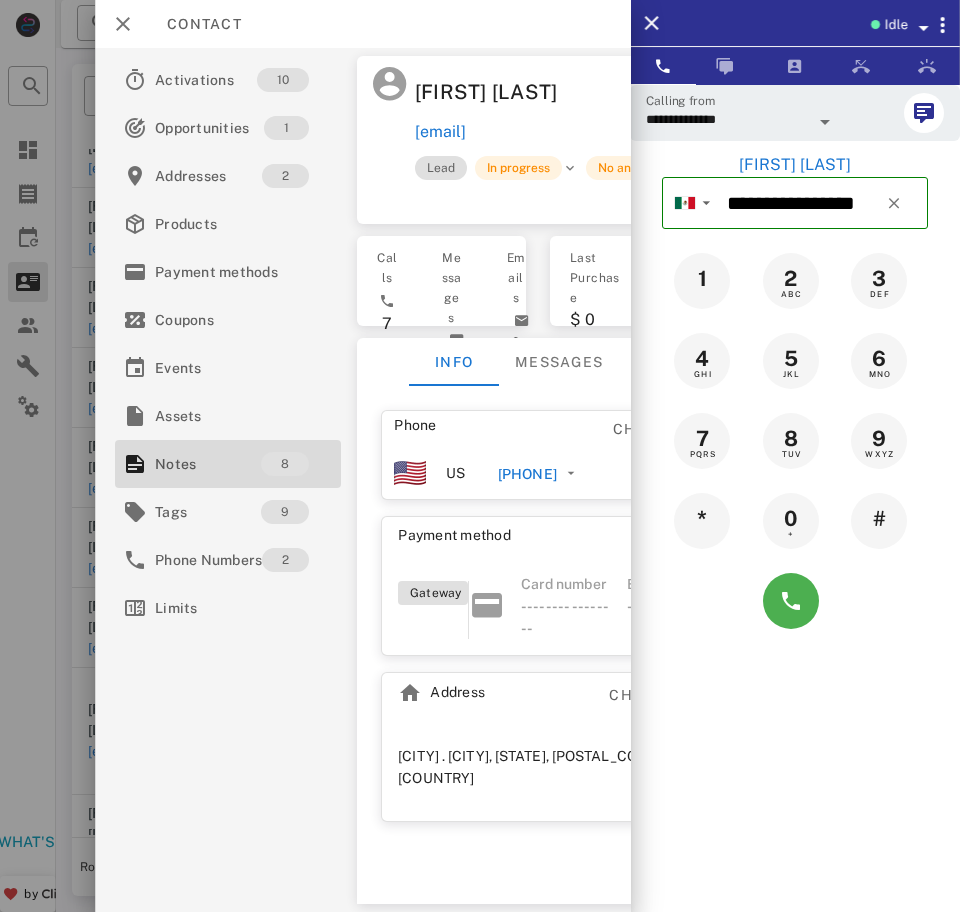 click at bounding box center (823, 118) 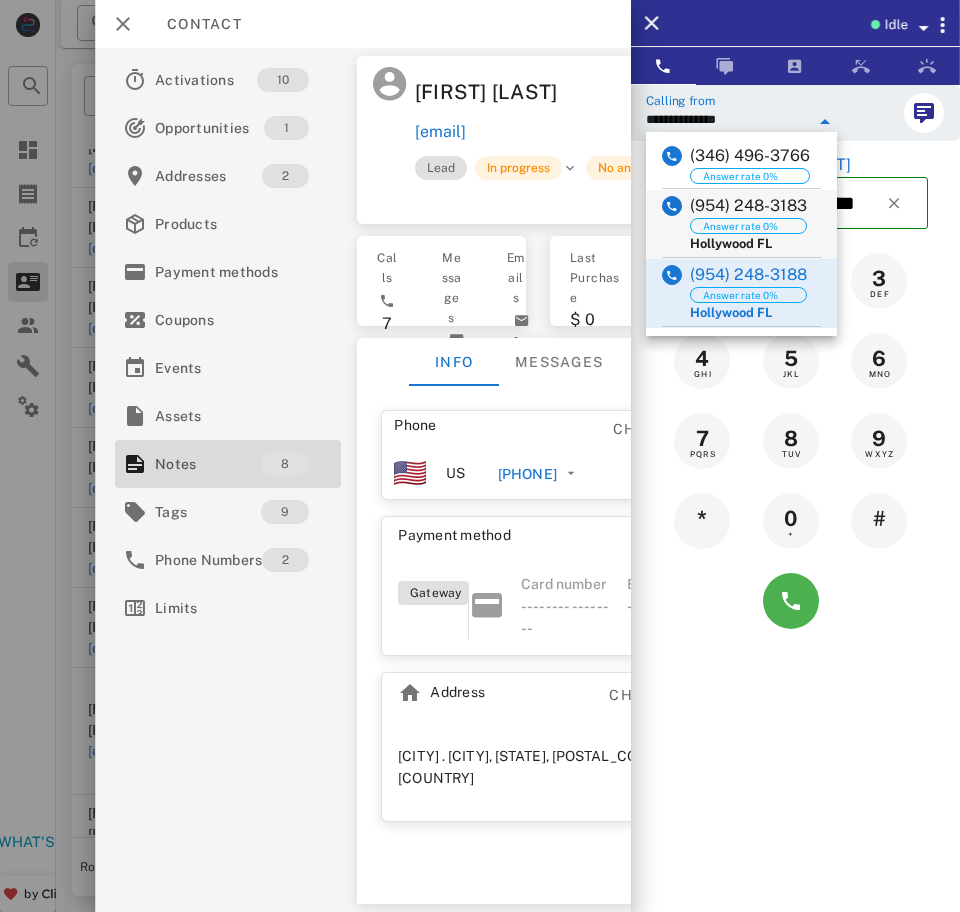 click on "([PHONE]) Answer rate 0% [CITY] [STATE]" at bounding box center [741, 224] 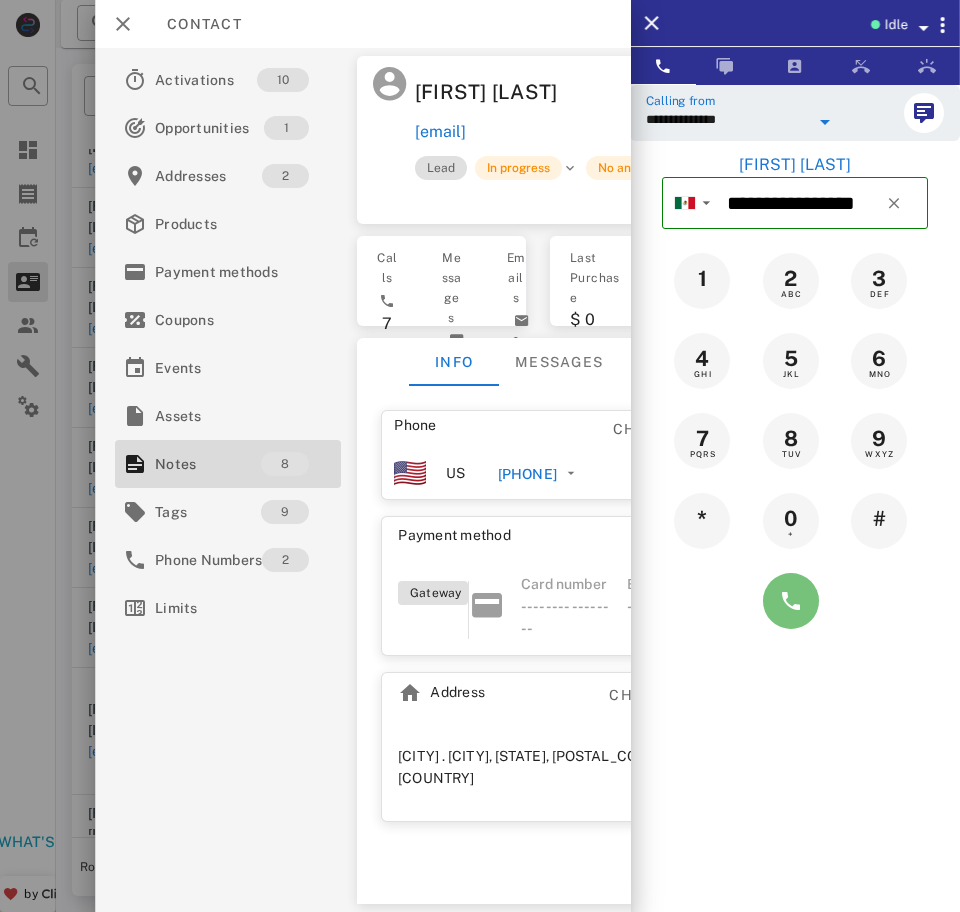 click at bounding box center (791, 601) 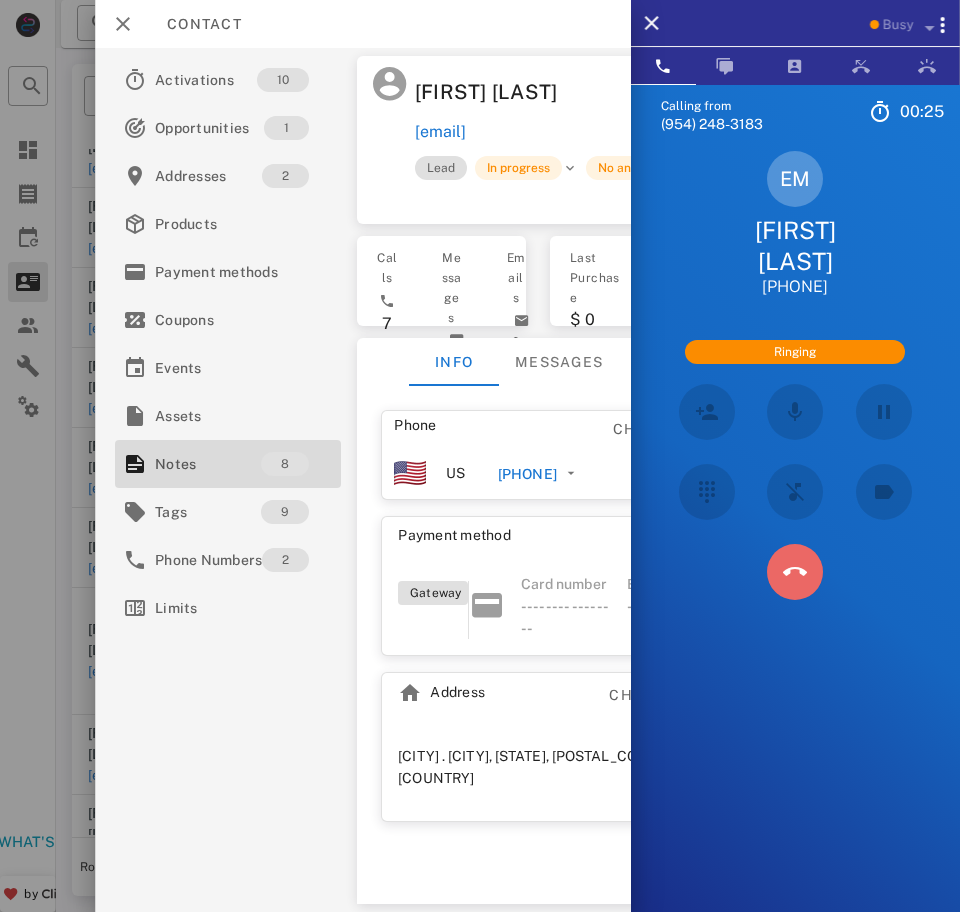 click at bounding box center (795, 572) 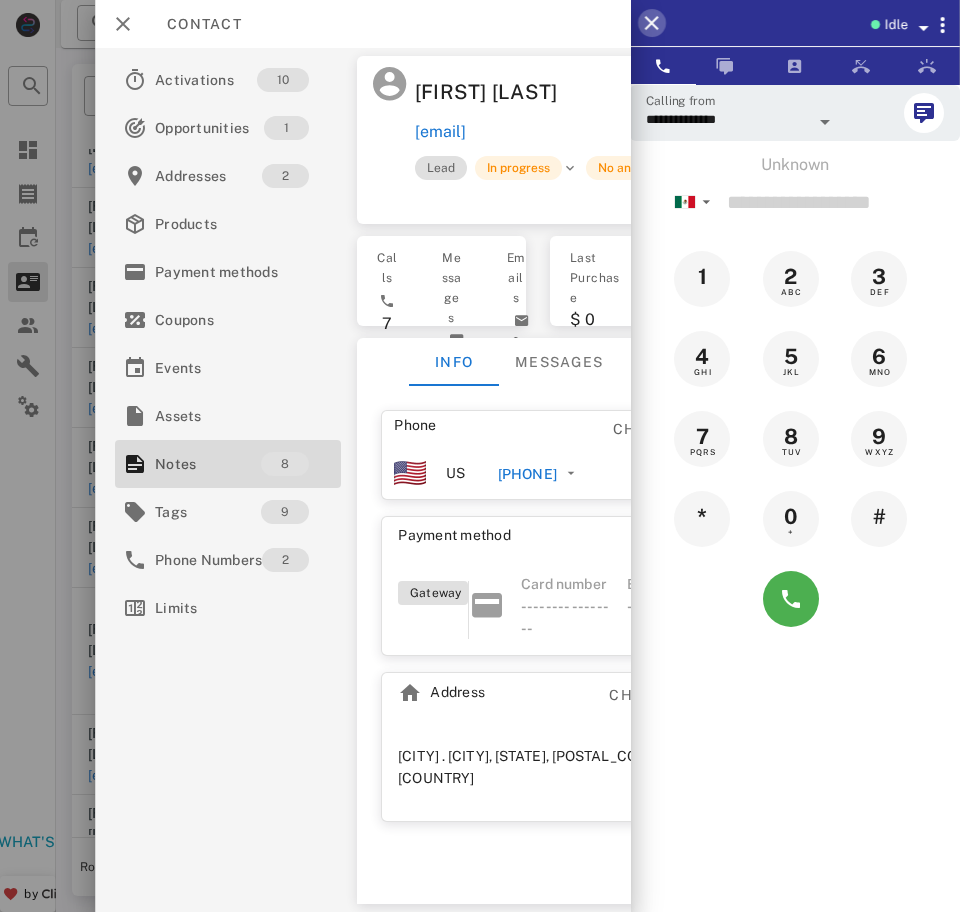 click at bounding box center (652, 23) 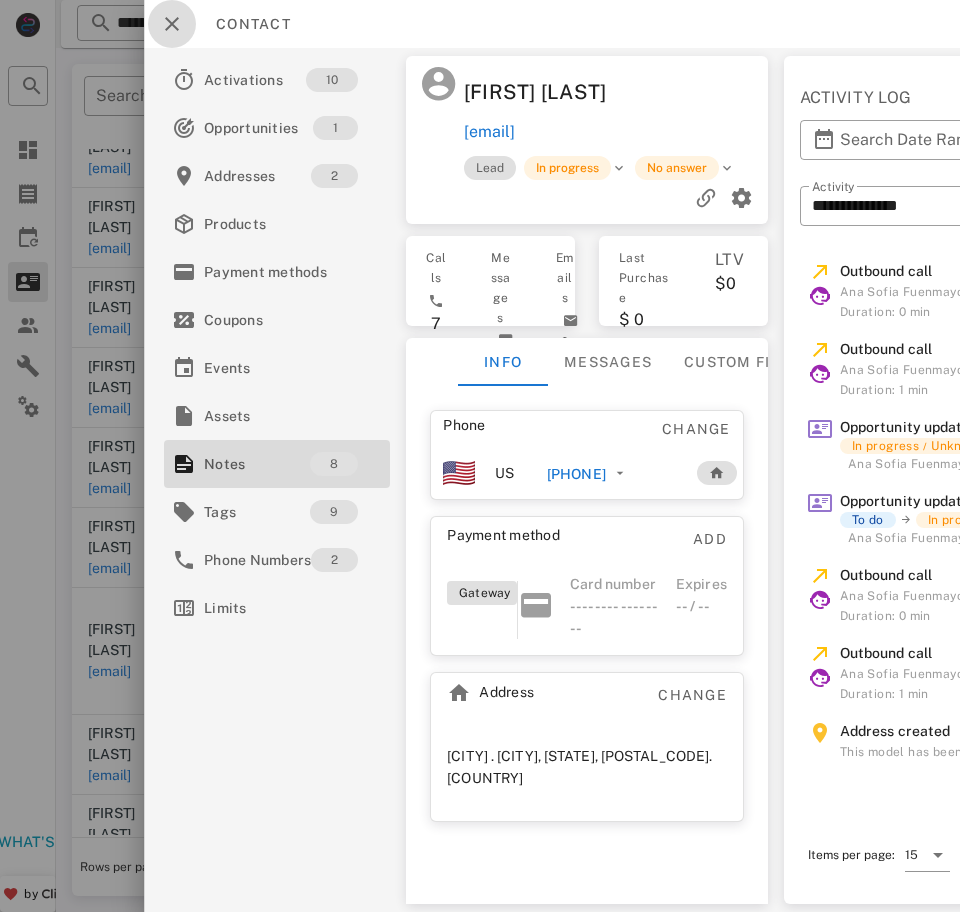 click at bounding box center (172, 24) 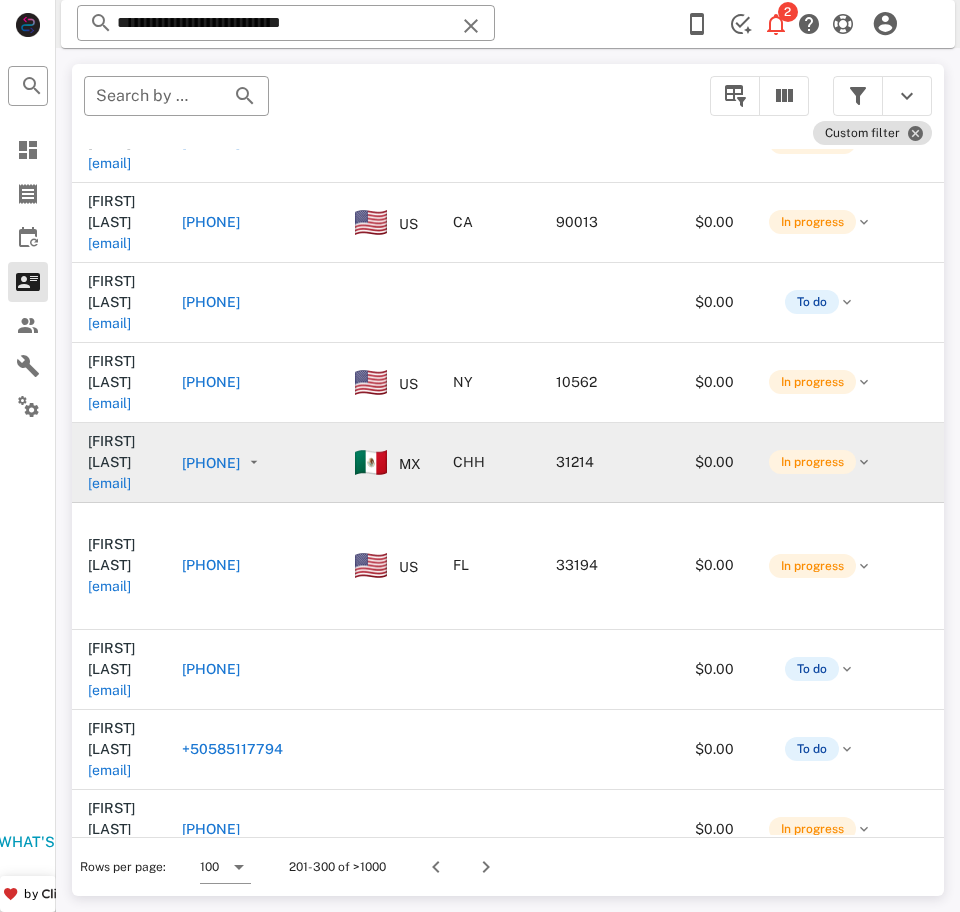 scroll, scrollTop: 175, scrollLeft: 0, axis: vertical 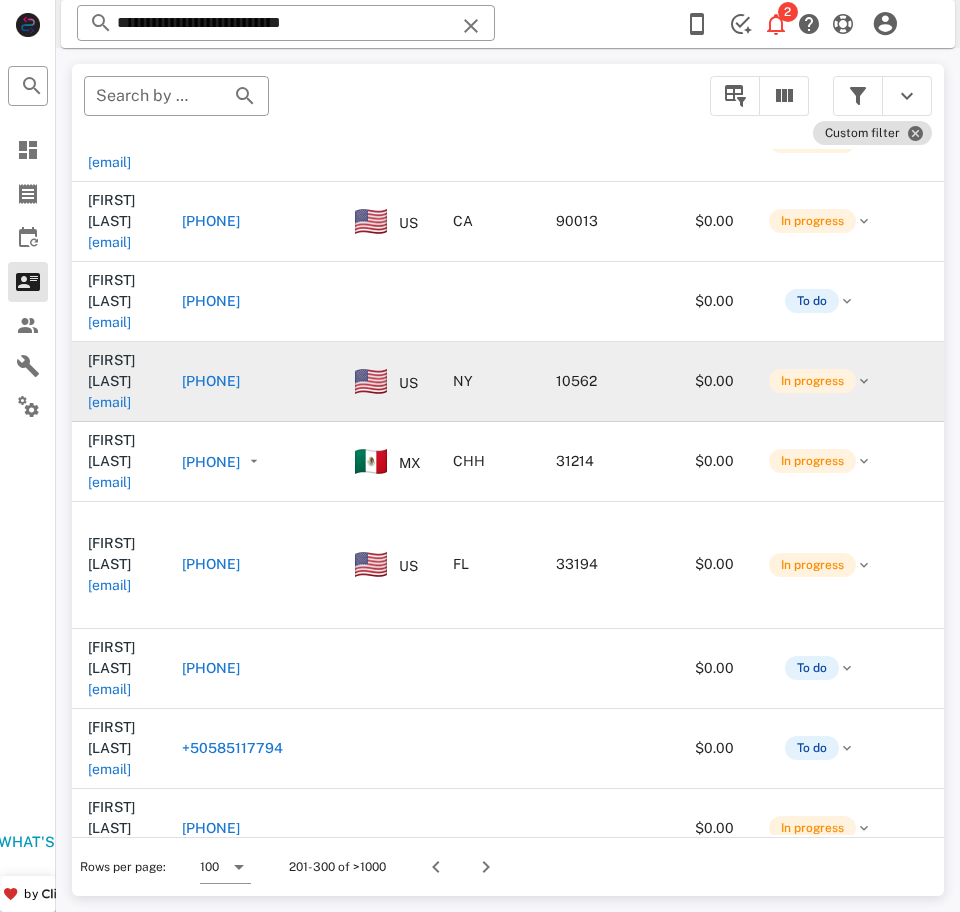 click on "bersy512@gmail.com" at bounding box center (109, 402) 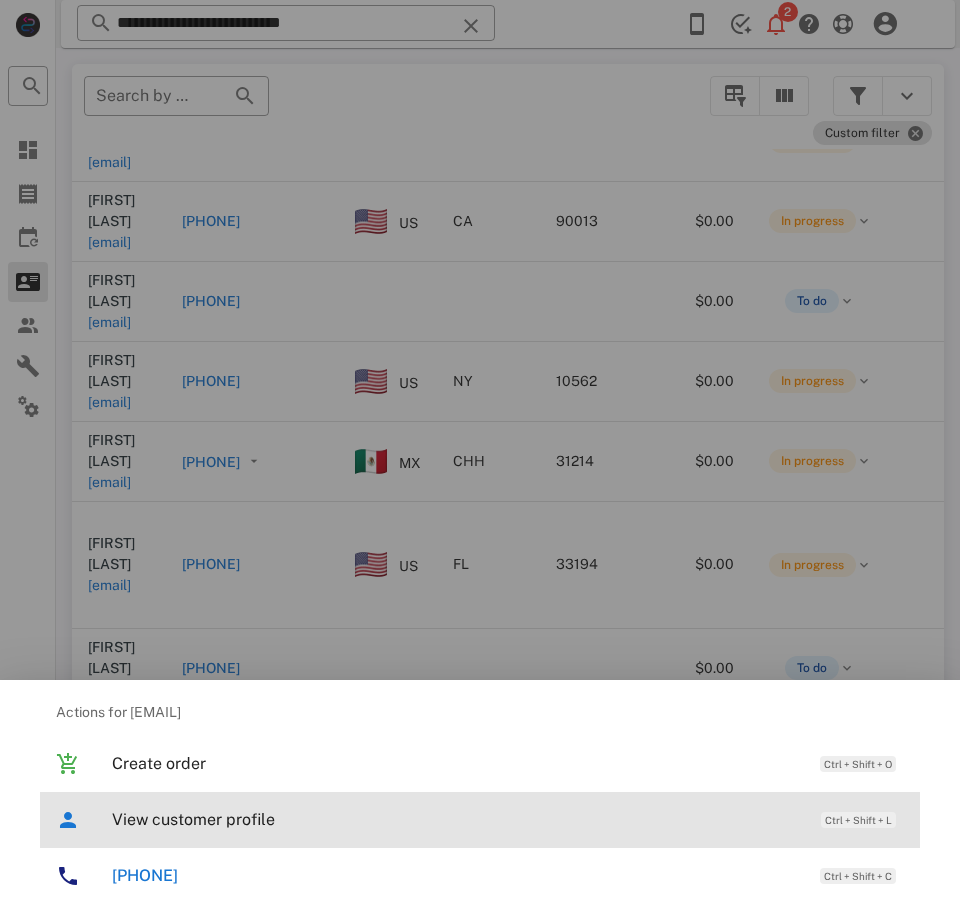 click on "View customer profile Ctrl + Shift + L" at bounding box center (508, 819) 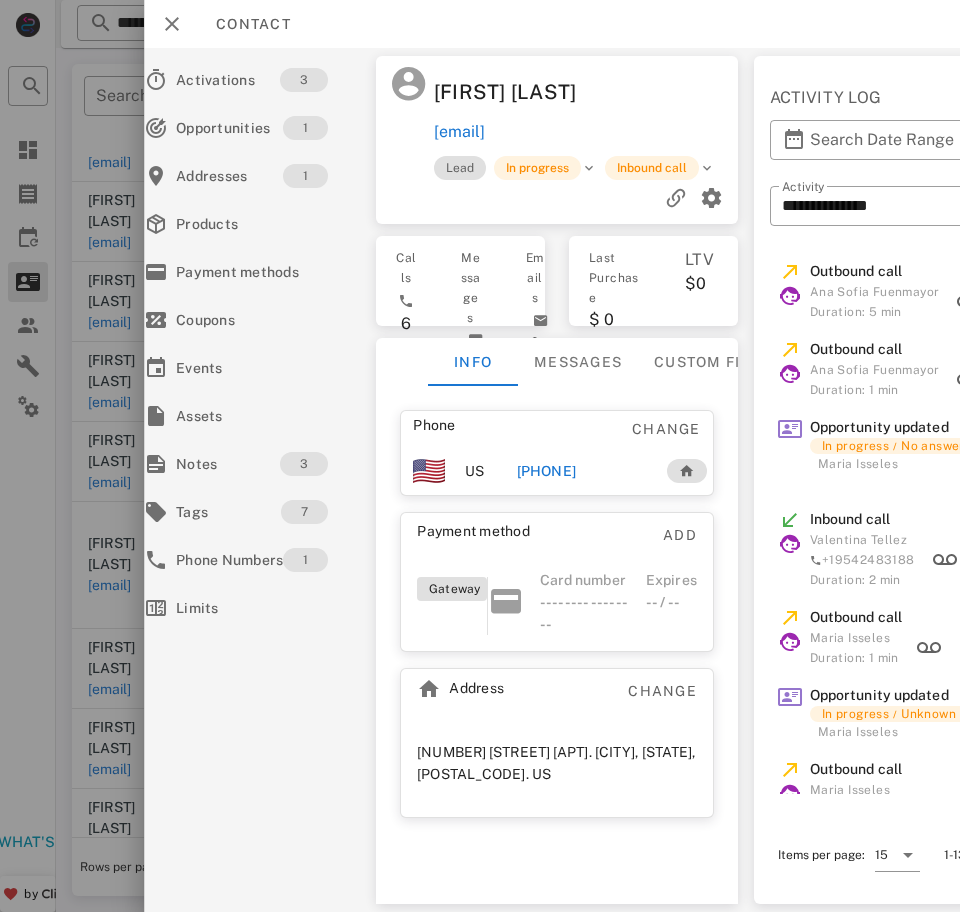 scroll, scrollTop: 0, scrollLeft: 0, axis: both 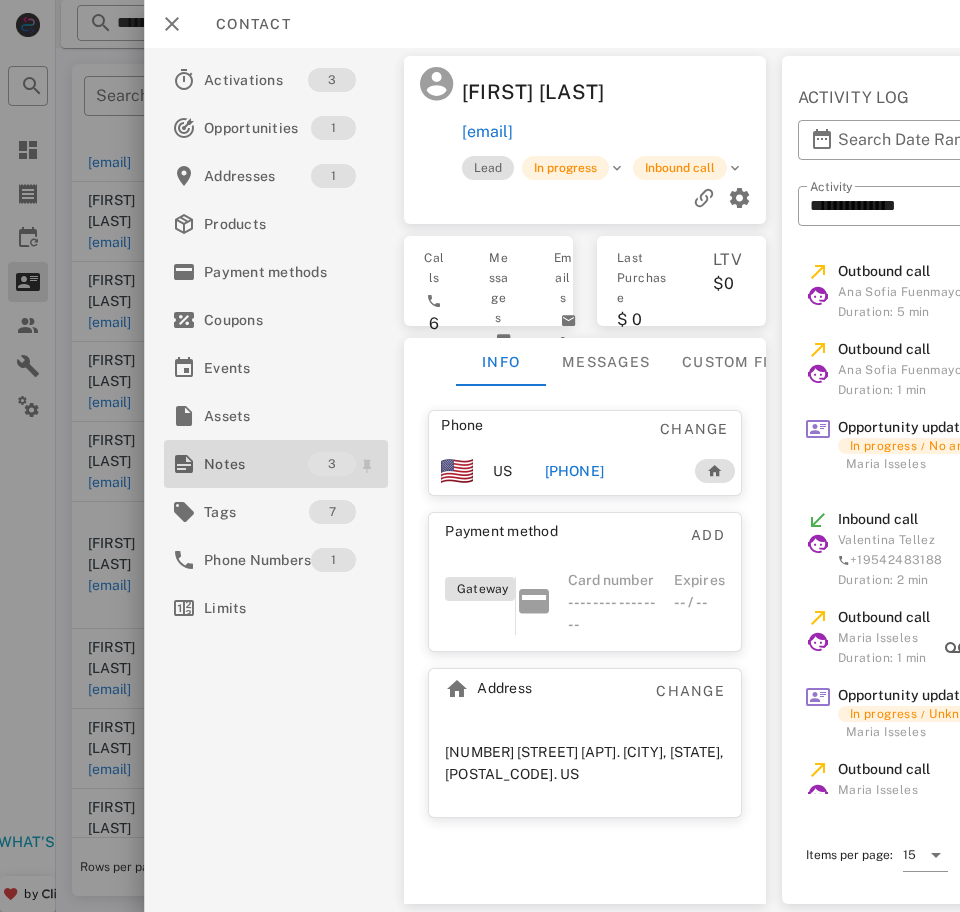 click on "Notes" at bounding box center (256, 464) 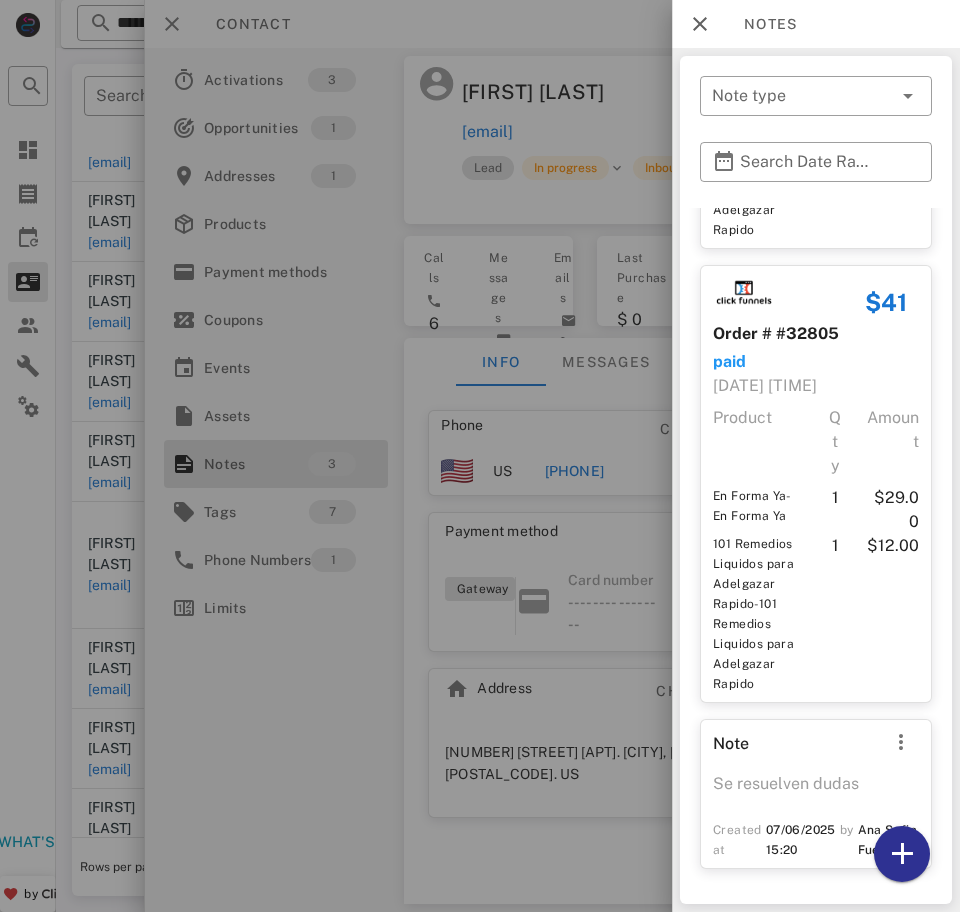 scroll, scrollTop: 0, scrollLeft: 0, axis: both 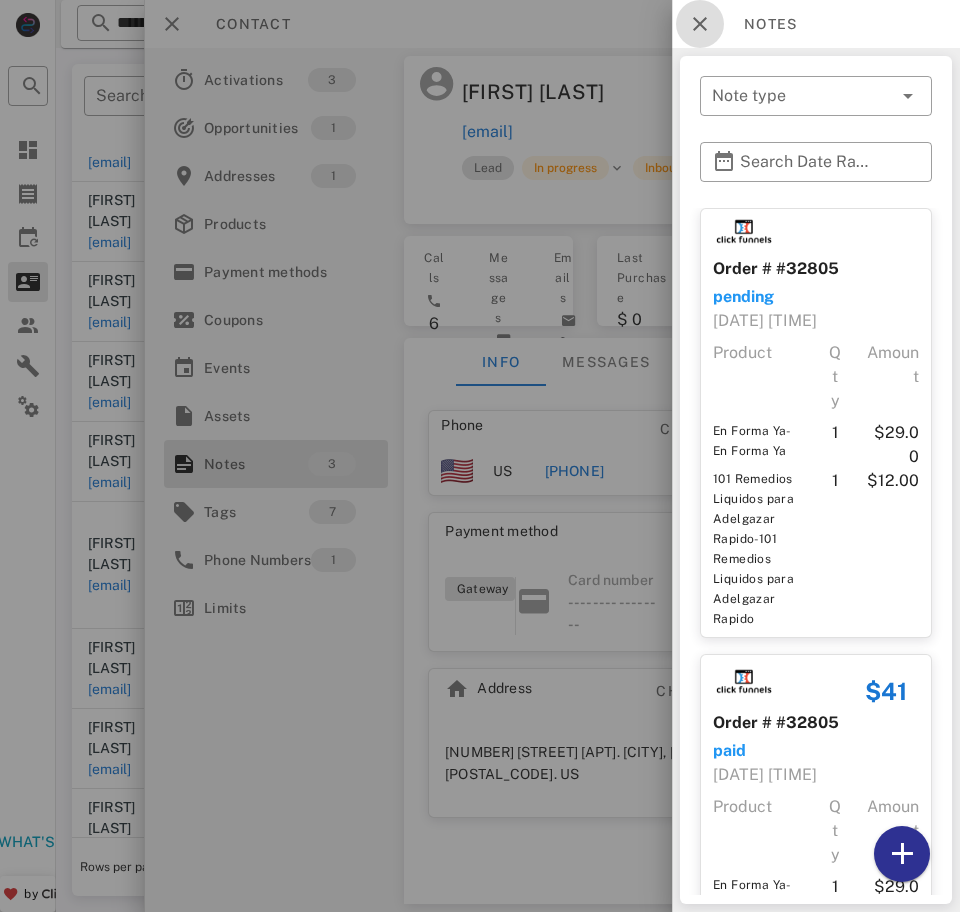 click at bounding box center [700, 24] 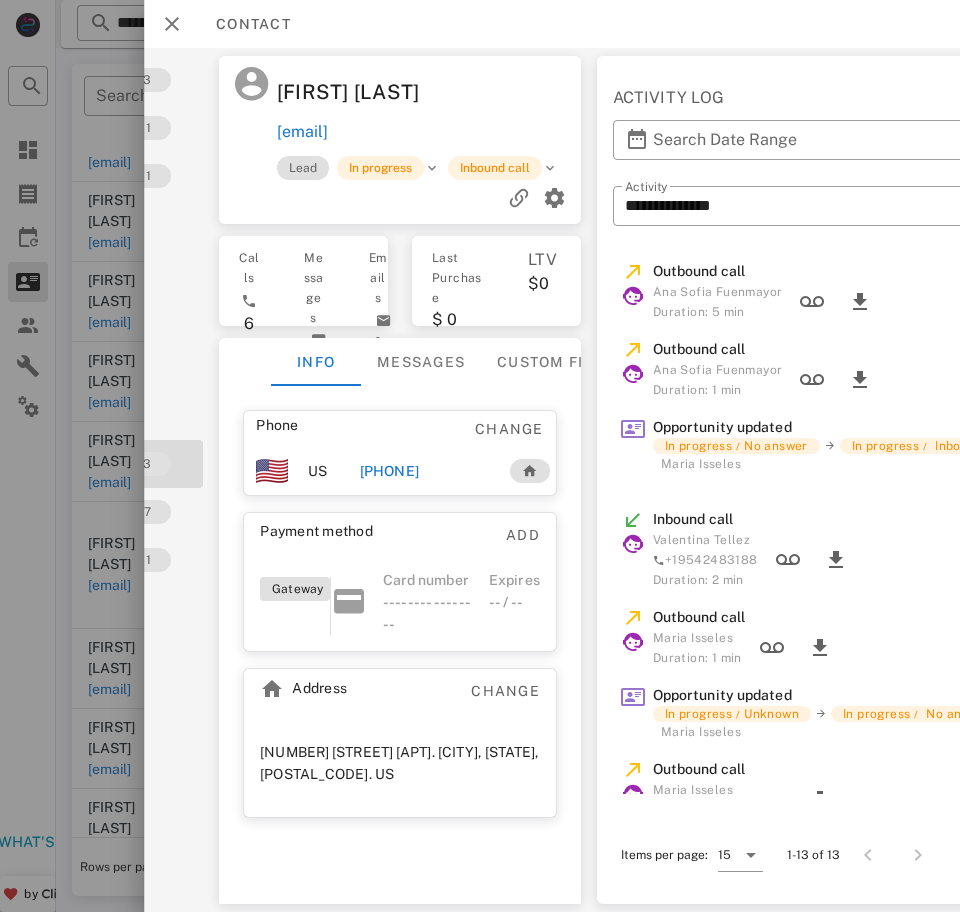 scroll, scrollTop: 0, scrollLeft: 60, axis: horizontal 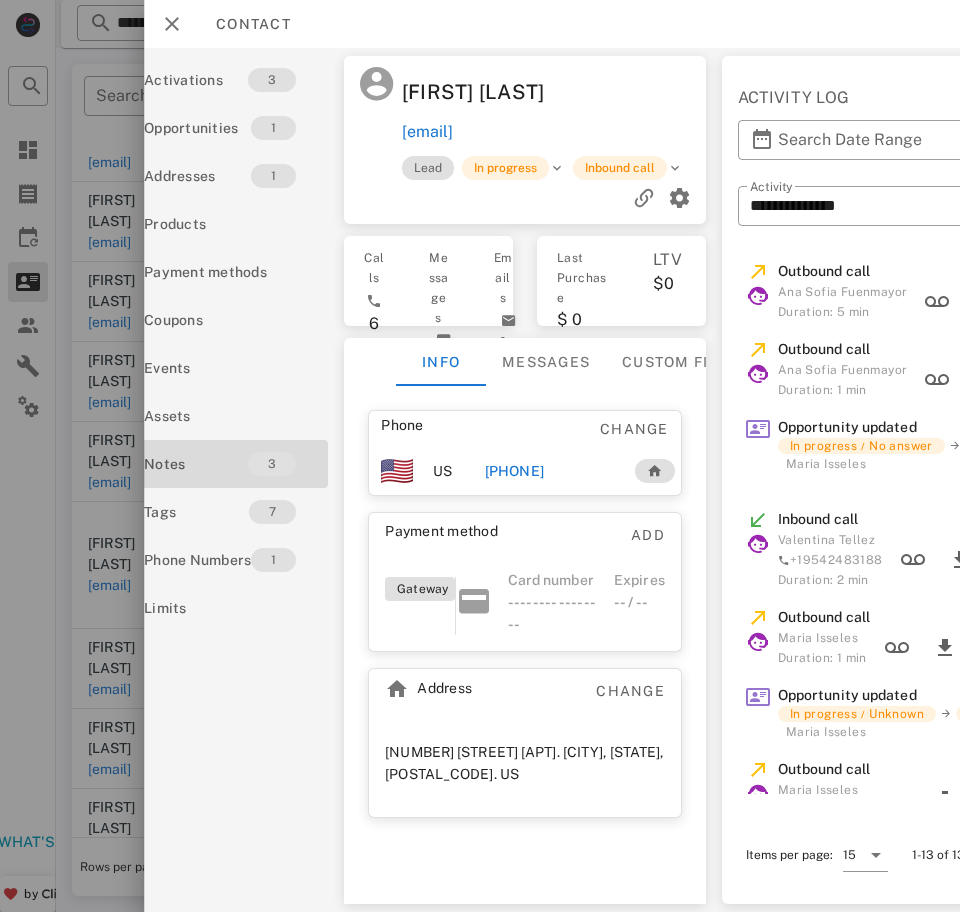 click on "+19145848992" at bounding box center [514, 471] 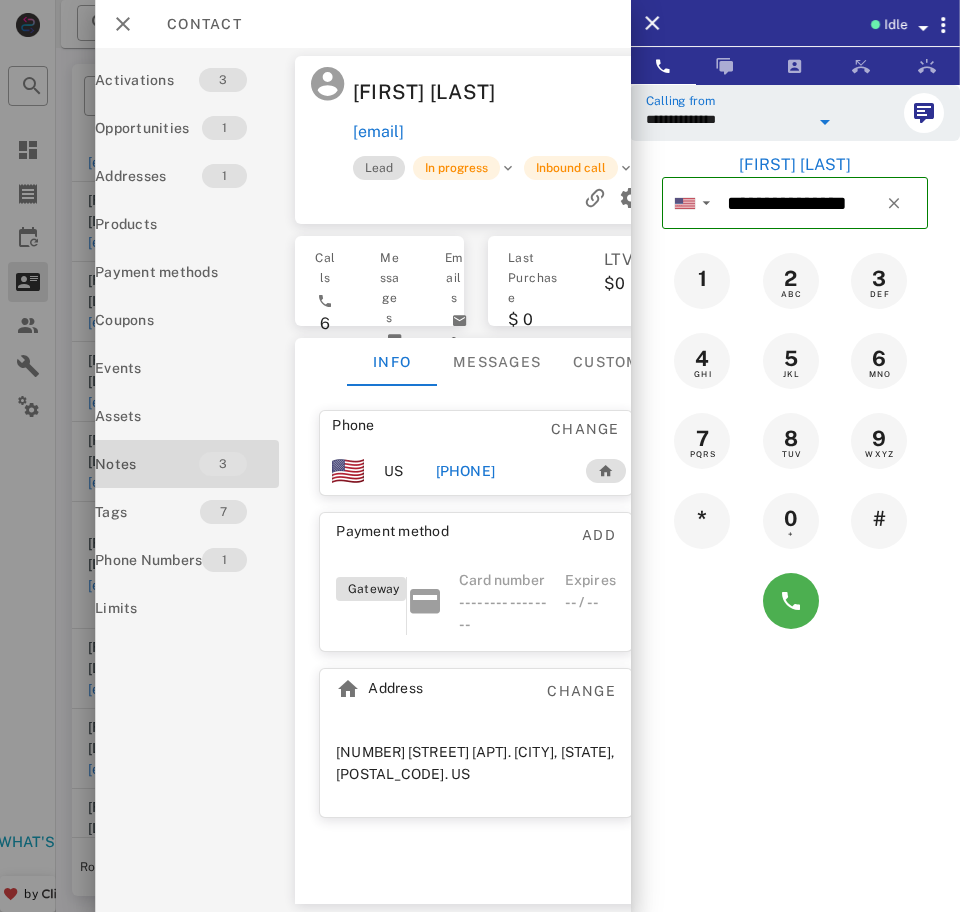 click on "**********" at bounding box center [727, 119] 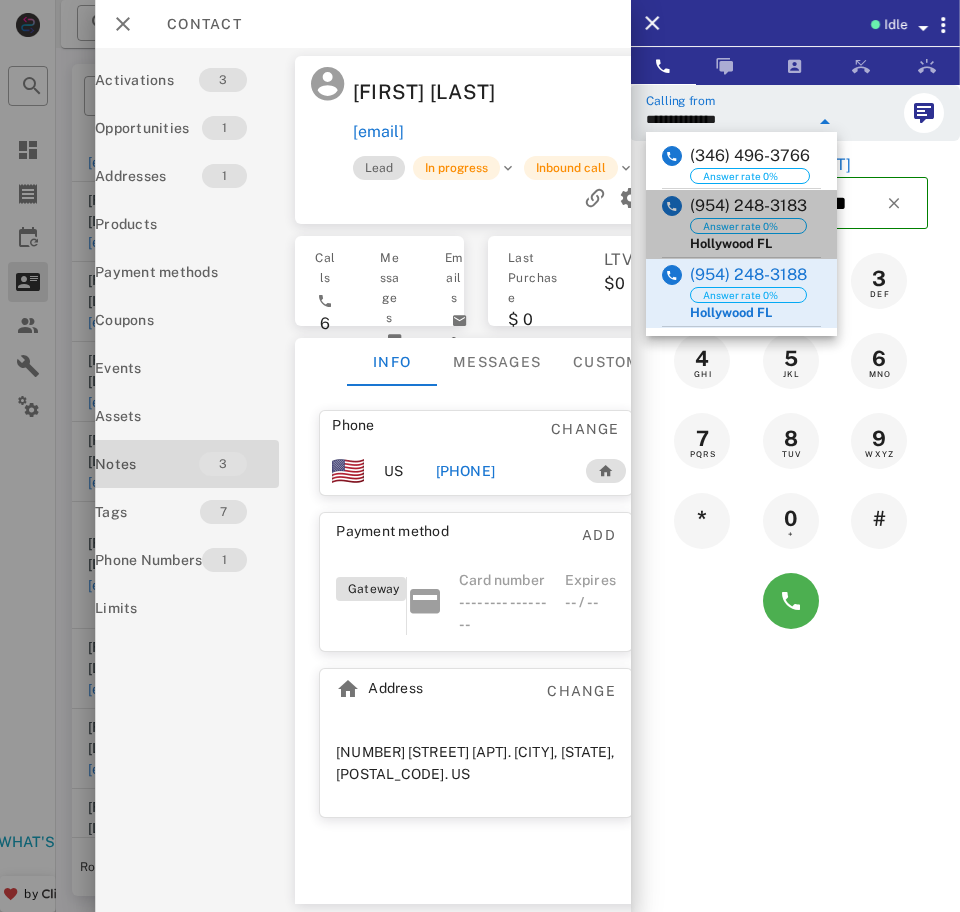 click on "([PHONE]) Answer rate 0% [CITY] [STATE]" at bounding box center (741, 224) 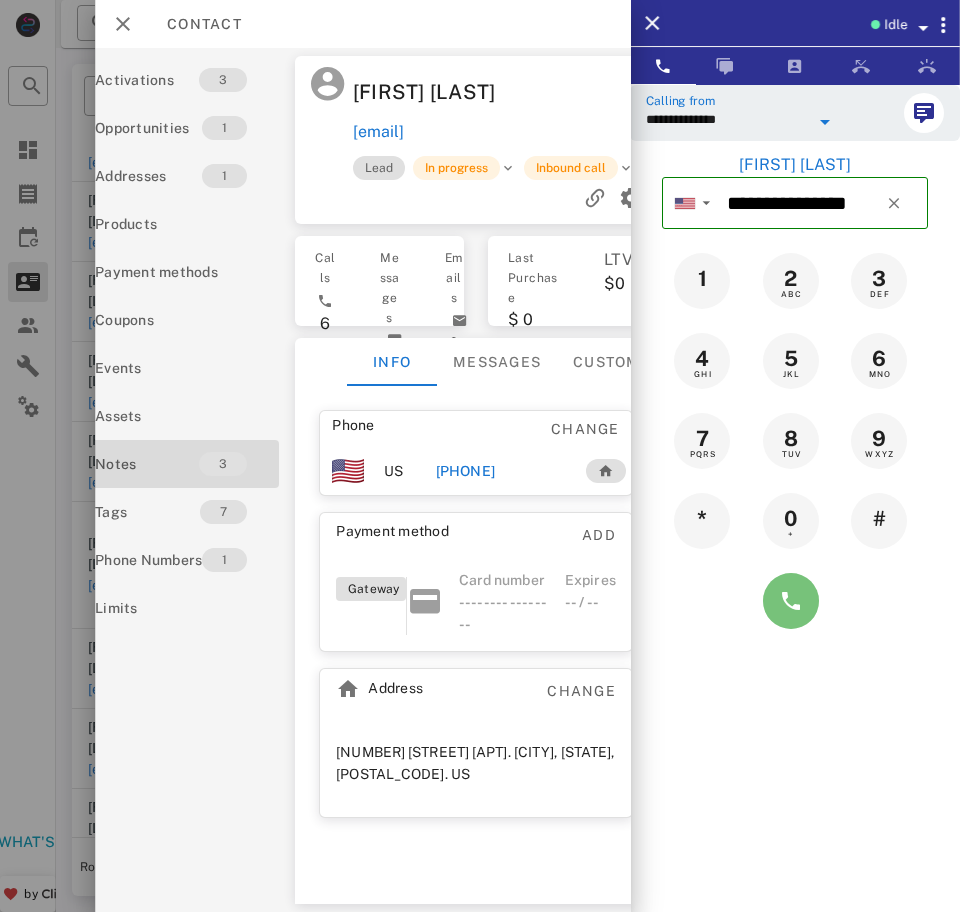 click at bounding box center [791, 601] 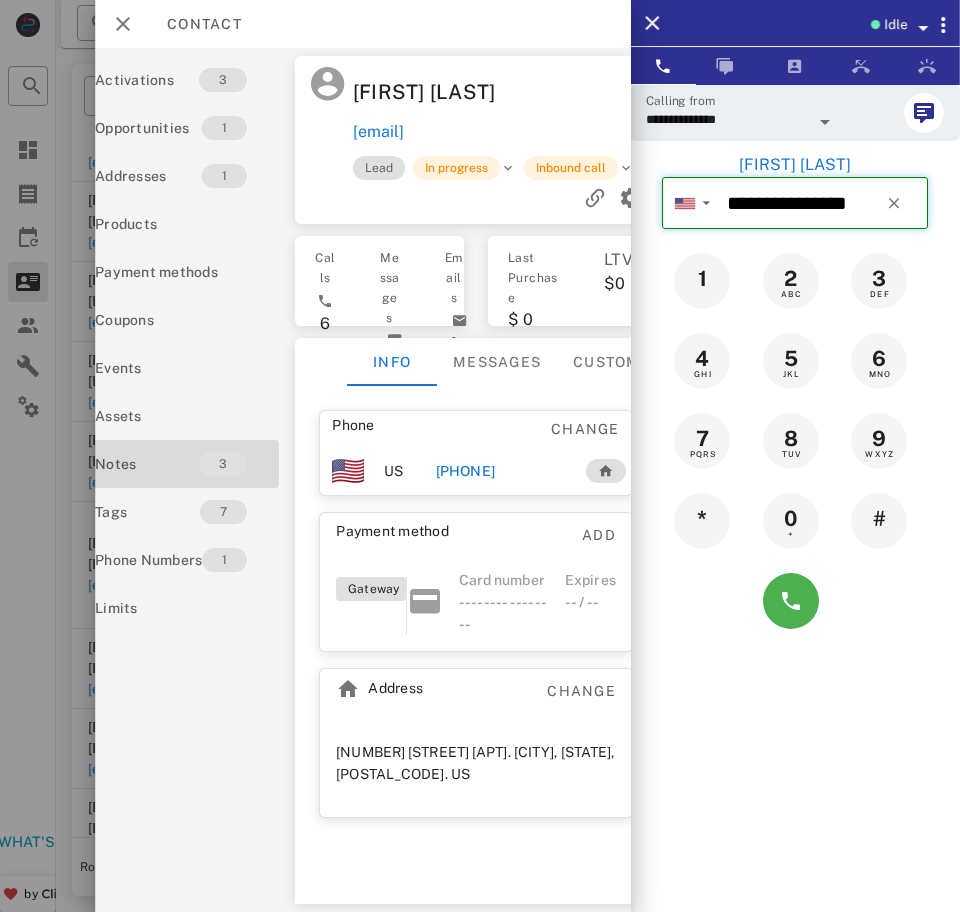 type 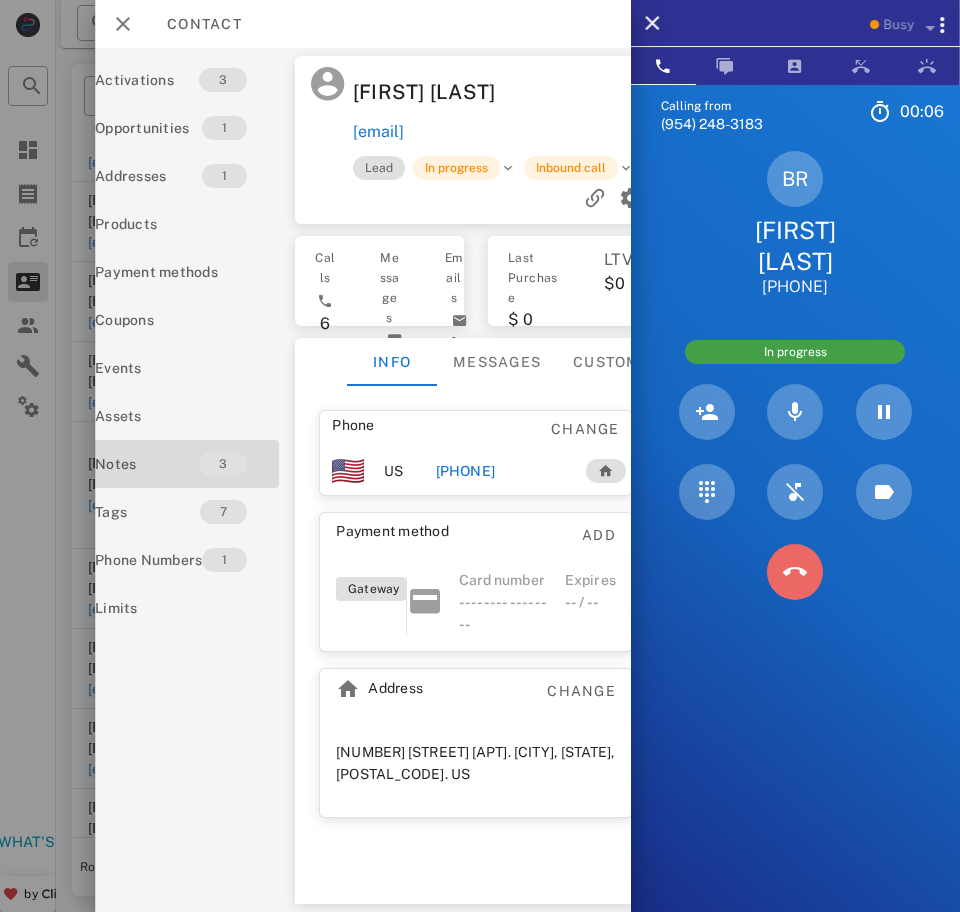 click at bounding box center [795, 572] 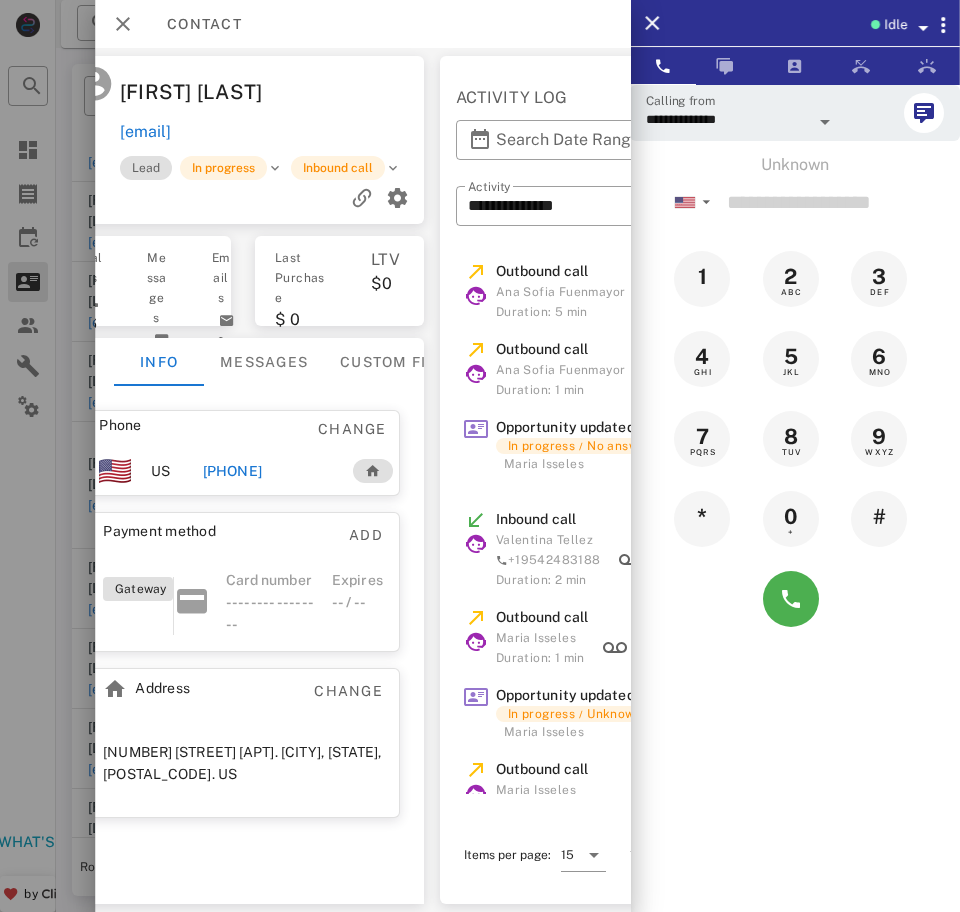 scroll, scrollTop: 0, scrollLeft: 285, axis: horizontal 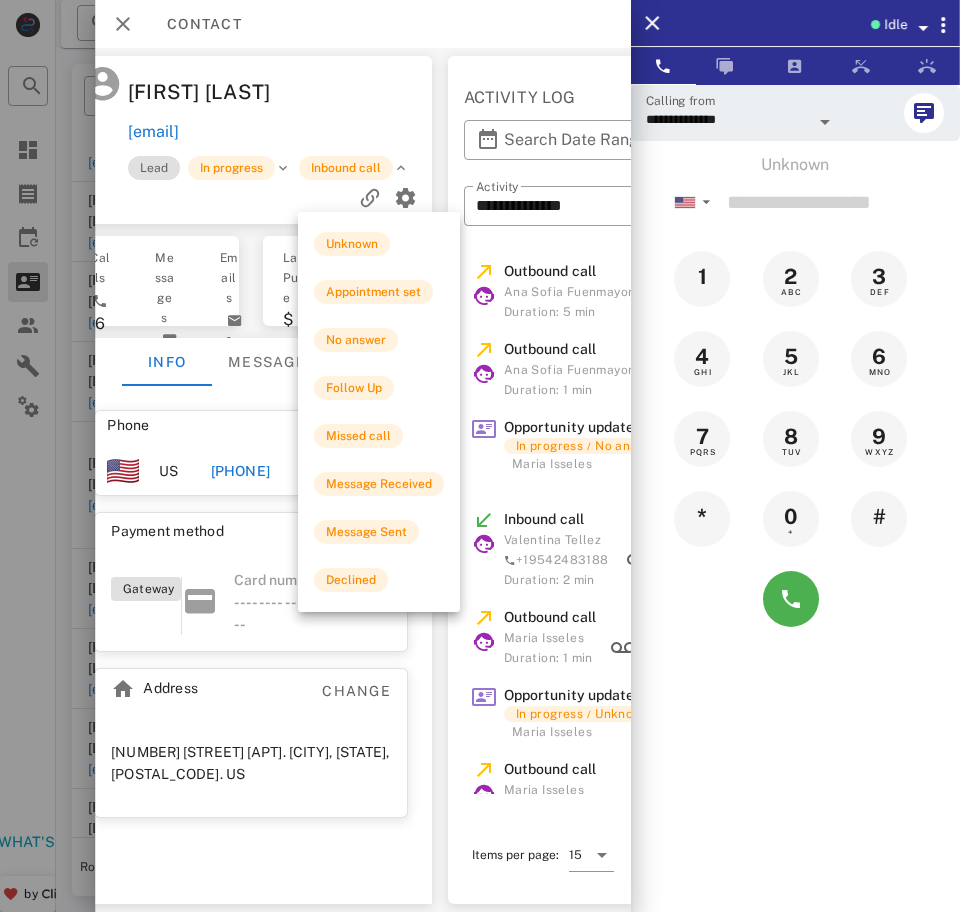 click at bounding box center [400, 168] 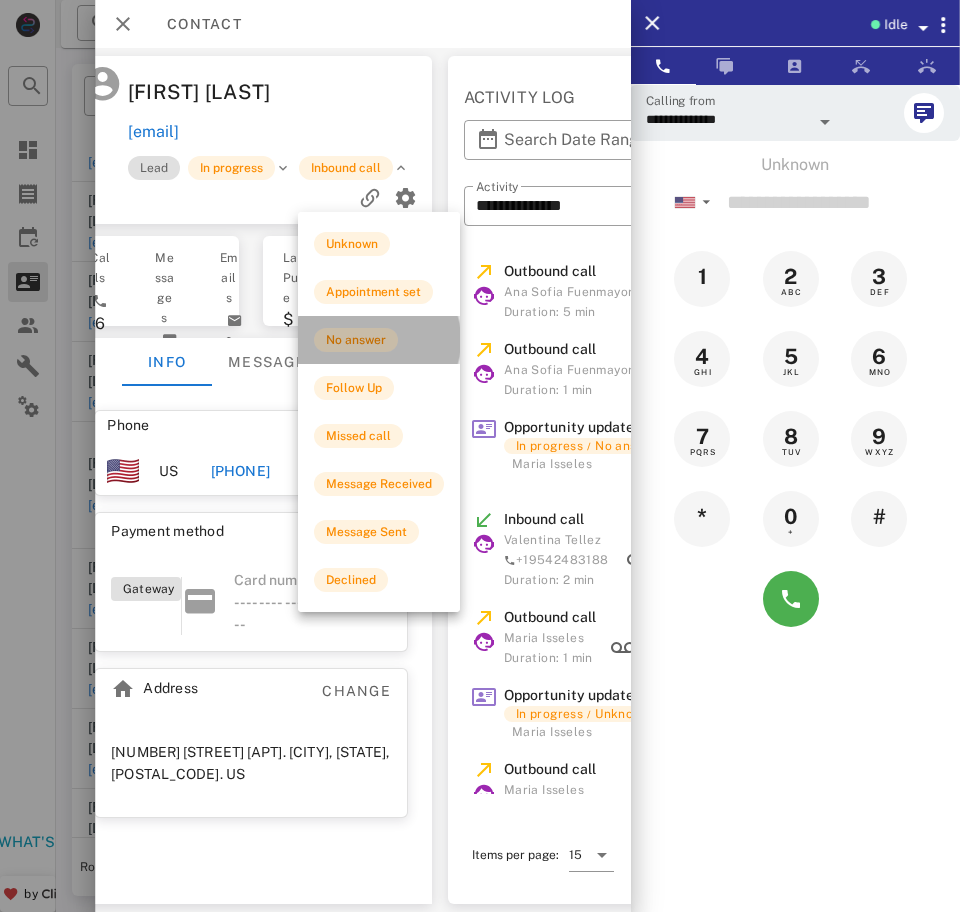 click on "No answer" at bounding box center [356, 340] 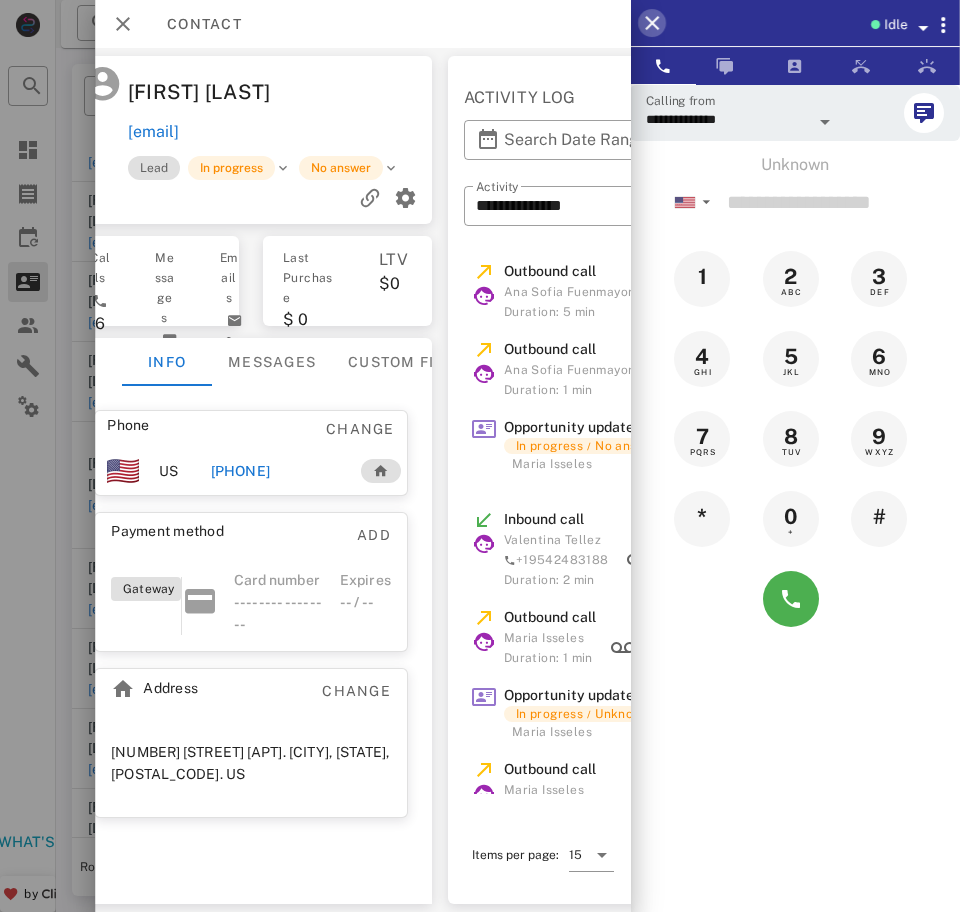 click at bounding box center [652, 23] 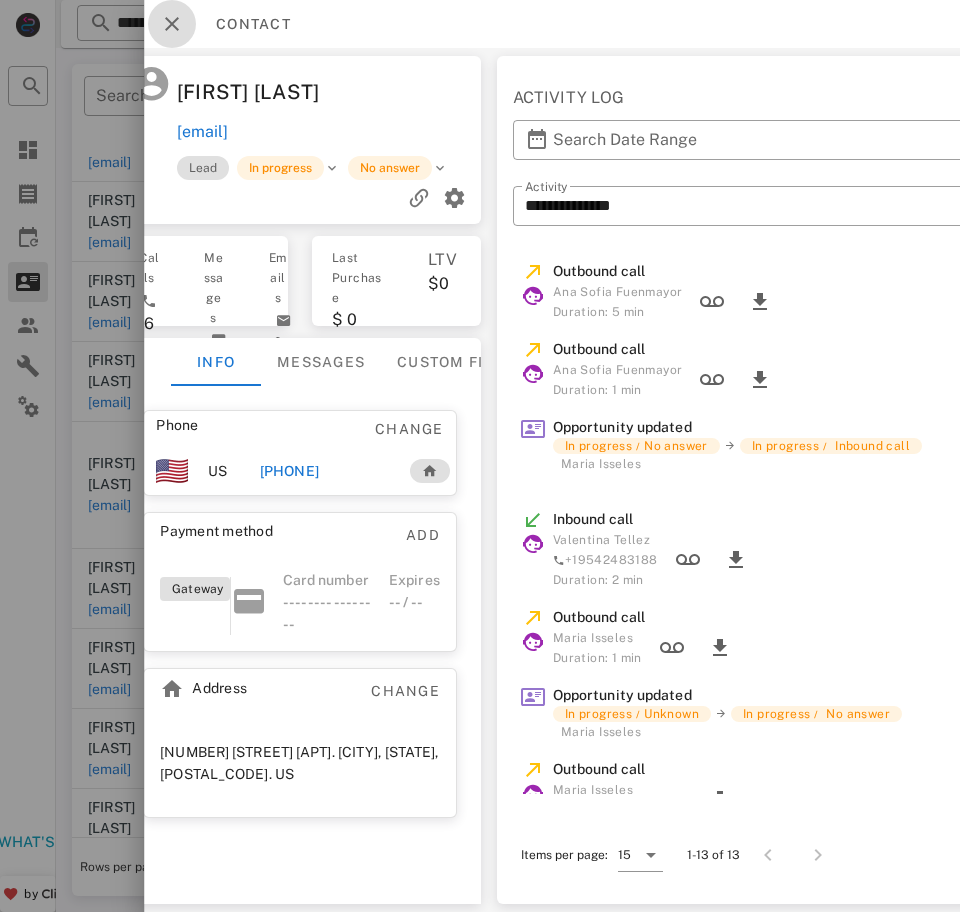 click at bounding box center [172, 24] 